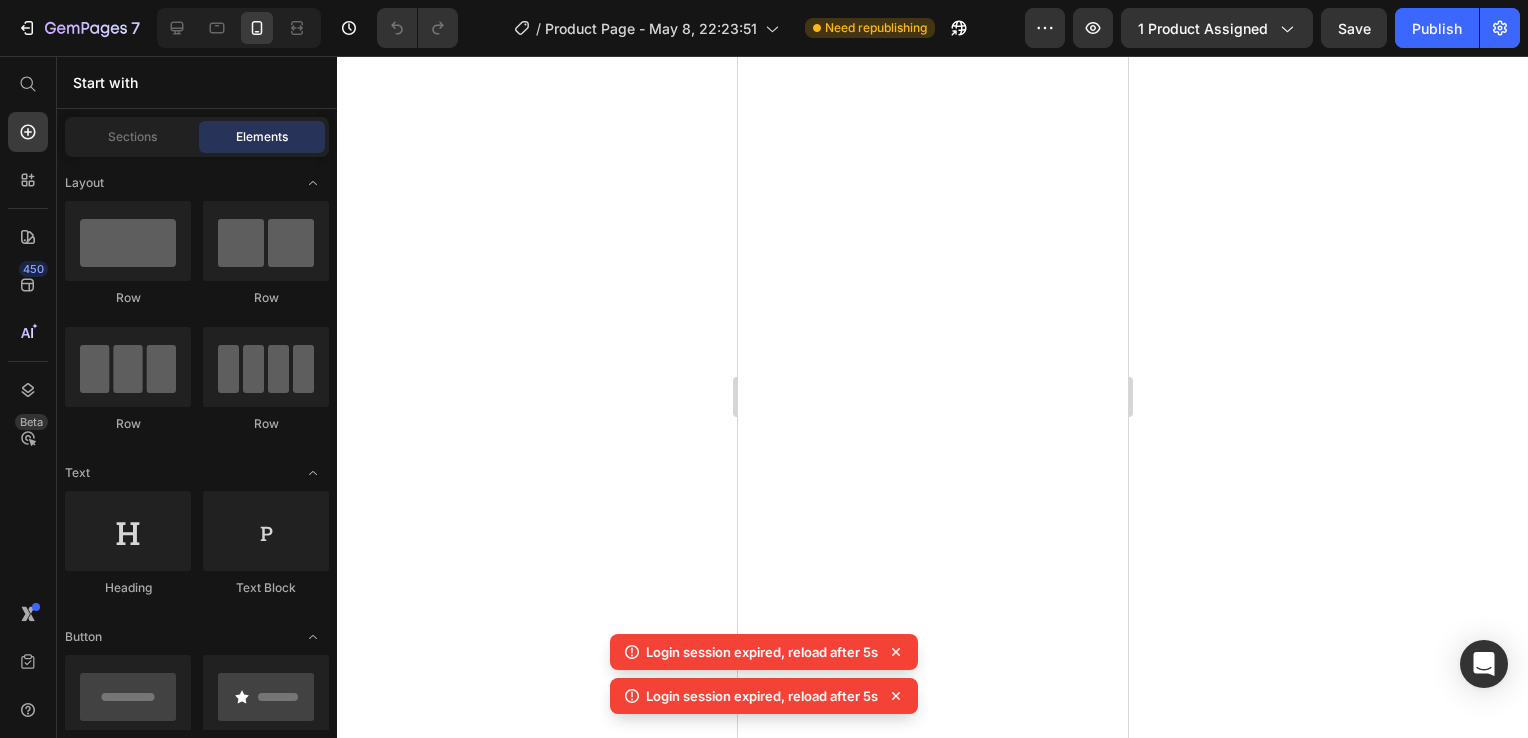 scroll, scrollTop: 0, scrollLeft: 0, axis: both 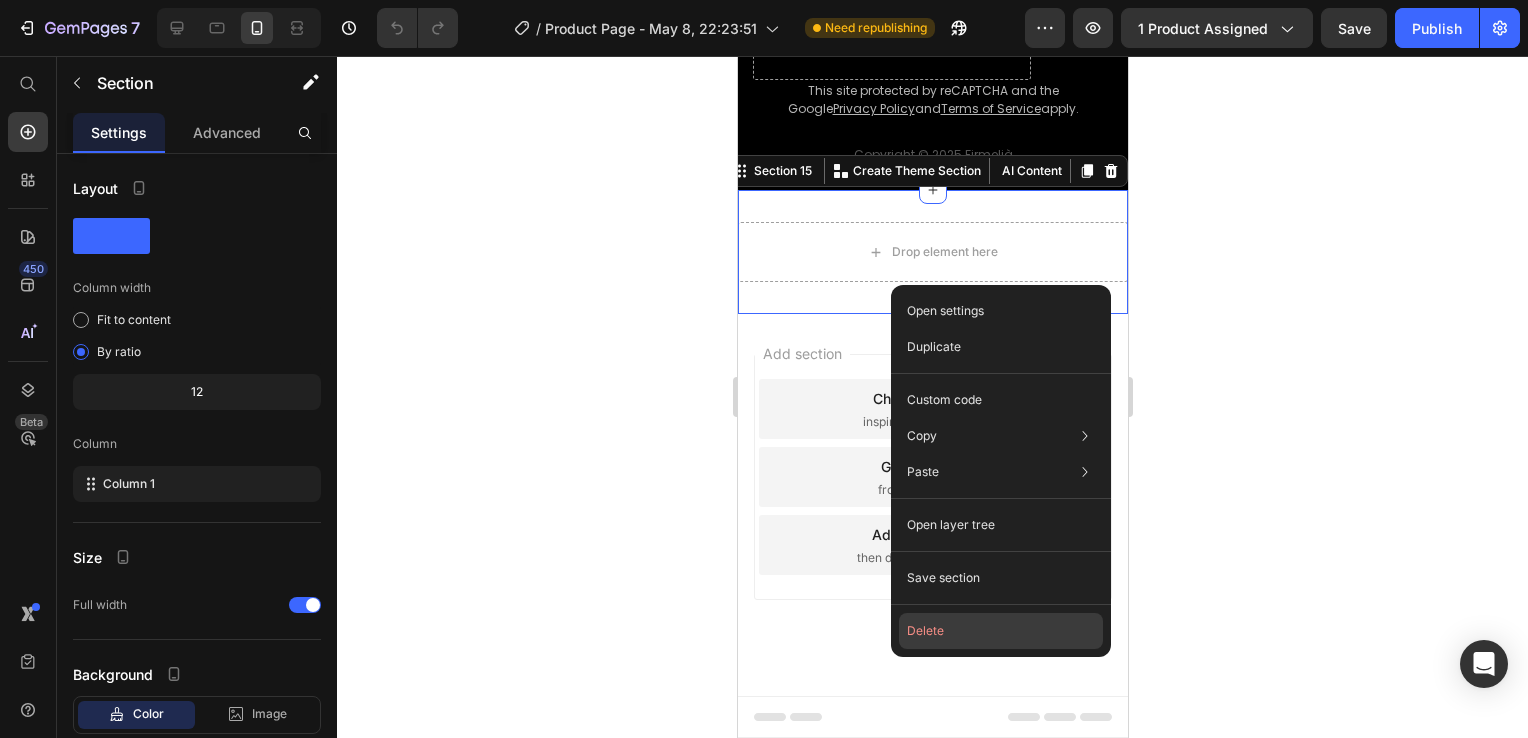 drag, startPoint x: 940, startPoint y: 622, endPoint x: 167, endPoint y: 398, distance: 804.8012 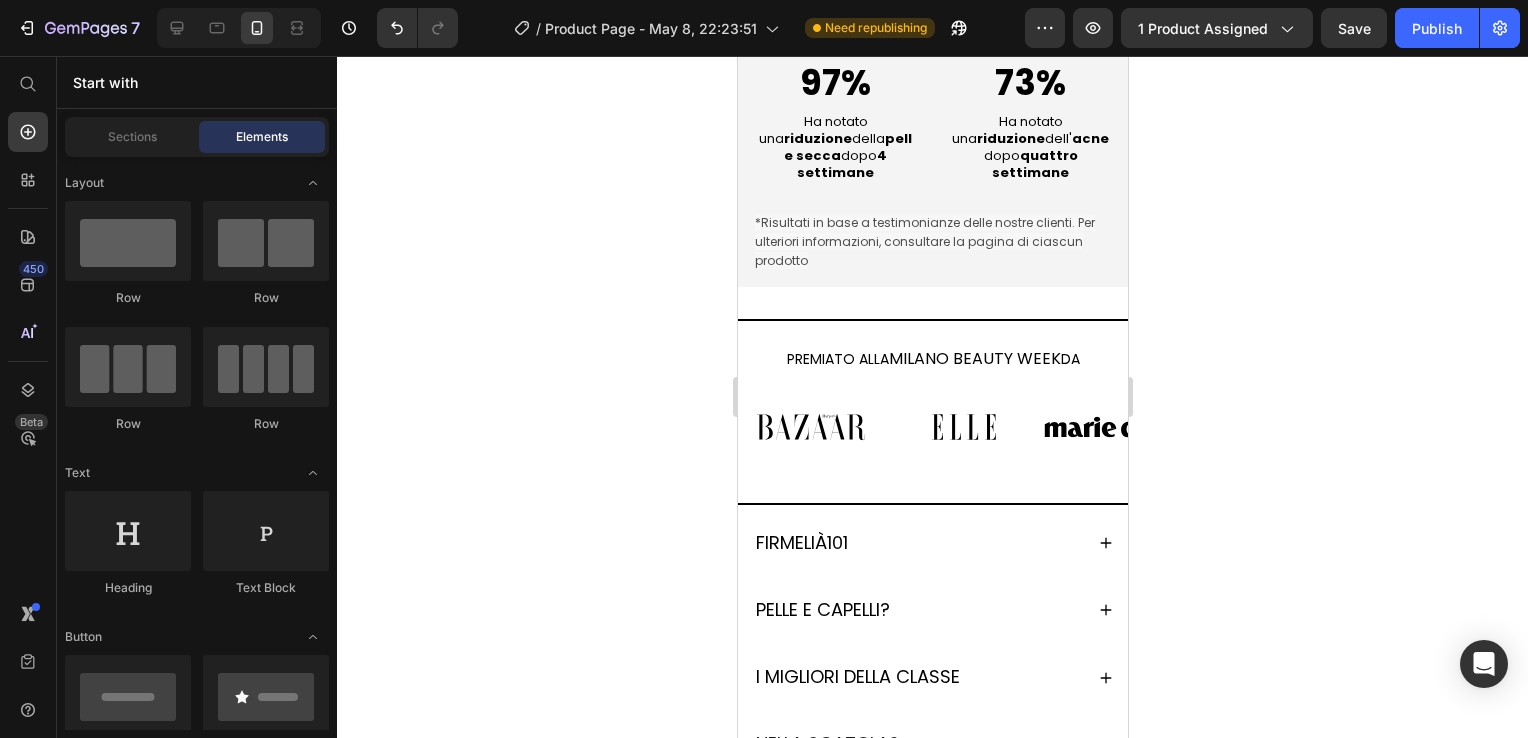 scroll, scrollTop: 1190, scrollLeft: 0, axis: vertical 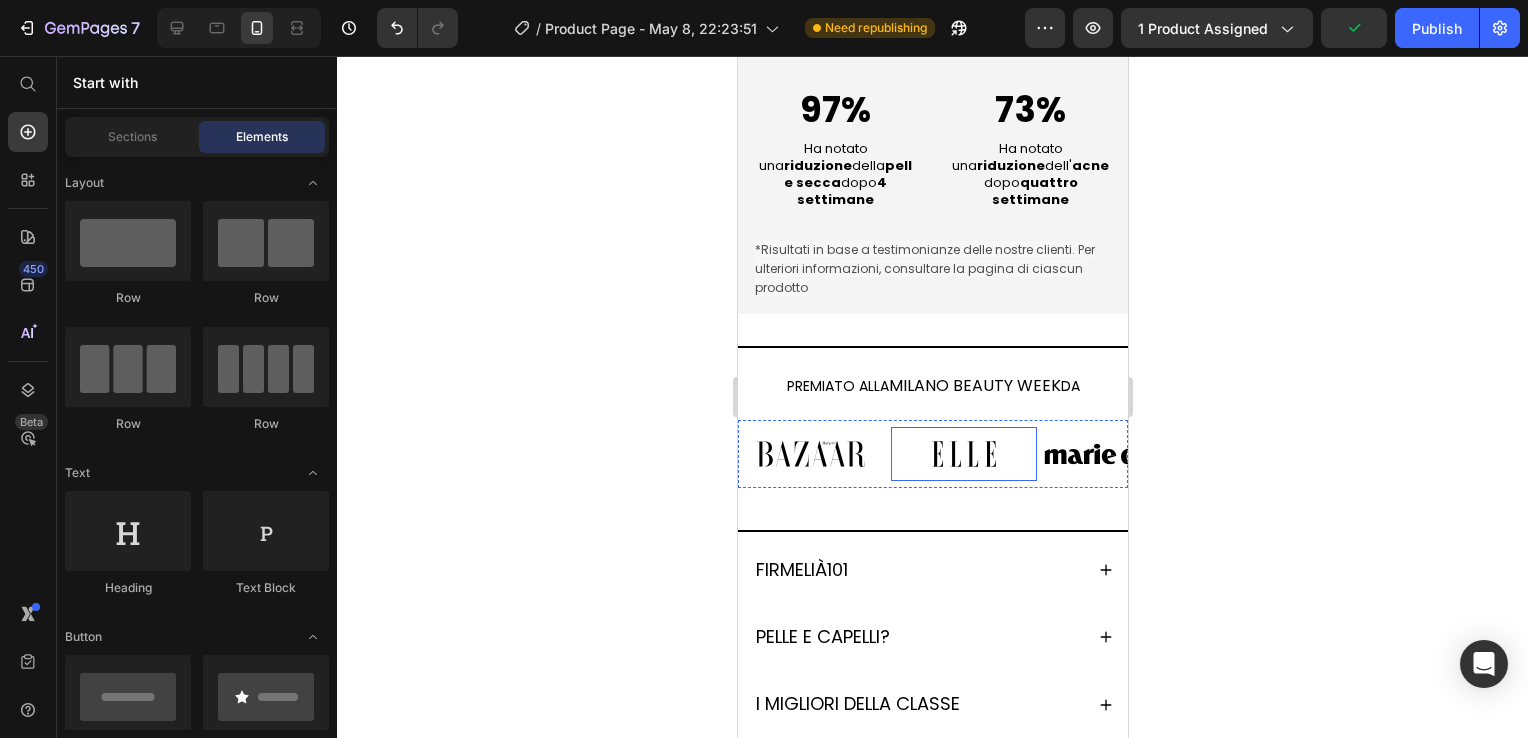 click at bounding box center [963, 454] 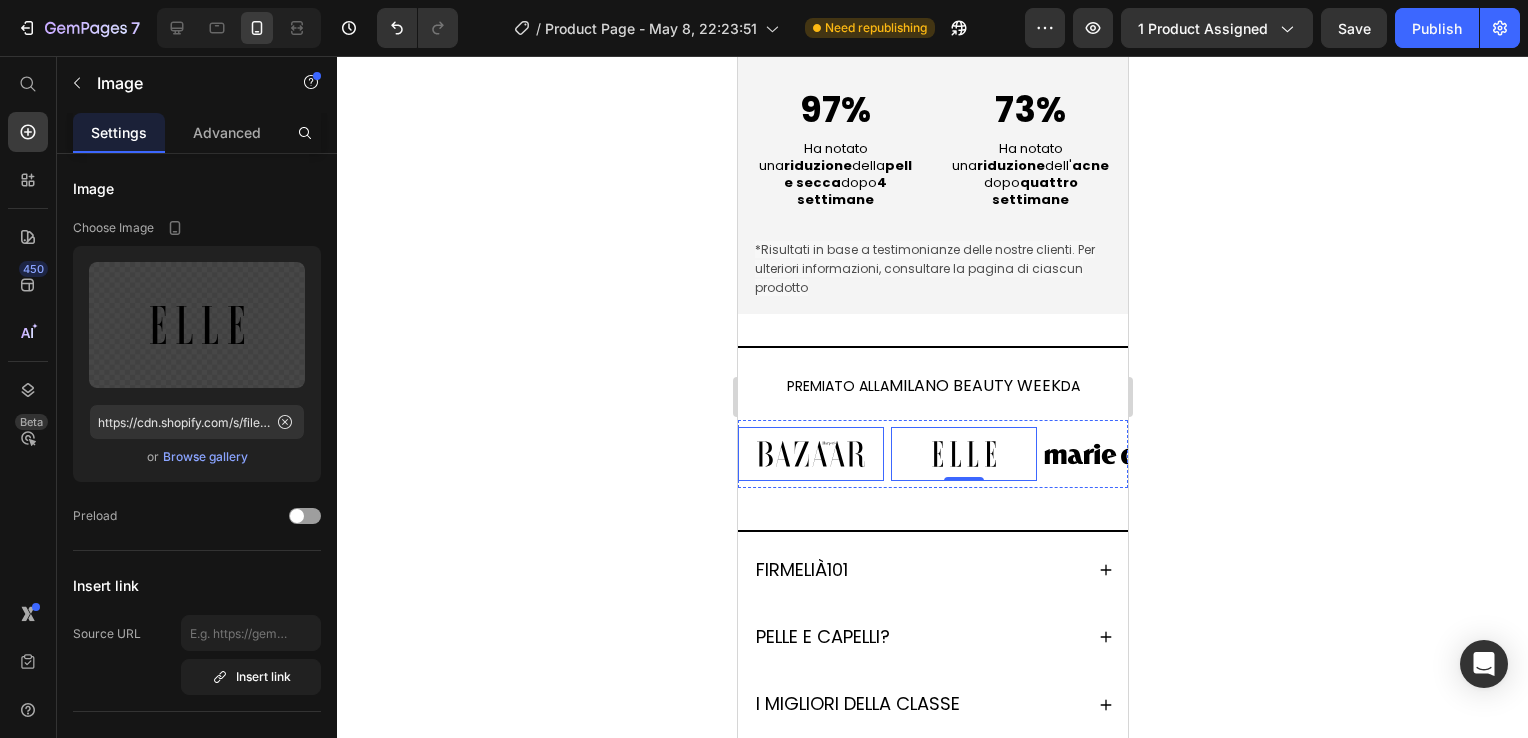 click at bounding box center (810, 454) 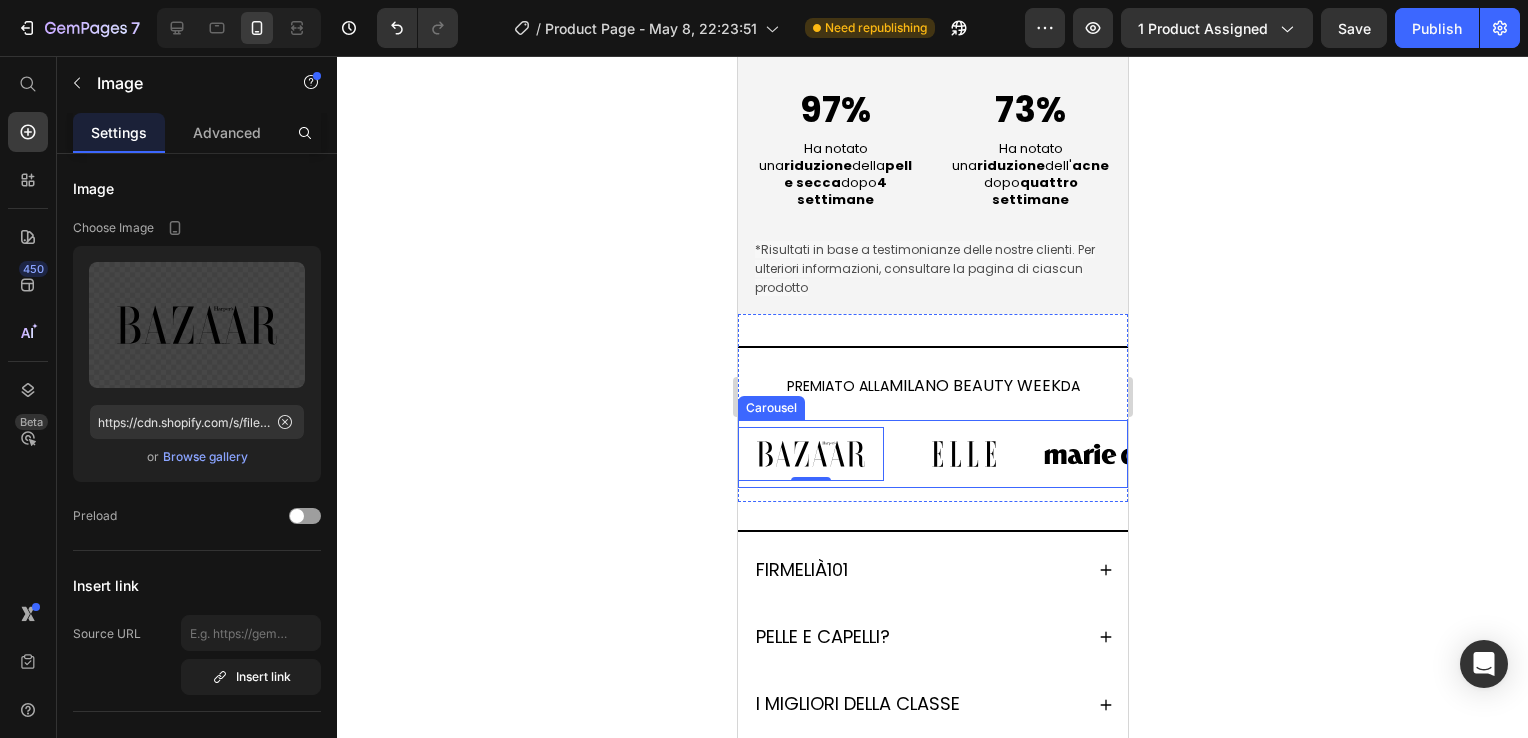 click on "Image   0 Image Image Image Image Image Image Carousel" at bounding box center [932, 454] 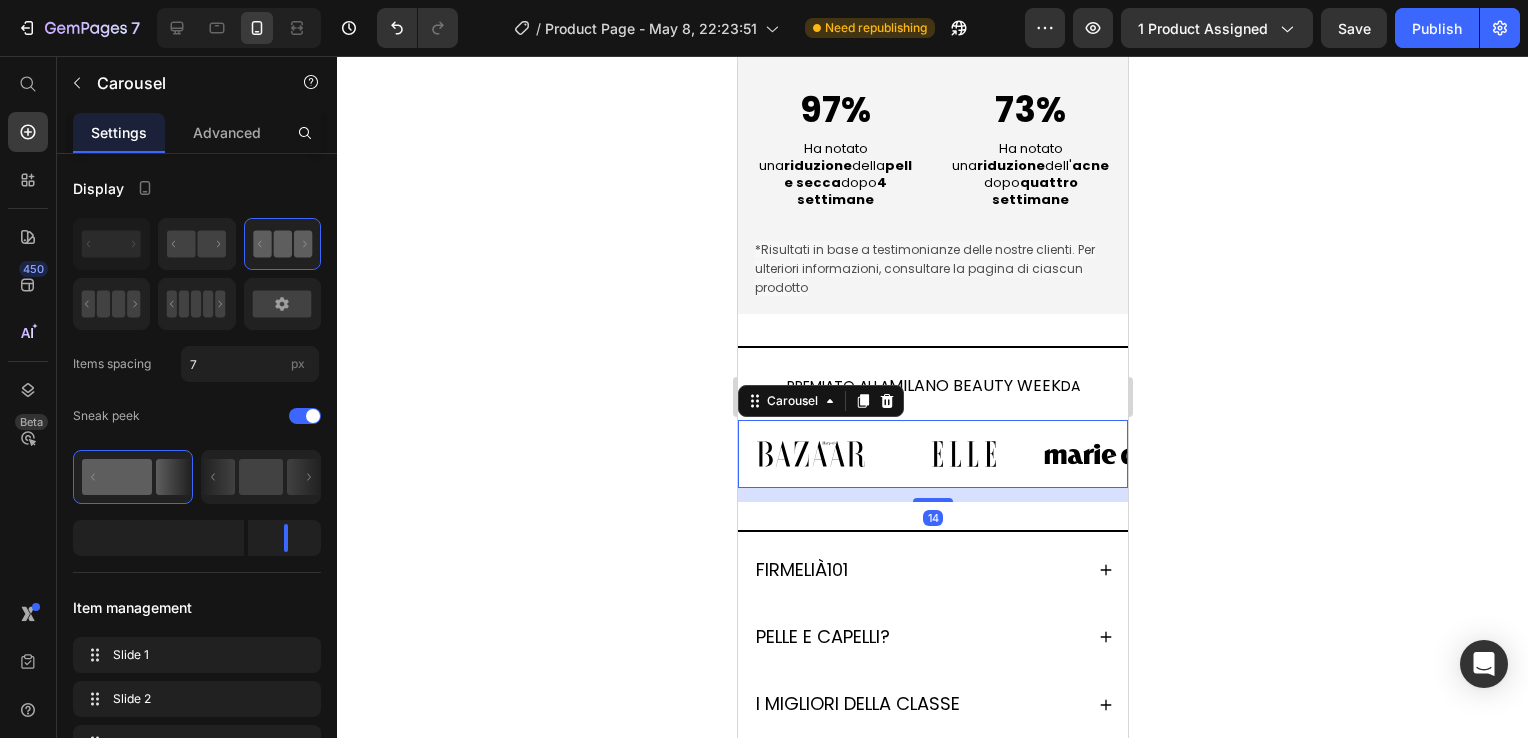 click on "Image Image Image Image Image Image Image Carousel   14" at bounding box center [932, 454] 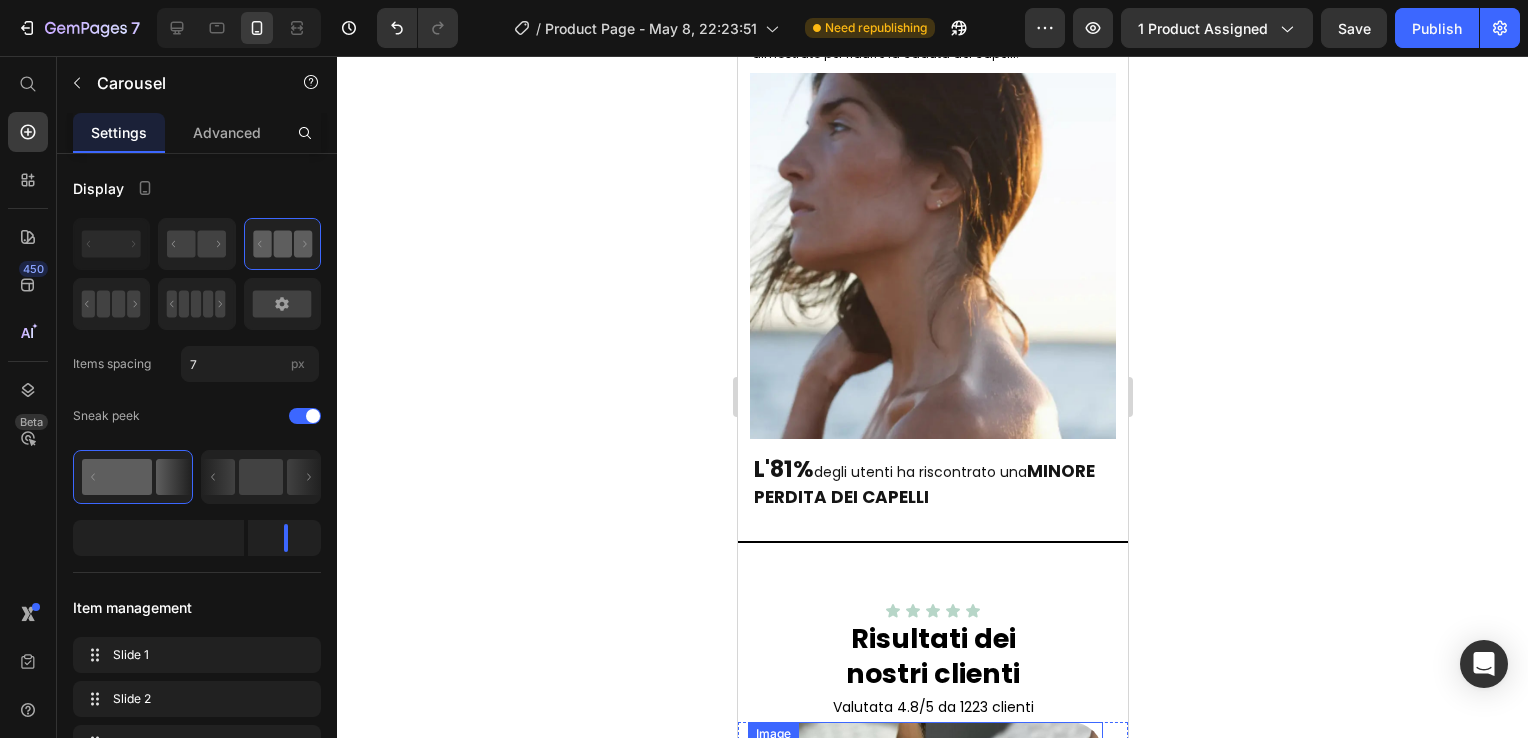 scroll, scrollTop: 1900, scrollLeft: 0, axis: vertical 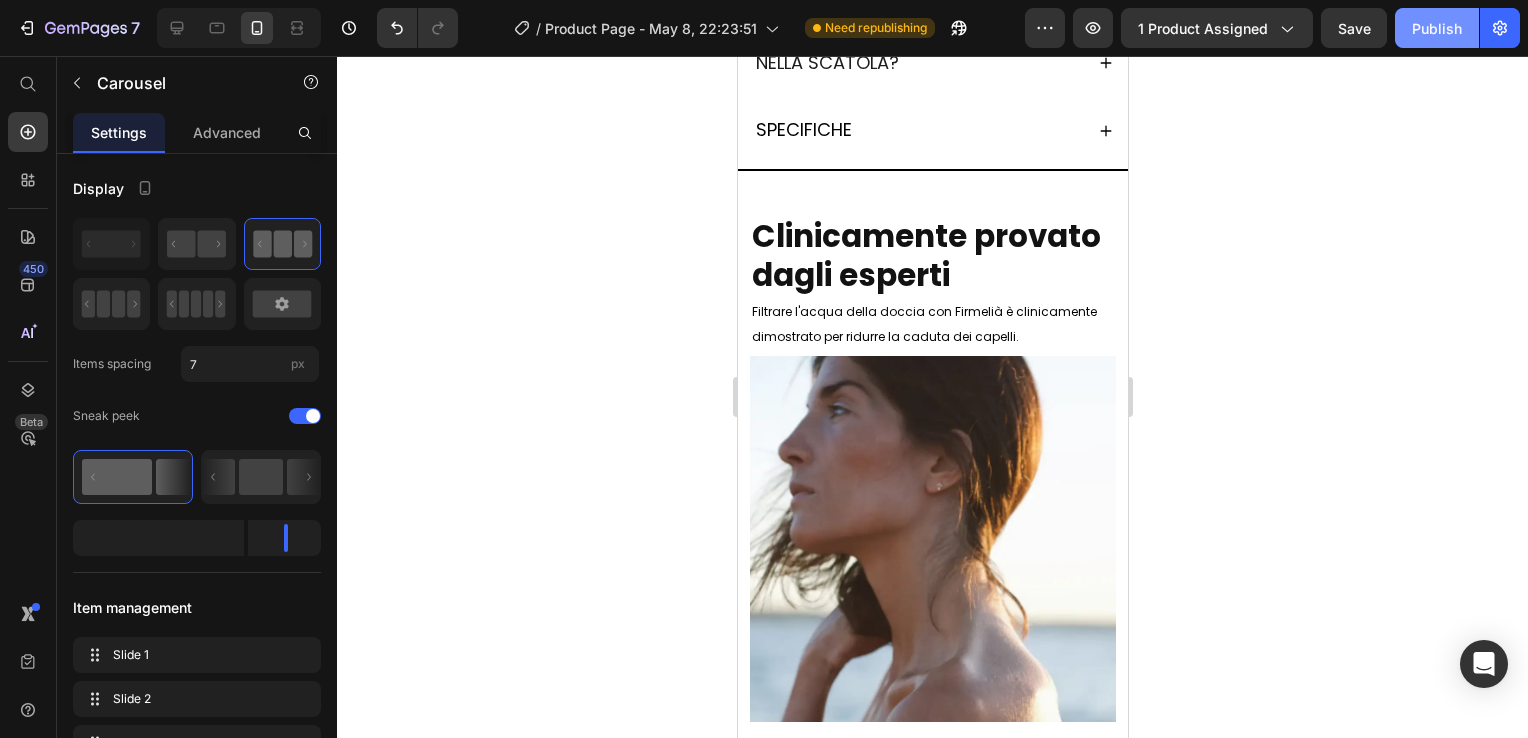click on "Publish" 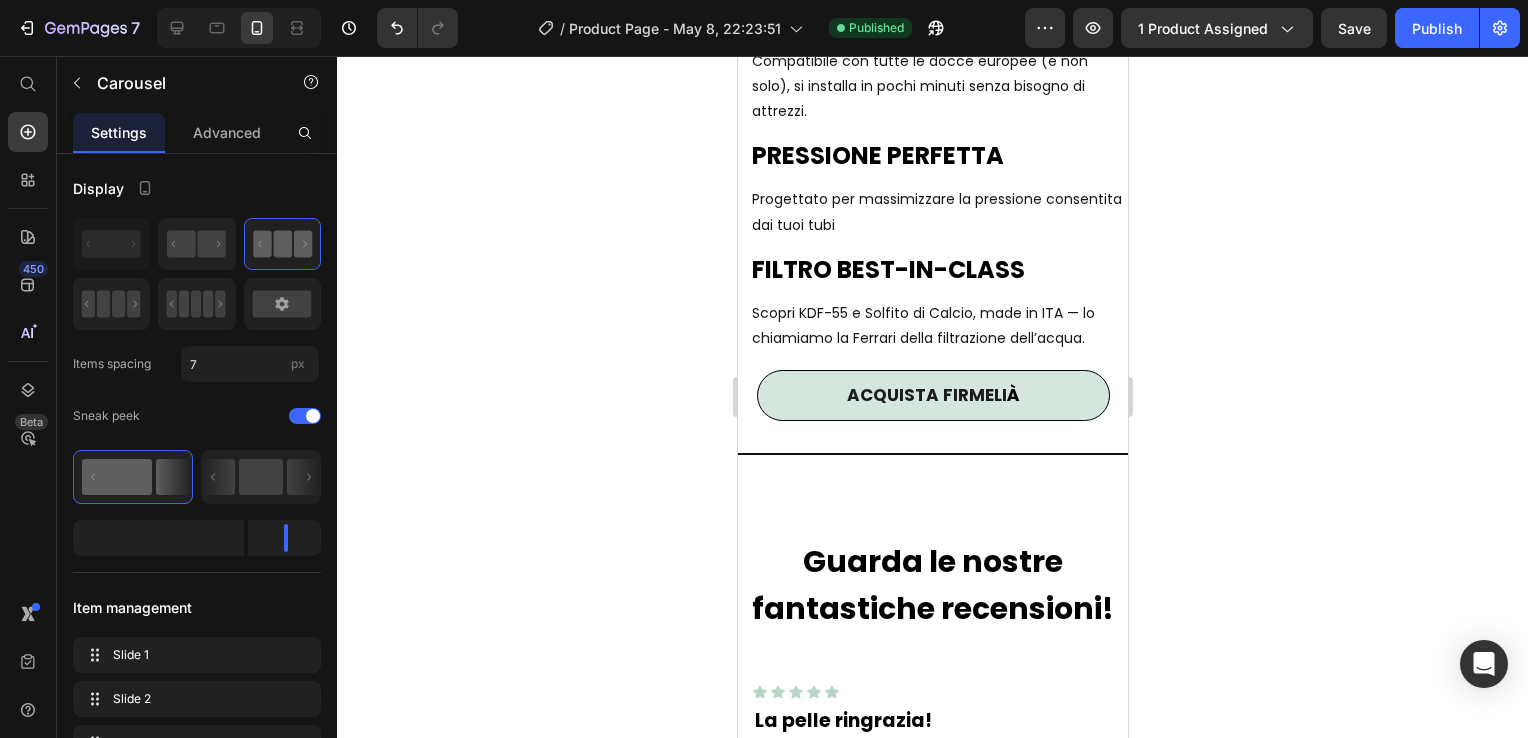 scroll, scrollTop: 6504, scrollLeft: 0, axis: vertical 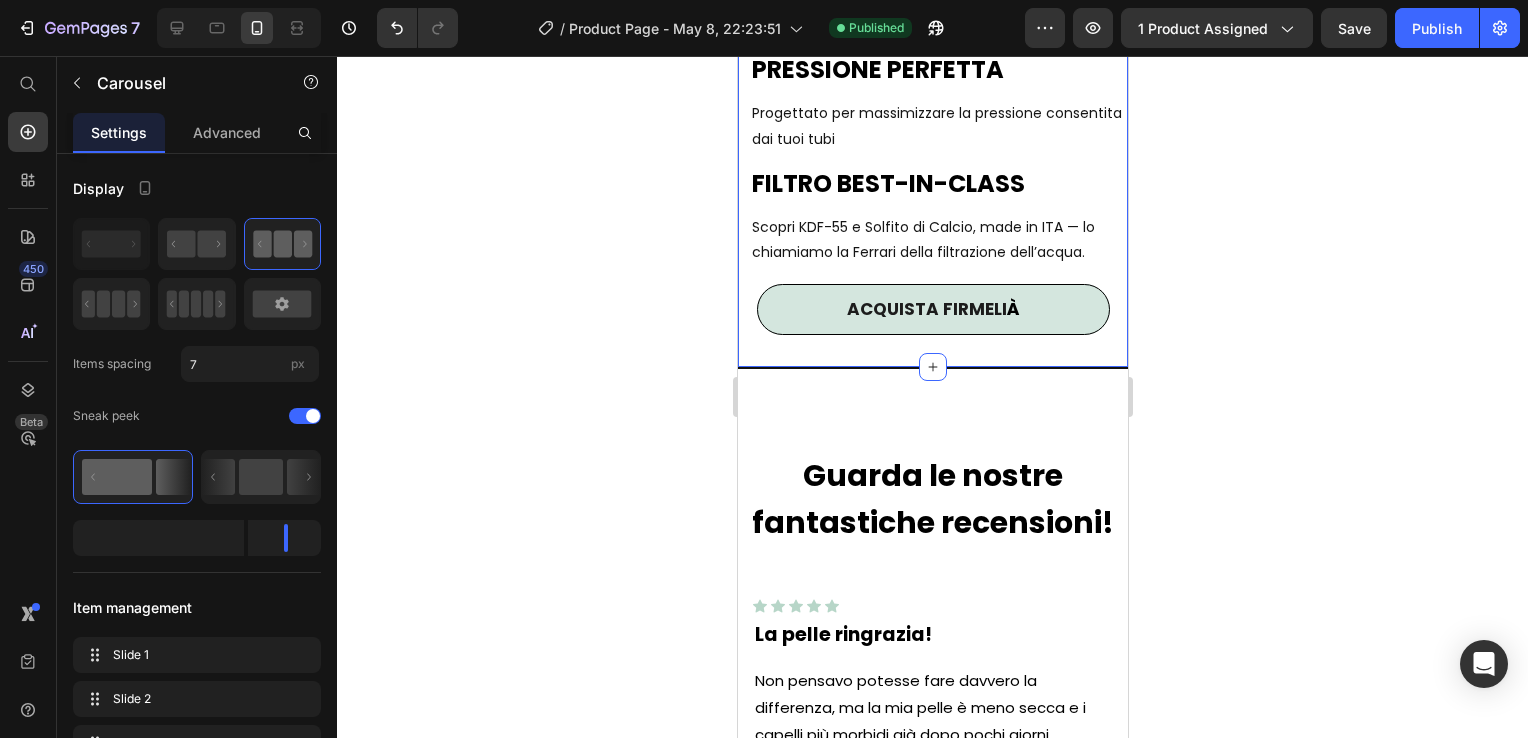 click on "Image ABBIAMO COSTRUITO IL MIGLIOR SOFFIONE FILTRATO DEL MONDO Heading UNICO COME TE Text Block Firmelià è disponibile in una varietà di colori, quindi si adatta perfettamente al tuo stile unico Text Block INSTALLAZIONE FACILE E SENZA SFORZO Heading Compatibile con tutte le docce europee (e non solo), si installa in pochi minuti senza bisogno di attrezzi. Text Block PRESSIONE PERFETTA Heading Progettato per massimizzare la pressione consentita dai tuoi tubi Text Block FILTRO BEST-IN-CLASS Heading Scopri KDF-55 e Solfito di Calcio, made in ITA — lo chiamiamo la Ferrari della filtrazione dell’acqua. Text Block ACQUISTA FIRMELI À Button Section 11" at bounding box center (932, -210) 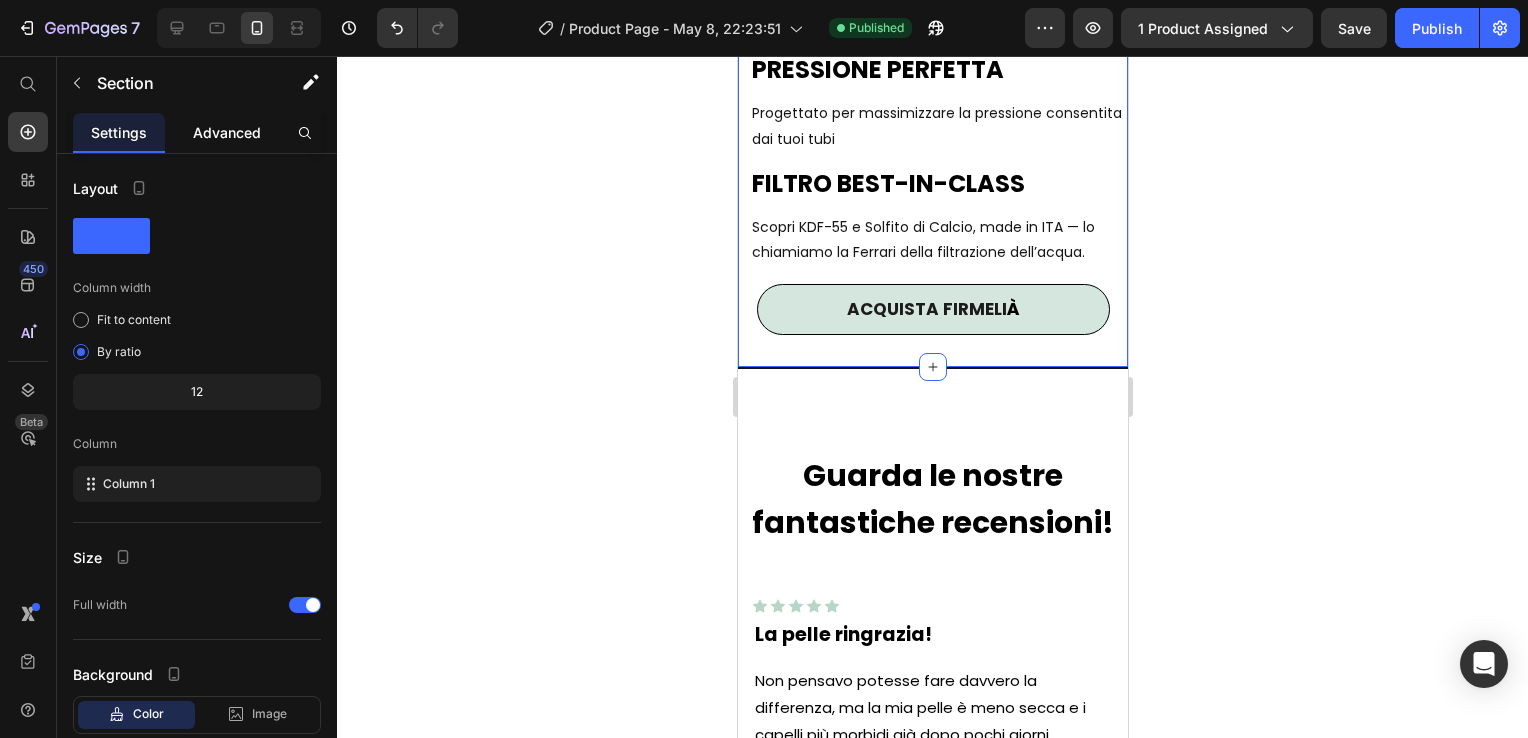 click on "Advanced" 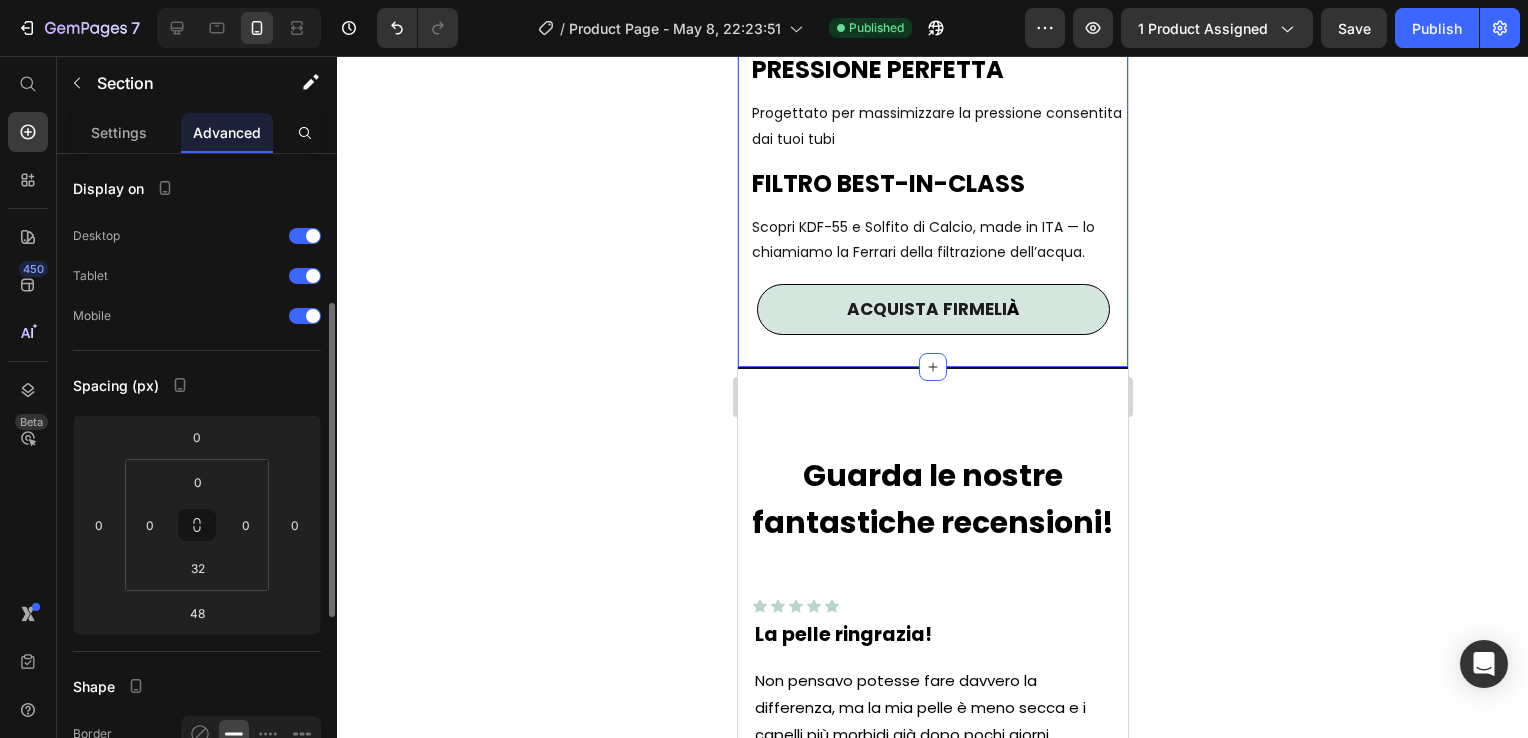 scroll, scrollTop: 100, scrollLeft: 0, axis: vertical 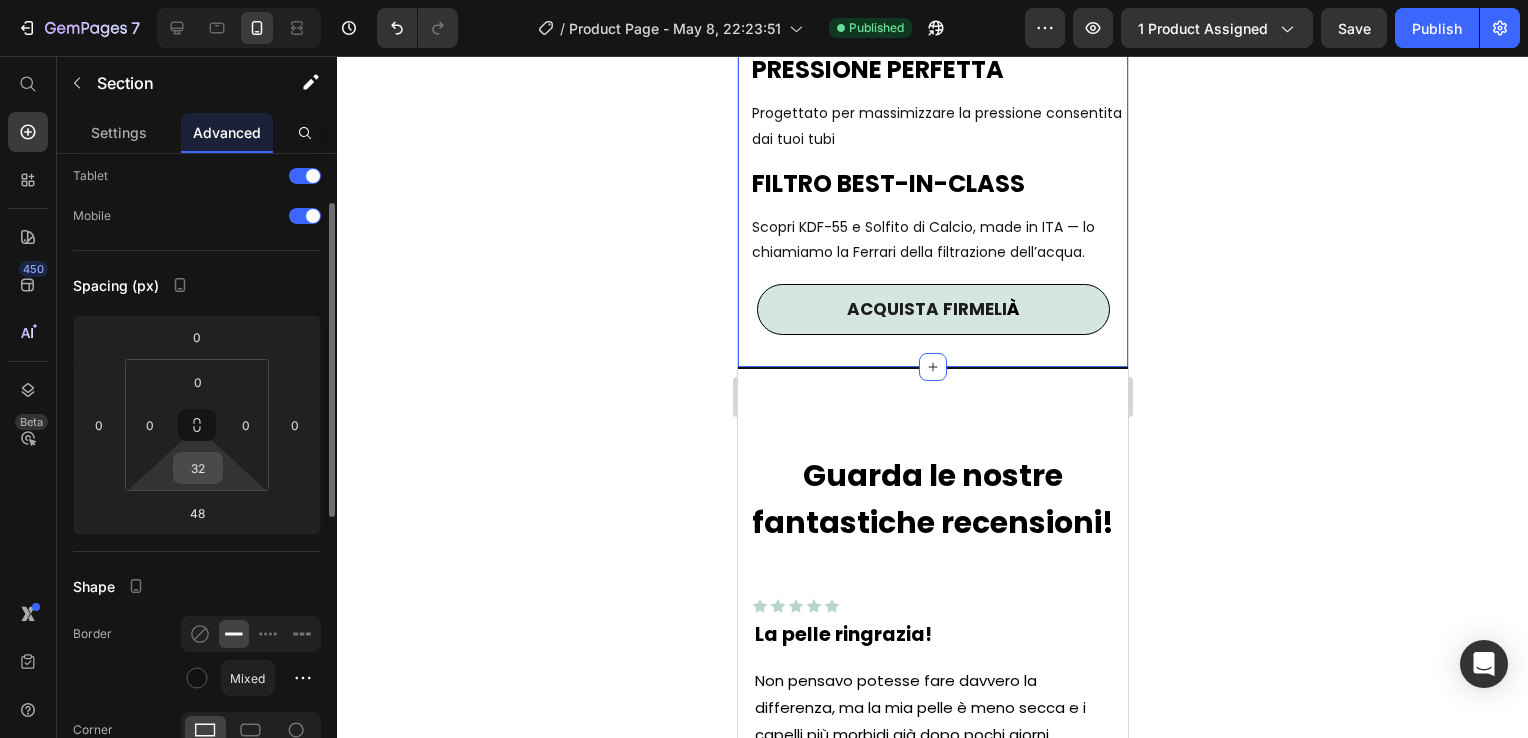 click on "32" at bounding box center (198, 468) 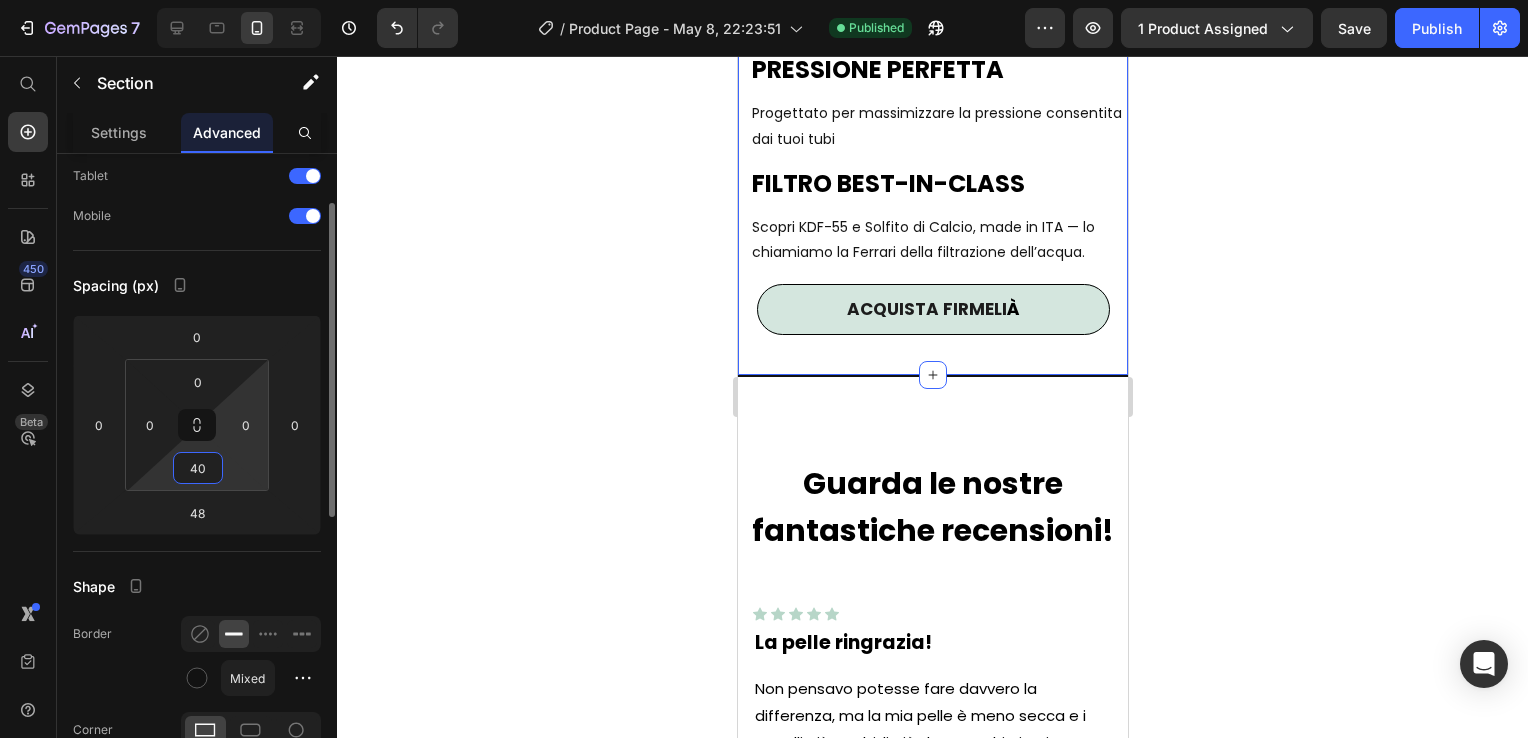 type on "4" 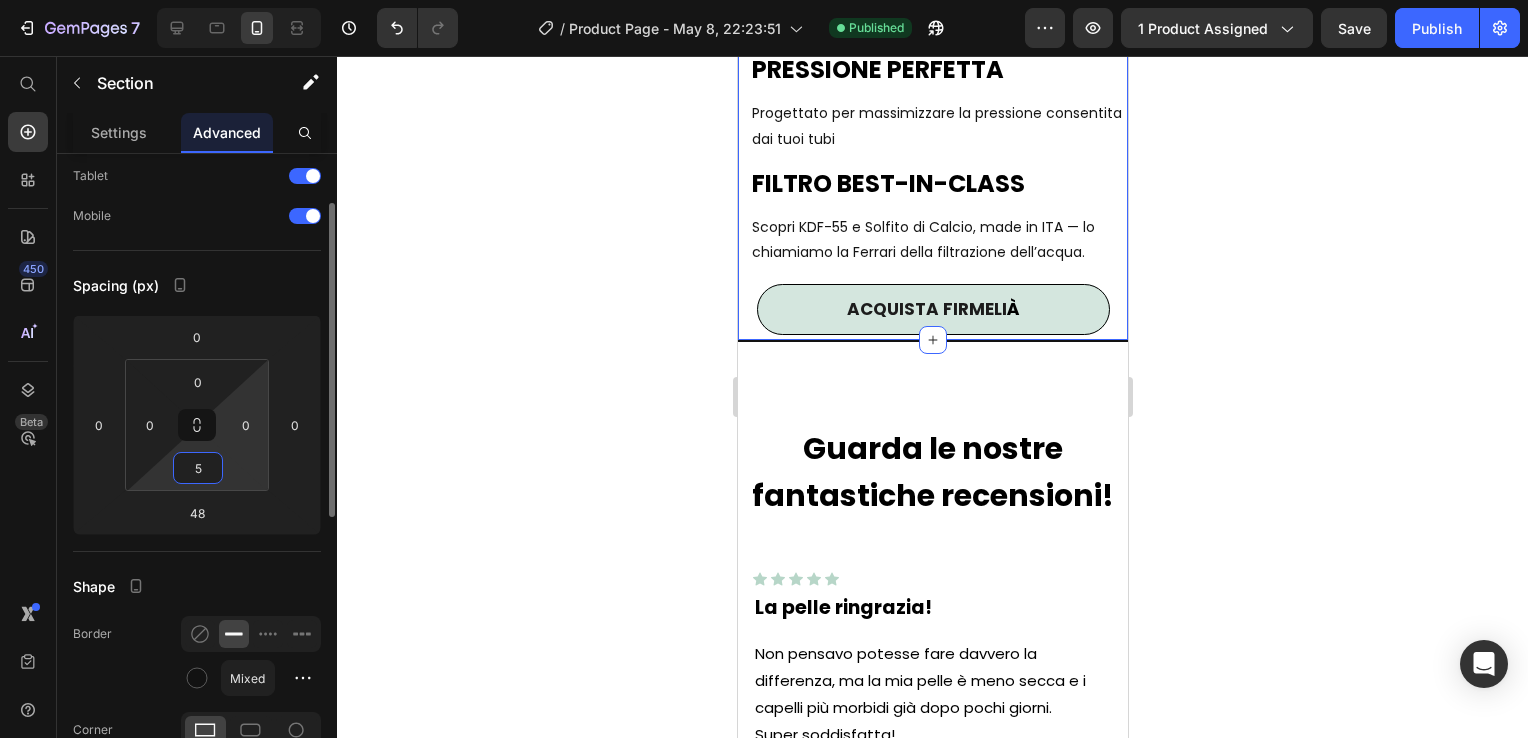 type on "50" 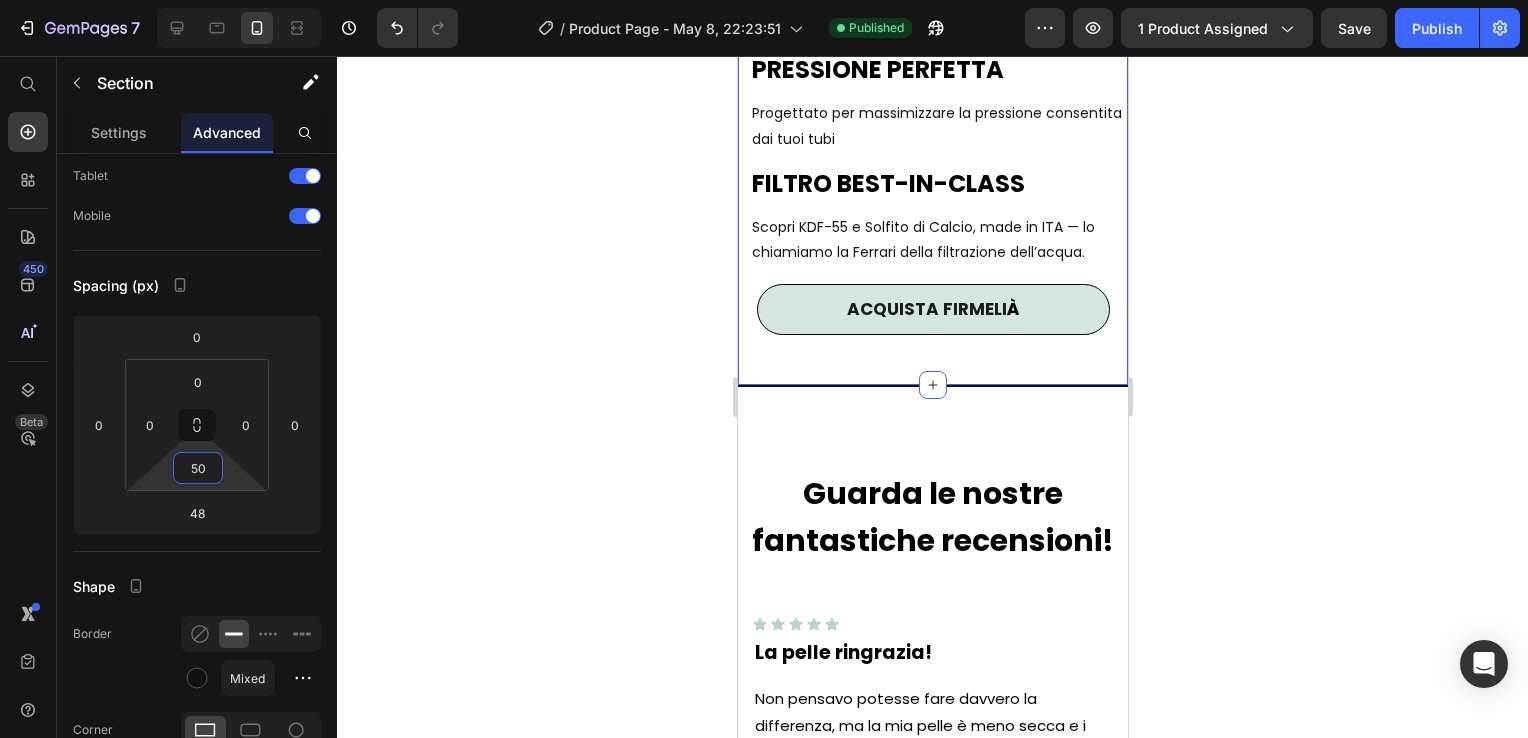 click 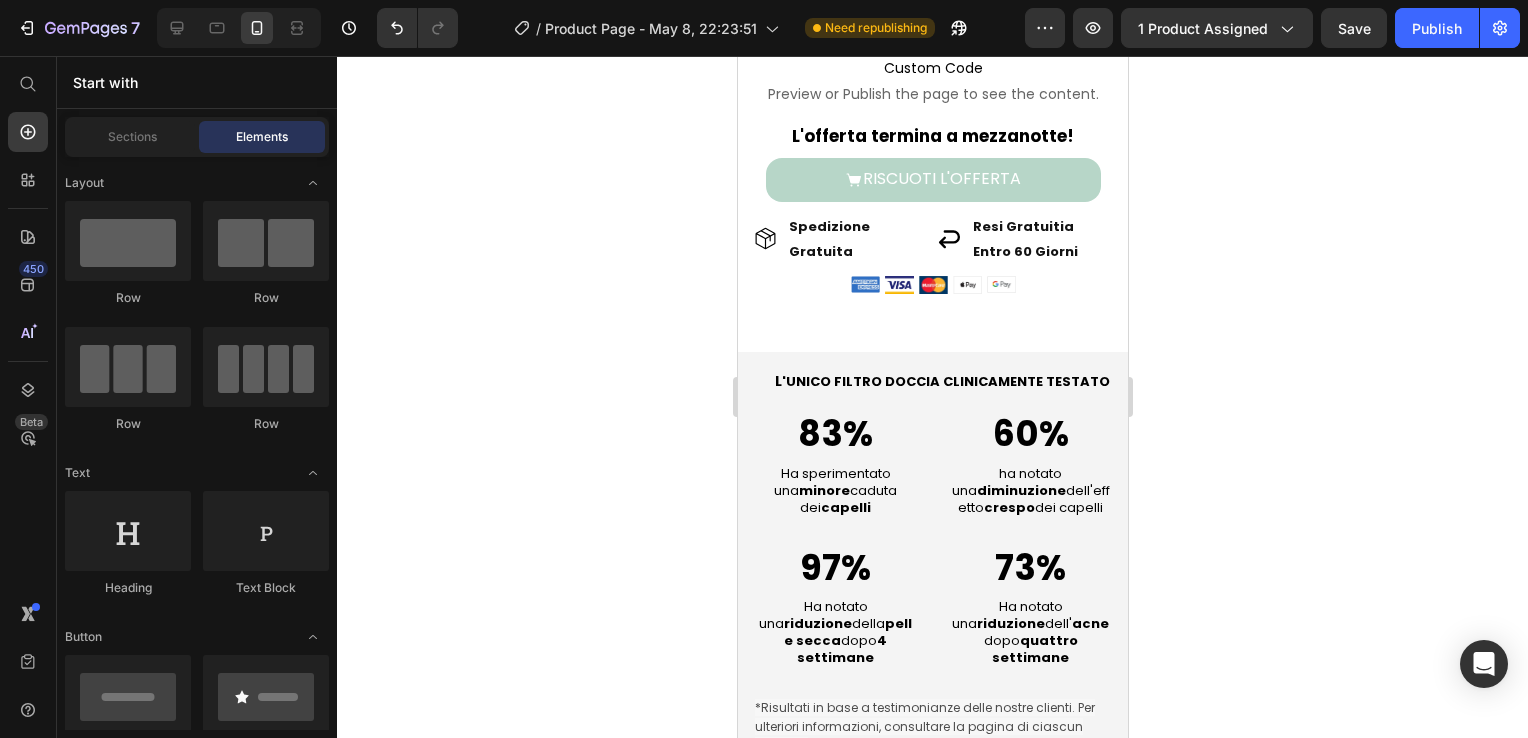 scroll, scrollTop: 677, scrollLeft: 0, axis: vertical 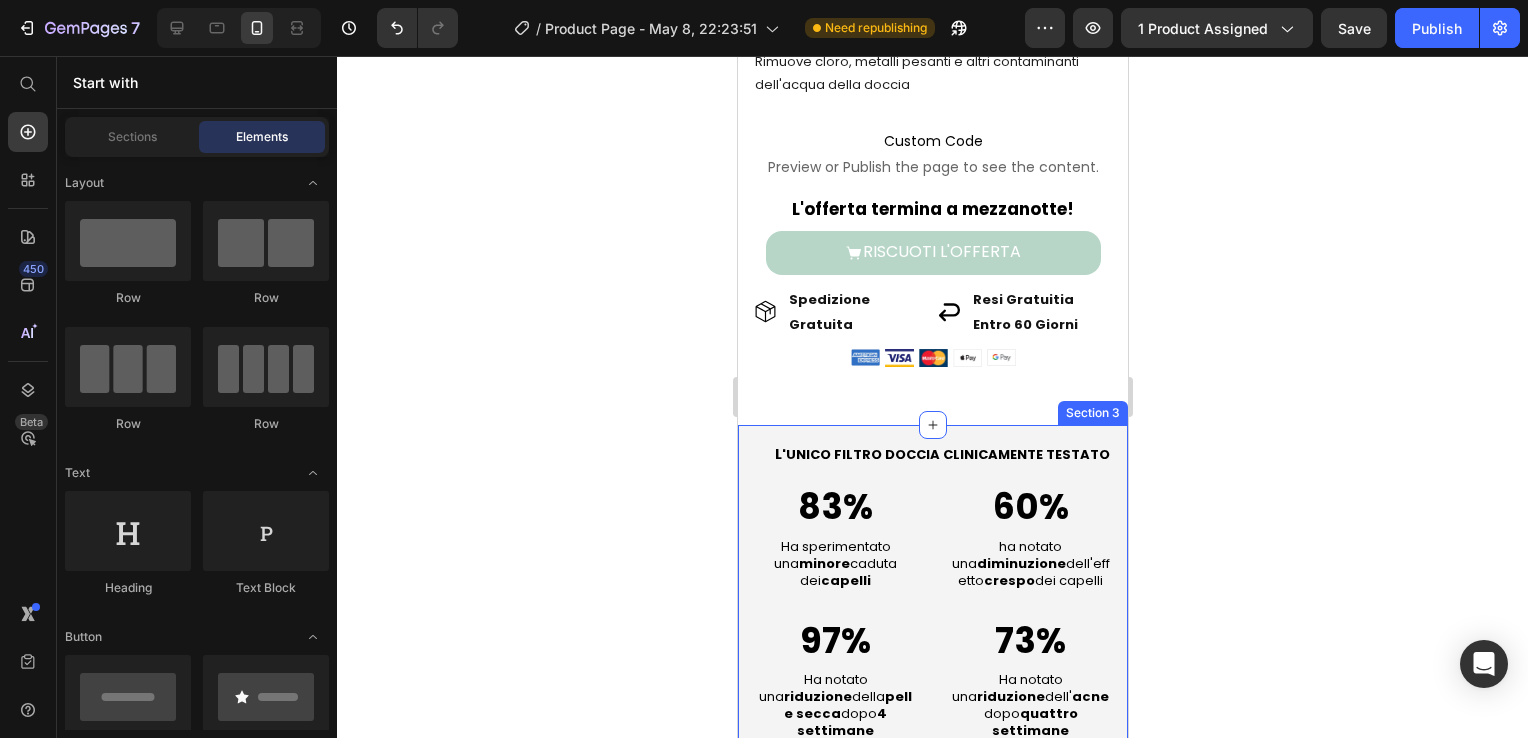 click on "*Risultati in base a testimonianze delle nostre clienti. Per ulteriori informazioni, consultare la pagina di ciascun prodotto Text Block L 'UNICO FILTRO DOCCIA CLINICAMENTE TESTATO Heading 83% Text Block Ha sperimentato una  minore  caduta dei  capelli Text Block 60% Text Block ha notato una  diminuzione  dell'effetto  crespo  dei capelli  Text Block Row 97% Text Block Ha notato una  riduzione  della  pelle secca  dopo  4 settimane Text Block 73% Text Block Ha notato una  riduzione  dell' acne  dopo  quattro settimane Text Block Row Row Row Section 3" at bounding box center [932, 635] 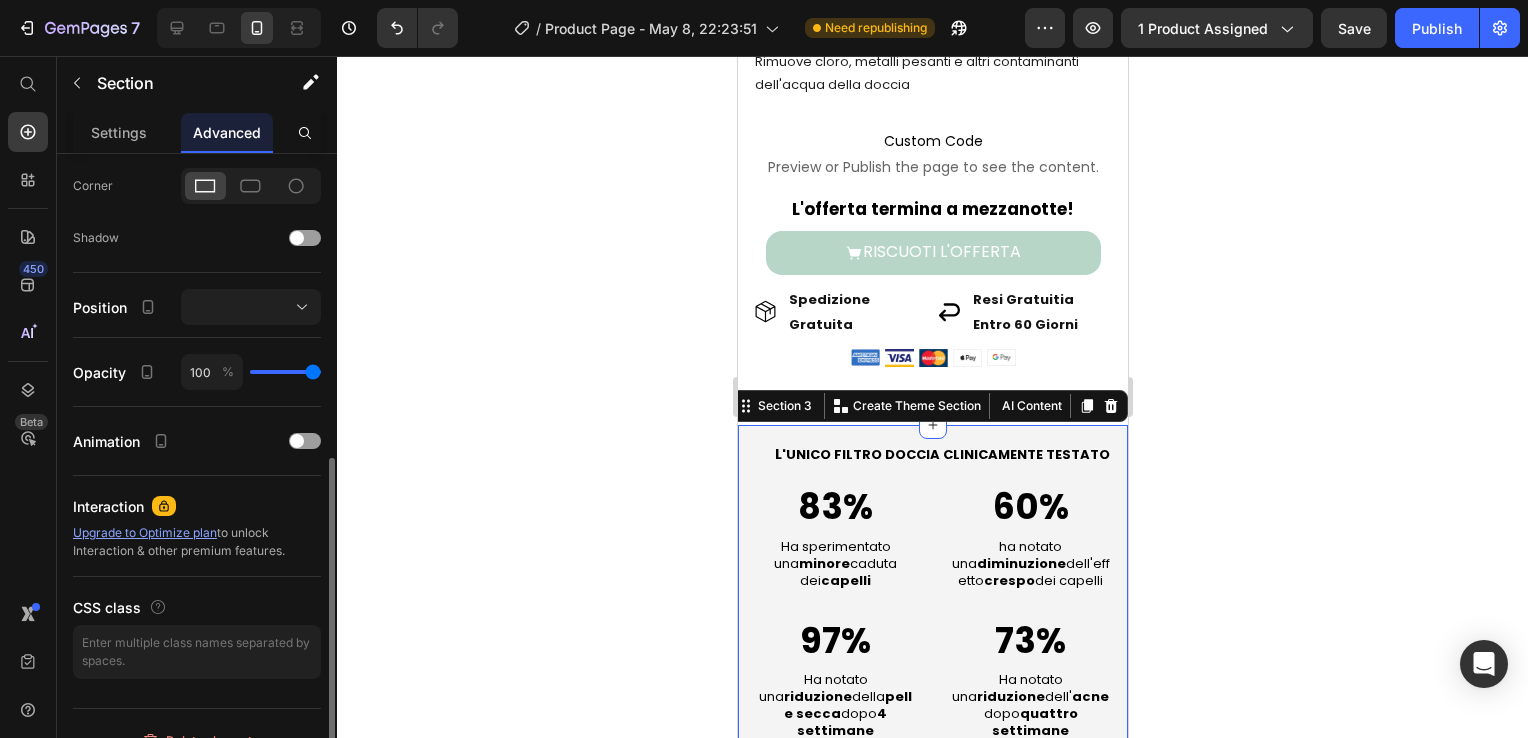 scroll, scrollTop: 625, scrollLeft: 0, axis: vertical 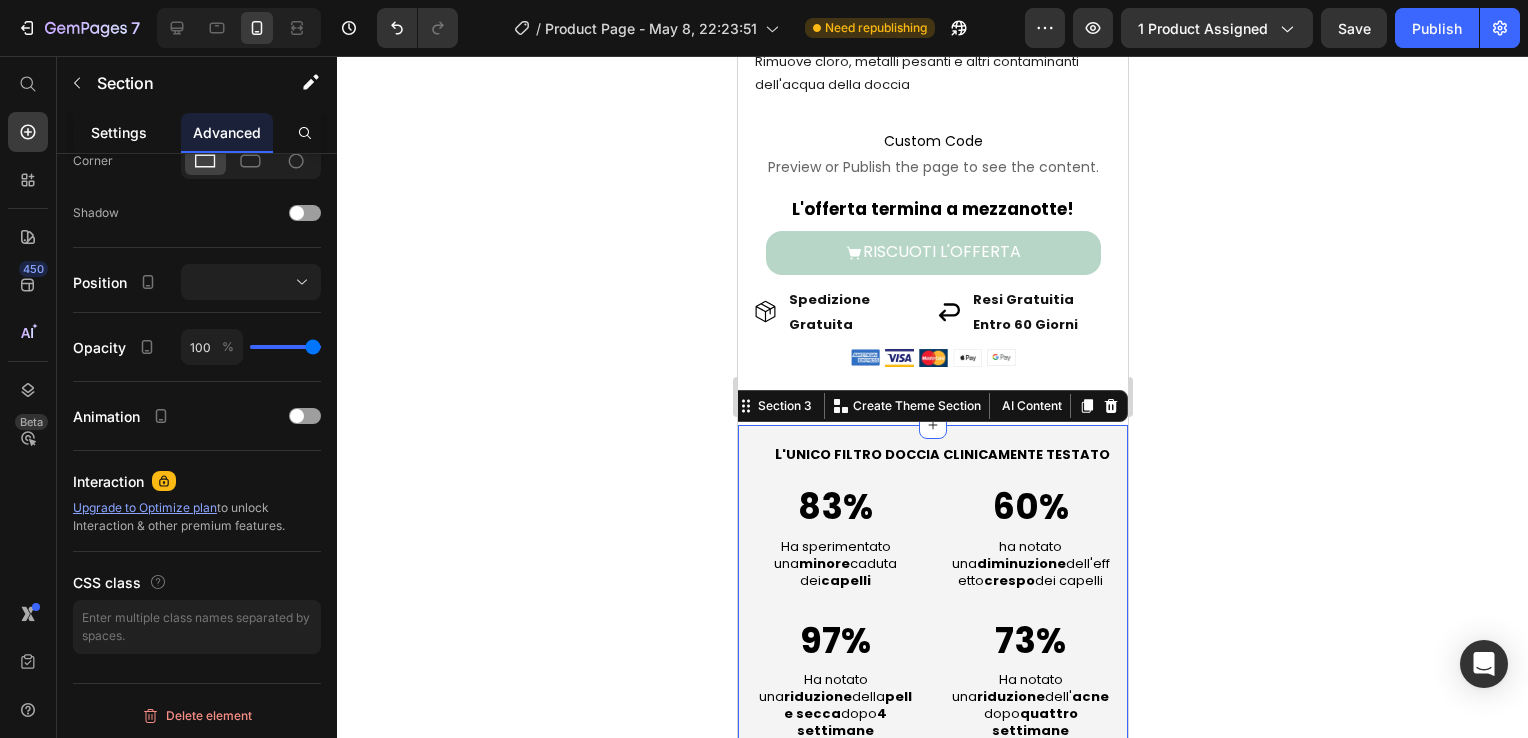 click on "Settings" 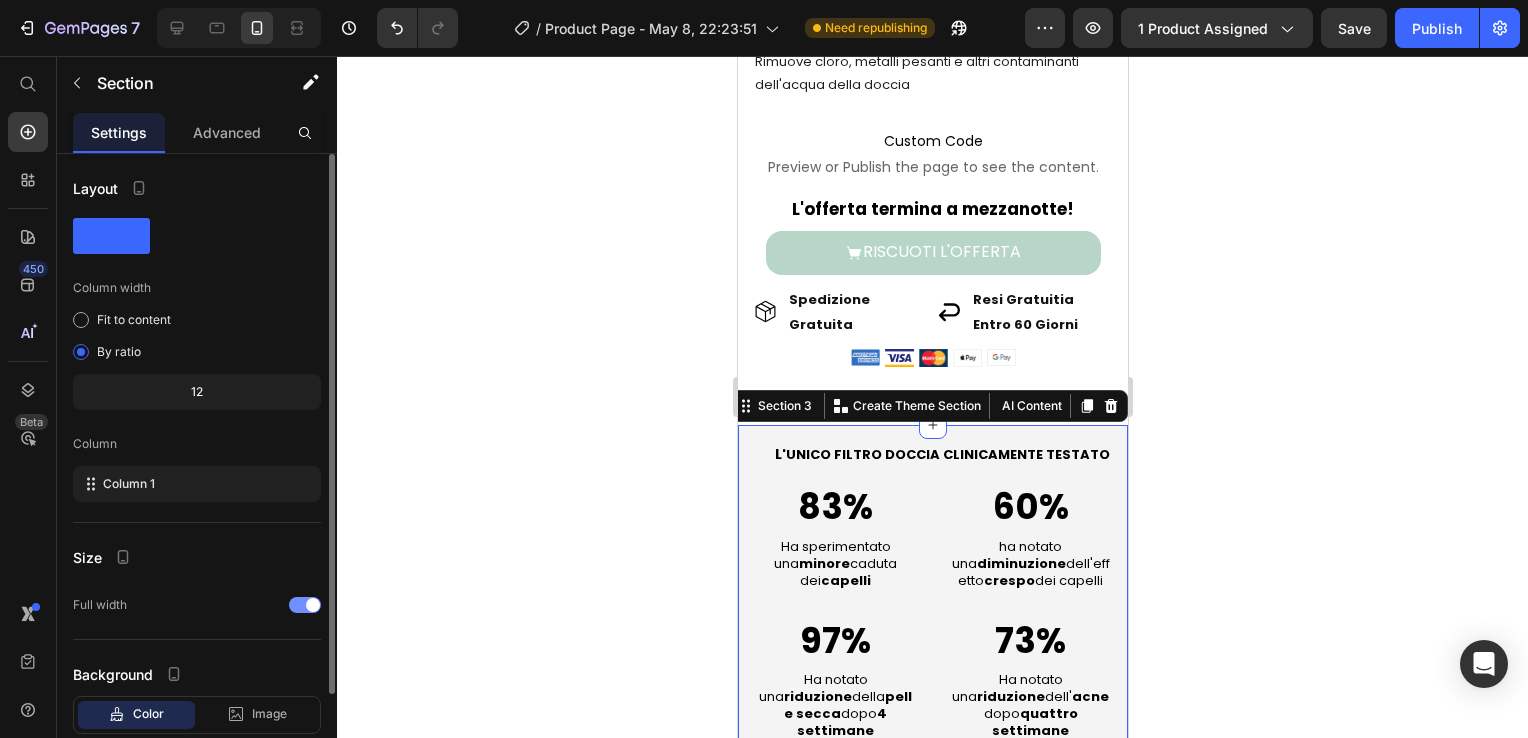 scroll, scrollTop: 120, scrollLeft: 0, axis: vertical 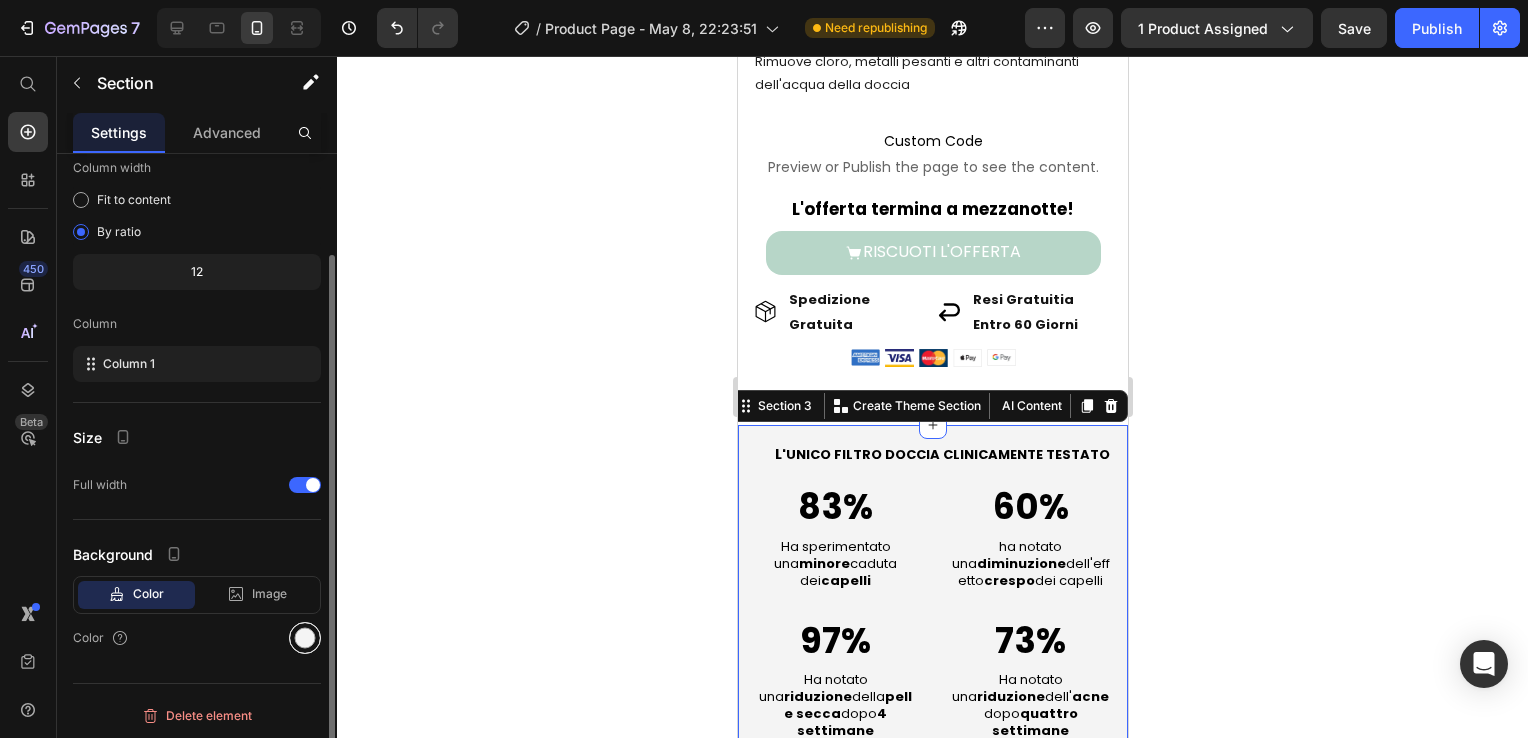 click at bounding box center [305, 638] 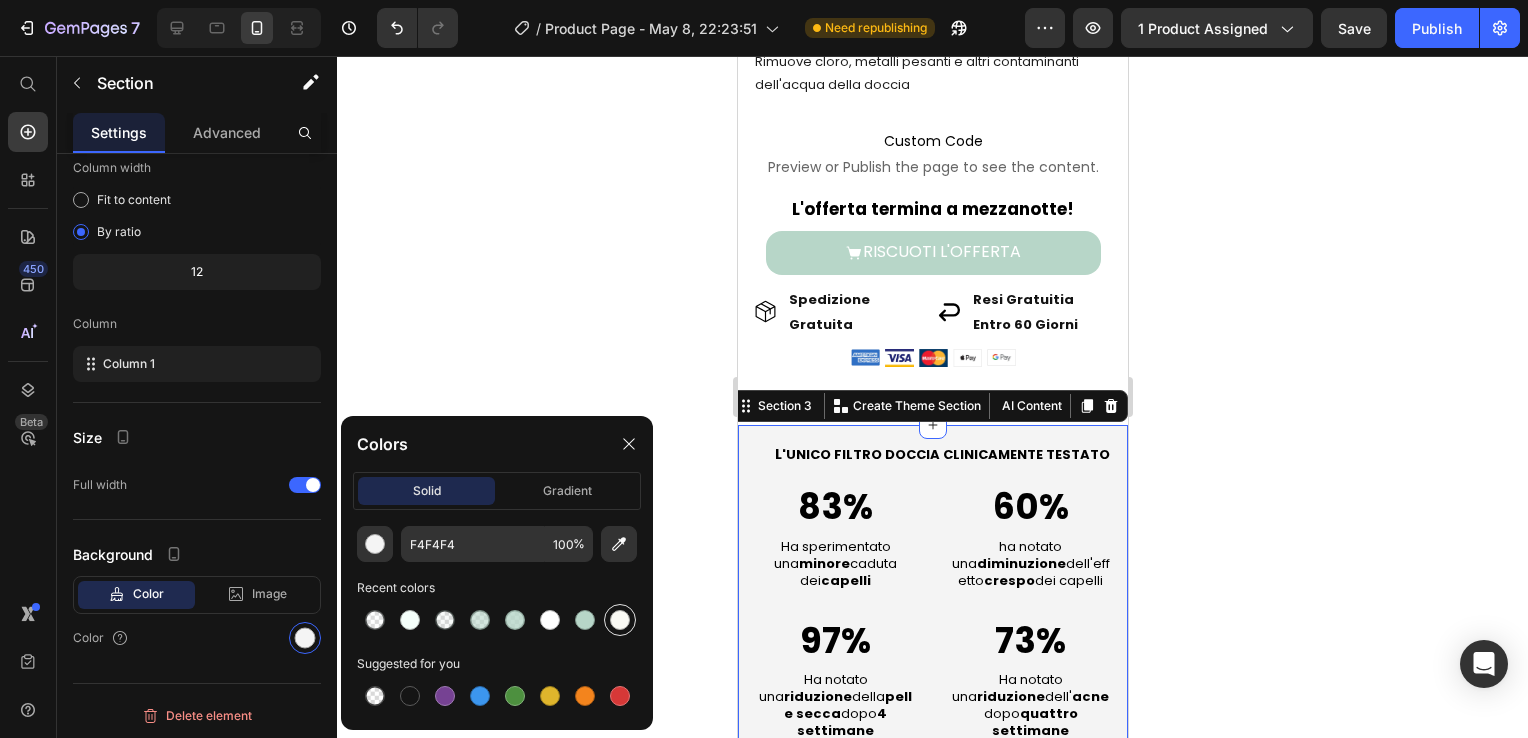 click at bounding box center (620, 620) 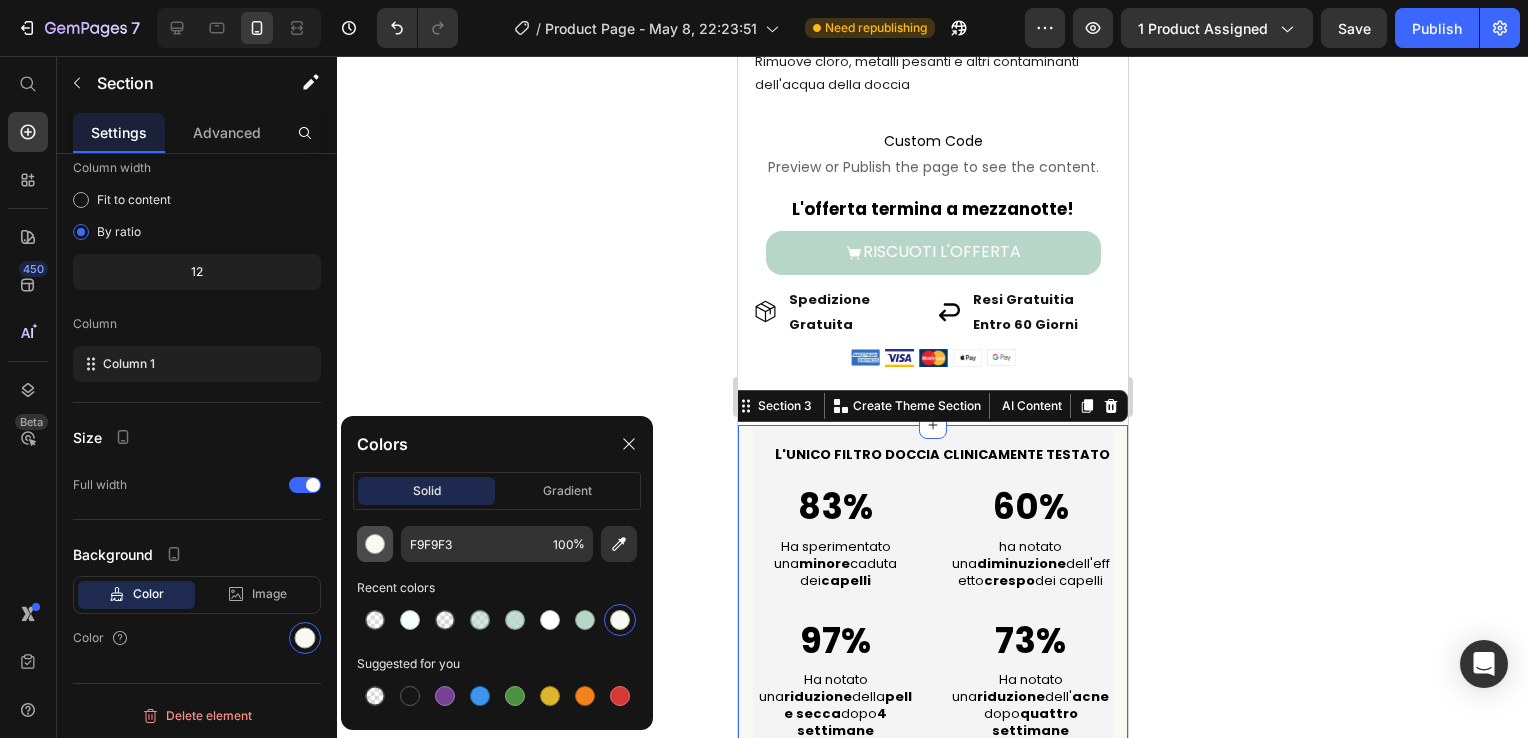 click at bounding box center [375, 544] 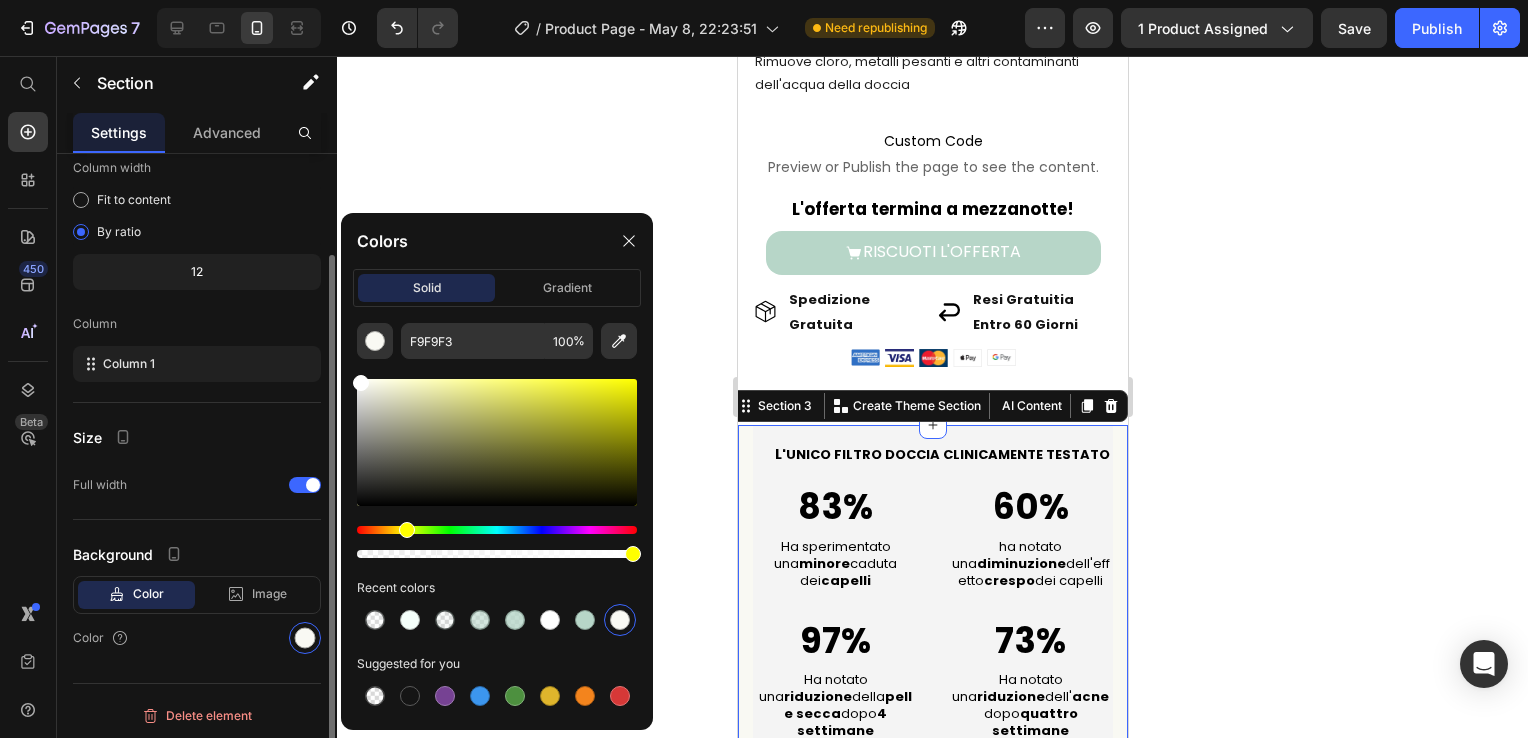 drag, startPoint x: 383, startPoint y: 409, endPoint x: 284, endPoint y: 324, distance: 130.48372 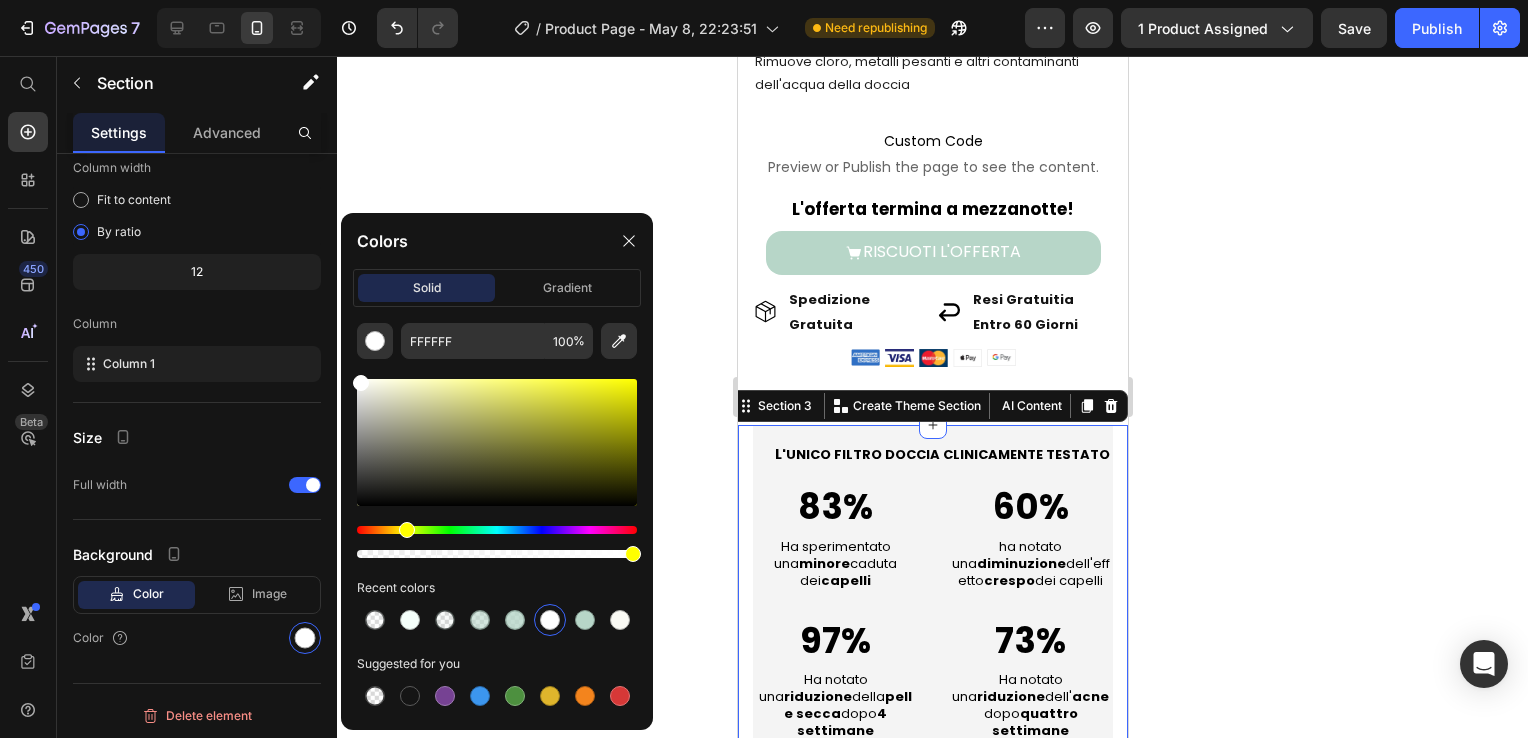 click 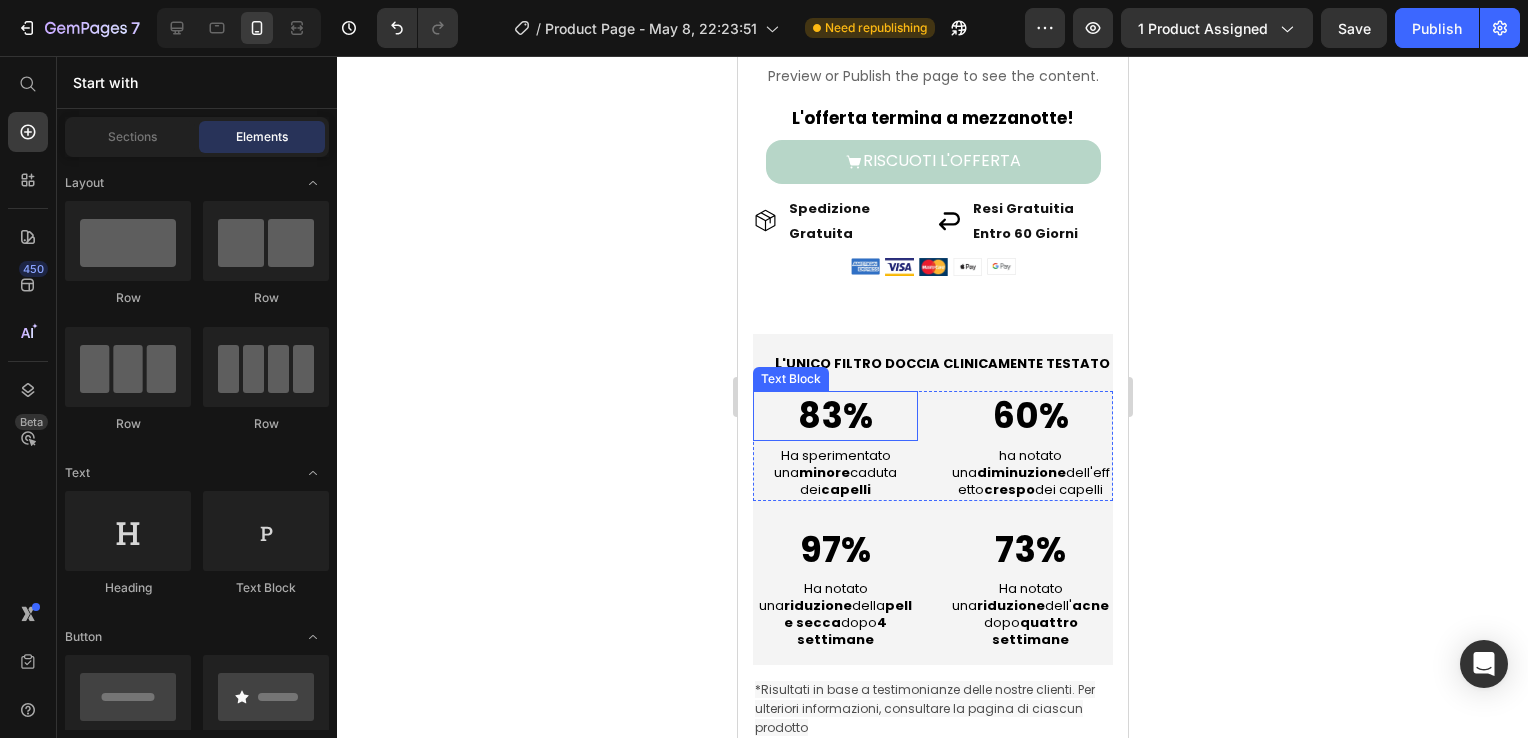 scroll, scrollTop: 777, scrollLeft: 0, axis: vertical 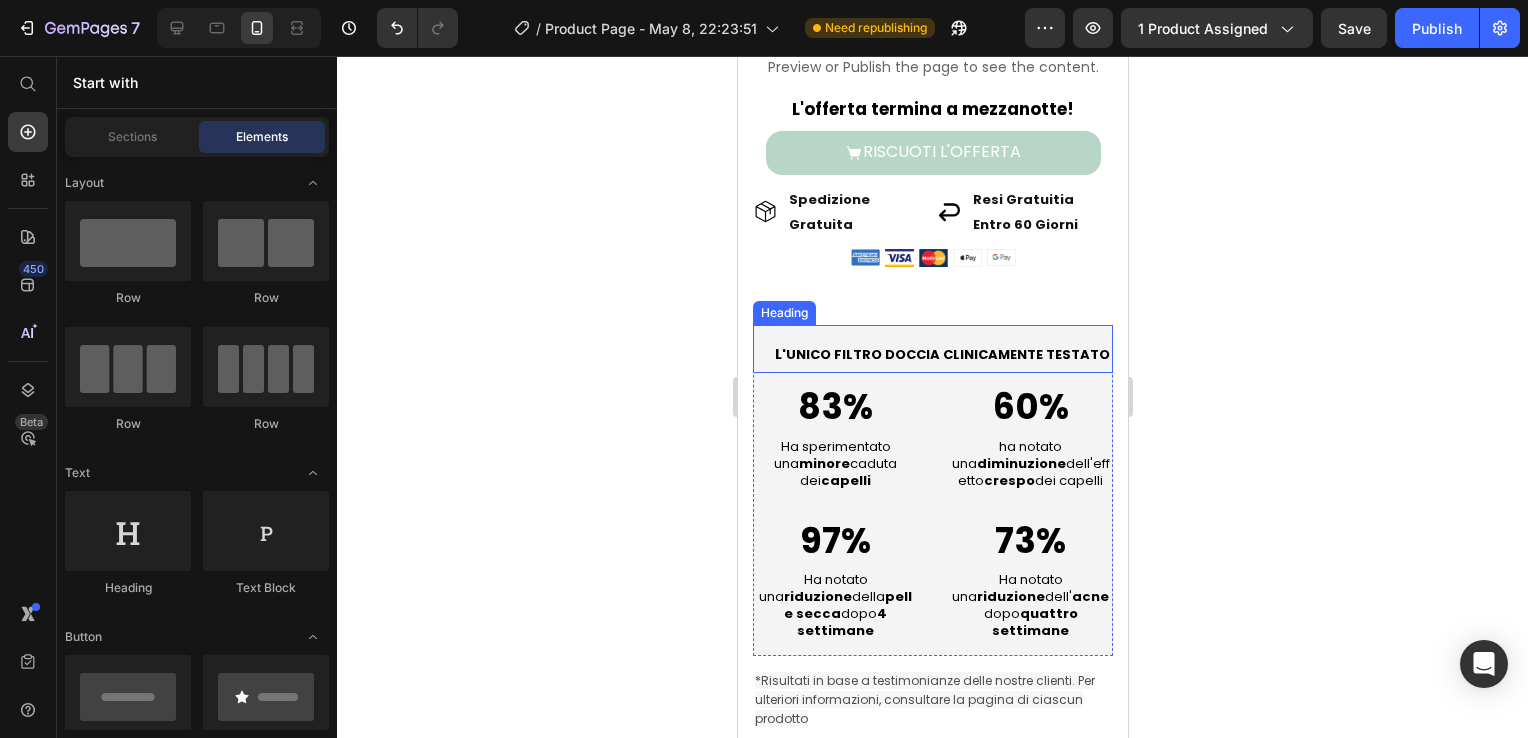 click on "'UNICO FILTRO DOCCIA CLINICAMENTE TESTATO" at bounding box center [945, 354] 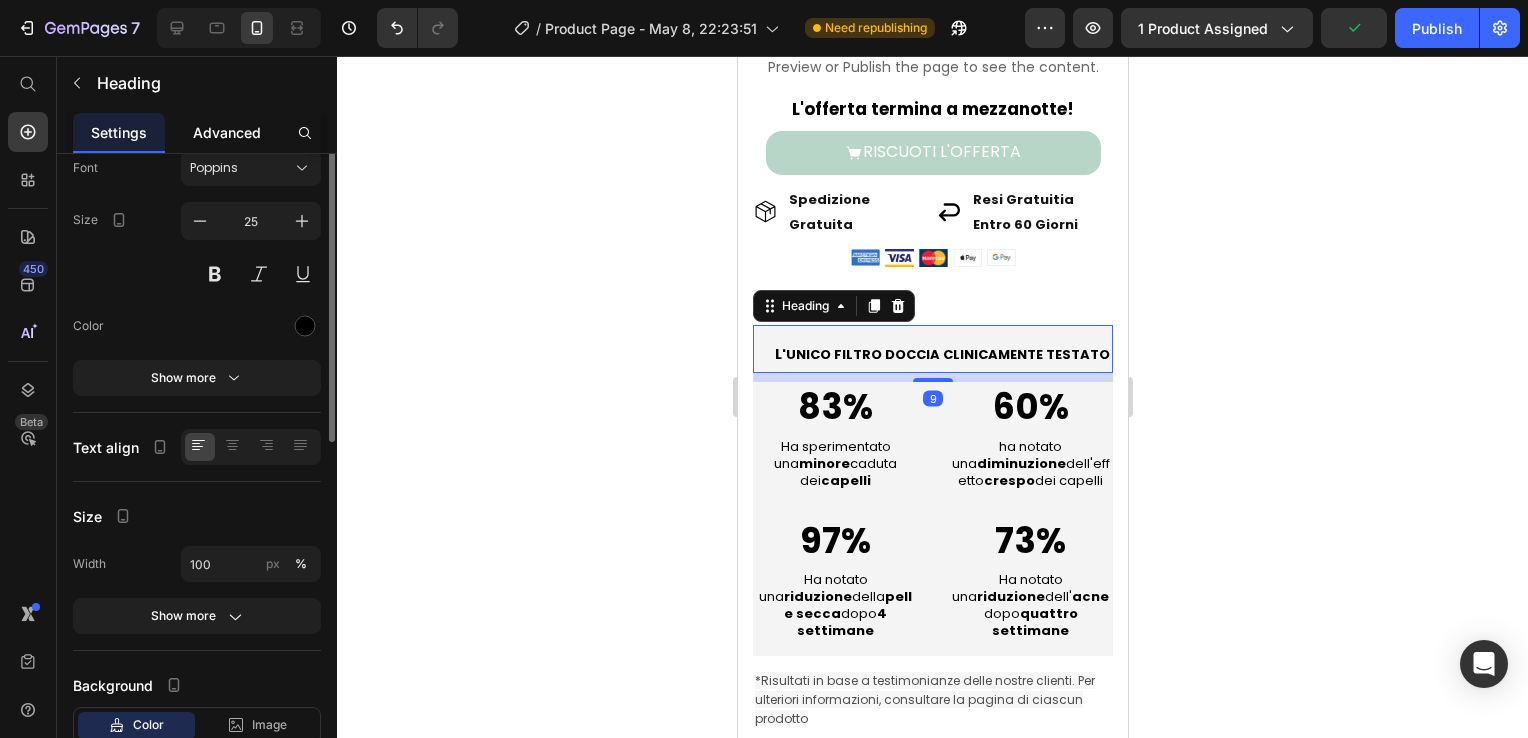 scroll, scrollTop: 0, scrollLeft: 0, axis: both 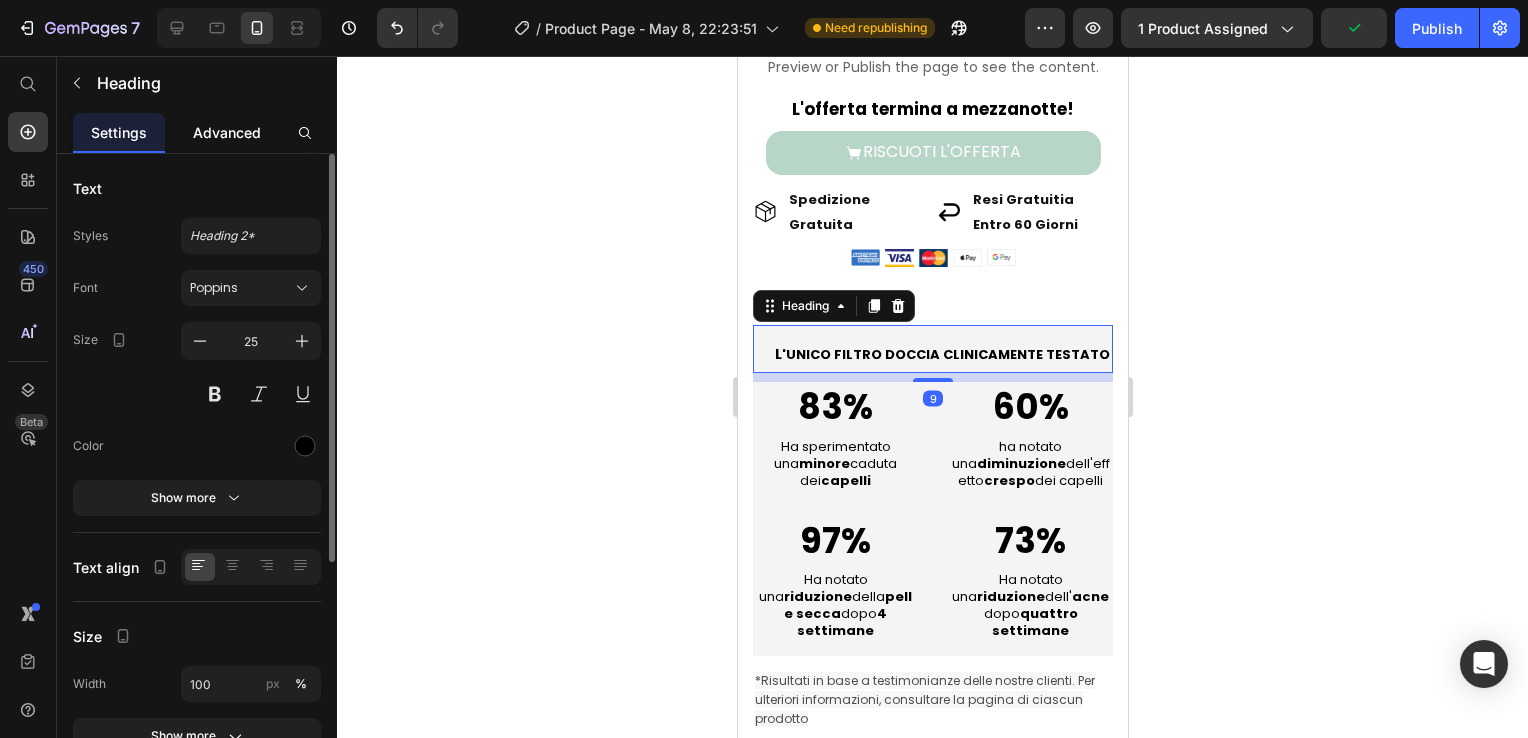 click on "Advanced" at bounding box center [227, 132] 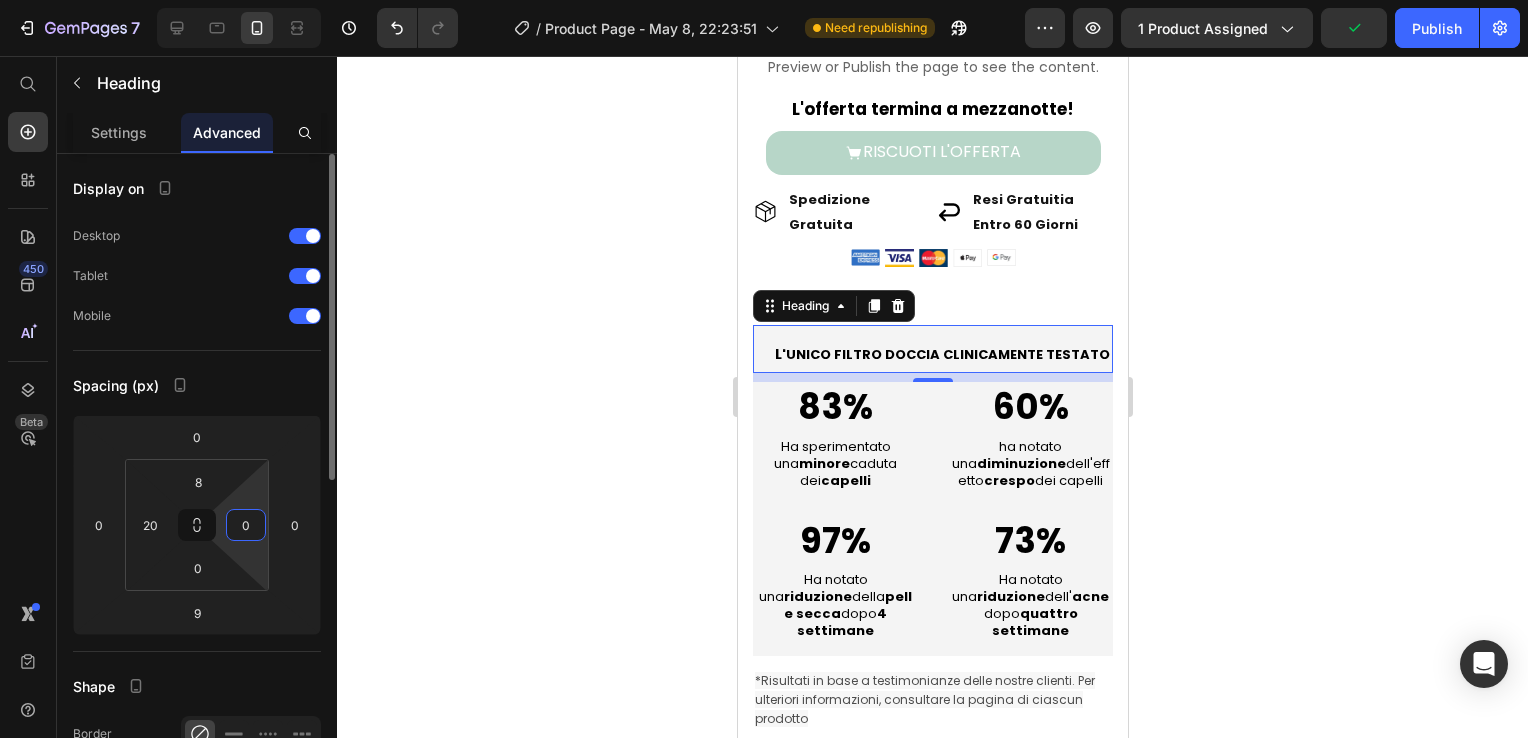 click on "0" at bounding box center [246, 525] 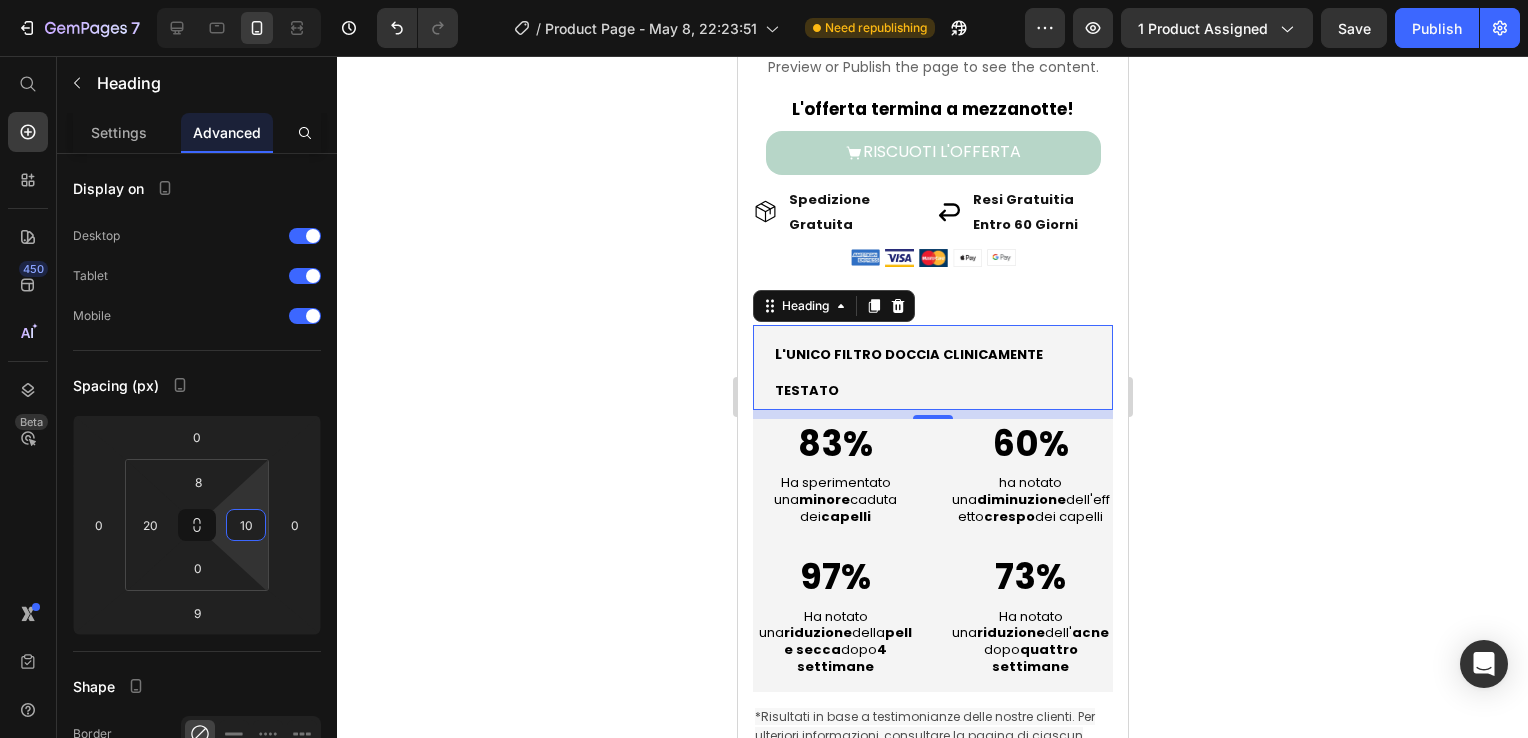 type on "10" 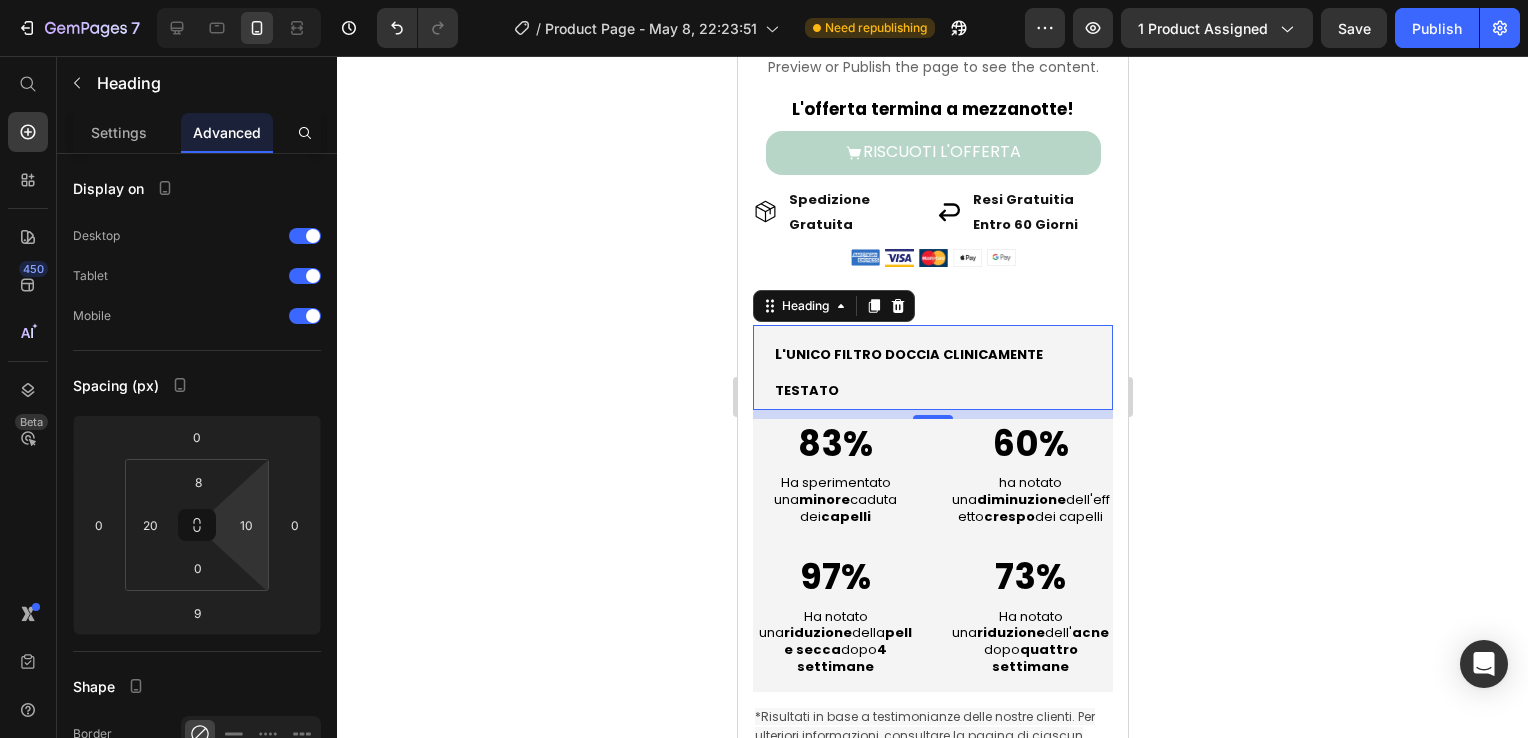 click on "'UNICO FILTRO DOCCIA CLINICAMENTE TESTATO" at bounding box center (908, 373) 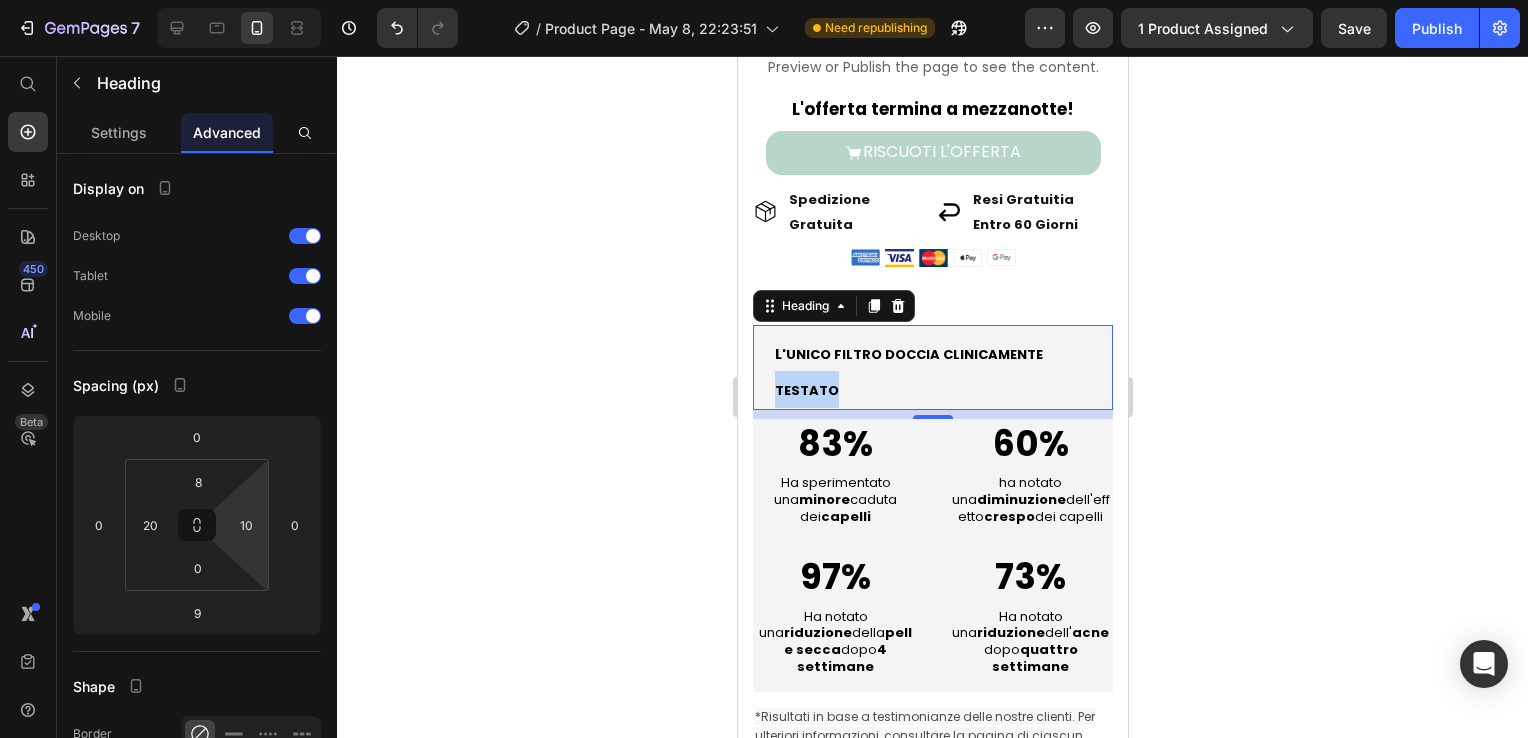 click on "'UNICO FILTRO DOCCIA CLINICAMENTE TESTATO" at bounding box center [908, 373] 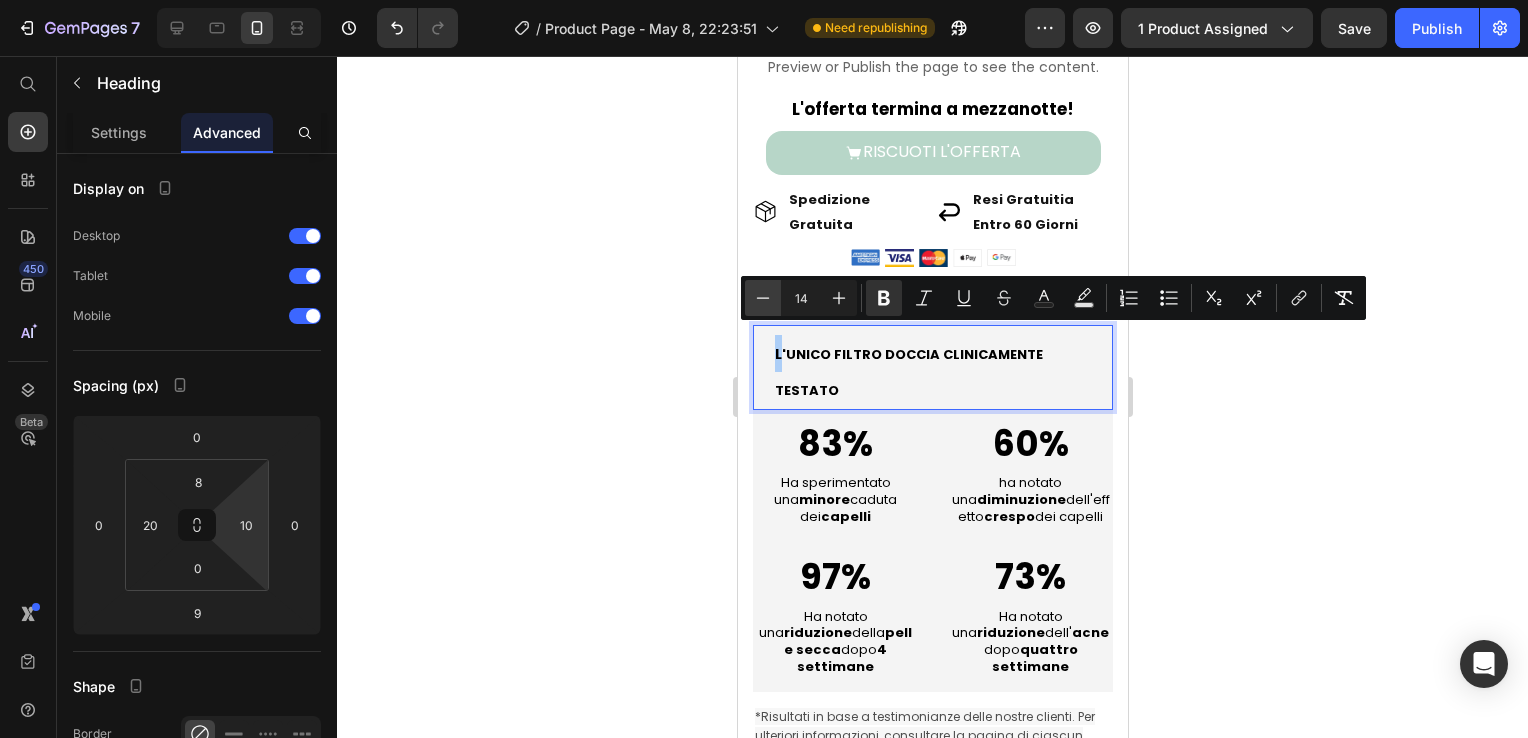 click 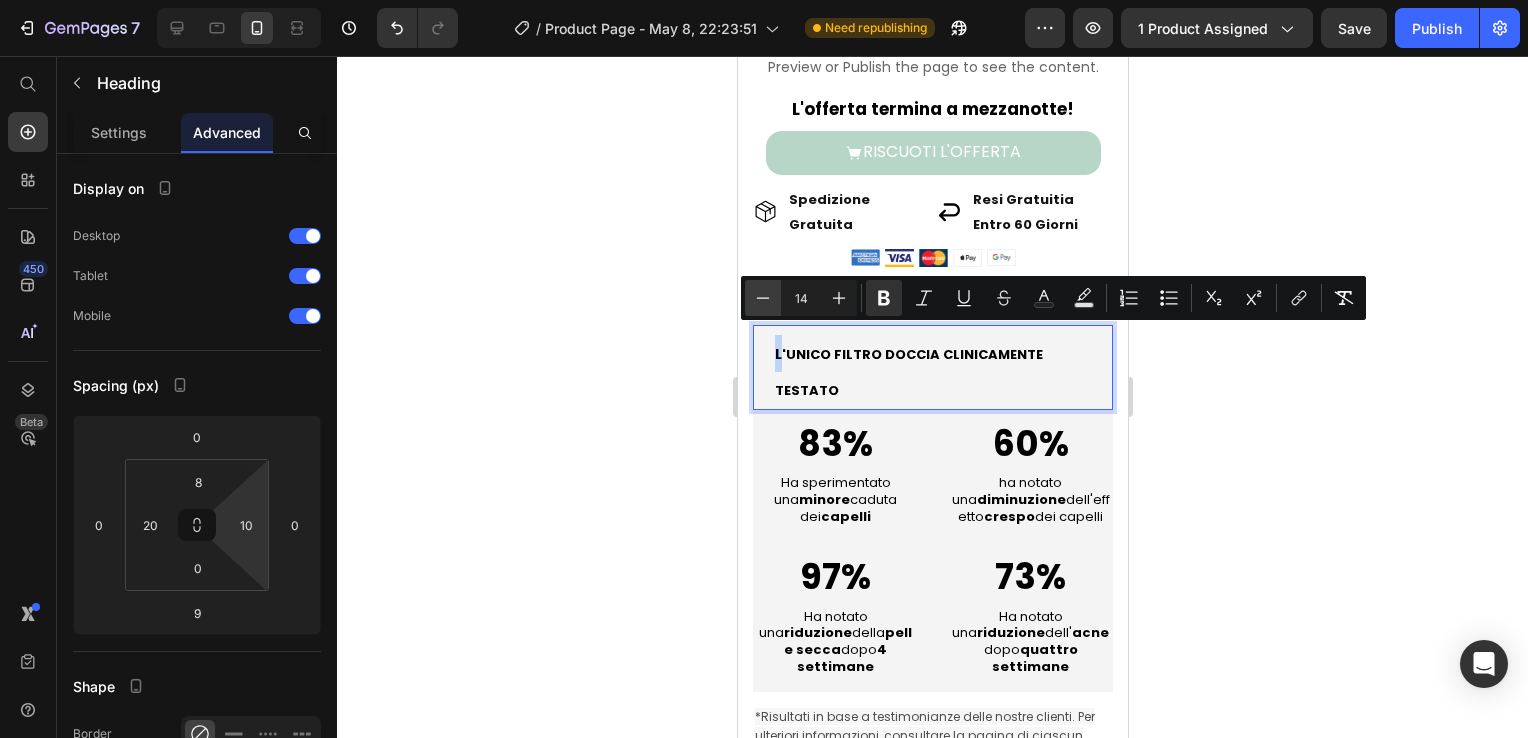 type on "13" 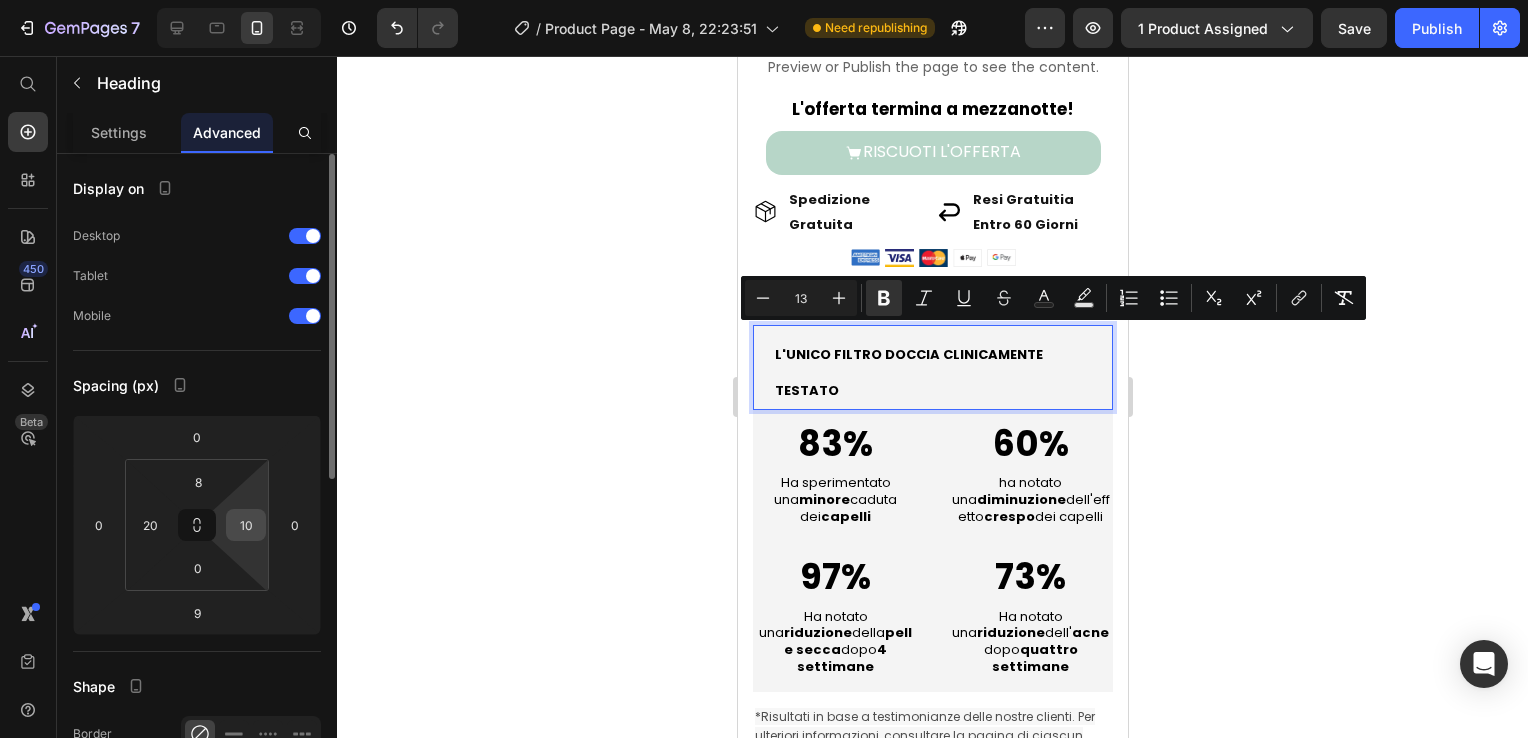 click on "10" at bounding box center [246, 525] 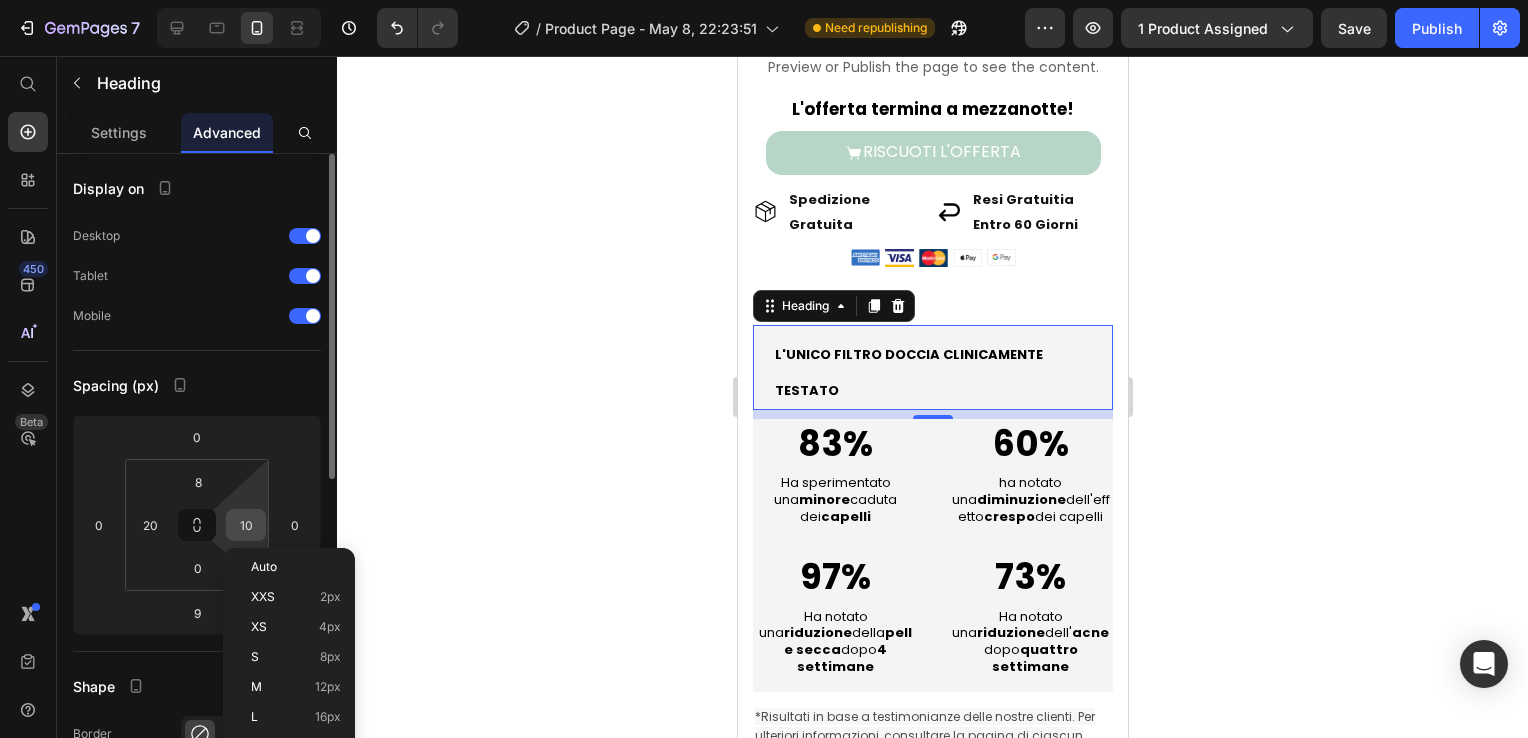 click on "10" at bounding box center [246, 525] 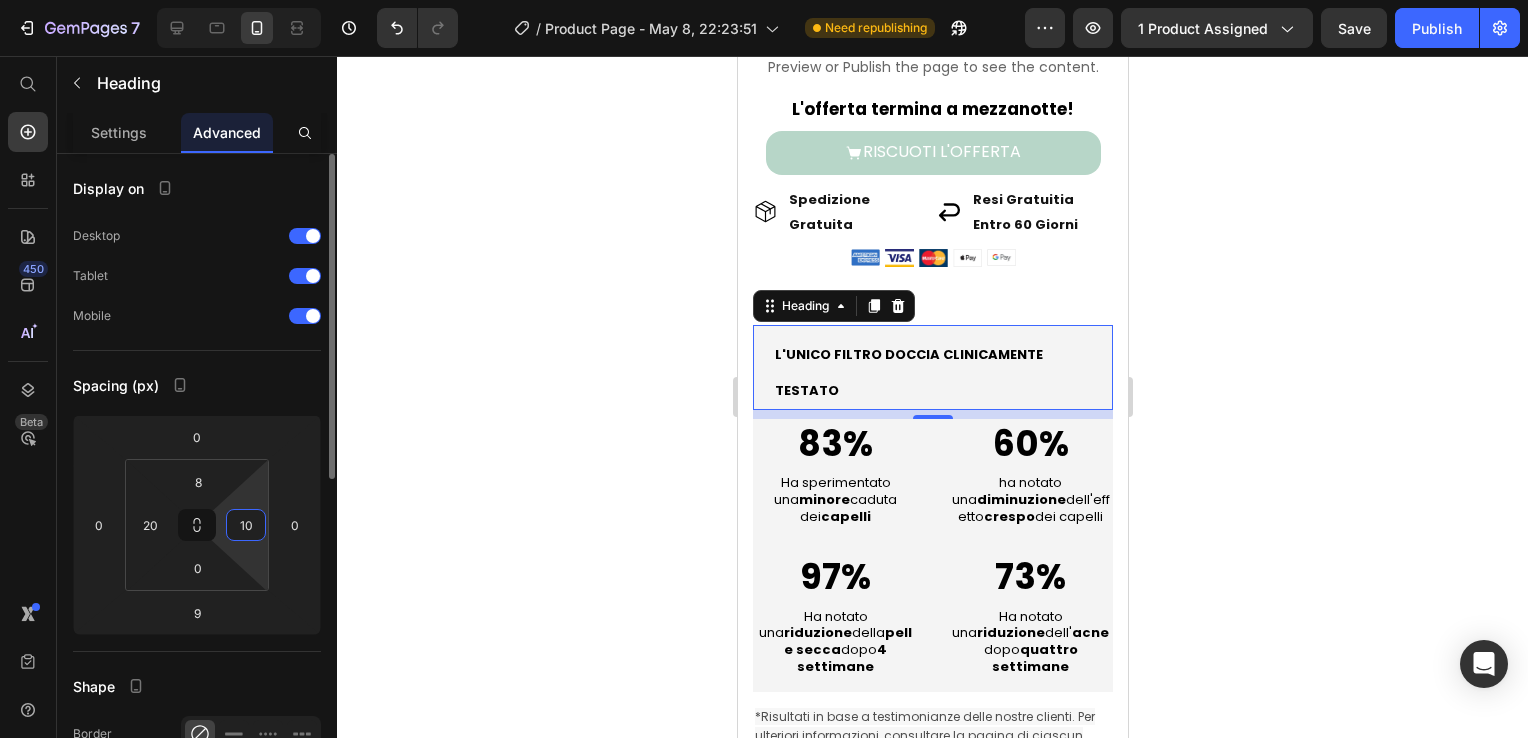 click on "10" at bounding box center (246, 525) 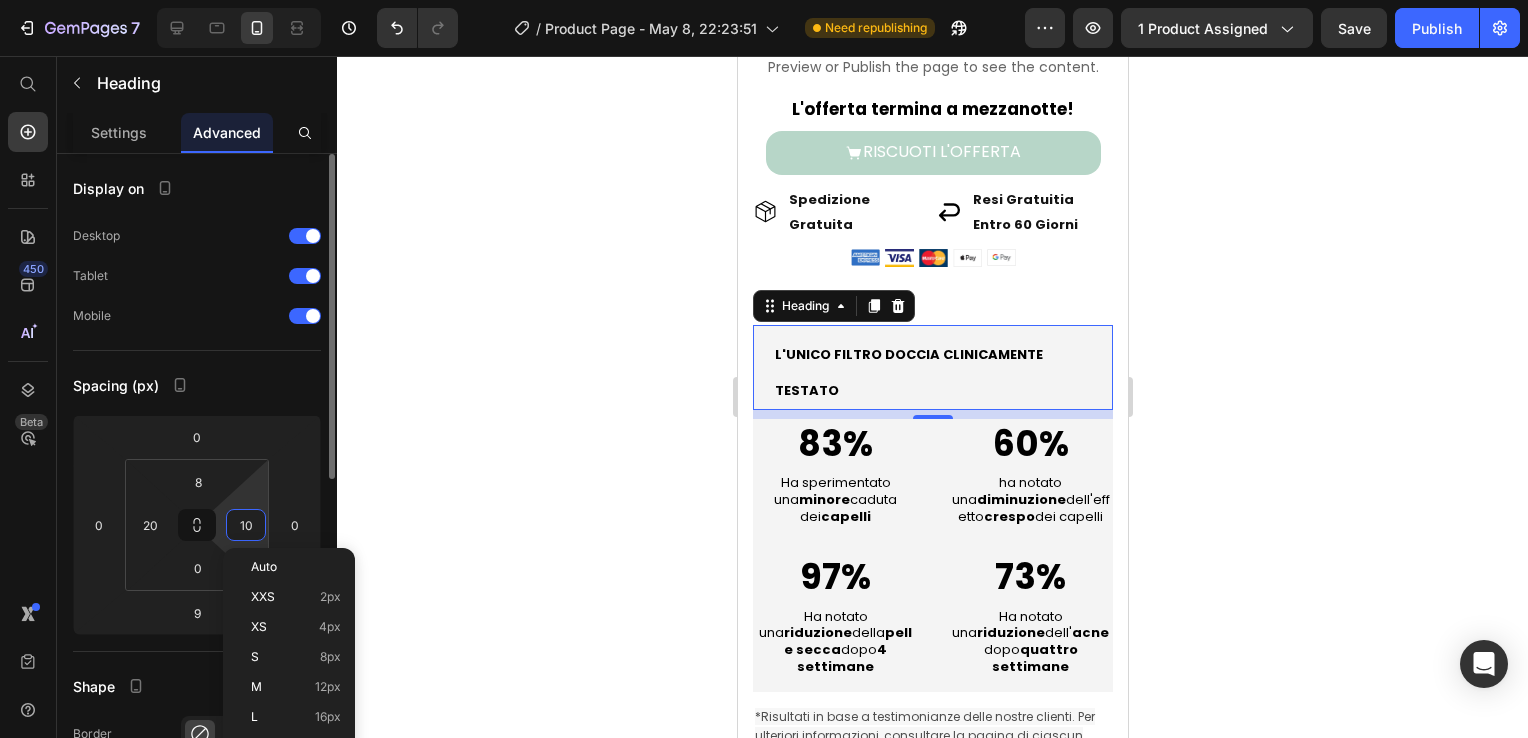 type on "5" 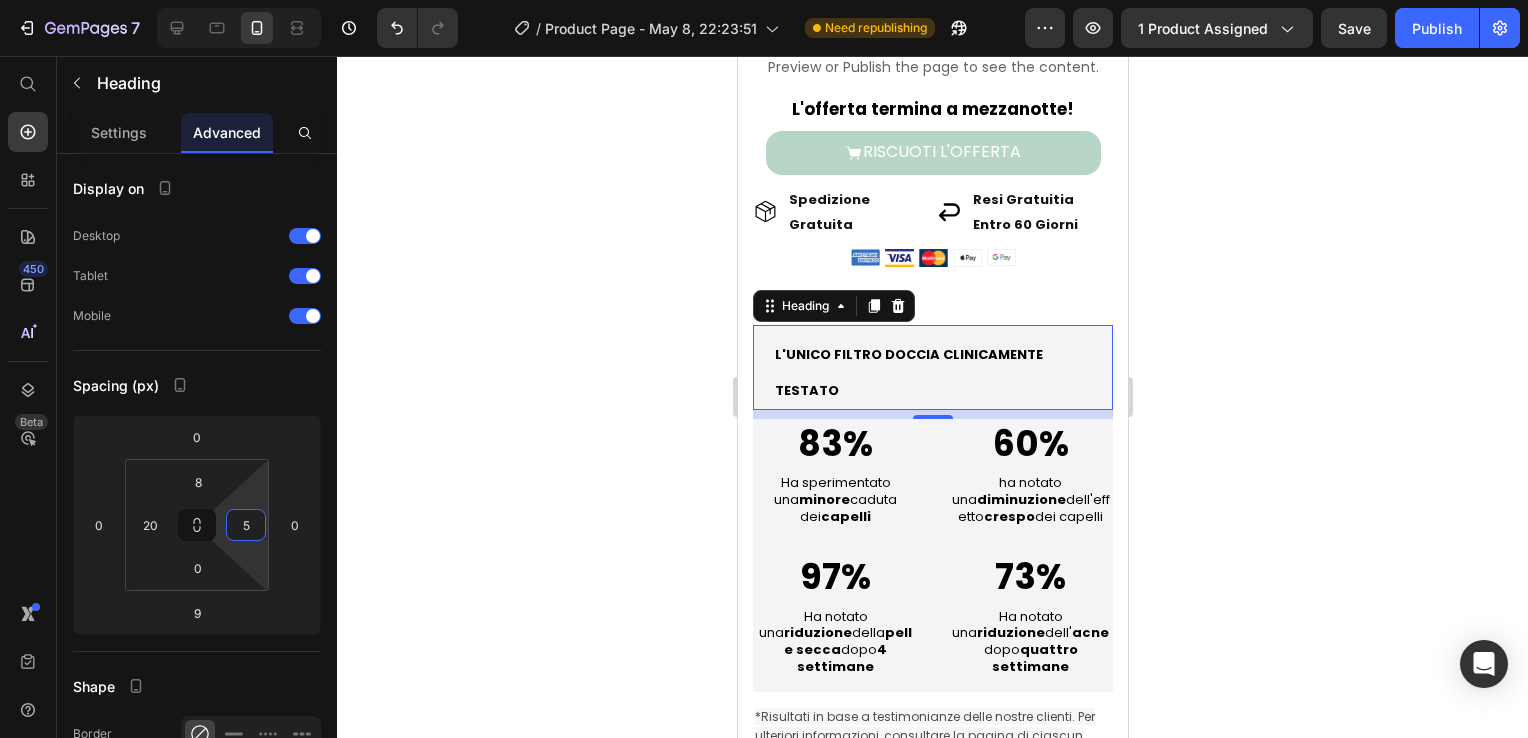 click 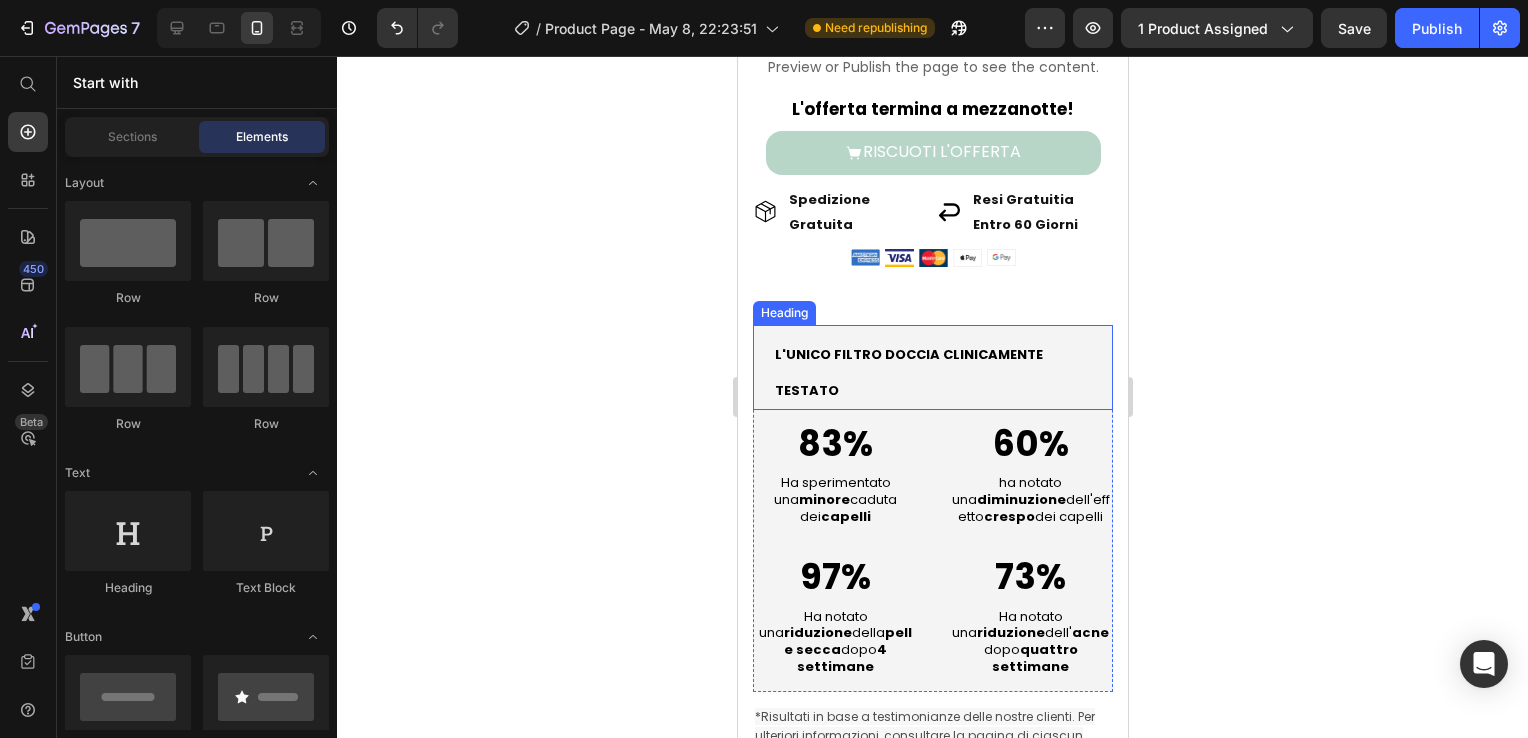 click on "L'UNICO FILTRO DOCCIA CLINICAMENTE TESTATO" at bounding box center [908, 373] 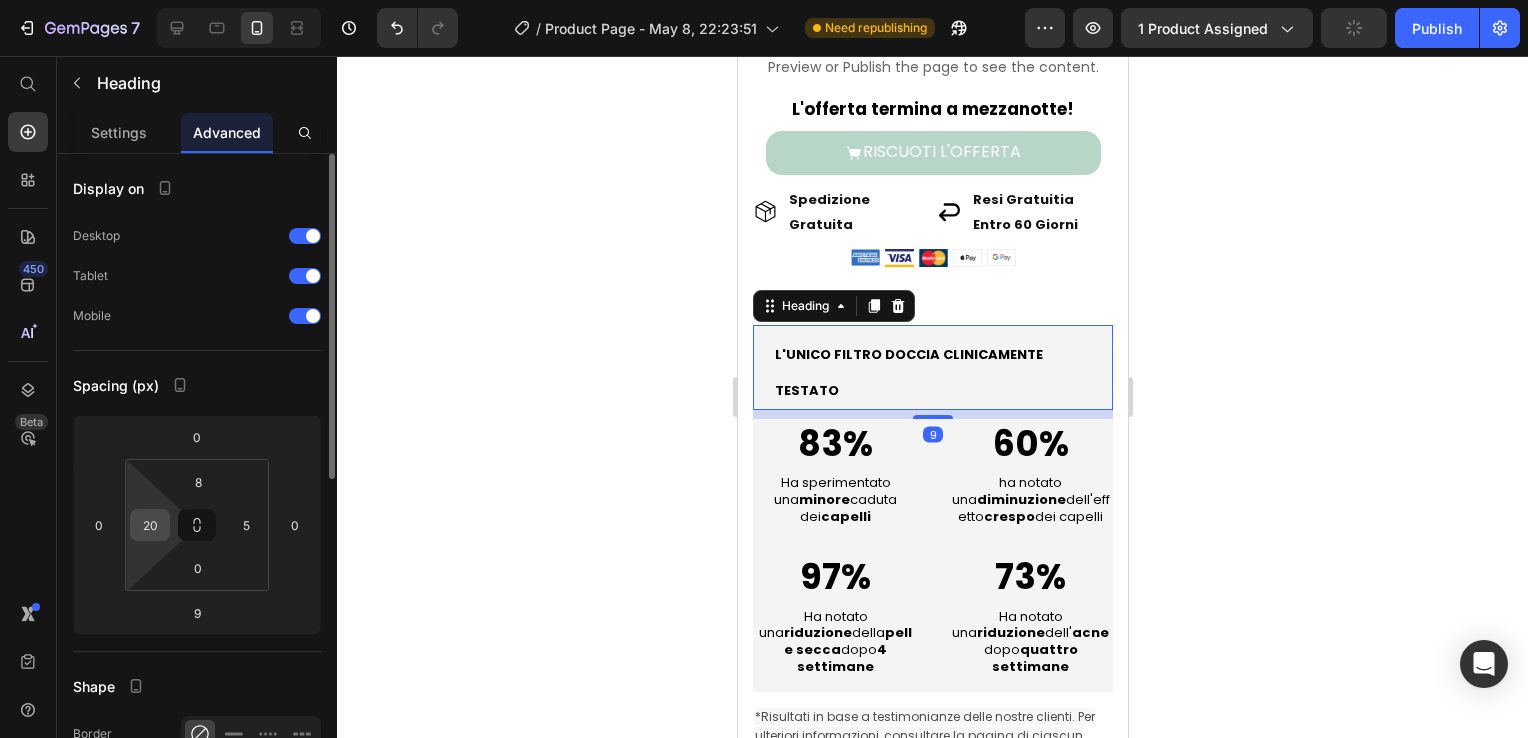 click on "20" at bounding box center [150, 525] 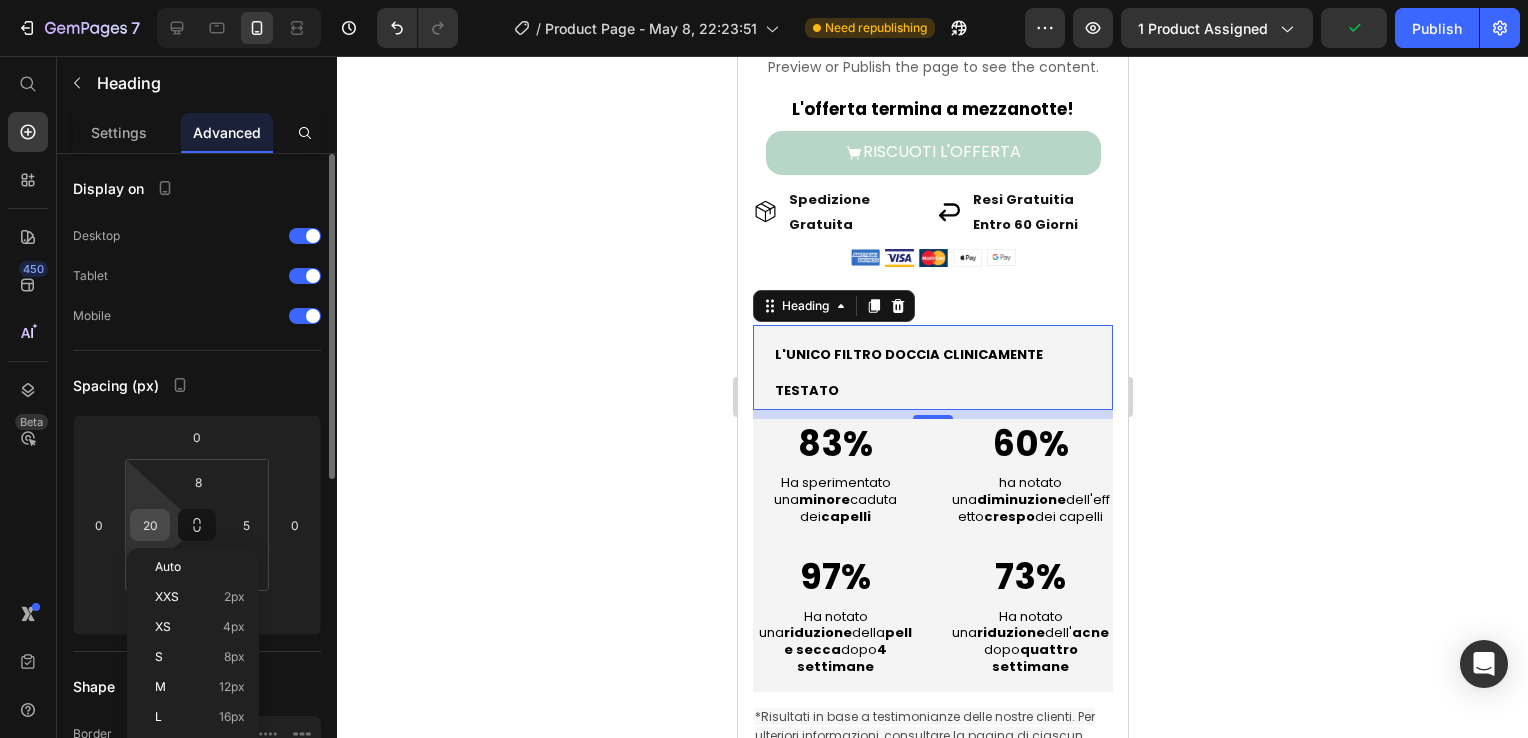 click on "20" at bounding box center (150, 525) 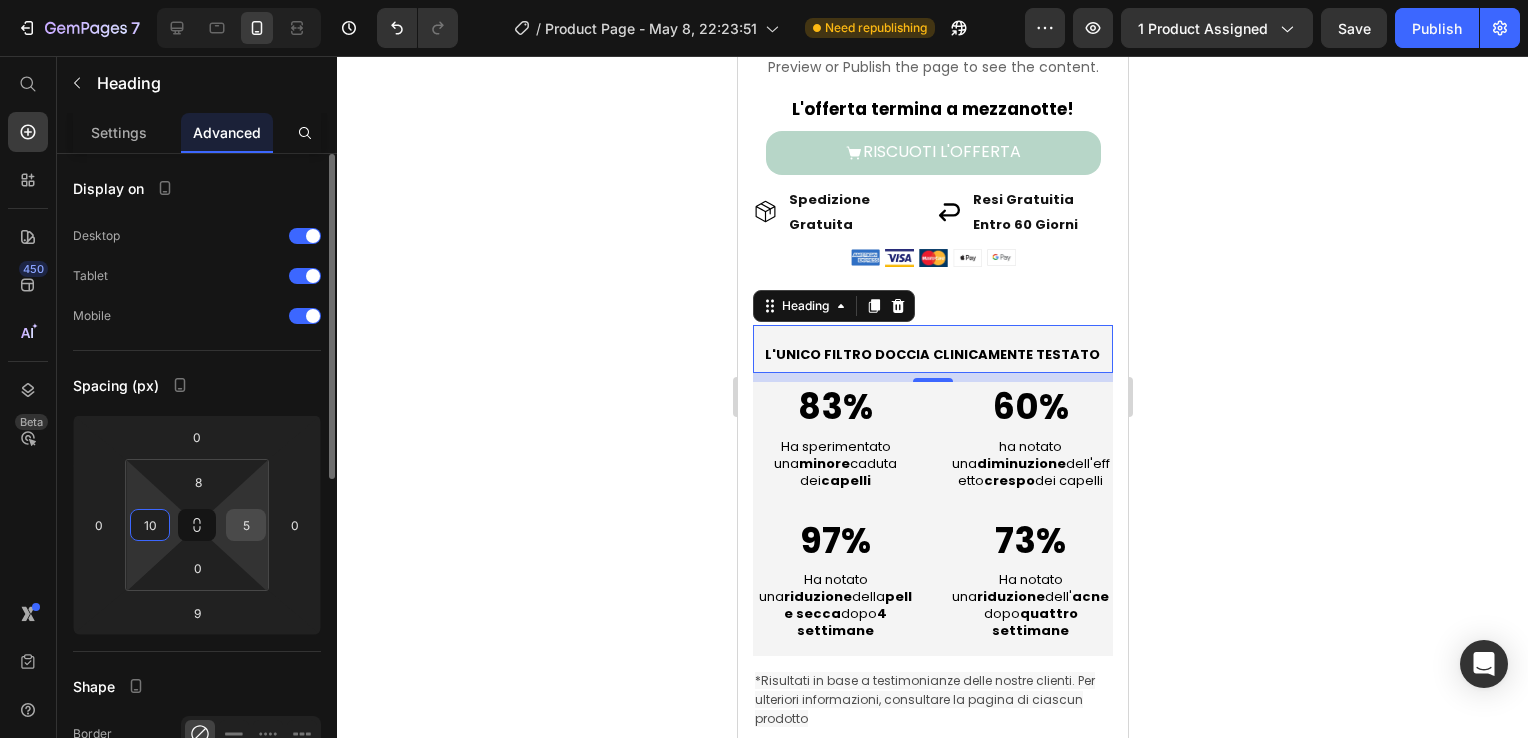 type on "10" 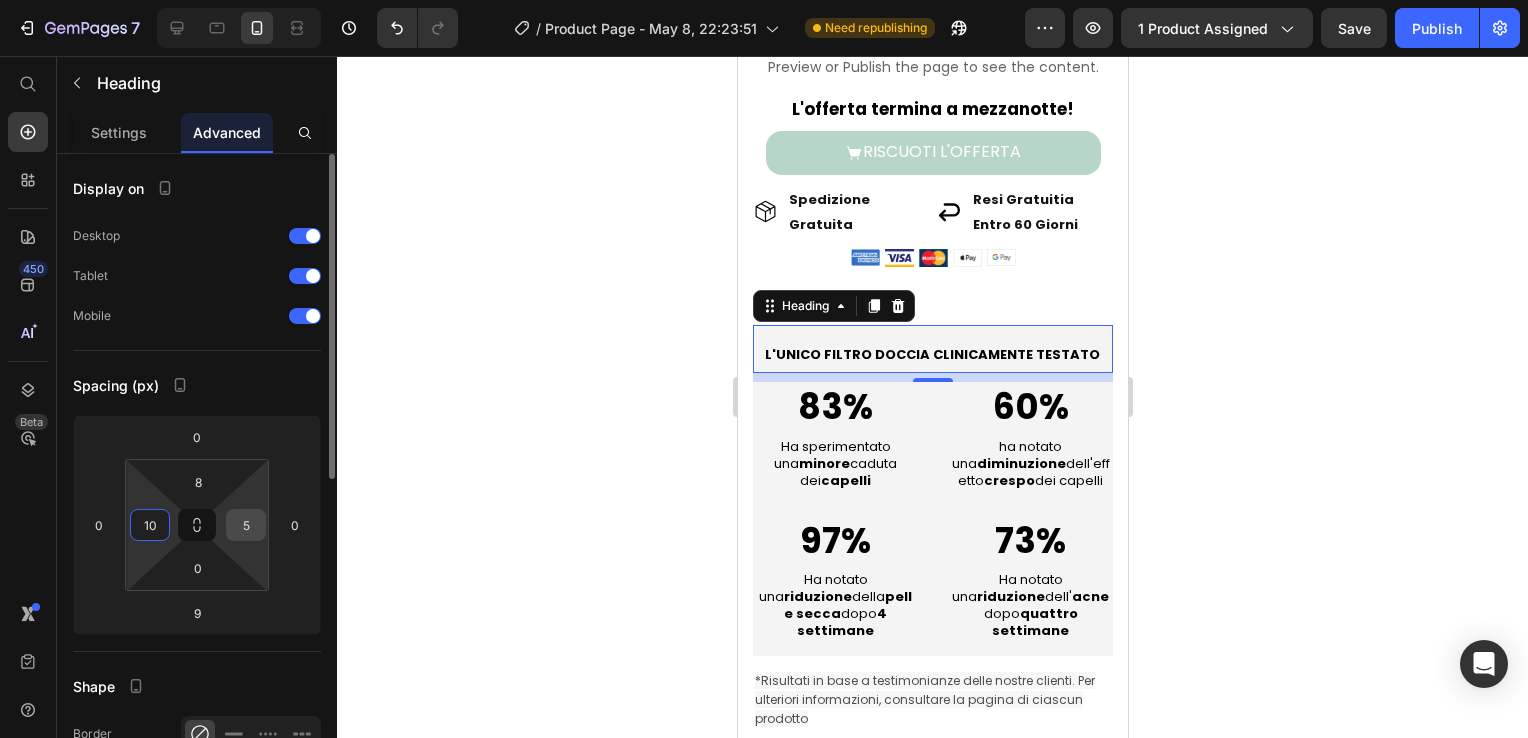 click on "5" at bounding box center (246, 525) 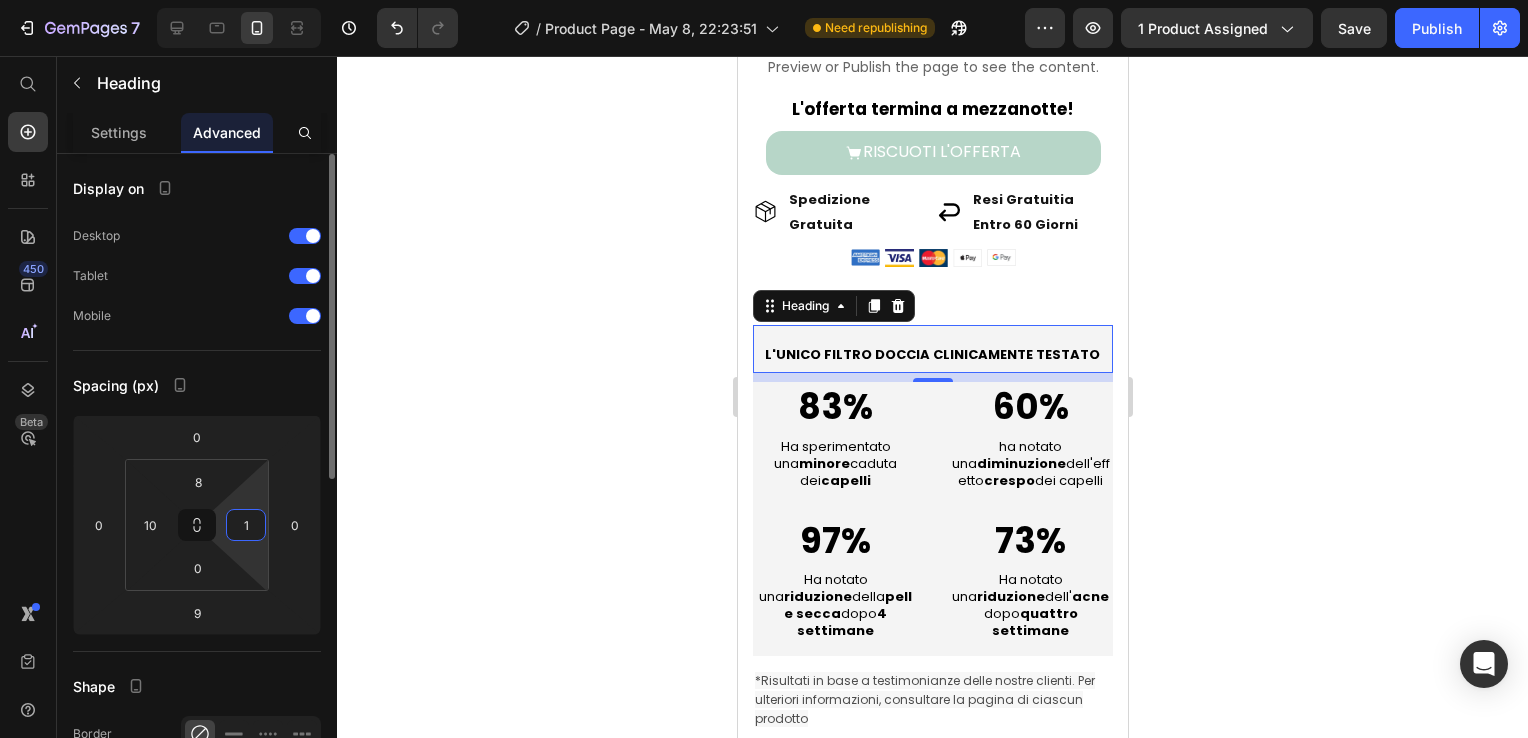 type on "10" 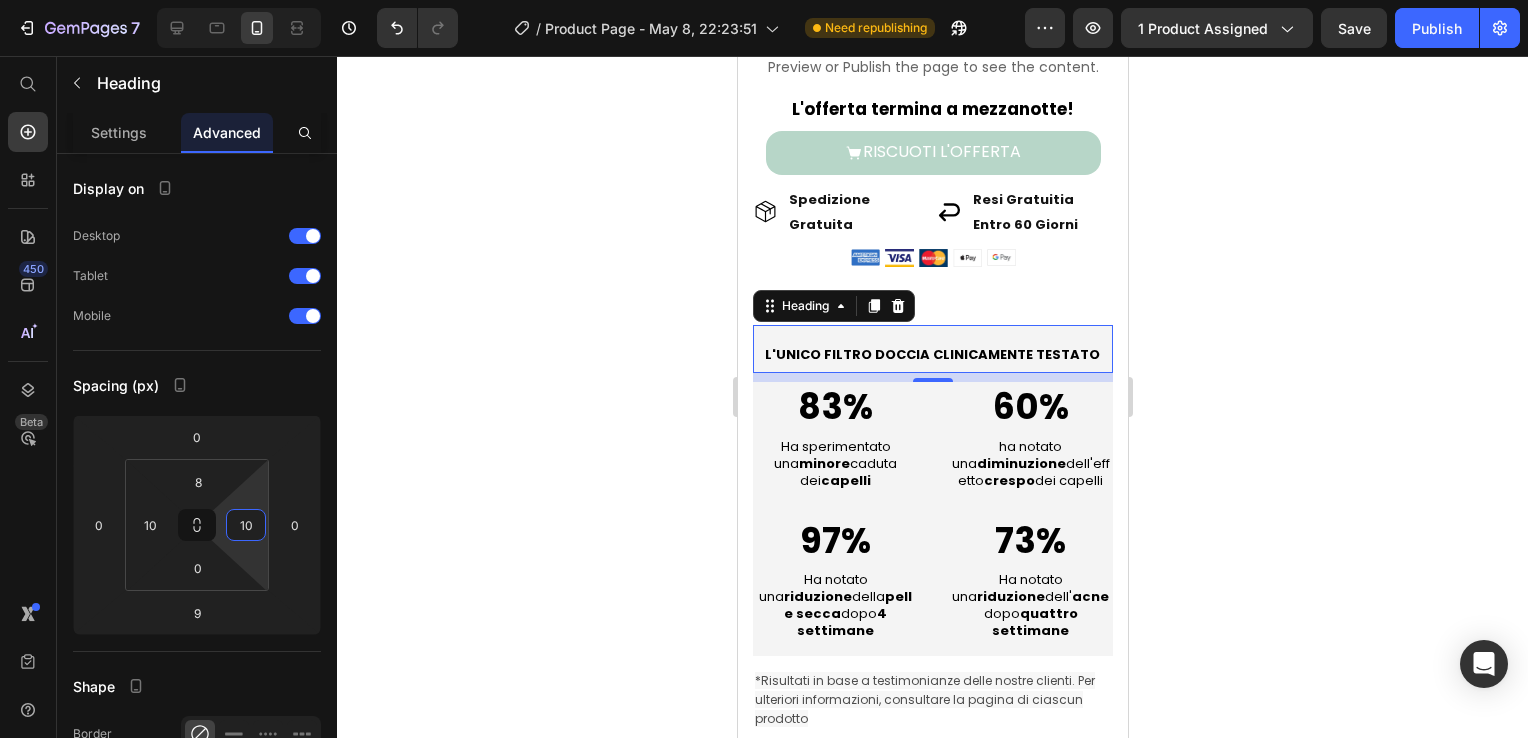 click 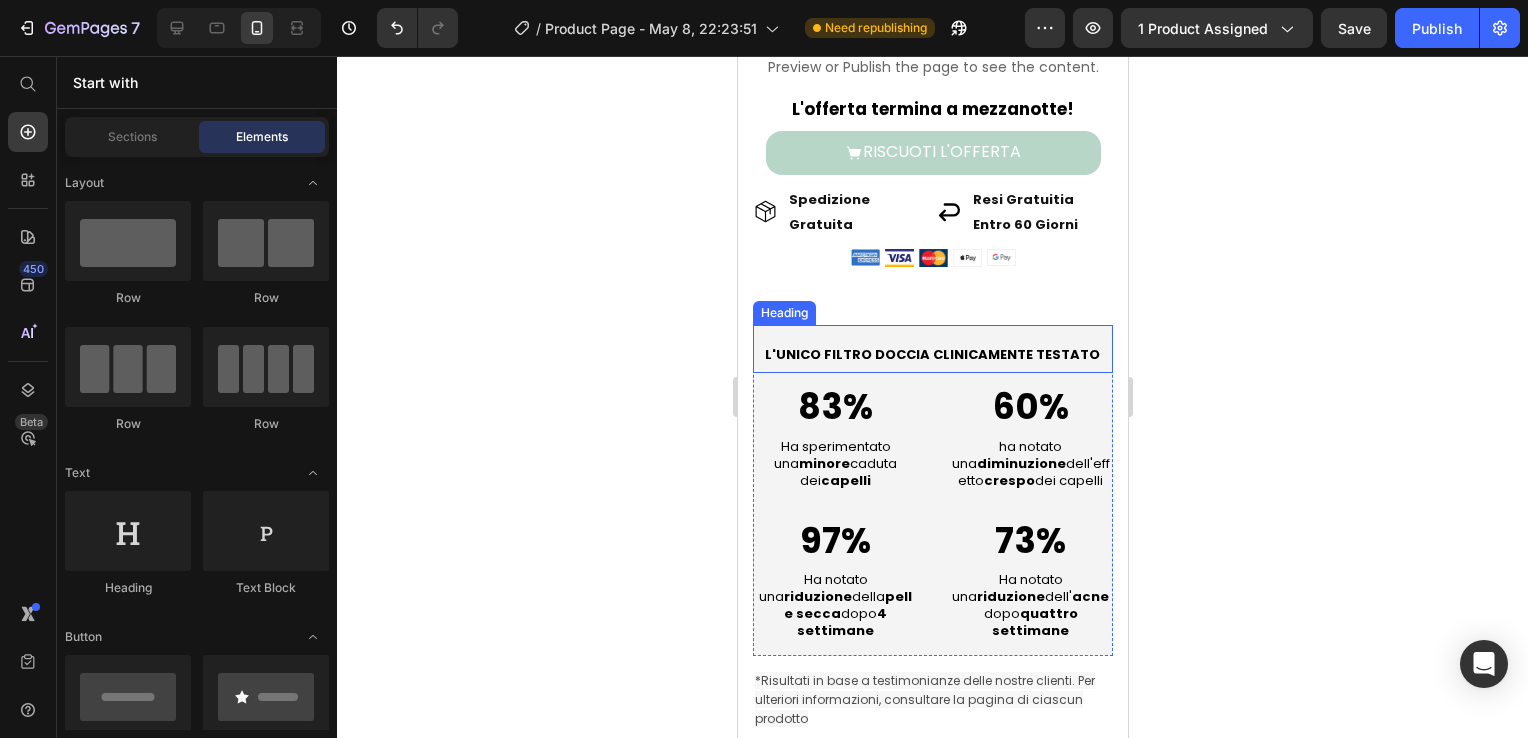 click on "L'UNICO FILTRO DOCCIA CLINICAMENTE TESTATO" at bounding box center (931, 354) 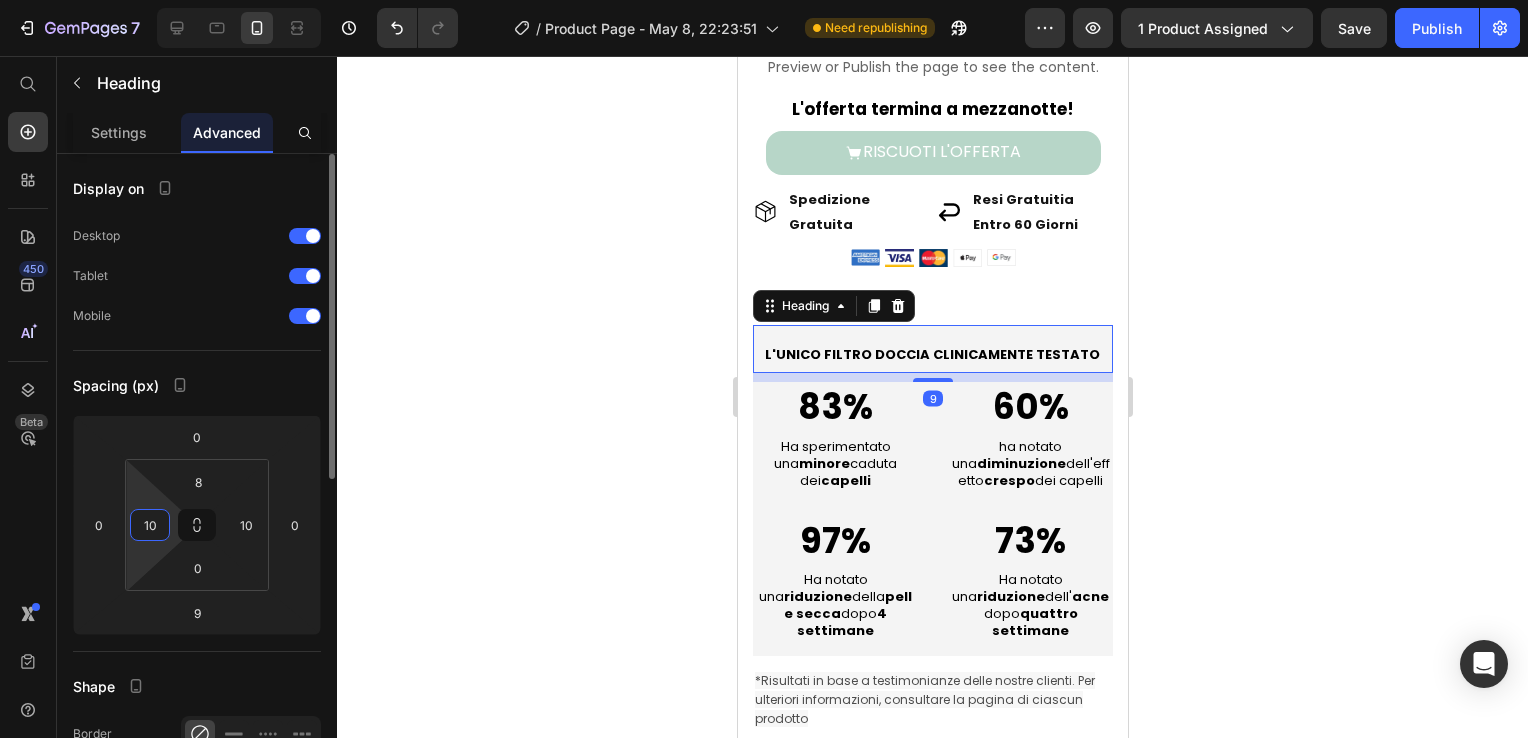 click on "10" at bounding box center [150, 525] 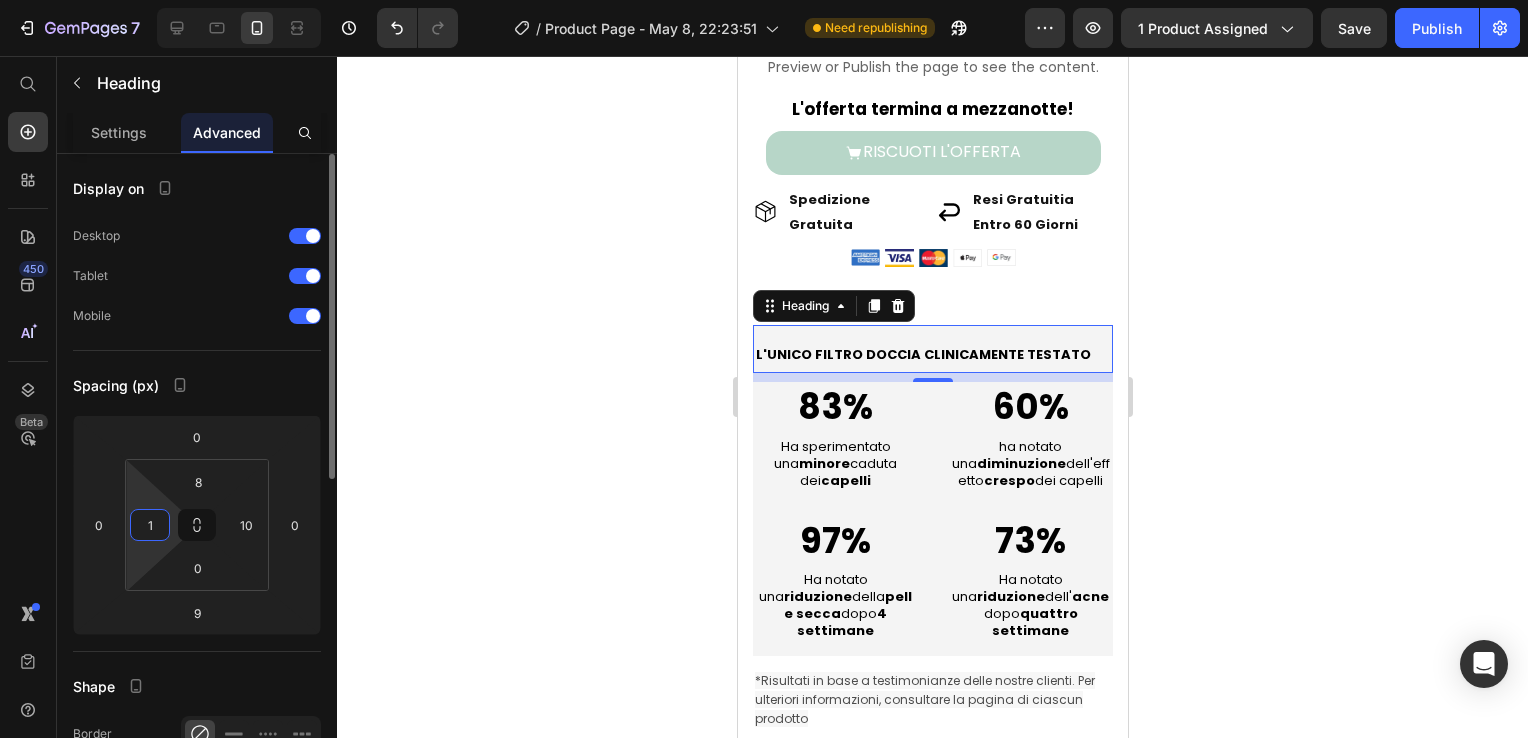 type on "15" 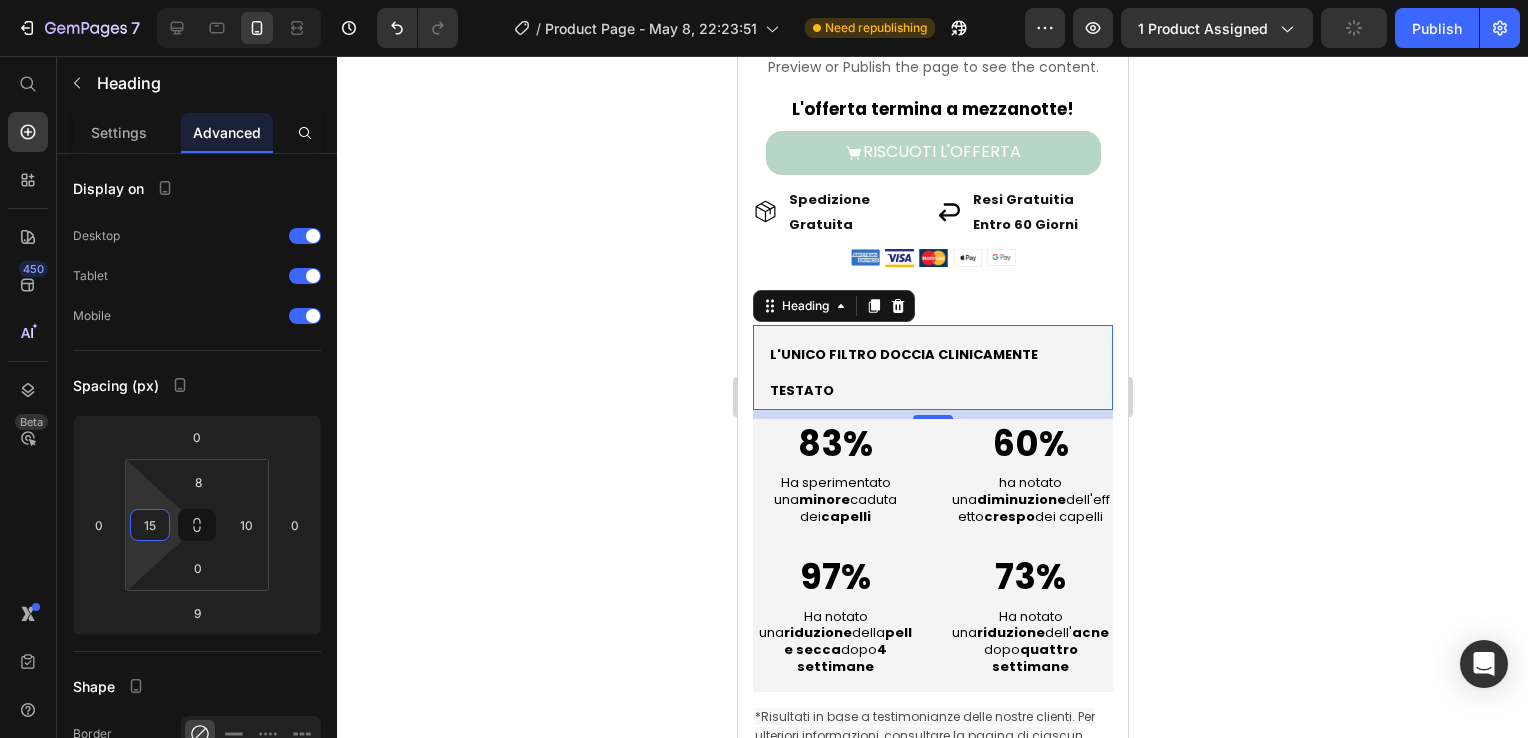 click 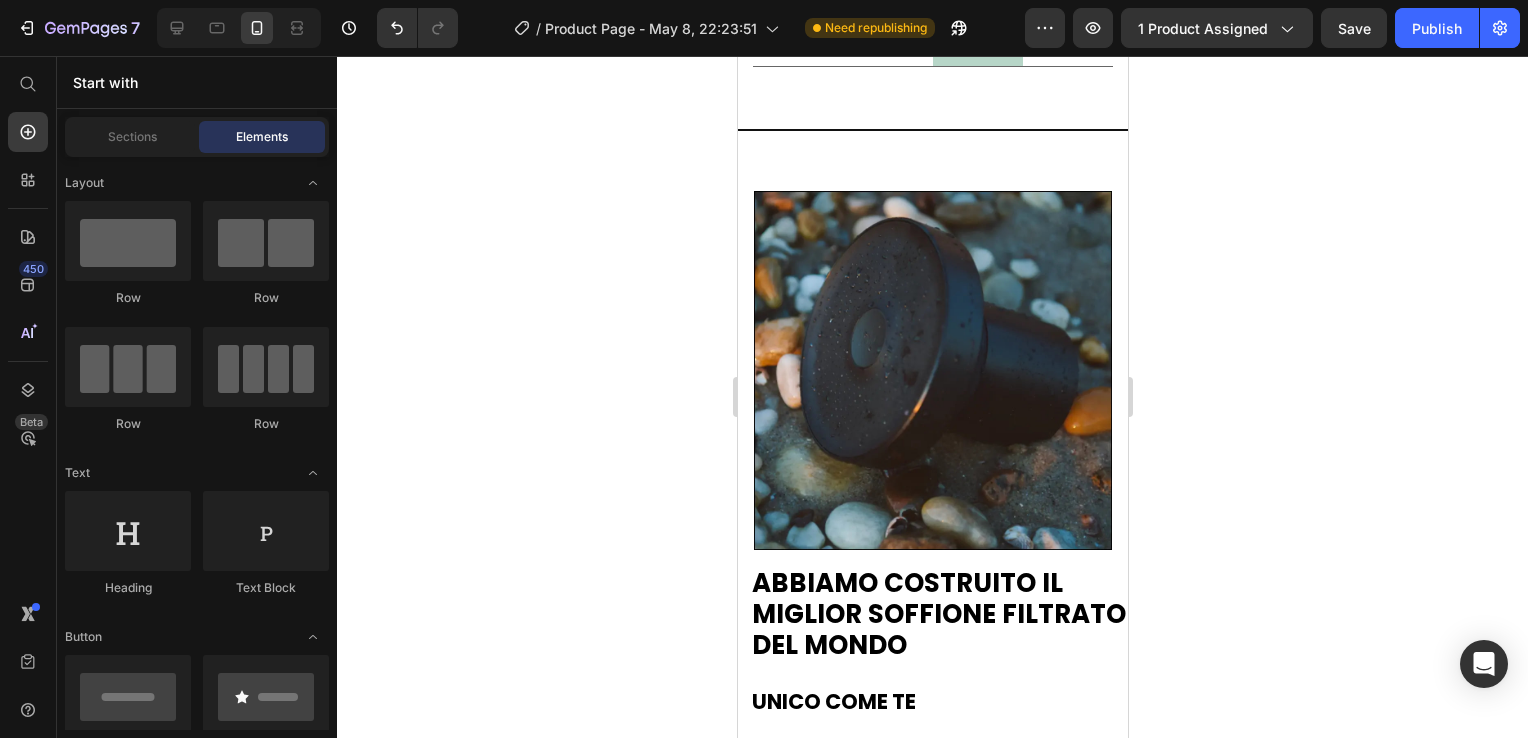 scroll, scrollTop: 5277, scrollLeft: 0, axis: vertical 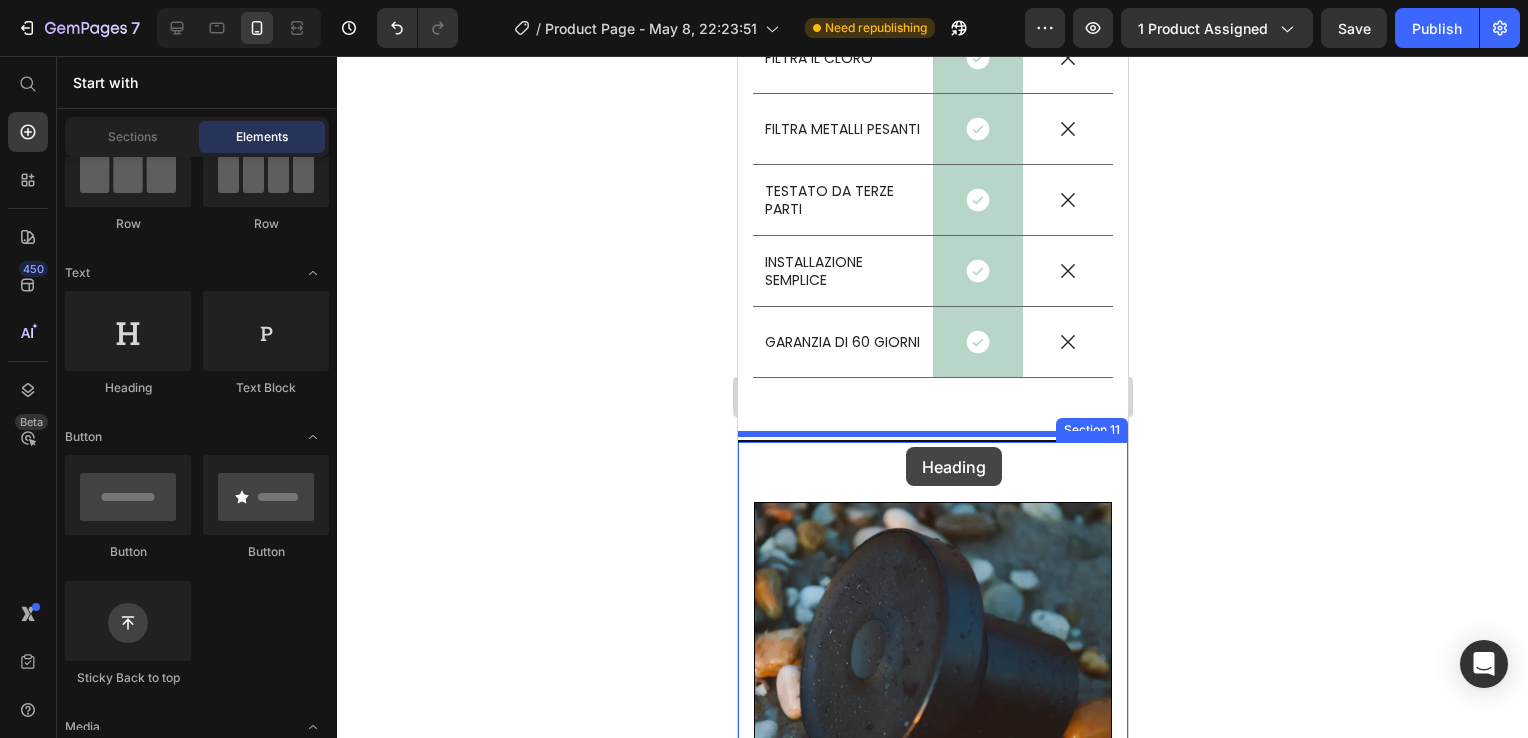drag, startPoint x: 915, startPoint y: 394, endPoint x: 905, endPoint y: 447, distance: 53.935146 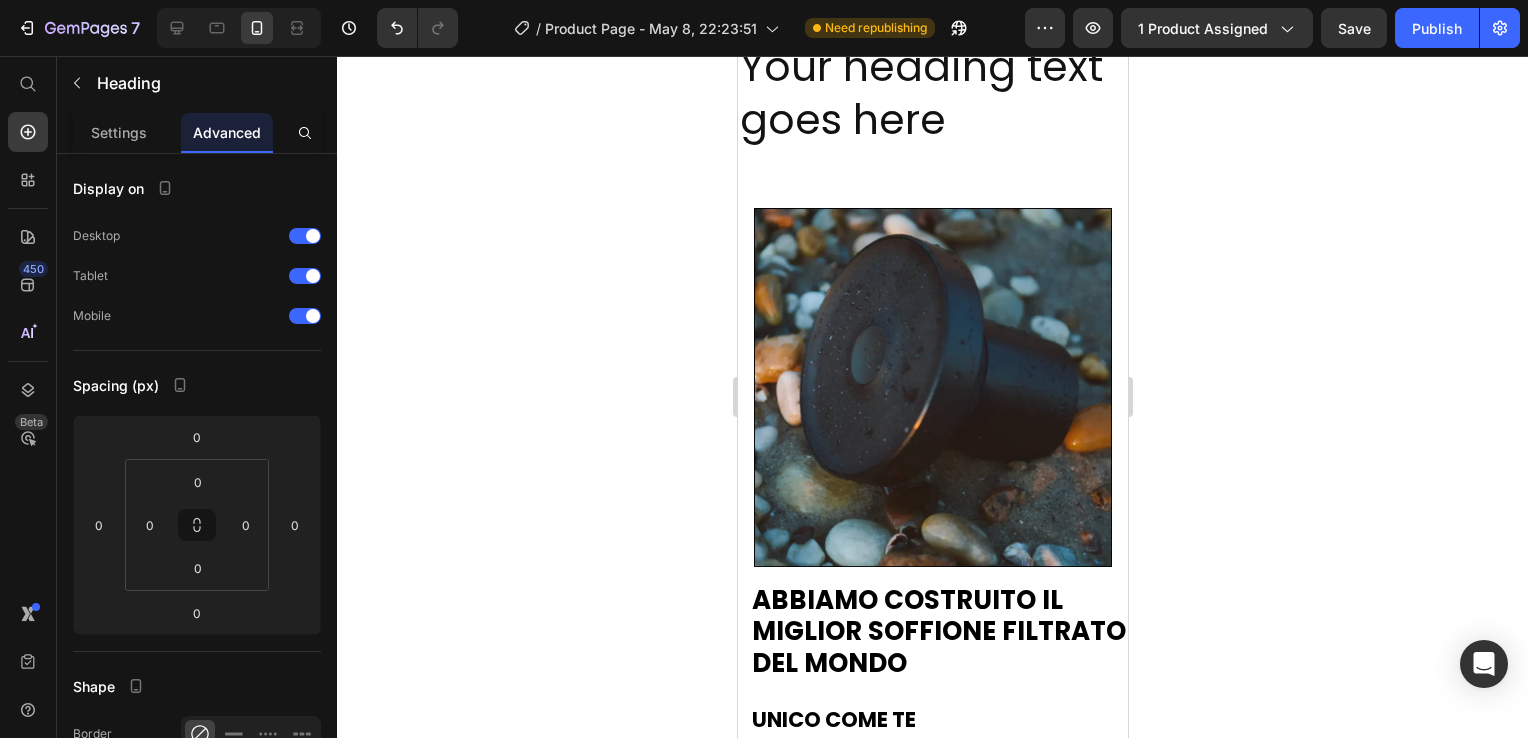 scroll, scrollTop: 5477, scrollLeft: 0, axis: vertical 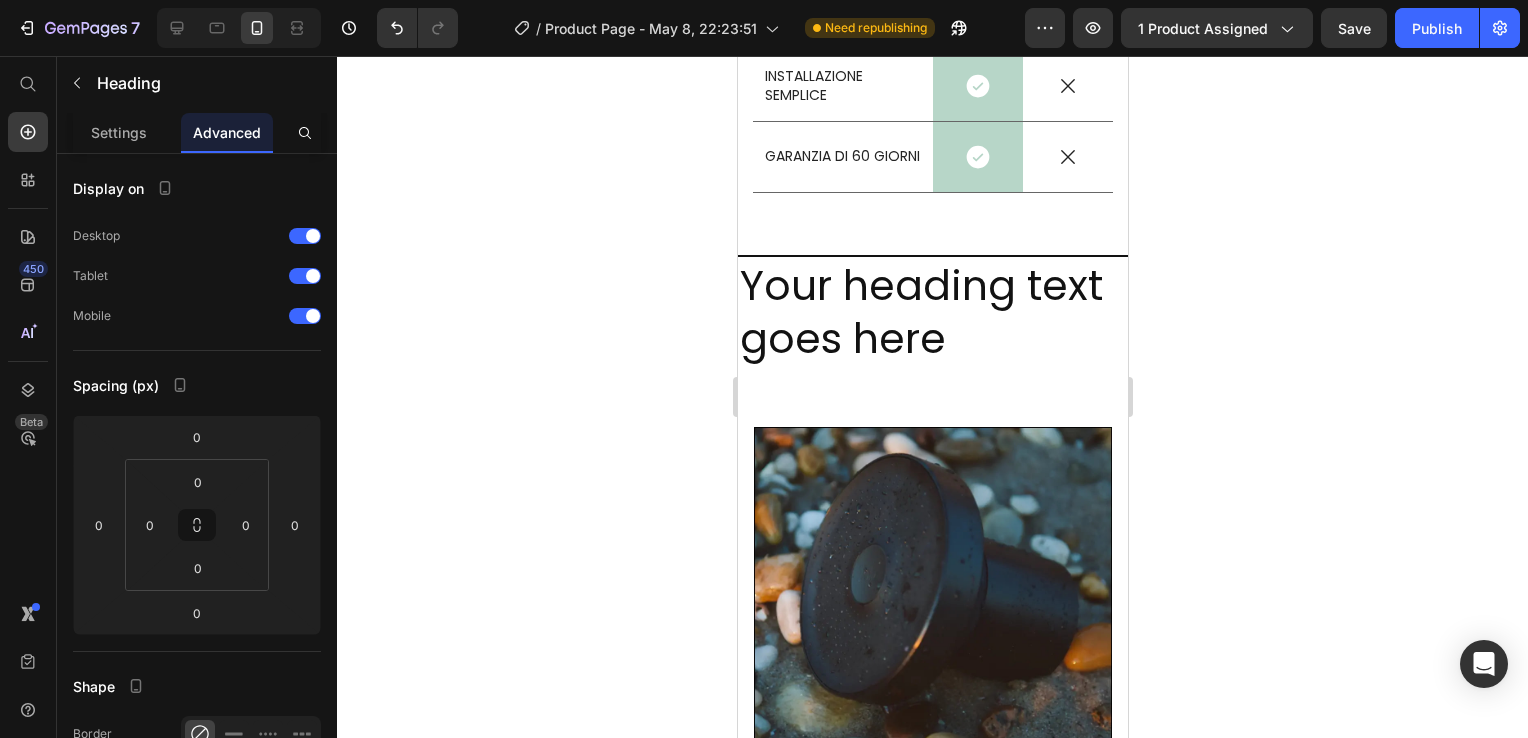 click on "Your heading text goes here" at bounding box center (932, 312) 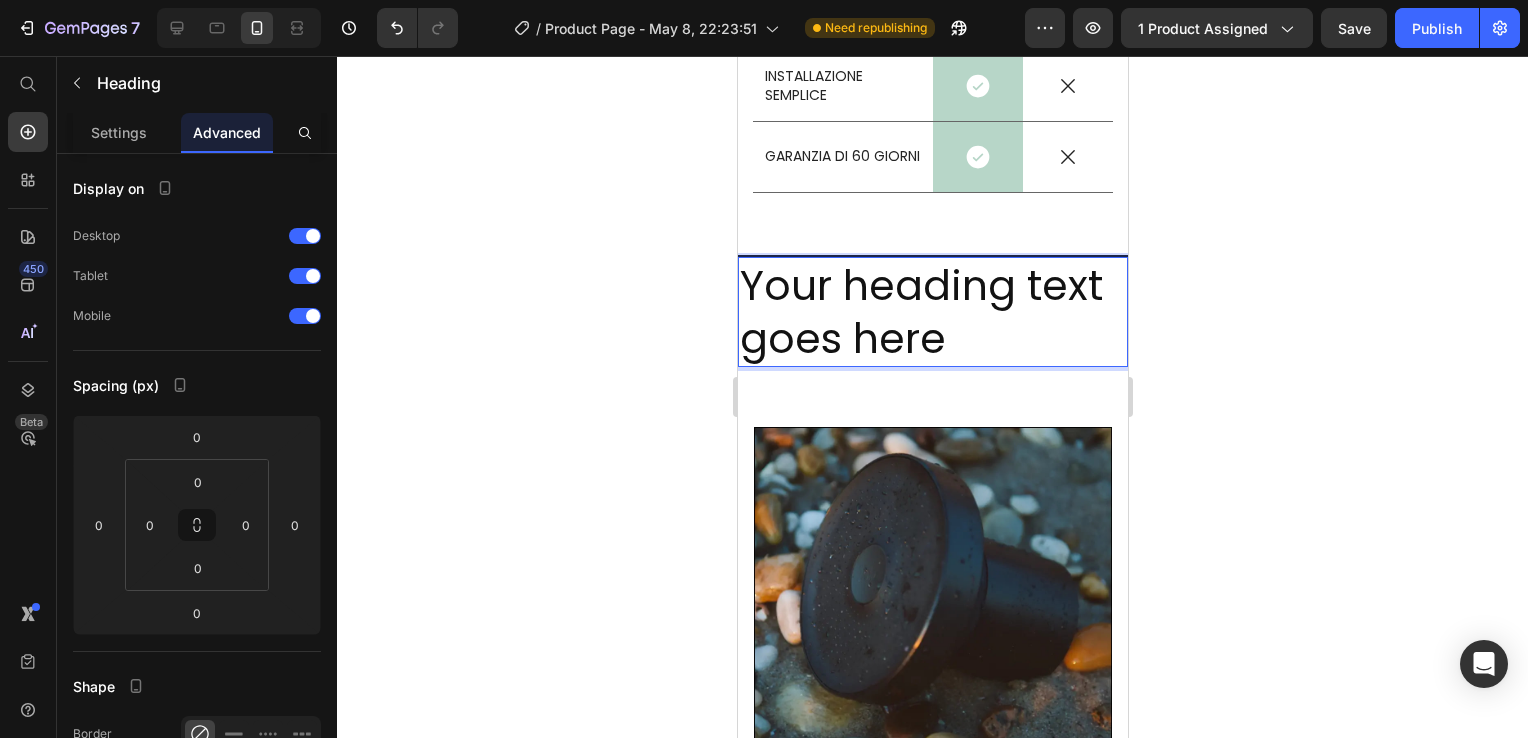 click on "Your heading text goes here" at bounding box center [932, 312] 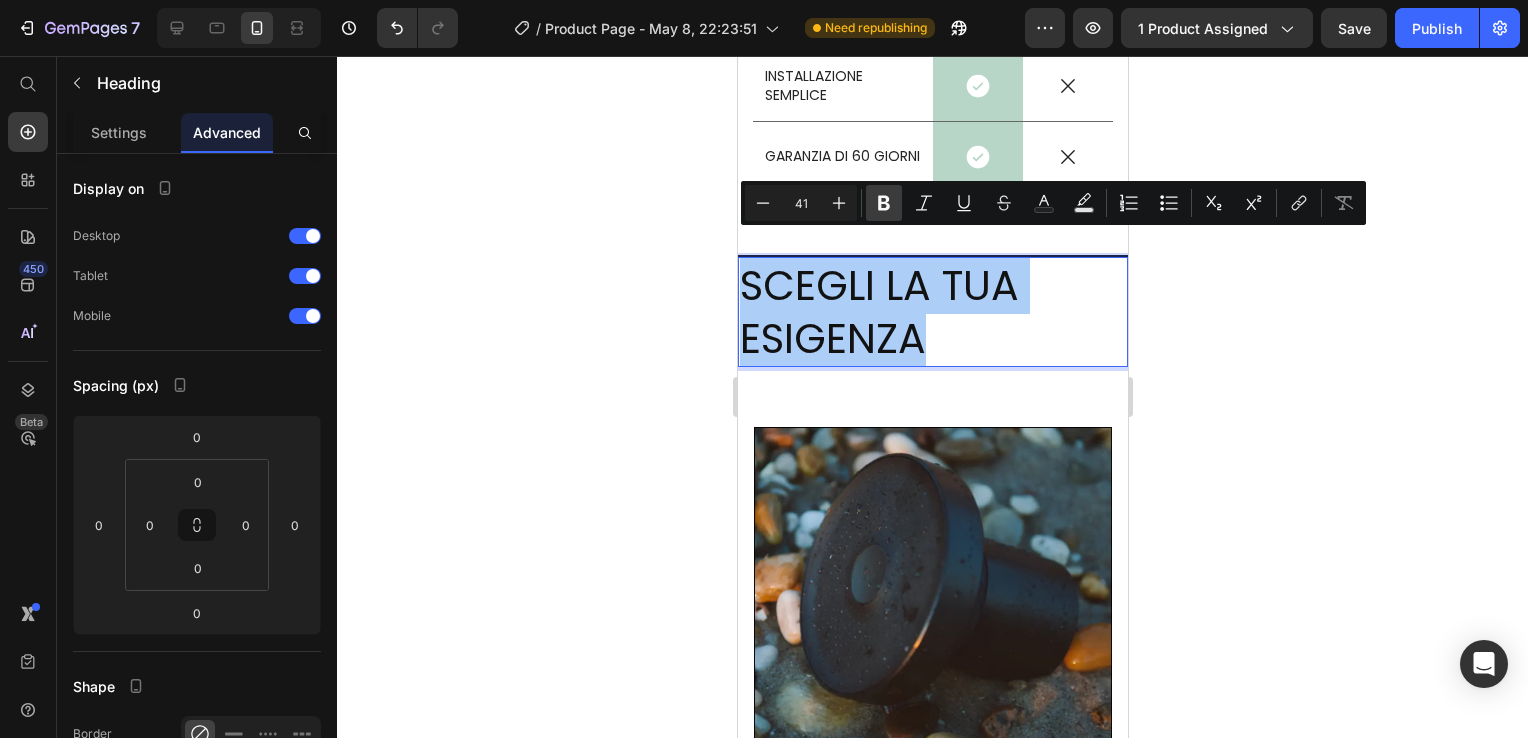 click on "Bold" at bounding box center (884, 203) 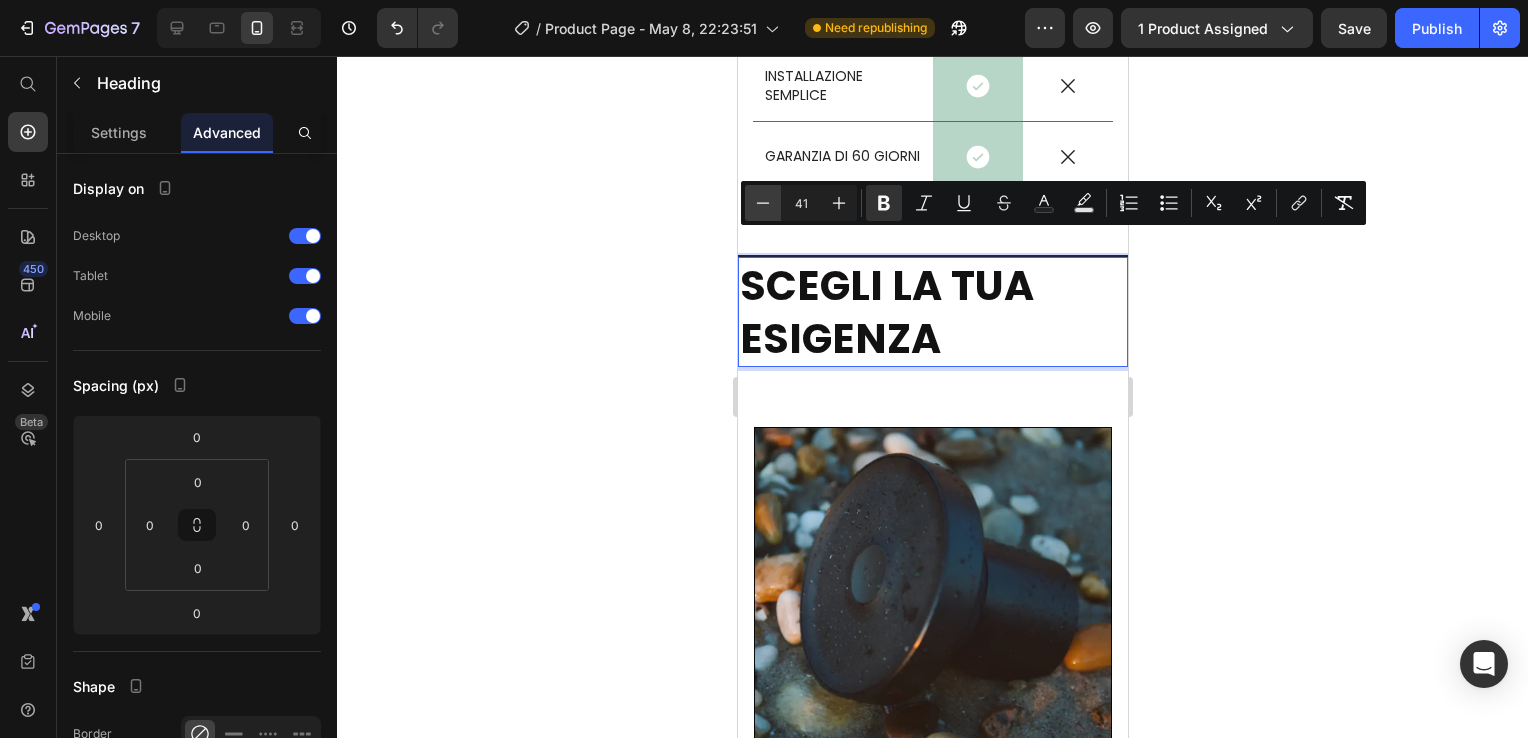 click 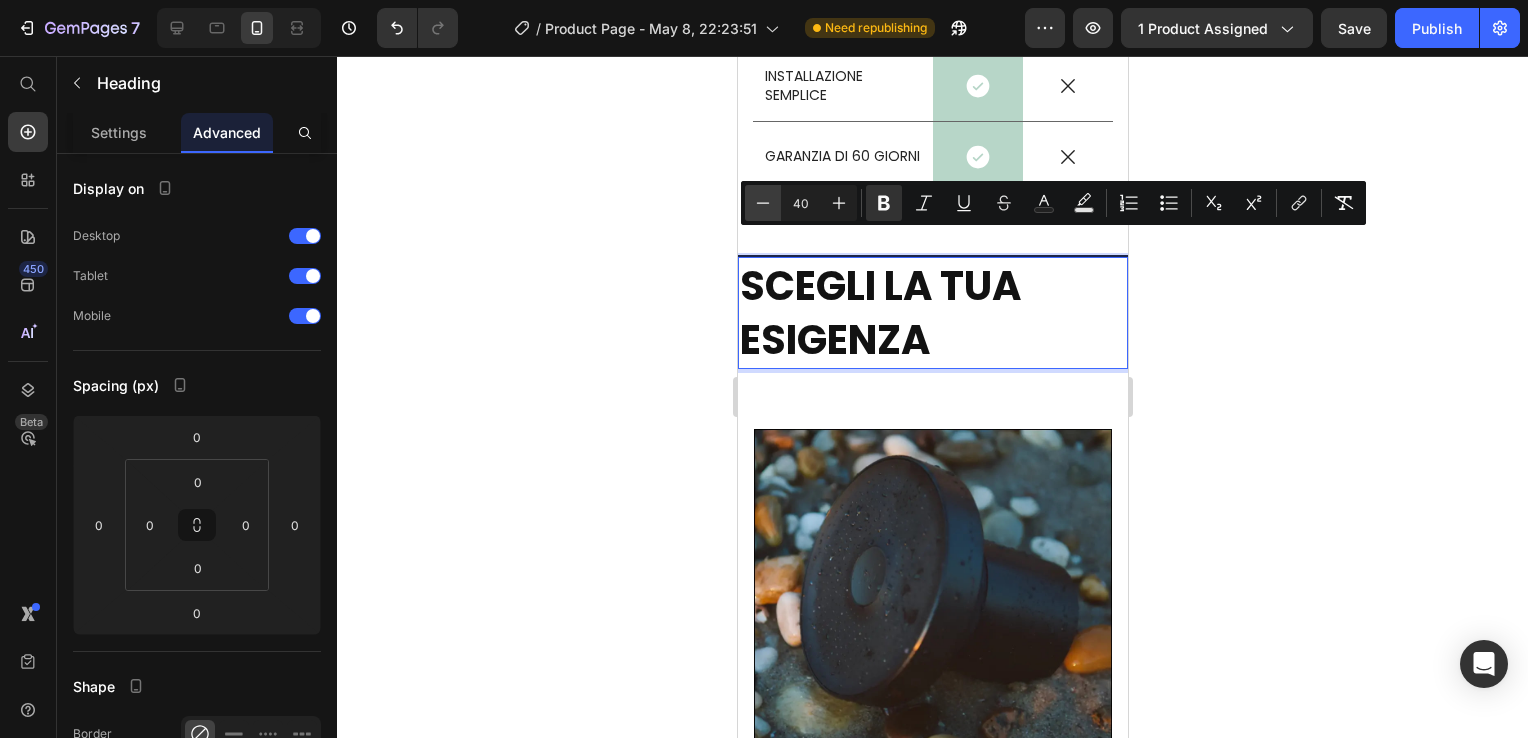 click 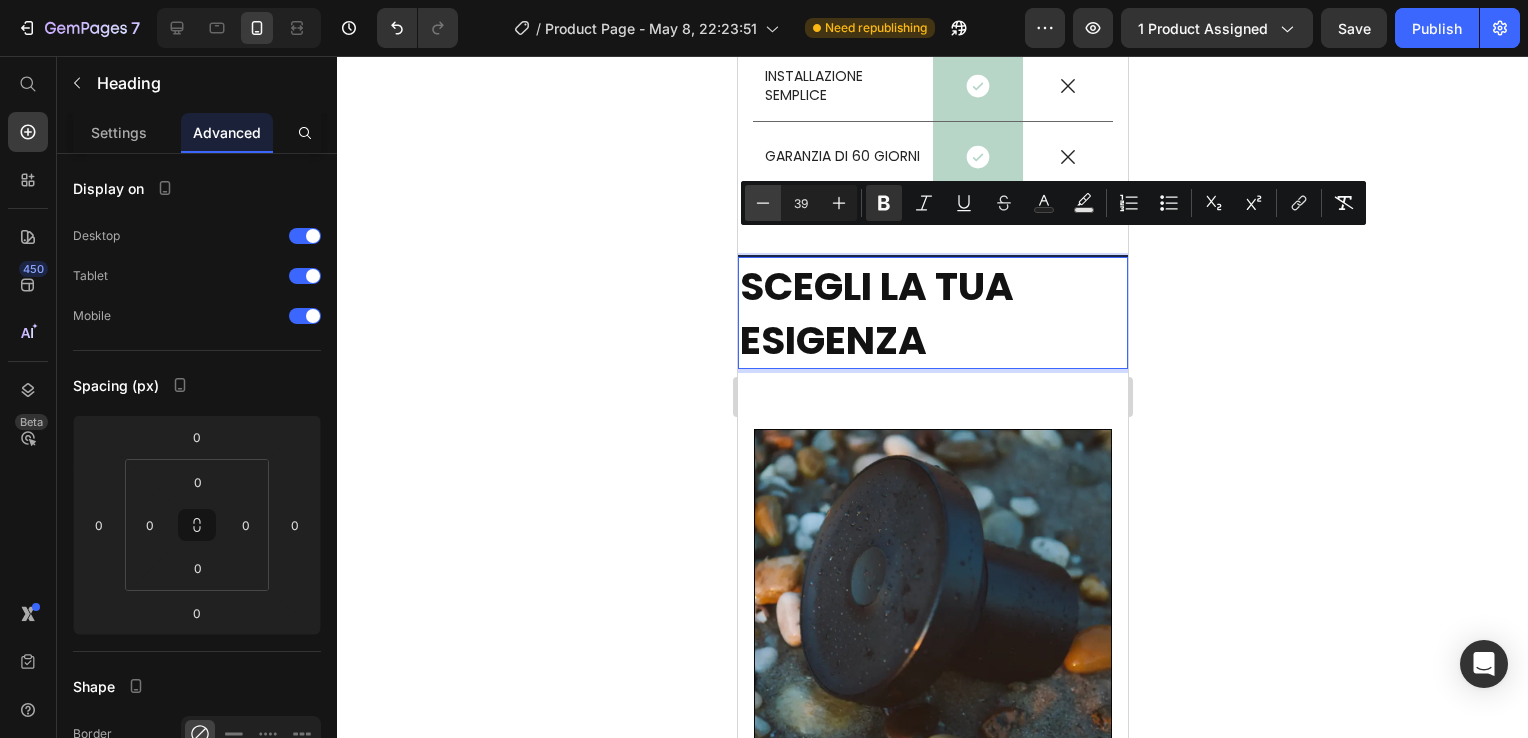 click 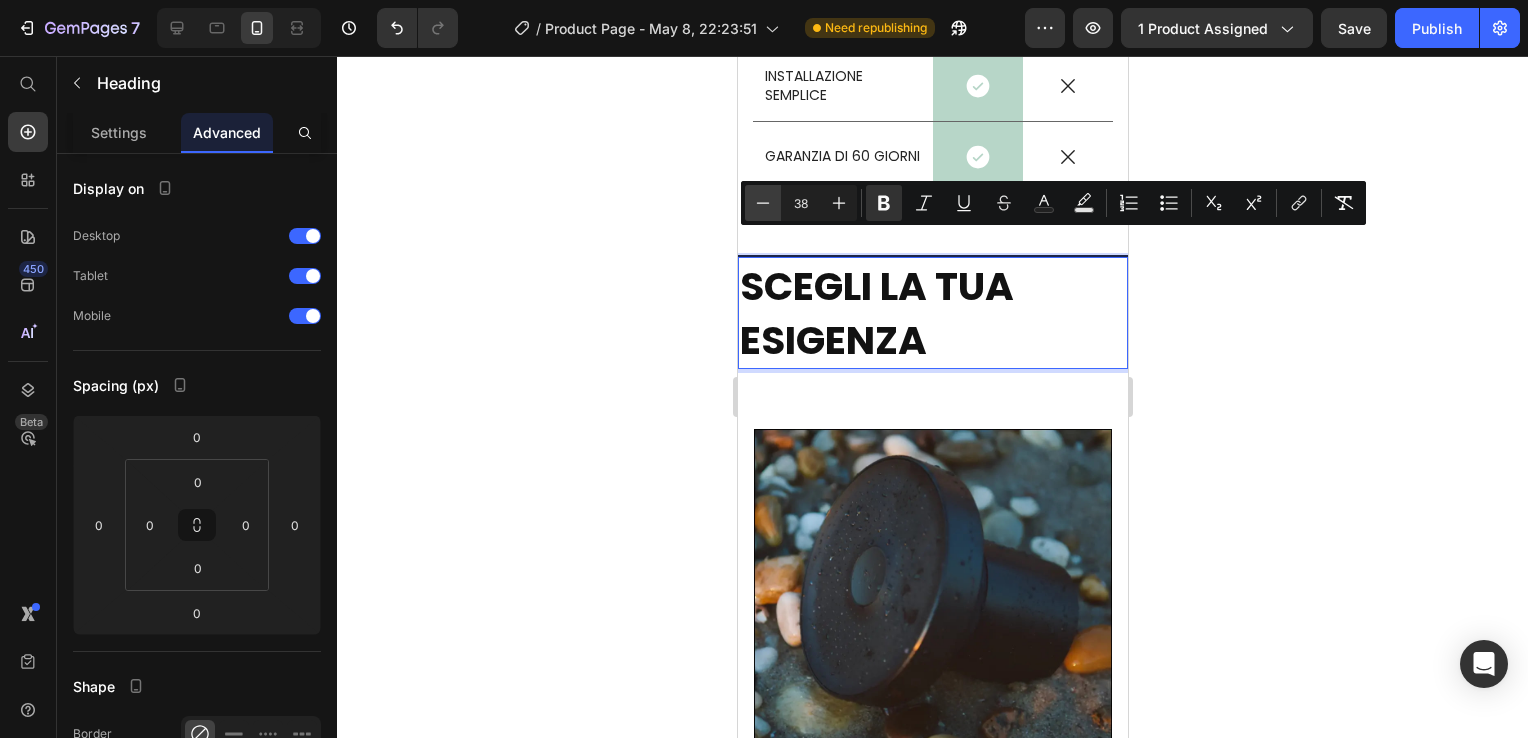 click 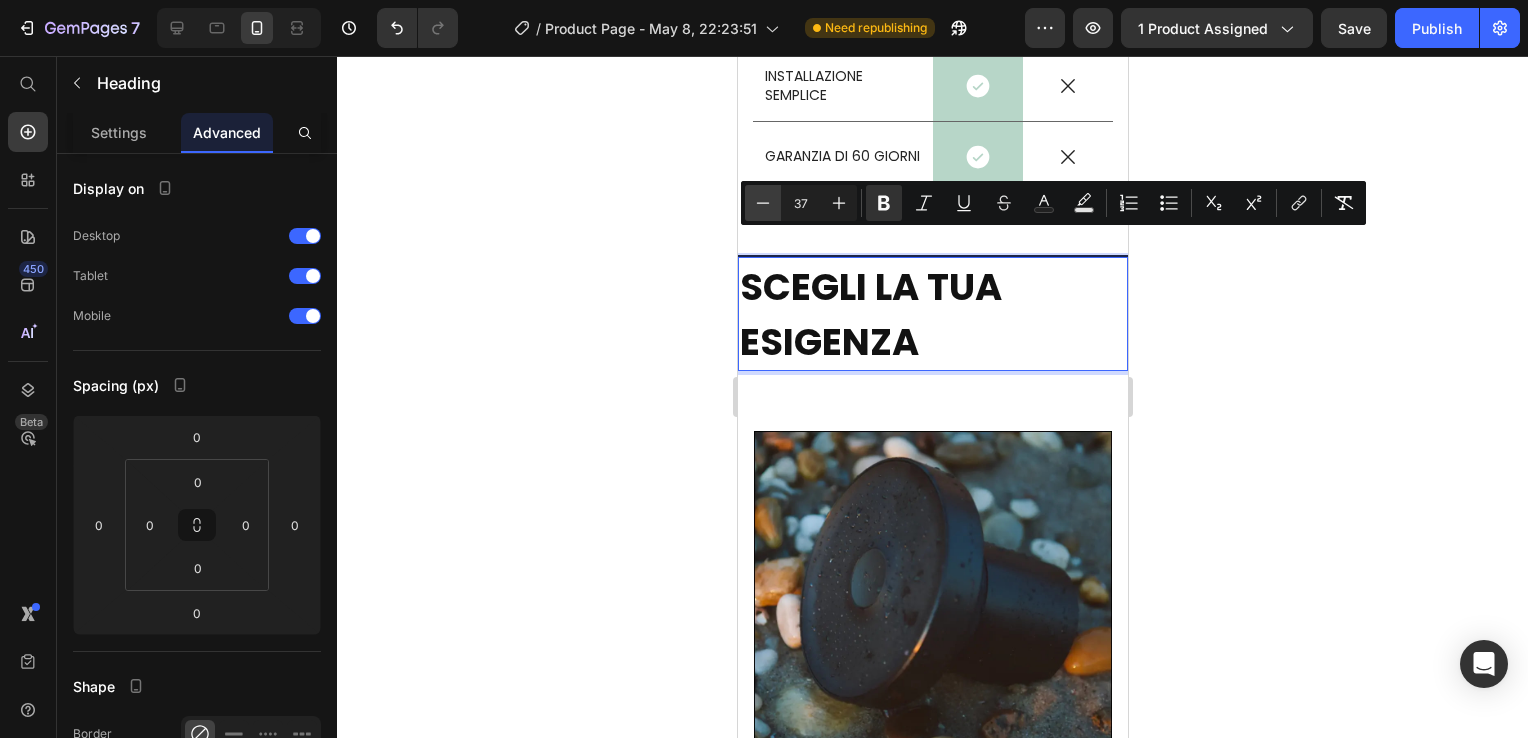 click 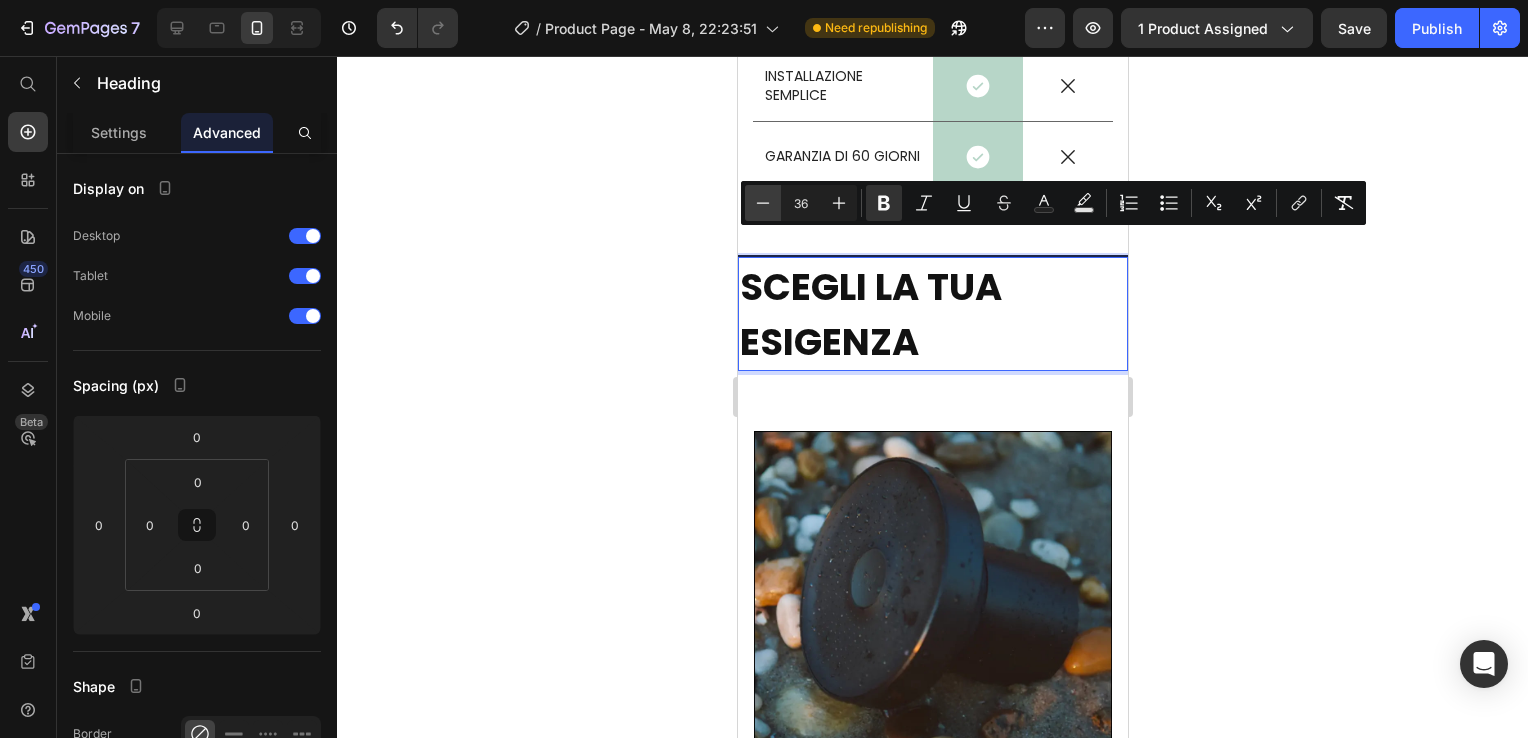 click 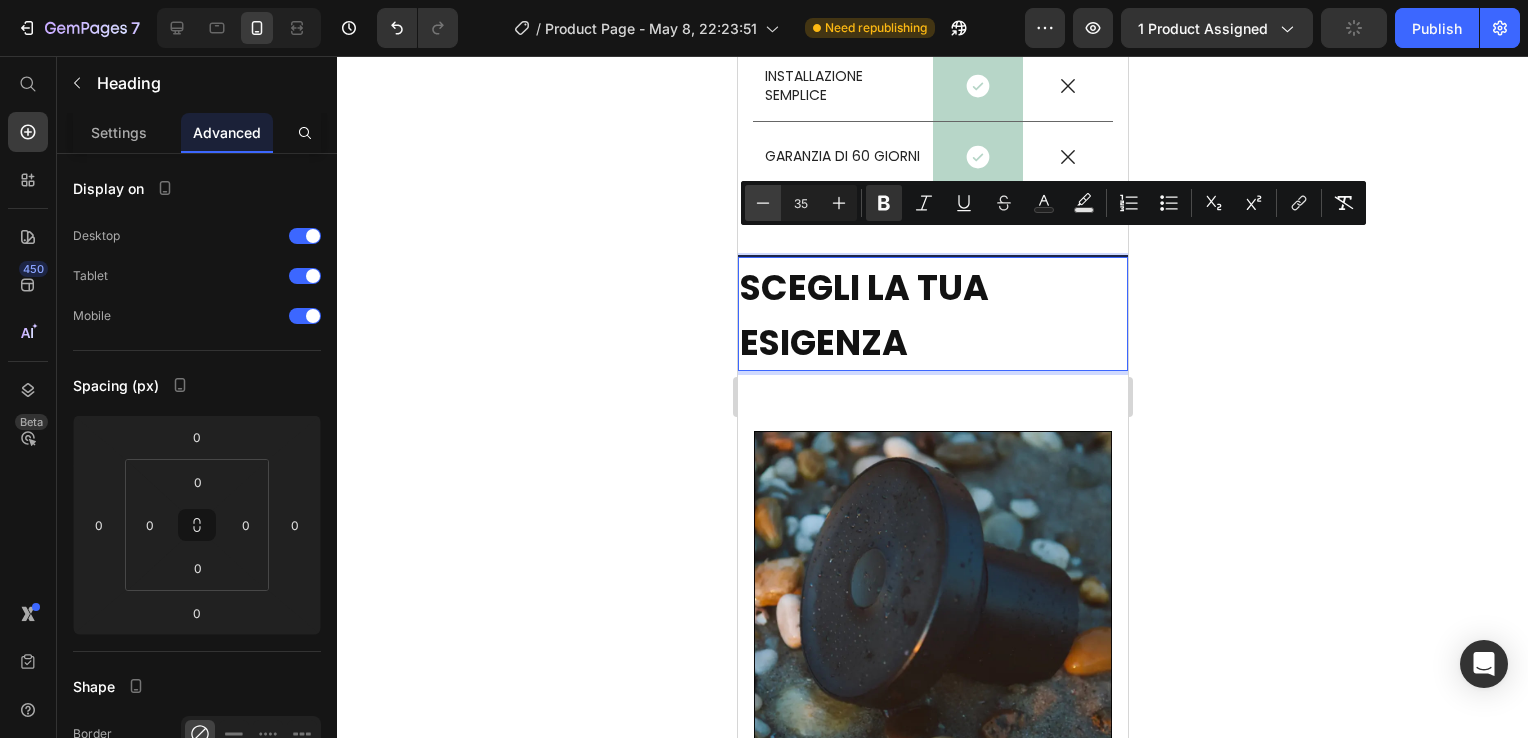 click 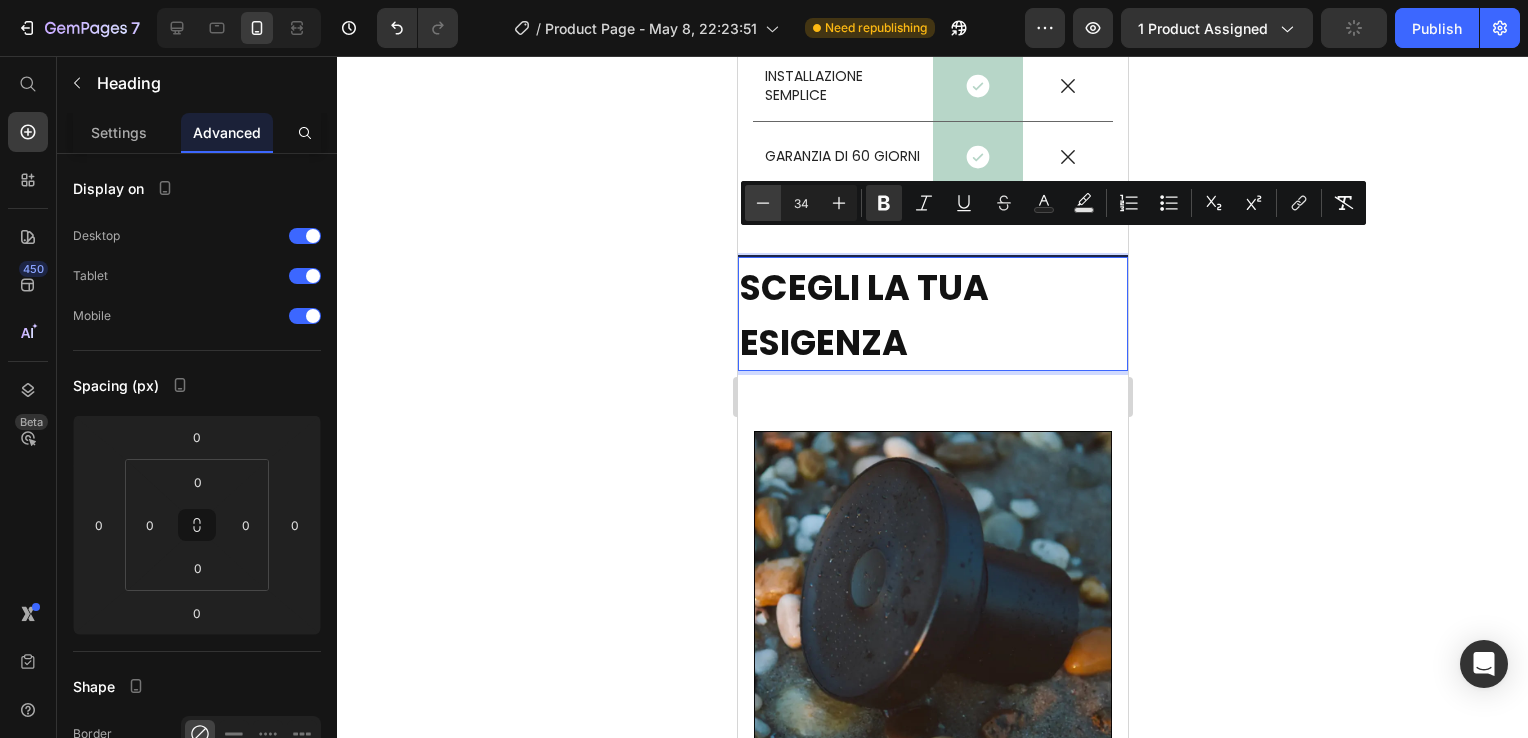 click 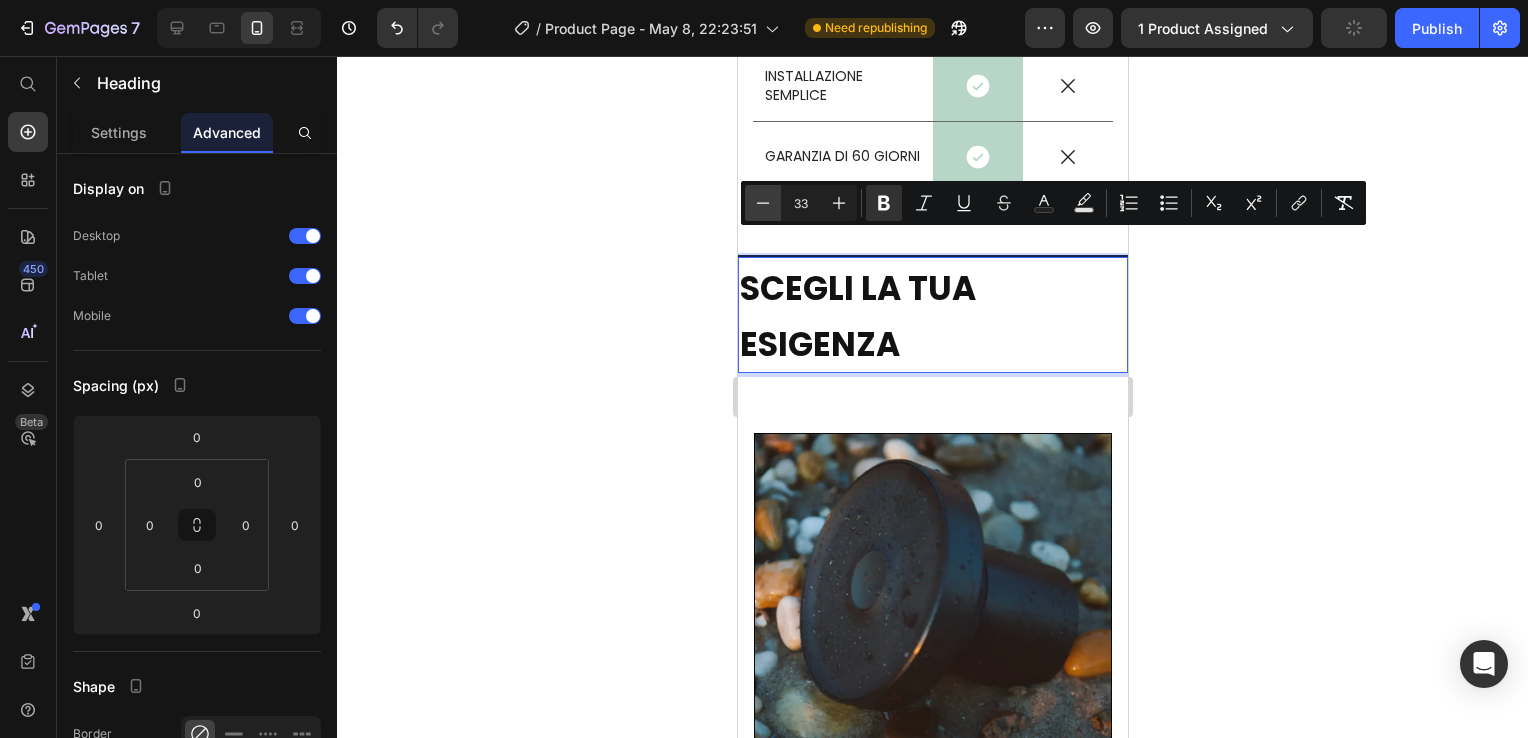 click 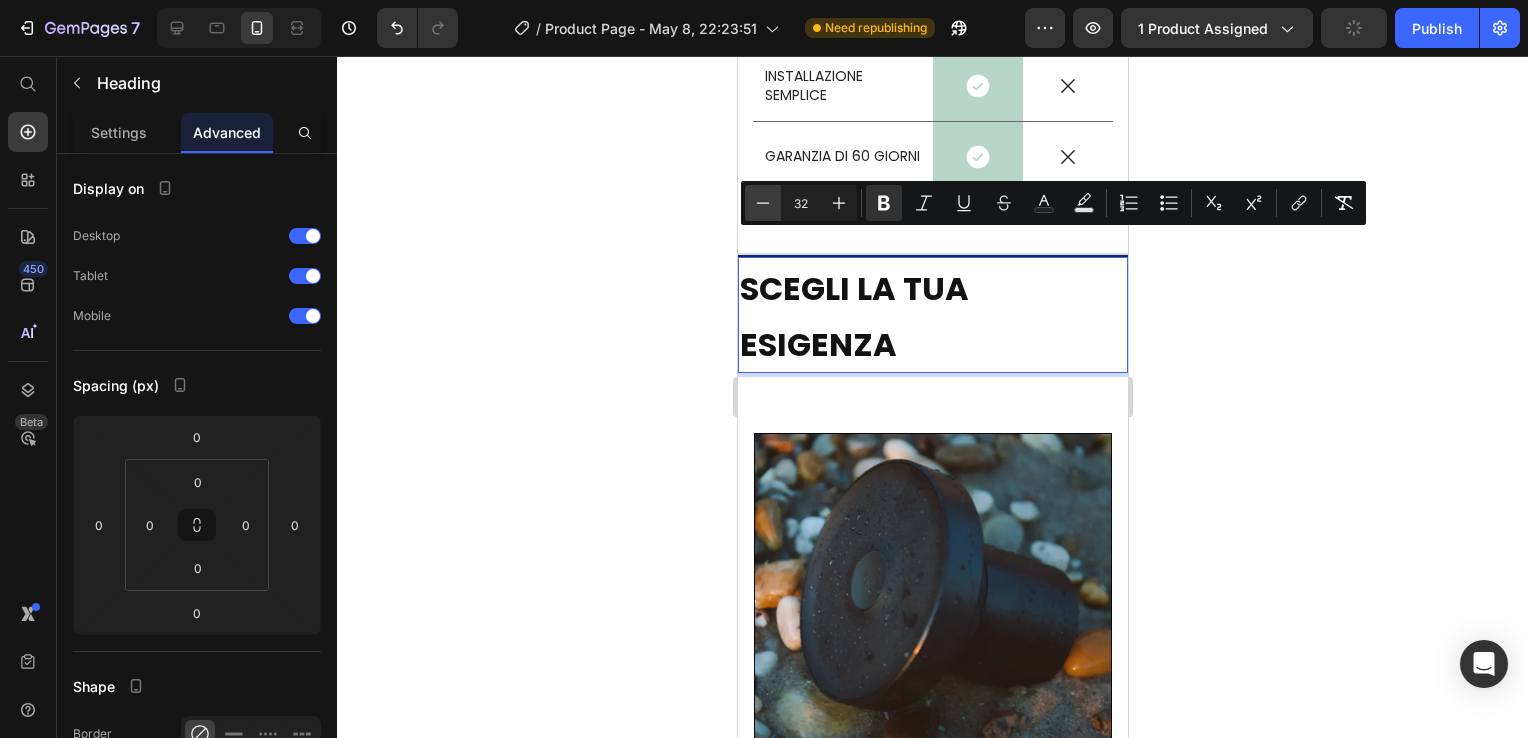 click 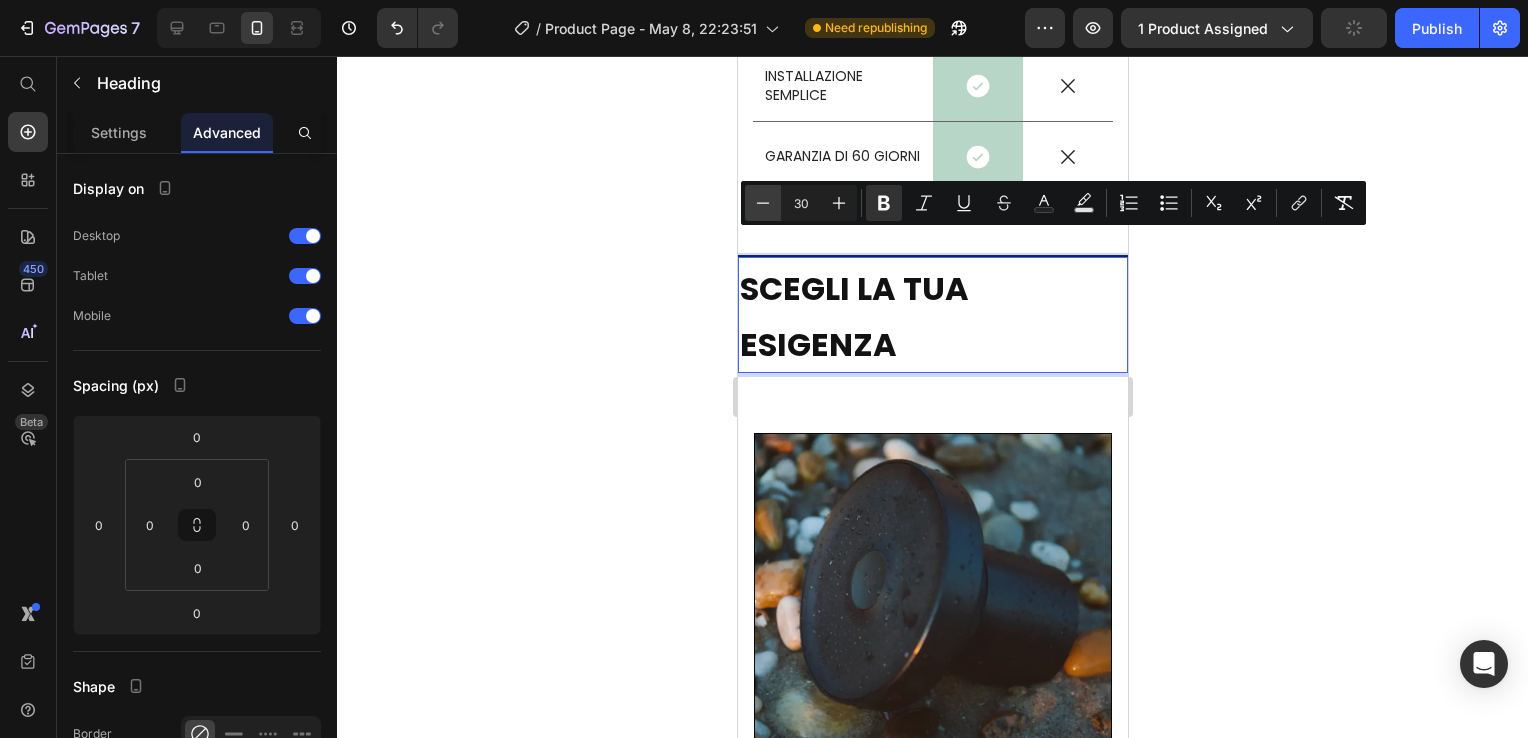click 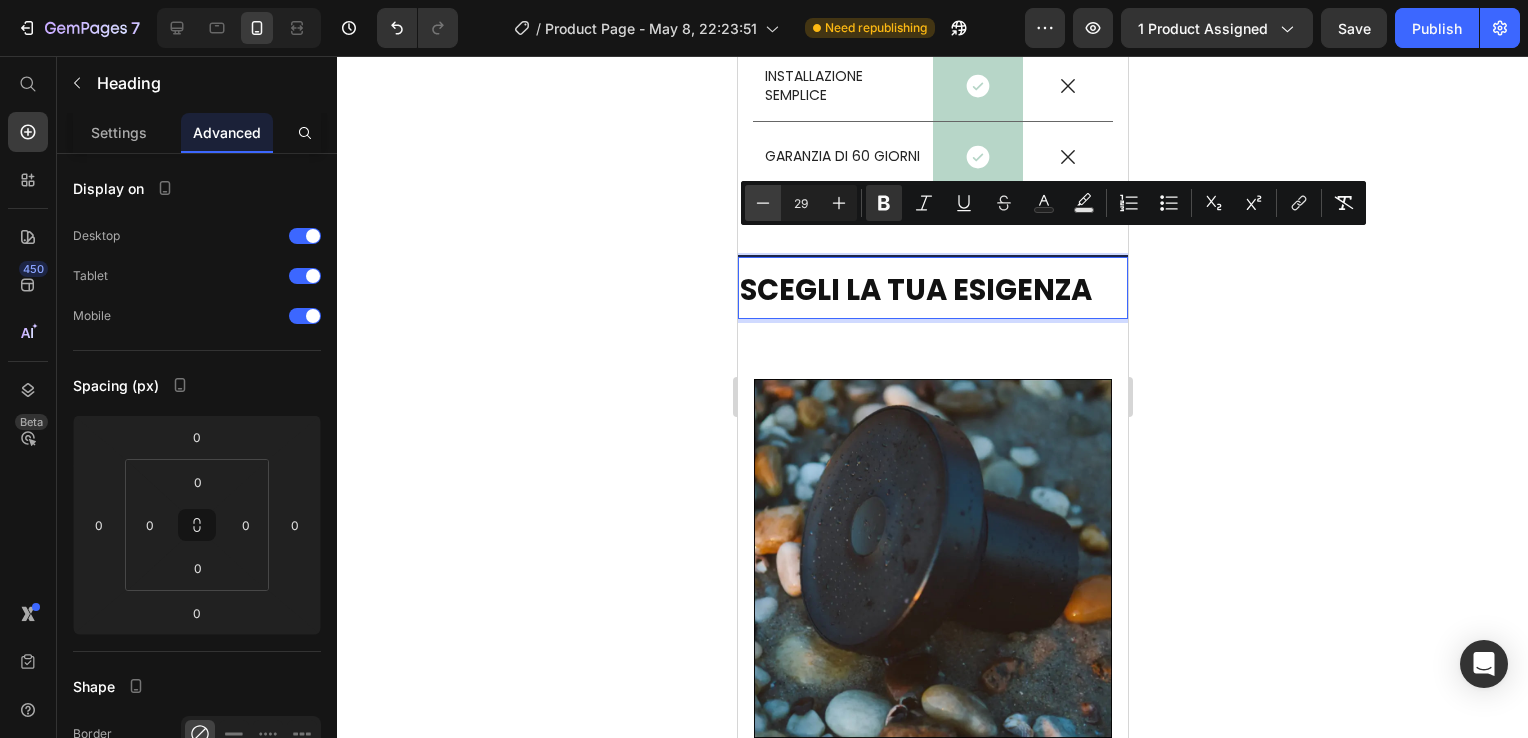click 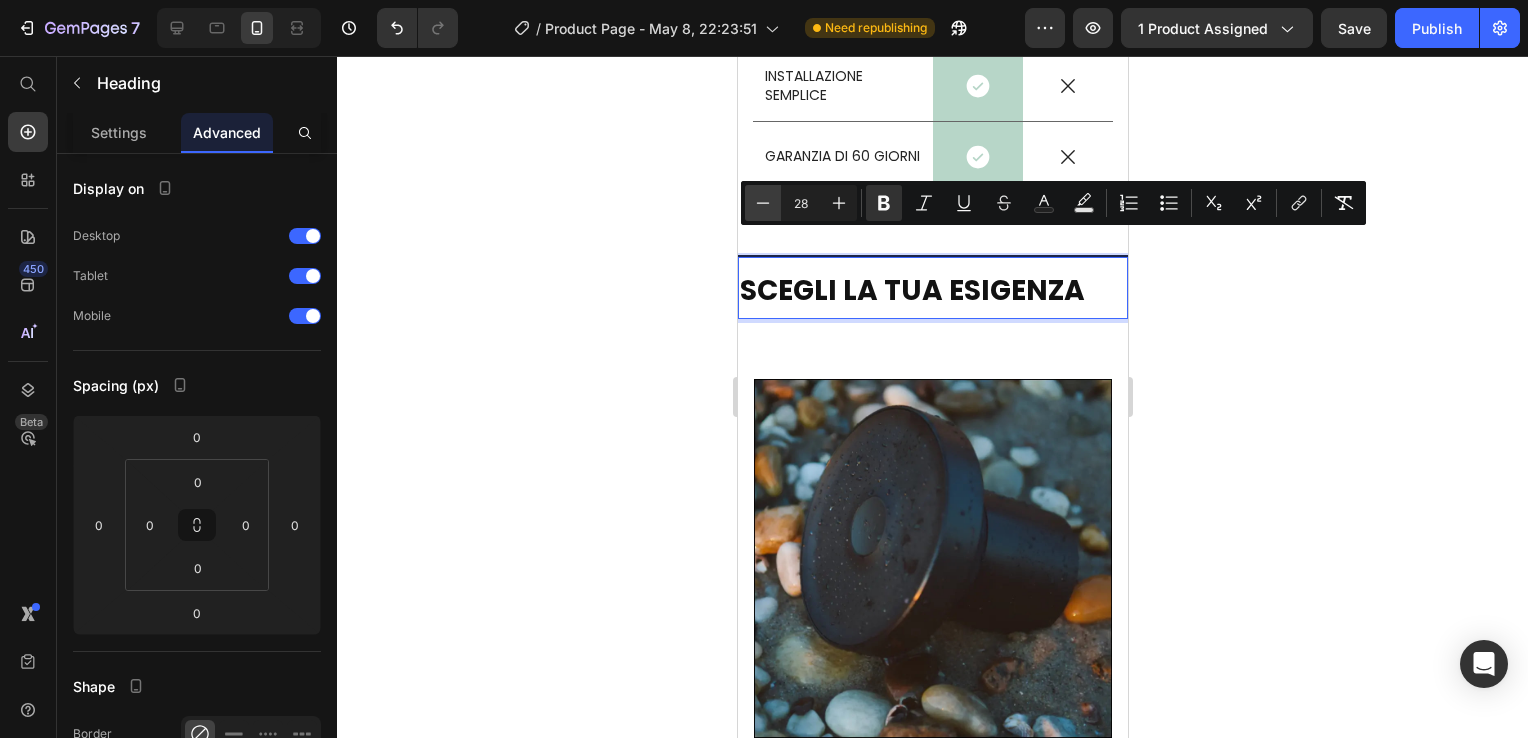 click 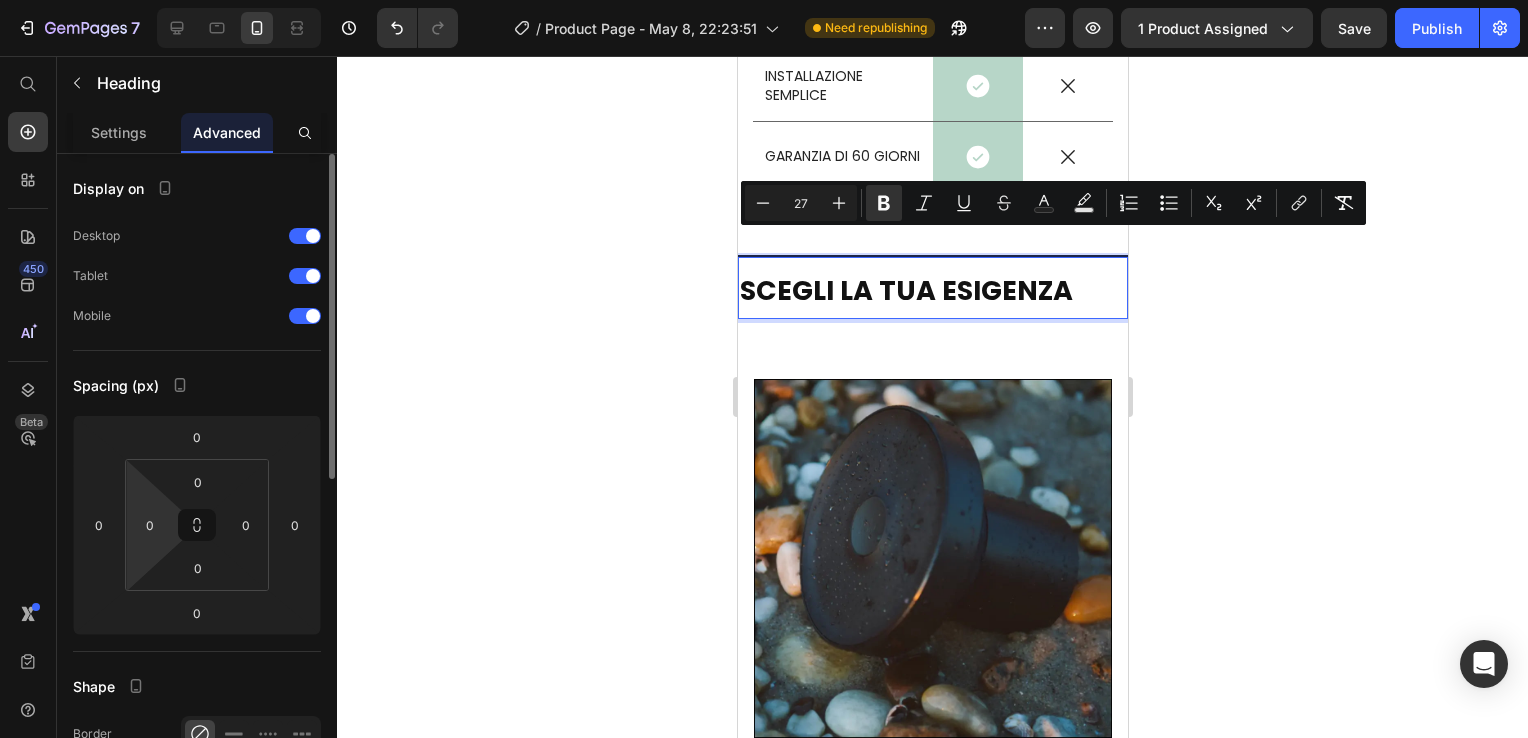 click on "7  Version history  /  Product Page - May 8, 22:23:51 Need republishing Preview 1 product assigned  Save   Publish  450 Beta Start with Sections Elements Hero Section Product Detail Brands Trusted Badges Guarantee Product Breakdown How to use Testimonials Compare Bundle FAQs Social Proof Brand Story Product List Collection Blog List Contact Sticky Add to Cart Custom Footer Browse Library 450 Layout
Row
Row
Row
Row Text
Heading
Text Block Button
Button
Button
Sticky Back to top Media" at bounding box center [764, 0] 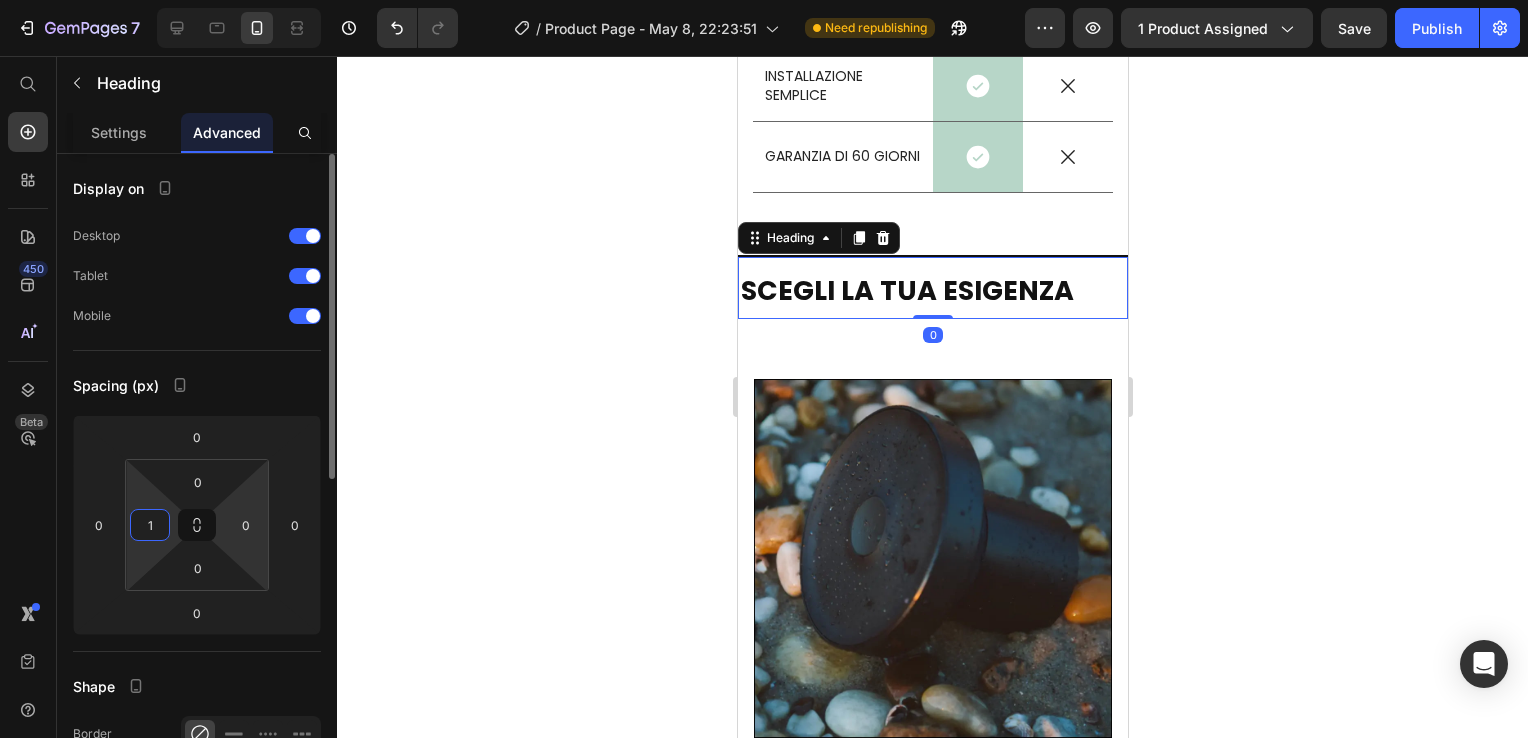 type on "15" 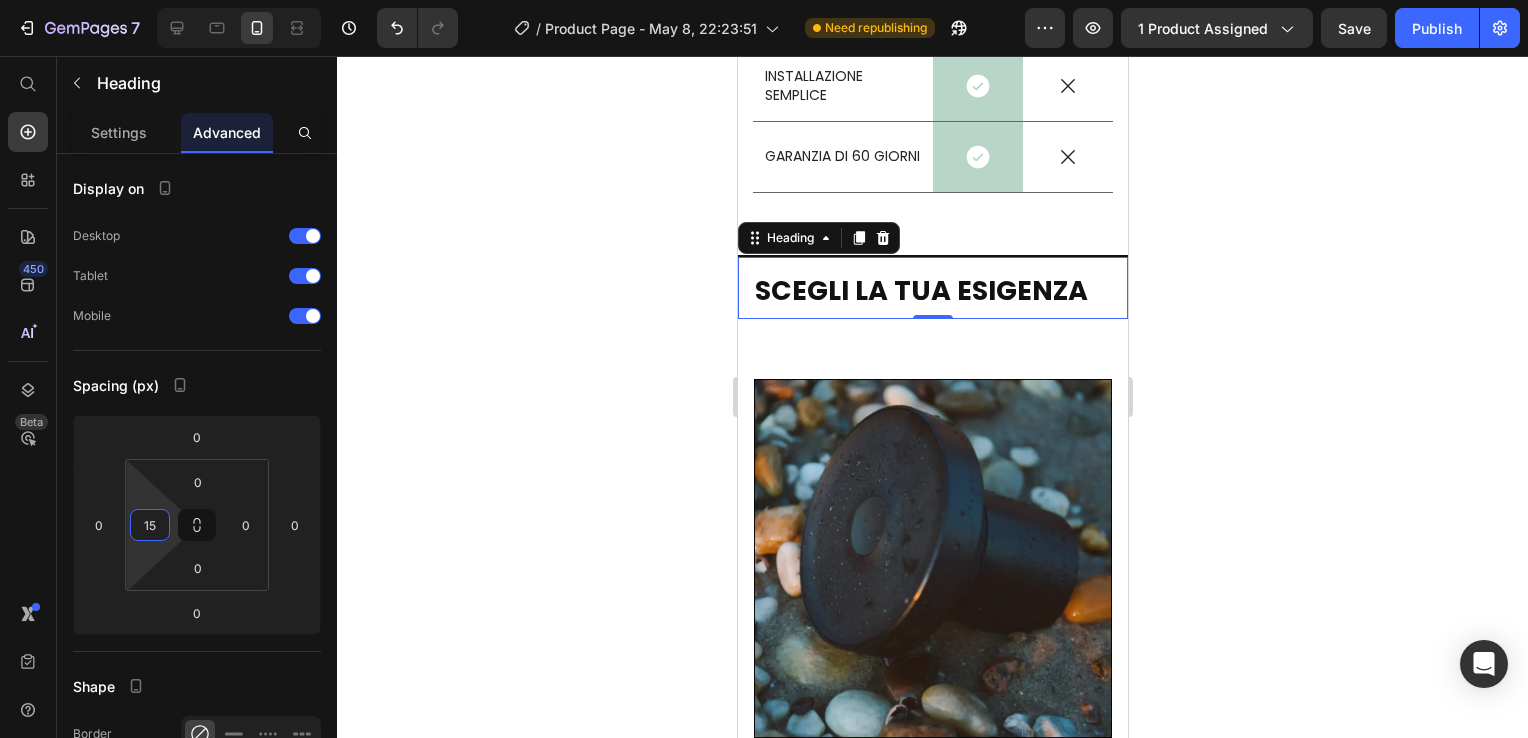 click 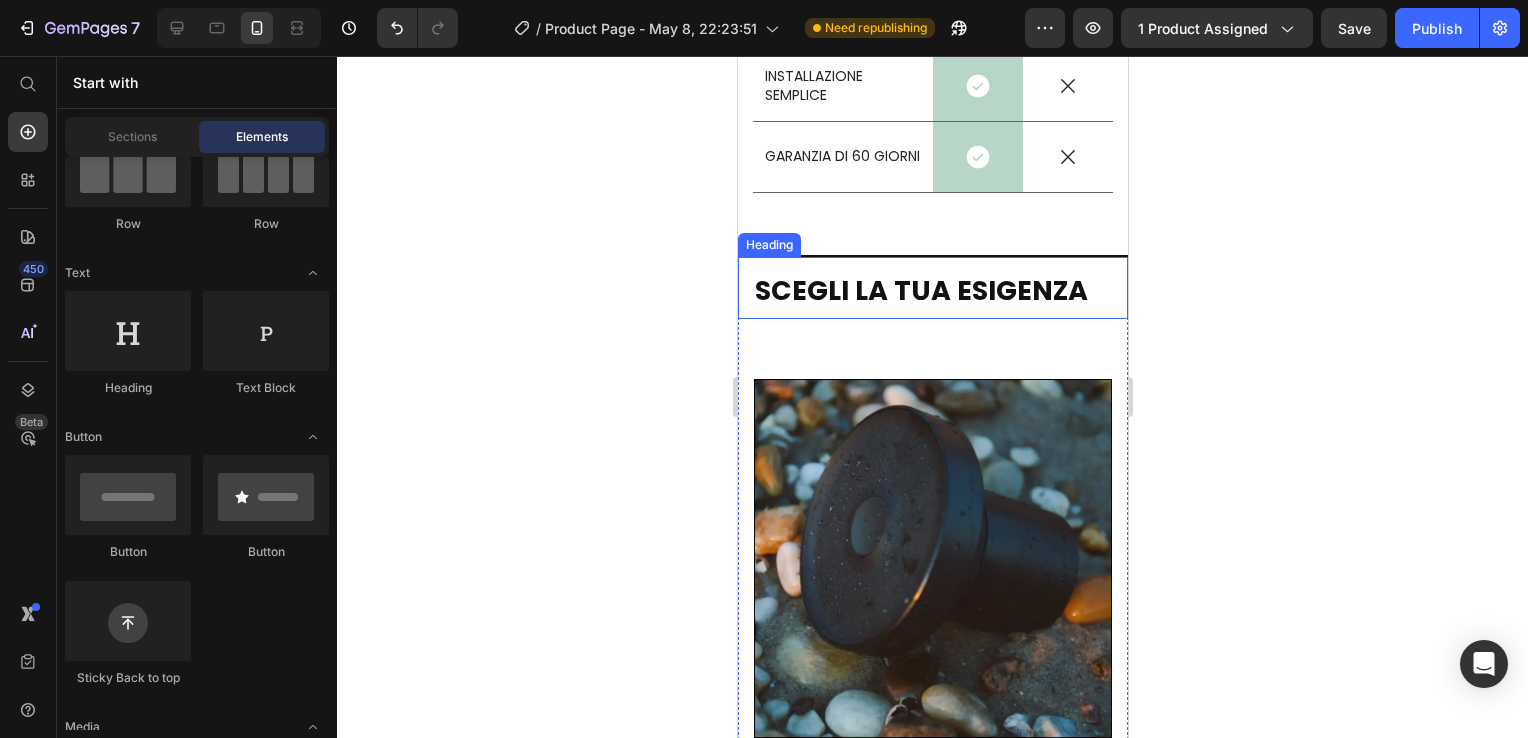 click on "⁠⁠⁠⁠⁠⁠⁠ SCEGLI LA TUA ESIGENZA" at bounding box center [939, 288] 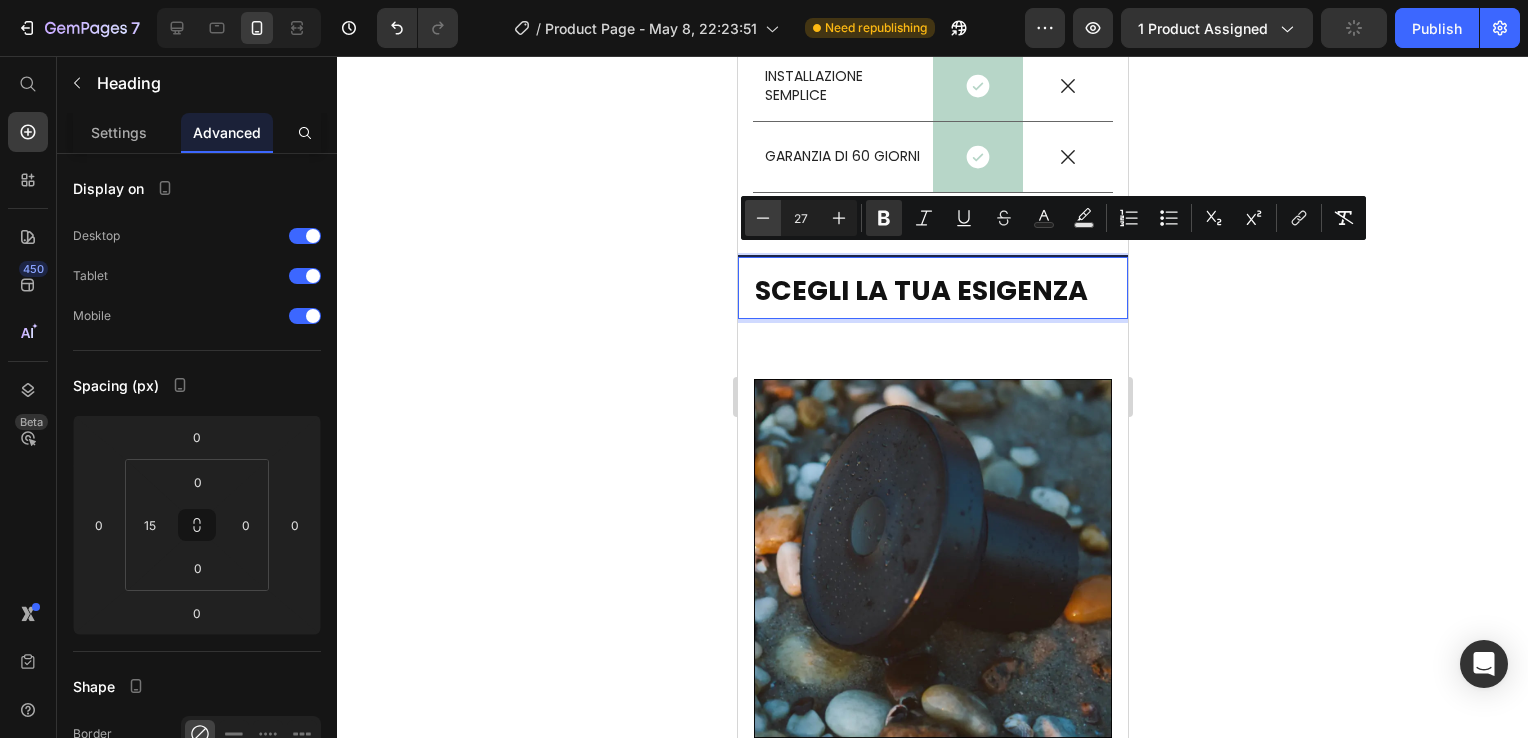 click on "Minus" at bounding box center [763, 218] 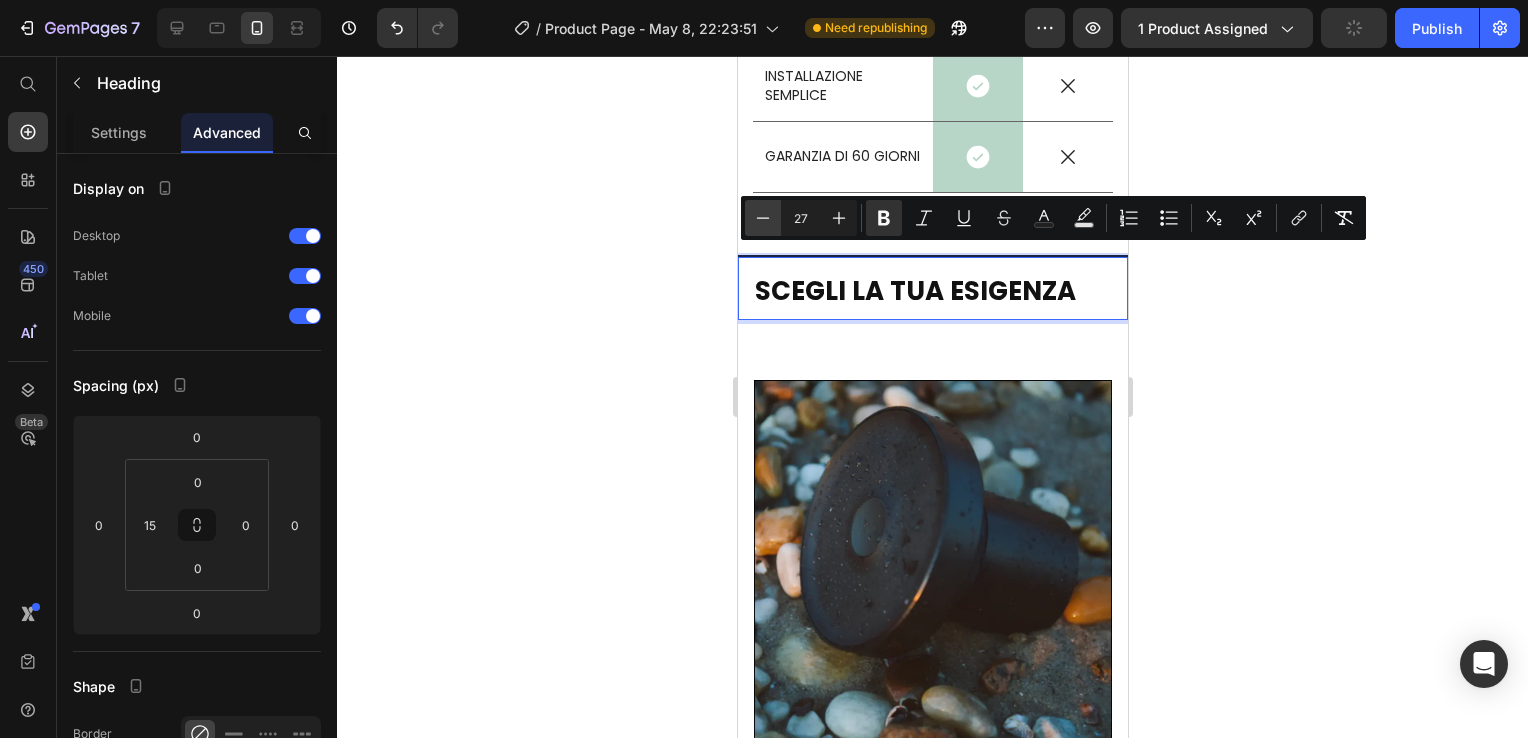 click on "Minus" at bounding box center (763, 218) 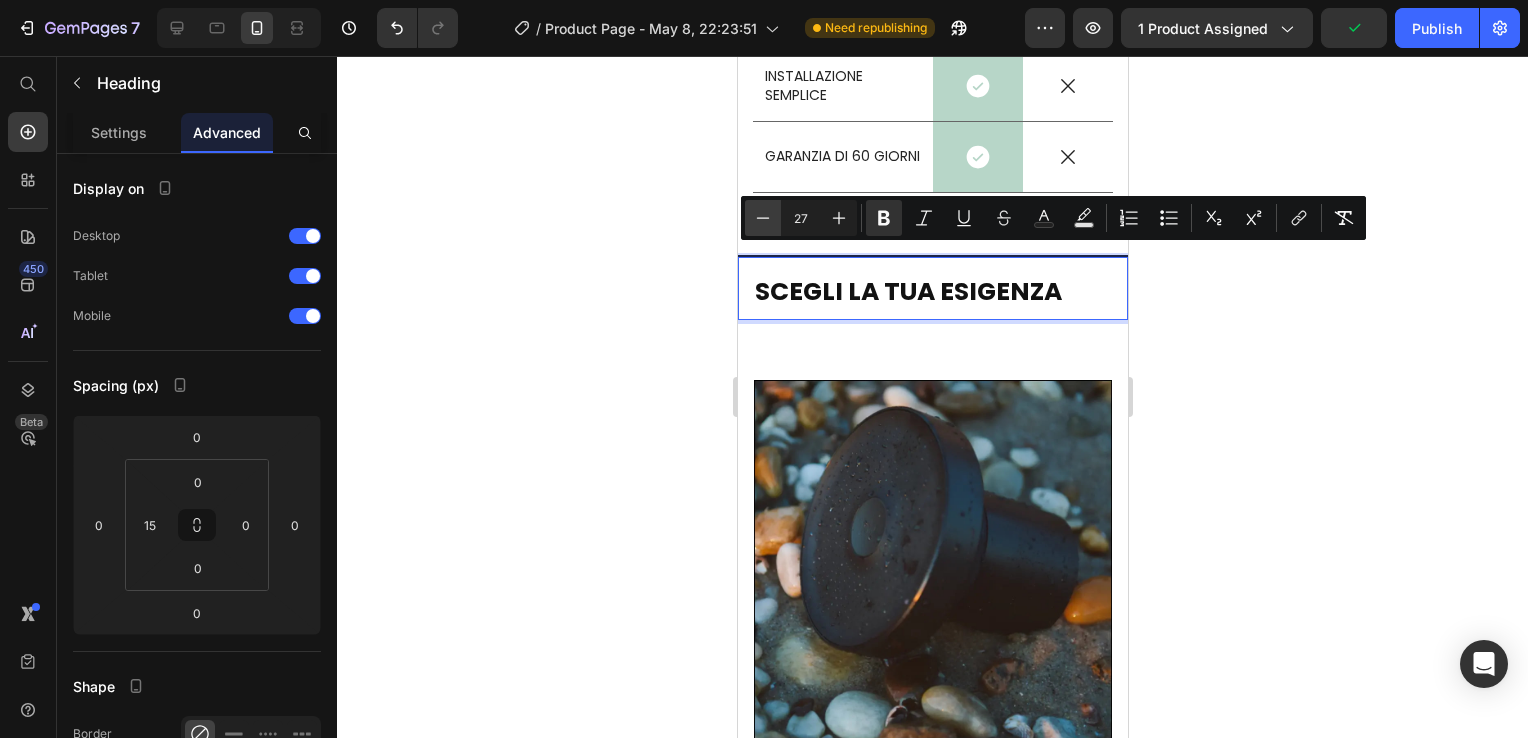 type on "25" 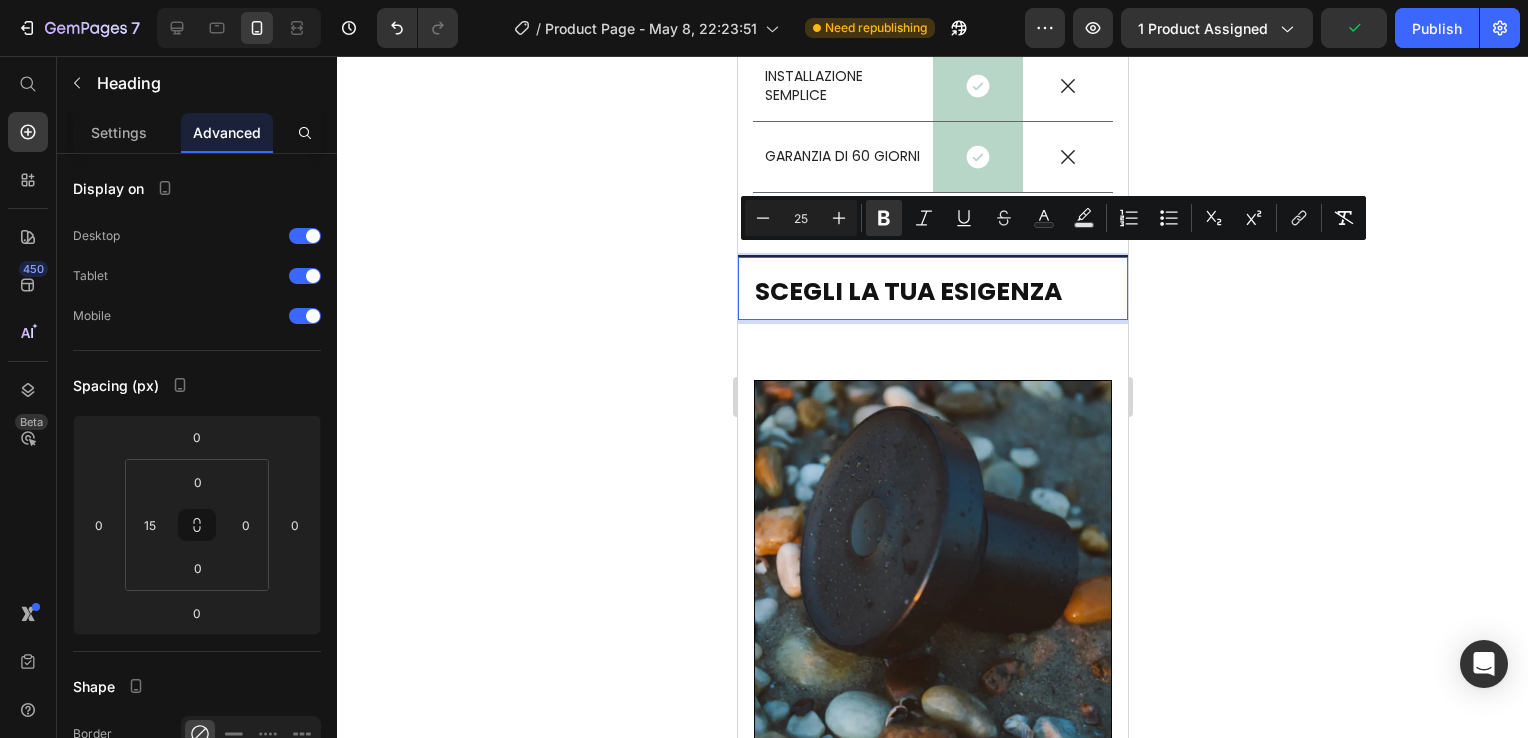 click 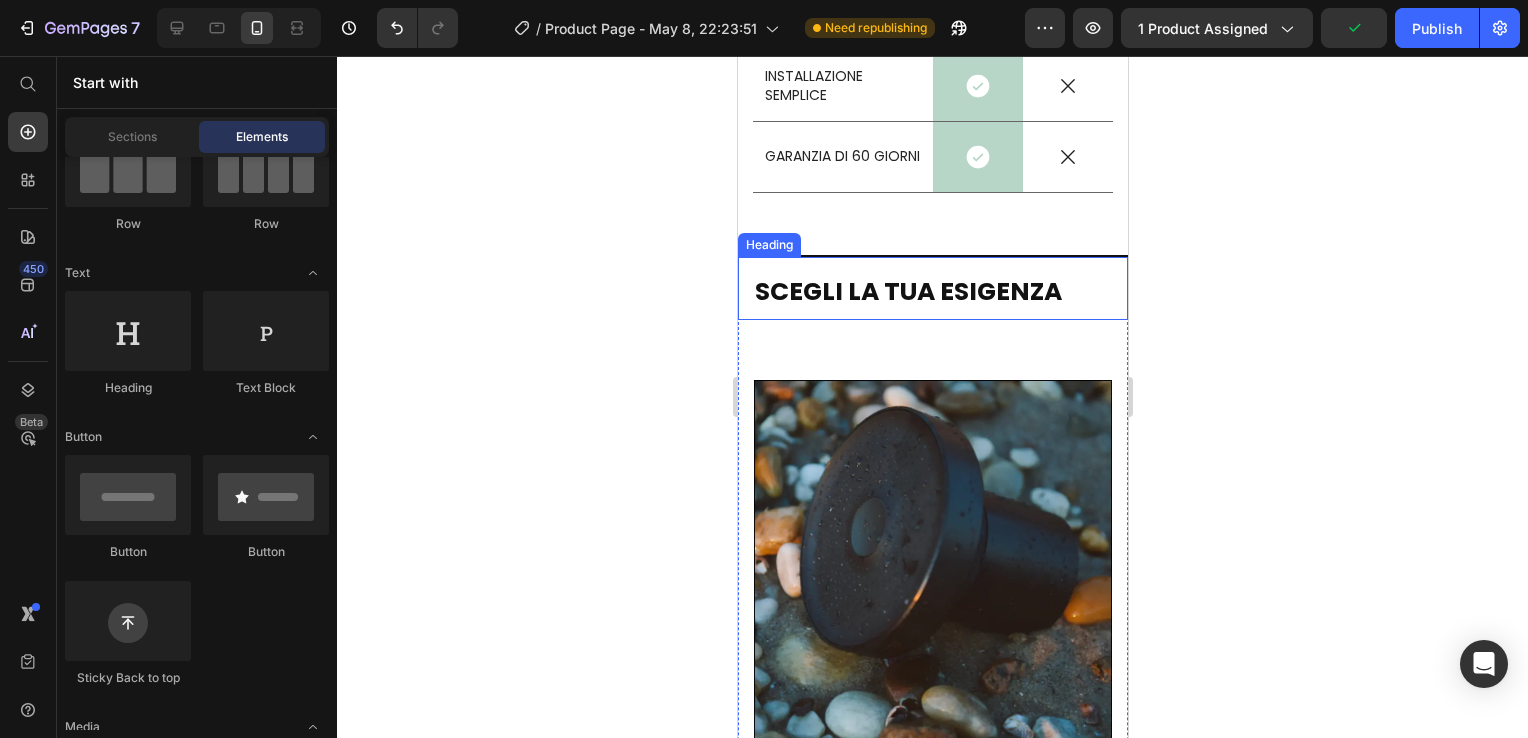 click on "SCEGLI LA TUA ESIGENZA" at bounding box center [907, 291] 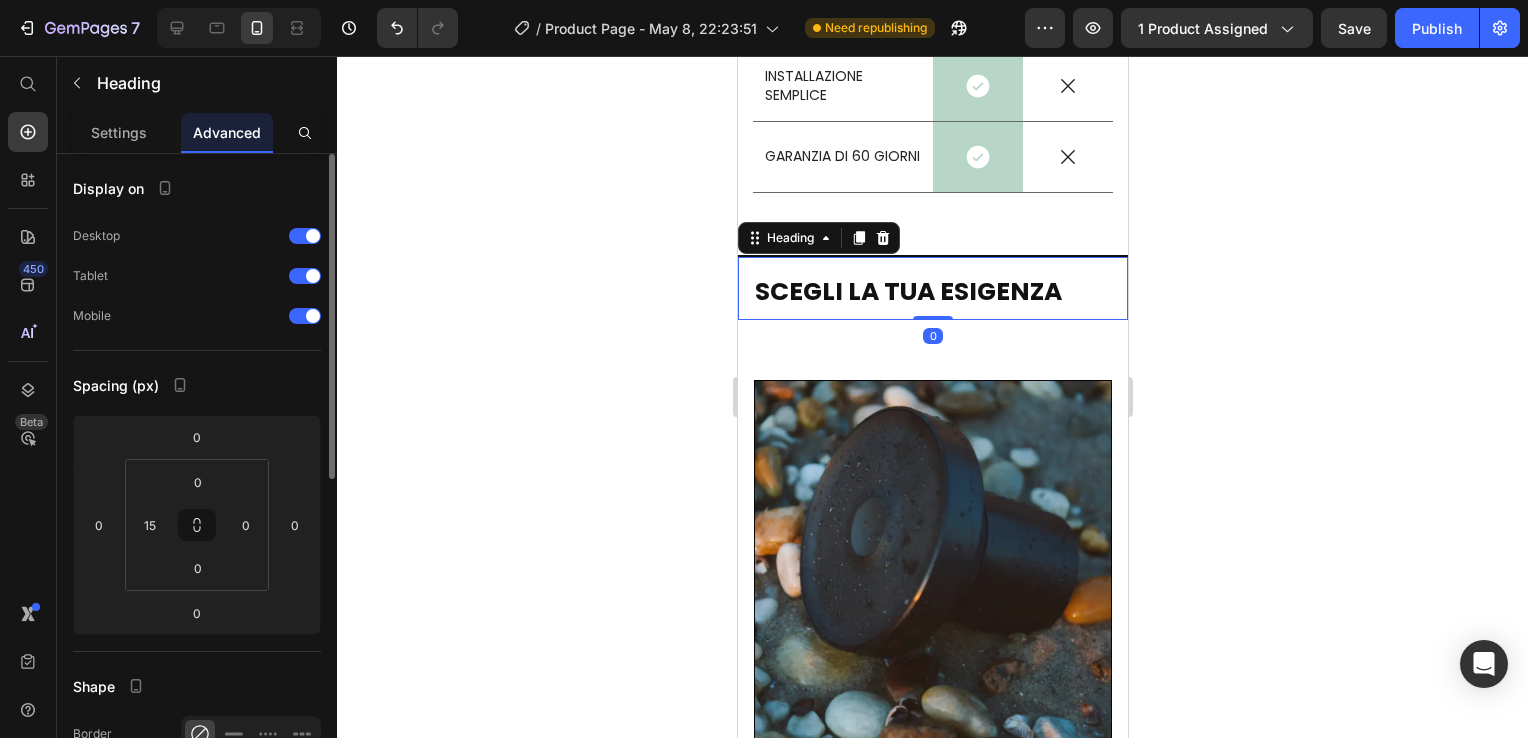 scroll, scrollTop: 400, scrollLeft: 0, axis: vertical 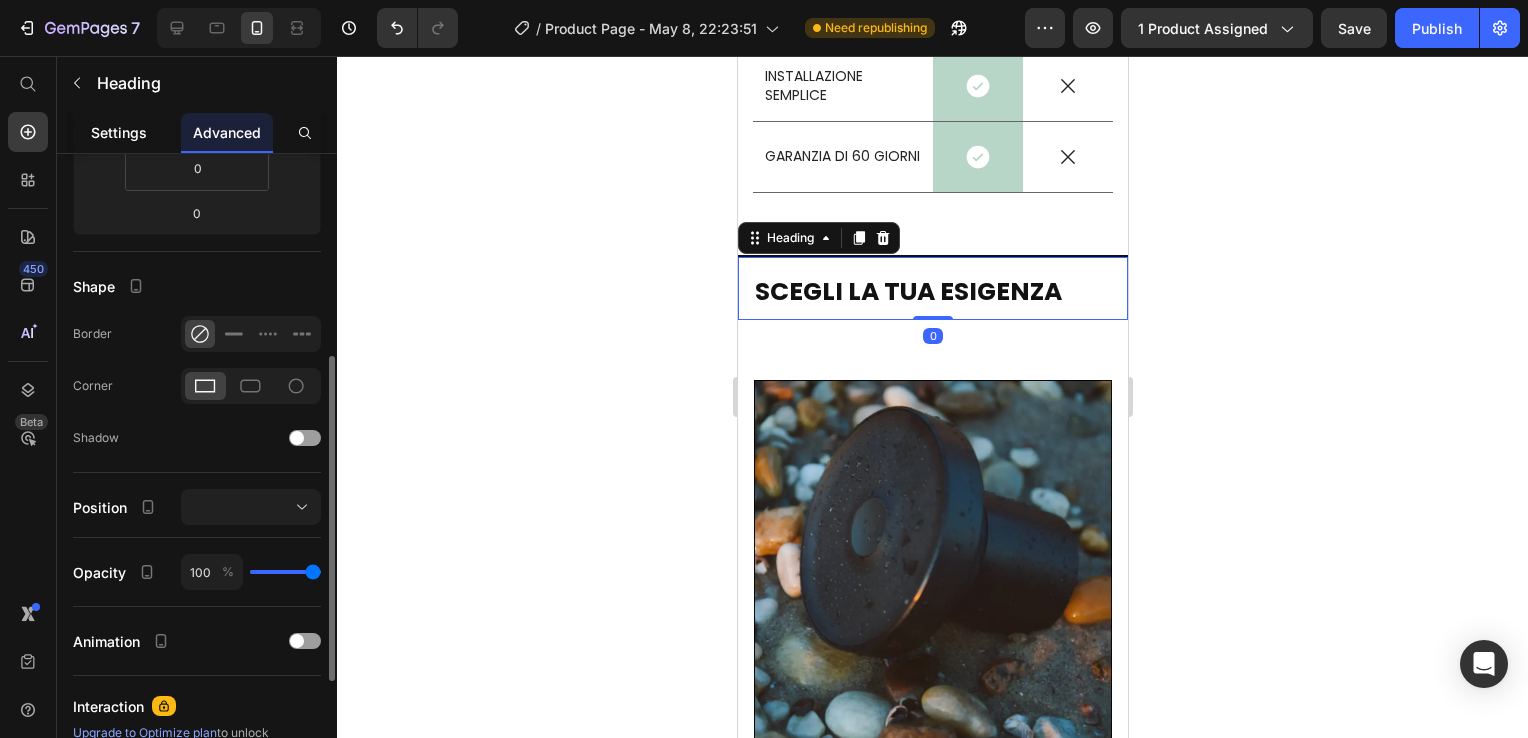 click on "Settings" 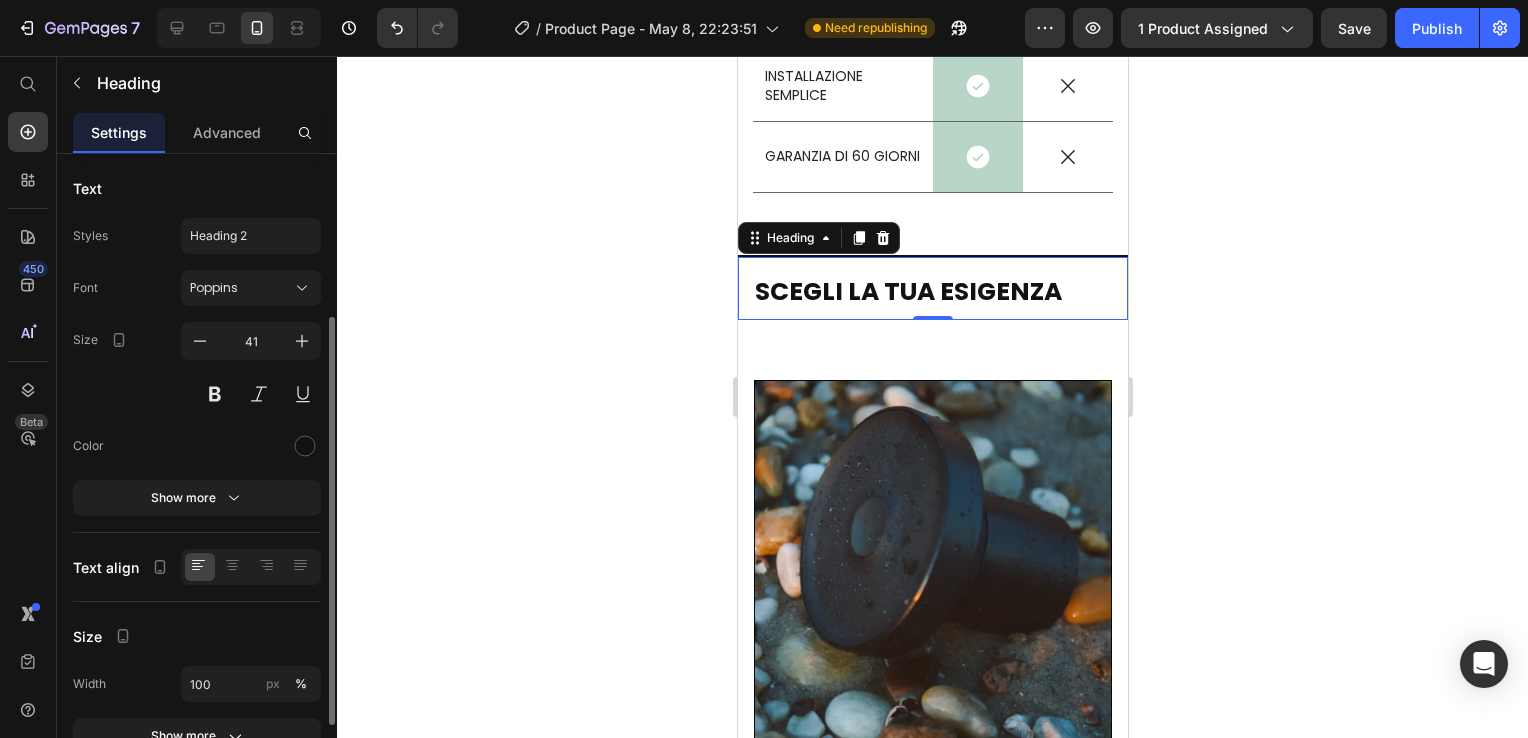 scroll, scrollTop: 200, scrollLeft: 0, axis: vertical 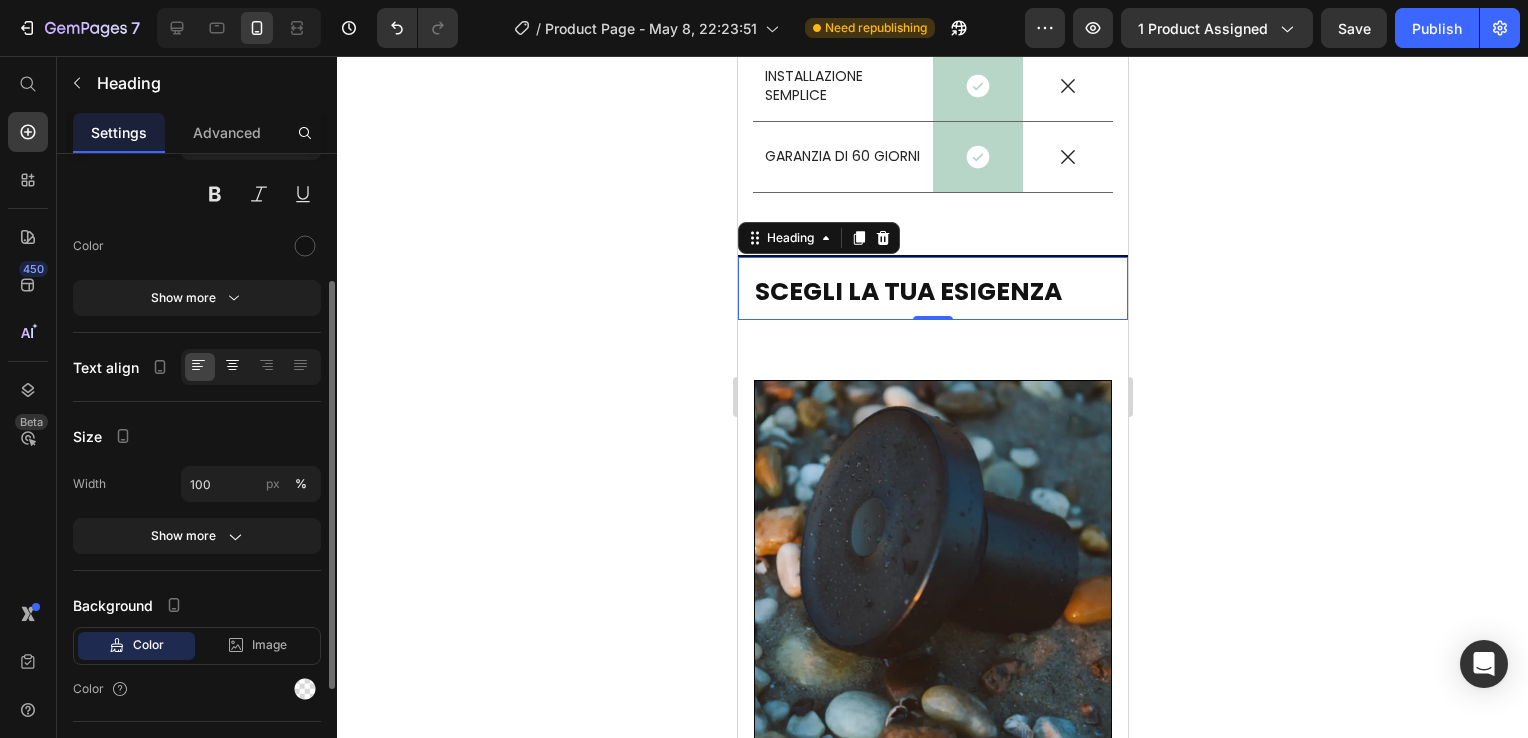 click 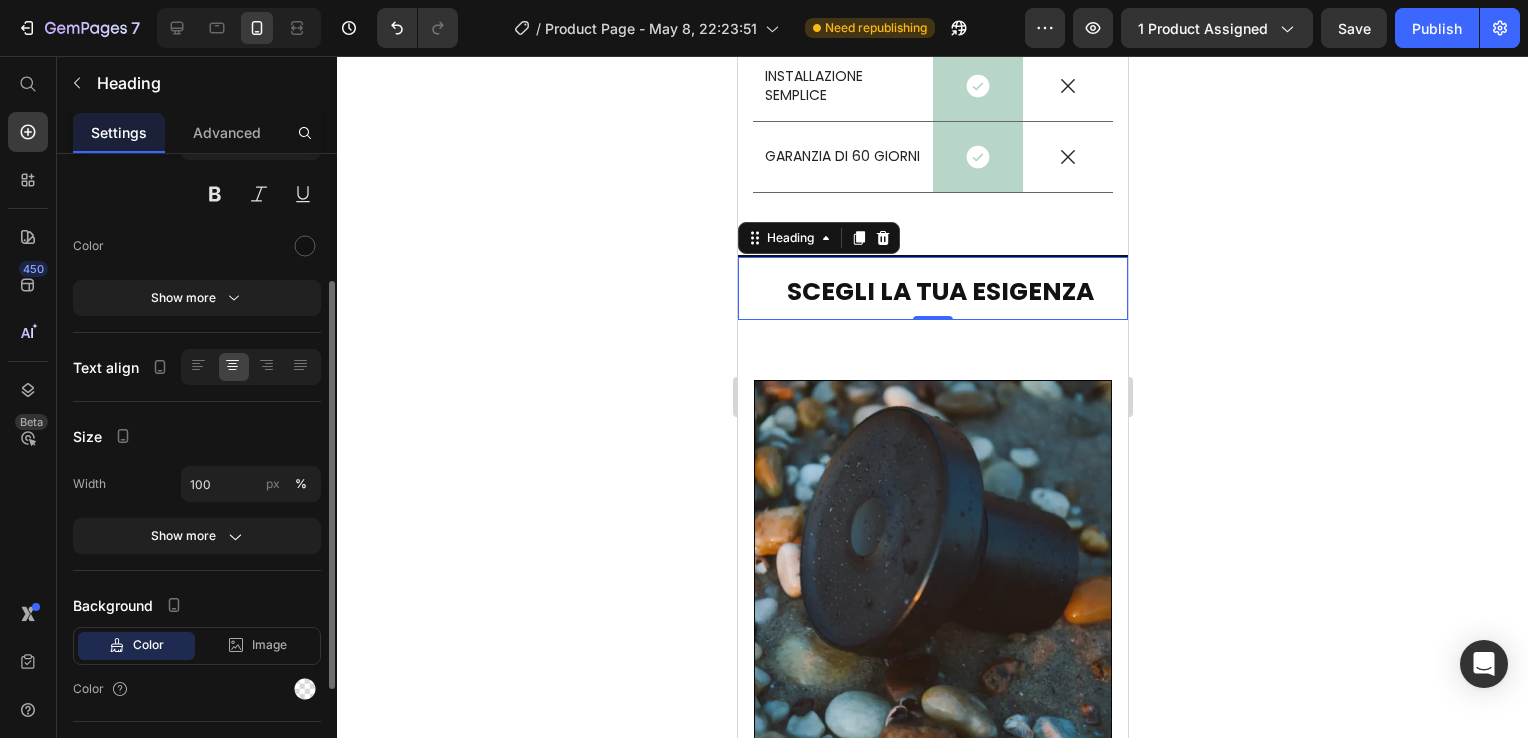 click 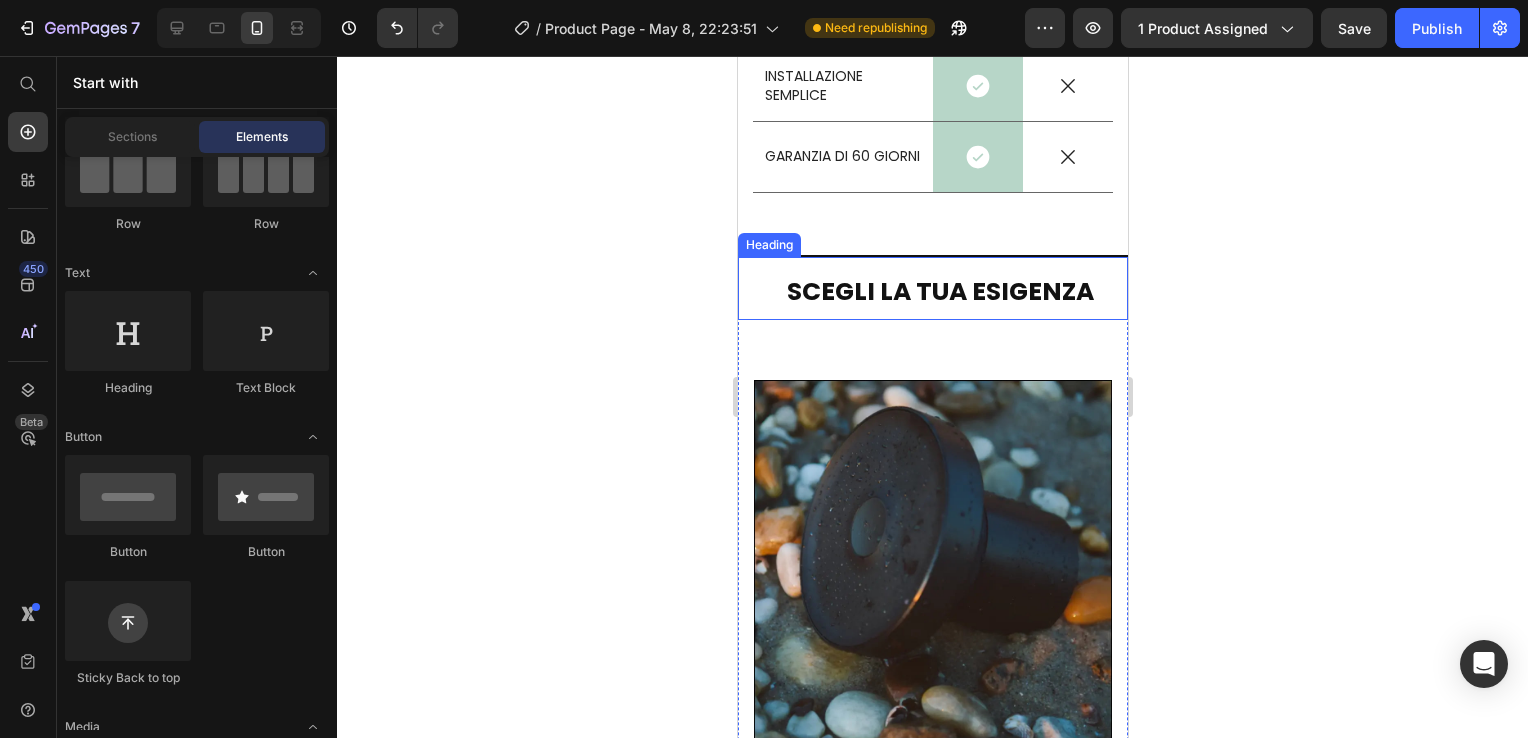 click on "SCEGLI LA TUA ESIGENZA" at bounding box center [939, 291] 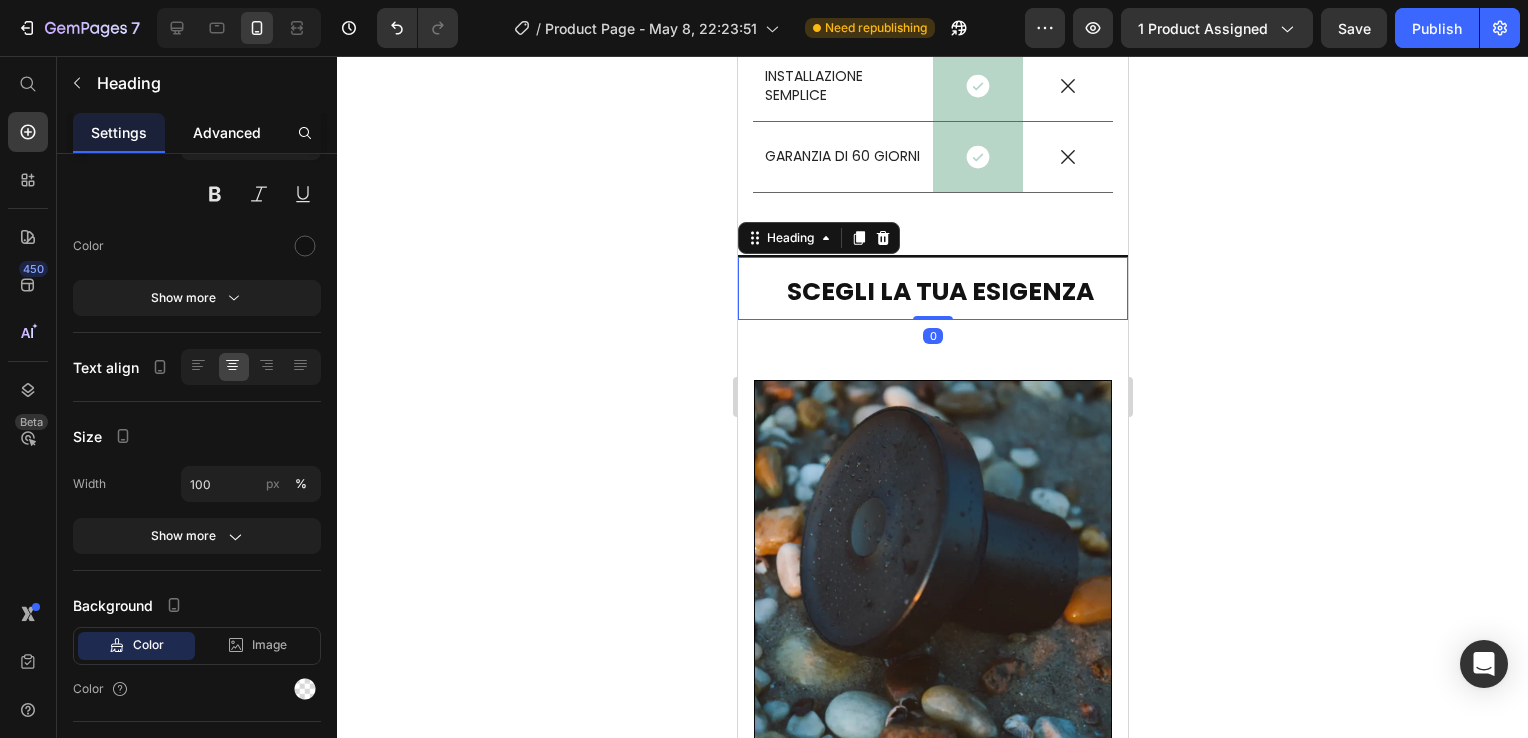 click on "Advanced" at bounding box center (227, 132) 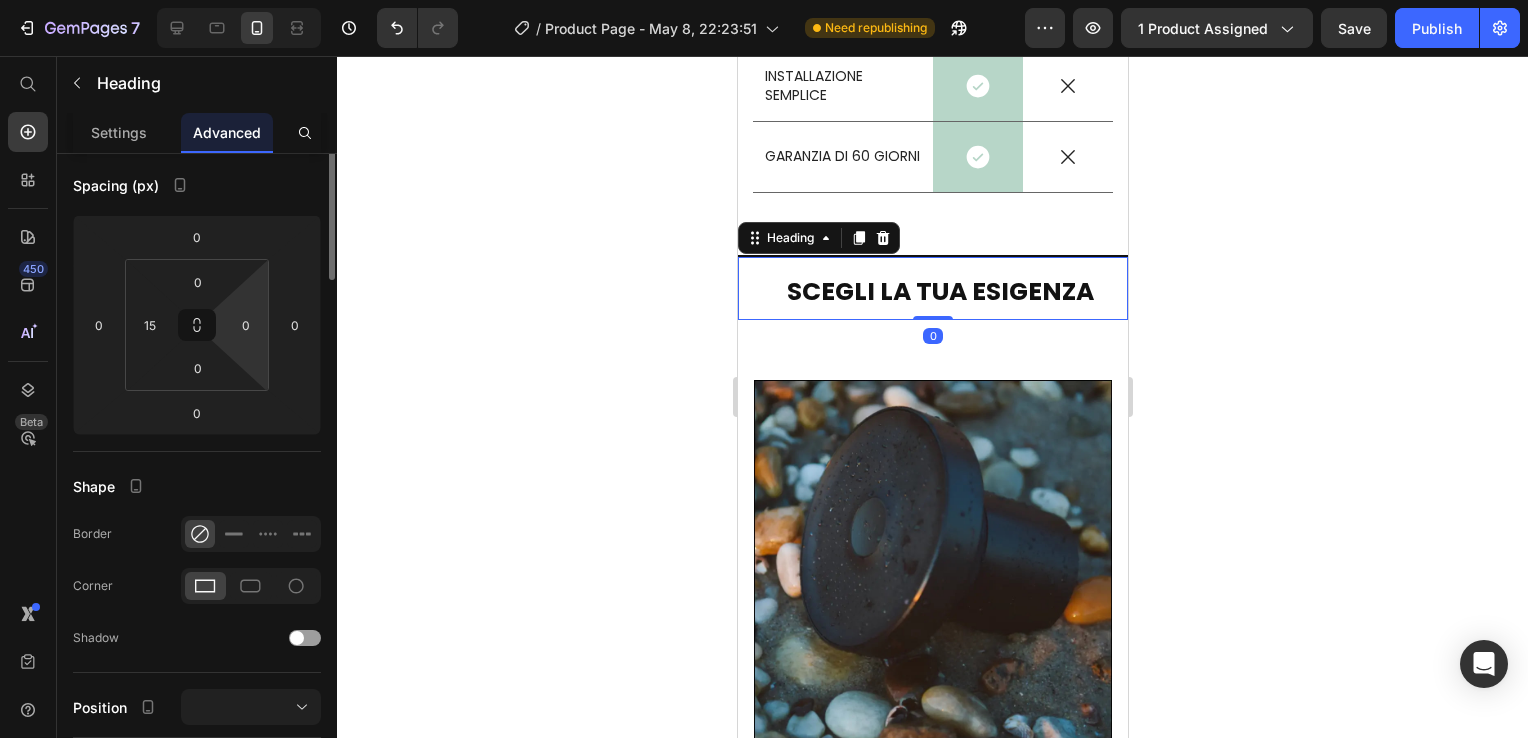 scroll, scrollTop: 0, scrollLeft: 0, axis: both 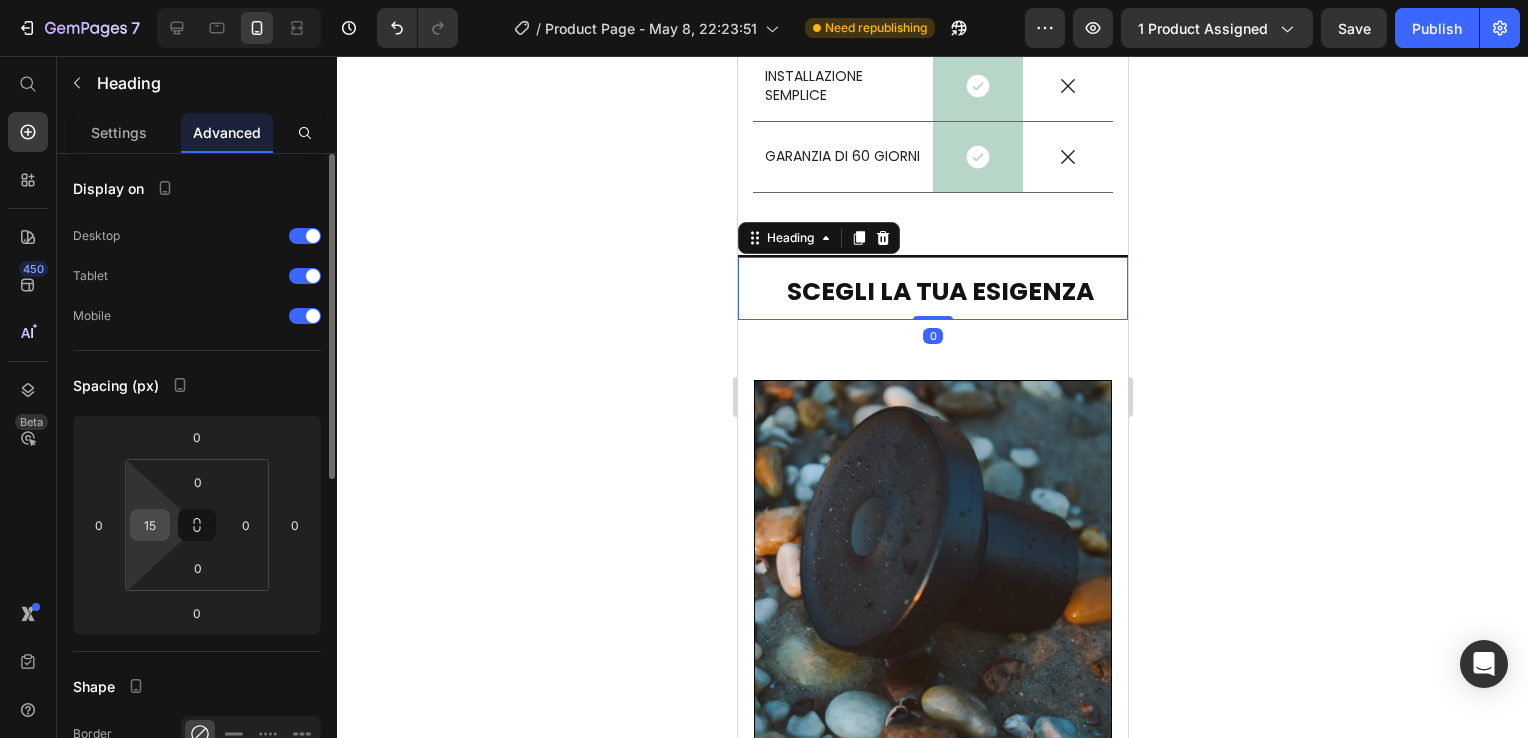 click on "15" at bounding box center (150, 525) 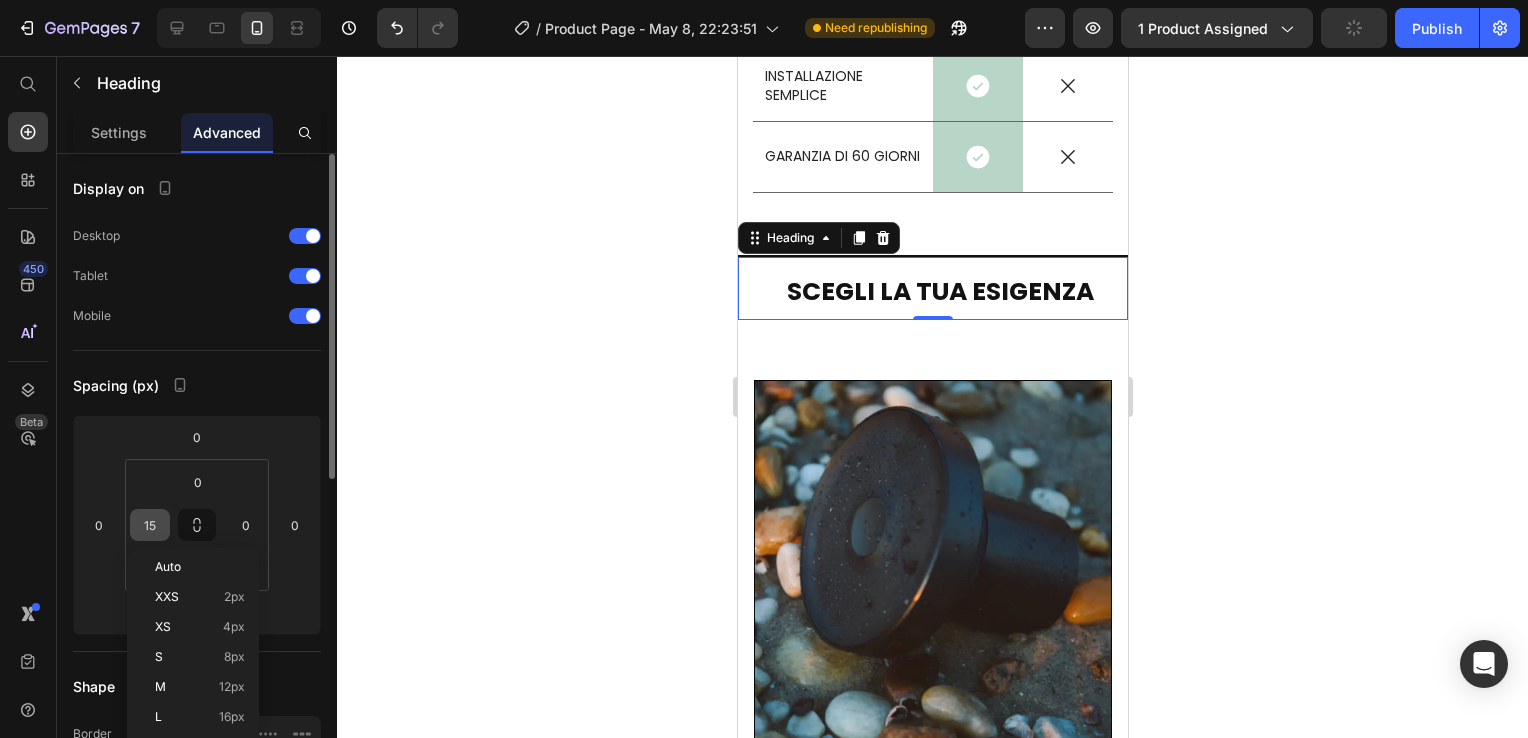 click on "7  Version history  /  Product Page - May 8, 22:23:51 Need republishing Preview 1 product assigned  Publish  450 Beta Start with Sections Elements Hero Section Product Detail Brands Trusted Badges Guarantee Product Breakdown How to use Testimonials Compare Bundle FAQs Social Proof Brand Story Product List Collection Blog List Contact Sticky Add to Cart Custom Footer Browse Library 450 Layout
Row
Row
Row
Row Text
Heading
Text Block Button
Button
Button
Sticky Back to top Media" at bounding box center (764, 0) 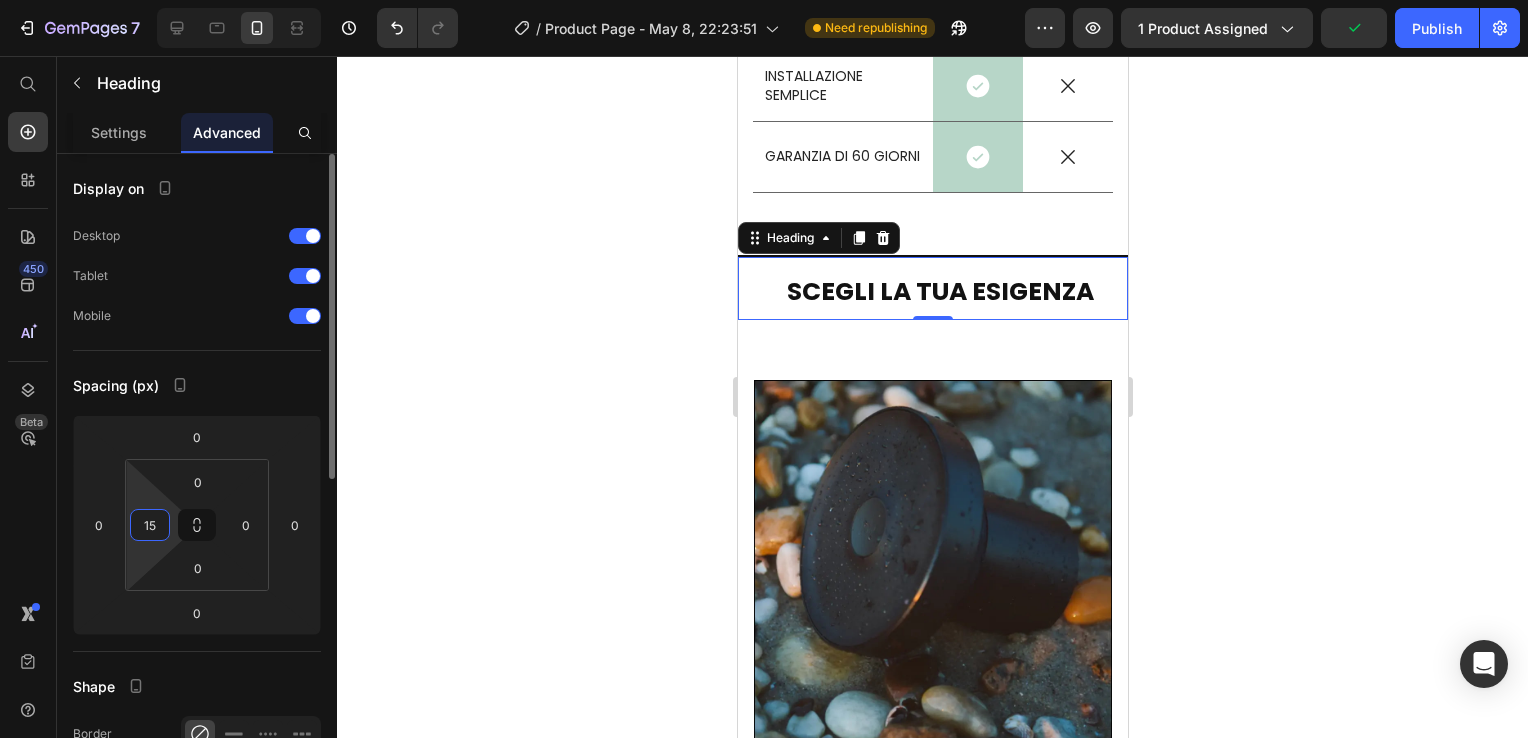 click on "15" at bounding box center (150, 525) 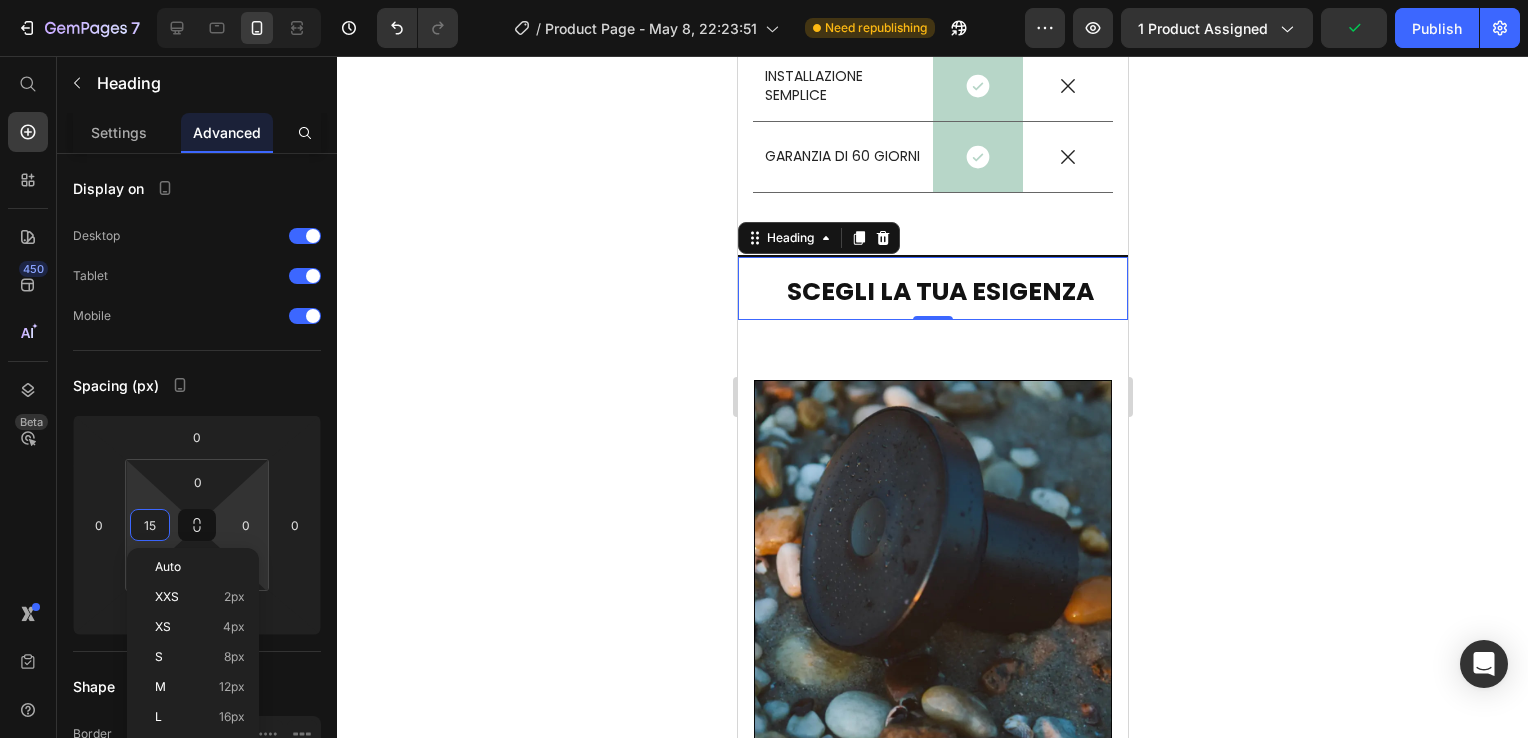 type on "0" 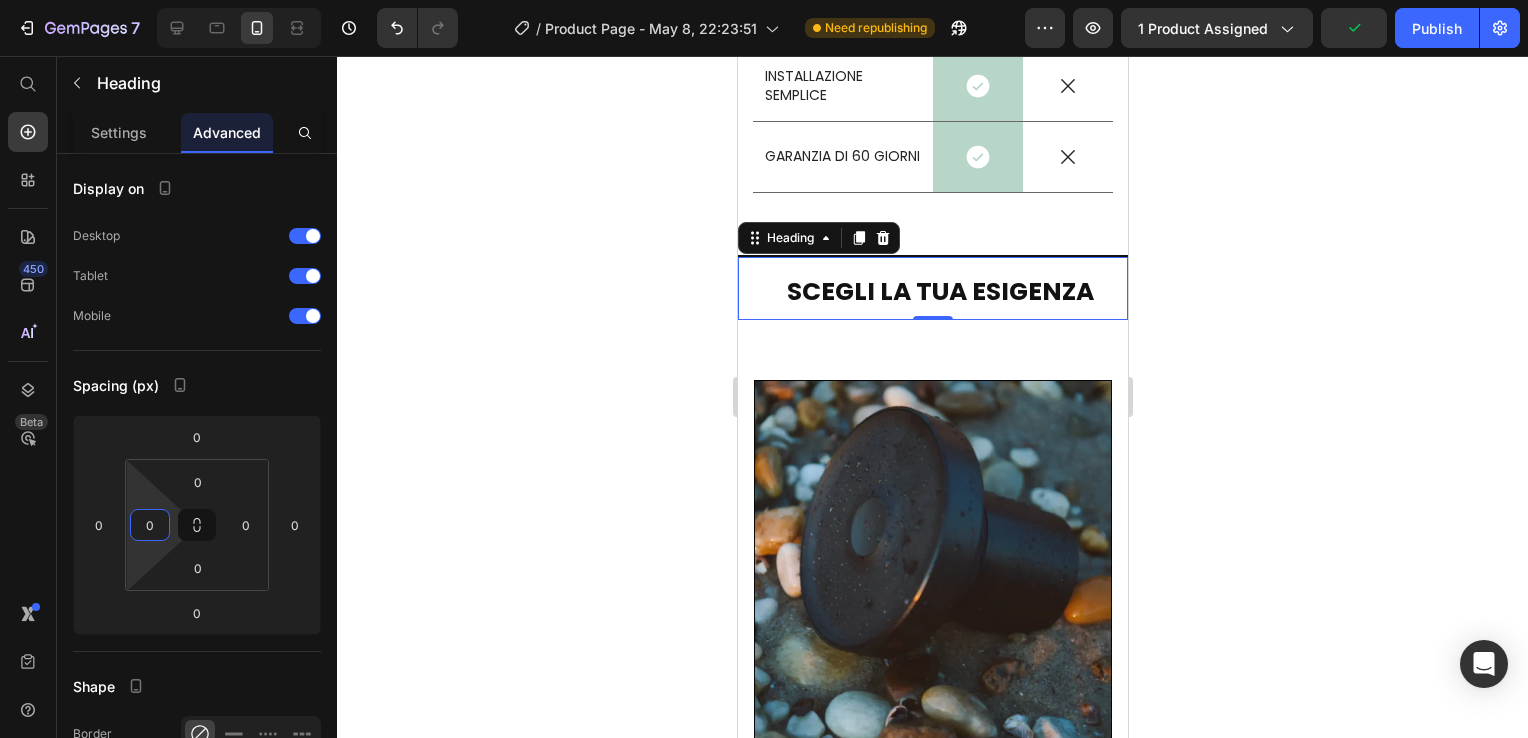 click 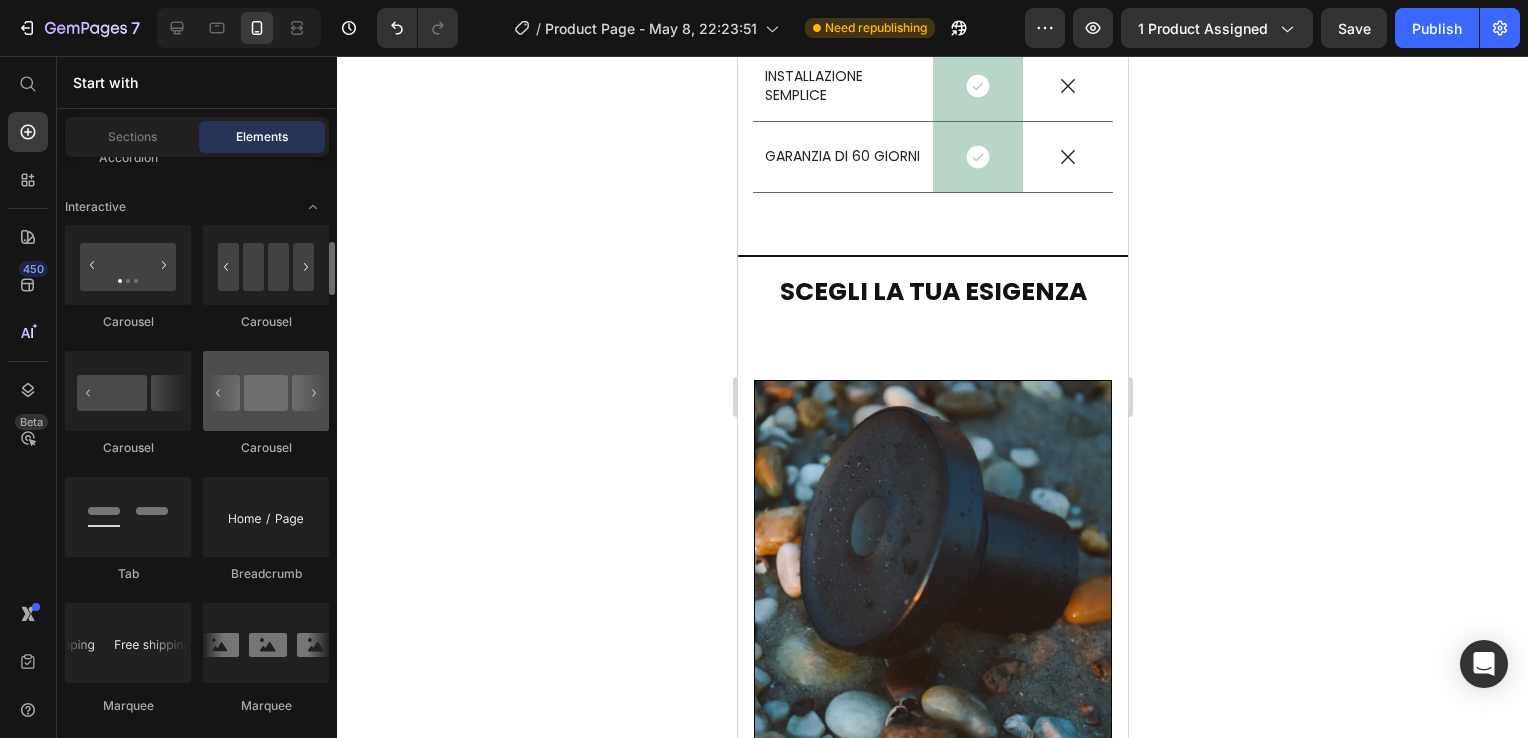 scroll, scrollTop: 2000, scrollLeft: 0, axis: vertical 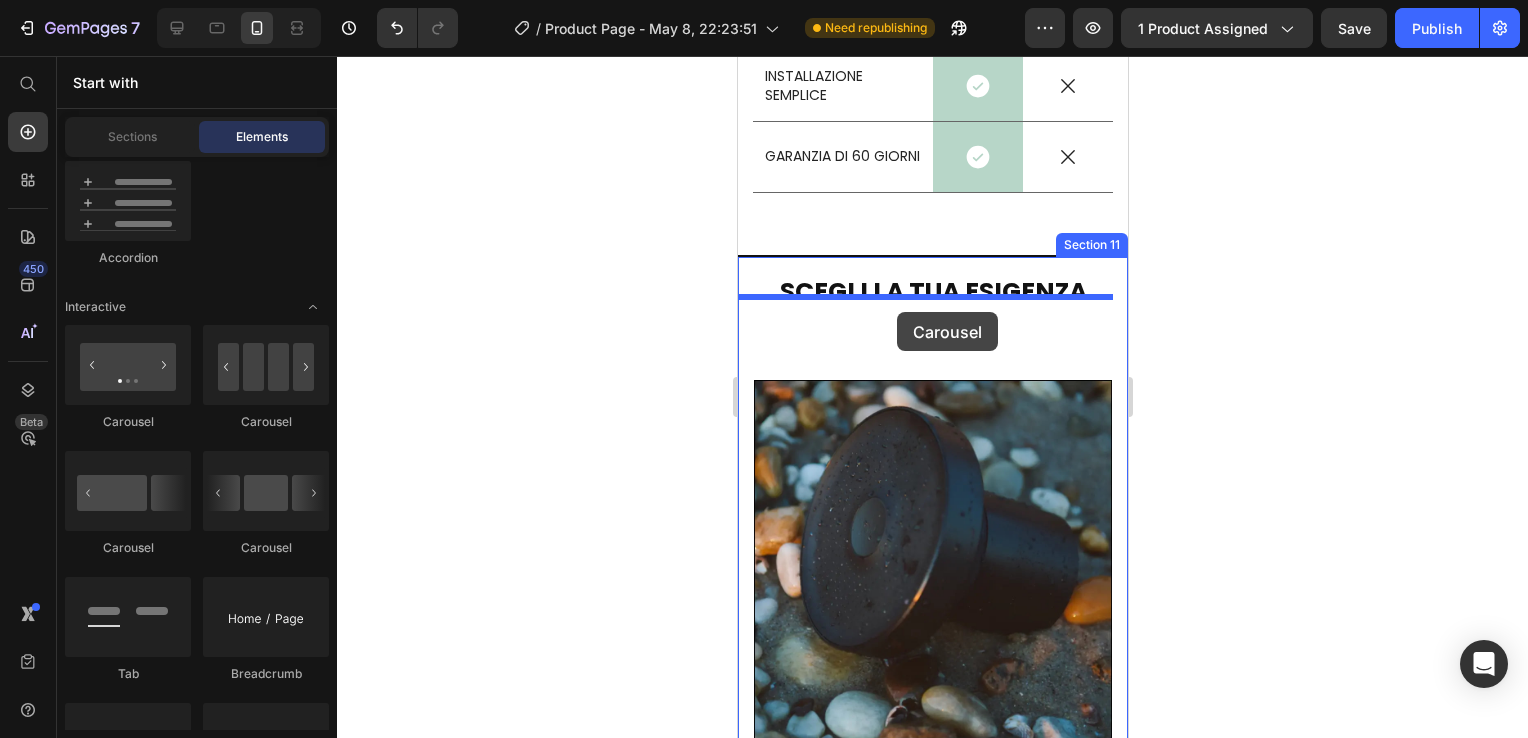 drag, startPoint x: 869, startPoint y: 409, endPoint x: 896, endPoint y: 312, distance: 100.68764 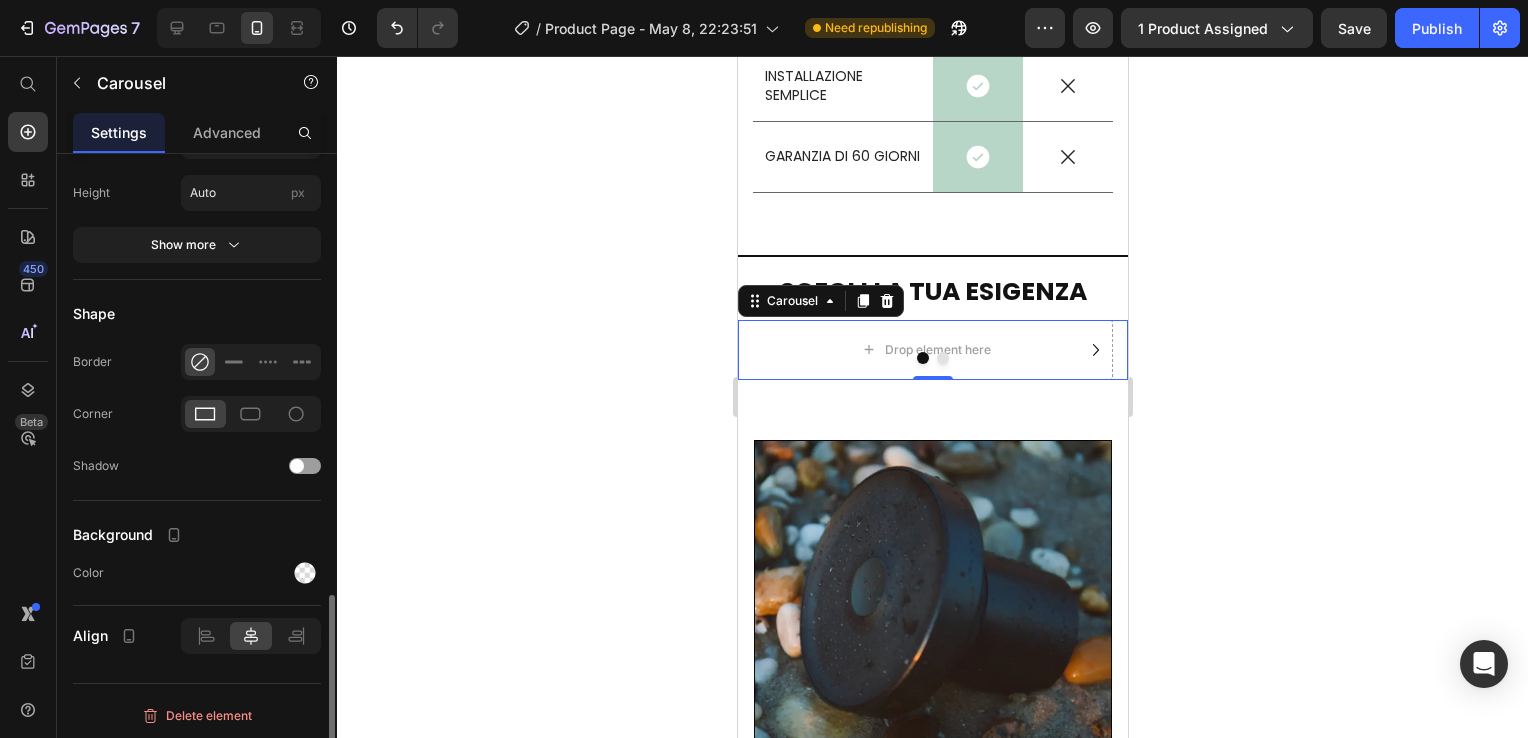 scroll, scrollTop: 1400, scrollLeft: 0, axis: vertical 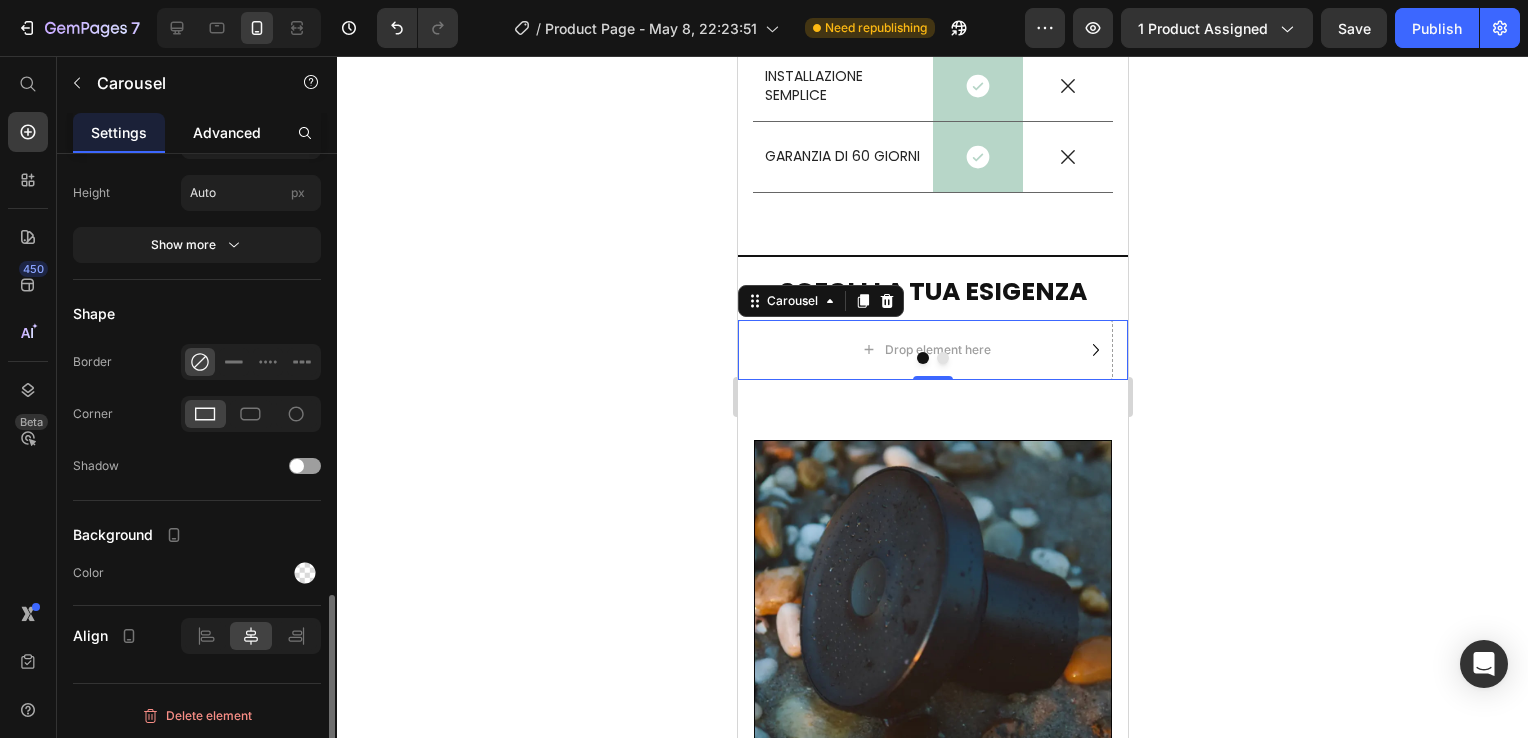 click on "Advanced" 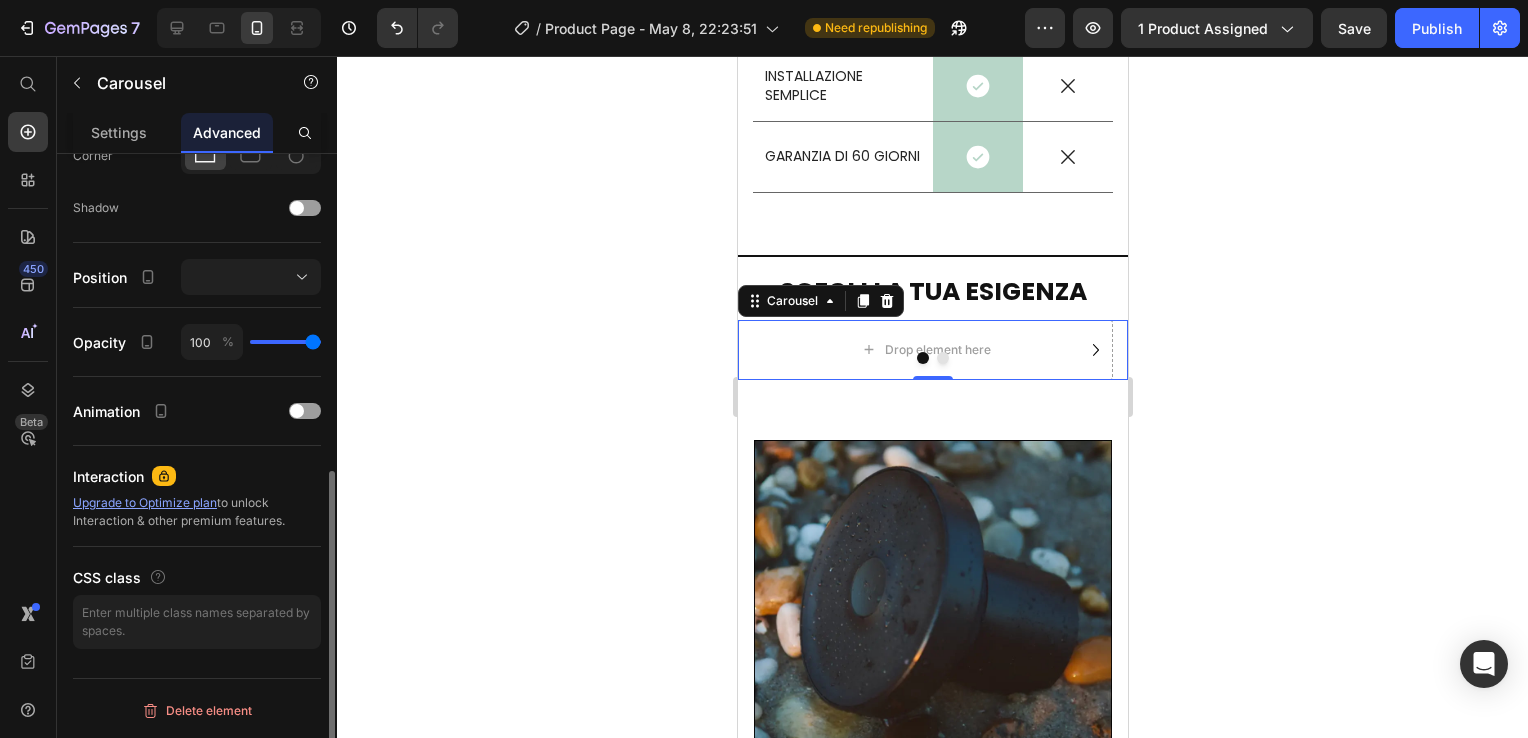scroll, scrollTop: 0, scrollLeft: 0, axis: both 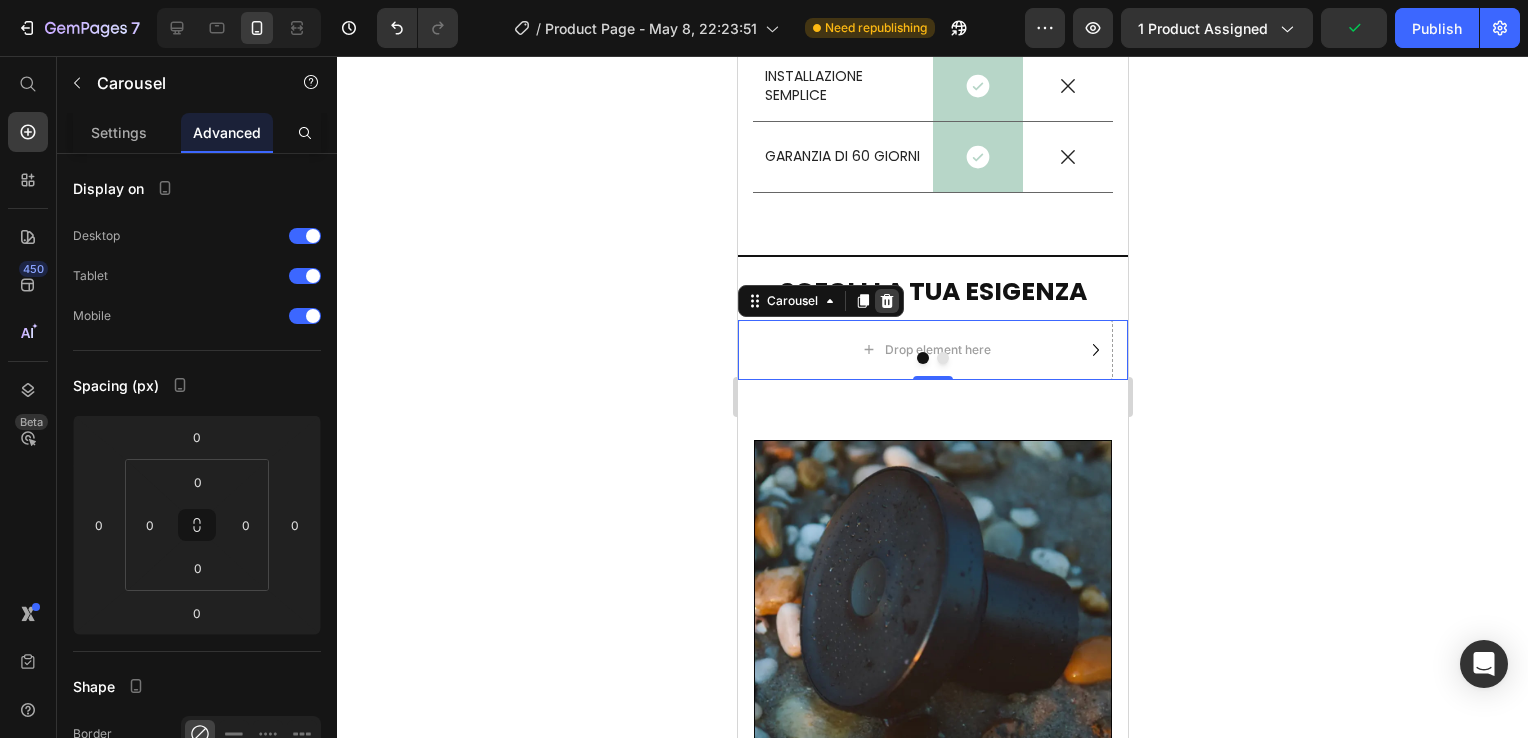 click 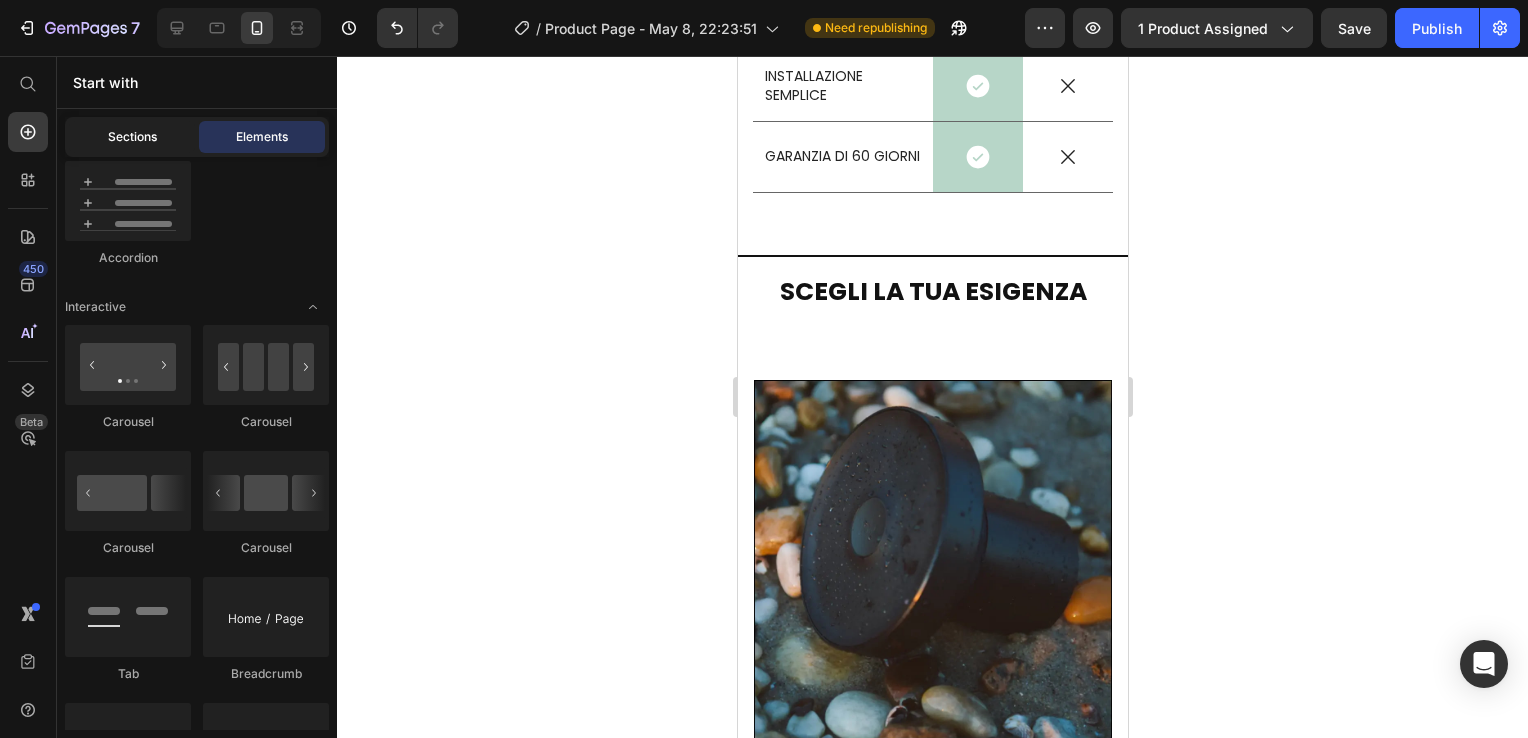 click on "Sections" at bounding box center [132, 137] 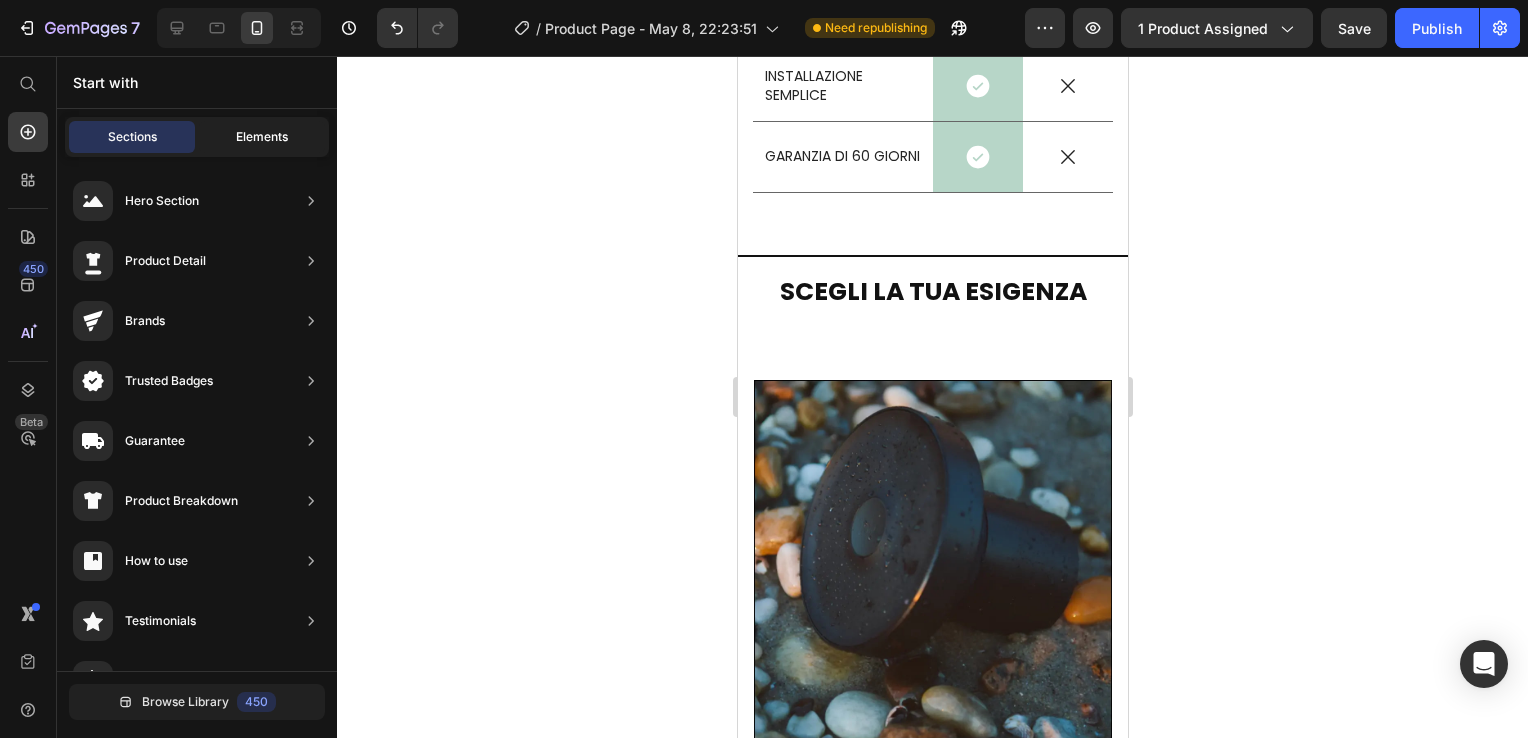 click on "Elements" at bounding box center (262, 137) 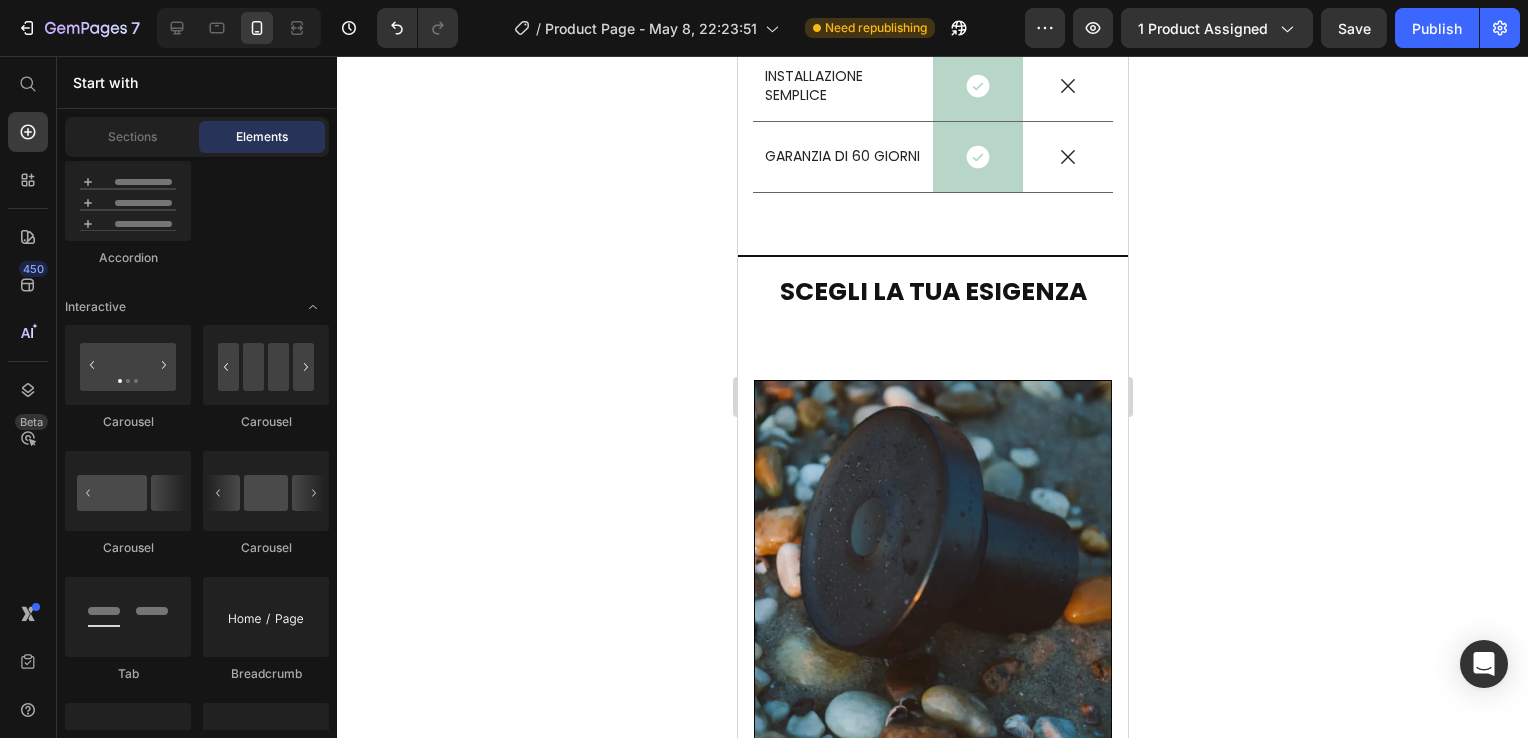 scroll, scrollTop: 2200, scrollLeft: 0, axis: vertical 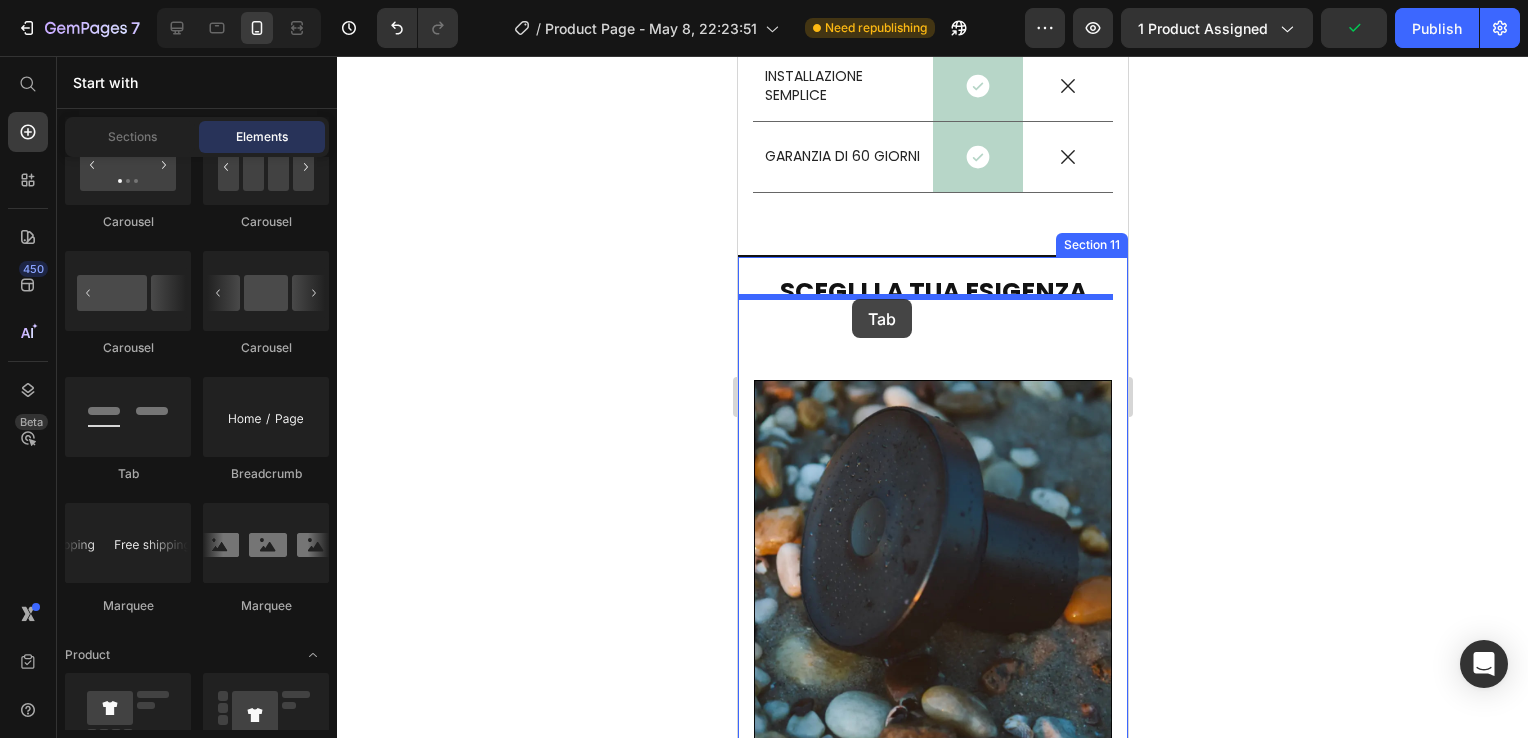 drag, startPoint x: 906, startPoint y: 474, endPoint x: 851, endPoint y: 299, distance: 183.43936 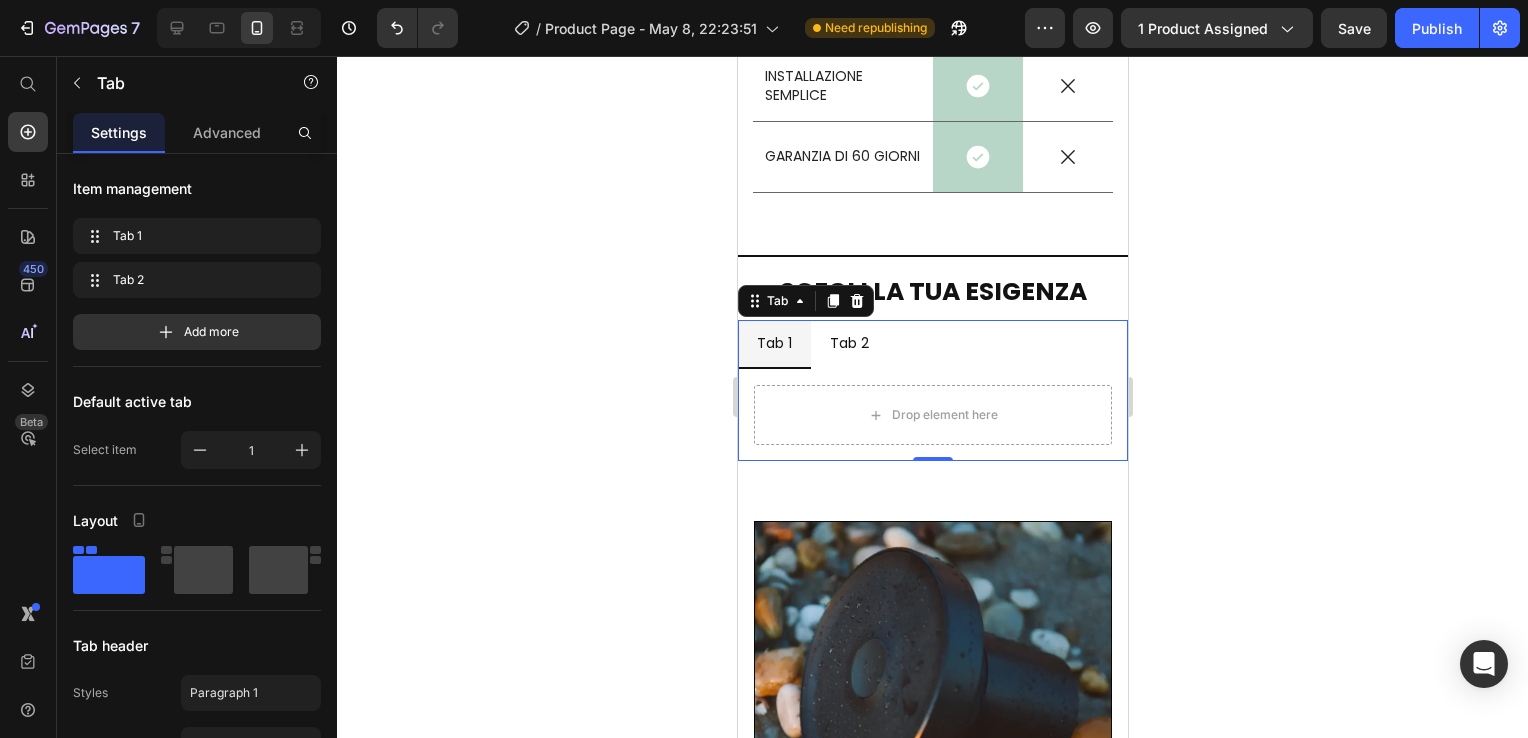 click on "Tab 1" at bounding box center (773, 343) 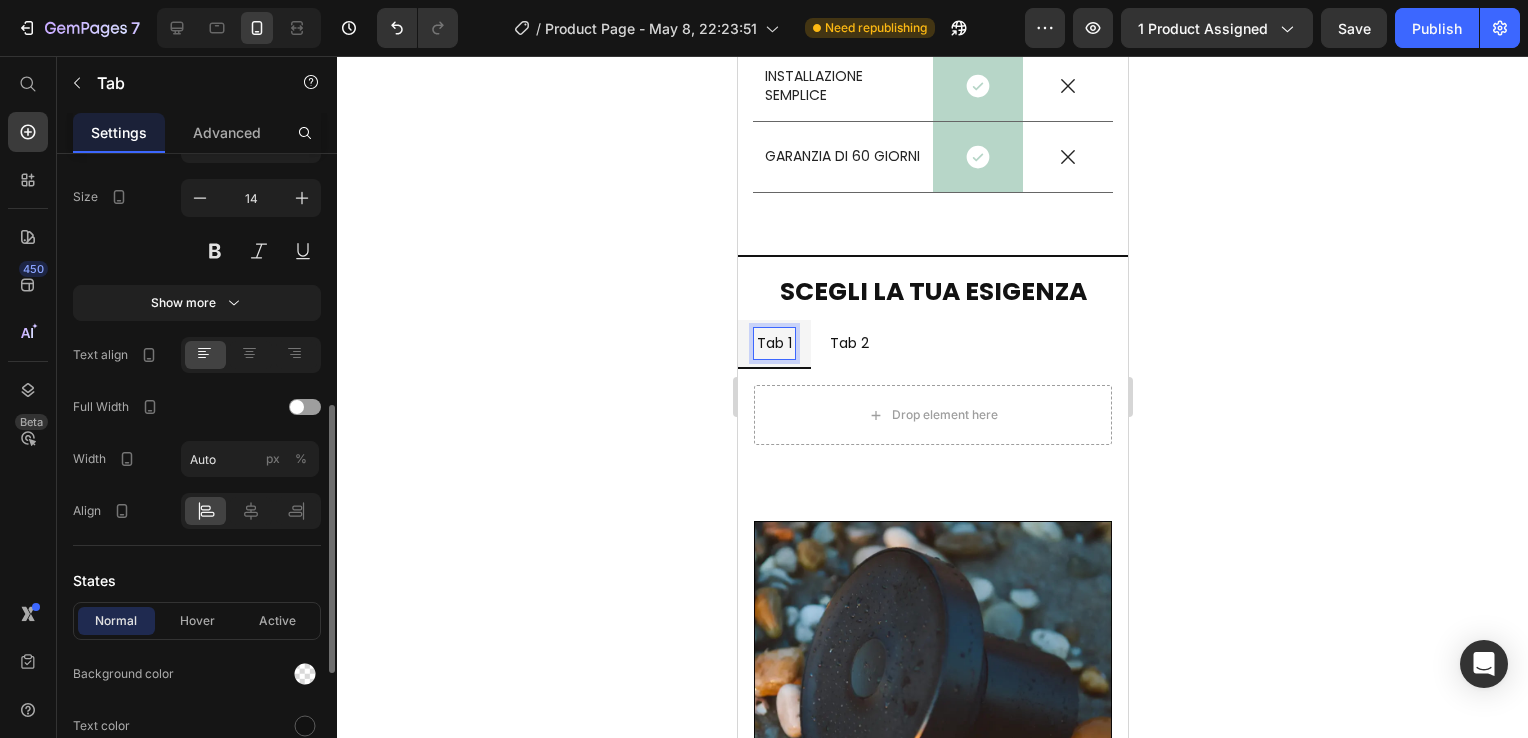 scroll, scrollTop: 700, scrollLeft: 0, axis: vertical 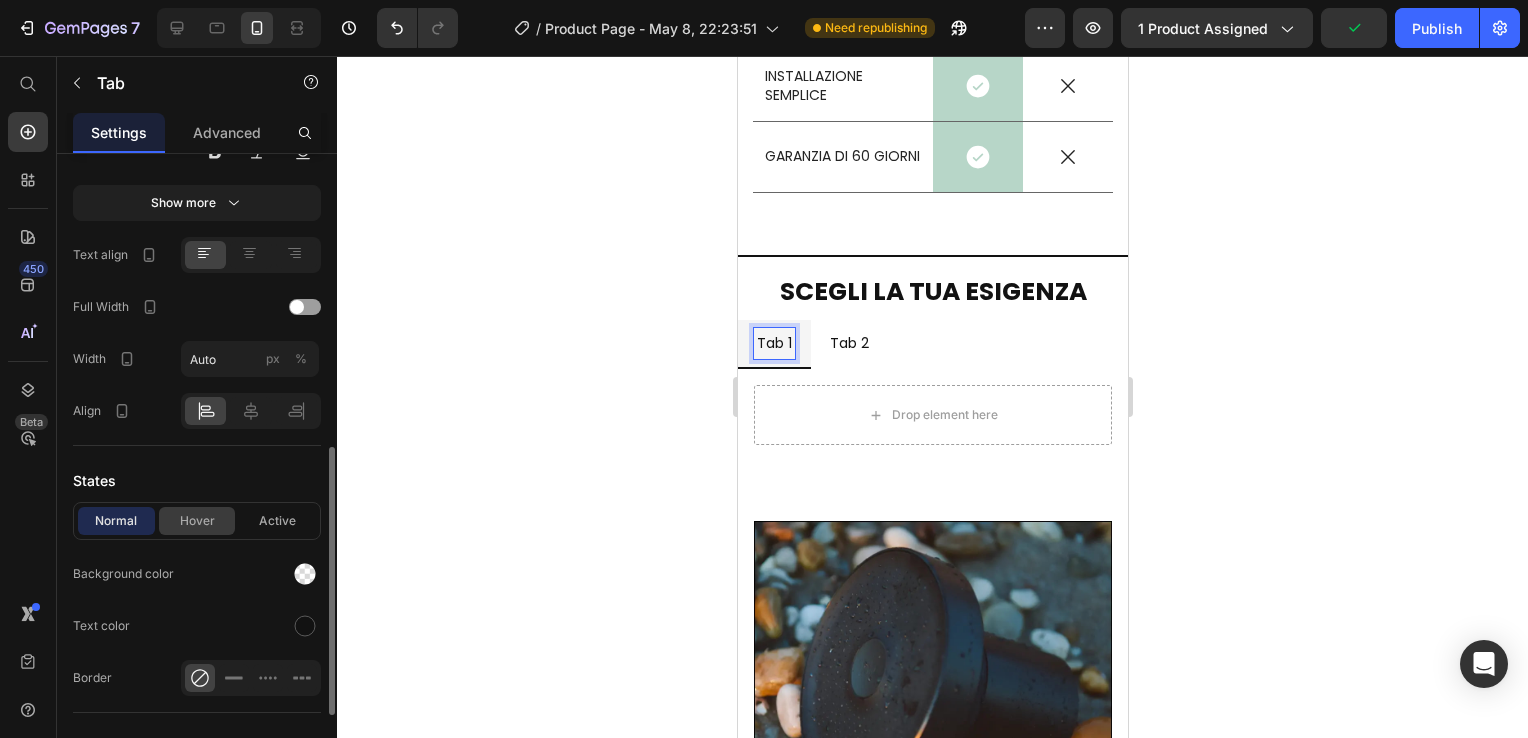 click on "Hover" at bounding box center (197, 521) 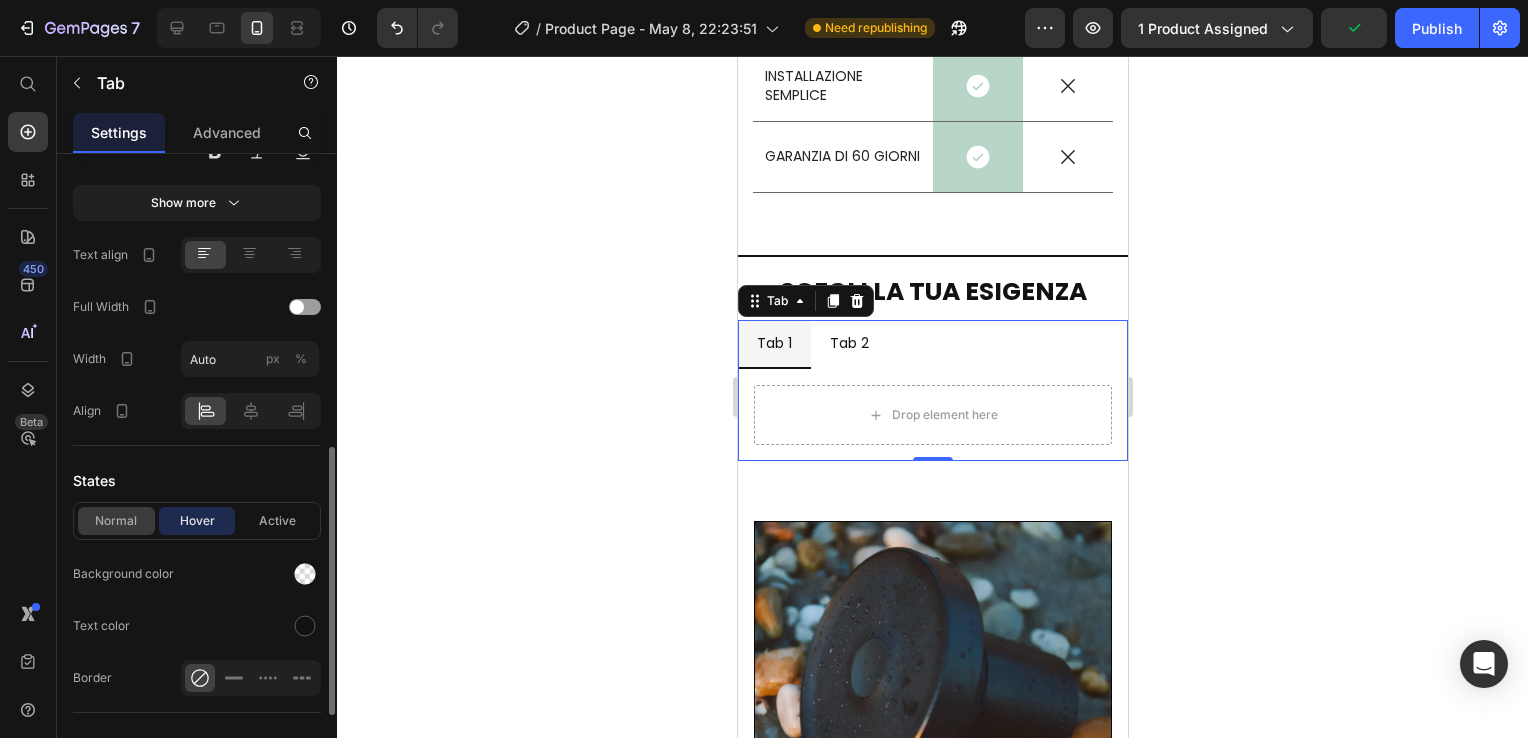 click on "Normal" at bounding box center [116, 521] 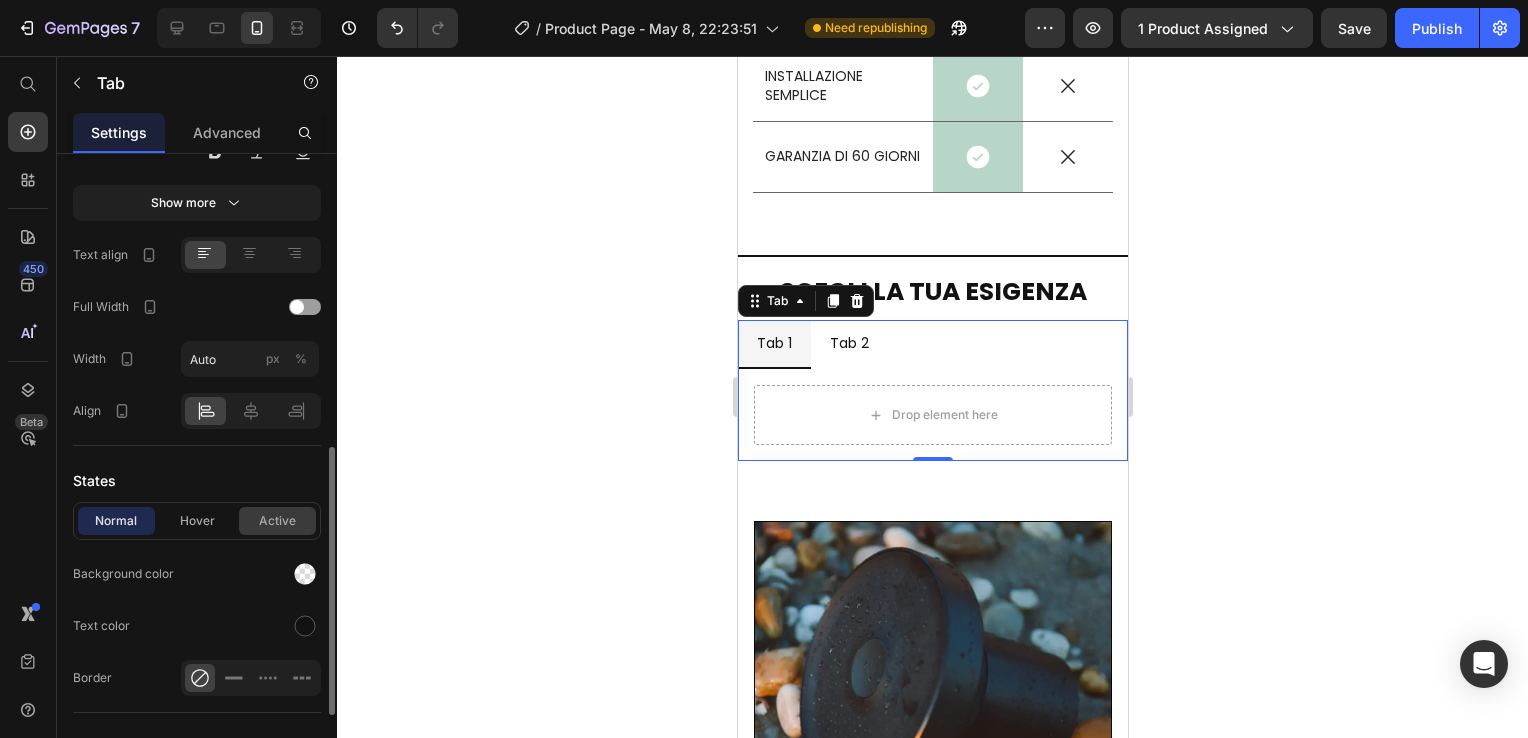 click on "Active" at bounding box center (277, 521) 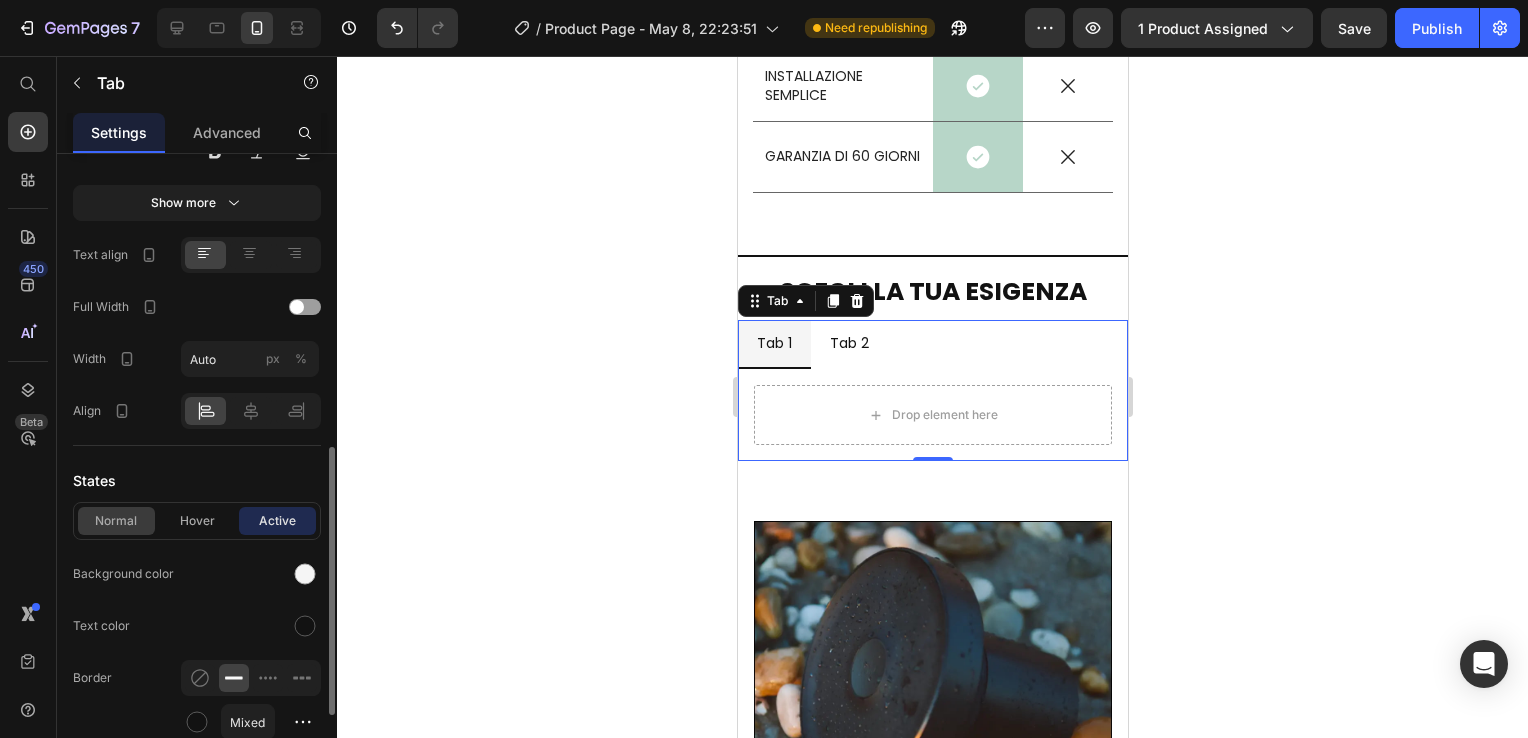 click on "Normal" at bounding box center [116, 521] 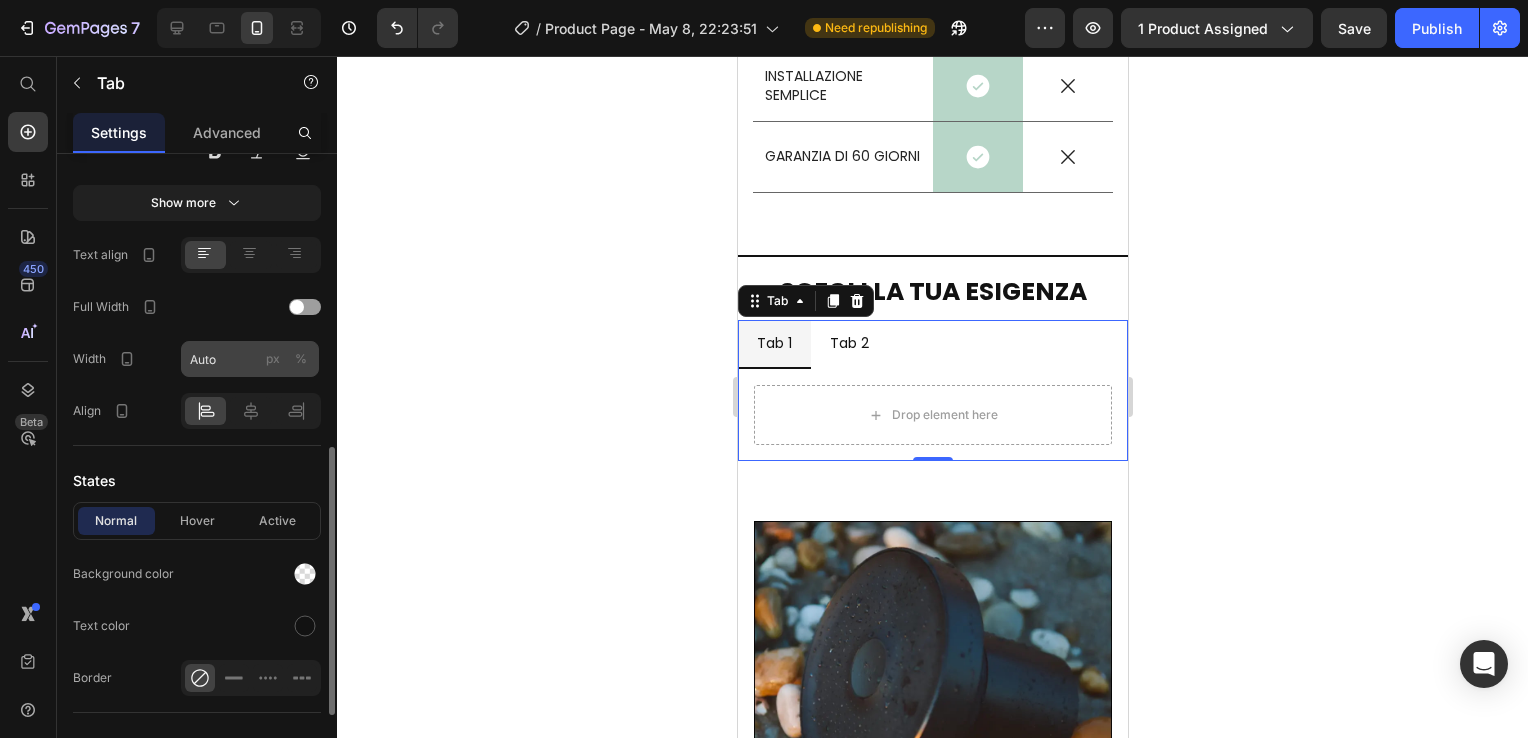 scroll, scrollTop: 800, scrollLeft: 0, axis: vertical 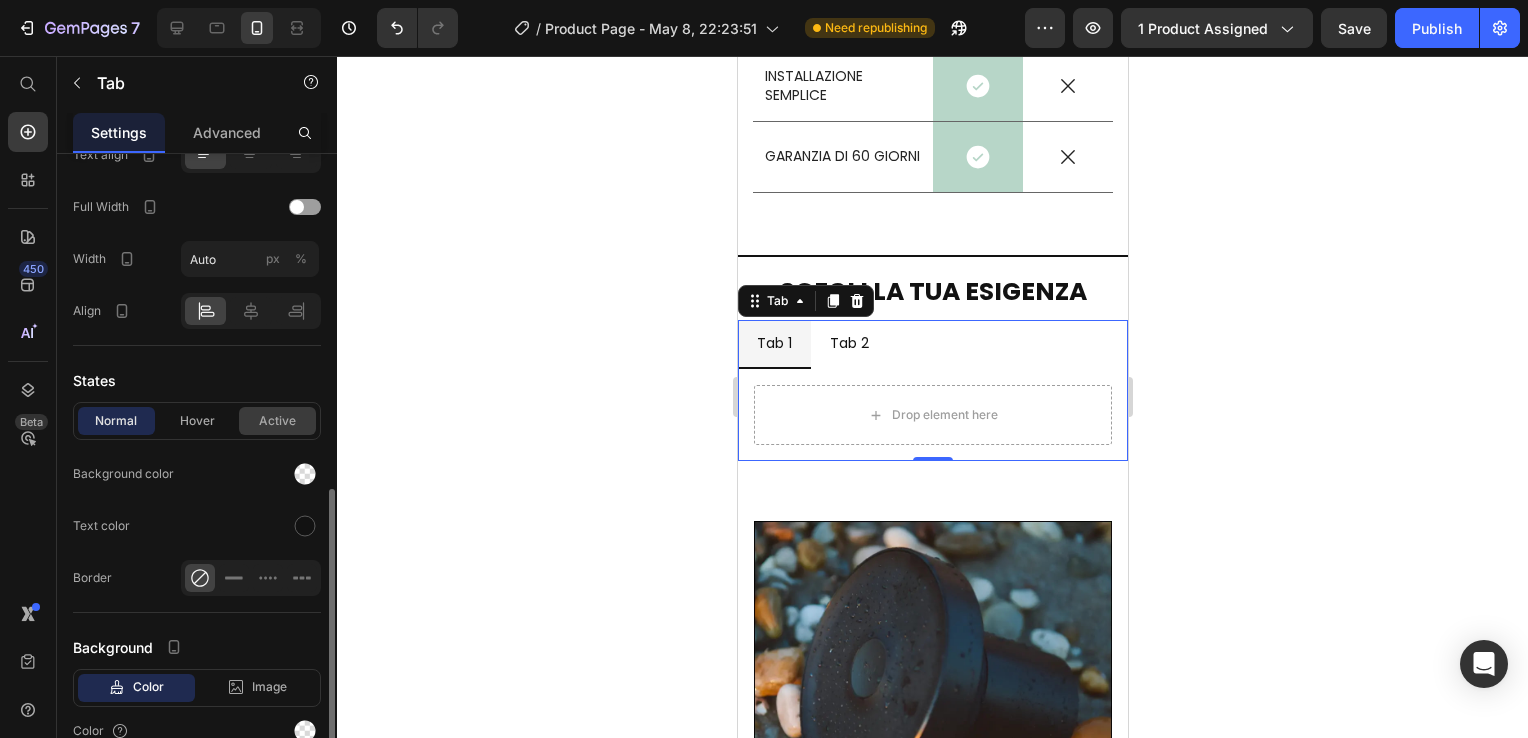 click on "Active" at bounding box center [277, 421] 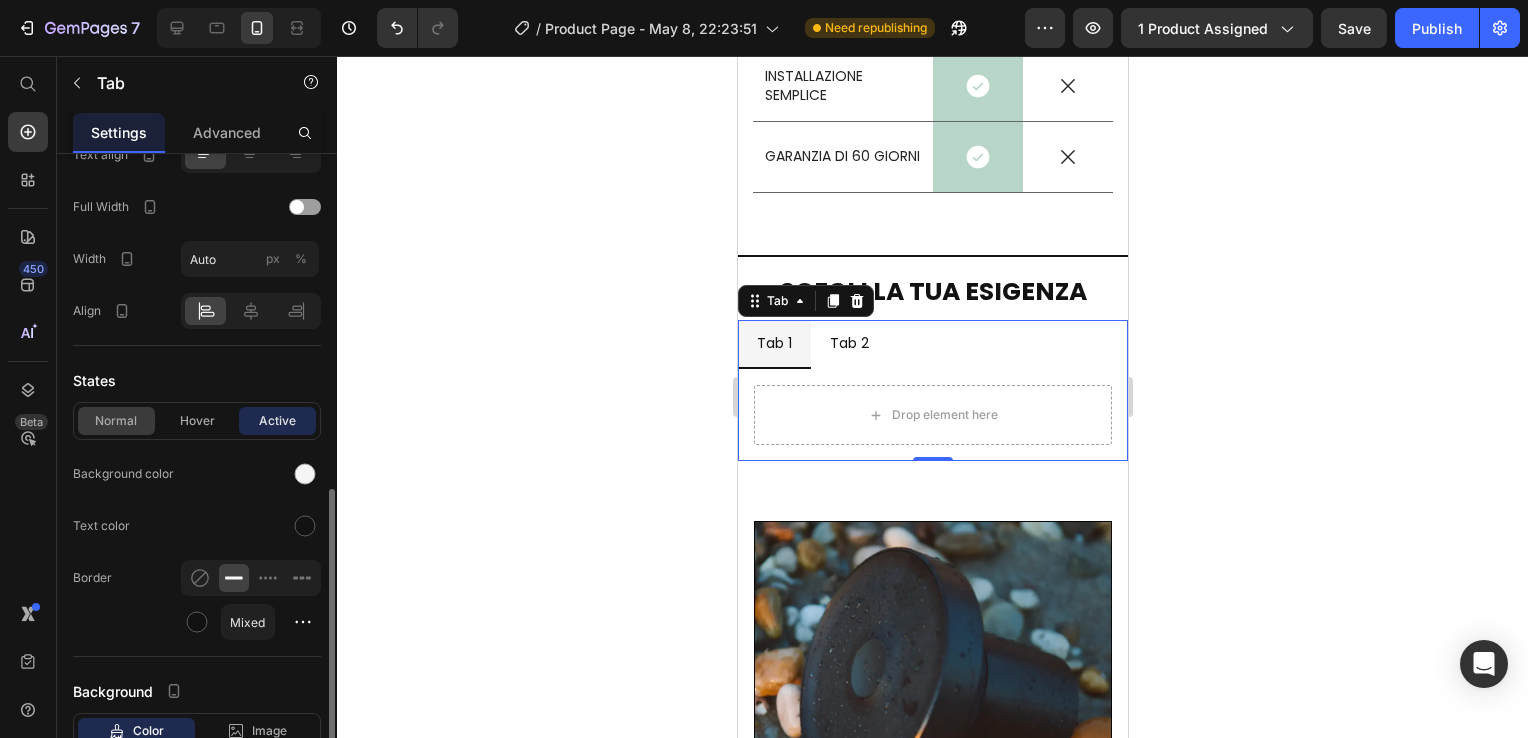 click on "Normal" at bounding box center [116, 421] 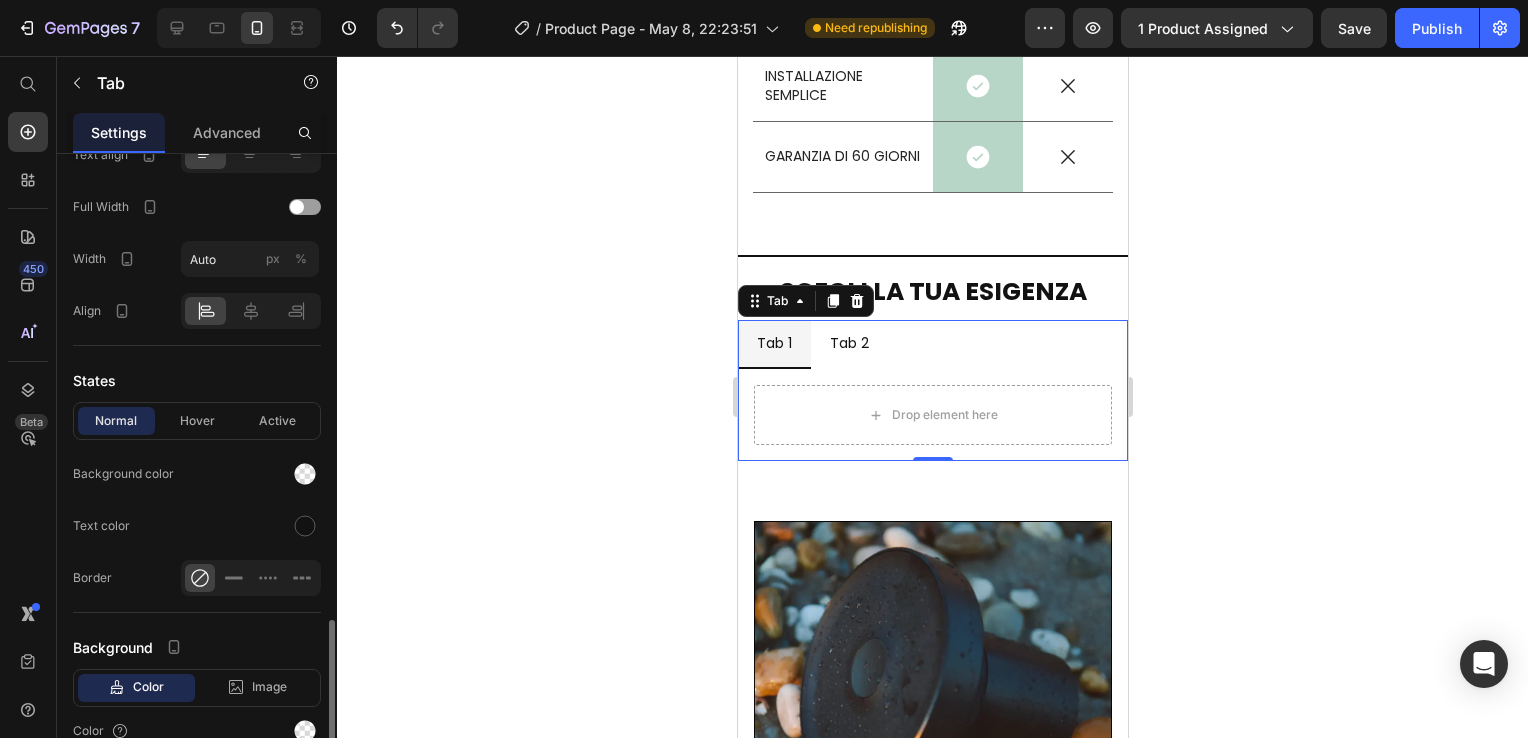scroll, scrollTop: 892, scrollLeft: 0, axis: vertical 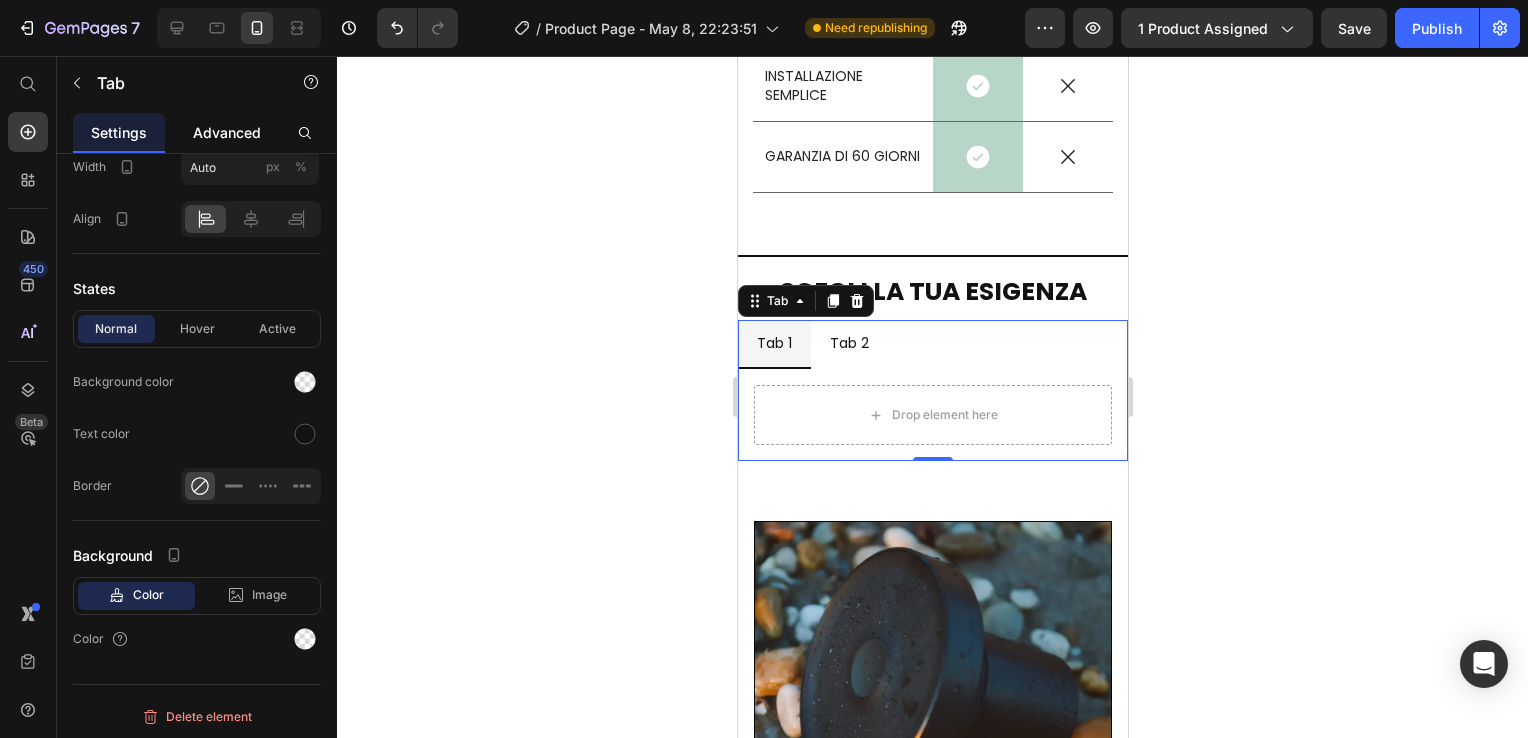 click on "Advanced" at bounding box center [227, 132] 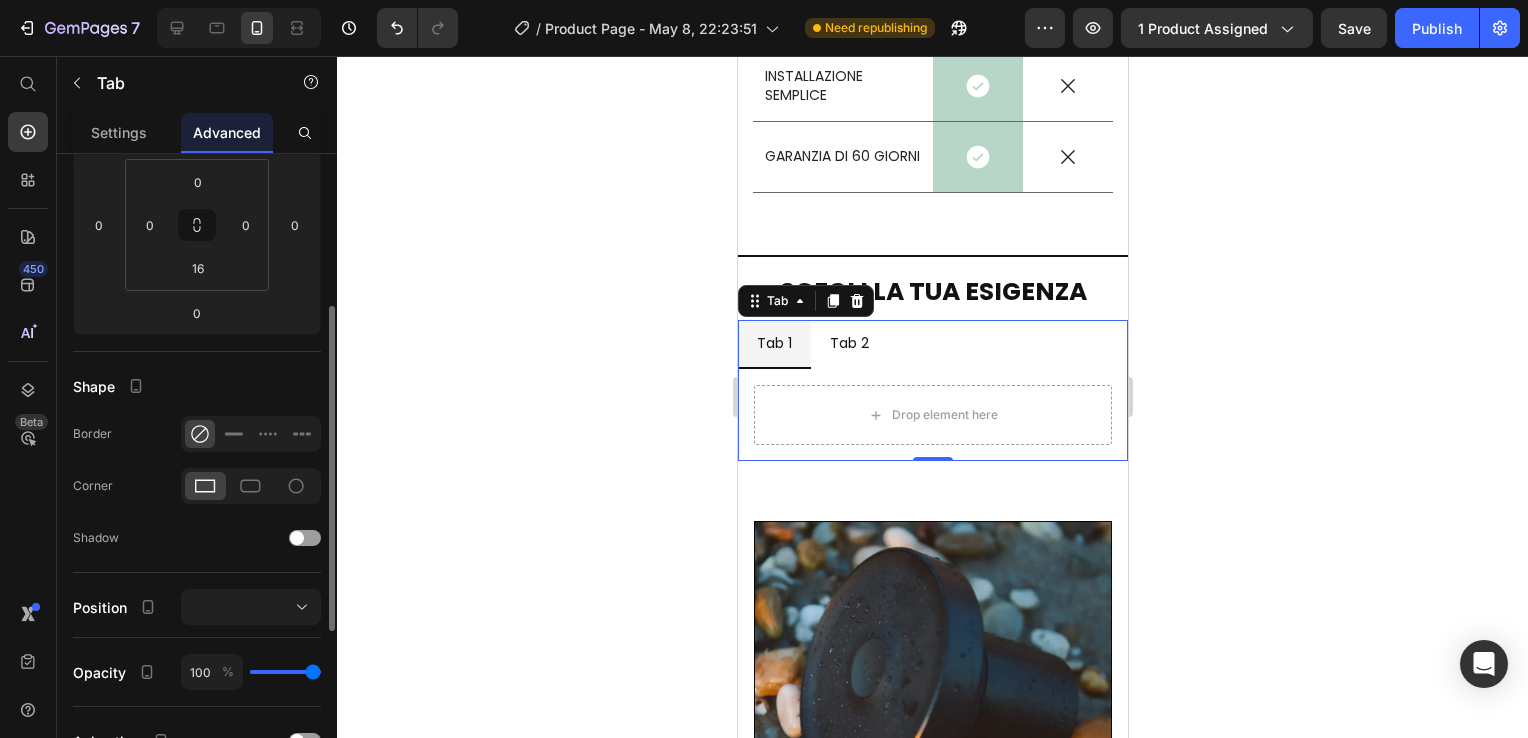 scroll, scrollTop: 400, scrollLeft: 0, axis: vertical 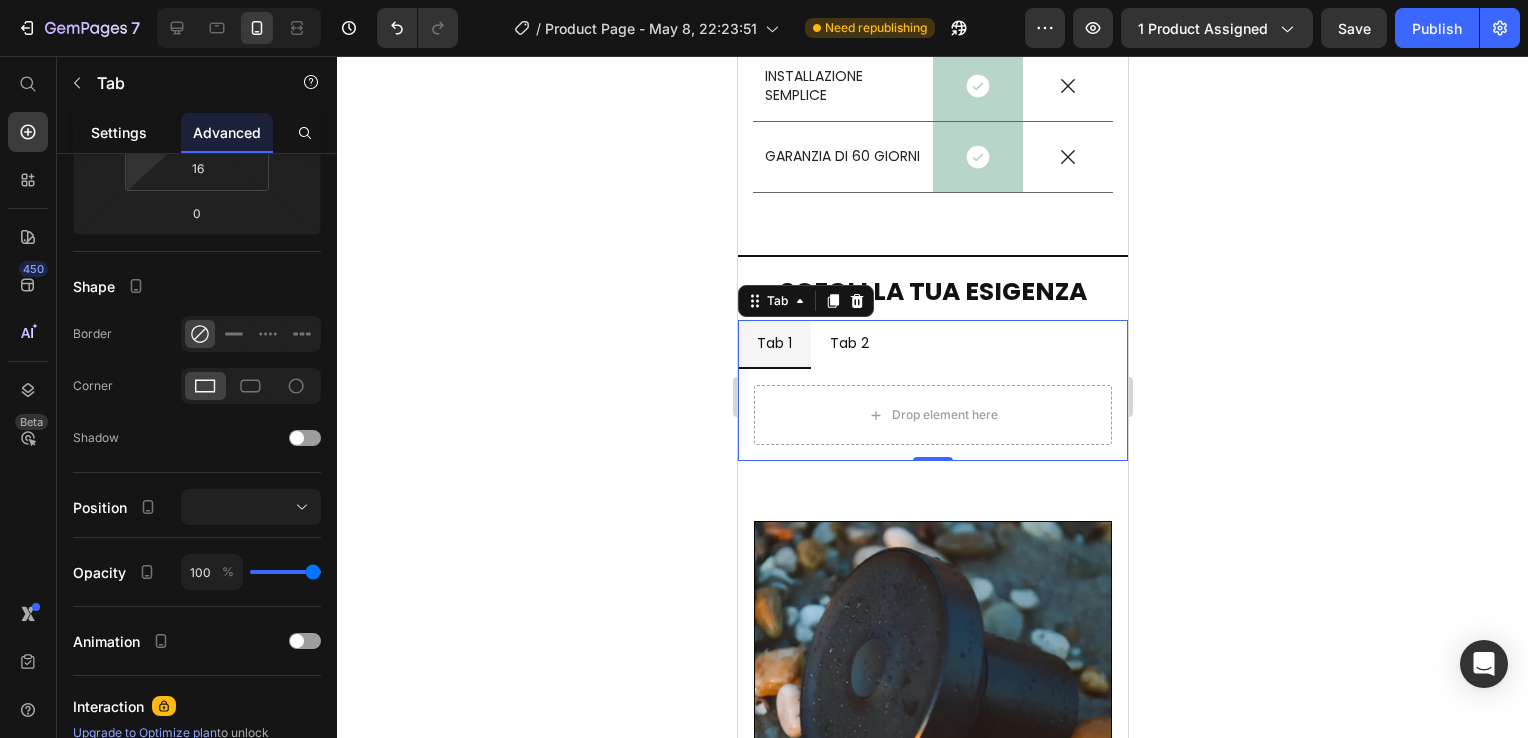 click on "Settings" at bounding box center (119, 132) 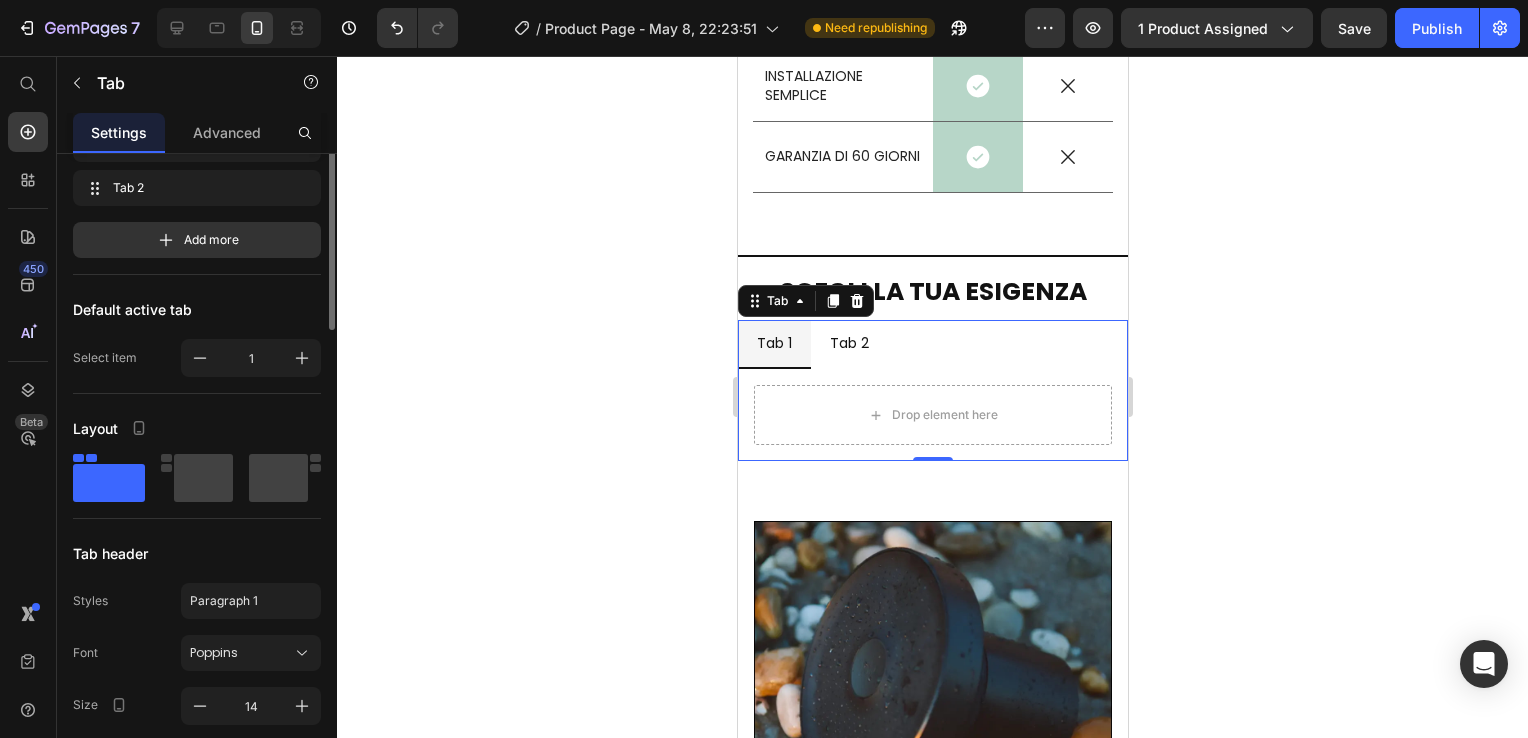 scroll, scrollTop: 0, scrollLeft: 0, axis: both 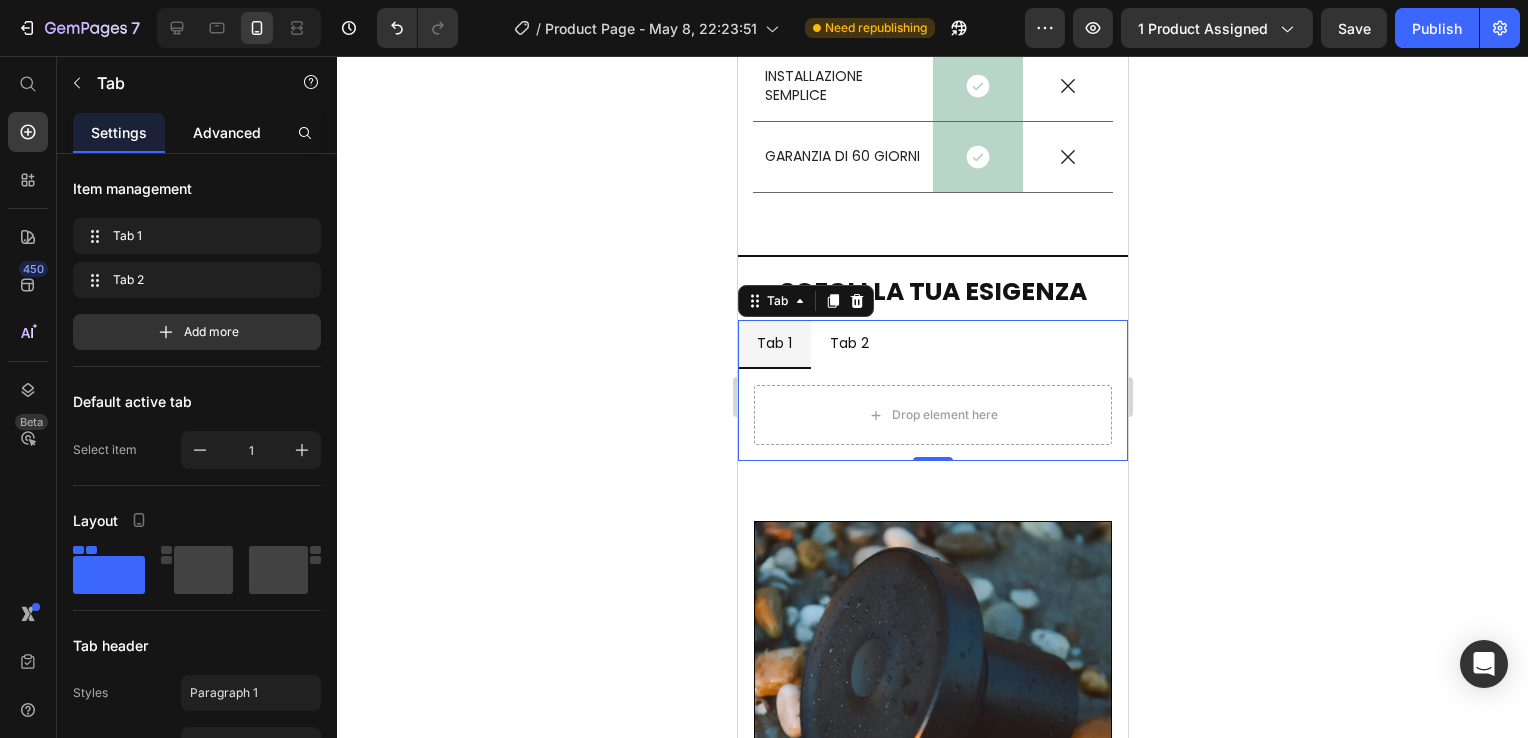 click on "Advanced" 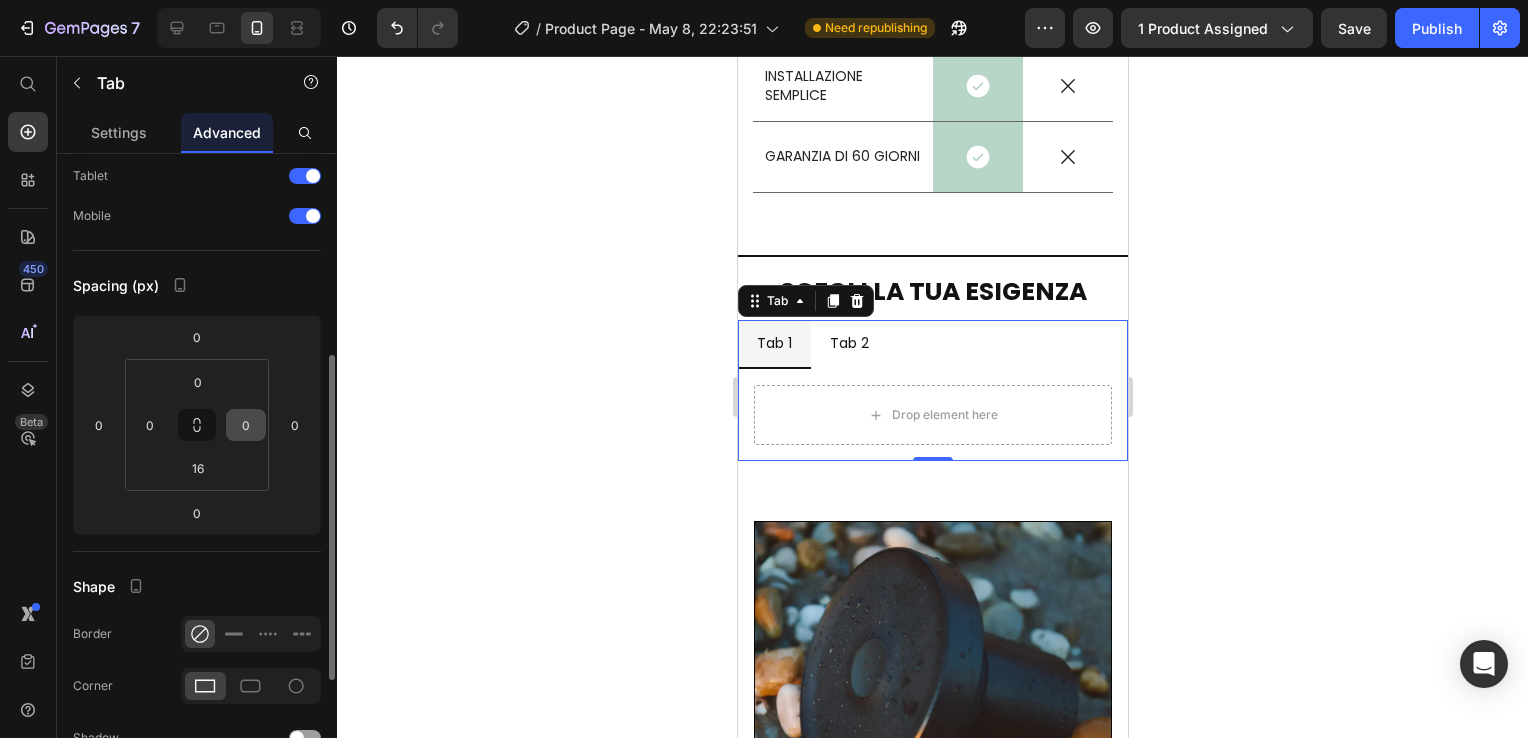 scroll, scrollTop: 200, scrollLeft: 0, axis: vertical 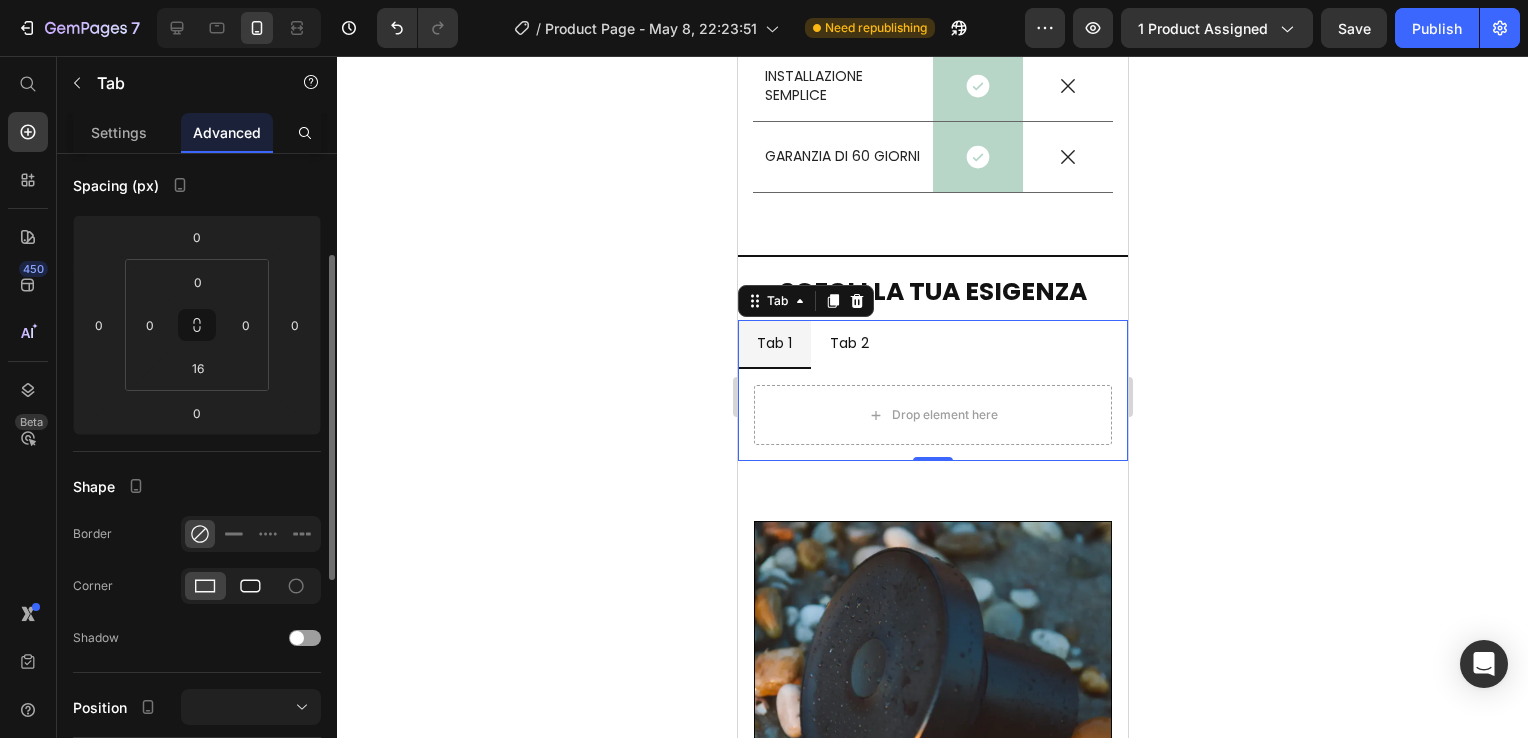 click 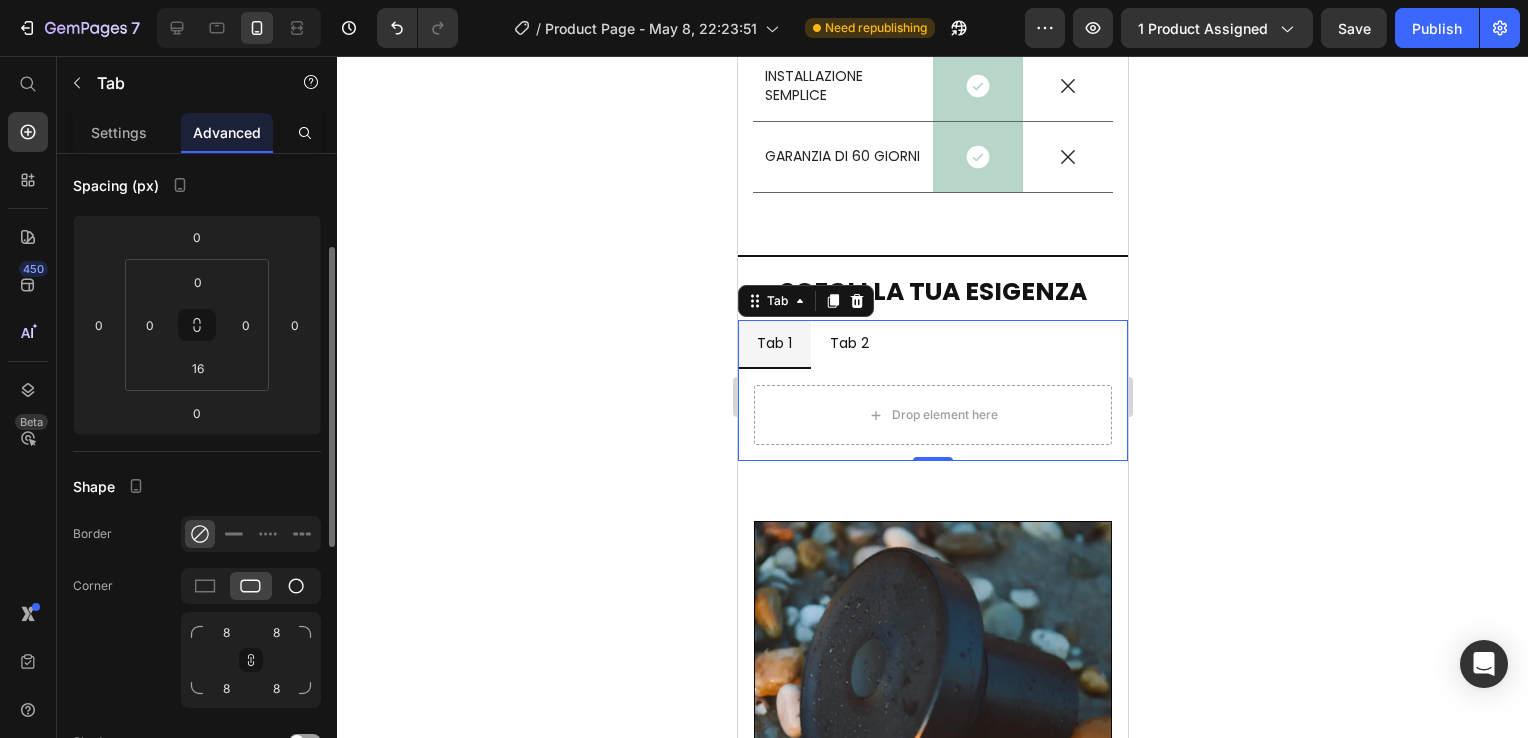 click 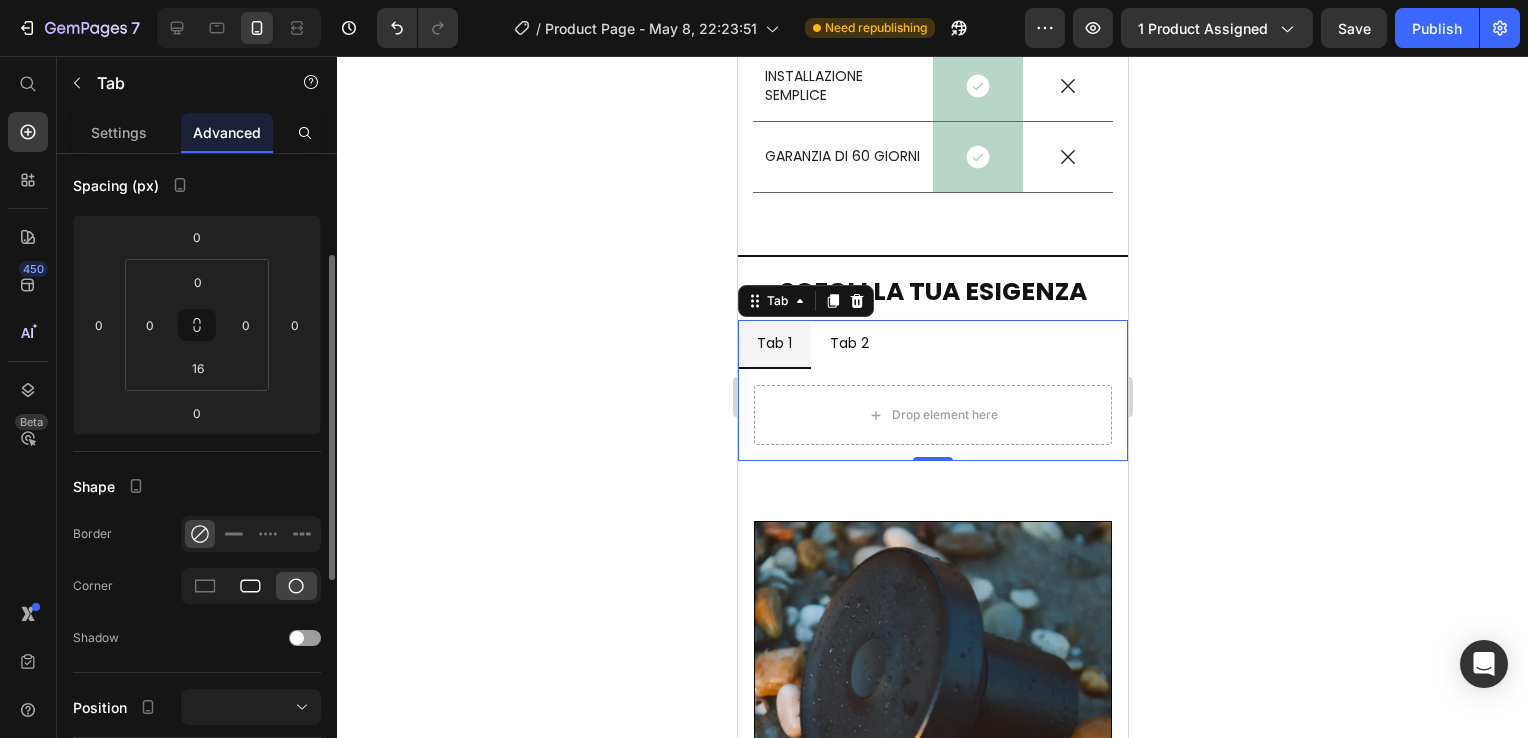 click 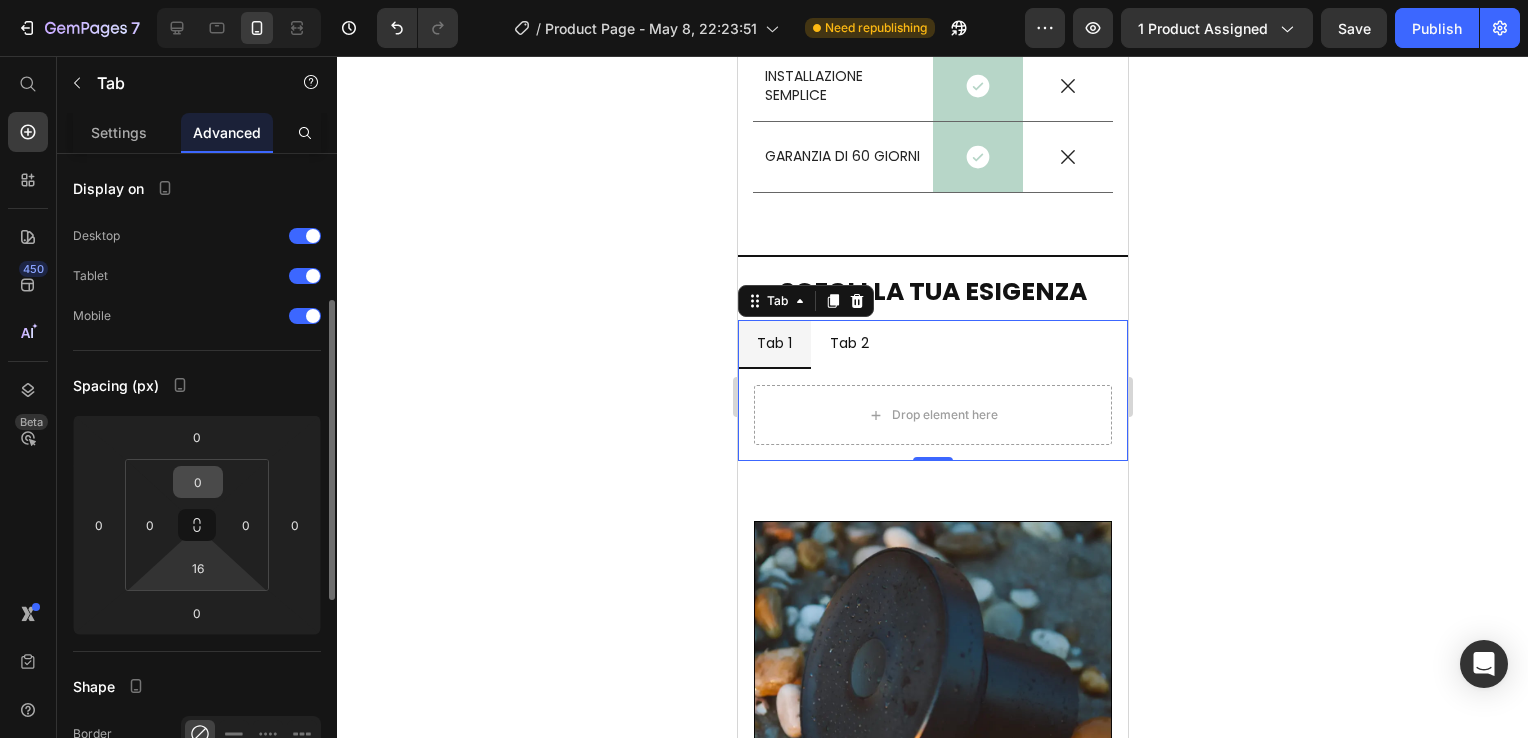 scroll, scrollTop: 300, scrollLeft: 0, axis: vertical 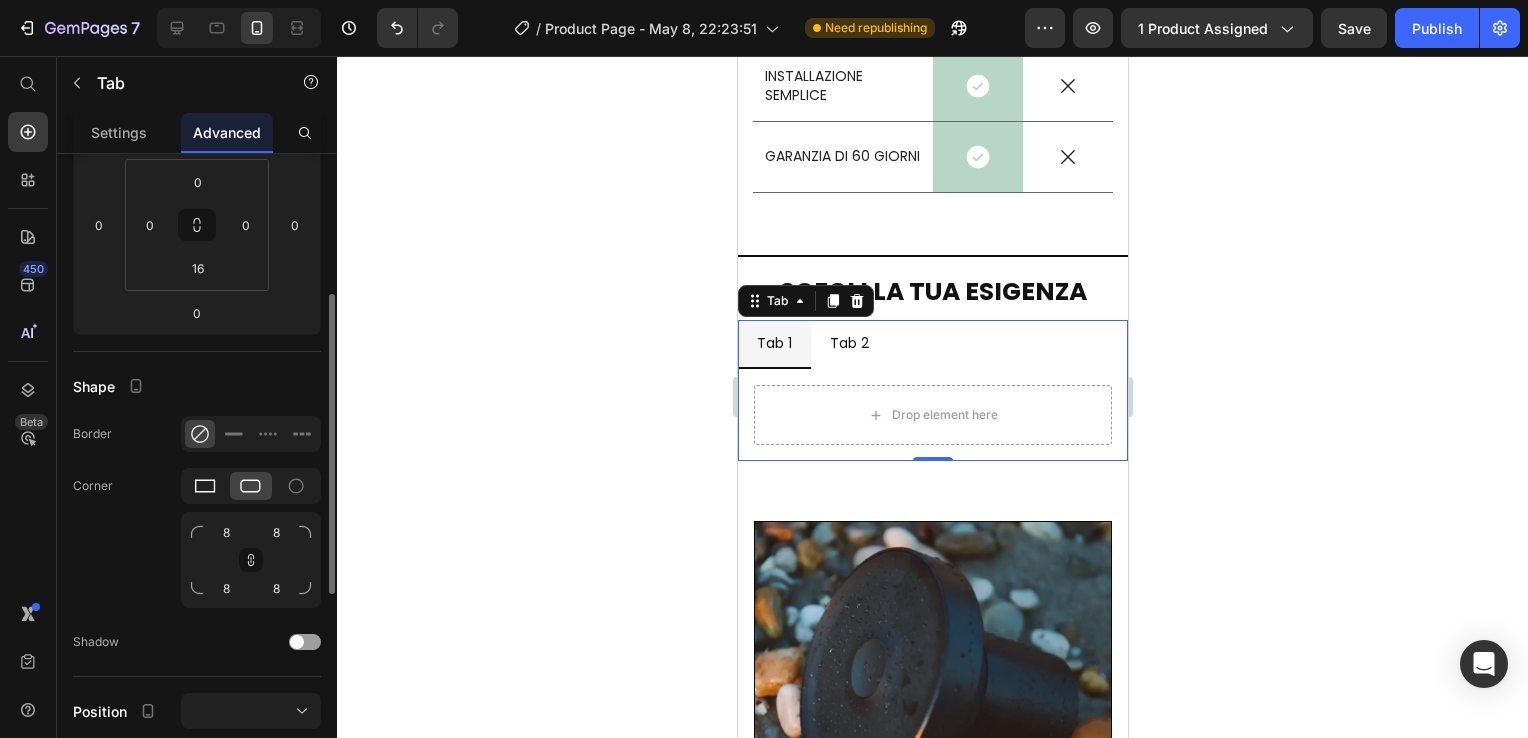 click 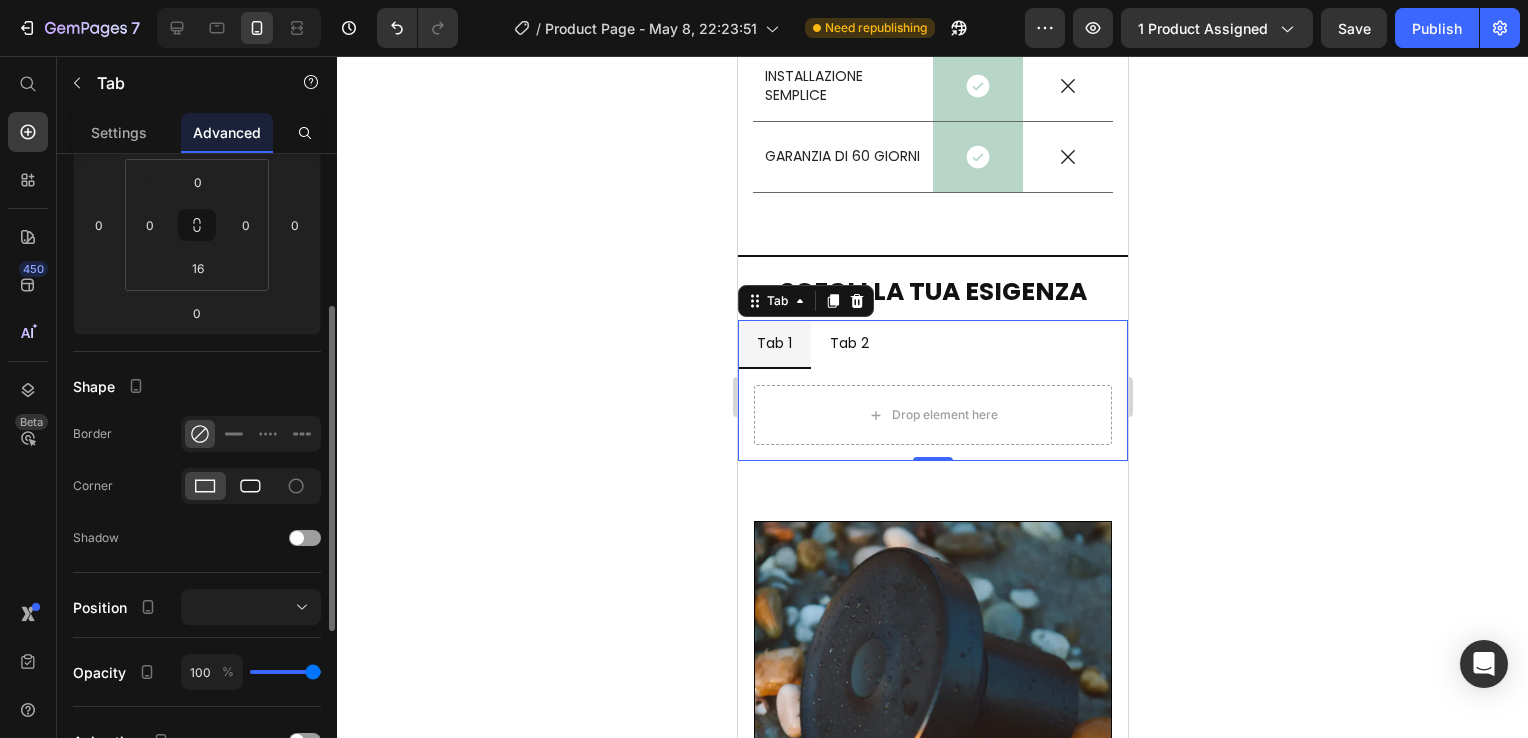 click 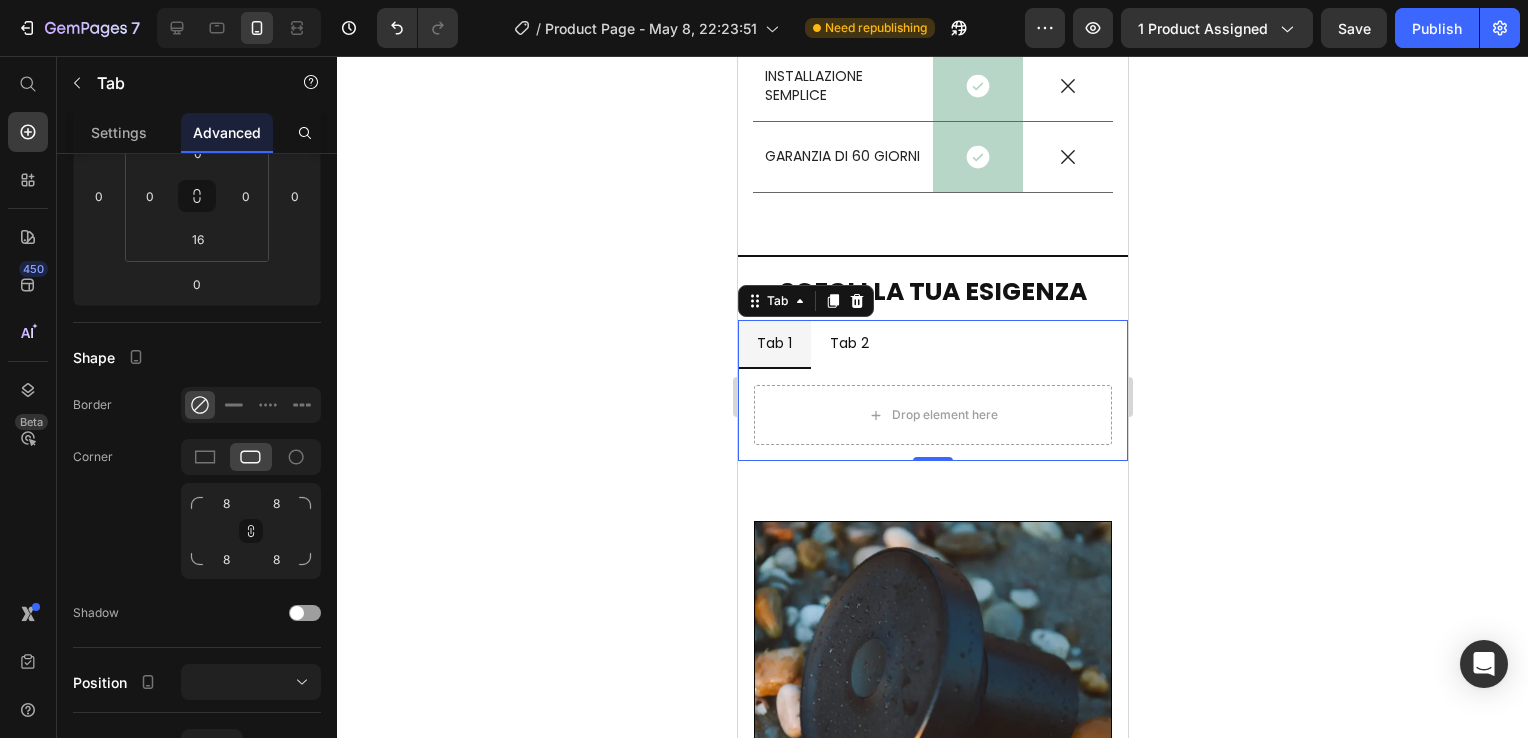 scroll, scrollTop: 0, scrollLeft: 0, axis: both 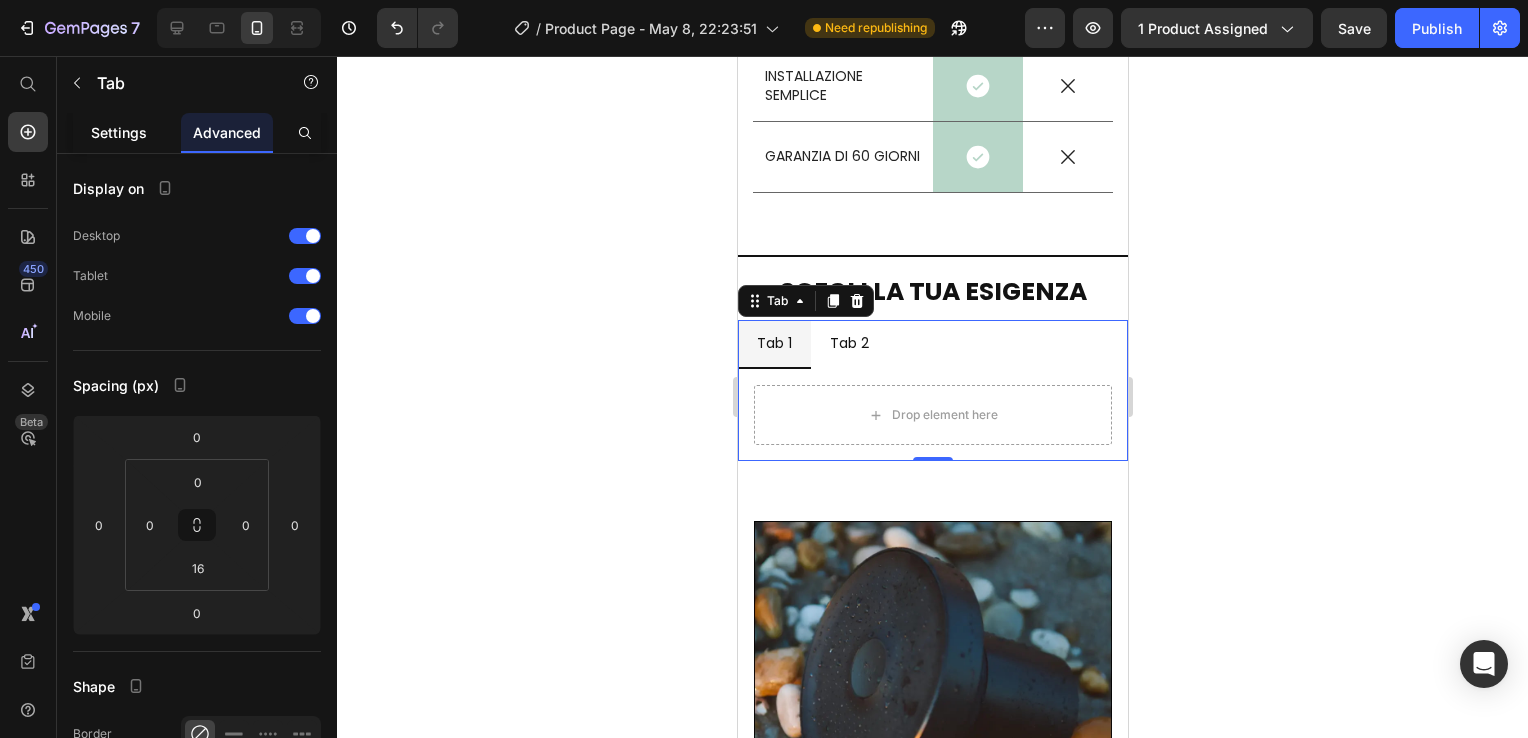 click on "Settings" at bounding box center (119, 132) 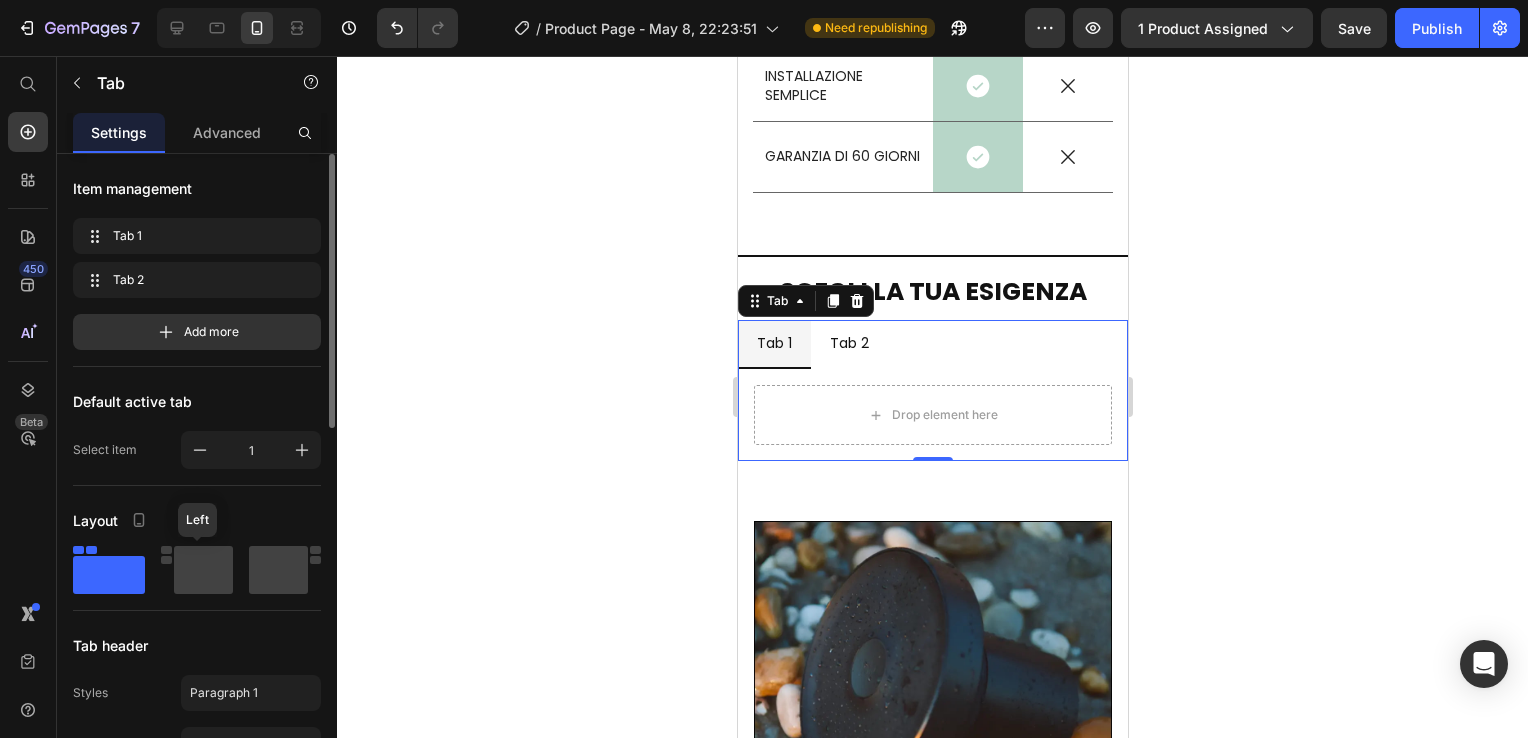 click 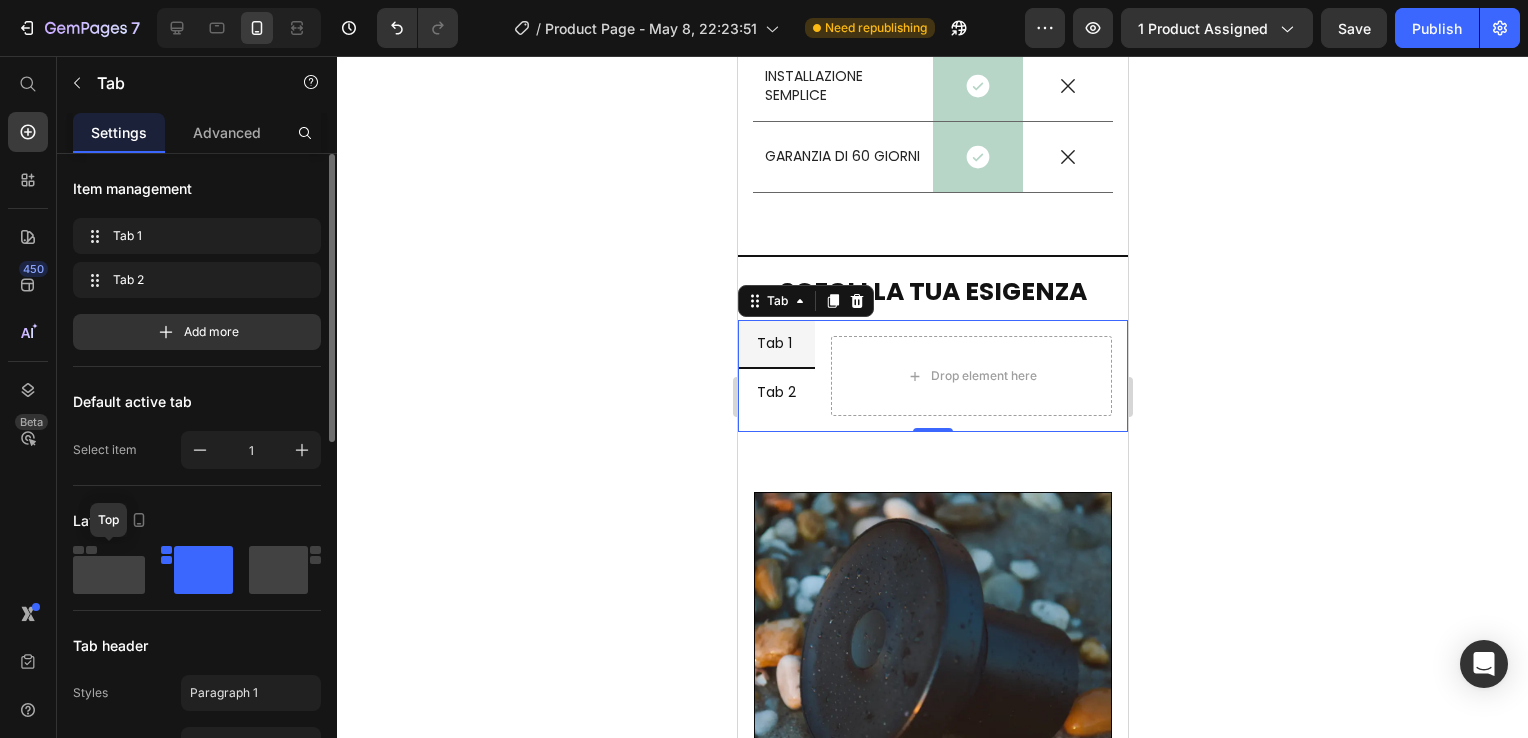 click 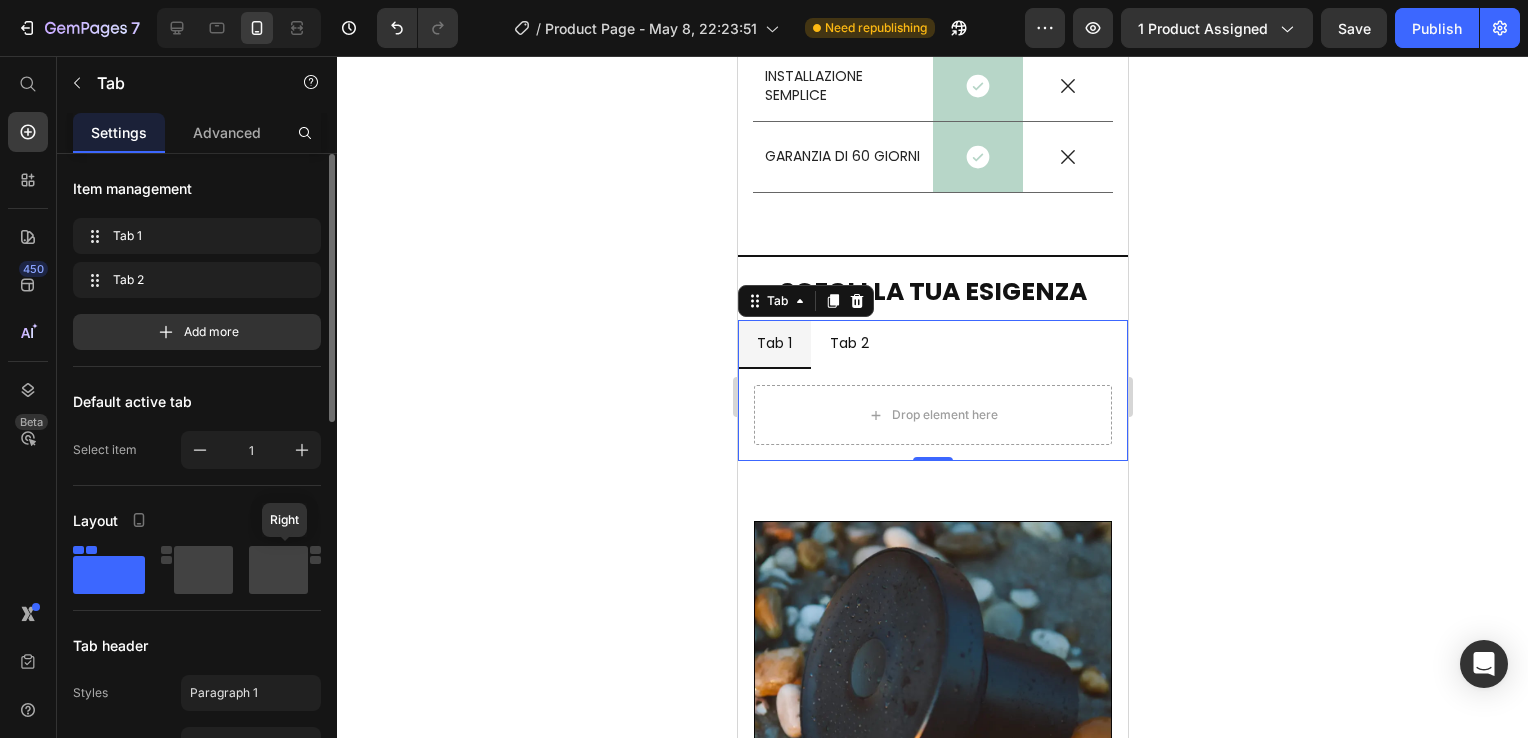 click 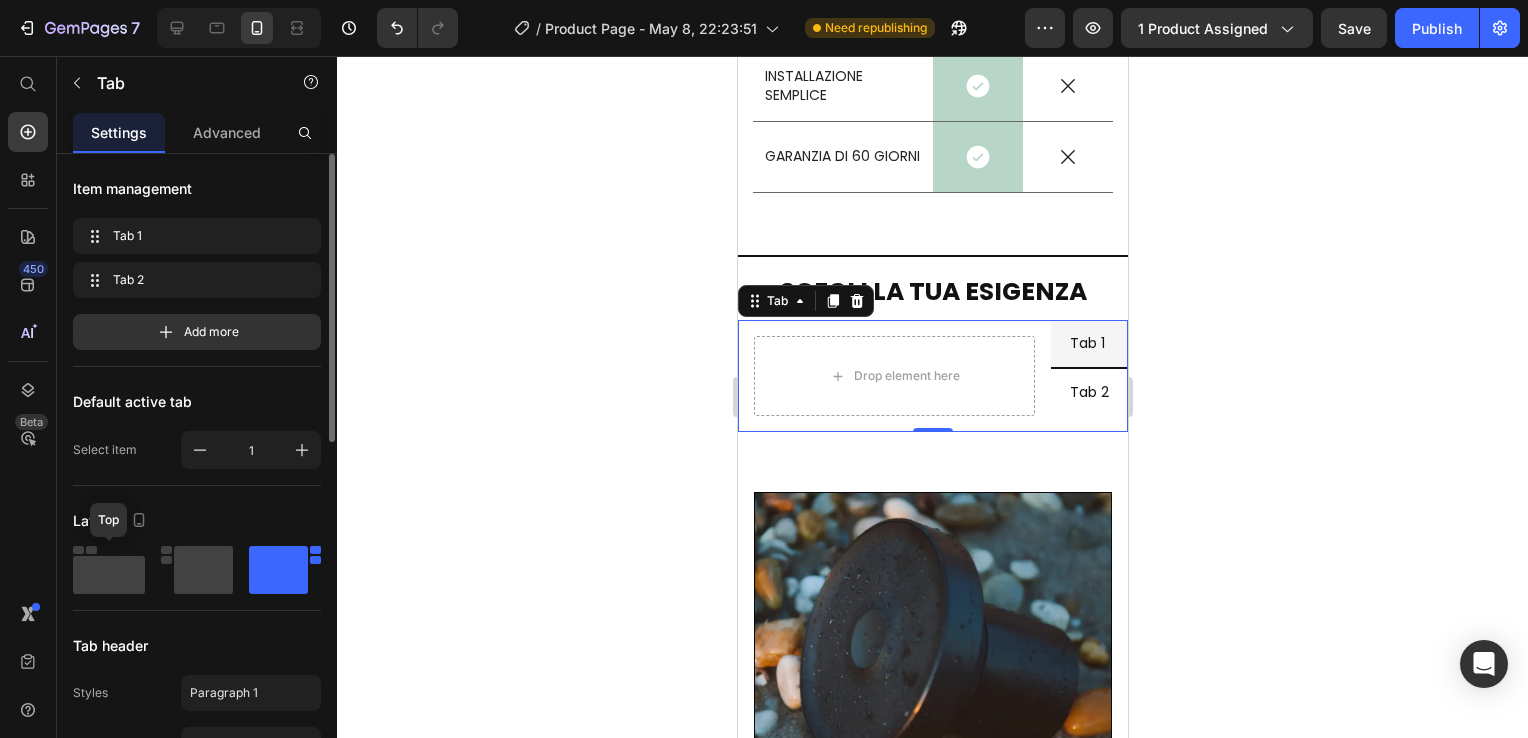drag, startPoint x: 111, startPoint y: 563, endPoint x: 181, endPoint y: 474, distance: 113.22986 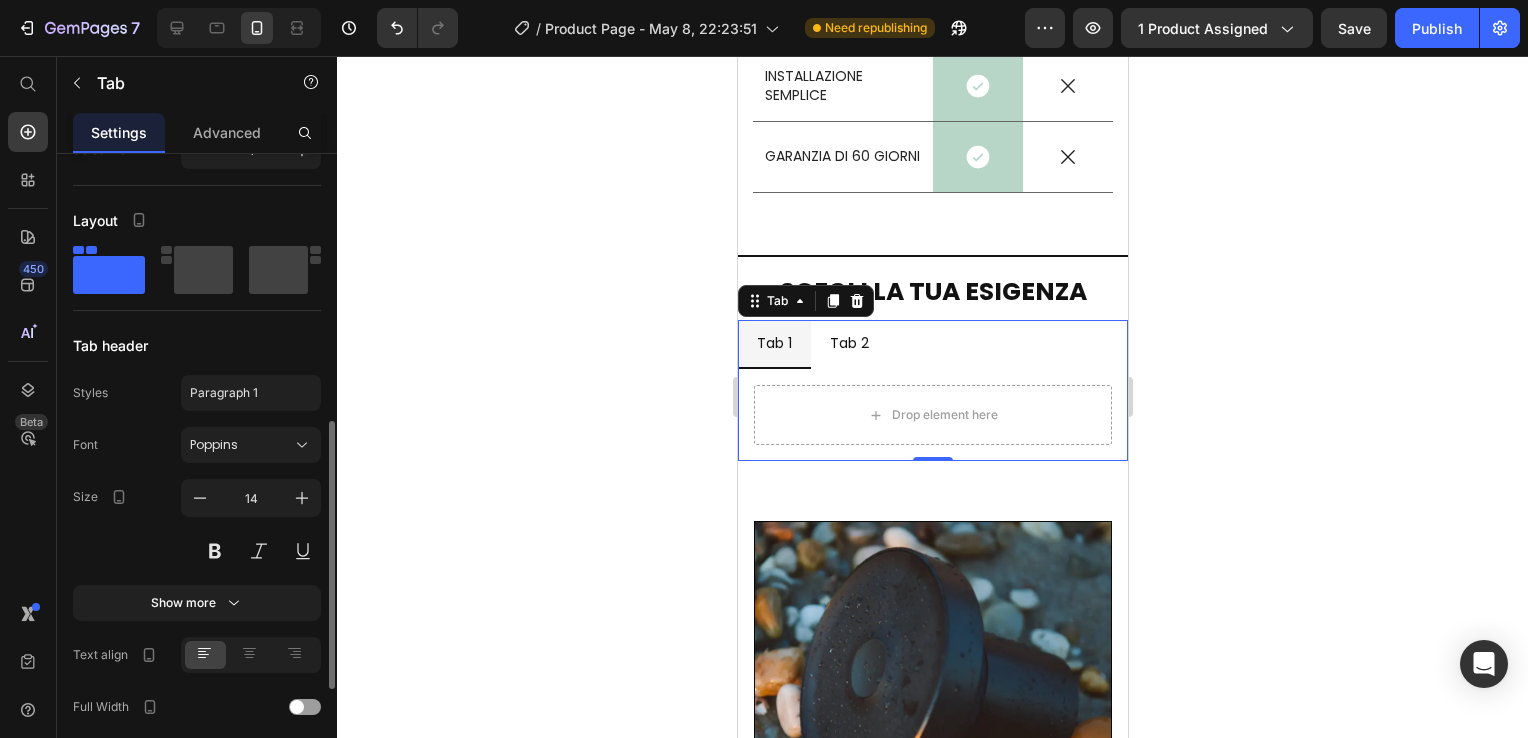 scroll, scrollTop: 400, scrollLeft: 0, axis: vertical 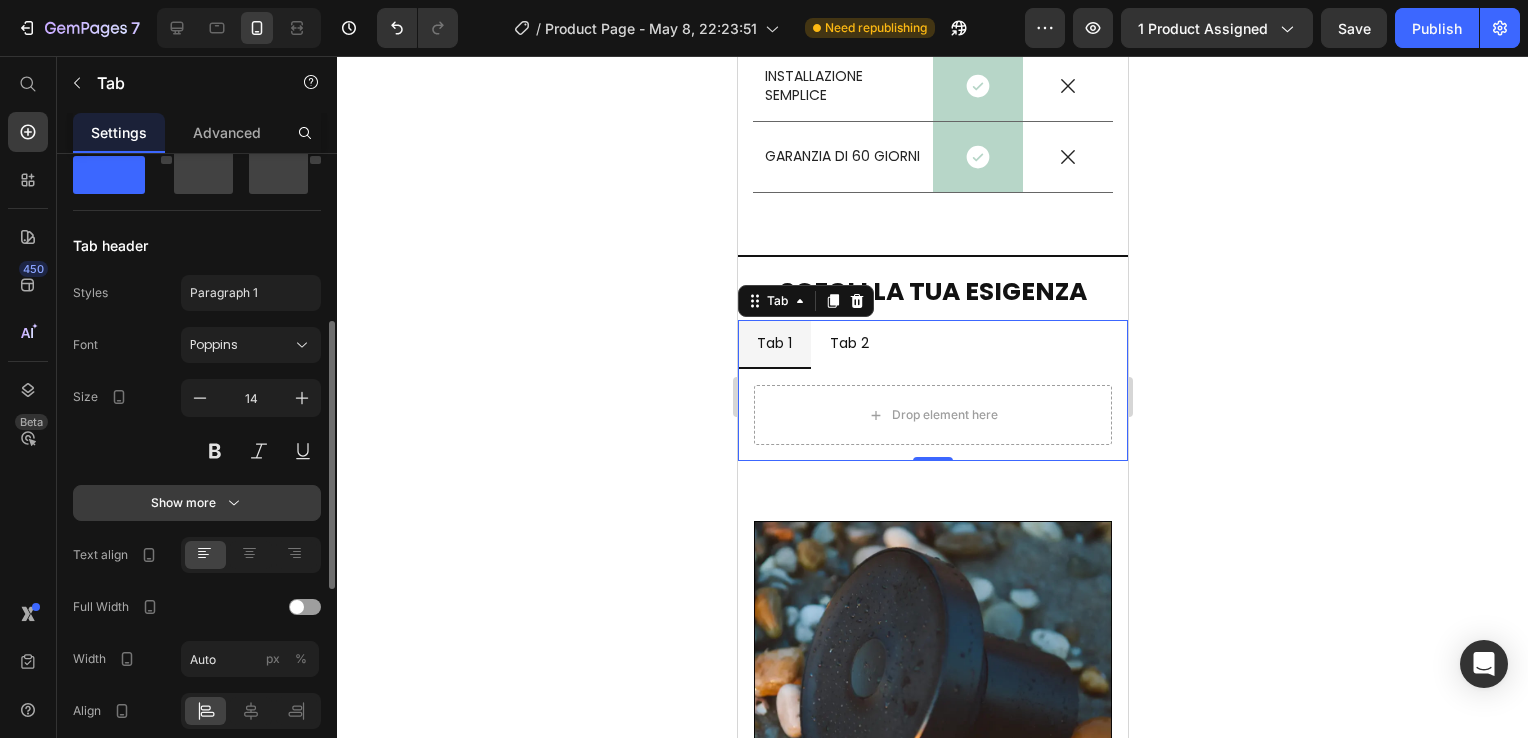 click on "Show more" at bounding box center (197, 503) 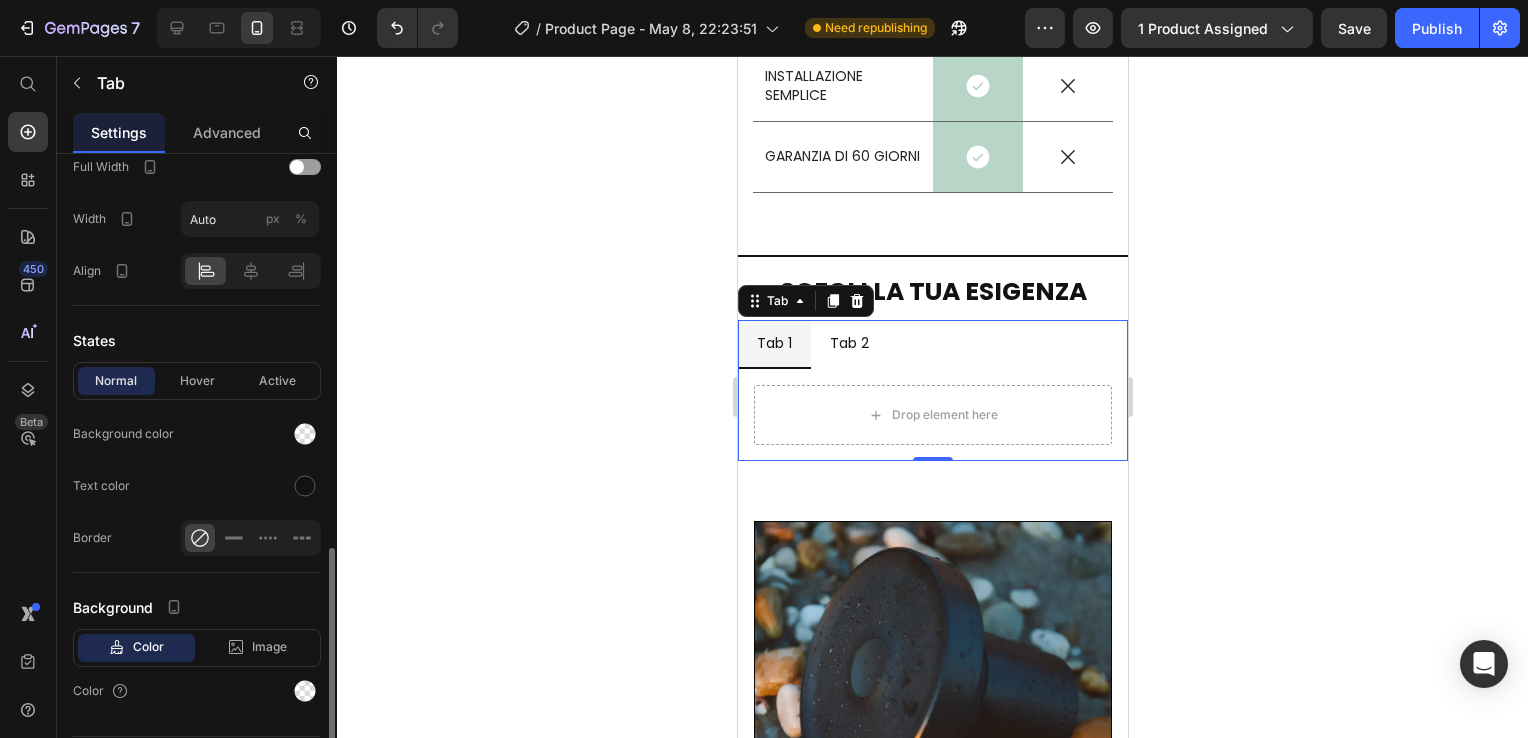 scroll, scrollTop: 1152, scrollLeft: 0, axis: vertical 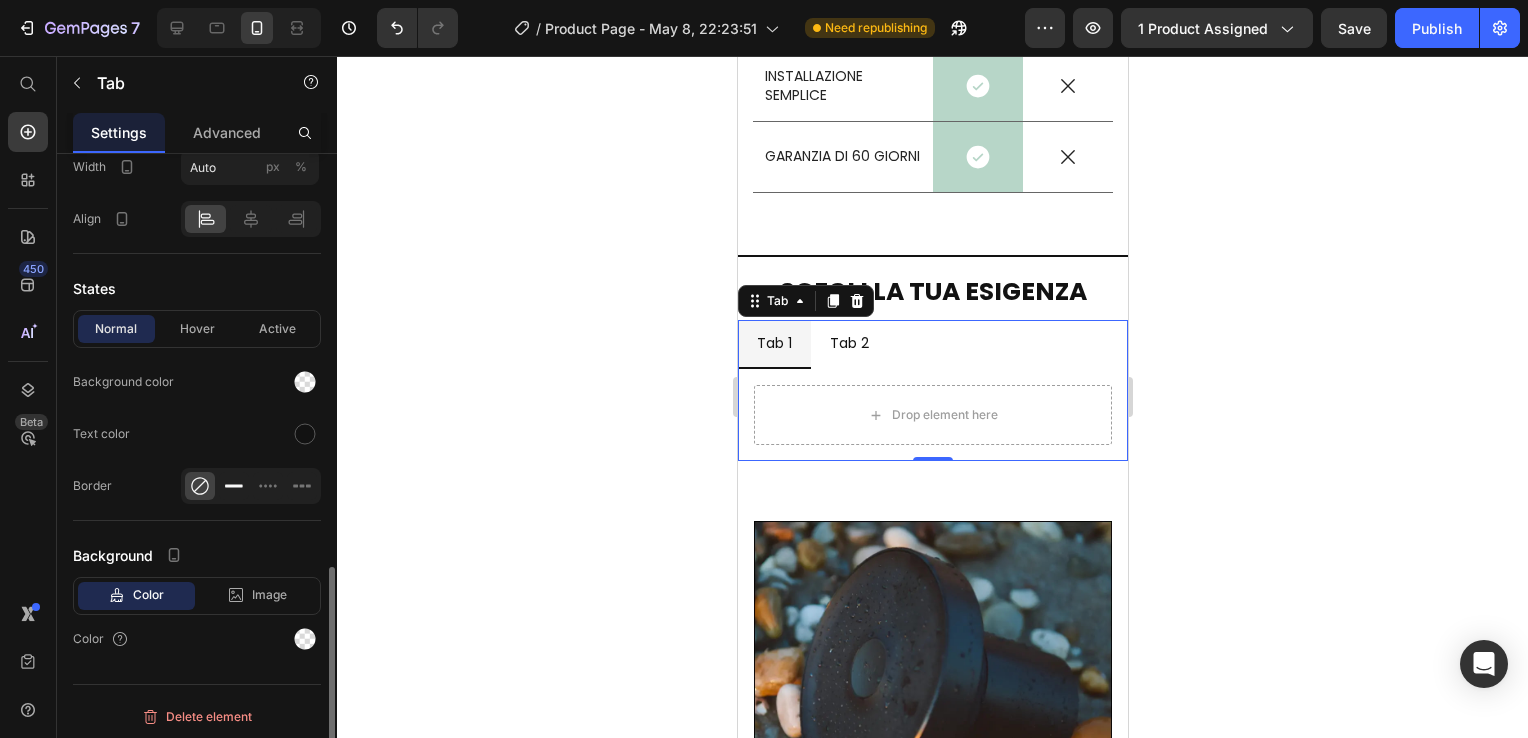 click 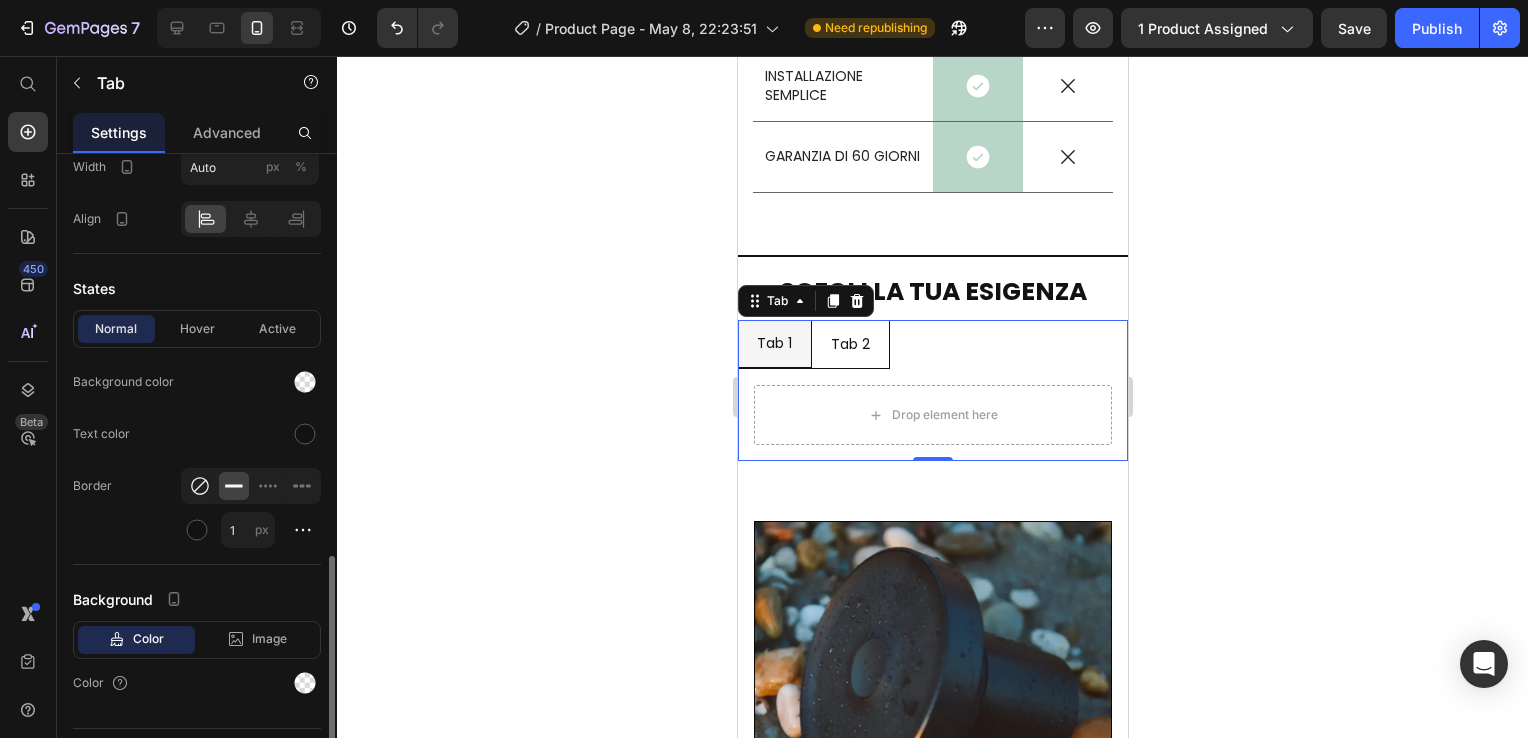 click 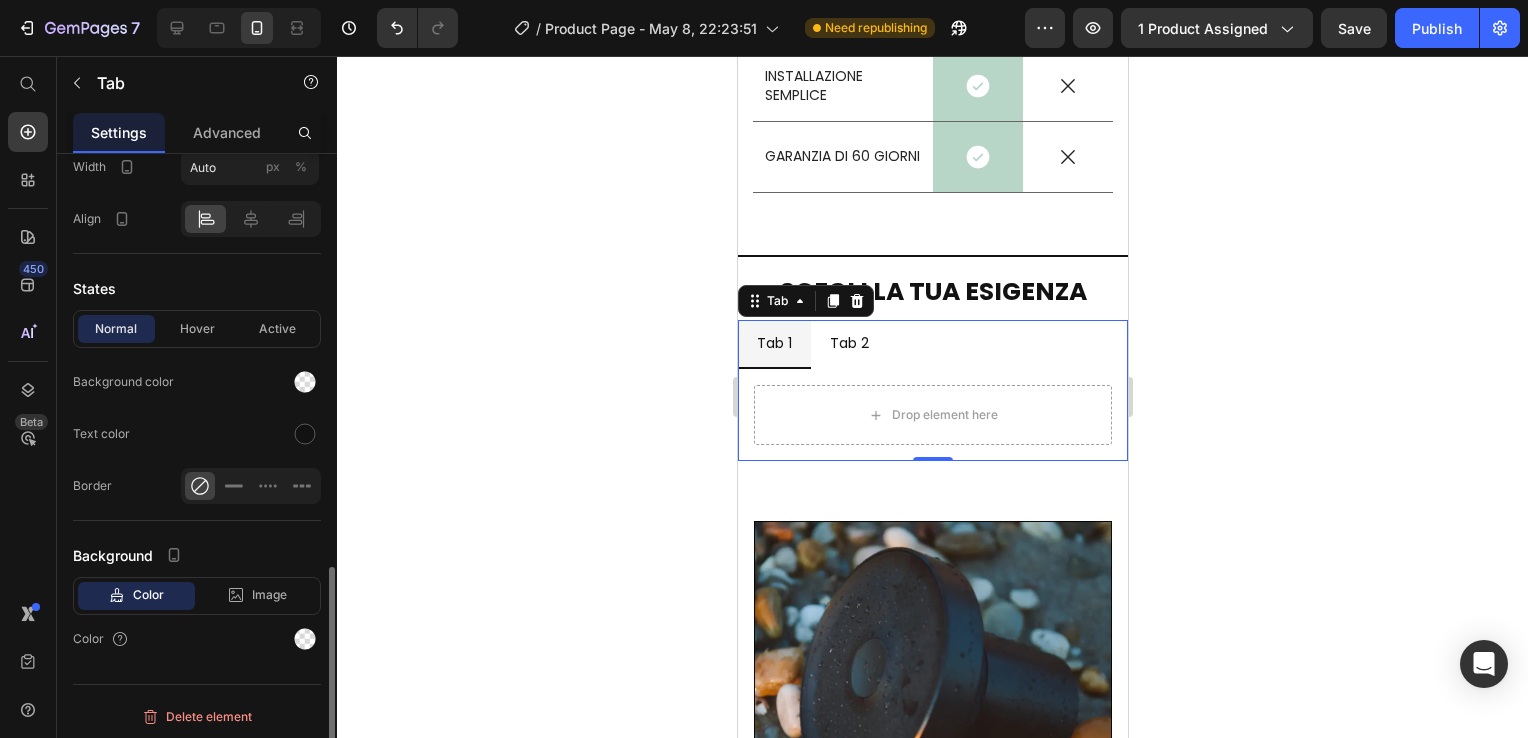scroll, scrollTop: 1152, scrollLeft: 0, axis: vertical 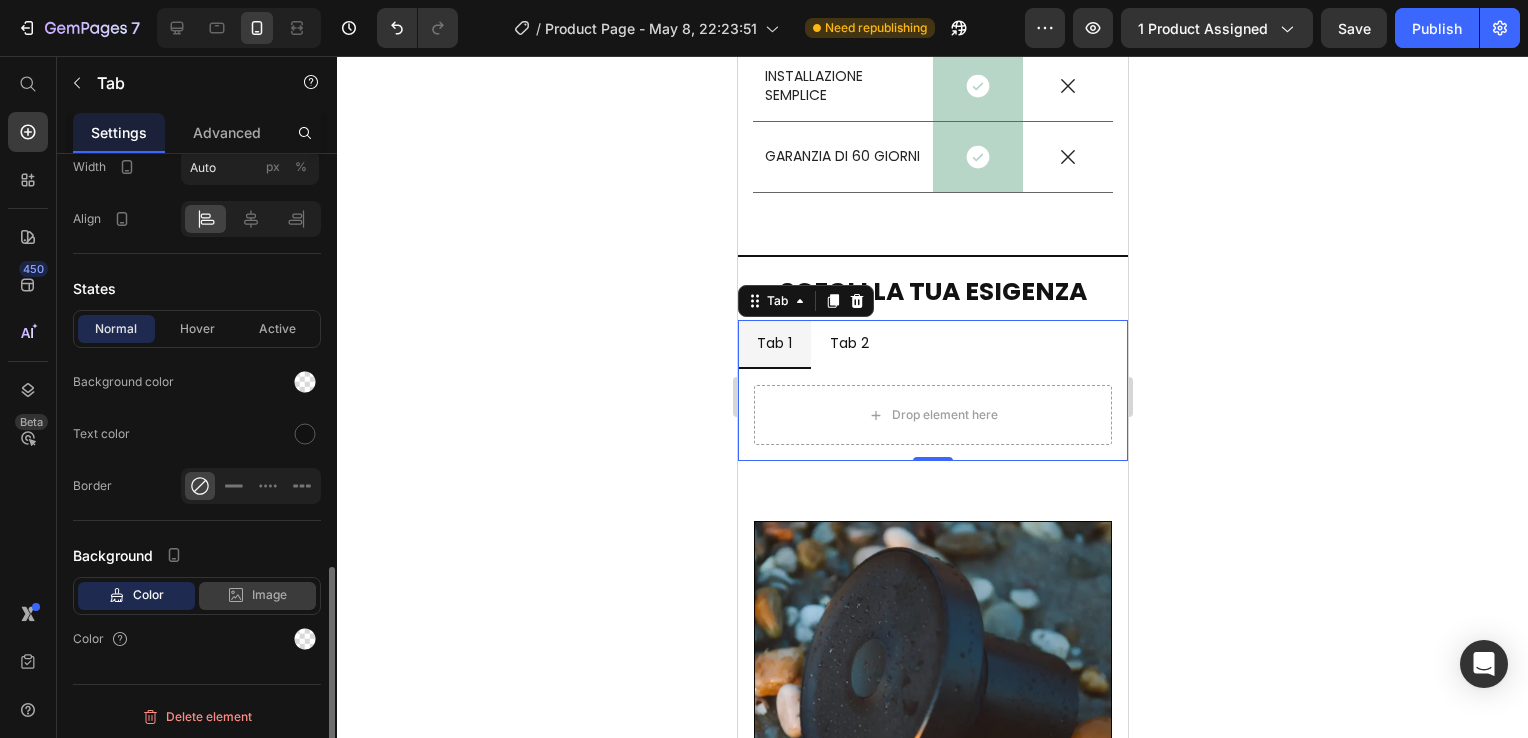 click on "Image" at bounding box center (269, 595) 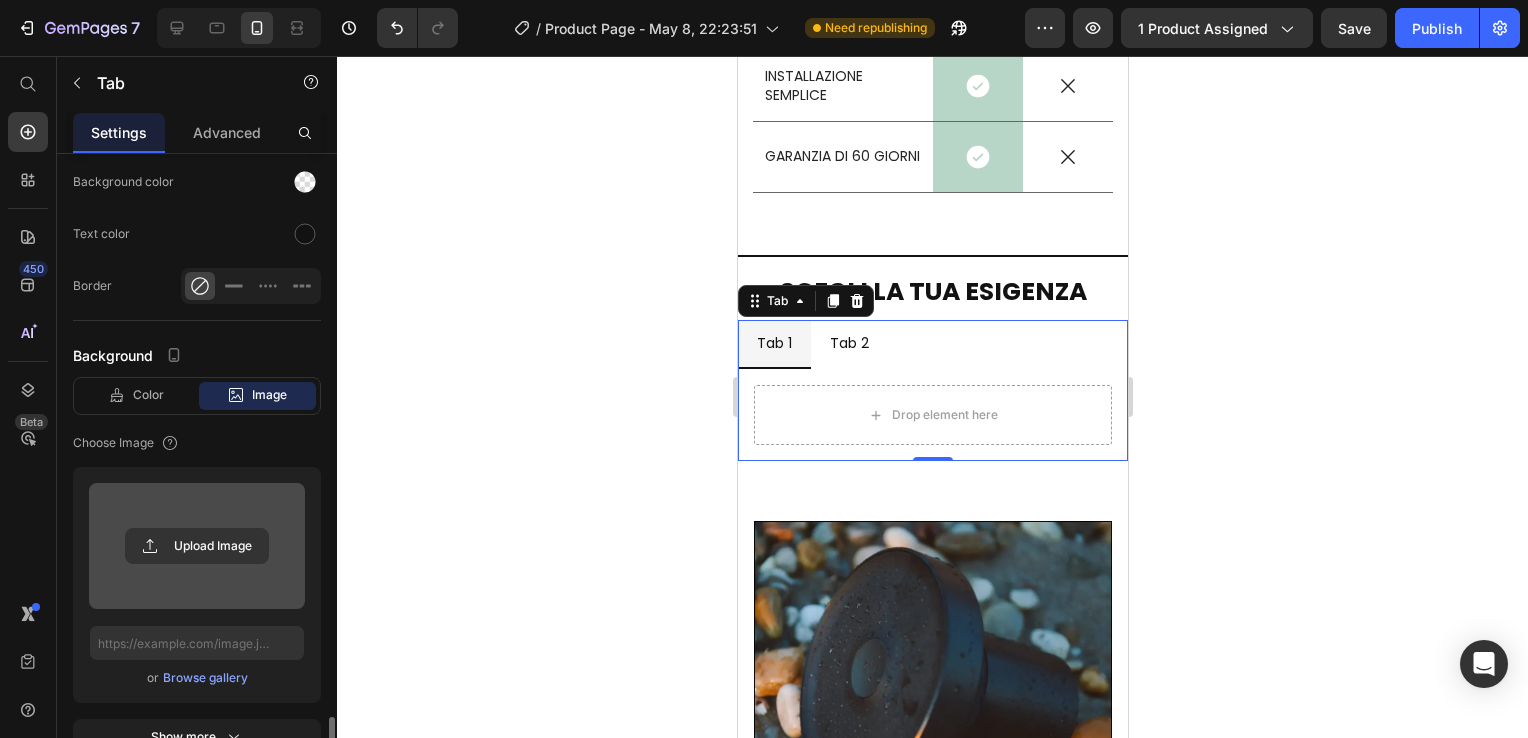 scroll, scrollTop: 1468, scrollLeft: 0, axis: vertical 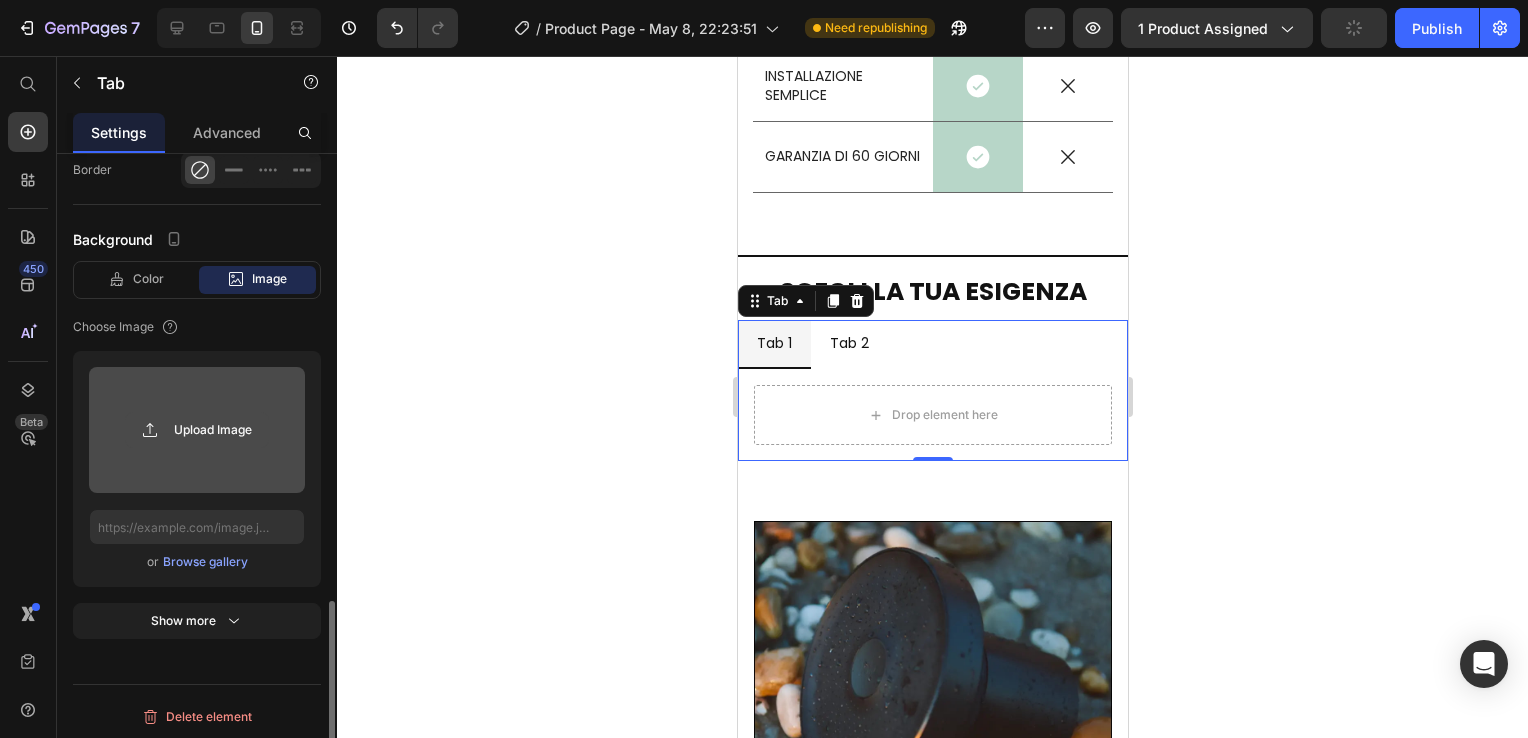 click 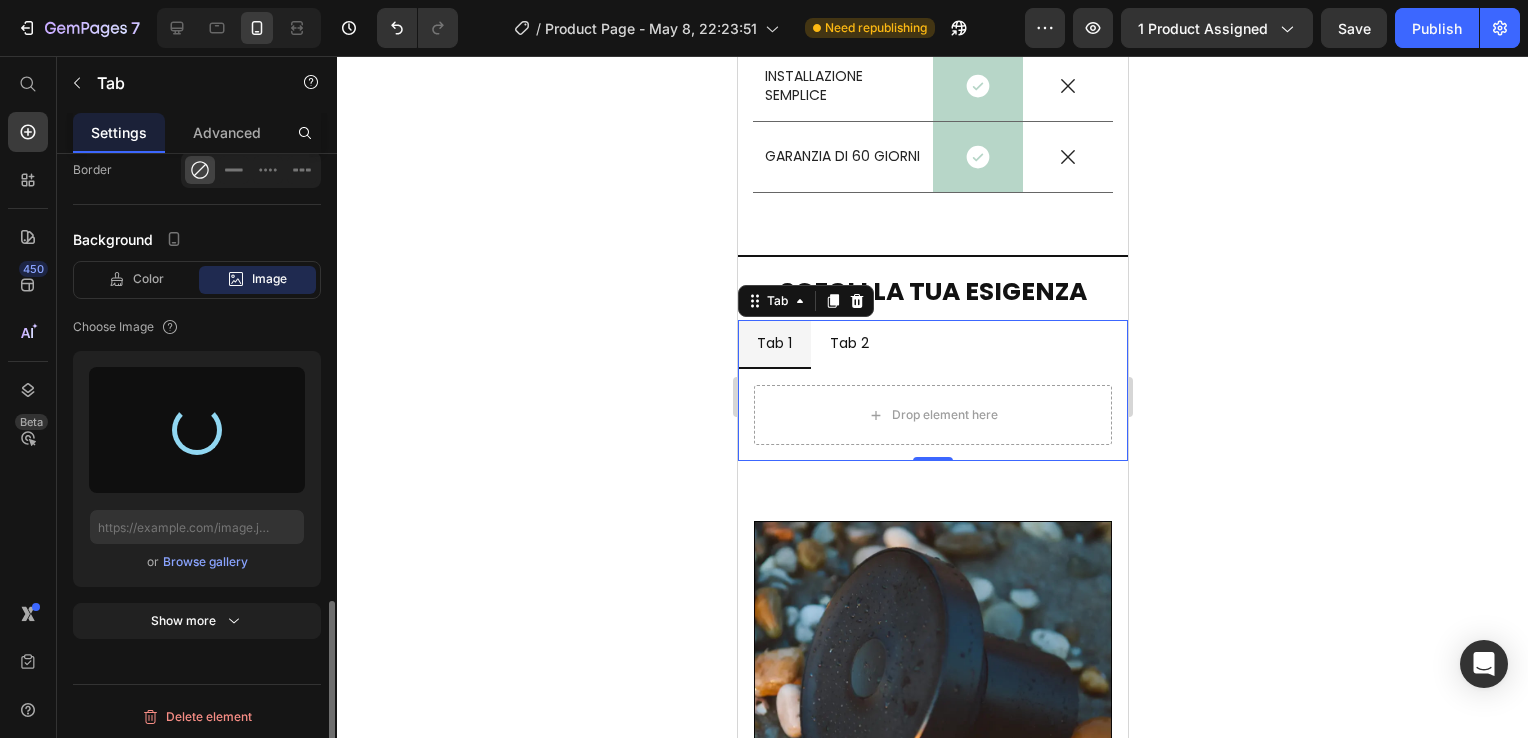 type on "https://cdn.shopify.com/s/files/1/0916/4151/2310/files/gempages_563412296819279013-23c53fa2-aef8-4c33-bc28-7894abae63f0.jpg" 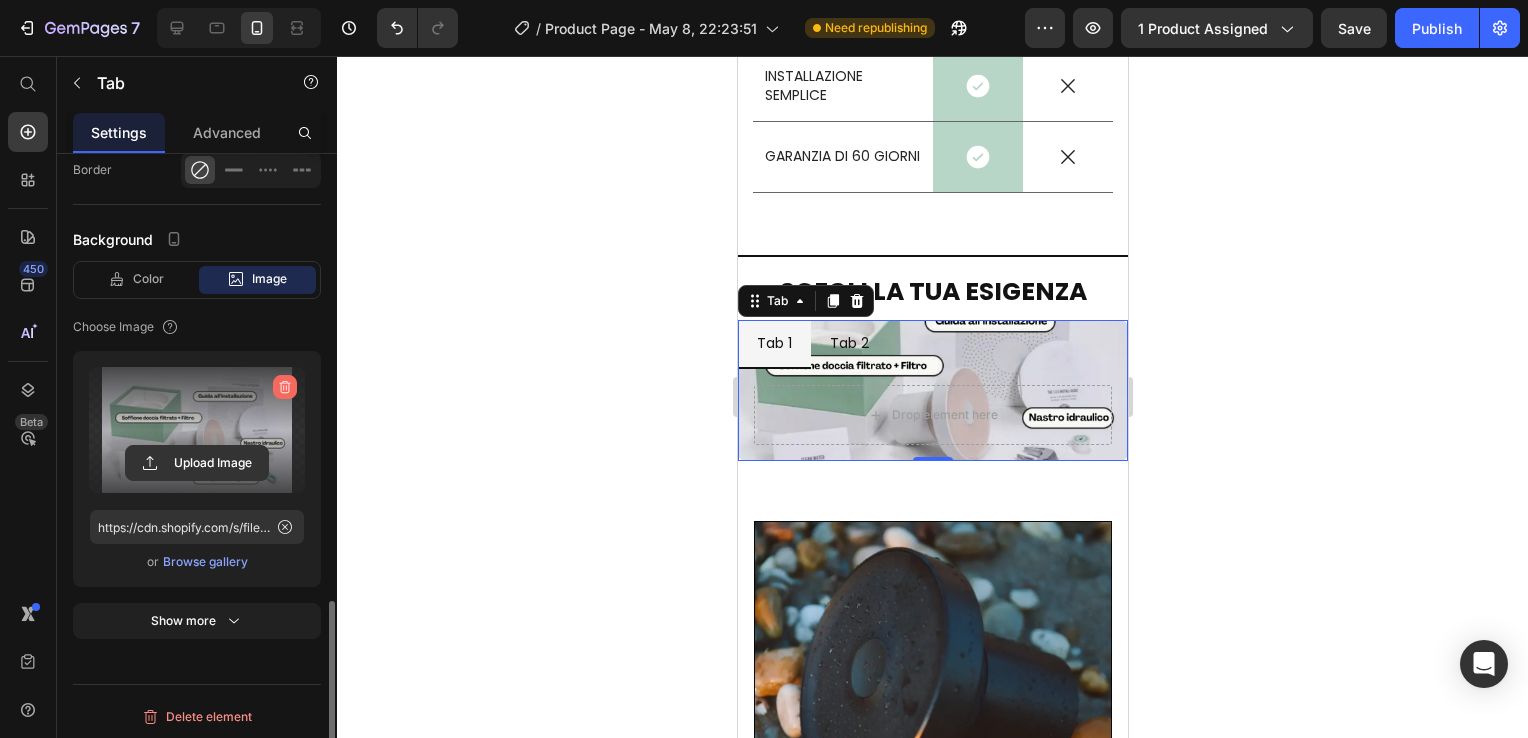 click 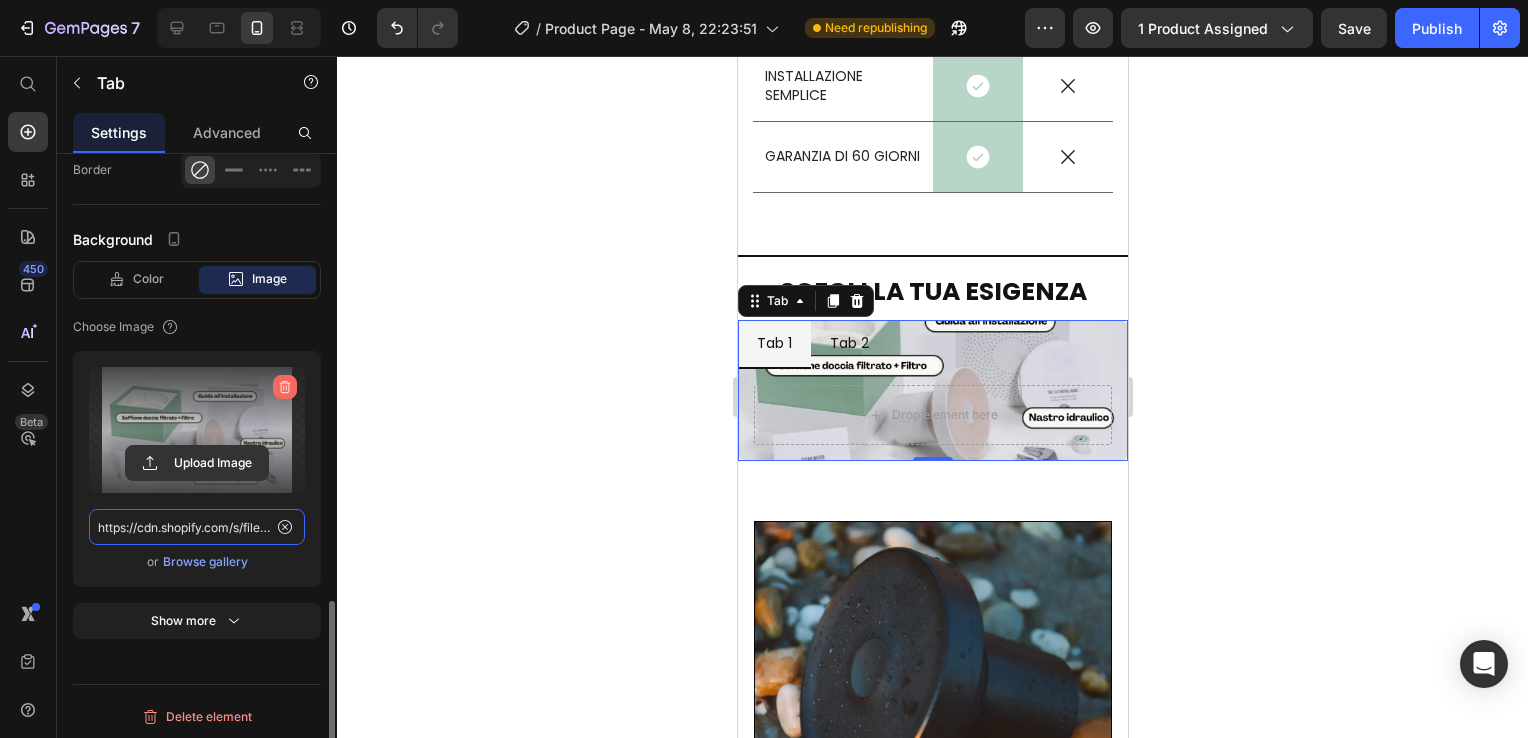 type 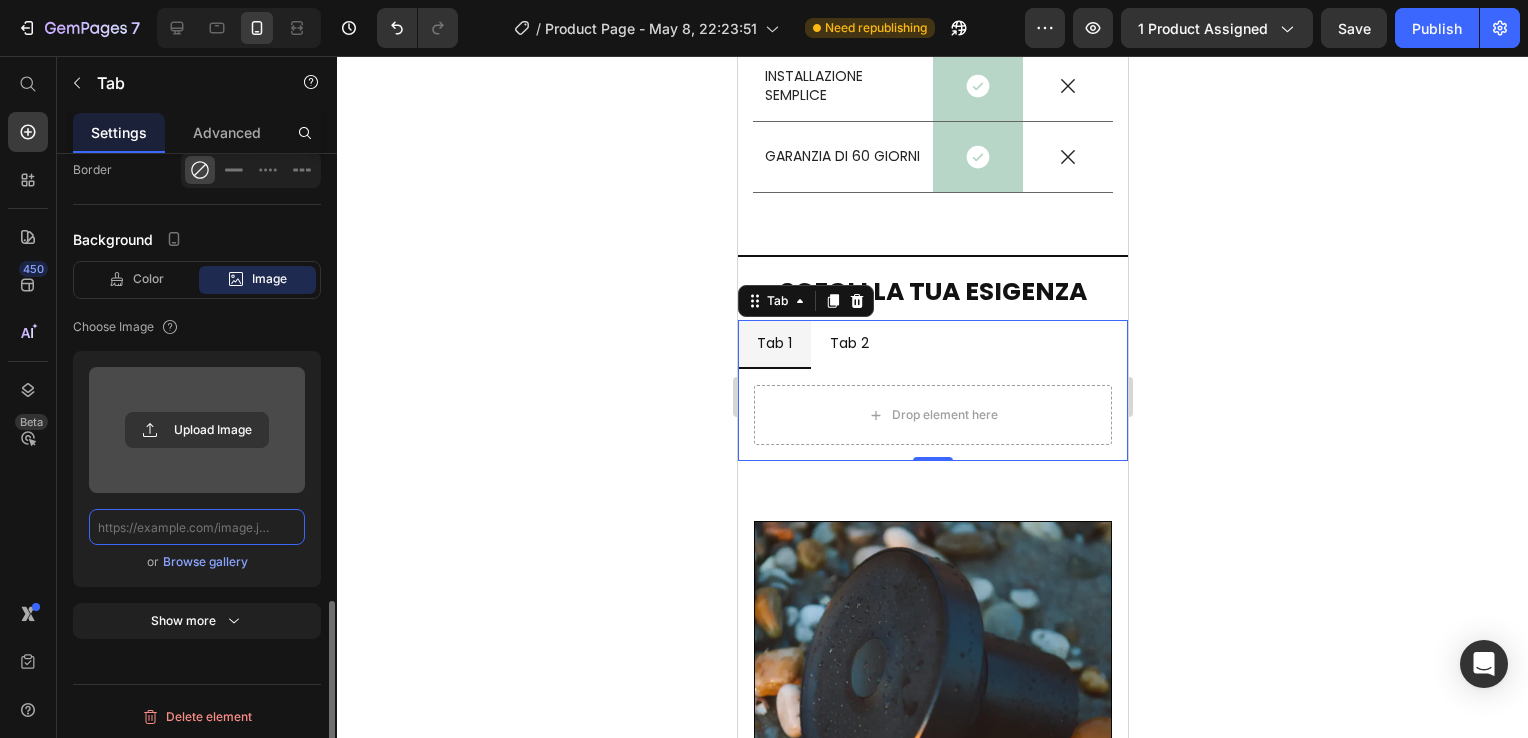 scroll, scrollTop: 0, scrollLeft: 0, axis: both 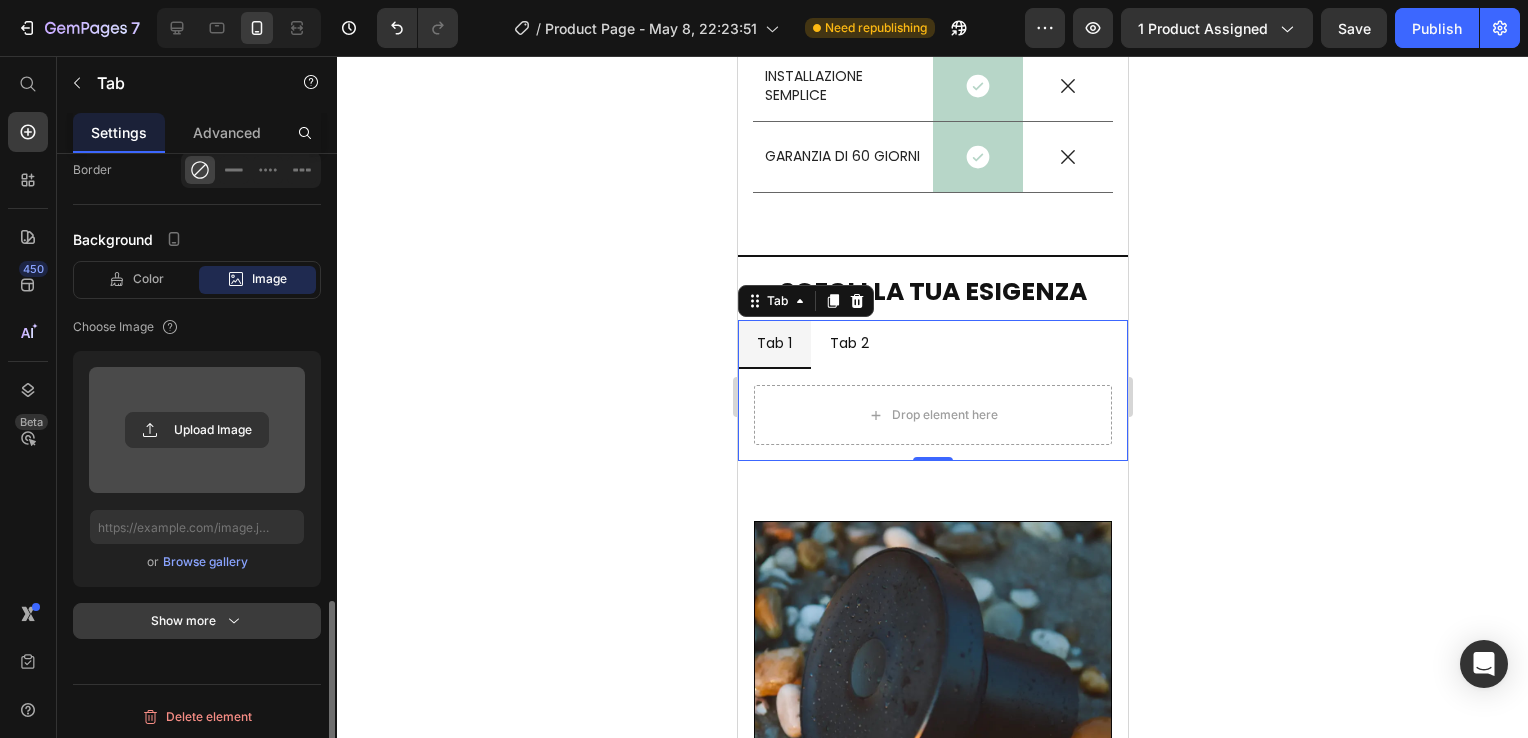 click on "Show more" at bounding box center (197, 621) 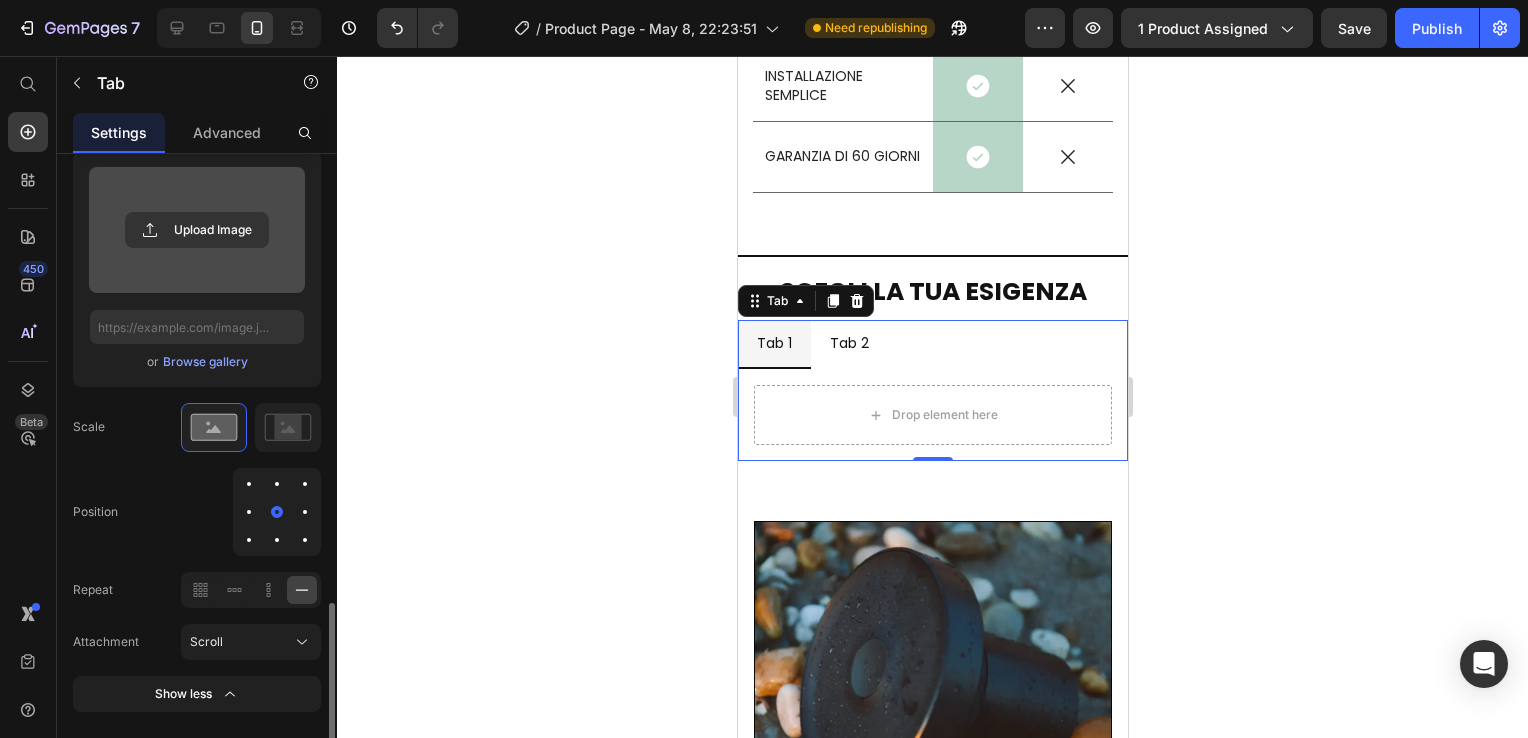 scroll, scrollTop: 1740, scrollLeft: 0, axis: vertical 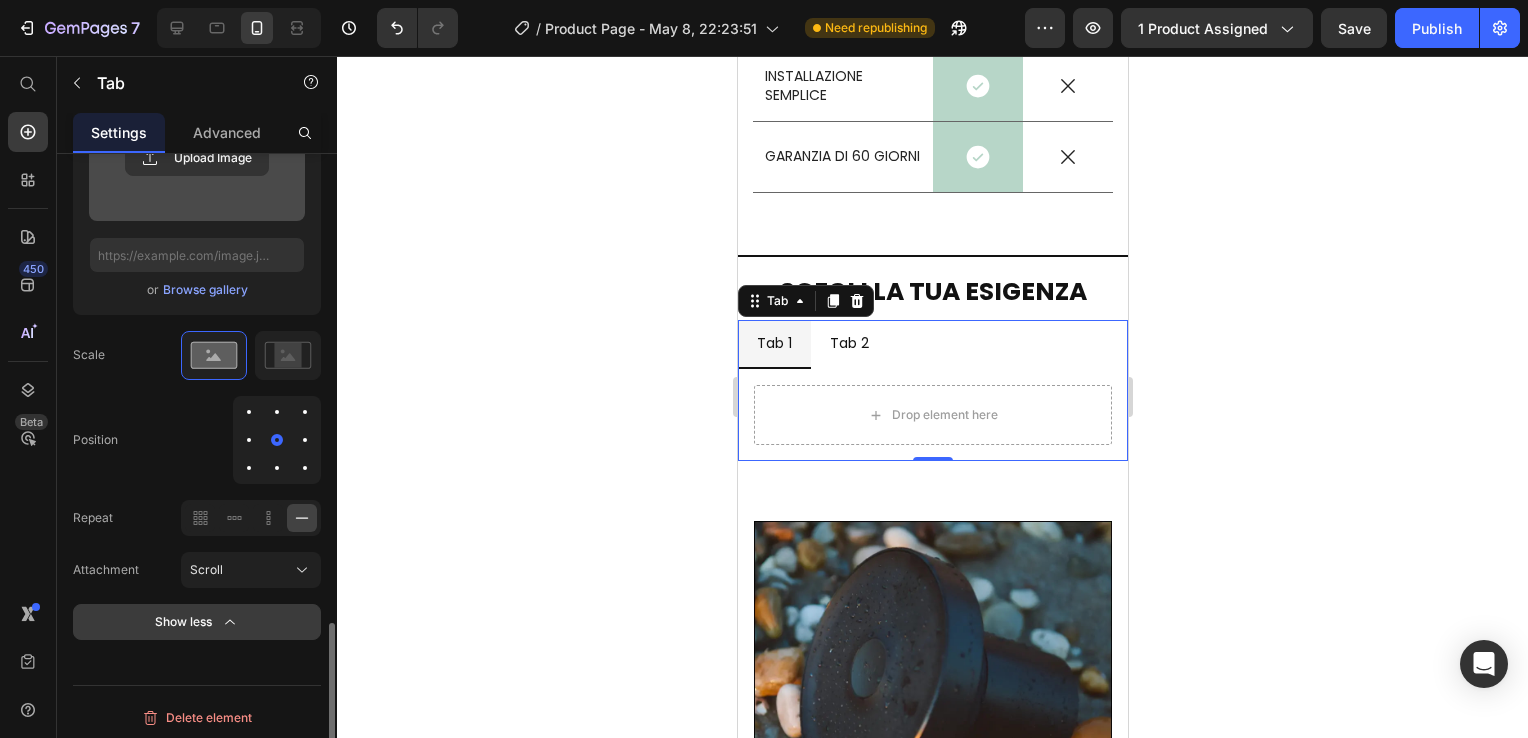 click 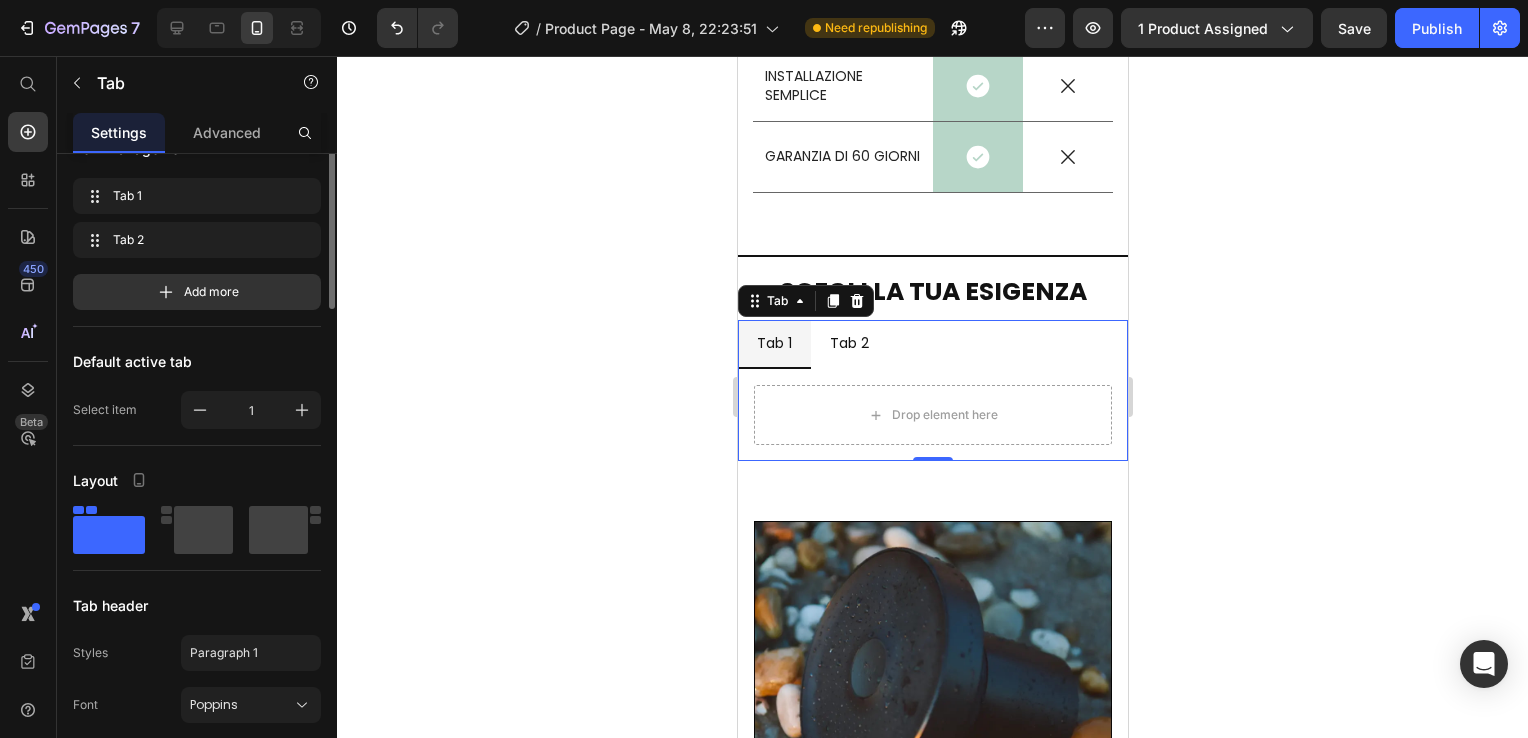 scroll, scrollTop: 0, scrollLeft: 0, axis: both 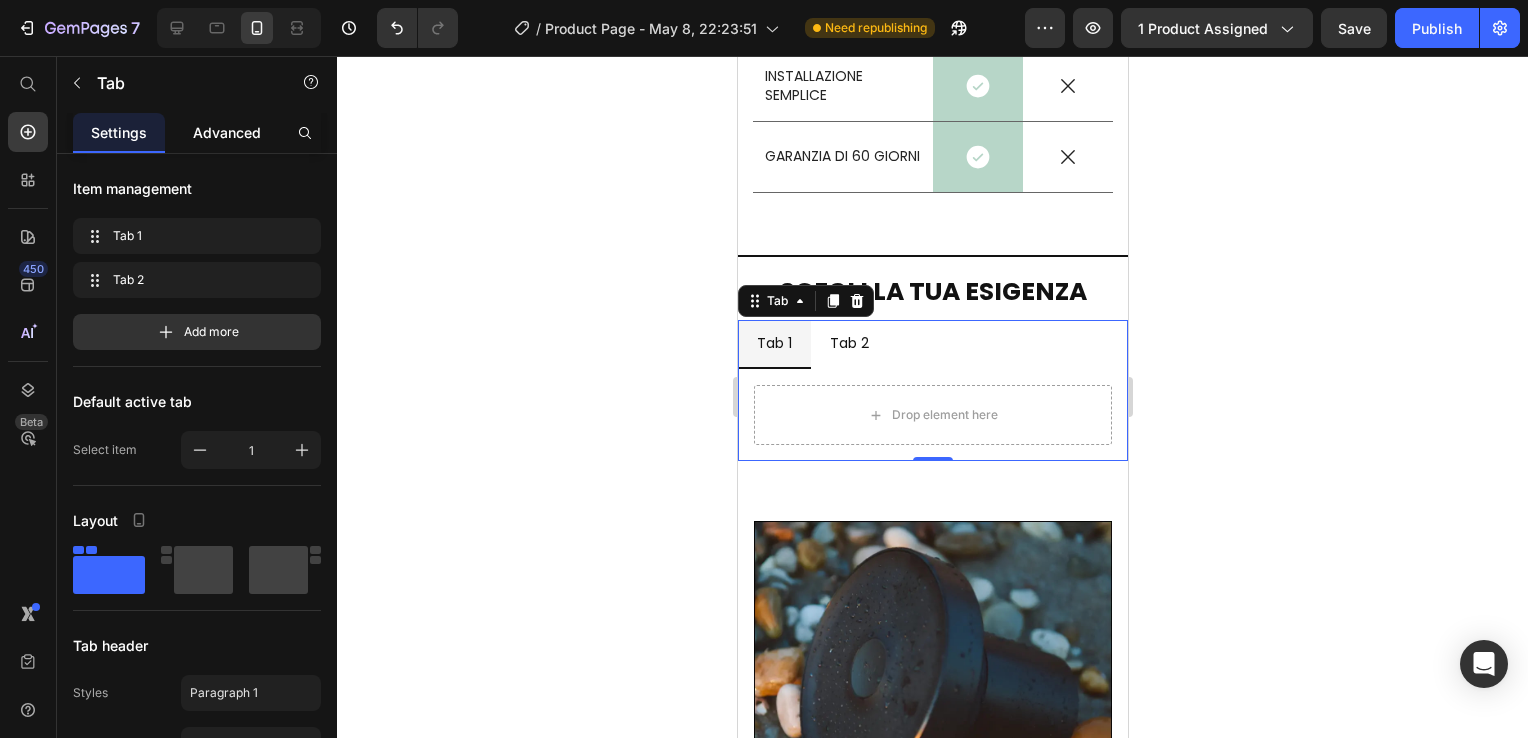 click on "Advanced" at bounding box center (227, 132) 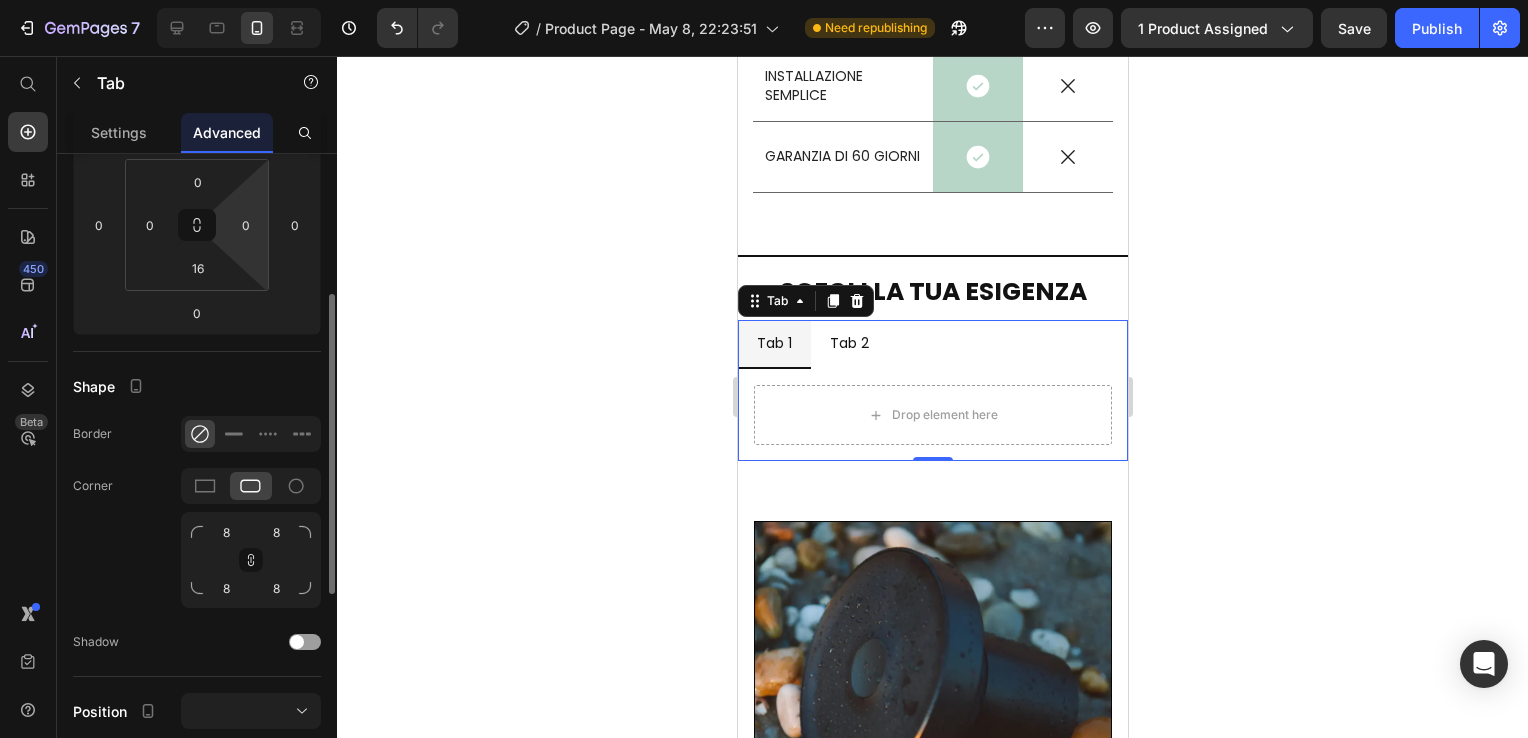 scroll, scrollTop: 500, scrollLeft: 0, axis: vertical 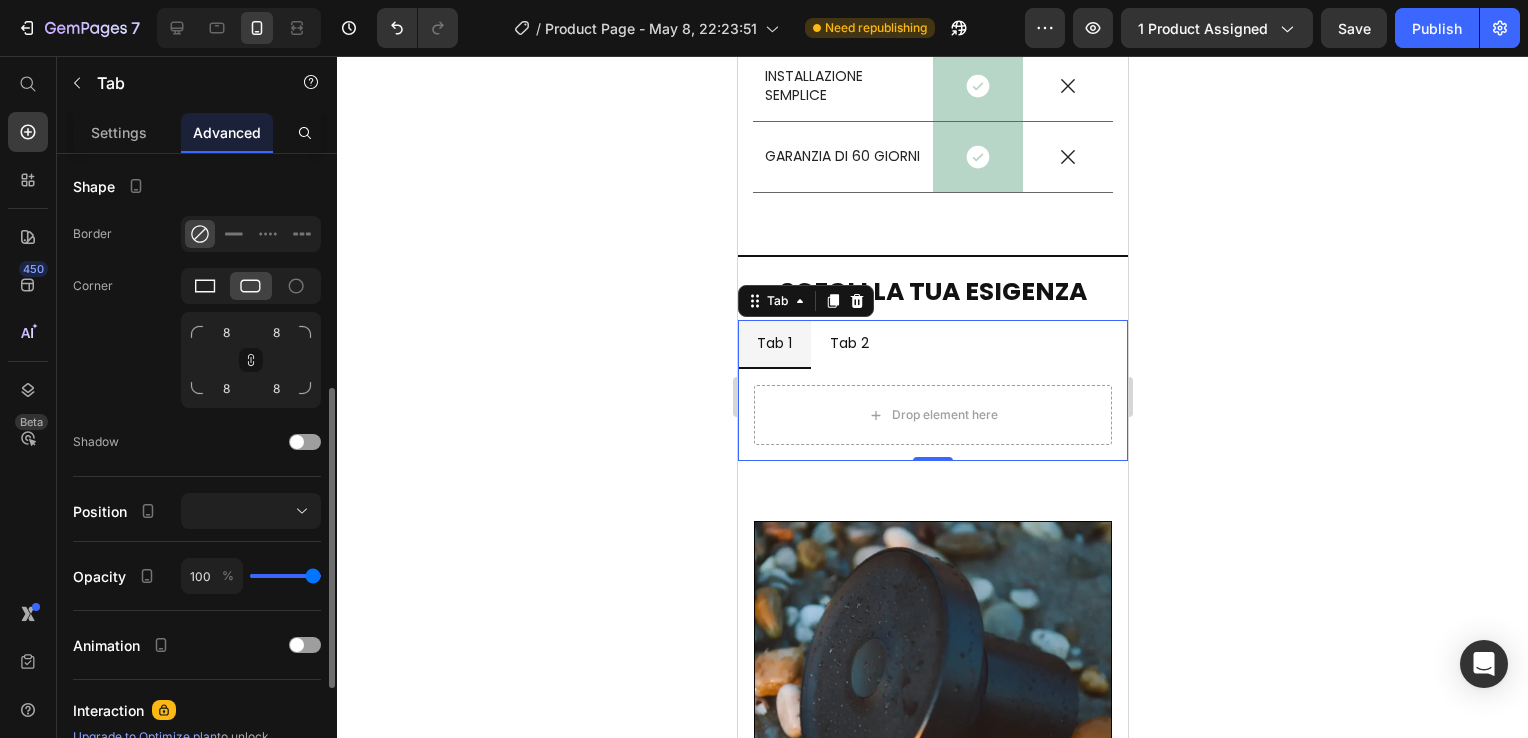 click 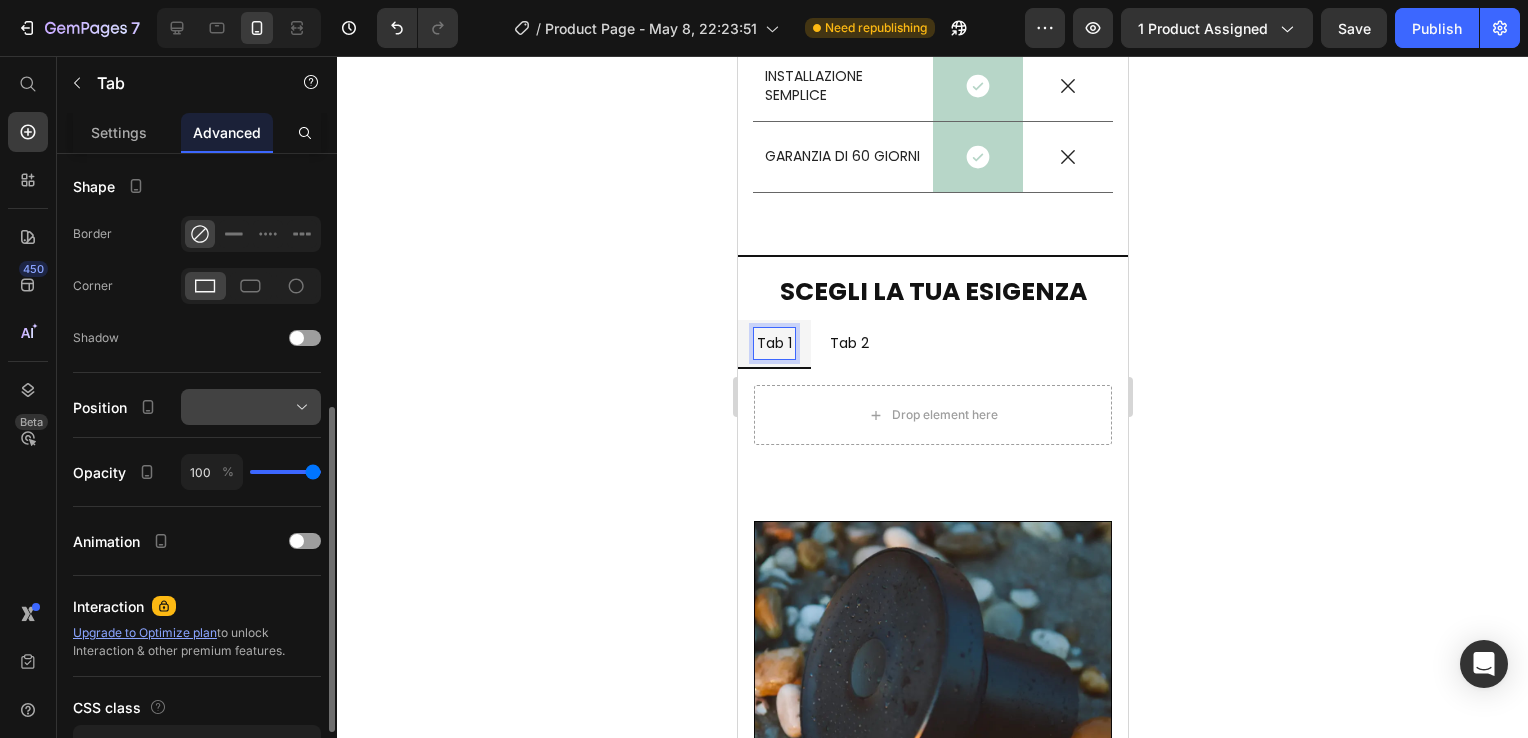 scroll, scrollTop: 600, scrollLeft: 0, axis: vertical 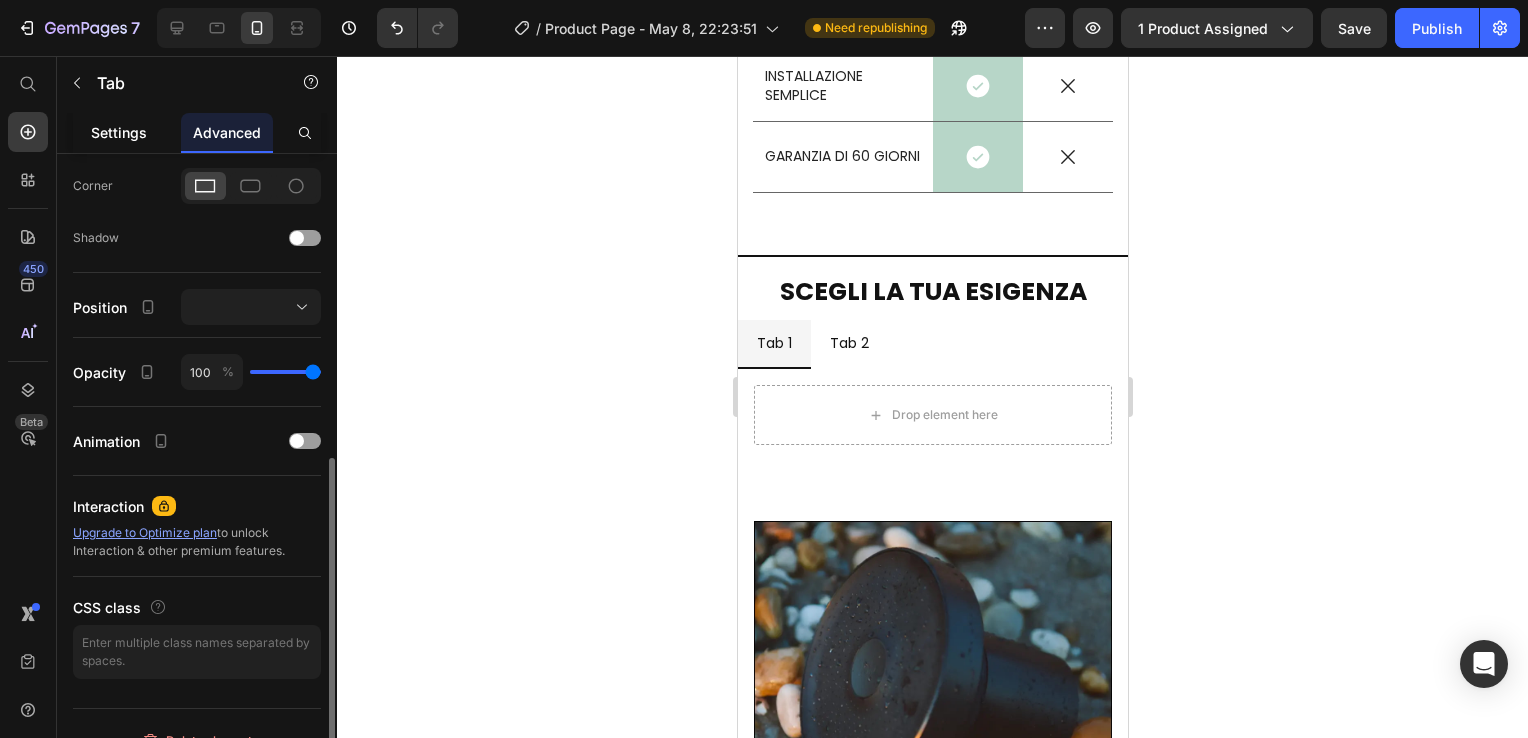 click on "Settings" 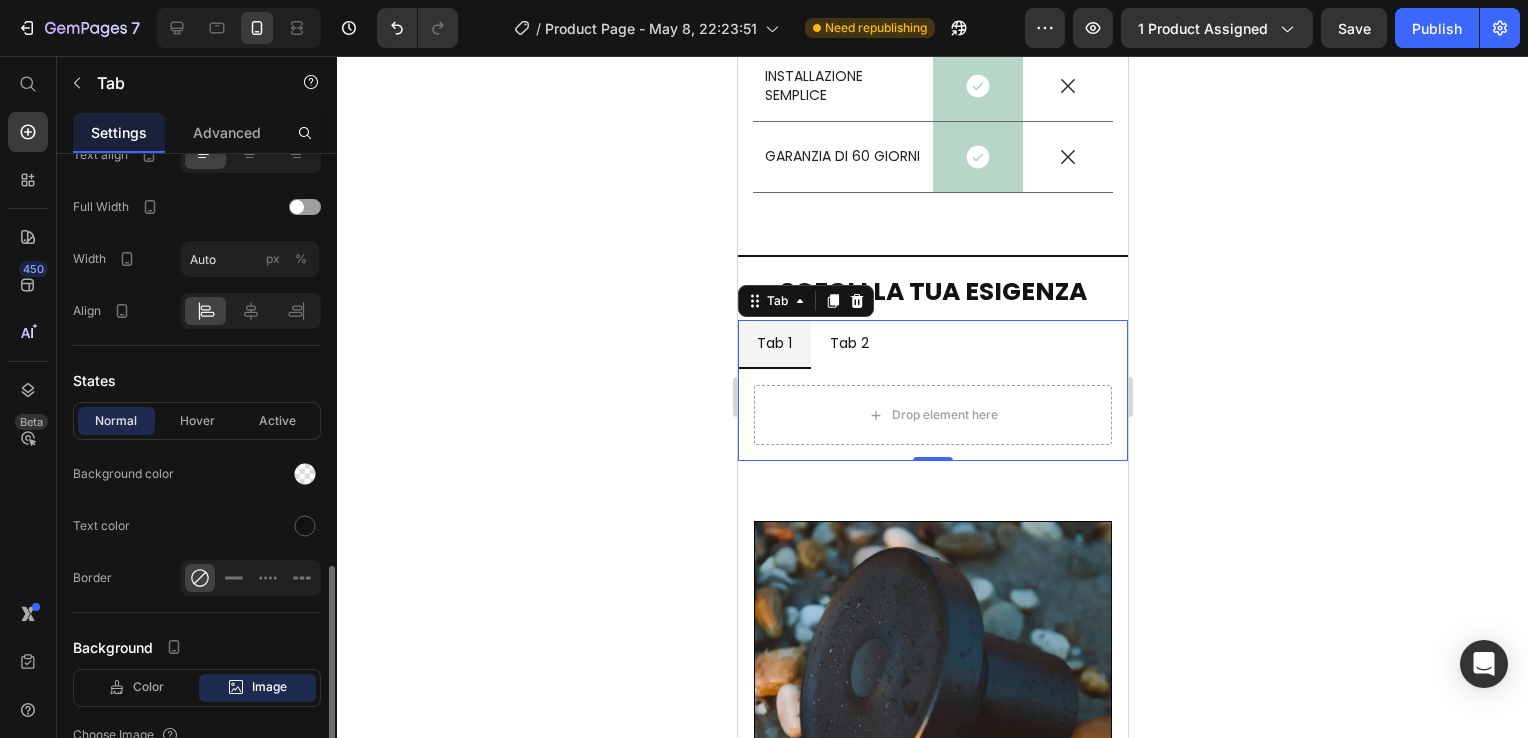 scroll, scrollTop: 900, scrollLeft: 0, axis: vertical 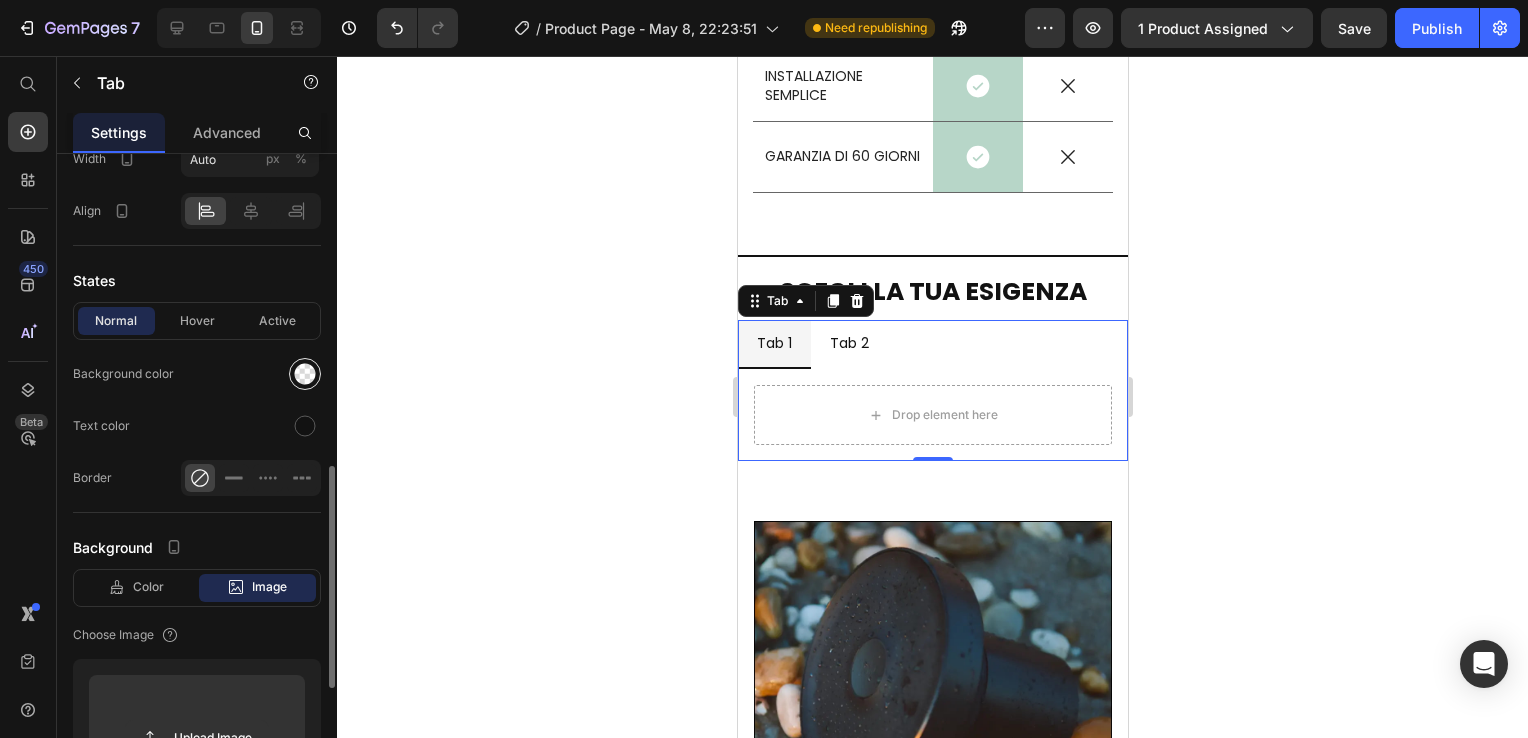 click at bounding box center [305, 374] 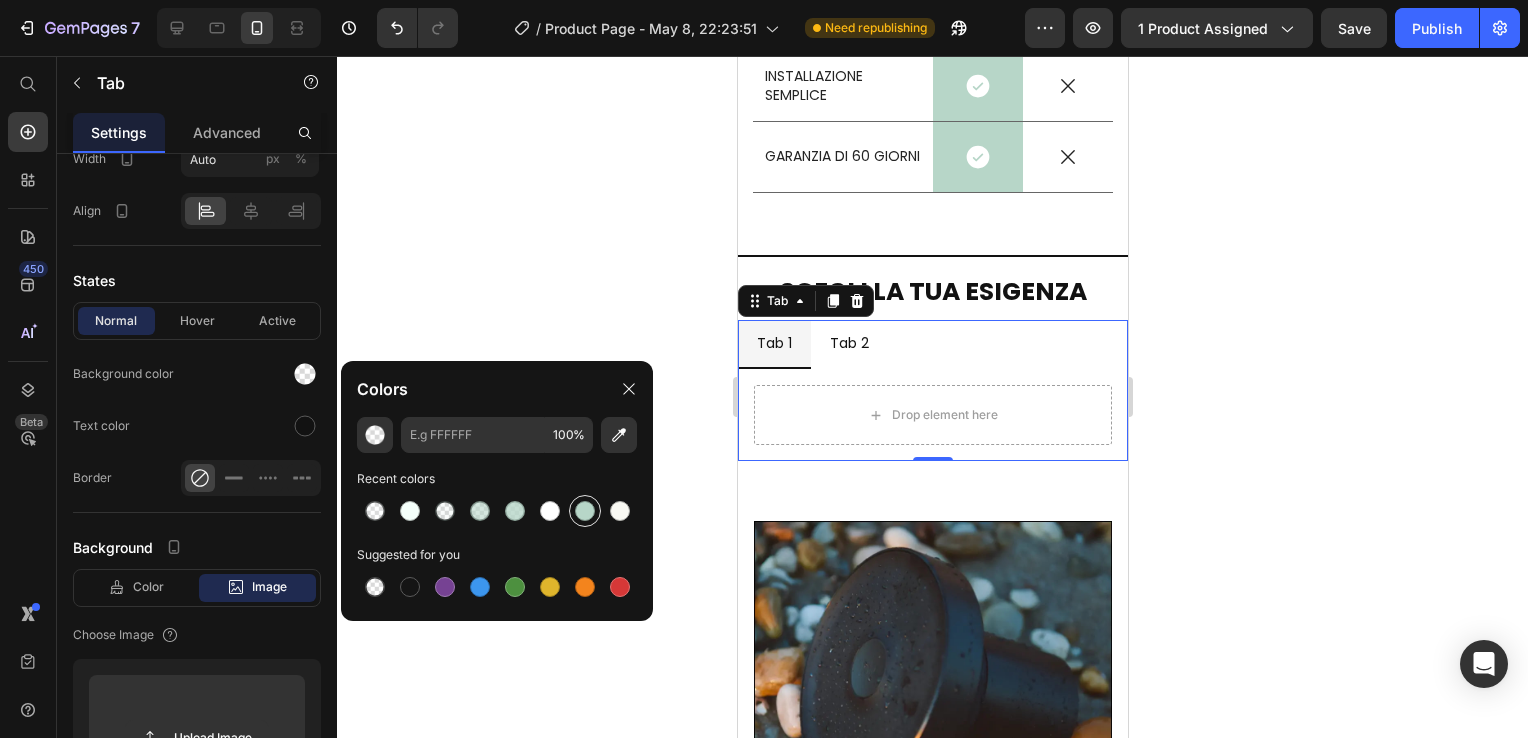 click at bounding box center (585, 511) 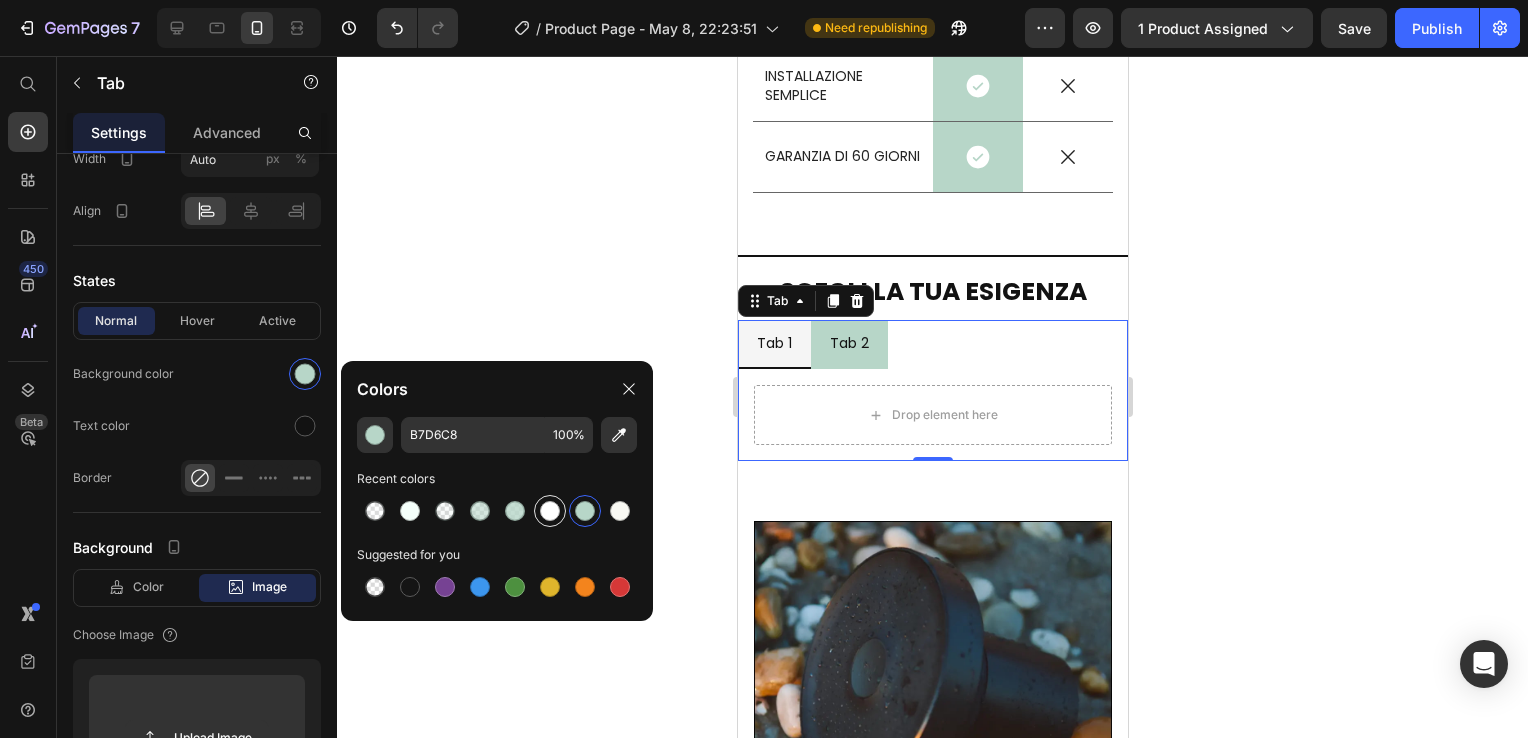 click at bounding box center [550, 511] 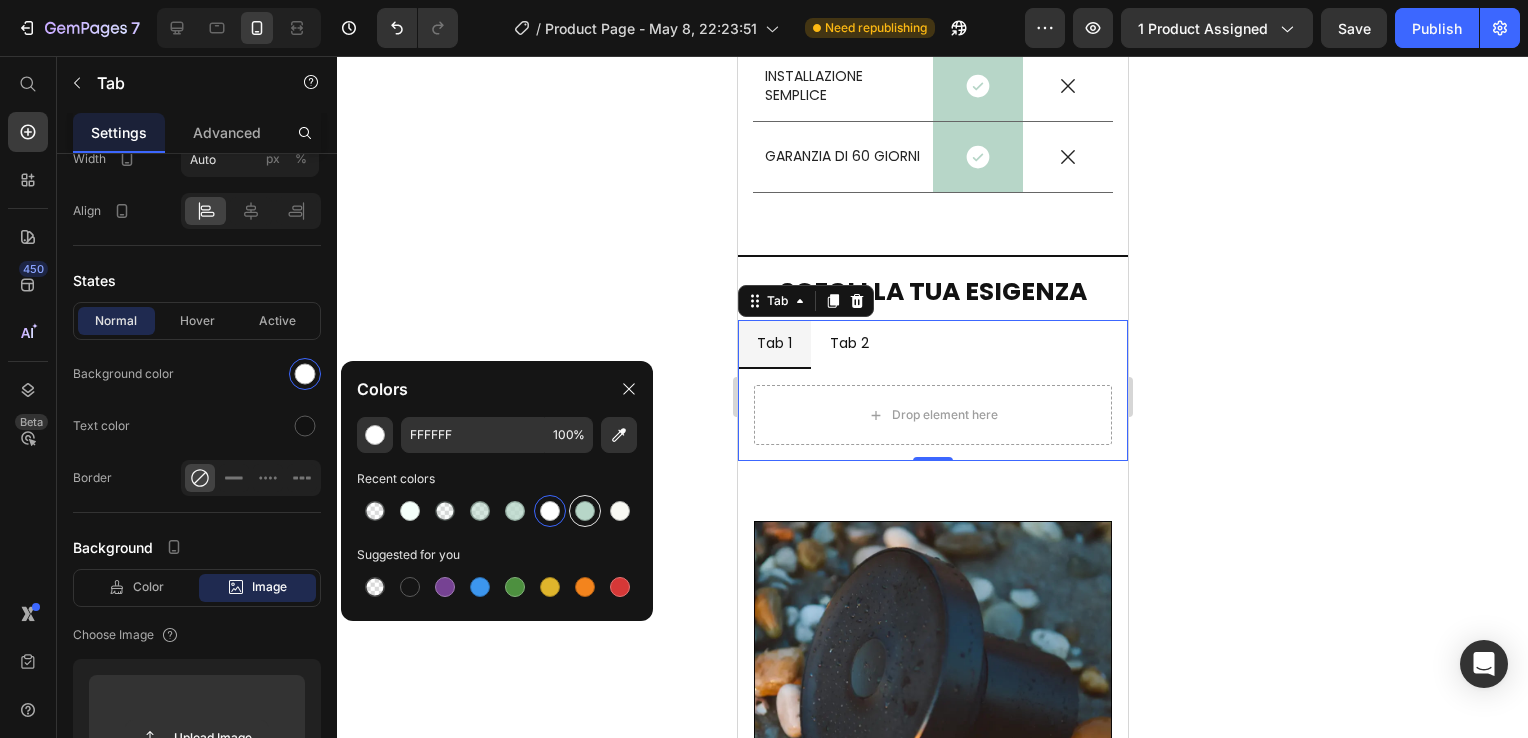 click at bounding box center (585, 511) 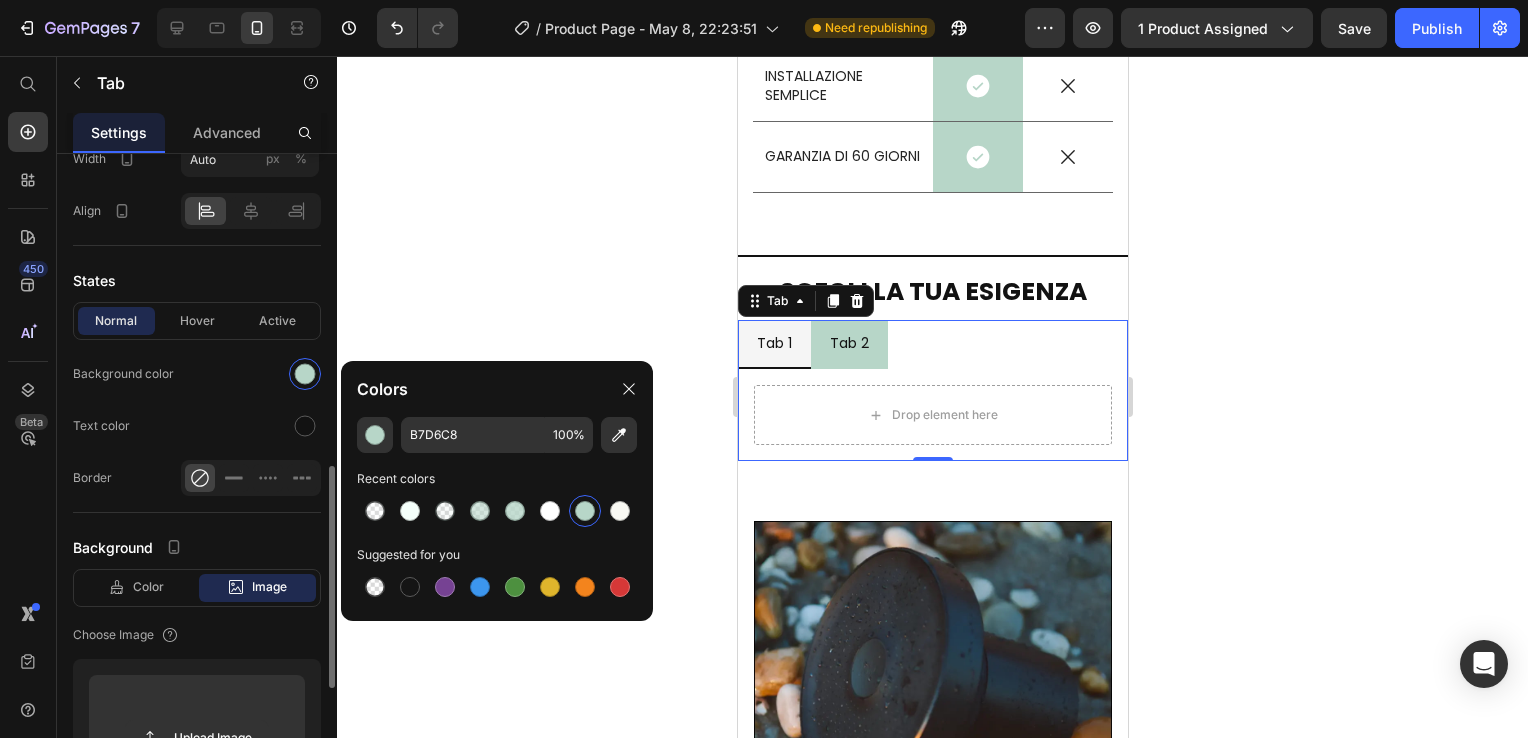 click on "Background color" 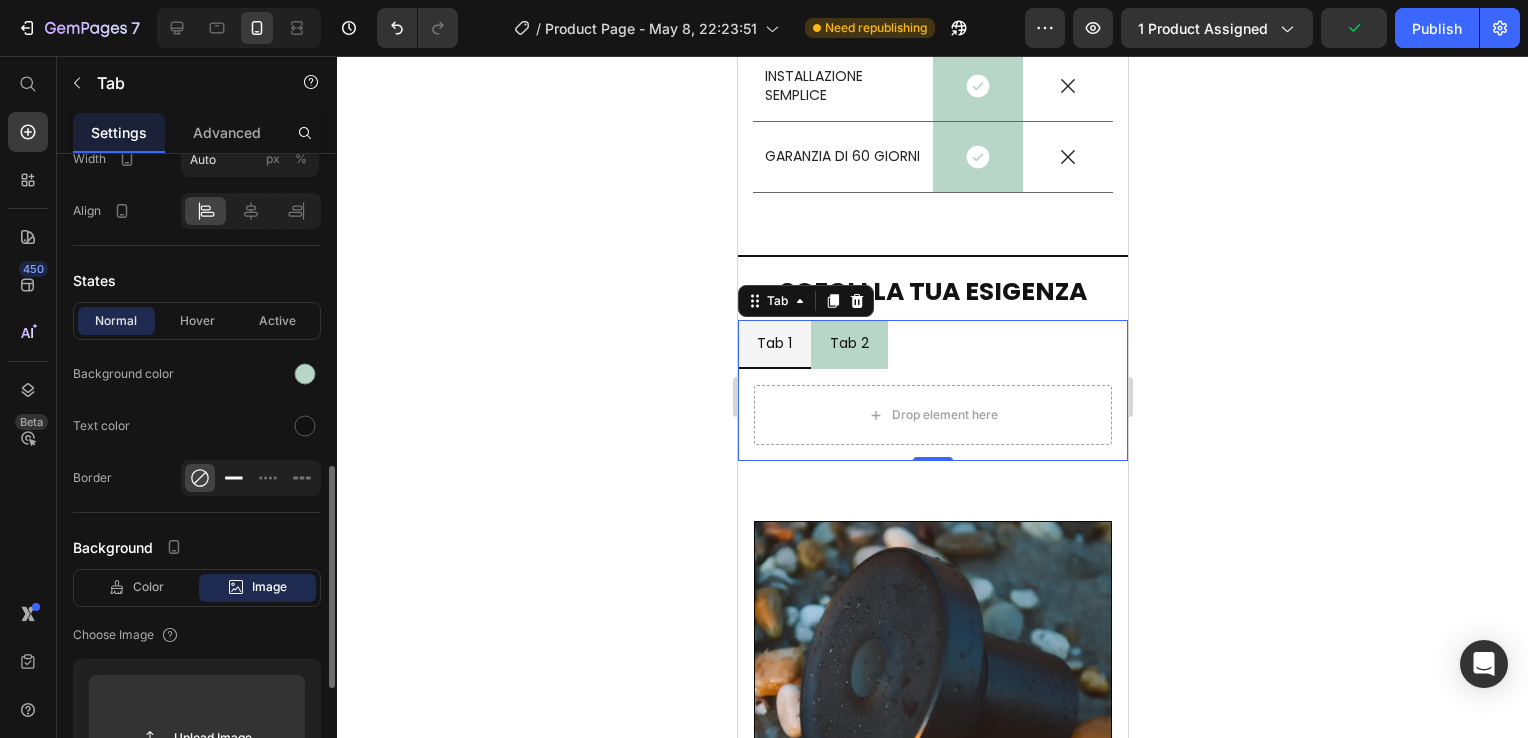 click 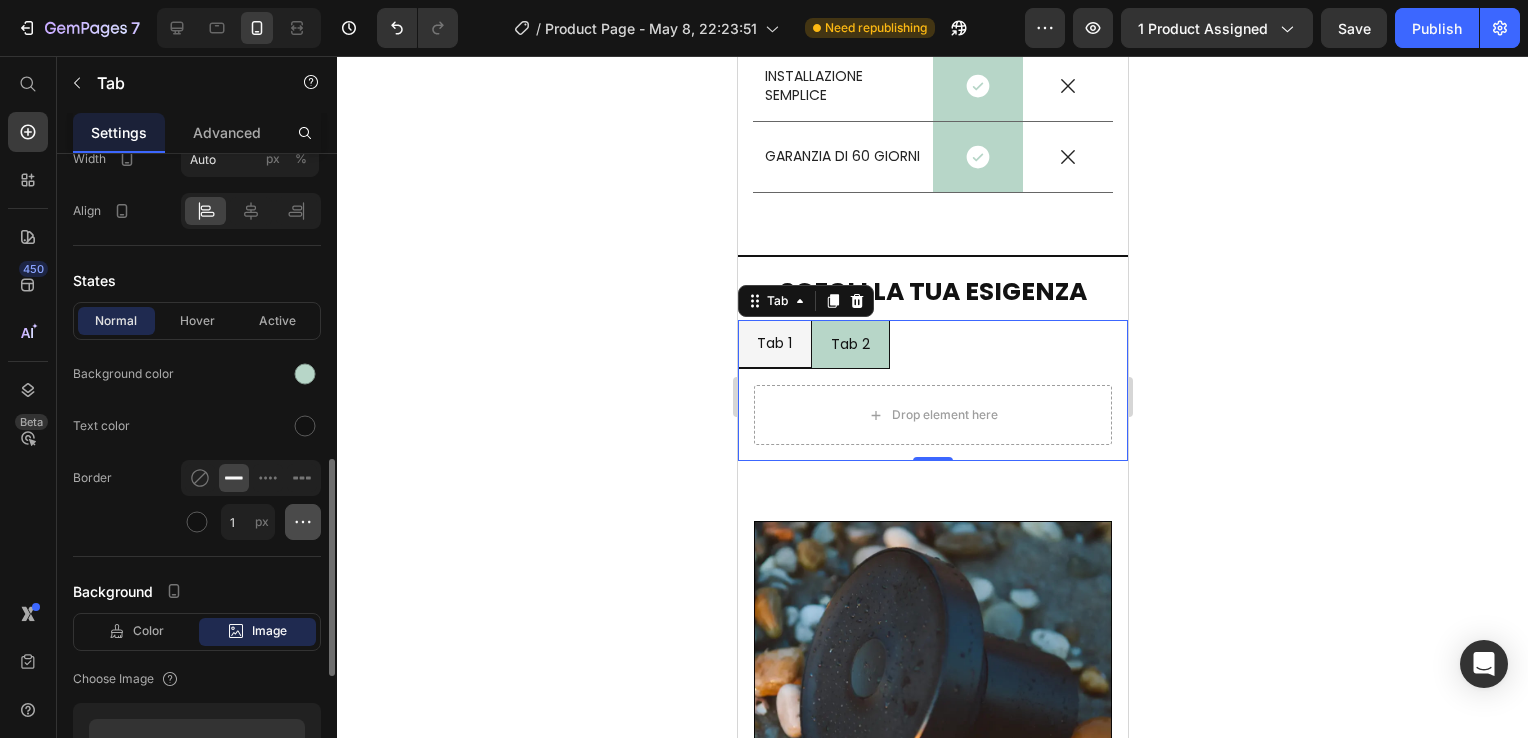 click 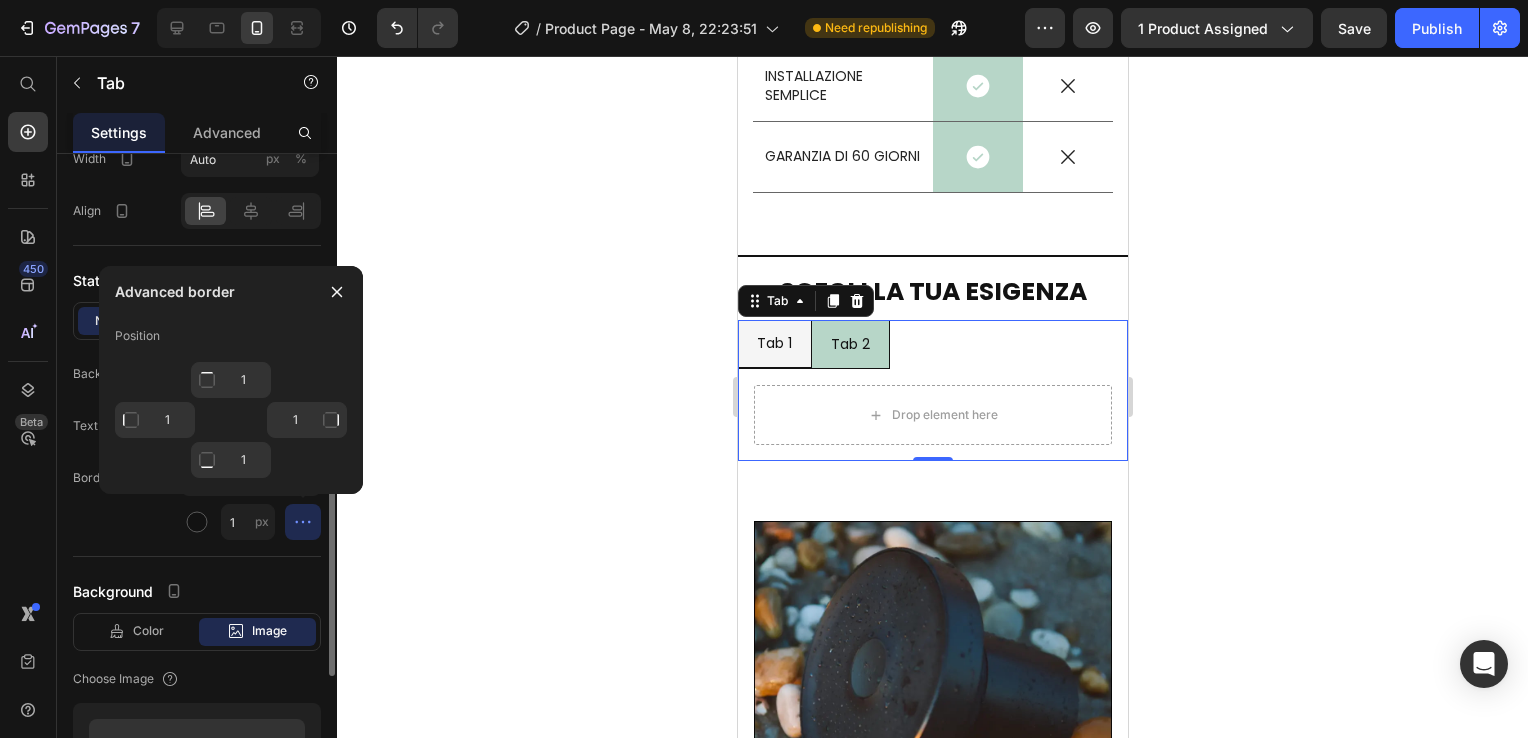 click on "Border 1 px" 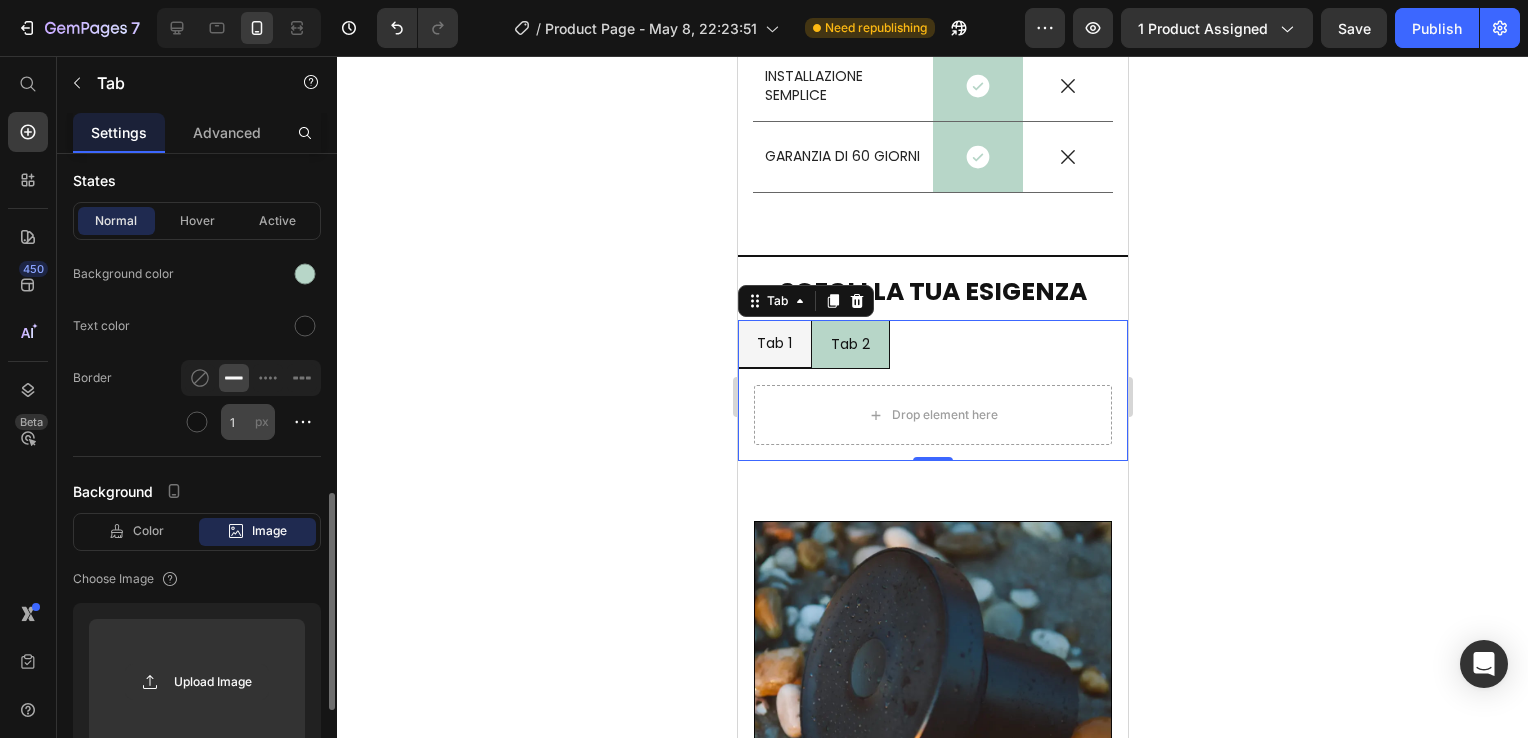 scroll, scrollTop: 800, scrollLeft: 0, axis: vertical 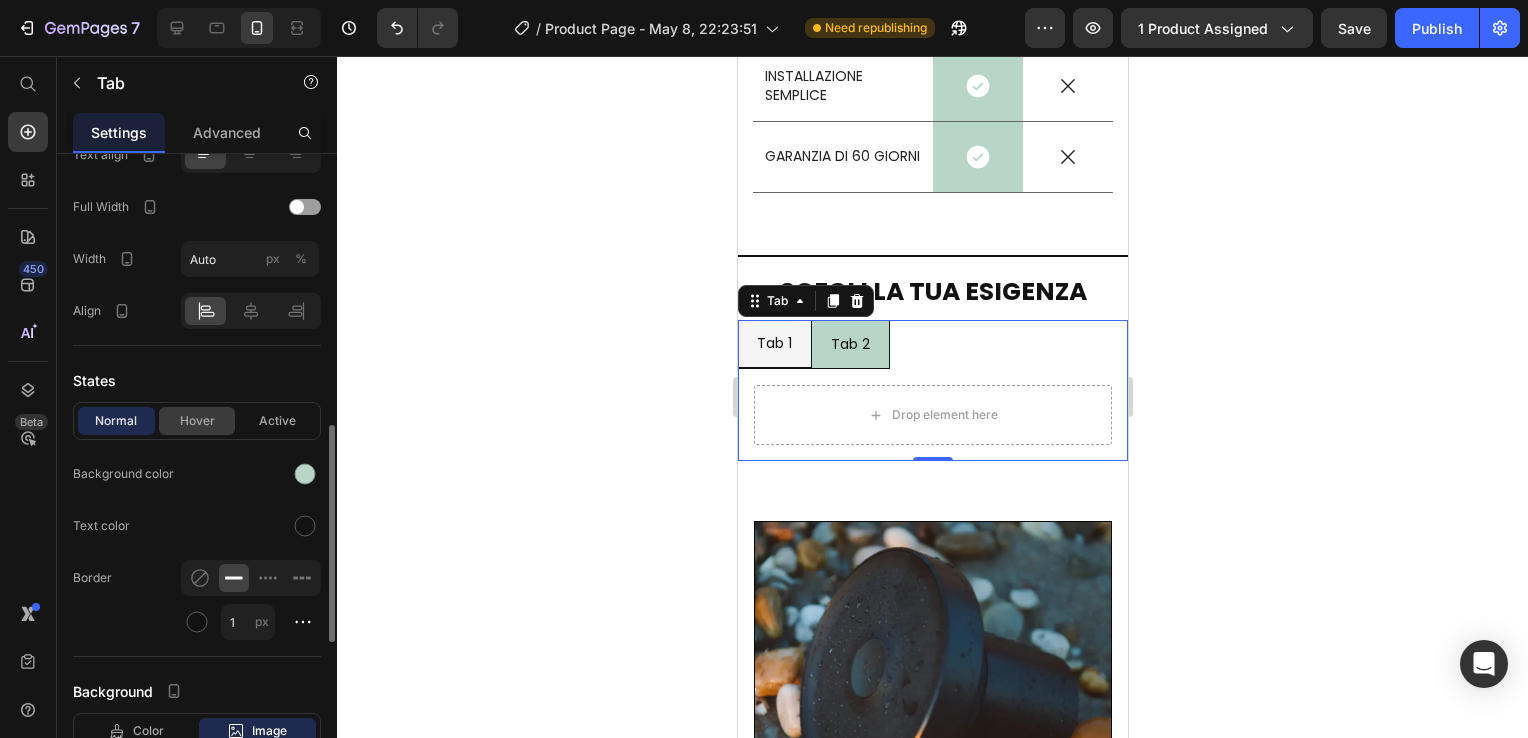 click on "Hover" at bounding box center [197, 421] 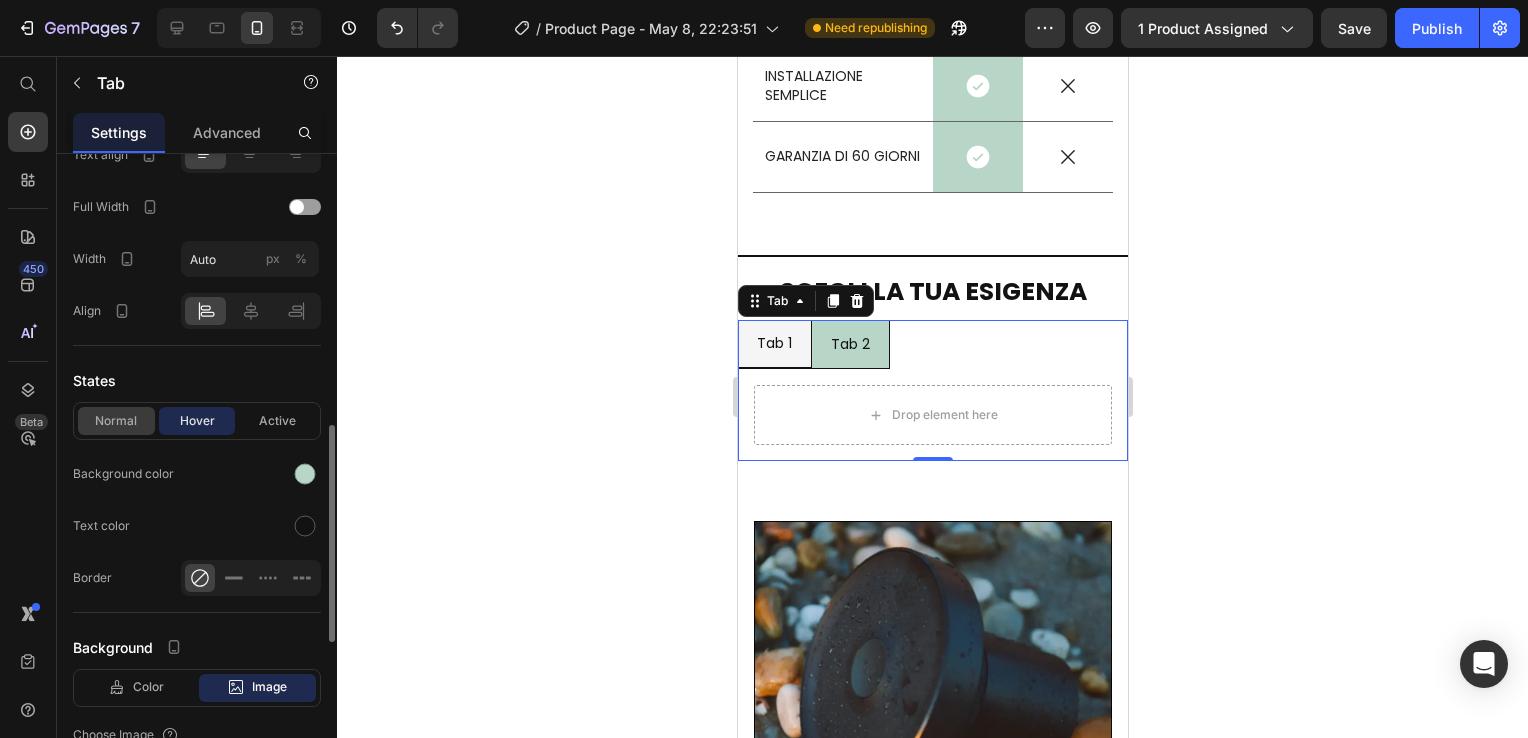 click on "Normal" at bounding box center (116, 421) 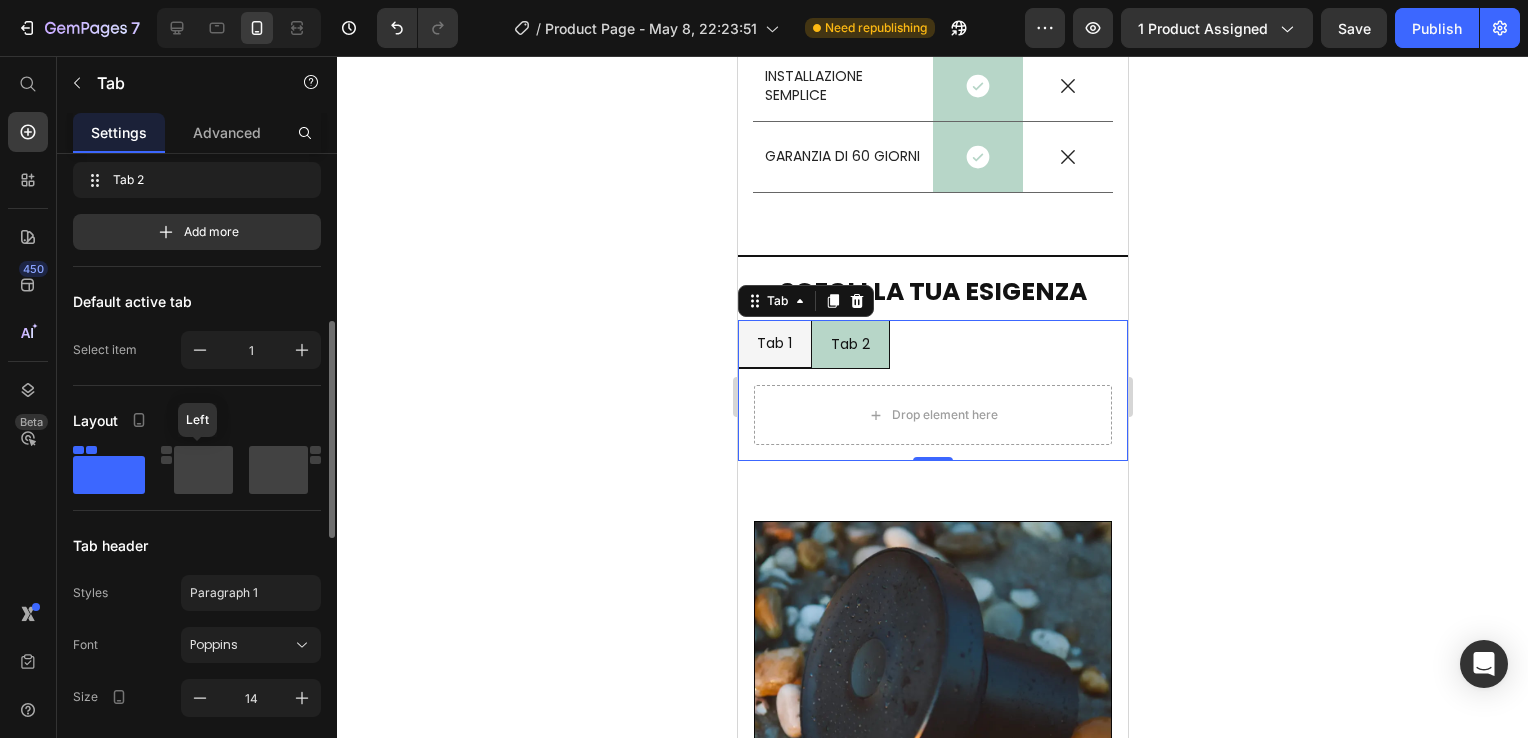 scroll, scrollTop: 300, scrollLeft: 0, axis: vertical 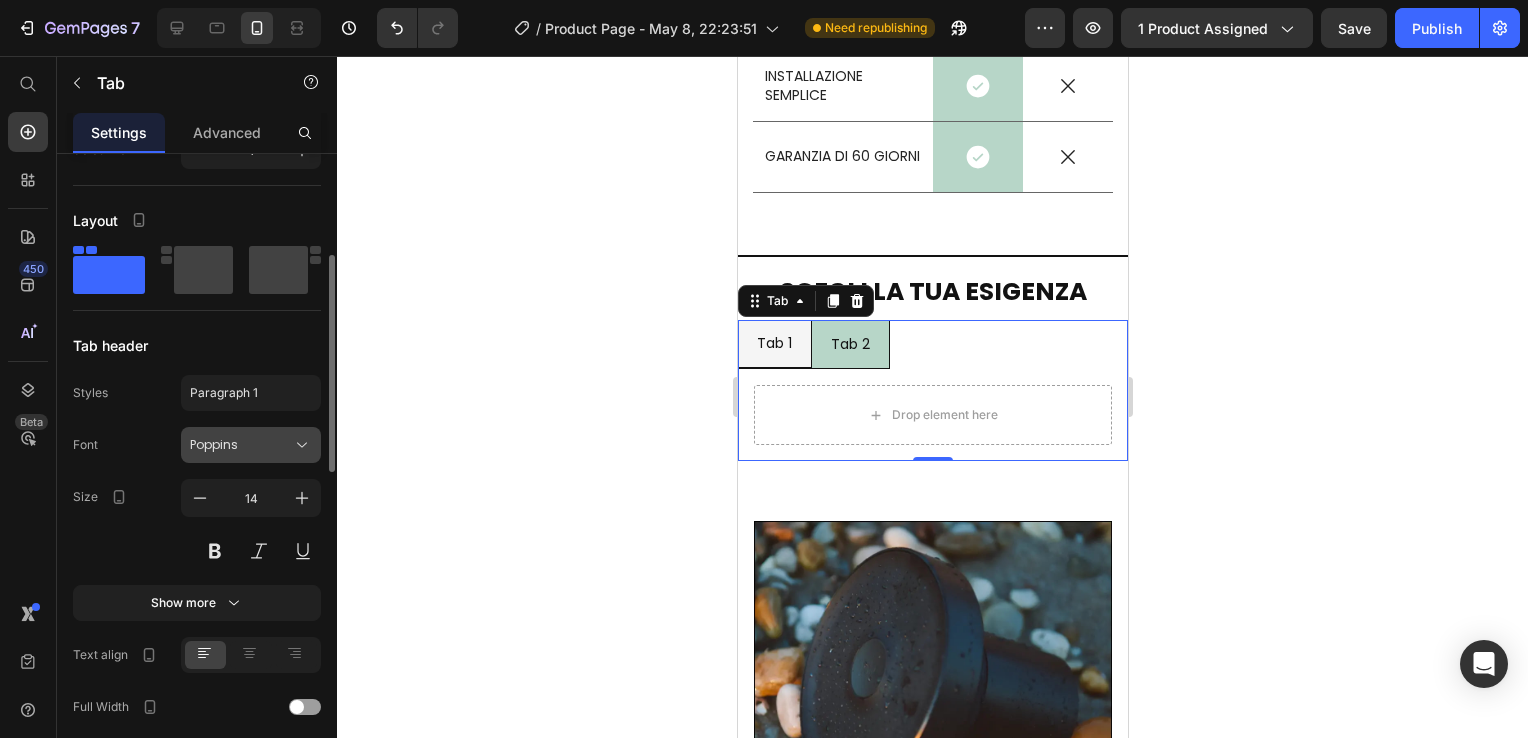 click on "Poppins" at bounding box center (251, 445) 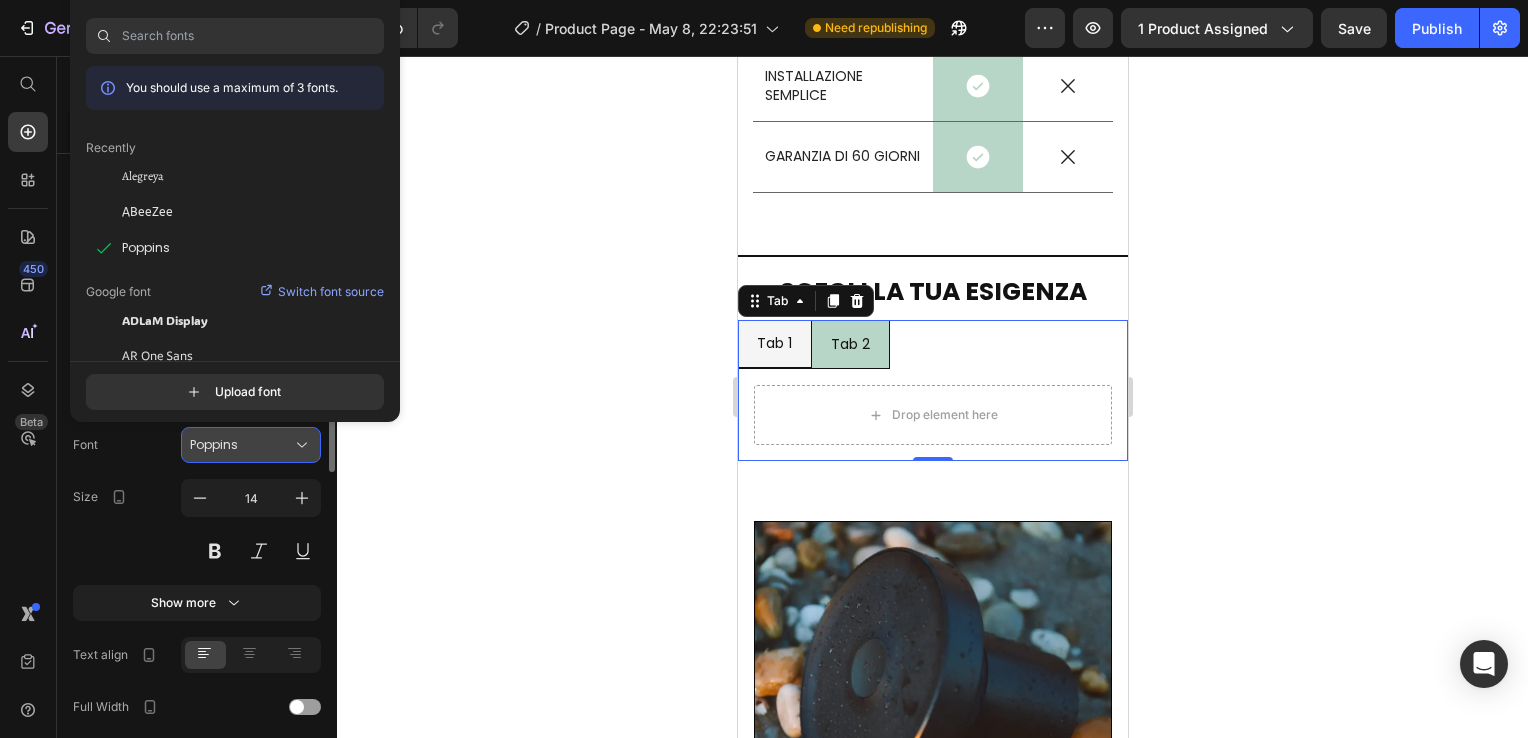 click on "Poppins" at bounding box center [241, 445] 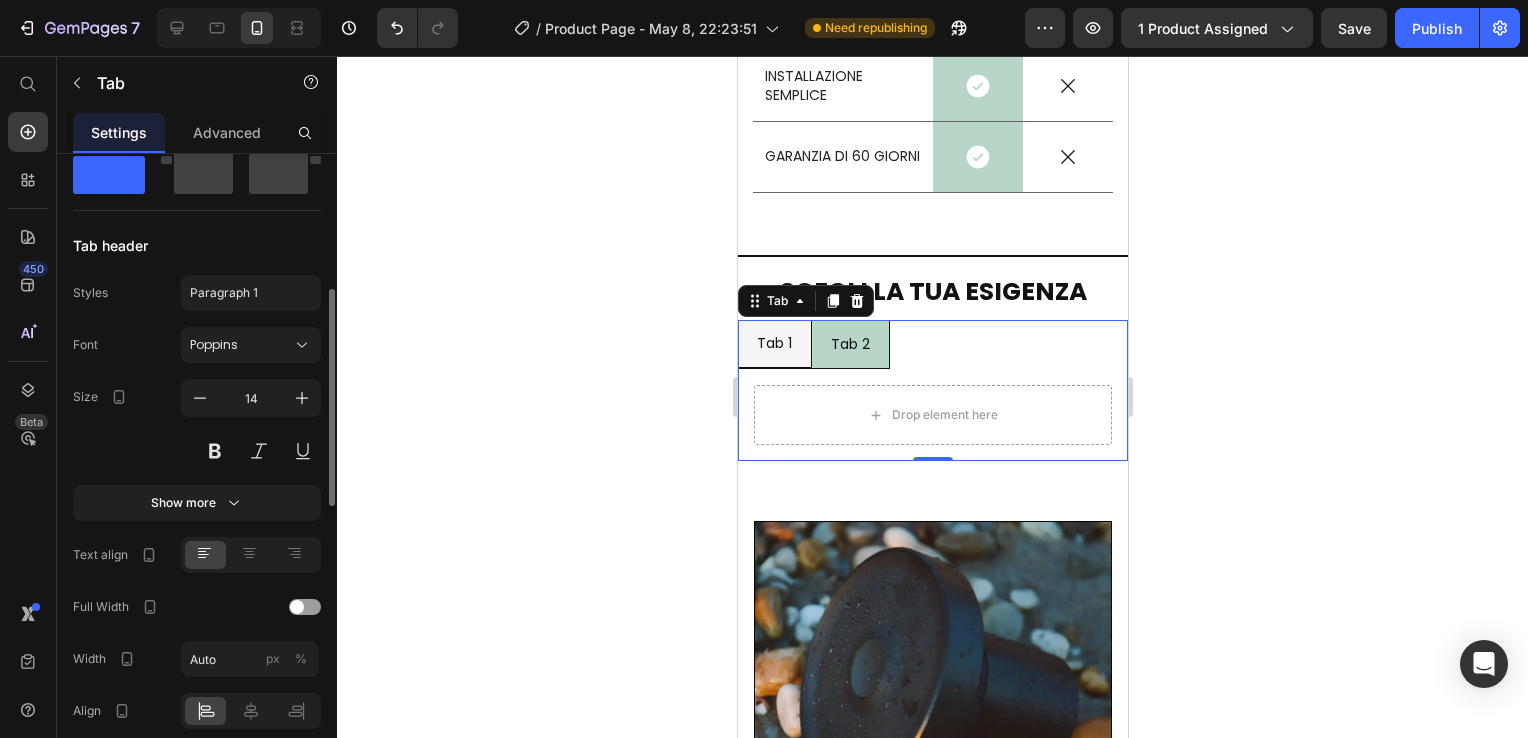 scroll, scrollTop: 500, scrollLeft: 0, axis: vertical 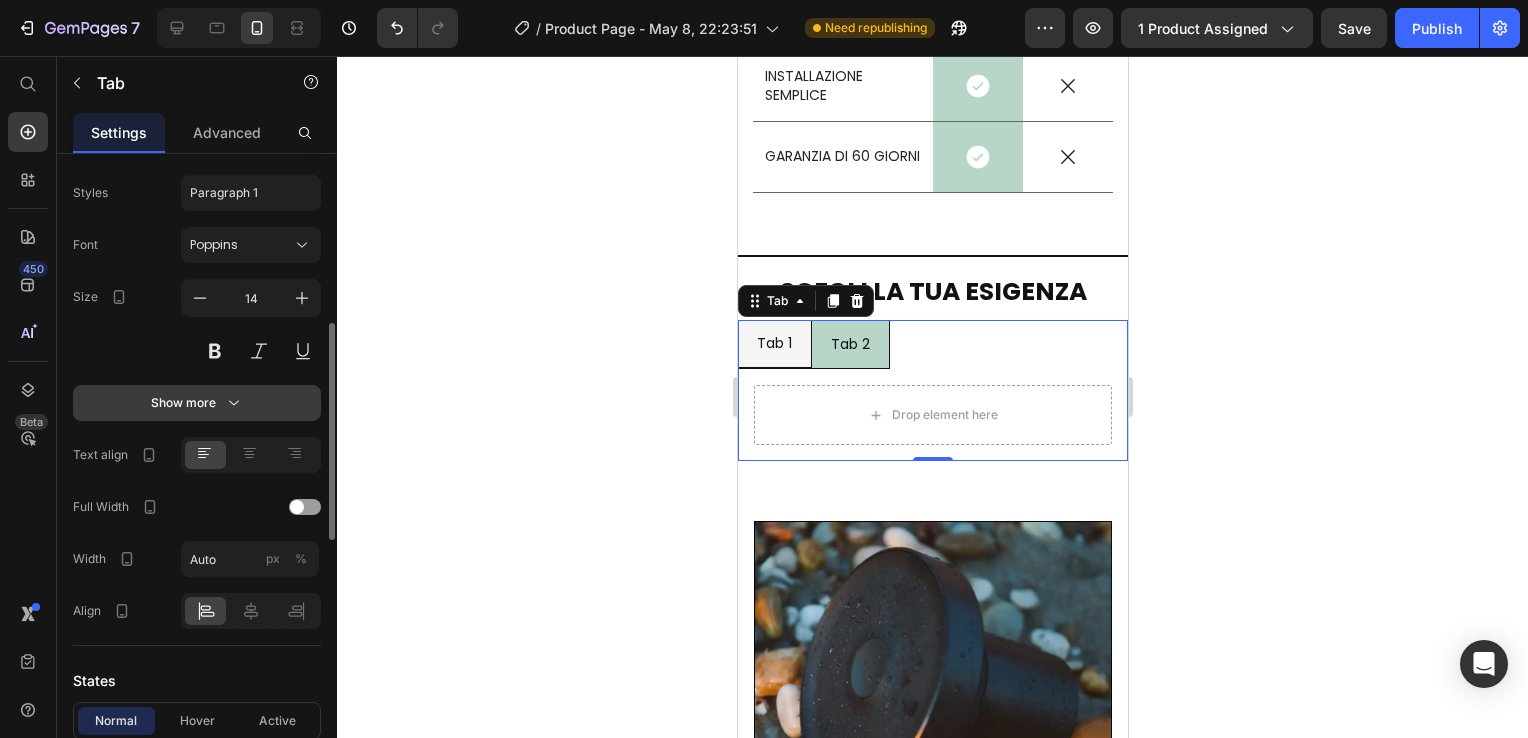 click on "Show more" at bounding box center [197, 403] 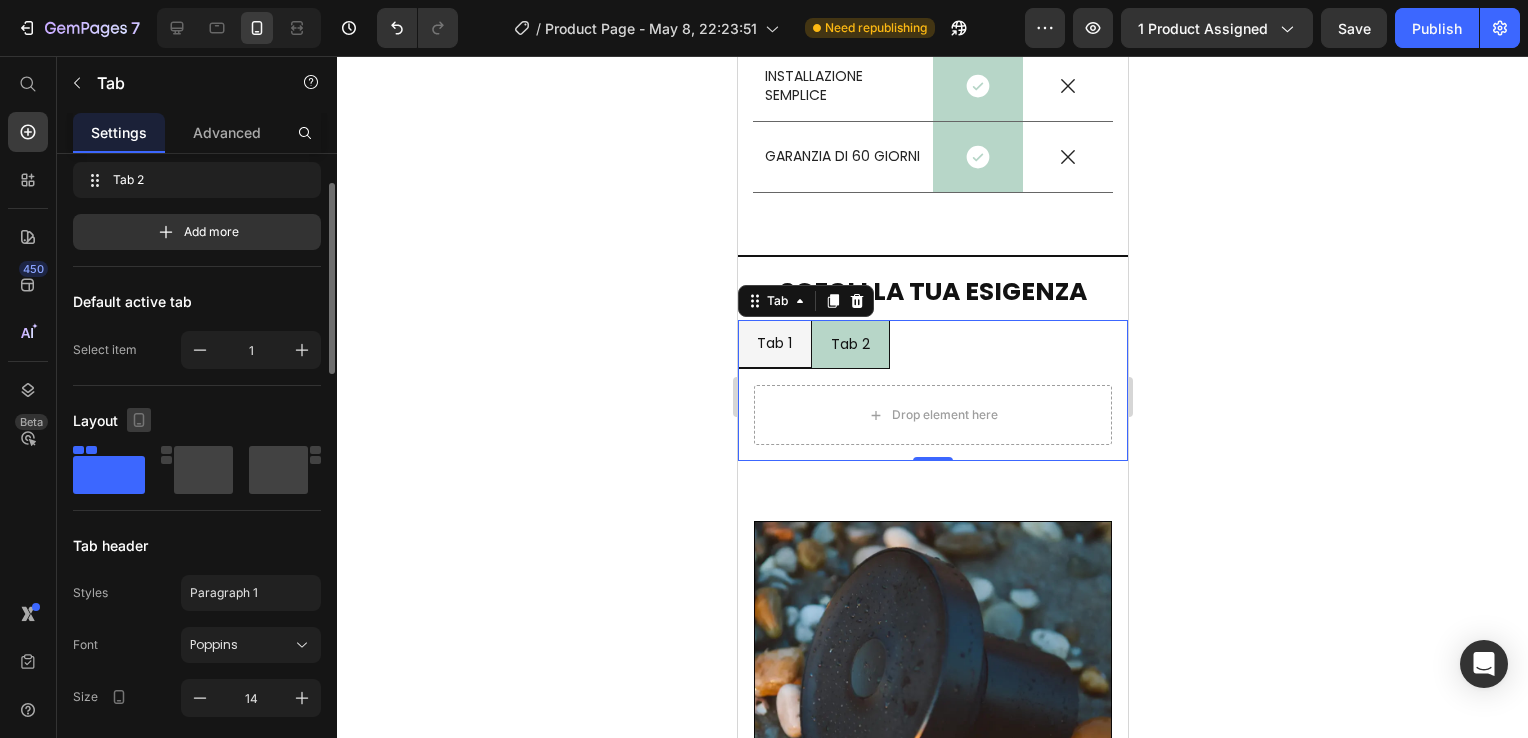 scroll, scrollTop: 300, scrollLeft: 0, axis: vertical 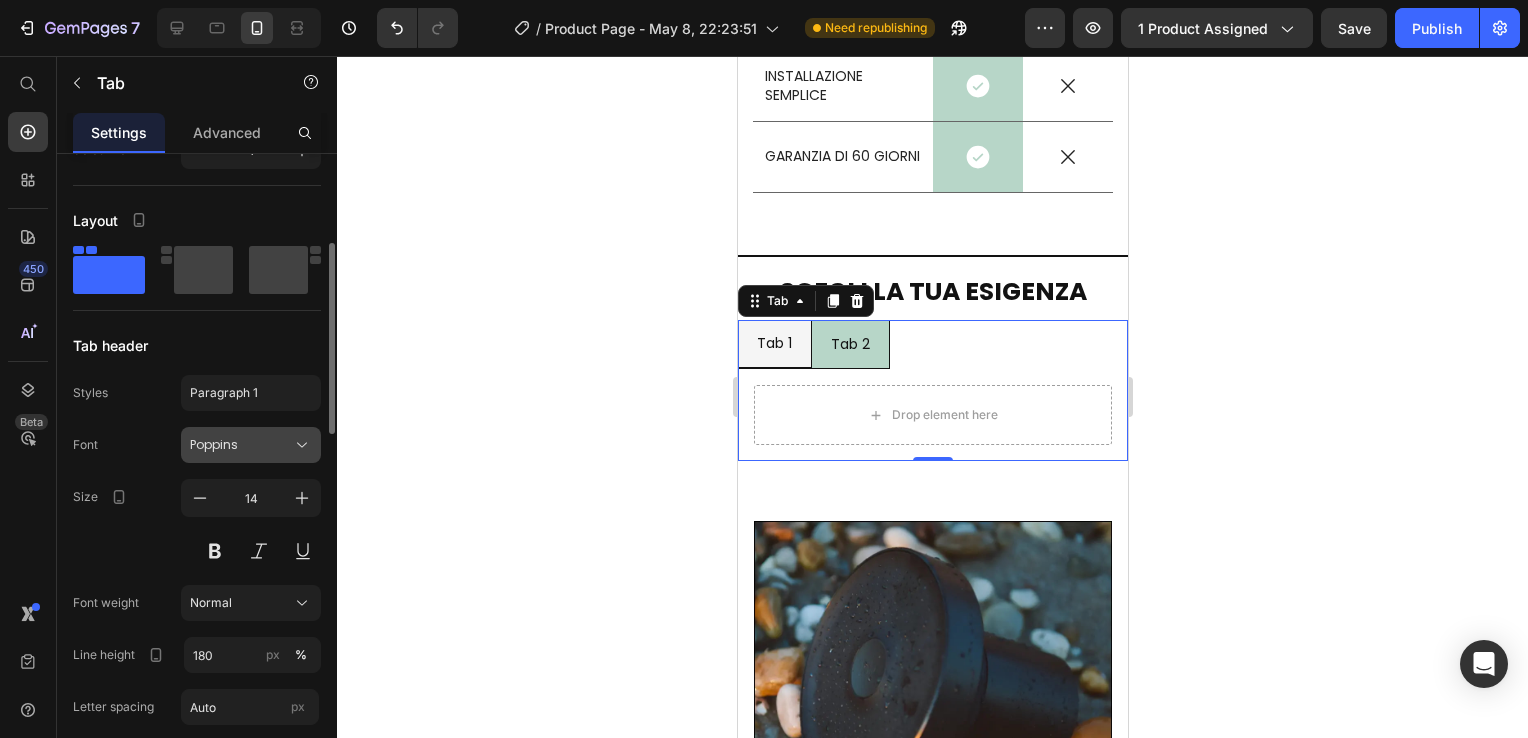 click on "Poppins" at bounding box center (251, 445) 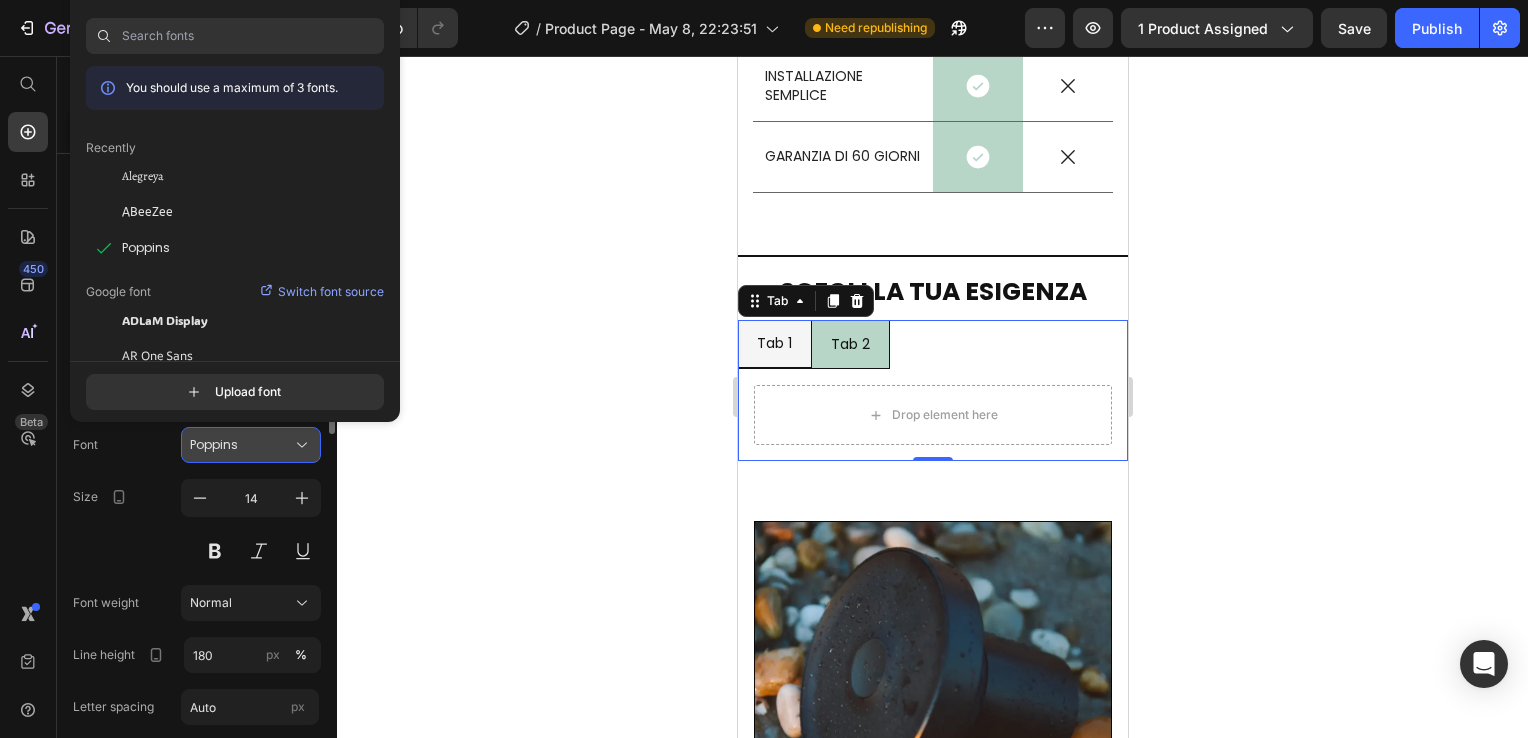 click on "Poppins" at bounding box center (251, 445) 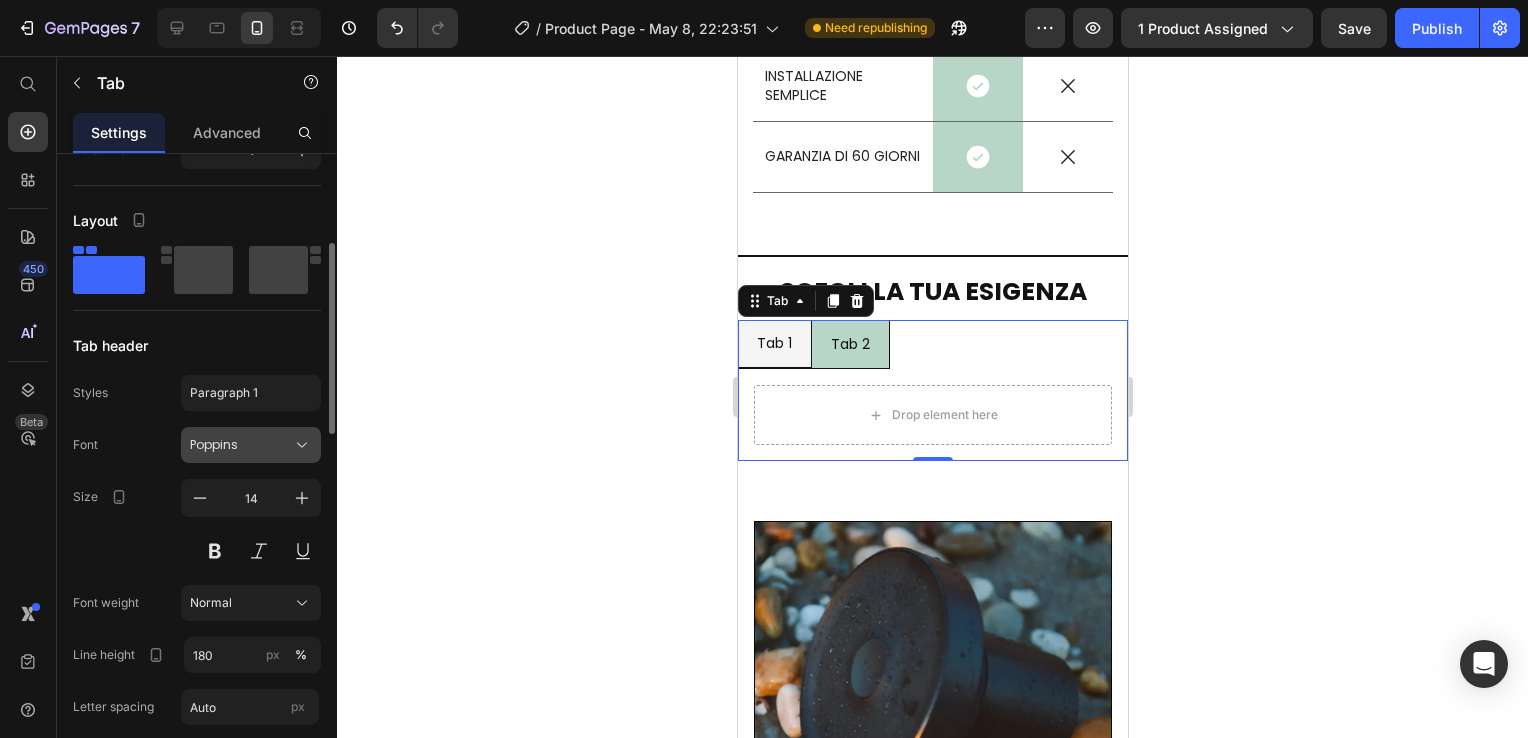 scroll, scrollTop: 400, scrollLeft: 0, axis: vertical 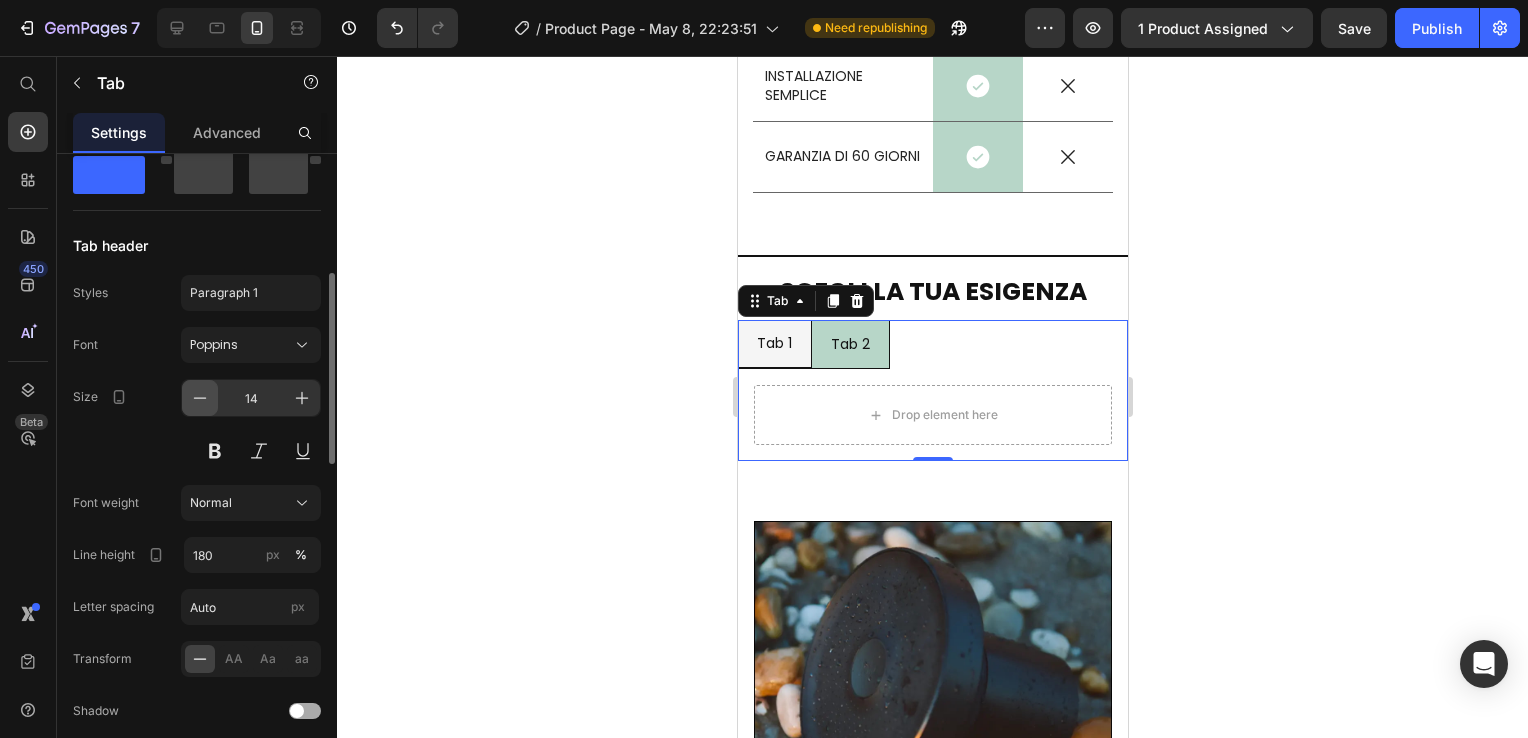 click 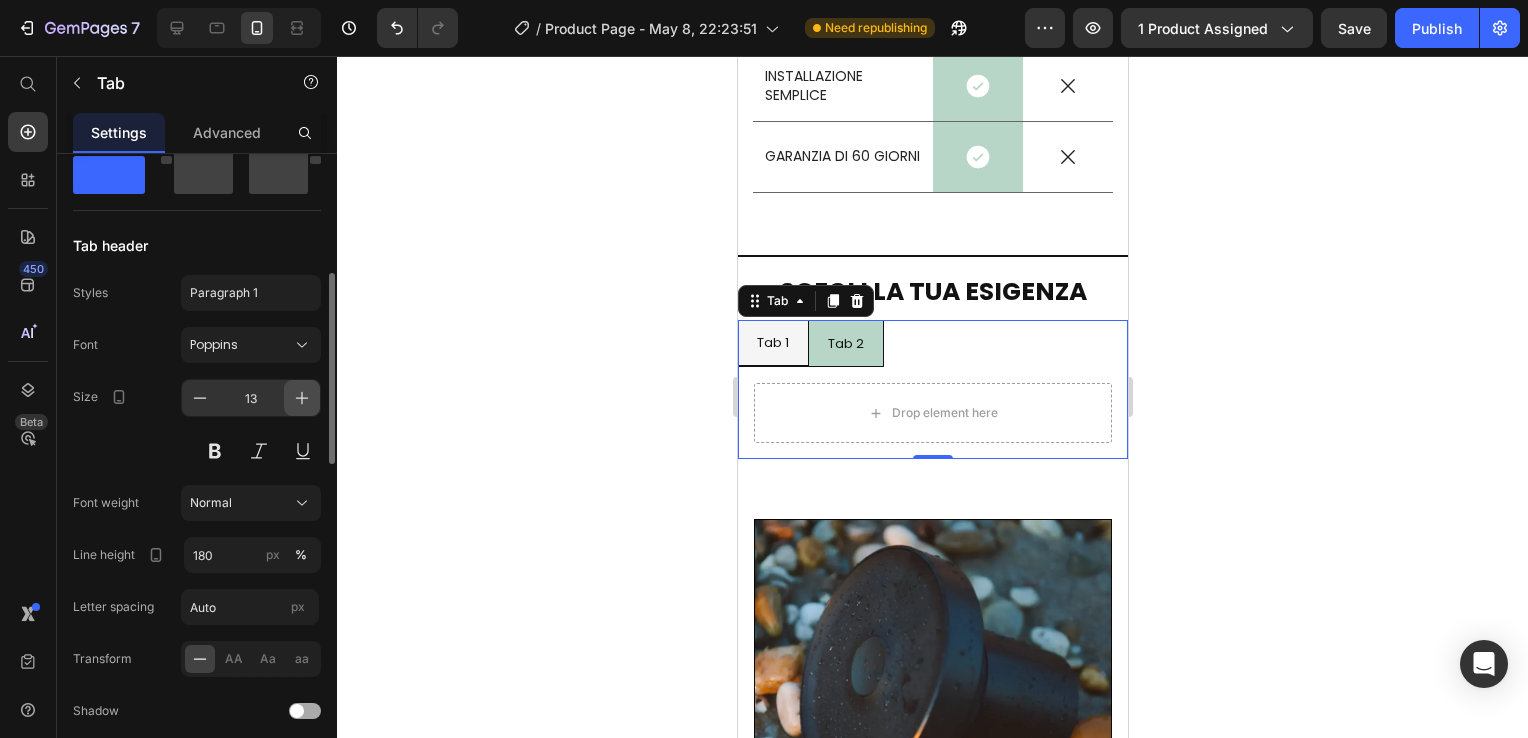 click 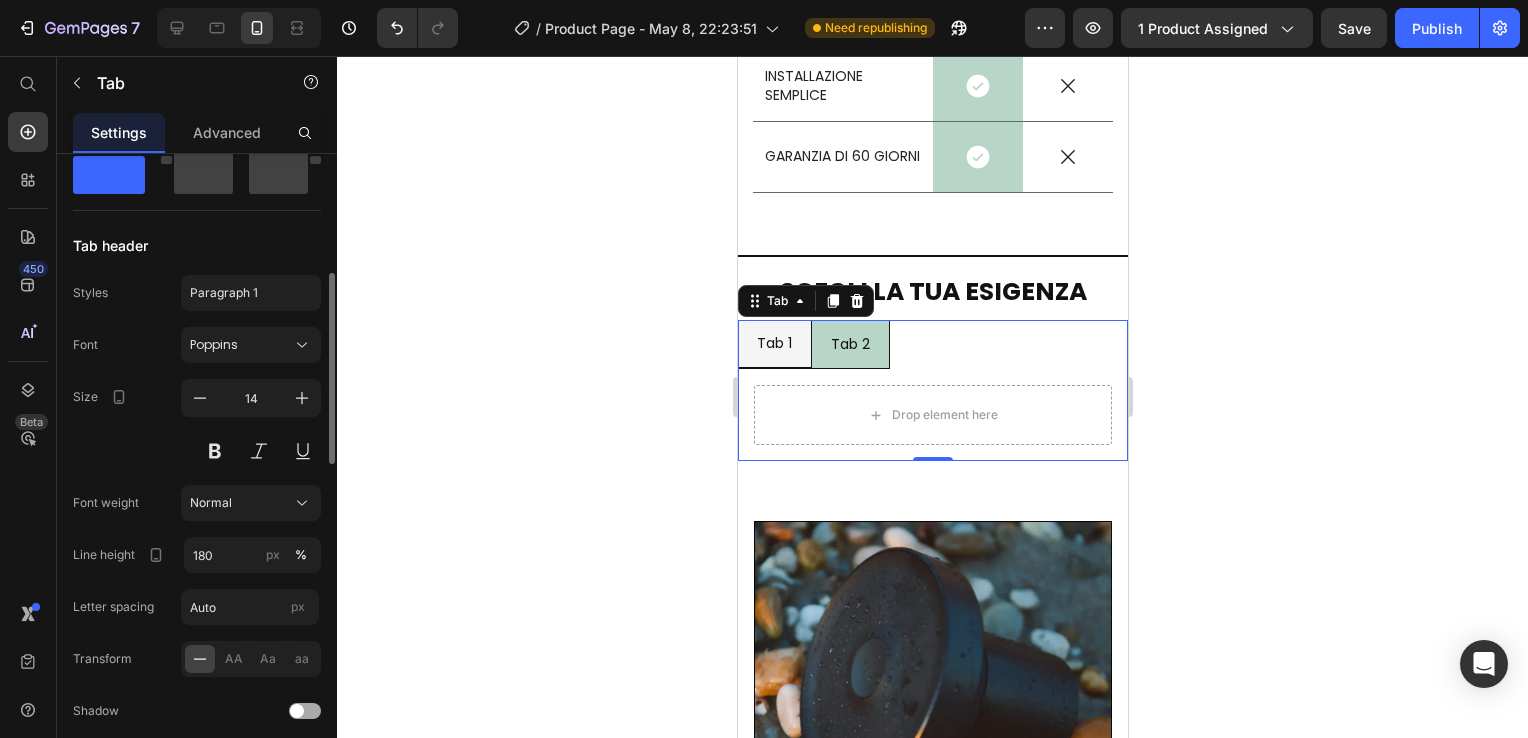 scroll, scrollTop: 500, scrollLeft: 0, axis: vertical 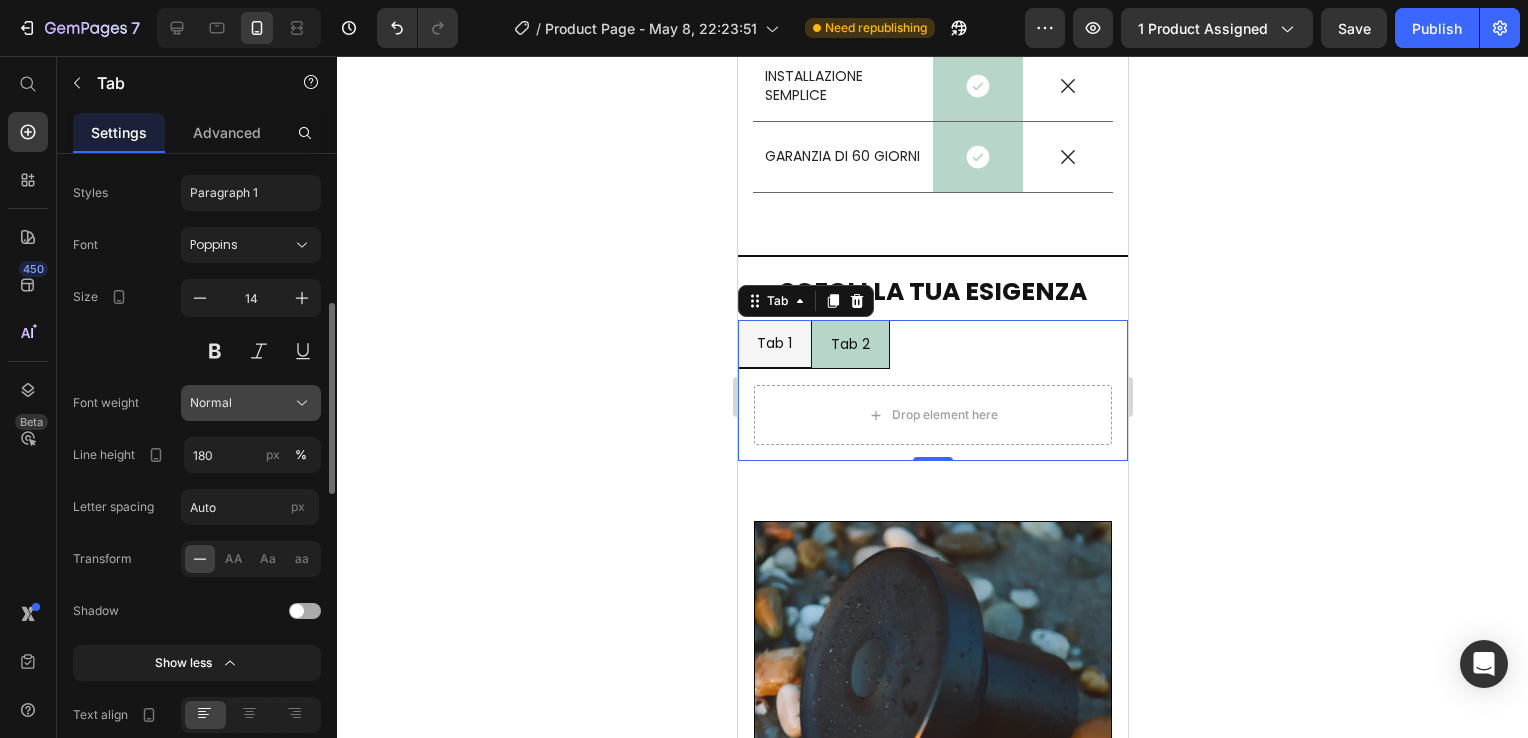 click on "Normal" at bounding box center [211, 403] 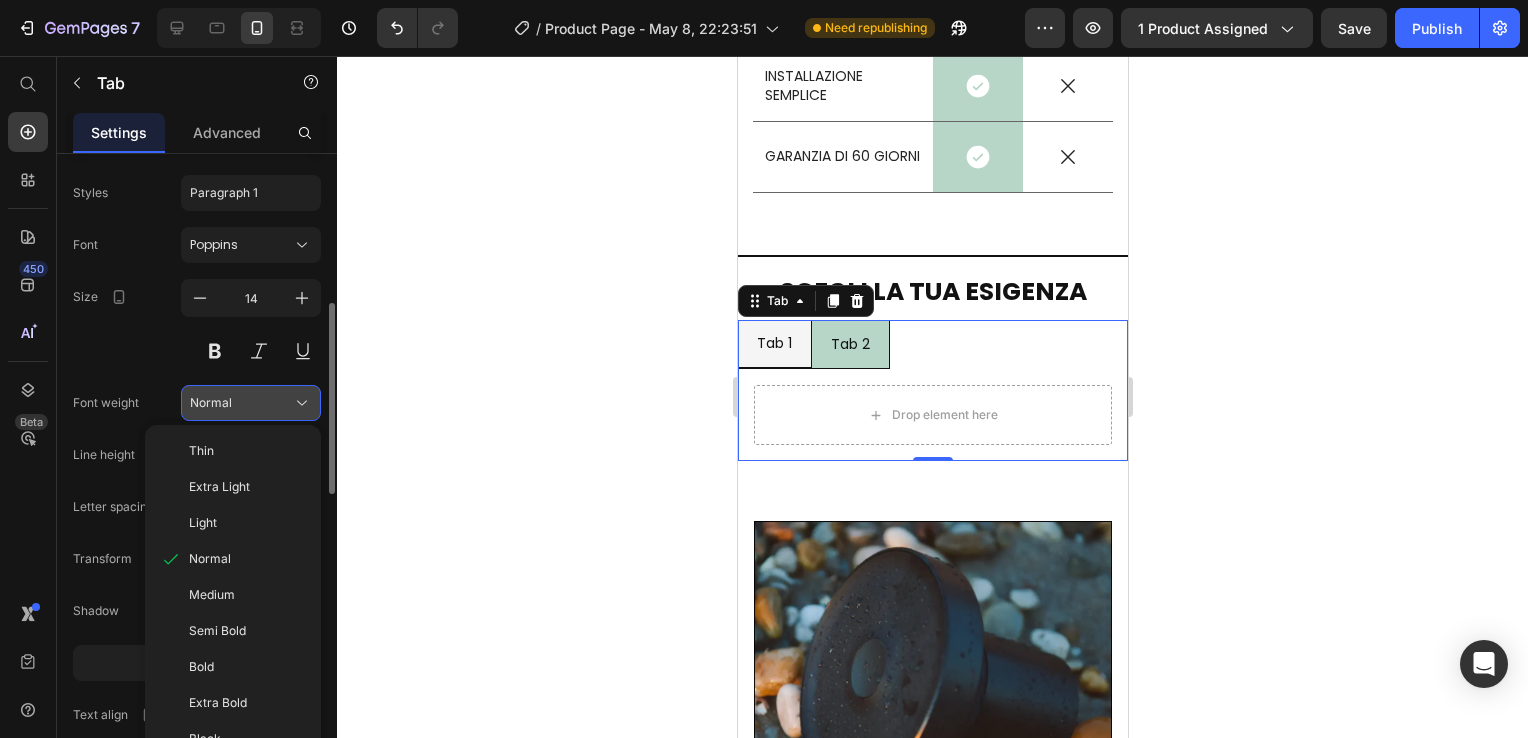click on "Normal" at bounding box center [211, 403] 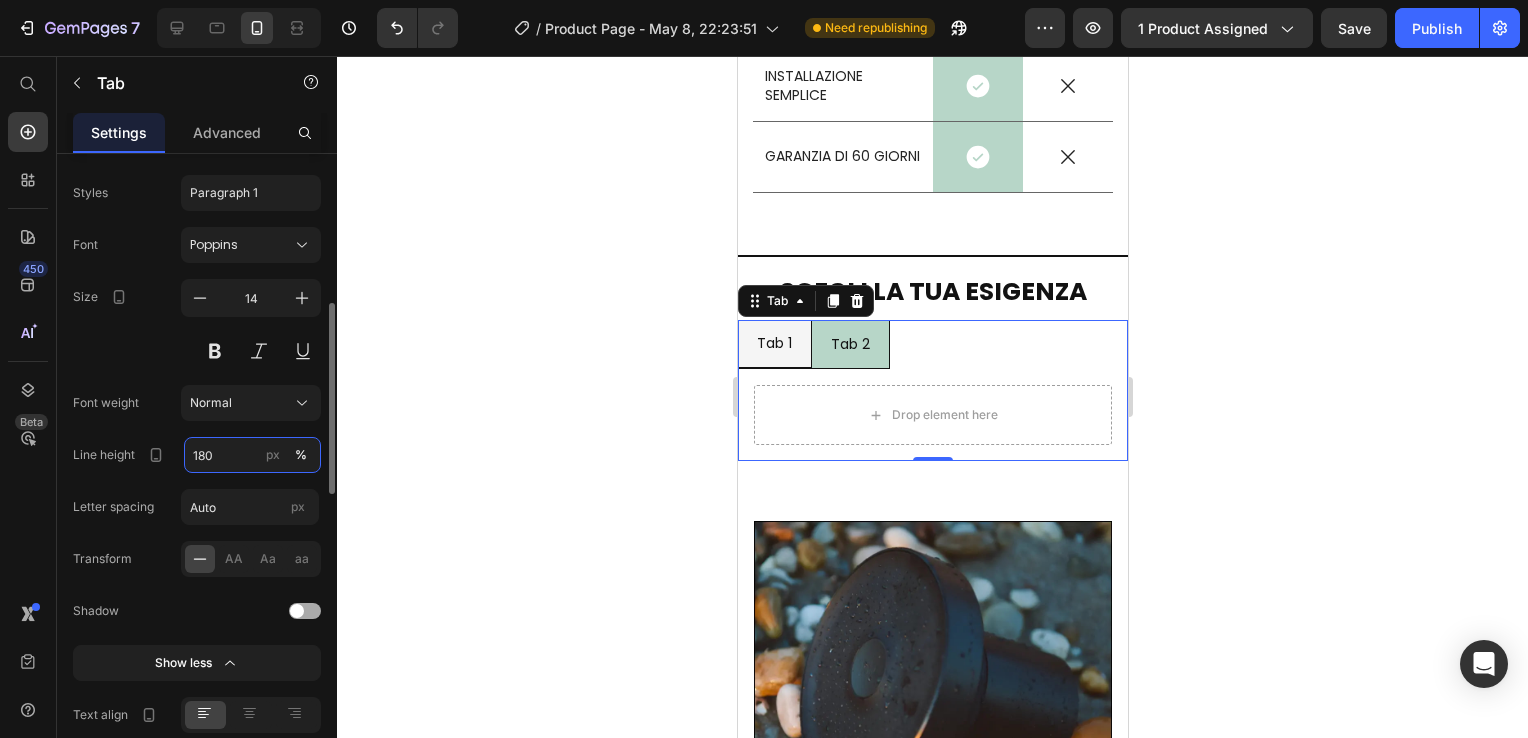click on "180" at bounding box center (252, 455) 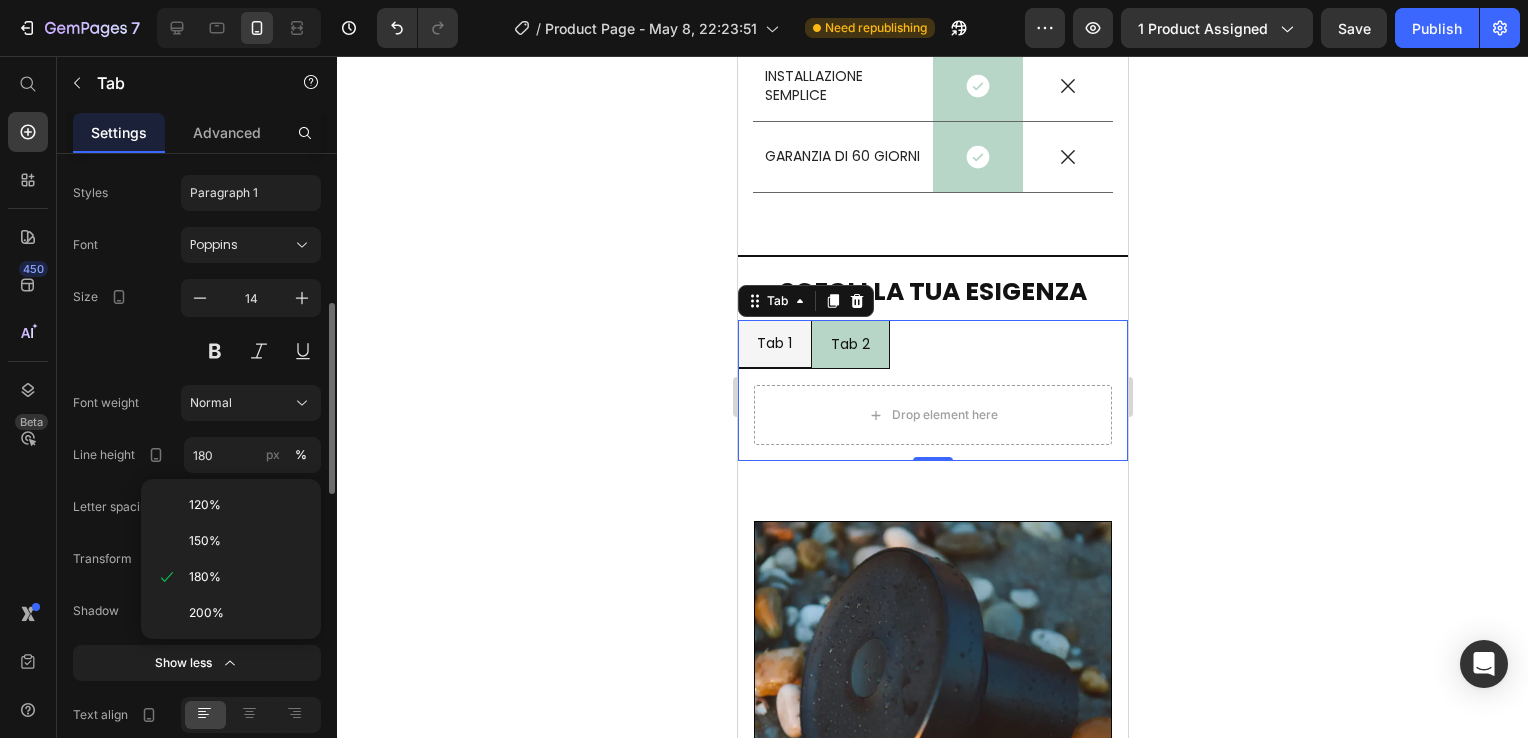 click on "Font Poppins Size 14 Font weight Normal Line height 180 px % Letter spacing Auto px Transform
AA Aa aa Shadow Show less" at bounding box center [197, 454] 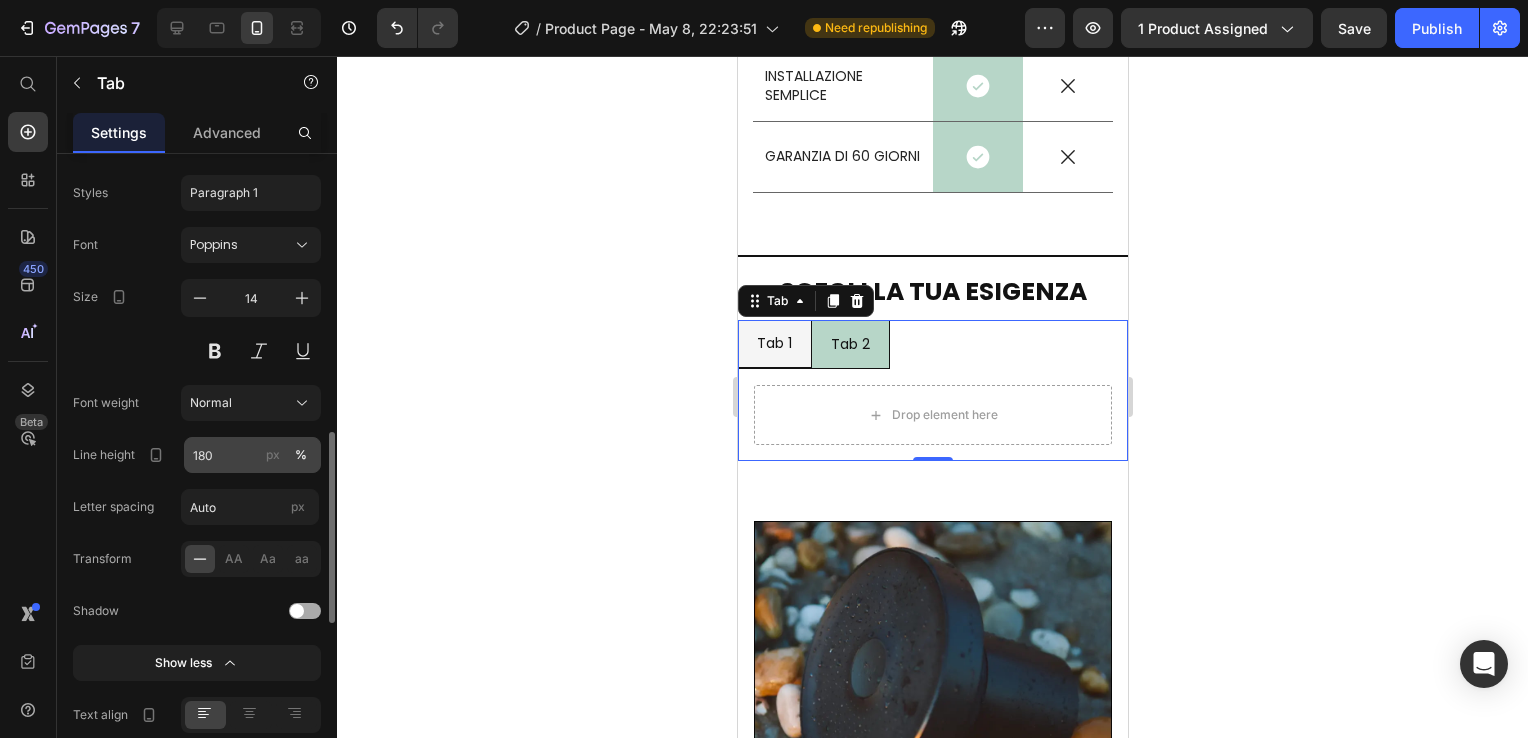 scroll, scrollTop: 600, scrollLeft: 0, axis: vertical 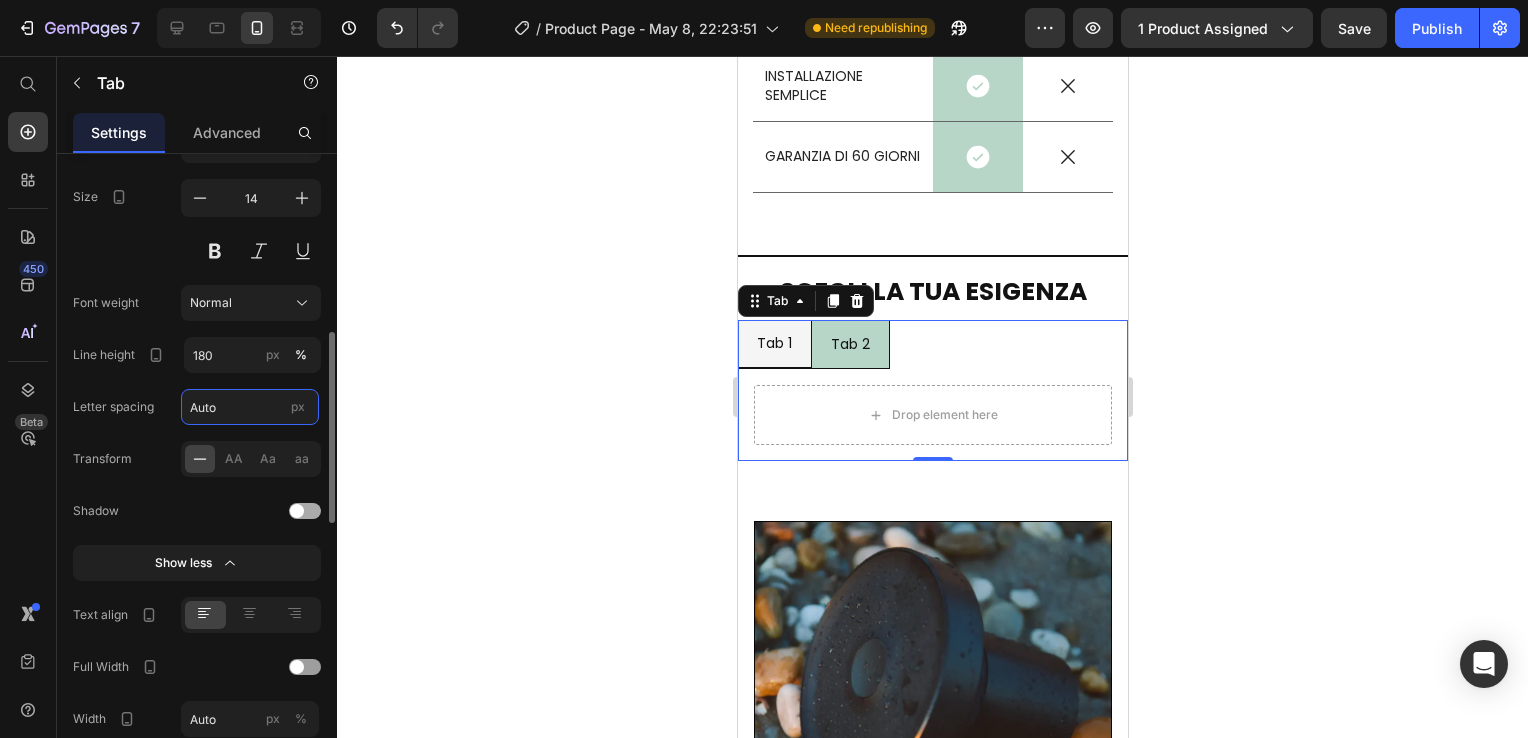 click on "Auto" at bounding box center [250, 407] 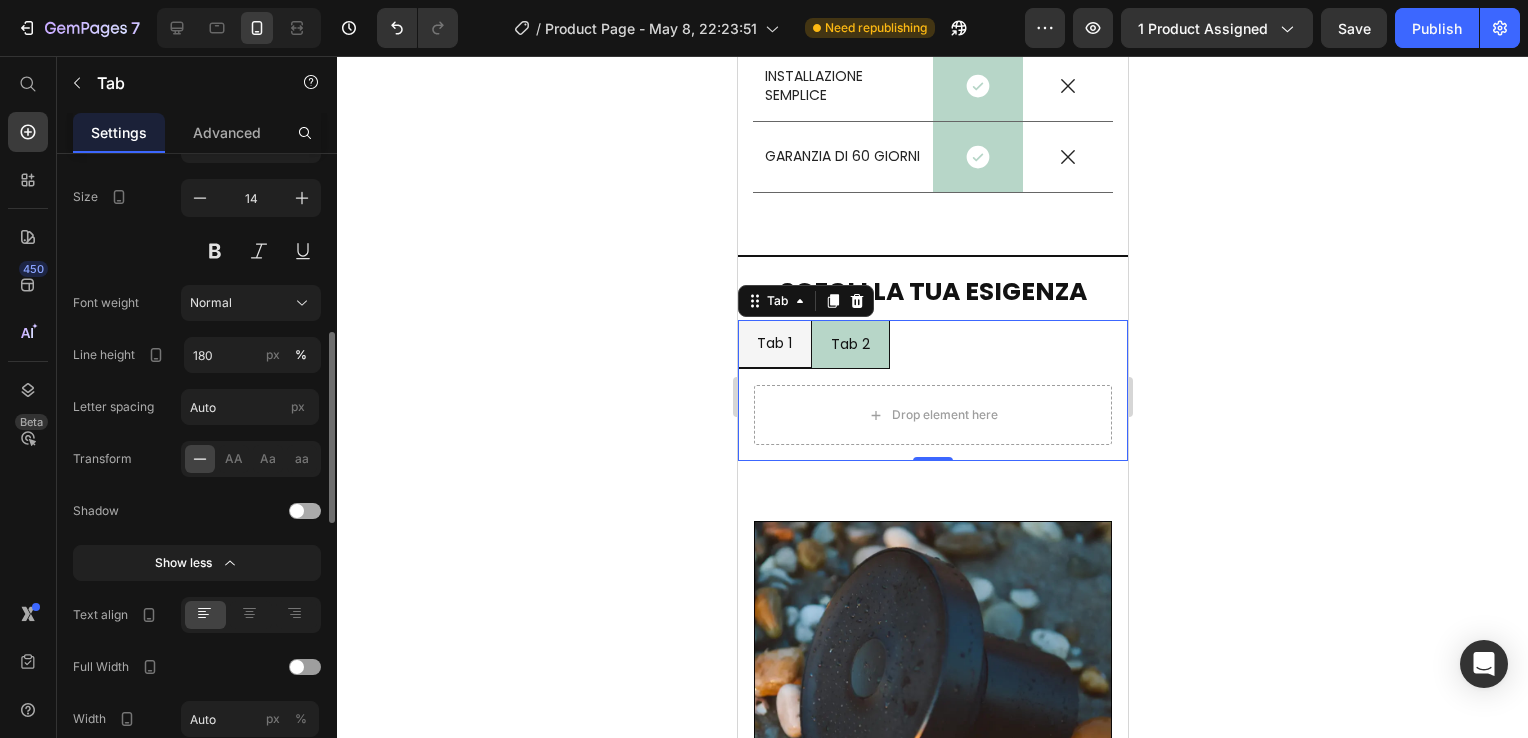 click at bounding box center (220, 511) 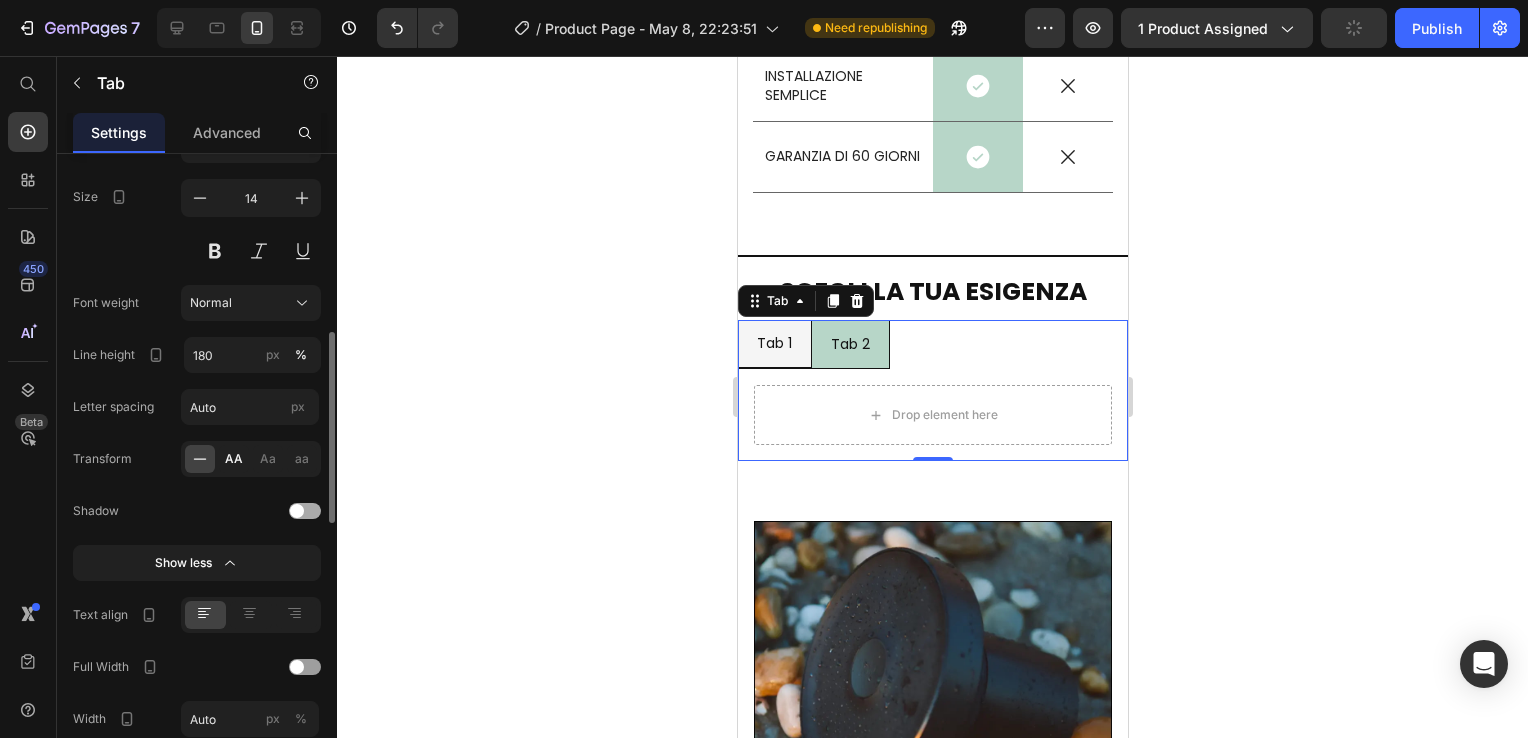 click on "AA" 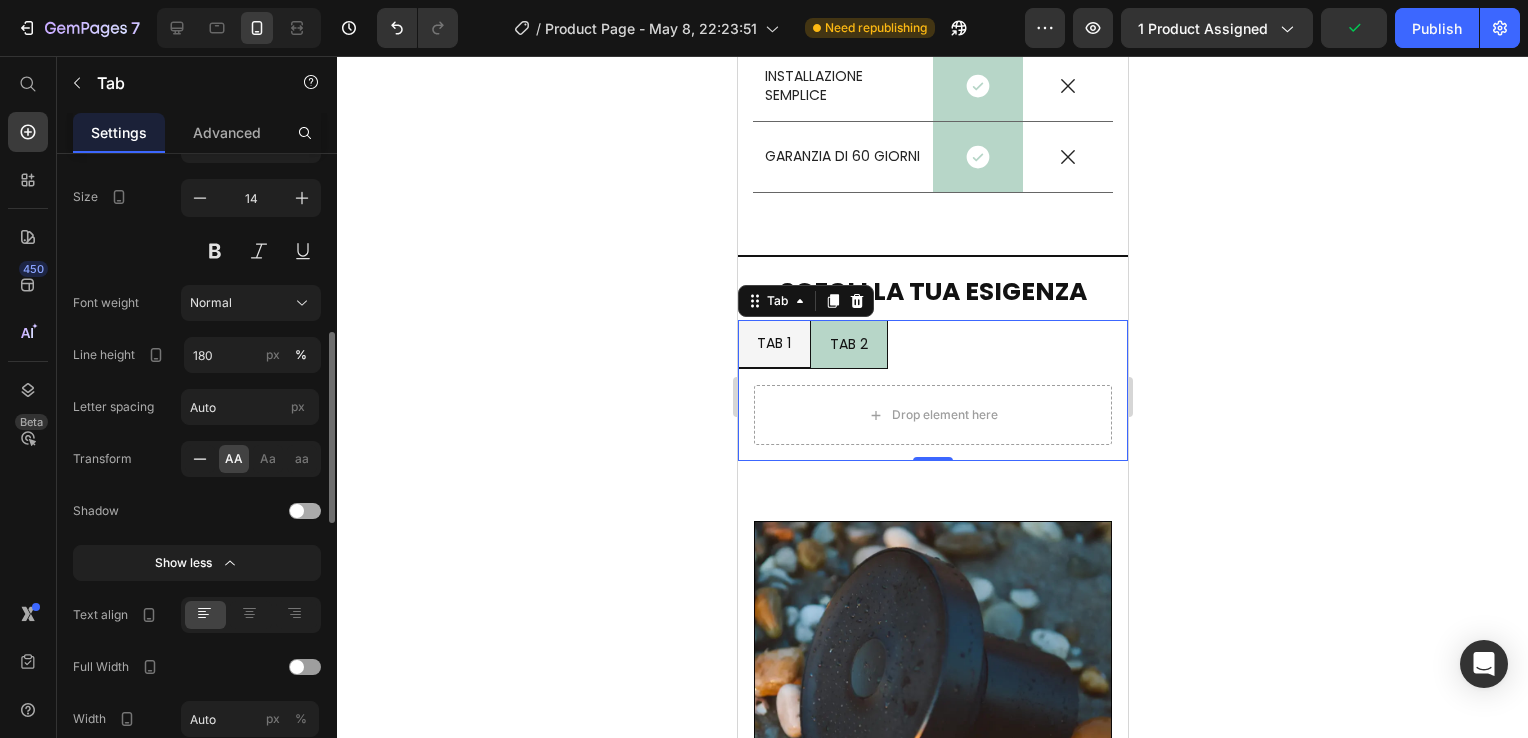 click 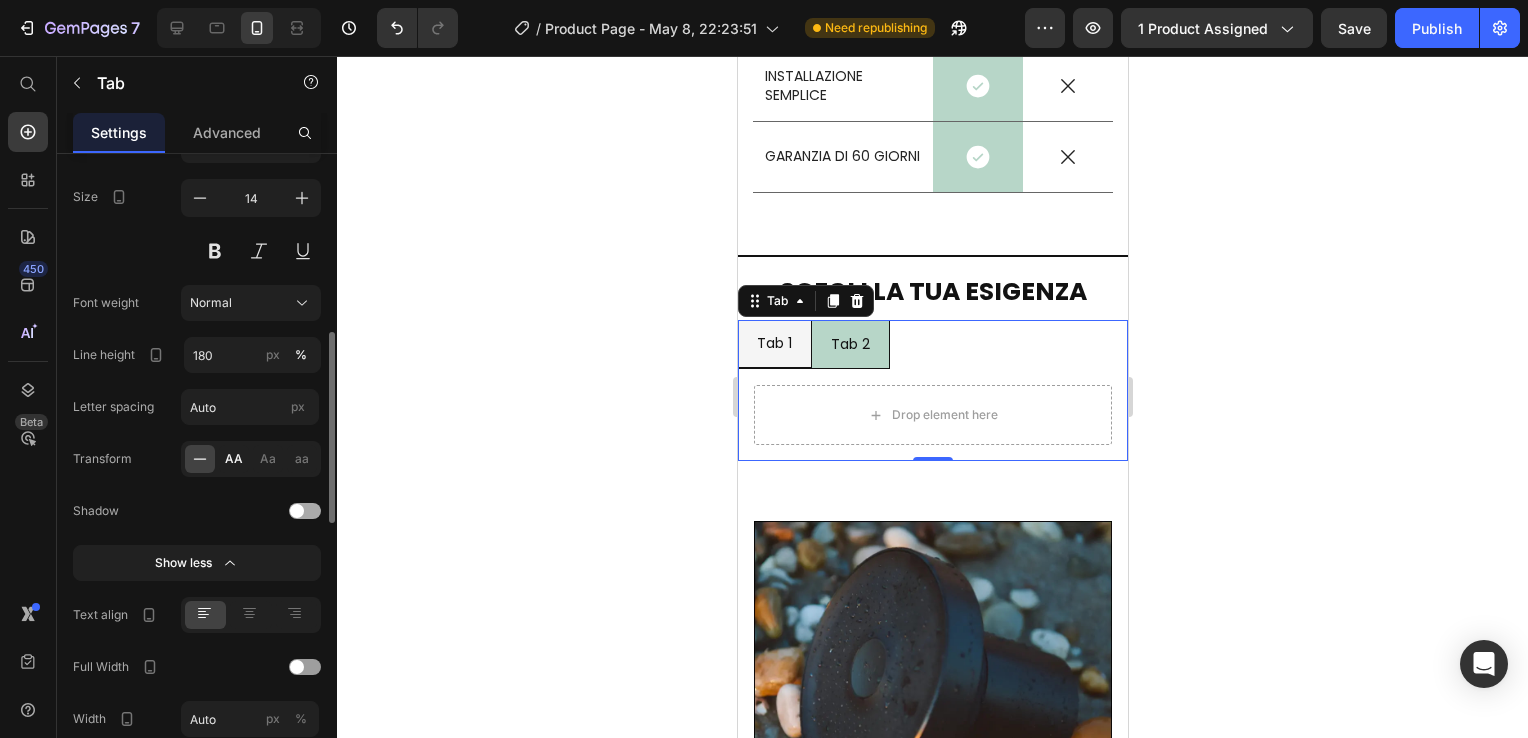 click on "AA" 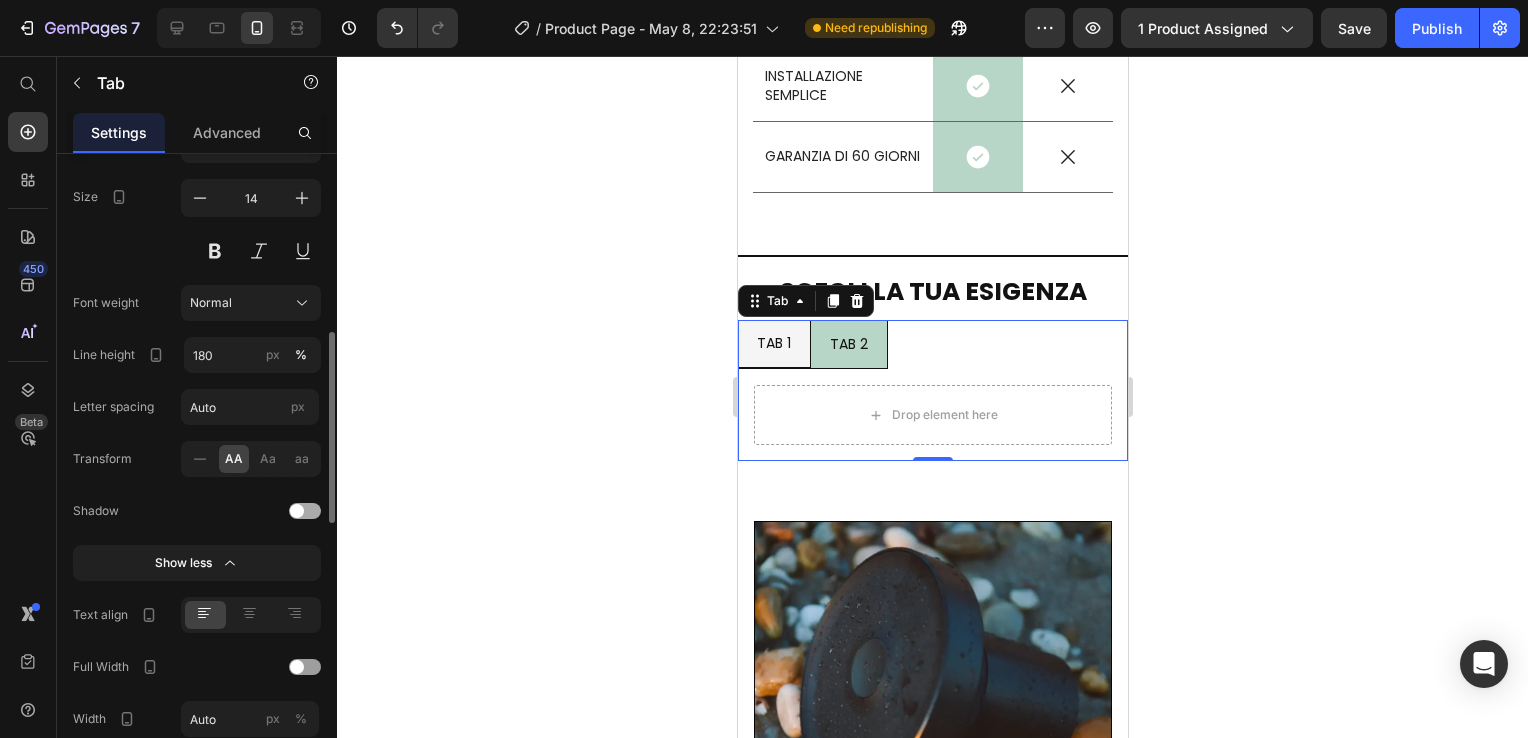 click on "AA" 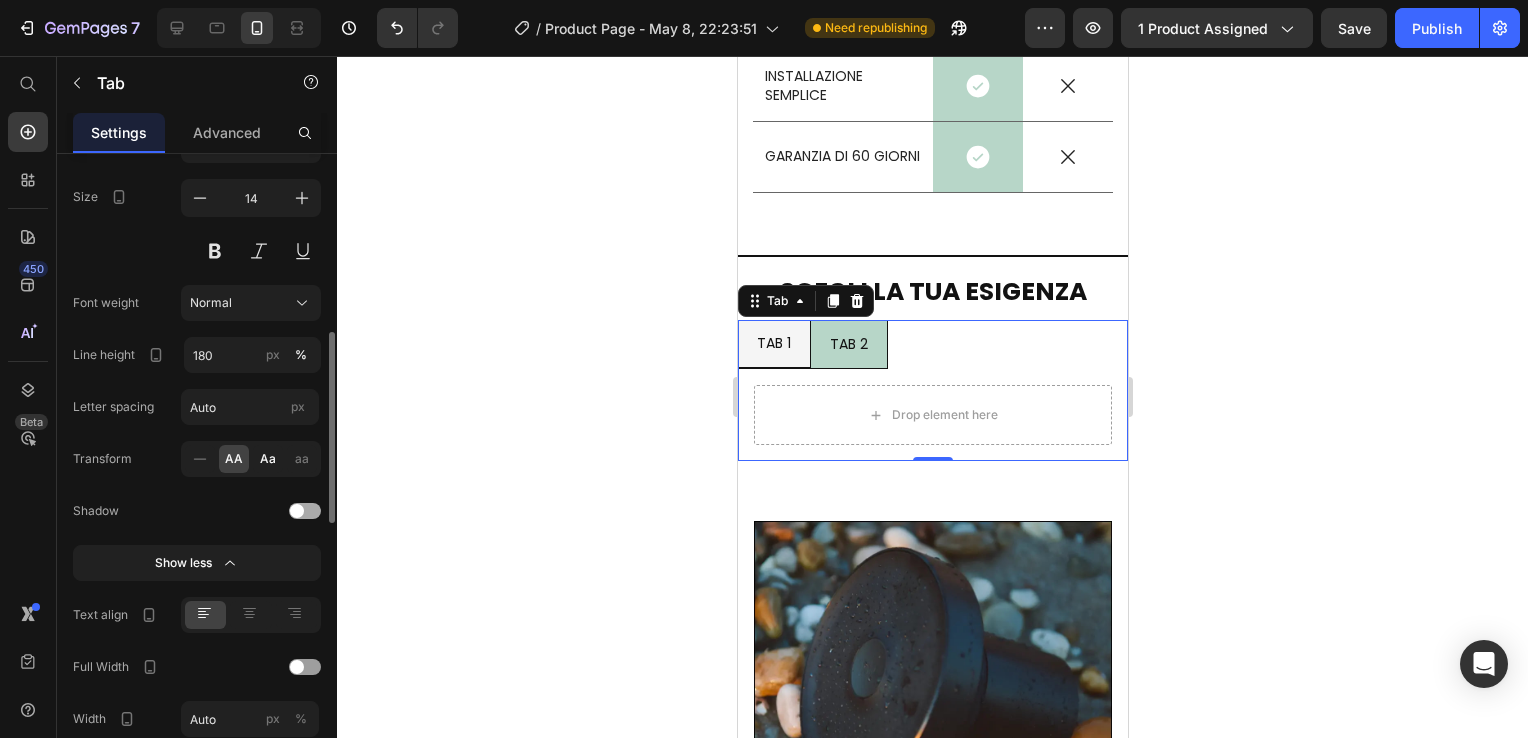 click on "Aa" 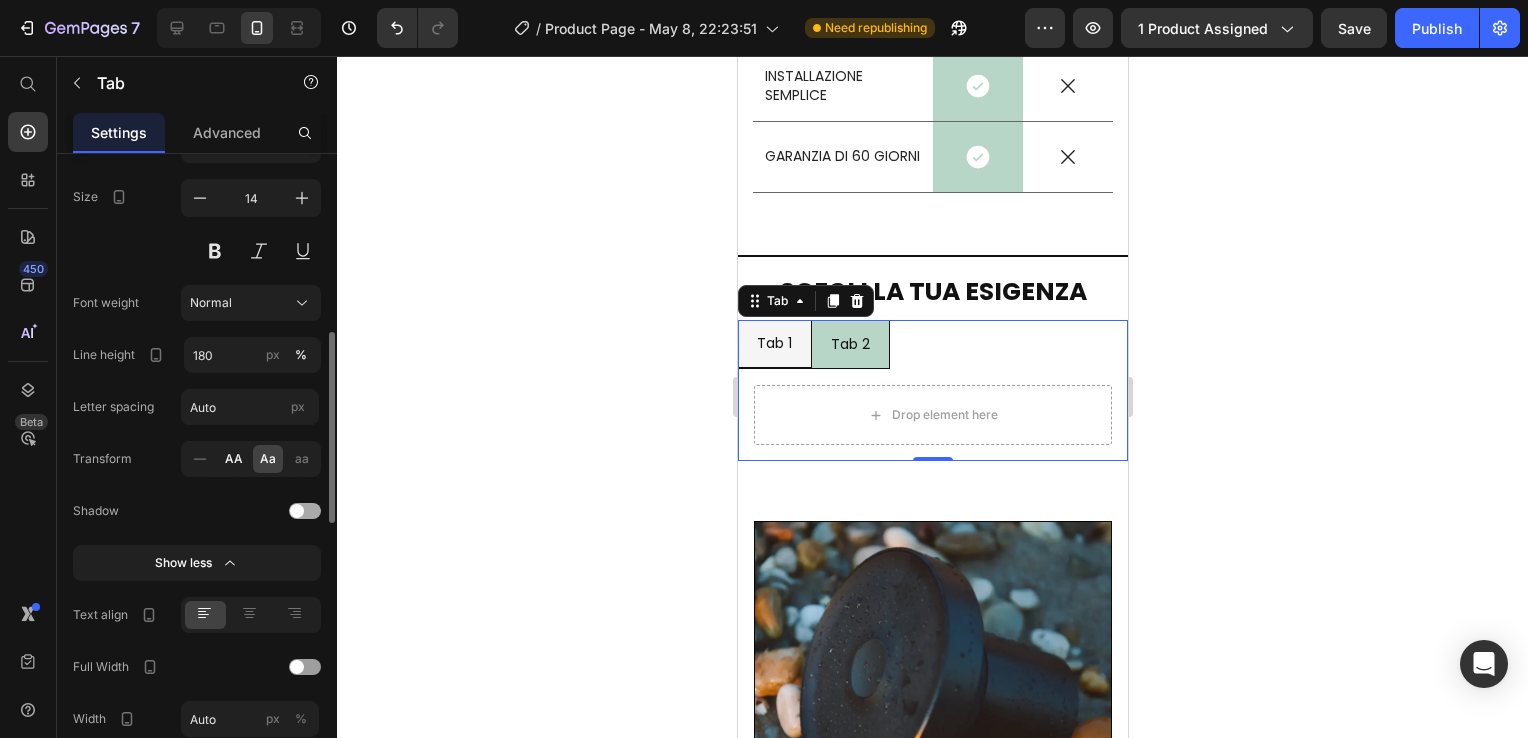 click on "AA" 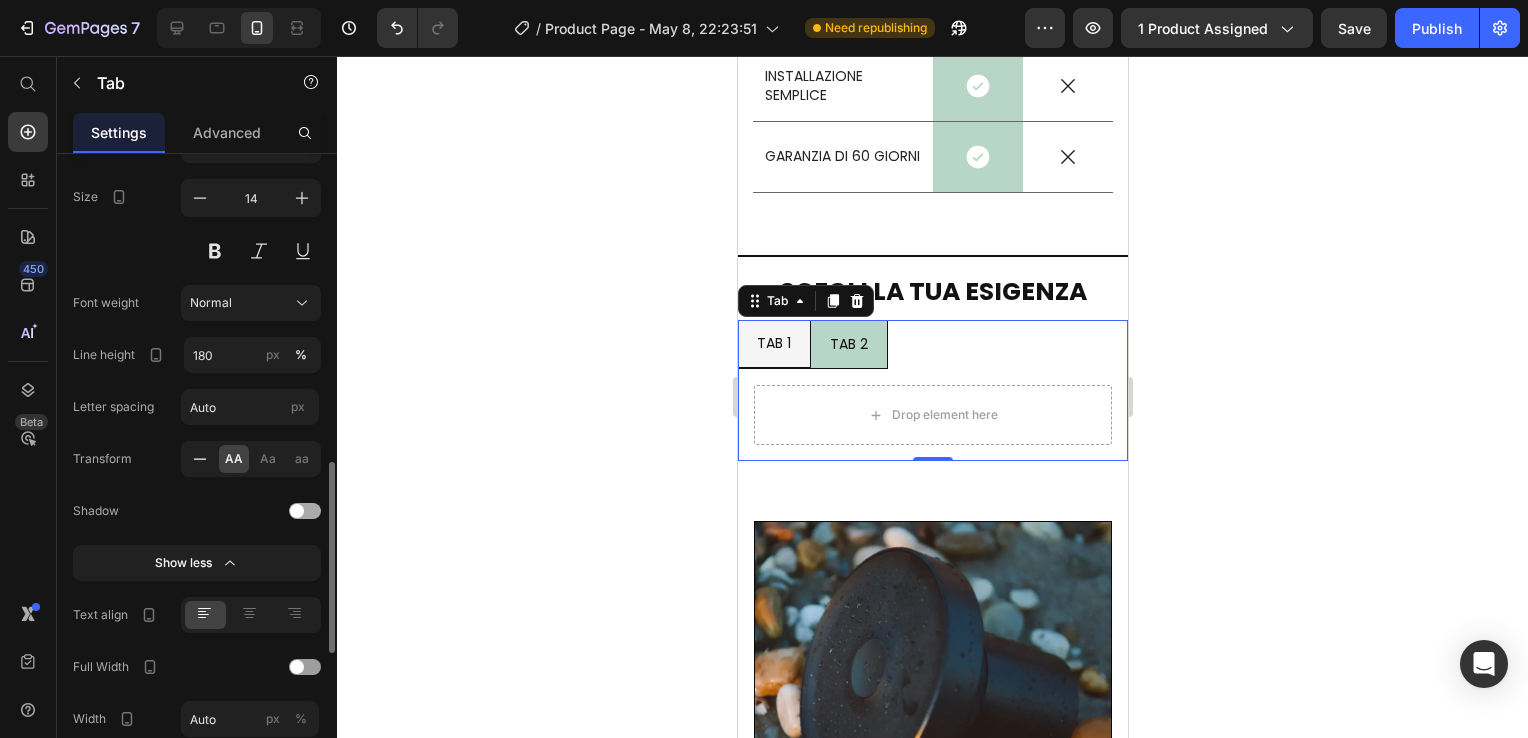 scroll, scrollTop: 700, scrollLeft: 0, axis: vertical 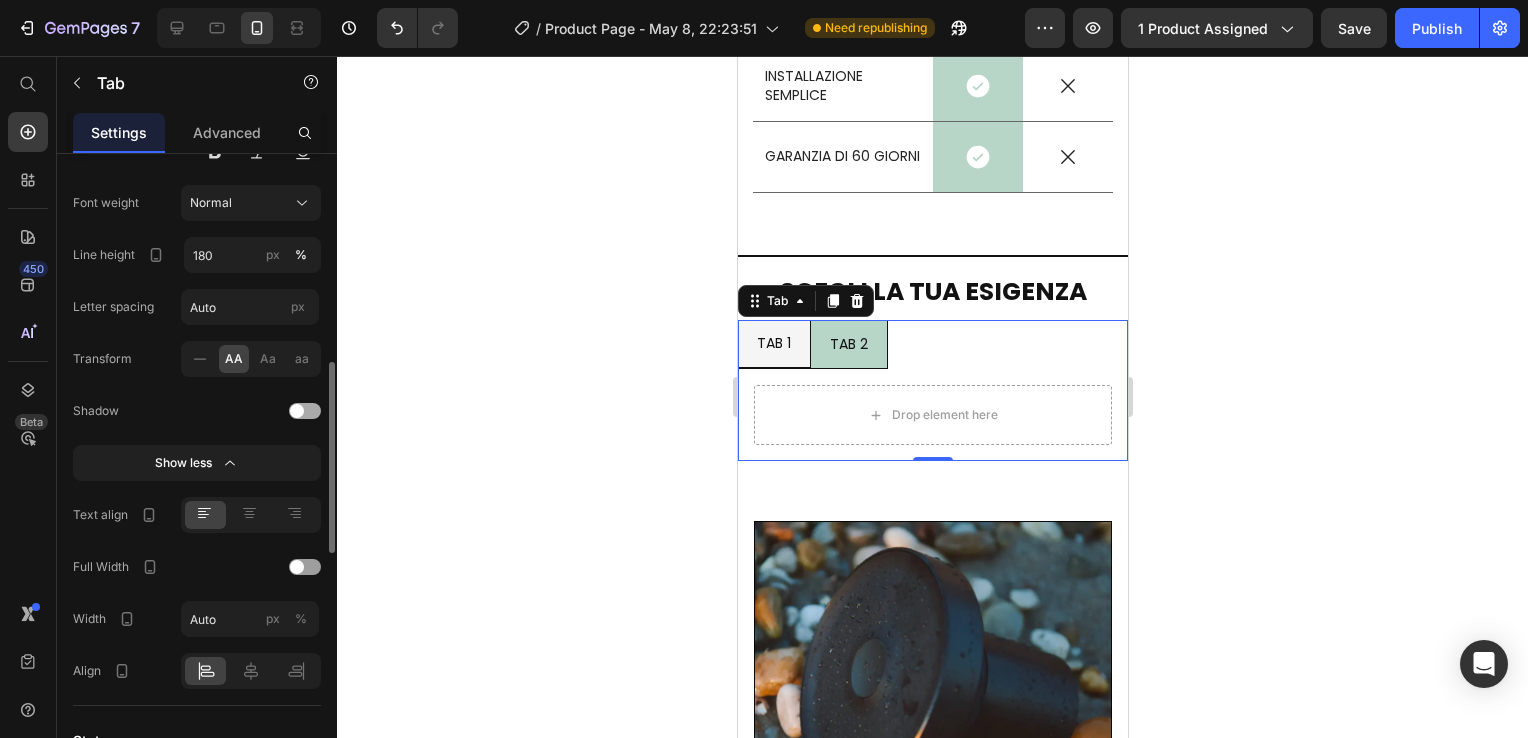click at bounding box center (305, 411) 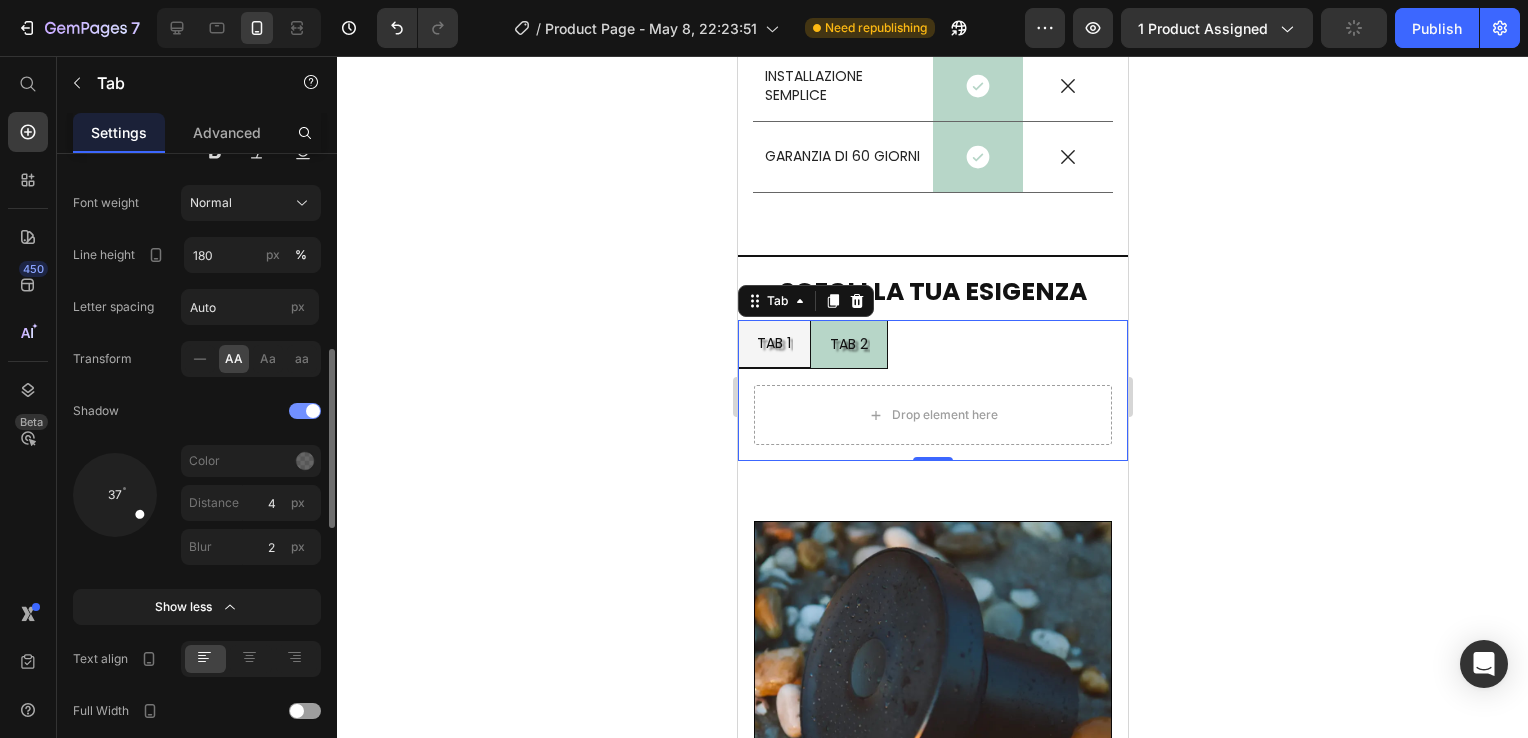 click at bounding box center (305, 411) 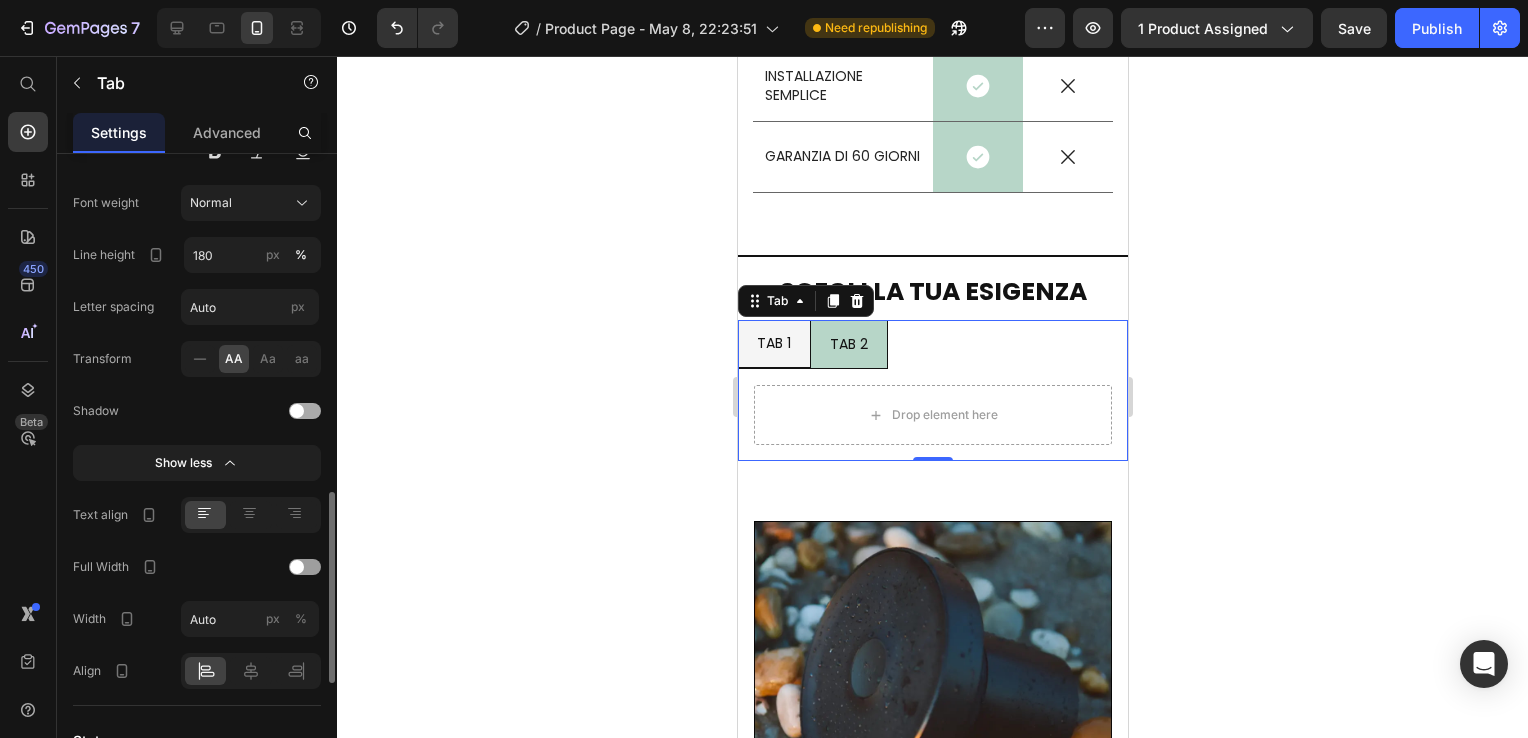 scroll, scrollTop: 800, scrollLeft: 0, axis: vertical 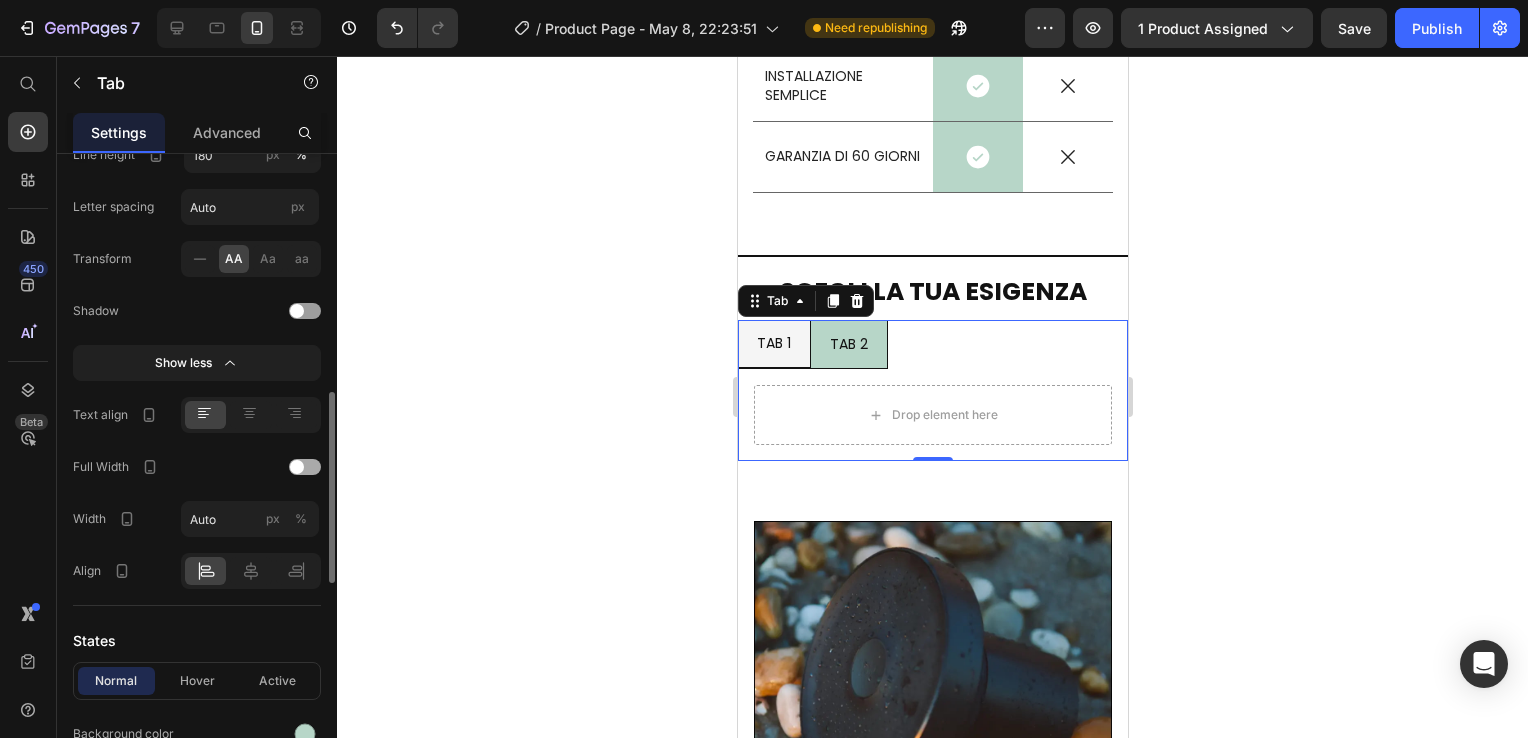 click at bounding box center (305, 467) 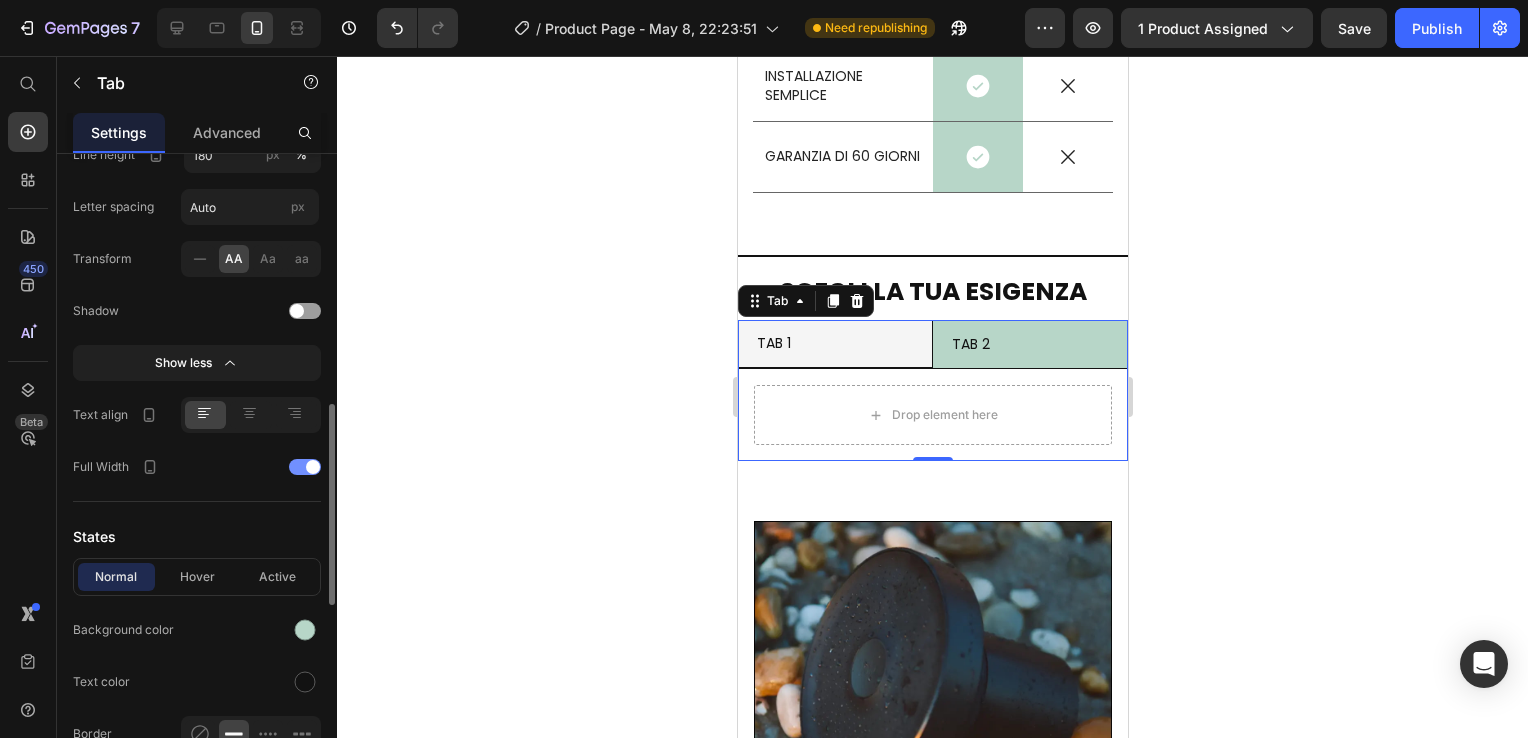 click at bounding box center (313, 467) 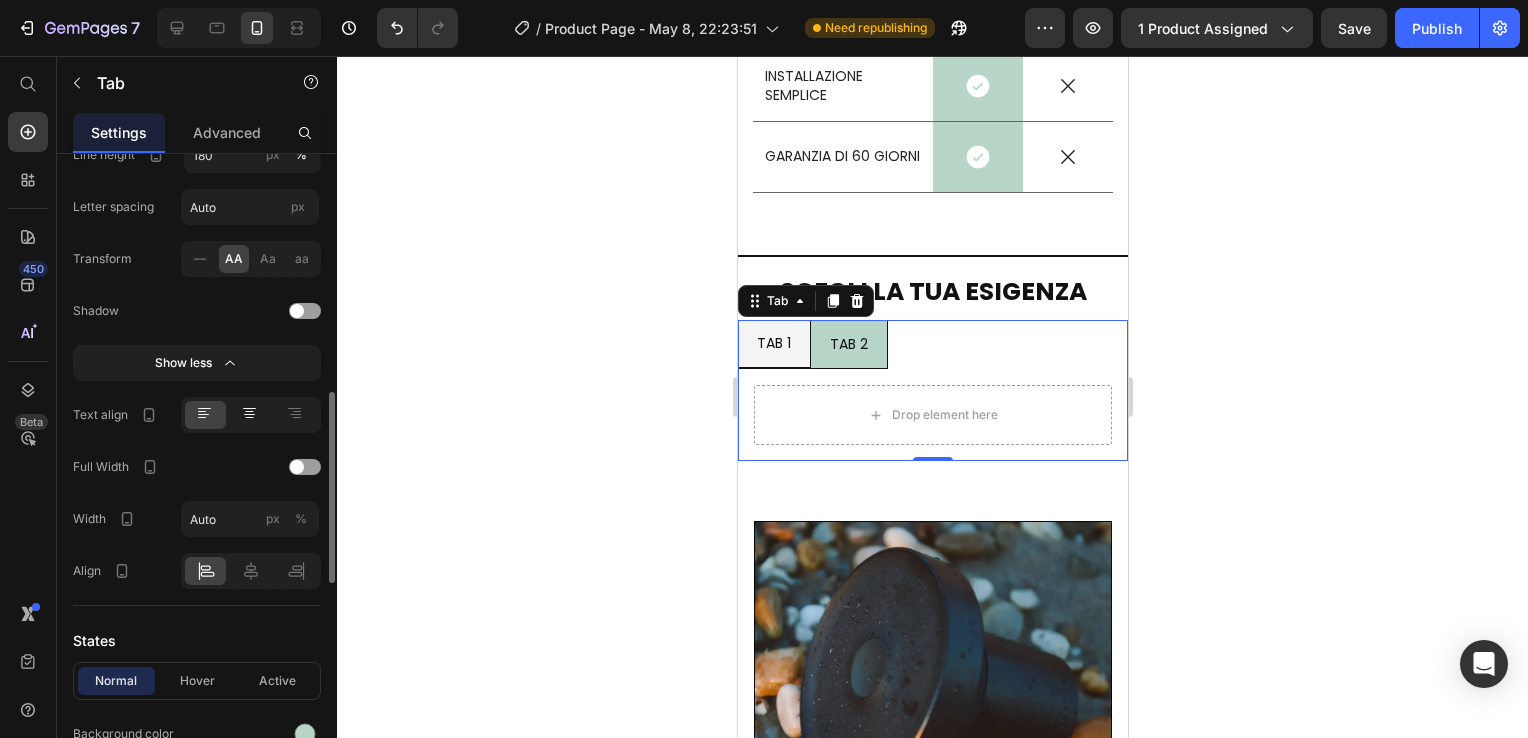click 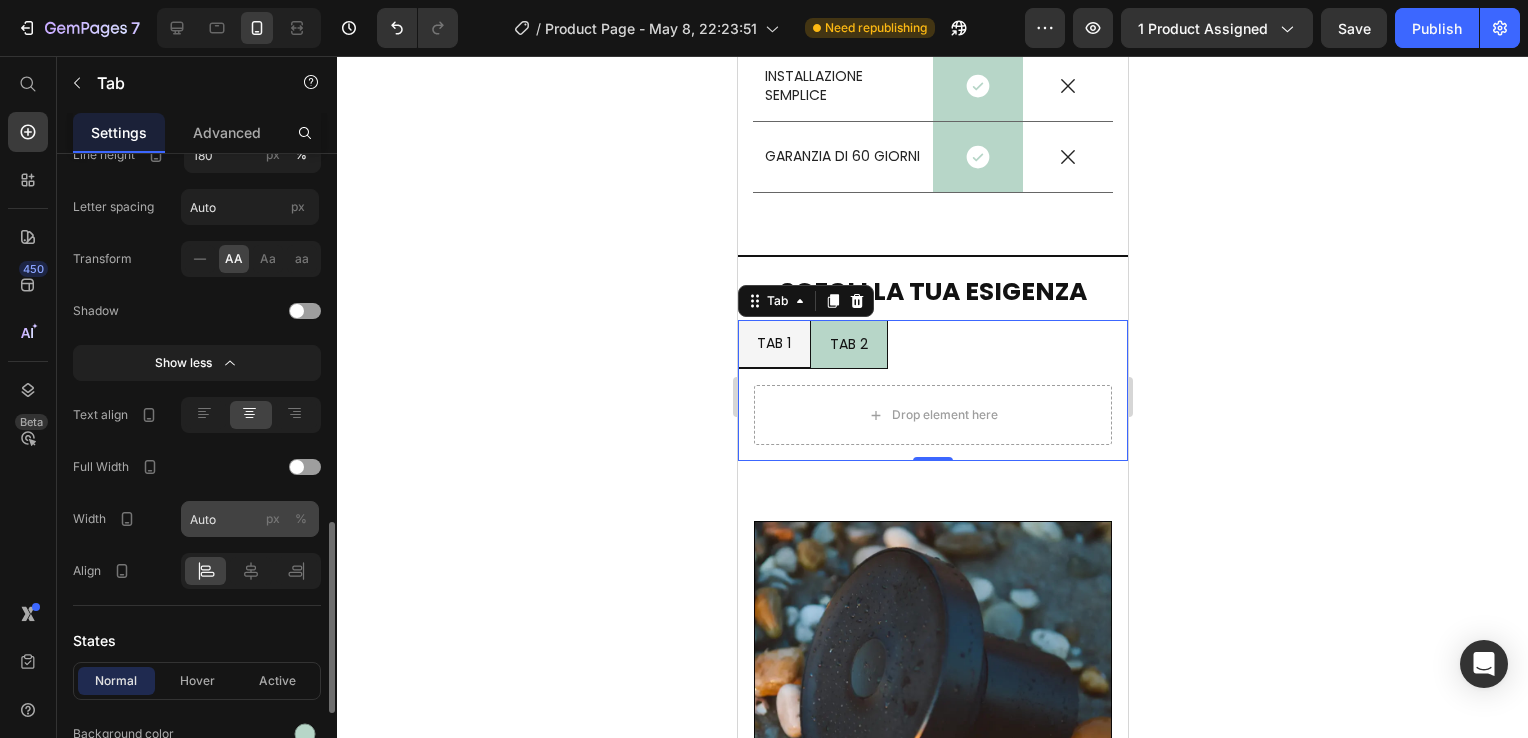 scroll, scrollTop: 900, scrollLeft: 0, axis: vertical 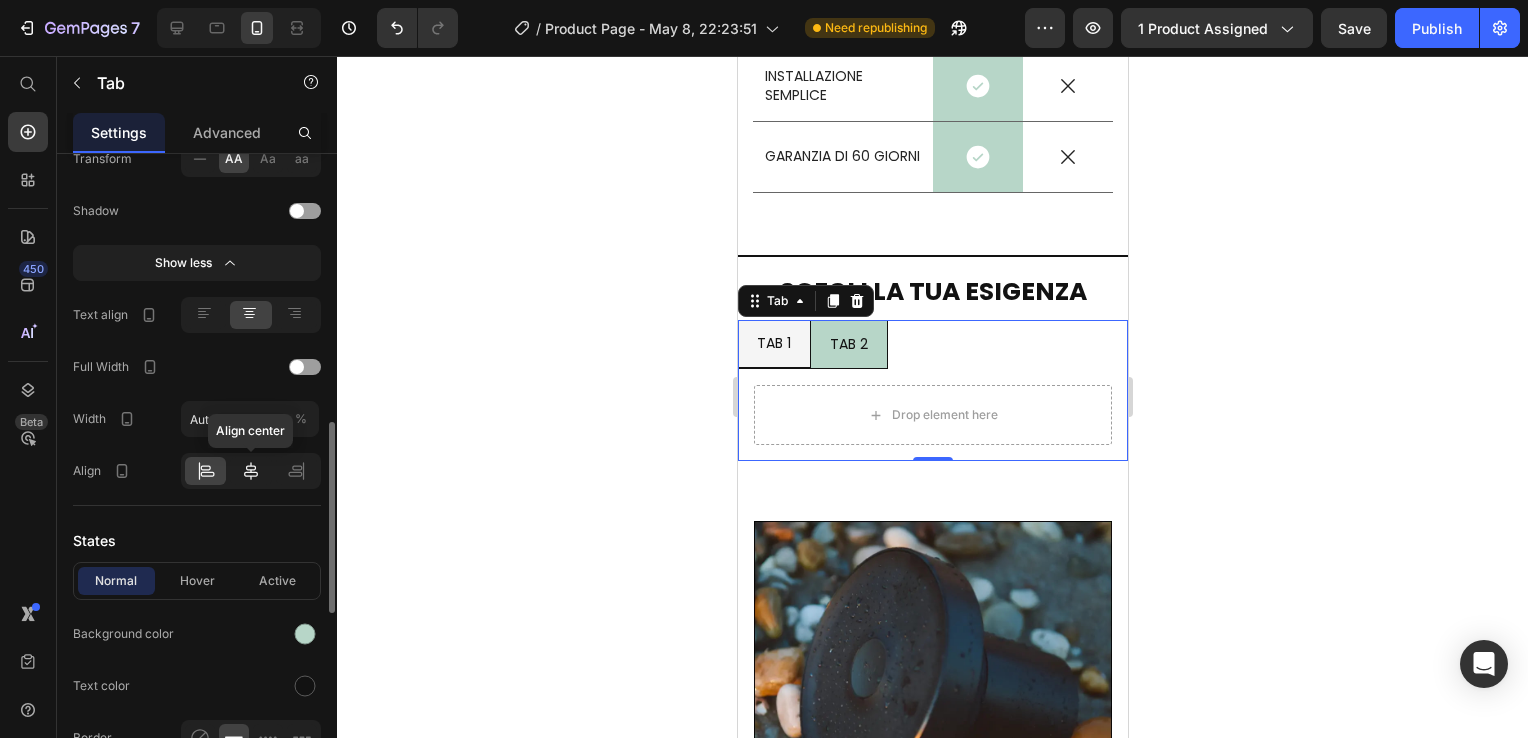 click 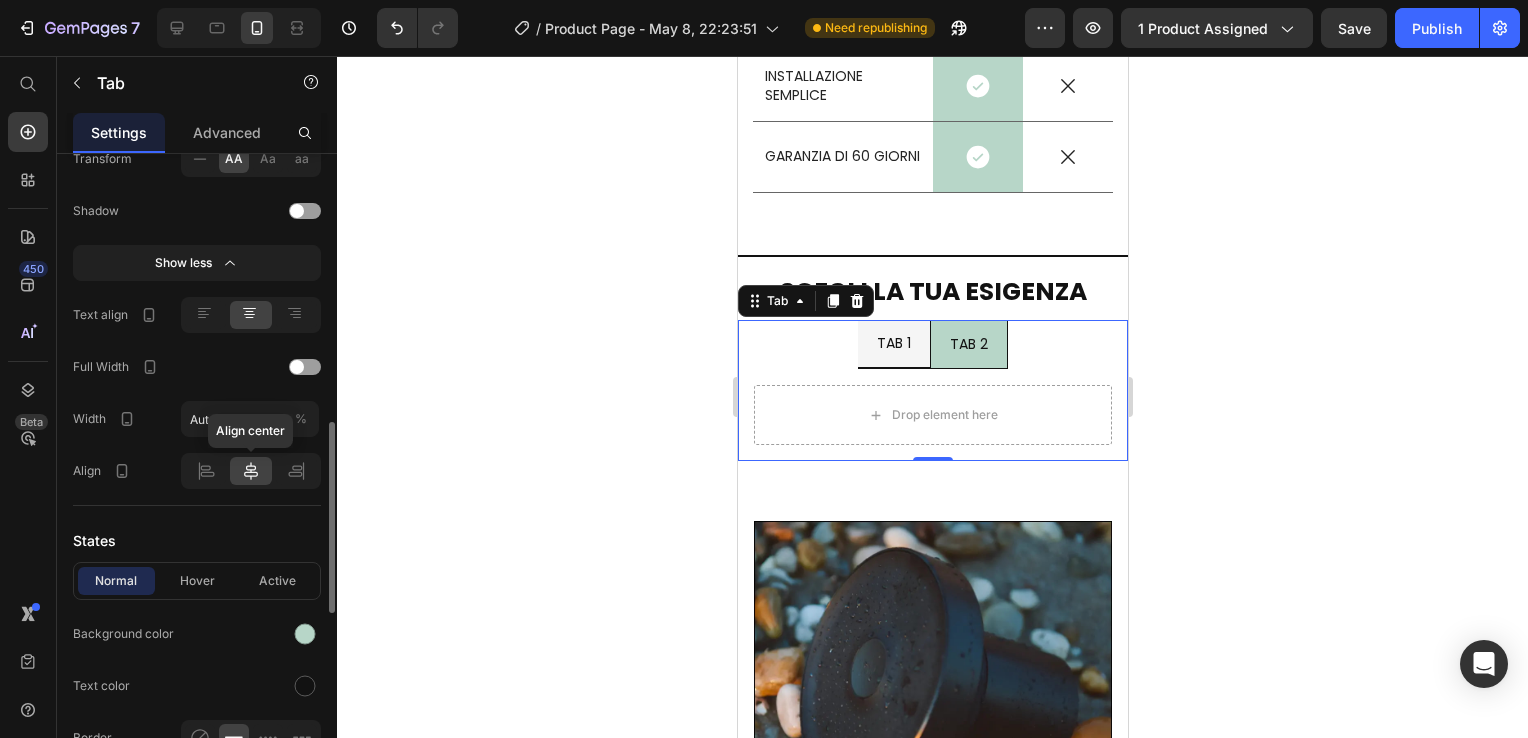 click 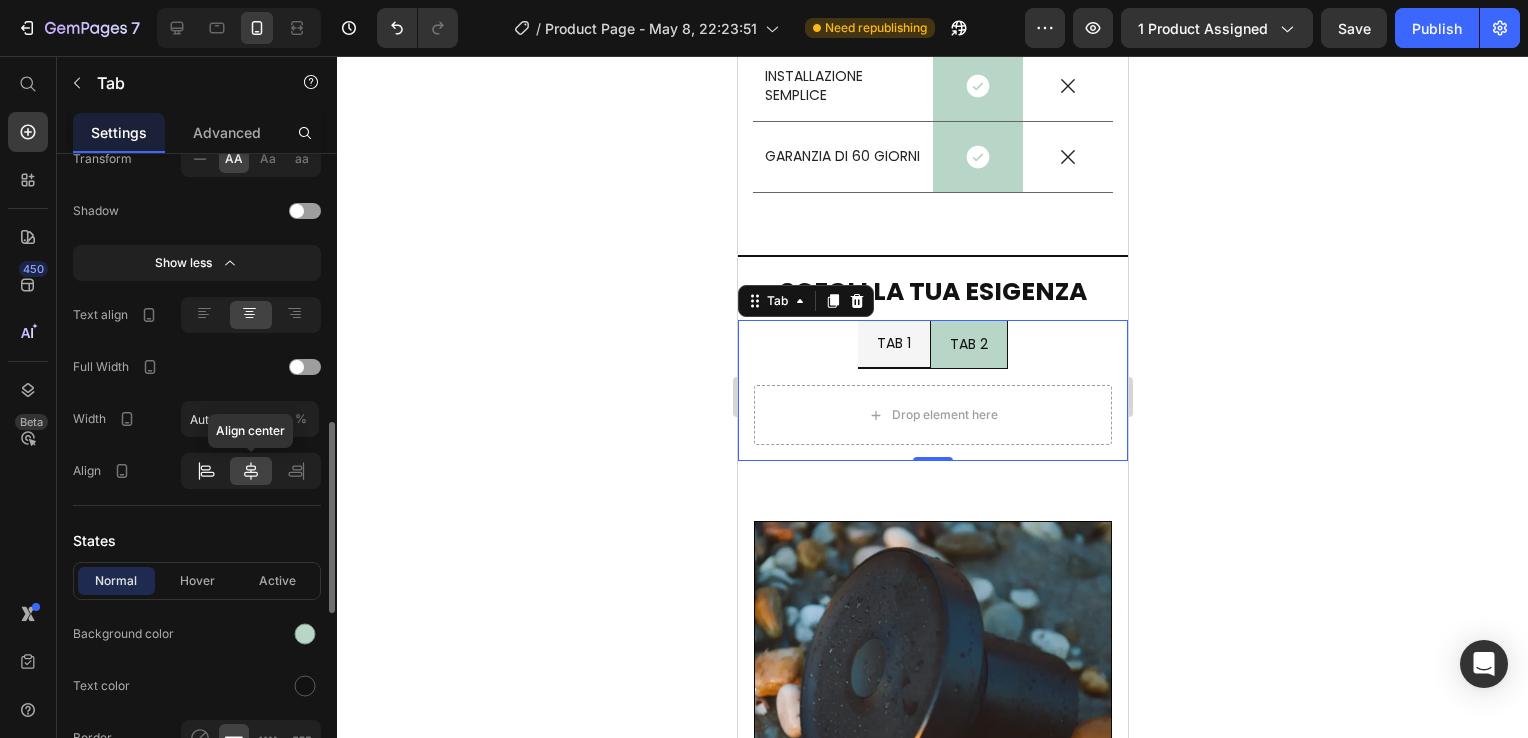 click 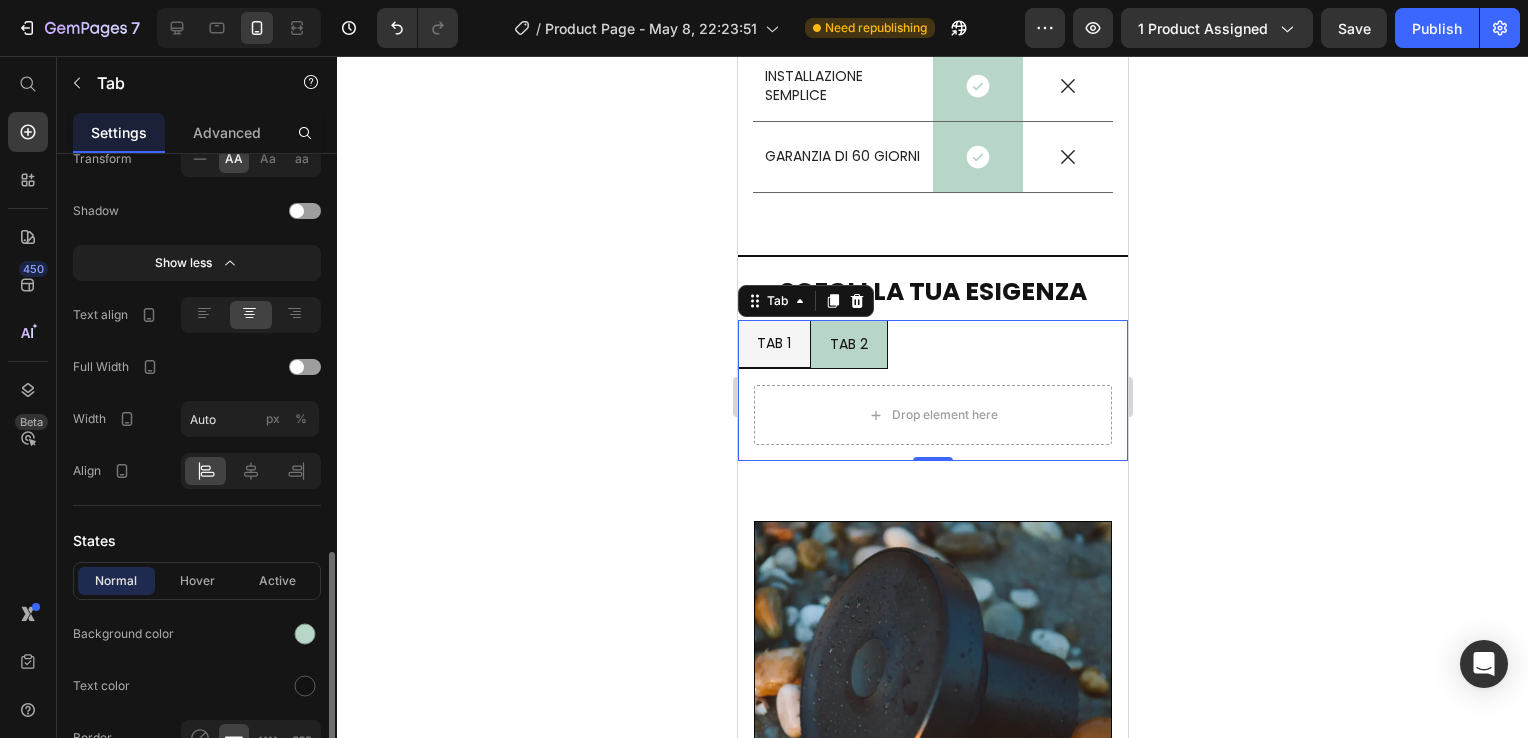 scroll, scrollTop: 1000, scrollLeft: 0, axis: vertical 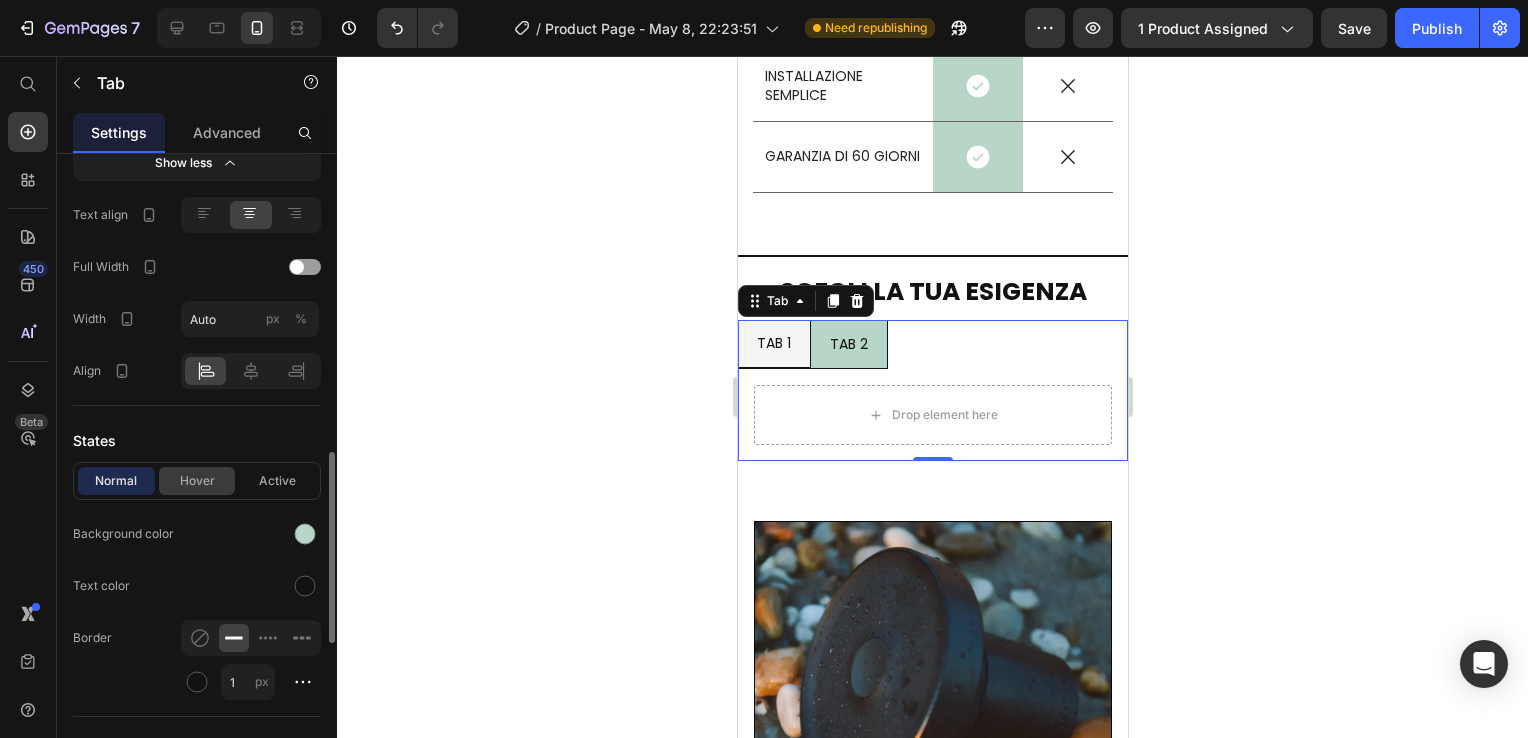 click on "Hover" at bounding box center (197, 481) 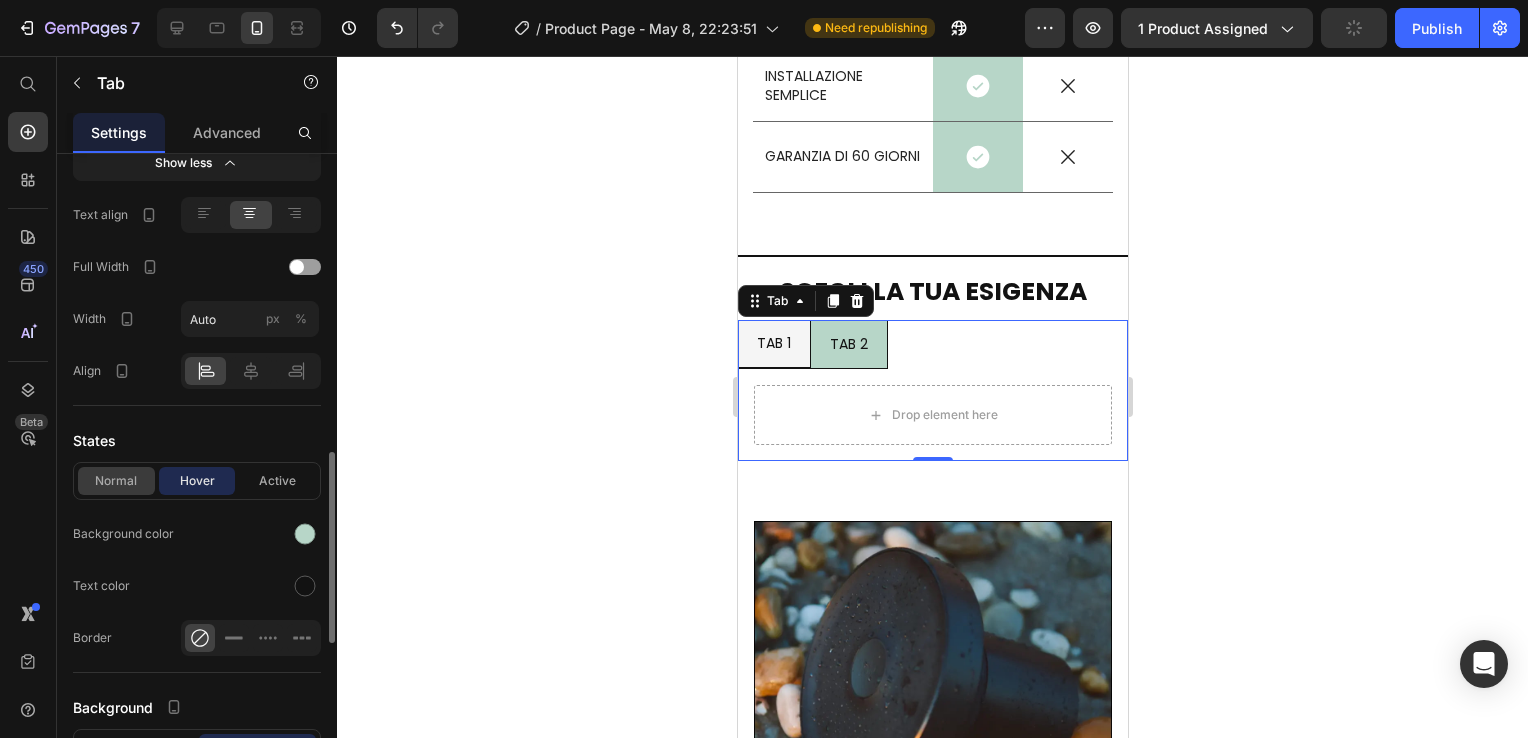 click on "Normal" at bounding box center [116, 481] 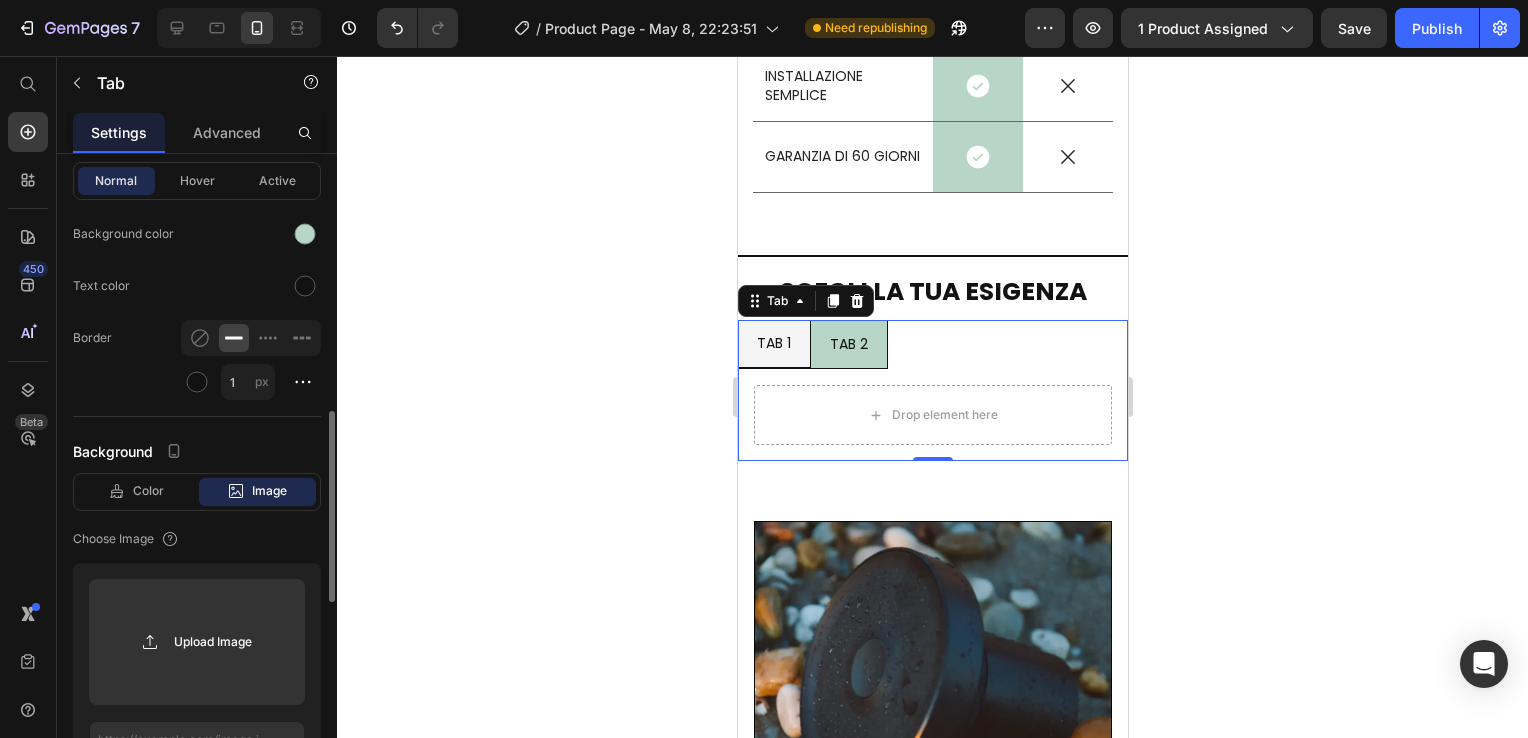 scroll, scrollTop: 1200, scrollLeft: 0, axis: vertical 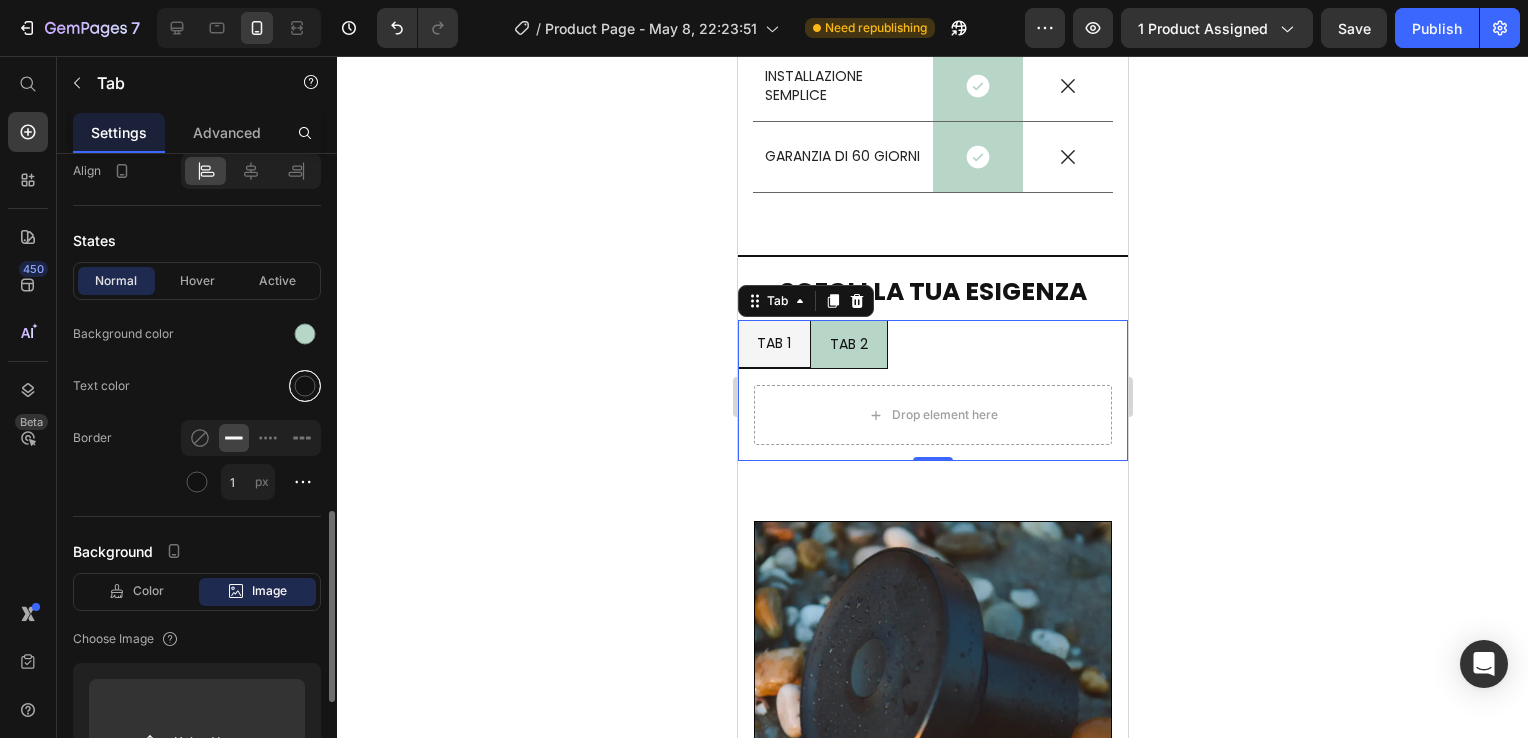 click at bounding box center [305, 386] 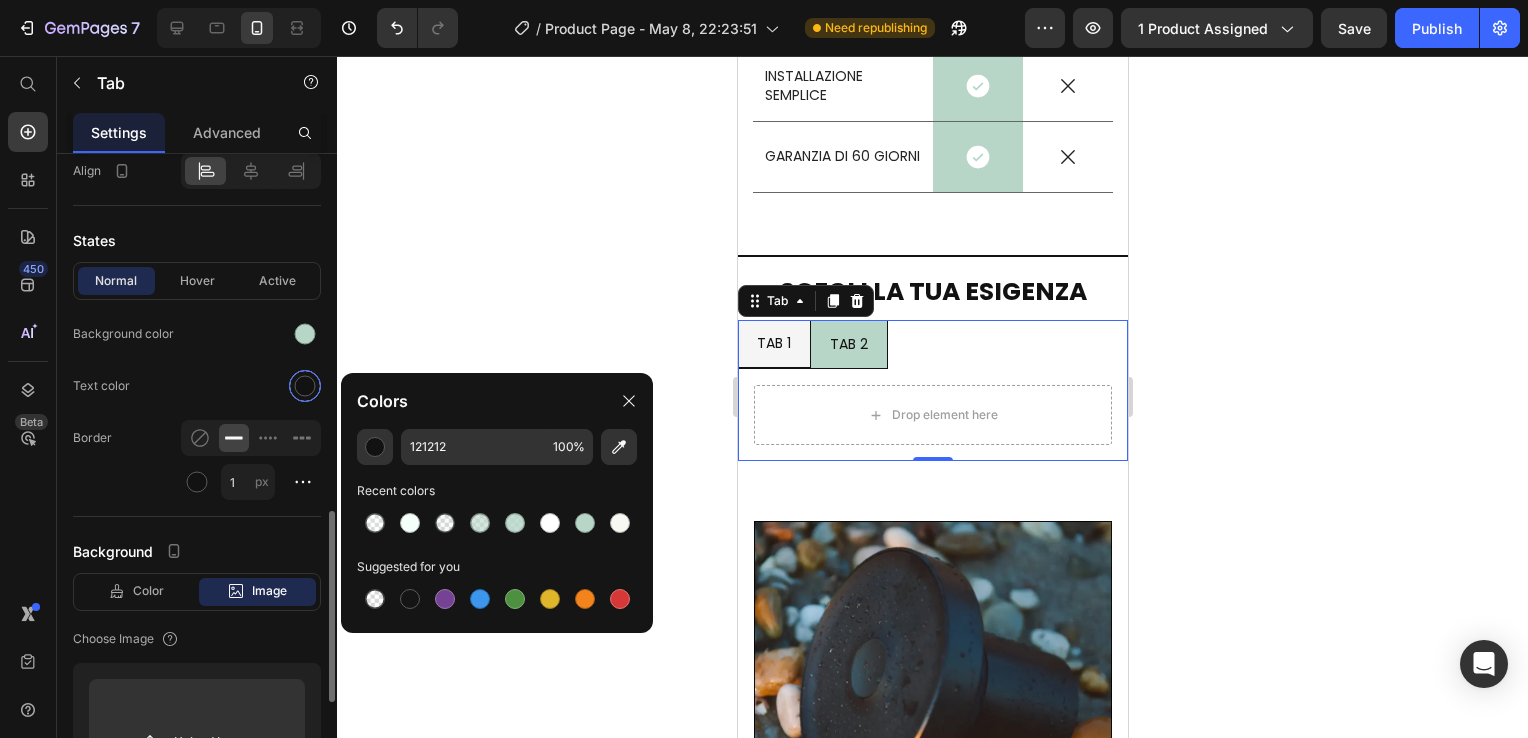 click at bounding box center [305, 386] 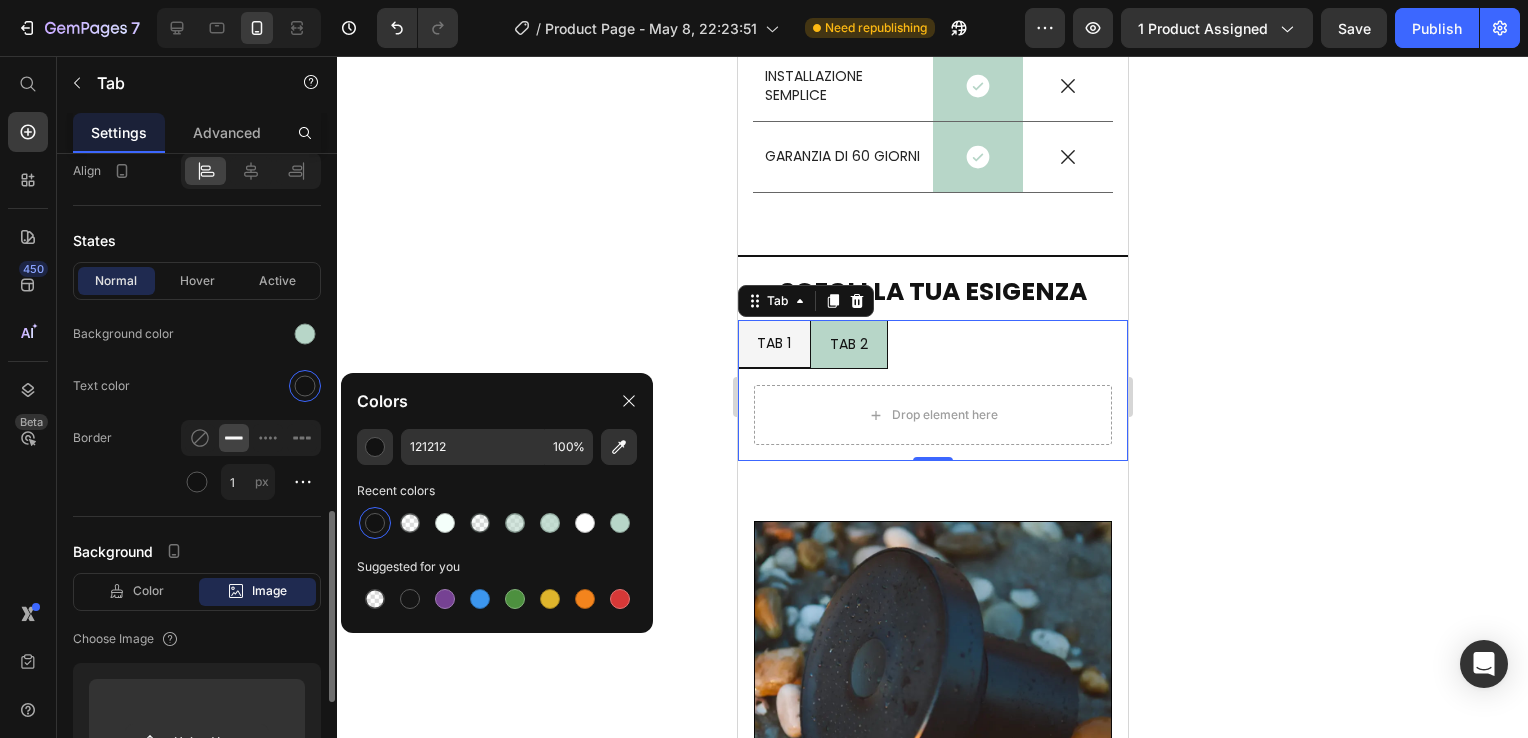 click on "Text color" 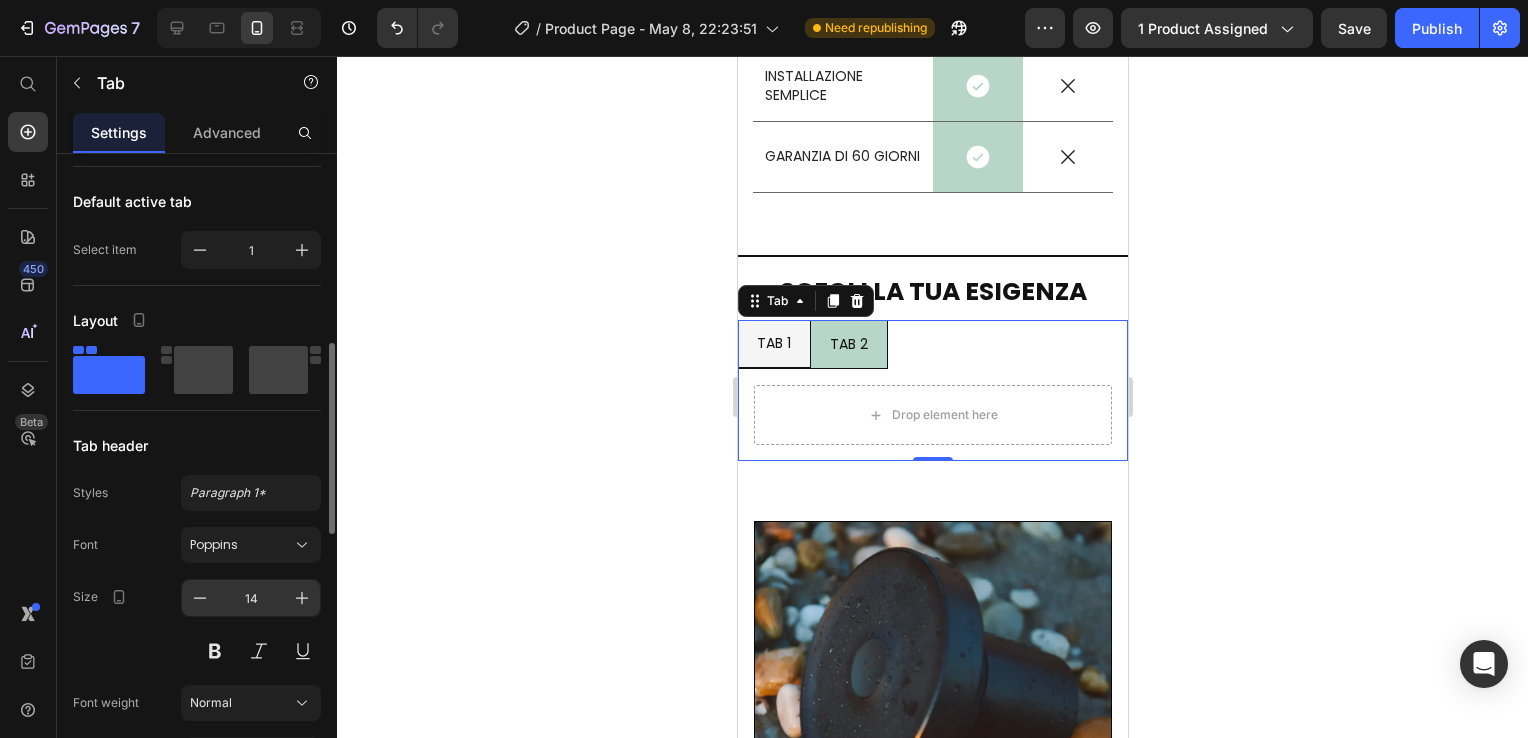 scroll, scrollTop: 400, scrollLeft: 0, axis: vertical 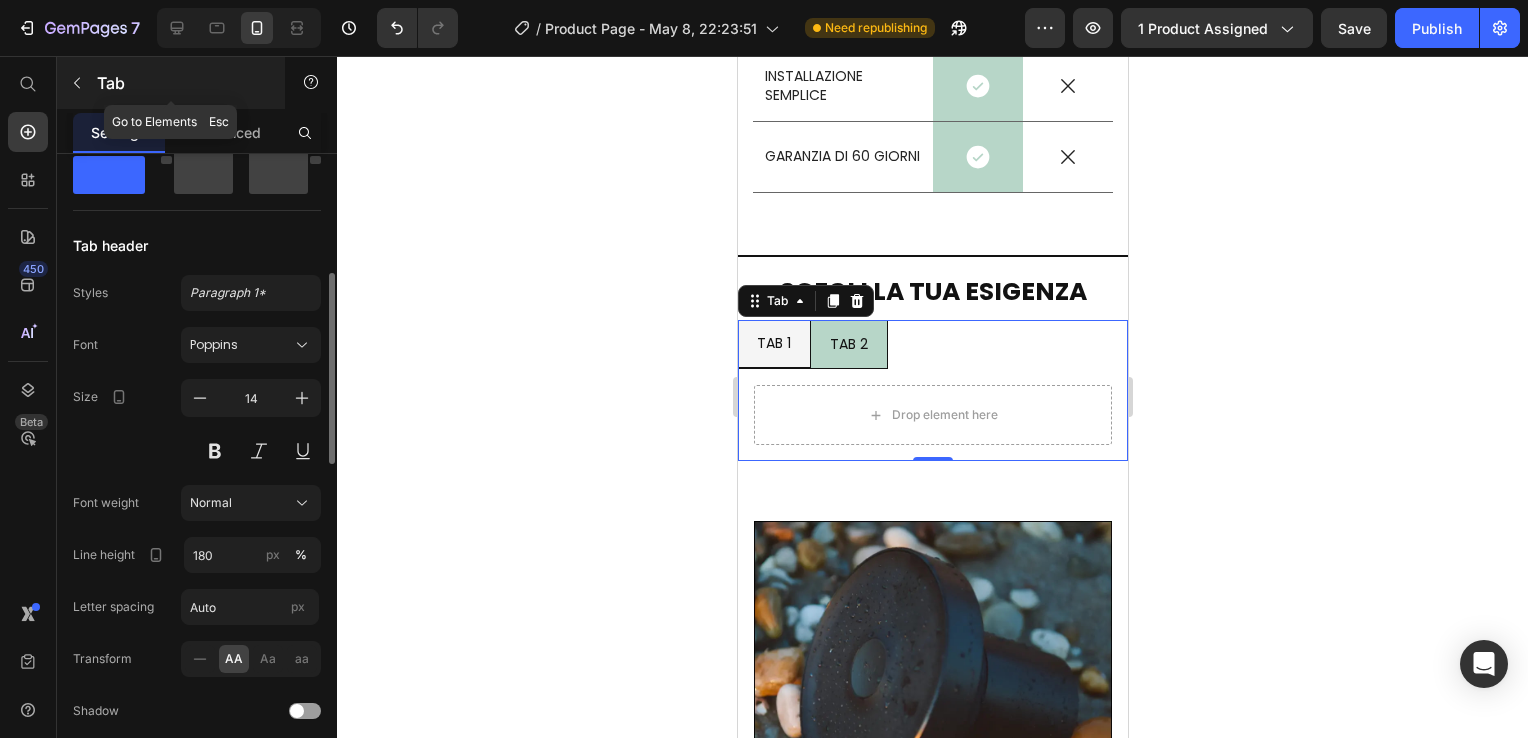click at bounding box center (77, 83) 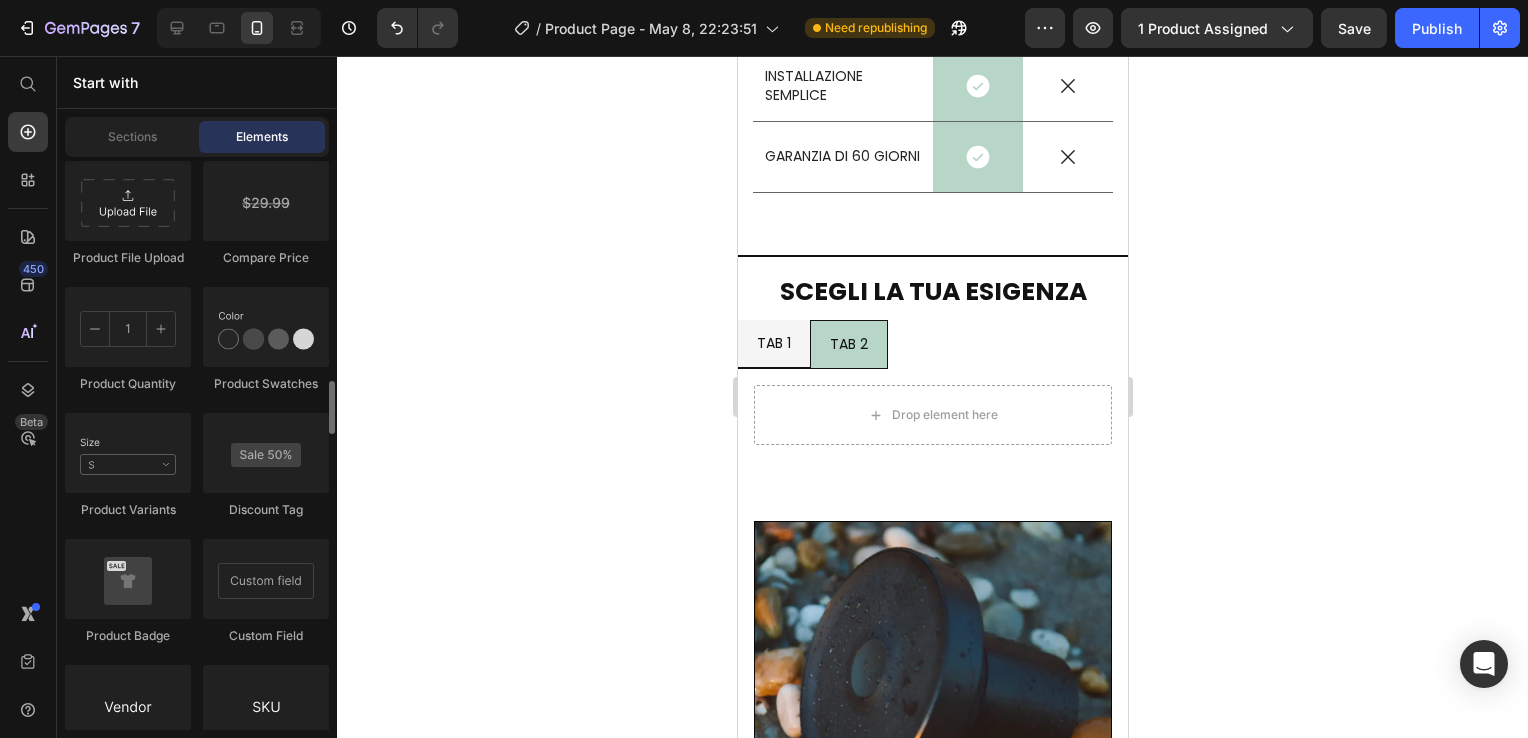scroll, scrollTop: 3500, scrollLeft: 0, axis: vertical 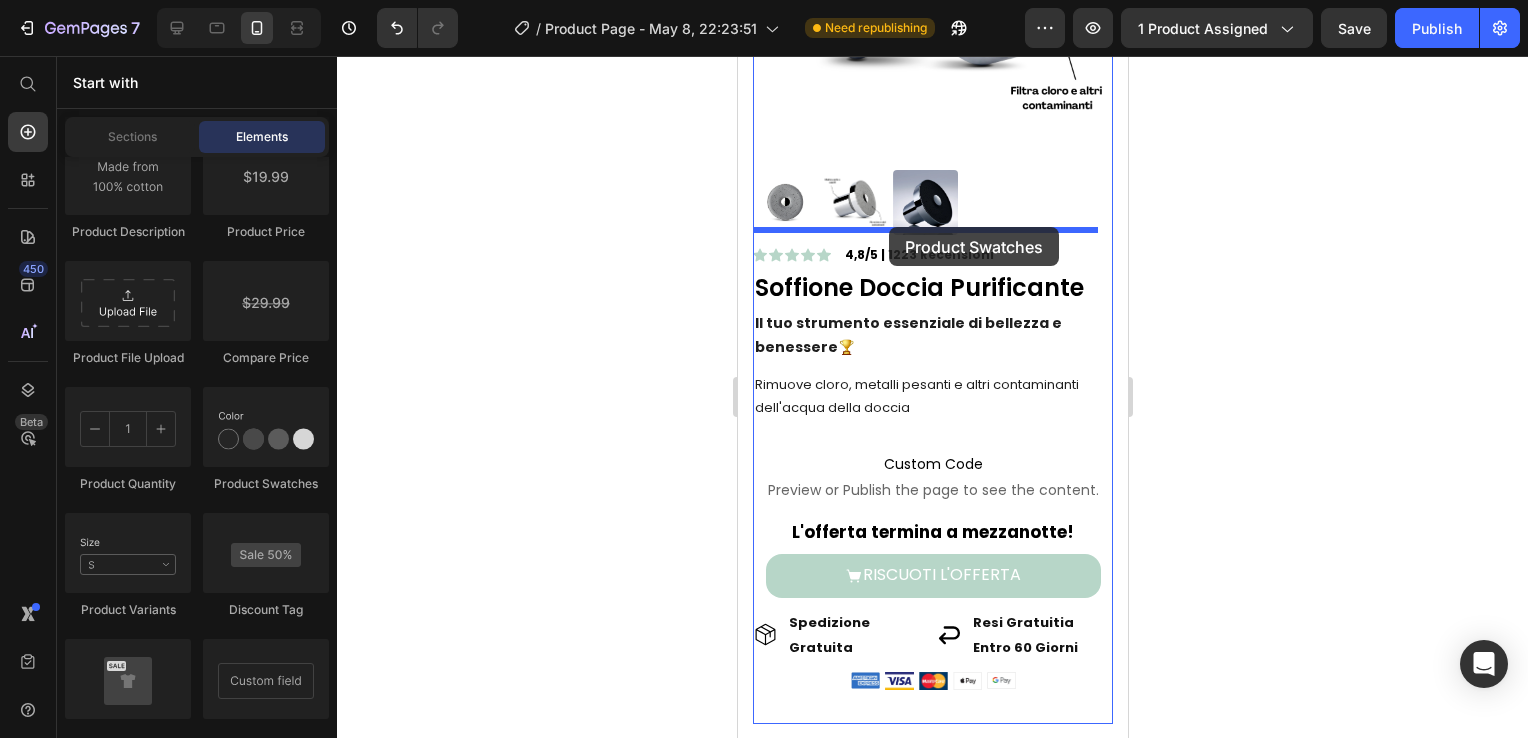 drag, startPoint x: 1028, startPoint y: 485, endPoint x: 888, endPoint y: 227, distance: 293.53705 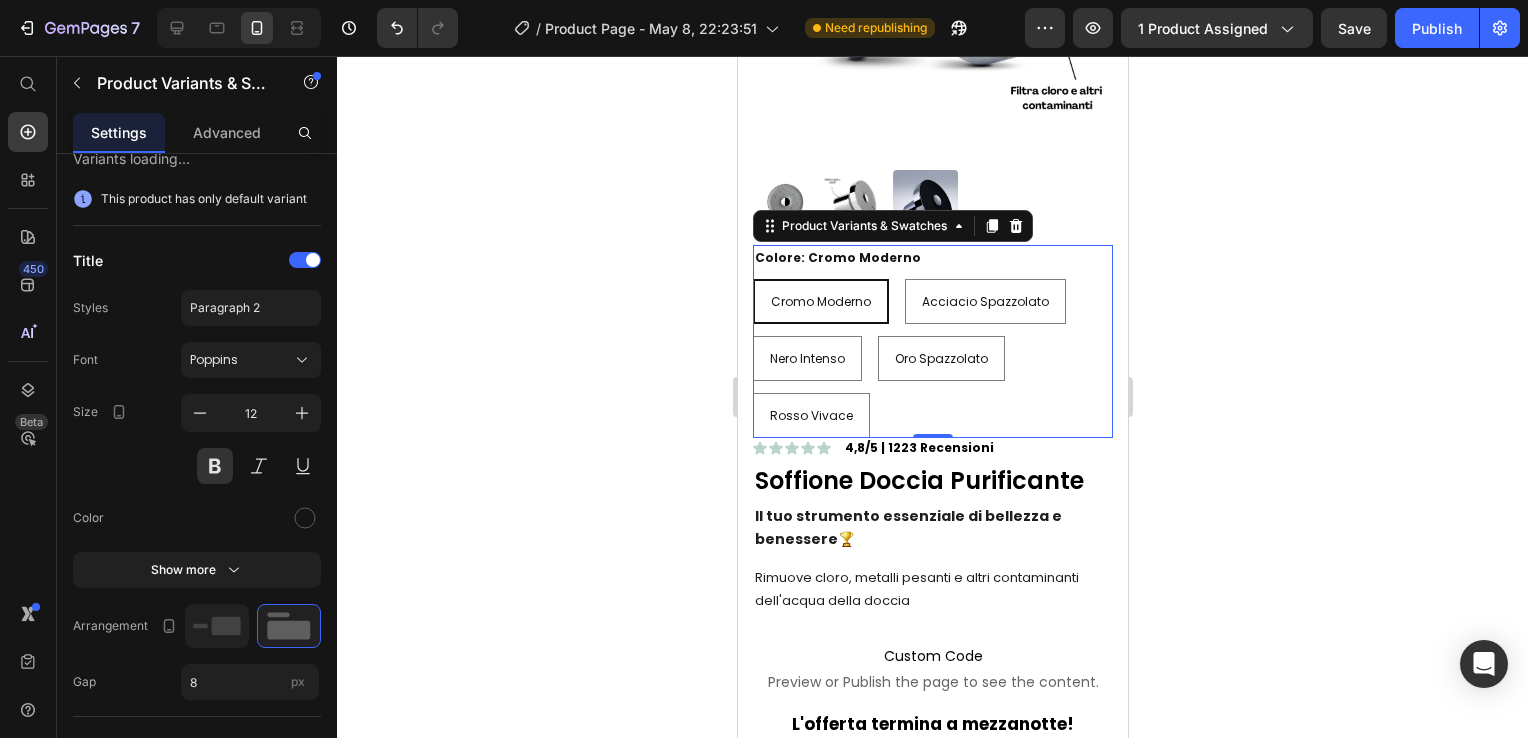 scroll, scrollTop: 0, scrollLeft: 0, axis: both 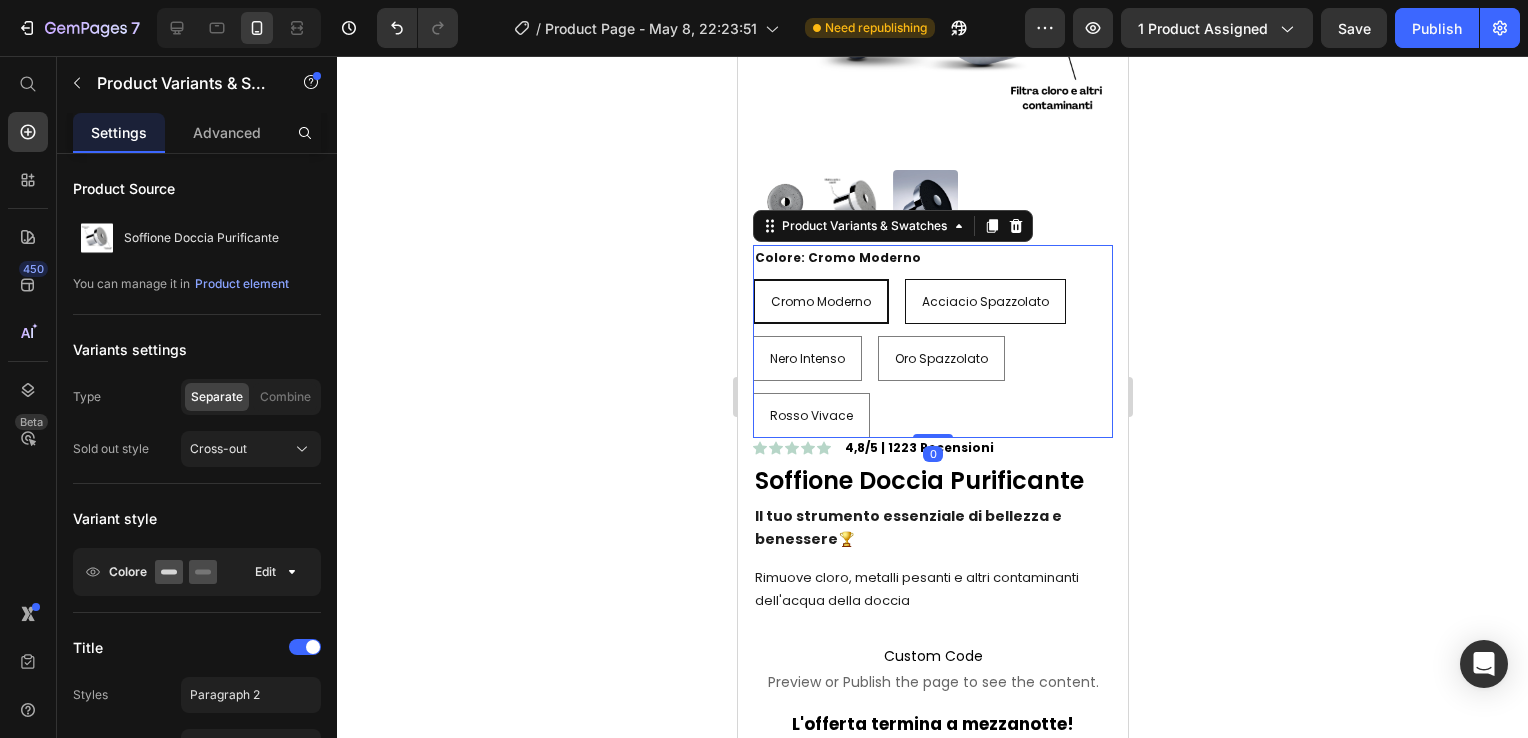 click on "Acciacio Spazzolato" at bounding box center [984, 302] 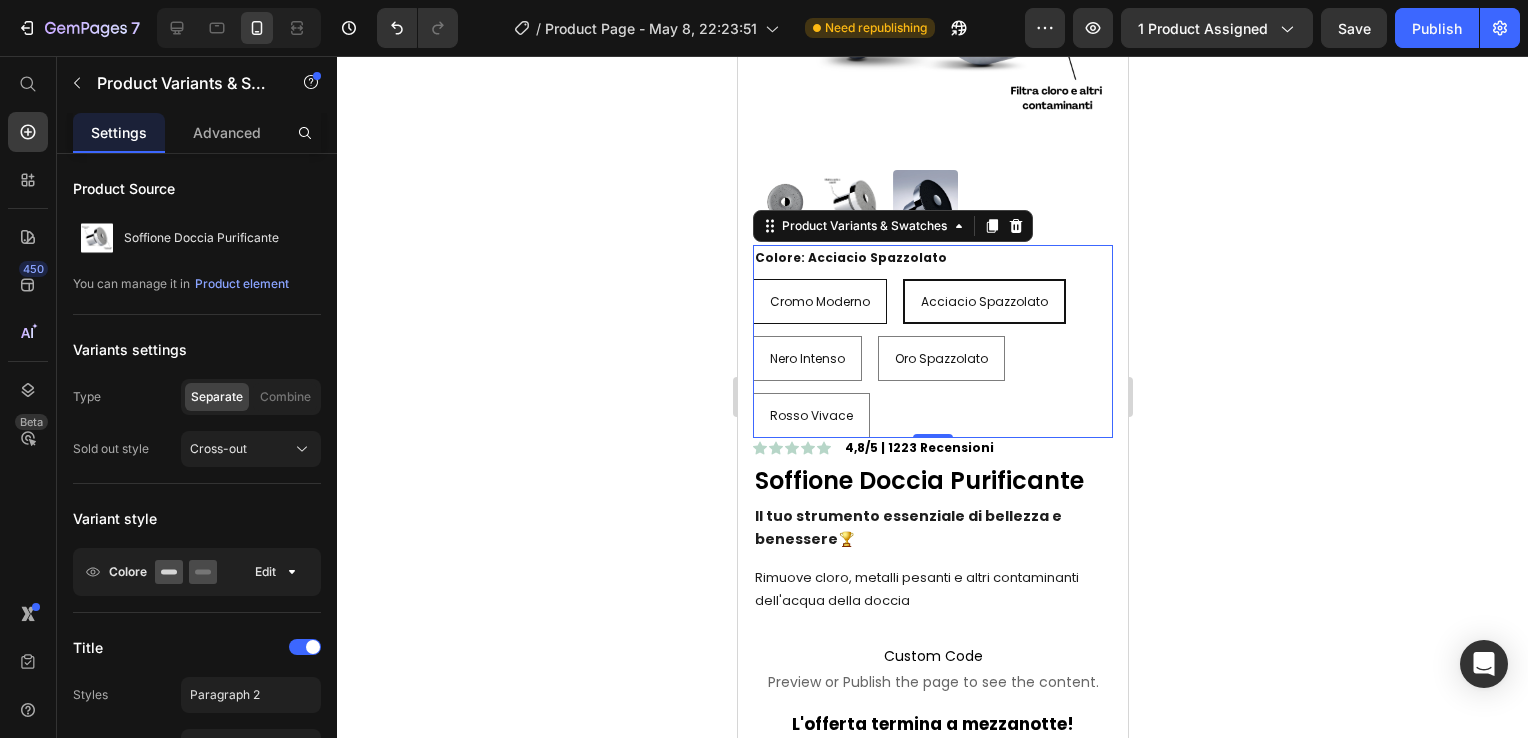 click on "Cromo Moderno" at bounding box center (819, 302) 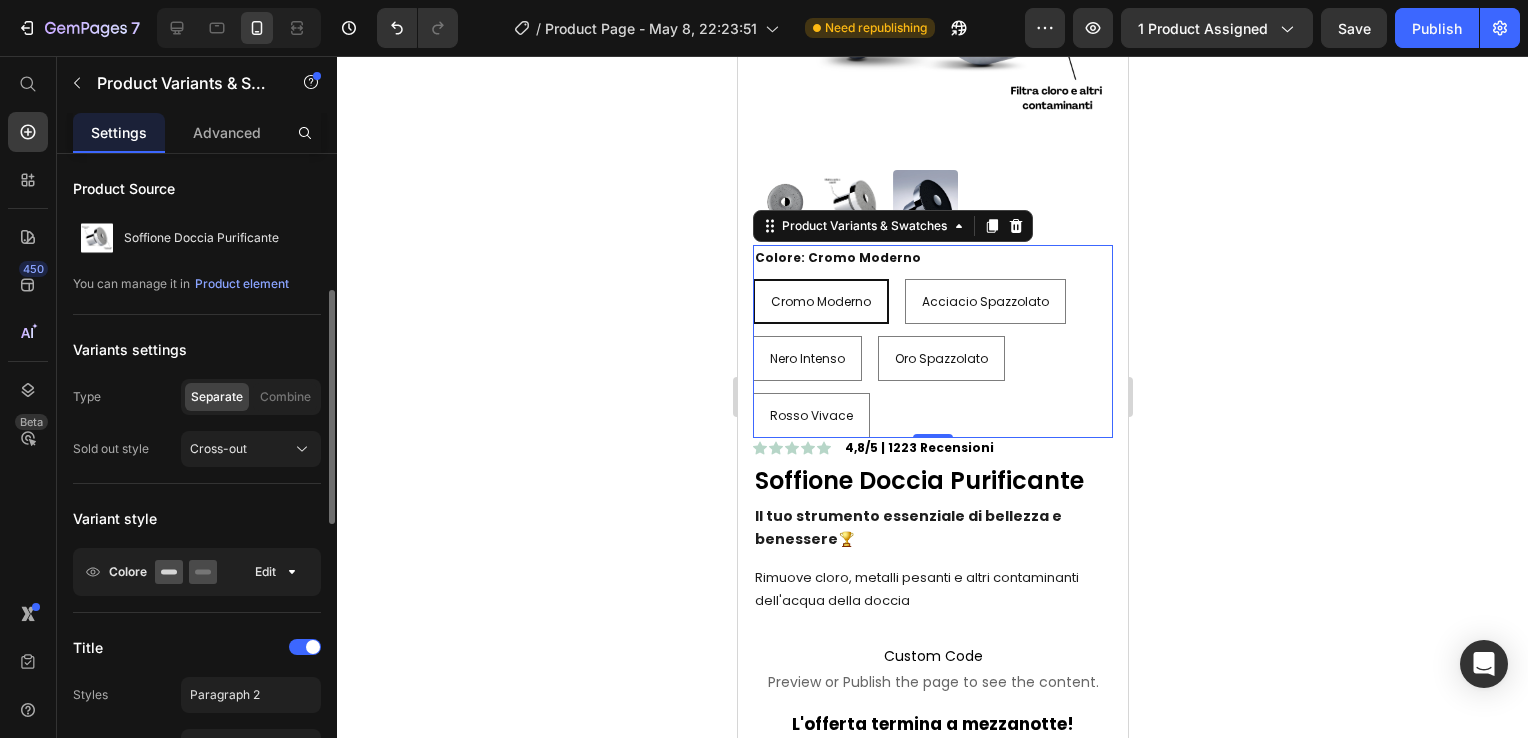 scroll, scrollTop: 200, scrollLeft: 0, axis: vertical 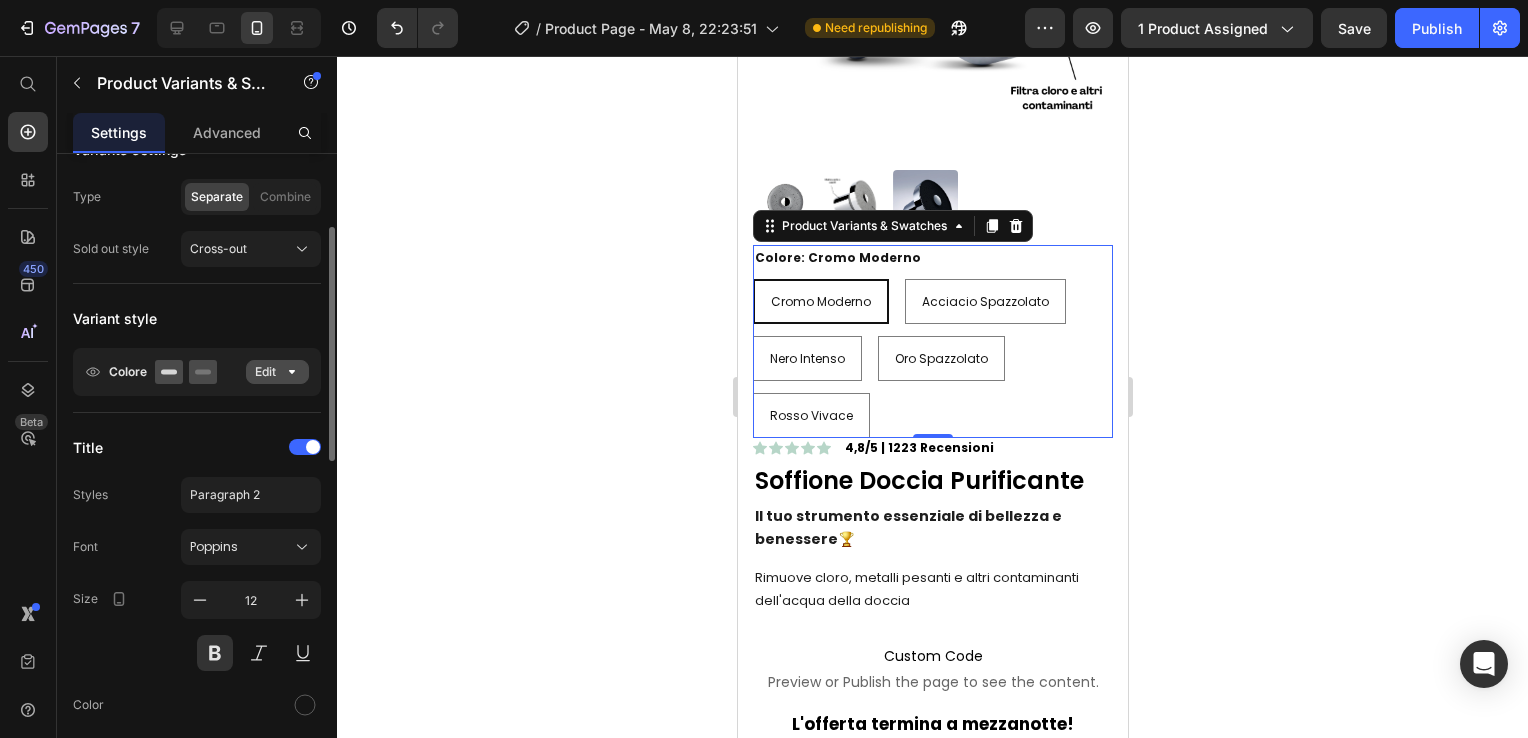 click on "Edit" at bounding box center [277, 372] 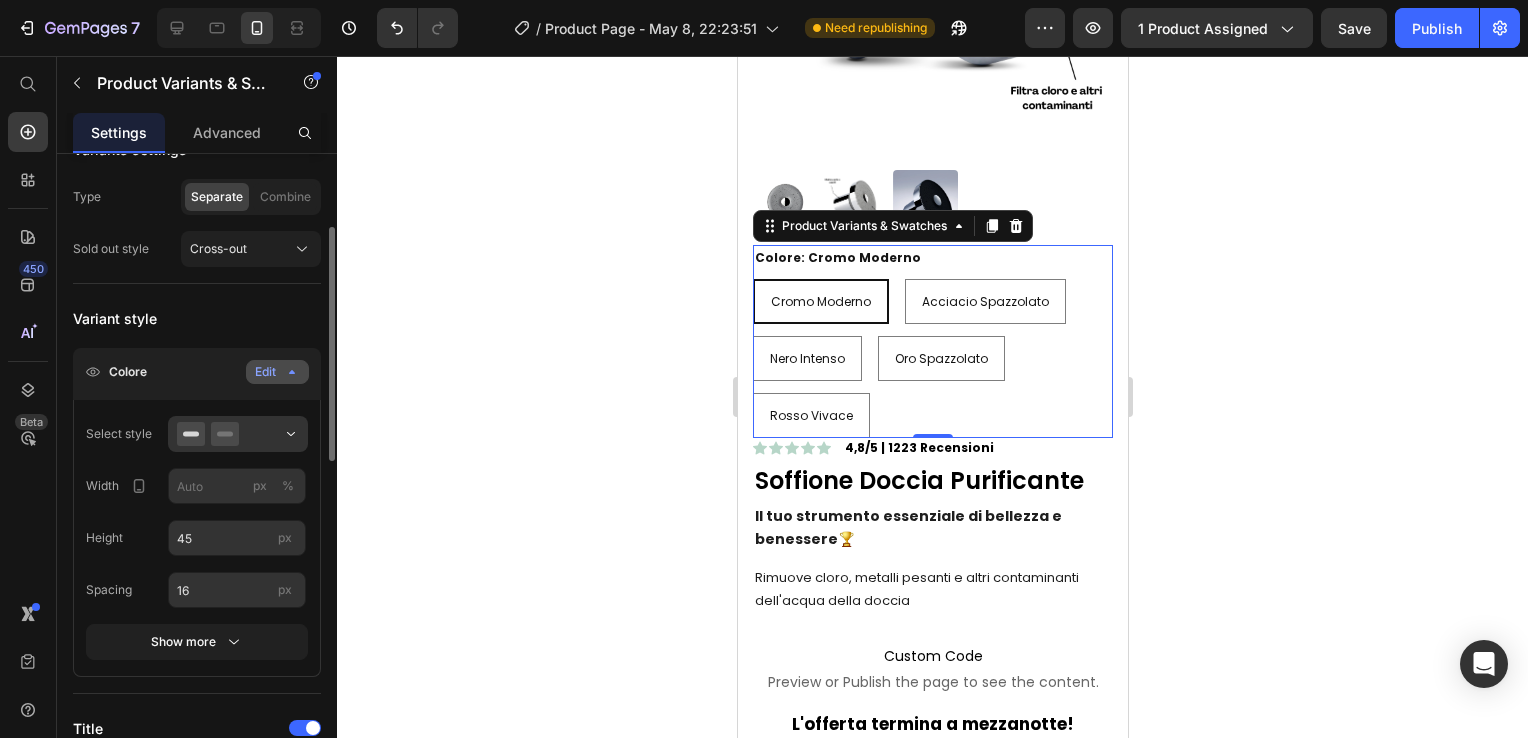 click 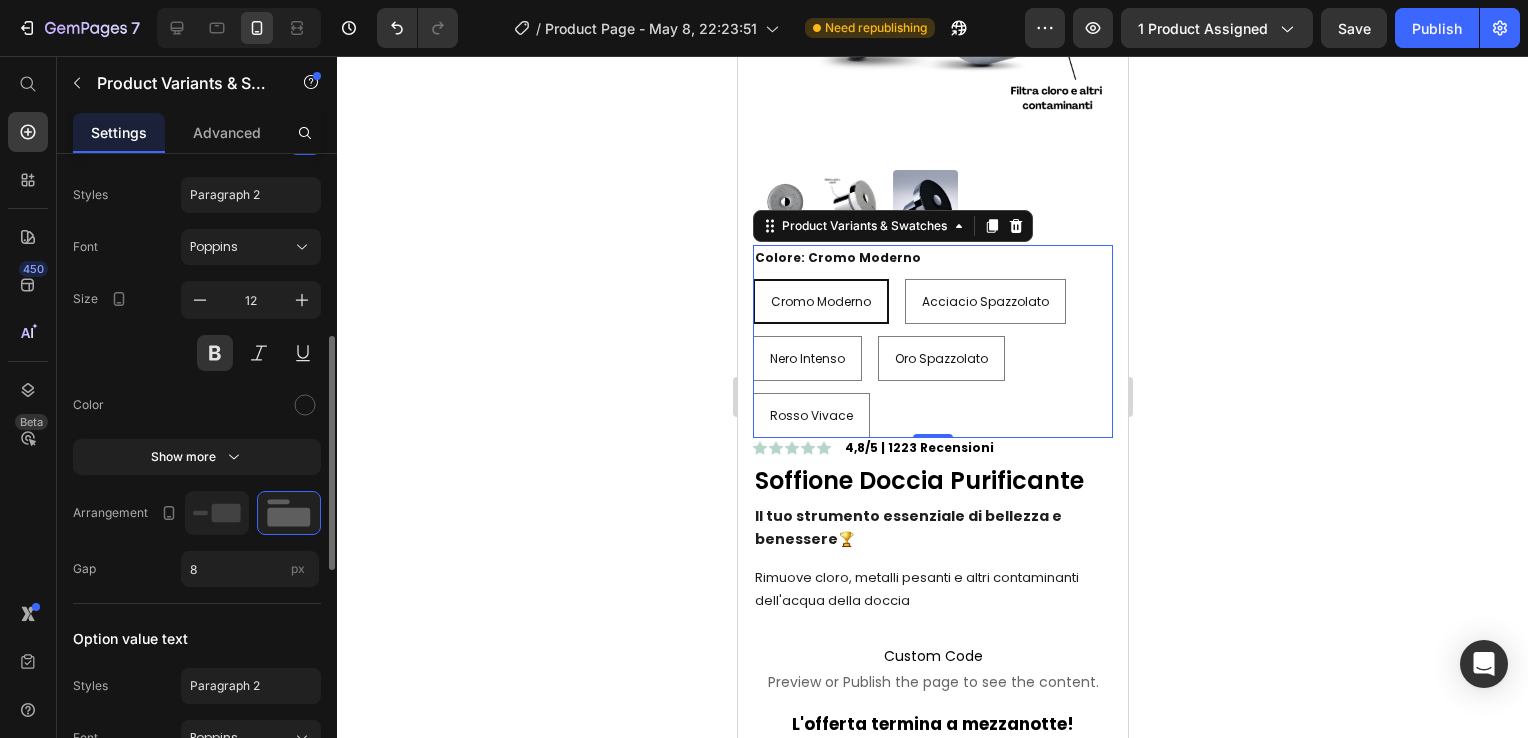scroll, scrollTop: 600, scrollLeft: 0, axis: vertical 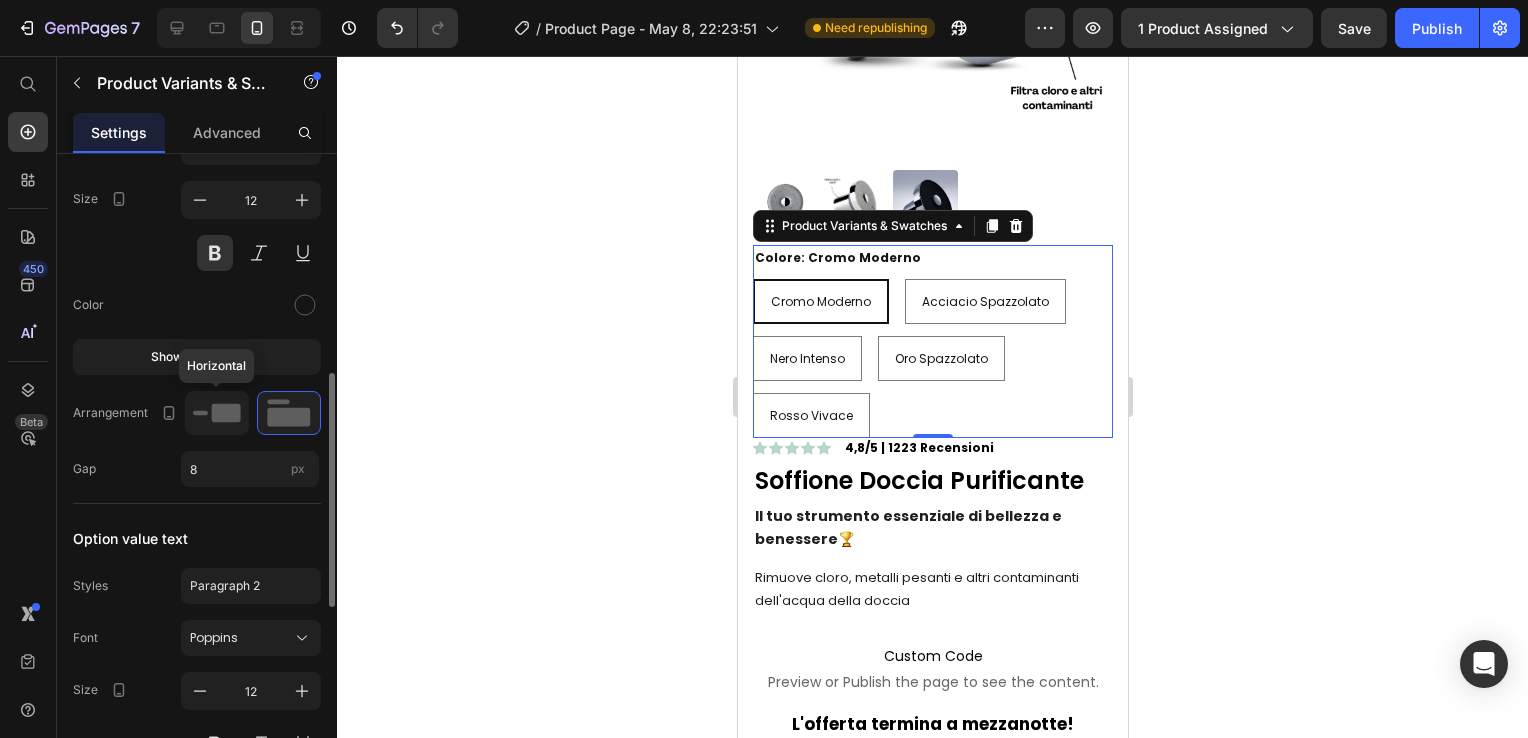 click 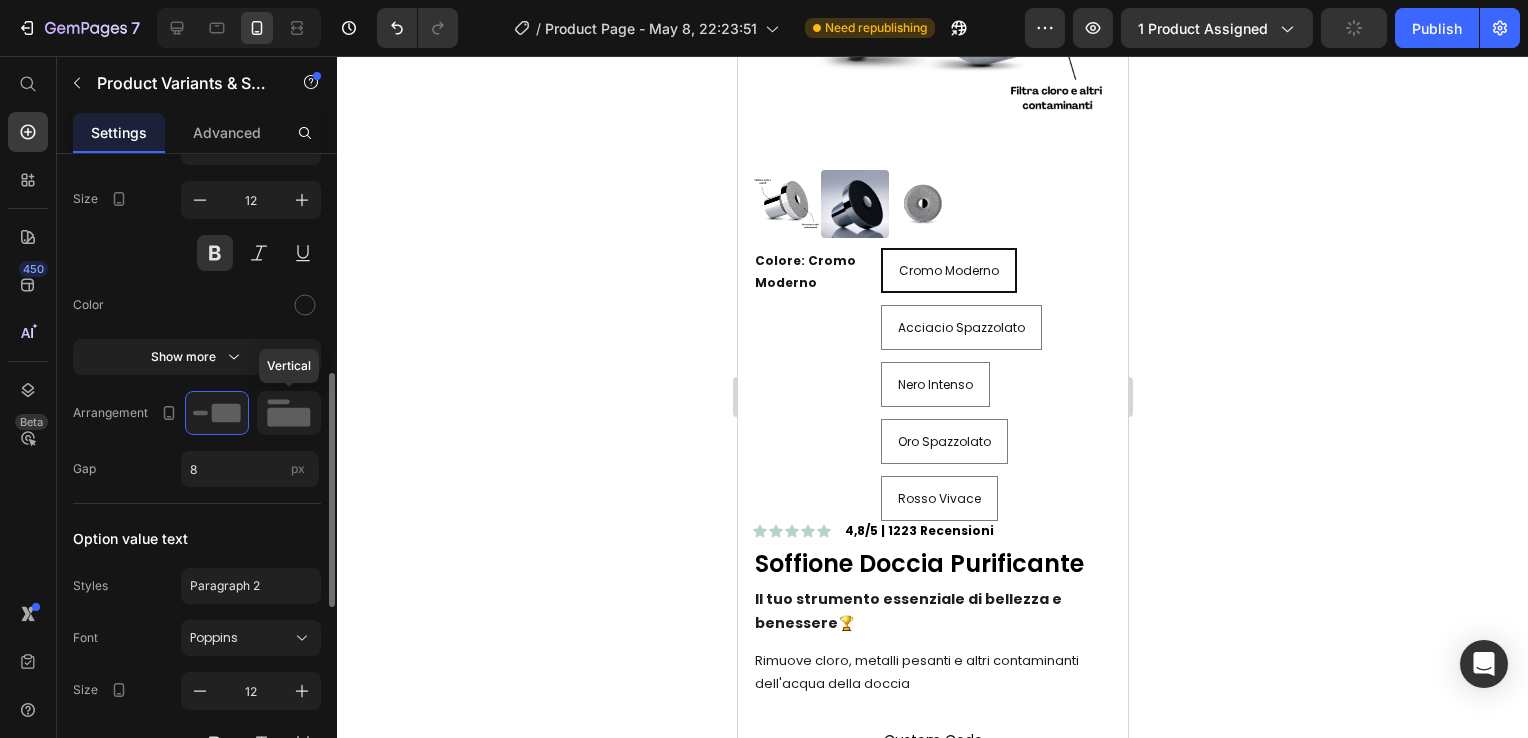 click 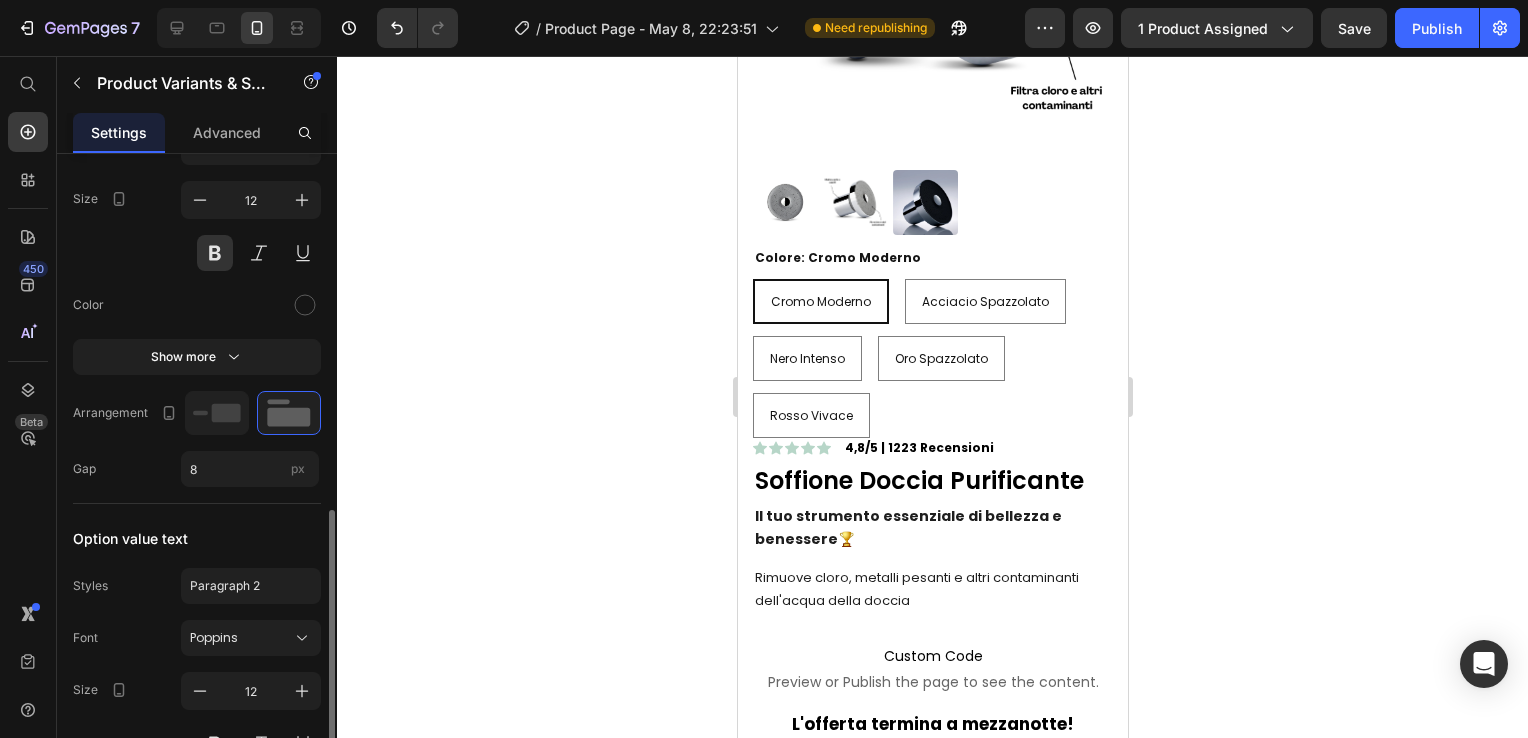 scroll, scrollTop: 800, scrollLeft: 0, axis: vertical 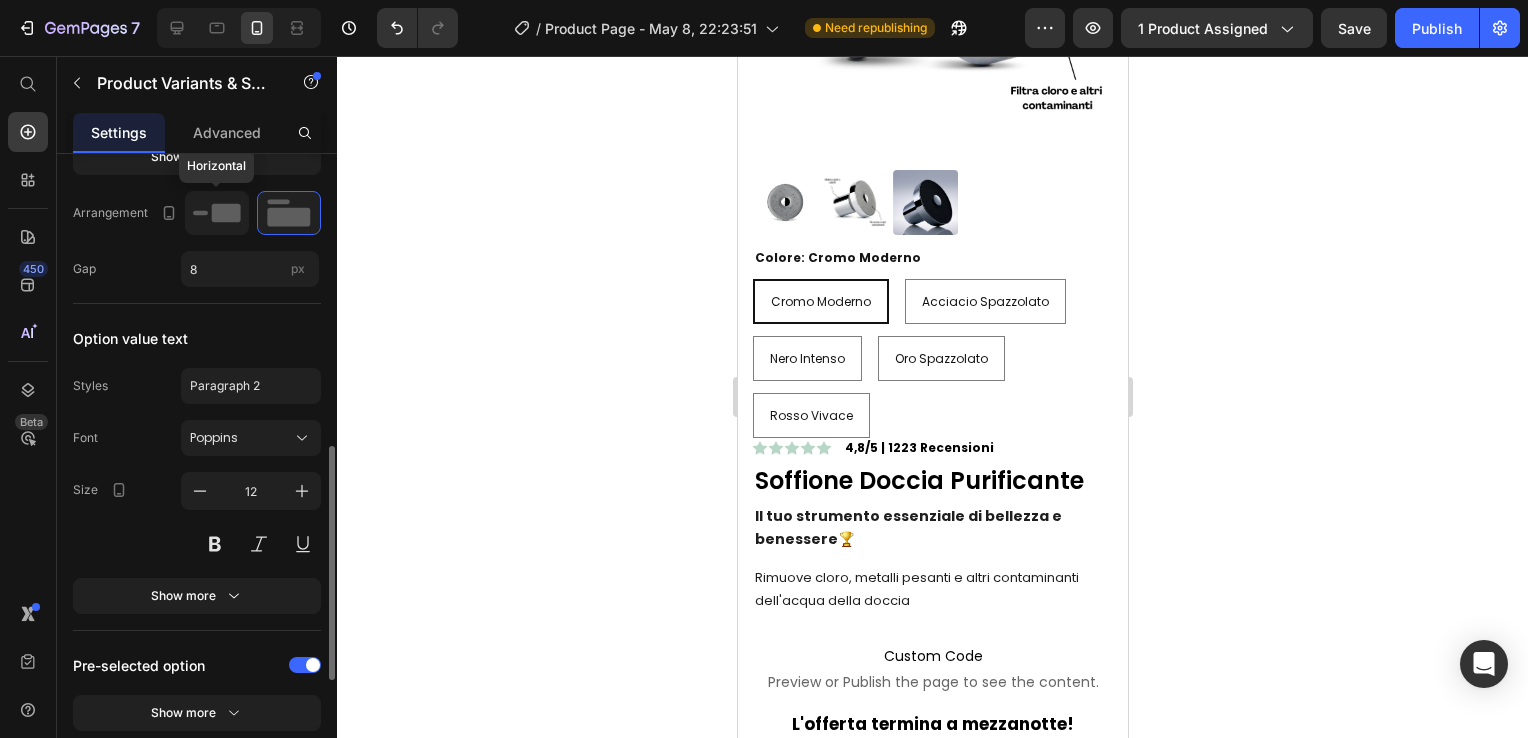 click 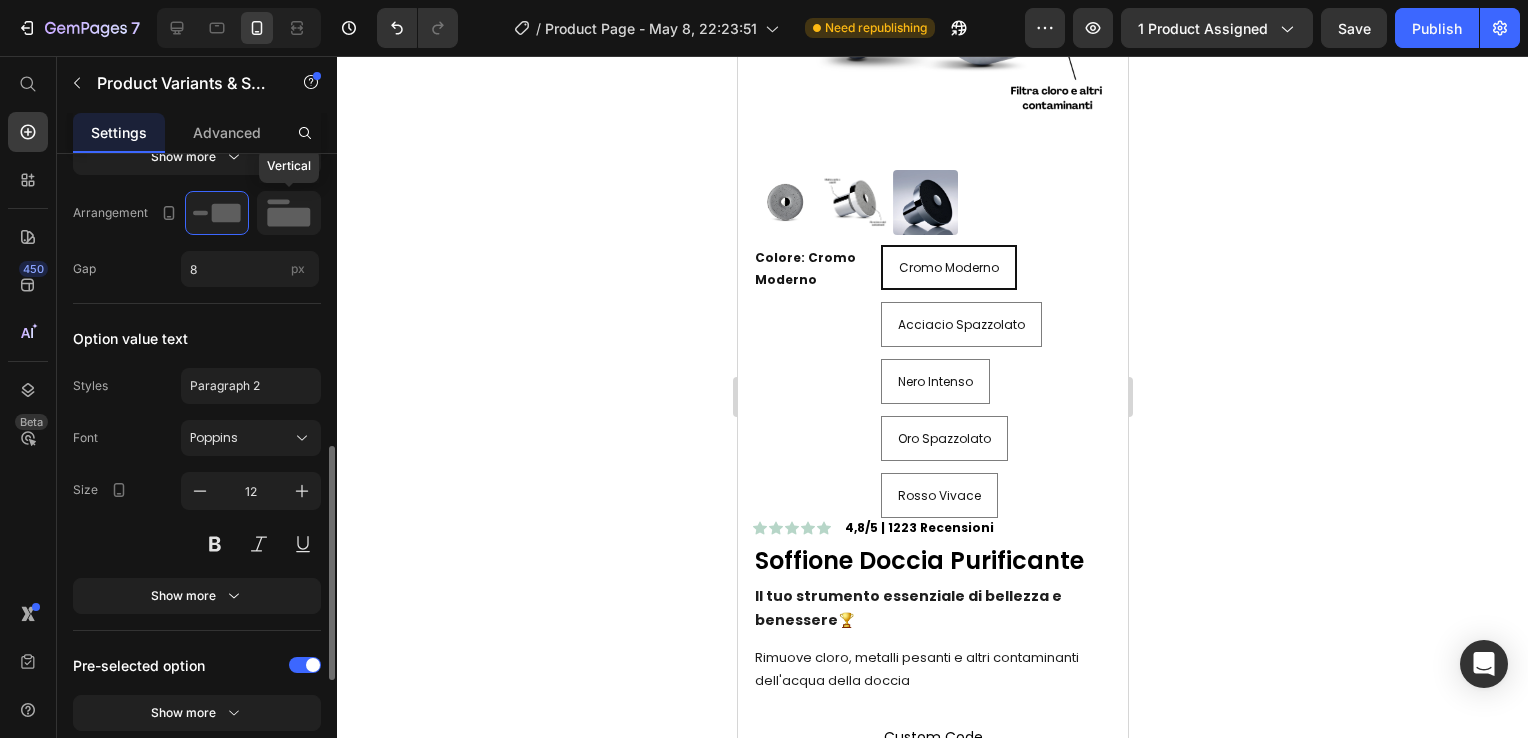 click 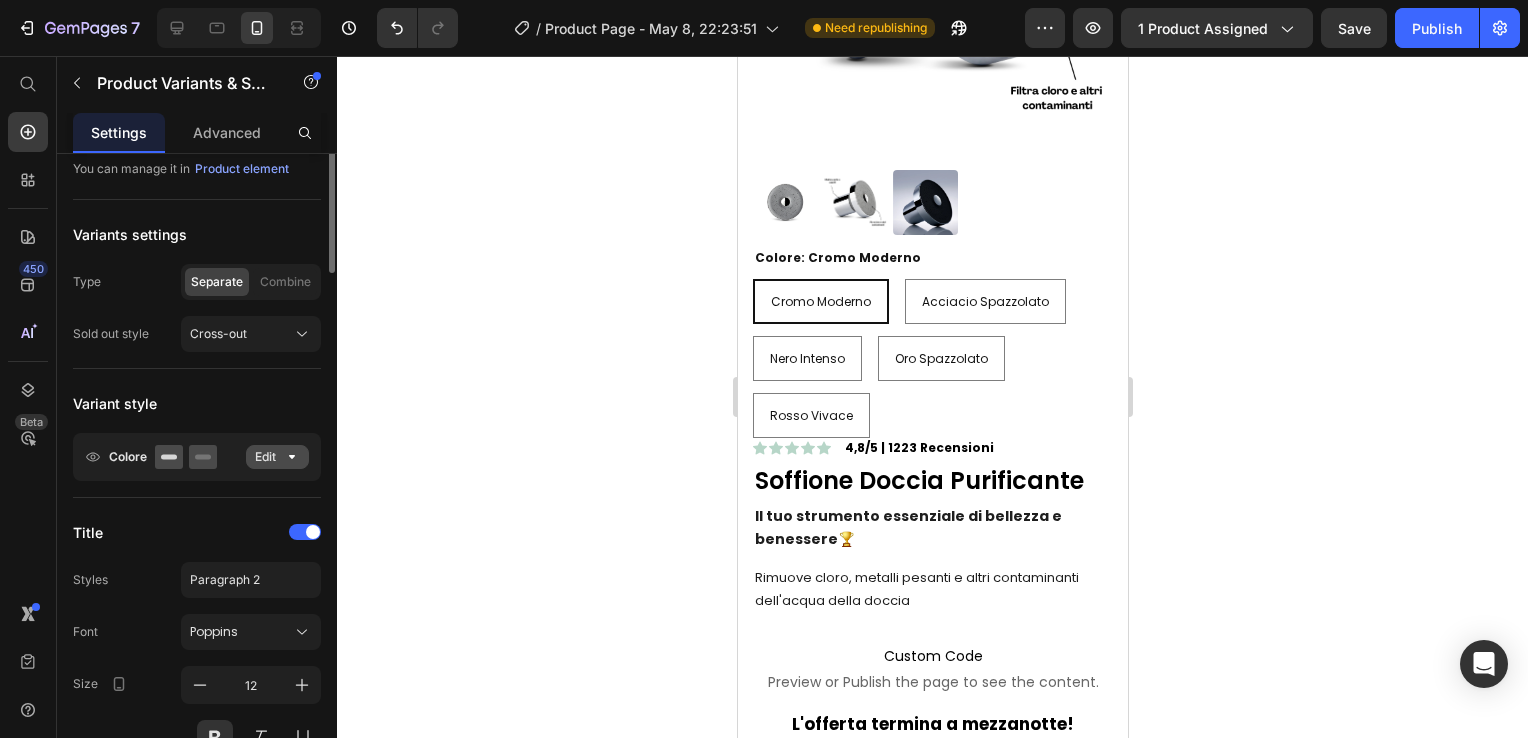 scroll, scrollTop: 0, scrollLeft: 0, axis: both 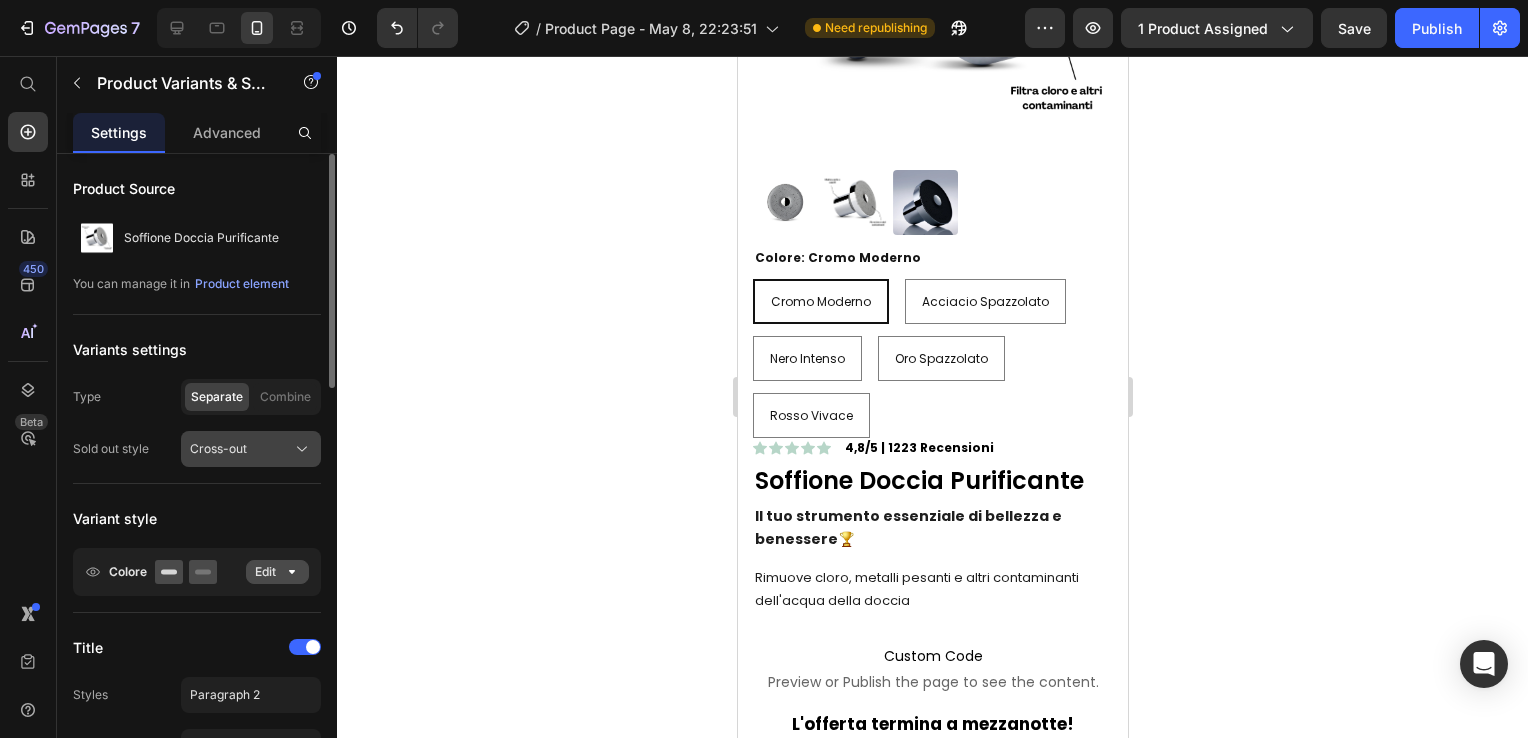 click on "Cross-out" at bounding box center (251, 449) 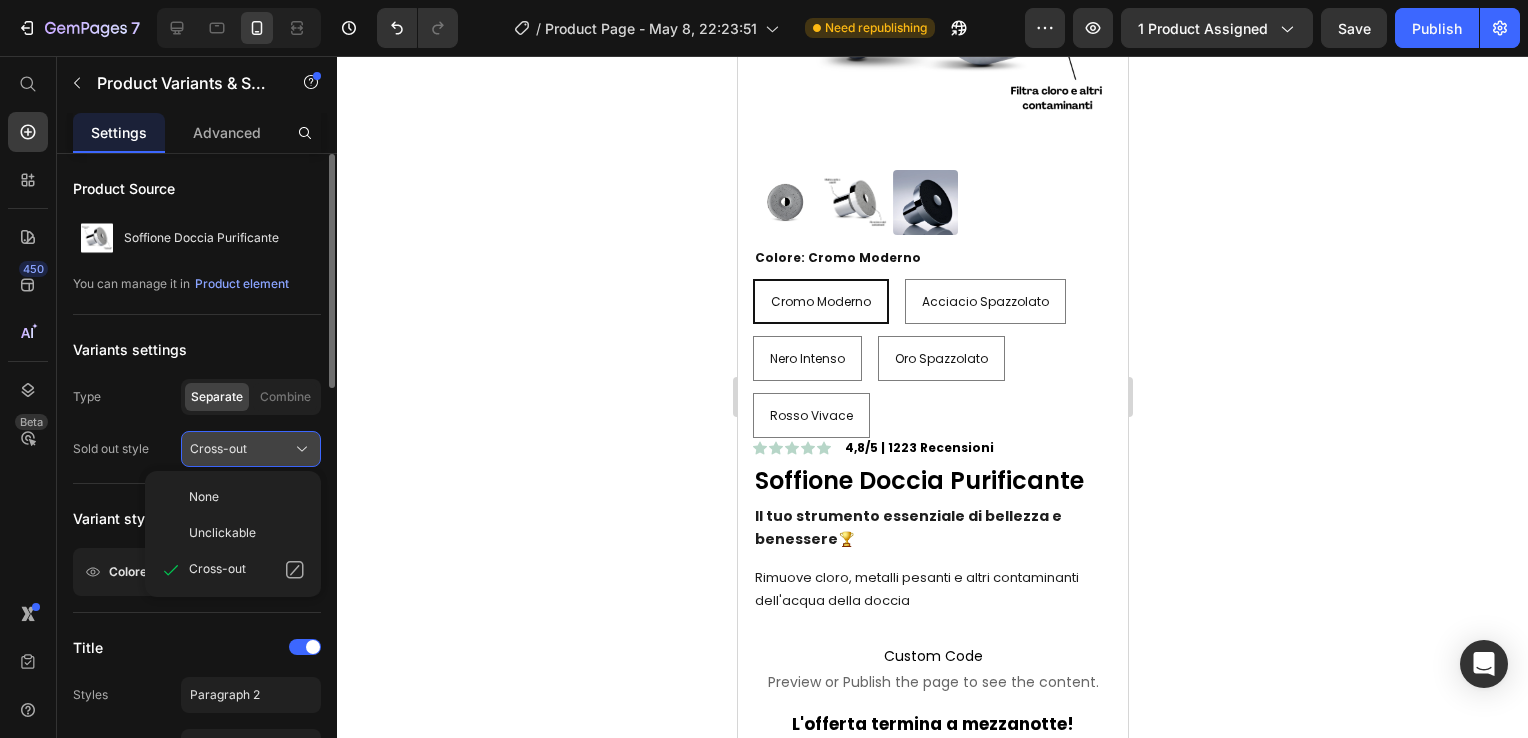 click on "Cross-out" at bounding box center (251, 449) 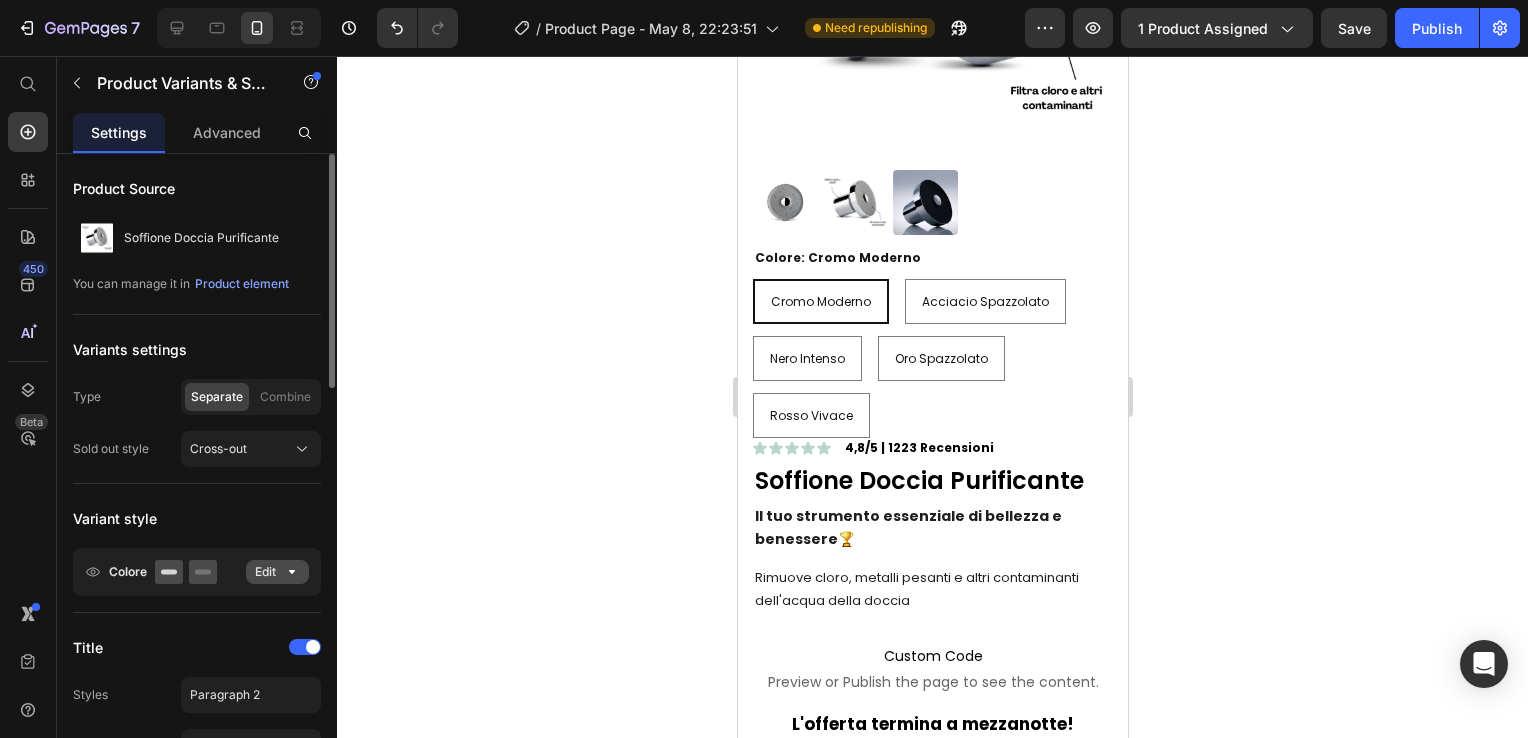 click on "Combine" 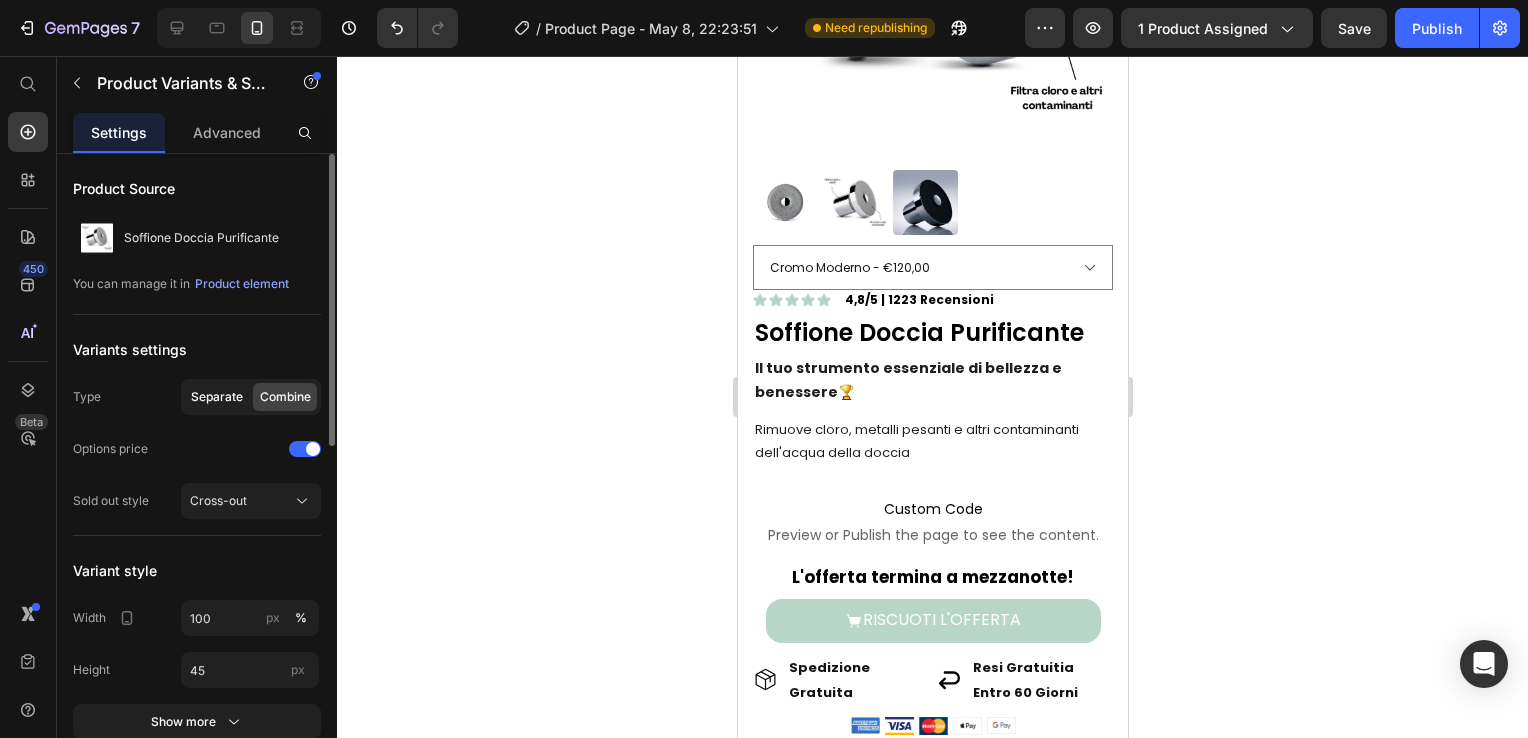 click on "Separate" 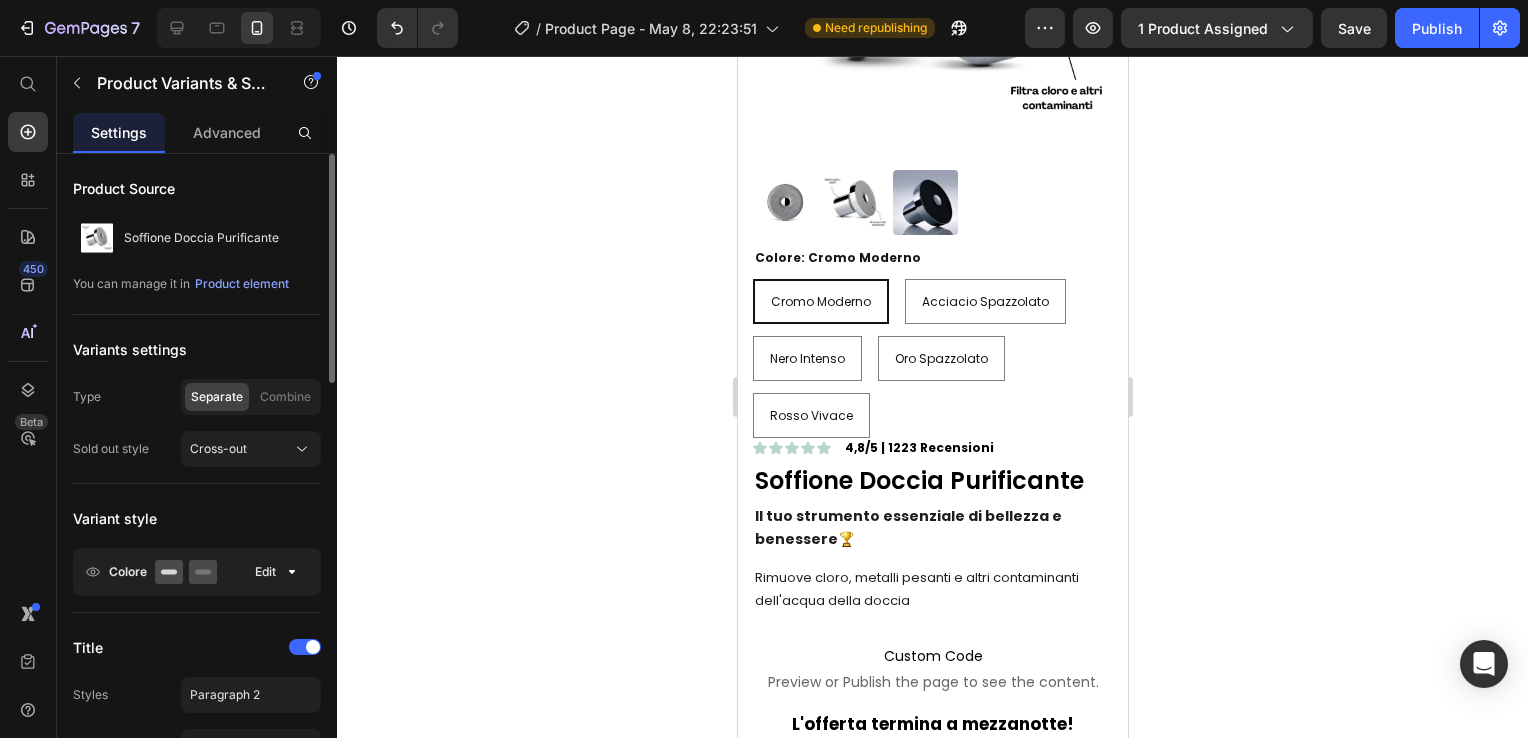 scroll, scrollTop: 200, scrollLeft: 0, axis: vertical 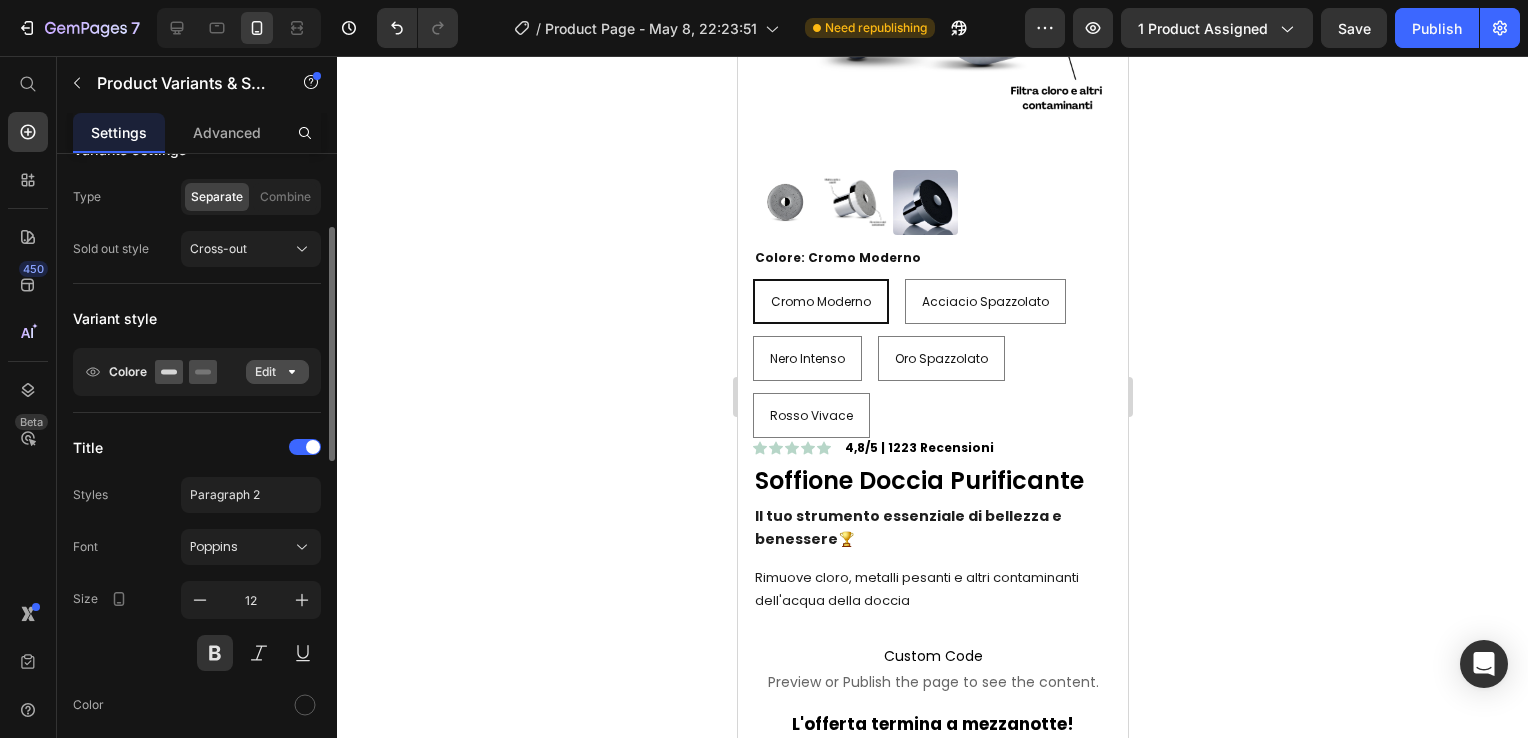 click on "Edit" at bounding box center (277, 372) 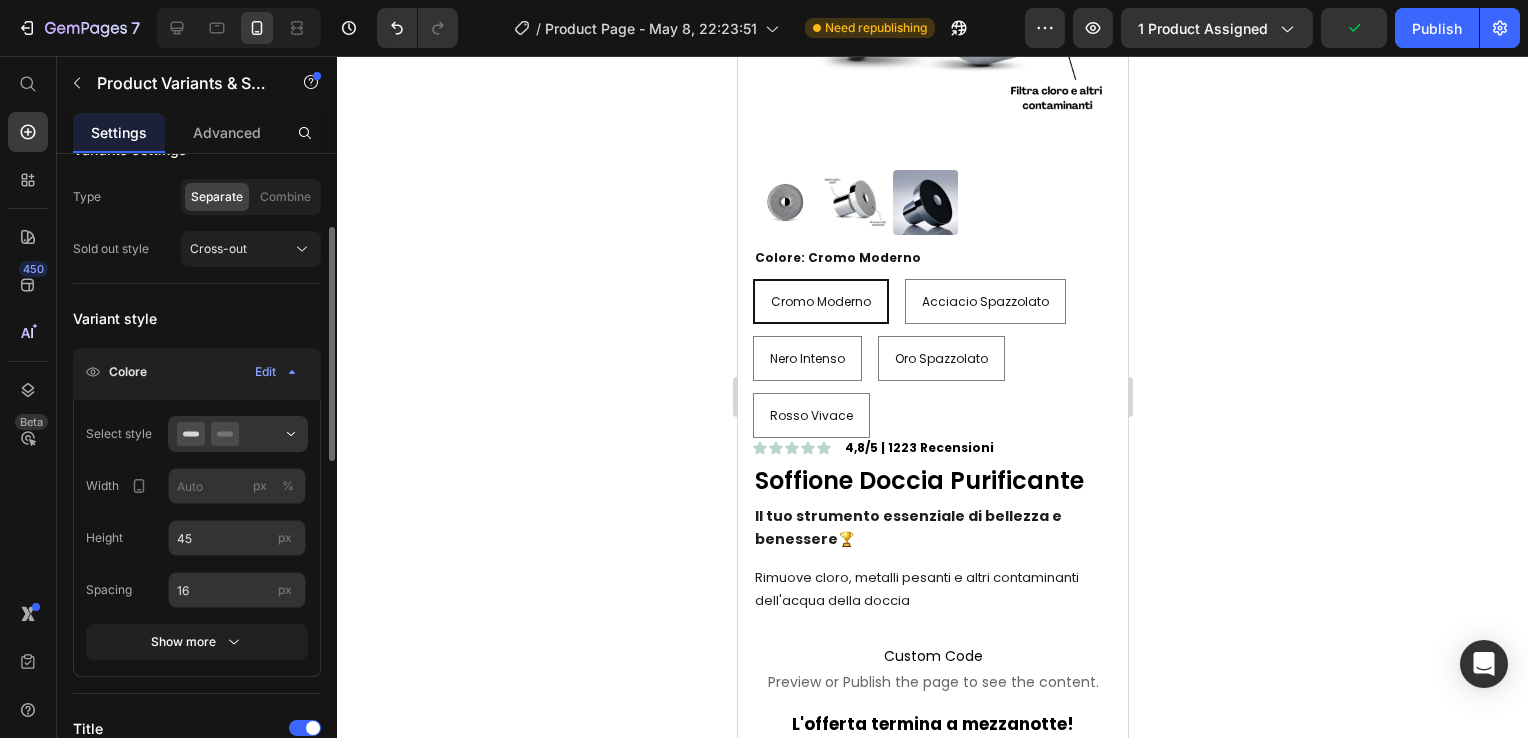 scroll, scrollTop: 400, scrollLeft: 0, axis: vertical 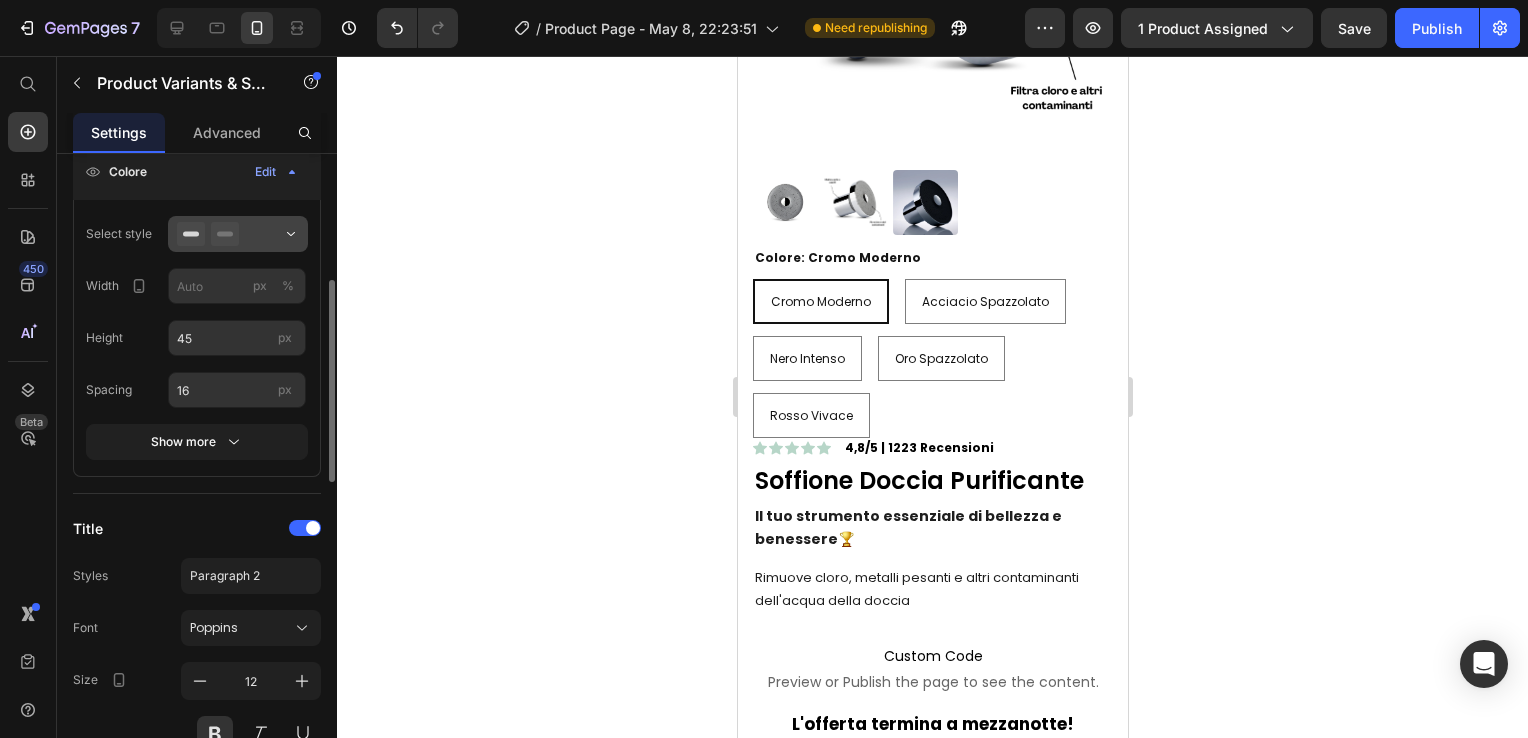 click at bounding box center (238, 234) 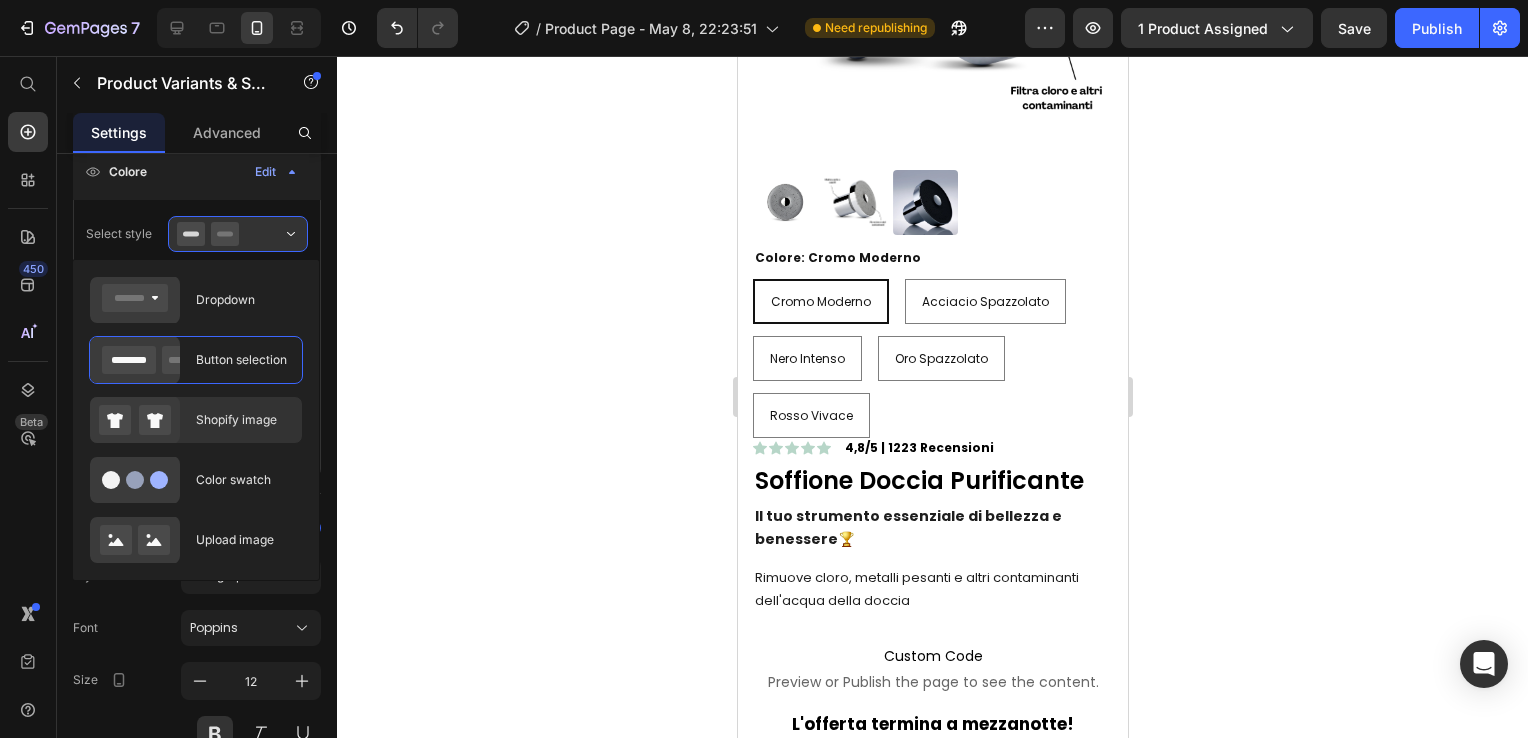 click on "Shopify image" at bounding box center (243, 420) 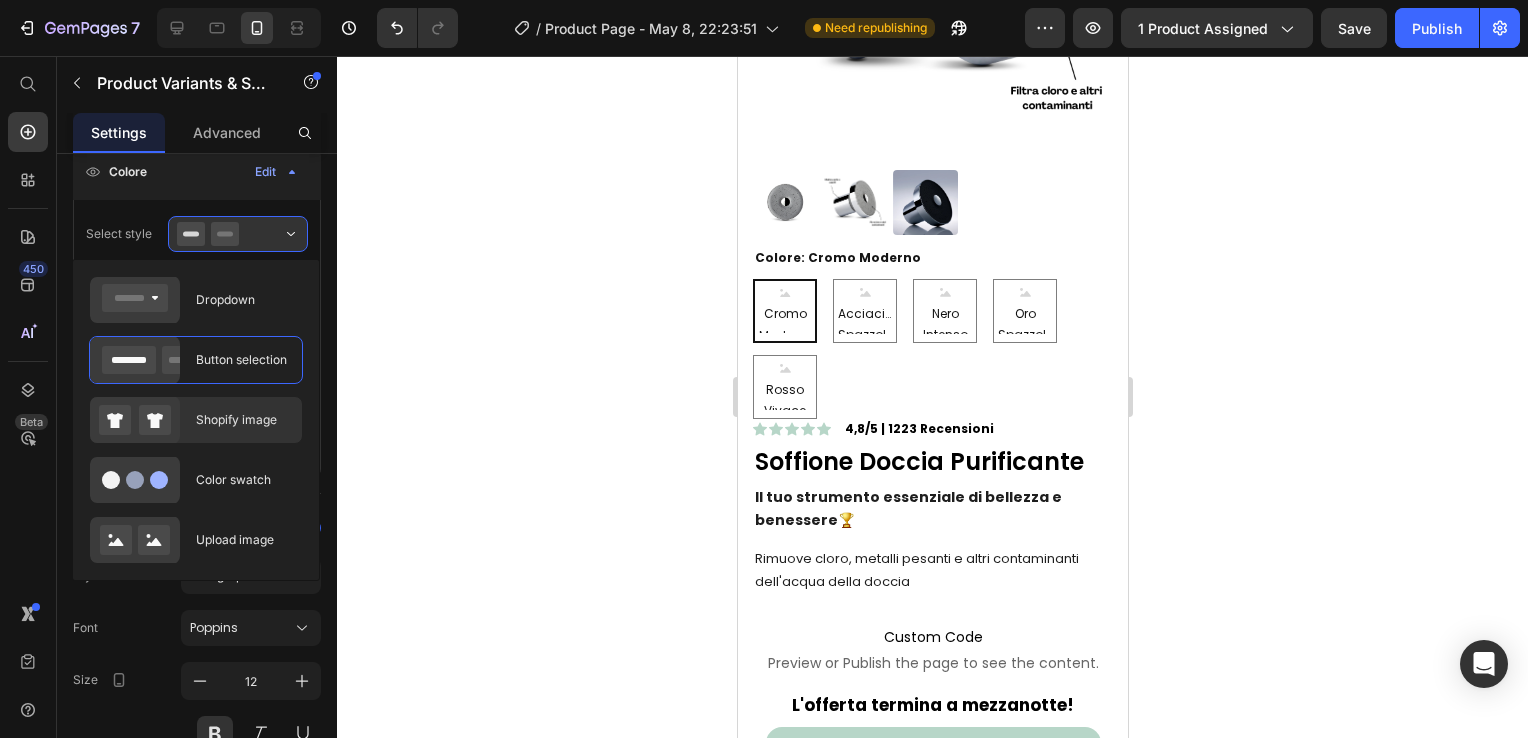 type on "64" 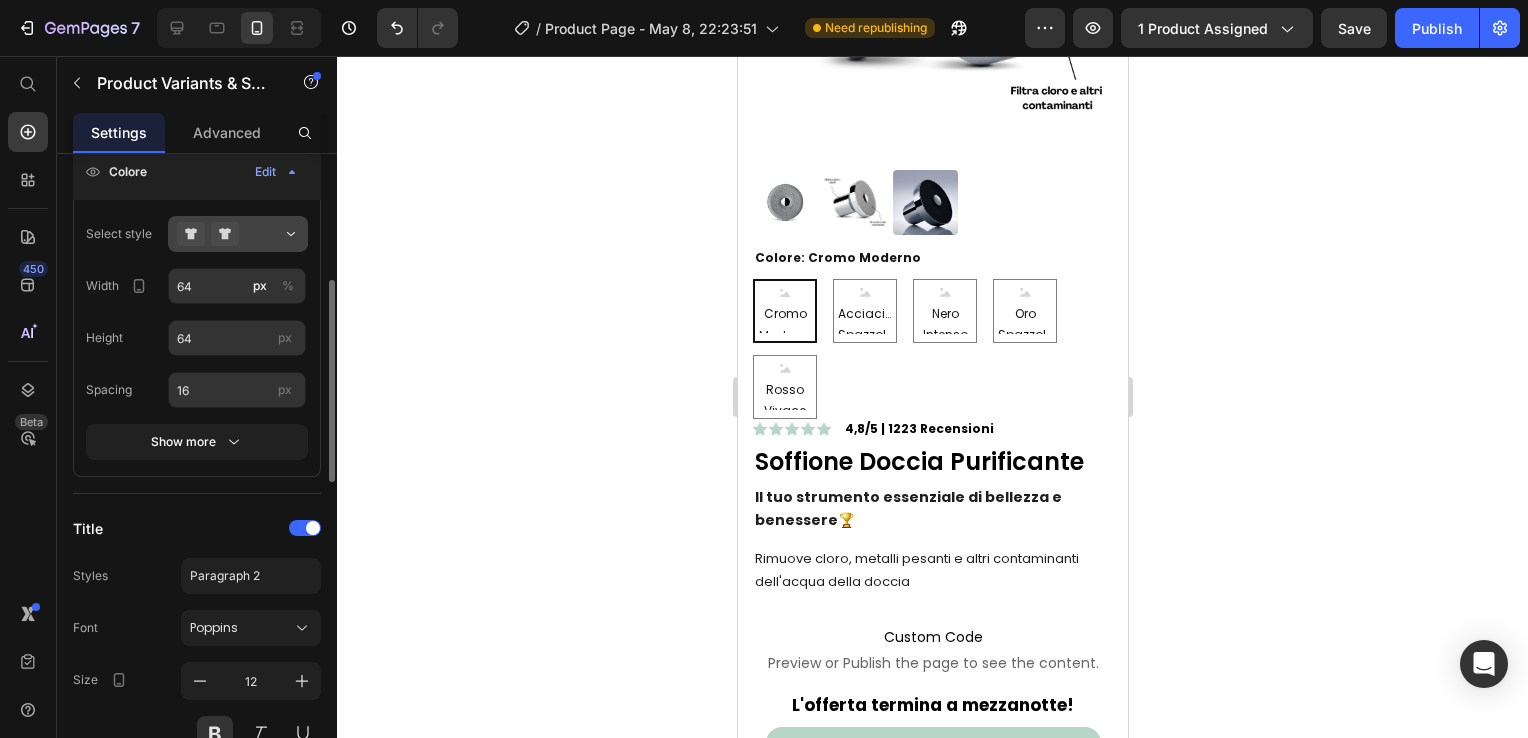 click at bounding box center [238, 234] 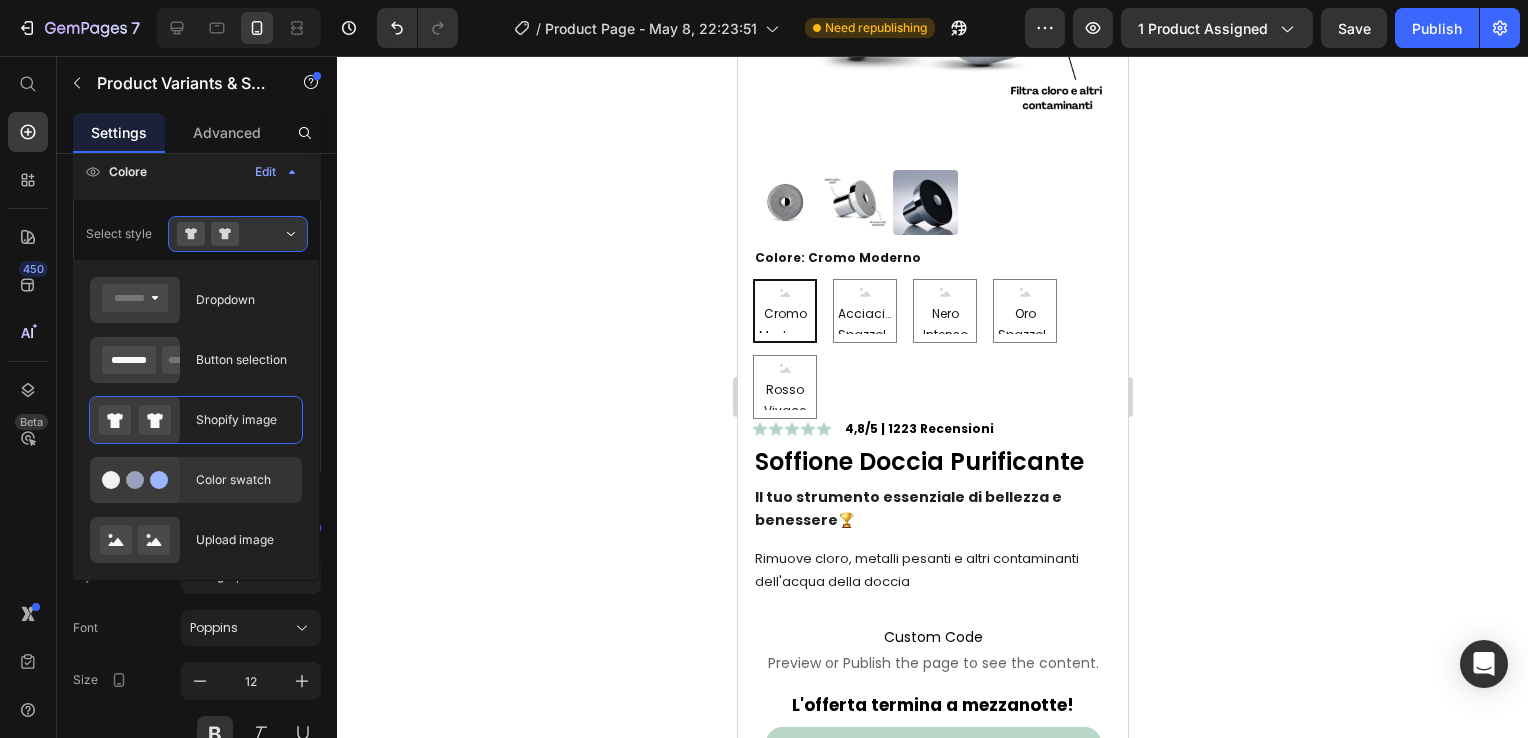 click on "Color swatch" at bounding box center (243, 480) 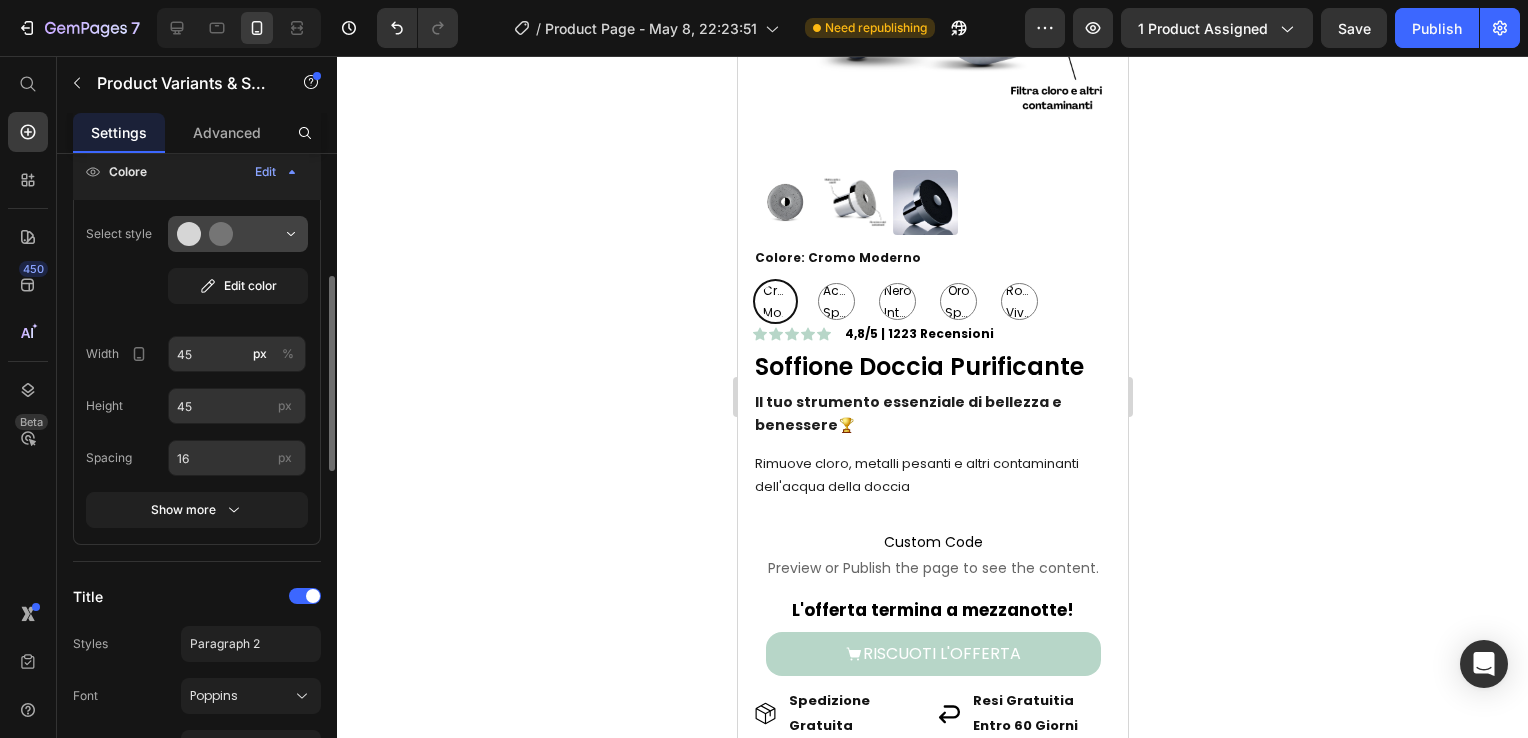 click at bounding box center (238, 234) 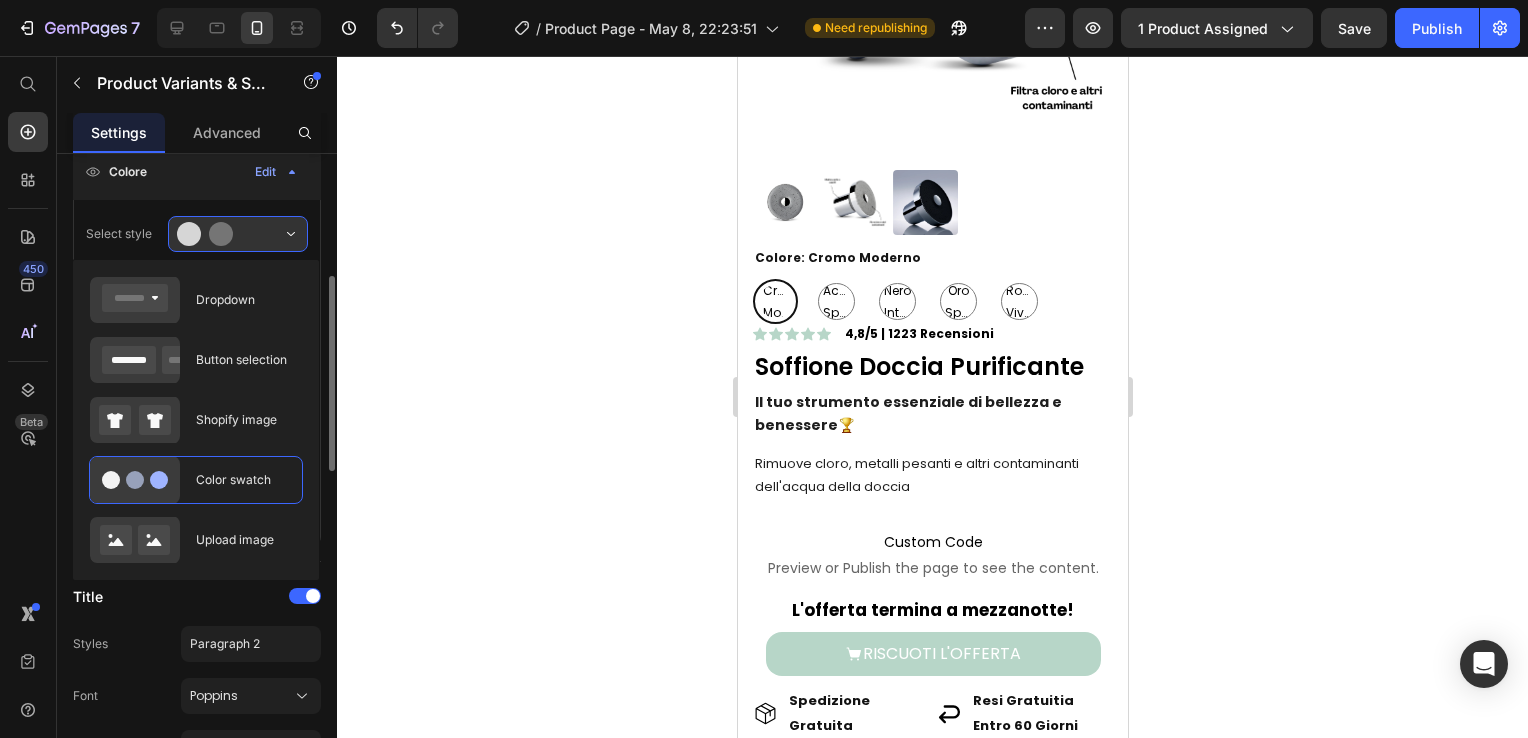 drag, startPoint x: 244, startPoint y: 529, endPoint x: 320, endPoint y: 434, distance: 121.65936 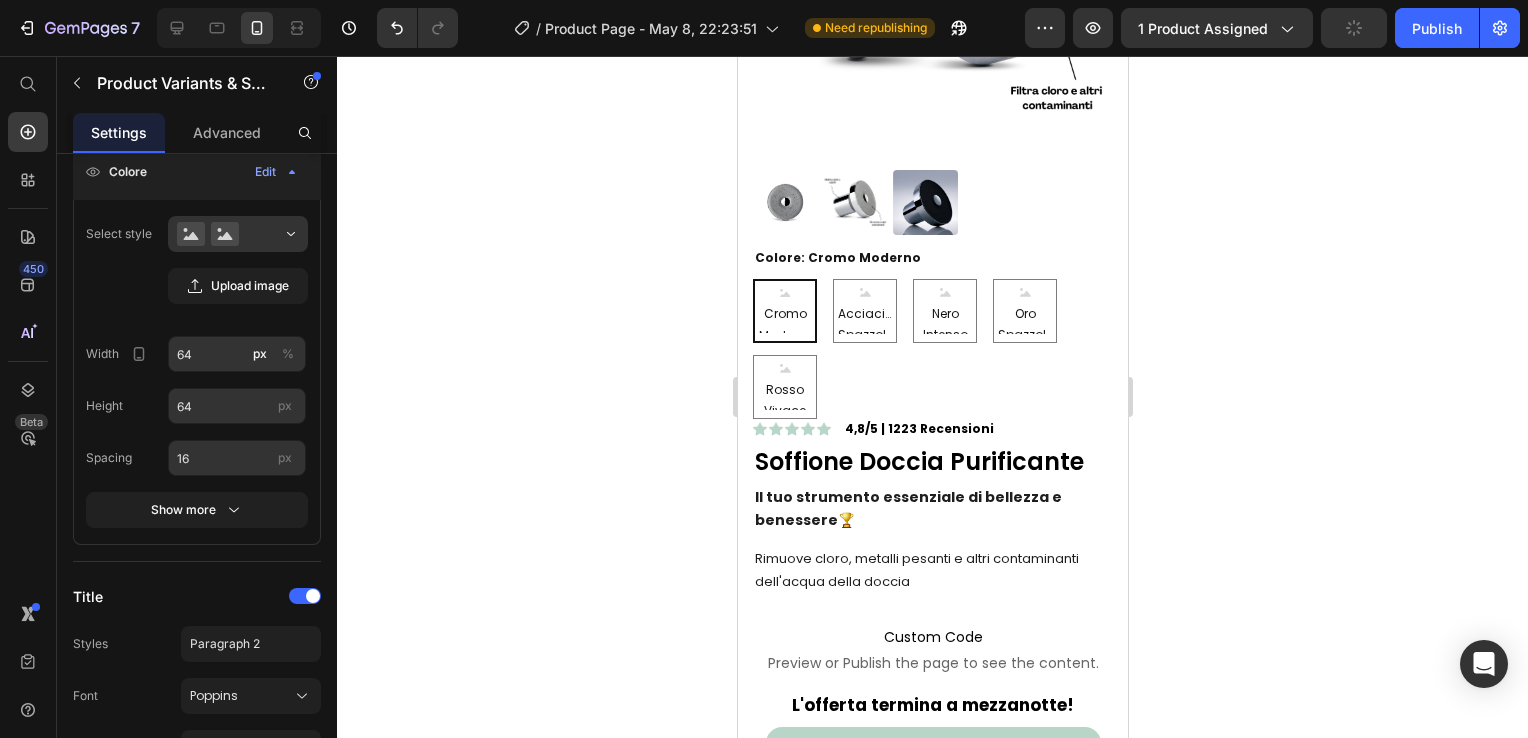 click on "Cromo Moderno" at bounding box center [784, 318] 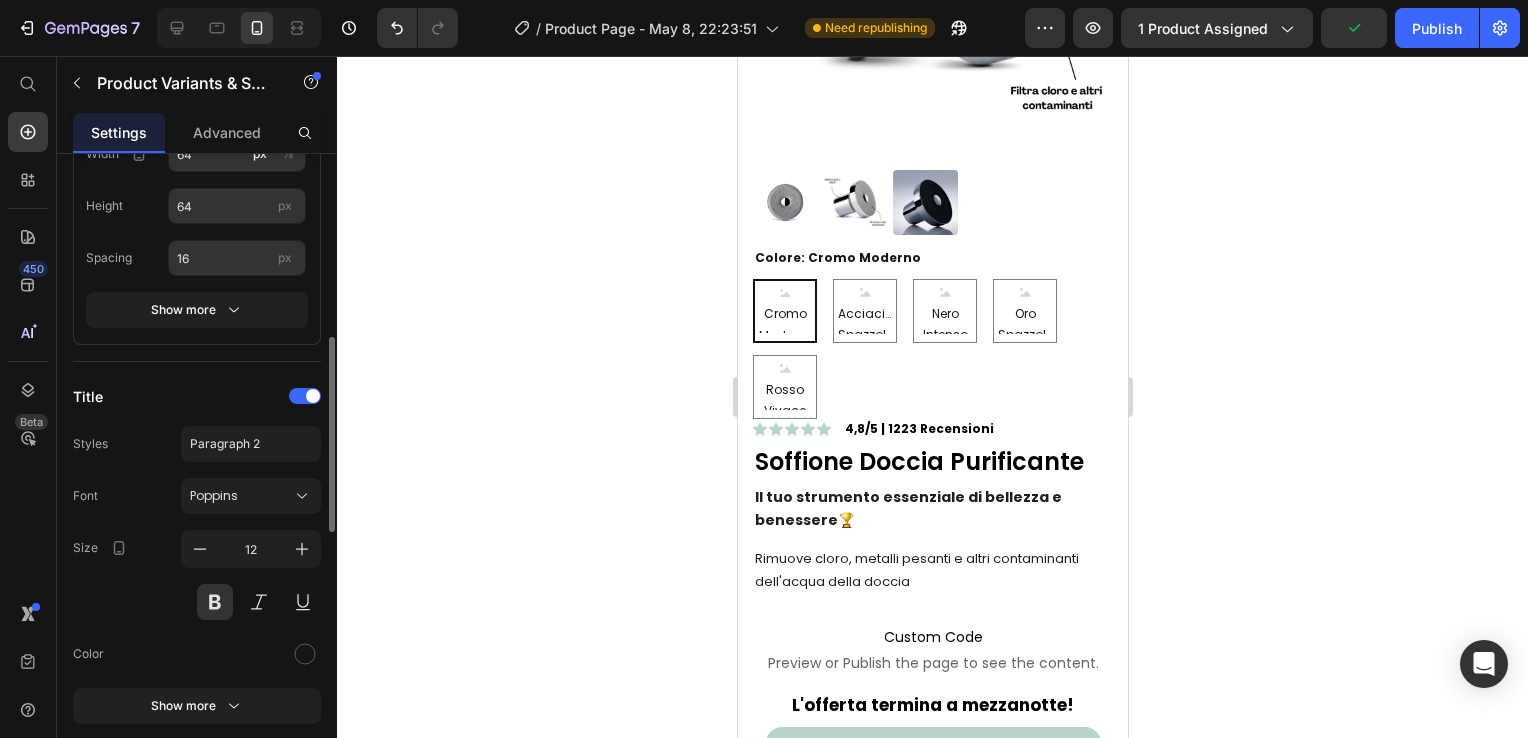 scroll, scrollTop: 400, scrollLeft: 0, axis: vertical 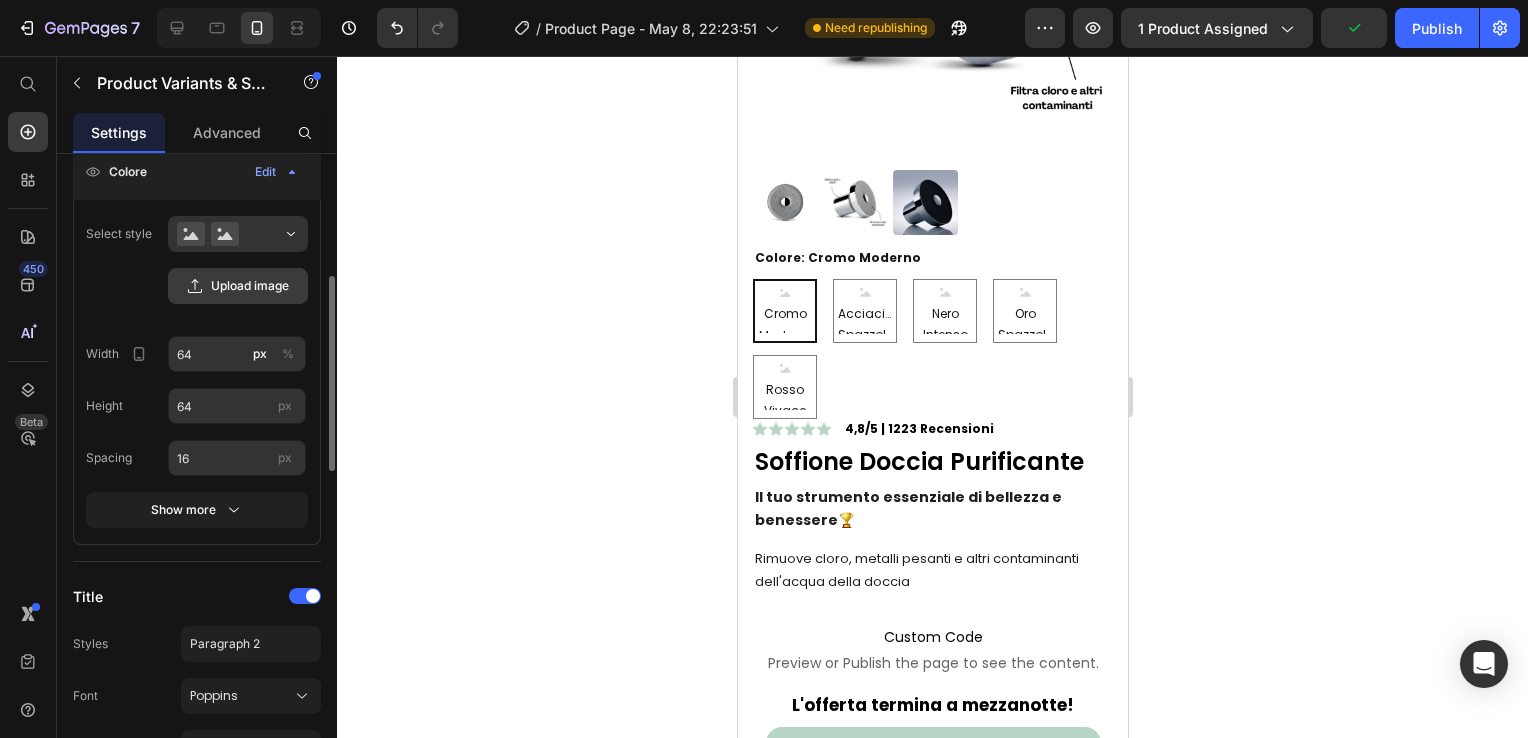 click on "Upload image" at bounding box center (238, 286) 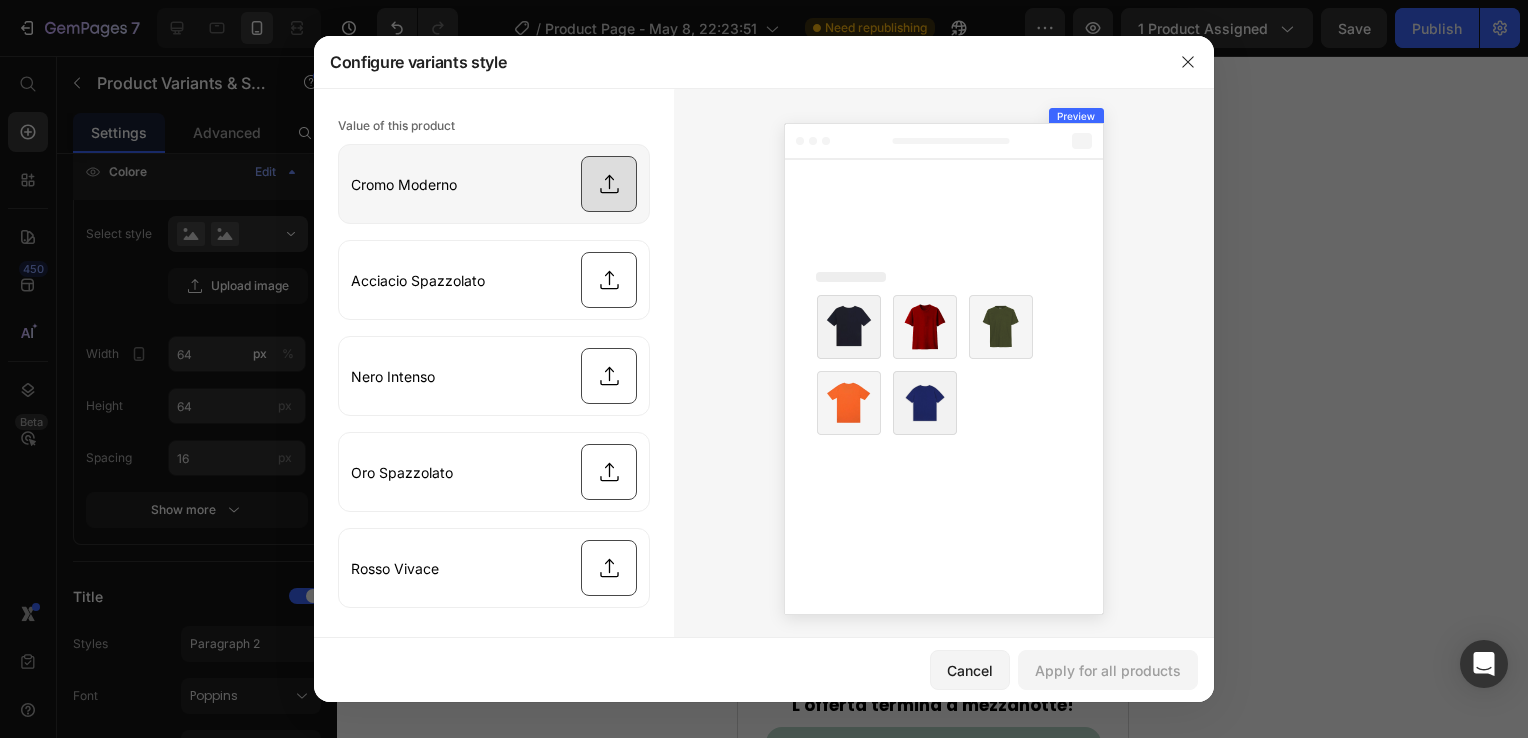click at bounding box center [494, 184] 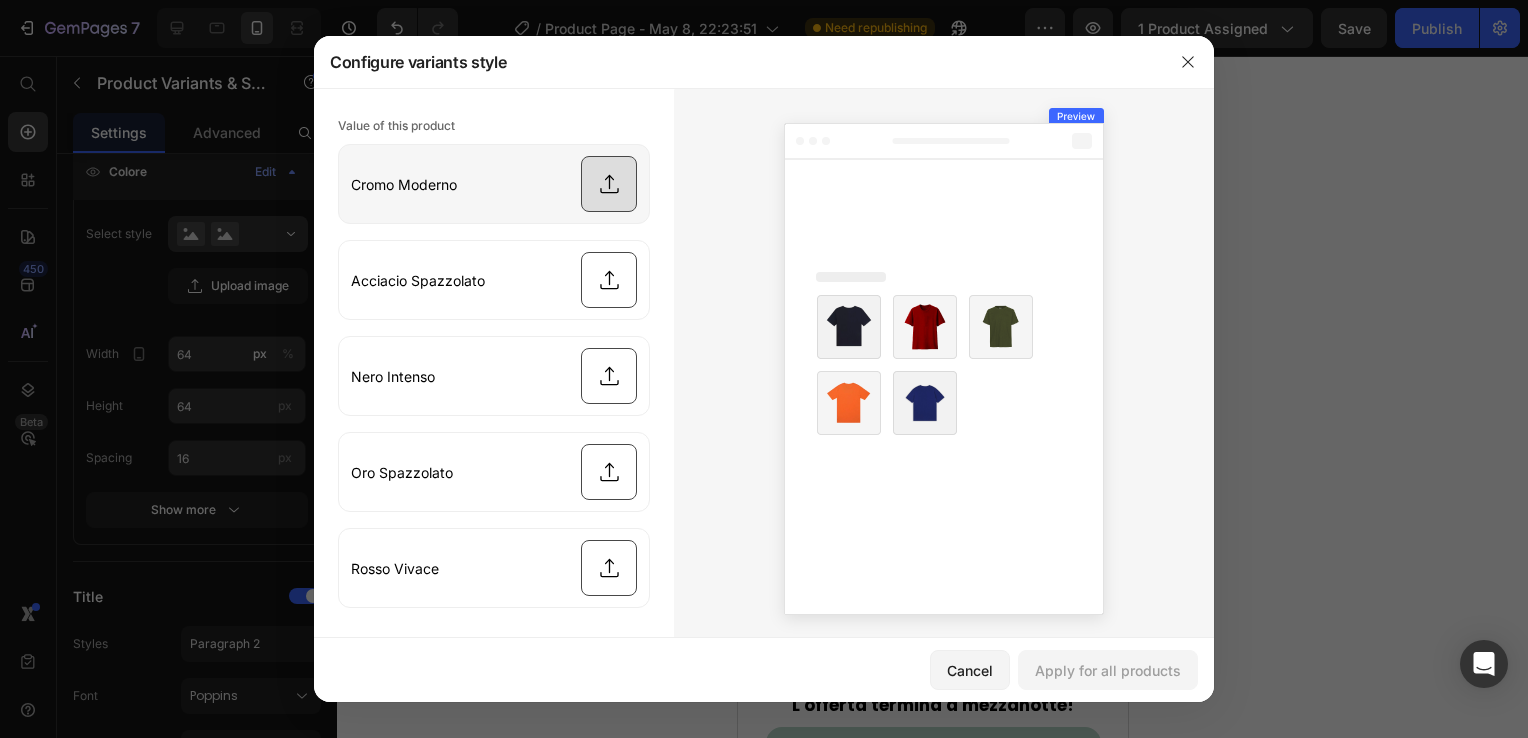 type on "C:\fakepath\chrome-swatch-icon.avif" 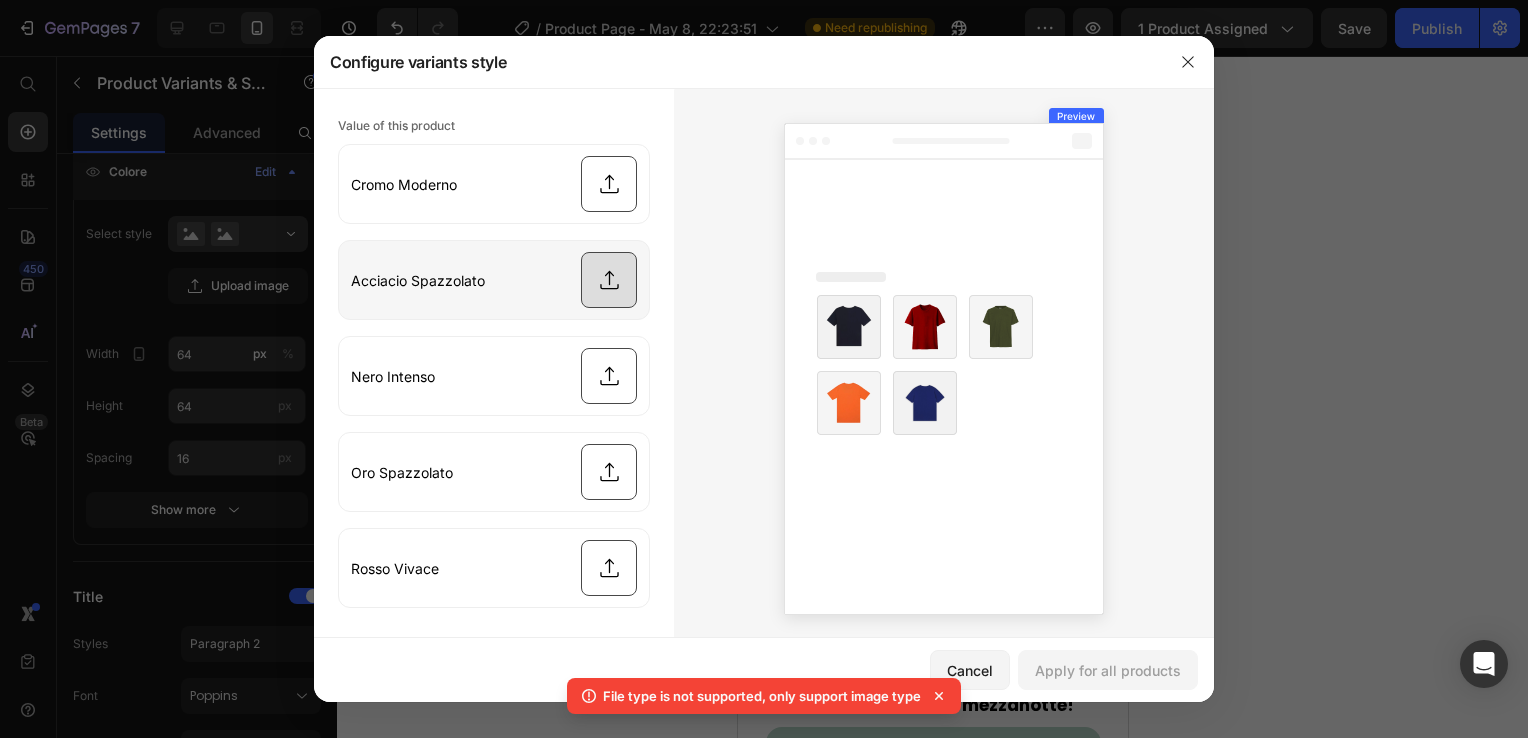 click at bounding box center (494, 280) 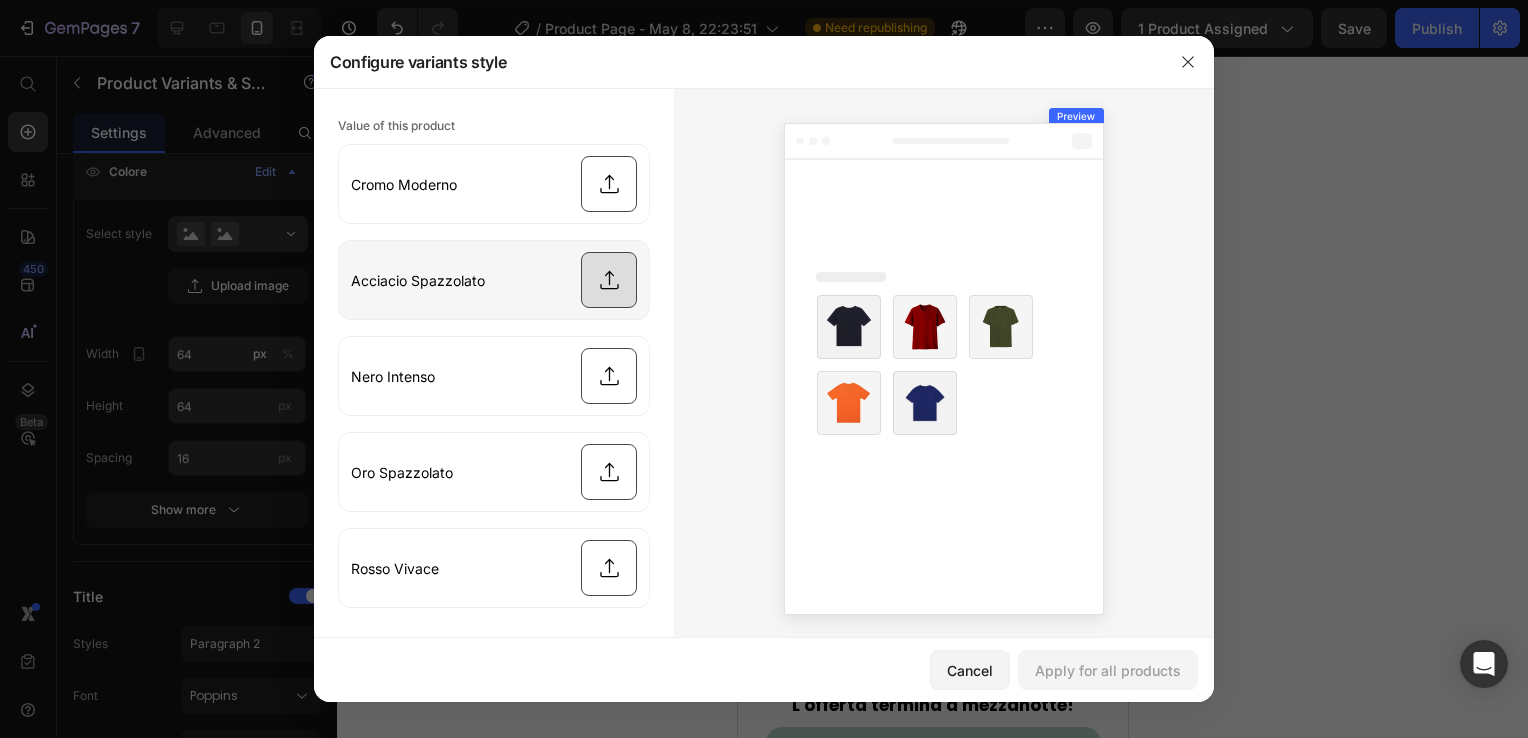 type on "C:\fakepath\steel-swatch-icon.webp" 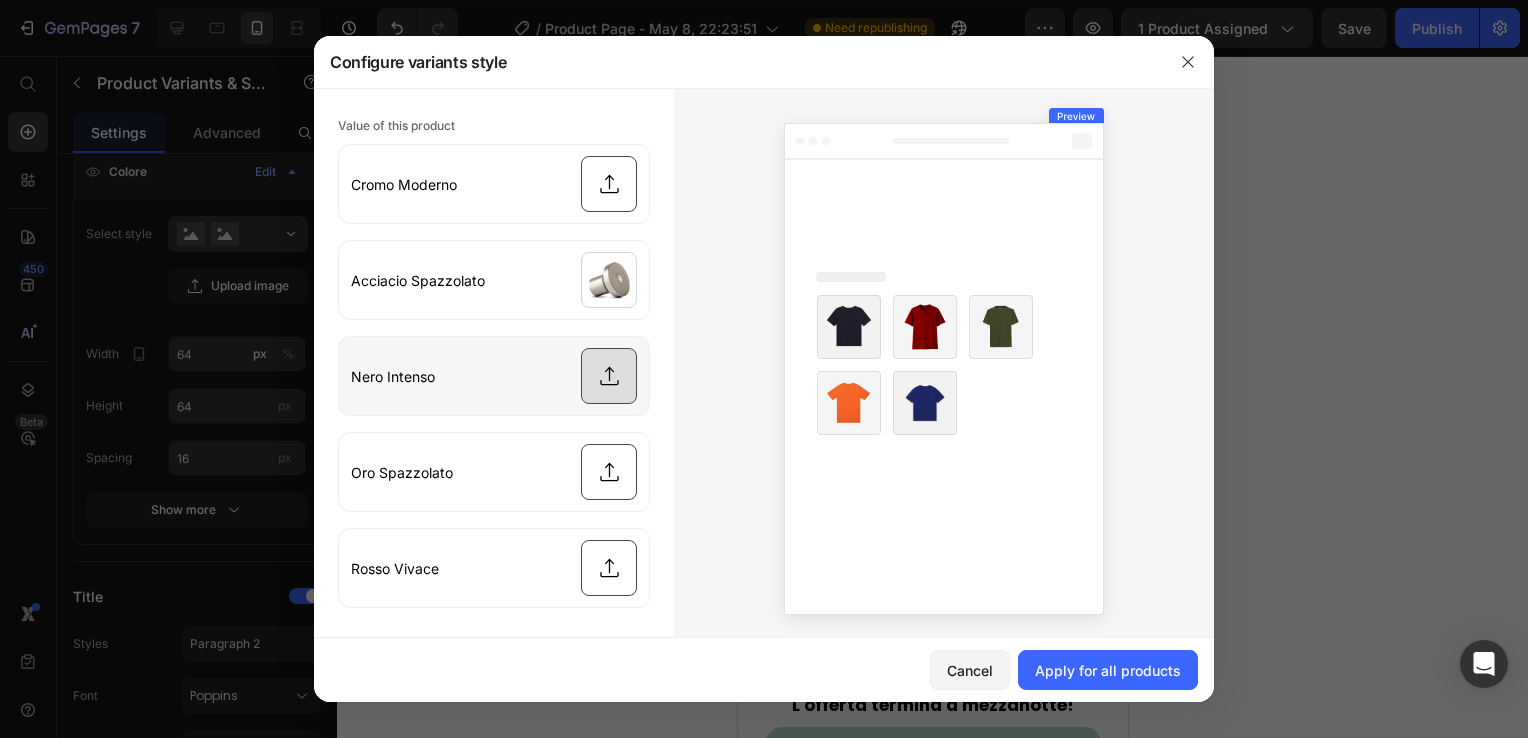 click at bounding box center (494, 376) 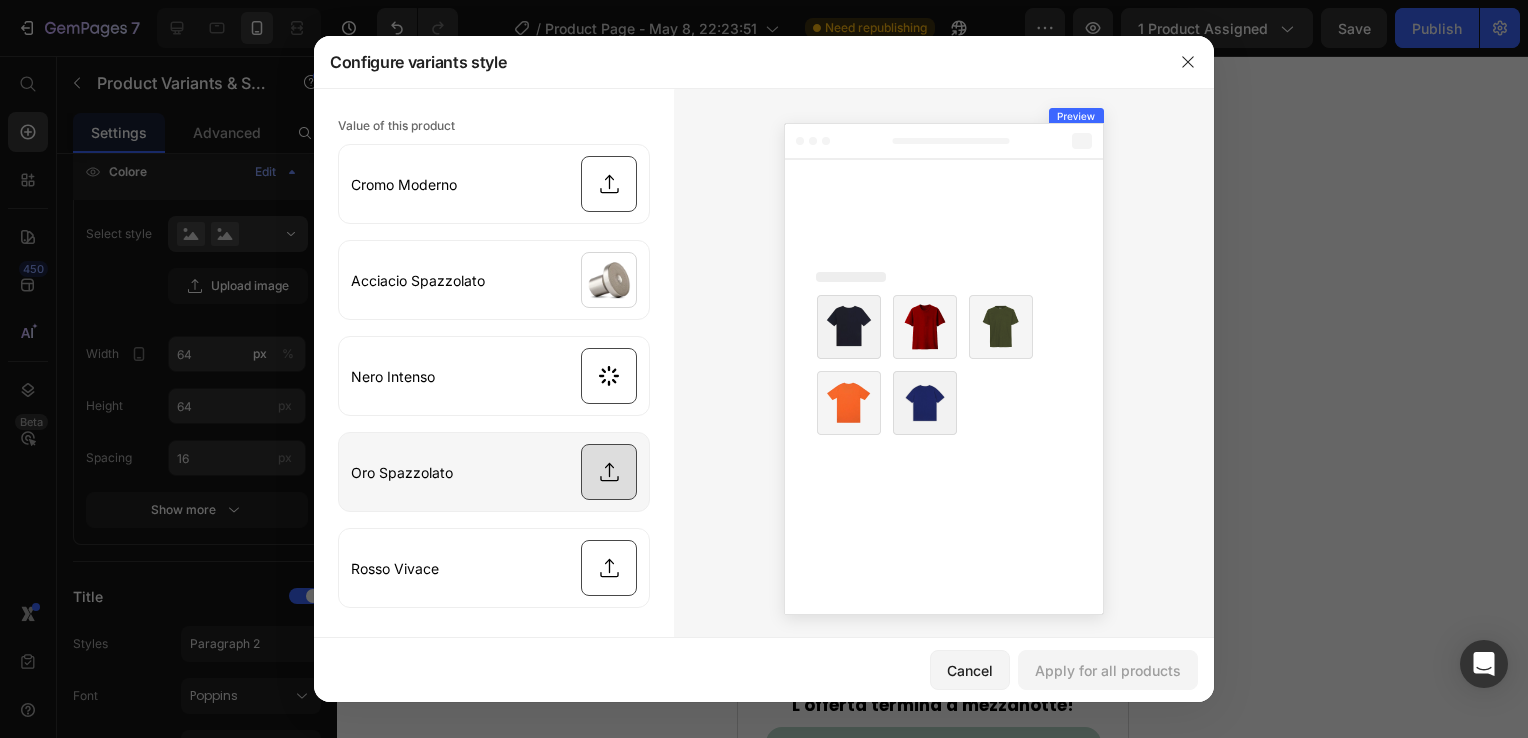 click at bounding box center (494, 472) 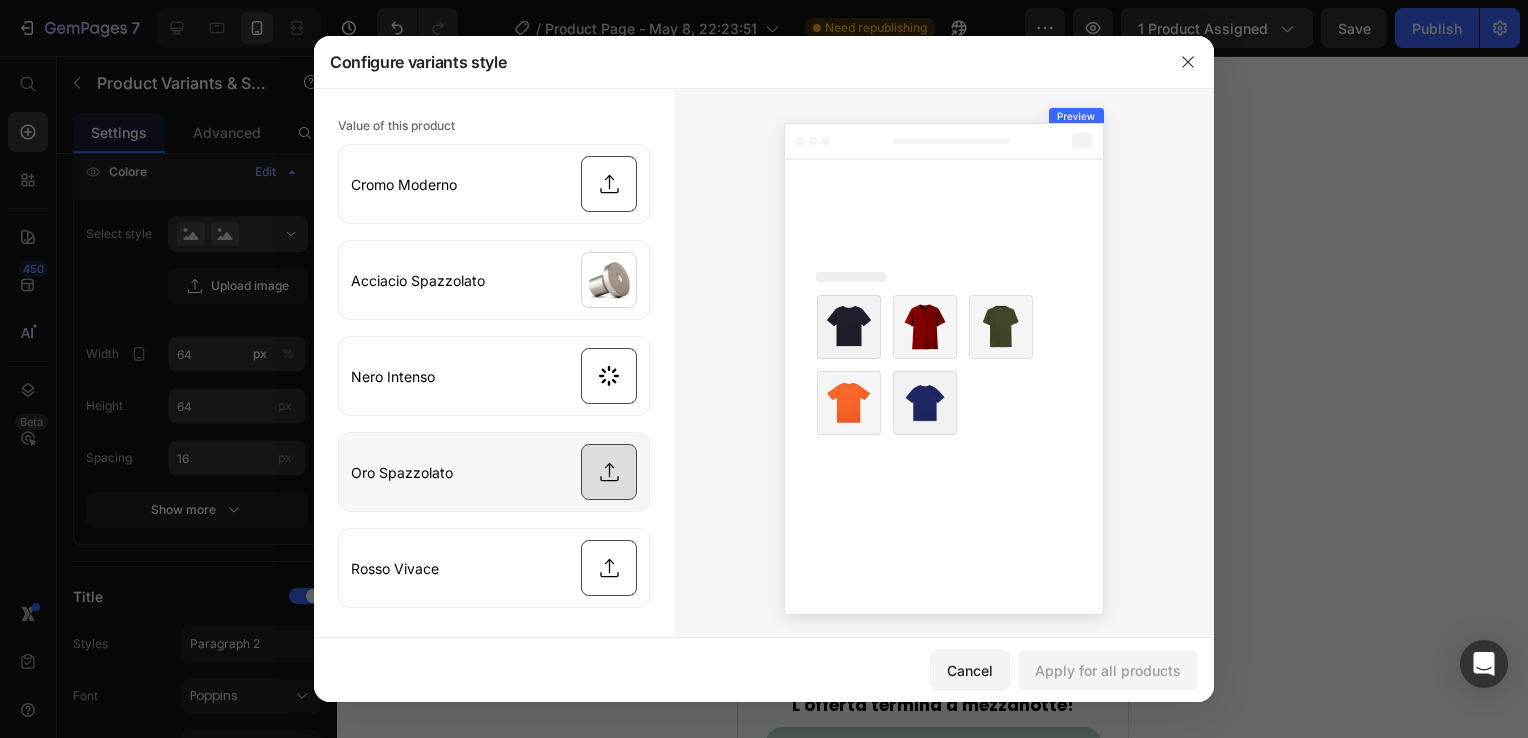 type on "C:\fakepath\gold-swatch-icon.avif" 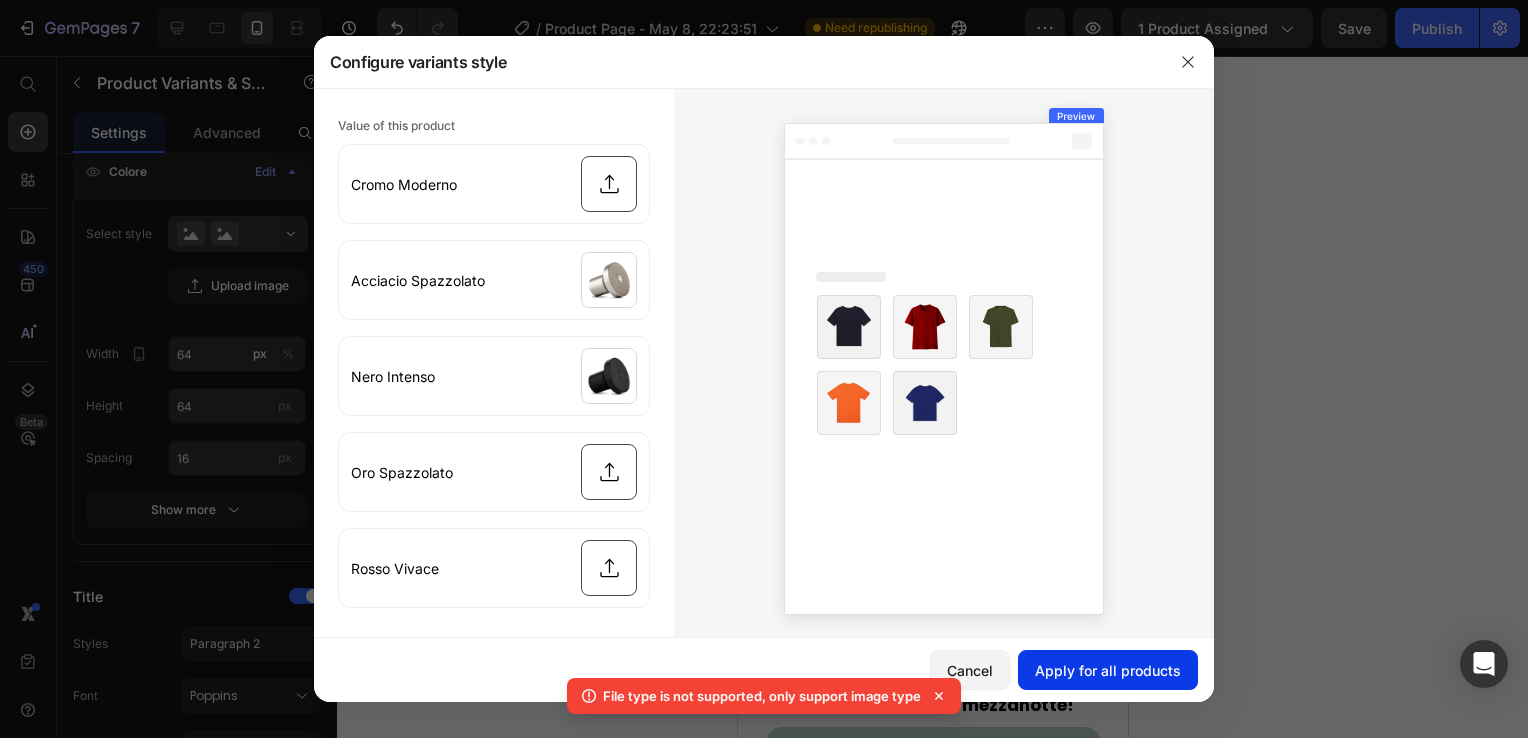 click on "Apply for all products" 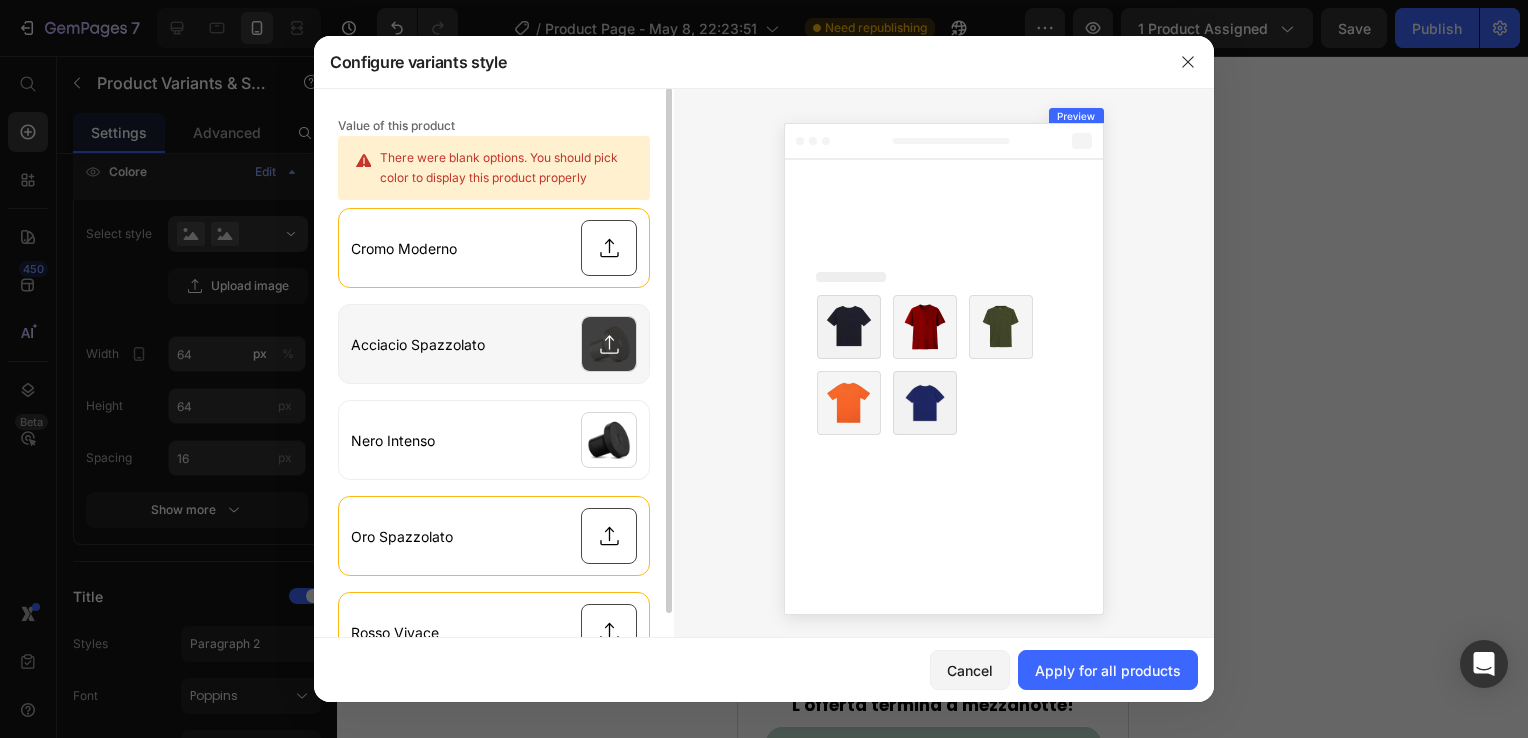 scroll, scrollTop: 29, scrollLeft: 0, axis: vertical 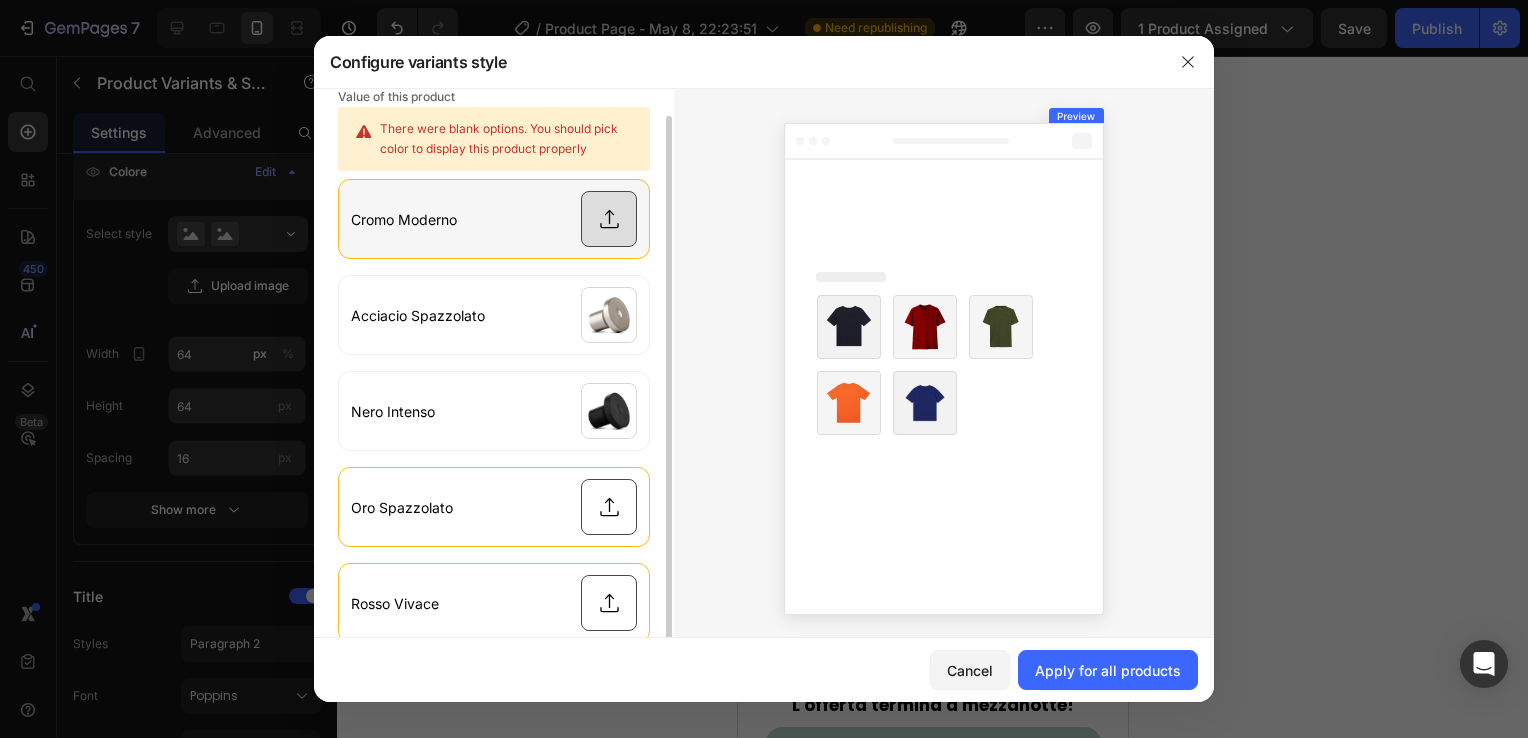 click at bounding box center (494, 219) 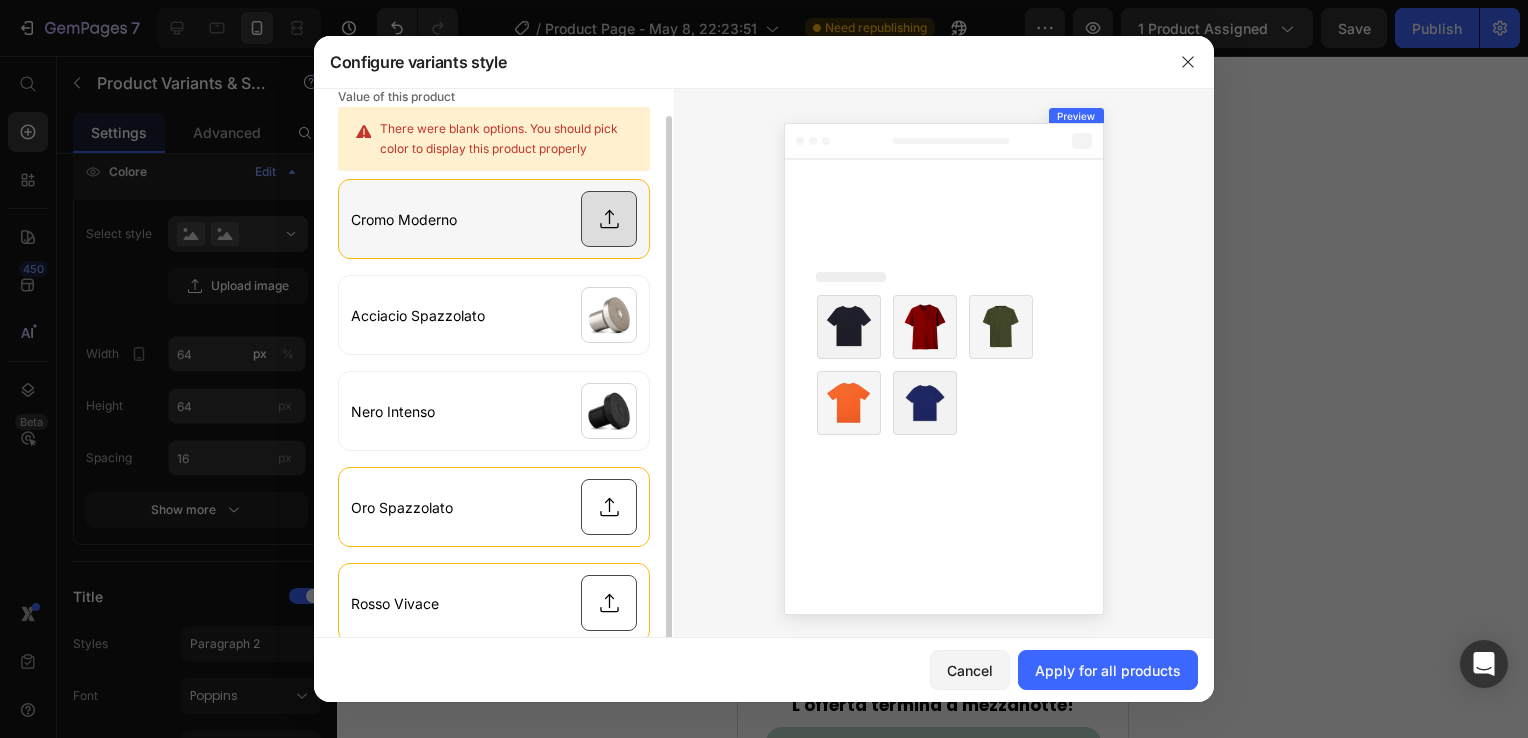 type on "C:\fakepath\pdp-accordion-img_1 (1).webp" 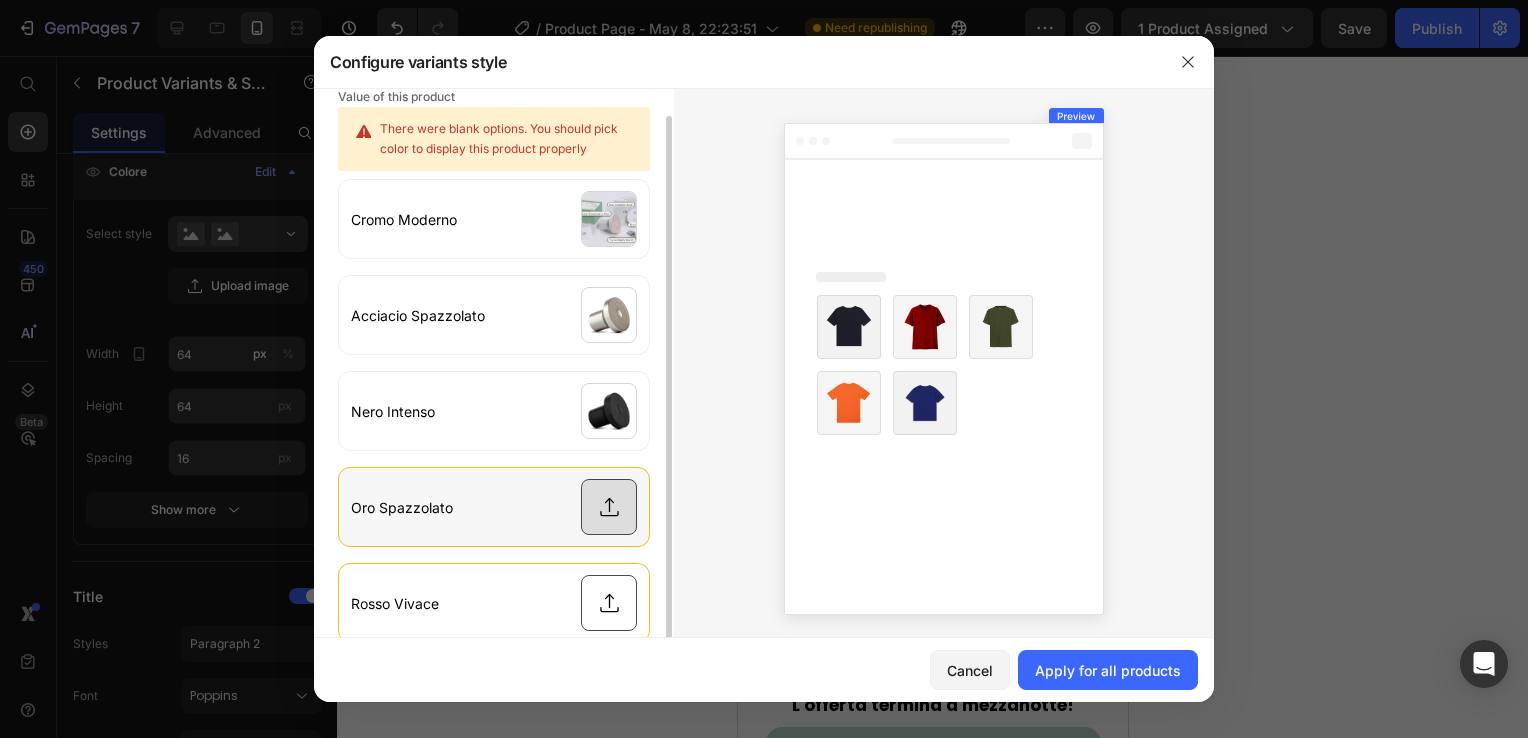 click at bounding box center [494, 507] 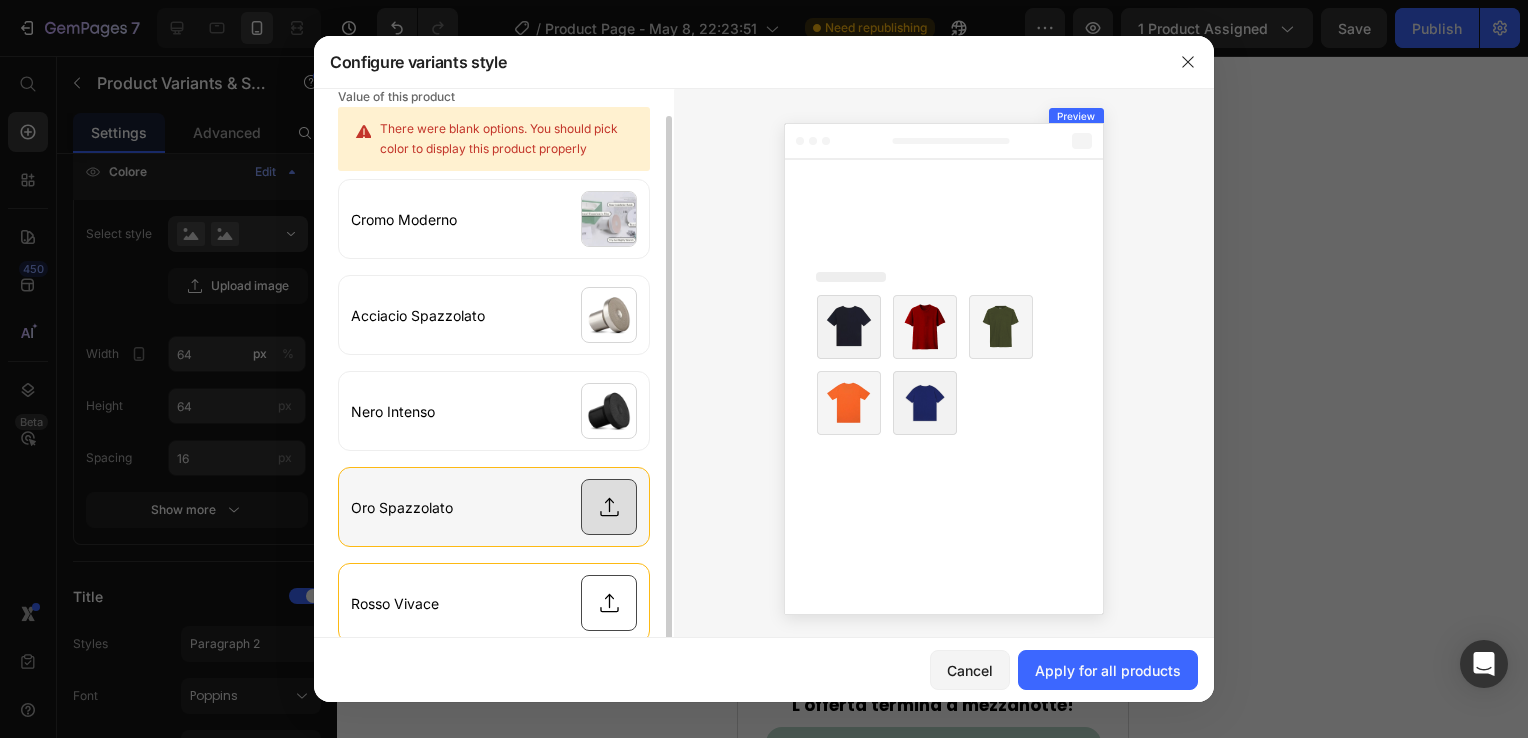 type on "C:\fakepath\pdp-accordion-img_1 (1).jpg" 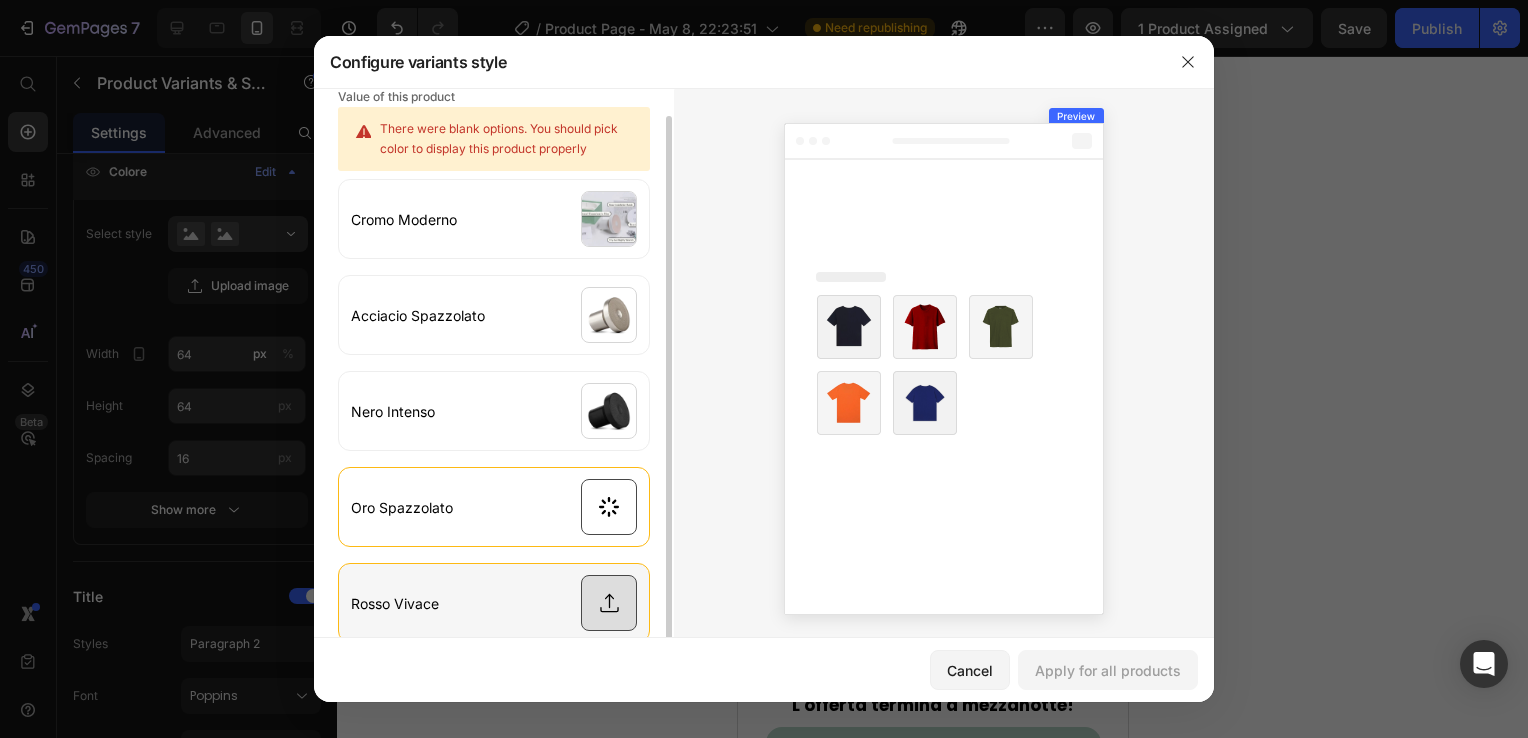 click at bounding box center (494, 603) 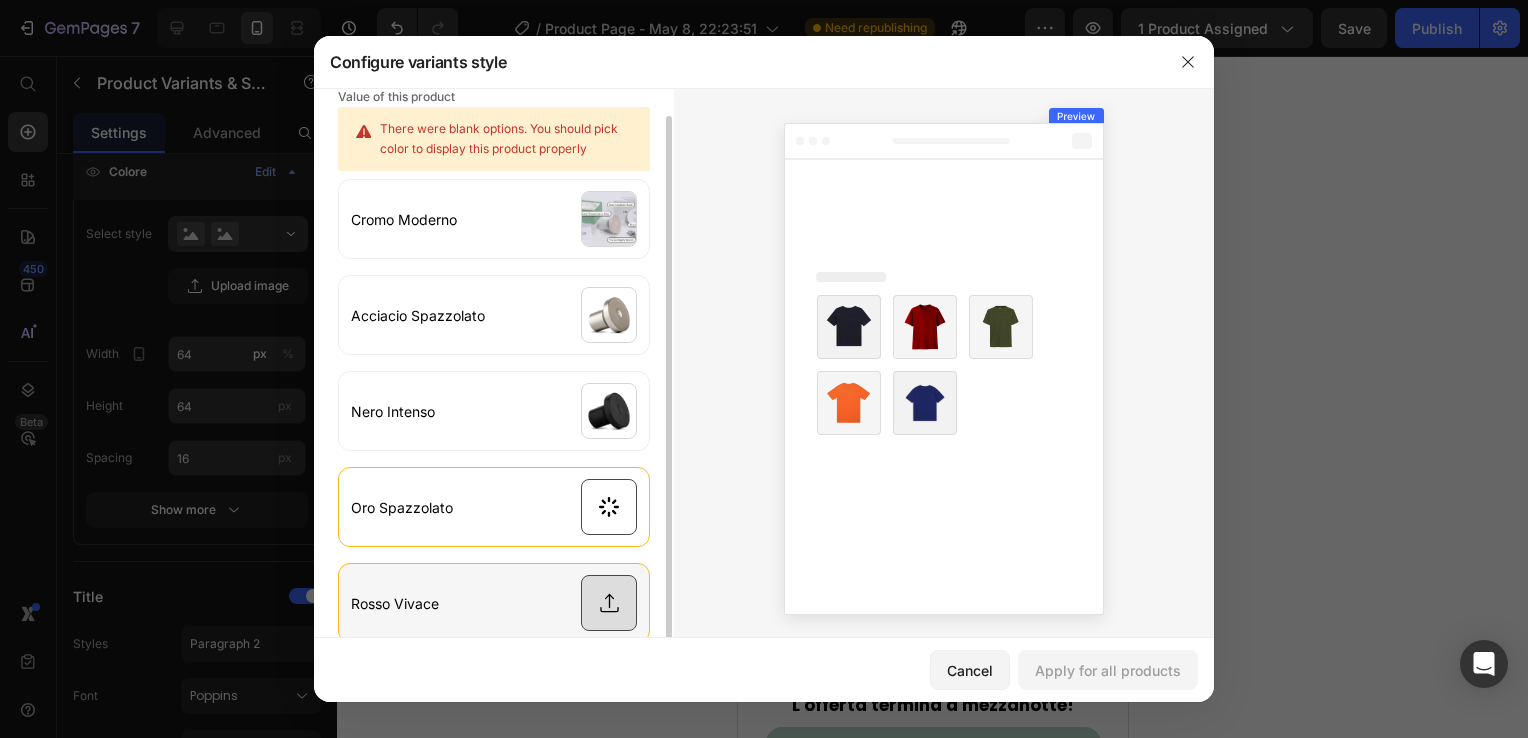 type on "C:\fakepath\Black and White Minimalist Bottle Mockup Instagram Post (5).png" 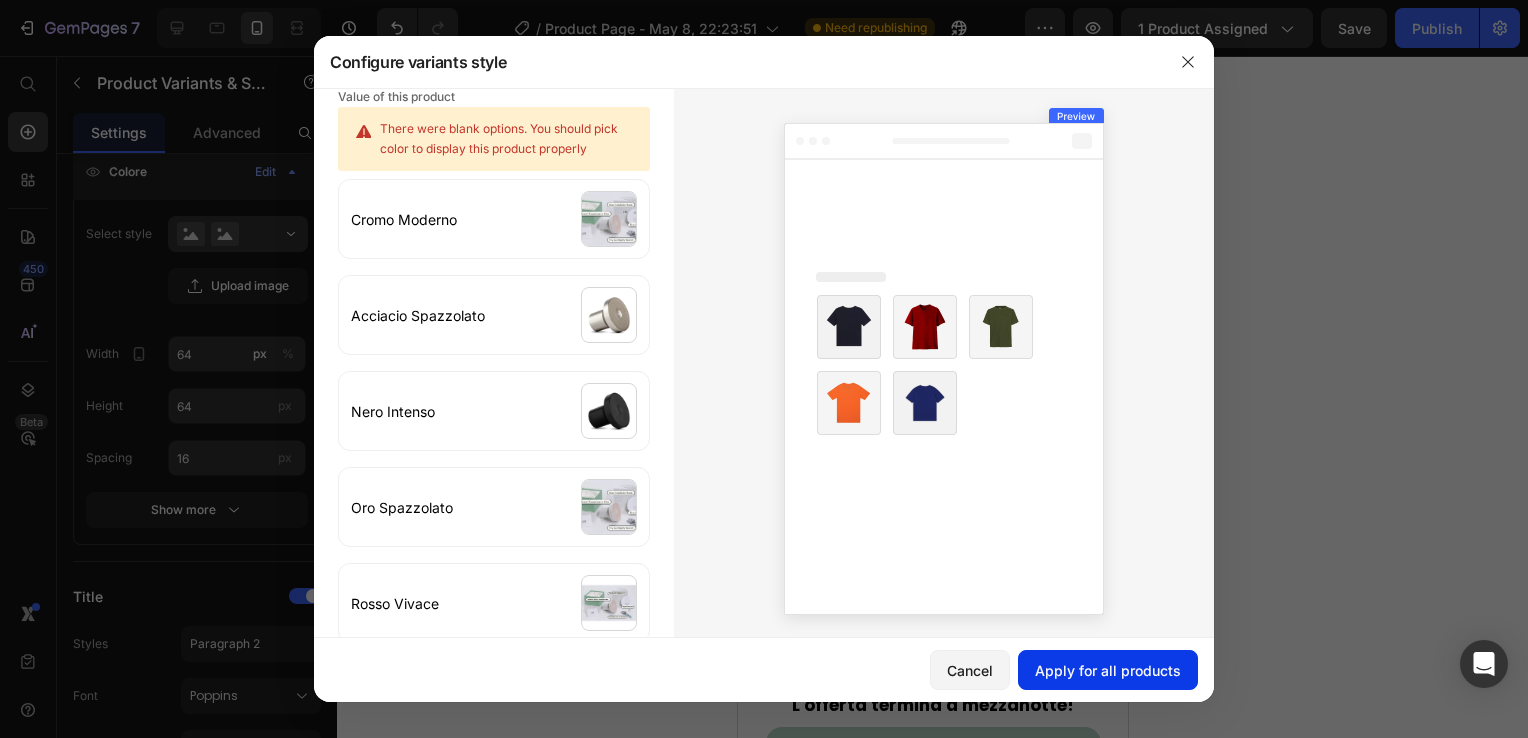 drag, startPoint x: 1133, startPoint y: 678, endPoint x: 356, endPoint y: 574, distance: 783.9292 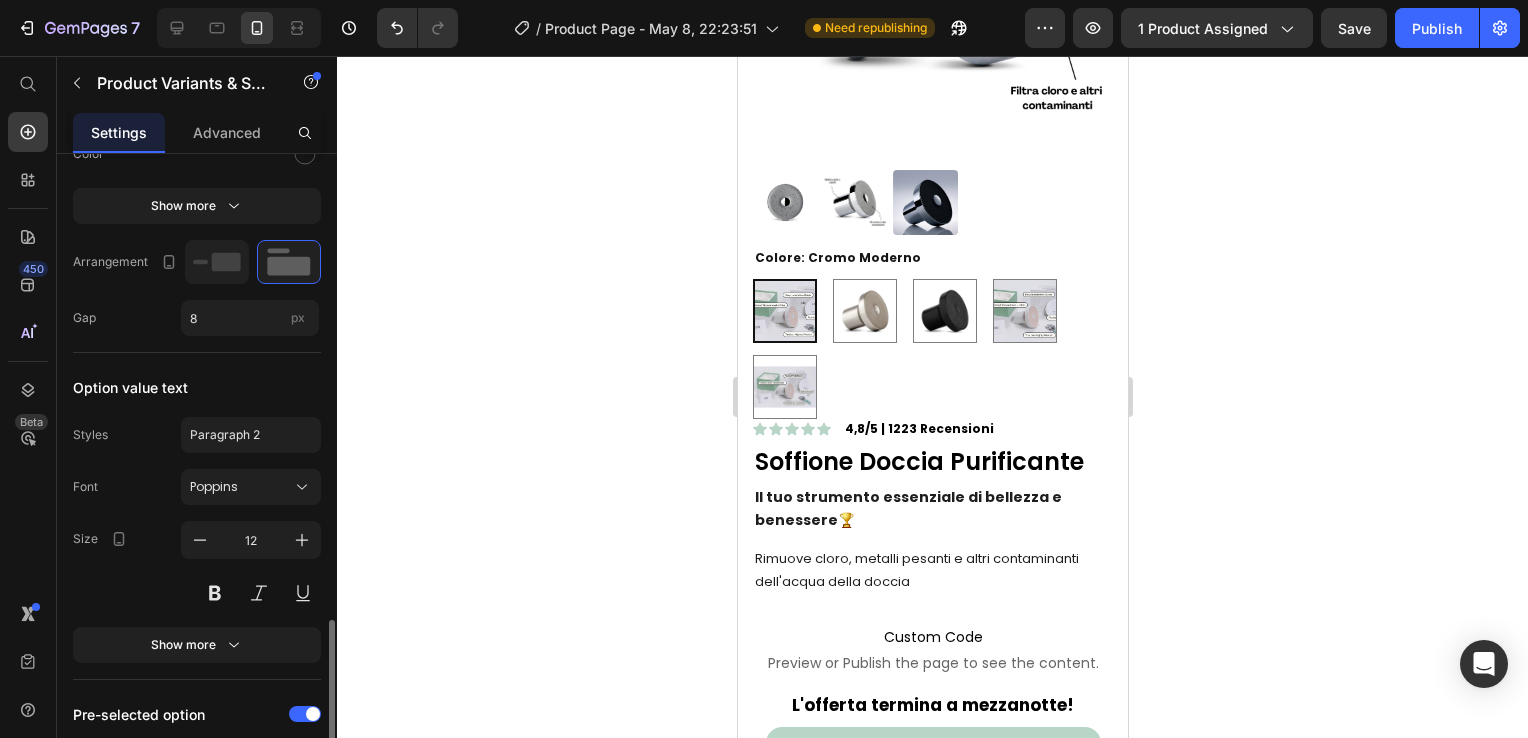 scroll, scrollTop: 1200, scrollLeft: 0, axis: vertical 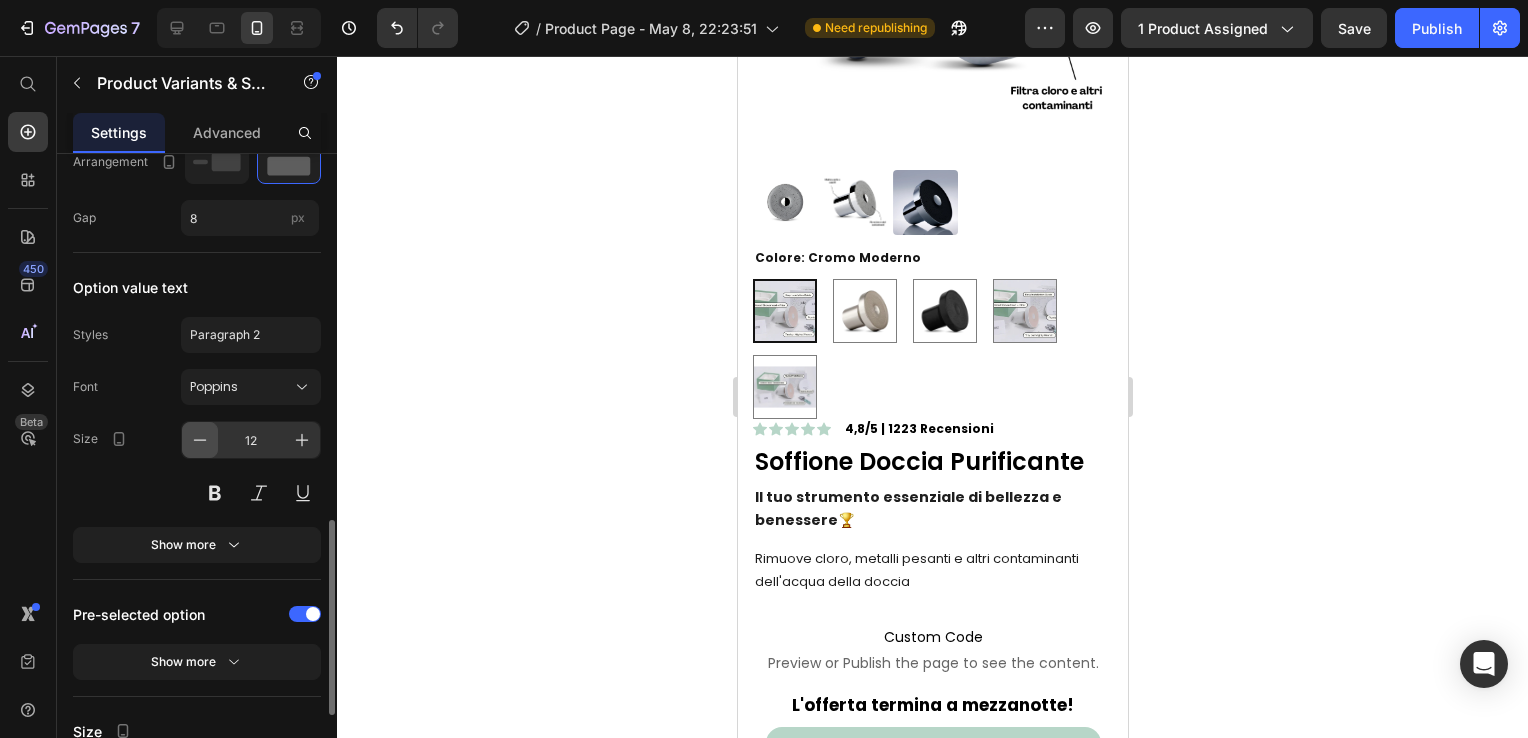 drag, startPoint x: 194, startPoint y: 414, endPoint x: 200, endPoint y: 446, distance: 32.55764 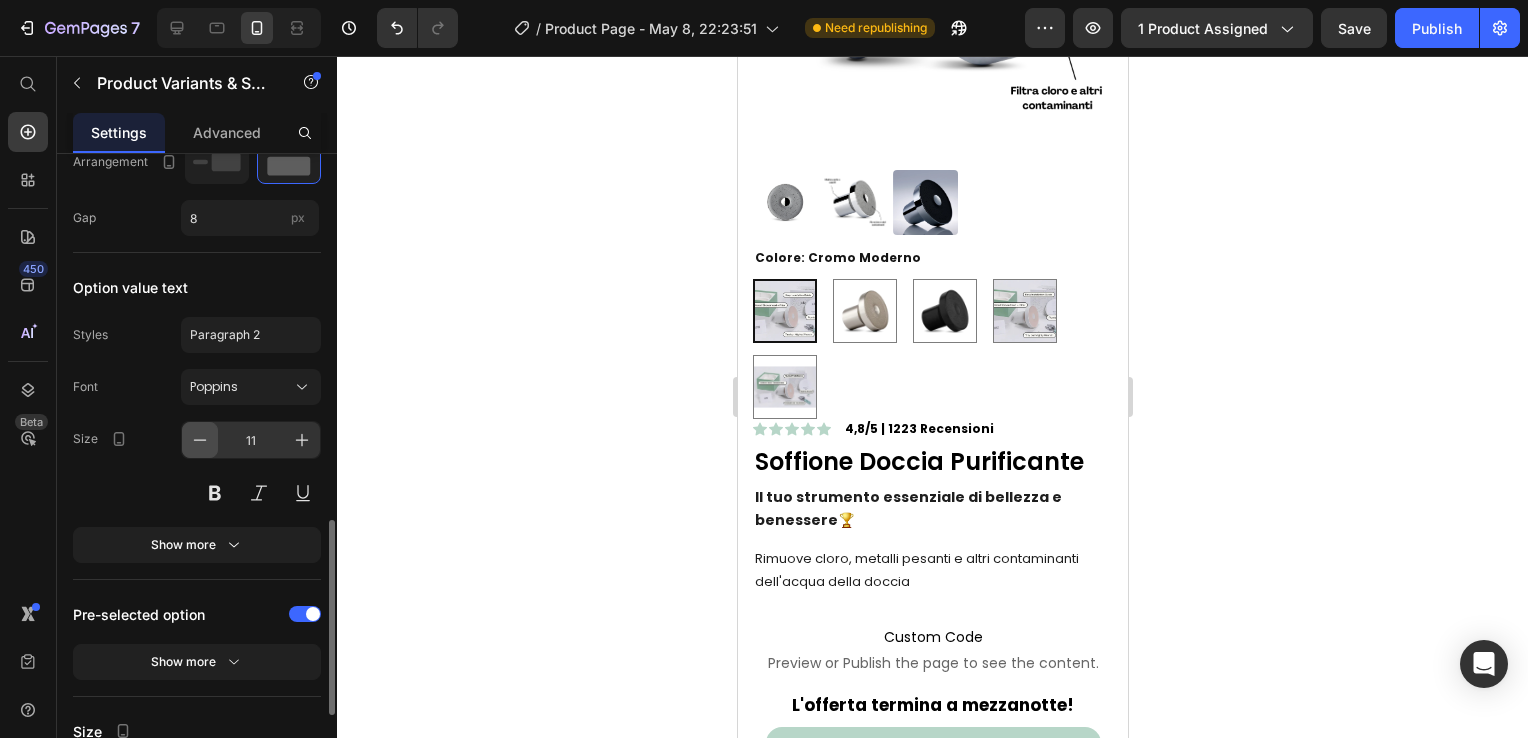 click 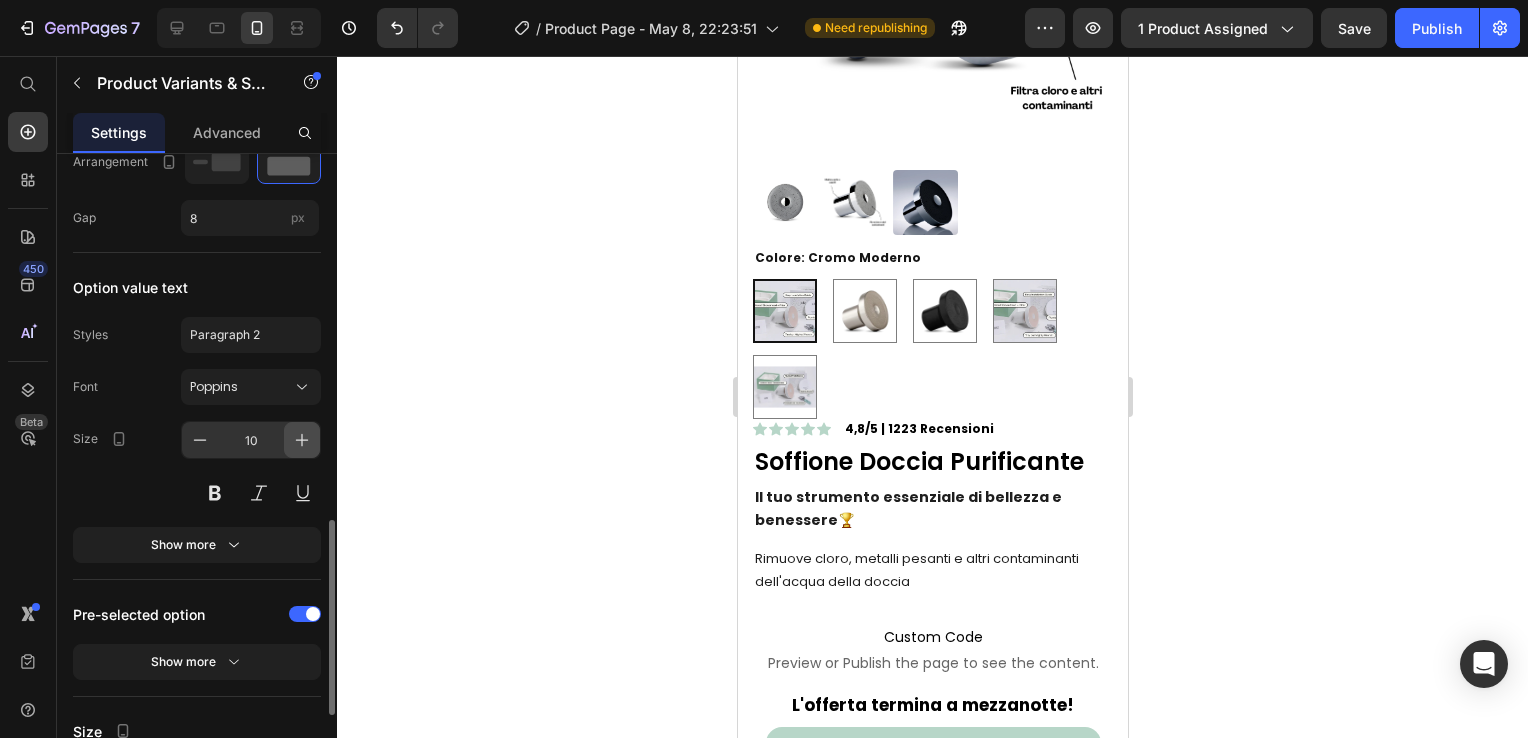 click 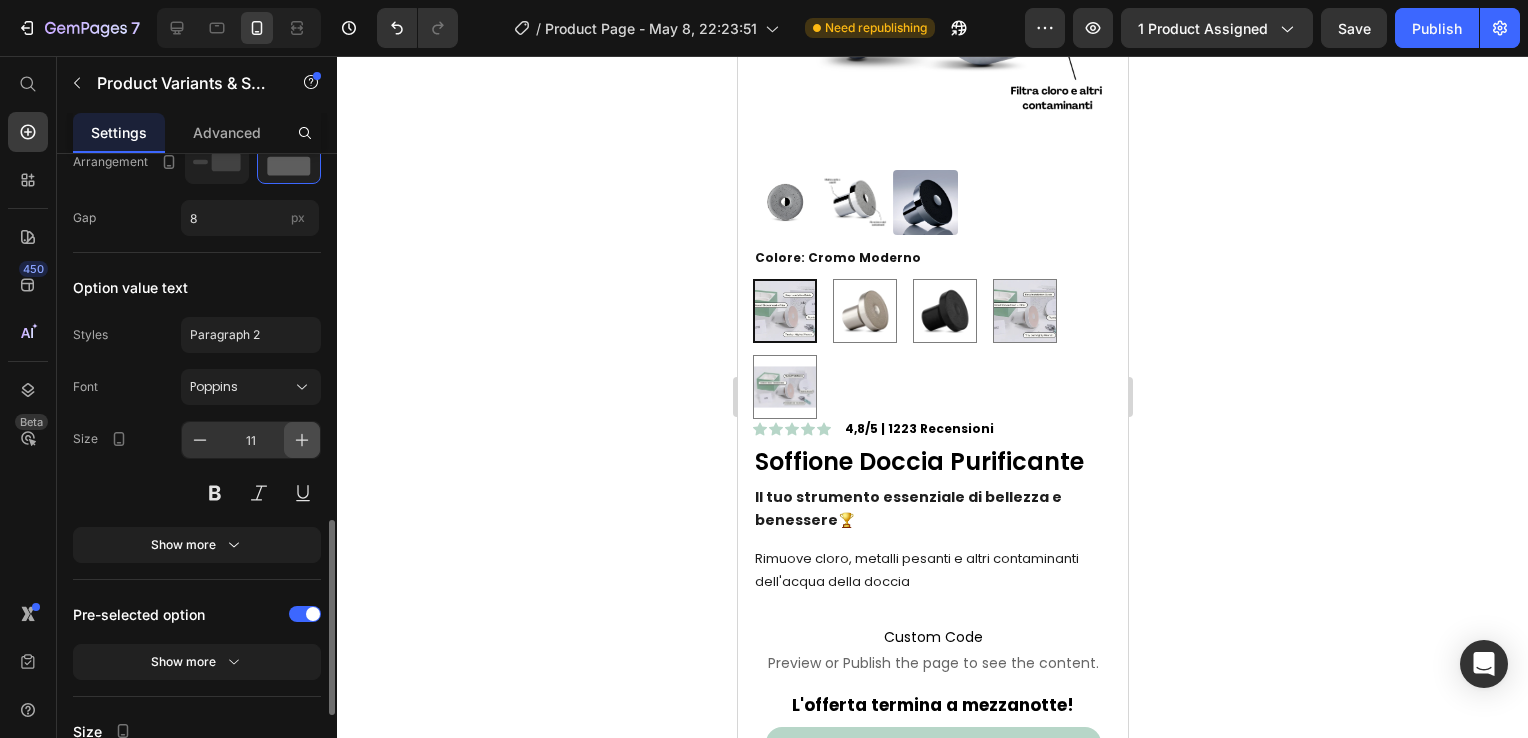 click 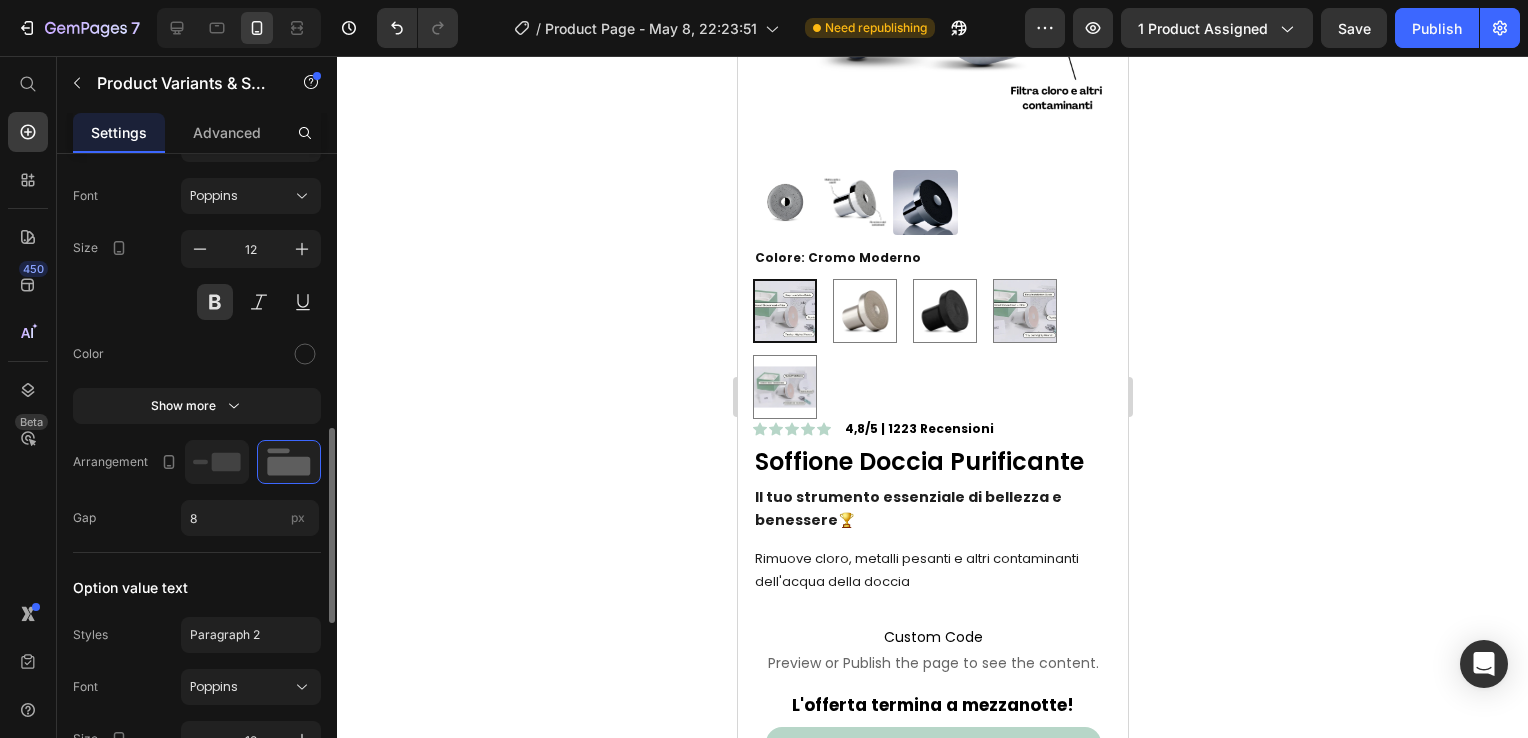 scroll, scrollTop: 800, scrollLeft: 0, axis: vertical 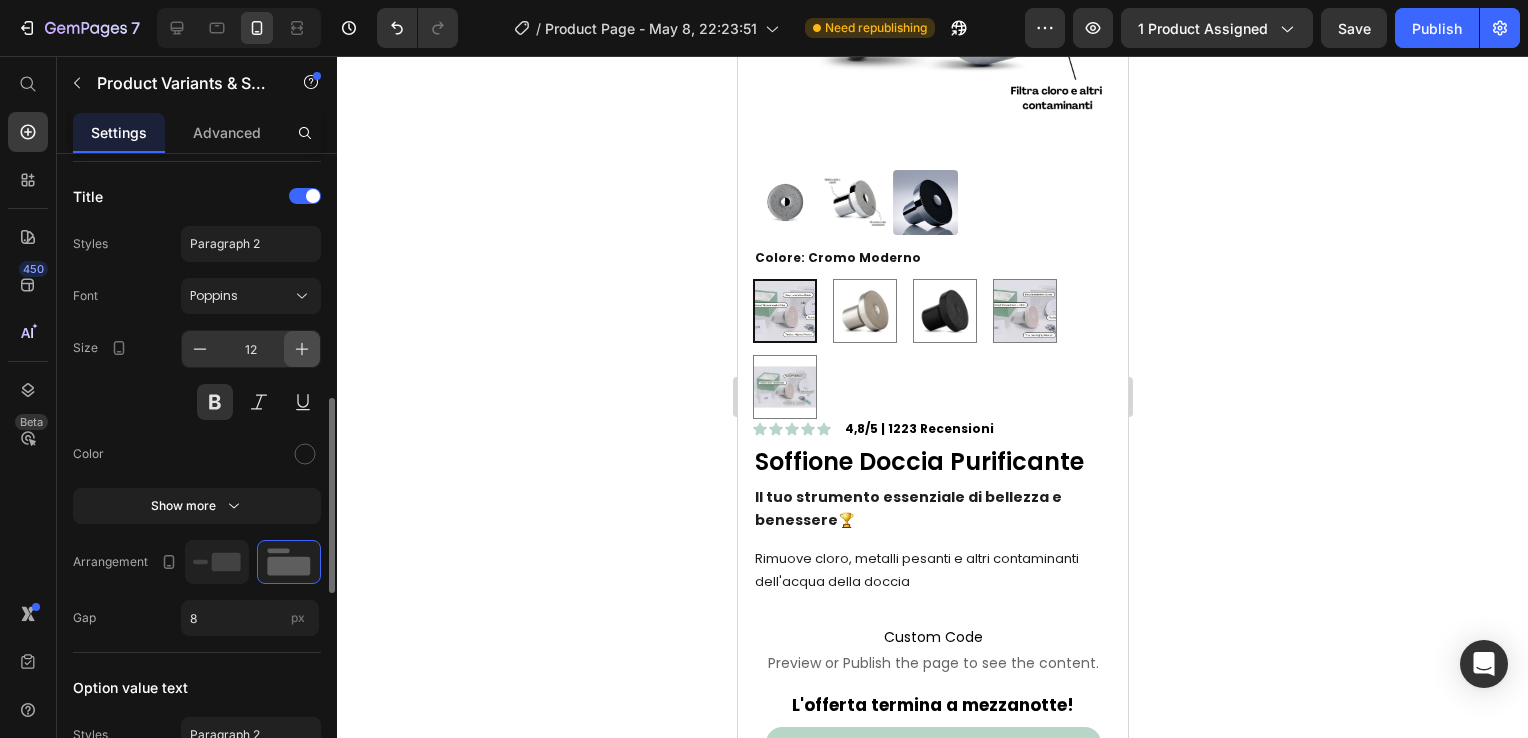 click 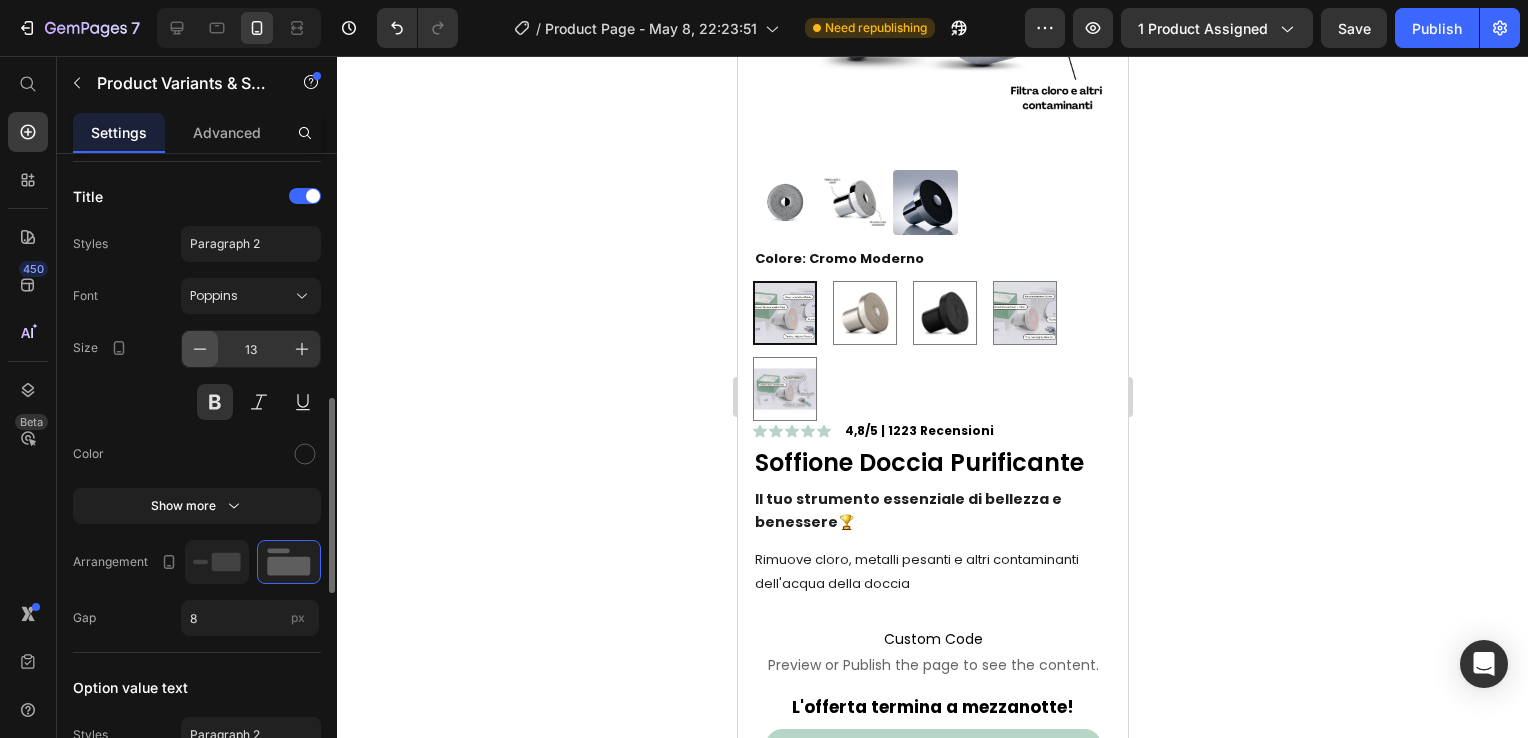 click 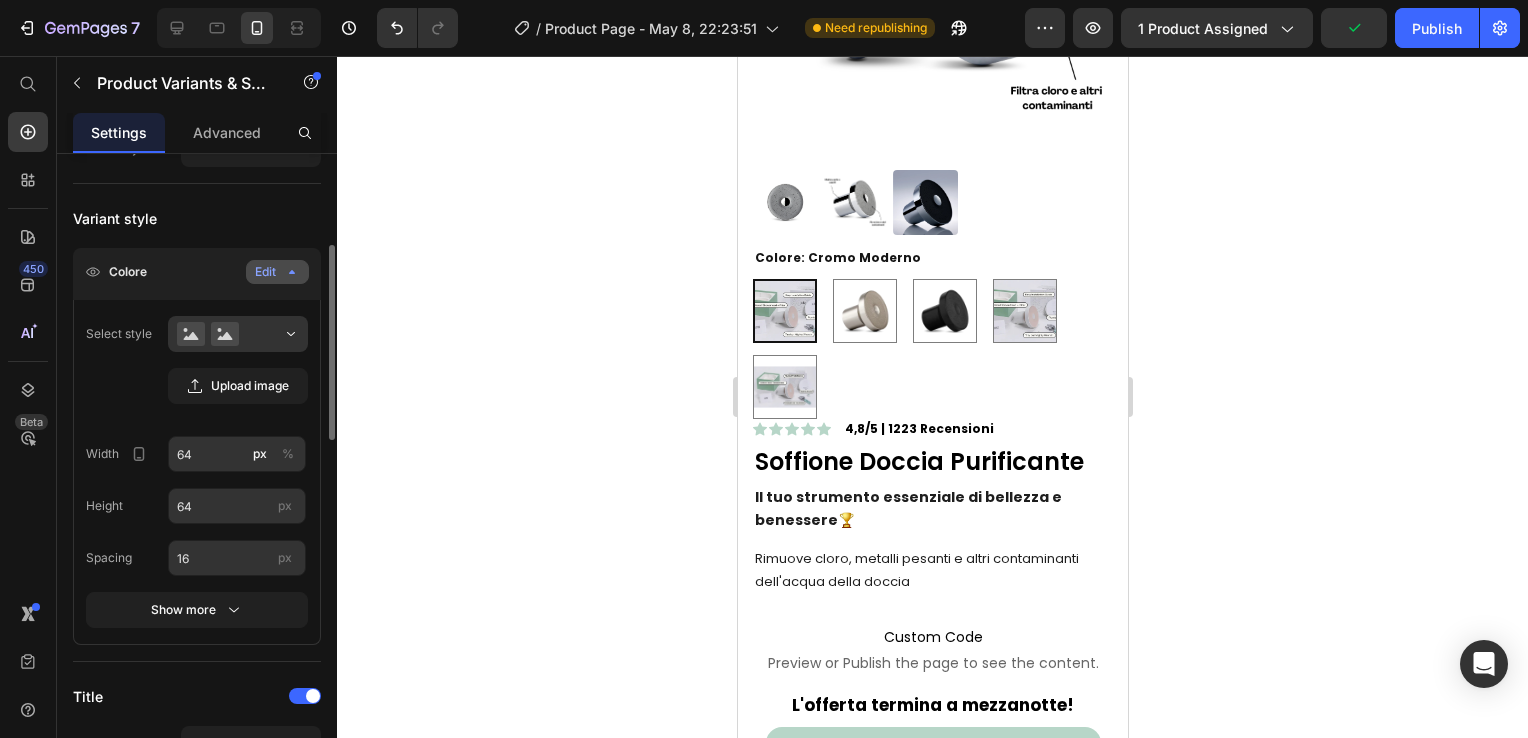scroll, scrollTop: 0, scrollLeft: 0, axis: both 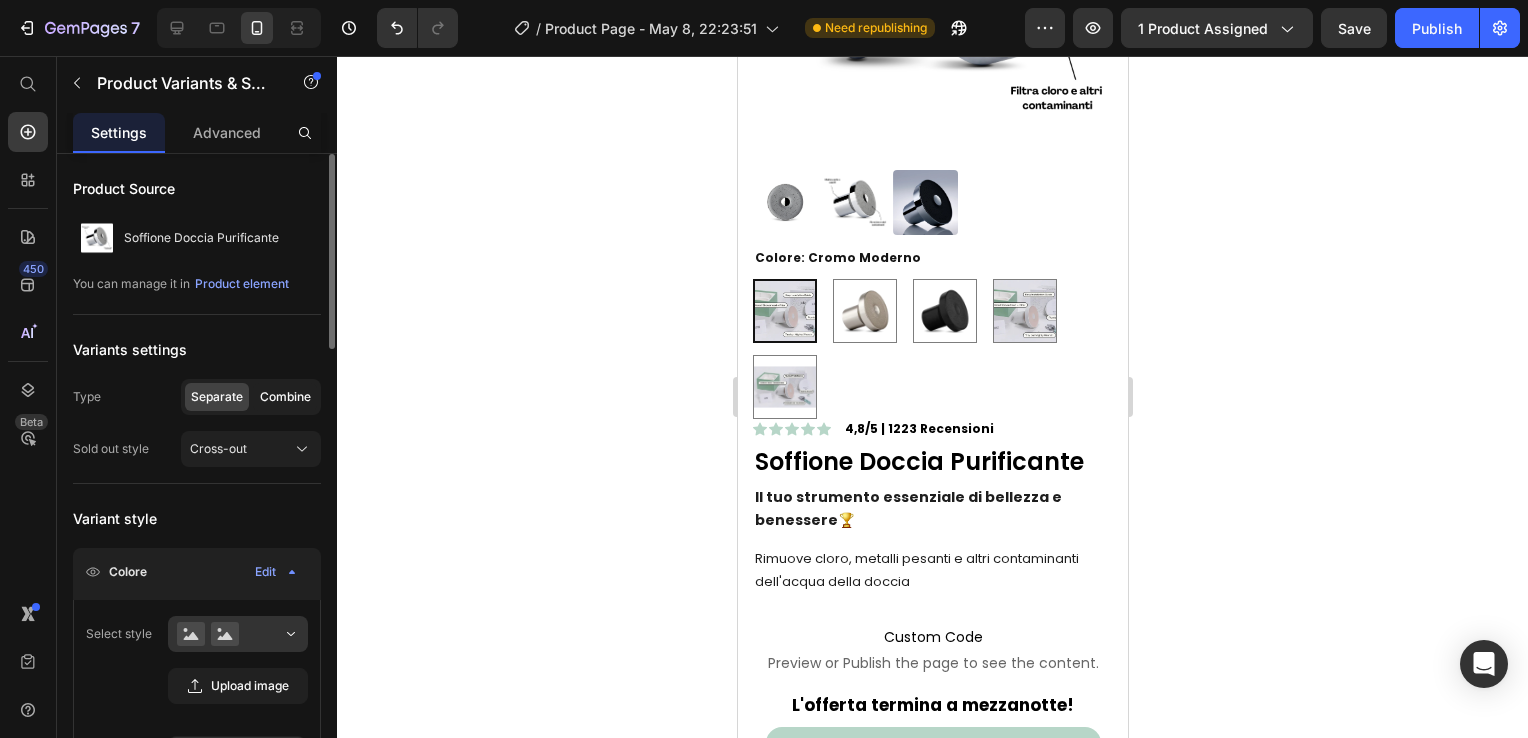 click on "Combine" 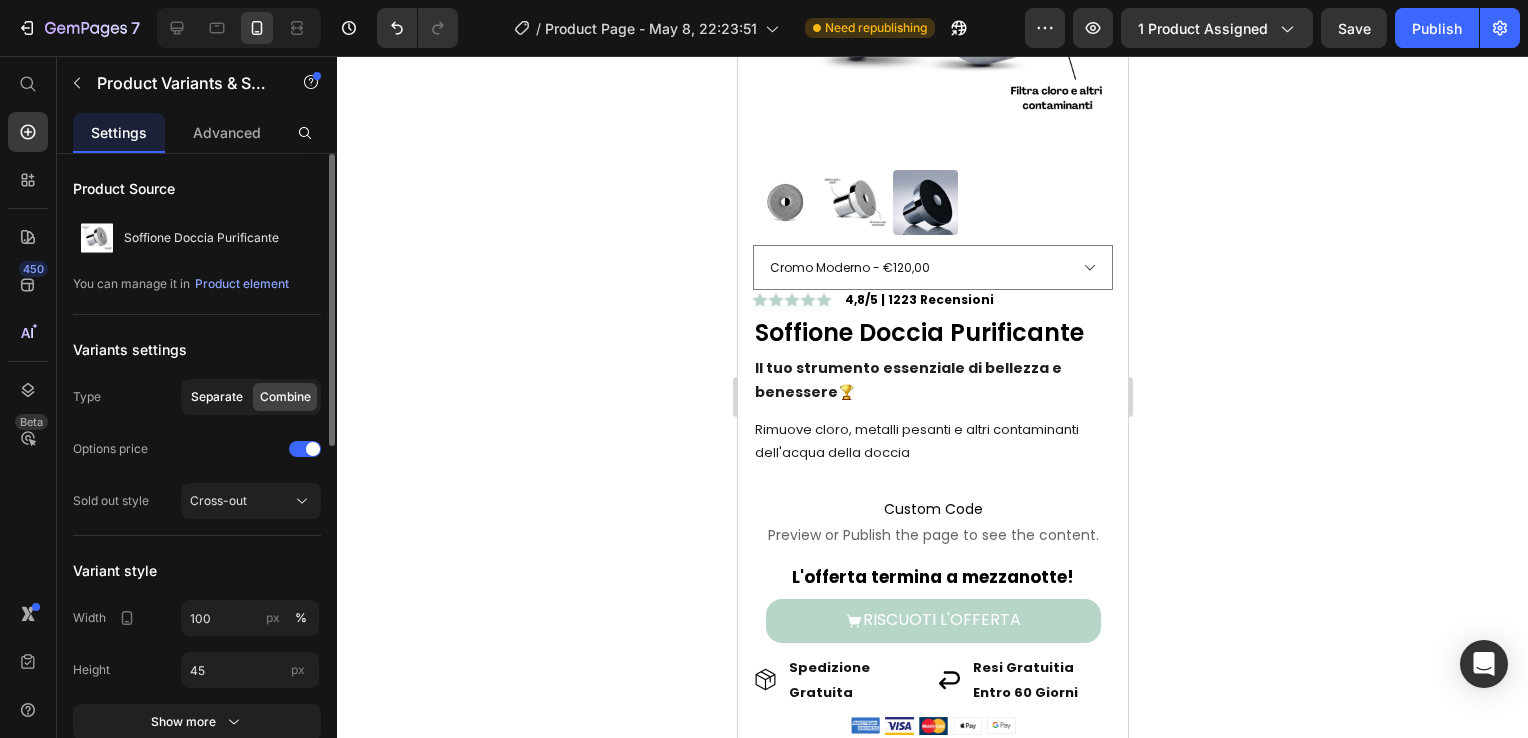 click on "Separate" 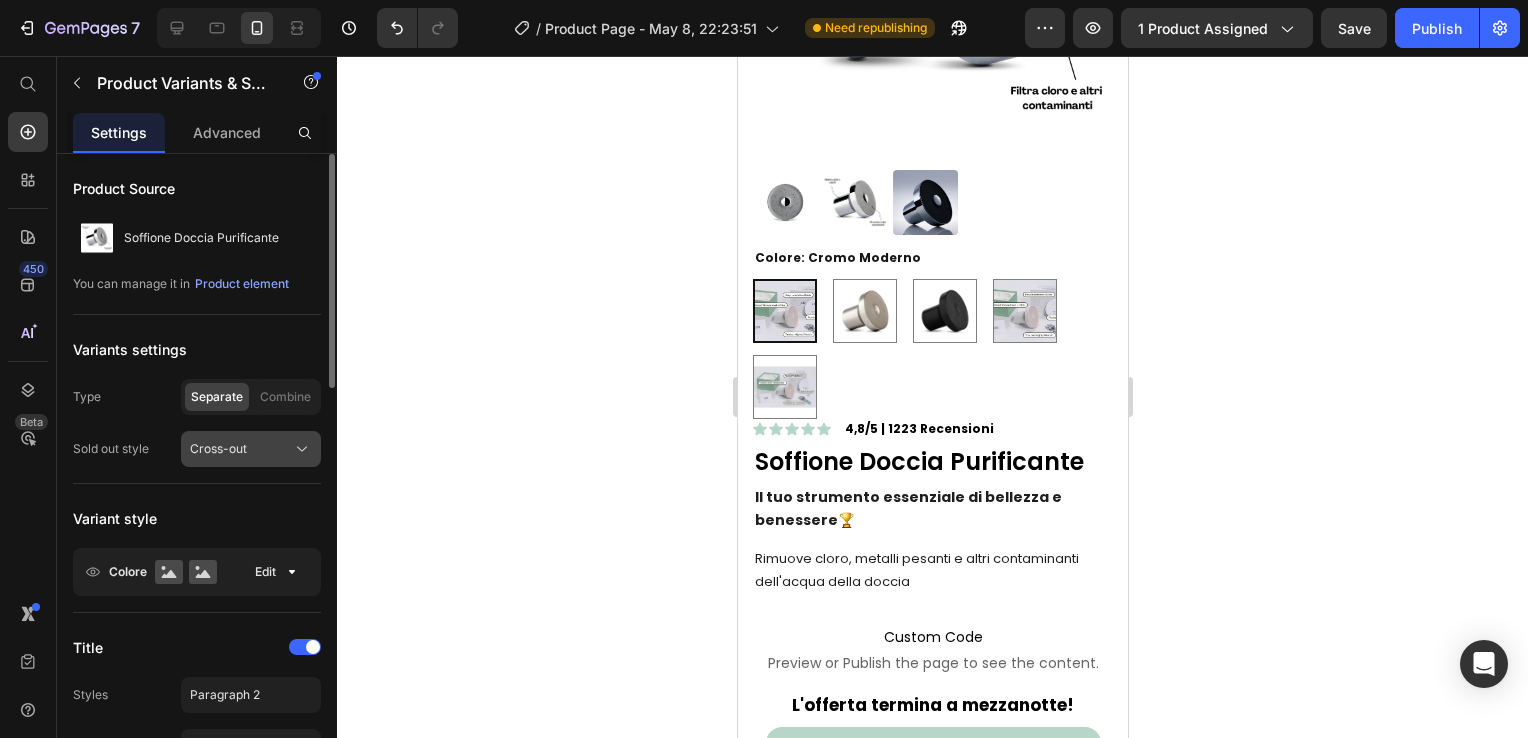 click on "Cross-out" 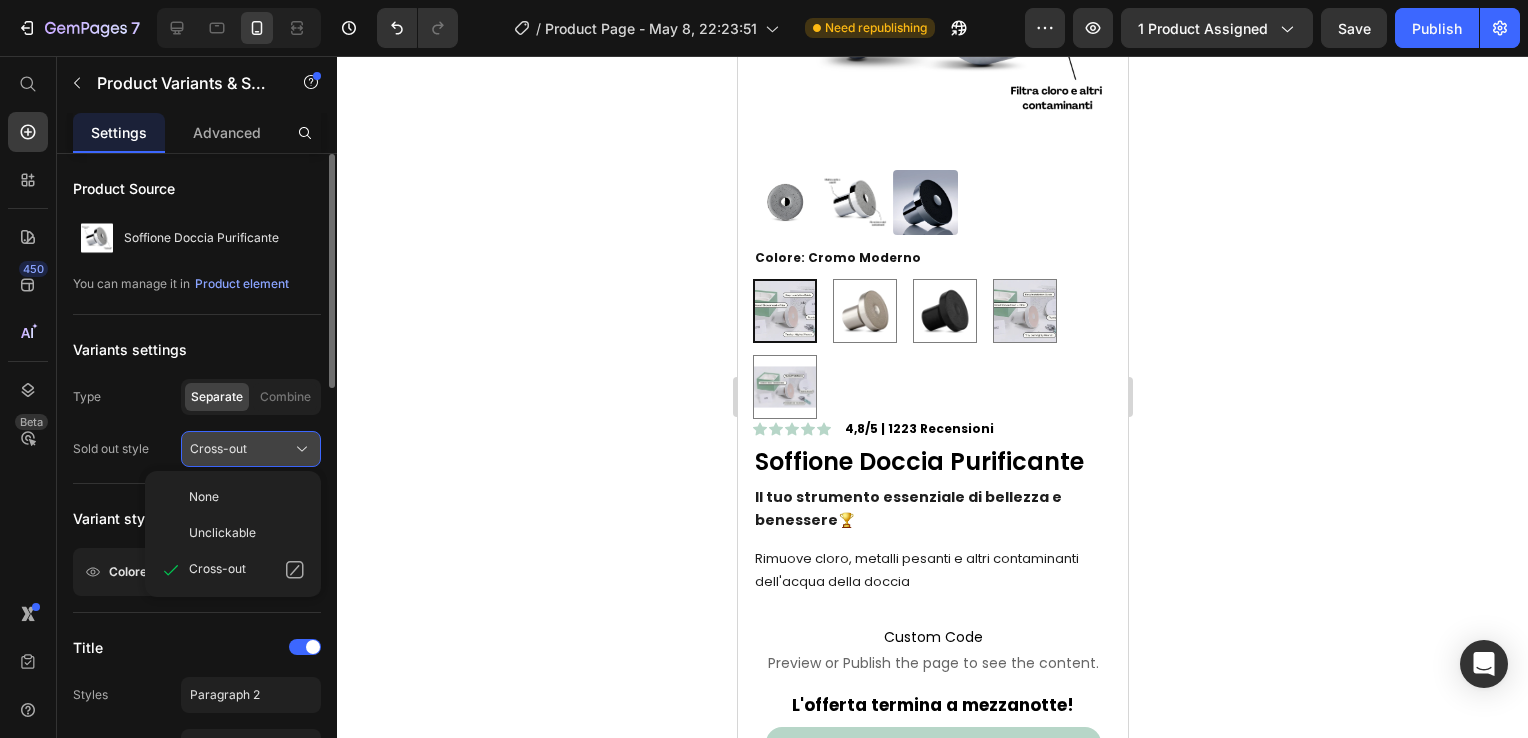 click on "Cross-out" 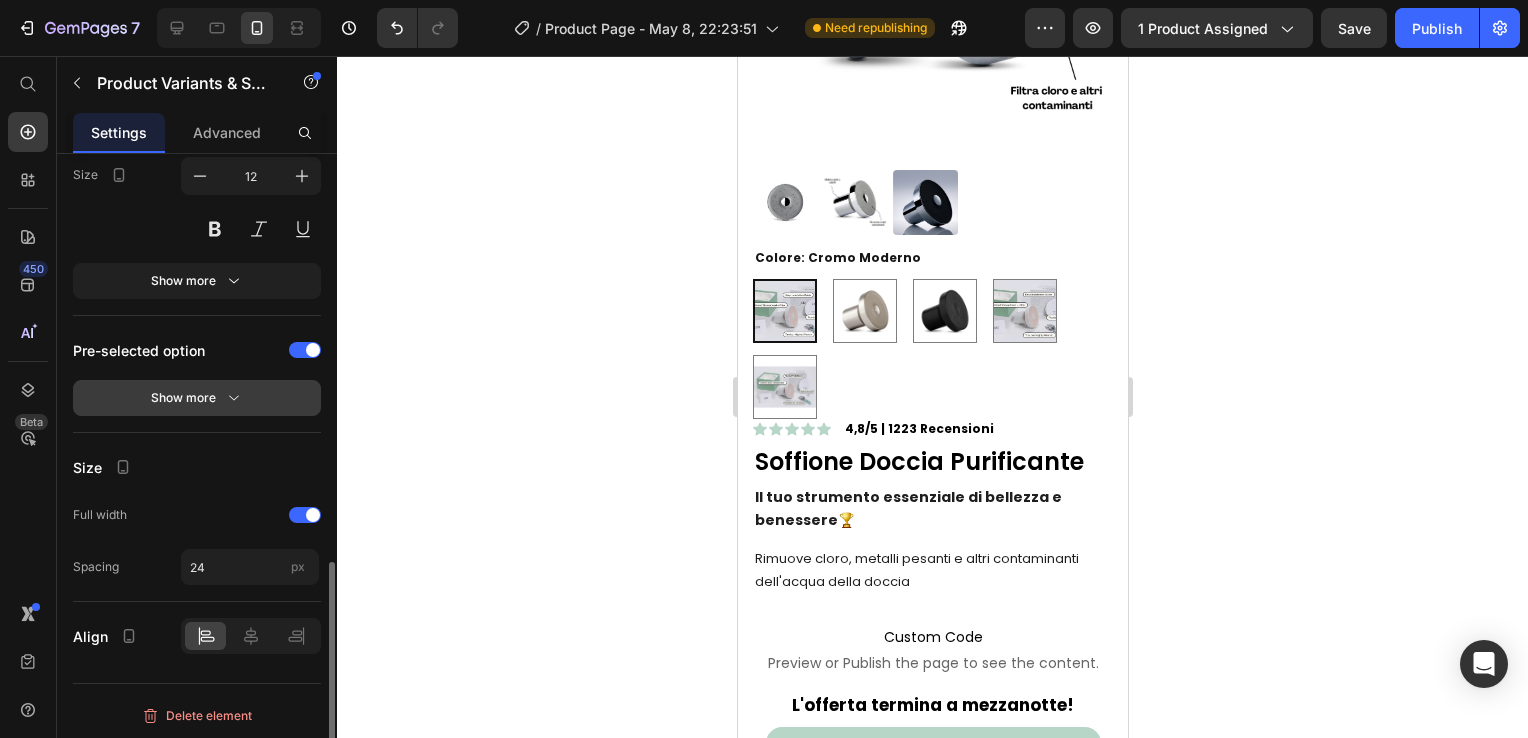 scroll, scrollTop: 915, scrollLeft: 0, axis: vertical 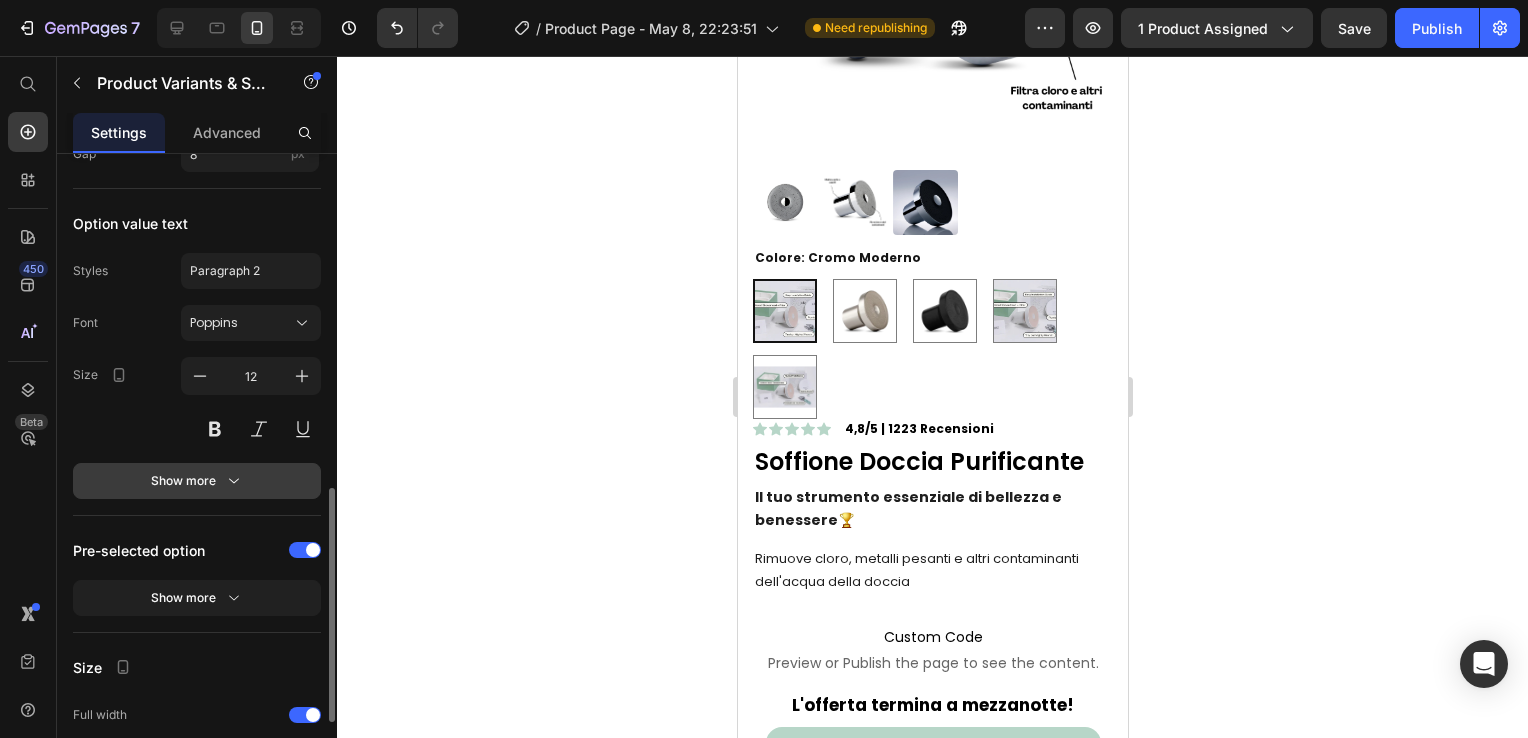click on "Show more" at bounding box center (197, 481) 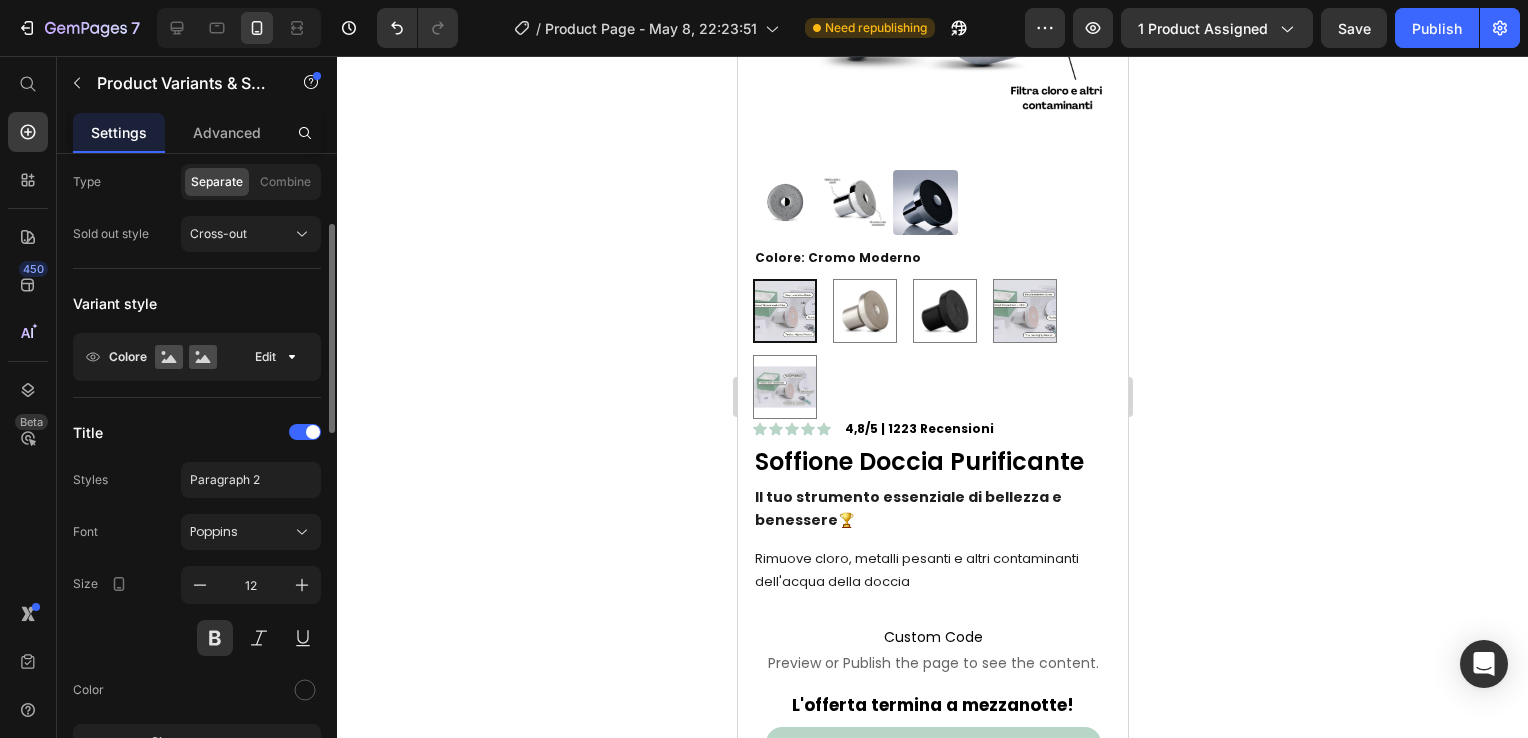 scroll, scrollTop: 15, scrollLeft: 0, axis: vertical 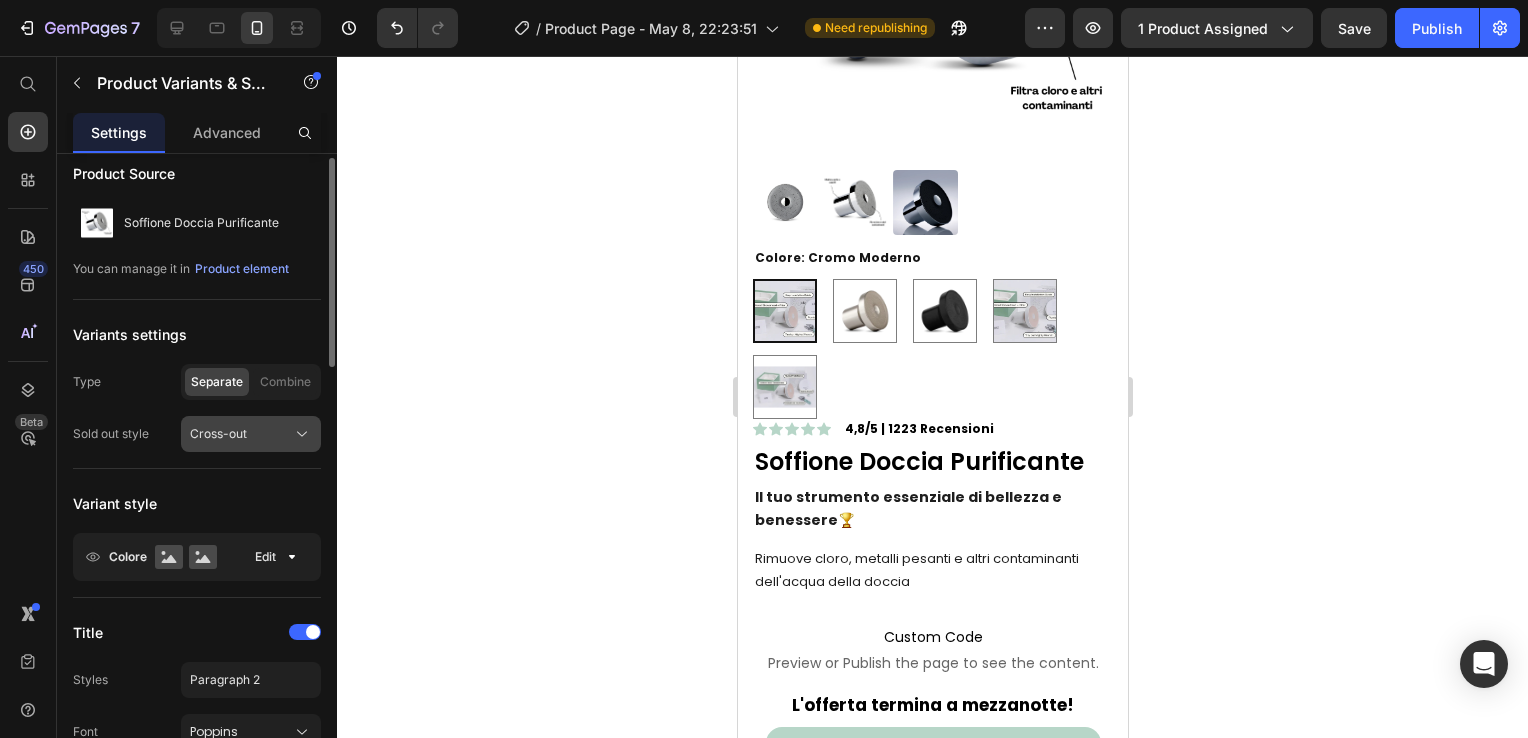 click on "Cross-out" at bounding box center (218, 434) 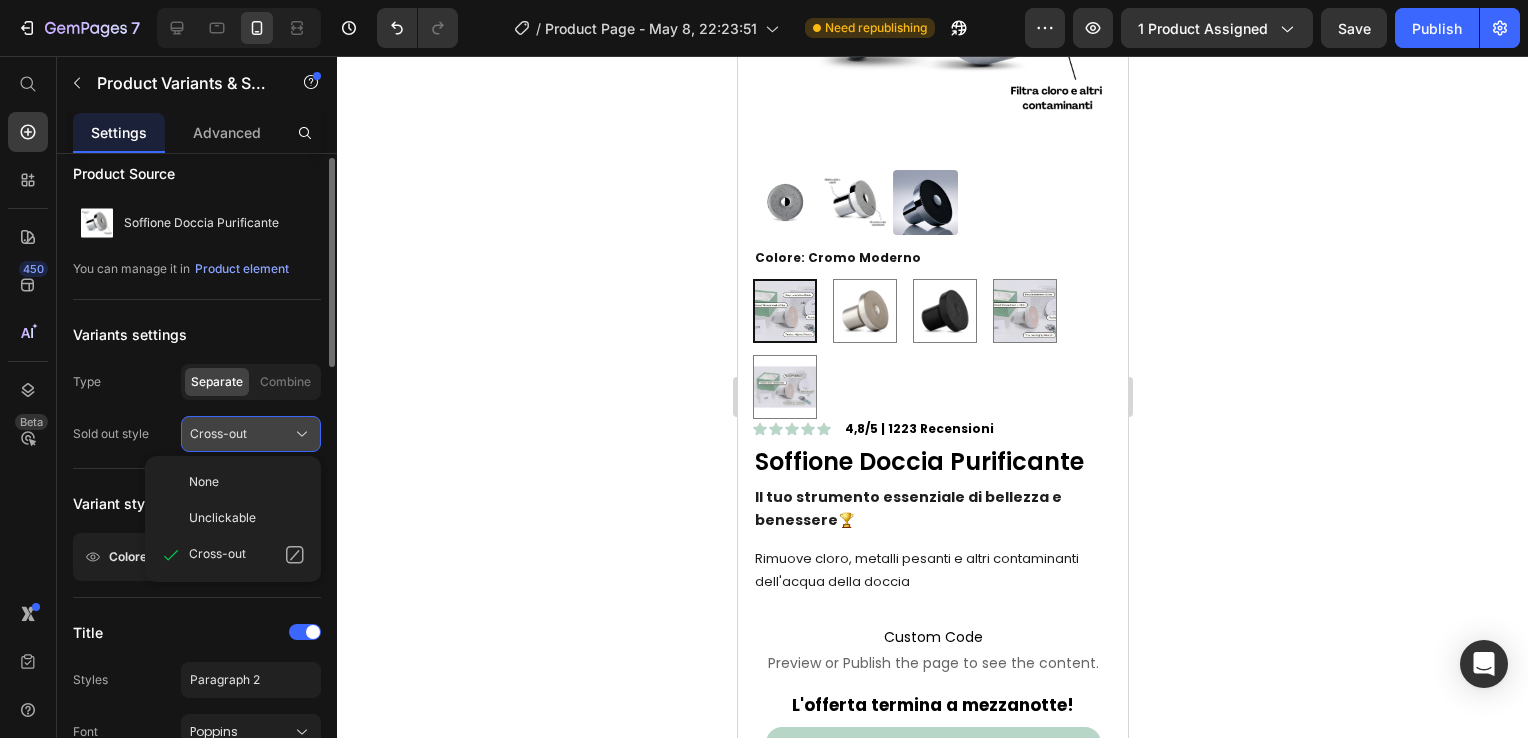 click on "Cross-out" at bounding box center [218, 434] 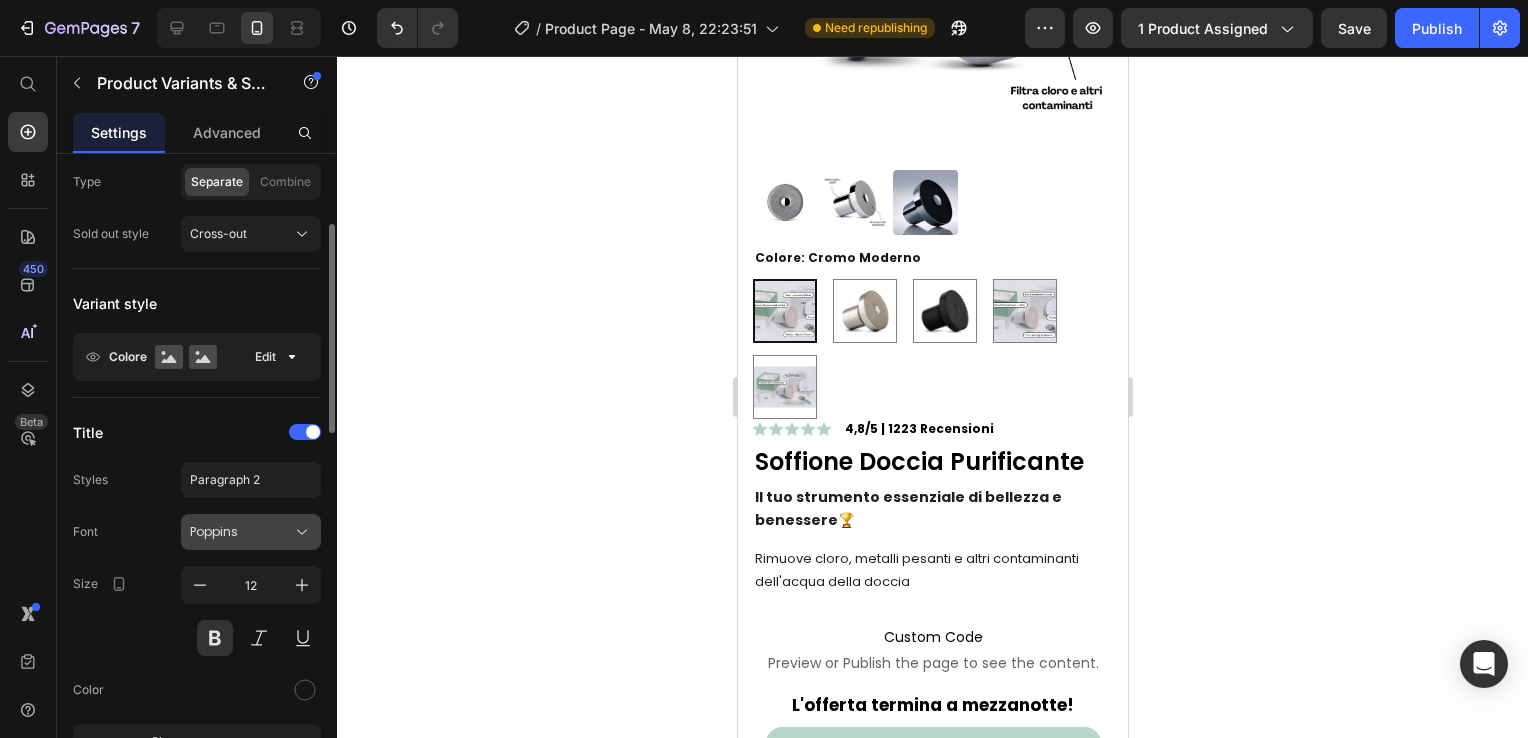 scroll, scrollTop: 315, scrollLeft: 0, axis: vertical 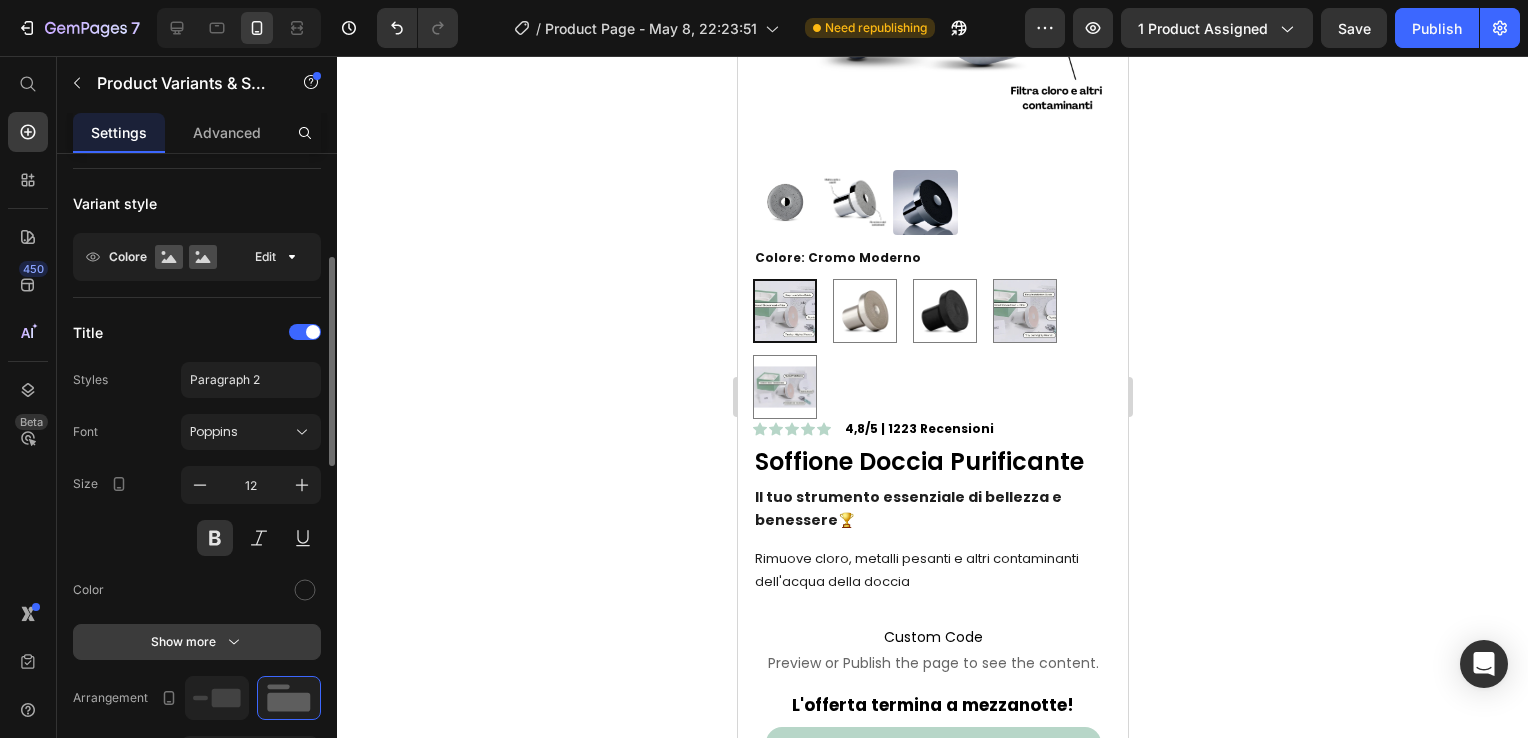 click on "Show more" at bounding box center [197, 642] 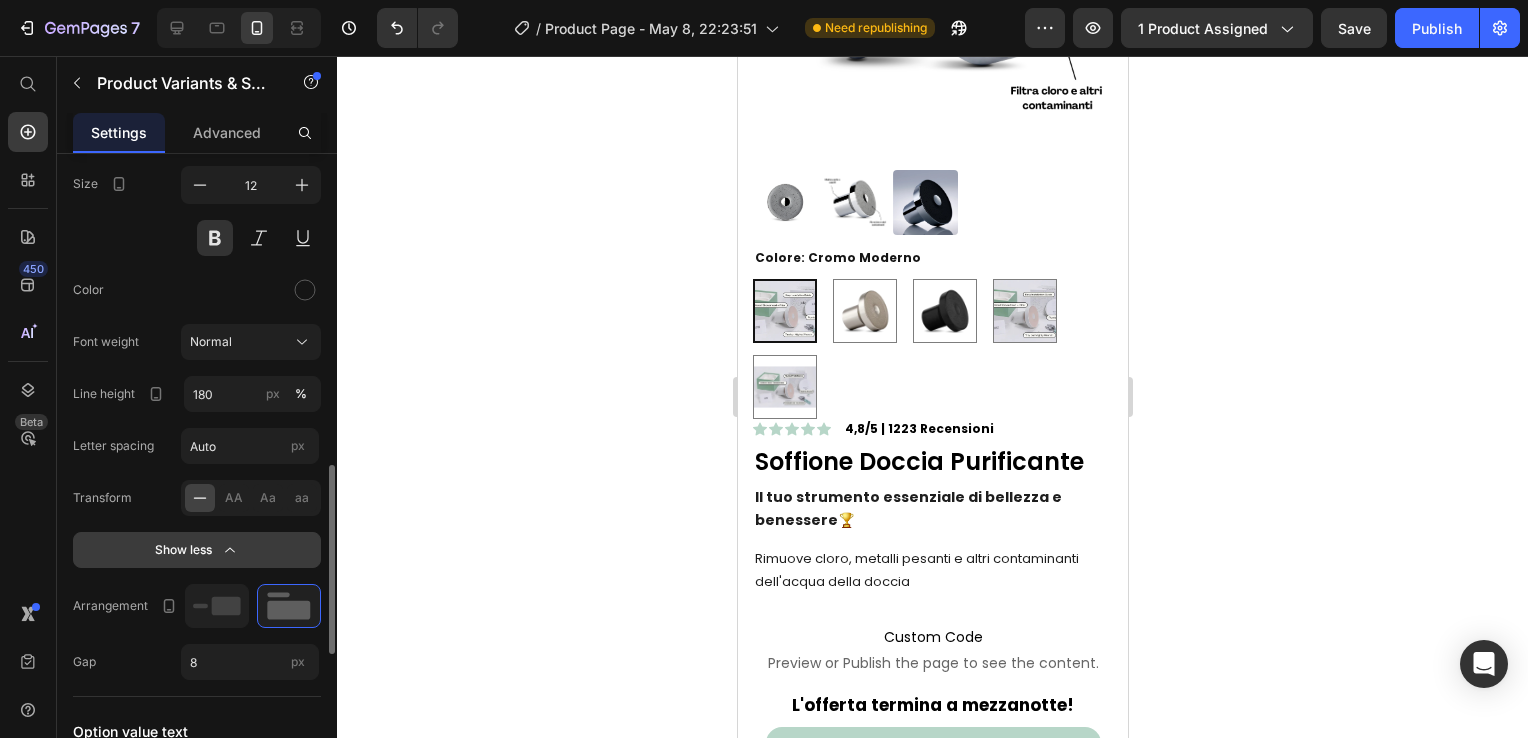 scroll, scrollTop: 715, scrollLeft: 0, axis: vertical 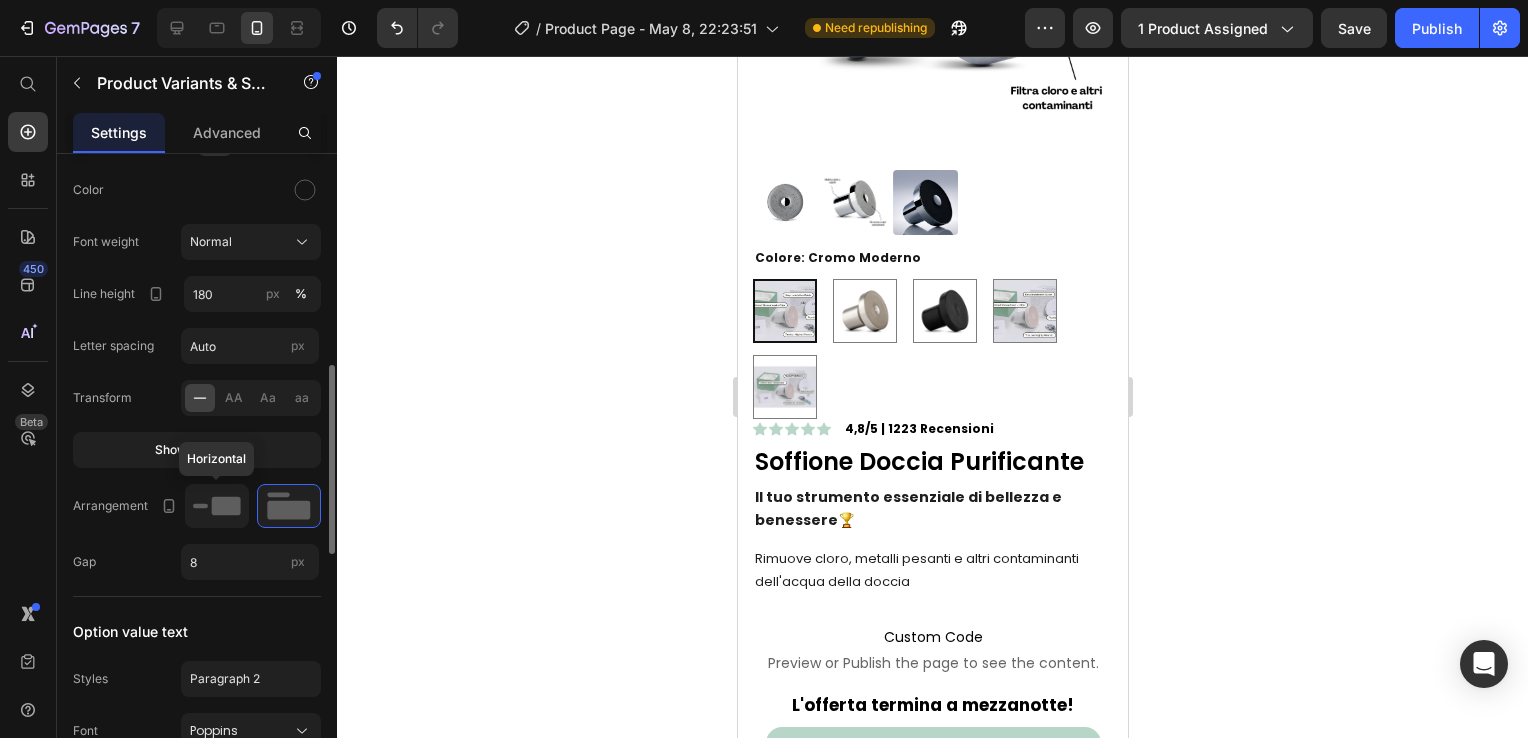 click 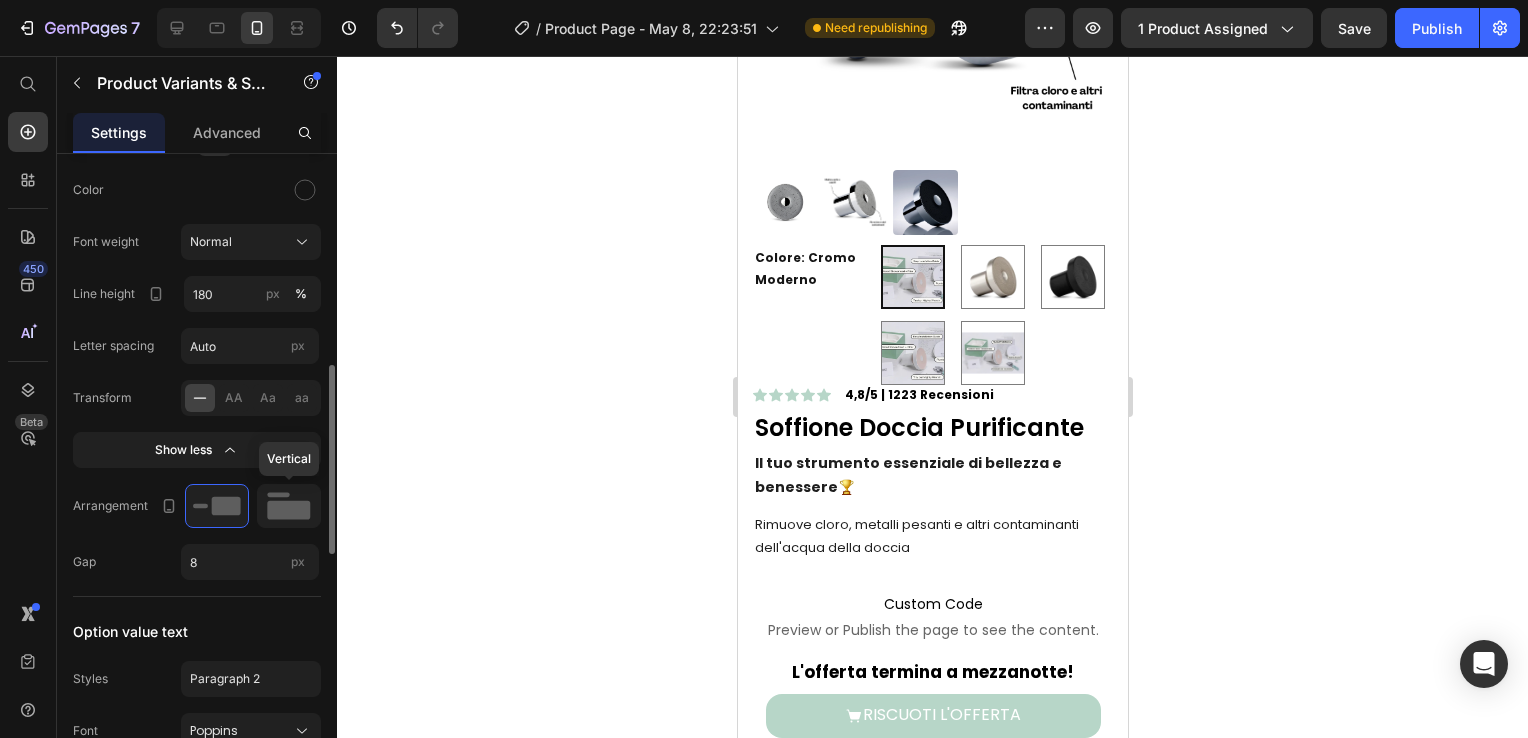 click 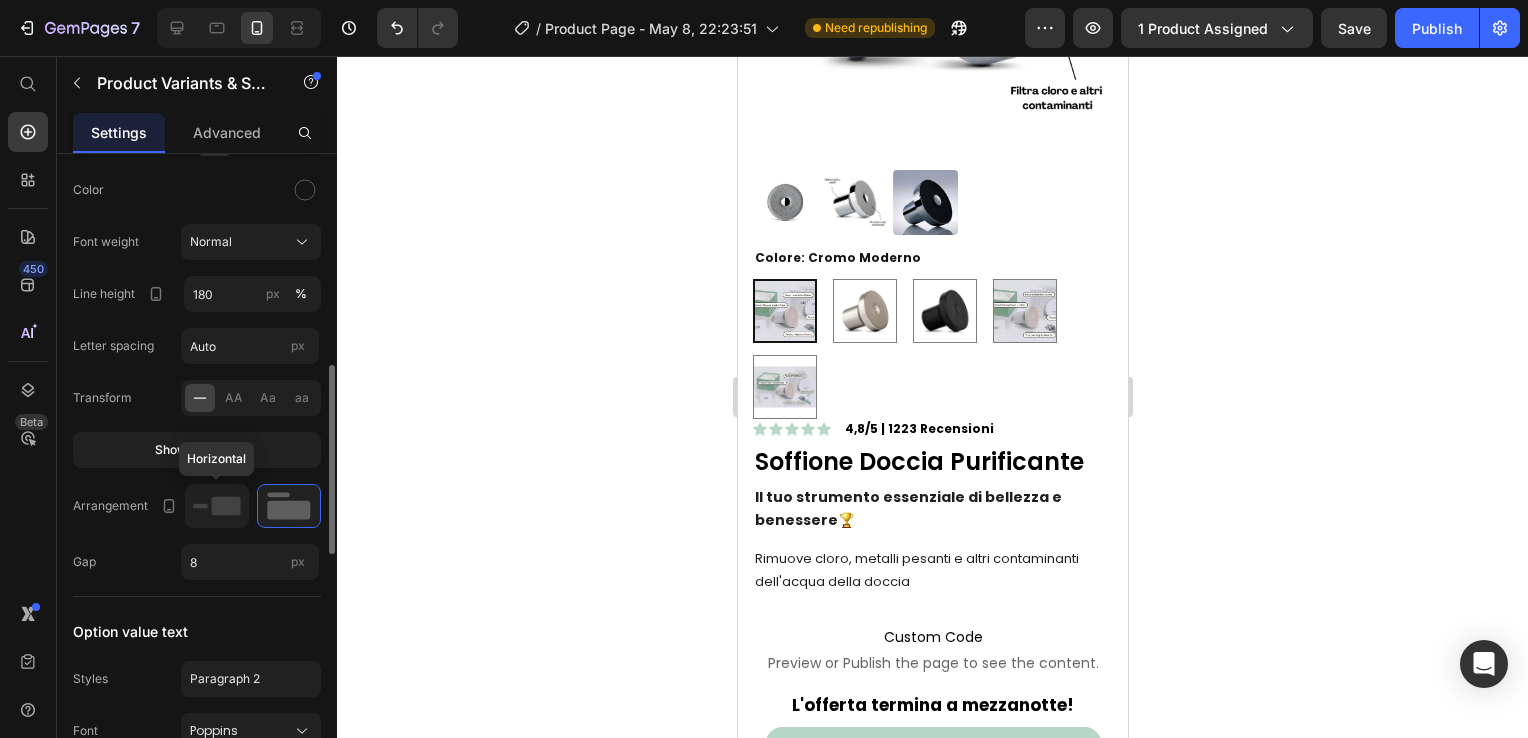 scroll, scrollTop: 815, scrollLeft: 0, axis: vertical 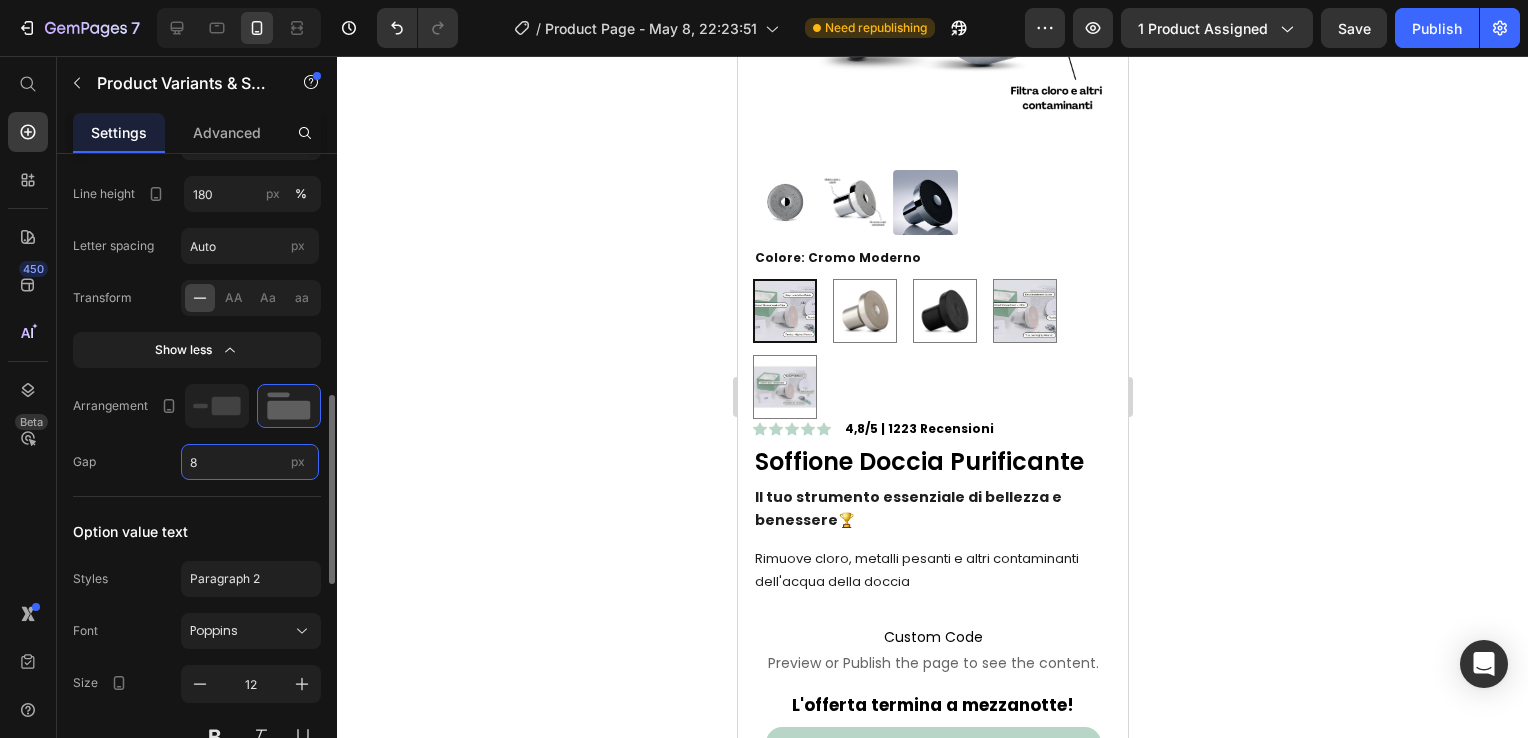 click on "8" at bounding box center [250, 462] 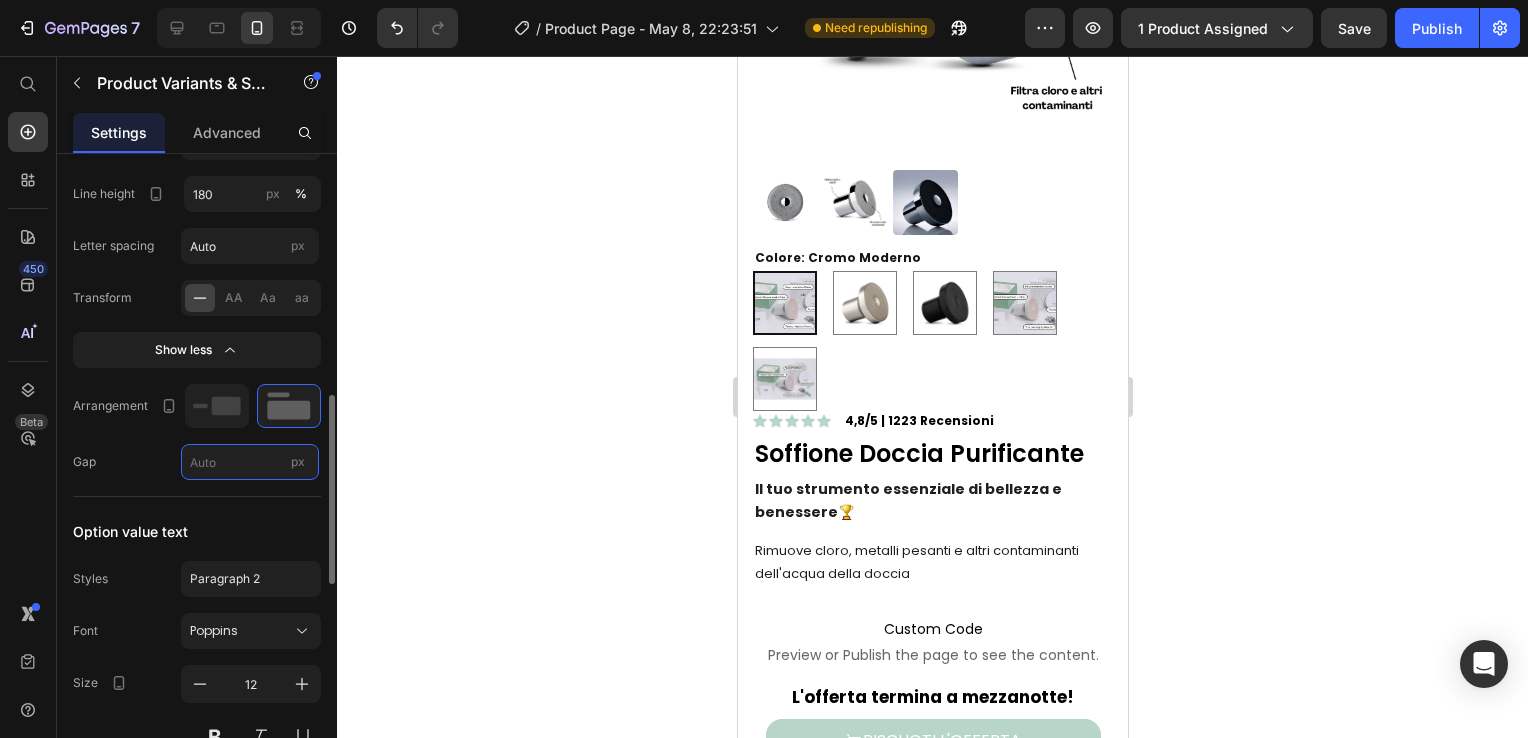 type on "8" 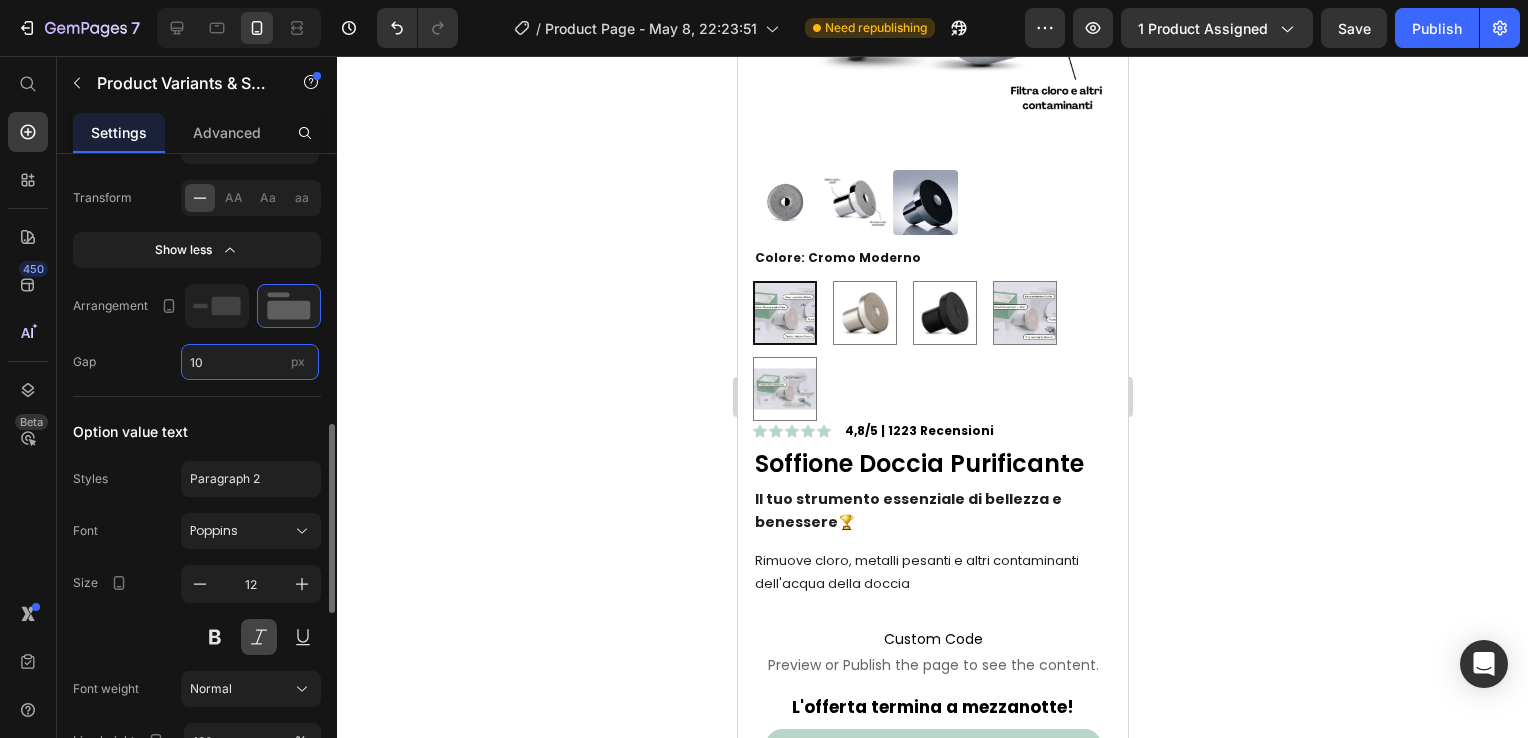 scroll, scrollTop: 1015, scrollLeft: 0, axis: vertical 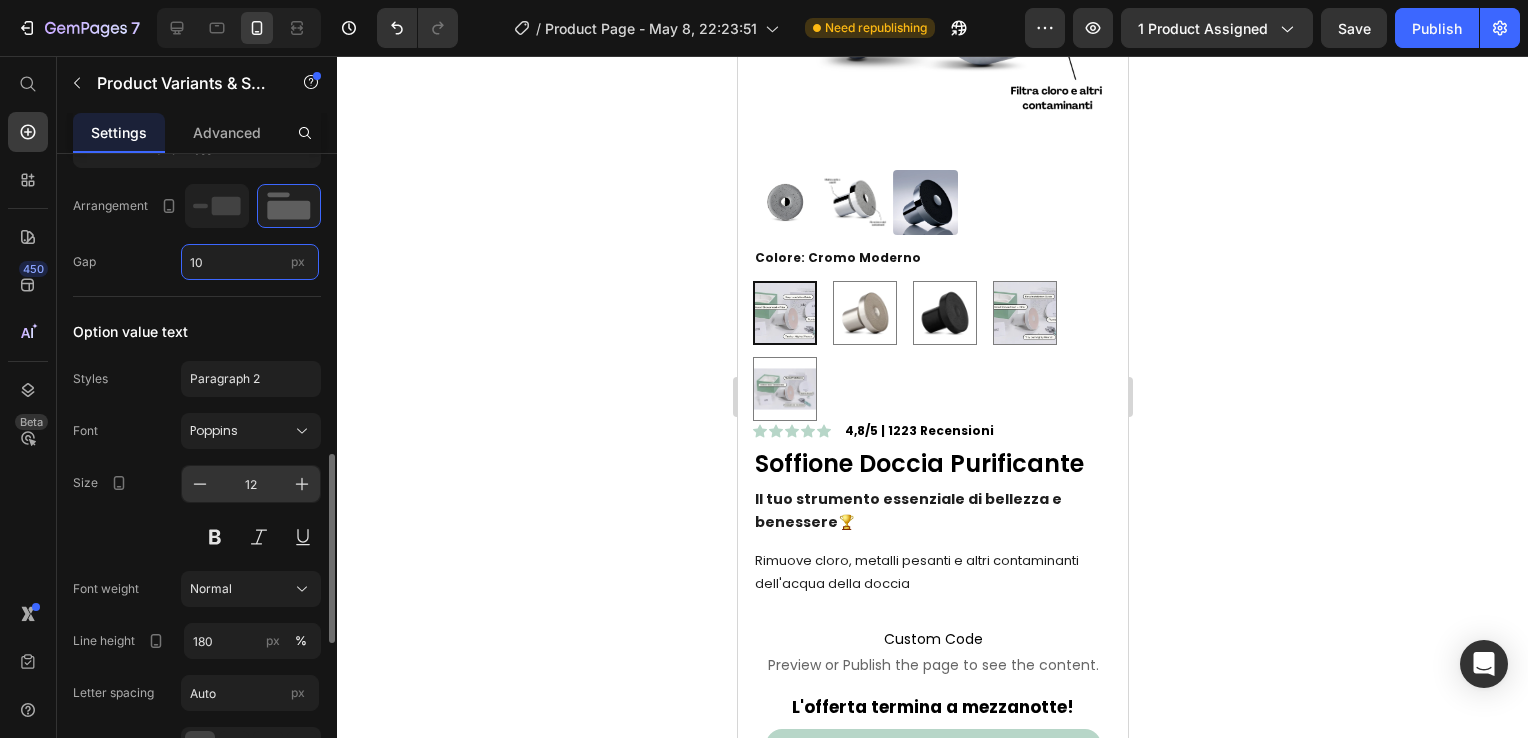 type on "10" 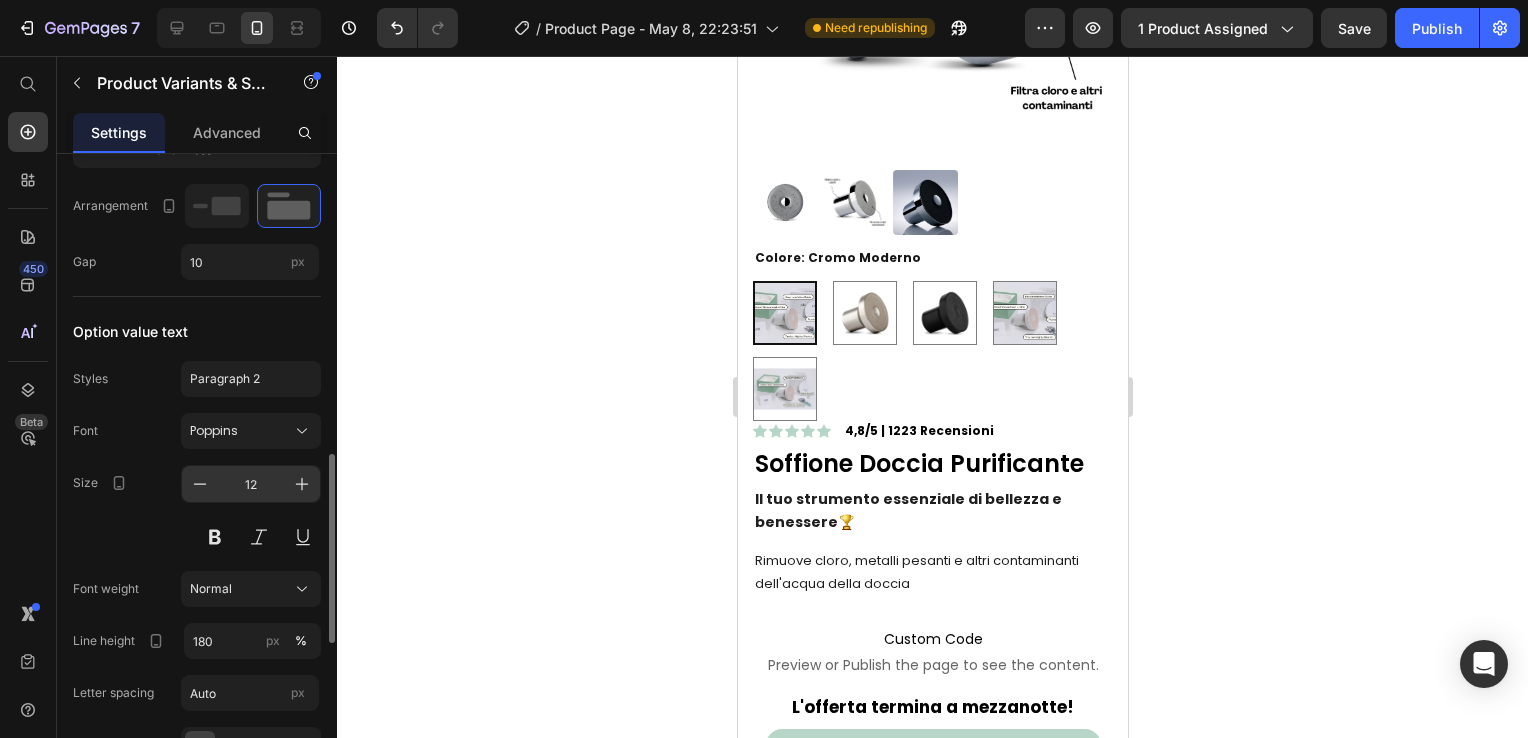 click 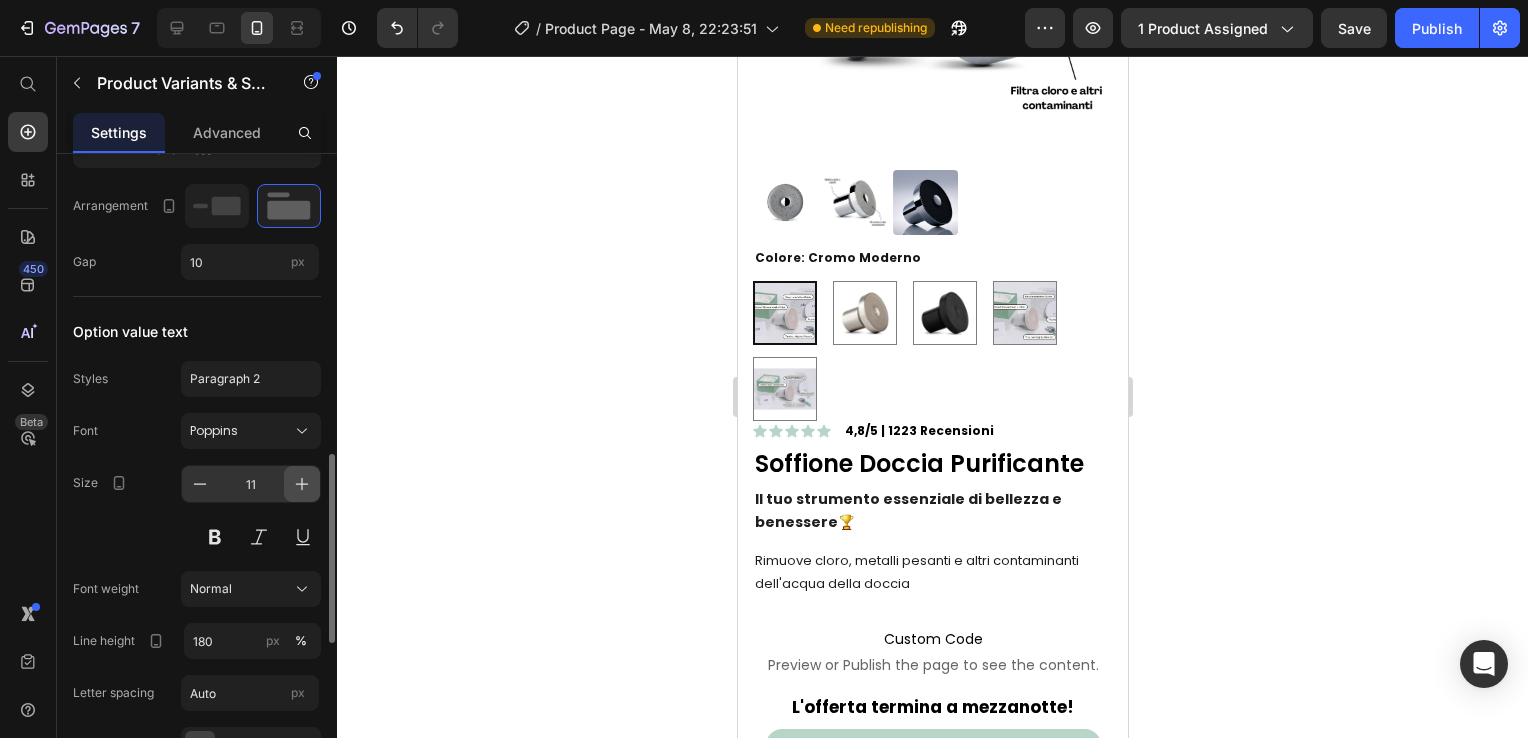 click 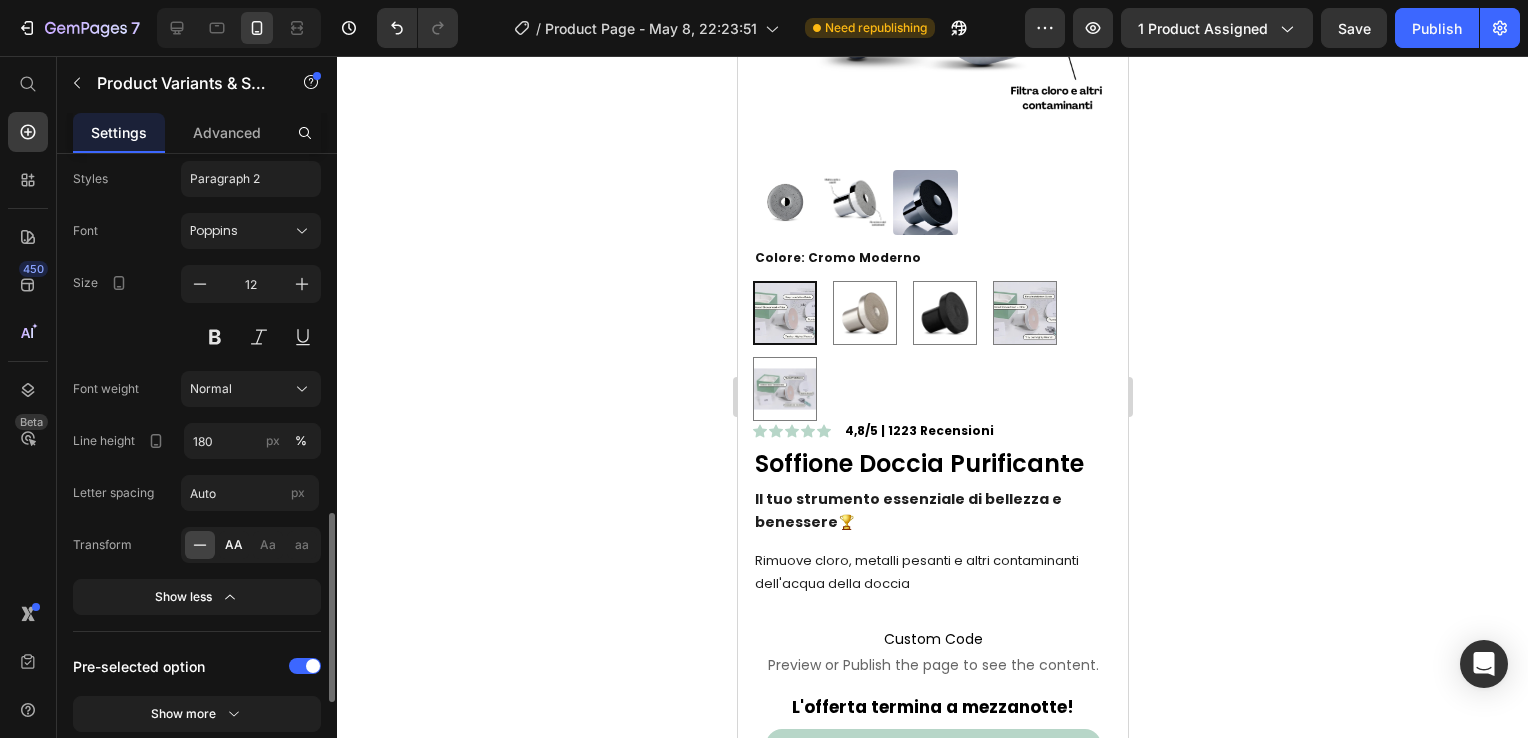 scroll, scrollTop: 1315, scrollLeft: 0, axis: vertical 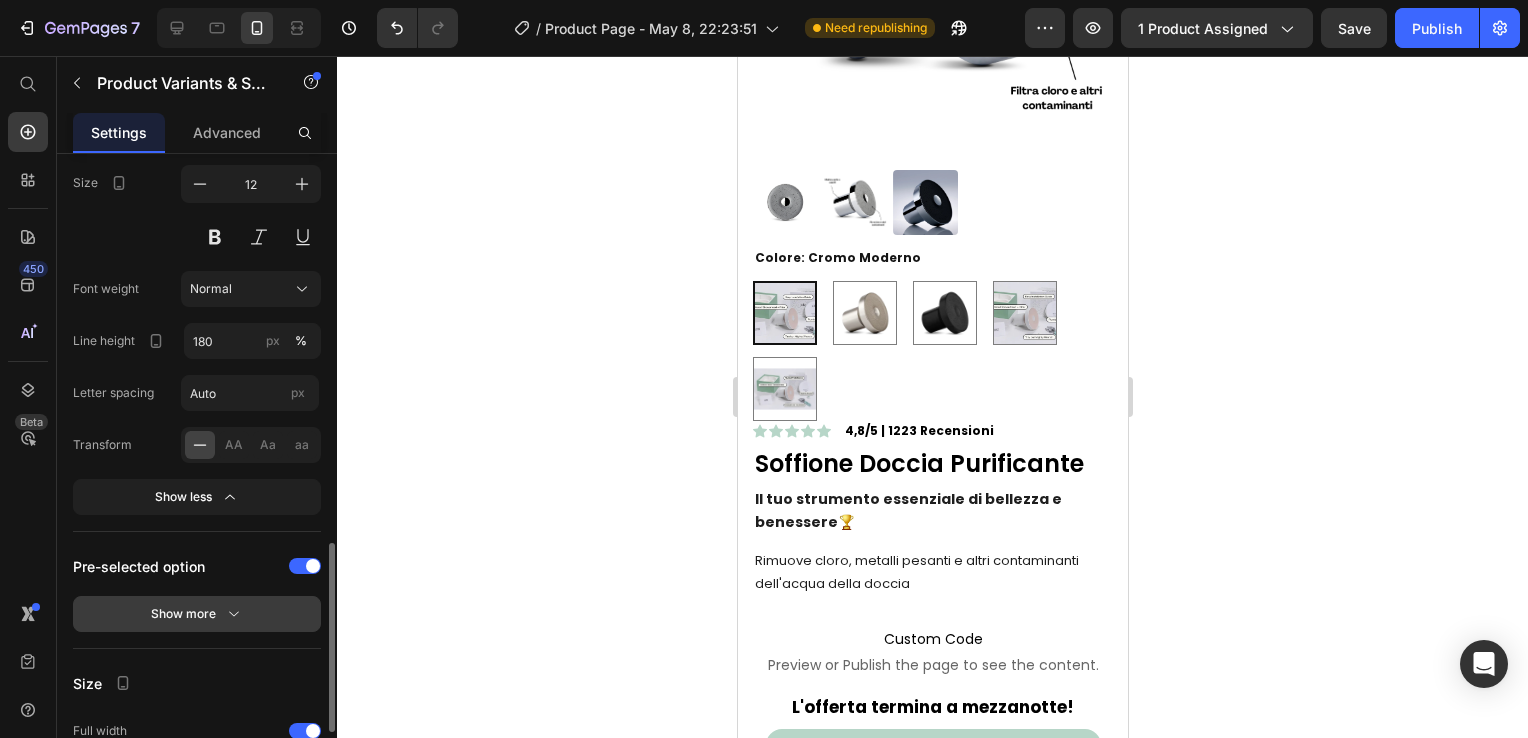 click on "Show more" at bounding box center [197, 614] 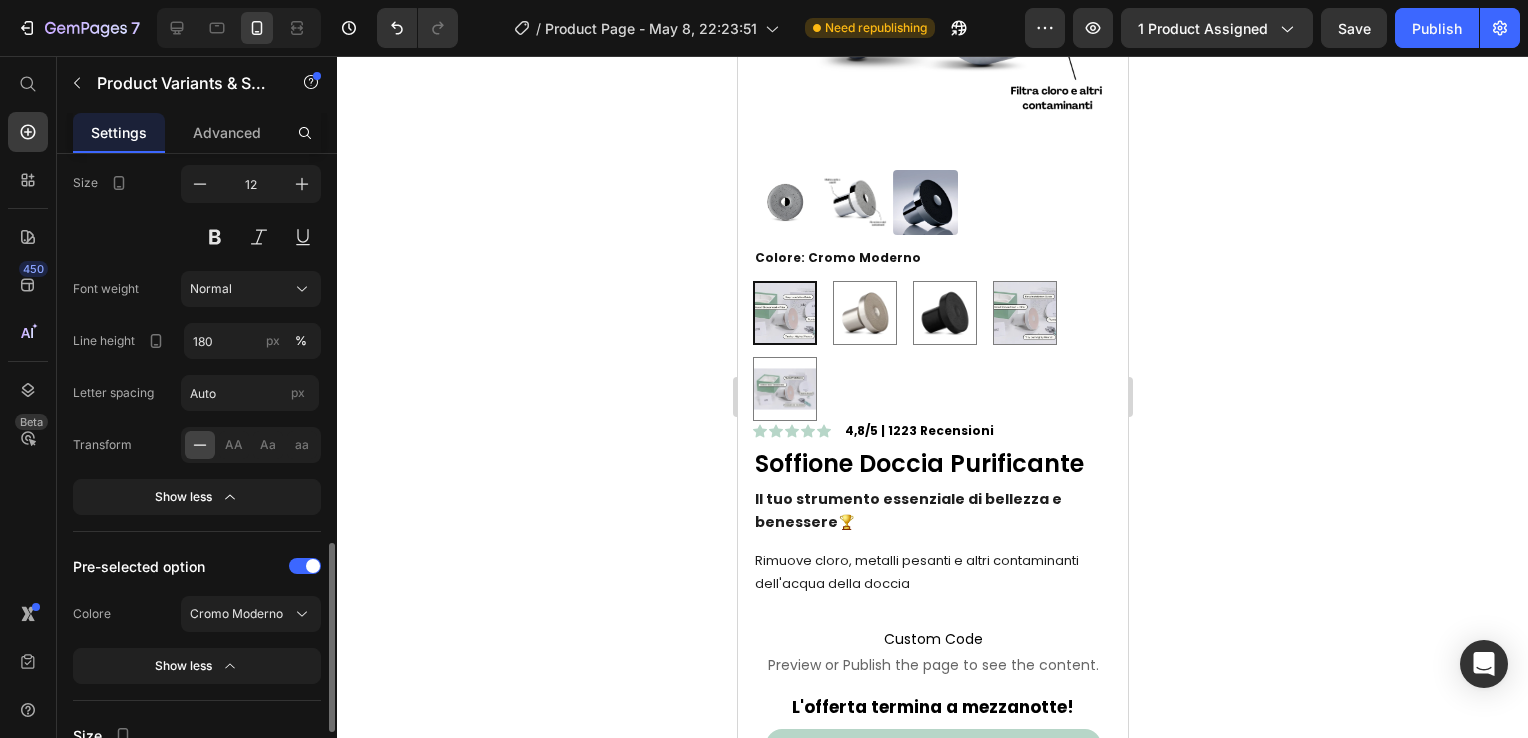scroll, scrollTop: 1415, scrollLeft: 0, axis: vertical 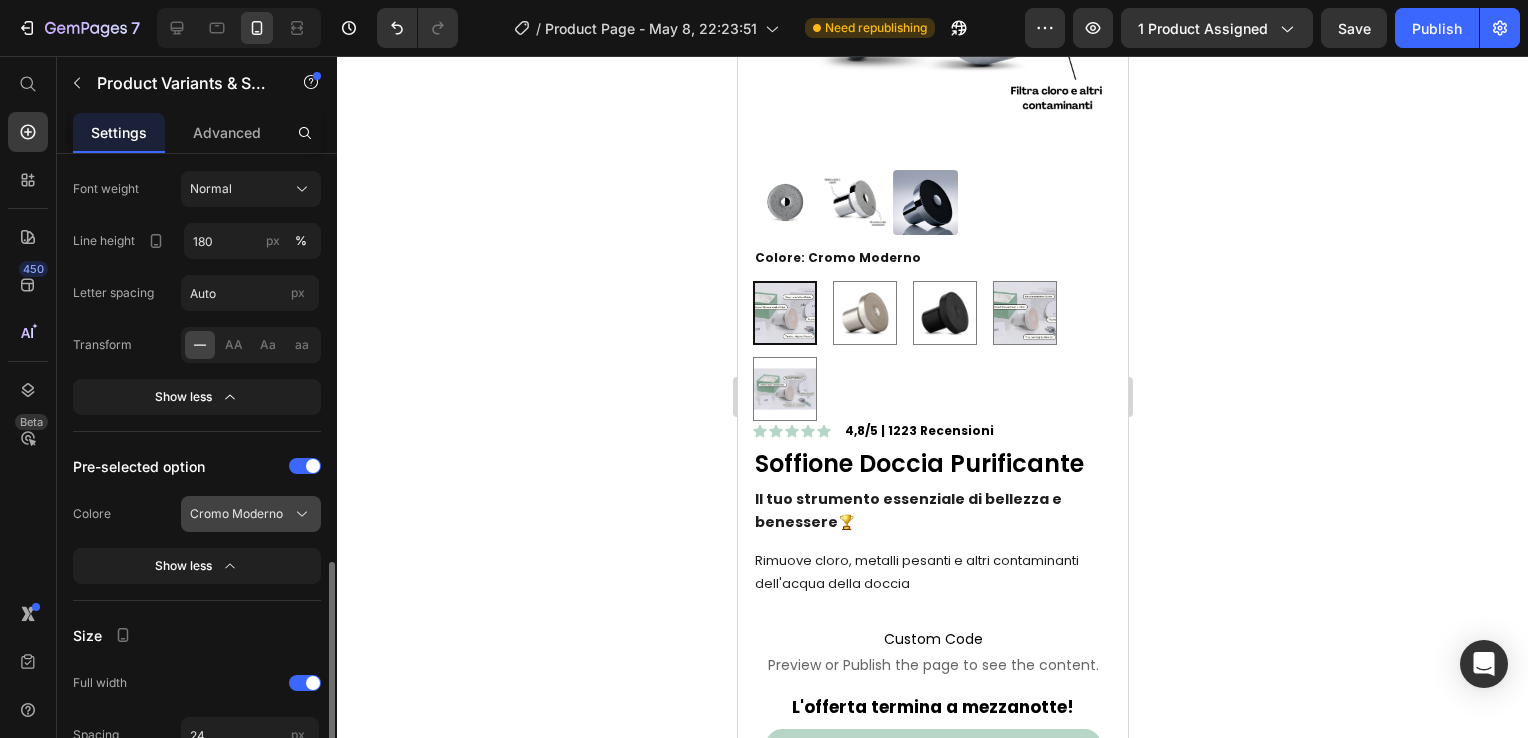 click on "Cromo Moderno" at bounding box center (236, 514) 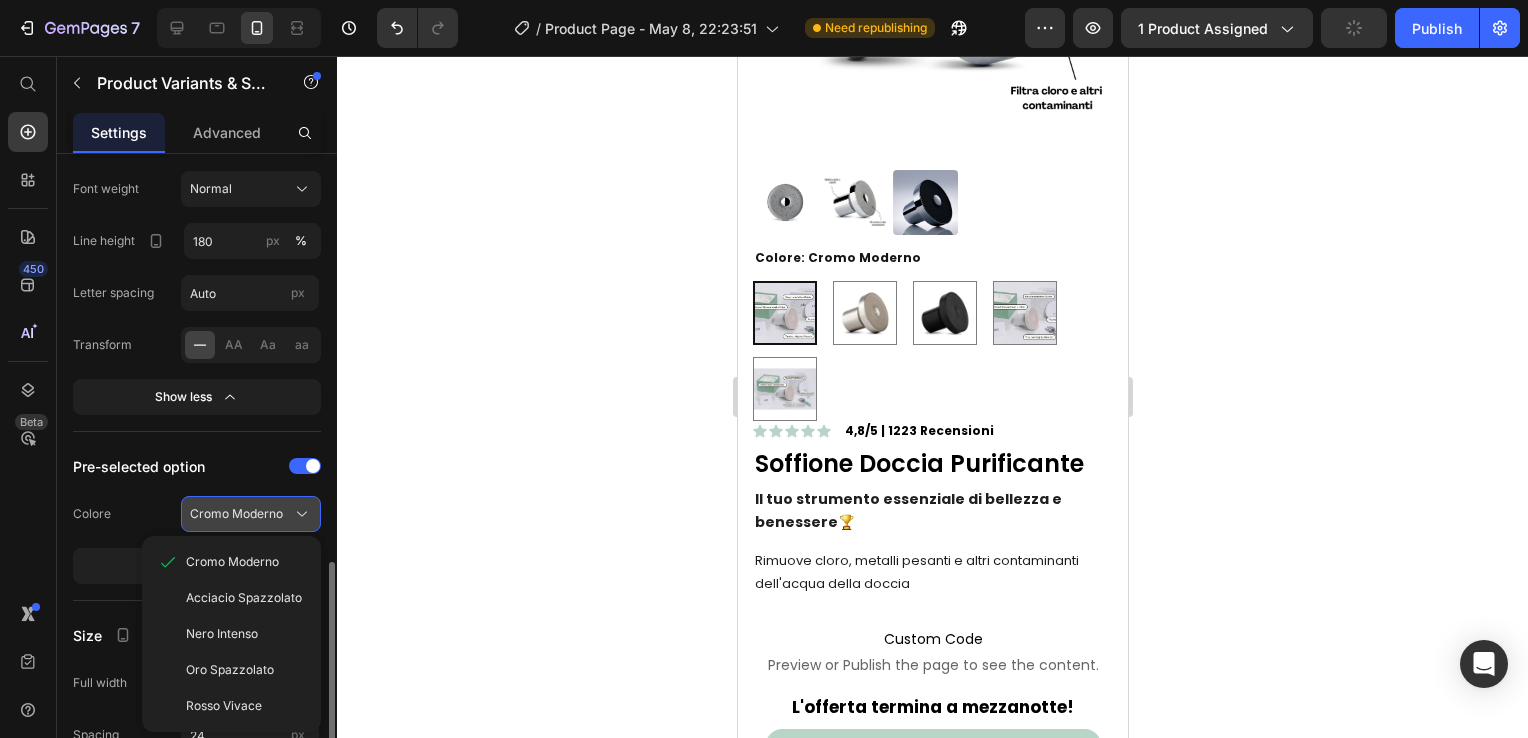 click on "Cromo Moderno" at bounding box center [236, 514] 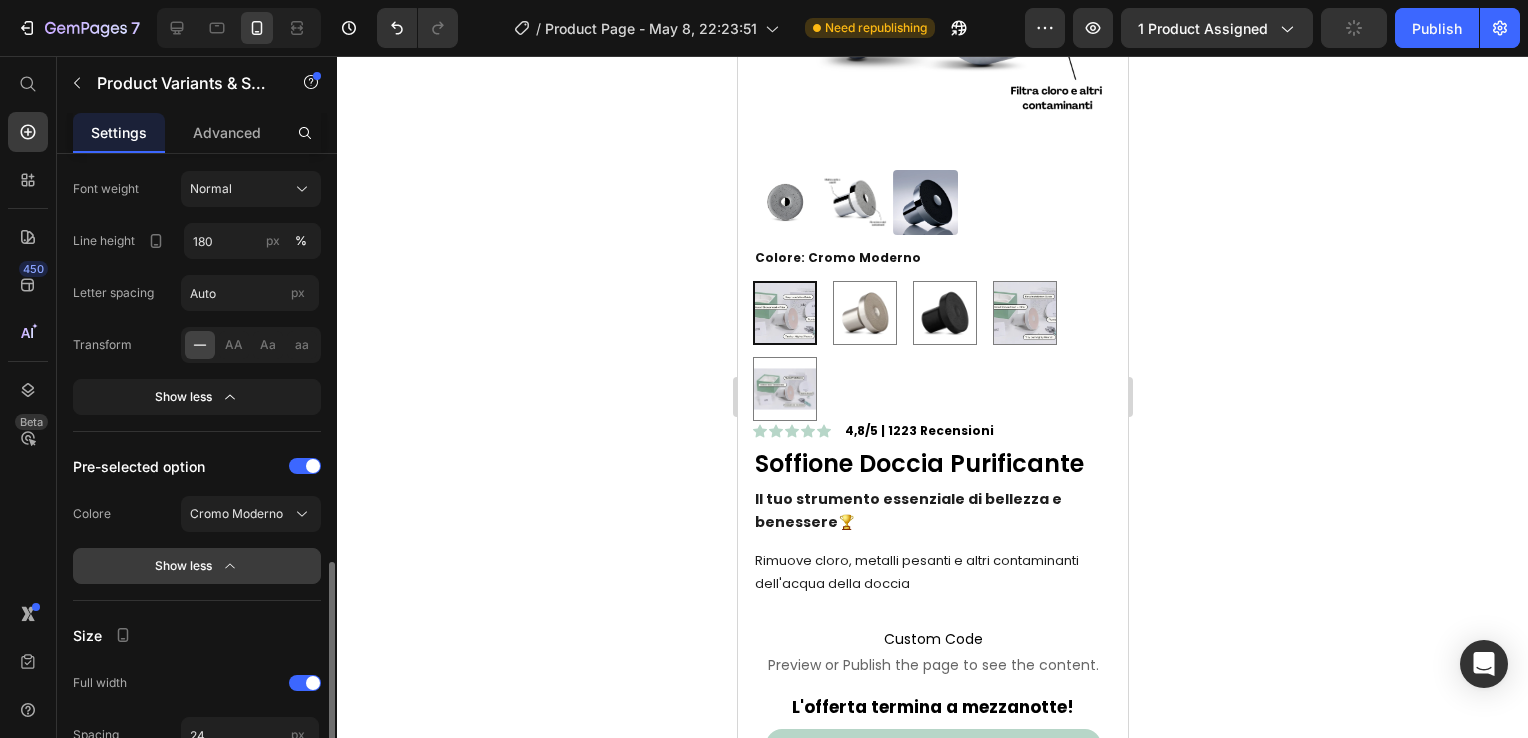 click on "Show less" at bounding box center (197, 566) 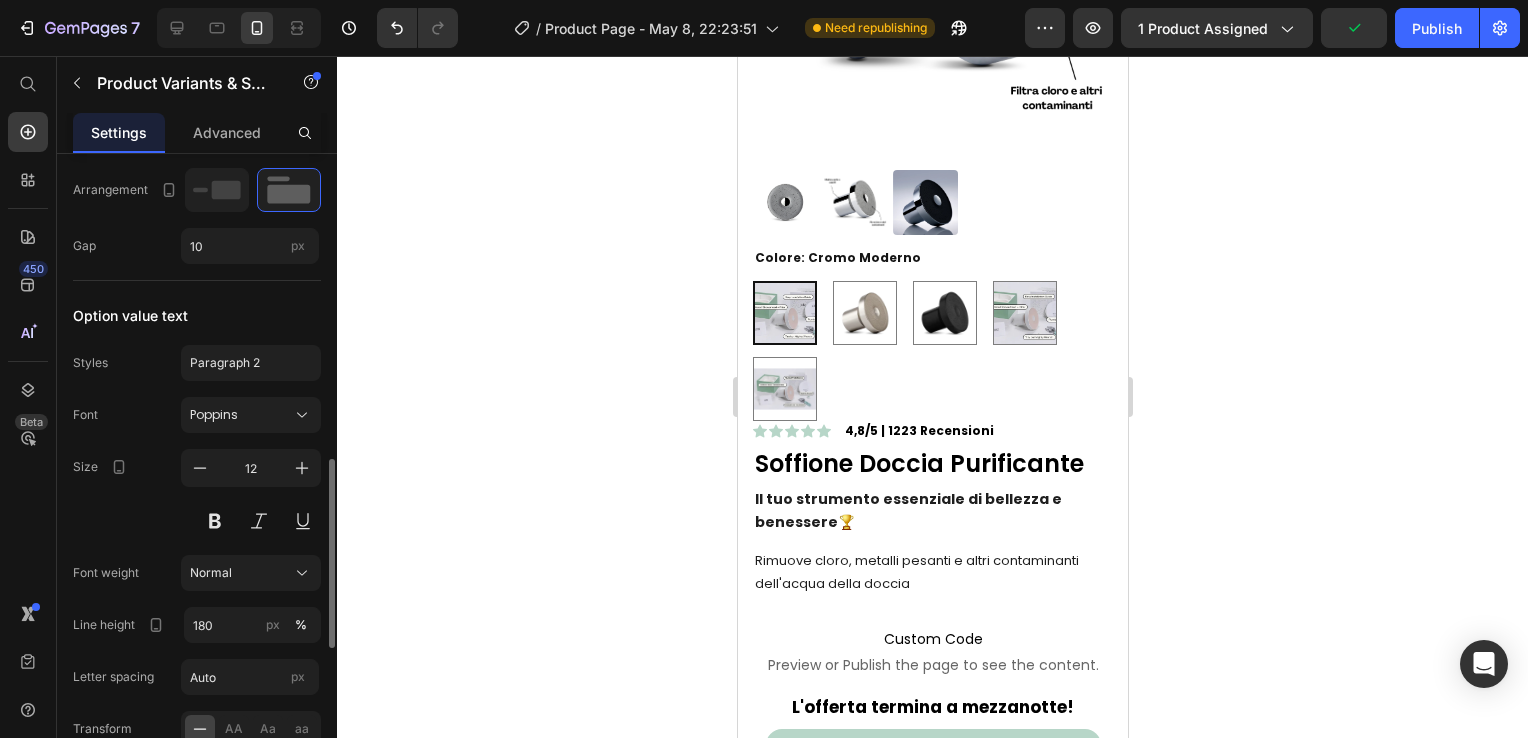 scroll, scrollTop: 531, scrollLeft: 0, axis: vertical 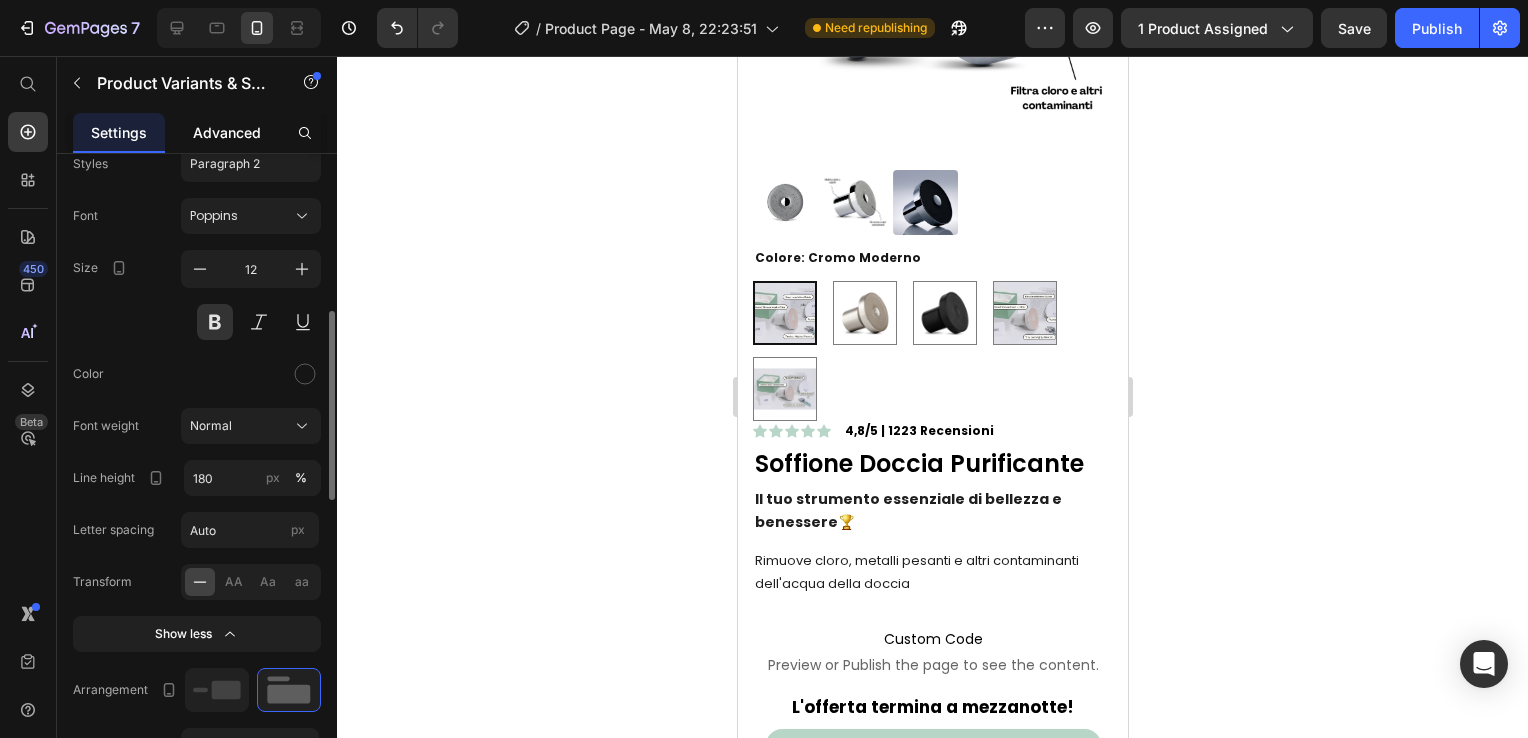 click on "Advanced" 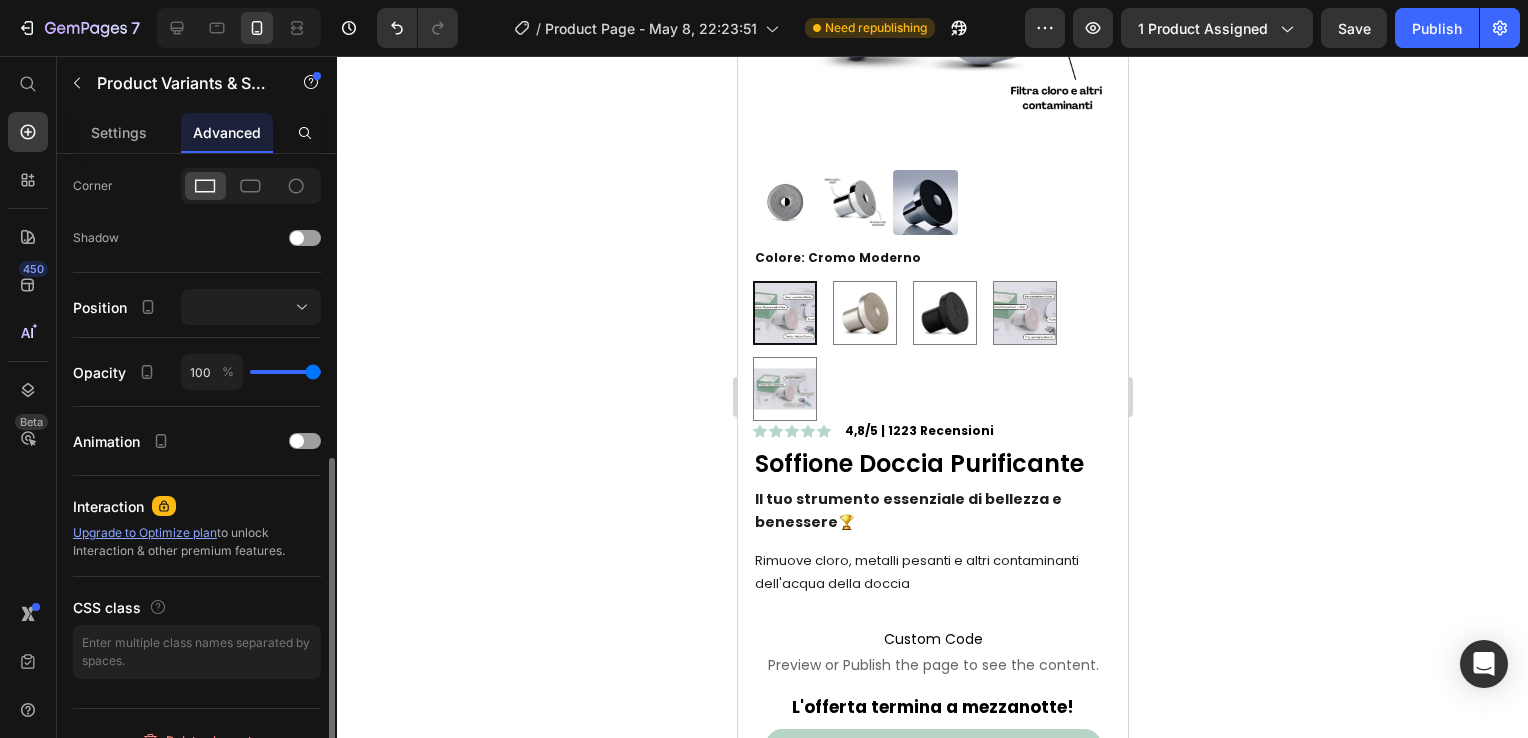 scroll, scrollTop: 400, scrollLeft: 0, axis: vertical 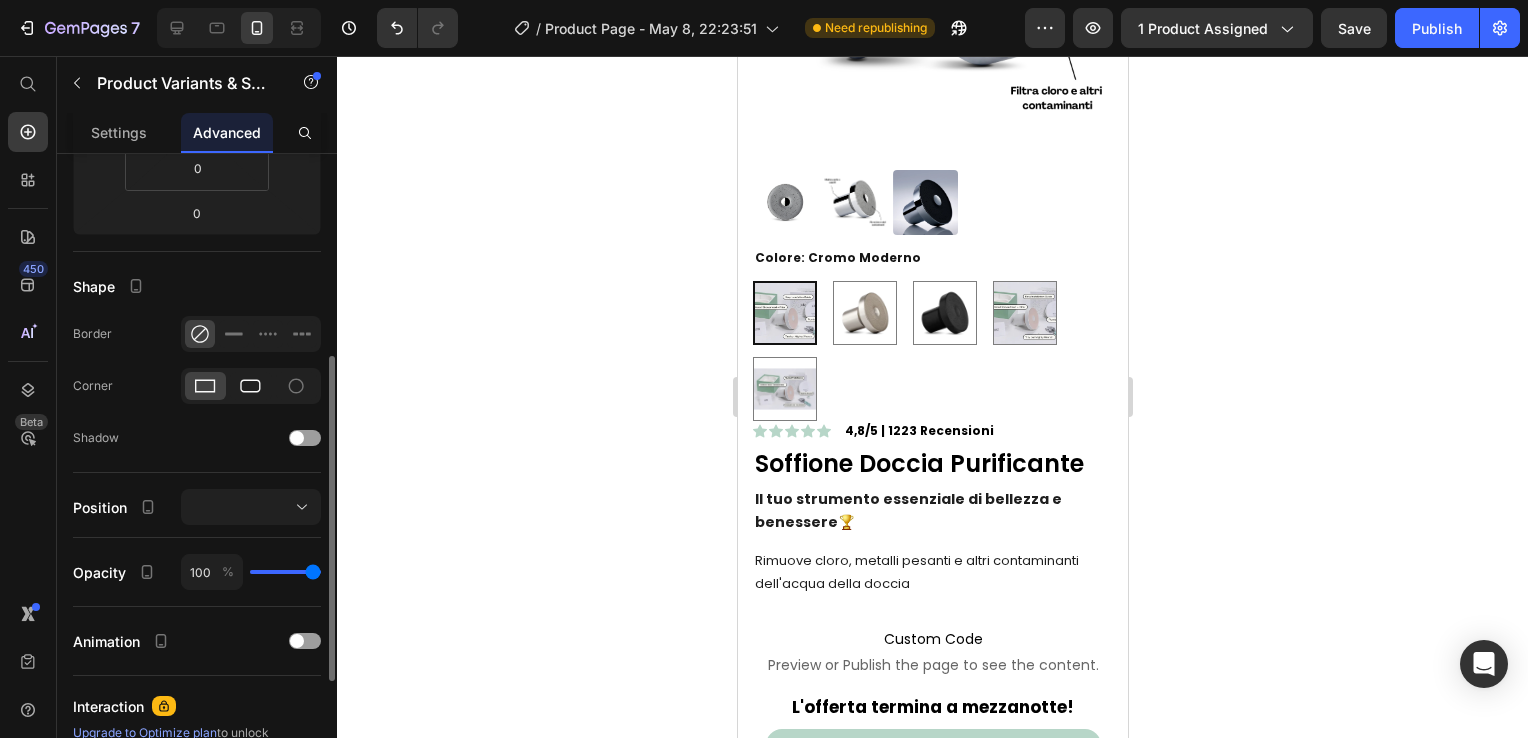 click 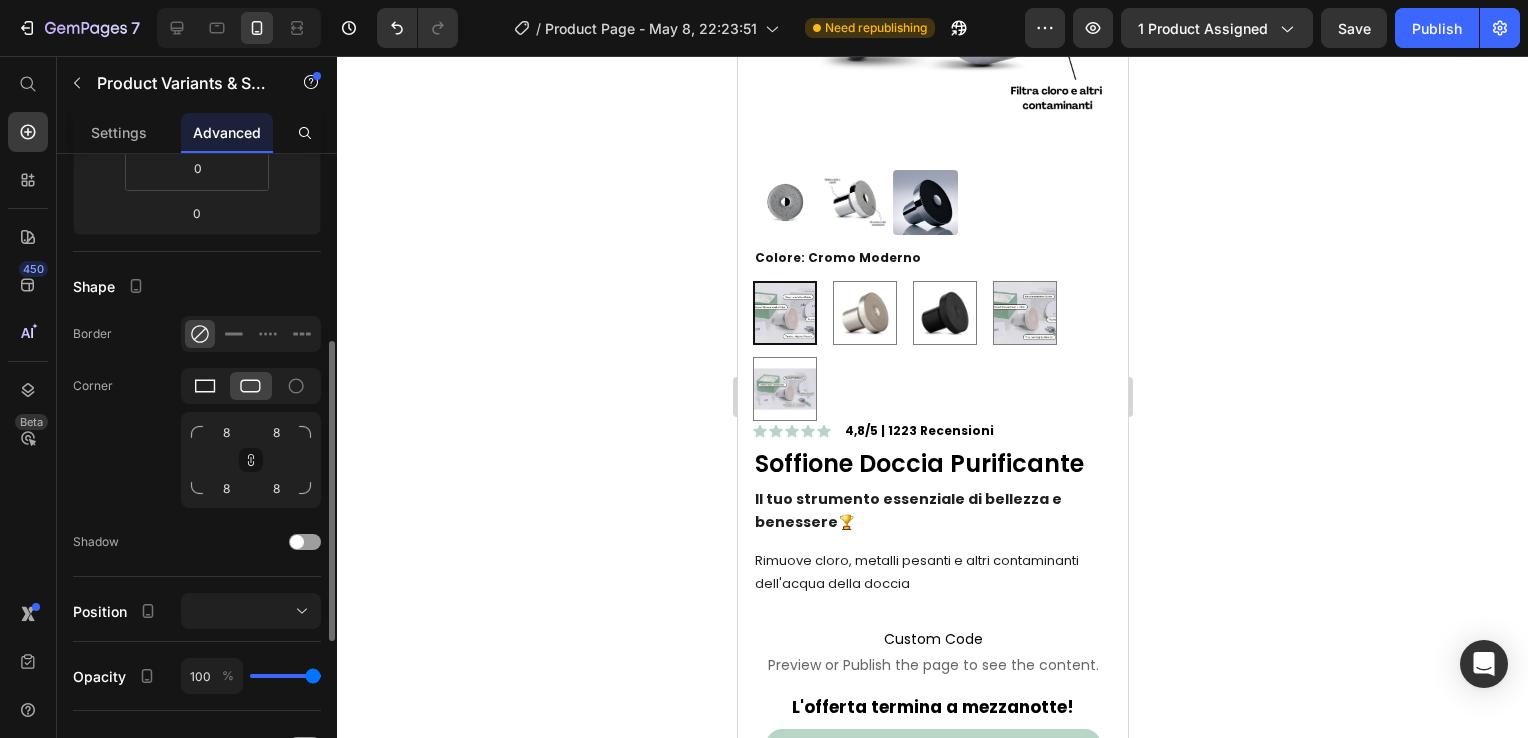 click 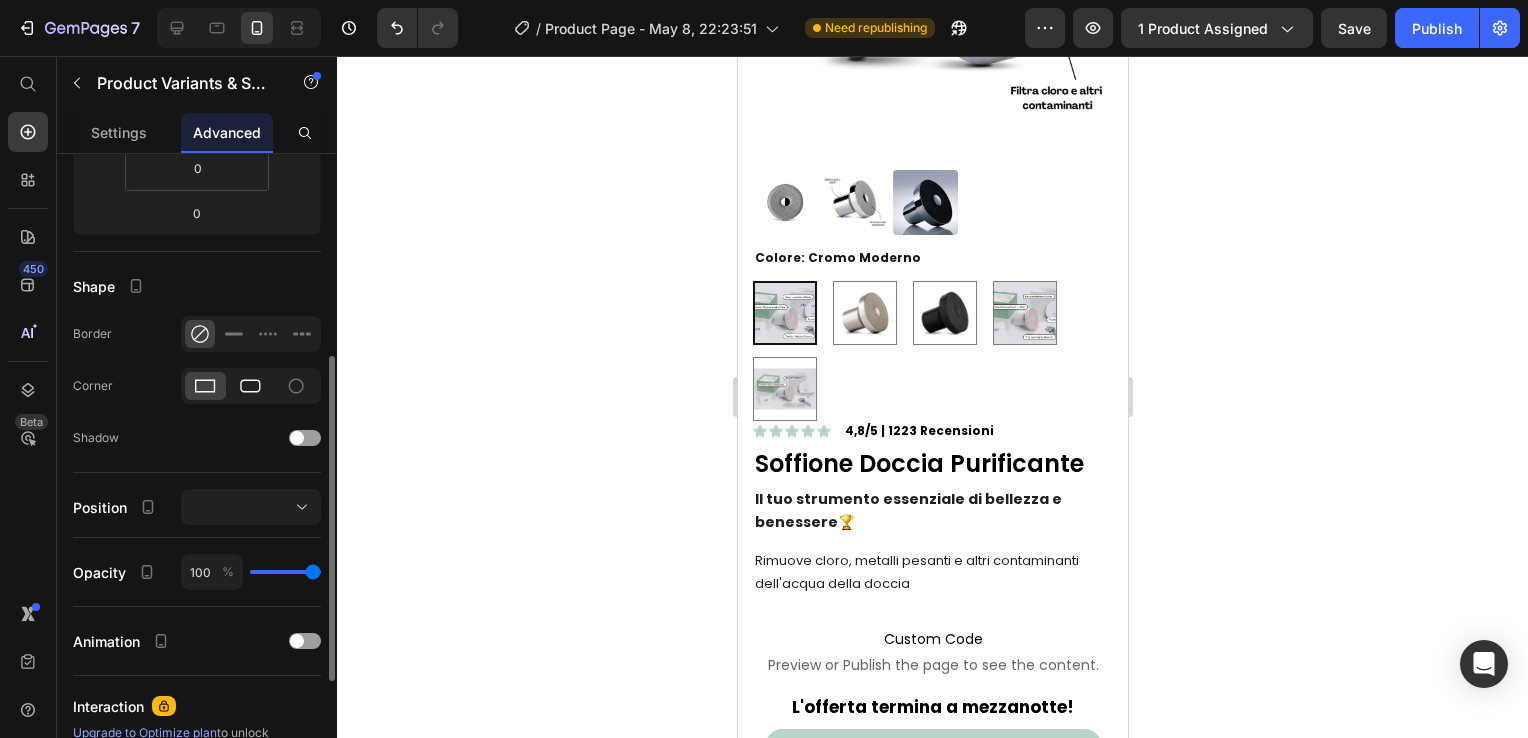 click 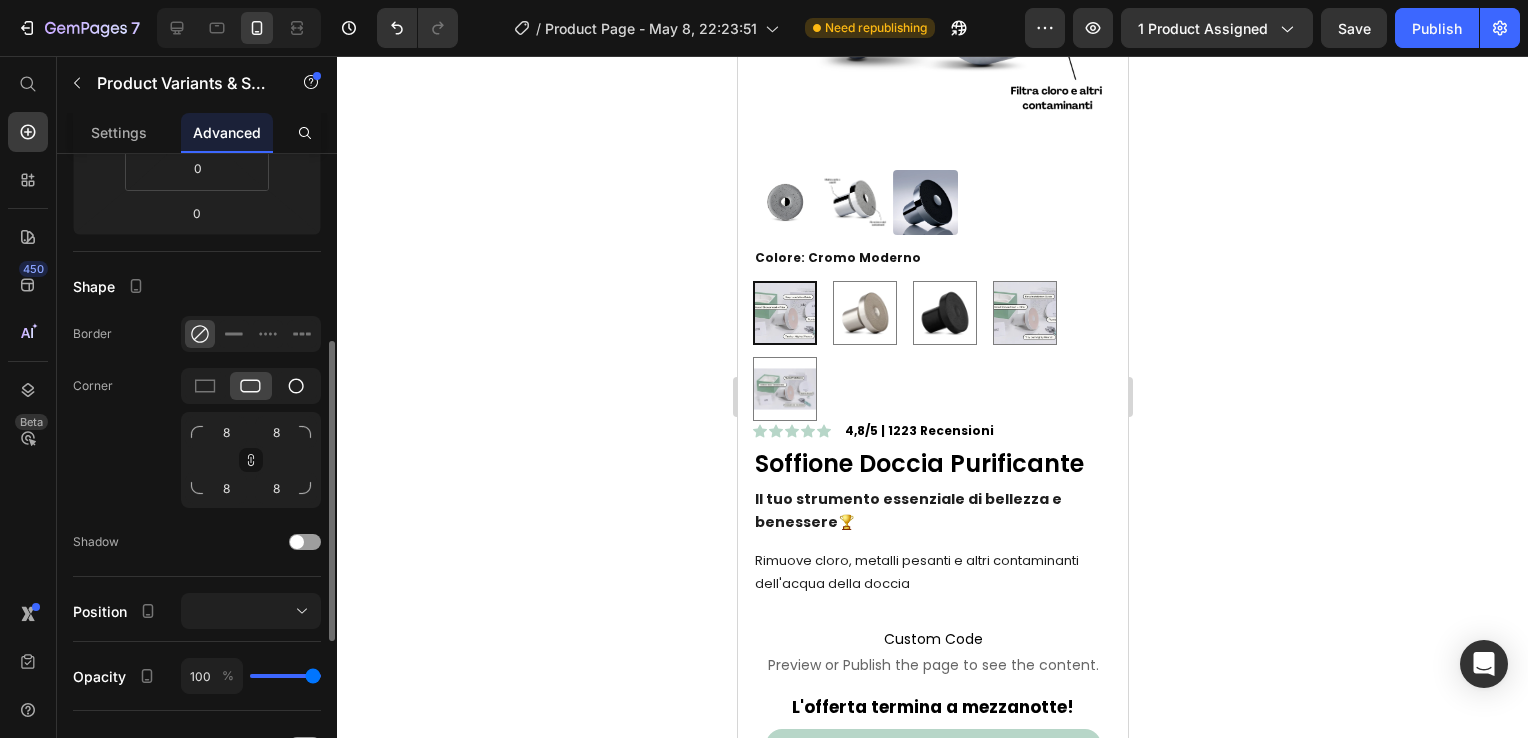 click 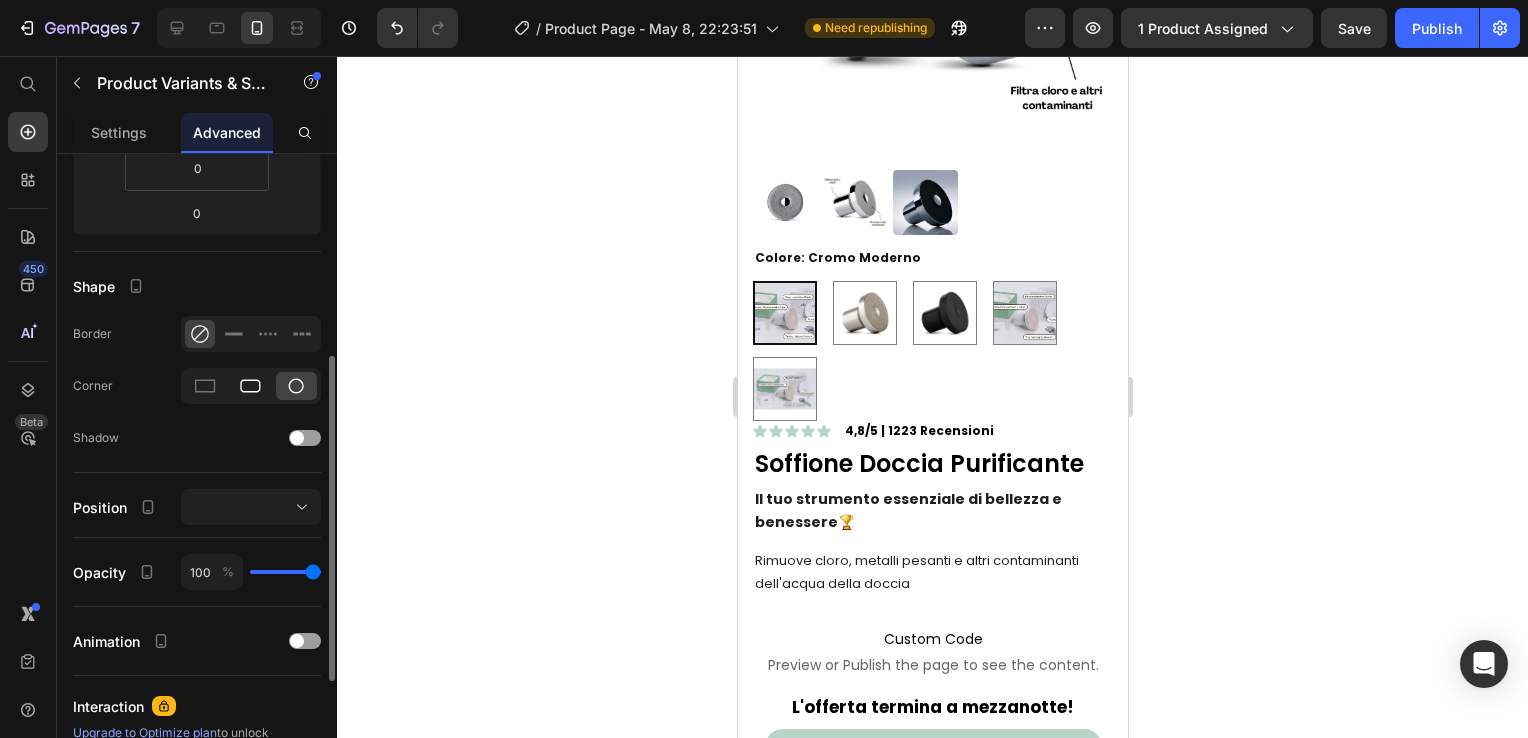 click 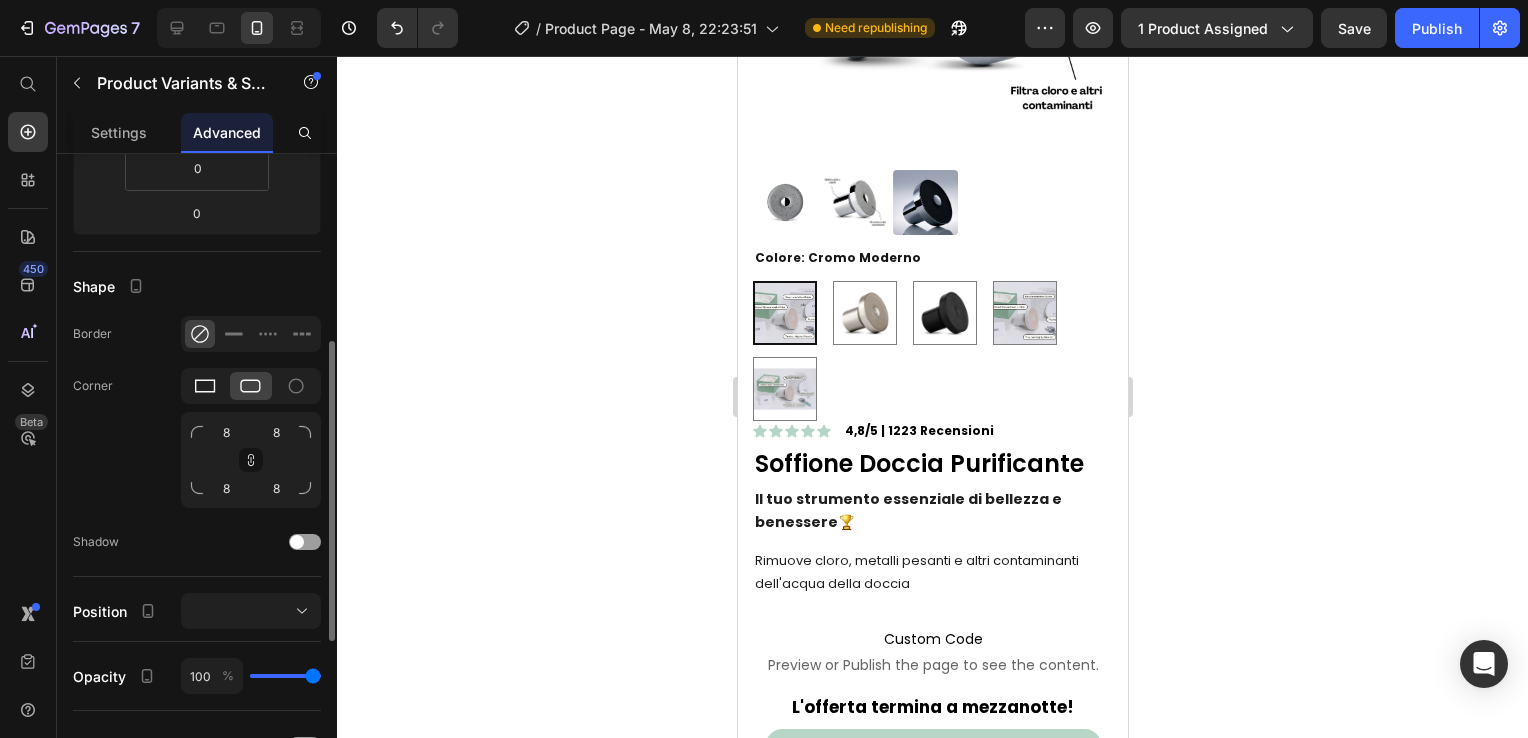 click 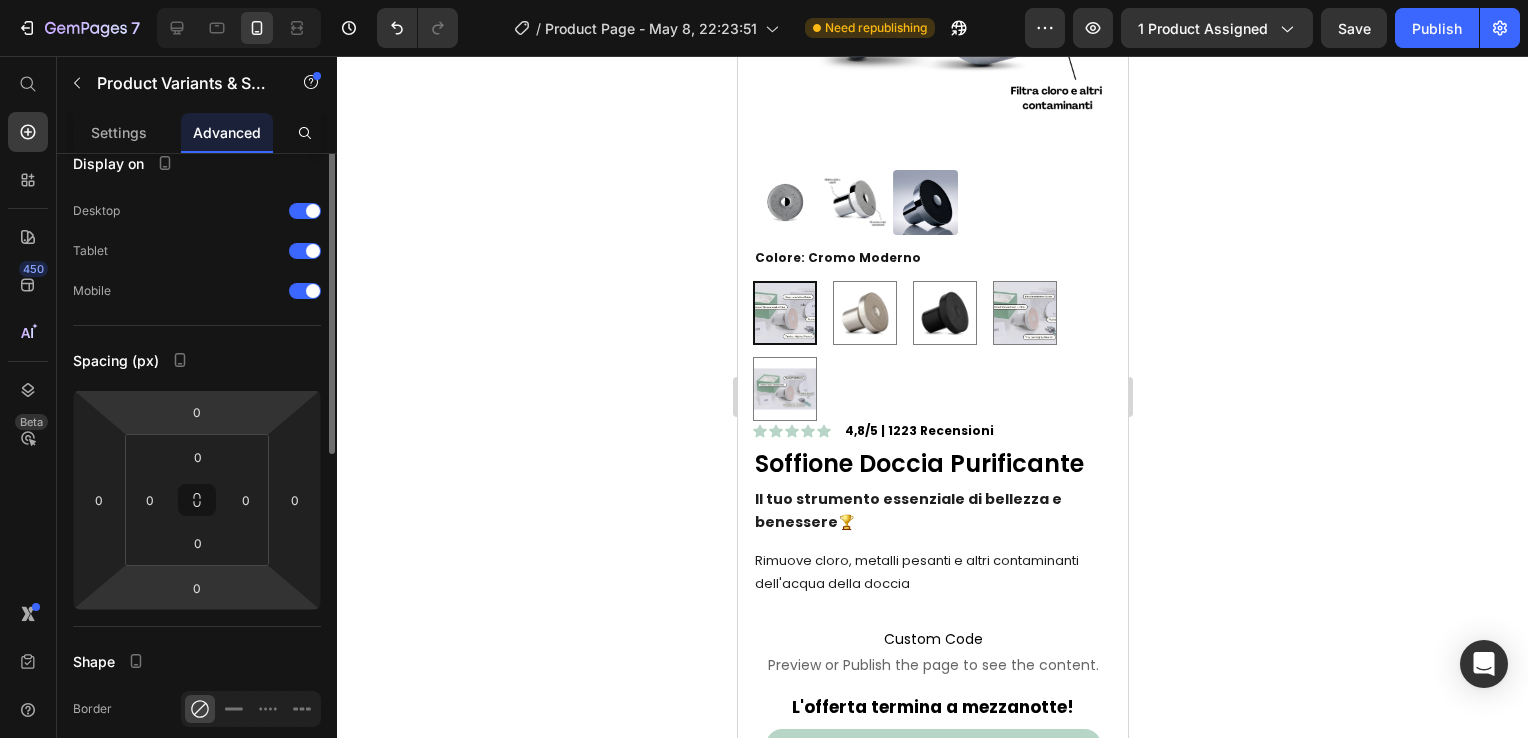 scroll, scrollTop: 0, scrollLeft: 0, axis: both 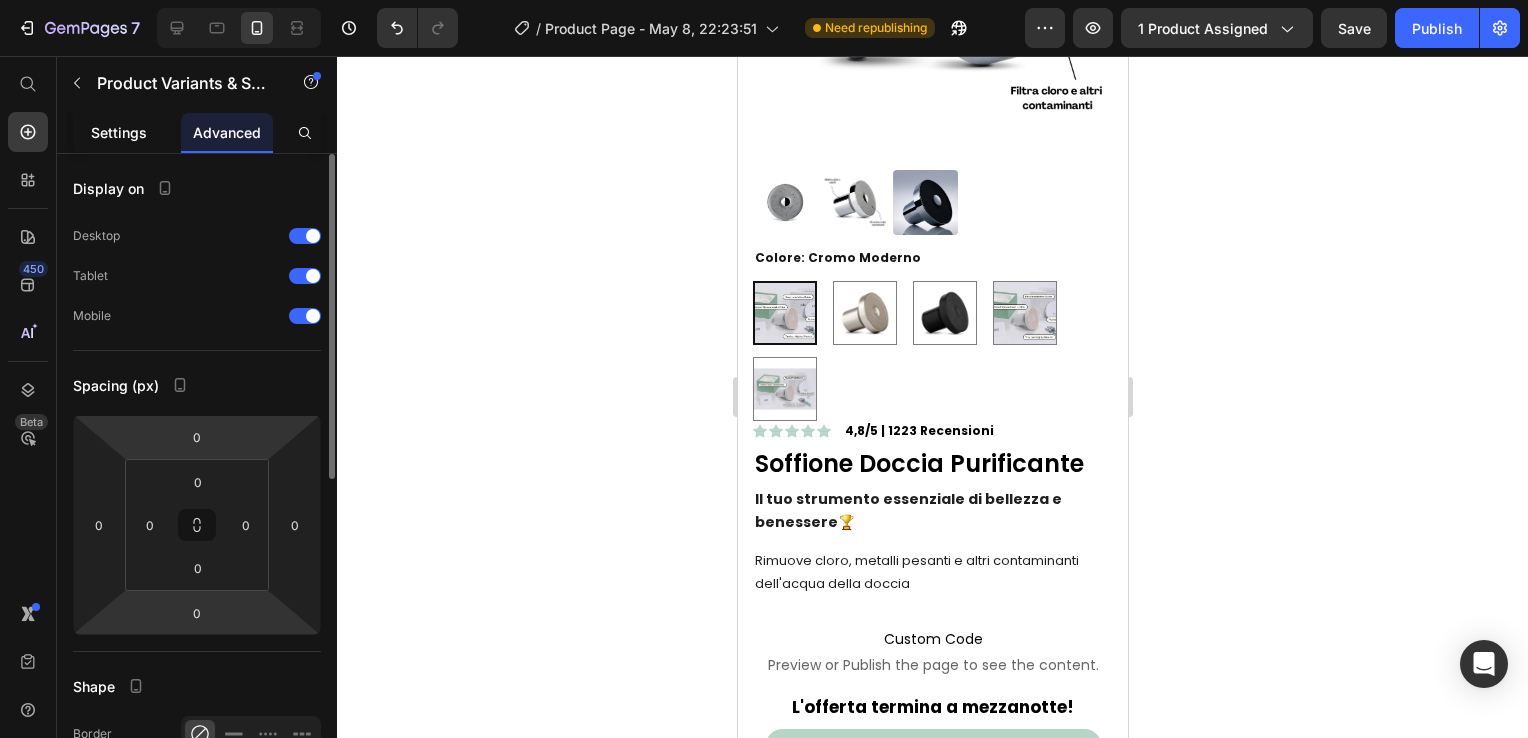 click on "Settings" at bounding box center [119, 132] 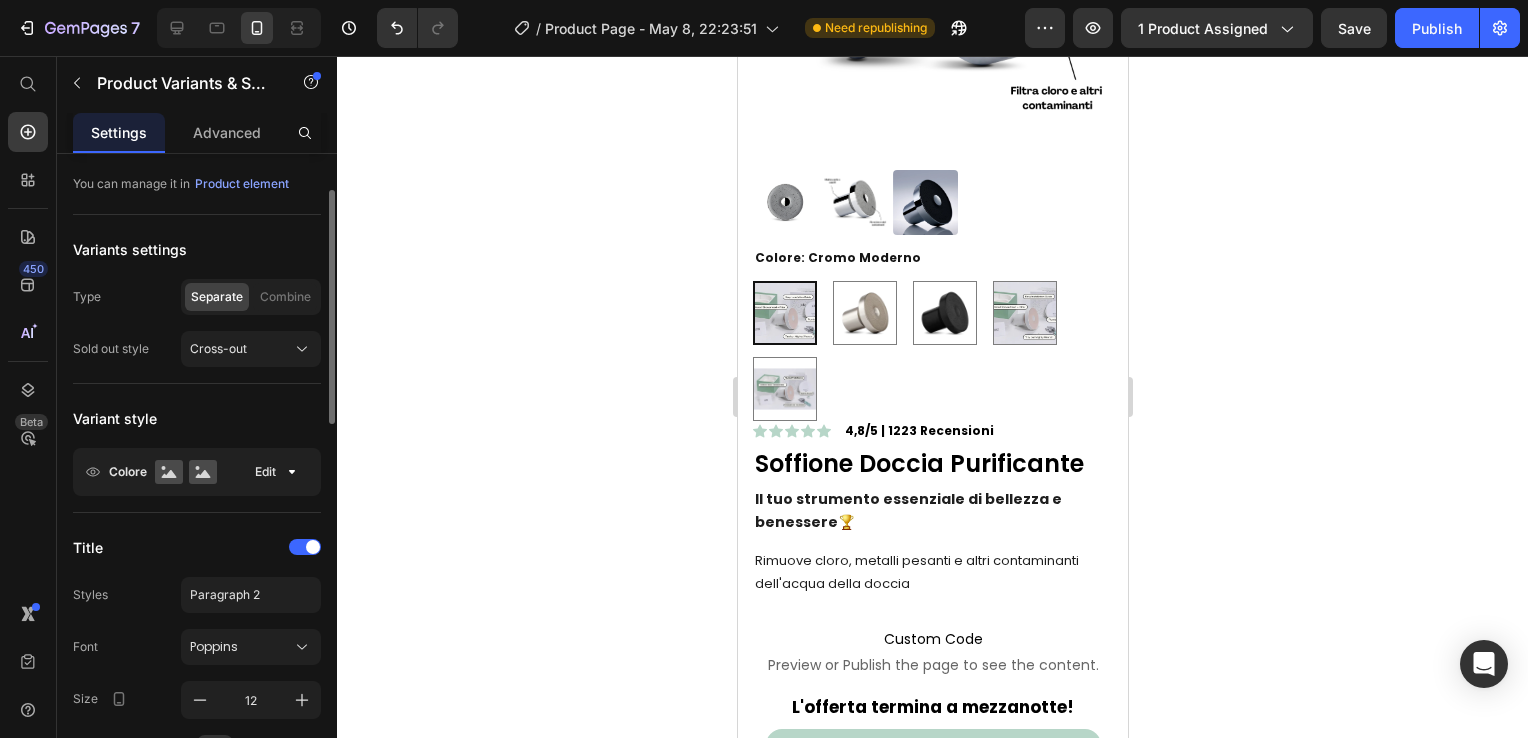 scroll, scrollTop: 200, scrollLeft: 0, axis: vertical 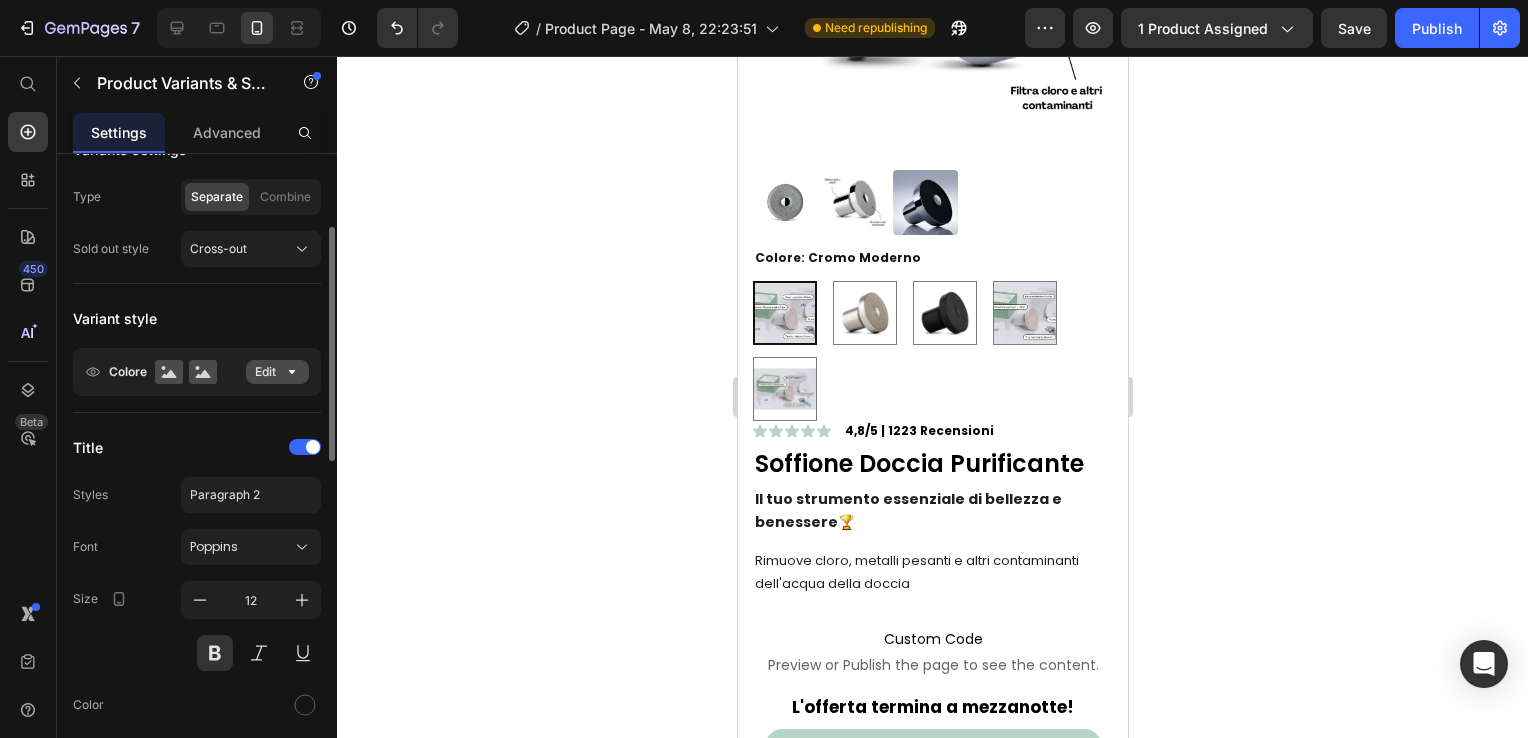 click 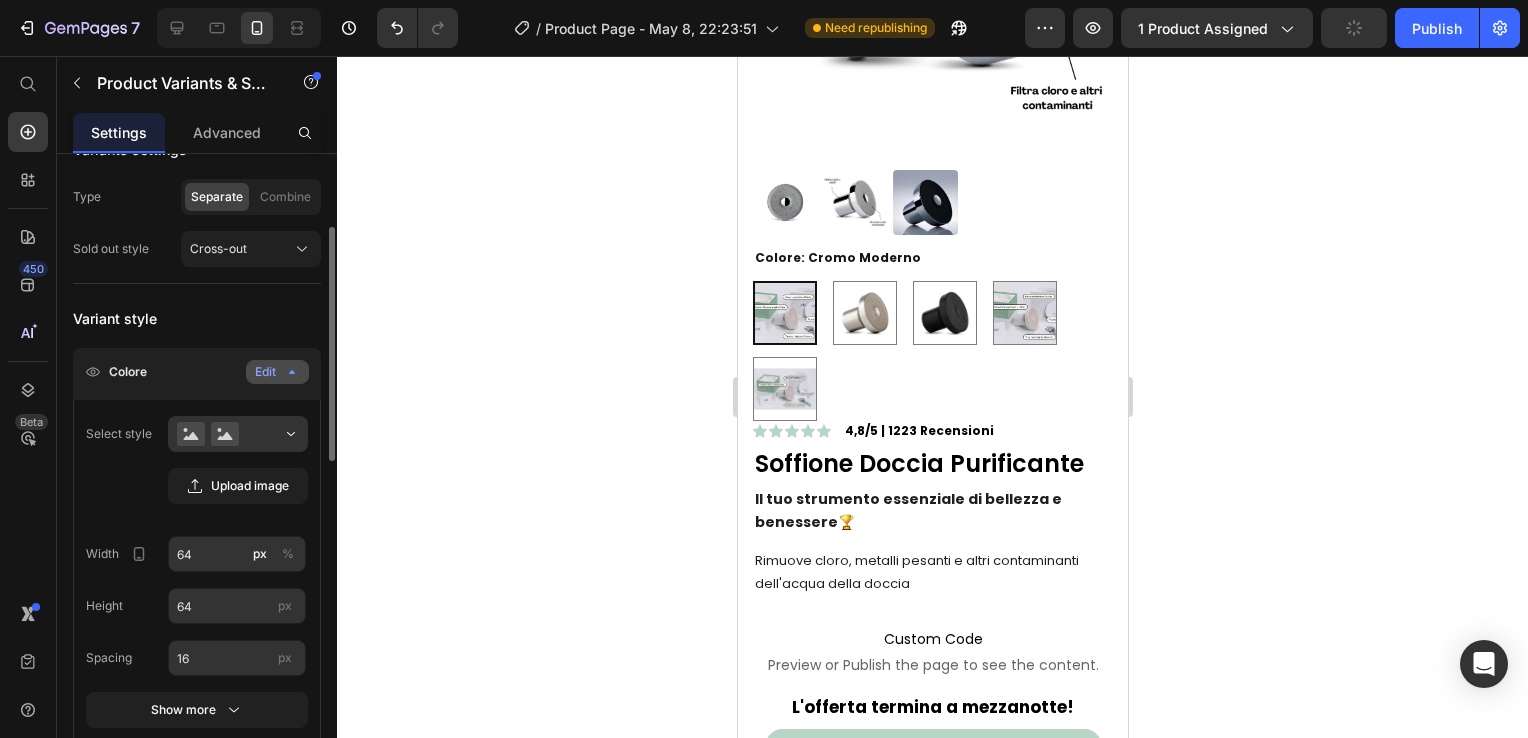 scroll, scrollTop: 300, scrollLeft: 0, axis: vertical 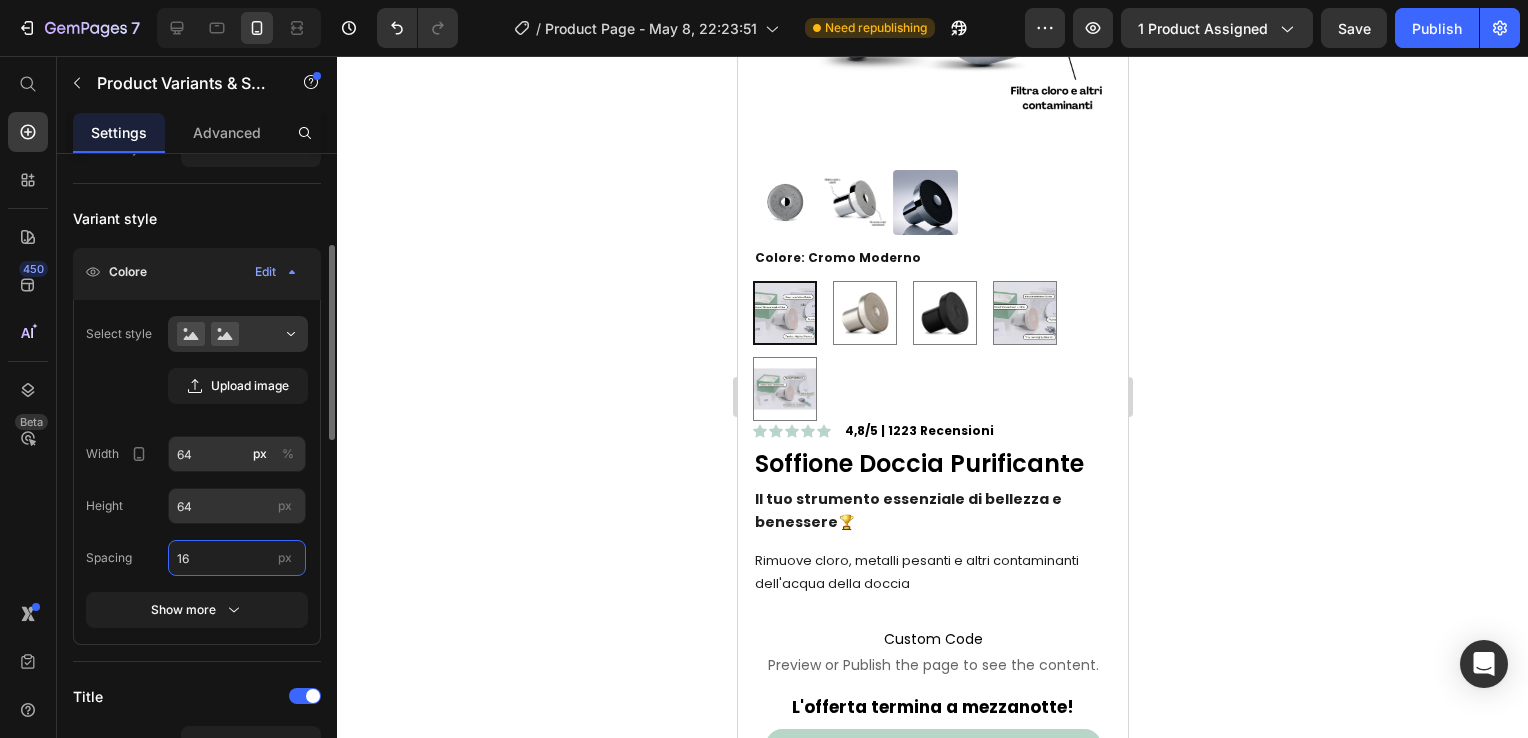 click on "16" at bounding box center (237, 558) 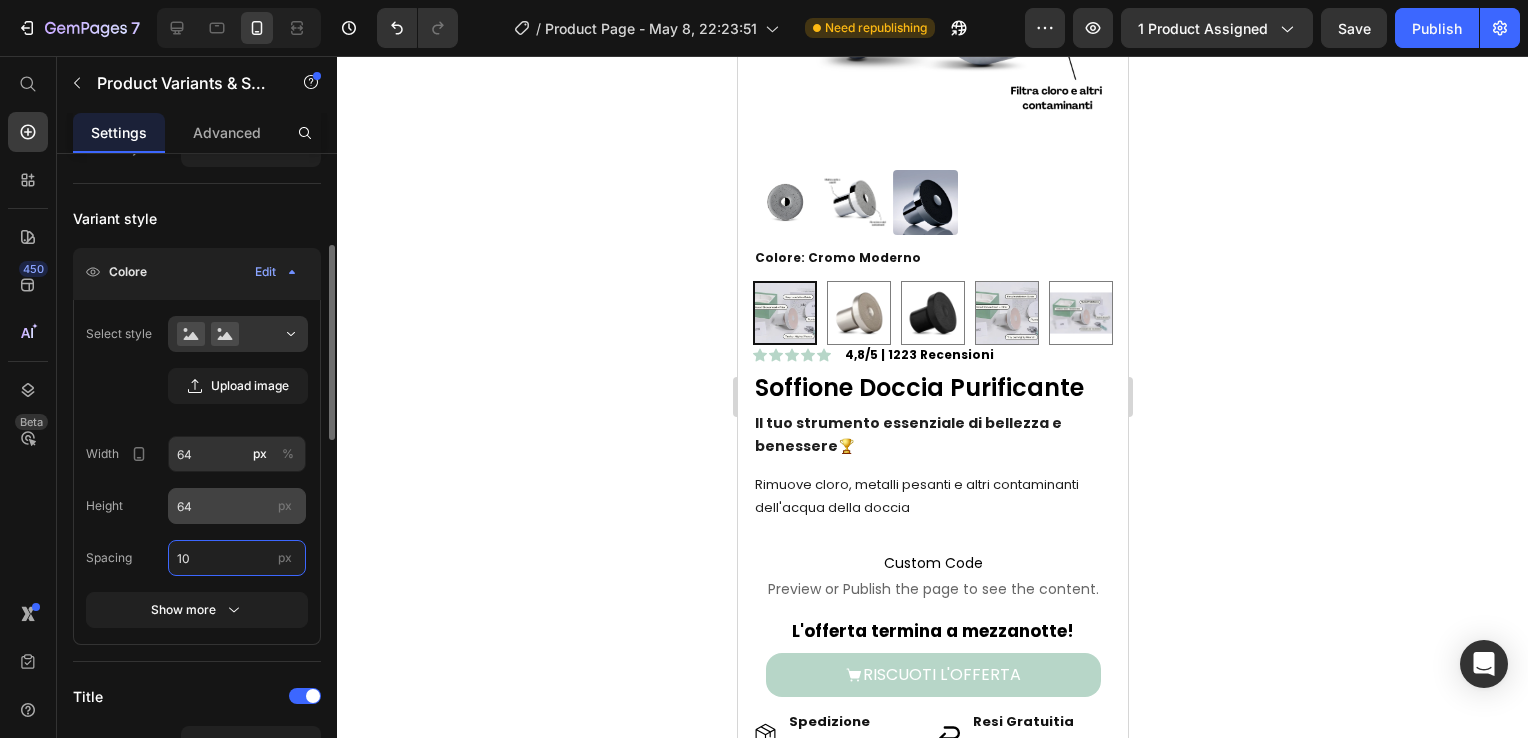 type on "10" 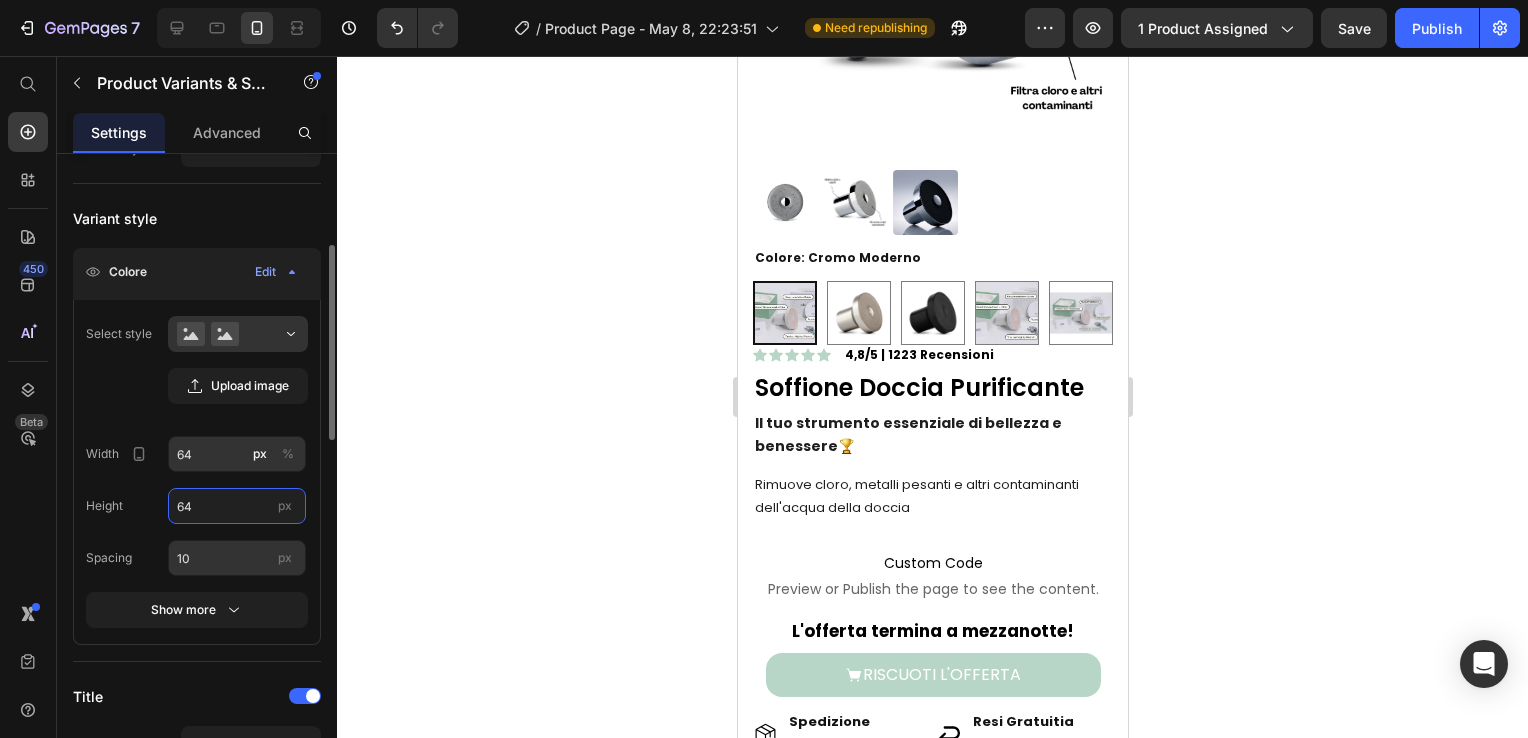 click on "64" at bounding box center [237, 506] 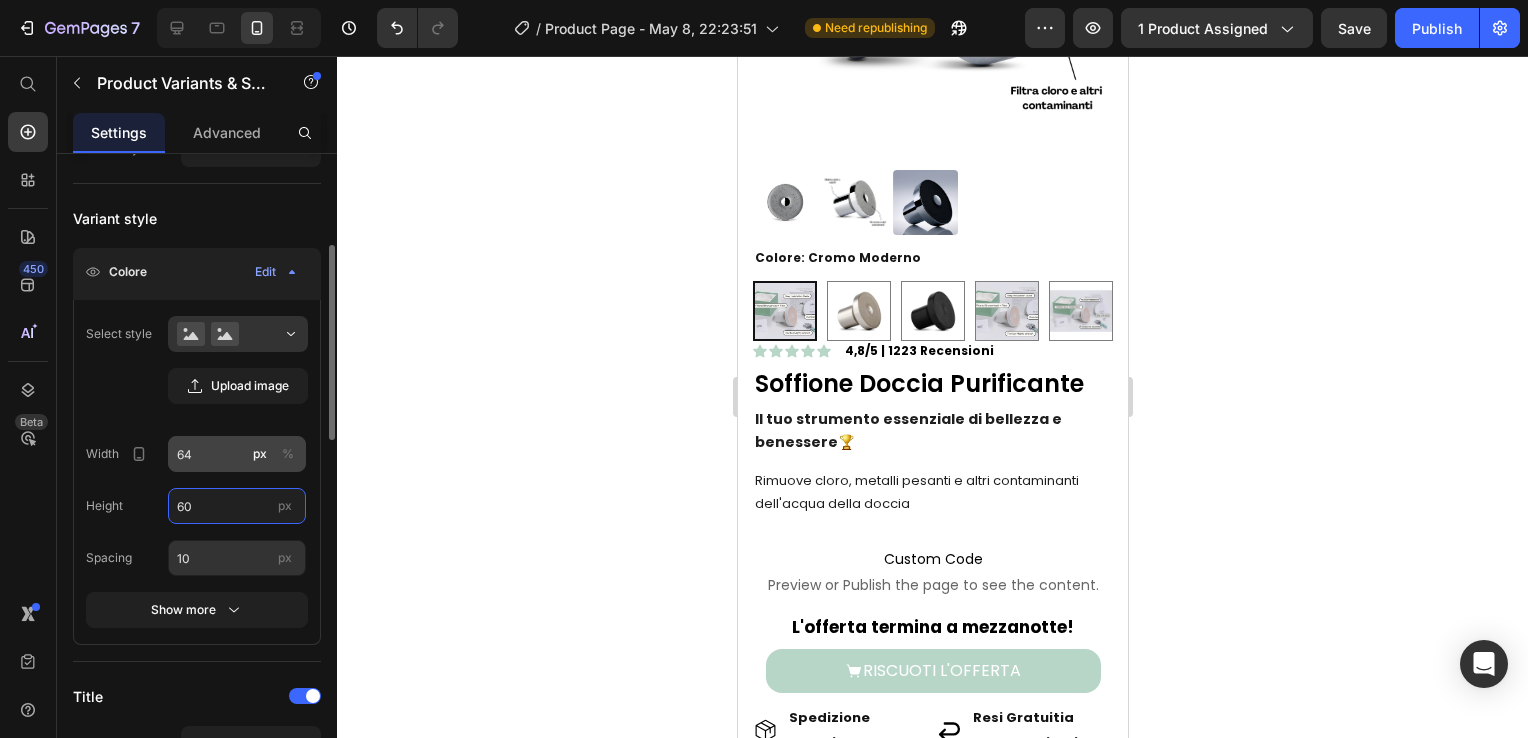 type on "60" 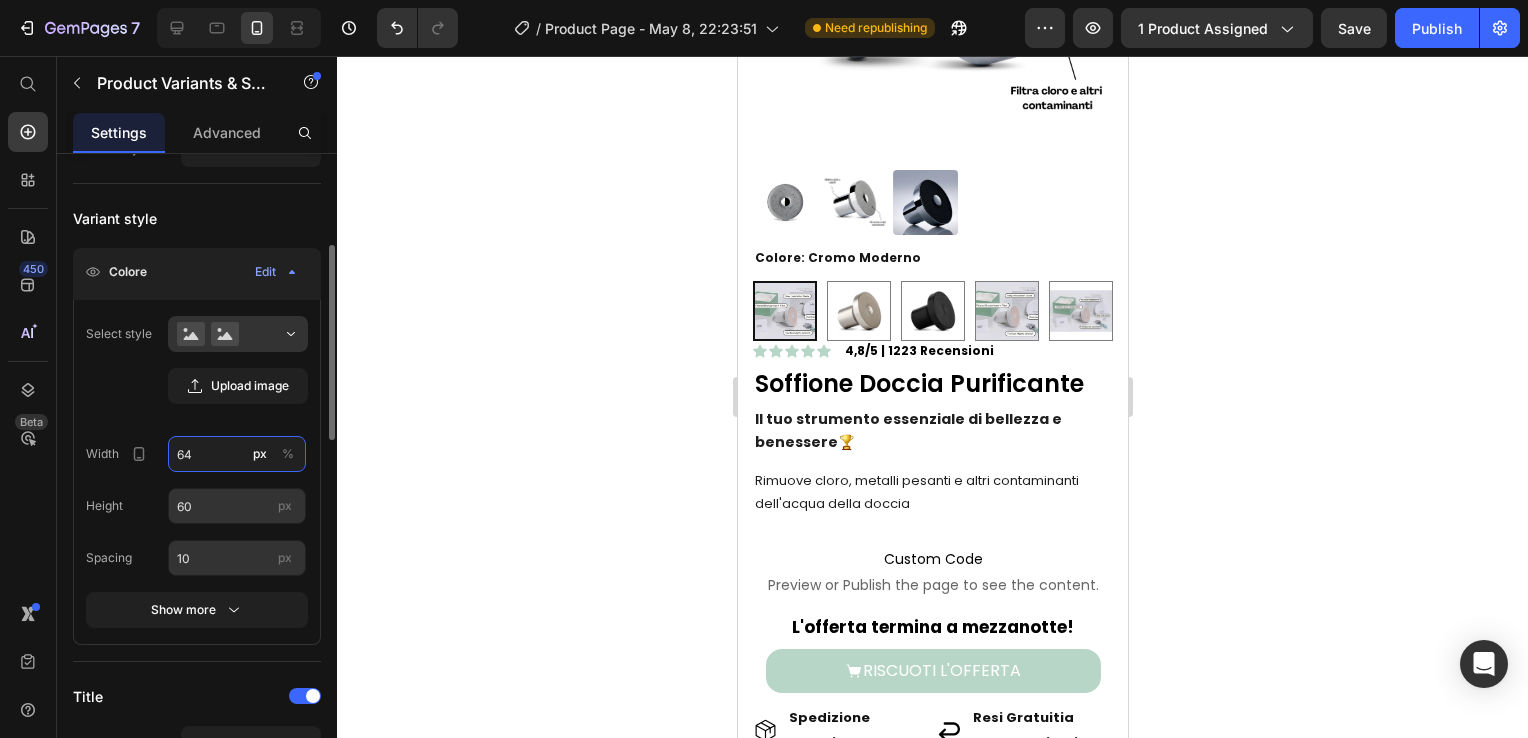 click on "64" at bounding box center (237, 454) 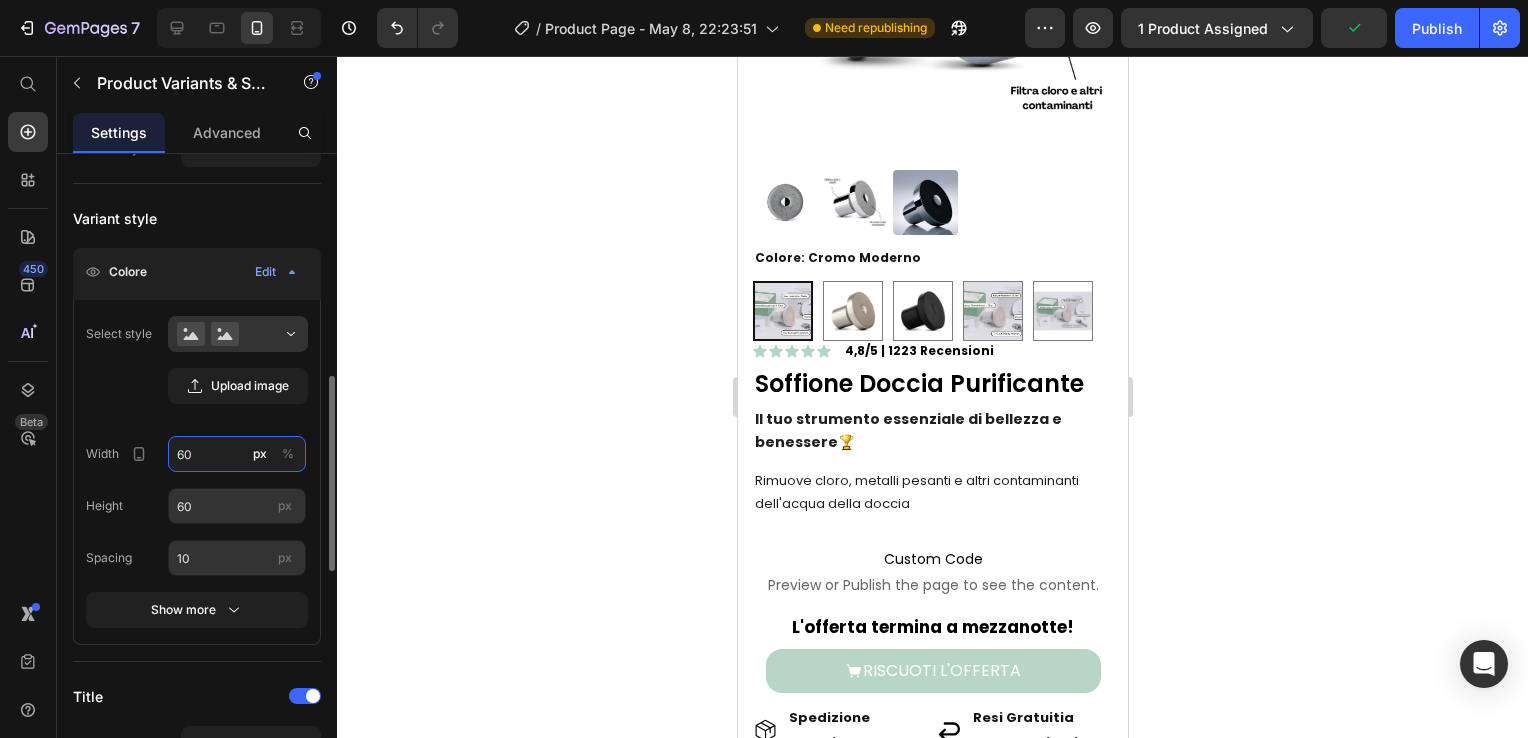 scroll, scrollTop: 400, scrollLeft: 0, axis: vertical 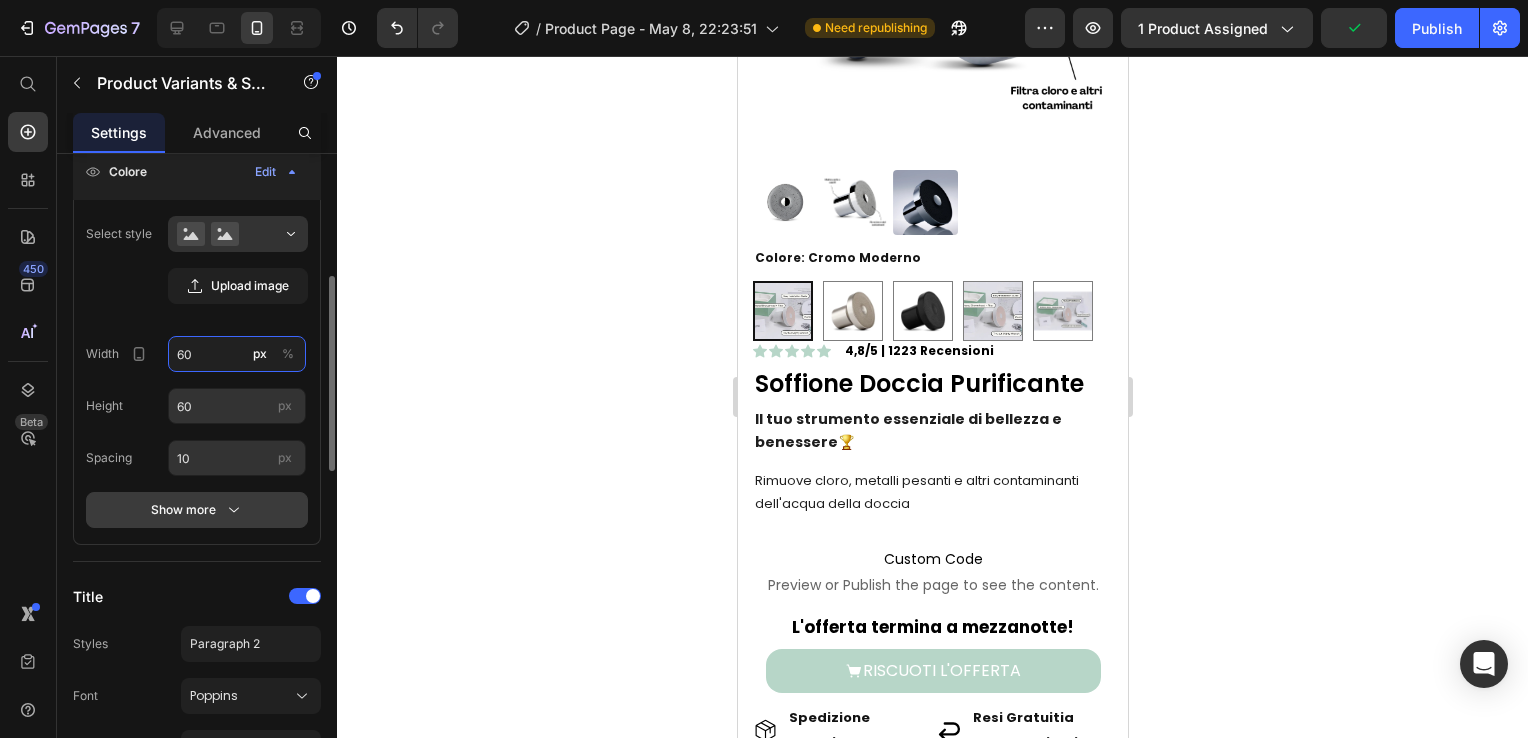 type on "60" 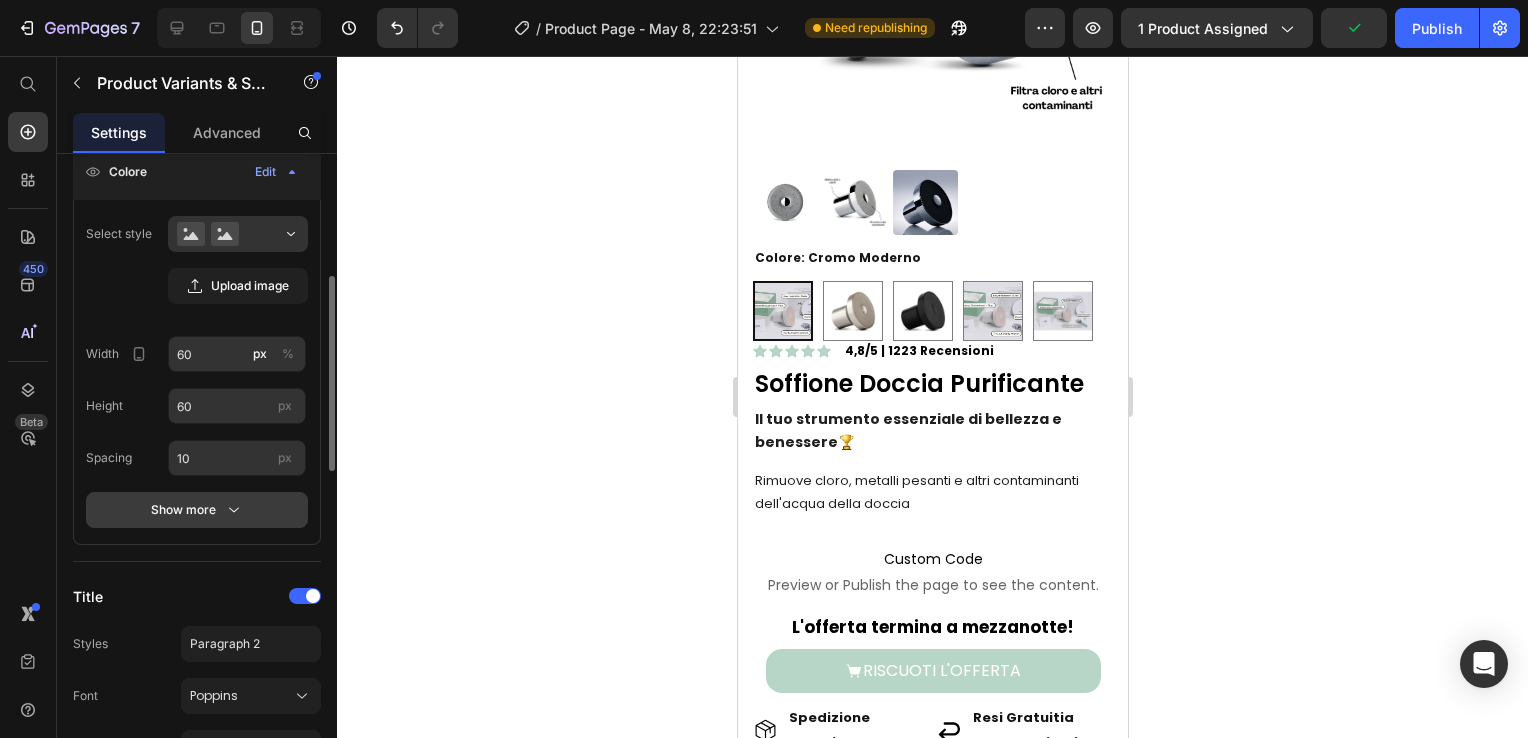 click 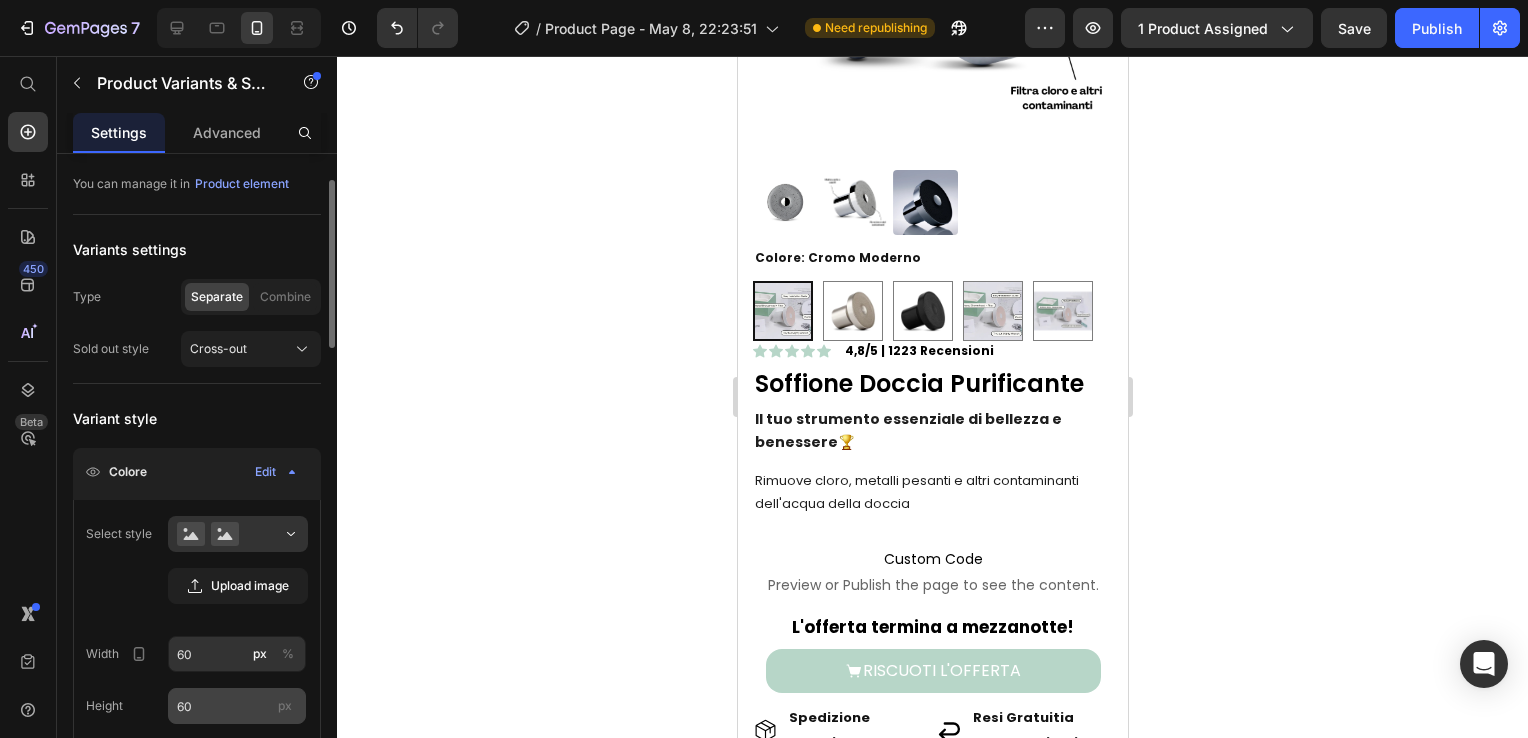 scroll, scrollTop: 0, scrollLeft: 0, axis: both 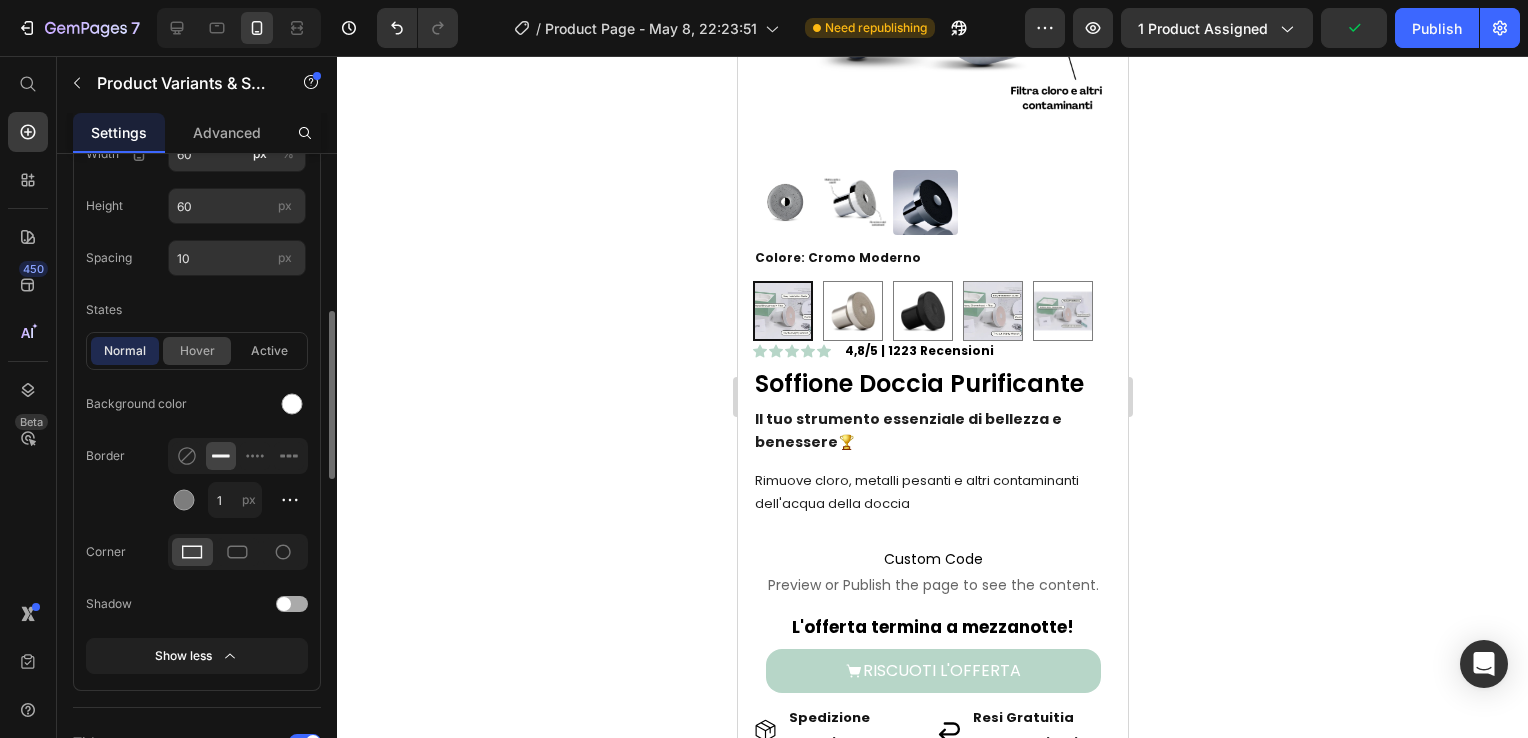 click on "hover" at bounding box center (197, 351) 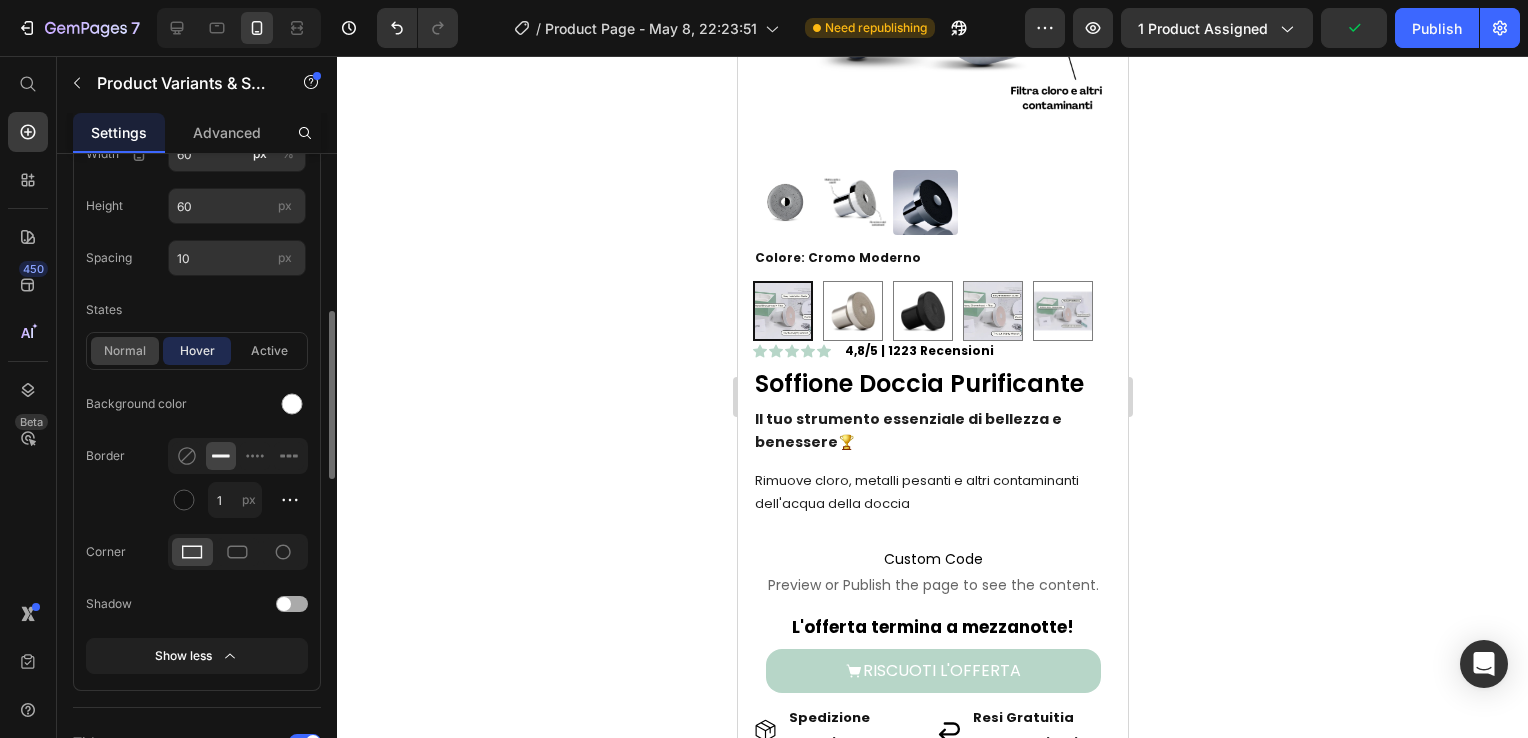 click on "normal" at bounding box center [125, 351] 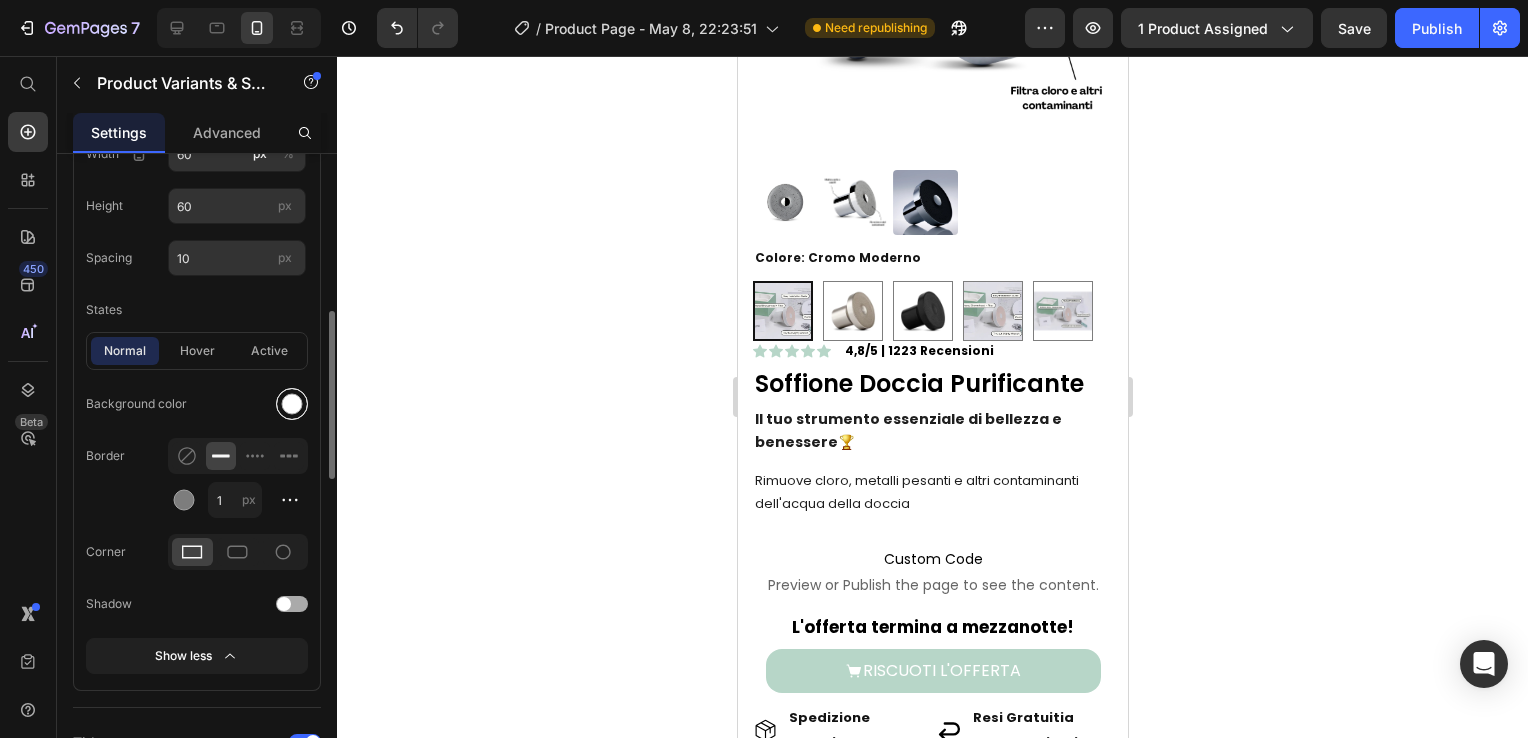 click at bounding box center [292, 404] 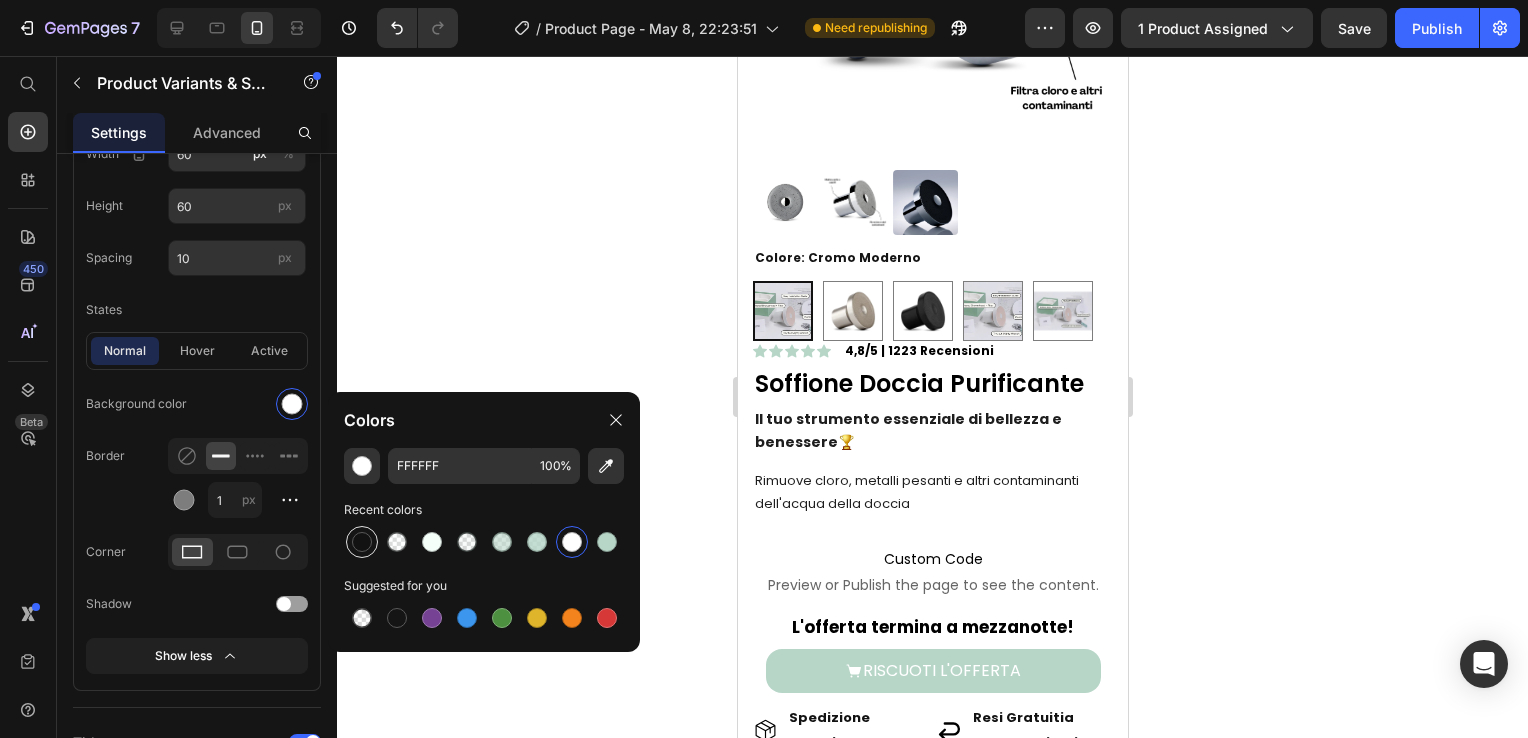 click at bounding box center (362, 542) 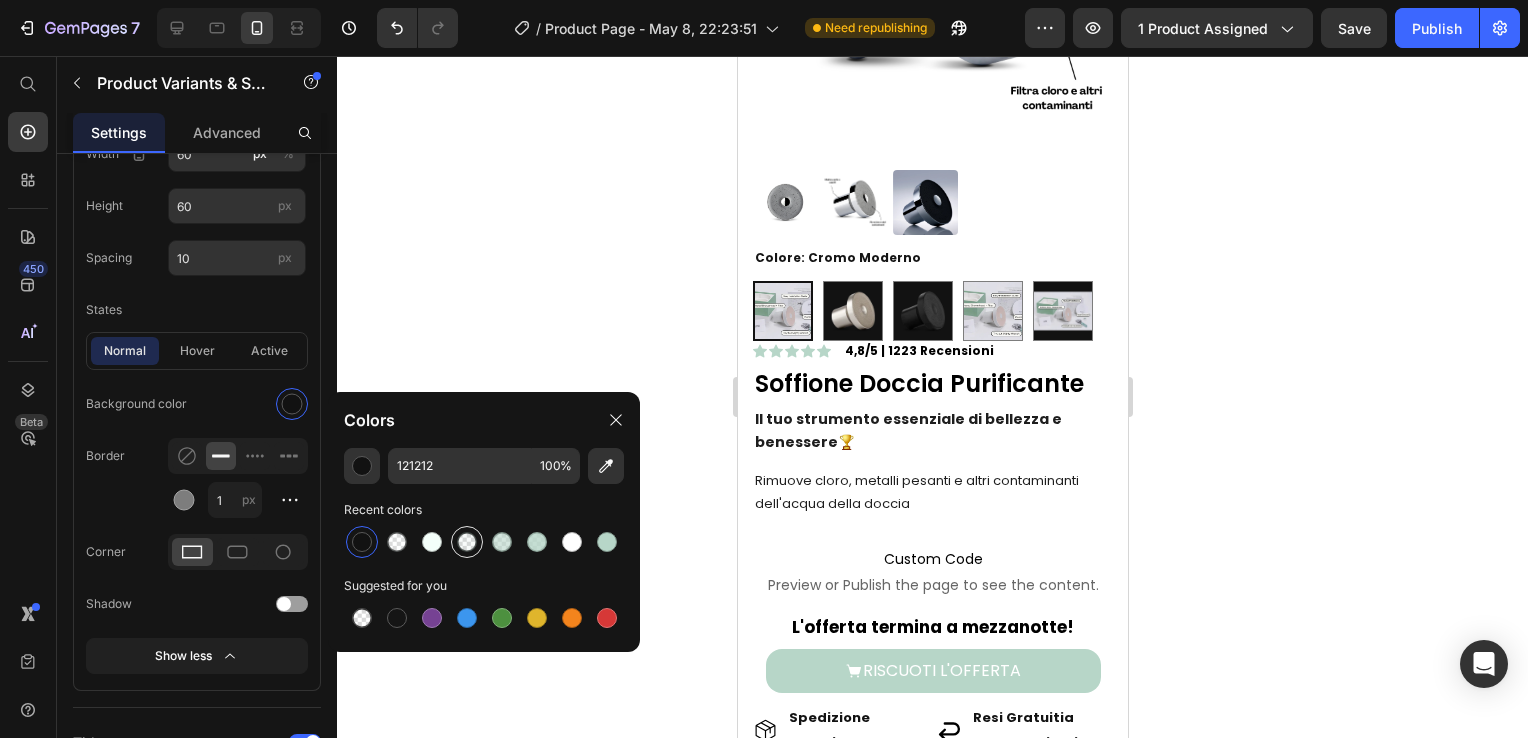 click at bounding box center (467, 542) 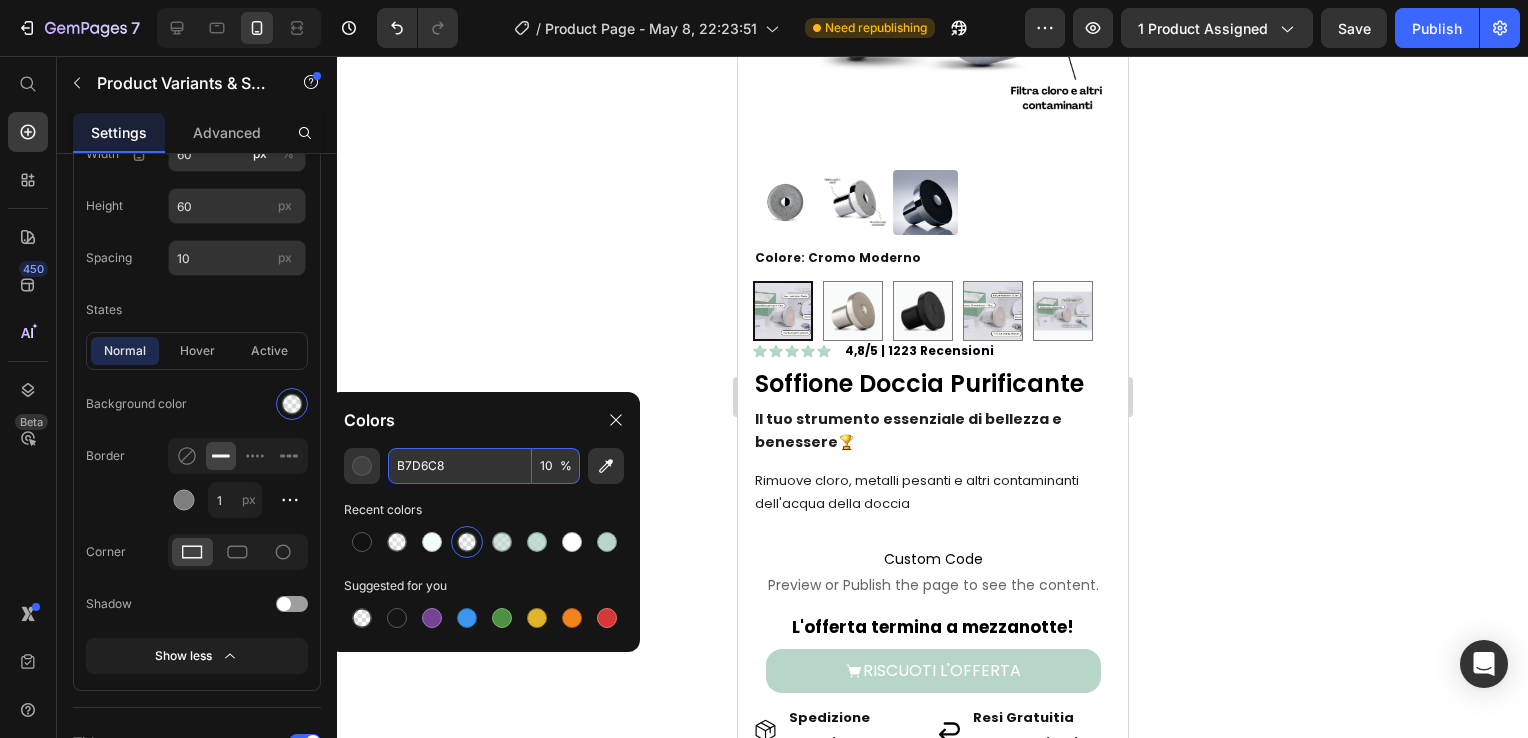 click on "10" at bounding box center [556, 466] 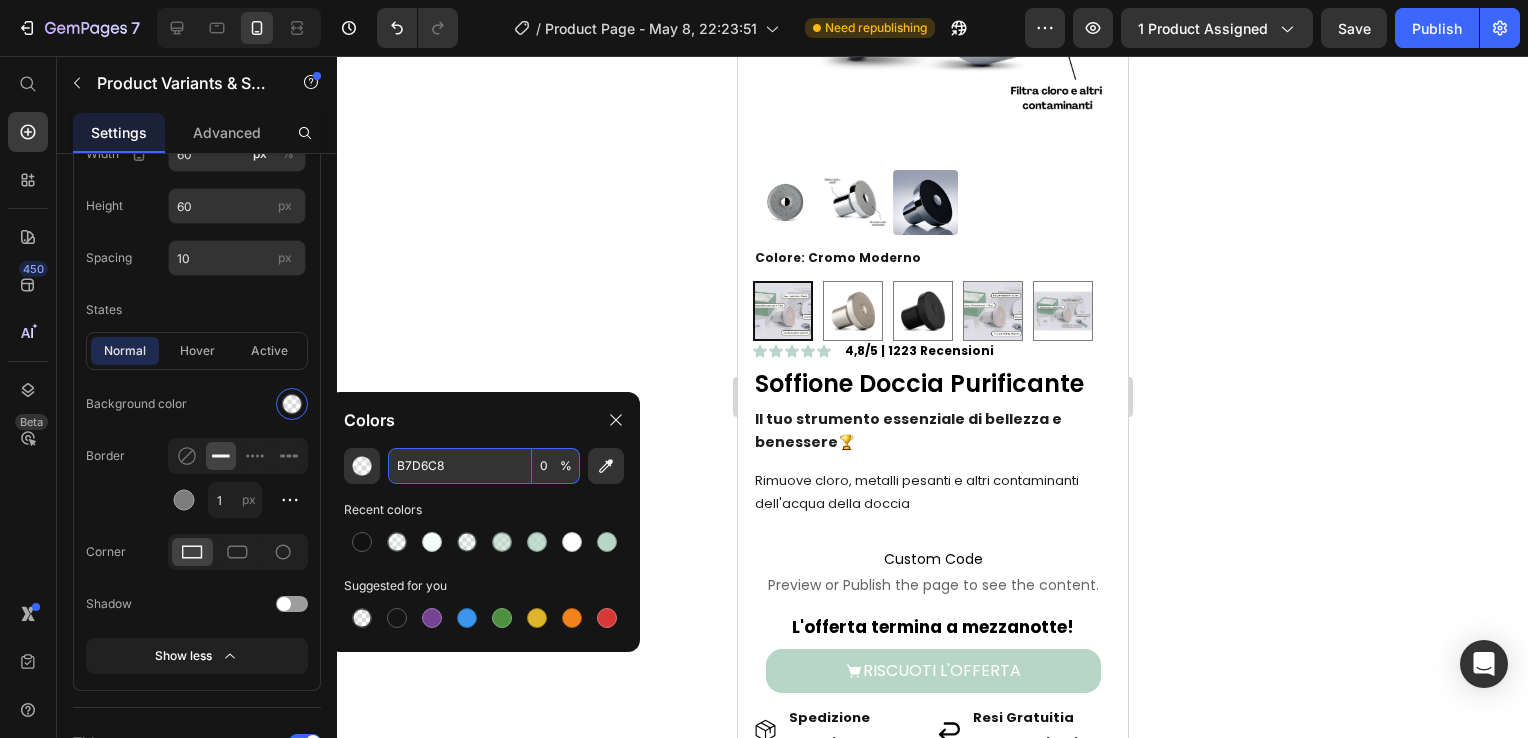 type on "0" 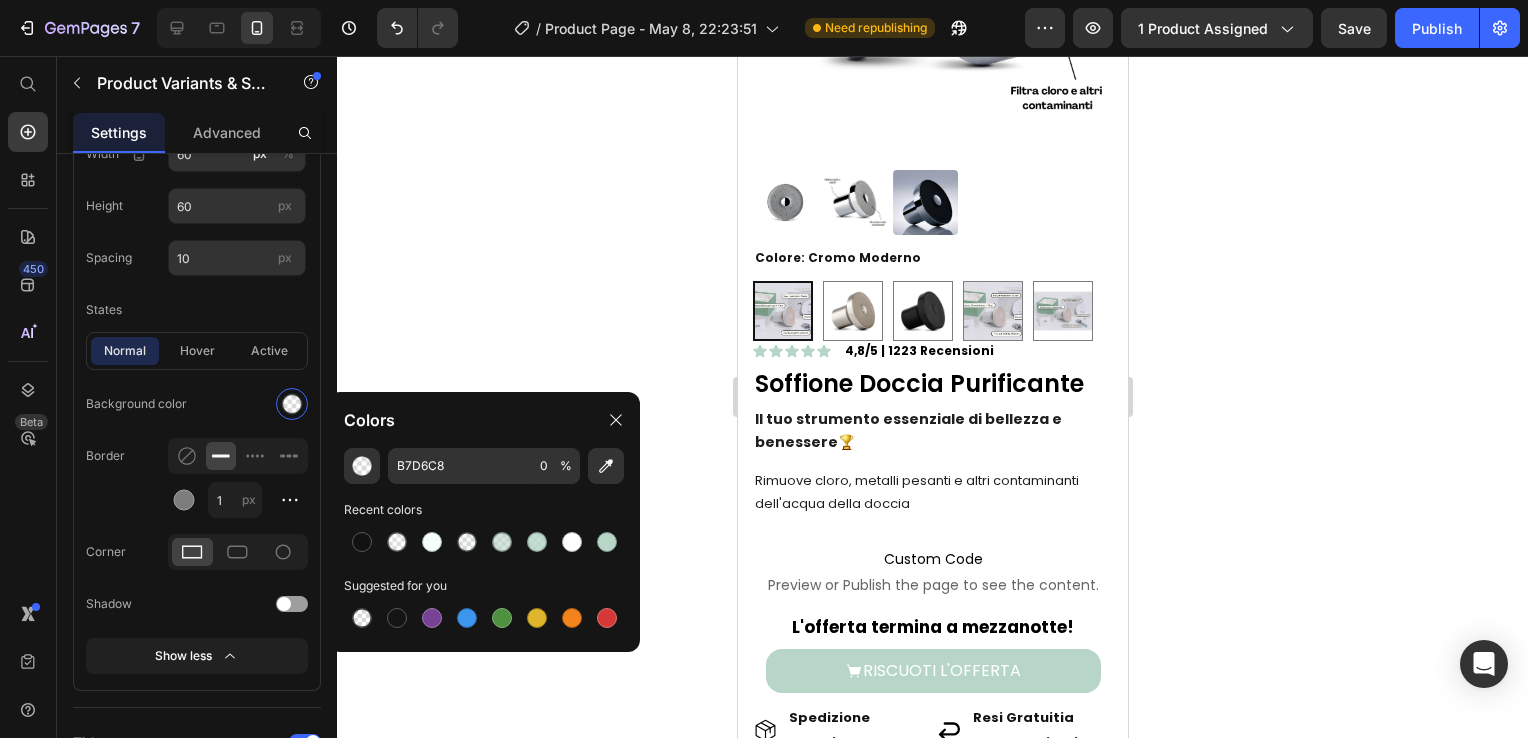click 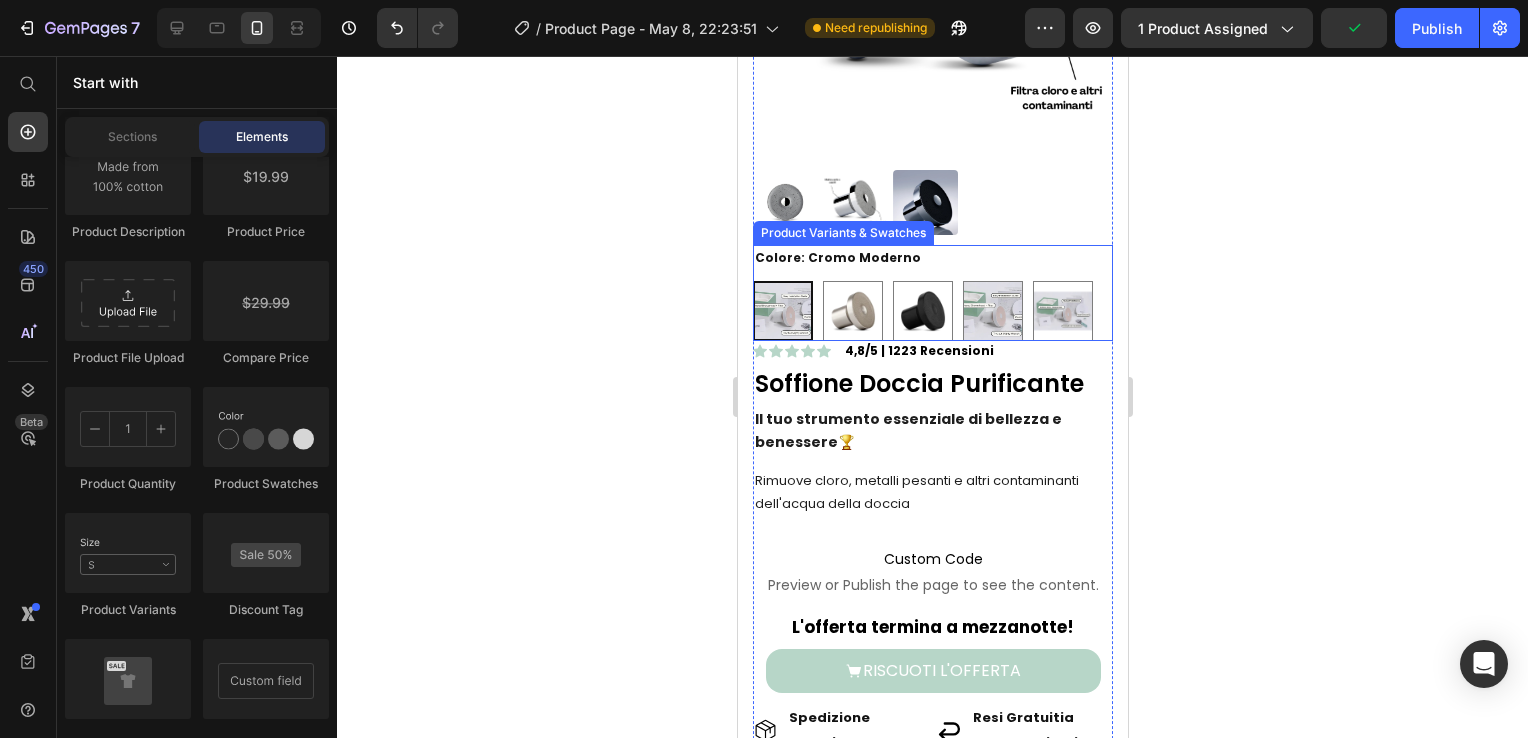 click on "Cromo Moderno Cromo Moderno Acciacio Spazzolato Acciacio Spazzolato Nero Intenso Nero Intenso Oro Spazzolato Oro Spazzolato Rosso Vivace Rosso Vivace" at bounding box center (932, 311) 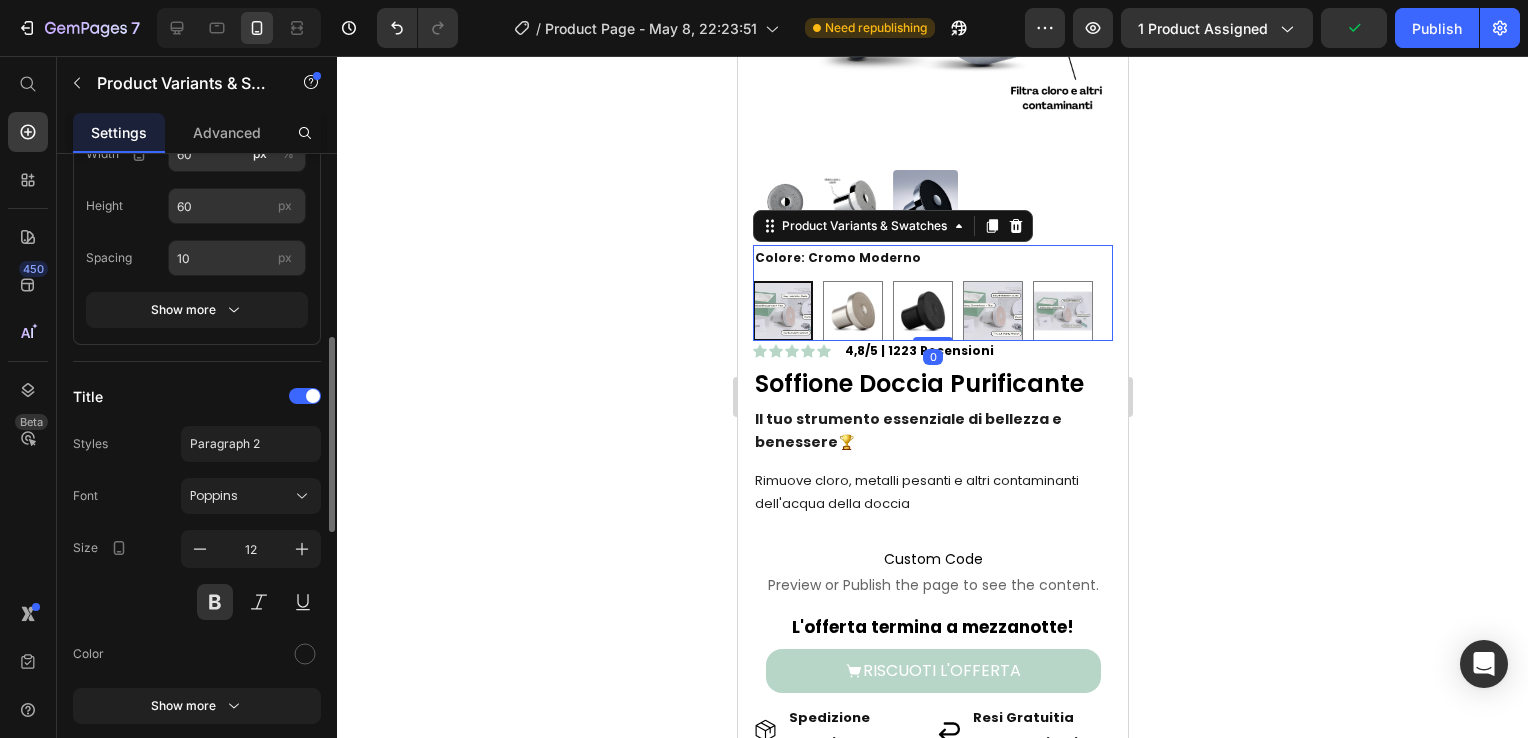 scroll, scrollTop: 900, scrollLeft: 0, axis: vertical 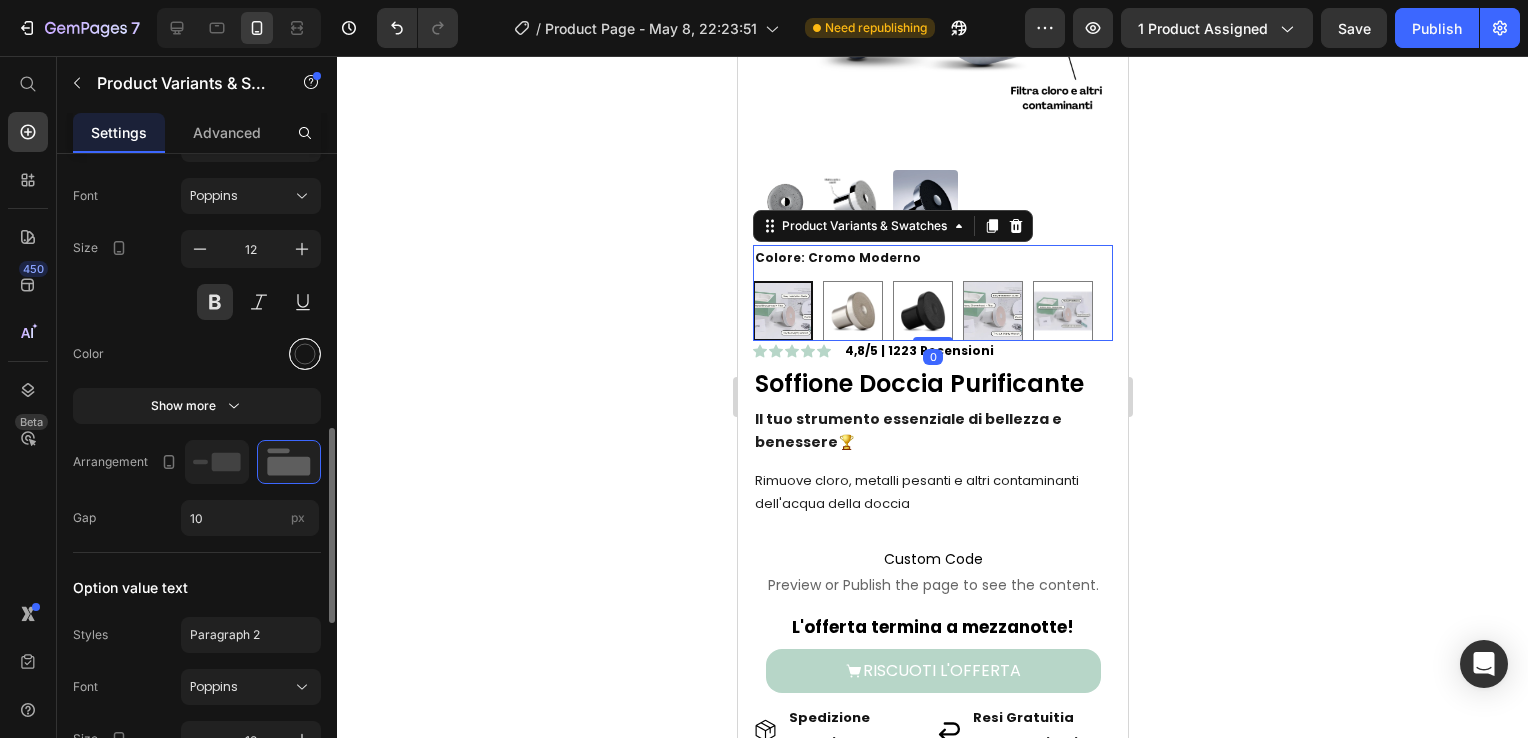 click at bounding box center [305, 354] 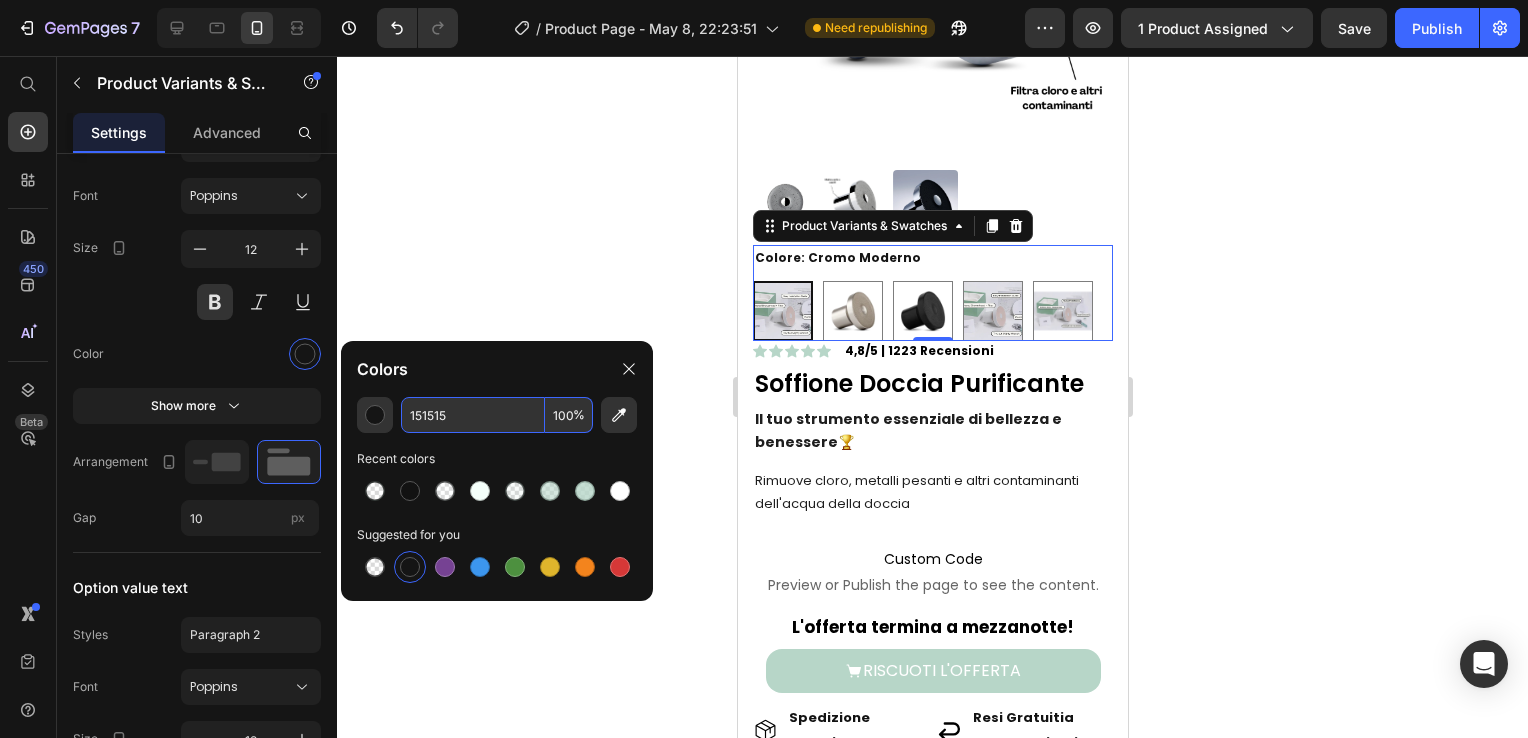 click on "%" at bounding box center [579, 415] 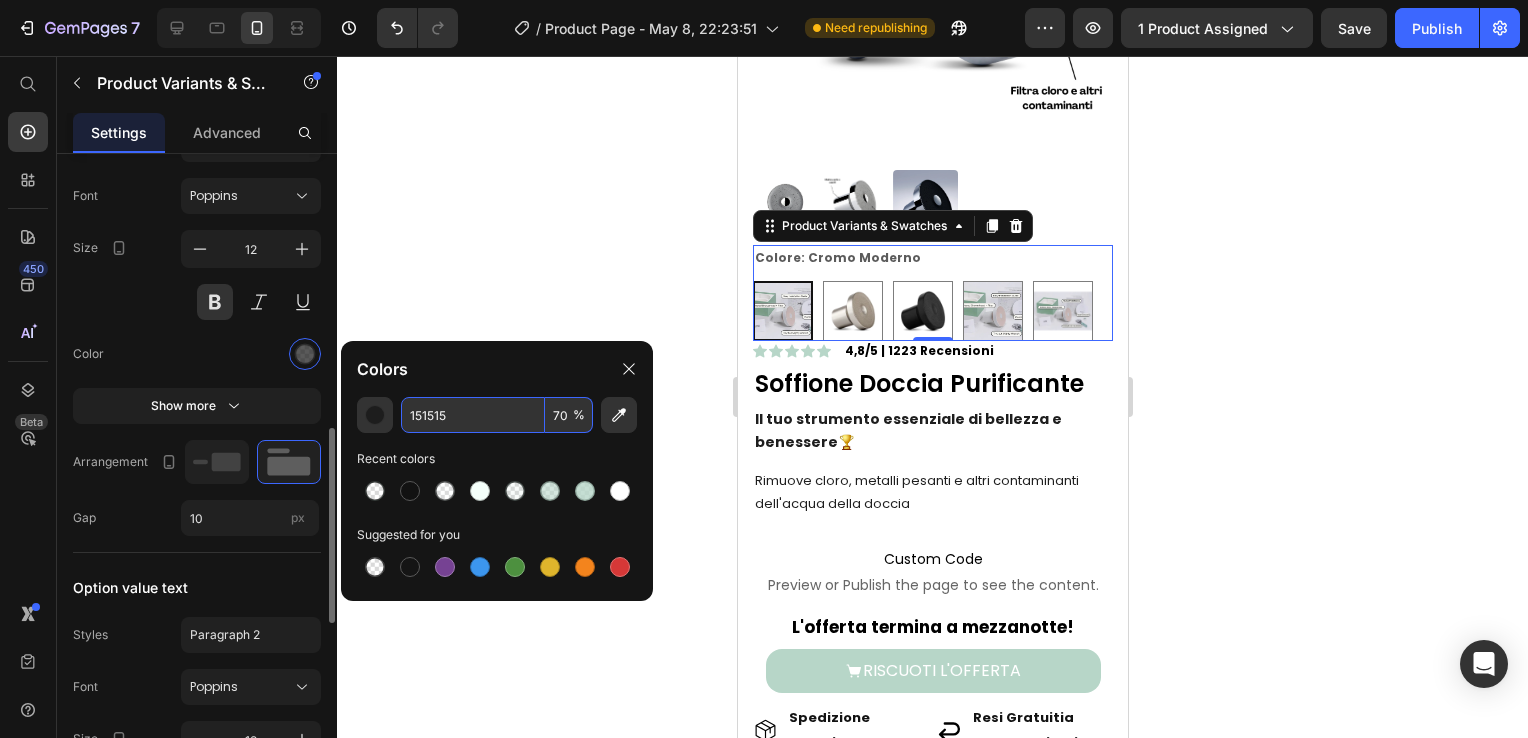 type on "70" 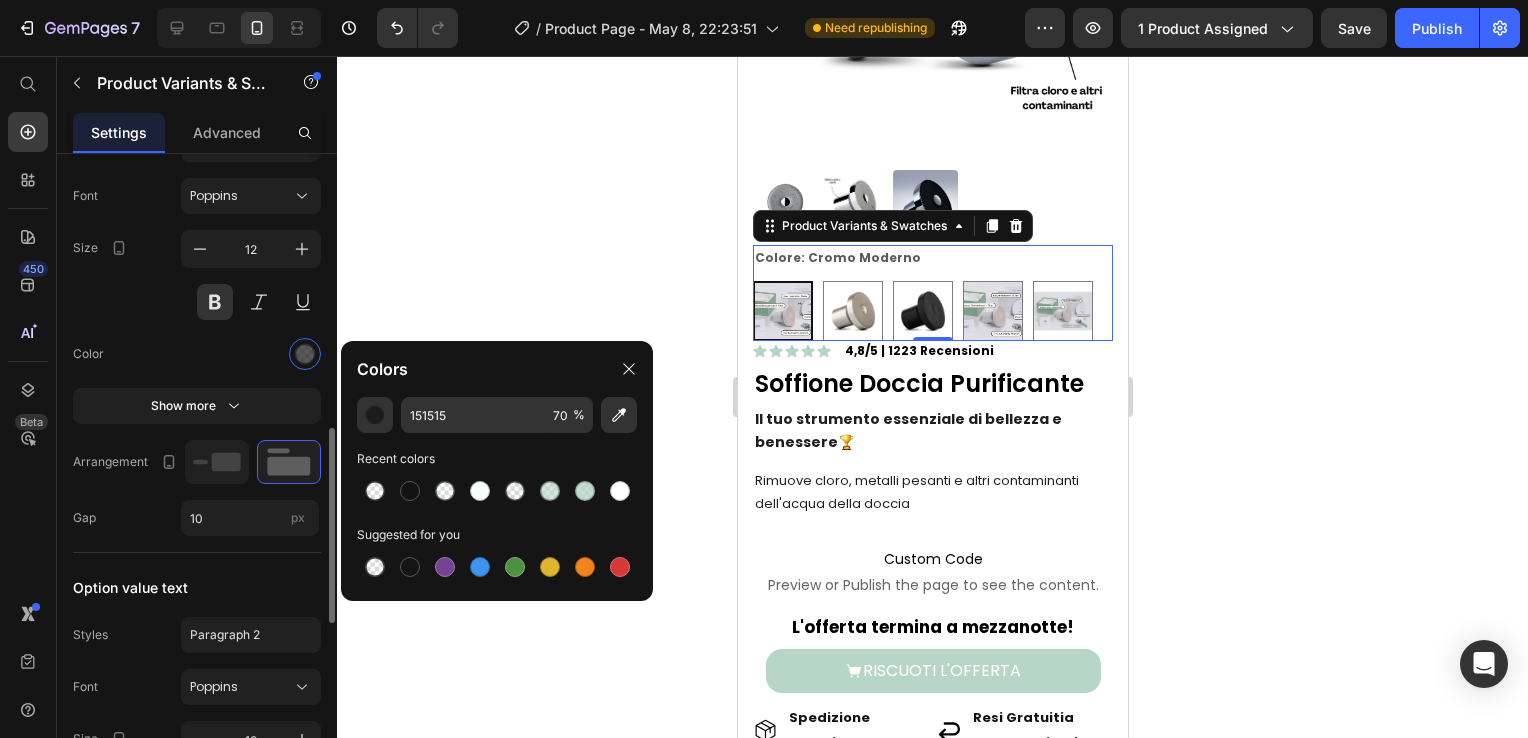 click at bounding box center [251, 354] 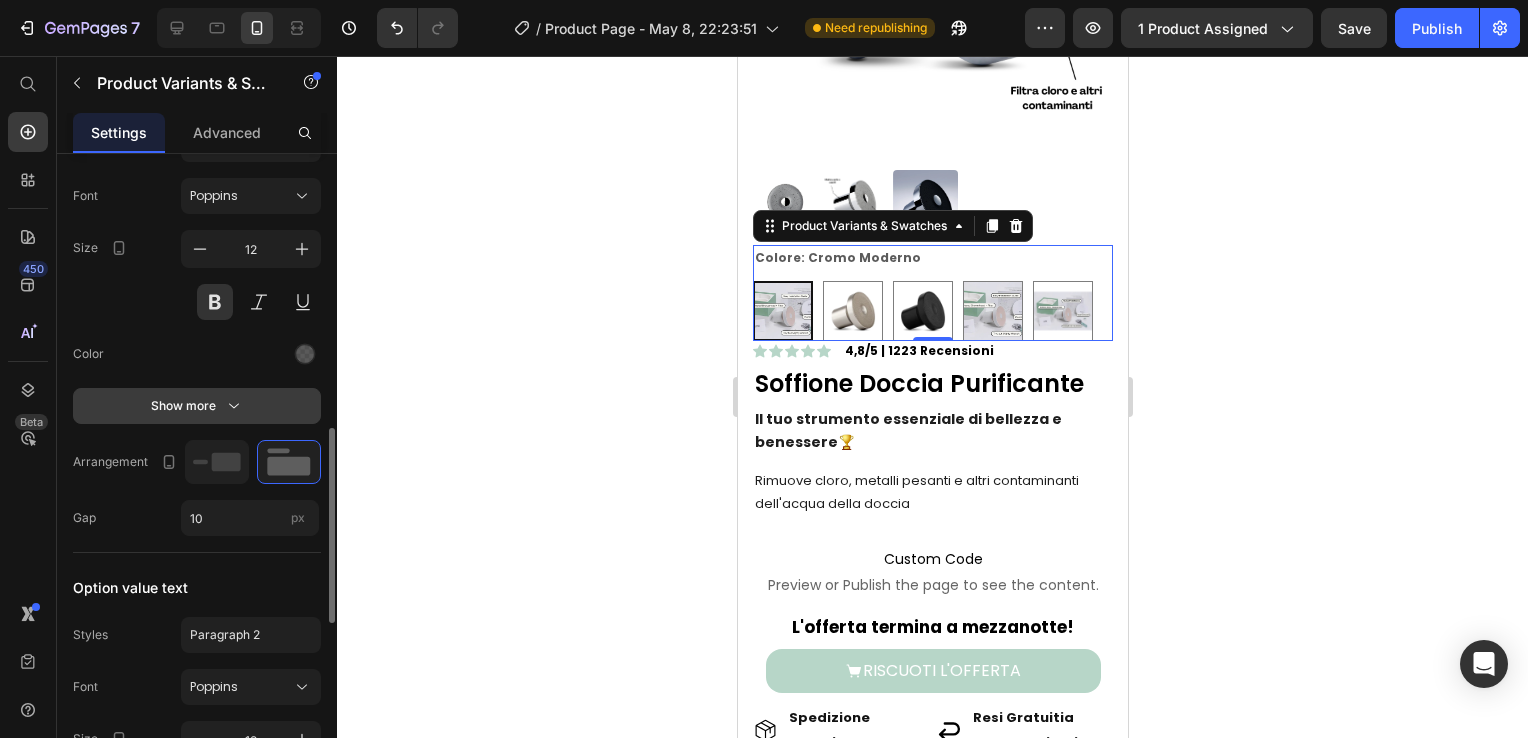click on "Show more" at bounding box center [197, 406] 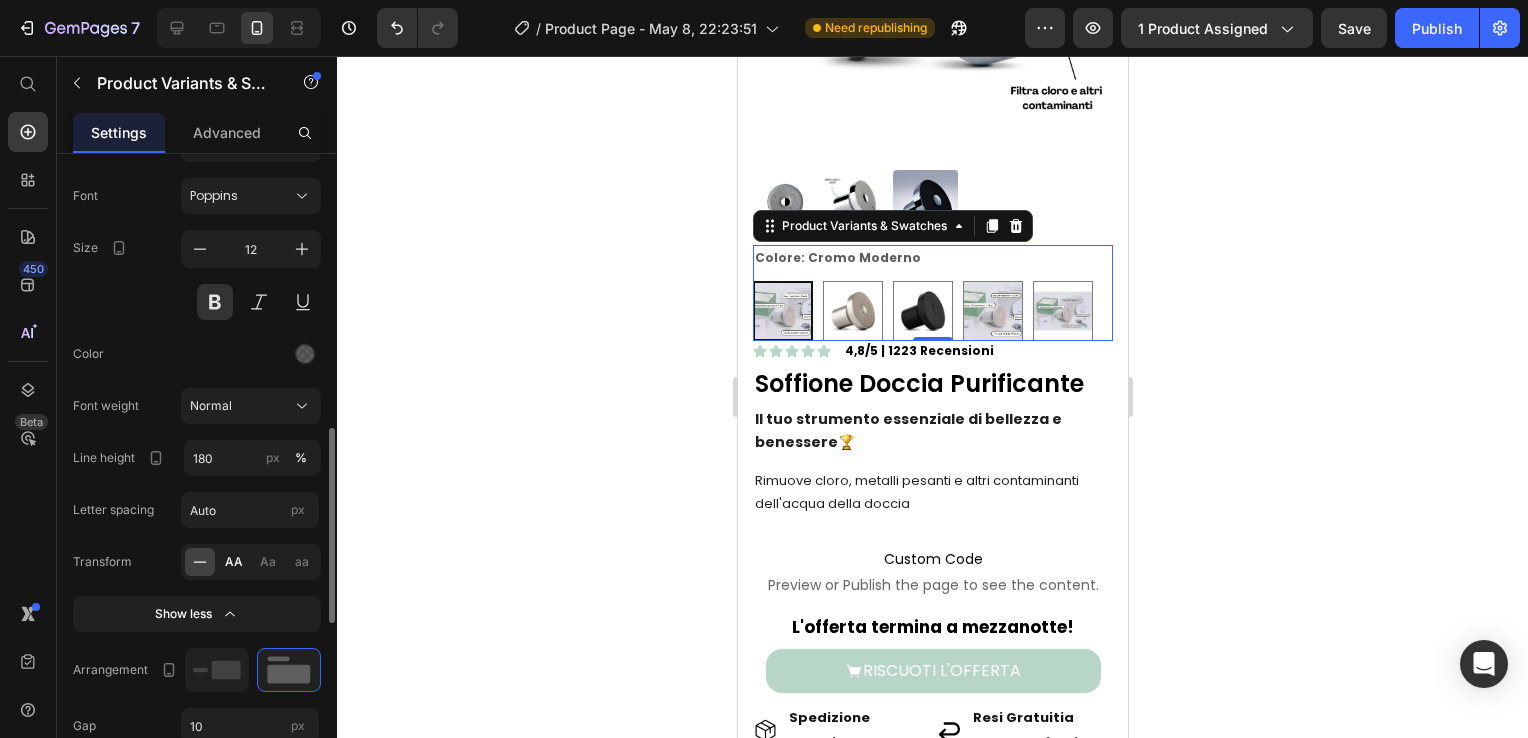 click on "AA" 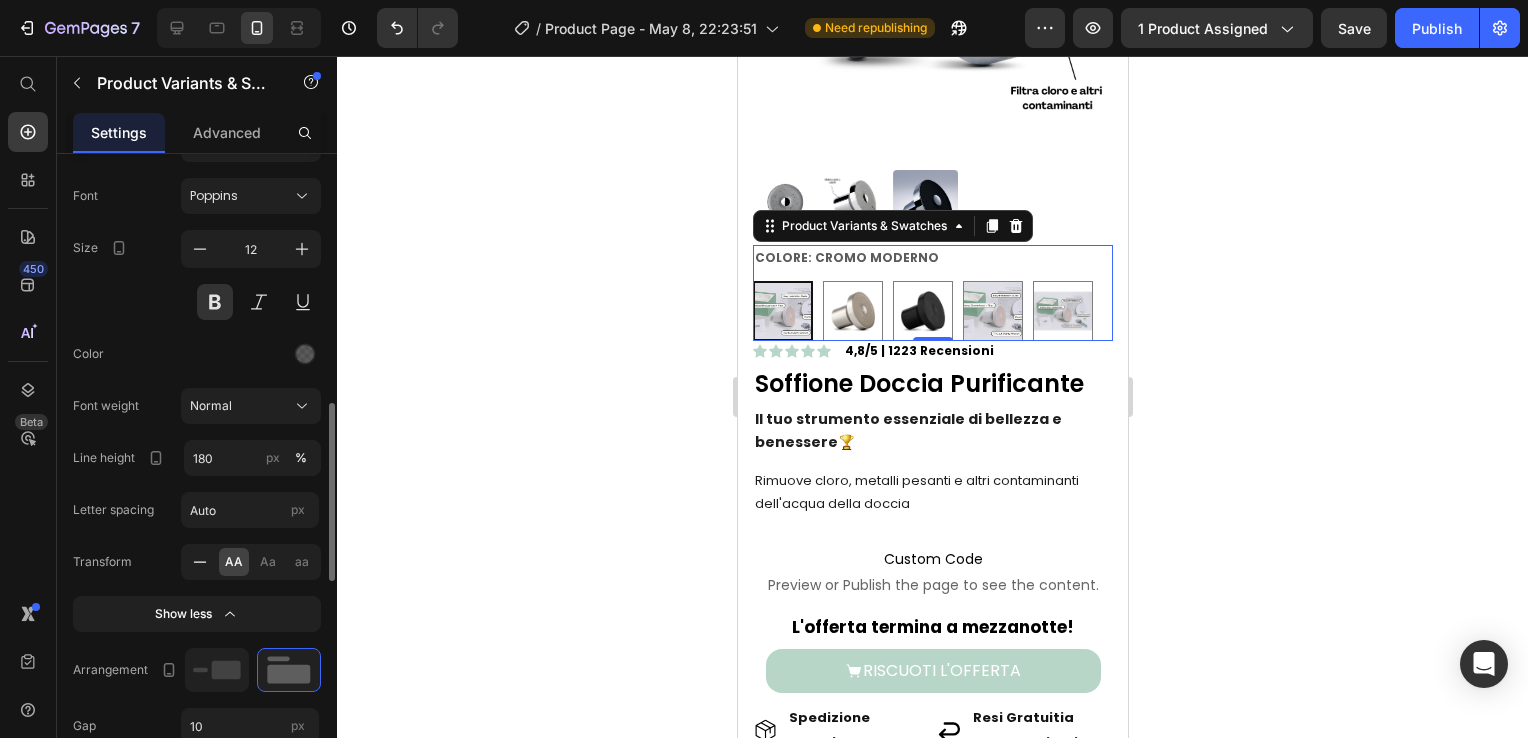 click 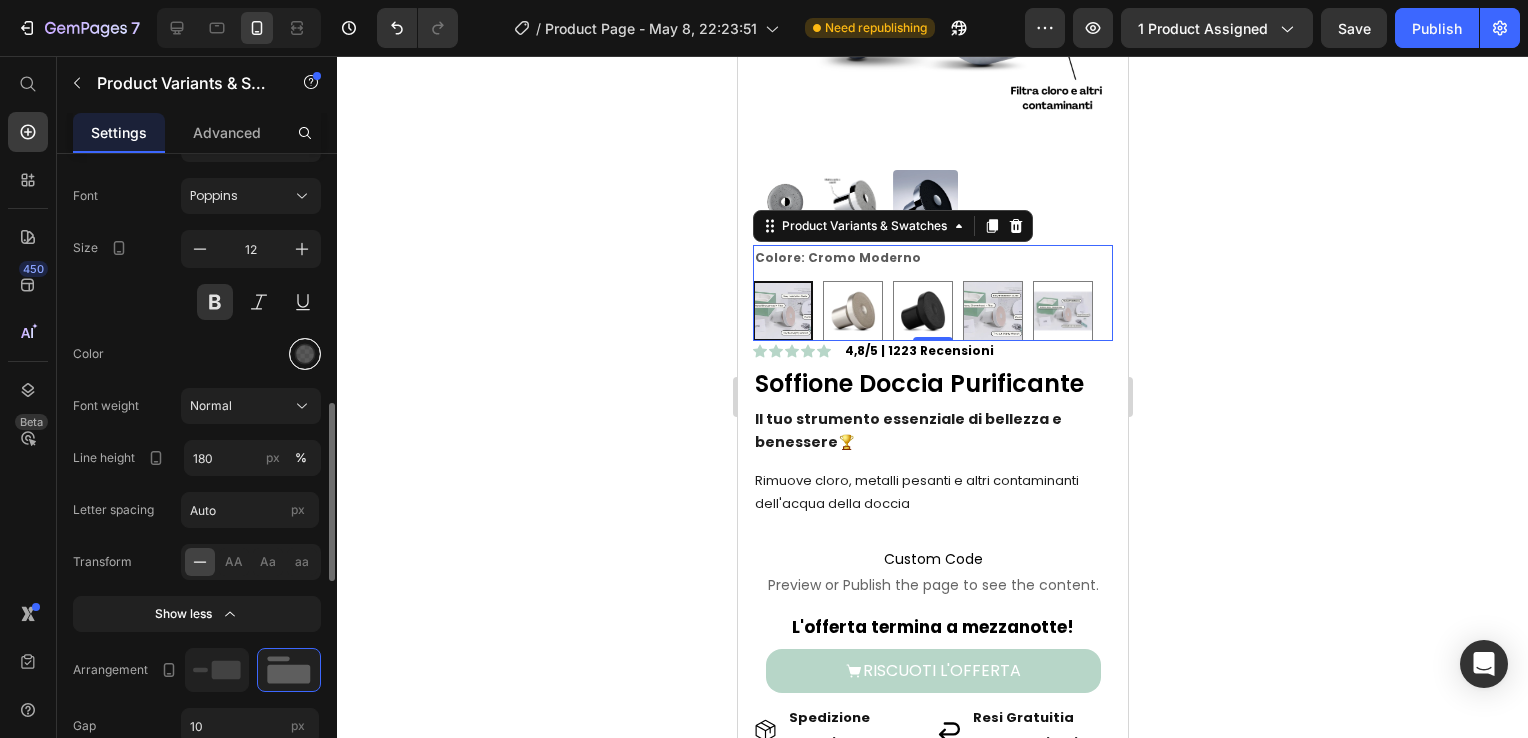 click at bounding box center [305, 354] 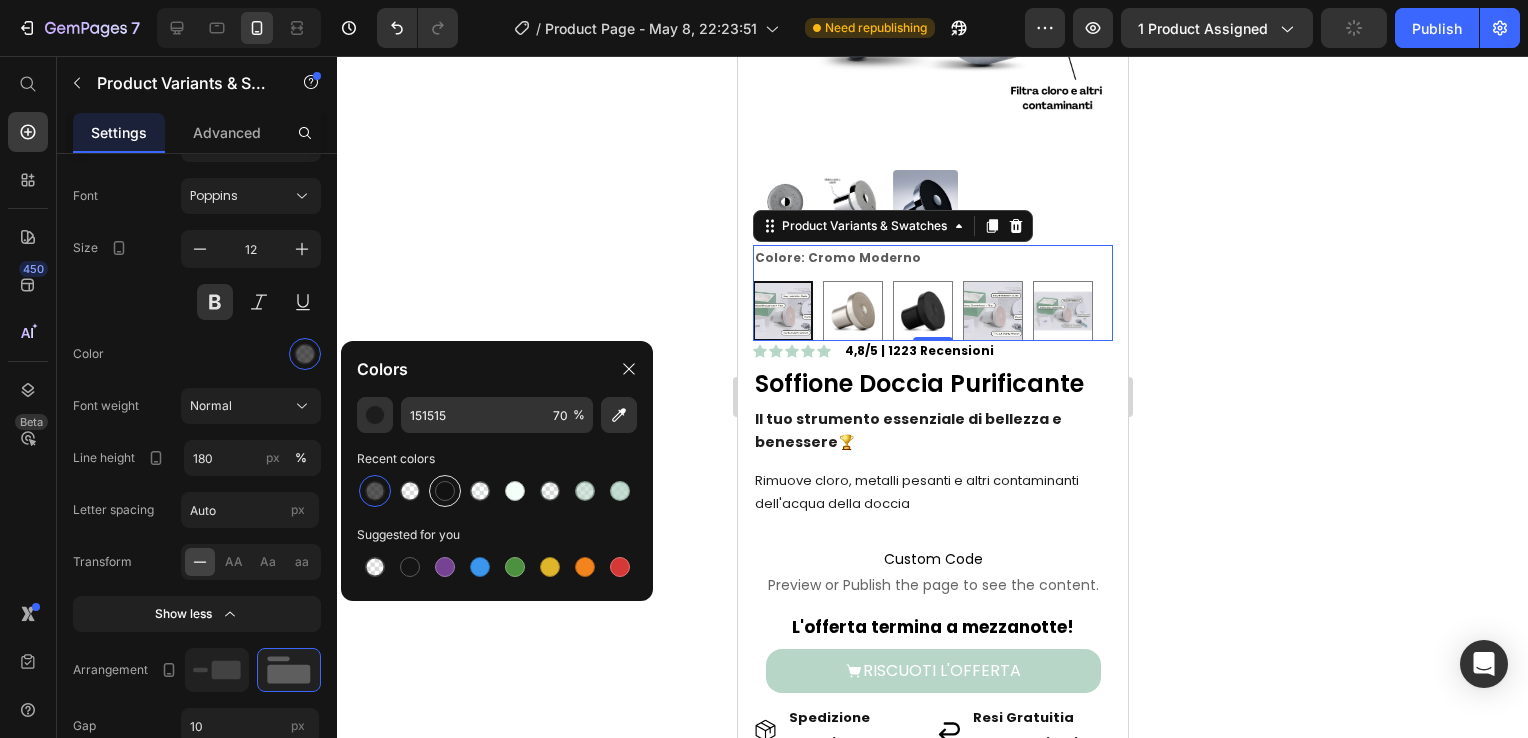 click at bounding box center [445, 491] 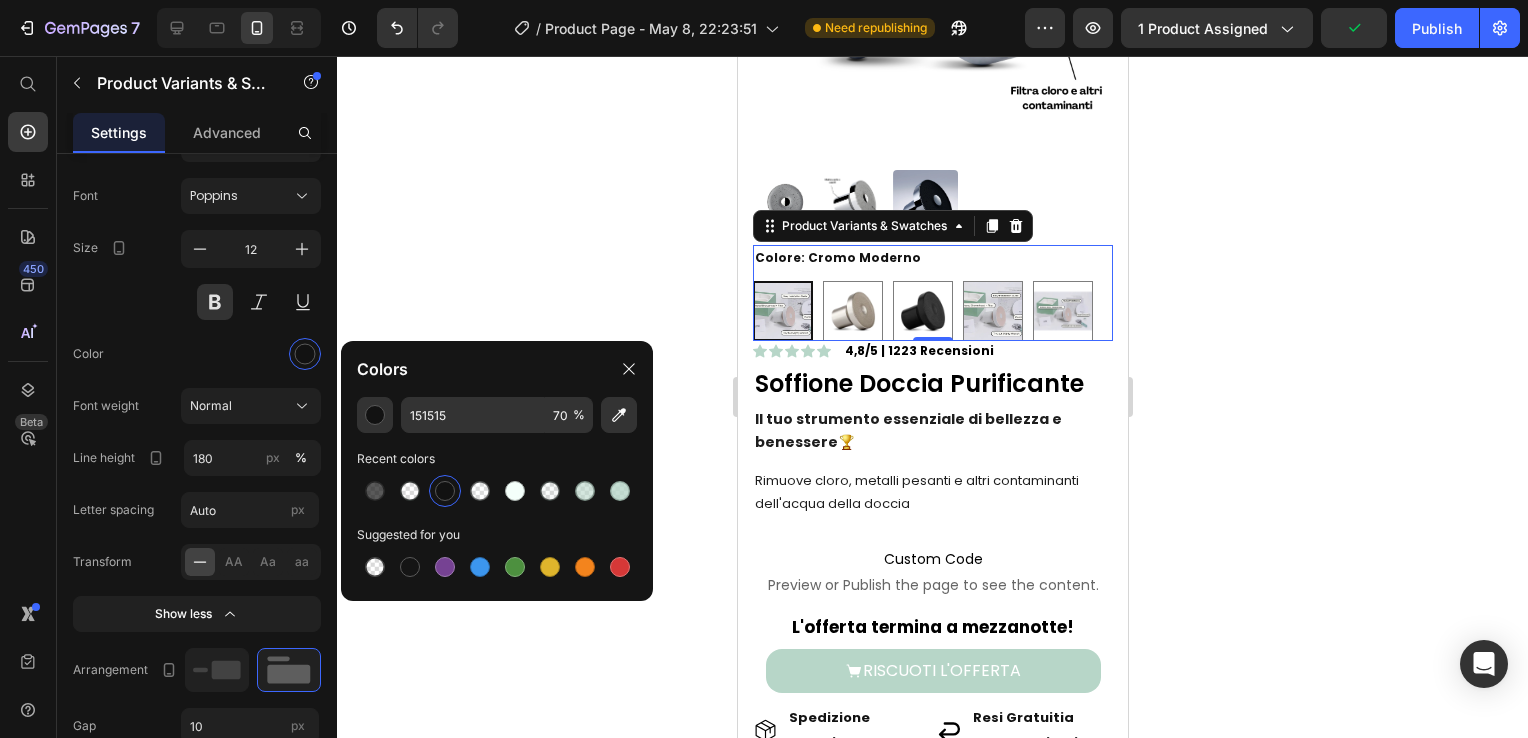 type on "121212" 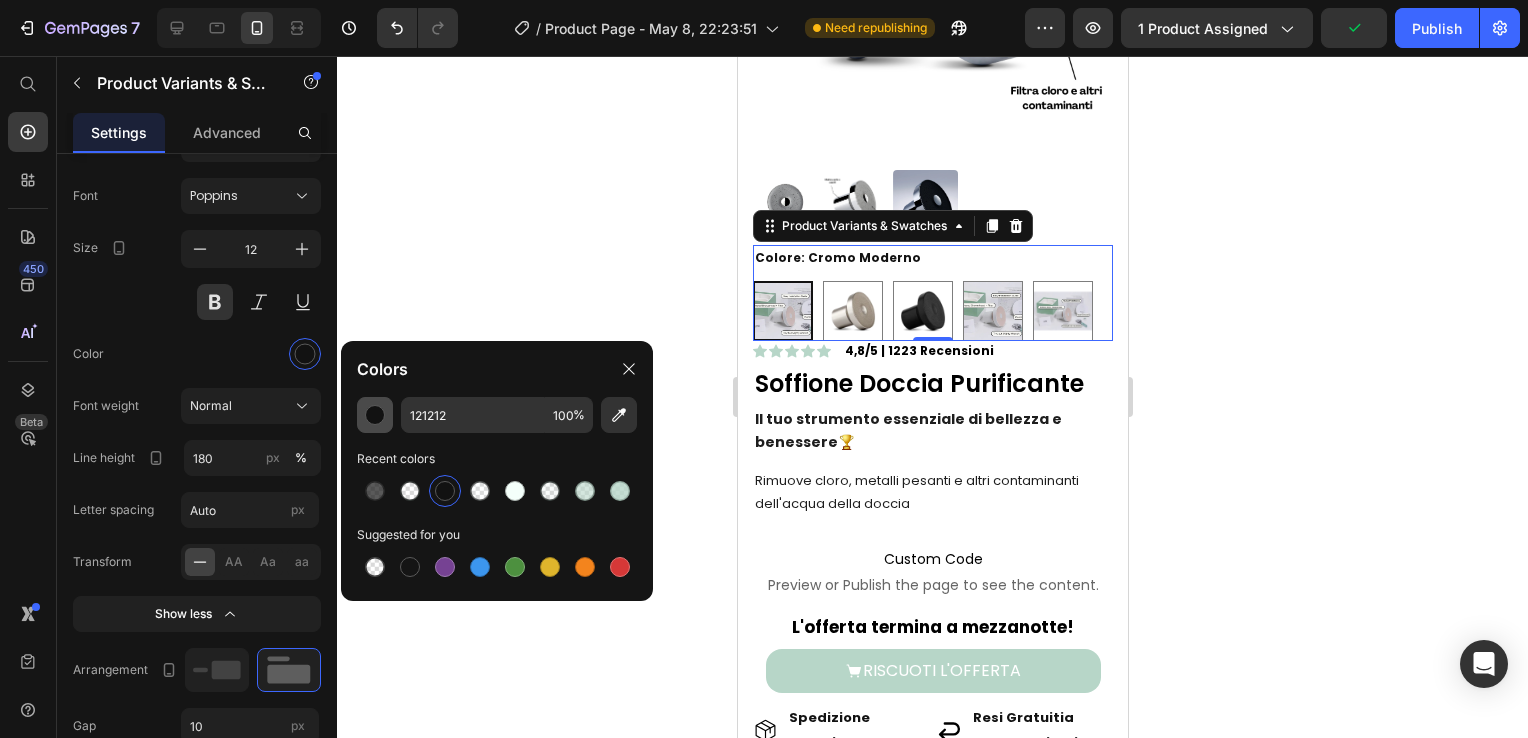 click at bounding box center (375, 415) 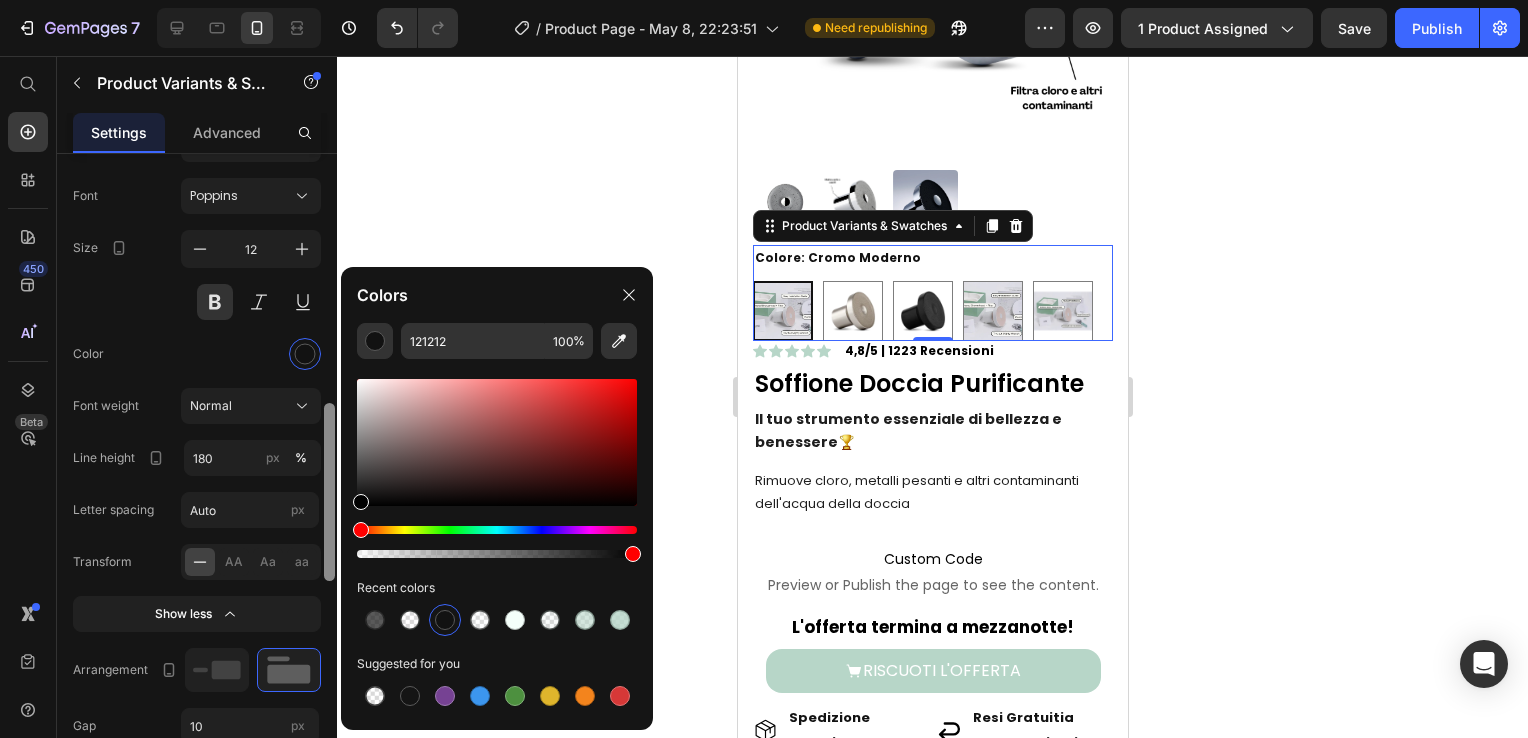 drag, startPoint x: 400, startPoint y: 462, endPoint x: 328, endPoint y: 540, distance: 106.15083 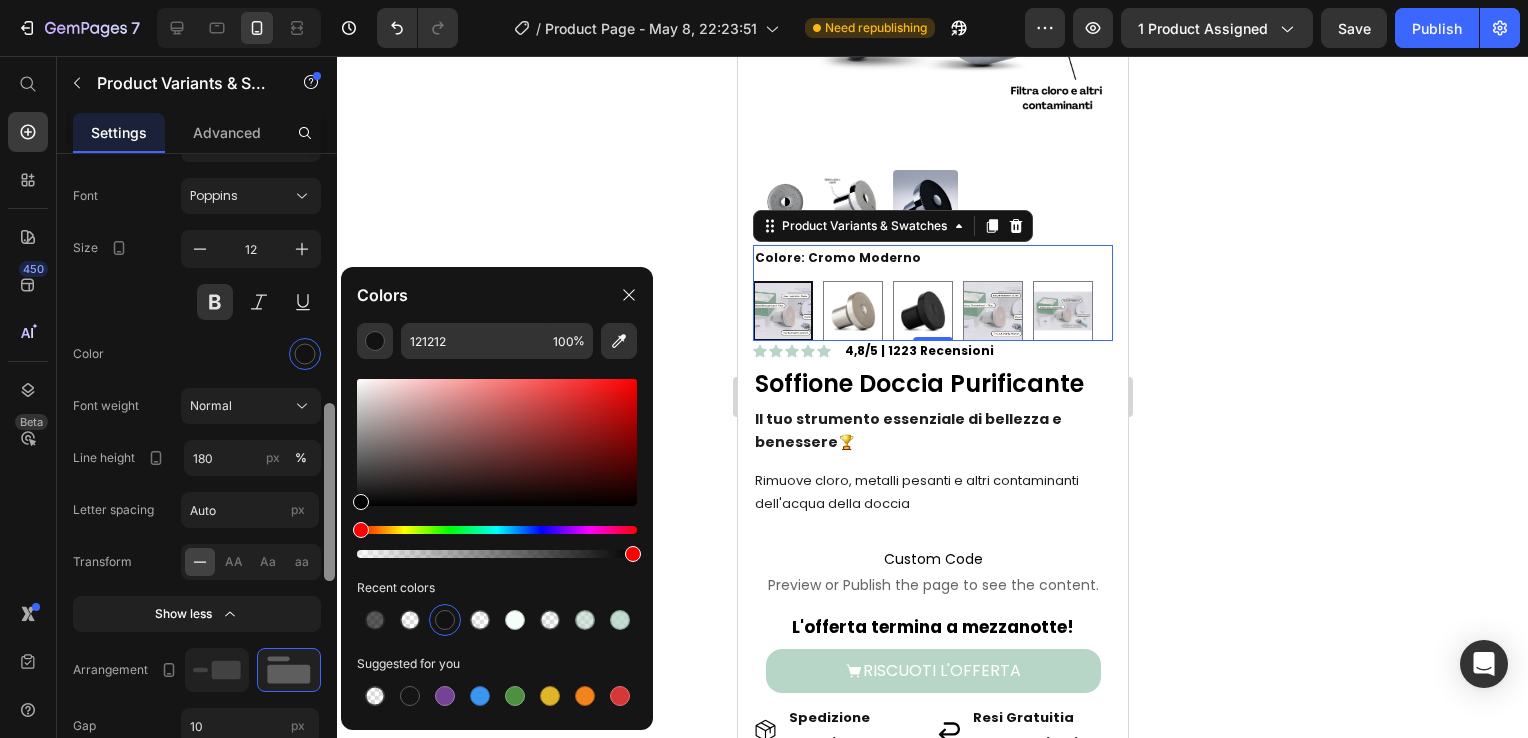 click on "7  Version history  /  Product Page - May 8, 22:23:51 Need republishing Preview 1 product assigned  Save   Publish  450 Beta Start with Sections Elements Hero Section Product Detail Brands Trusted Badges Guarantee Product Breakdown How to use Testimonials Compare Bundle FAQs Social Proof Brand Story Product List Collection Blog List Contact Sticky Add to Cart Custom Footer Browse Library 450 Layout
Row
Row
Row
Row Text
Heading
Text Block Button
Button
Button
Sticky Back to top Media
Image" at bounding box center (764, 0) 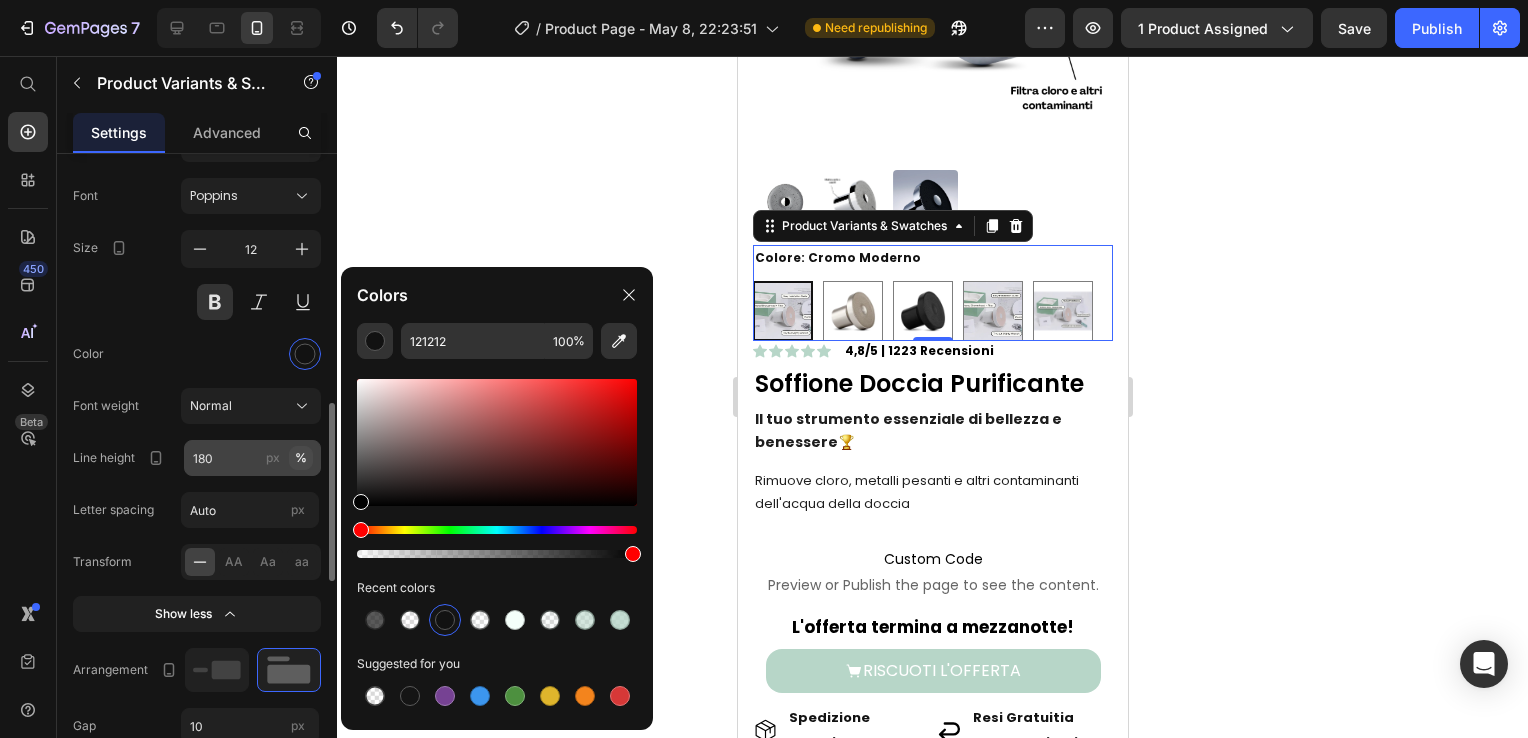 type on "000000" 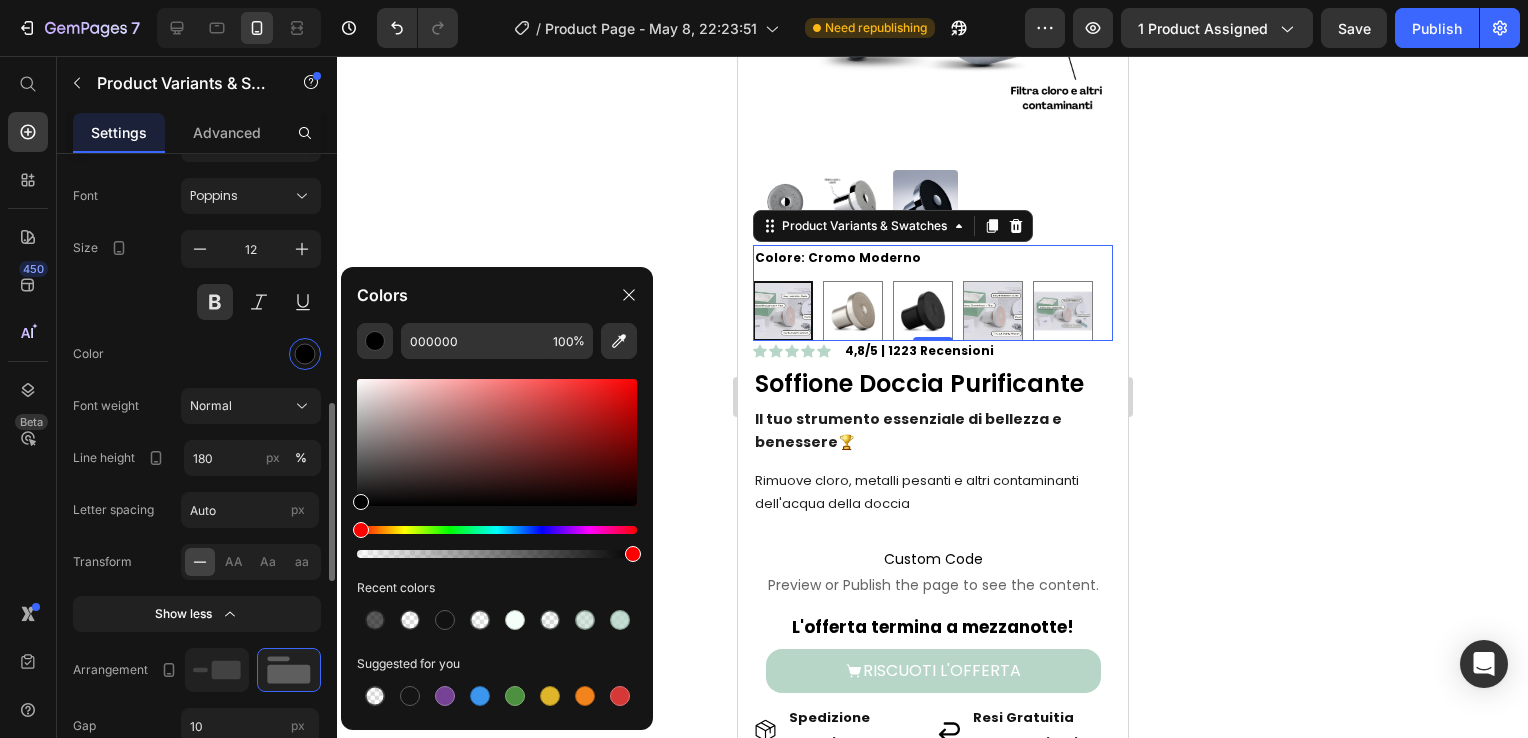 click at bounding box center [251, 354] 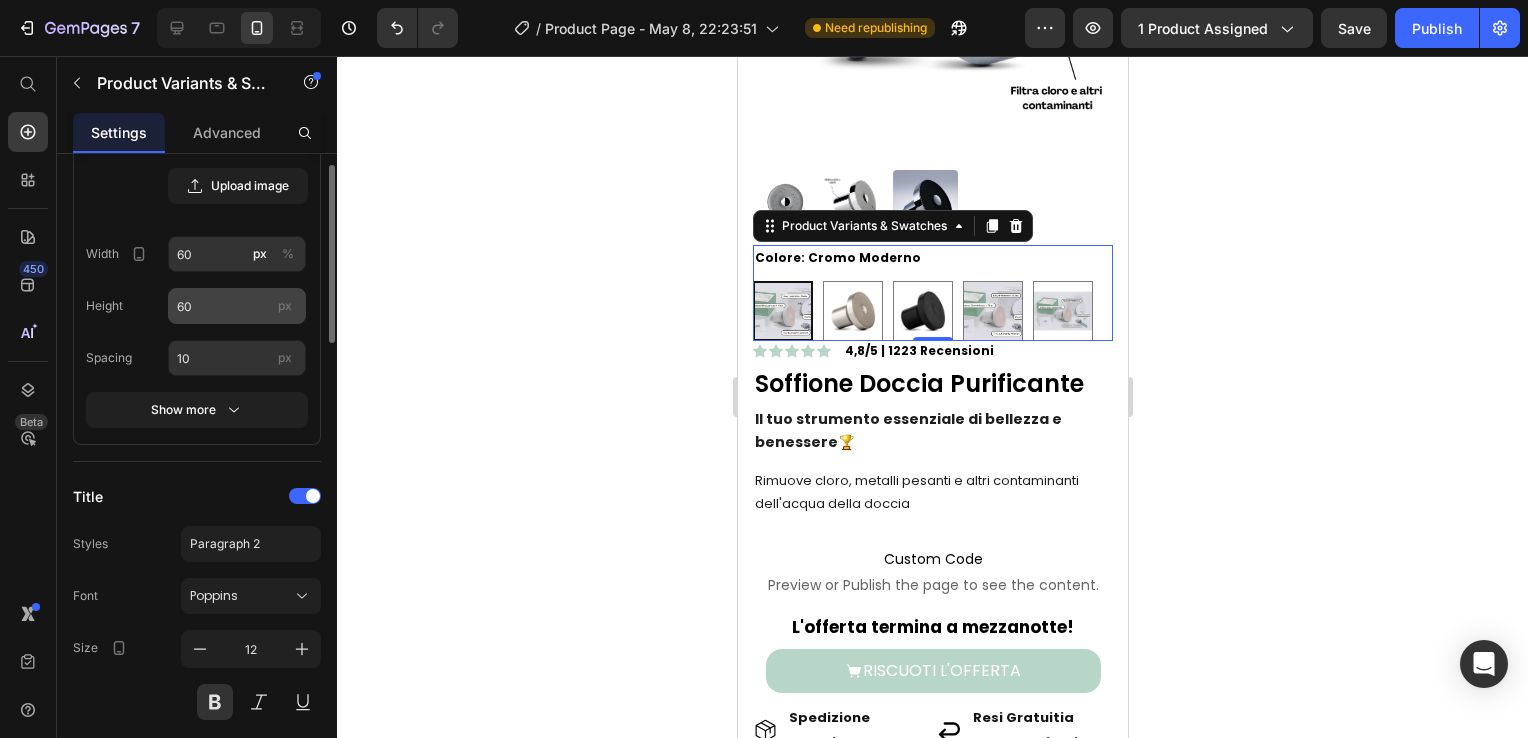 scroll, scrollTop: 400, scrollLeft: 0, axis: vertical 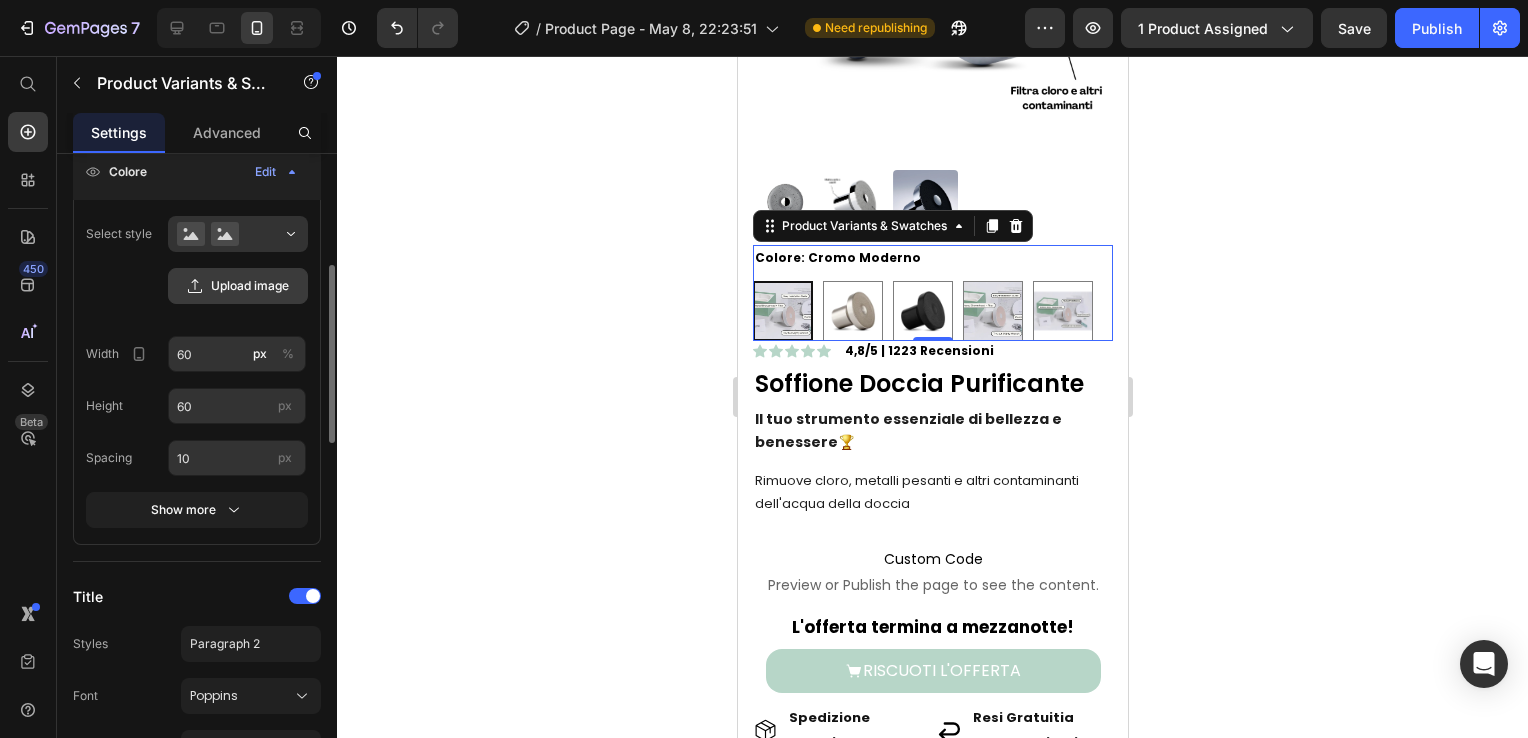 click on "Upload image" at bounding box center [238, 286] 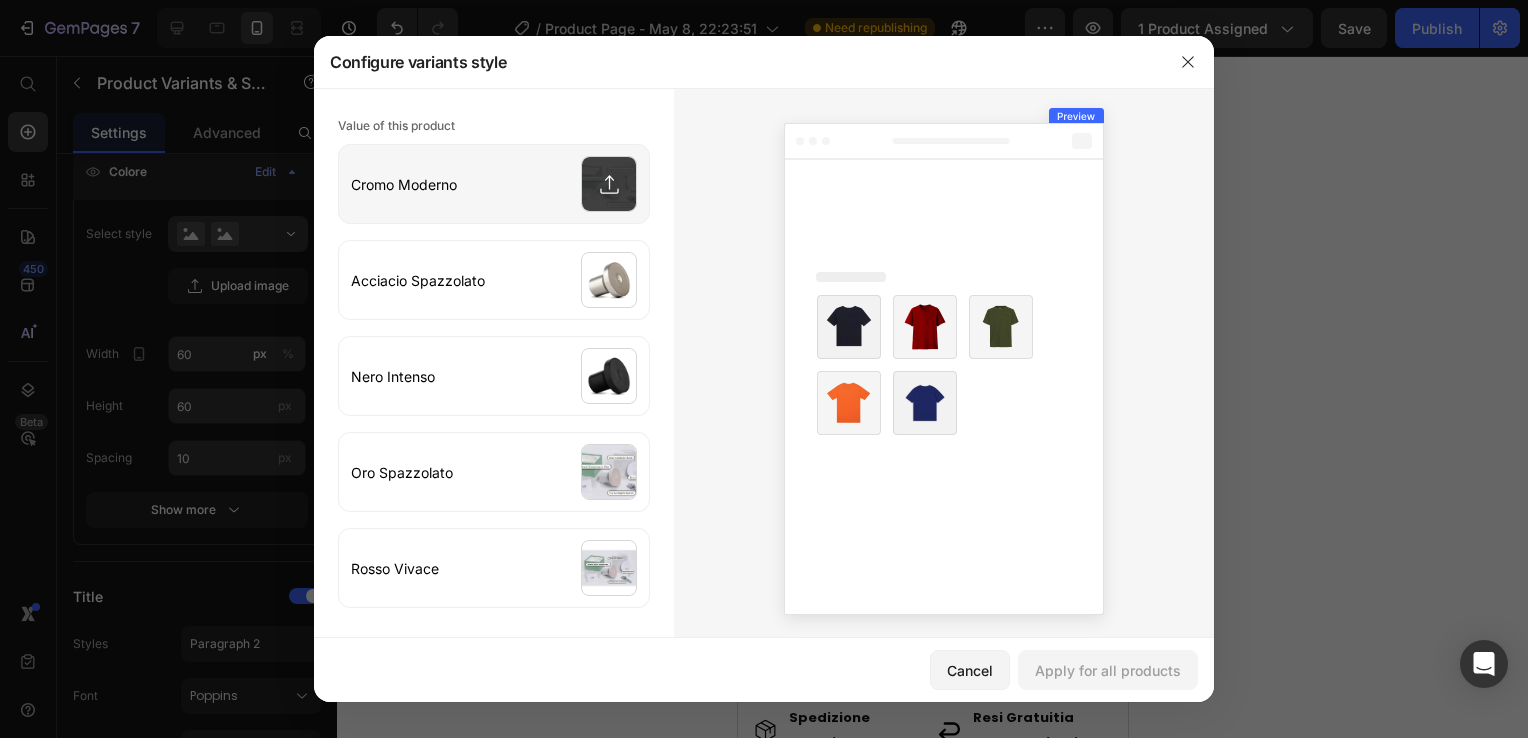 click at bounding box center (494, 184) 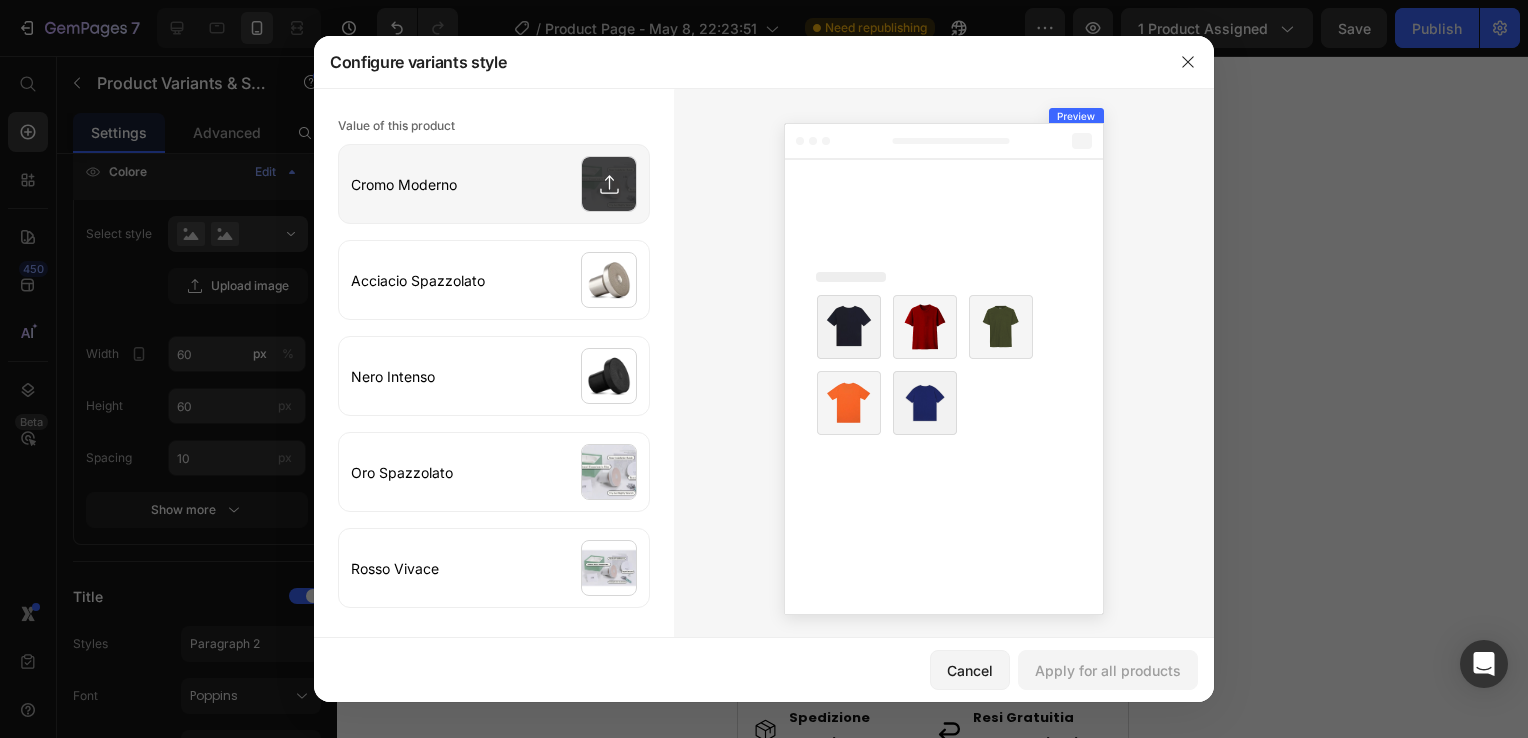 type on "C:\fakepath\chrome-swatch-icon.jpg" 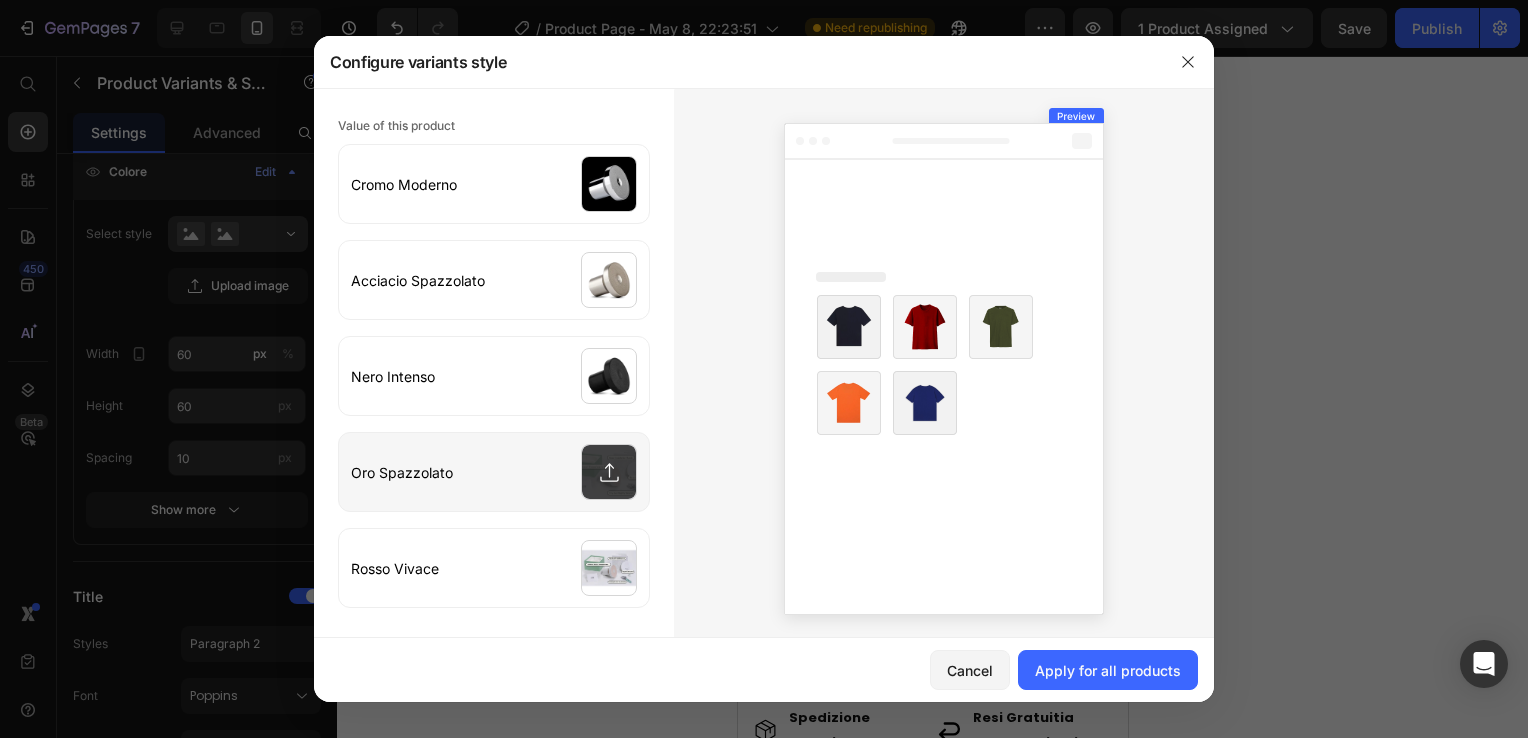 click at bounding box center (494, 472) 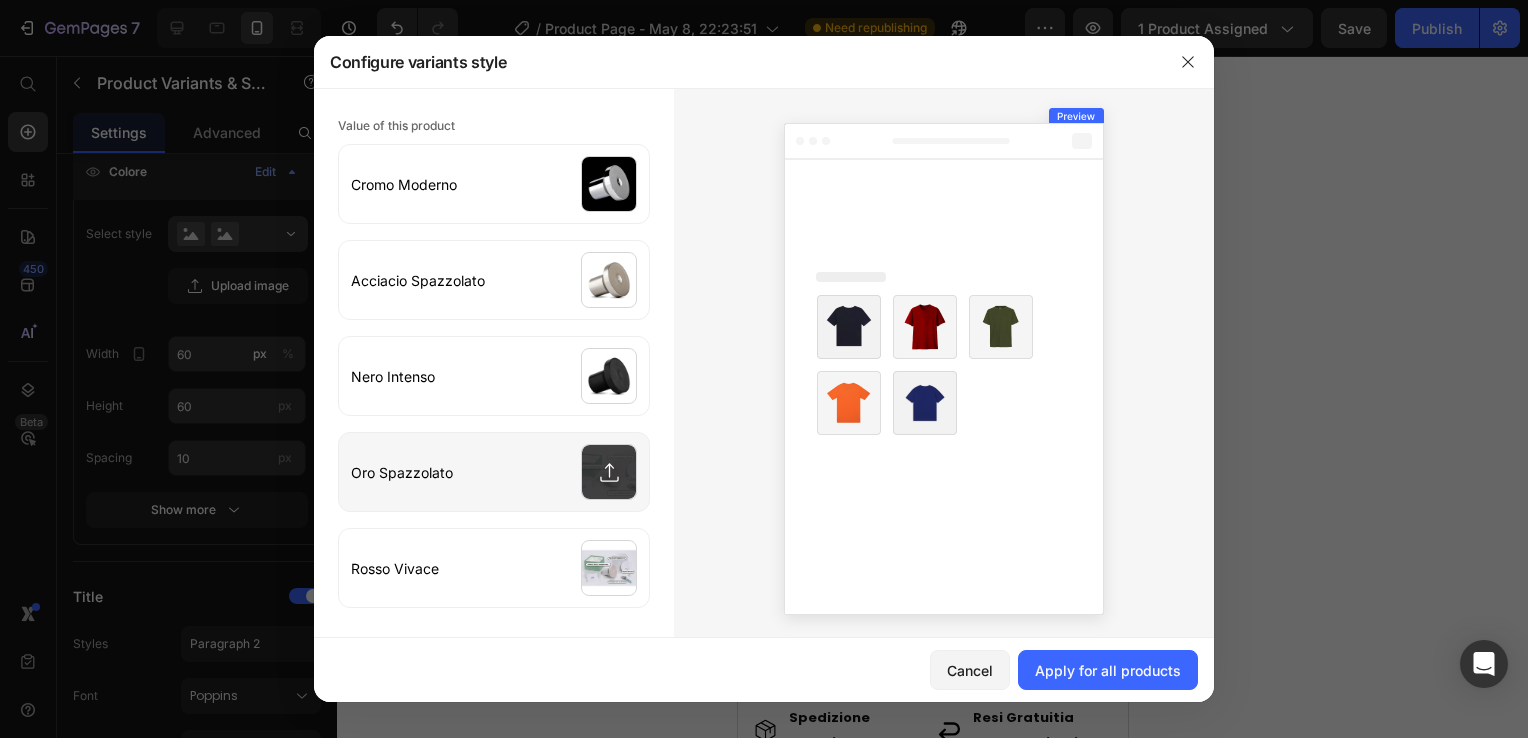 type on "C:\fakepath\gold-swatch-icon.jpg" 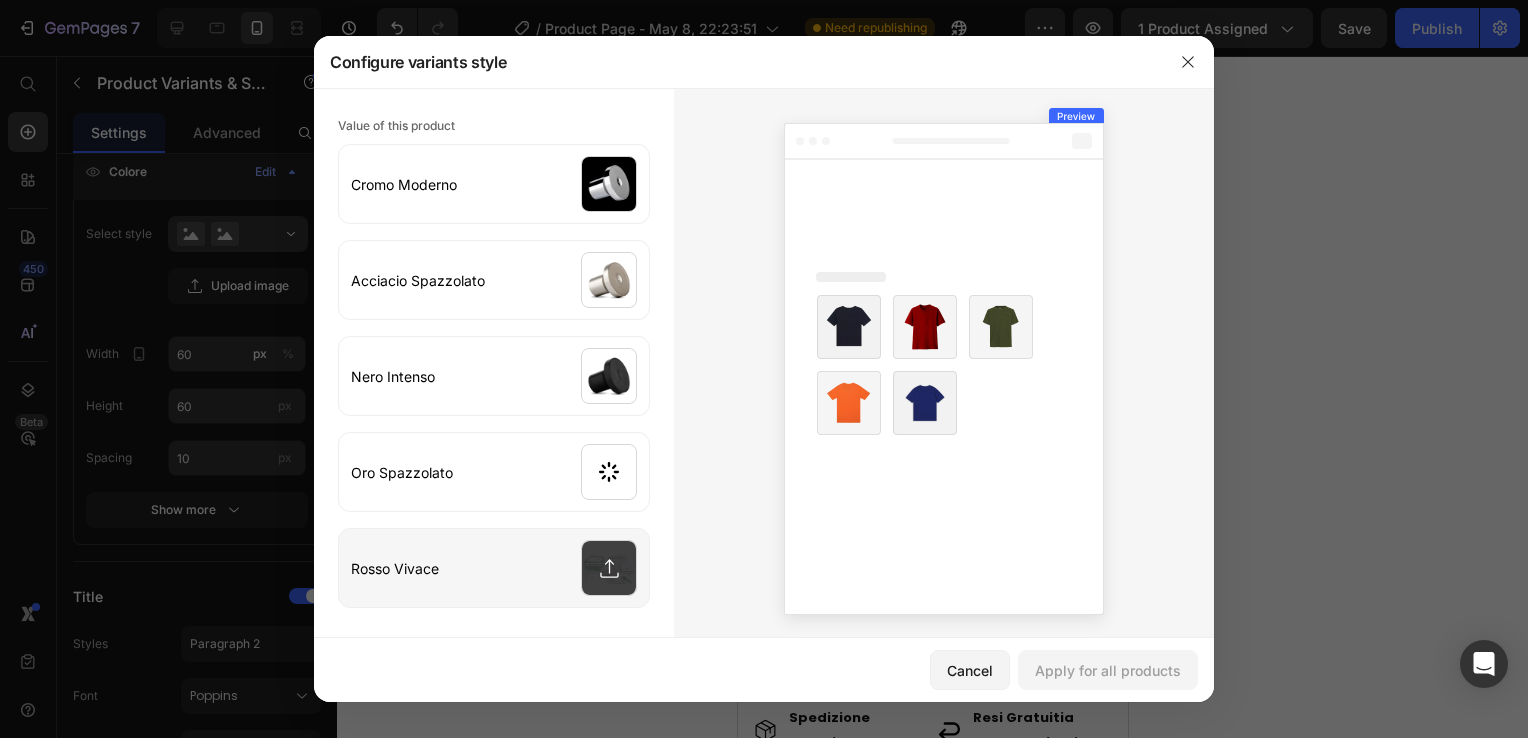 click at bounding box center (494, 568) 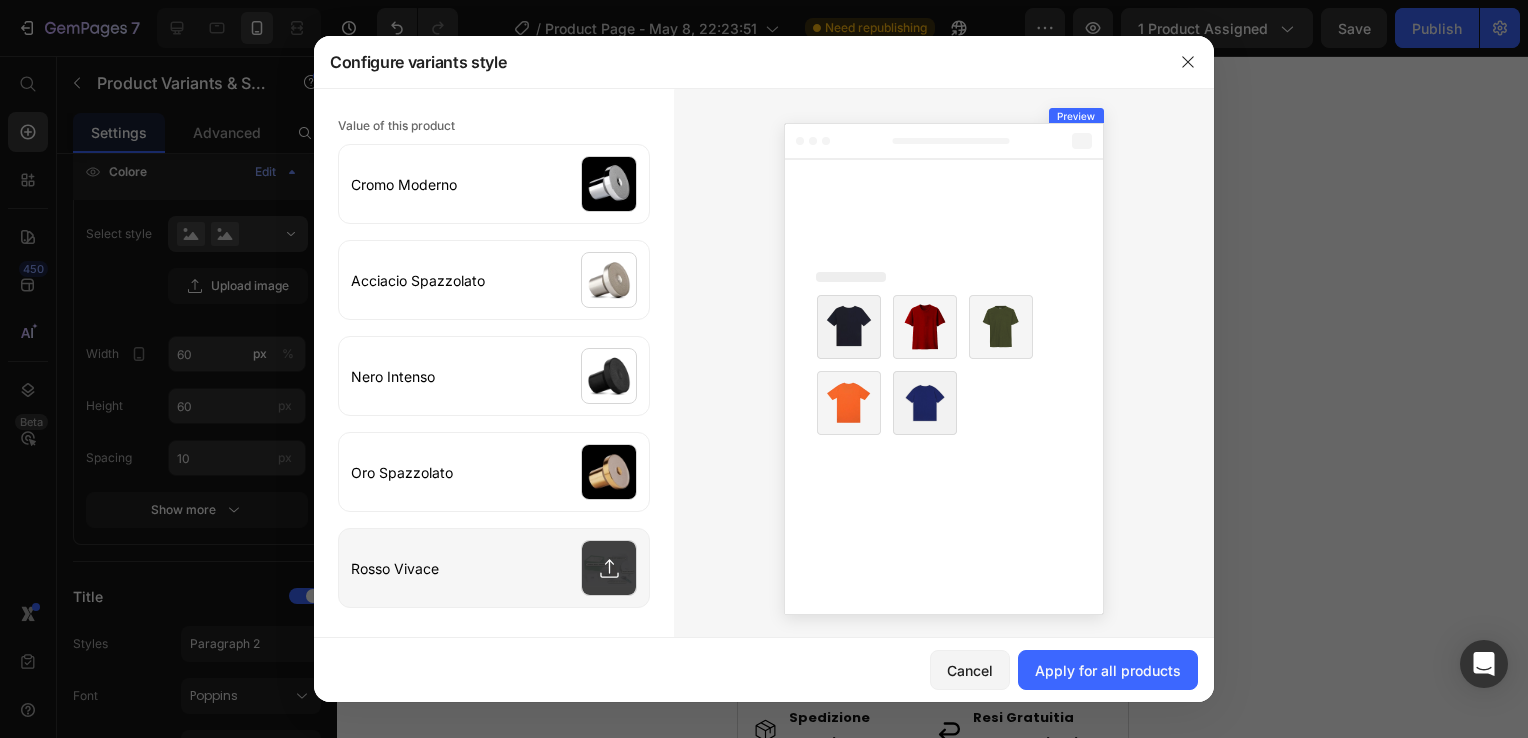 type on "C:\fakepath\red-swatch-icon_1.jpg" 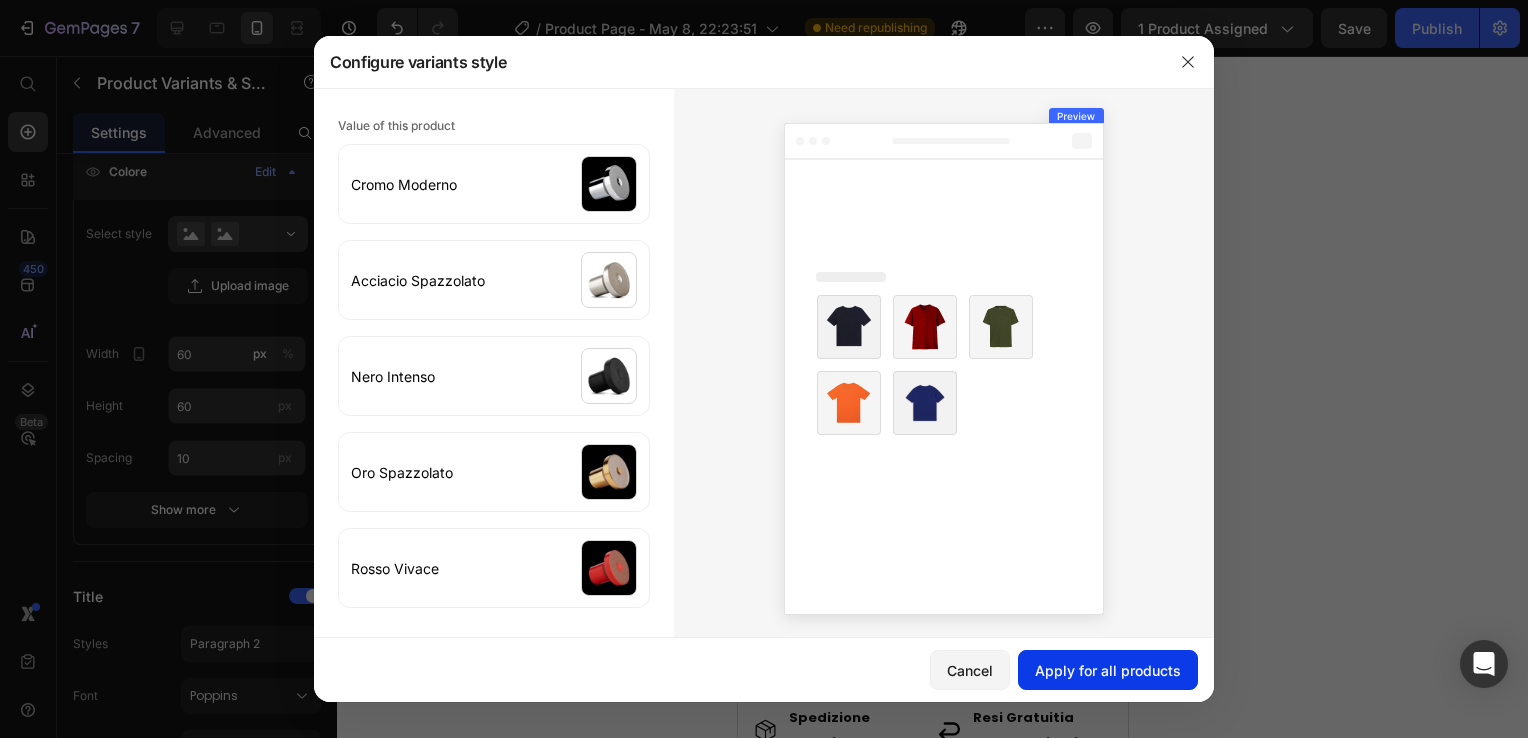 drag, startPoint x: 1114, startPoint y: 659, endPoint x: 271, endPoint y: 520, distance: 854.3828 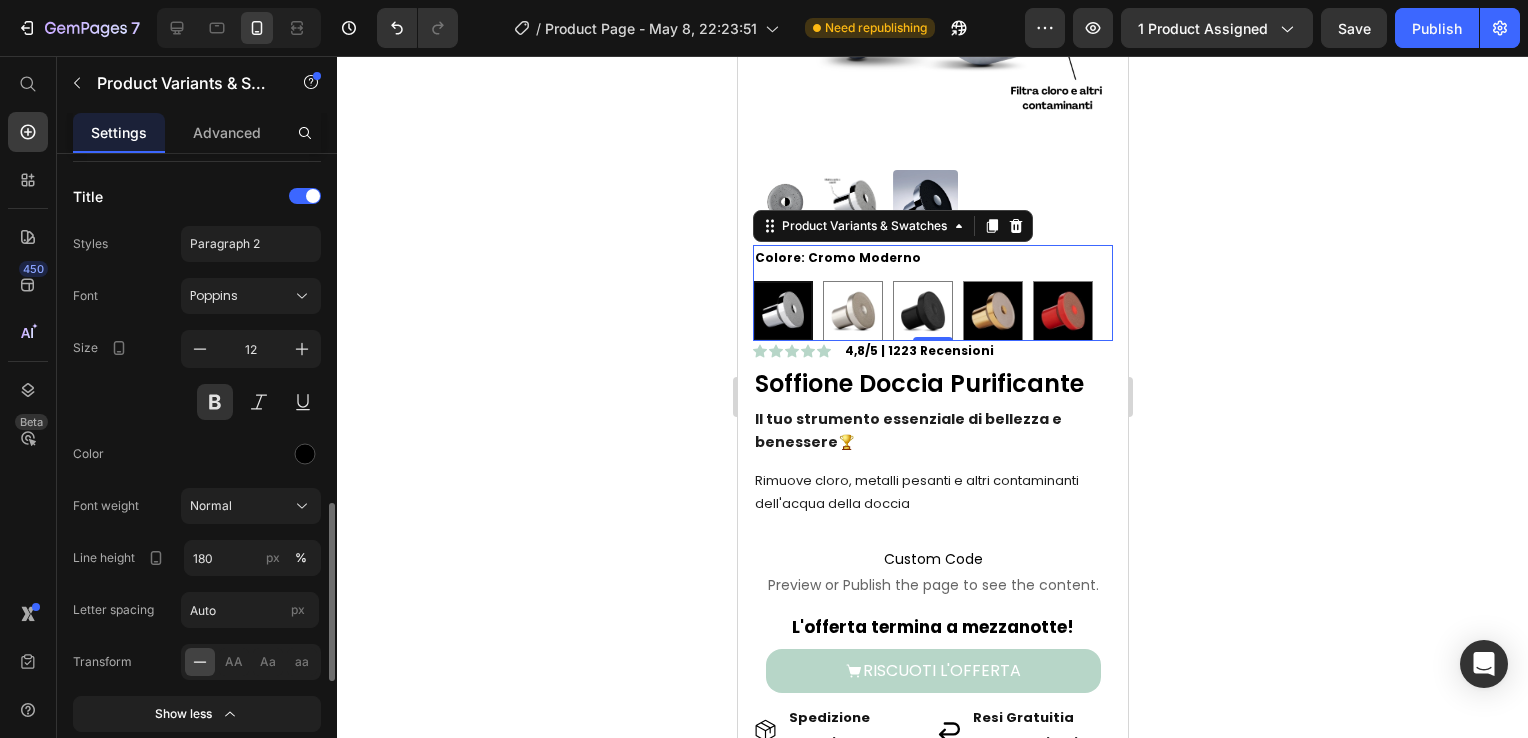 scroll, scrollTop: 900, scrollLeft: 0, axis: vertical 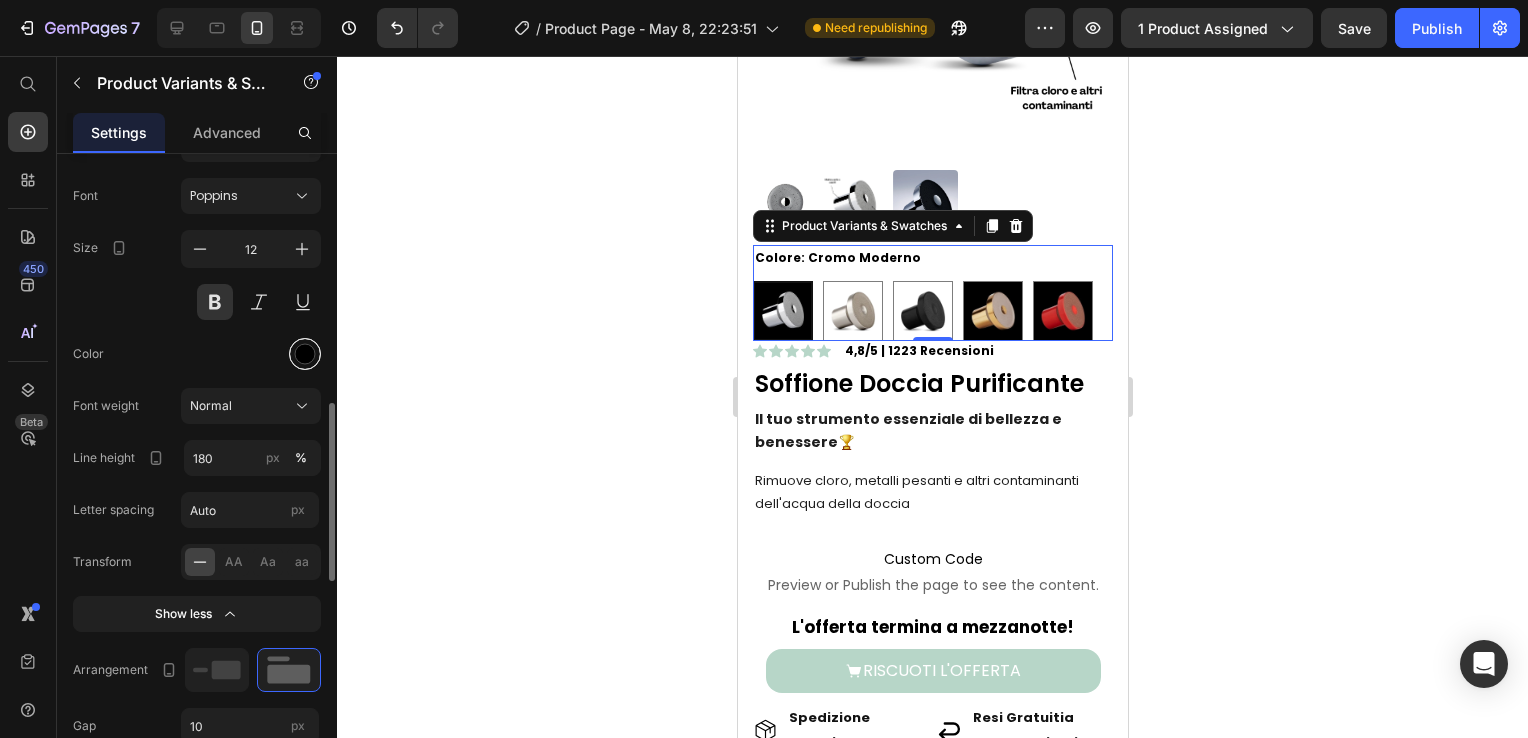 click at bounding box center [305, 354] 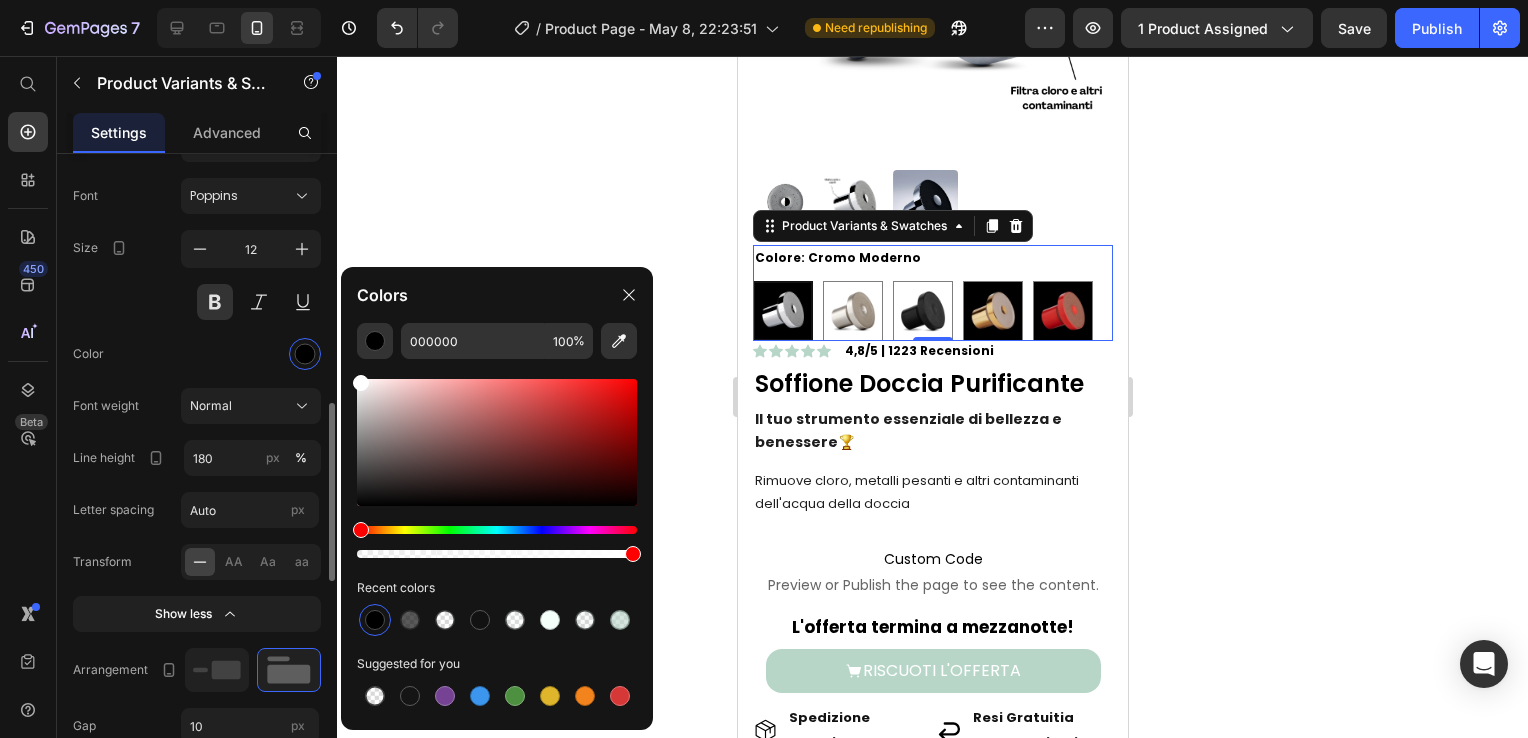 drag, startPoint x: 386, startPoint y: 438, endPoint x: 312, endPoint y: 324, distance: 135.91174 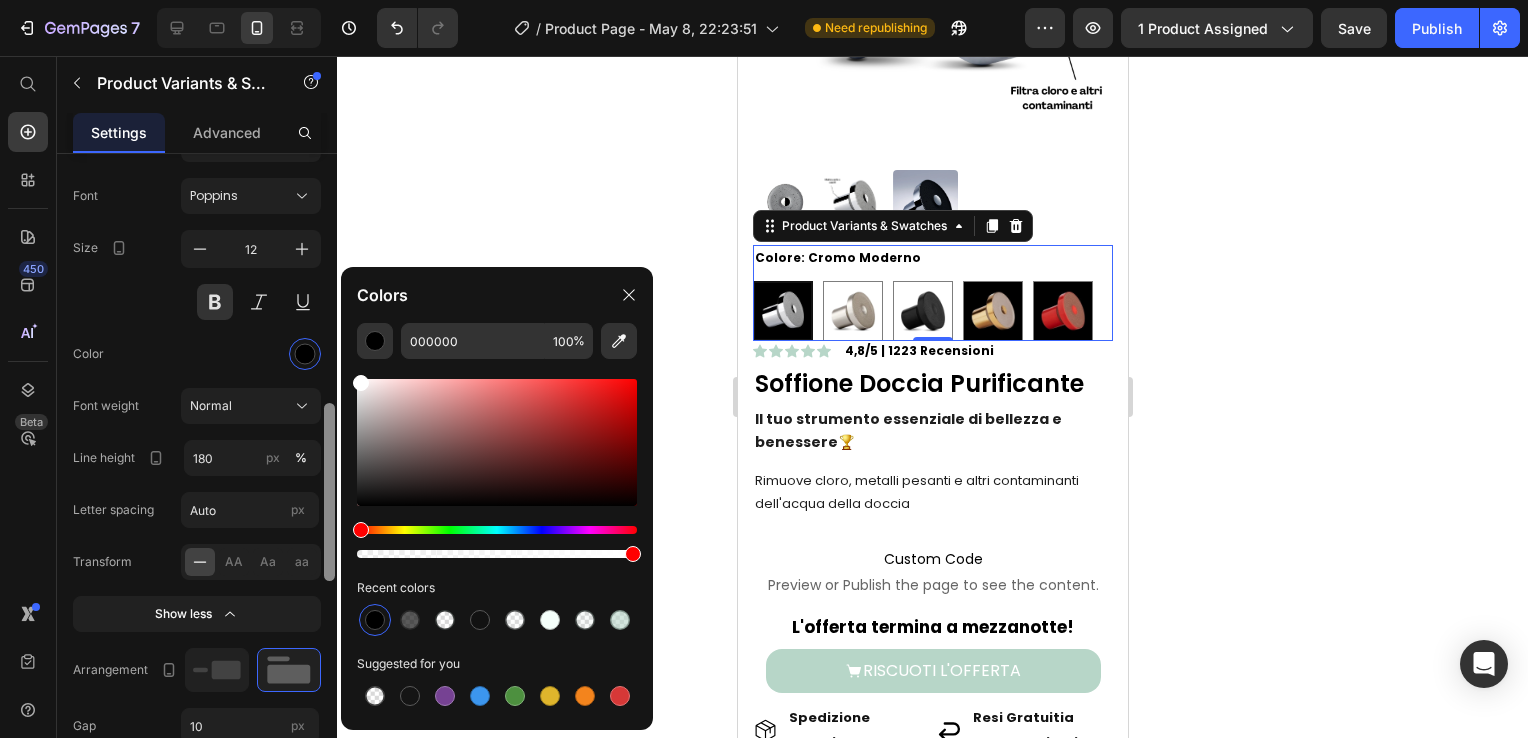 radio on "true" 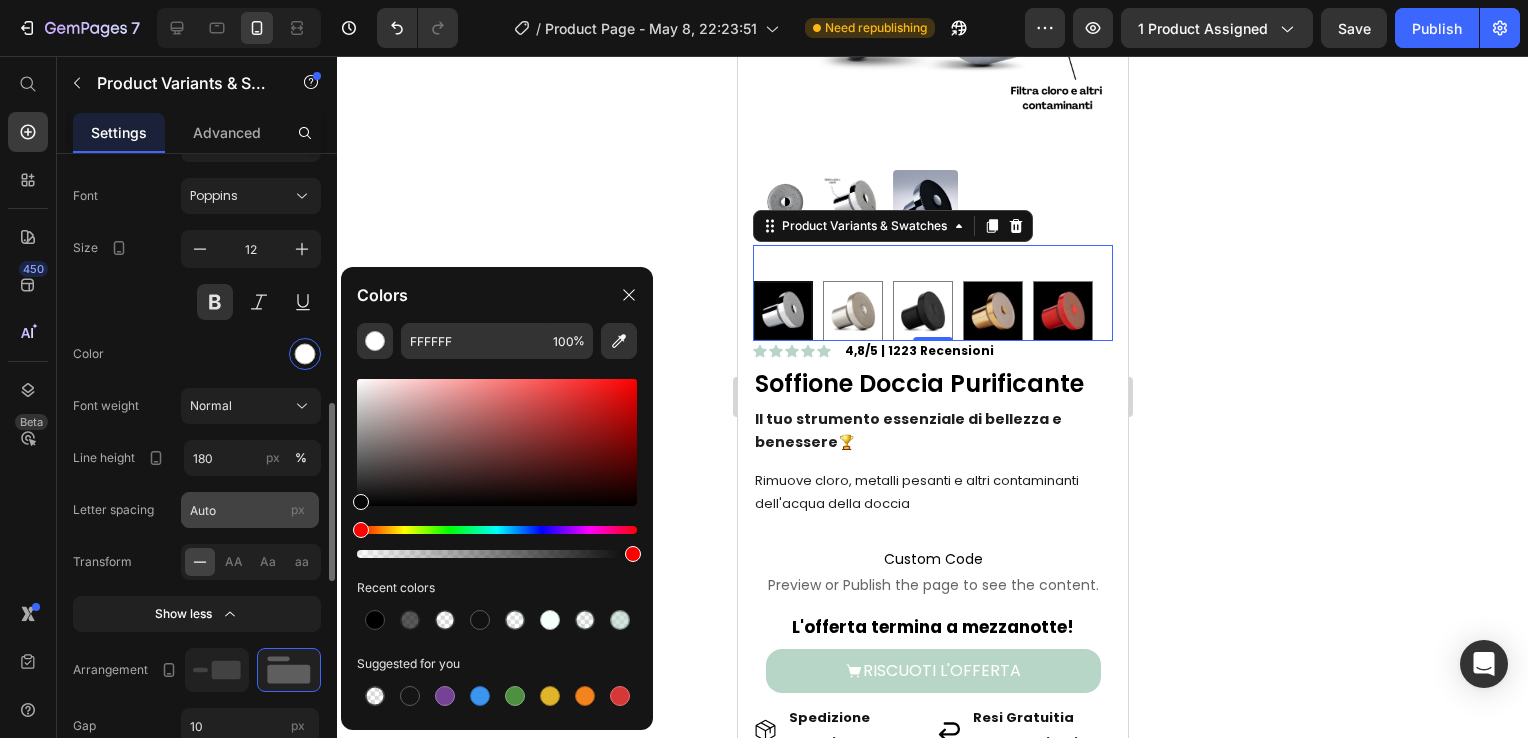 drag, startPoint x: 365, startPoint y: 447, endPoint x: 316, endPoint y: 522, distance: 89.587944 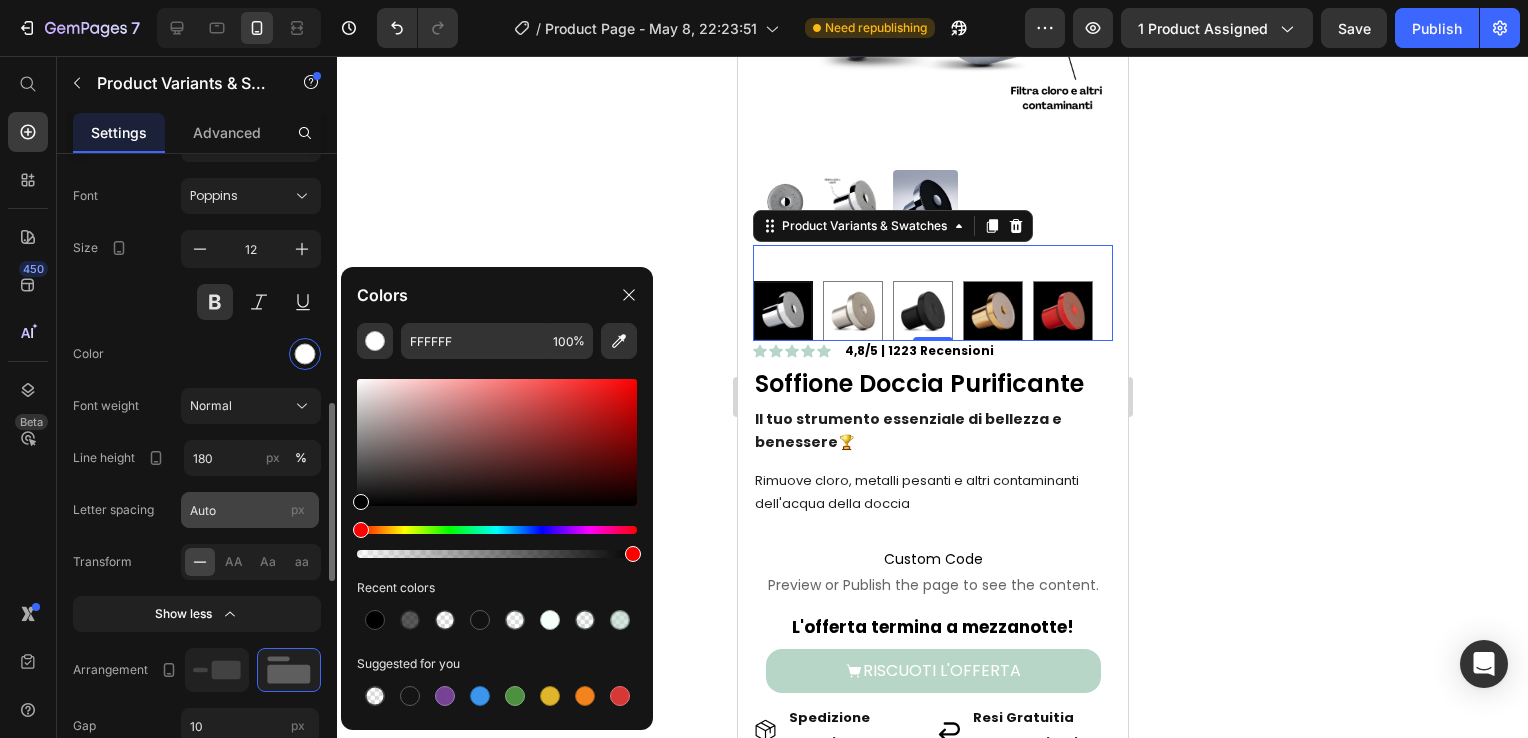 type on "000000" 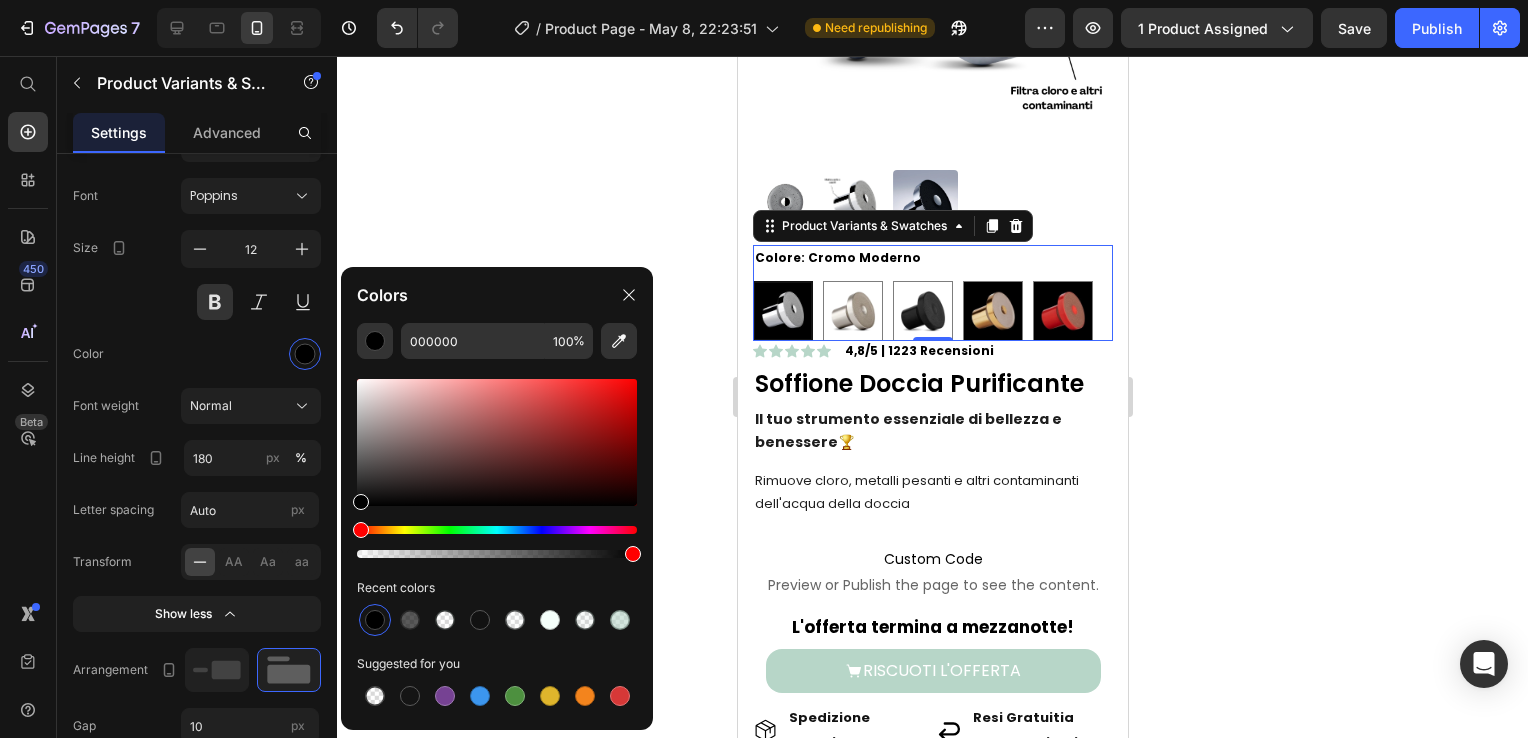 click 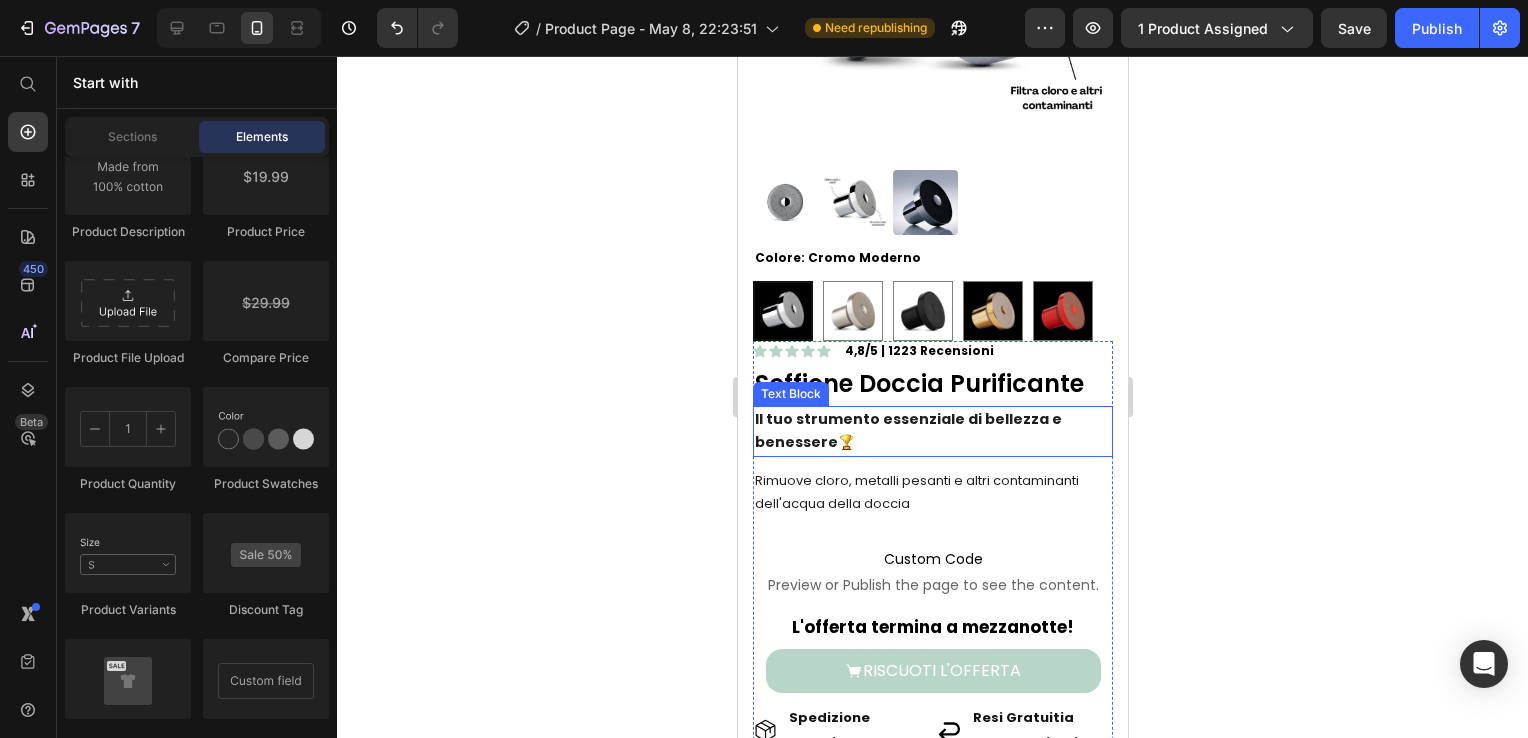 scroll, scrollTop: 254, scrollLeft: 0, axis: vertical 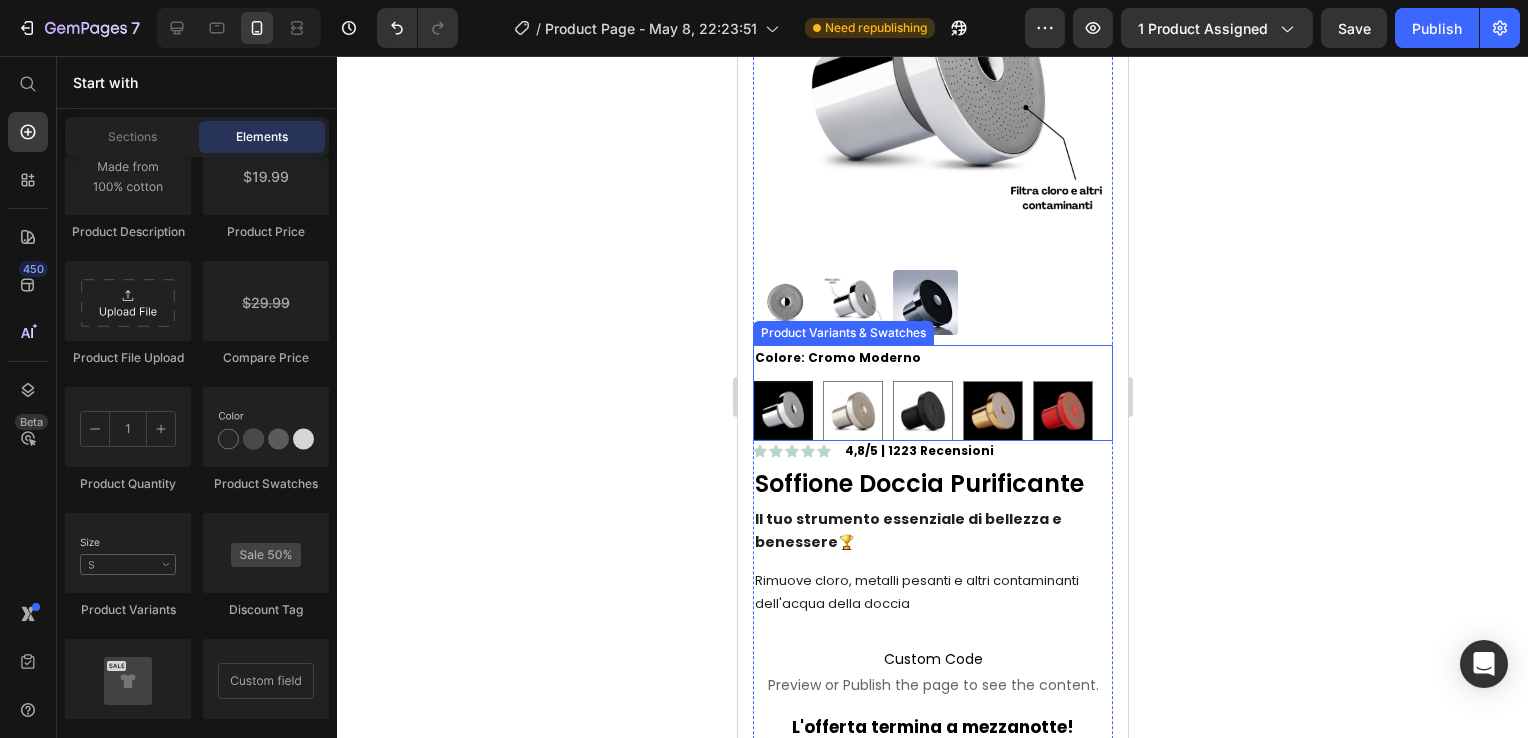 click on "Cromo Moderno Cromo Moderno Acciacio Spazzolato Acciacio Spazzolato Nero Intenso Nero Intenso Oro Spazzolato Oro Spazzolato Rosso Vivace Rosso Vivace" at bounding box center (932, 411) 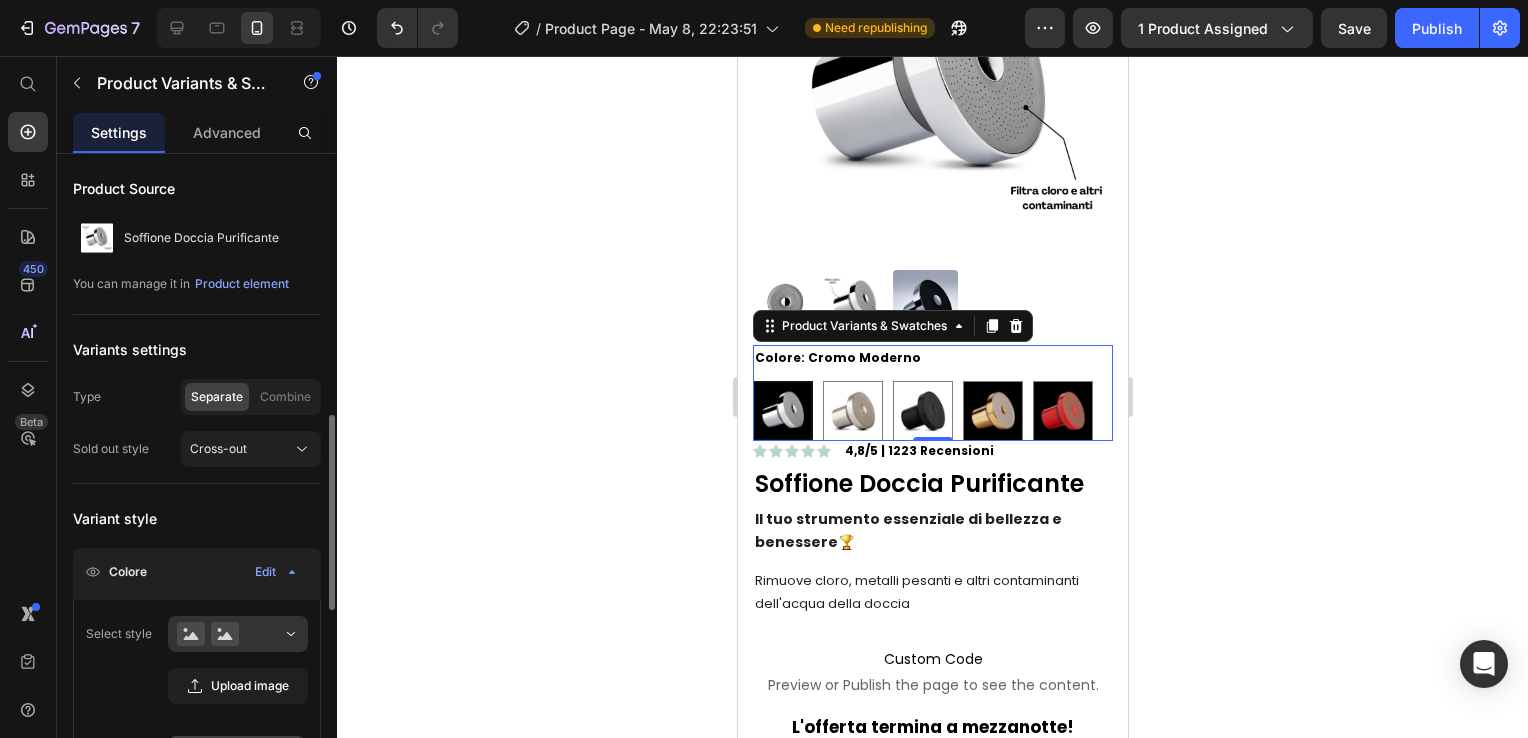 scroll, scrollTop: 200, scrollLeft: 0, axis: vertical 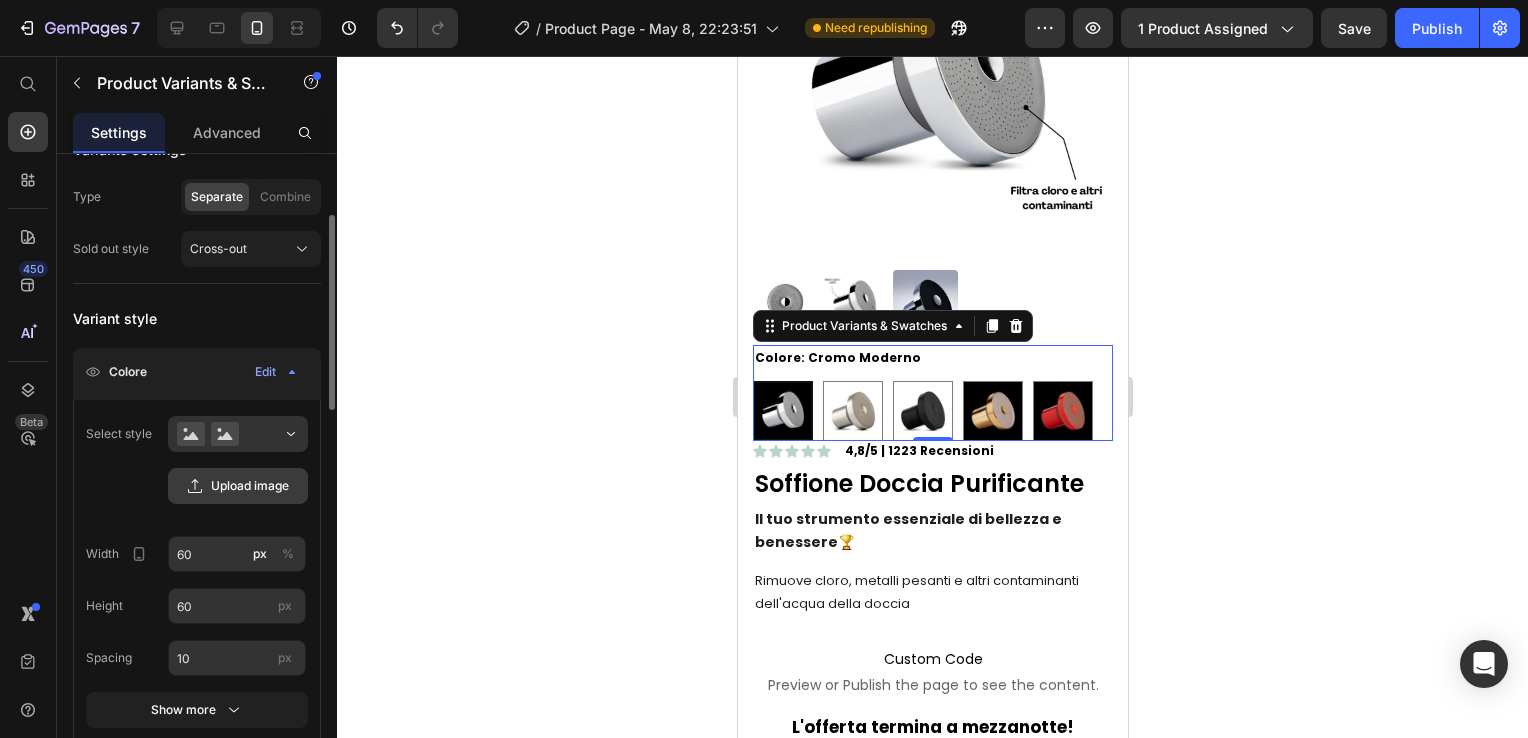 click on "Upload image" 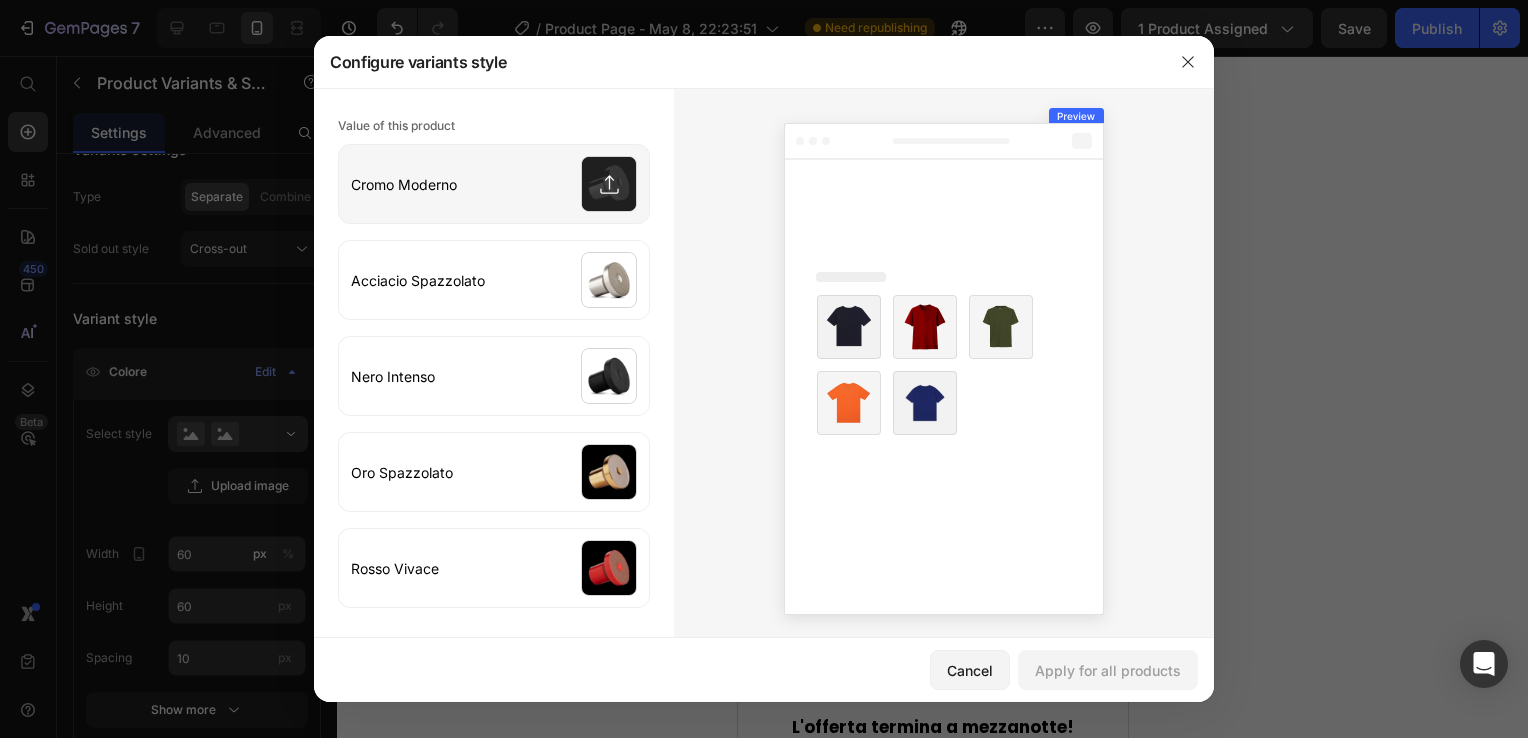 click at bounding box center (494, 184) 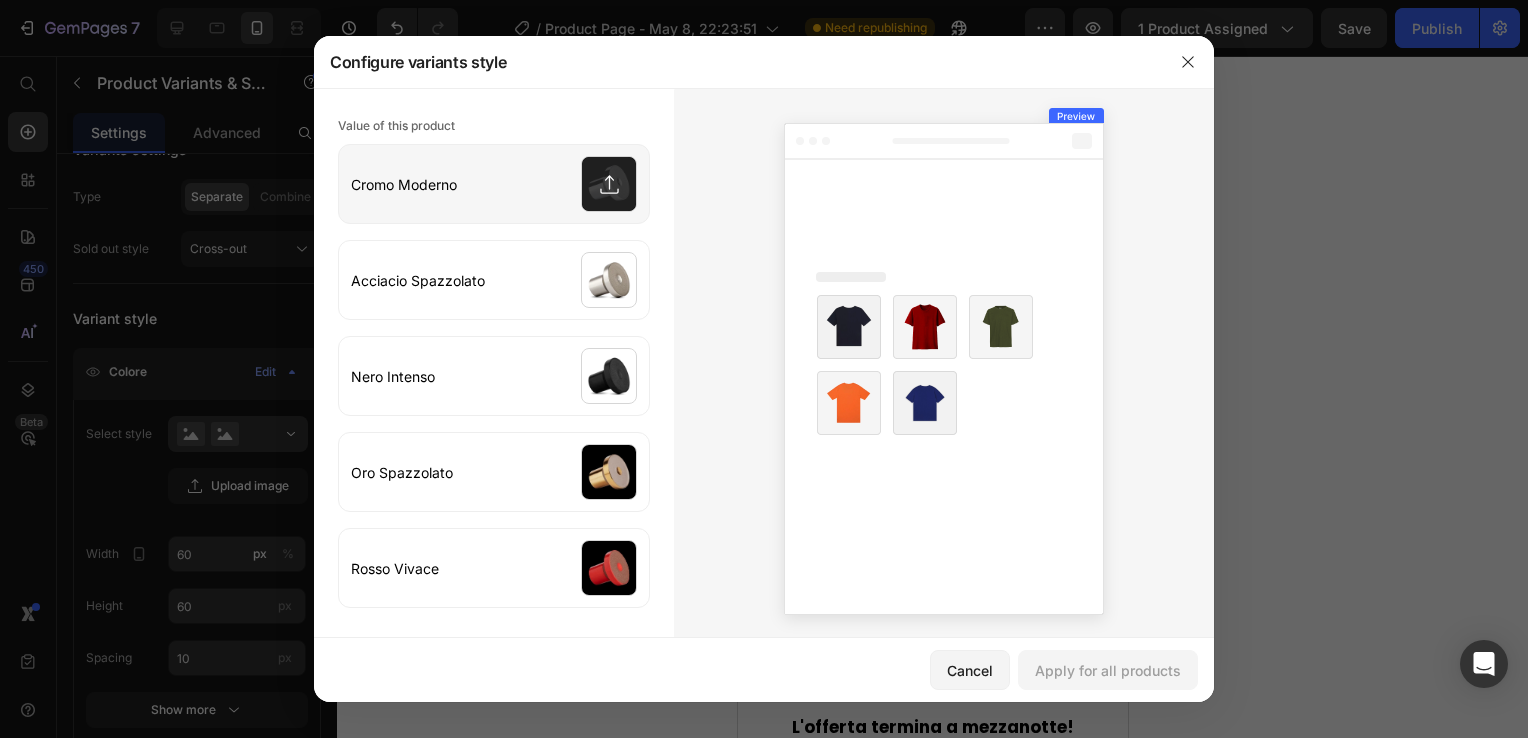 type on "C:\fakepath\Black and White Minimalist Bottle Mockup Instagram Post (6).png" 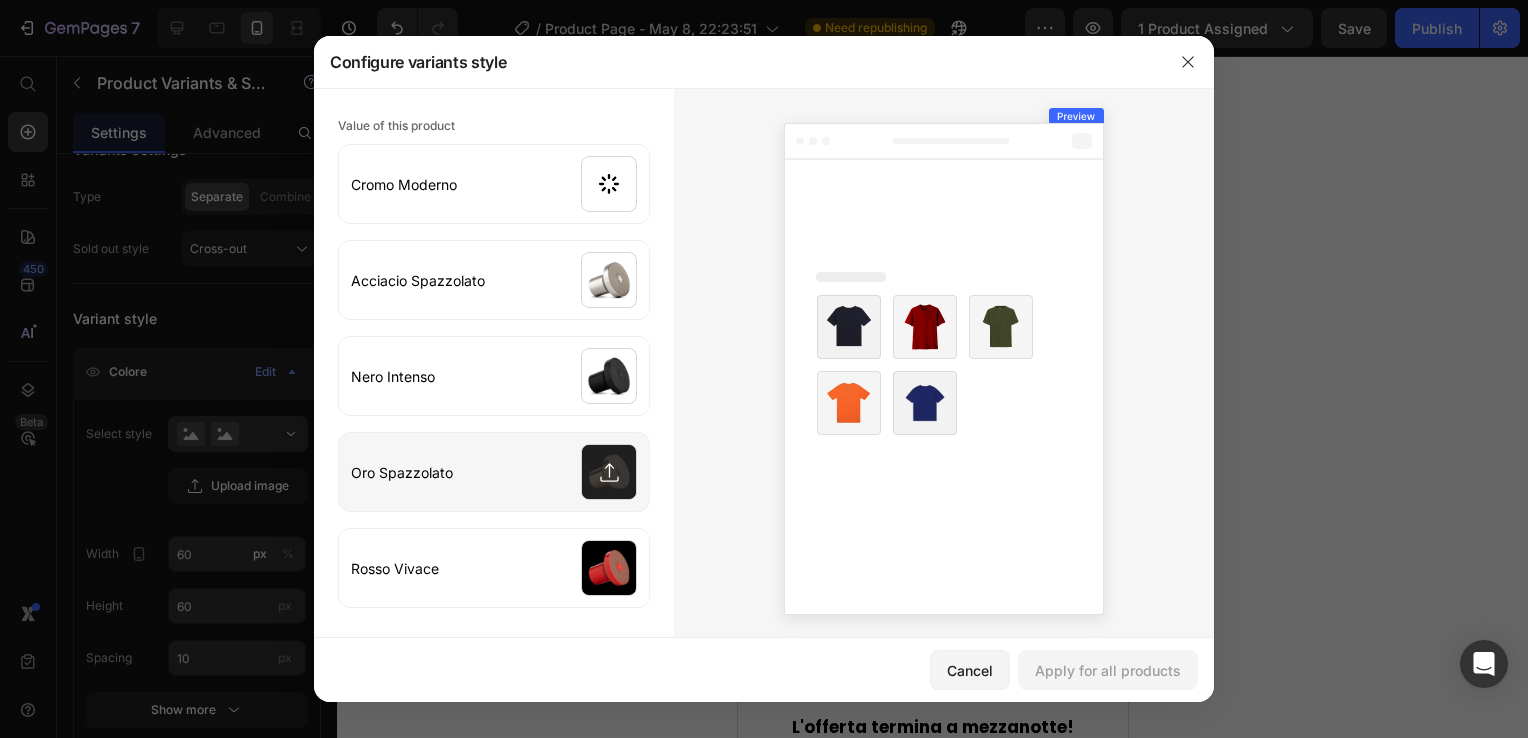 click at bounding box center [494, 472] 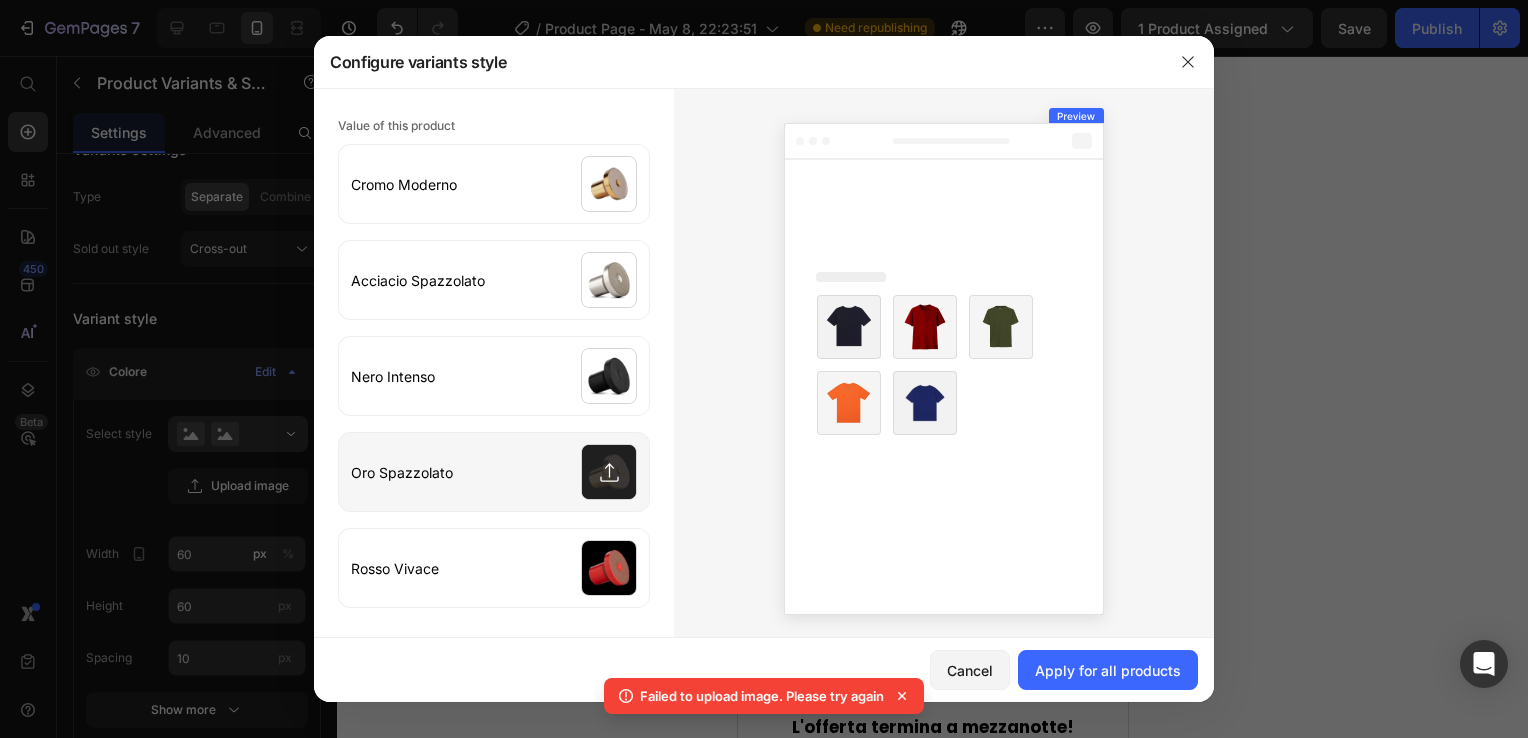 click at bounding box center [494, 472] 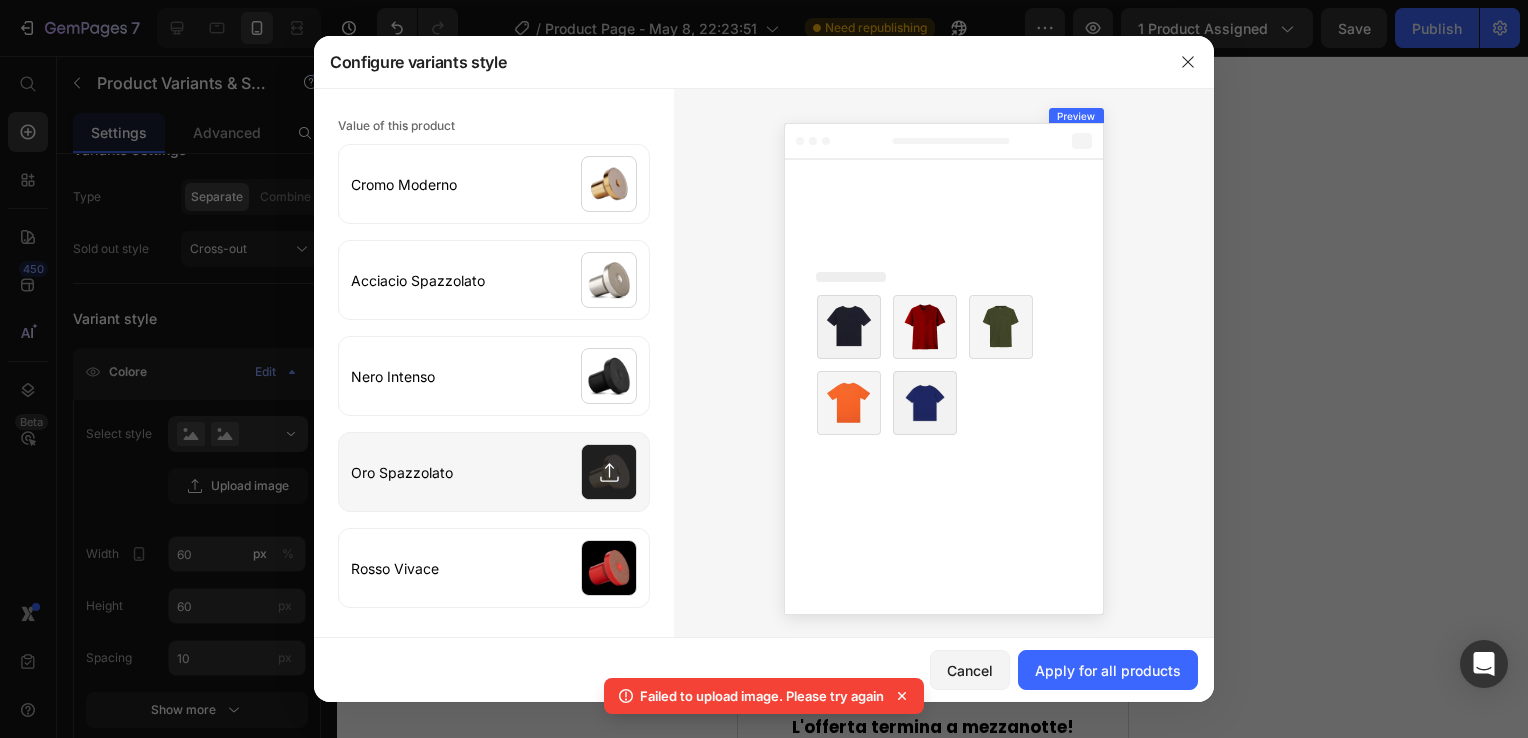 click at bounding box center [494, 472] 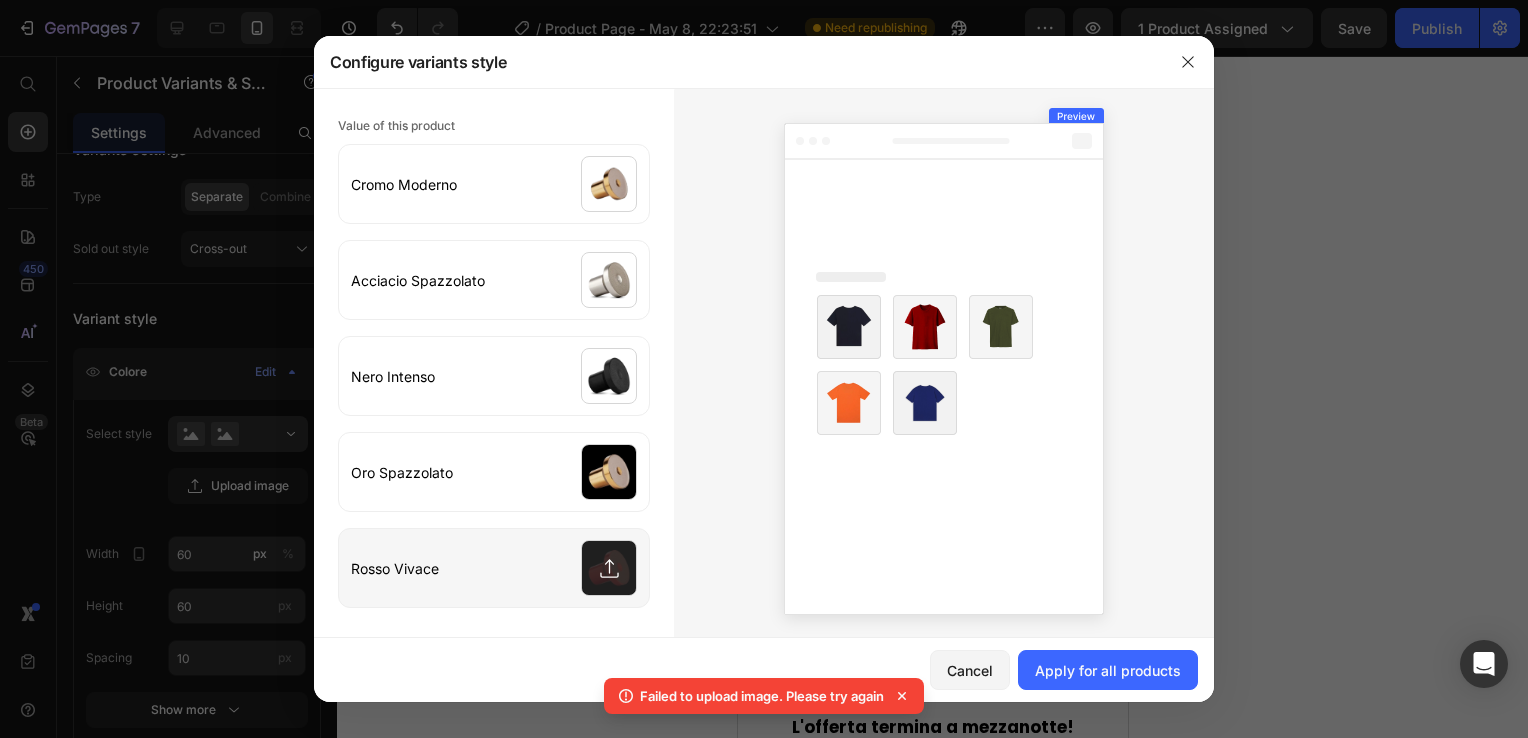 click at bounding box center (494, 568) 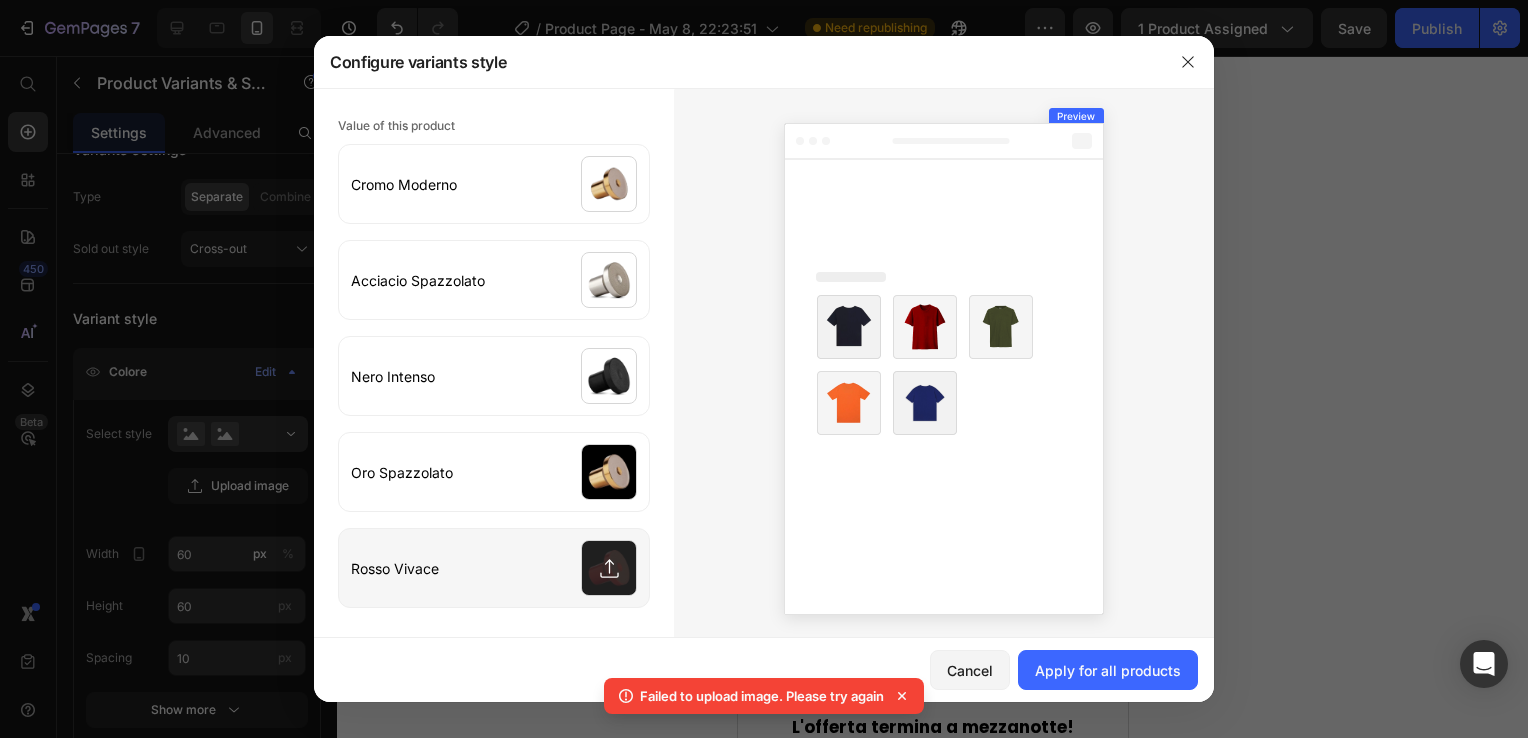 type on "C:\fakepath\Black and White Minimalist Bottle Mockup Instagram Post (7).png" 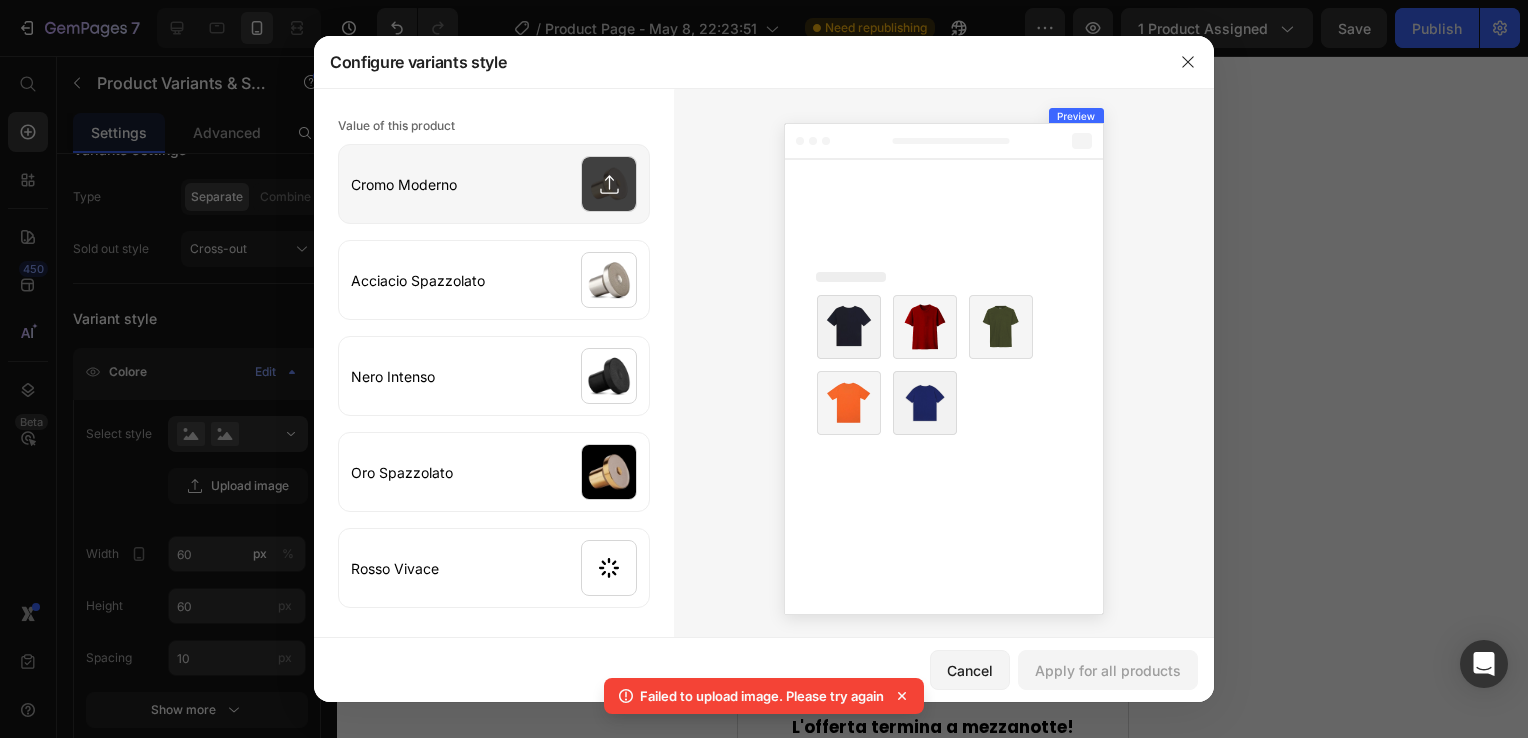 click at bounding box center [494, 184] 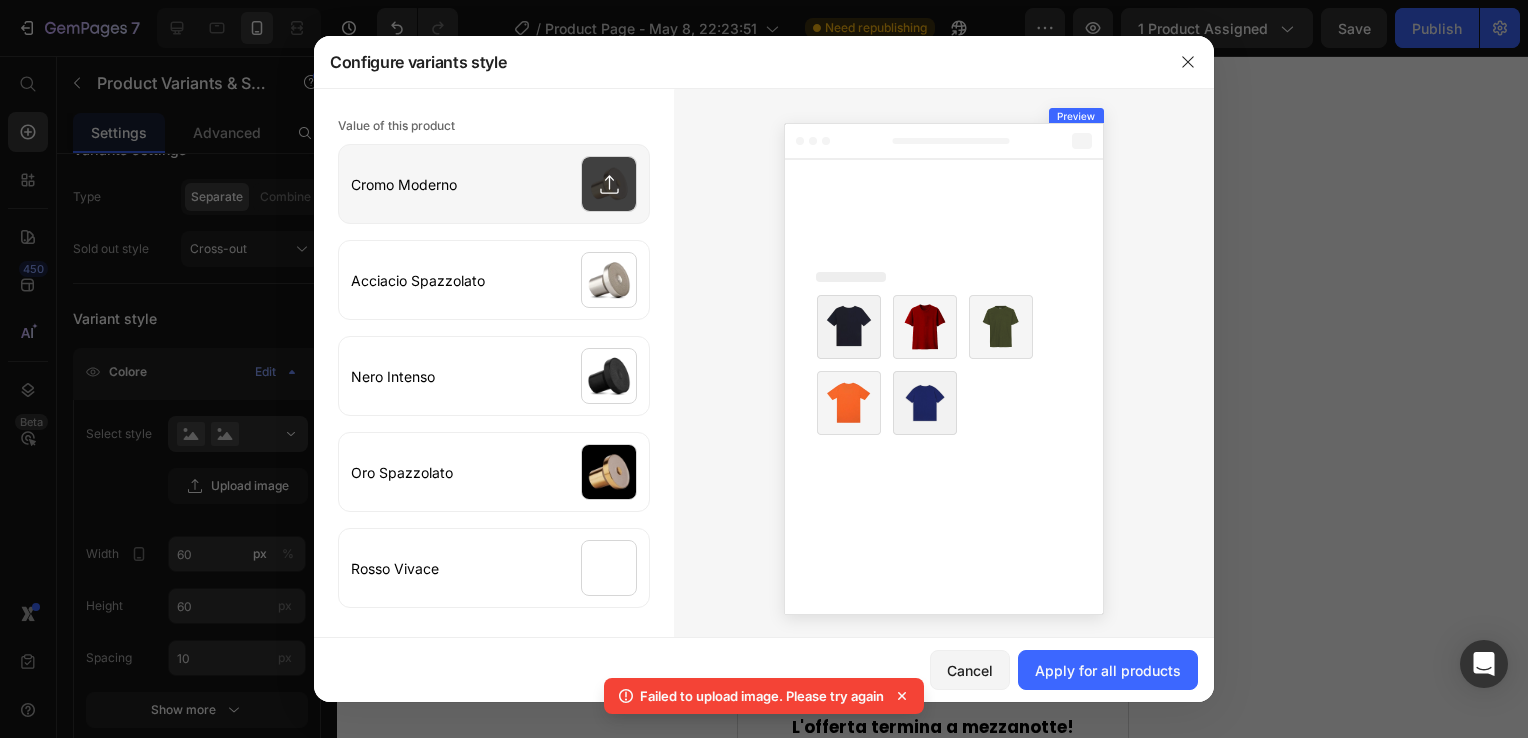 type on "C:\fakepath\Black and White Minimalist Bottle Mockup Instagram Post (8).png" 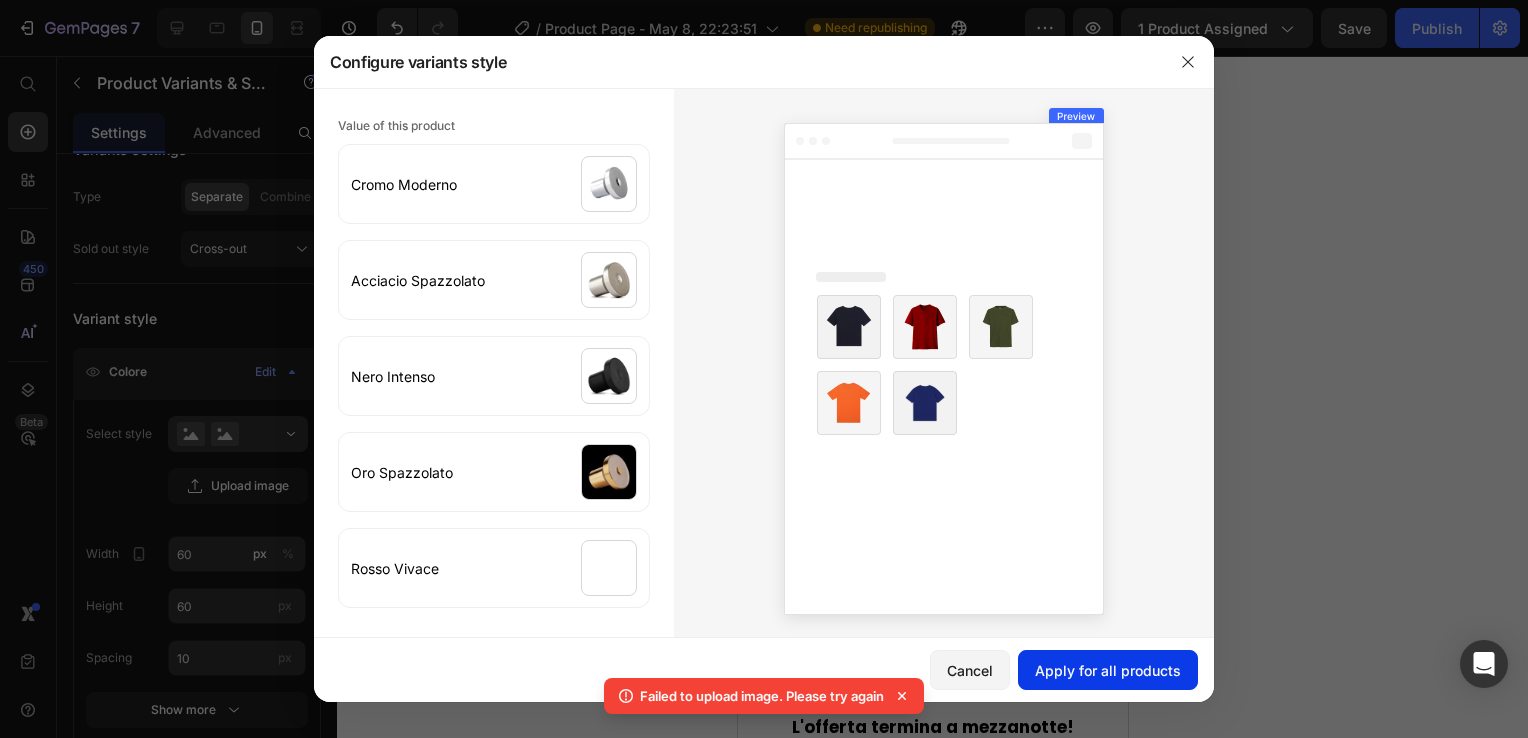 drag, startPoint x: 1067, startPoint y: 674, endPoint x: 329, endPoint y: 616, distance: 740.27563 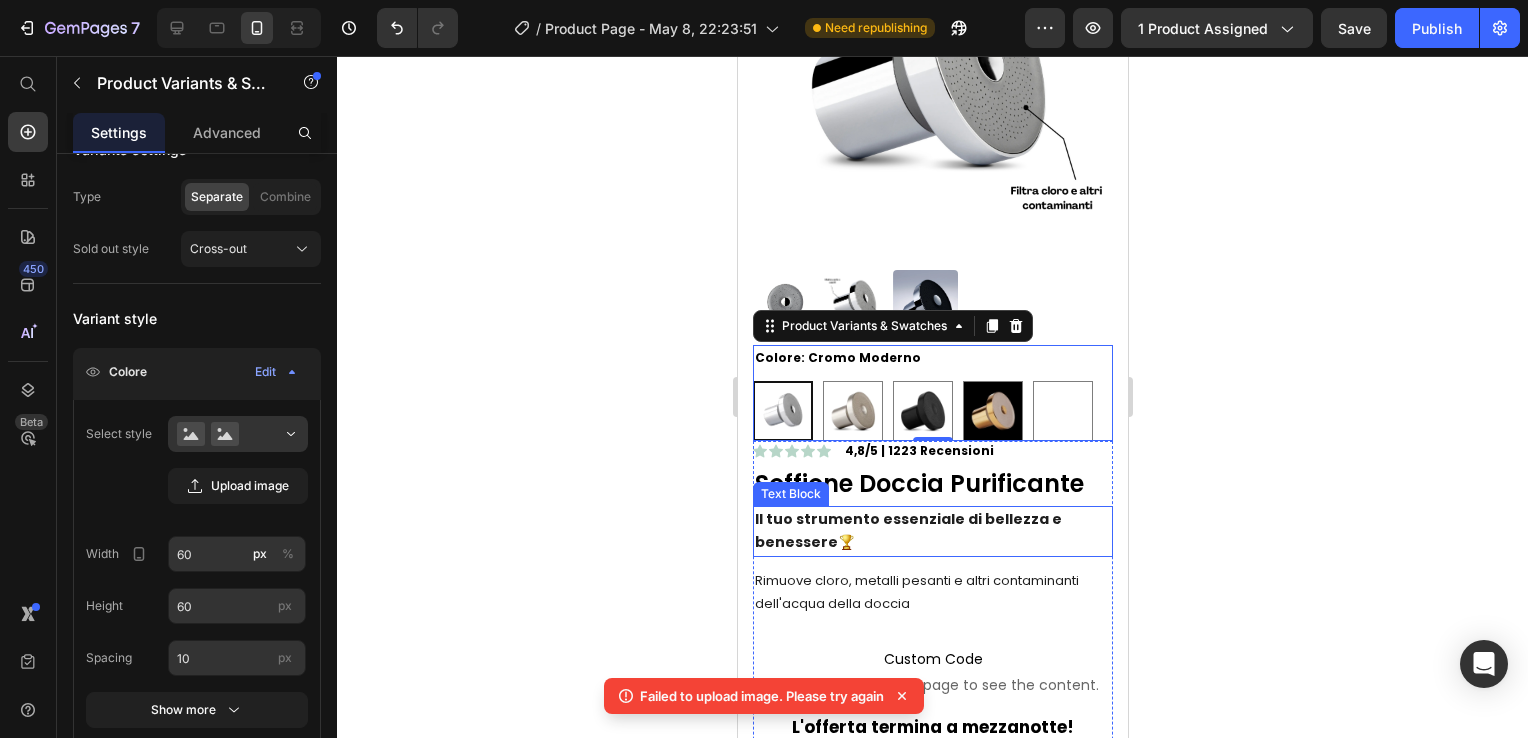 click 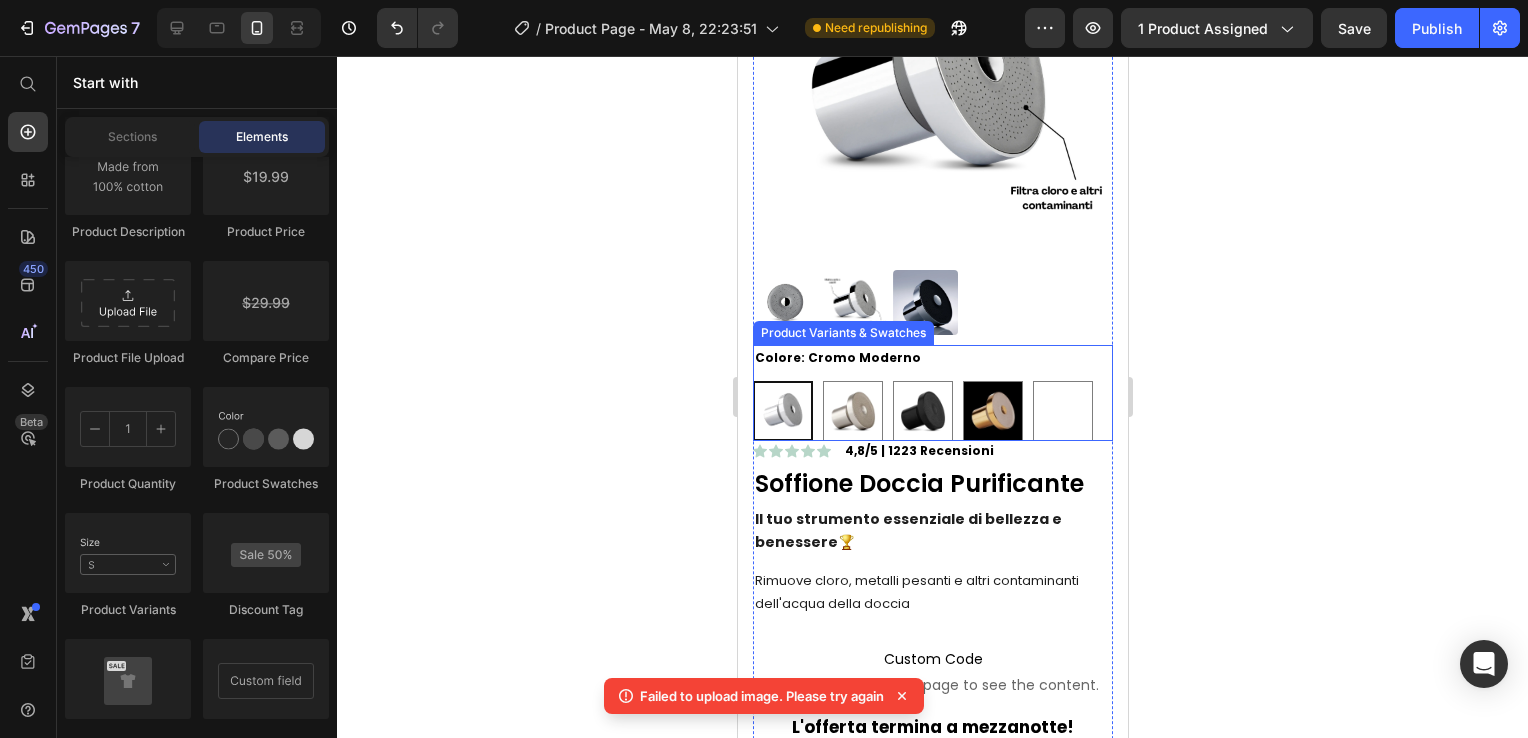 click on "Cromo Moderno Cromo Moderno Acciacio Spazzolato Acciacio Spazzolato Nero Intenso Nero Intenso Oro Spazzolato Oro Spazzolato Rosso Vivace Rosso Vivace" at bounding box center (932, 411) 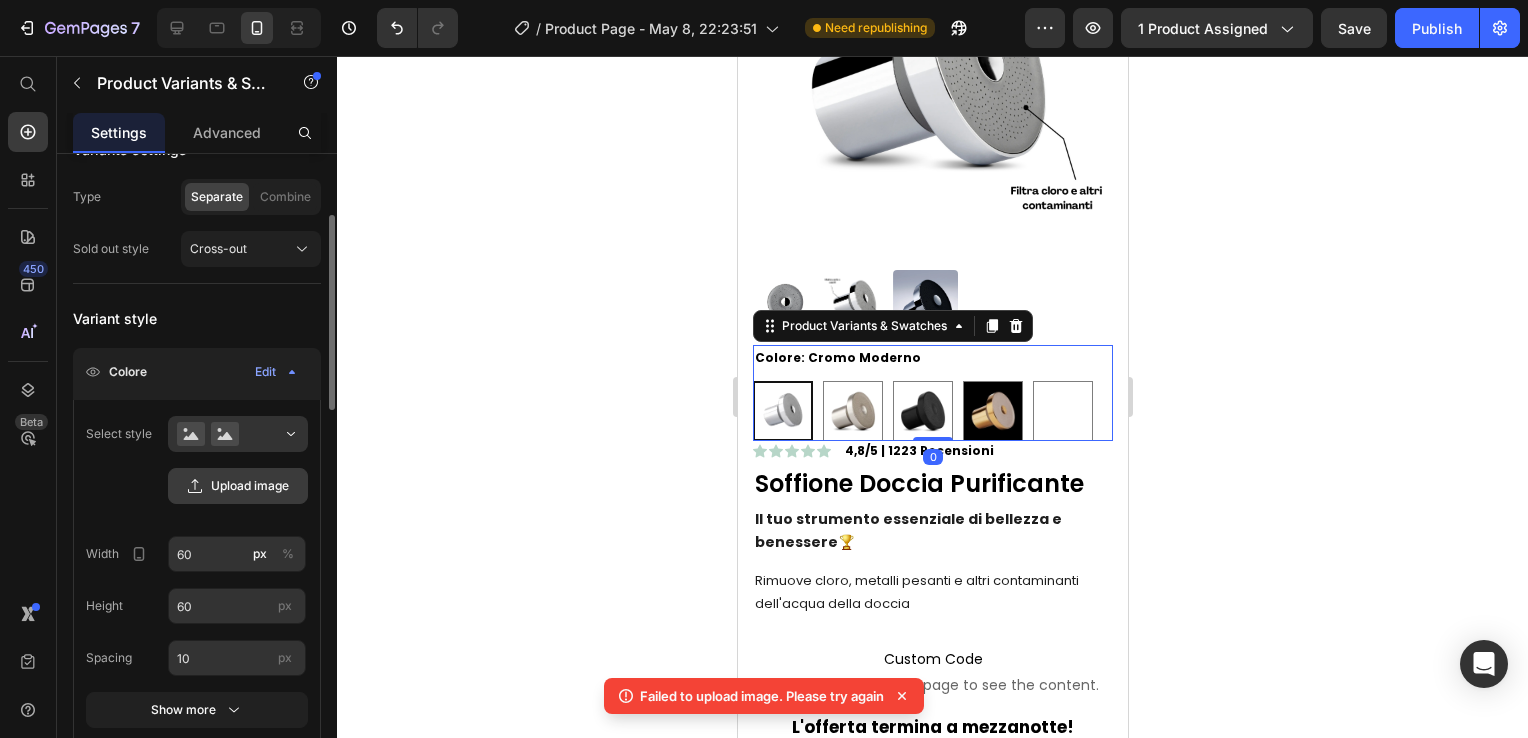 click on "Upload image" 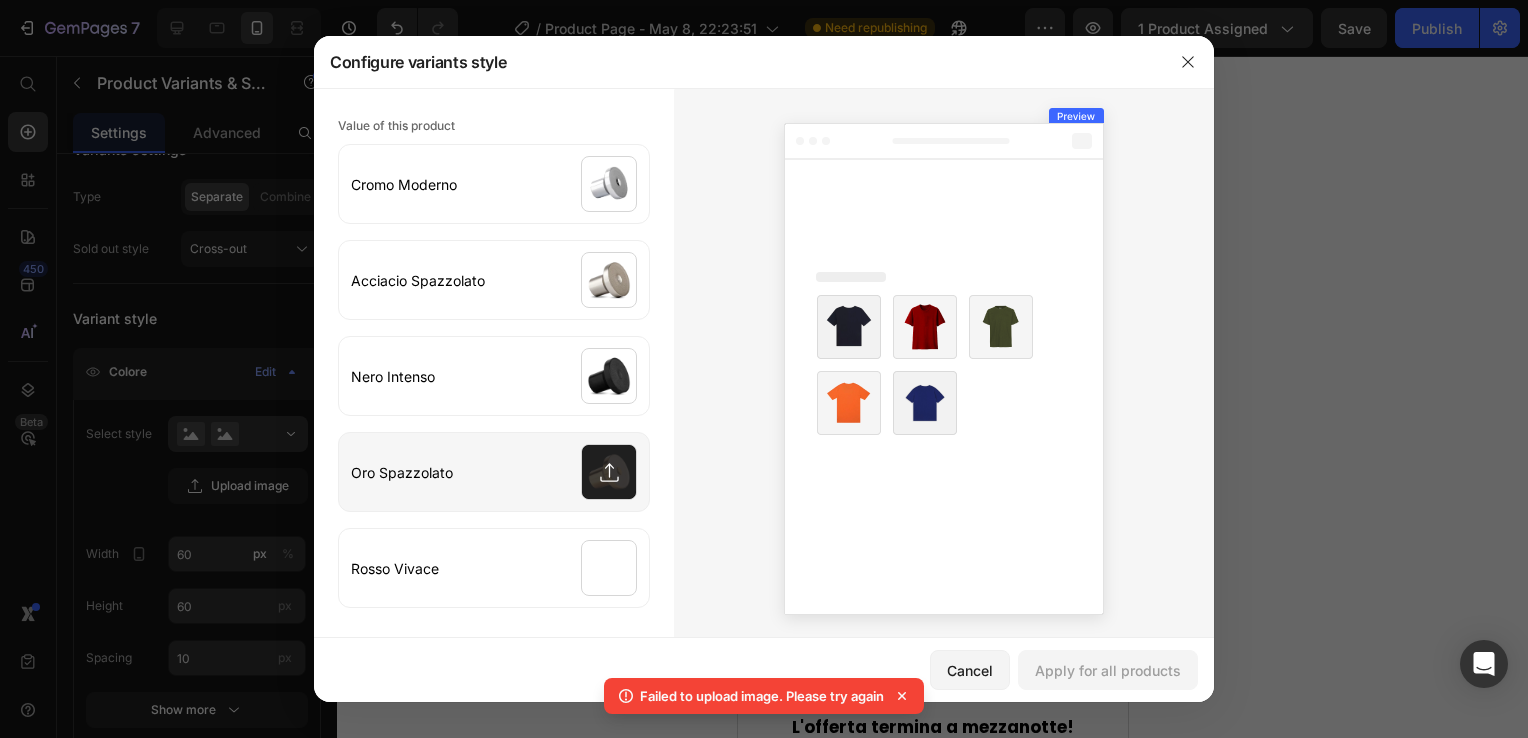 click at bounding box center (494, 472) 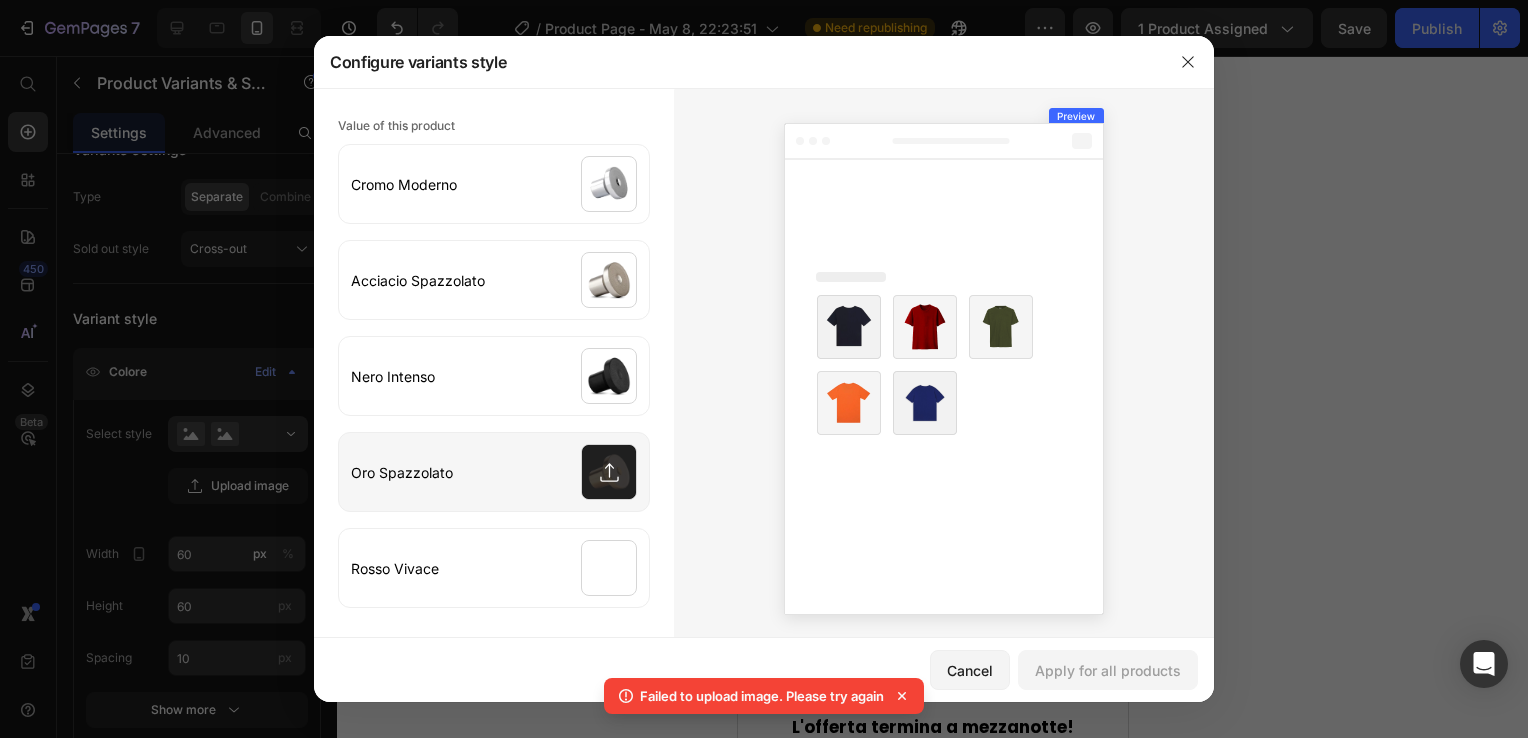 type on "C:\fakepath\Black and White Minimalist Bottle Mockup Instagram Post (6).png" 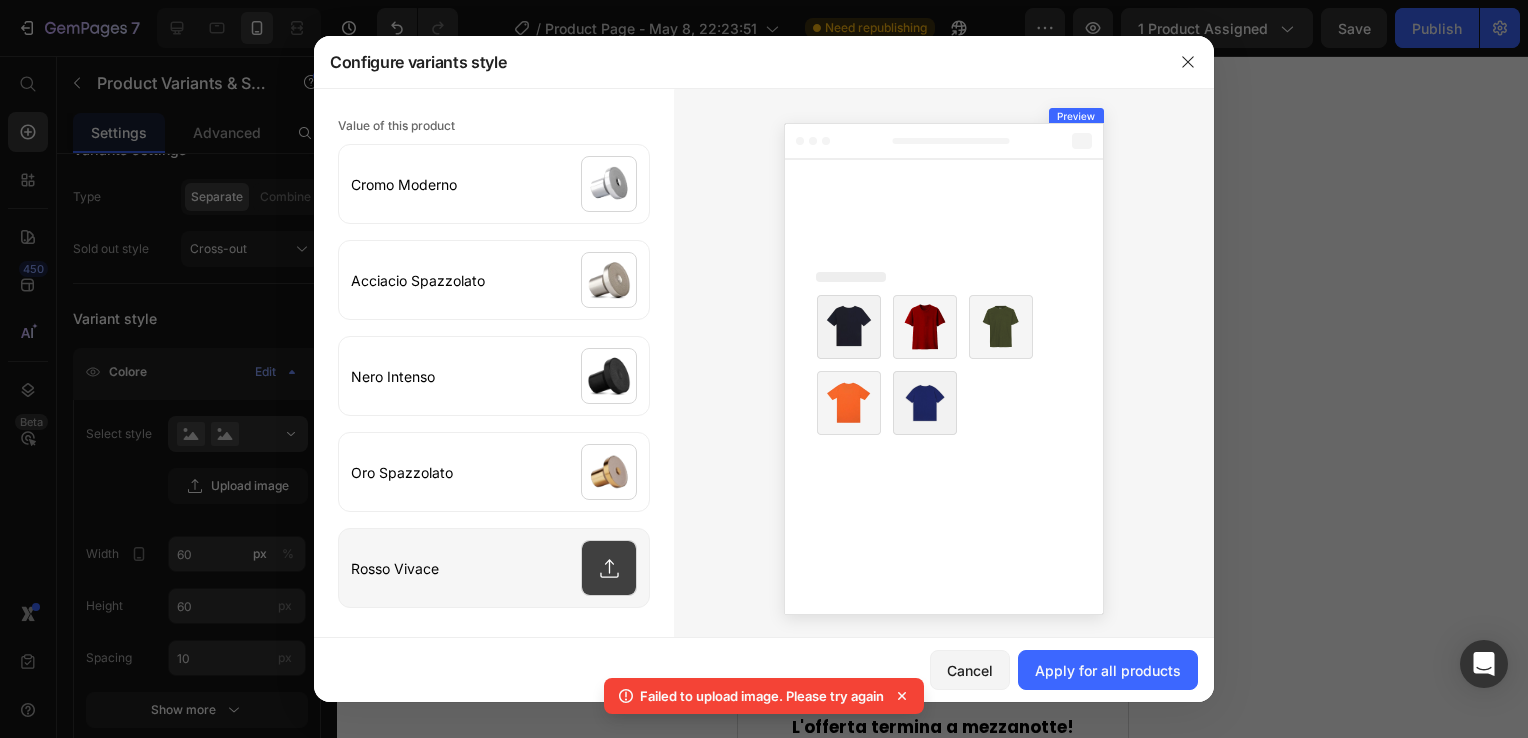 click at bounding box center [494, 568] 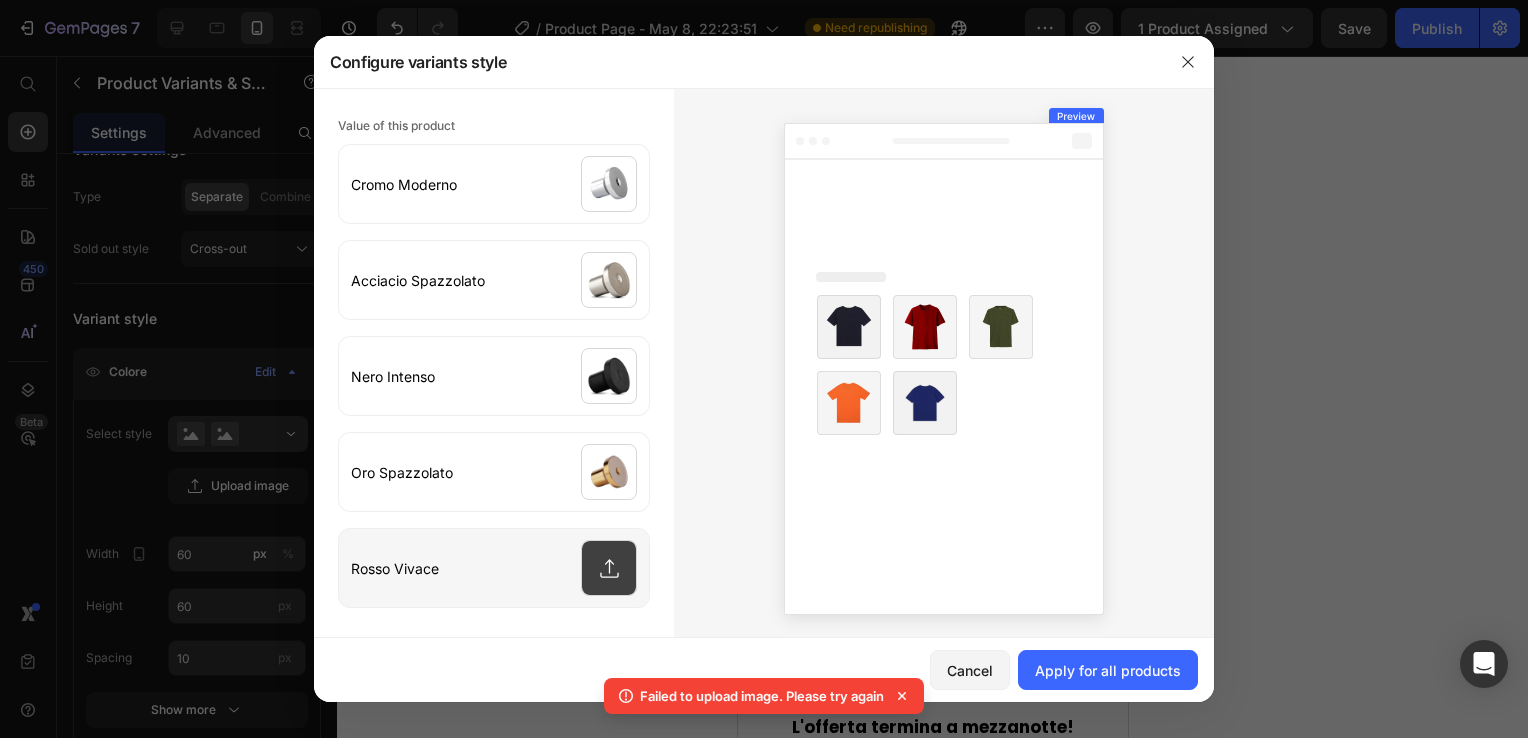 type on "C:\fakepath\Black and White Minimalist Bottle Mockup Instagram Post (7).png" 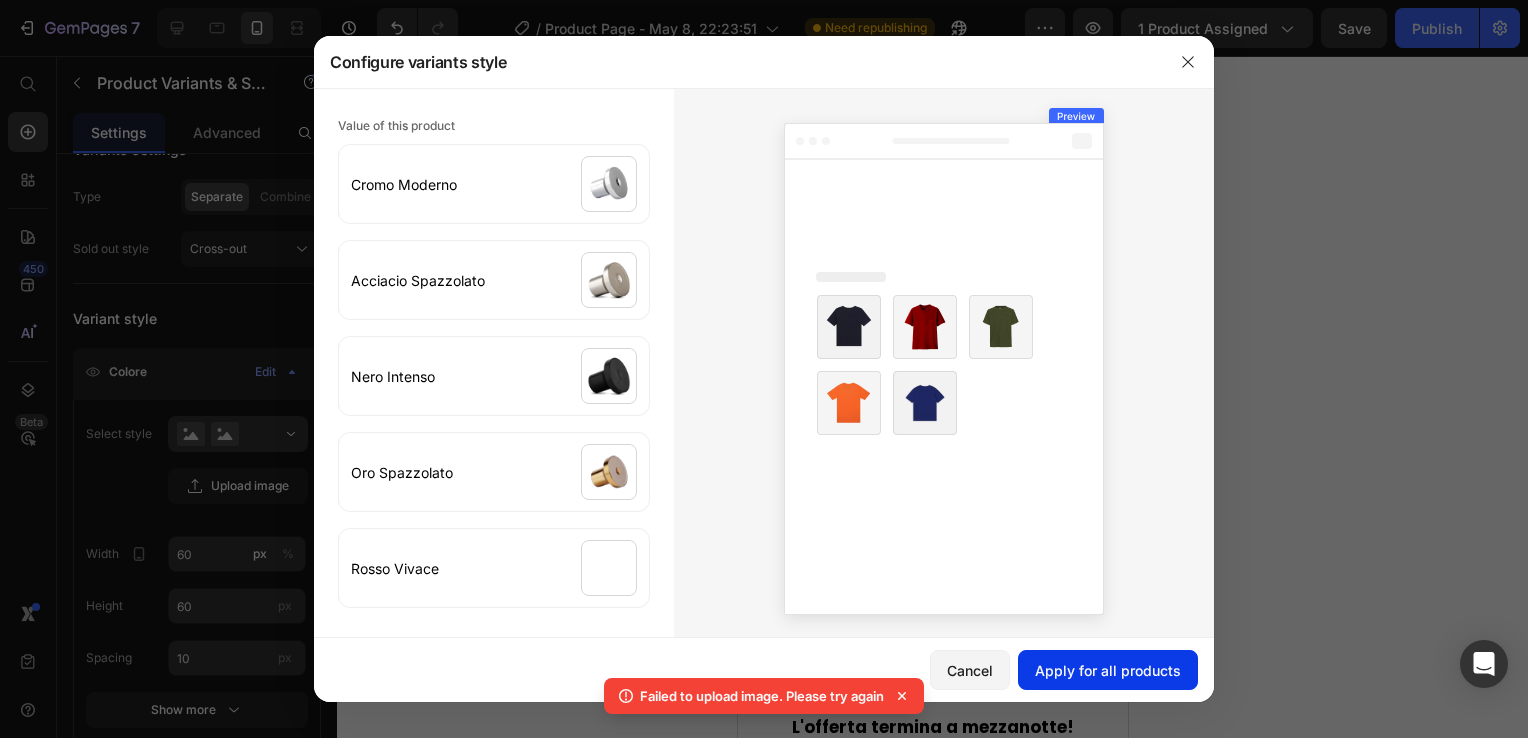 click on "Apply for all products" at bounding box center [1108, 670] 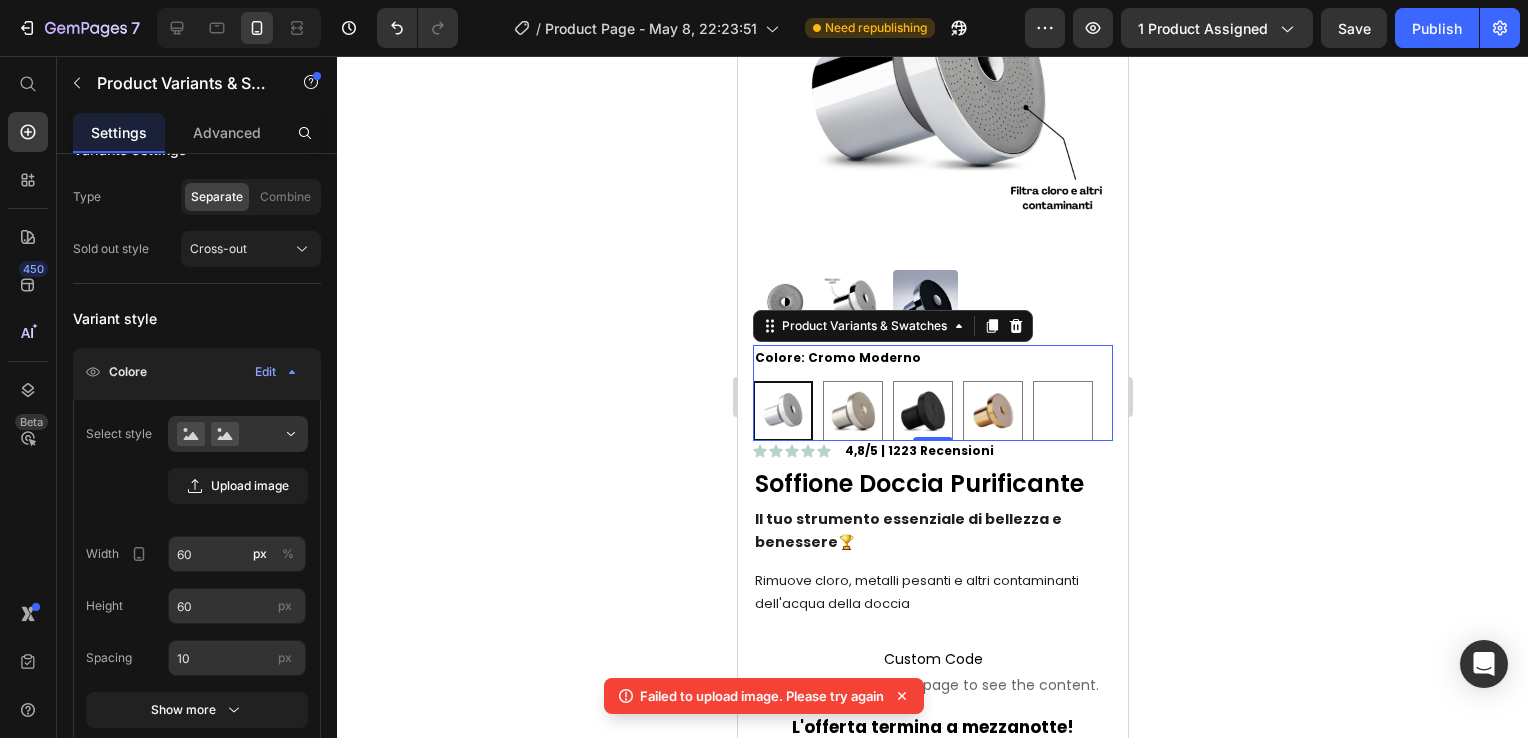 click 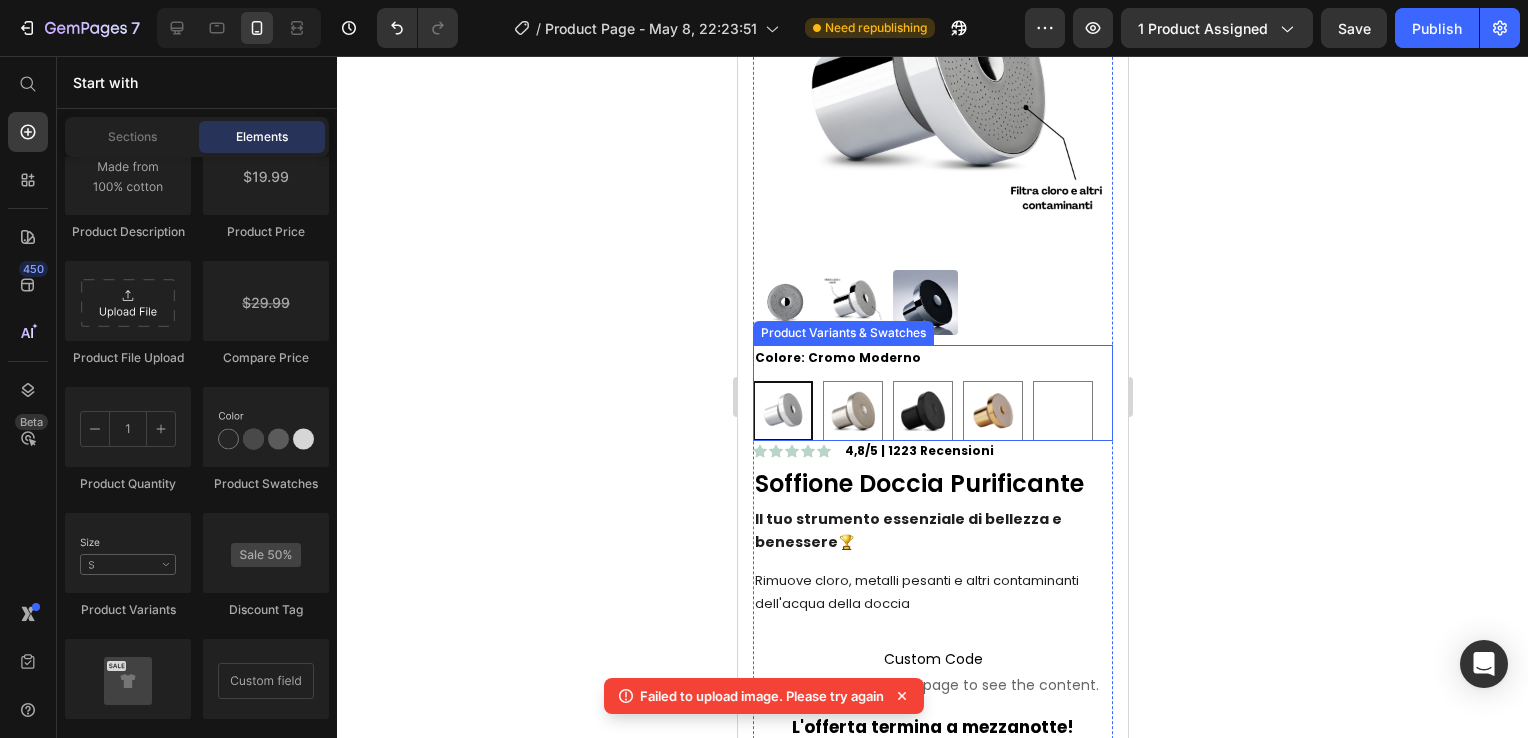 click on "Cromo Moderno Cromo Moderno Acciacio Spazzolato Acciacio Spazzolato Nero Intenso Nero Intenso Oro Spazzolato Oro Spazzolato Rosso Vivace Rosso Vivace" at bounding box center [932, 411] 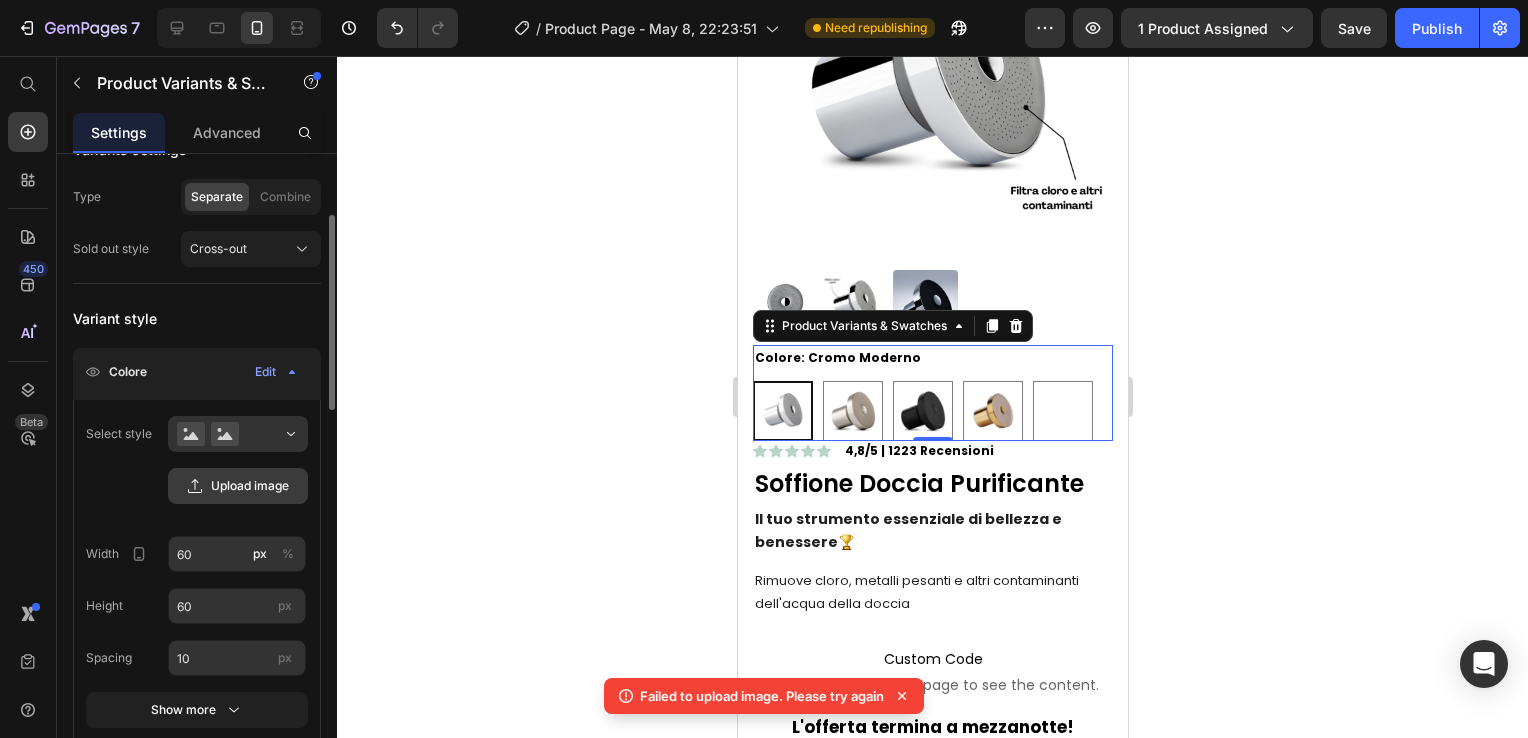 click on "Upload image" 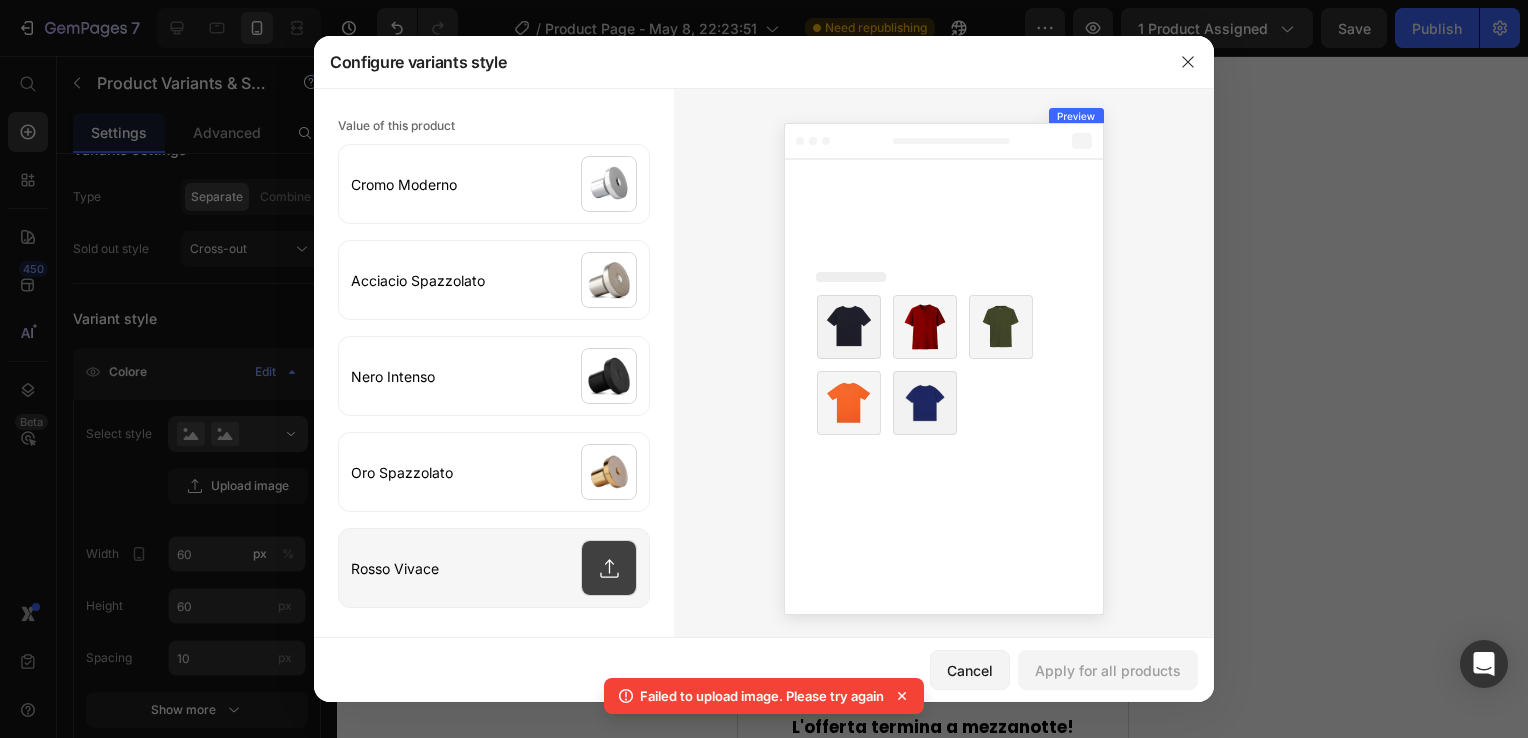 click at bounding box center [494, 568] 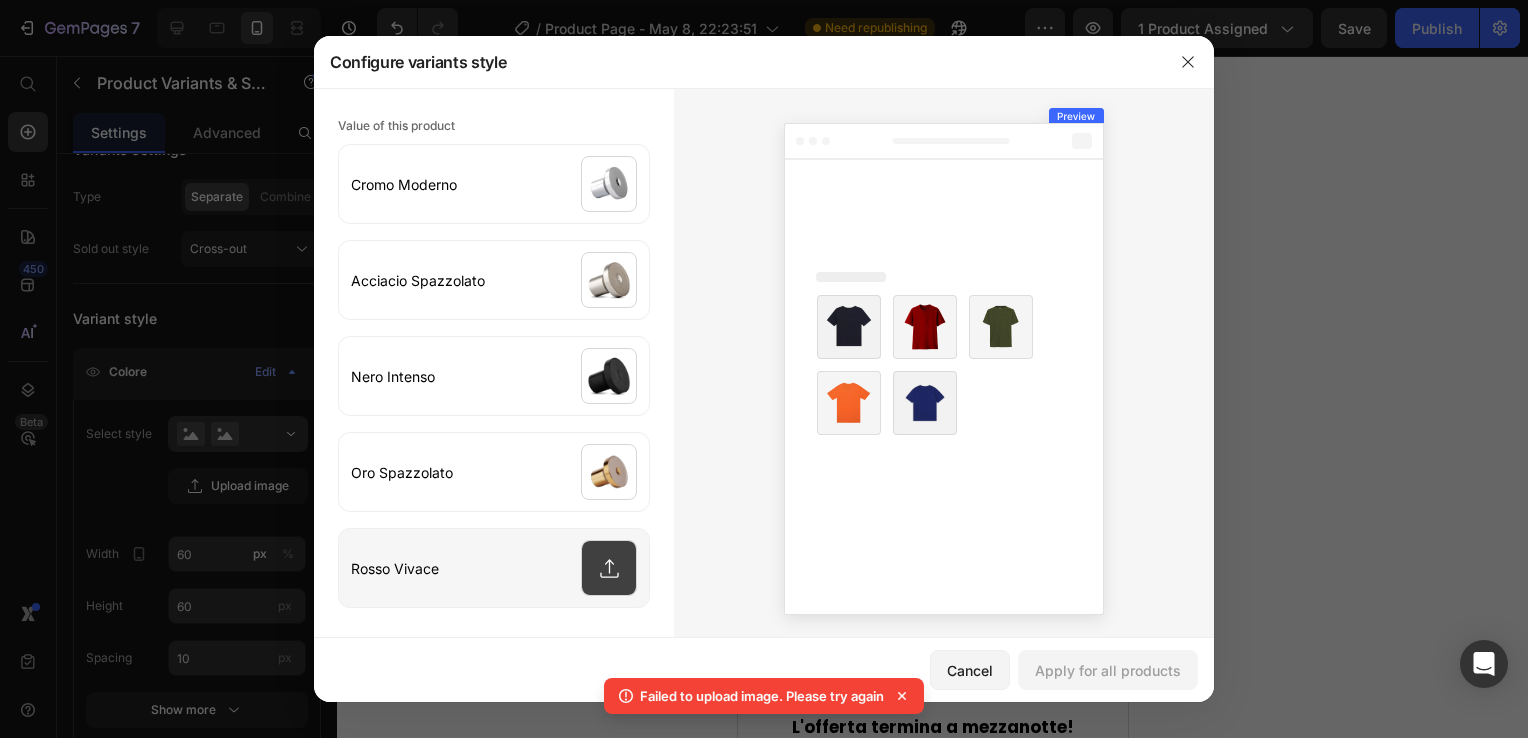 type on "C:\fakepath\Black and White Minimalist Bottle Mockup Instagram Post (7).png" 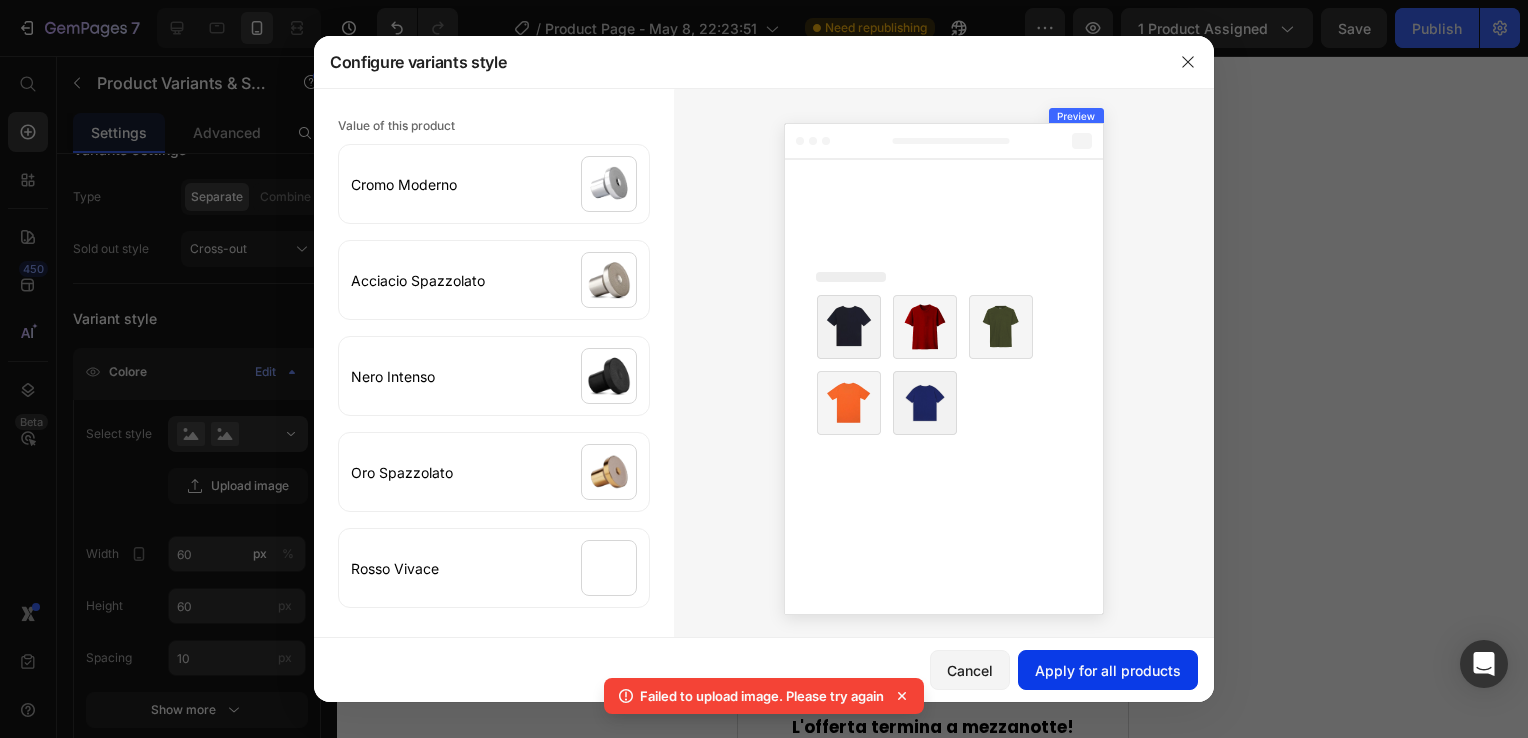 click on "Apply for all products" at bounding box center [1108, 670] 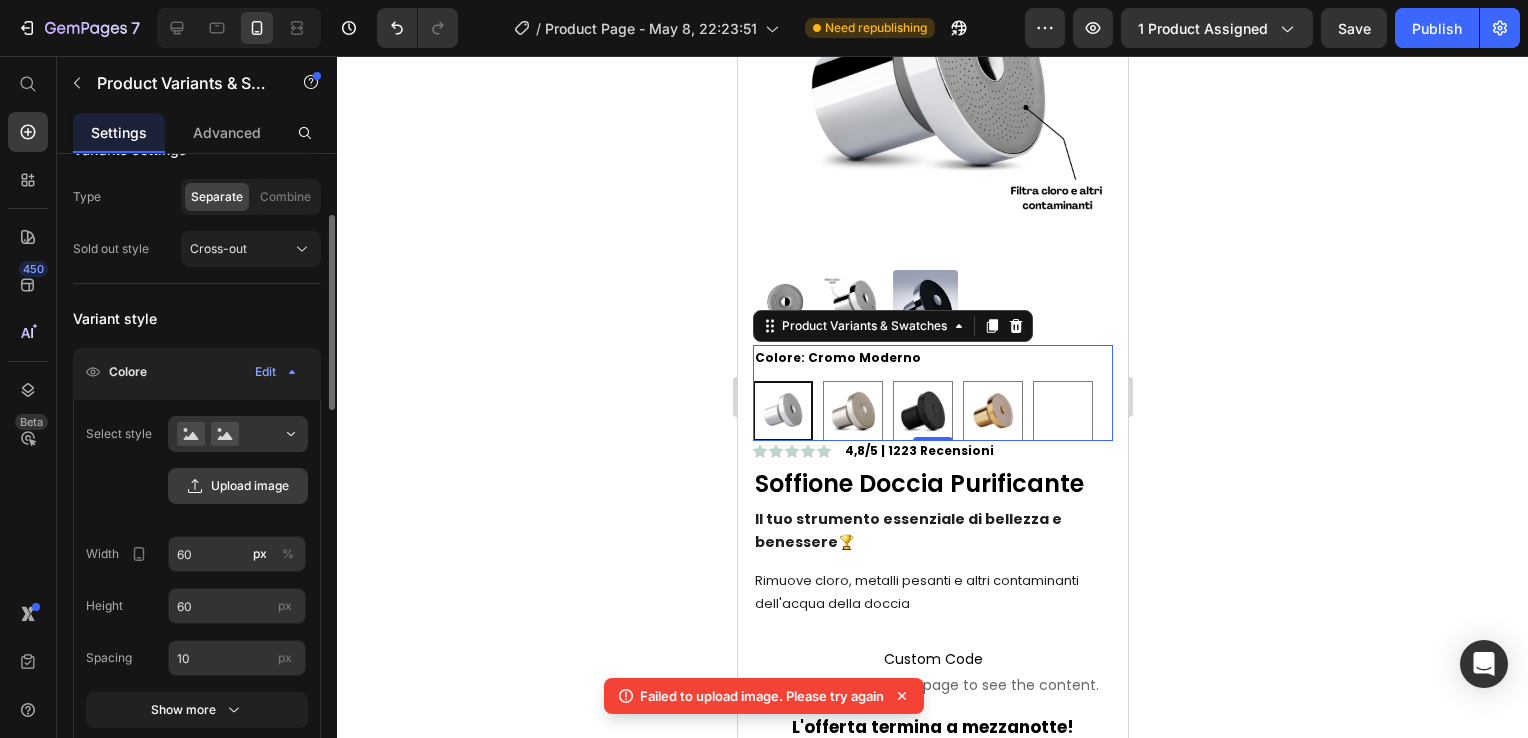 click on "Upload image" 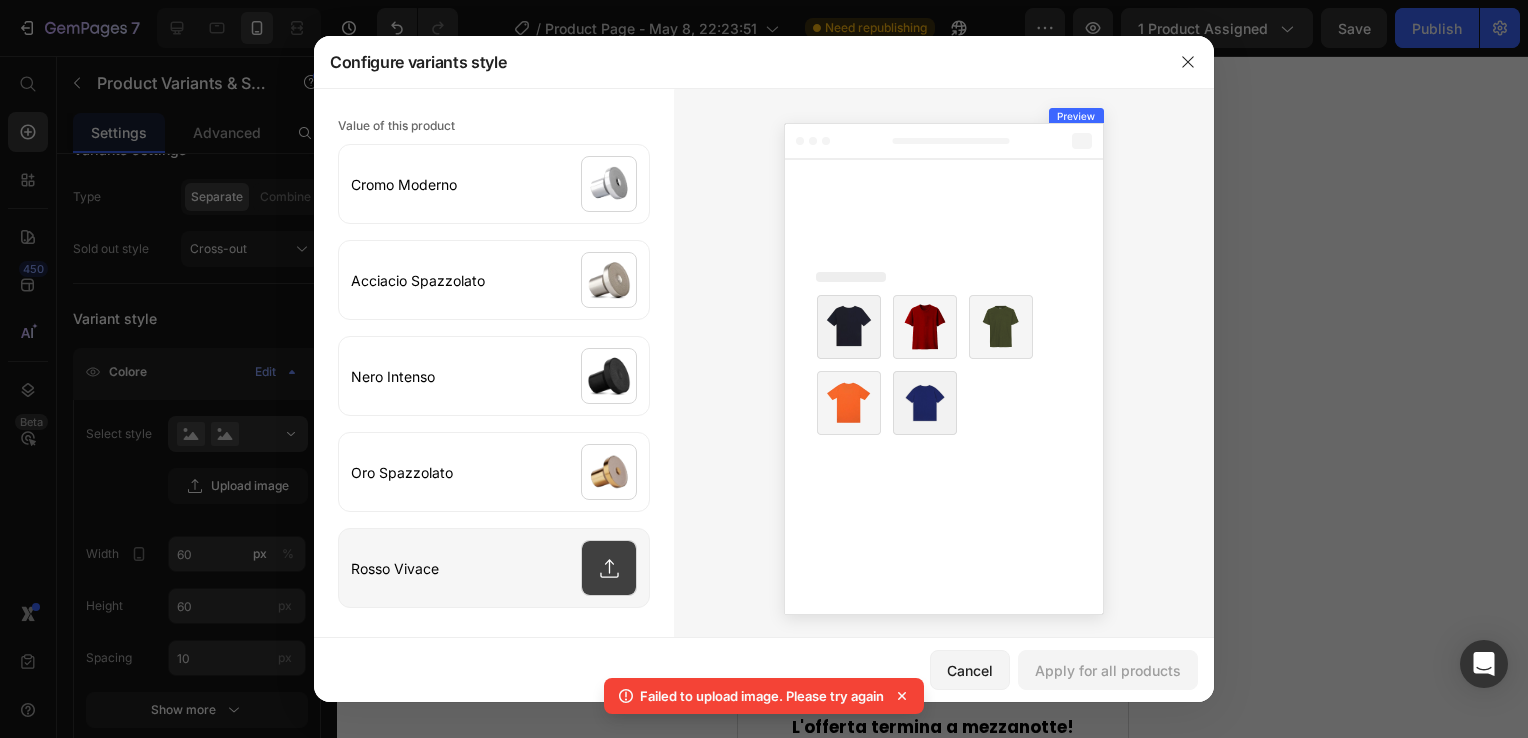 click at bounding box center [494, 568] 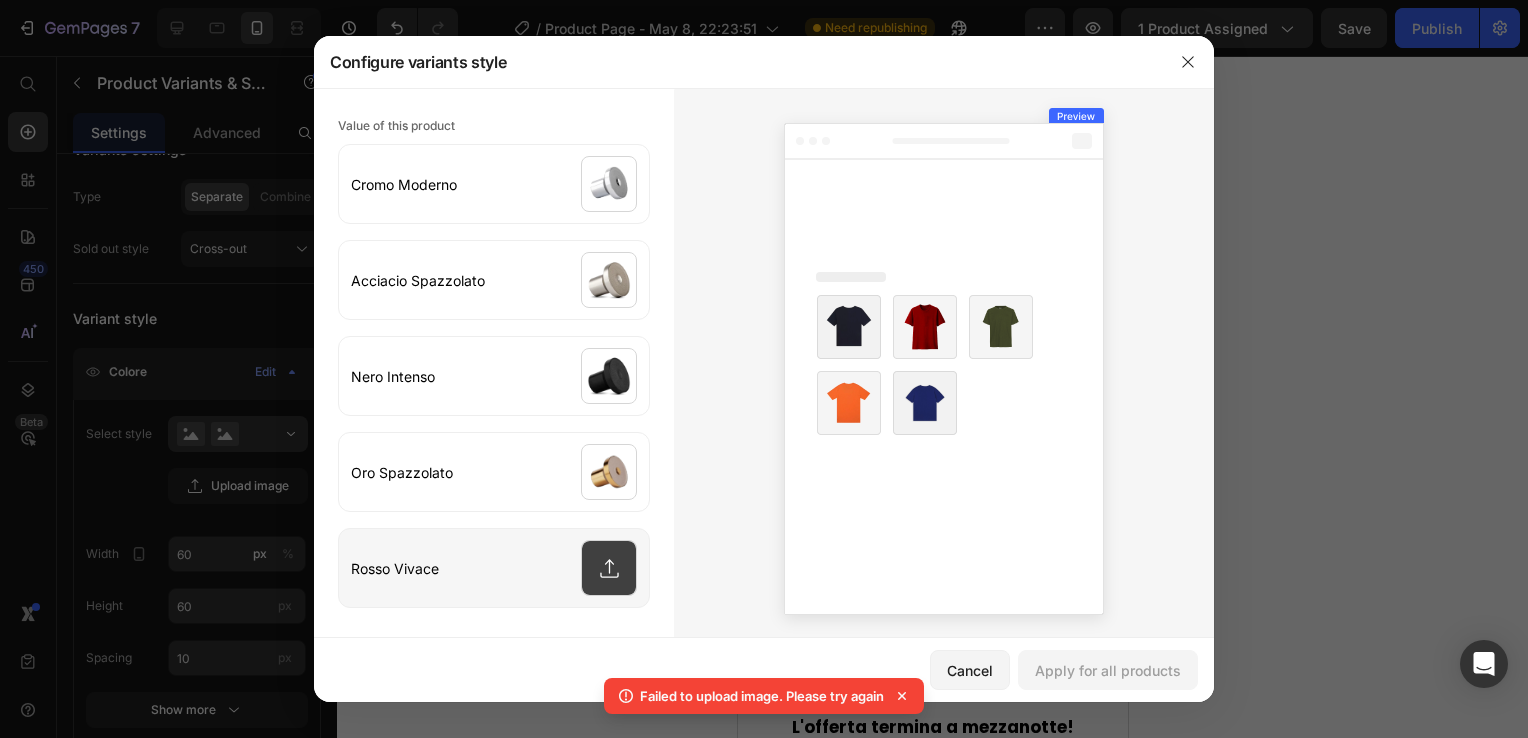 type on "C:\fakepath\Black and White Minimalist Bottle Mockup Instagram Post (9).png" 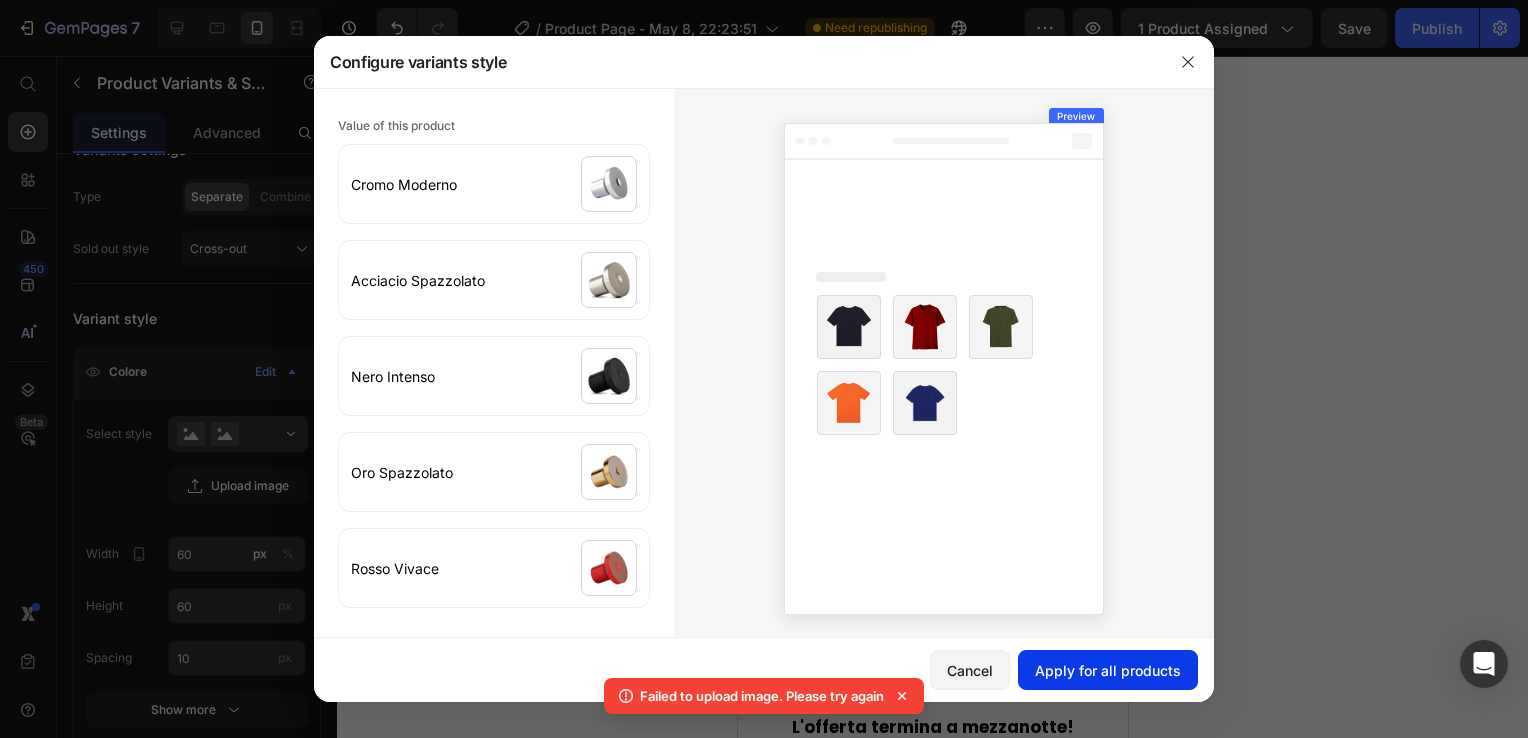 click on "Apply for all products" at bounding box center (1108, 670) 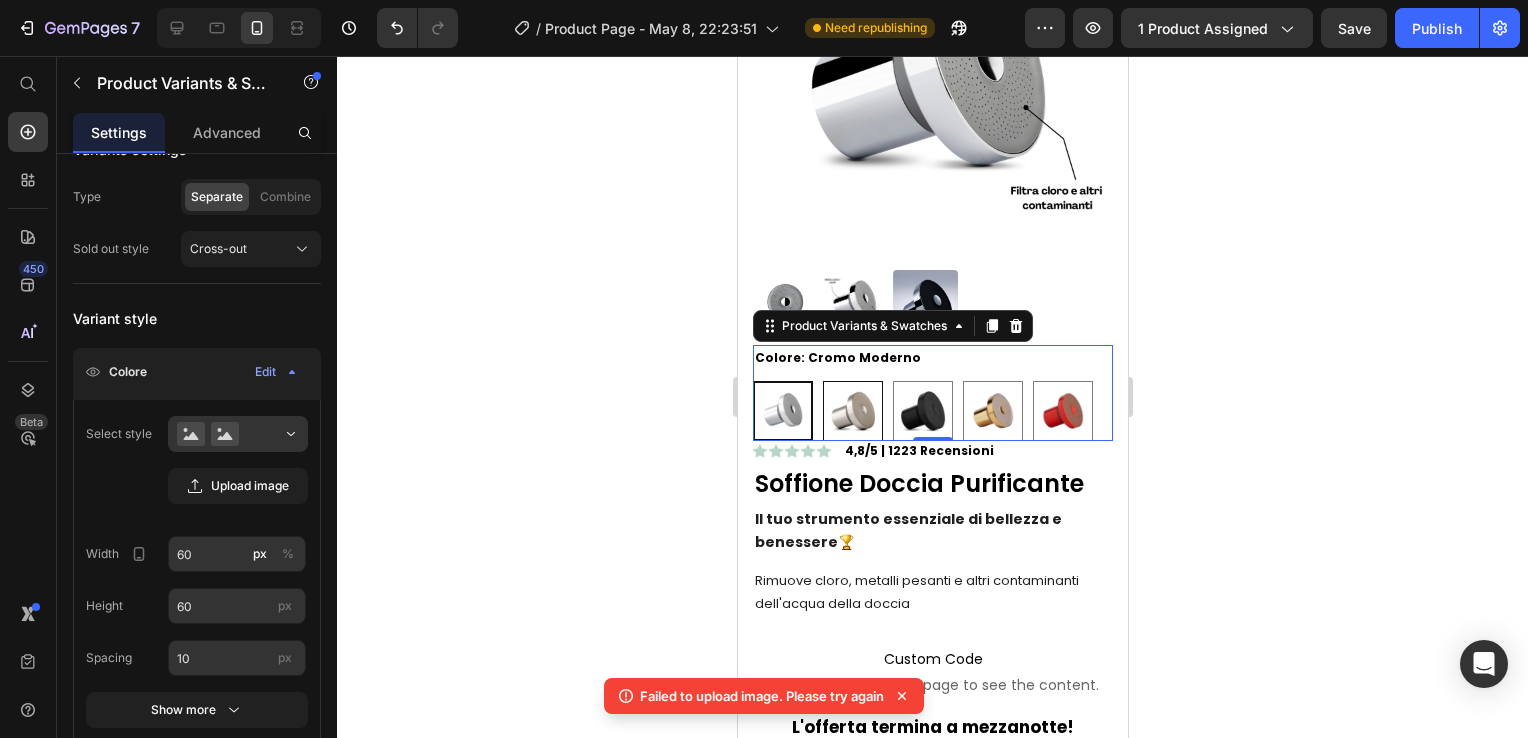 click at bounding box center [852, 411] 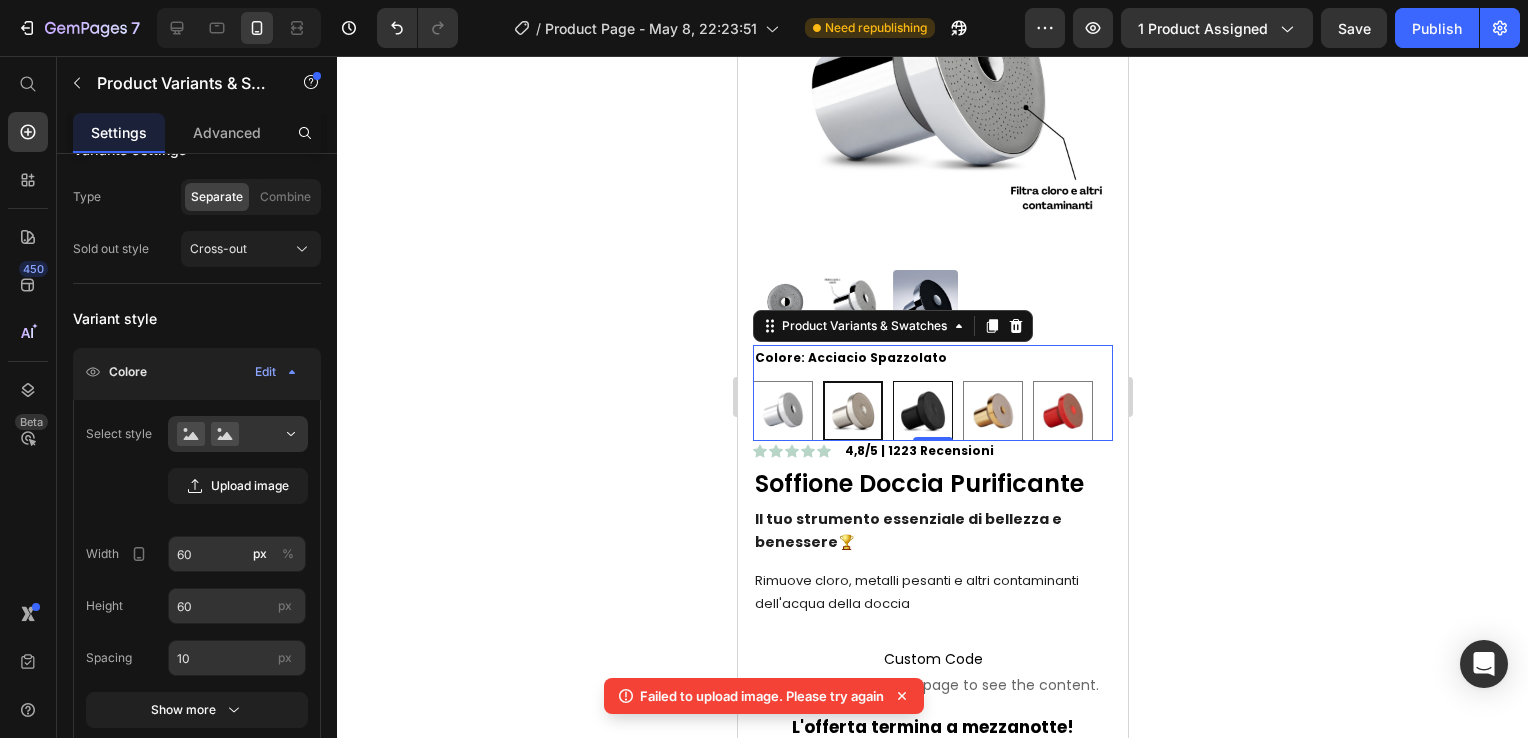 click at bounding box center [922, 411] 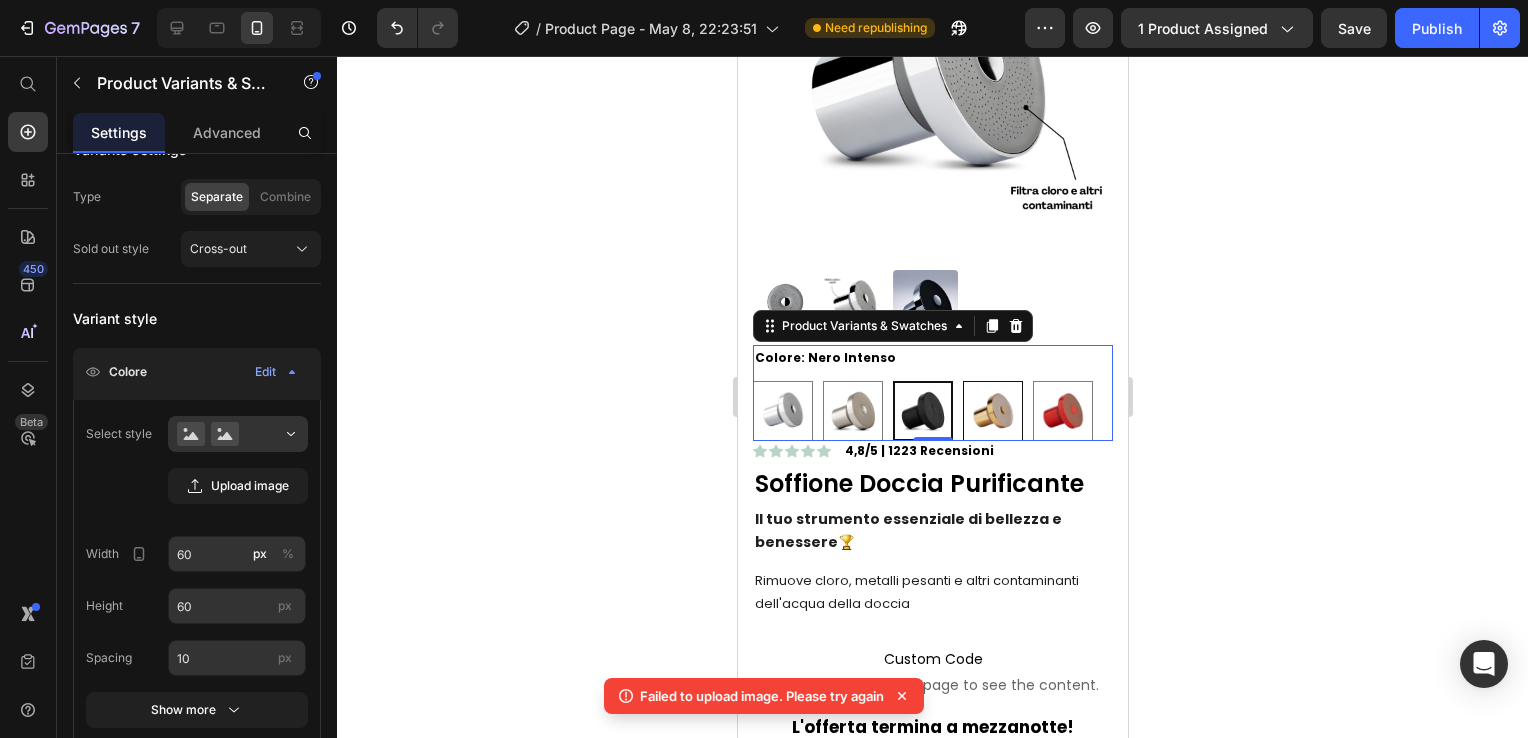 click at bounding box center (992, 411) 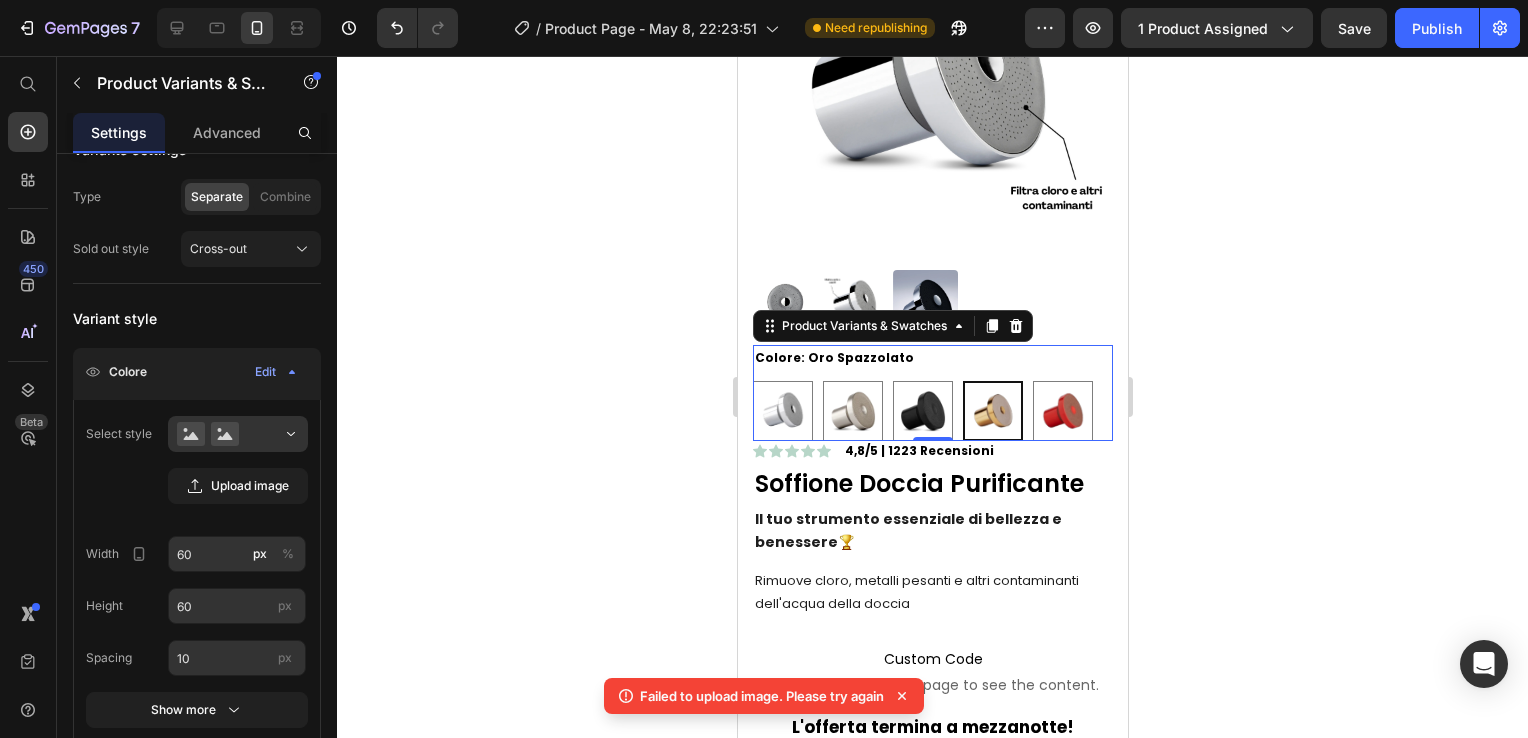 radio on "false" 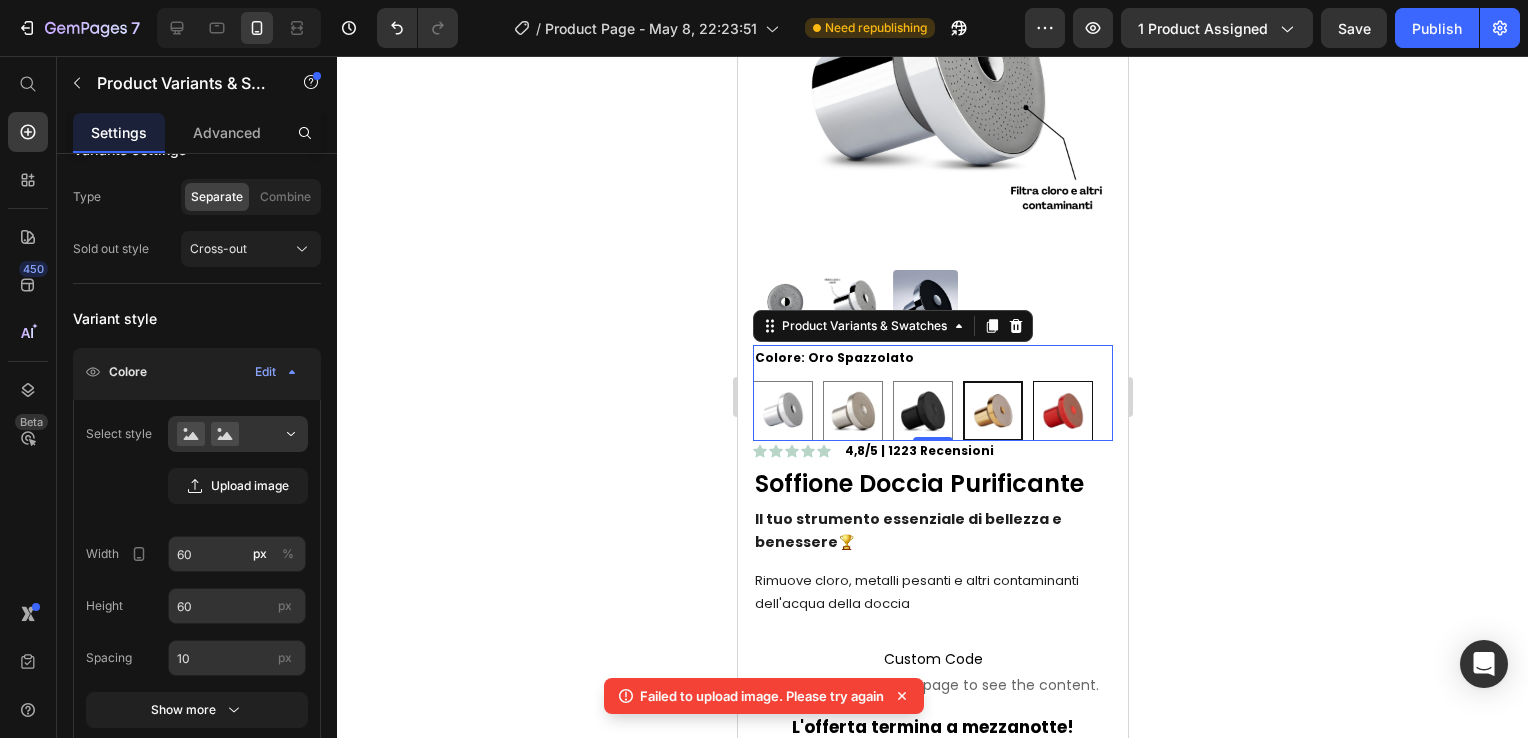 click at bounding box center (1062, 411) 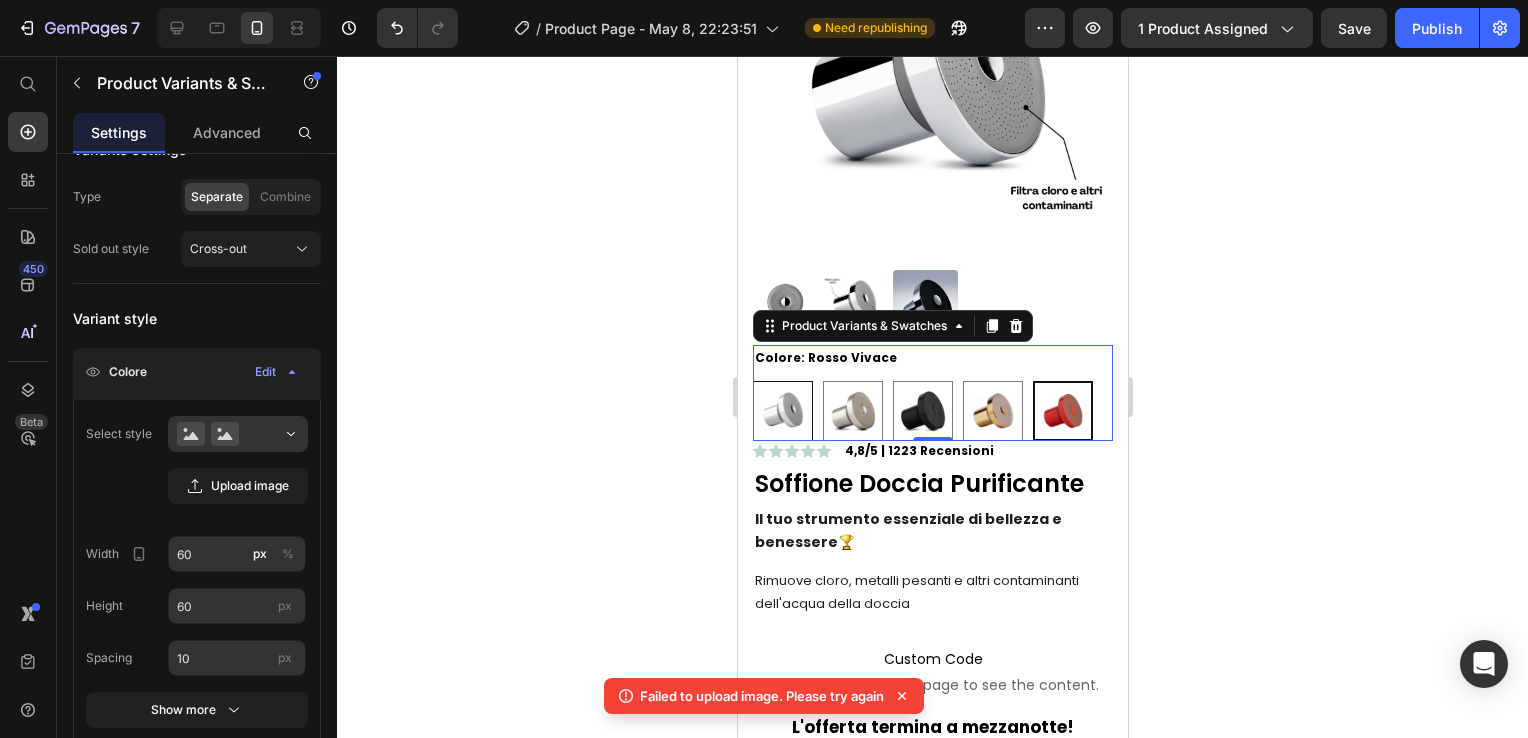 click at bounding box center [782, 411] 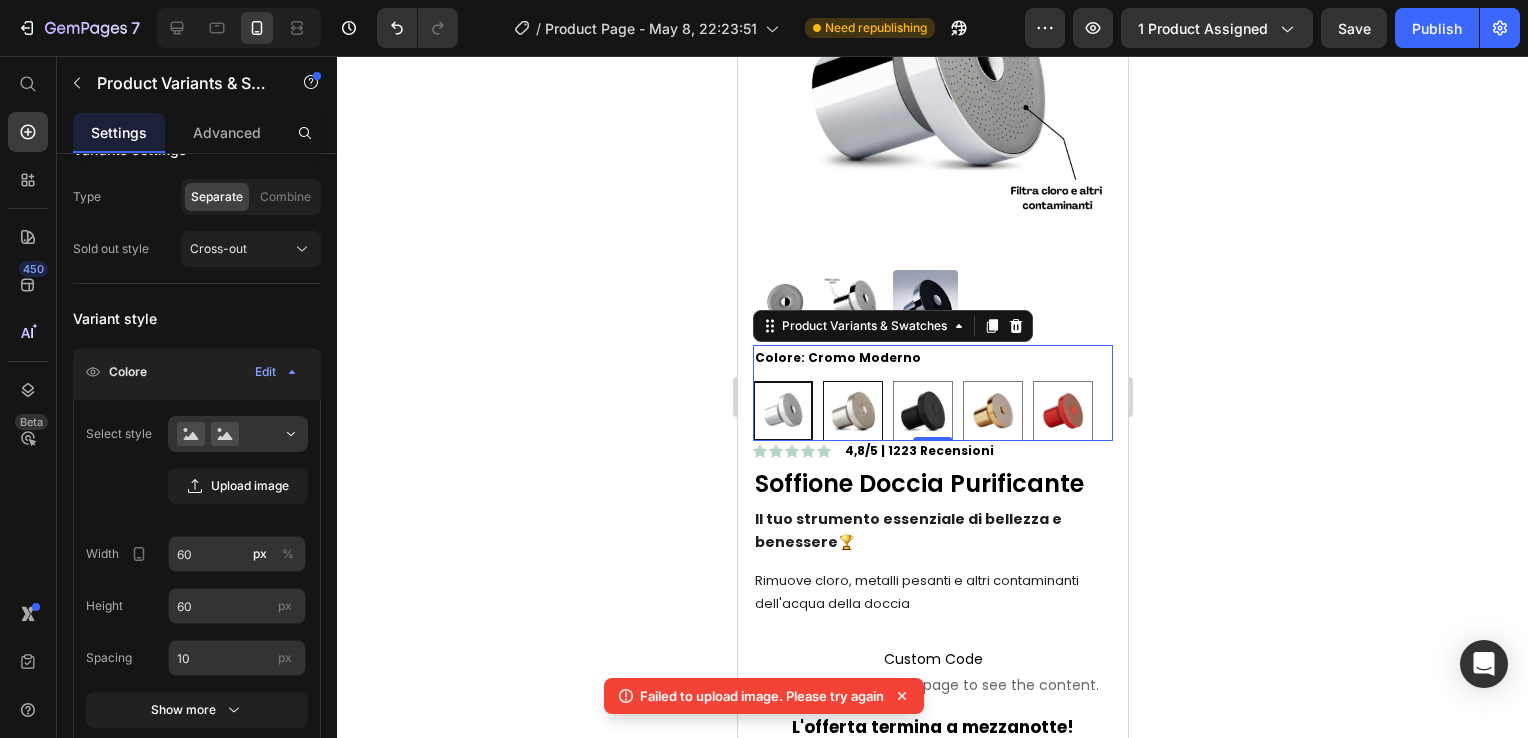 click at bounding box center [852, 411] 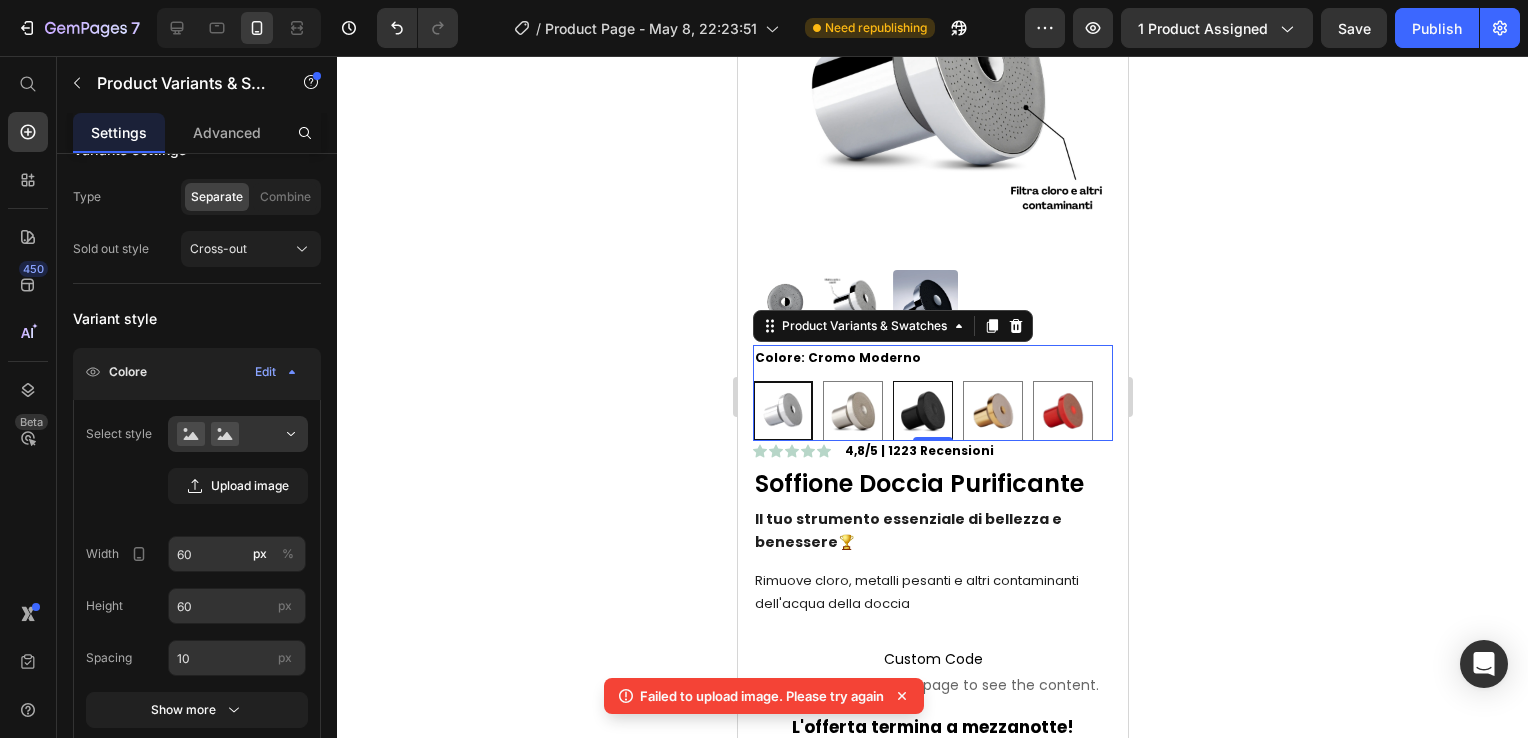 radio on "false" 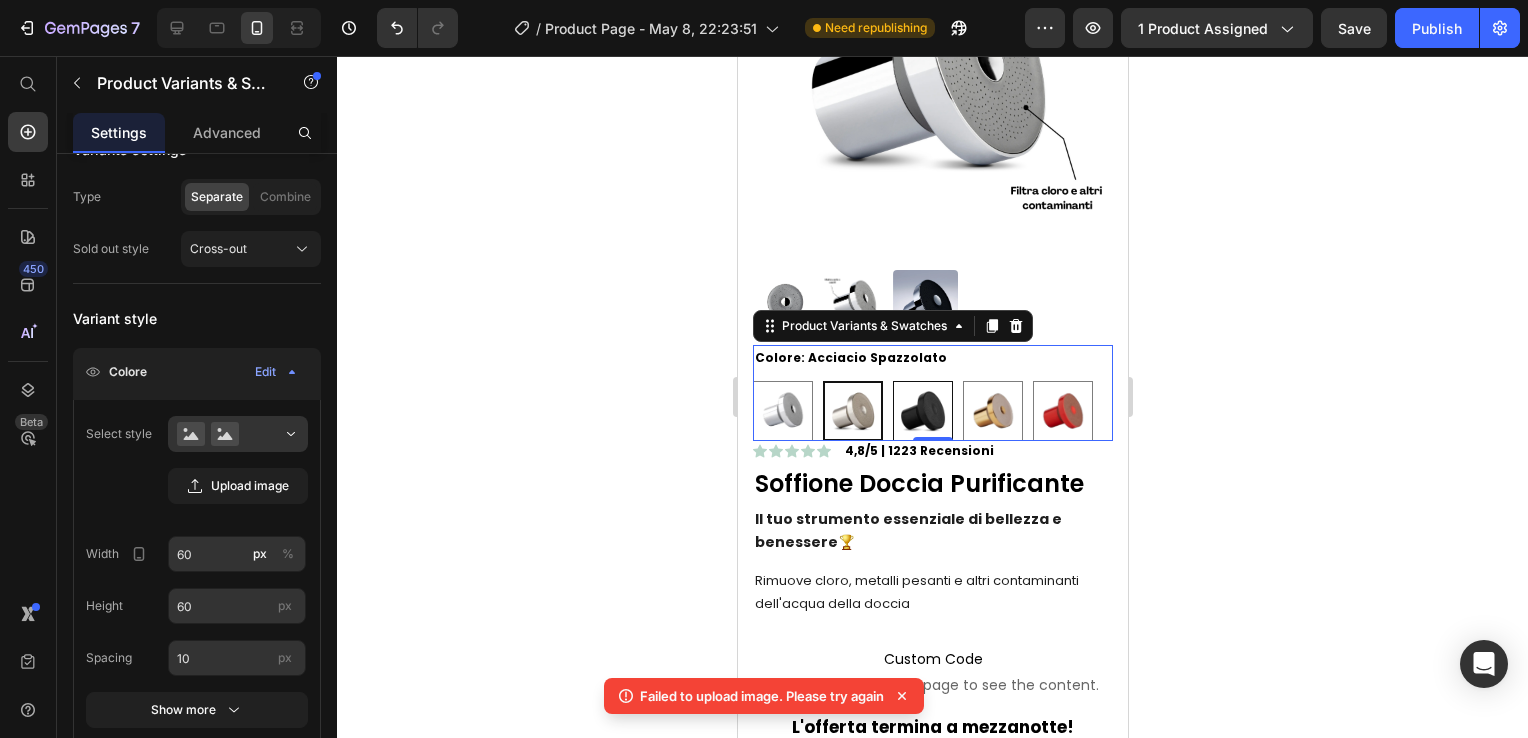 click at bounding box center [922, 411] 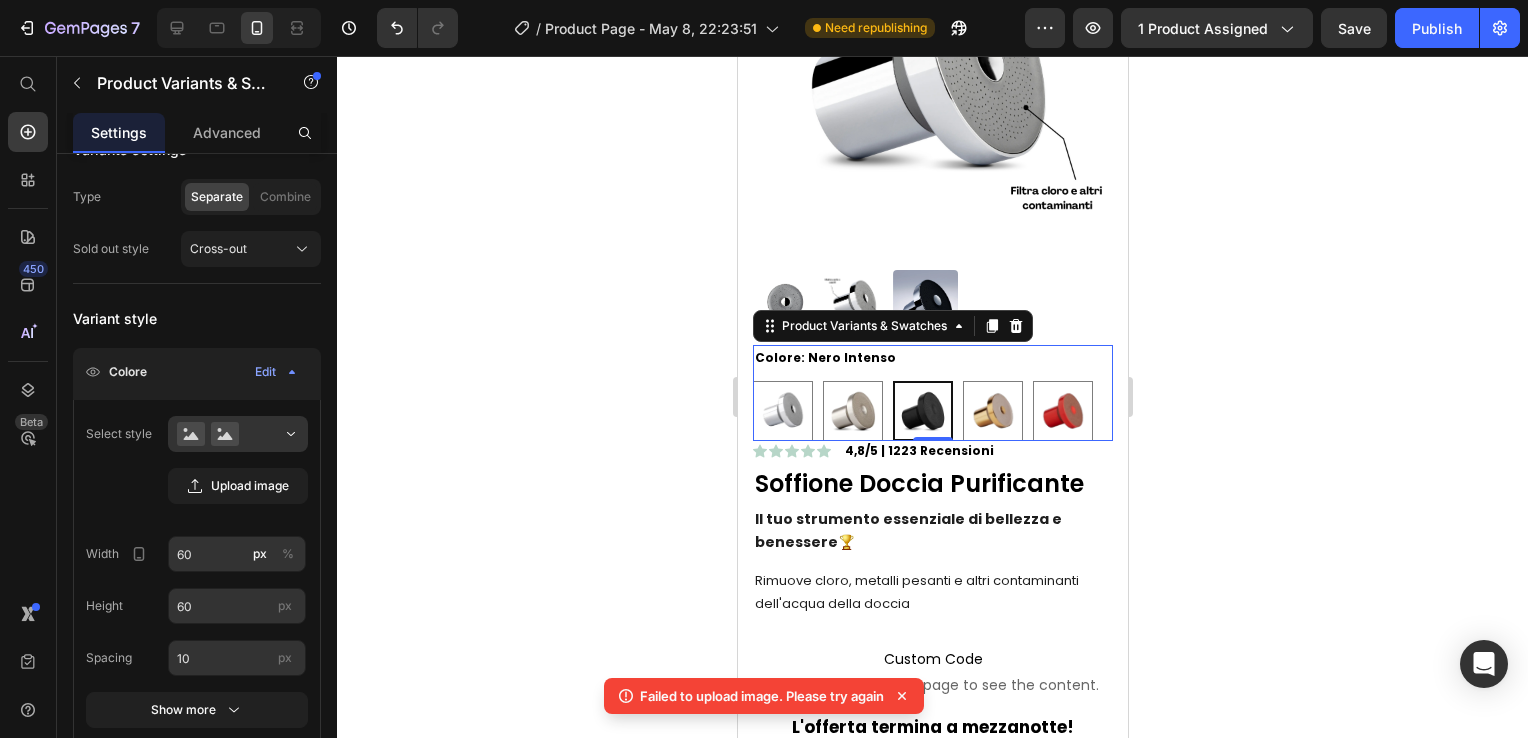 drag, startPoint x: 970, startPoint y: 394, endPoint x: 1029, endPoint y: 398, distance: 59.135437 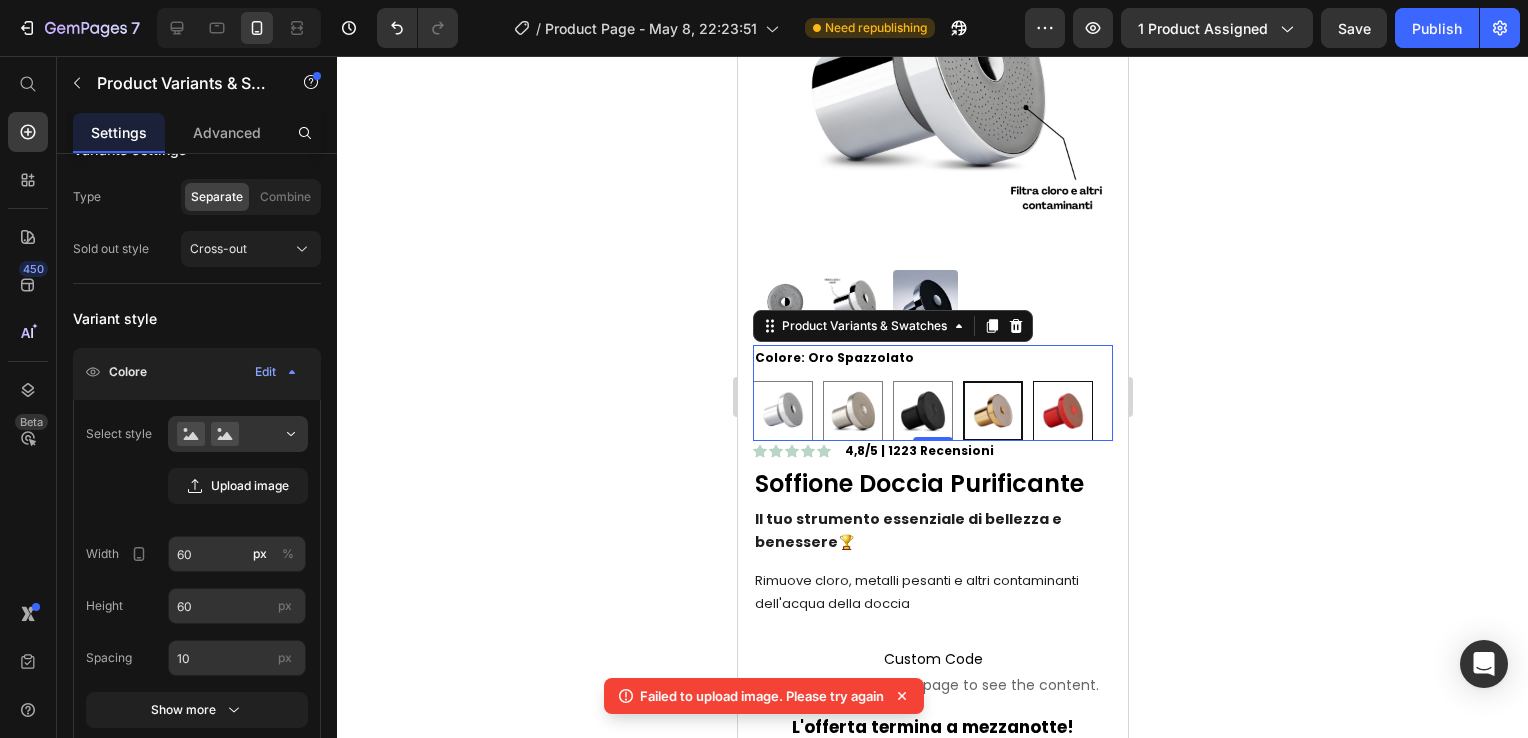 click at bounding box center [1062, 411] 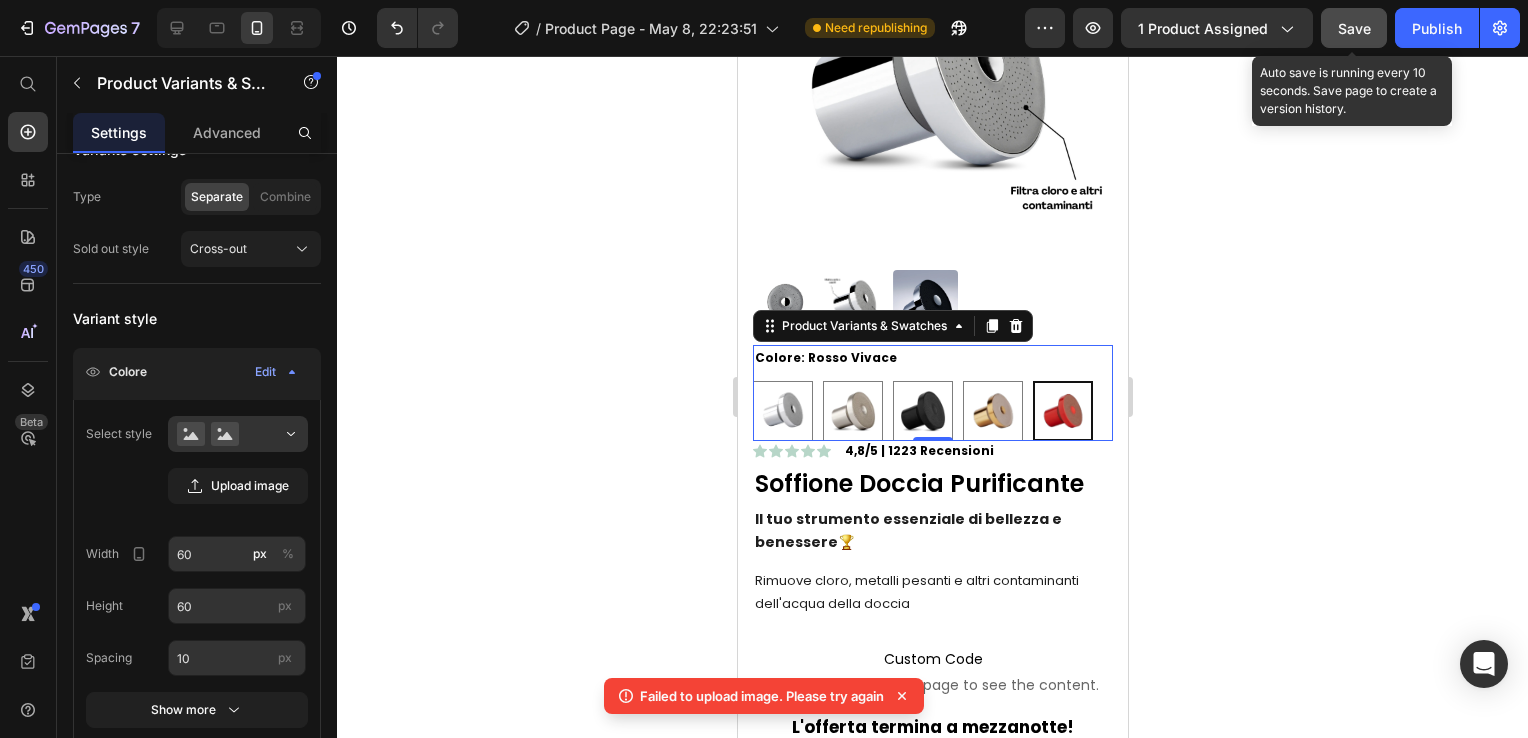 click on "Save" at bounding box center [1354, 28] 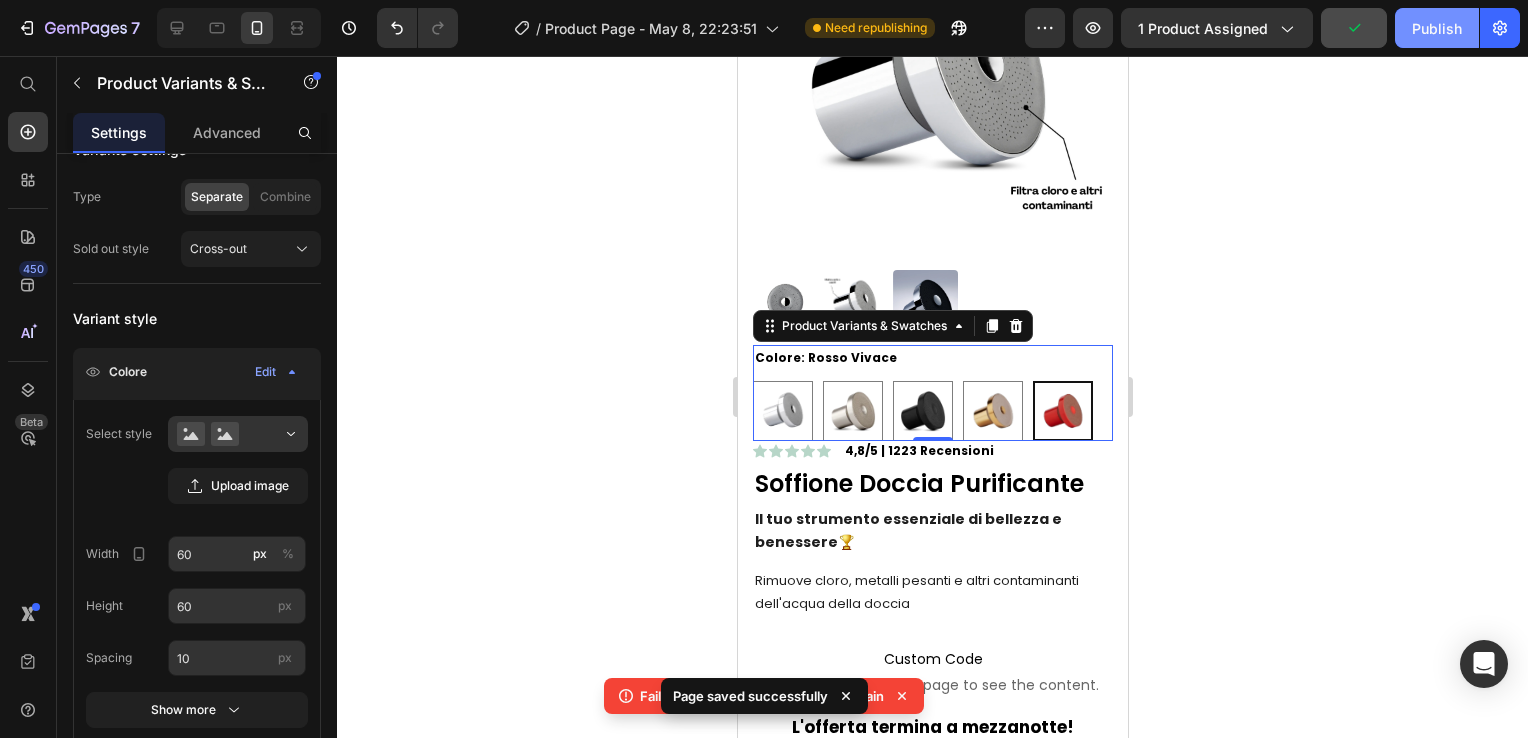 click on "Publish" 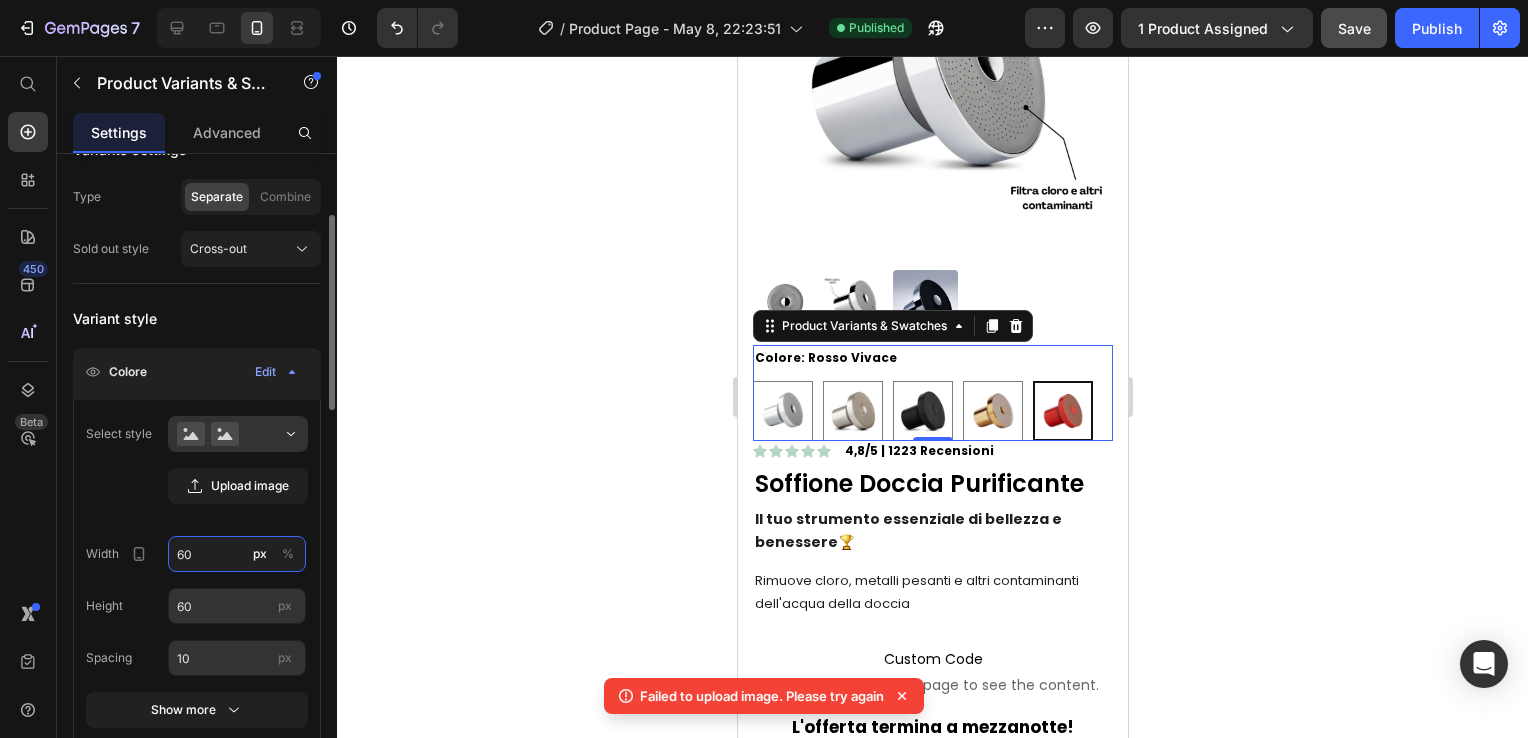 click on "60" at bounding box center [237, 554] 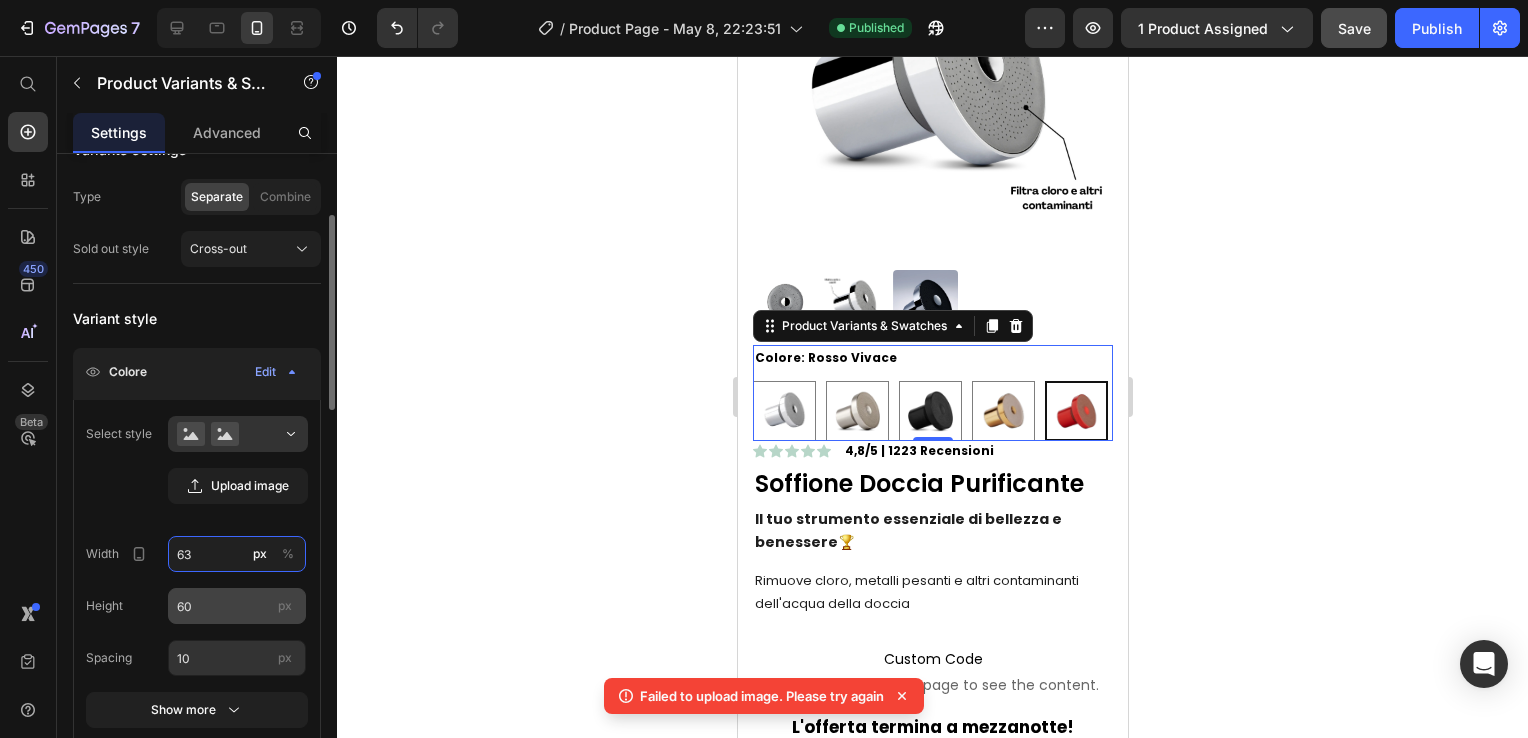type on "63" 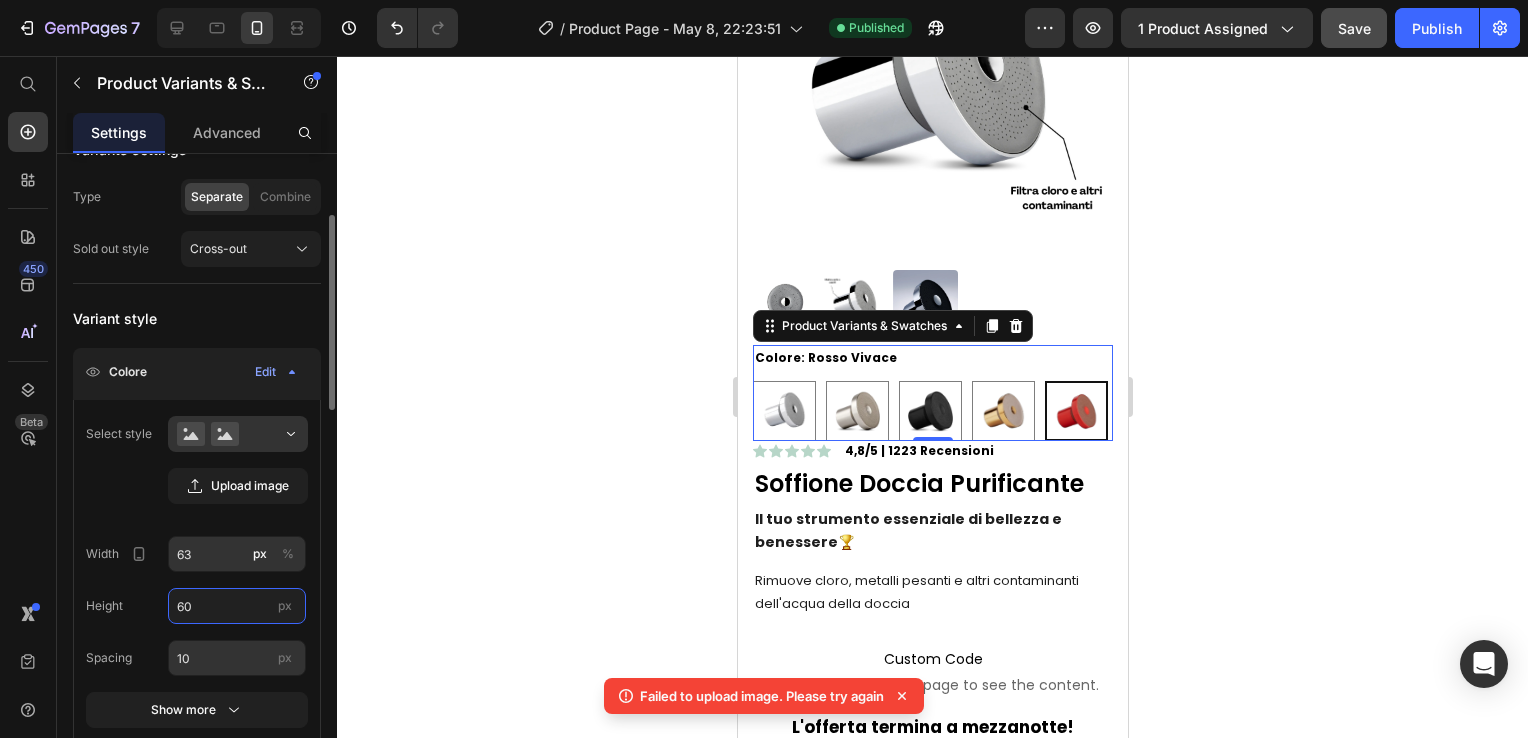 click on "60" at bounding box center (237, 606) 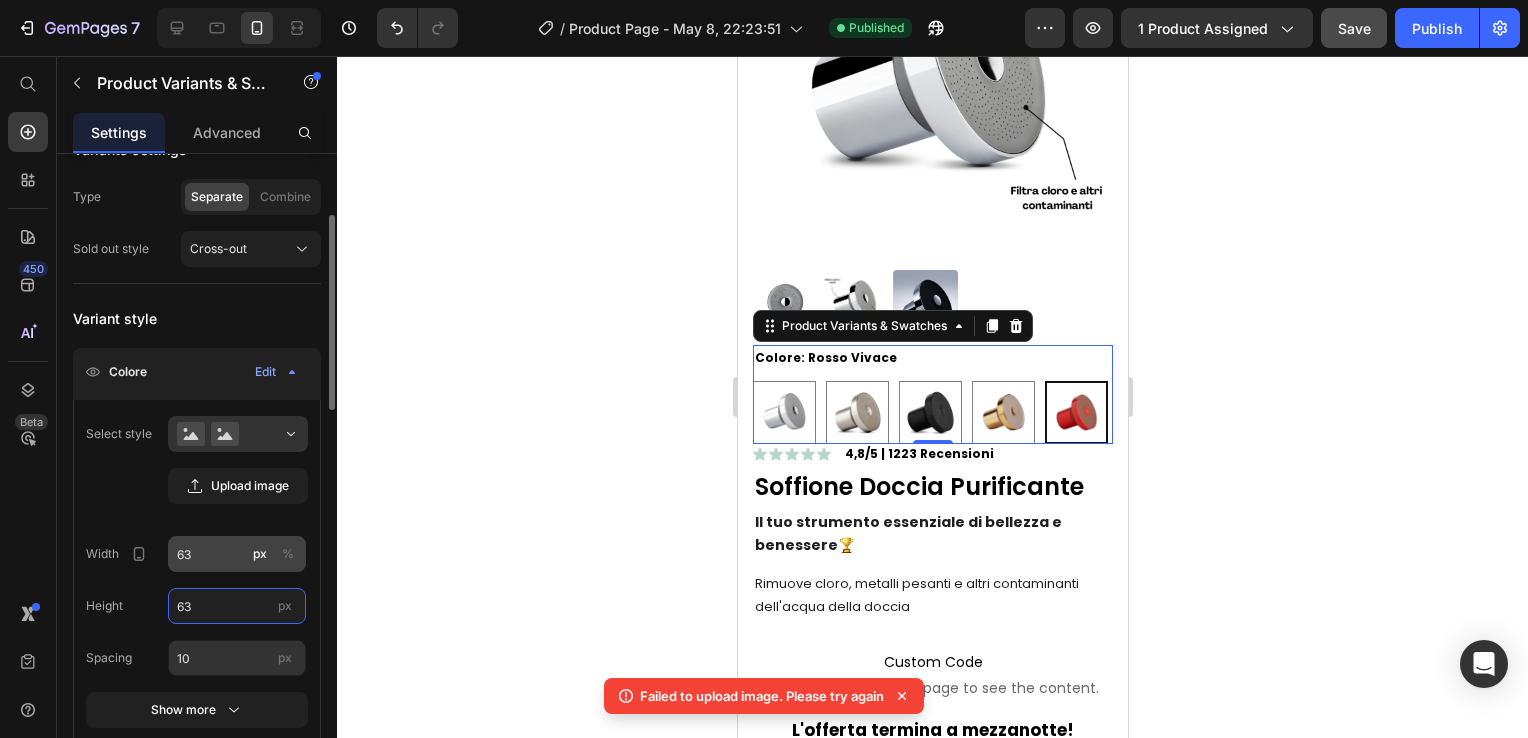 type on "63" 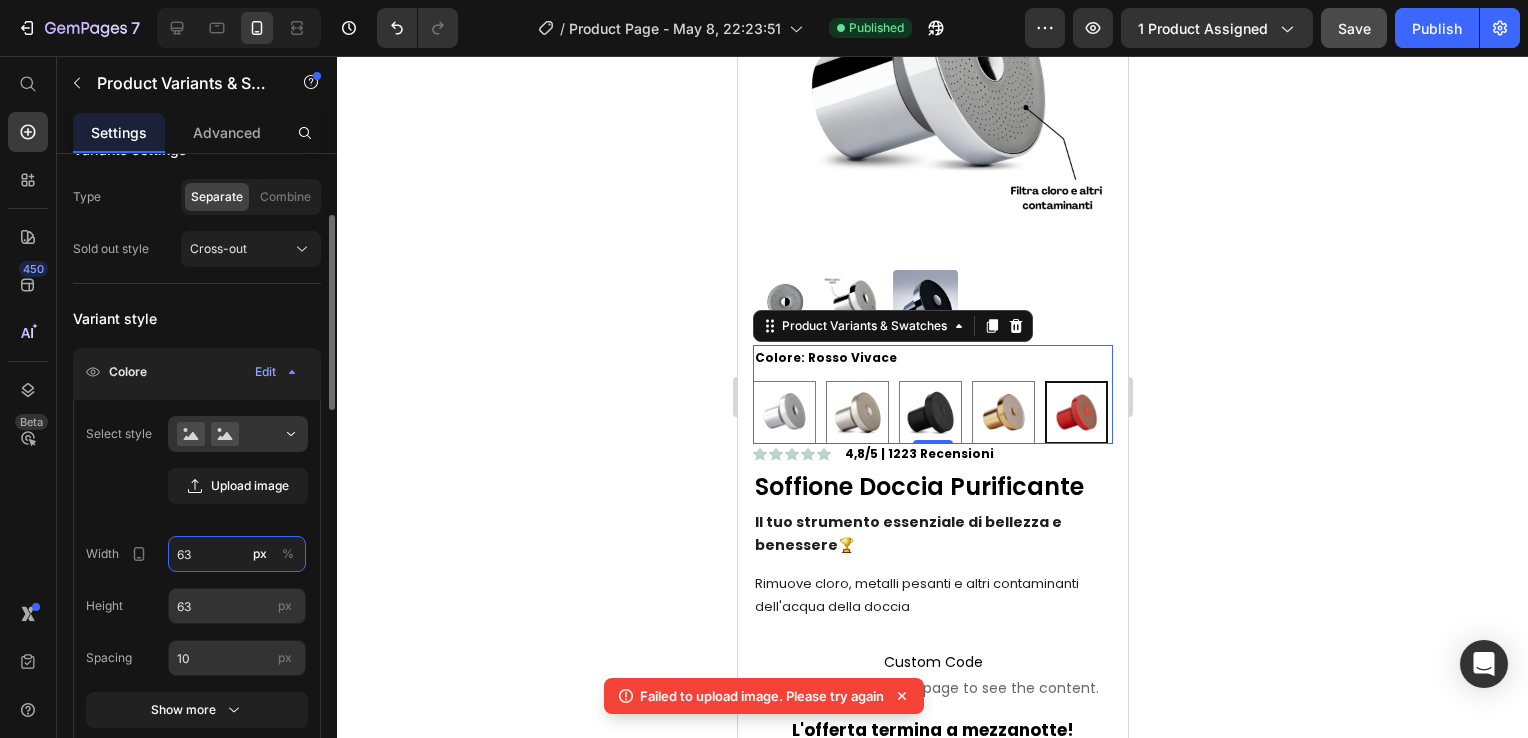 click on "63" at bounding box center (237, 554) 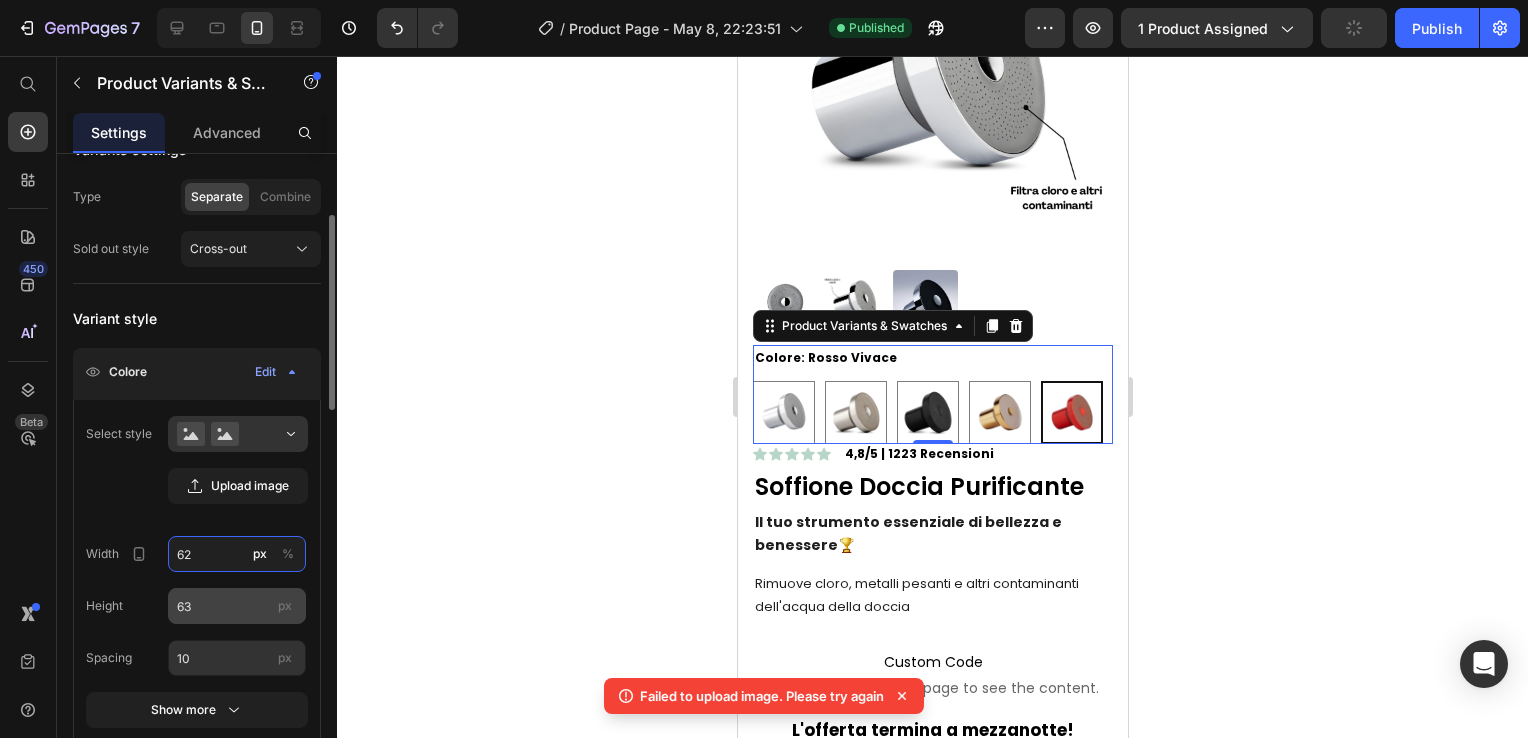 type on "62" 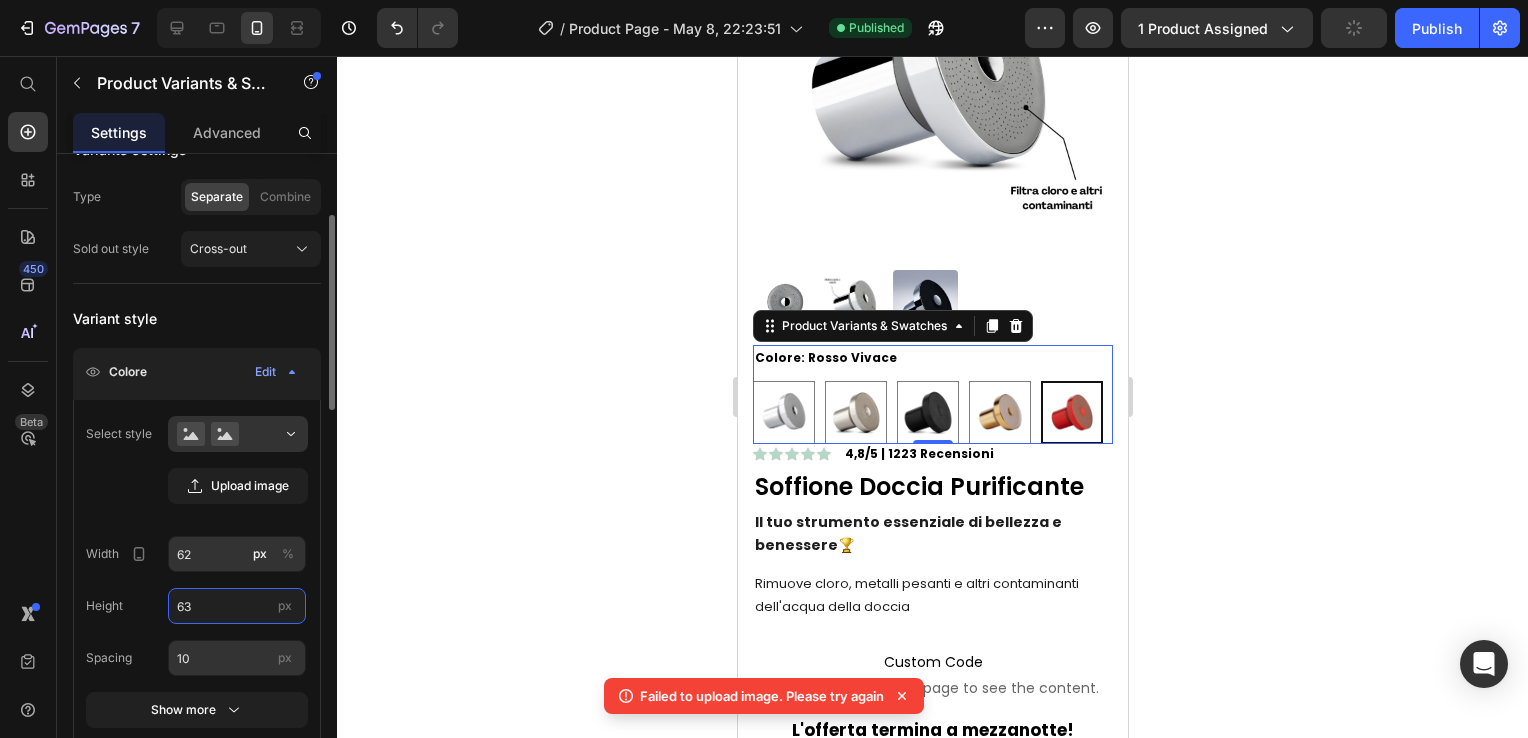 click on "63" at bounding box center (237, 606) 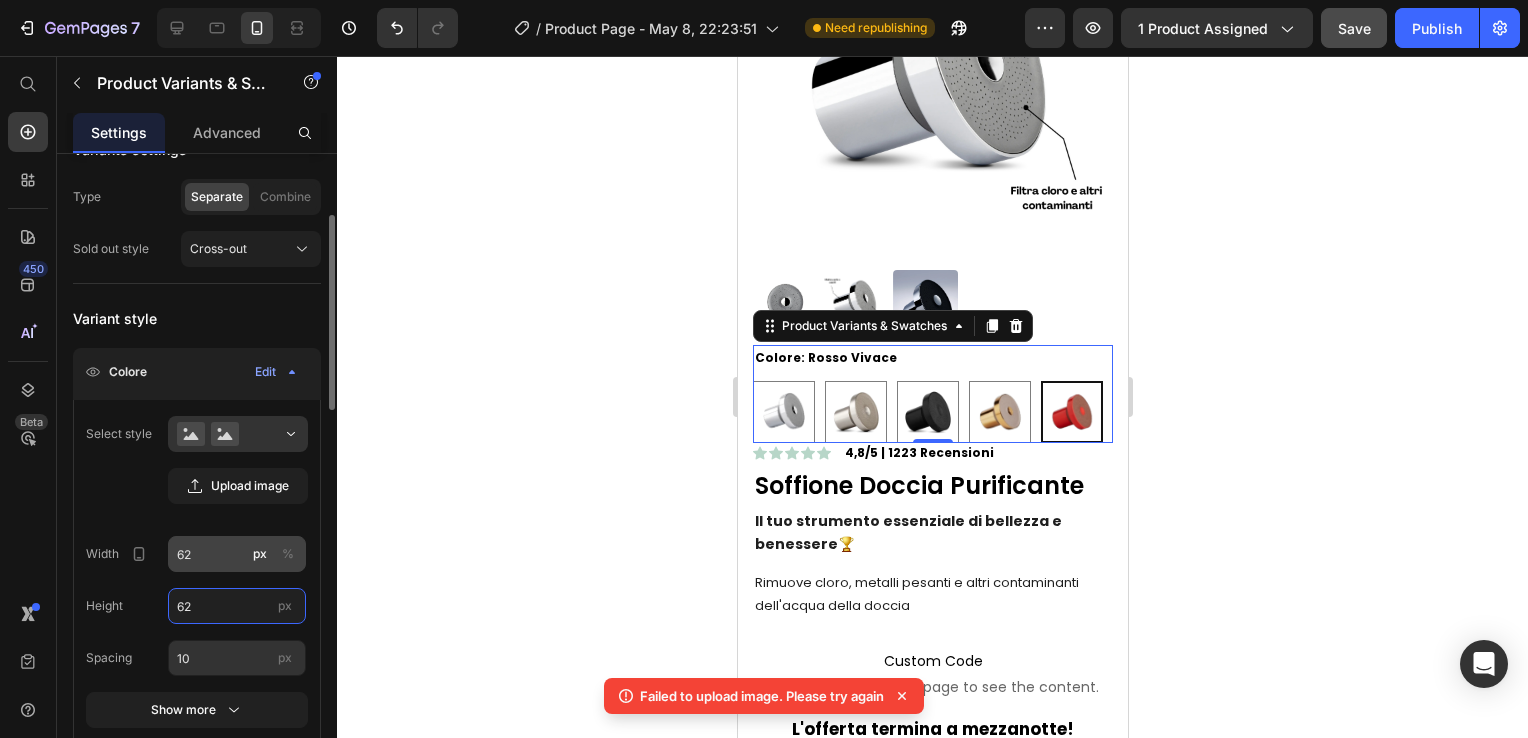 type on "62" 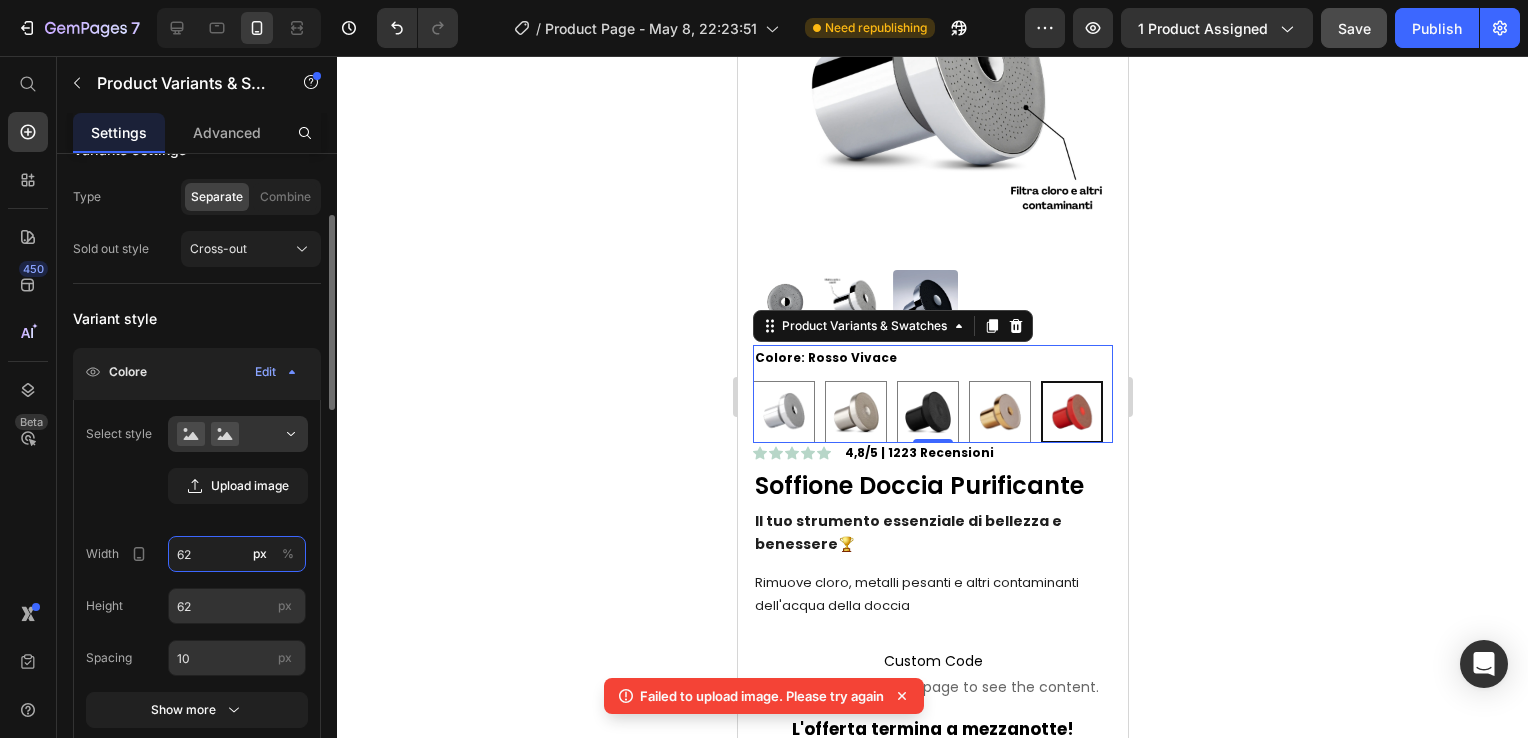 drag, startPoint x: 208, startPoint y: 557, endPoint x: 195, endPoint y: 526, distance: 33.61547 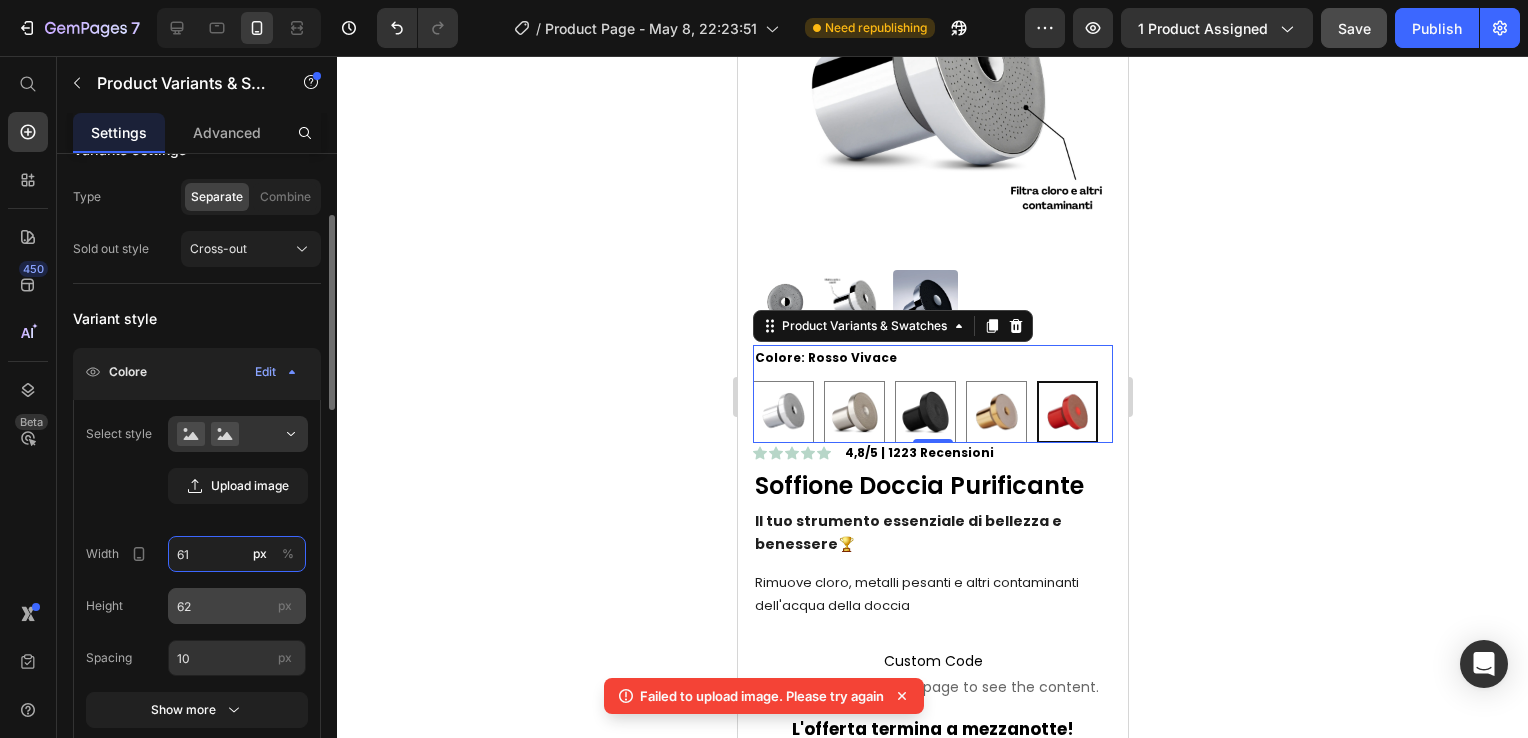 type on "61" 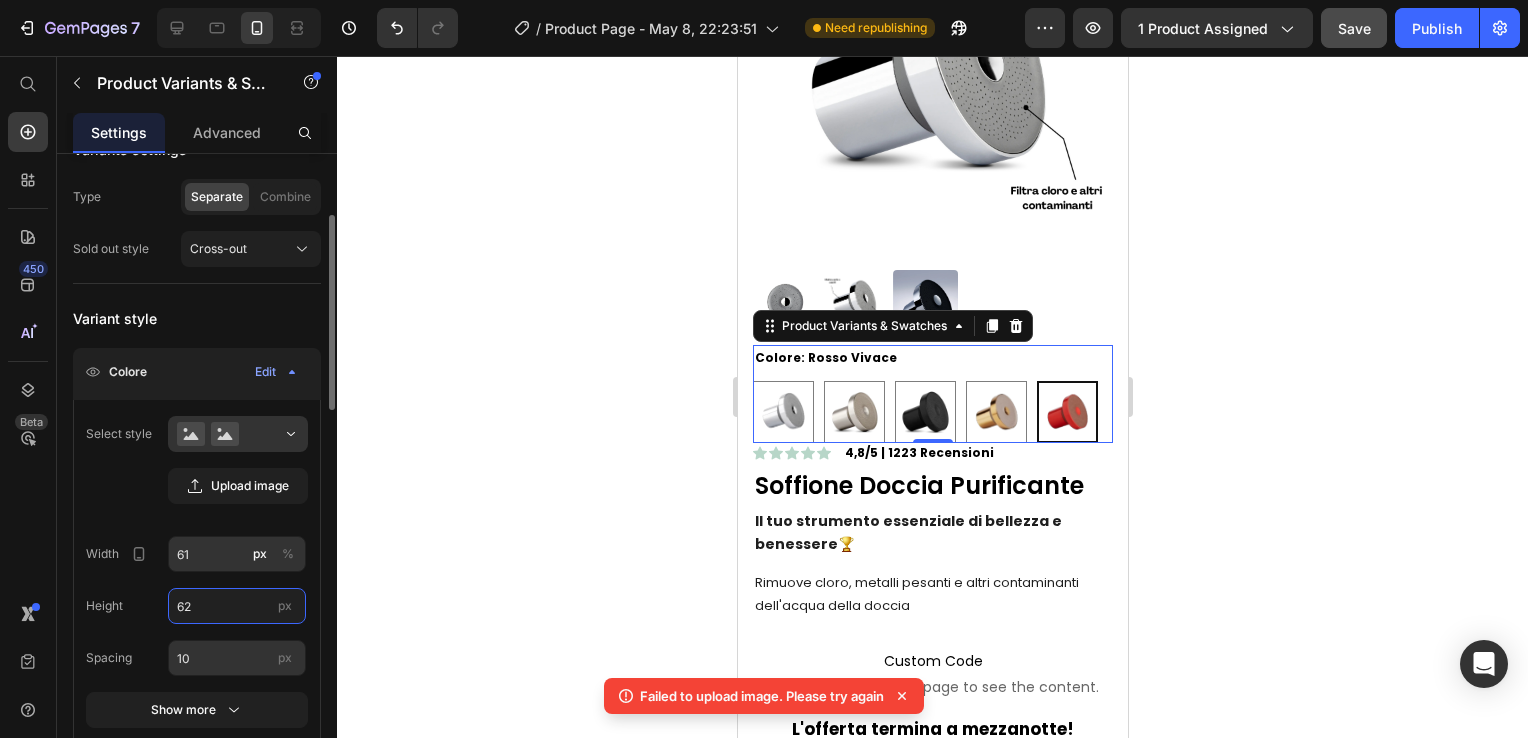 click on "62" at bounding box center [237, 606] 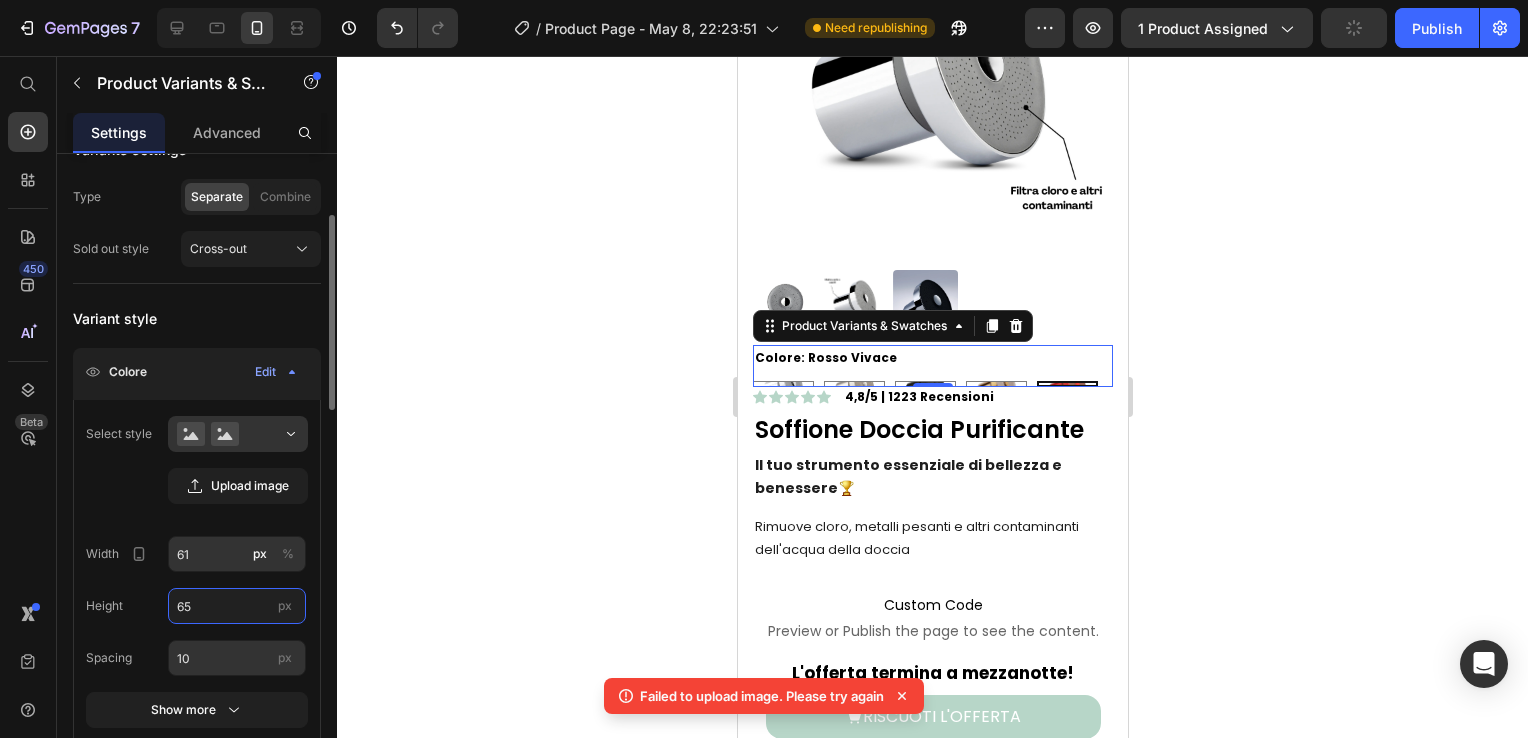 type on "6" 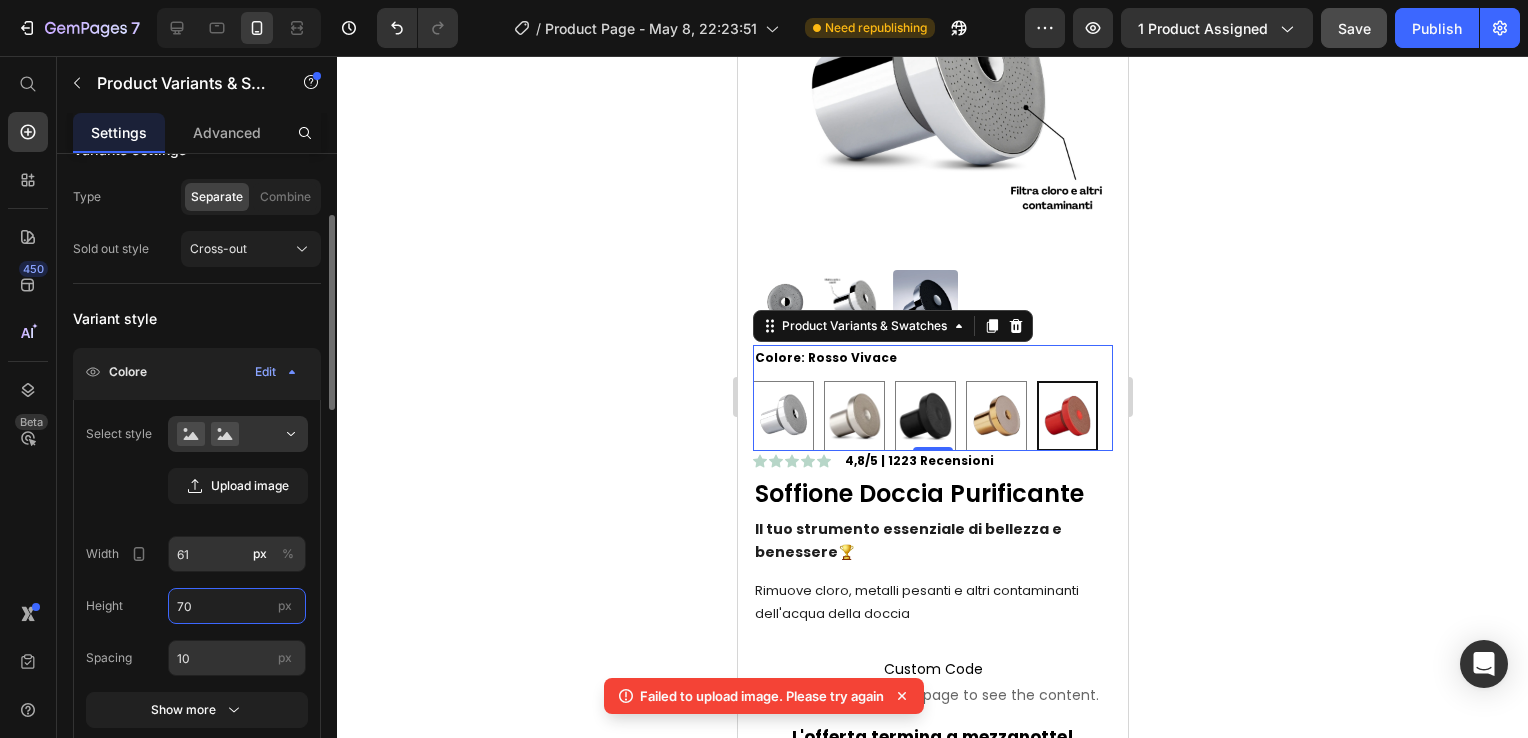 type on "7" 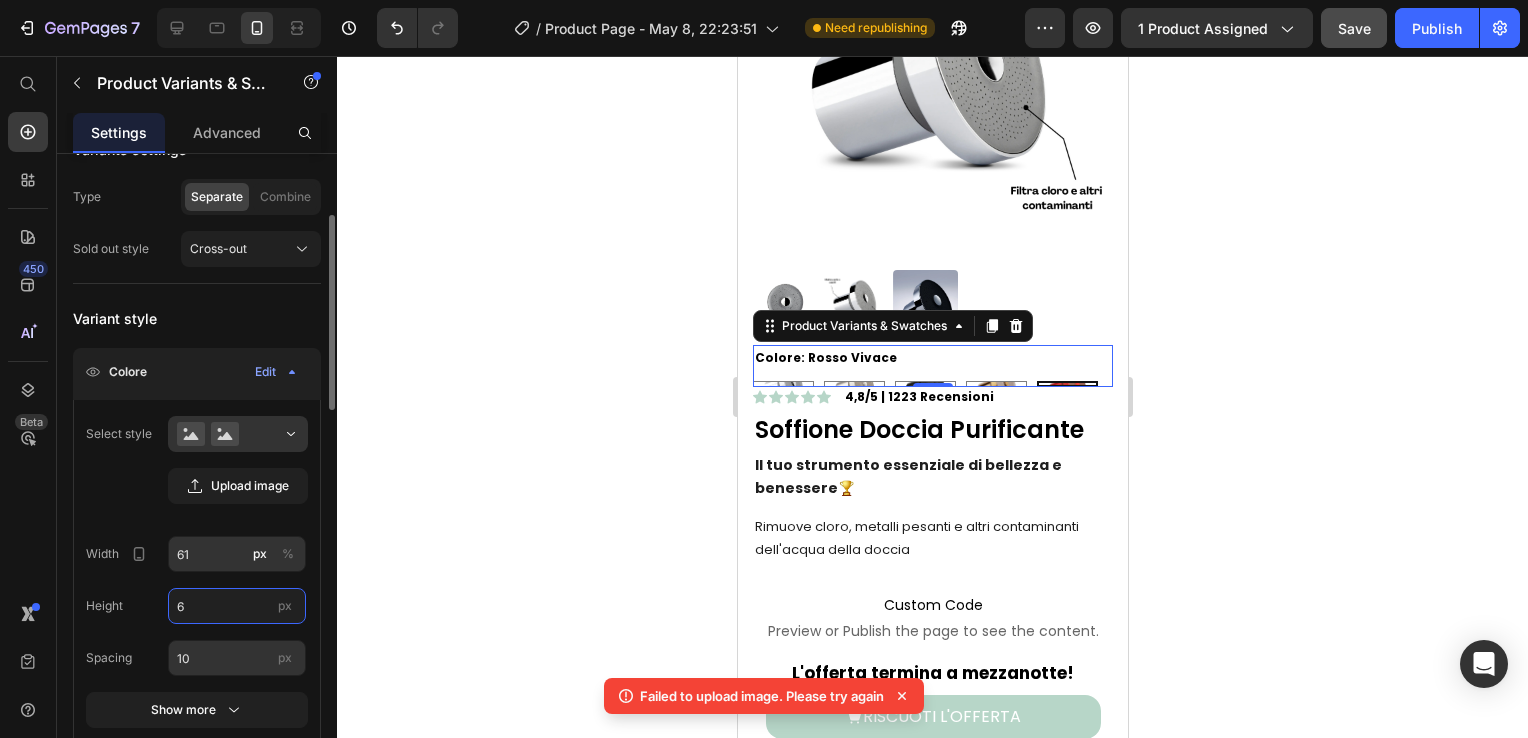 type on "67" 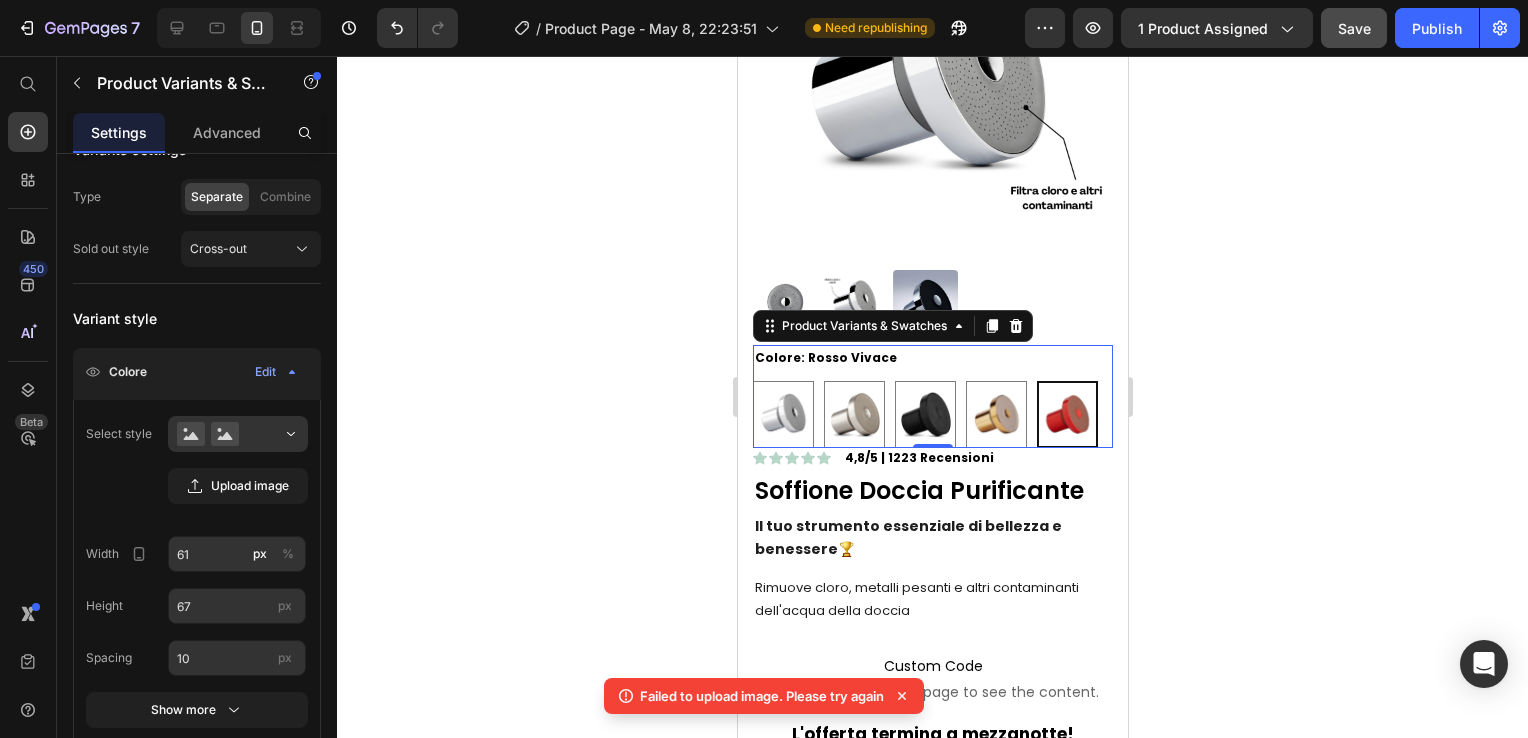click 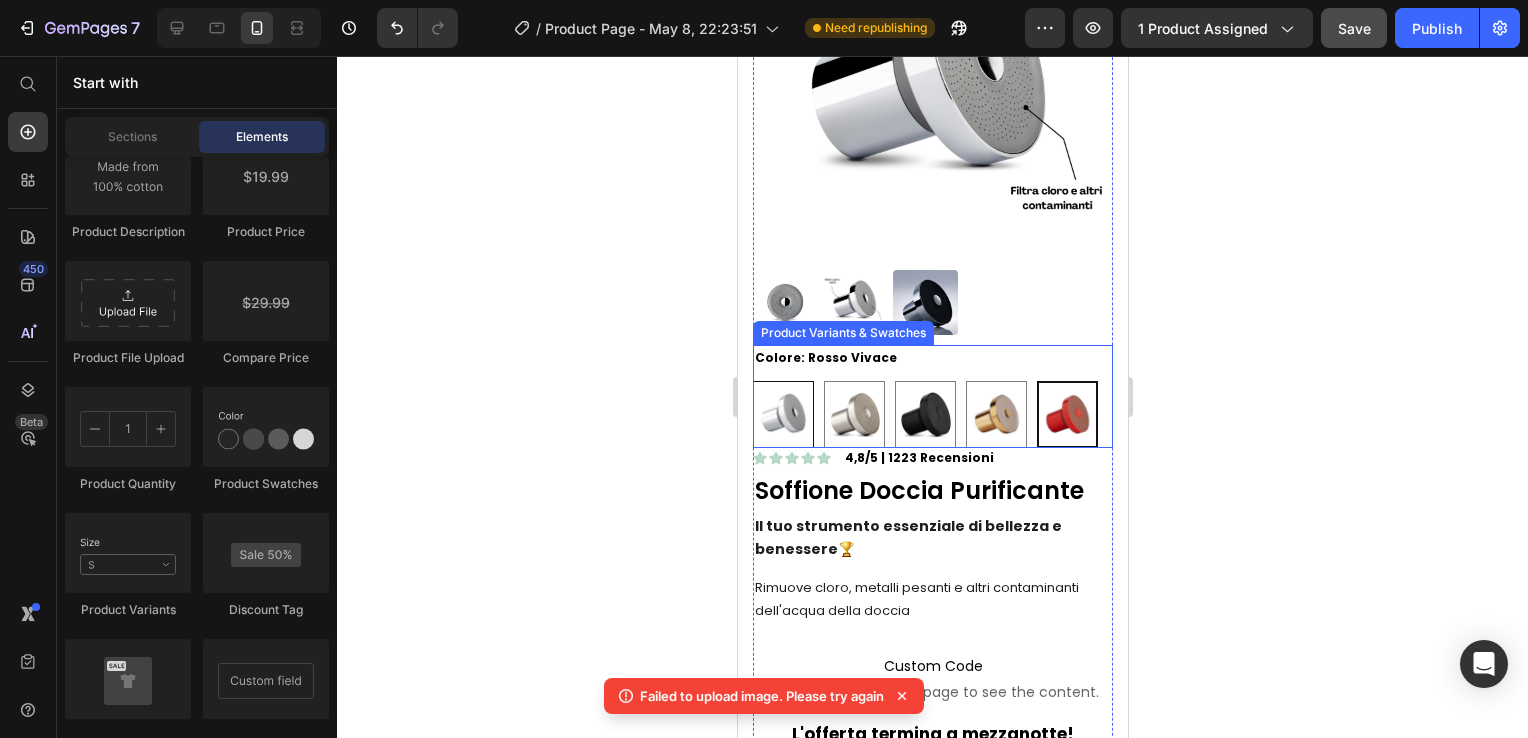 click at bounding box center (782, 414) 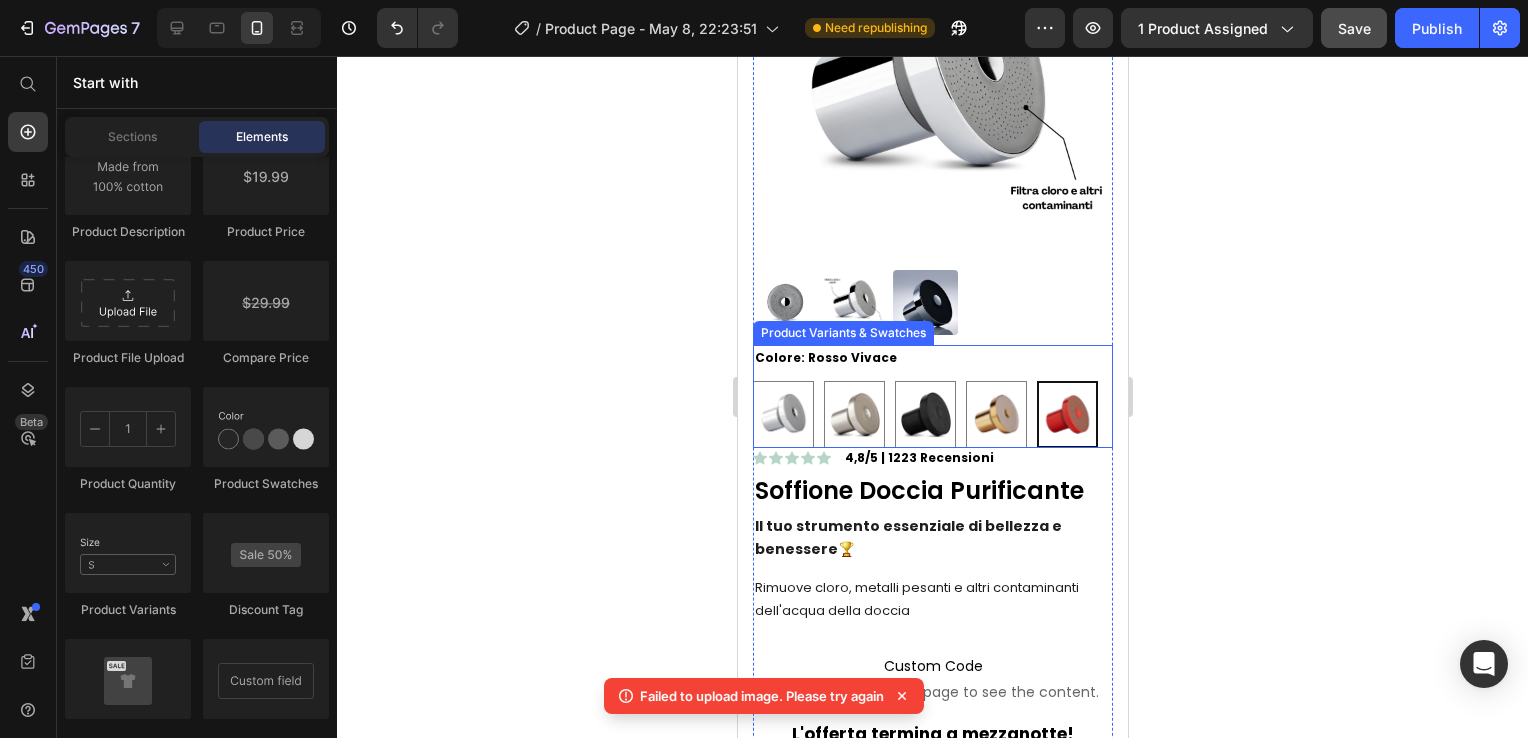 radio on "false" 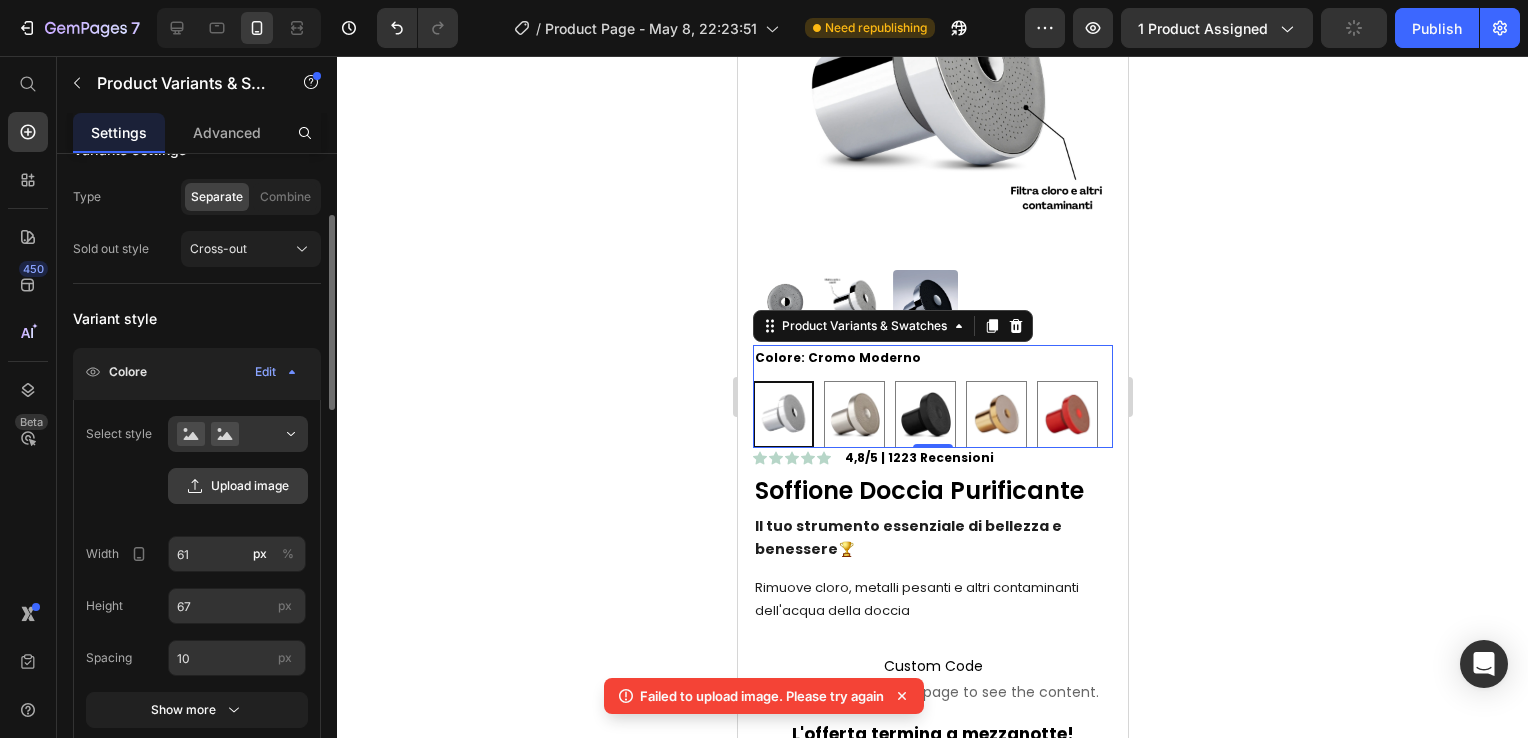 scroll, scrollTop: 100, scrollLeft: 0, axis: vertical 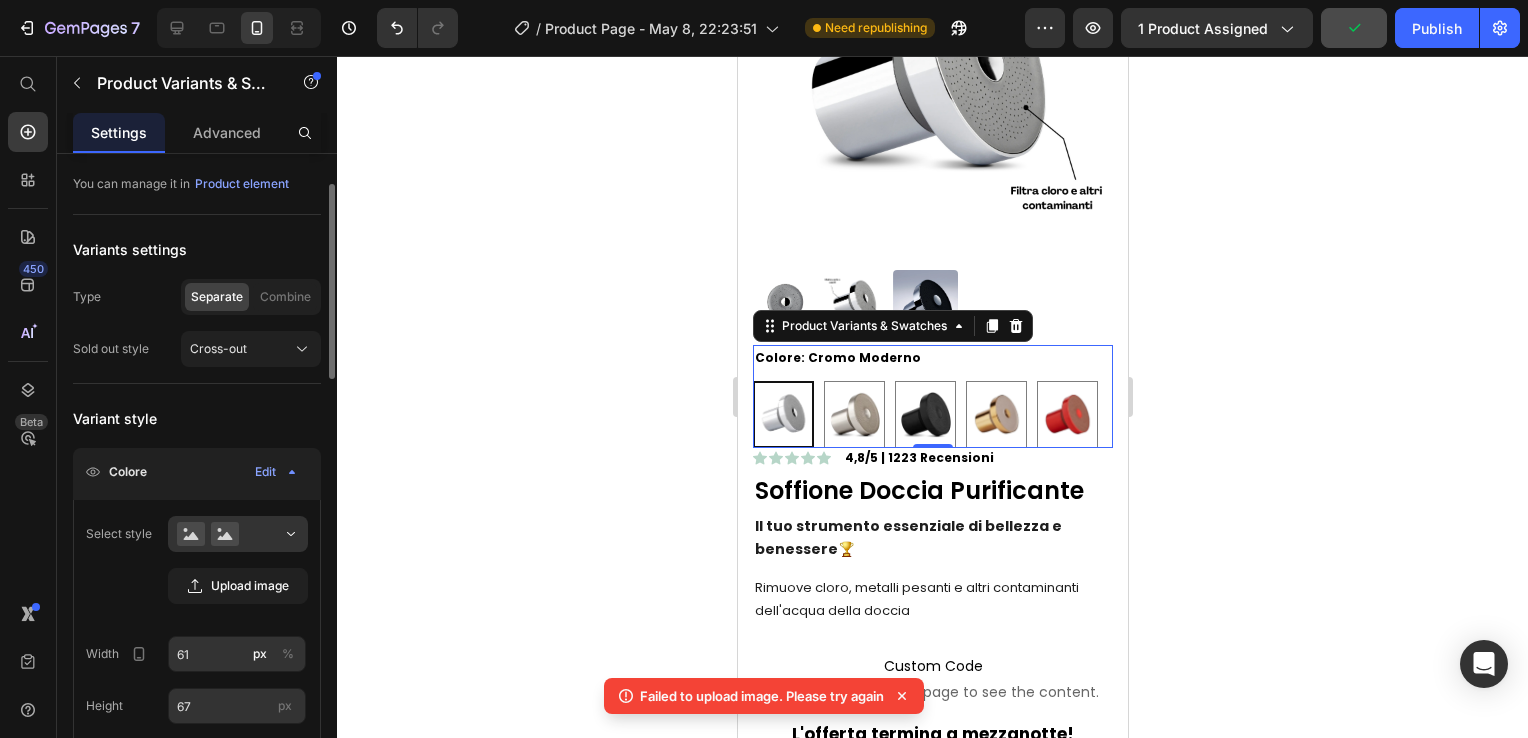 click on "Colore" at bounding box center (128, 472) 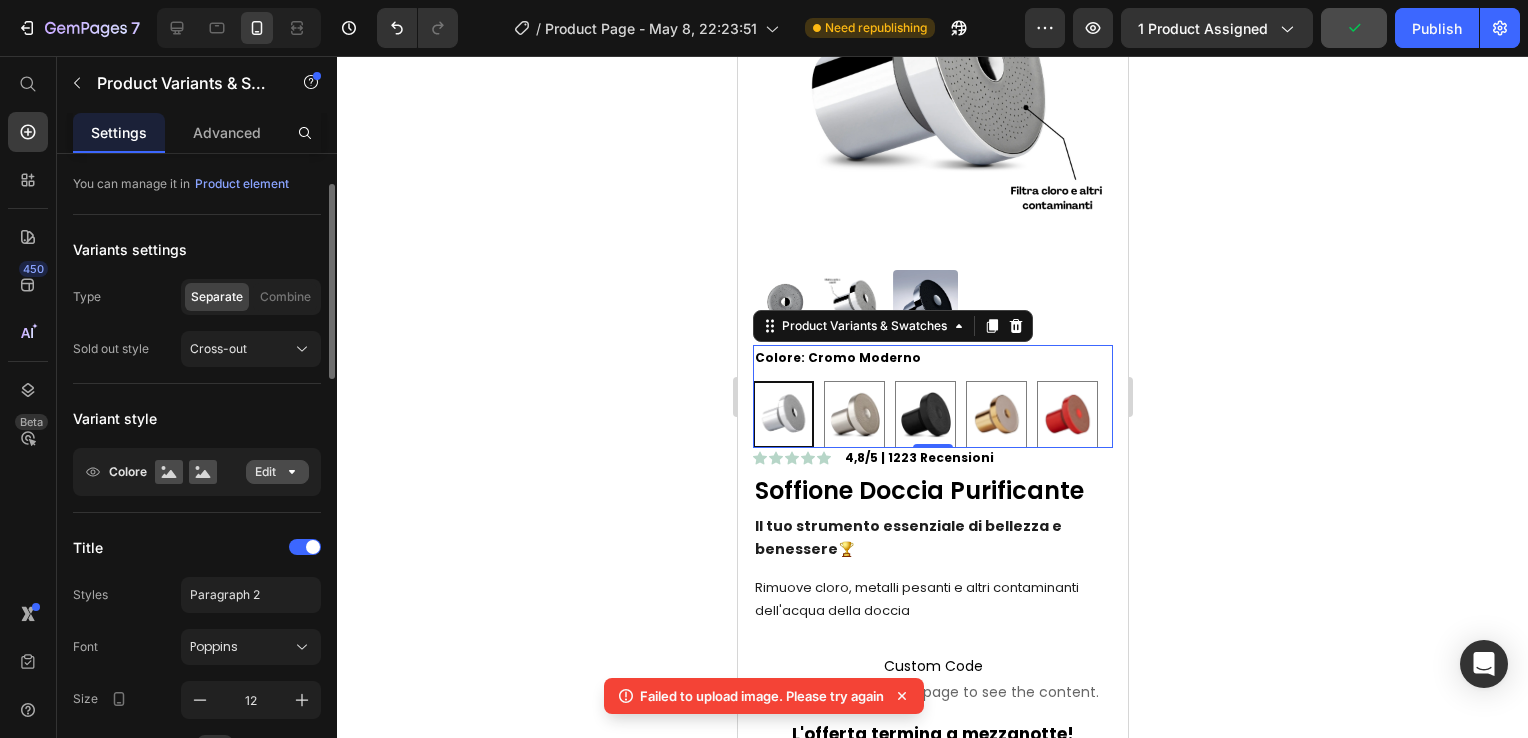 click on "Edit" 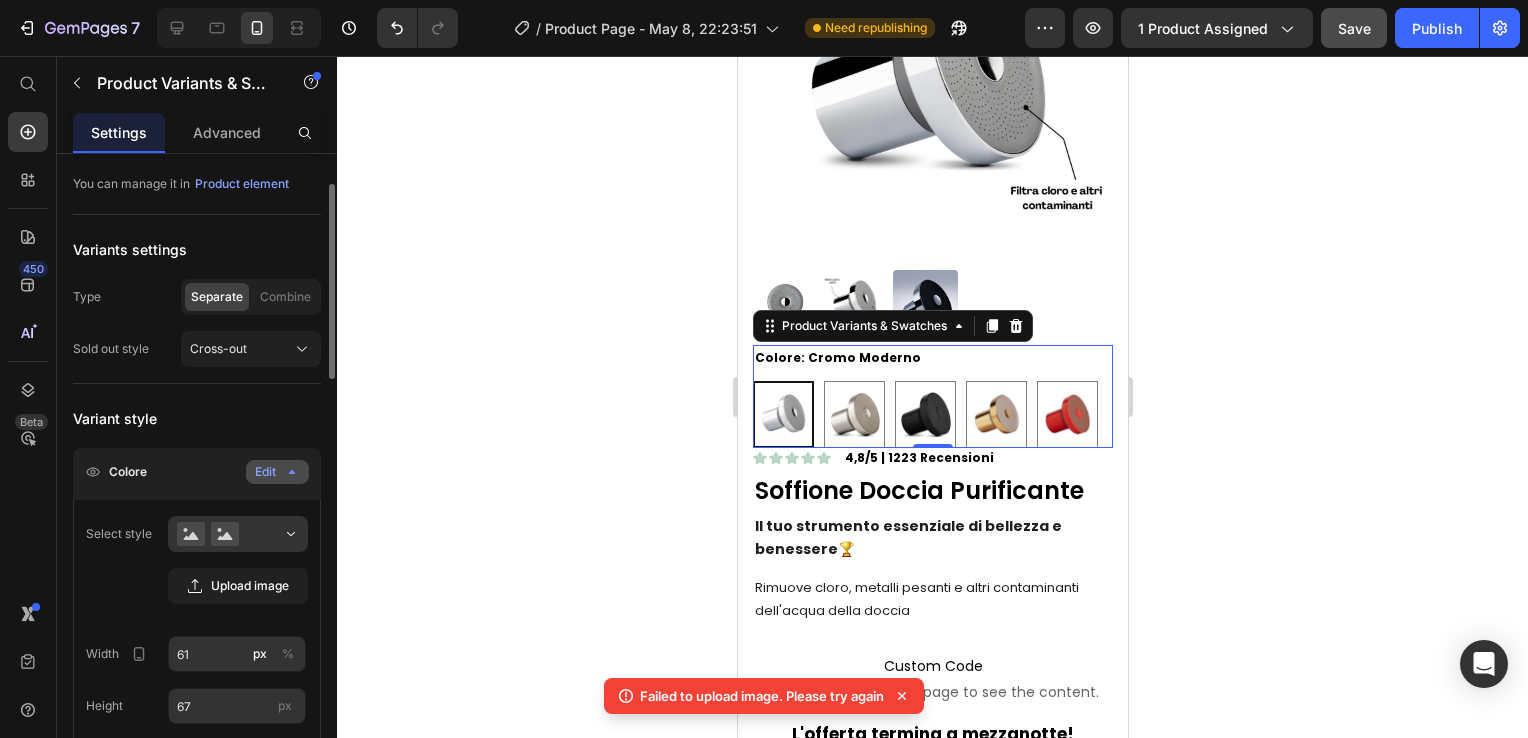 click on "Edit" 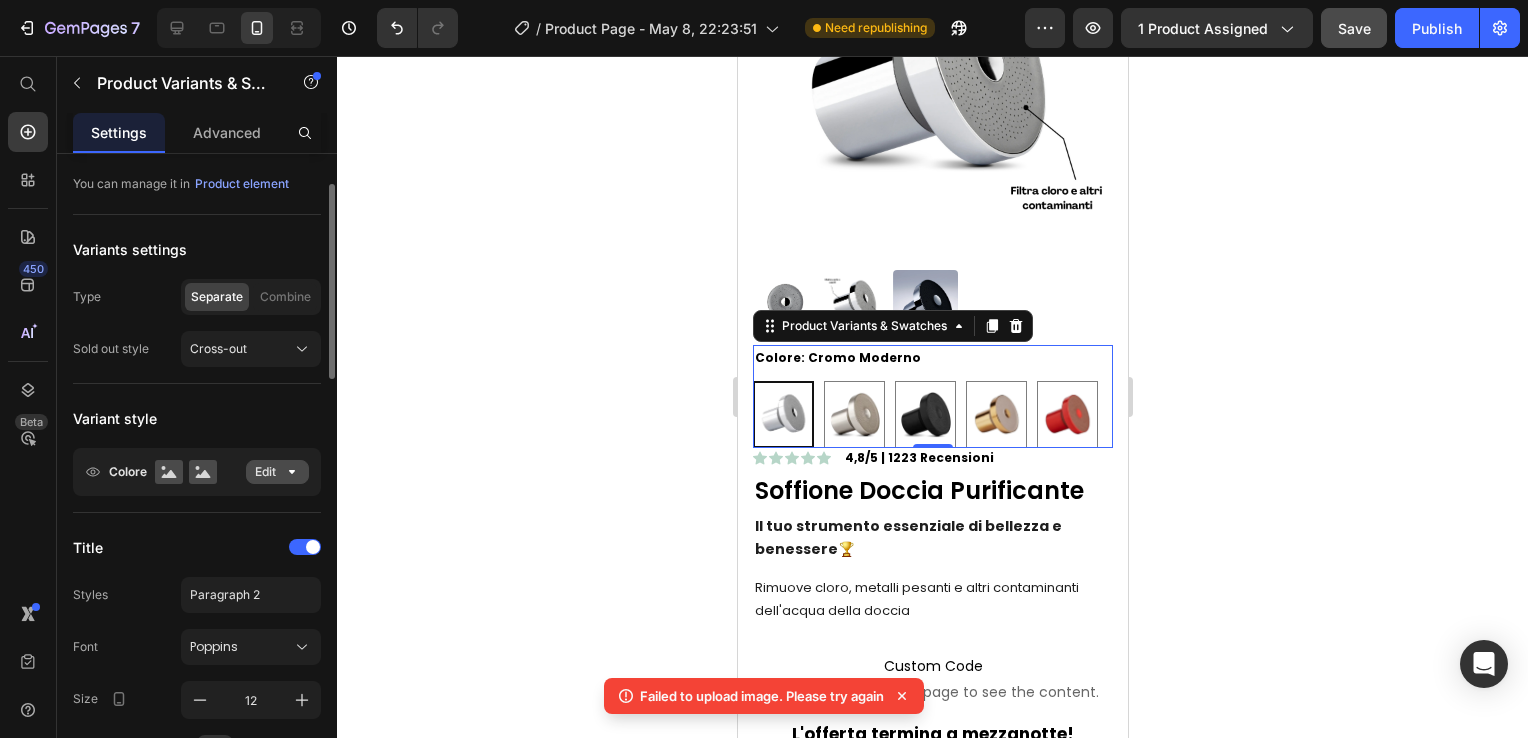click on "Edit" 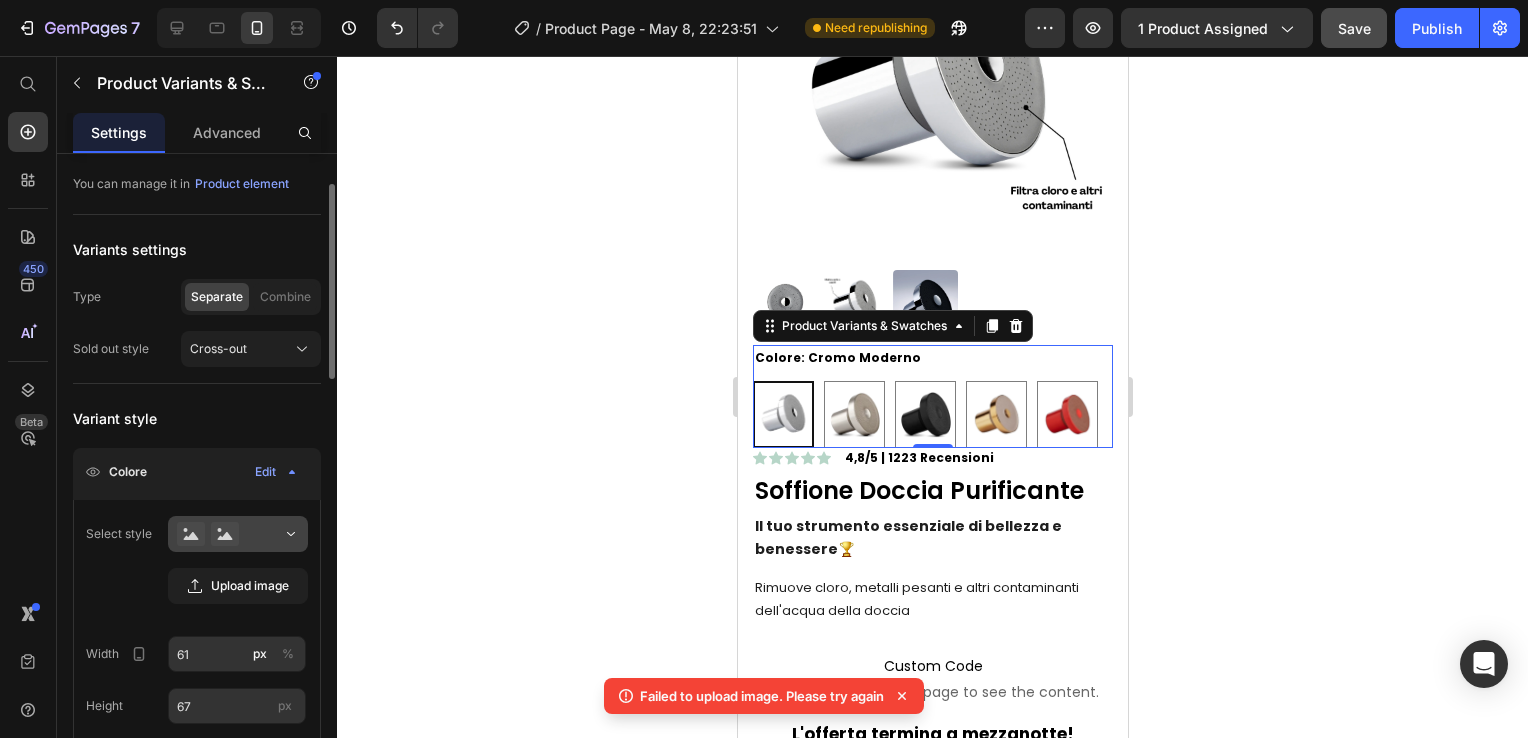 scroll, scrollTop: 200, scrollLeft: 0, axis: vertical 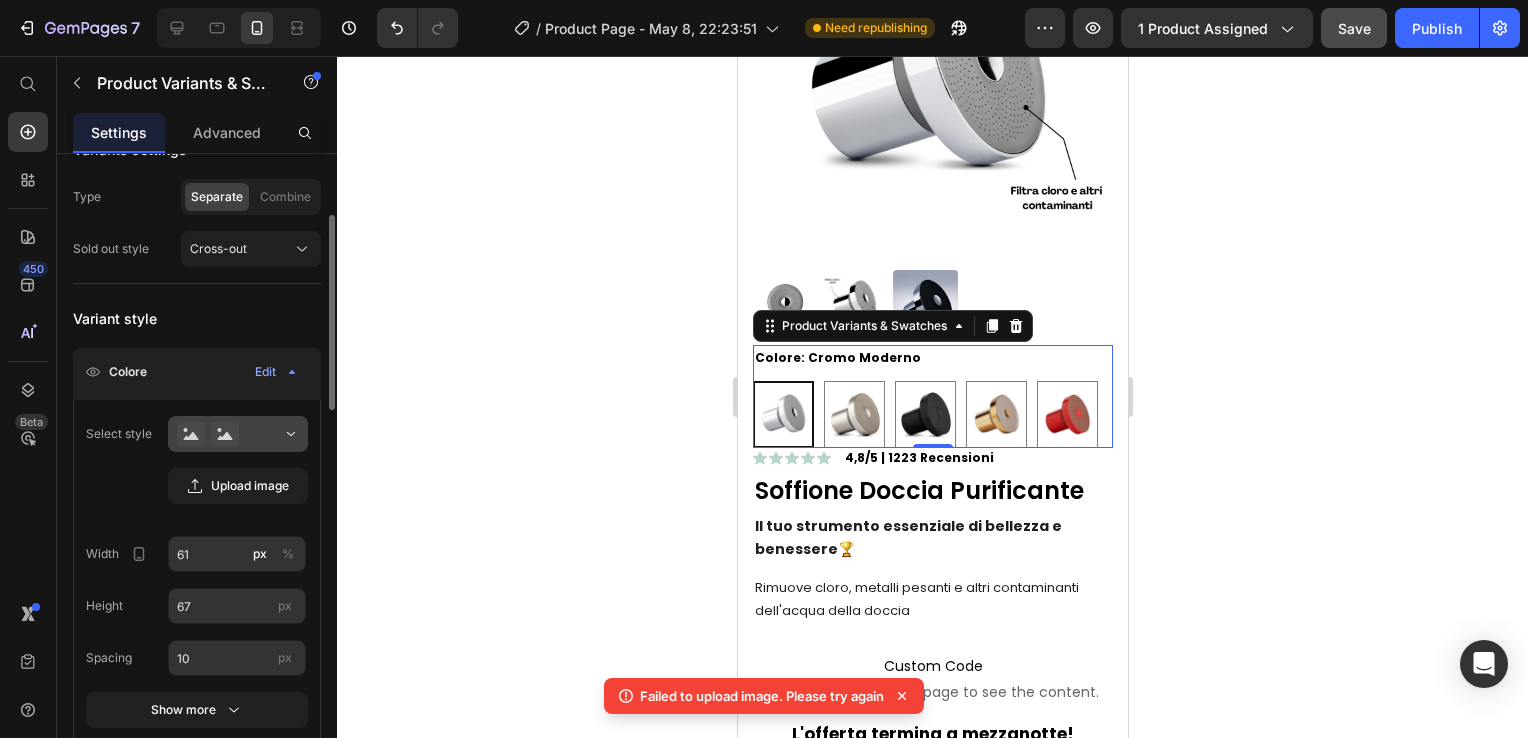 click at bounding box center (238, 434) 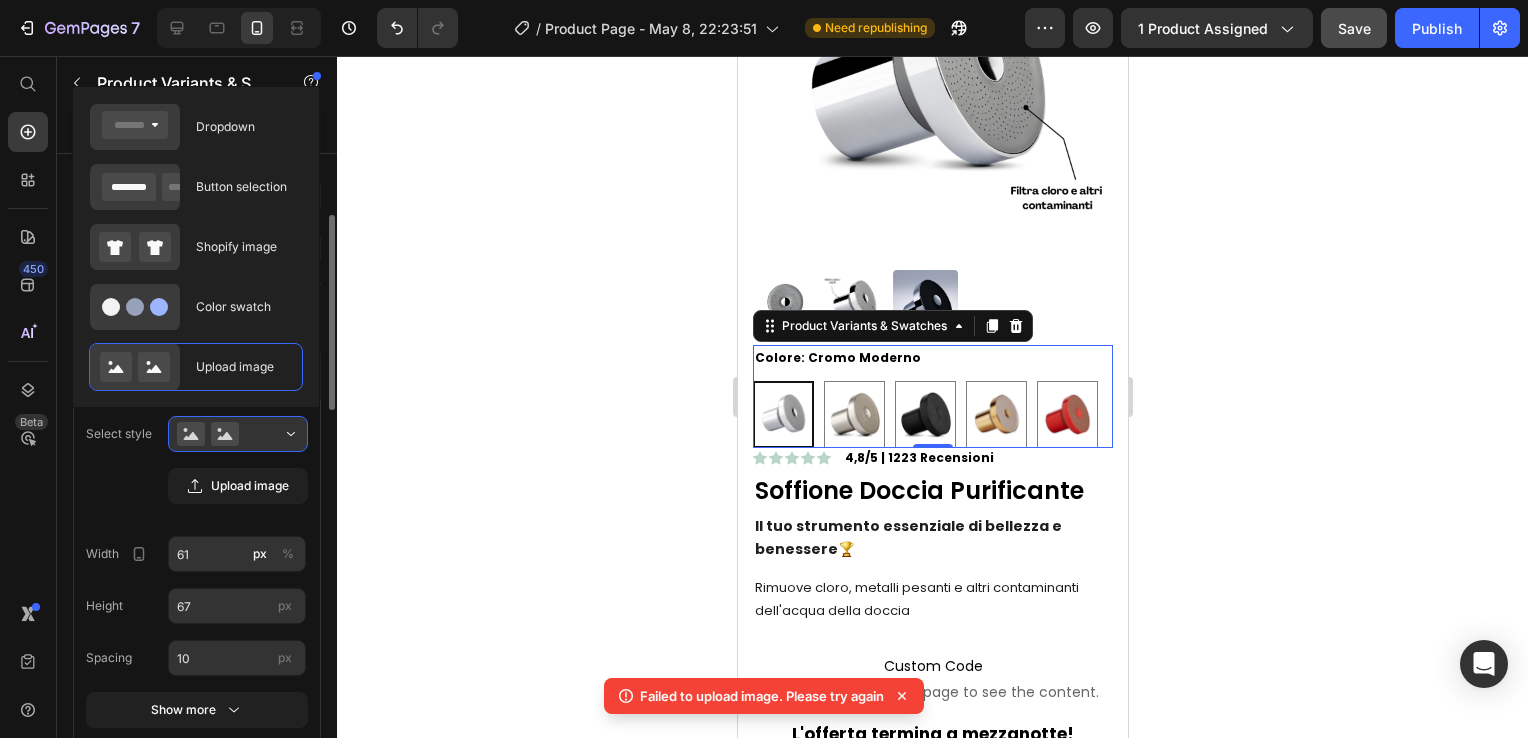 click on "Select style Upload image Width 61 px % Height 67 px Spacing 10 px Show more" 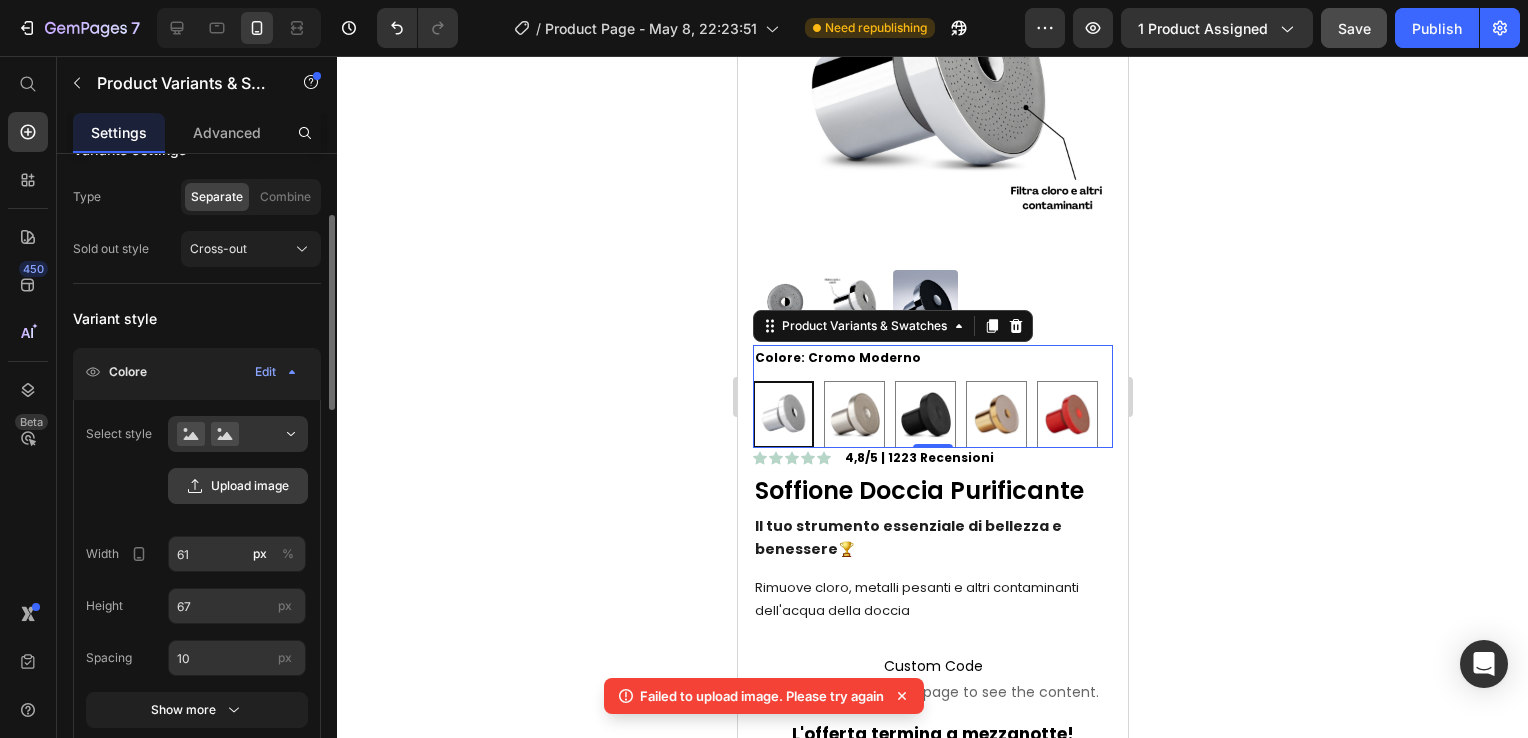scroll, scrollTop: 0, scrollLeft: 0, axis: both 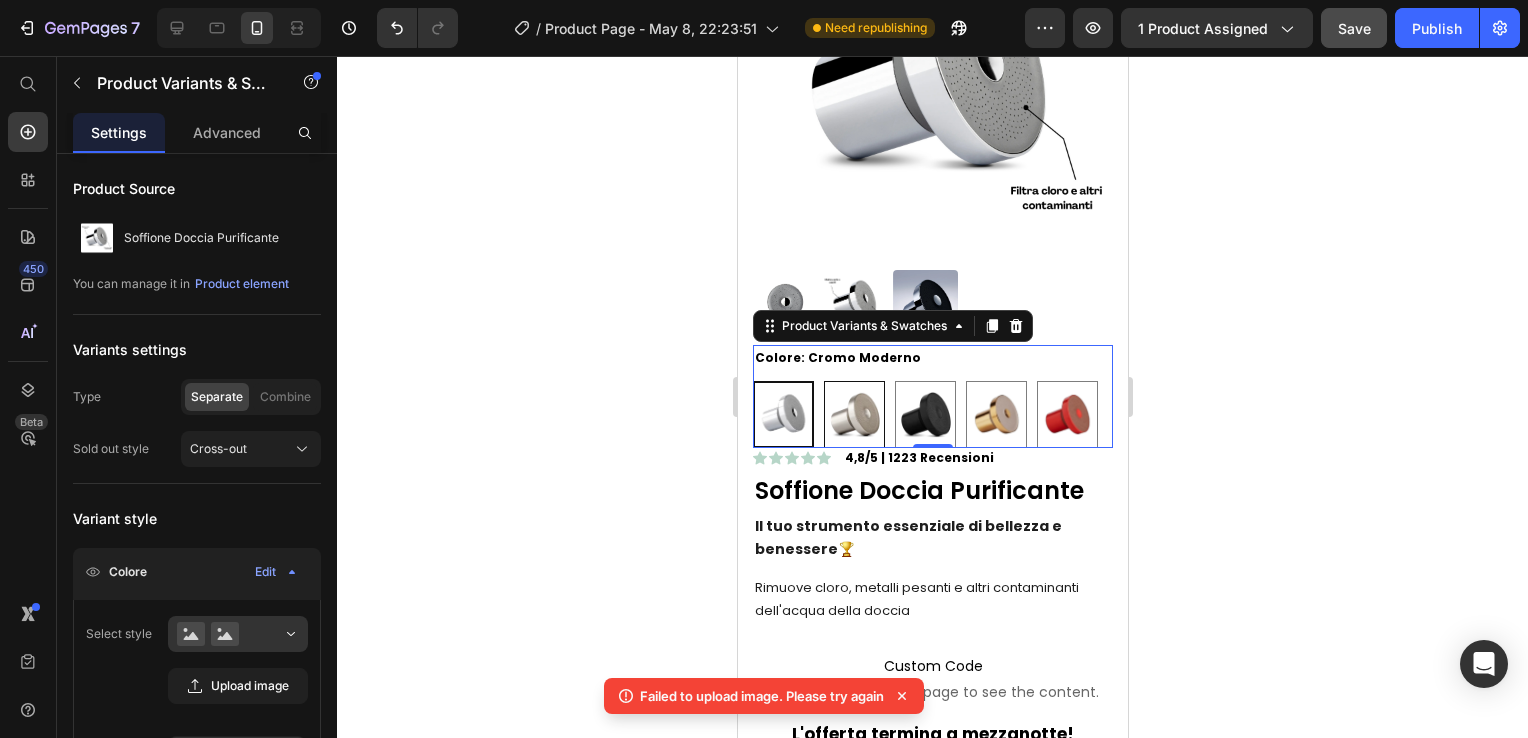 click at bounding box center (853, 414) 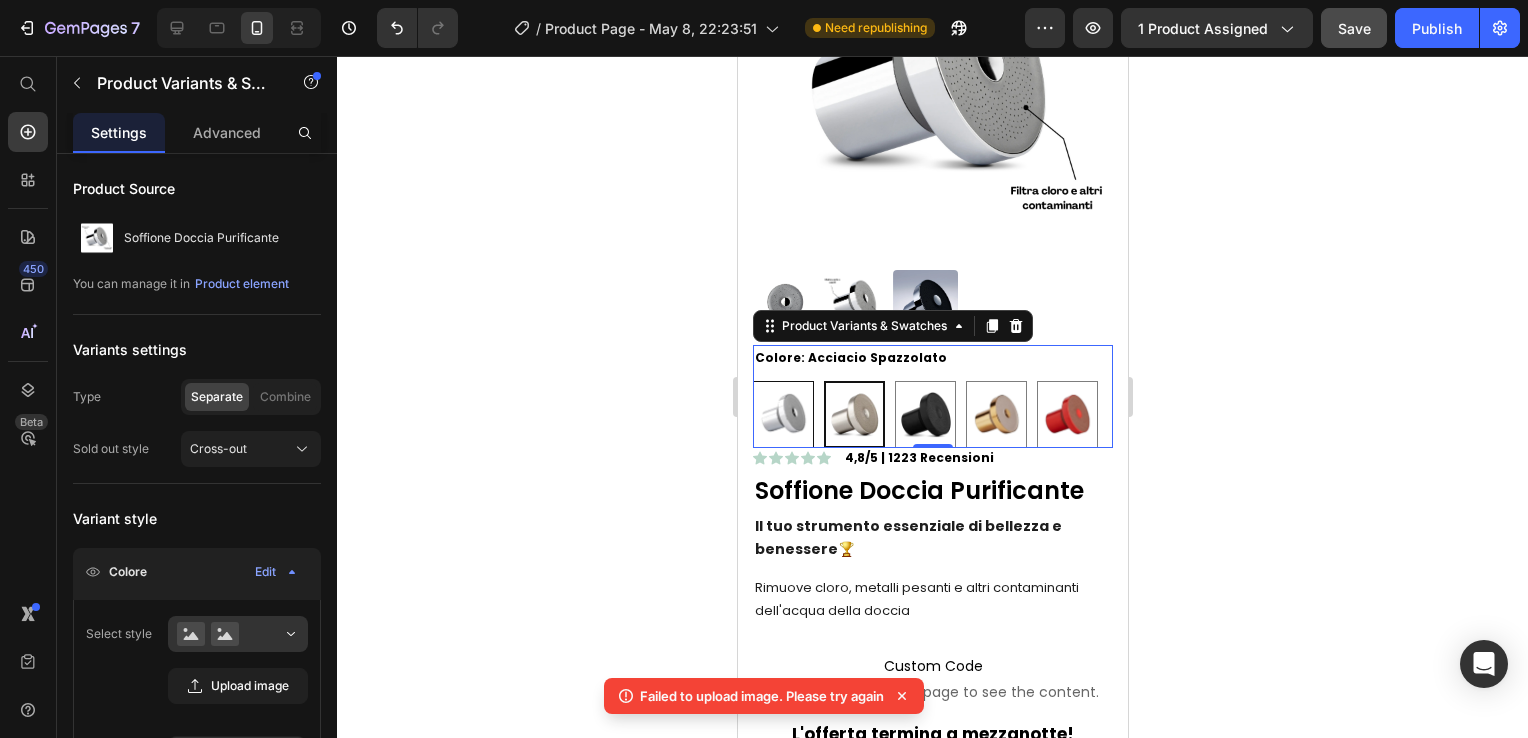 click at bounding box center [782, 414] 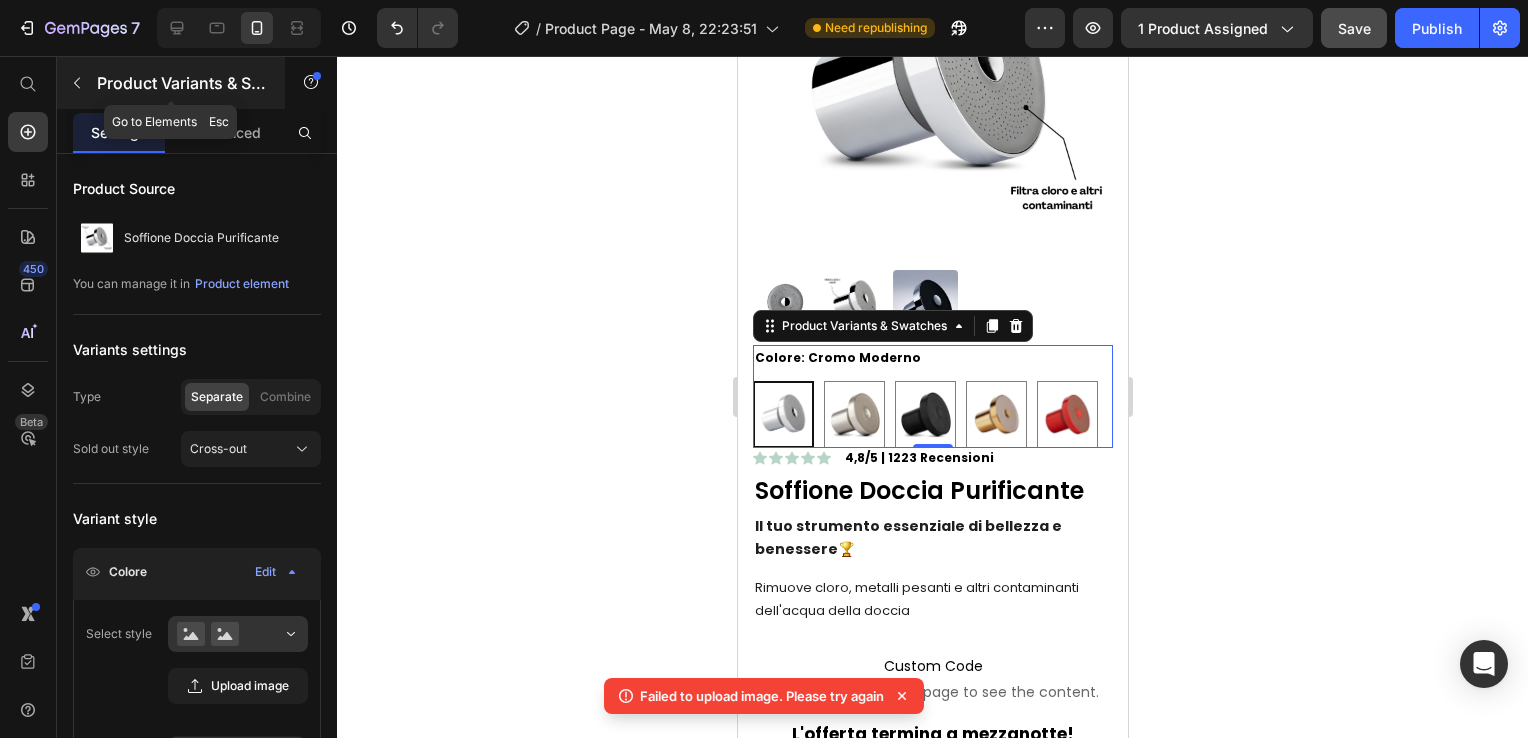 click on "Product Variants & Swatches" at bounding box center (182, 83) 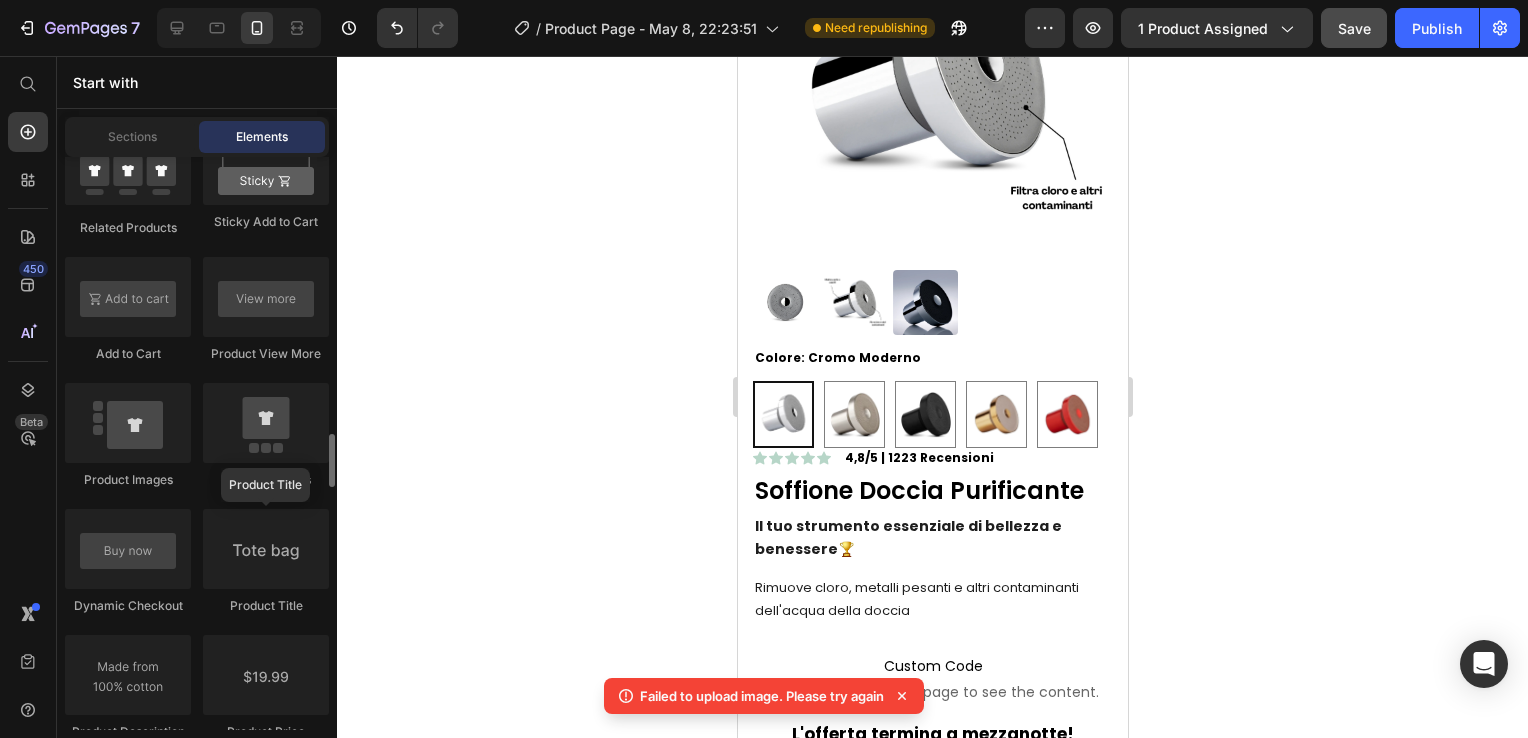 scroll, scrollTop: 2900, scrollLeft: 0, axis: vertical 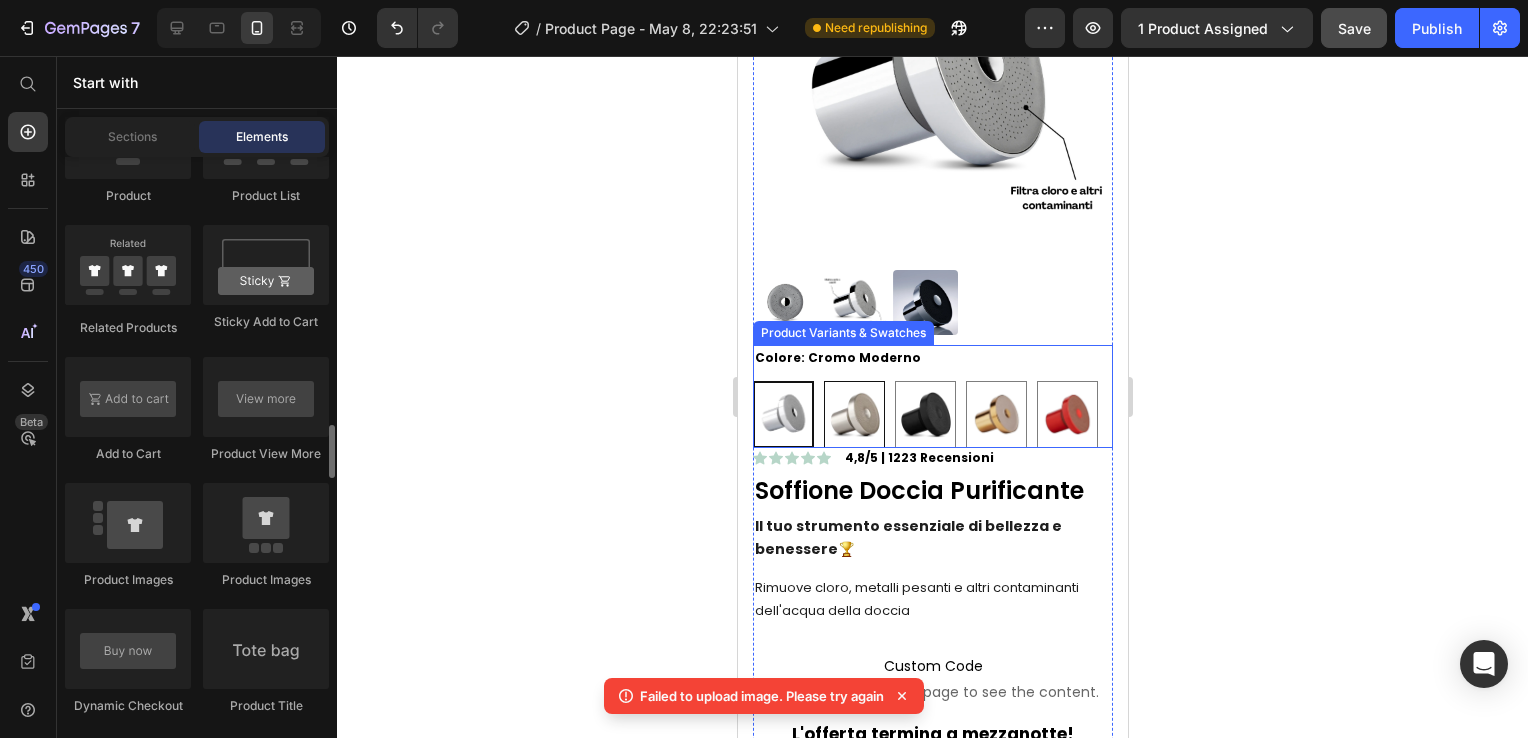 click at bounding box center [853, 414] 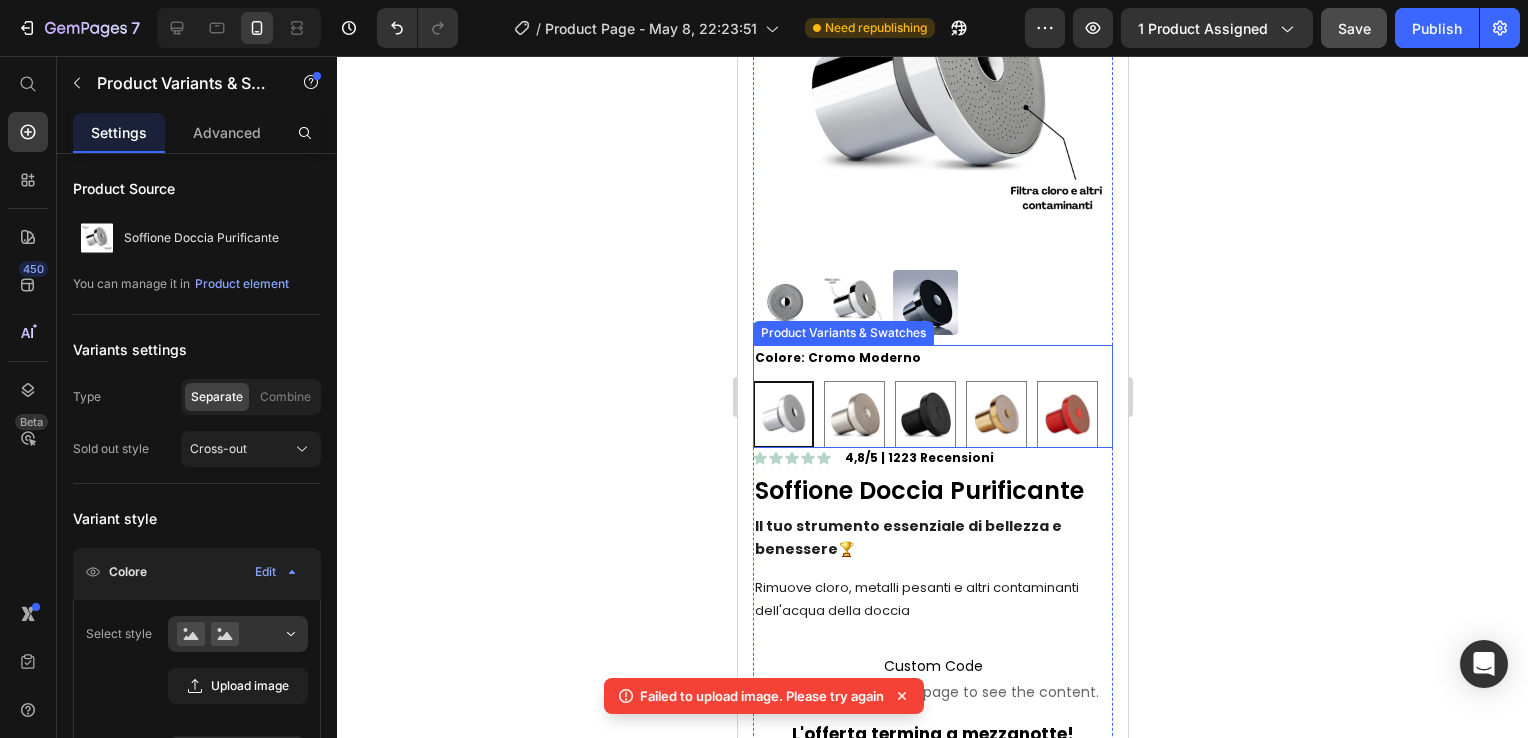 radio on "false" 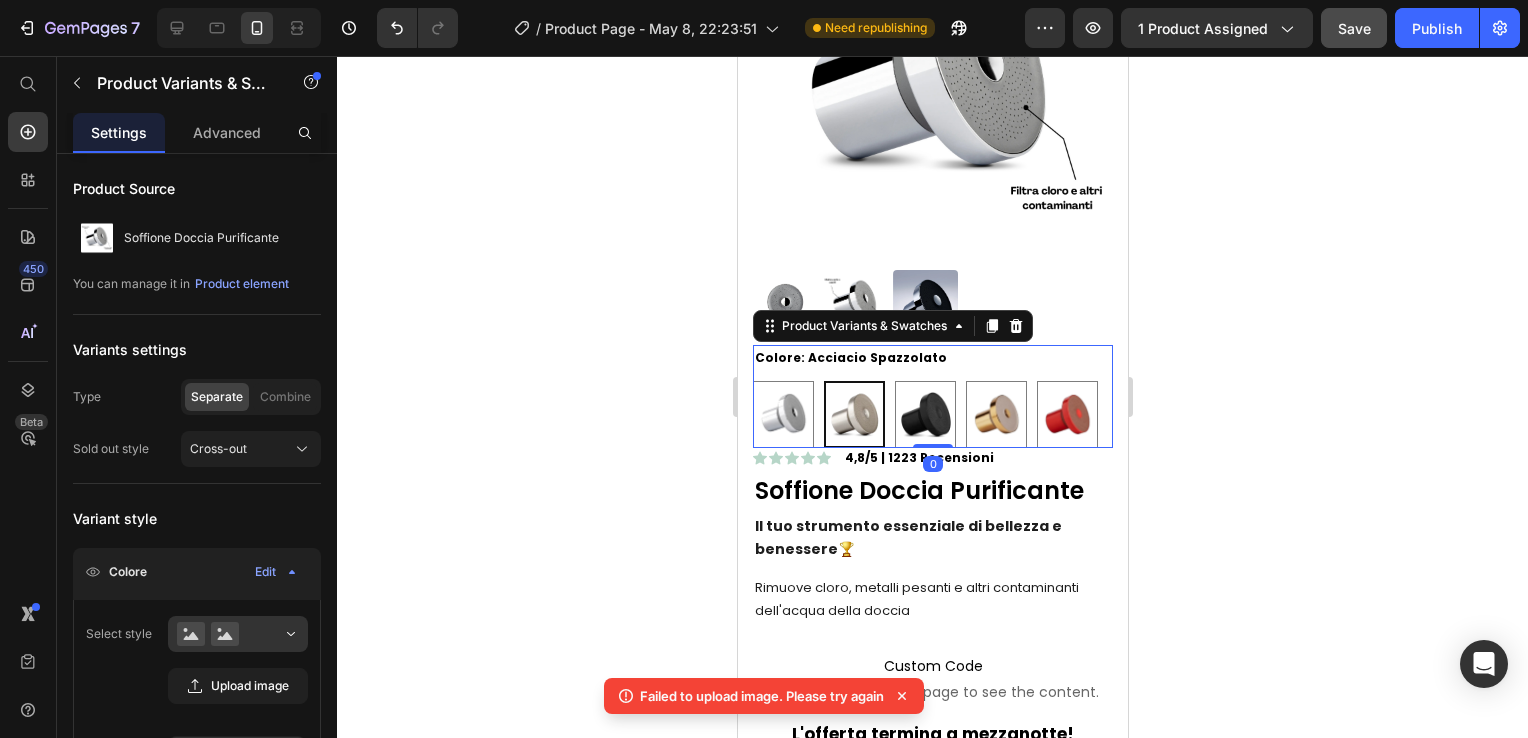 click on "Cromo Moderno Cromo Moderno Acciacio Spazzolato Acciacio Spazzolato Nero Intenso Nero Intenso Oro Spazzolato Oro Spazzolato Rosso Vivace Rosso Vivace" at bounding box center [932, 414] 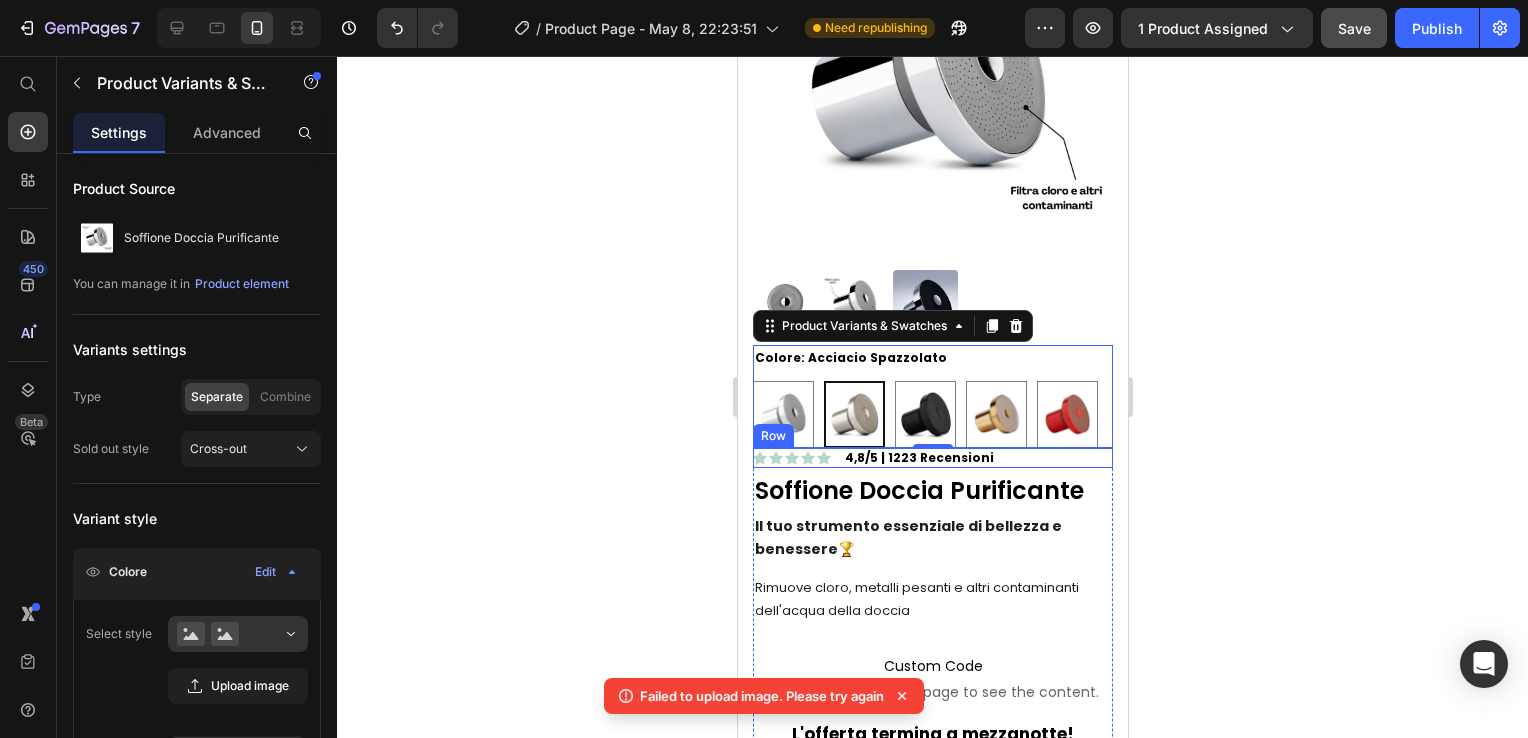 click on "Icon Icon Icon Icon Icon Icon List 4,8/5 | 1223 Recensioni Text Block Row" at bounding box center (932, 458) 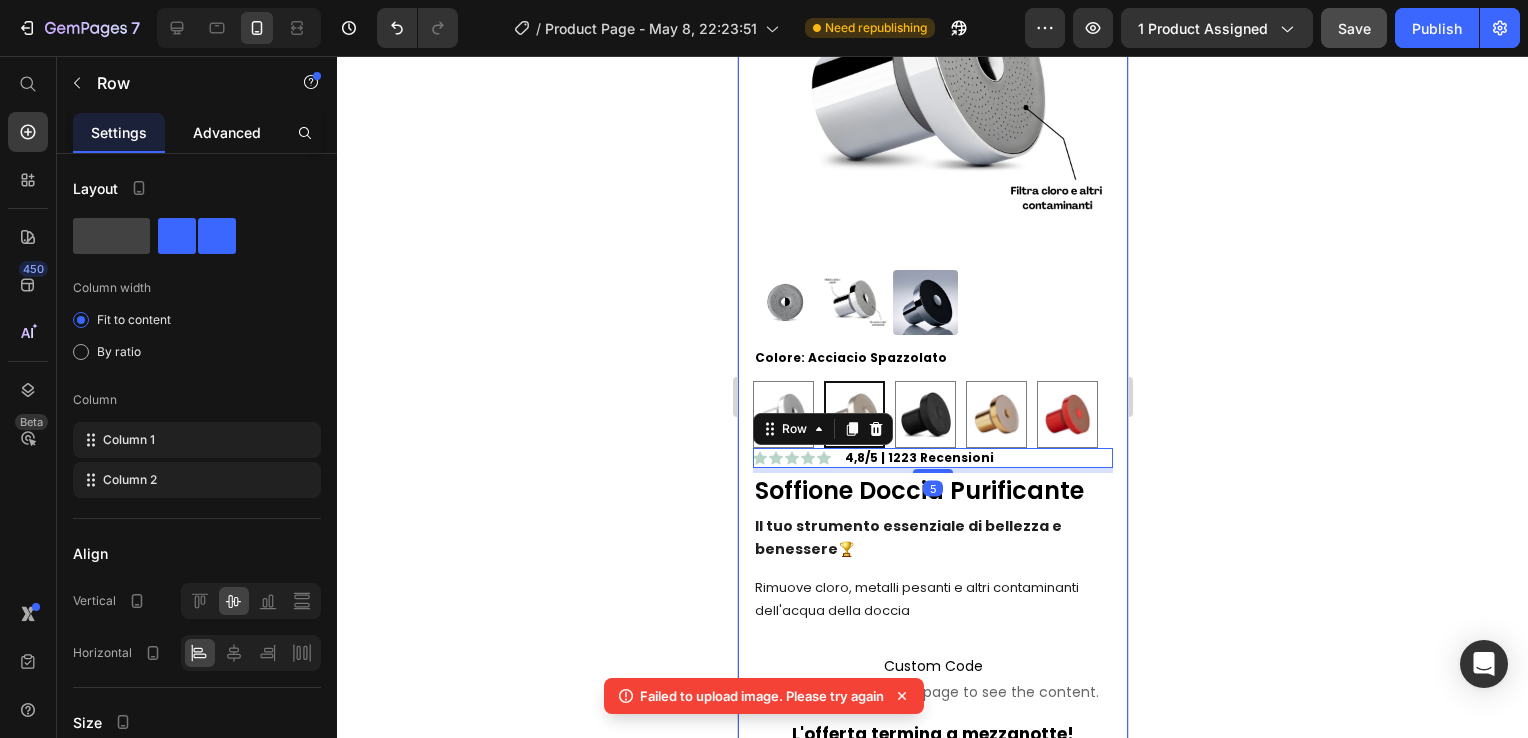 click on "Advanced" at bounding box center (227, 132) 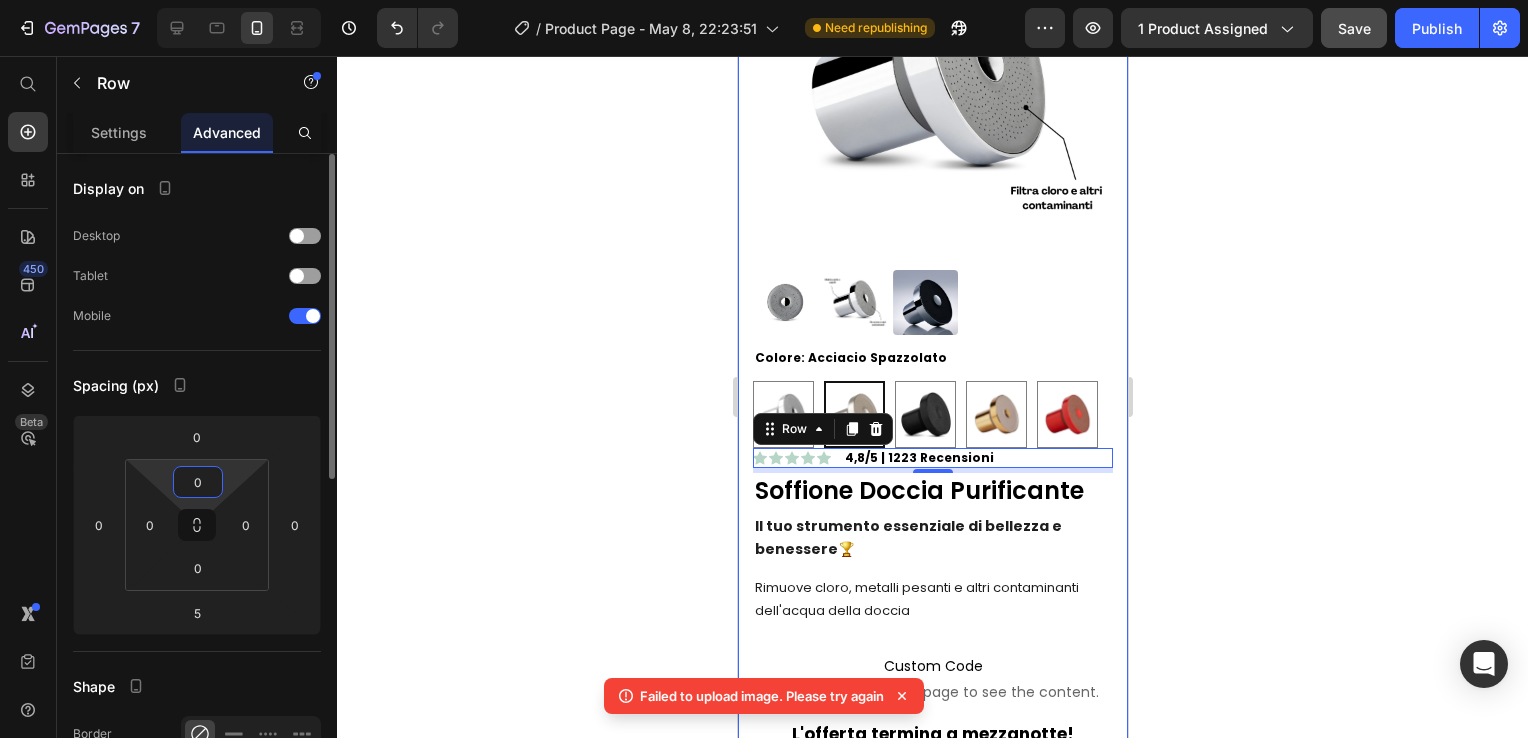 click on "0" at bounding box center (198, 482) 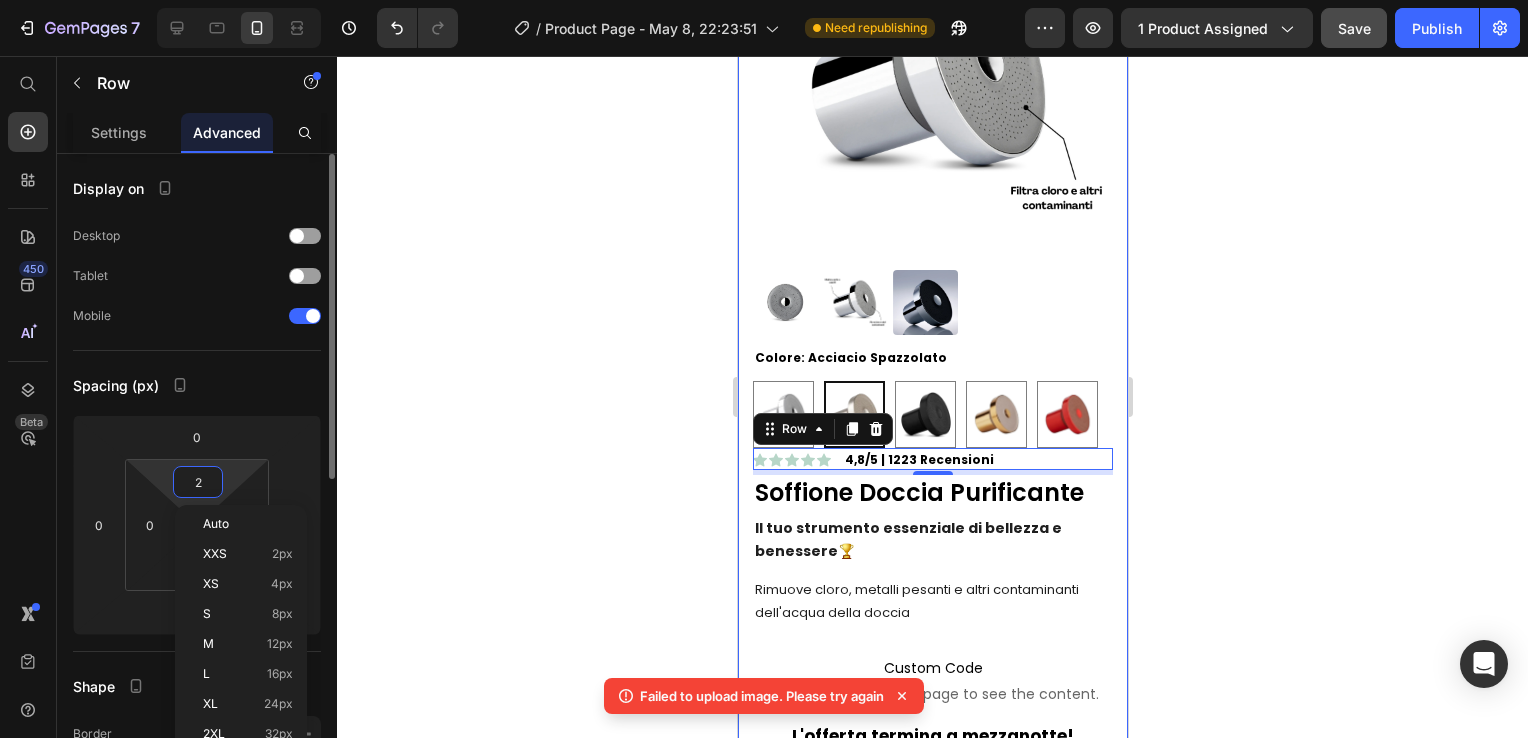 type on "20" 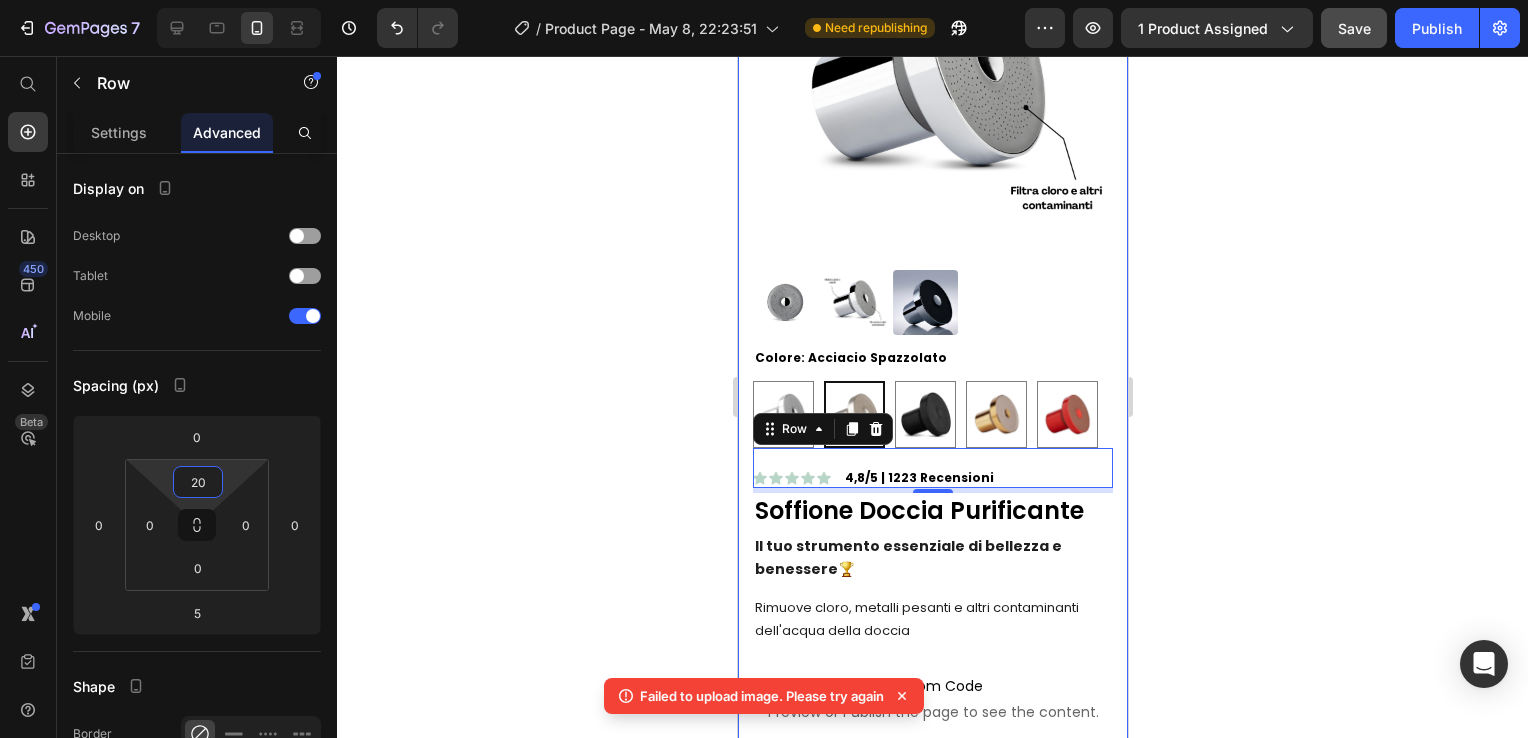 click 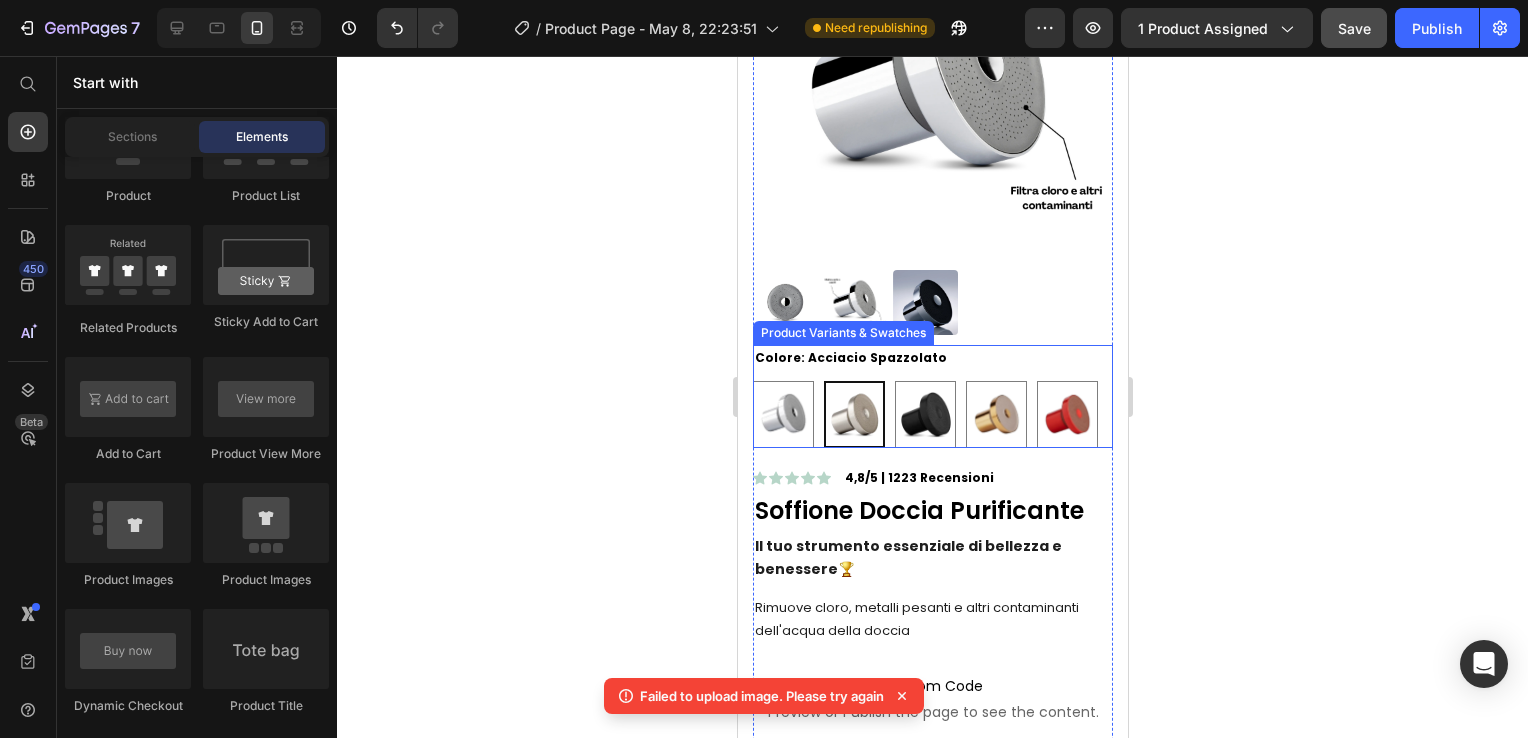 click on "Cromo Moderno Cromo Moderno Acciacio Spazzolato Acciacio Spazzolato Nero Intenso Nero Intenso Oro Spazzolato Oro Spazzolato Rosso Vivace Rosso Vivace" at bounding box center (932, 414) 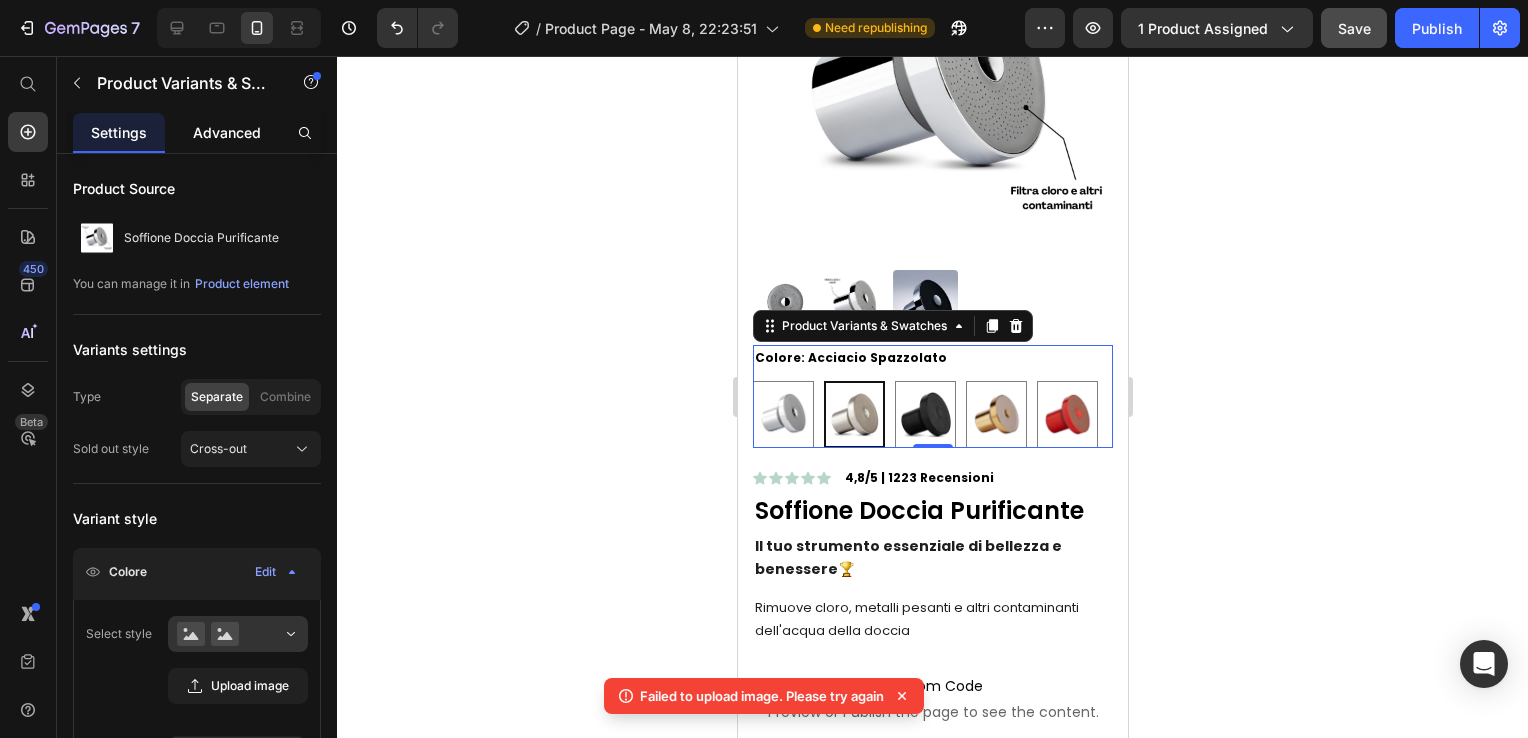 click on "Advanced" 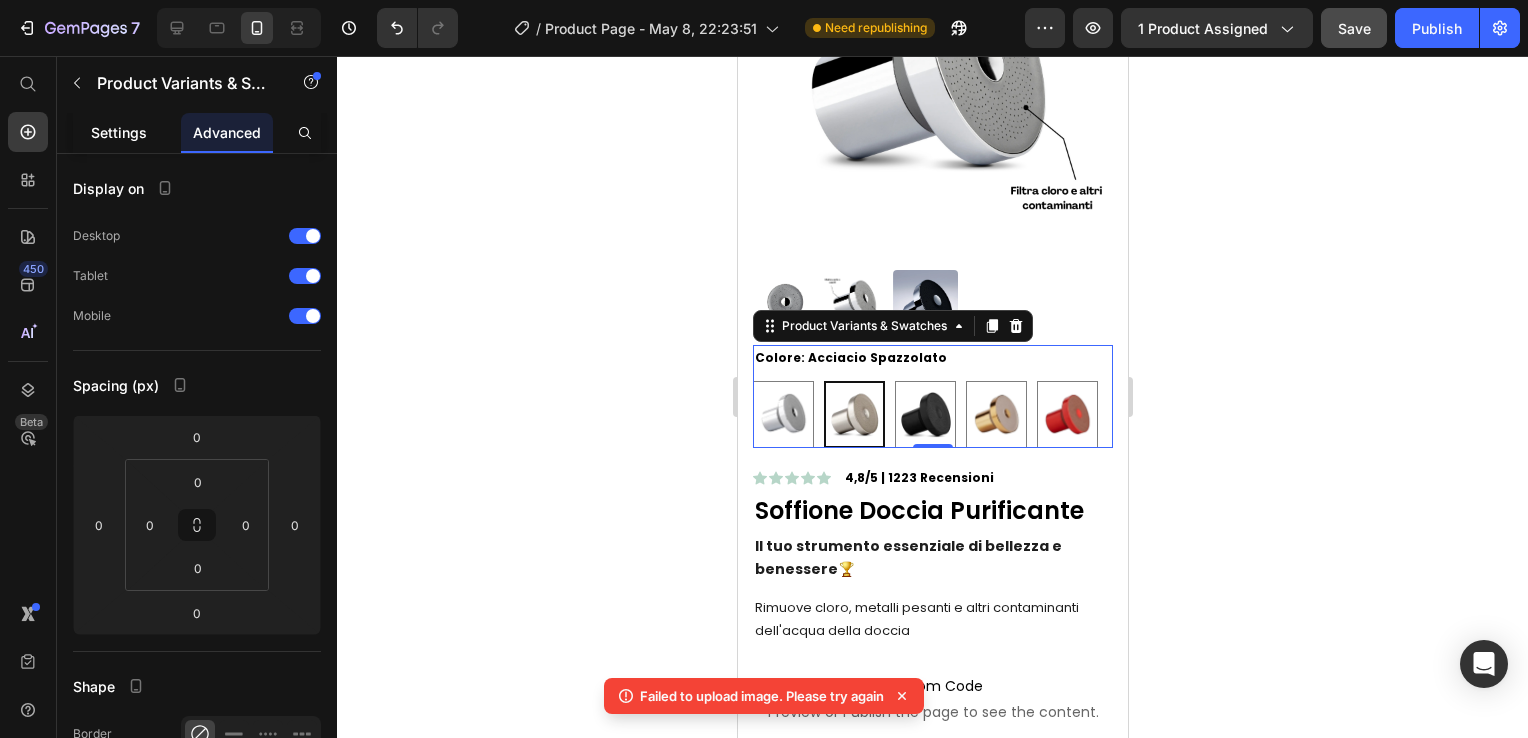 click on "Settings" 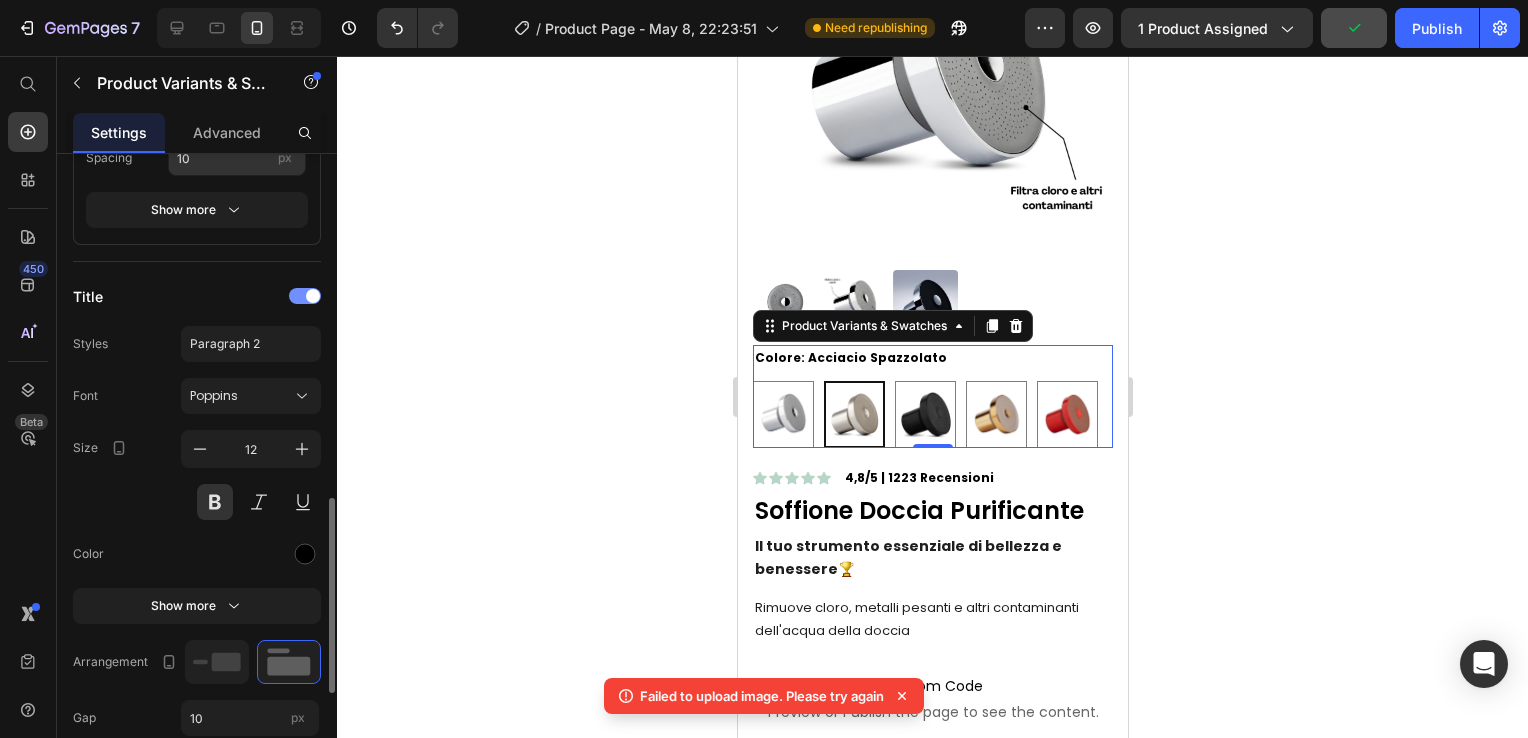 scroll, scrollTop: 800, scrollLeft: 0, axis: vertical 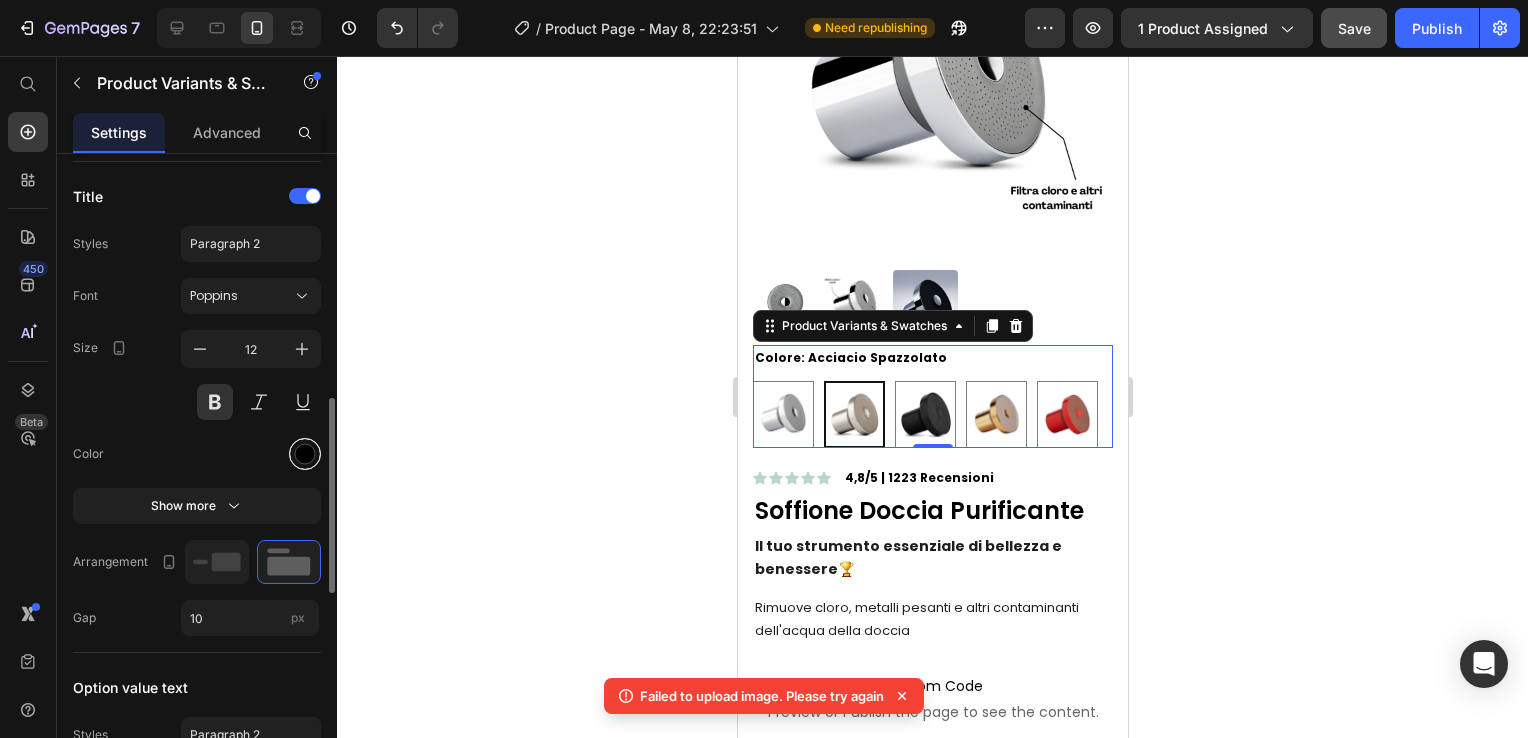 click at bounding box center (305, 454) 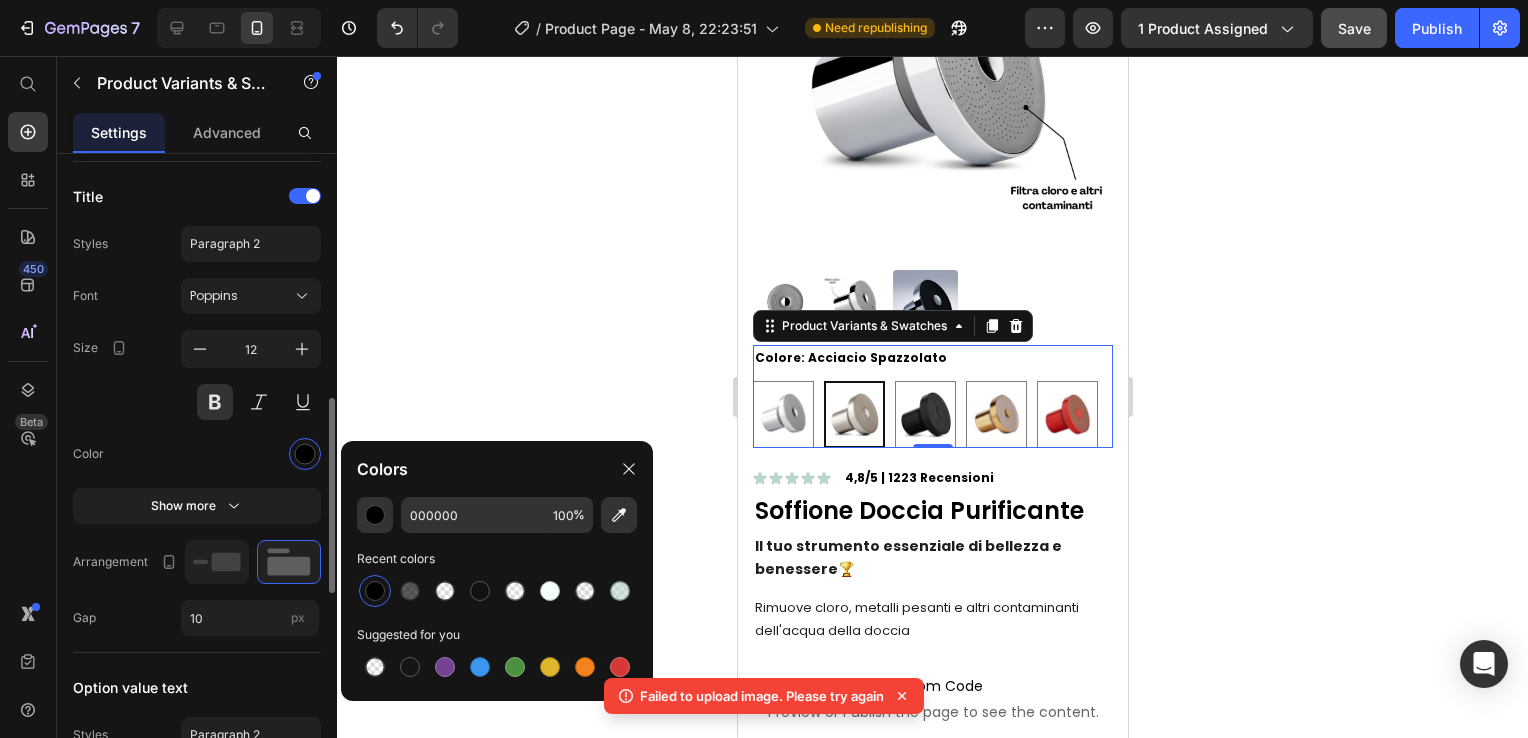 click on "Color" at bounding box center (197, 454) 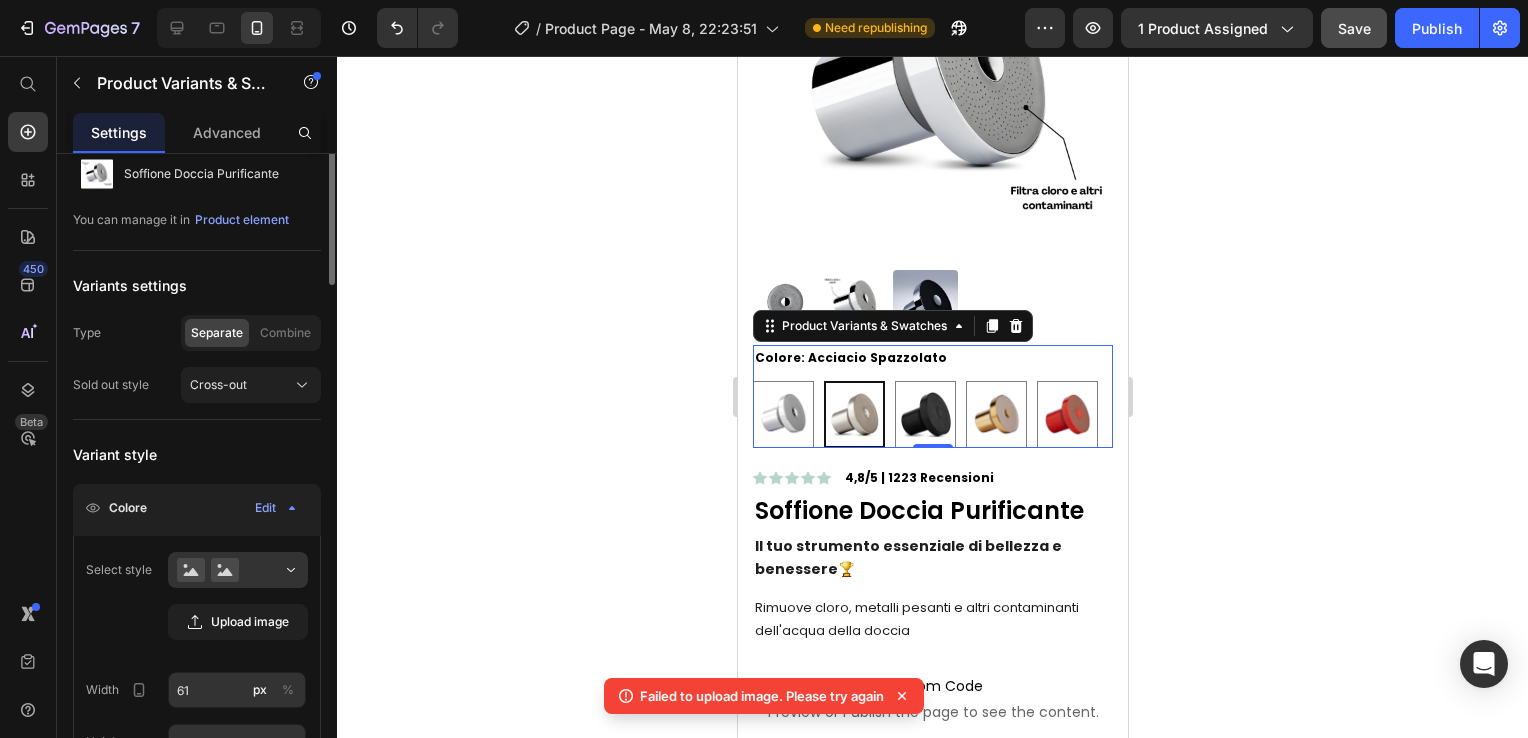 scroll, scrollTop: 0, scrollLeft: 0, axis: both 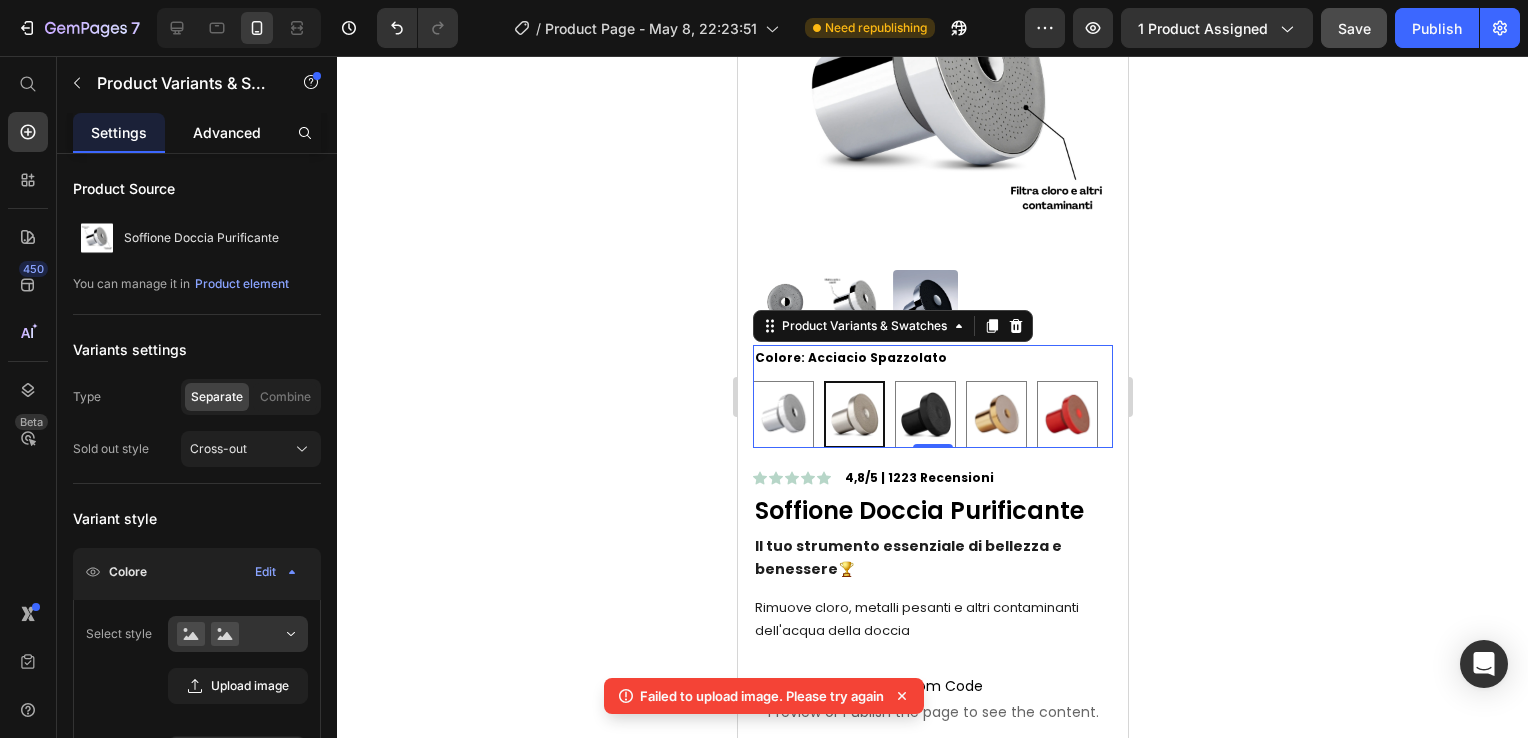 click on "Advanced" at bounding box center (227, 132) 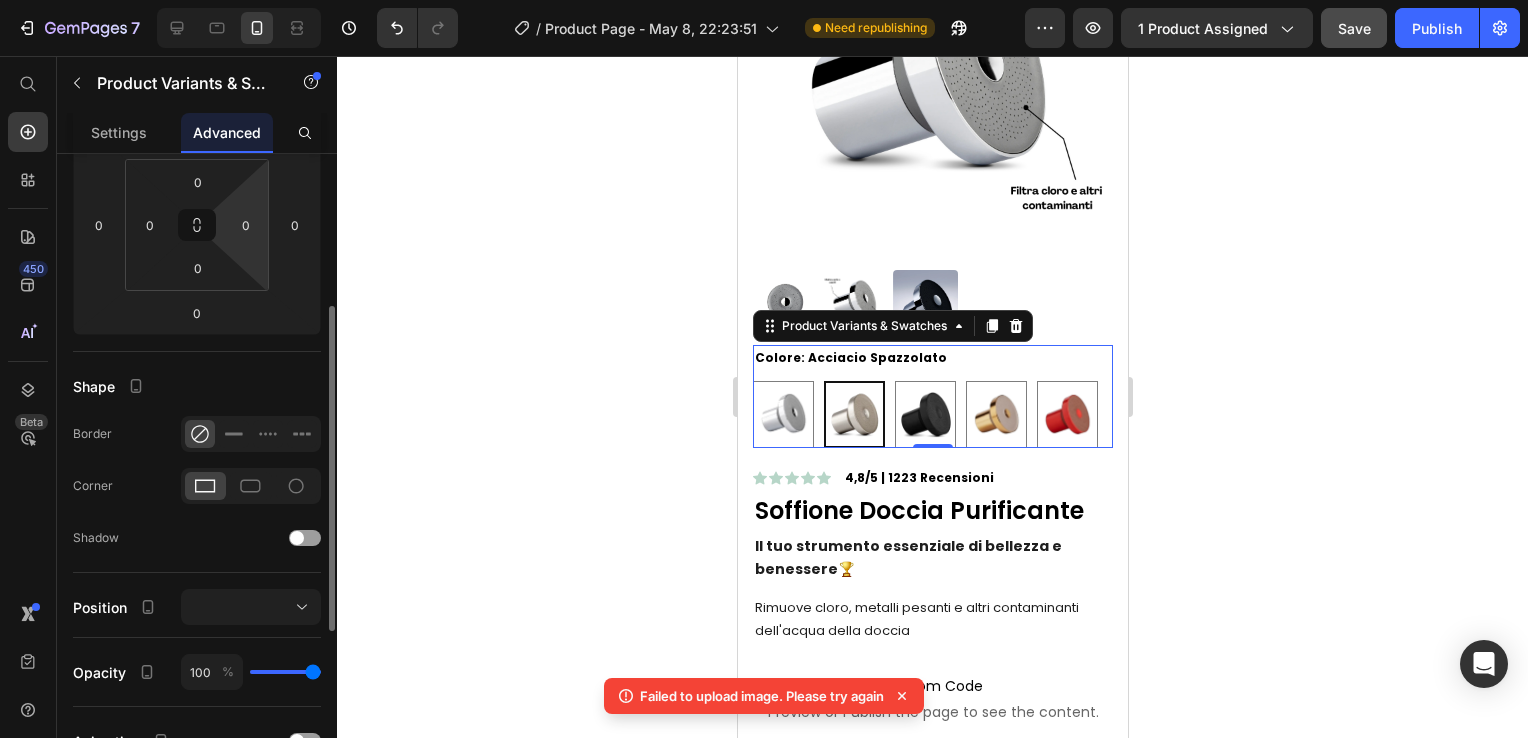 scroll, scrollTop: 400, scrollLeft: 0, axis: vertical 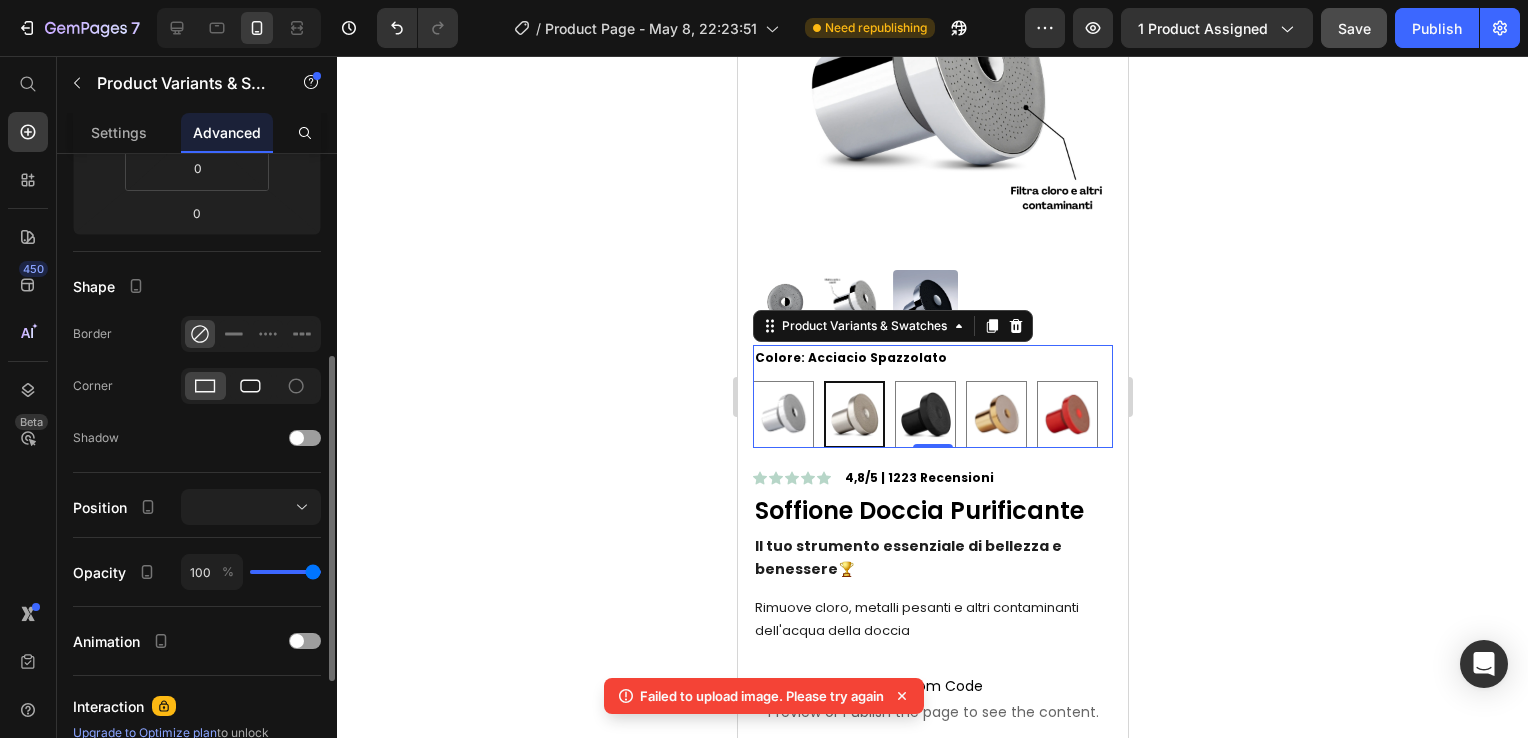 click 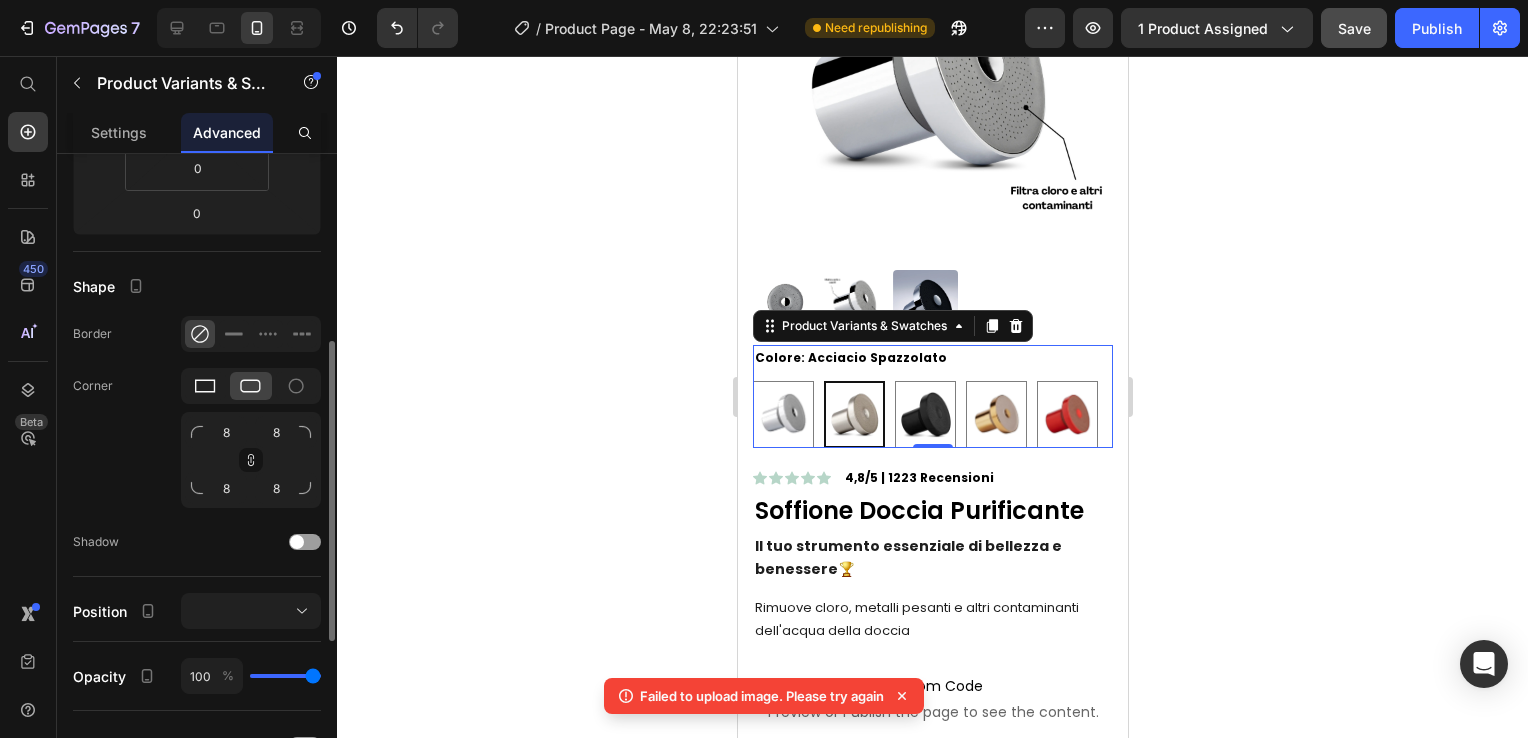 click 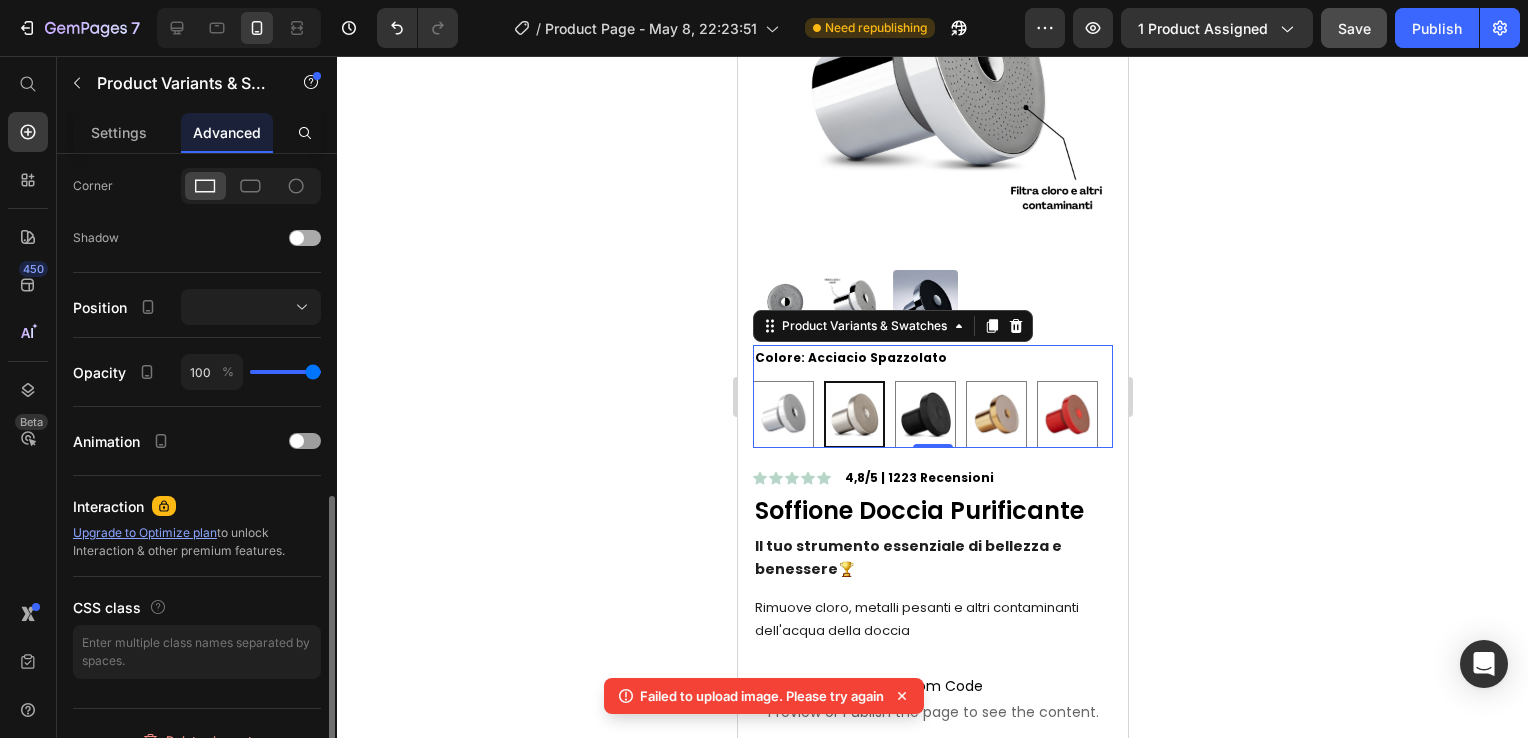 scroll, scrollTop: 625, scrollLeft: 0, axis: vertical 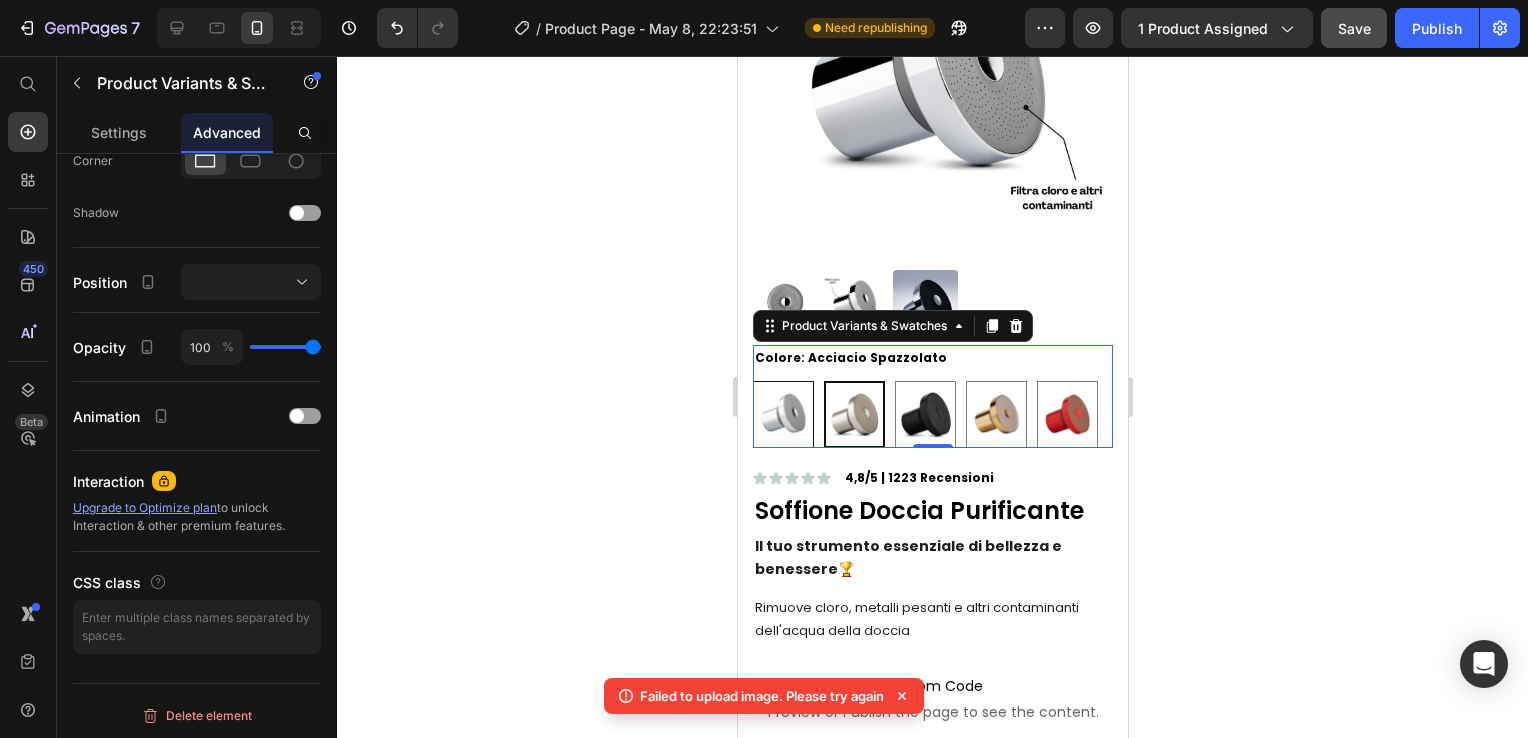 click at bounding box center [782, 414] 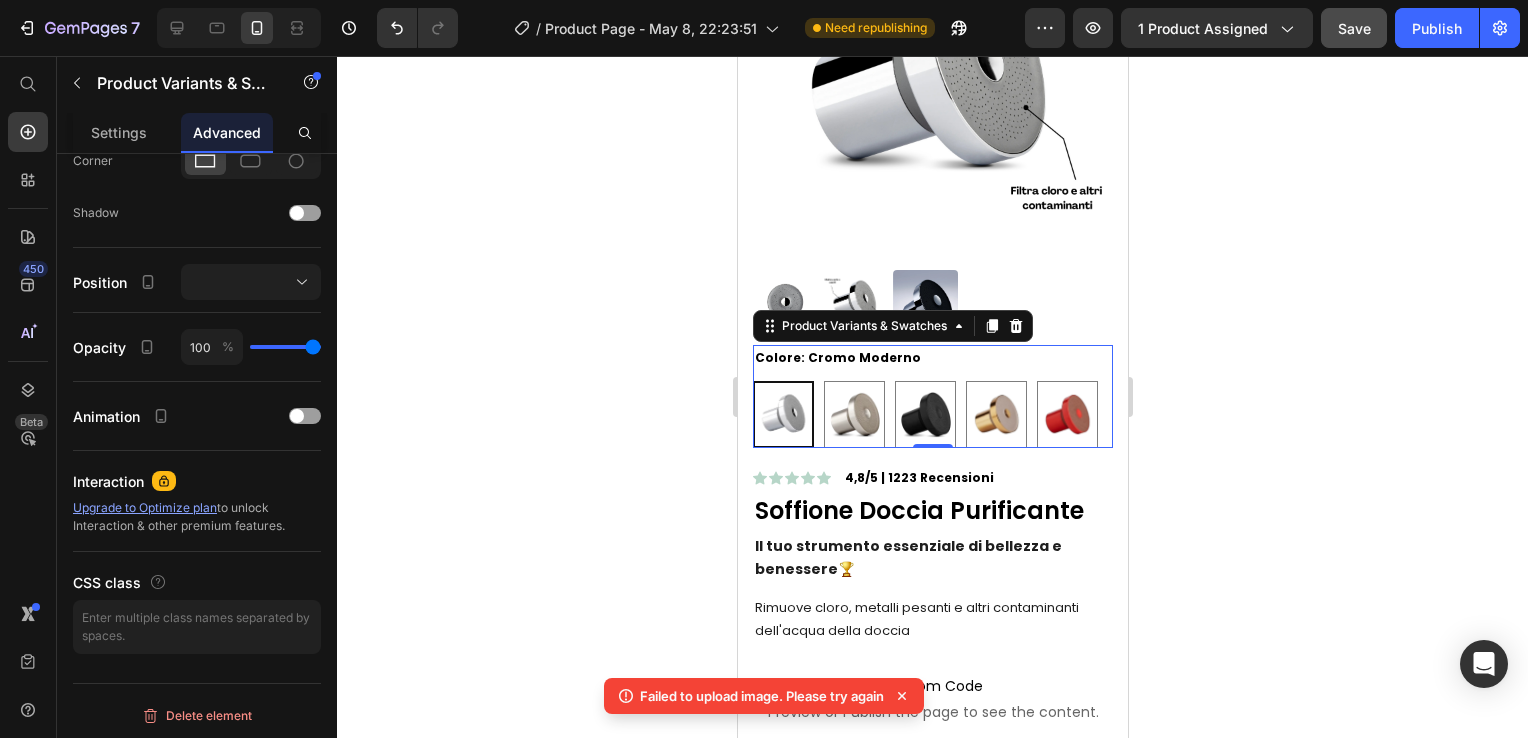 click 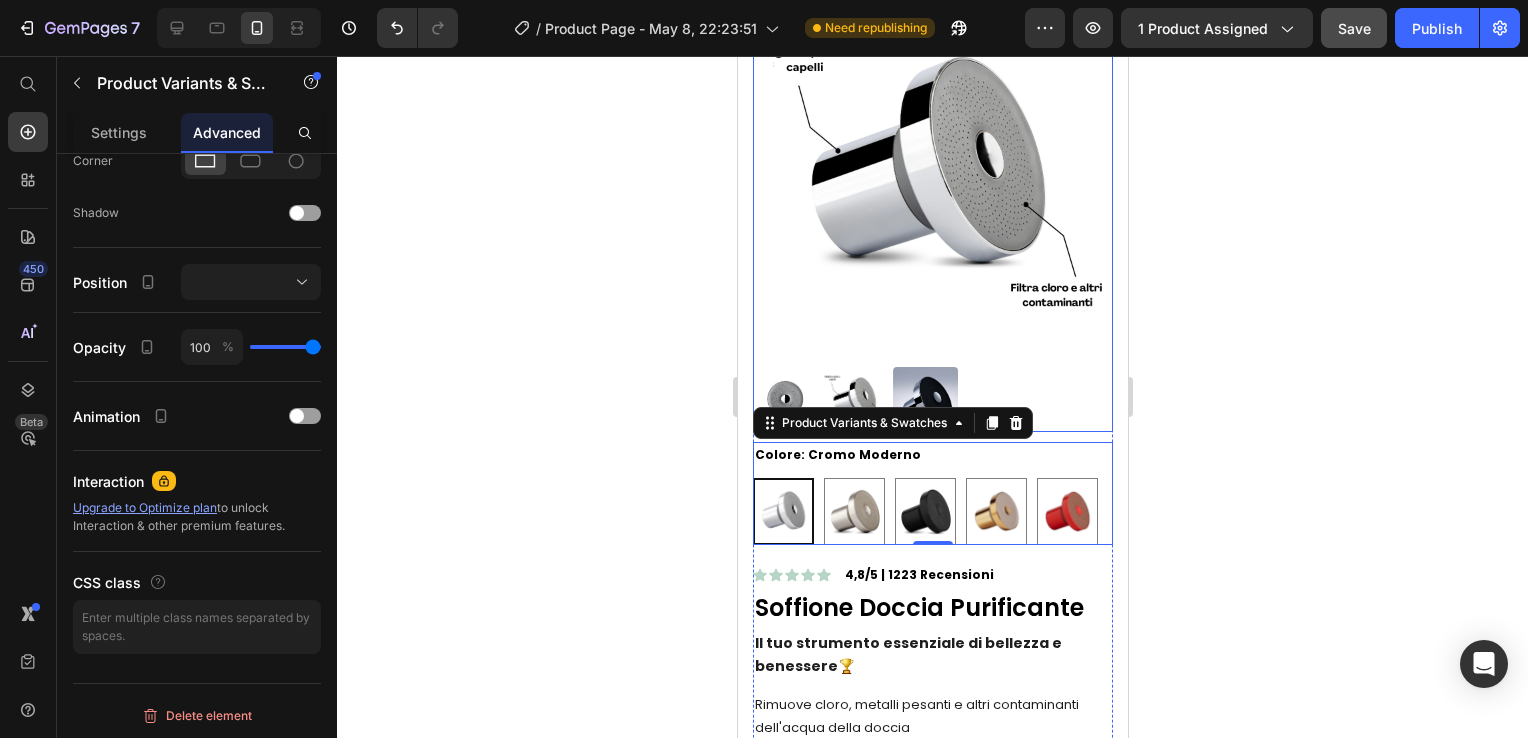 scroll, scrollTop: 154, scrollLeft: 0, axis: vertical 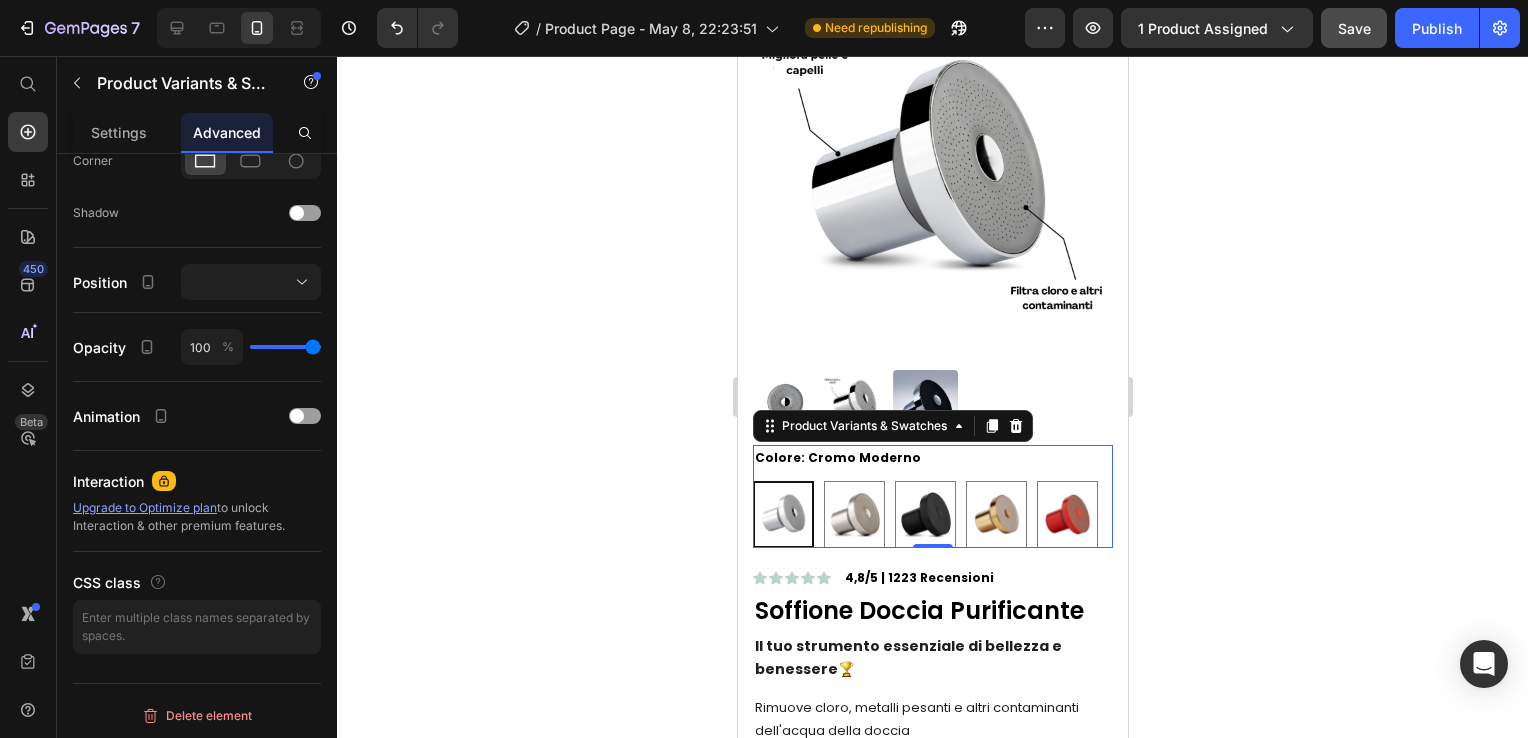 click on "Colore: Cromo Moderno" at bounding box center (837, 458) 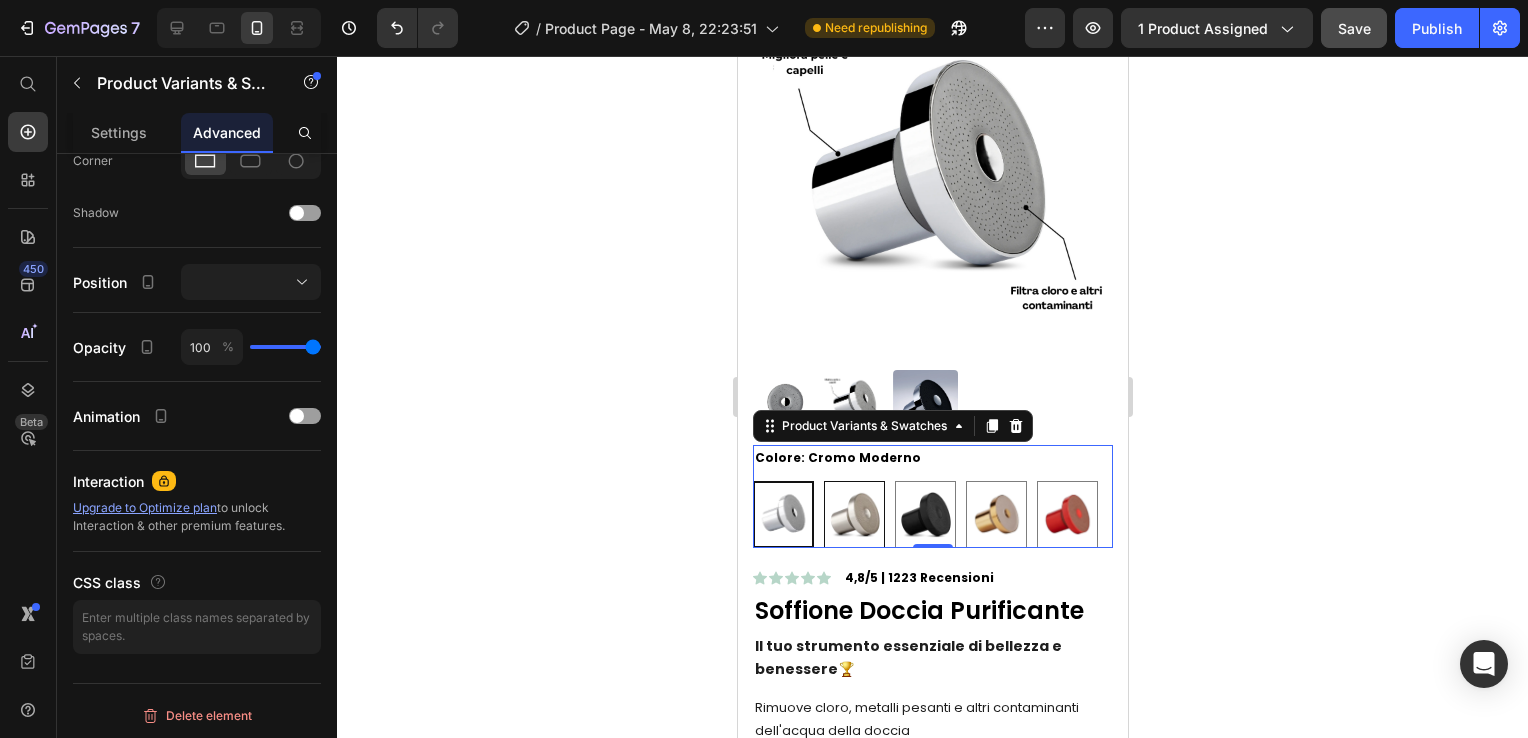 click at bounding box center [853, 514] 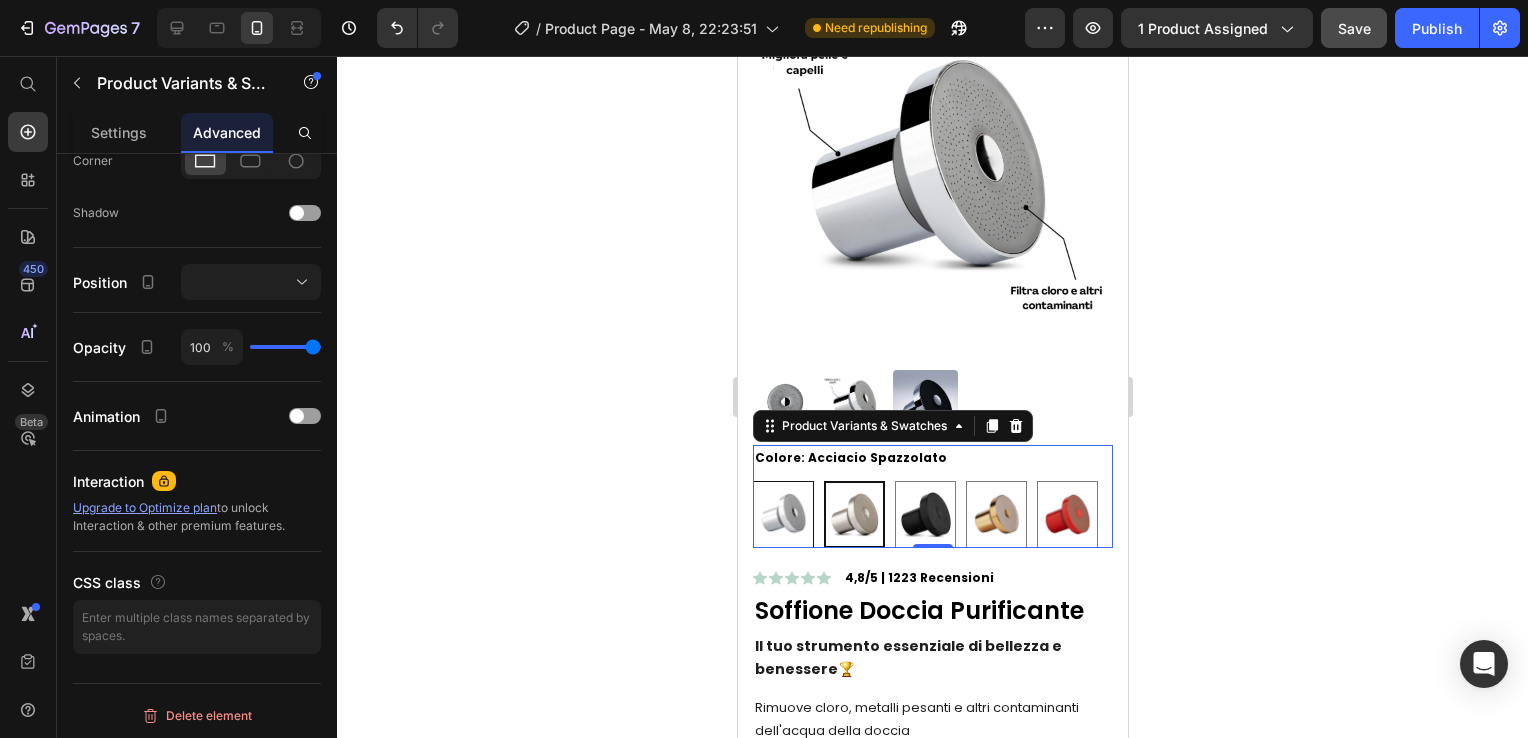 click at bounding box center [782, 514] 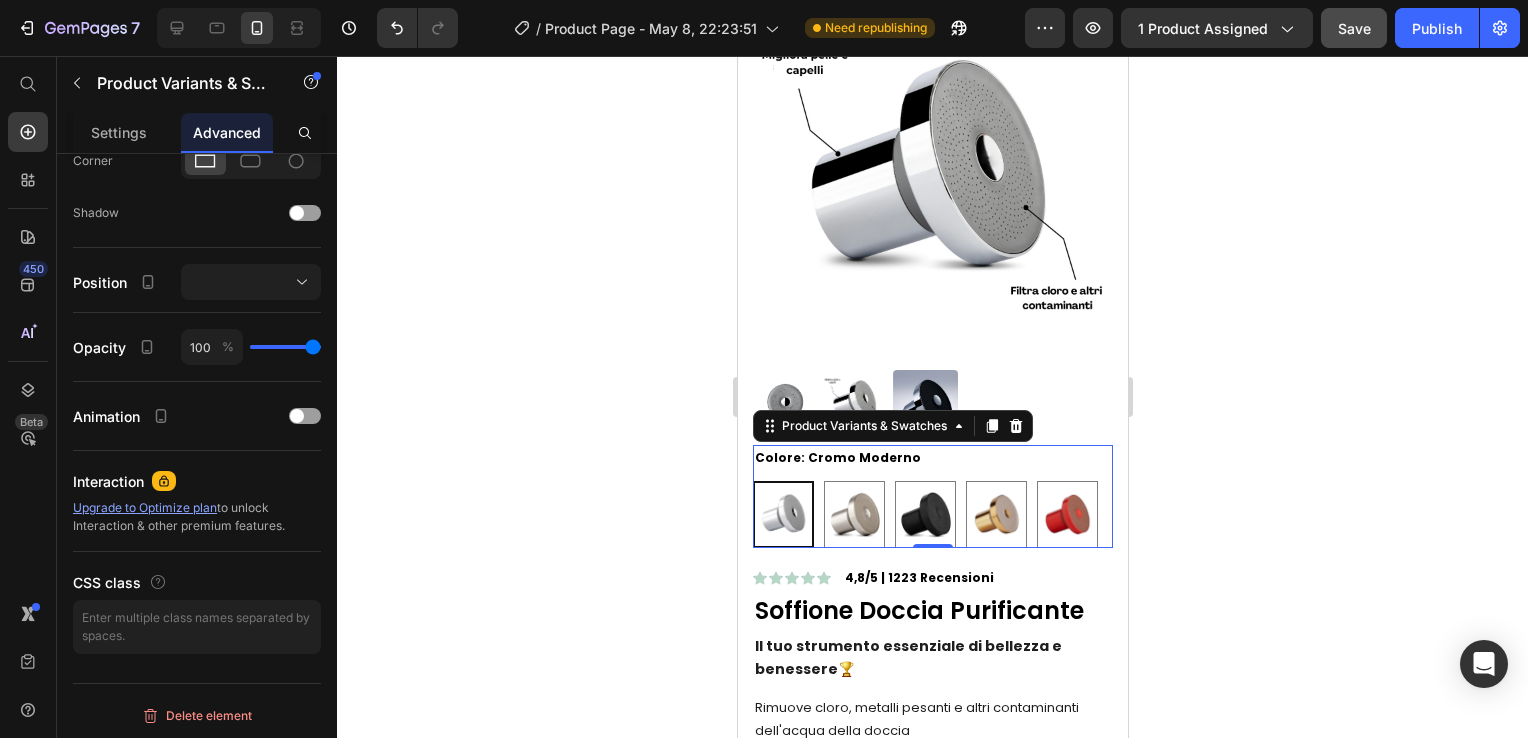 click at bounding box center (782, 514) 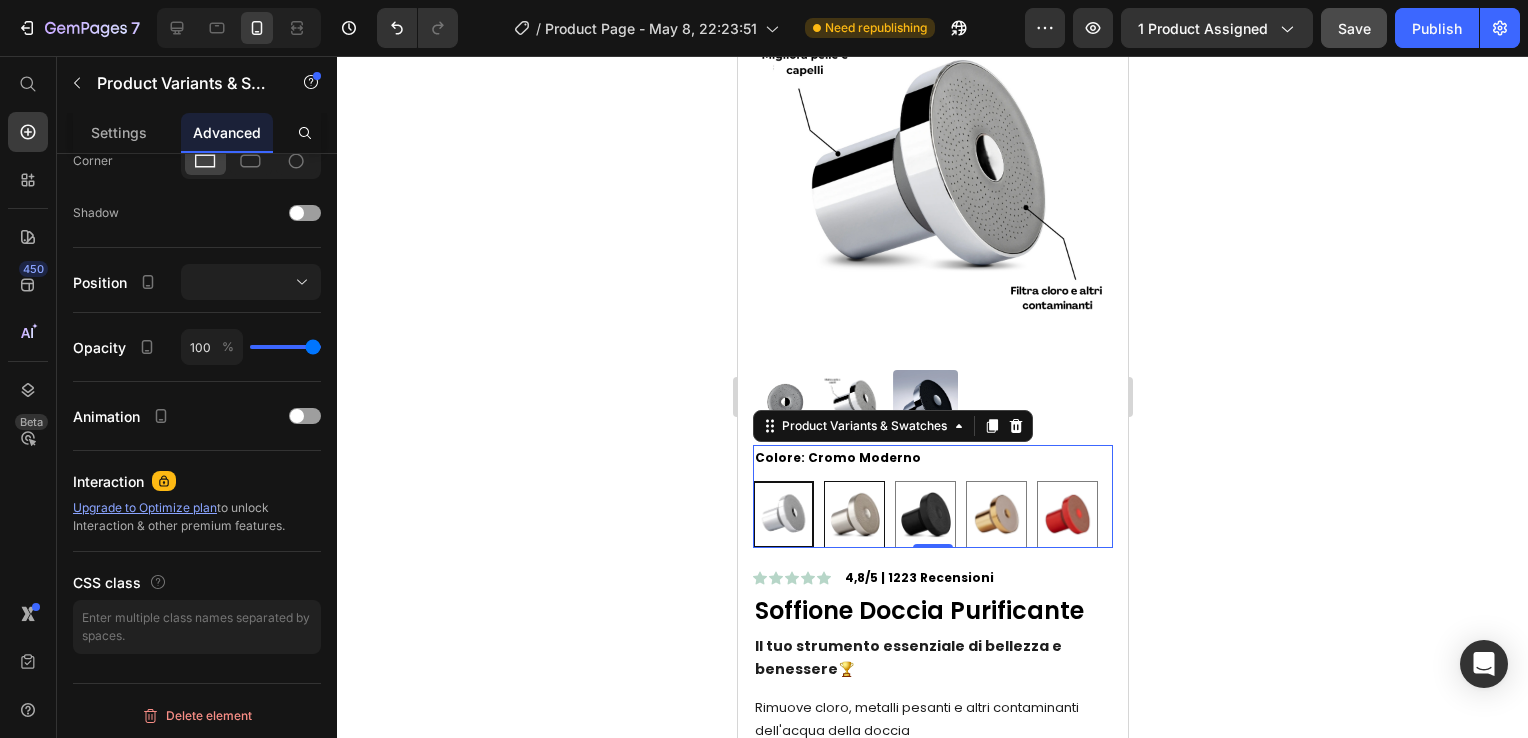 click at bounding box center [853, 514] 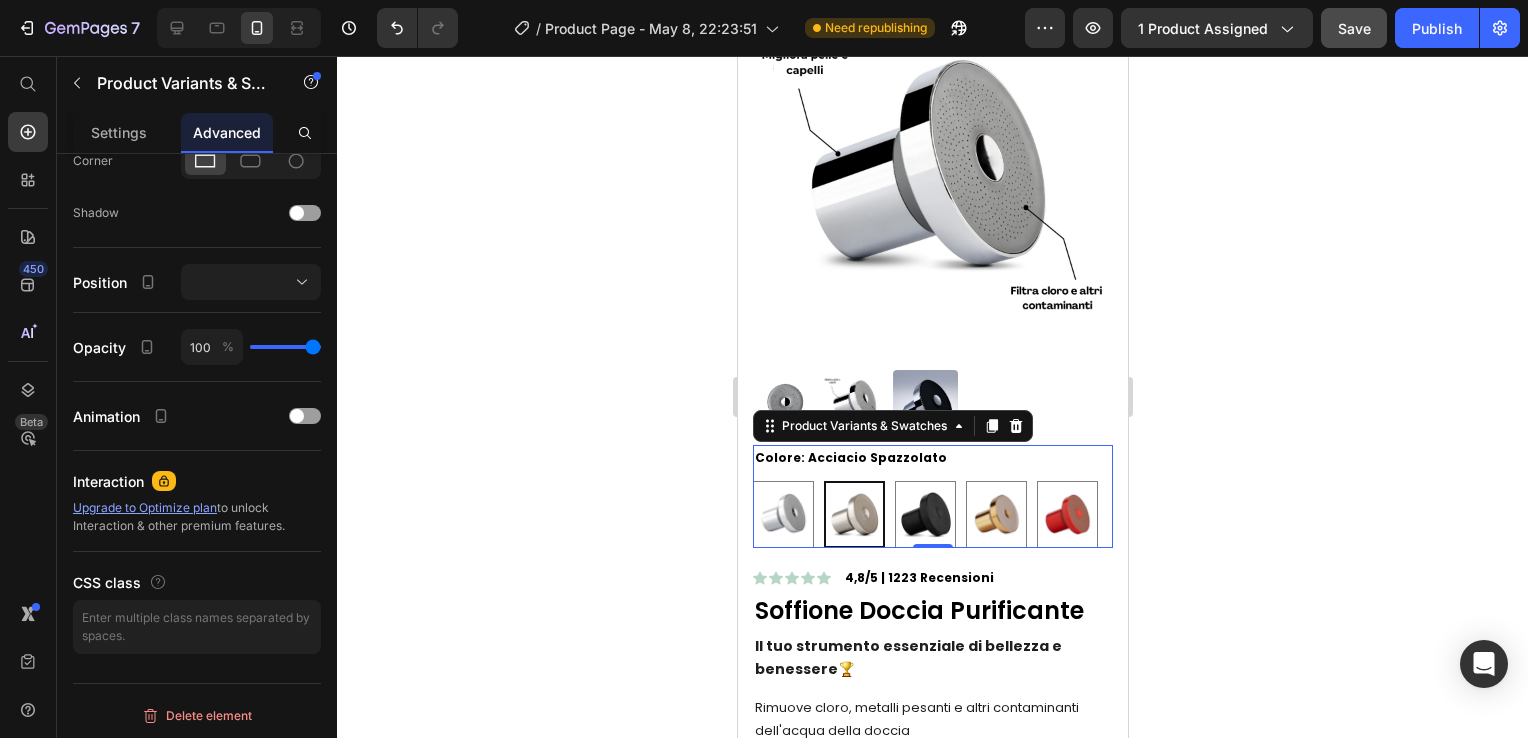 click 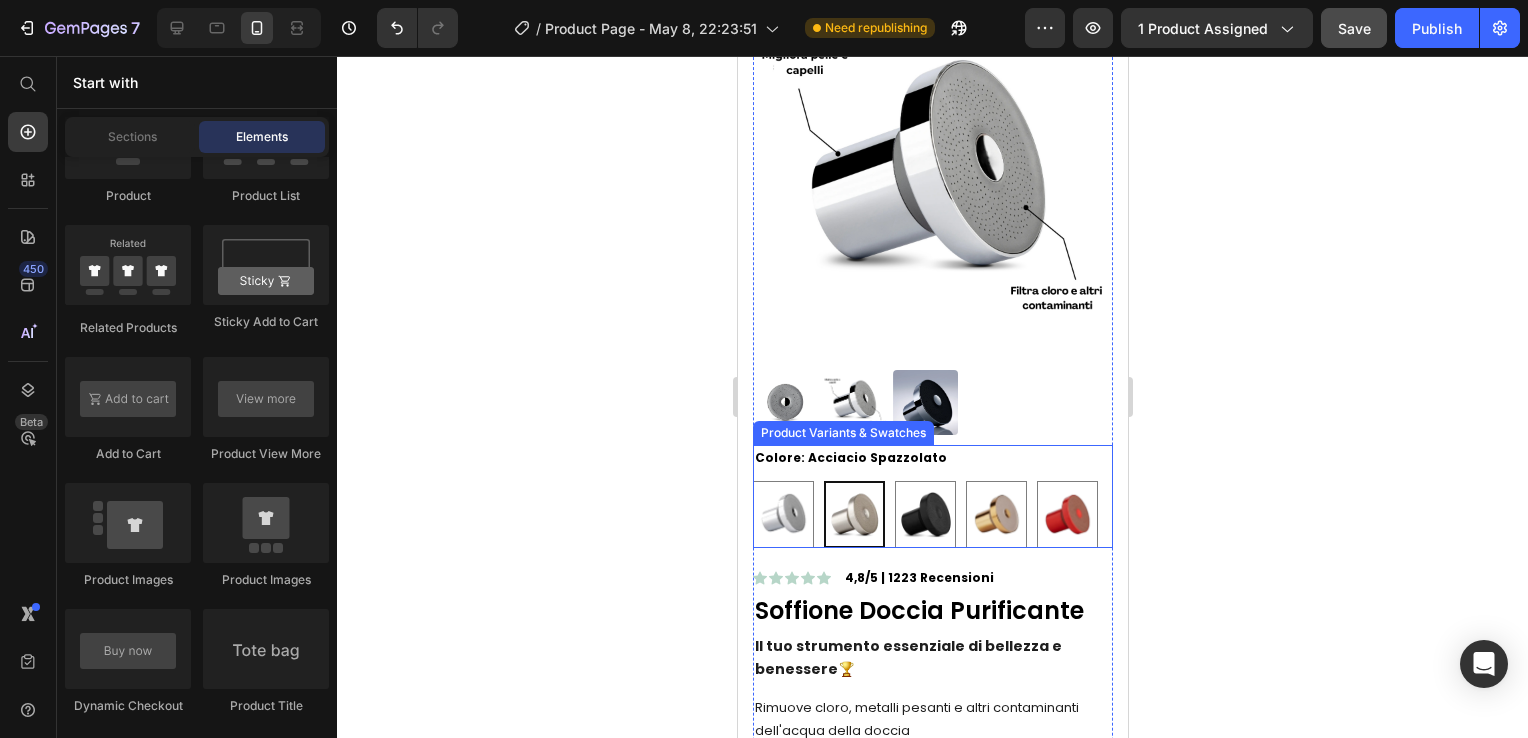 click on "Cromo Moderno Cromo Moderno Acciacio Spazzolato Acciacio Spazzolato Nero Intenso Nero Intenso Oro Spazzolato Oro Spazzolato Rosso Vivace Rosso Vivace" at bounding box center [932, 514] 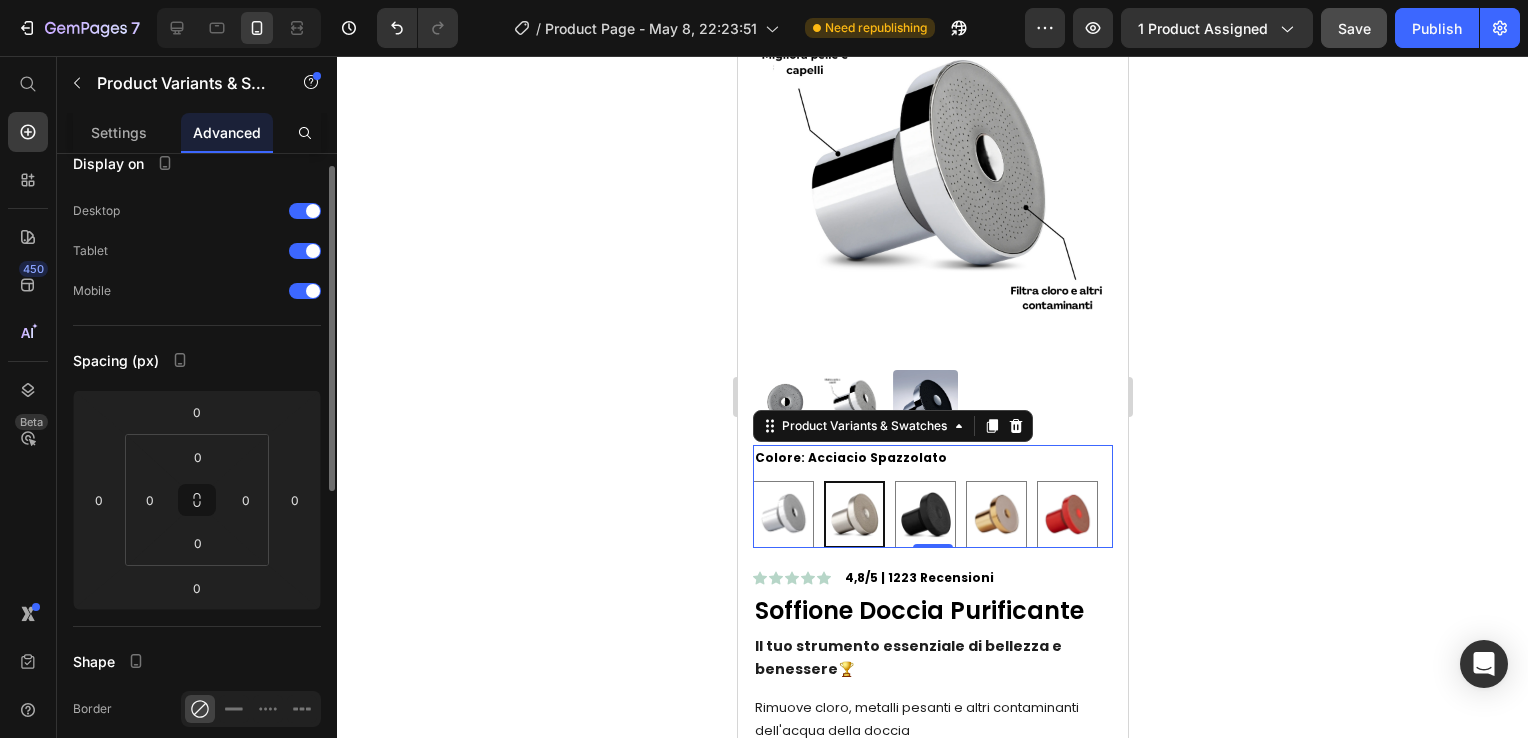 scroll, scrollTop: 0, scrollLeft: 0, axis: both 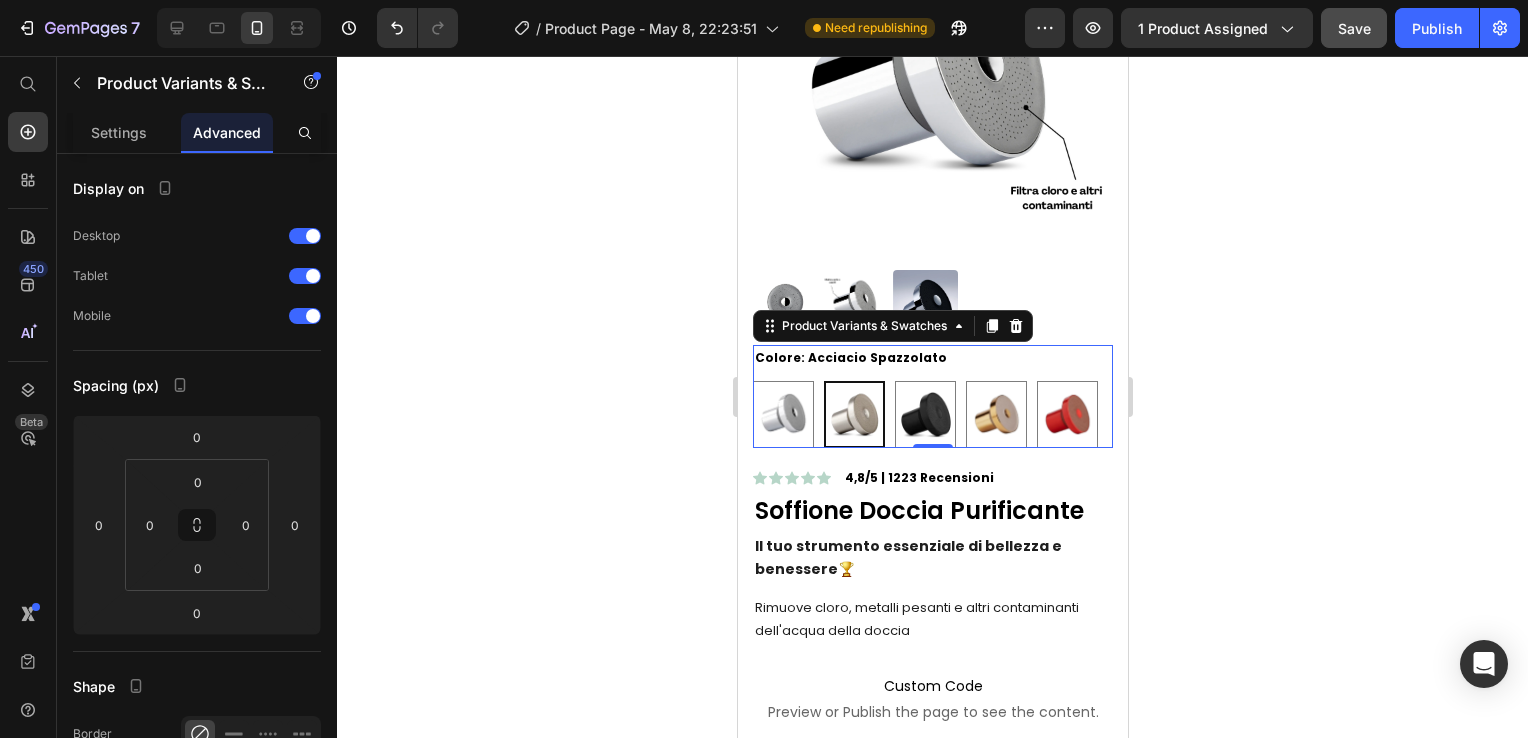 drag, startPoint x: 140, startPoint y: 146, endPoint x: 448, endPoint y: 567, distance: 521.63684 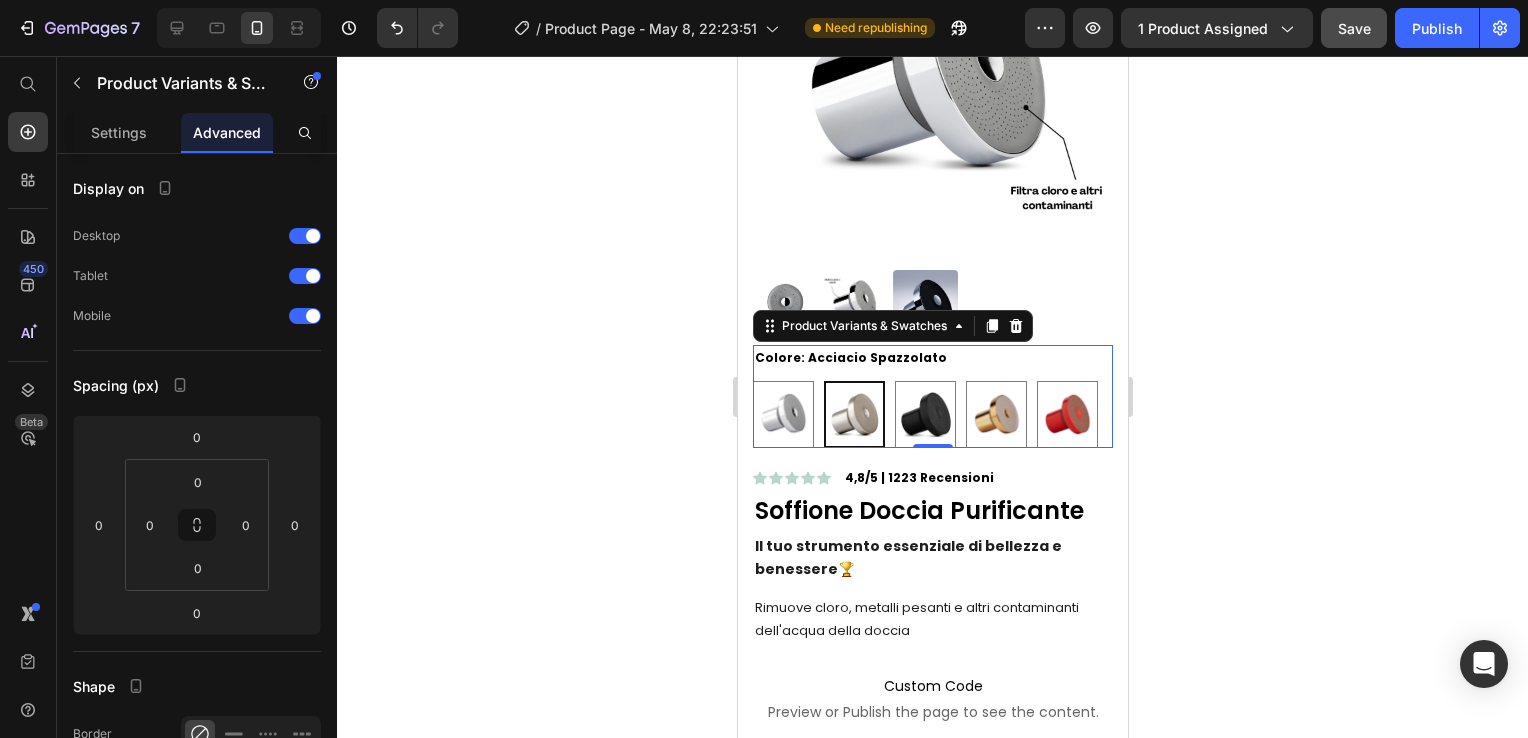 click on "Settings" 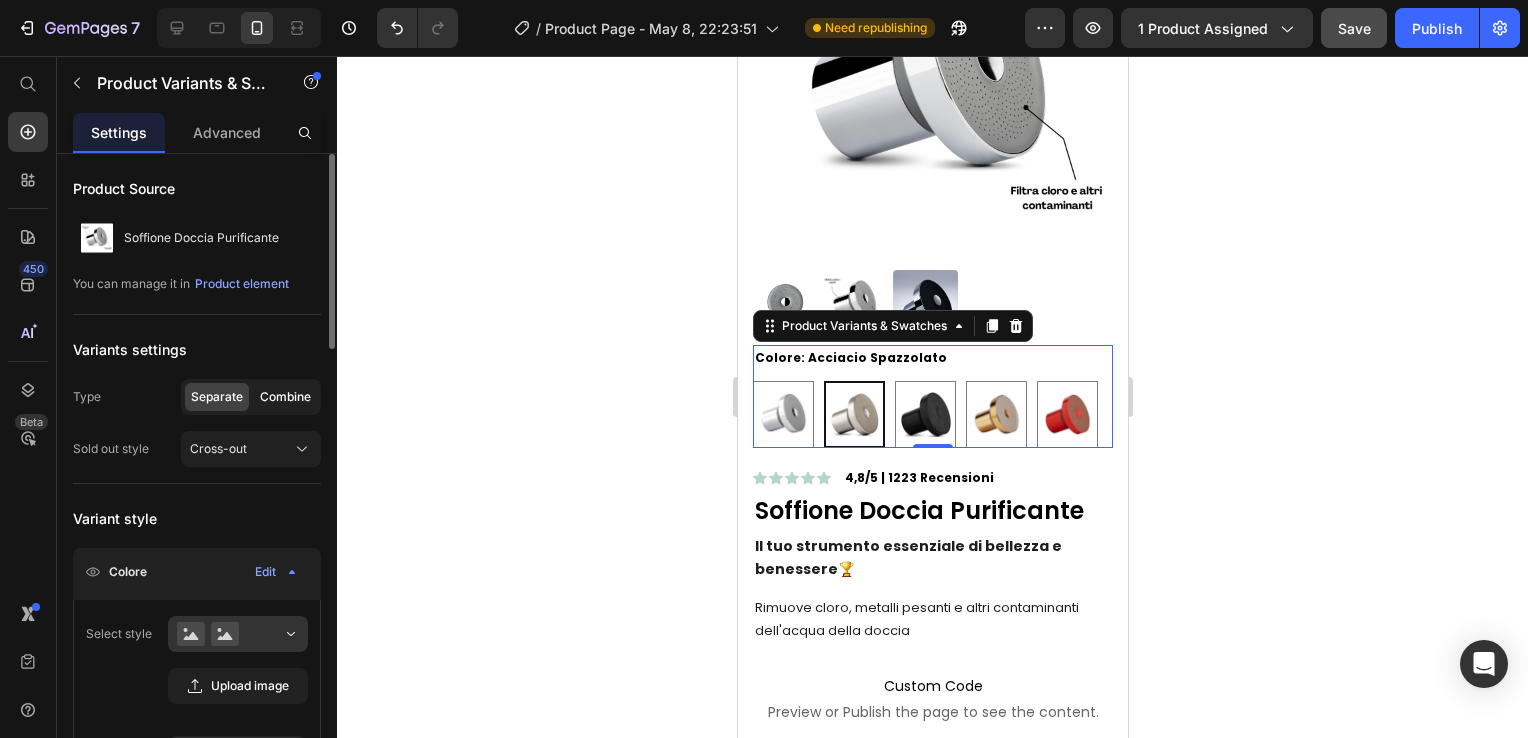 click on "Combine" 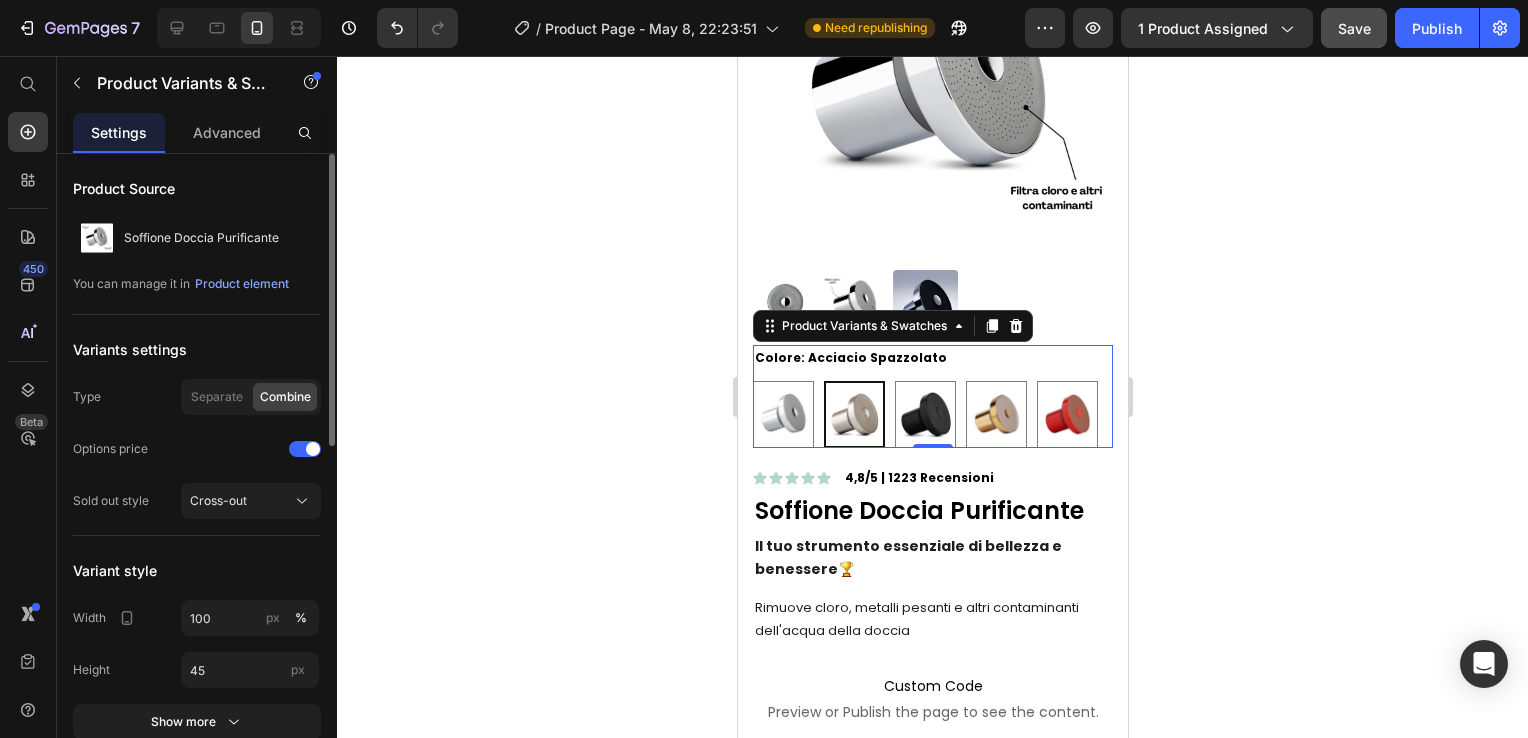 select on "[NUMBER]" 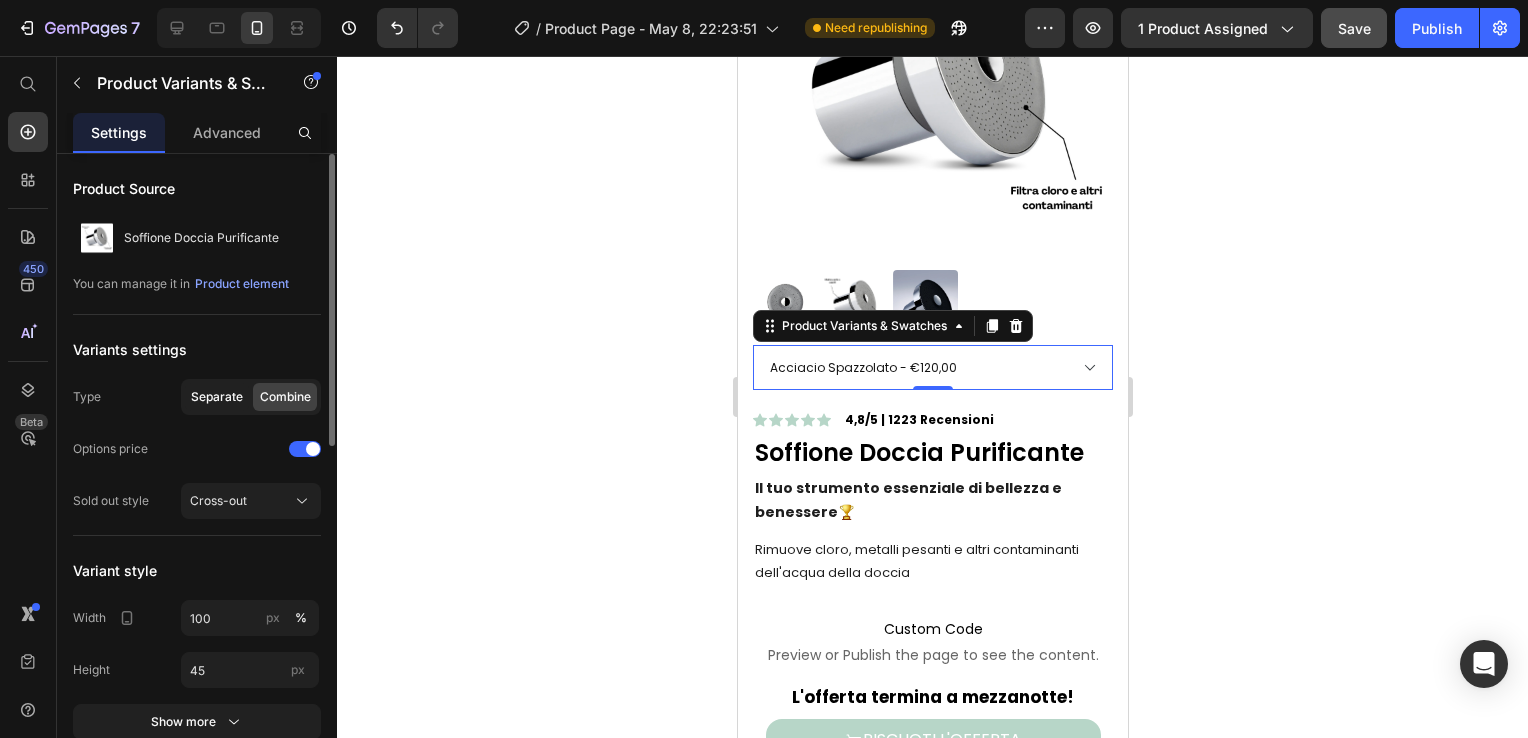 click on "Separate" 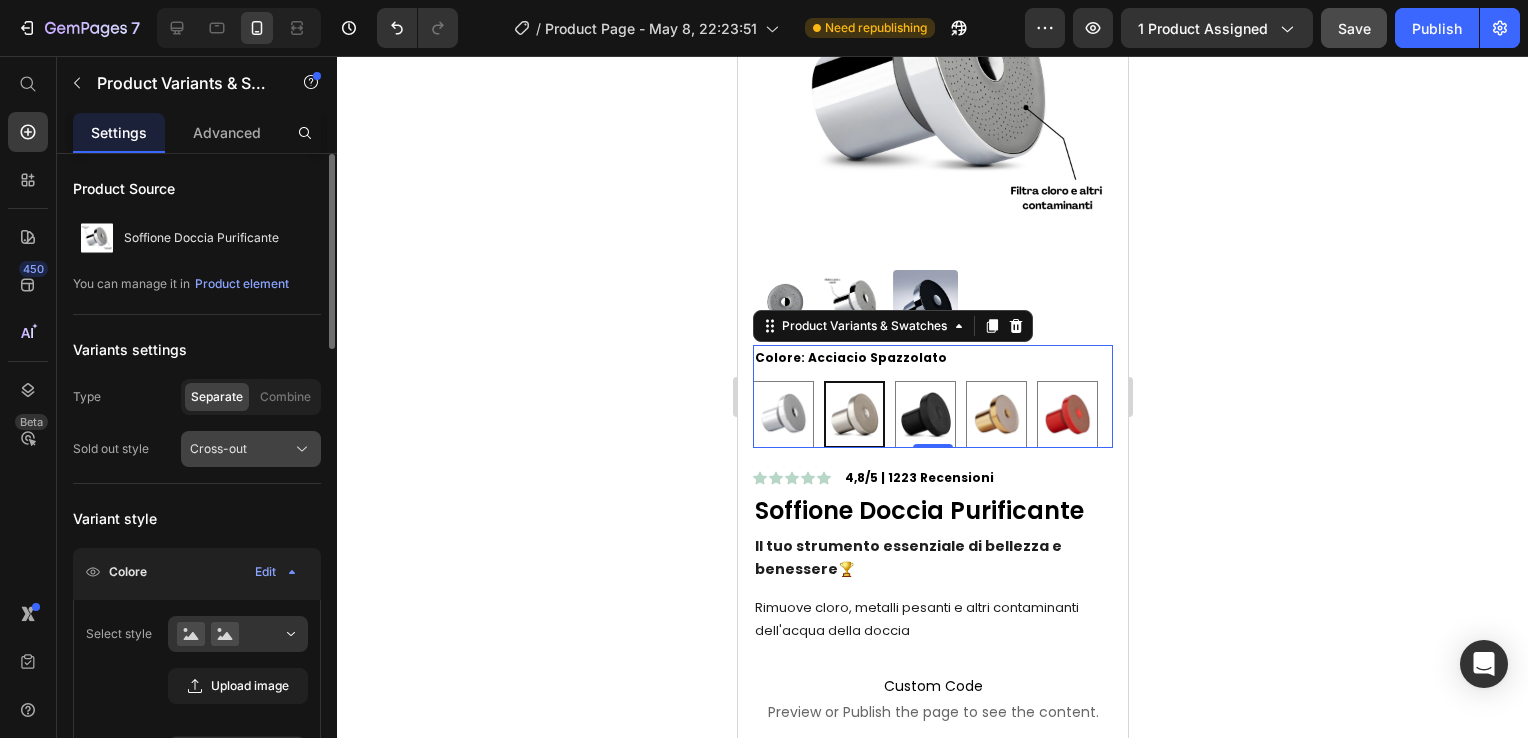 click on "Cross-out" 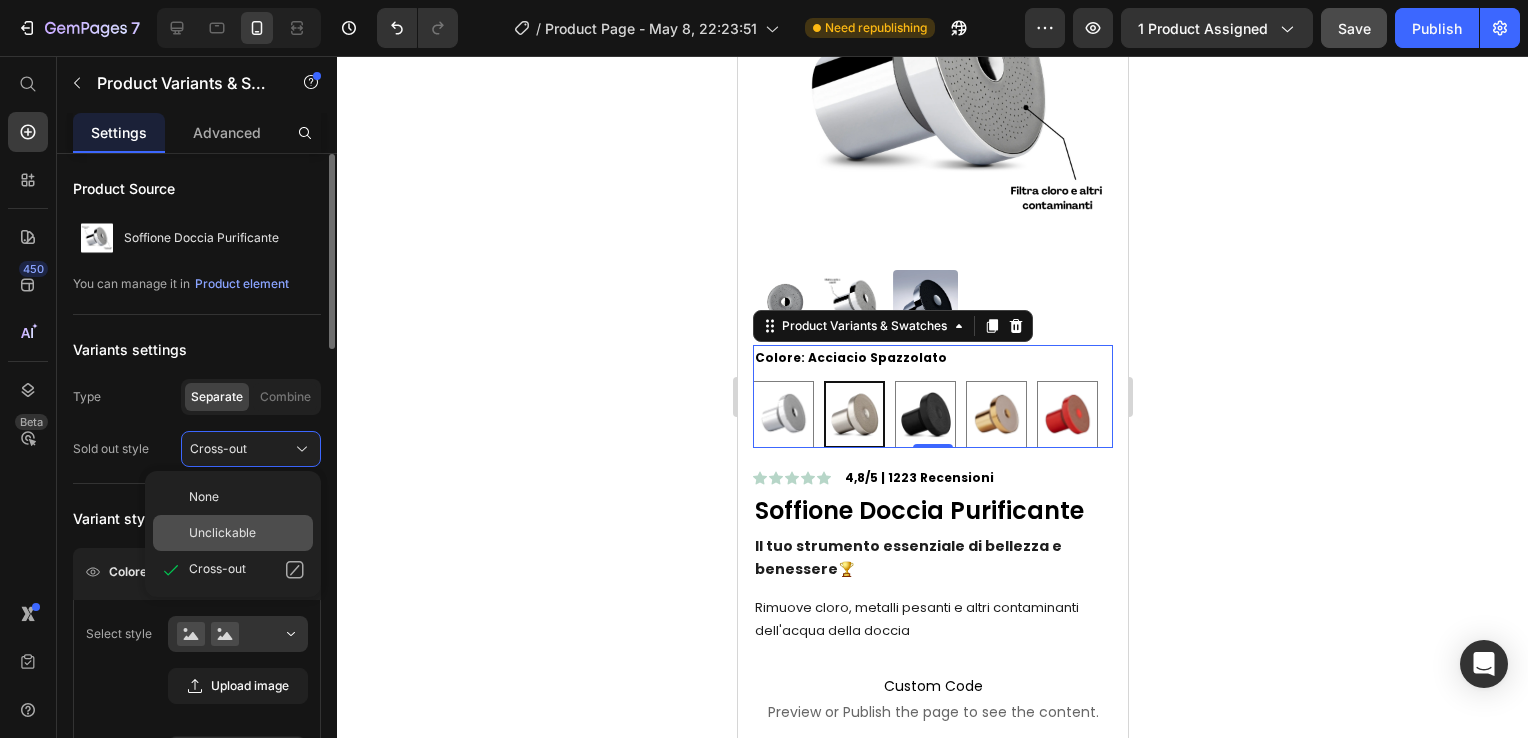 click on "Unclickable" at bounding box center (247, 533) 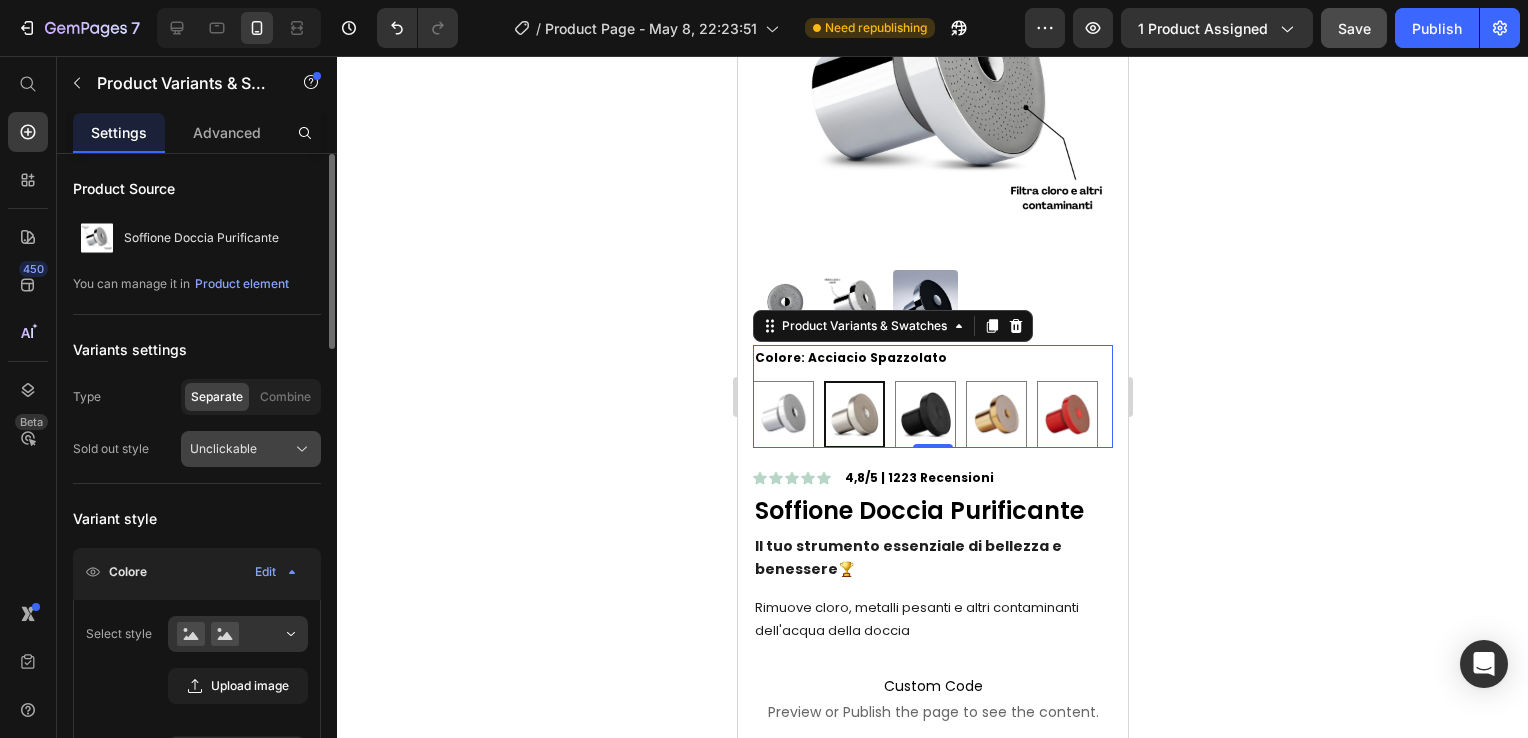 click on "Unclickable" at bounding box center (223, 449) 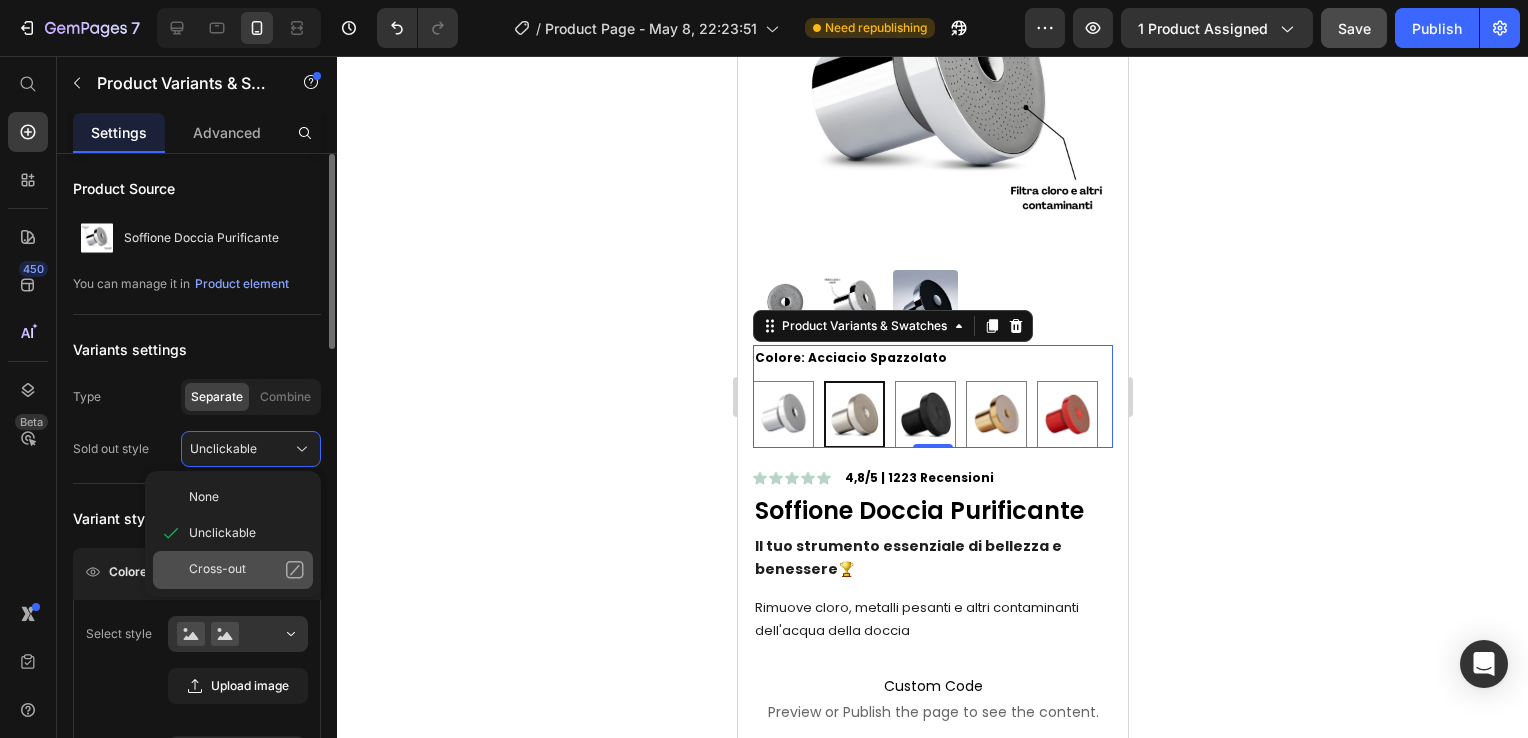 click on "Cross-out" at bounding box center (247, 570) 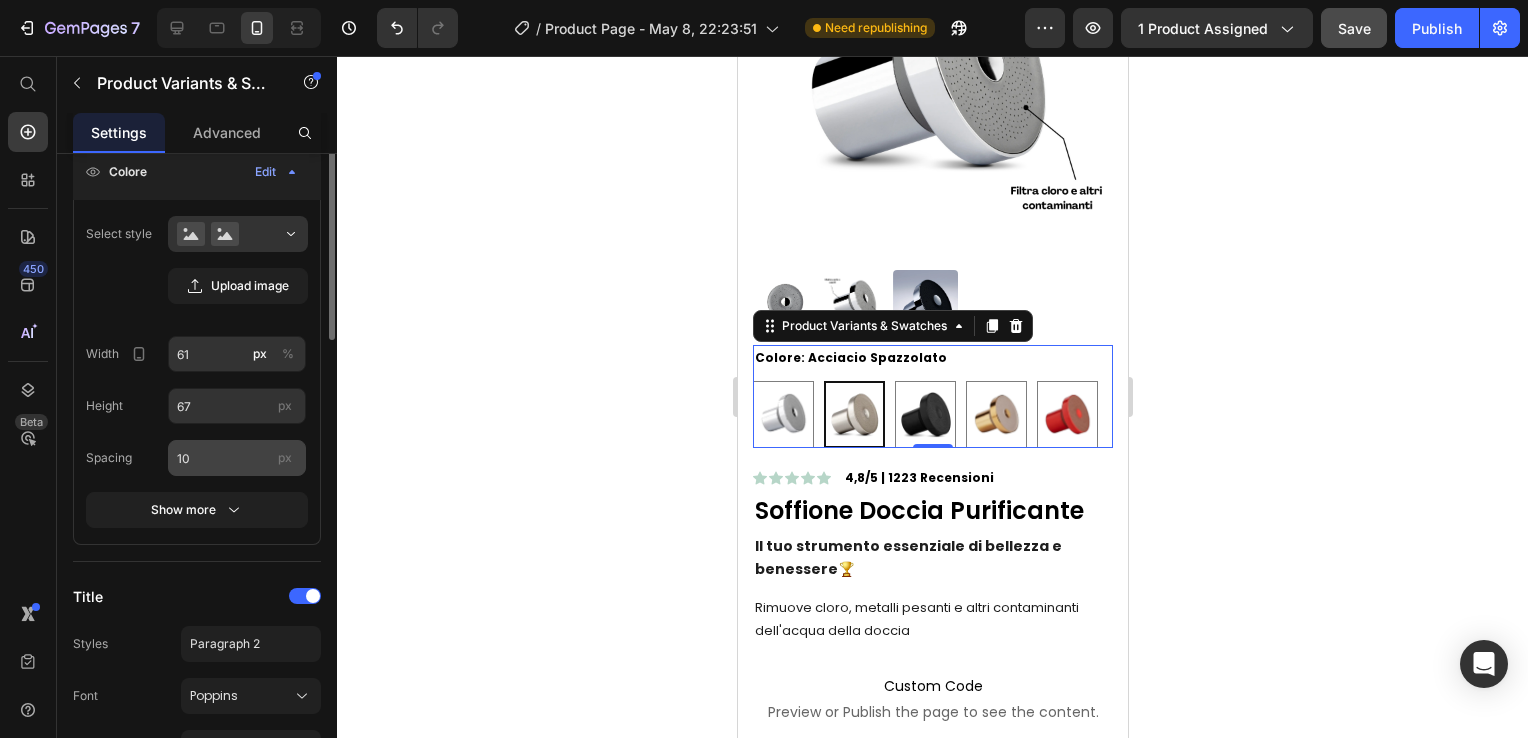 scroll, scrollTop: 300, scrollLeft: 0, axis: vertical 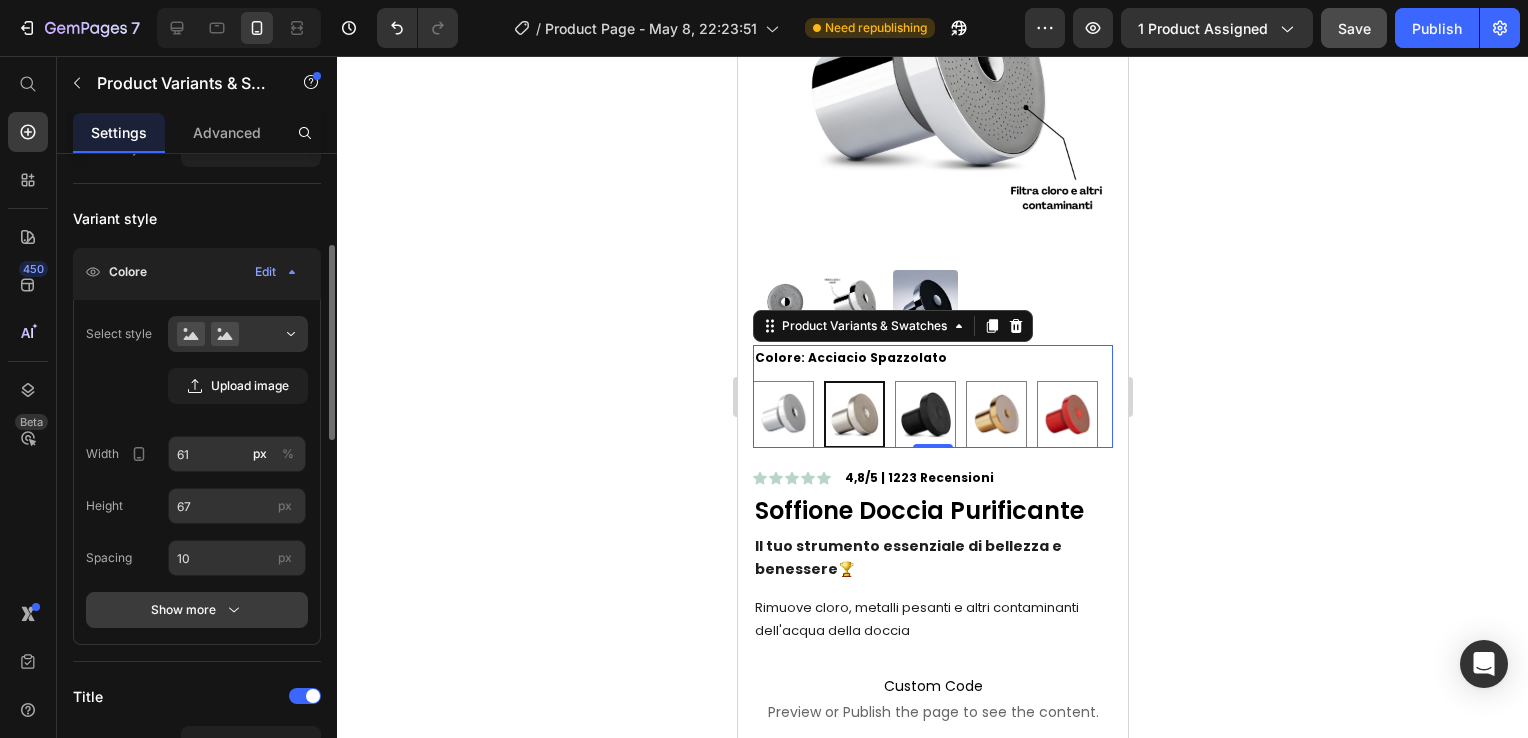 drag, startPoint x: 164, startPoint y: 631, endPoint x: 187, endPoint y: 606, distance: 33.970577 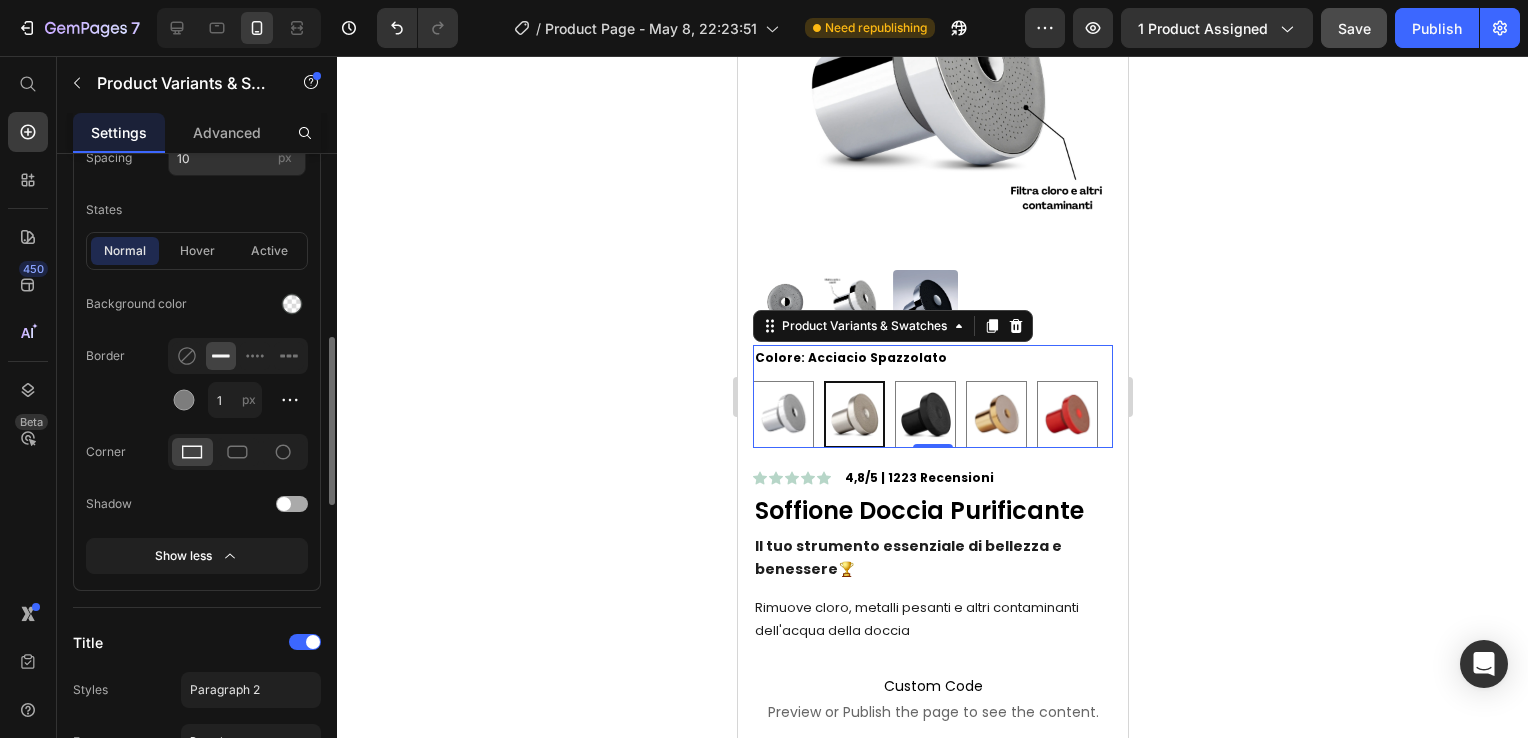 scroll, scrollTop: 800, scrollLeft: 0, axis: vertical 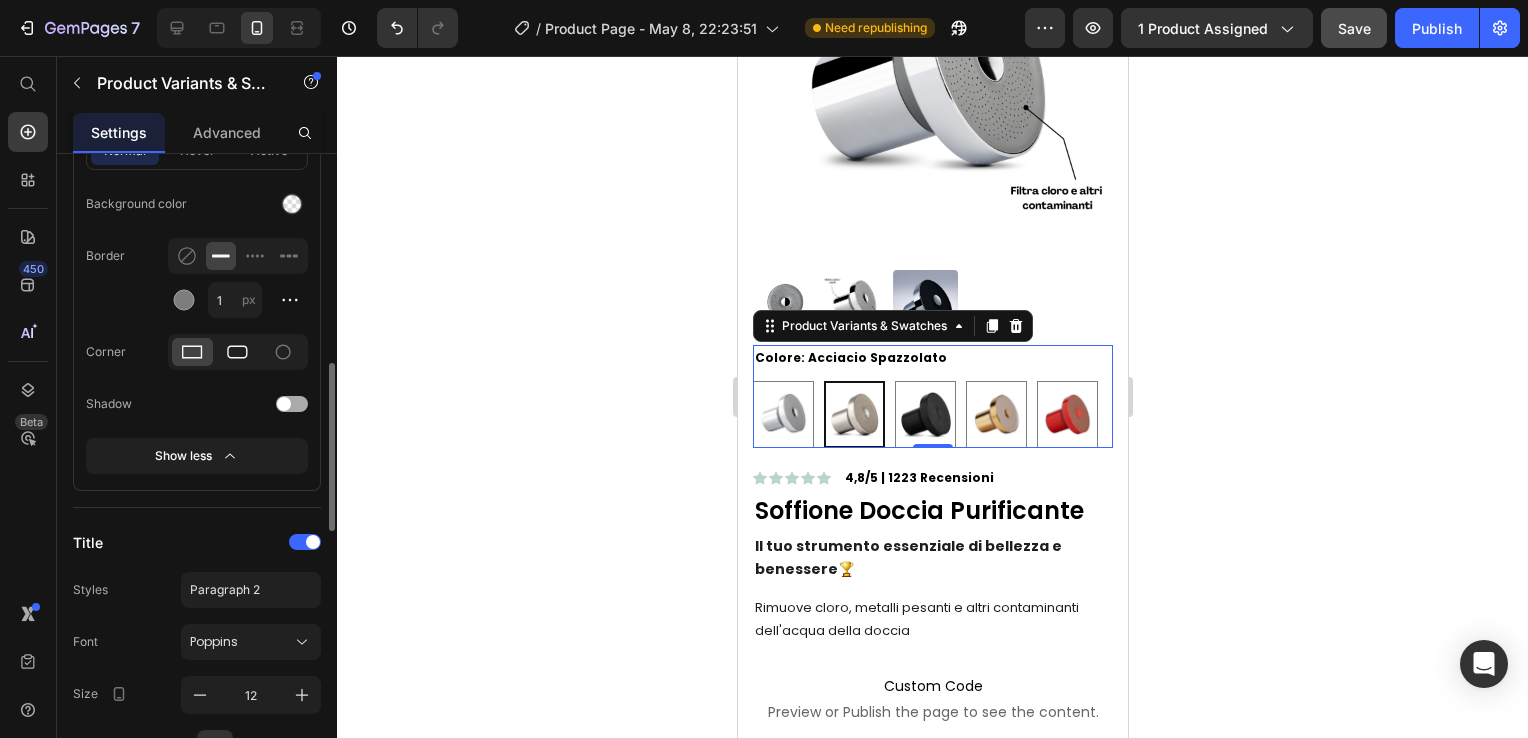 click 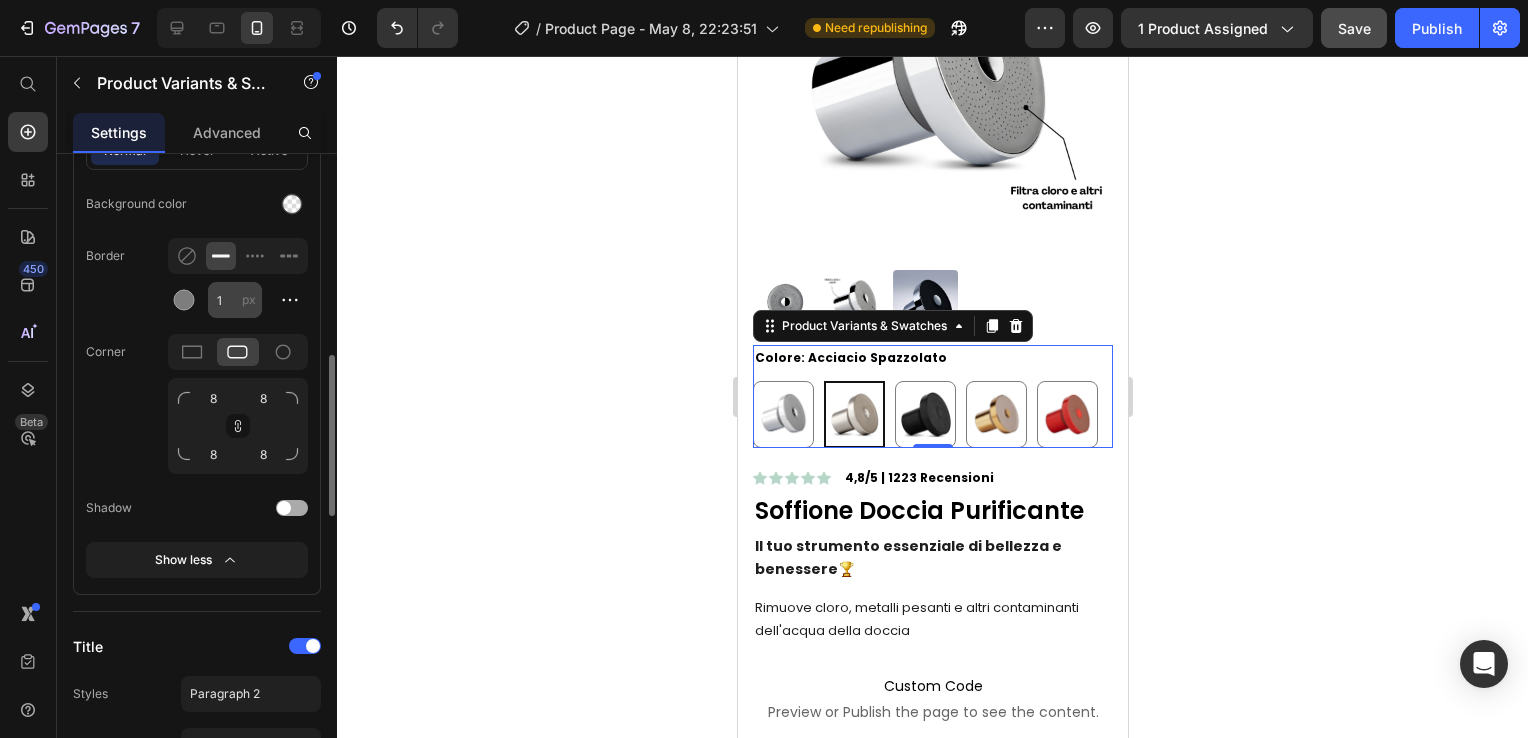 scroll, scrollTop: 700, scrollLeft: 0, axis: vertical 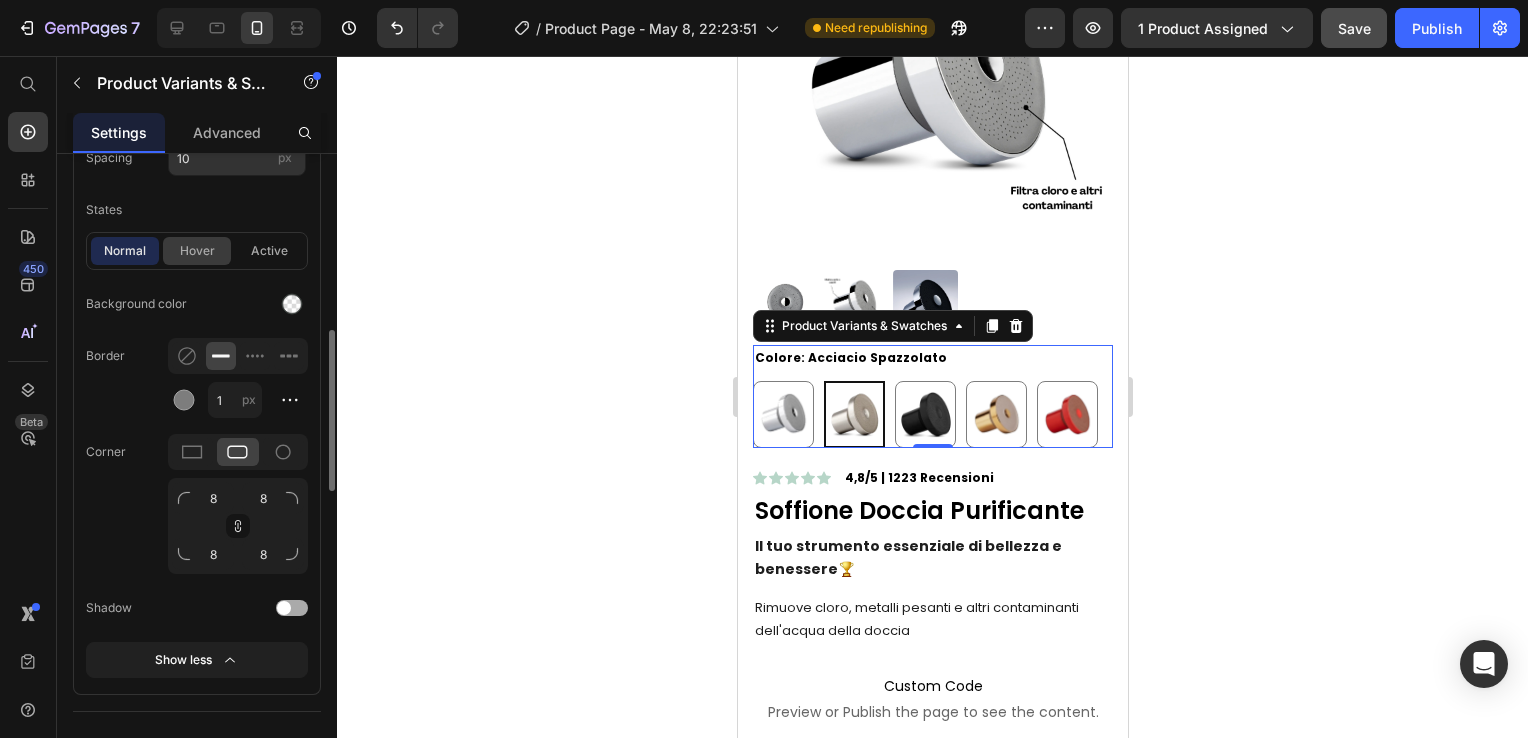 click on "hover" at bounding box center (197, 251) 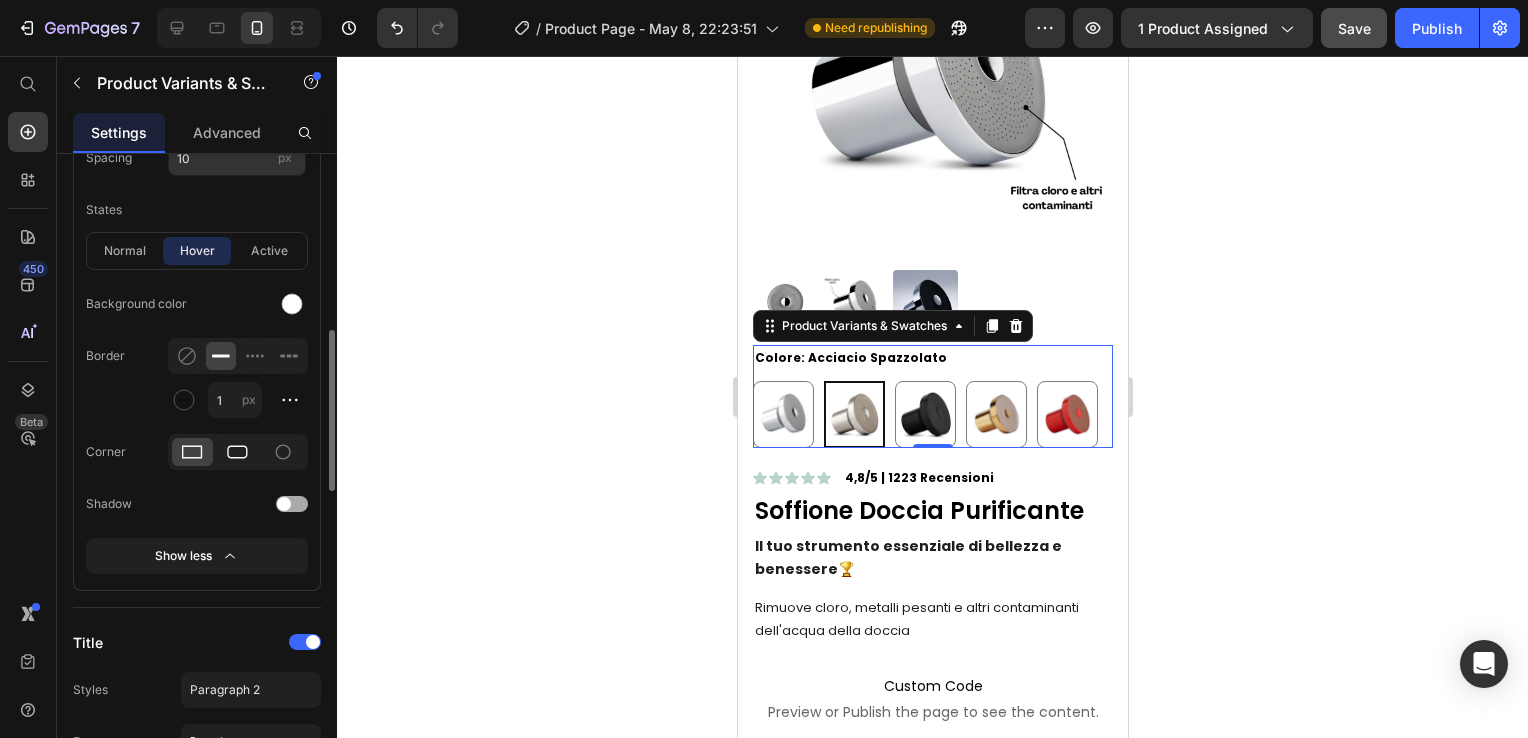 click 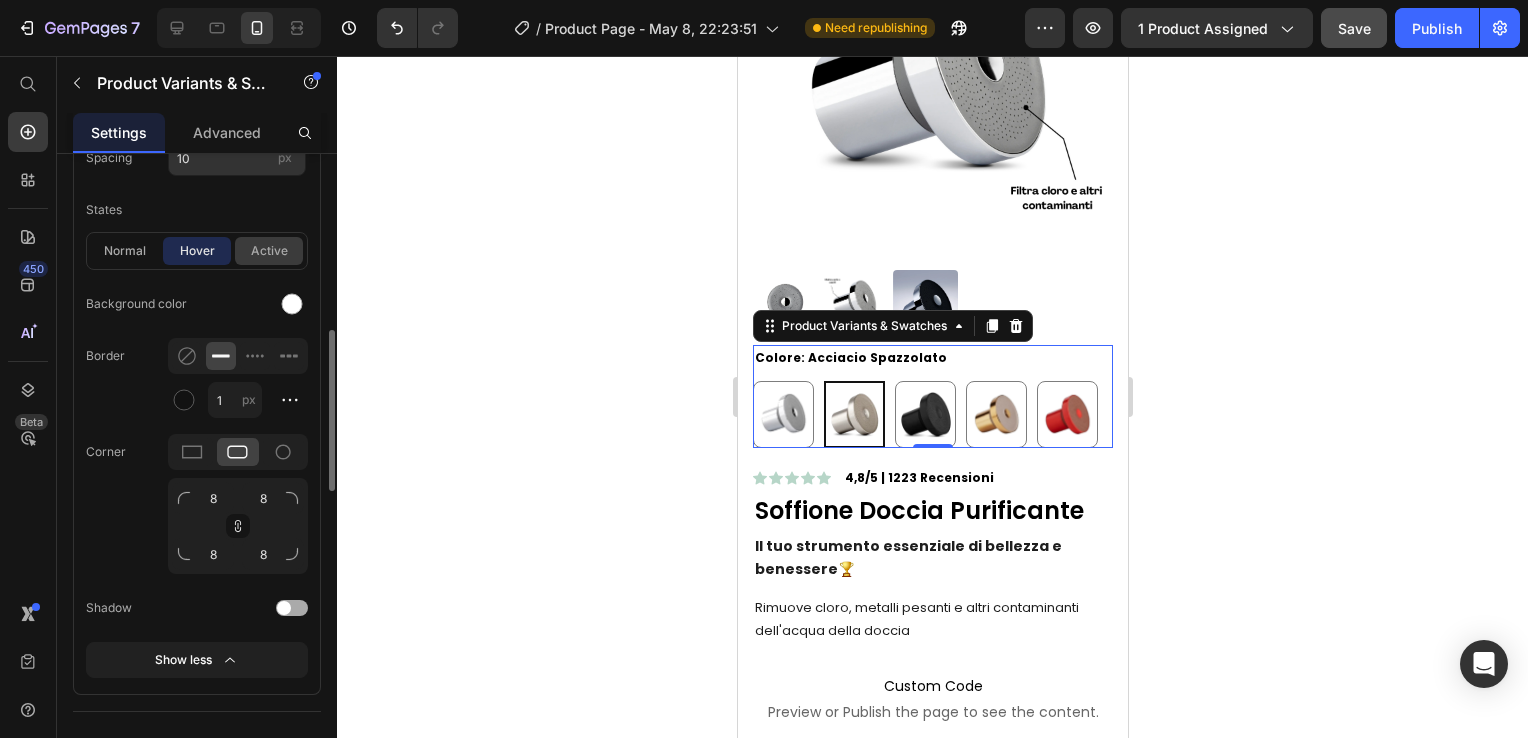 click on "active" at bounding box center (269, 251) 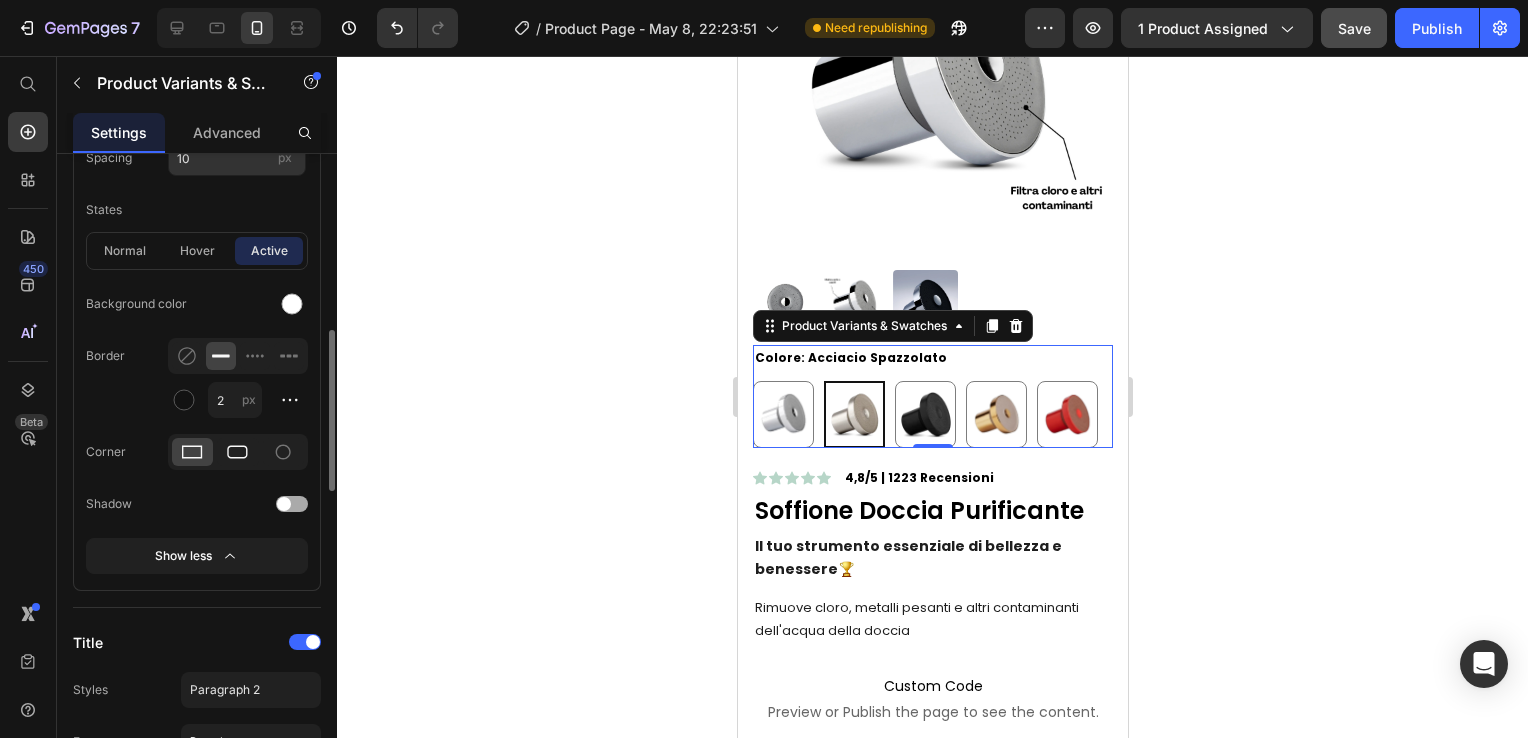 click 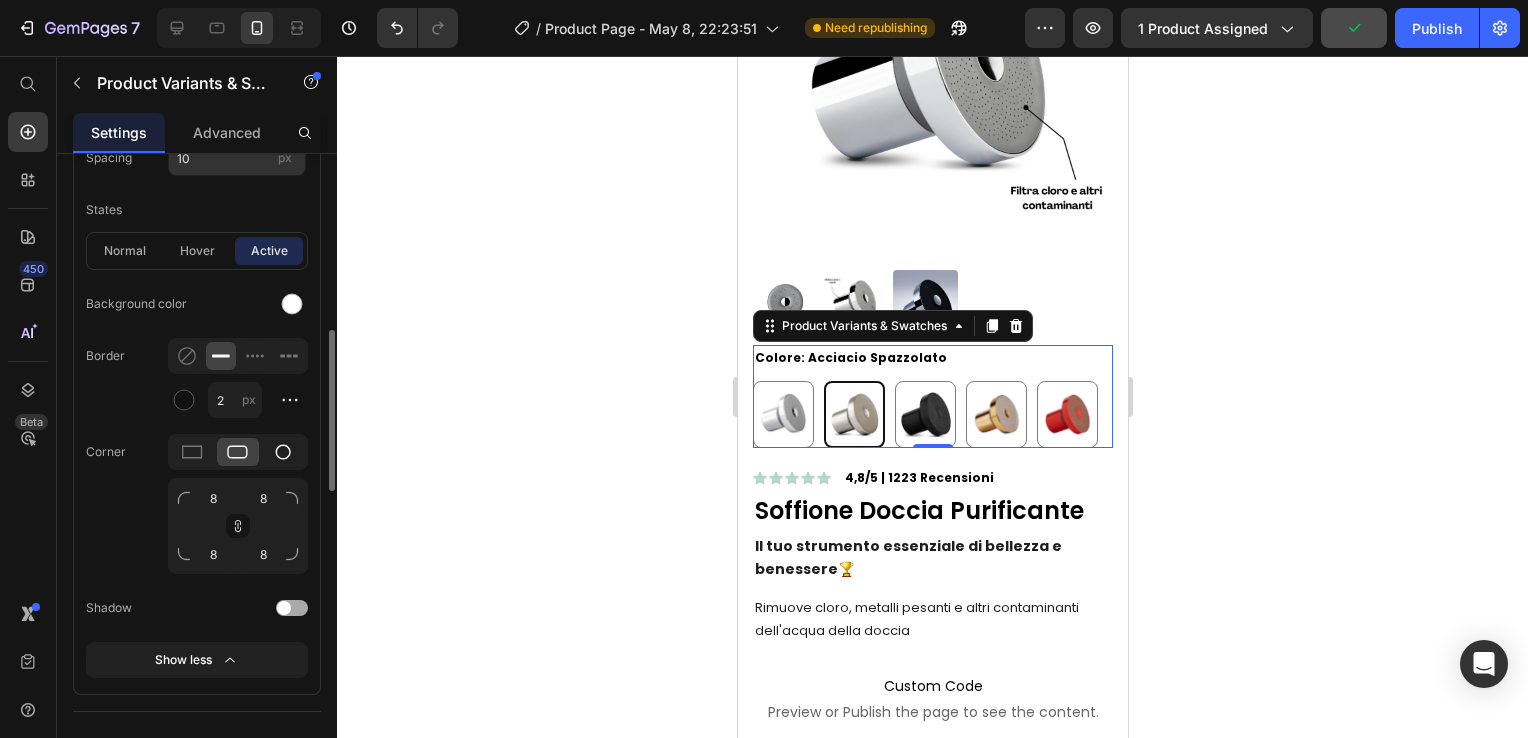 click 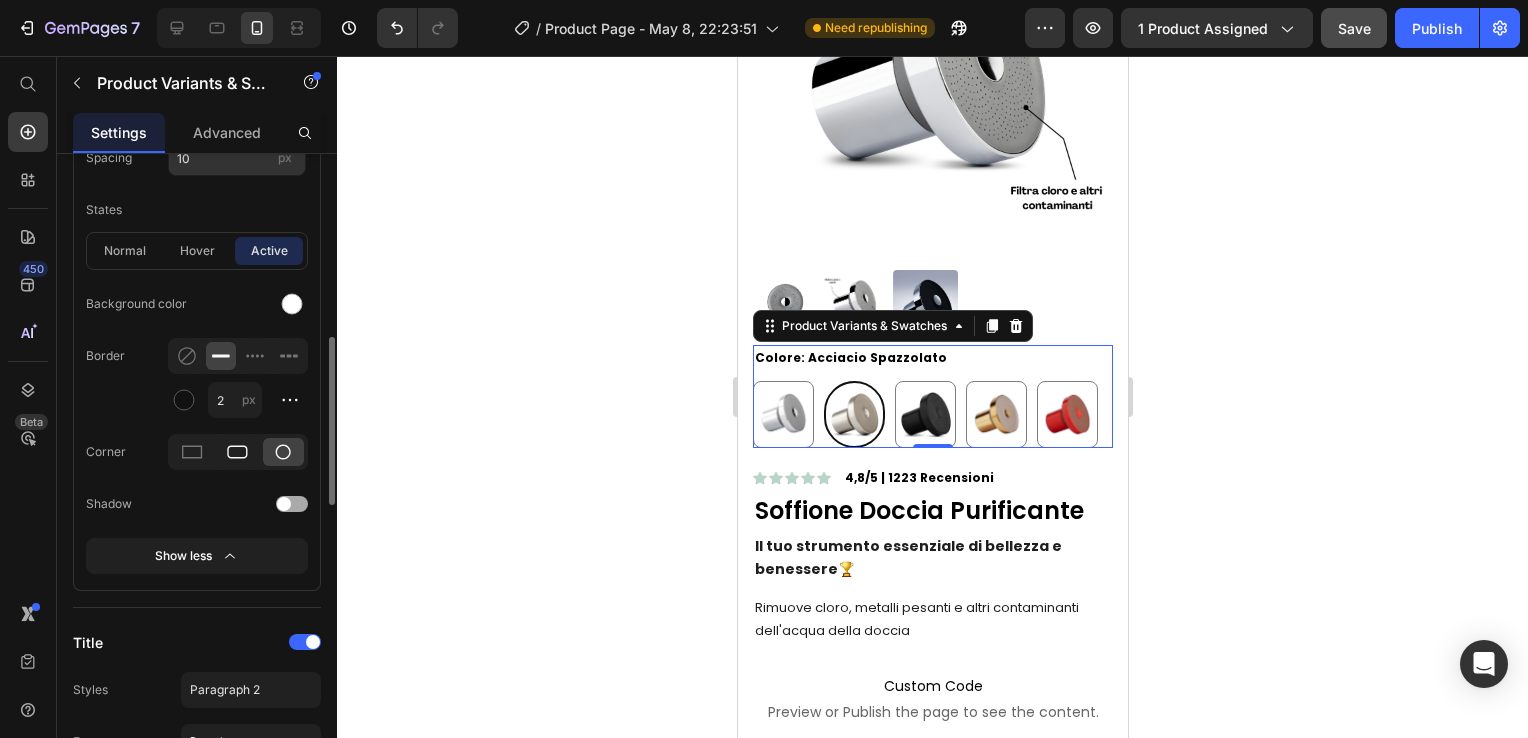 click 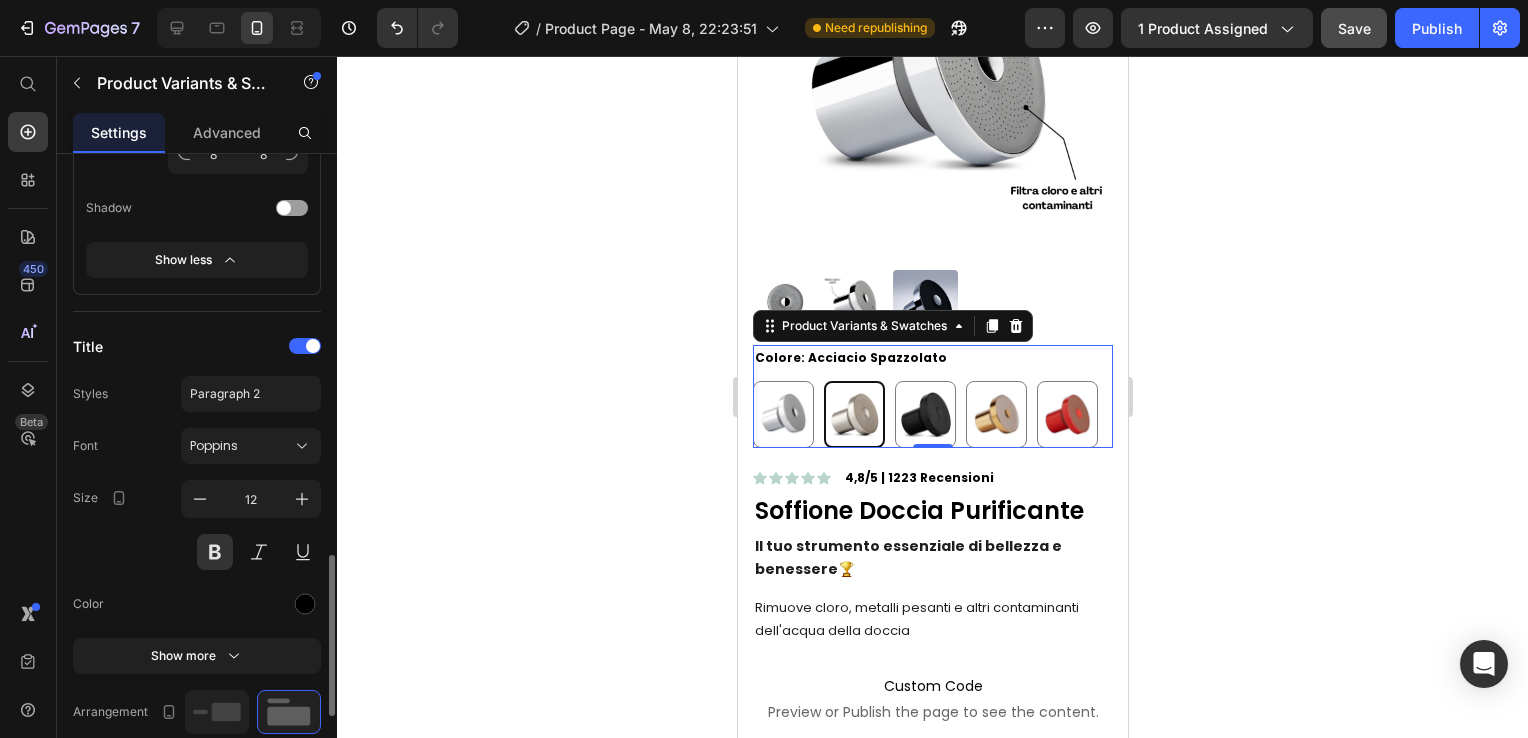 scroll, scrollTop: 1300, scrollLeft: 0, axis: vertical 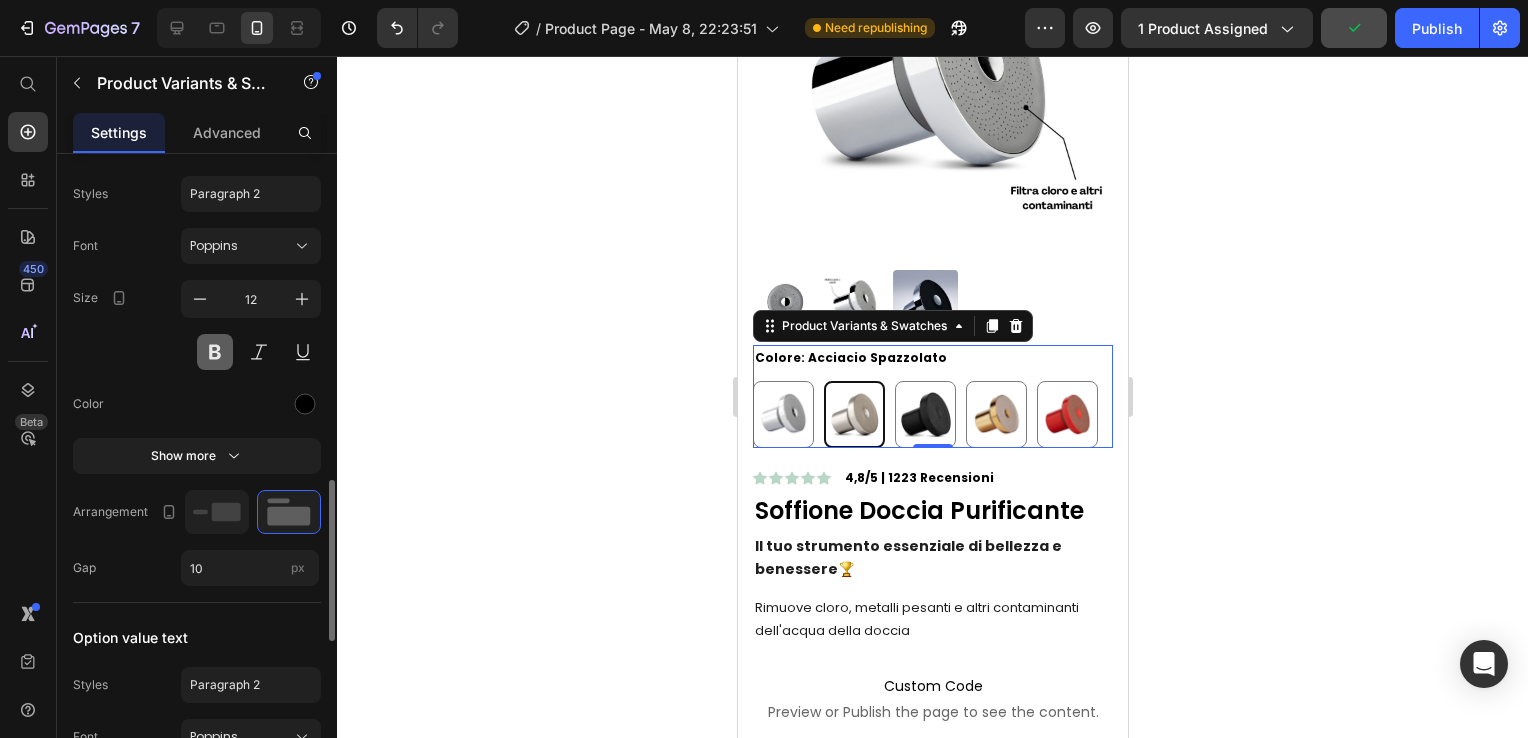 drag, startPoint x: 243, startPoint y: 463, endPoint x: 210, endPoint y: 358, distance: 110.06362 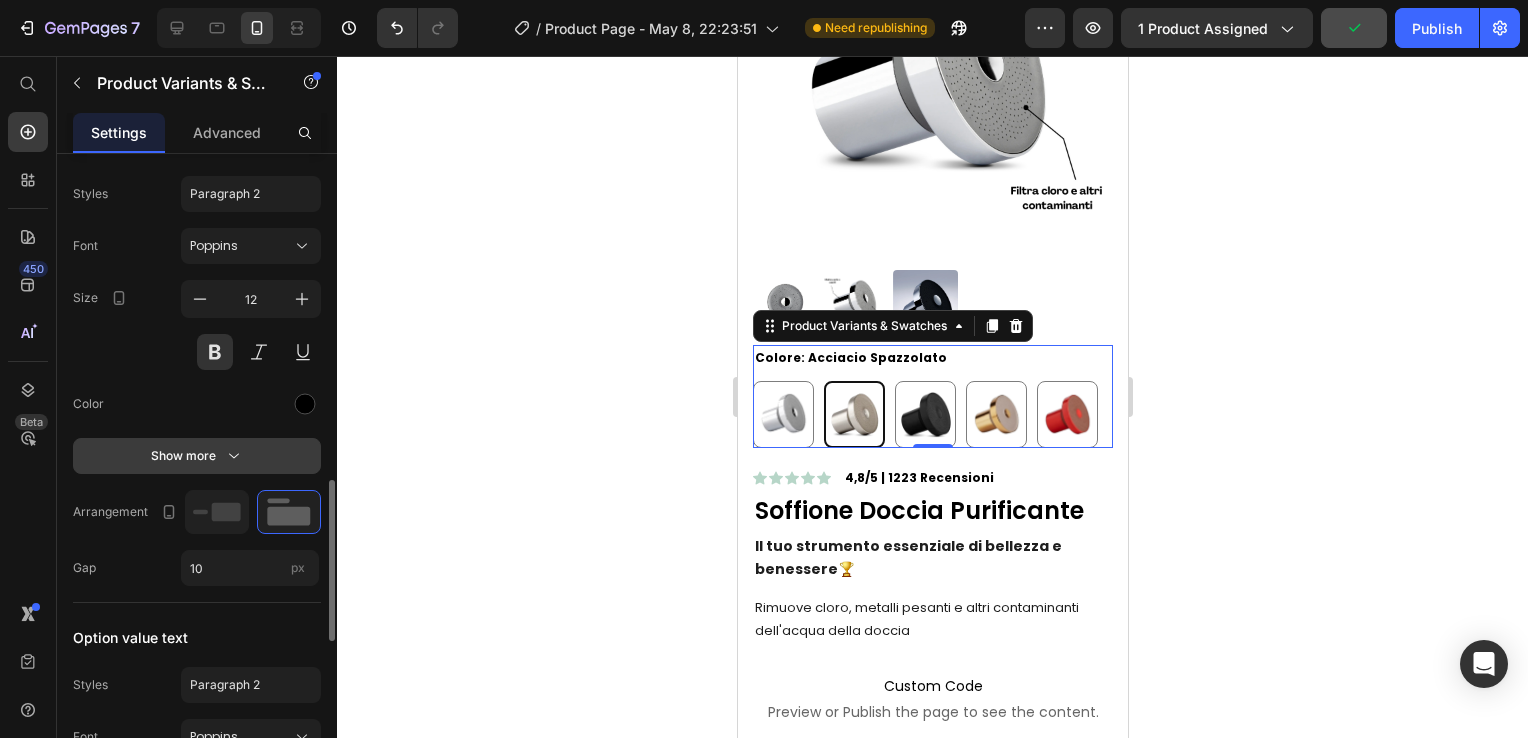 click on "Show more" at bounding box center [197, 456] 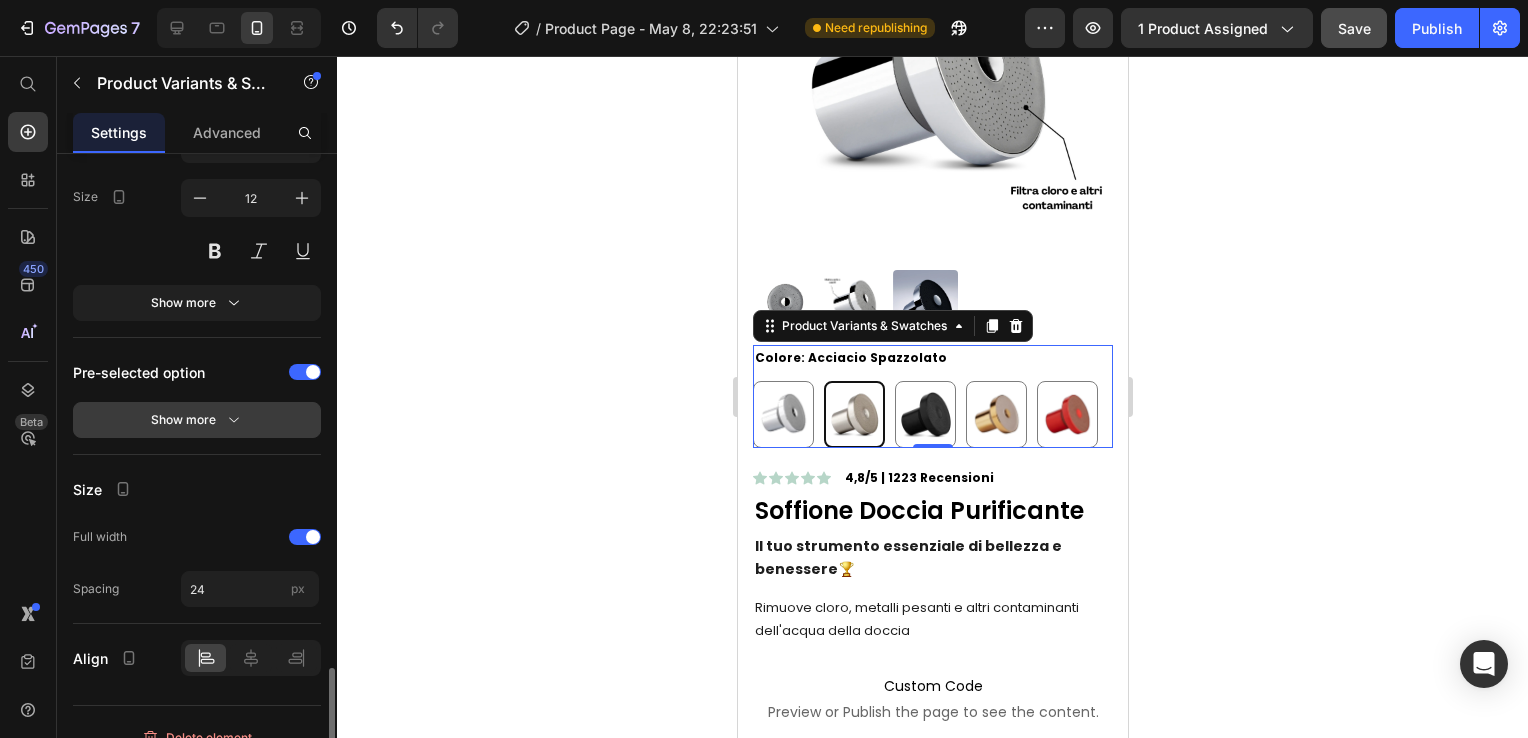 scroll, scrollTop: 2121, scrollLeft: 0, axis: vertical 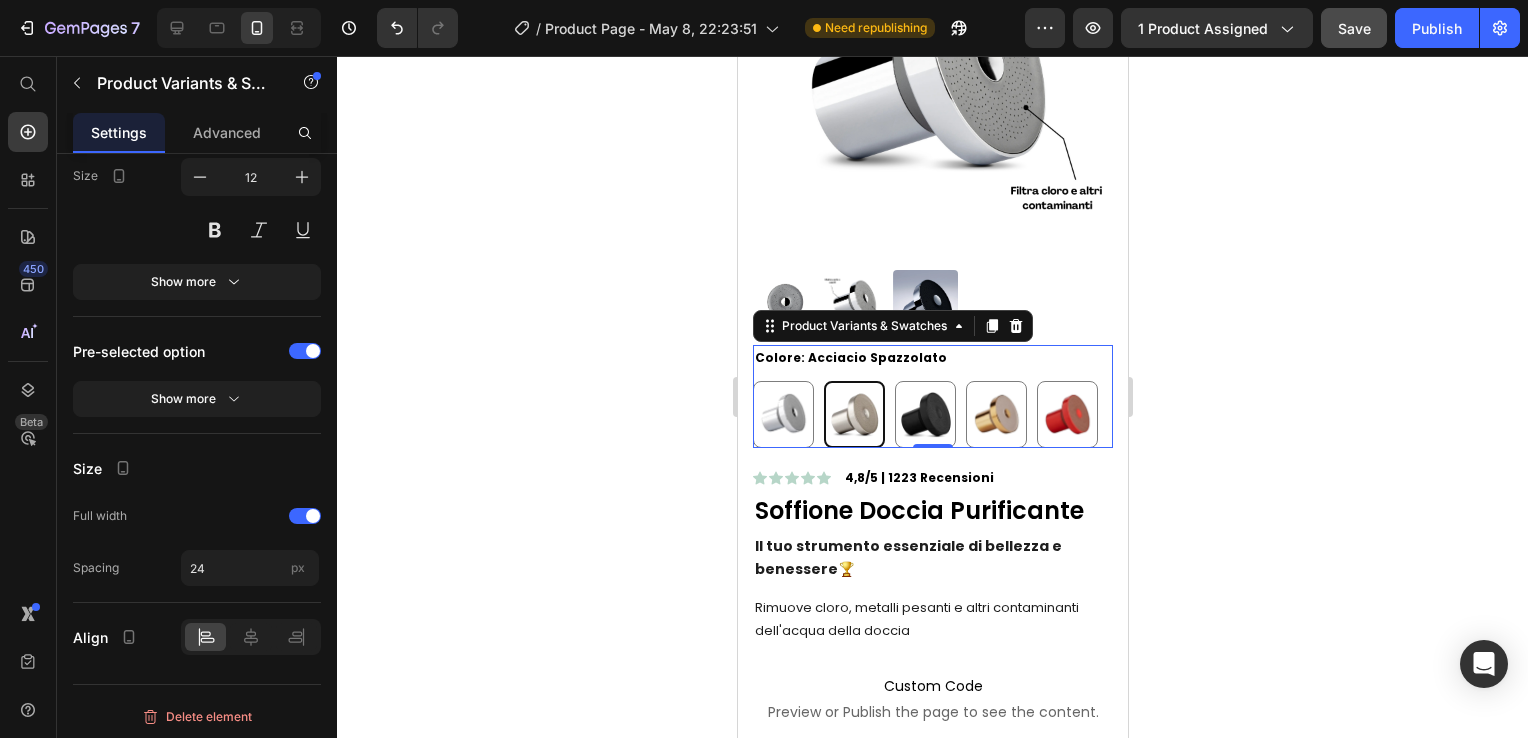 drag, startPoint x: 118, startPoint y: 414, endPoint x: 1369, endPoint y: 26, distance: 1309.7882 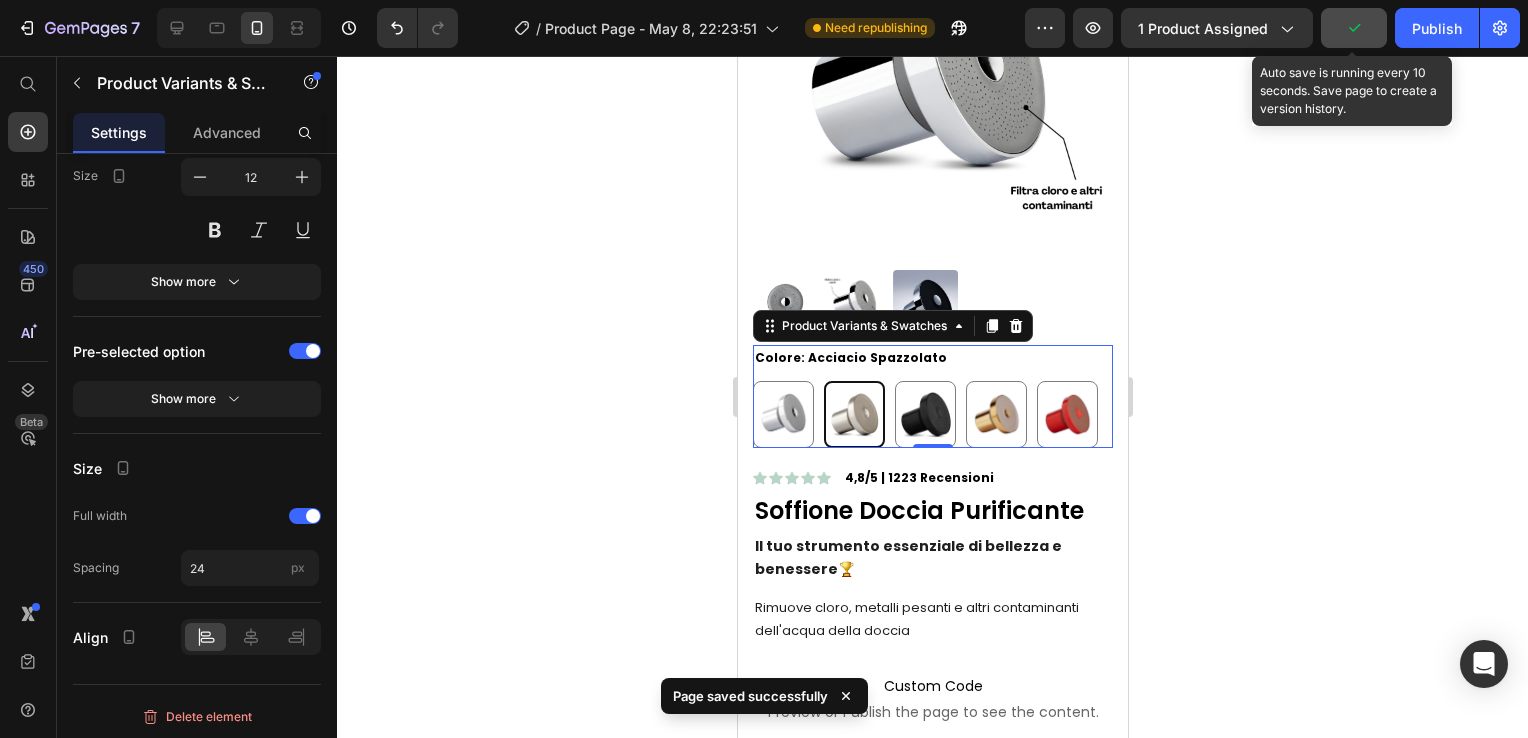 click 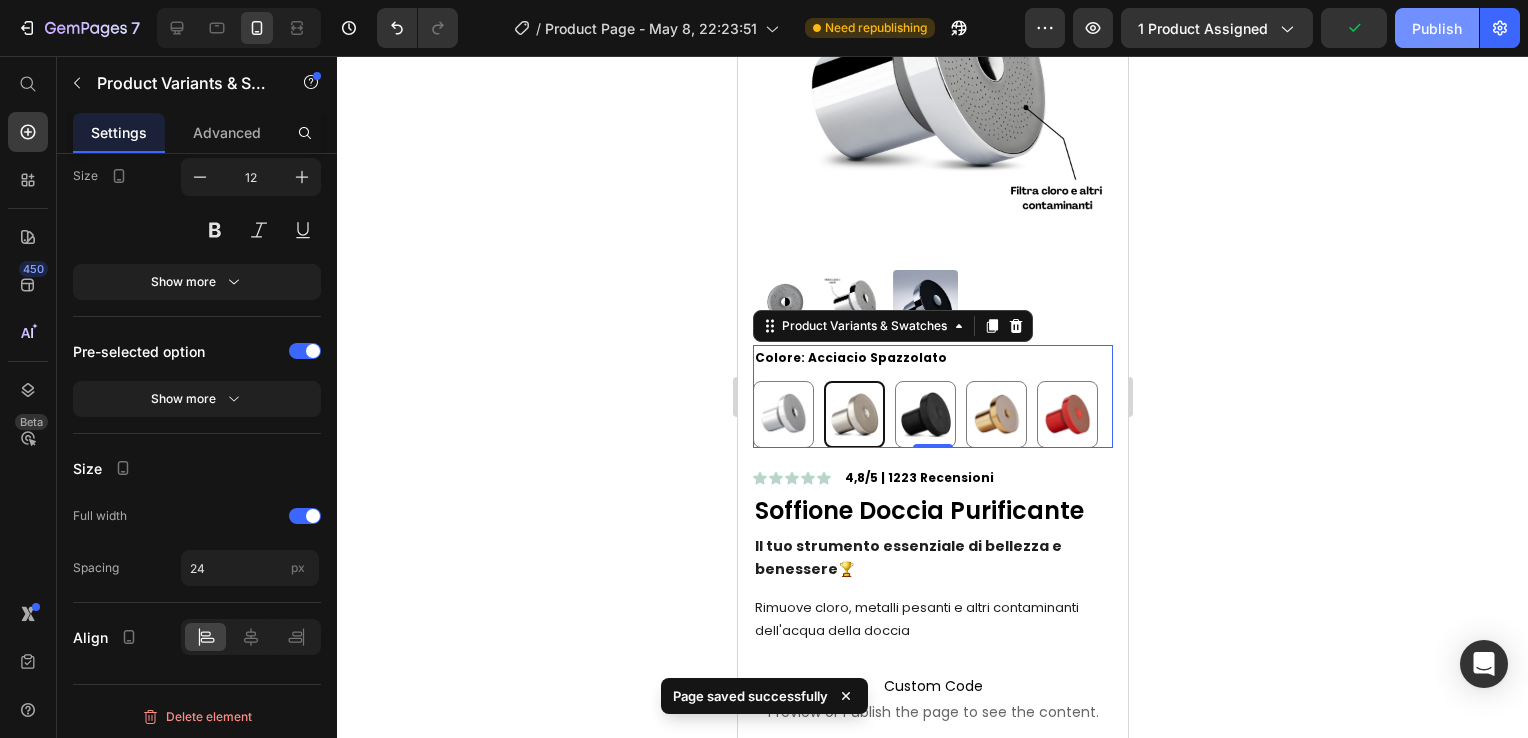 click on "Publish" 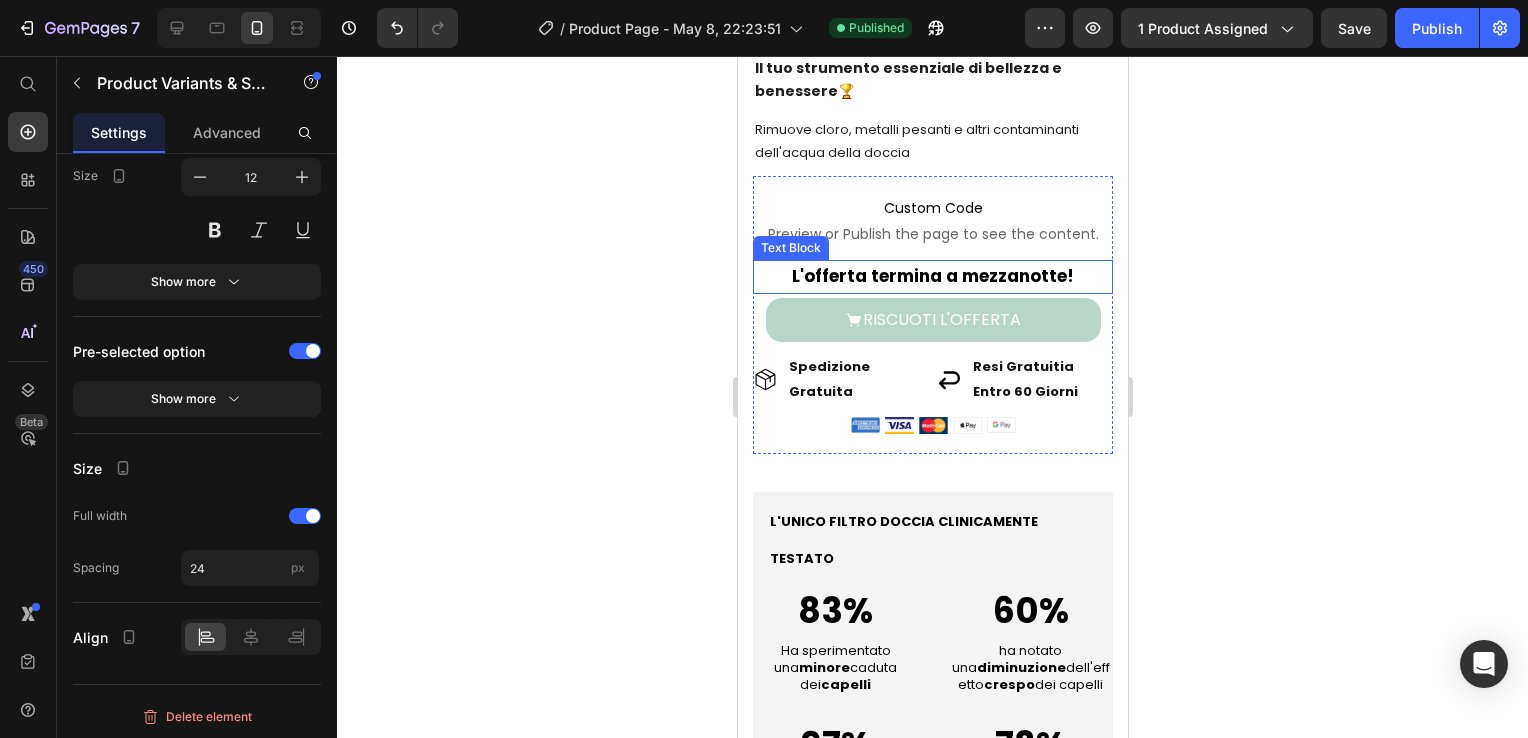 scroll, scrollTop: 754, scrollLeft: 0, axis: vertical 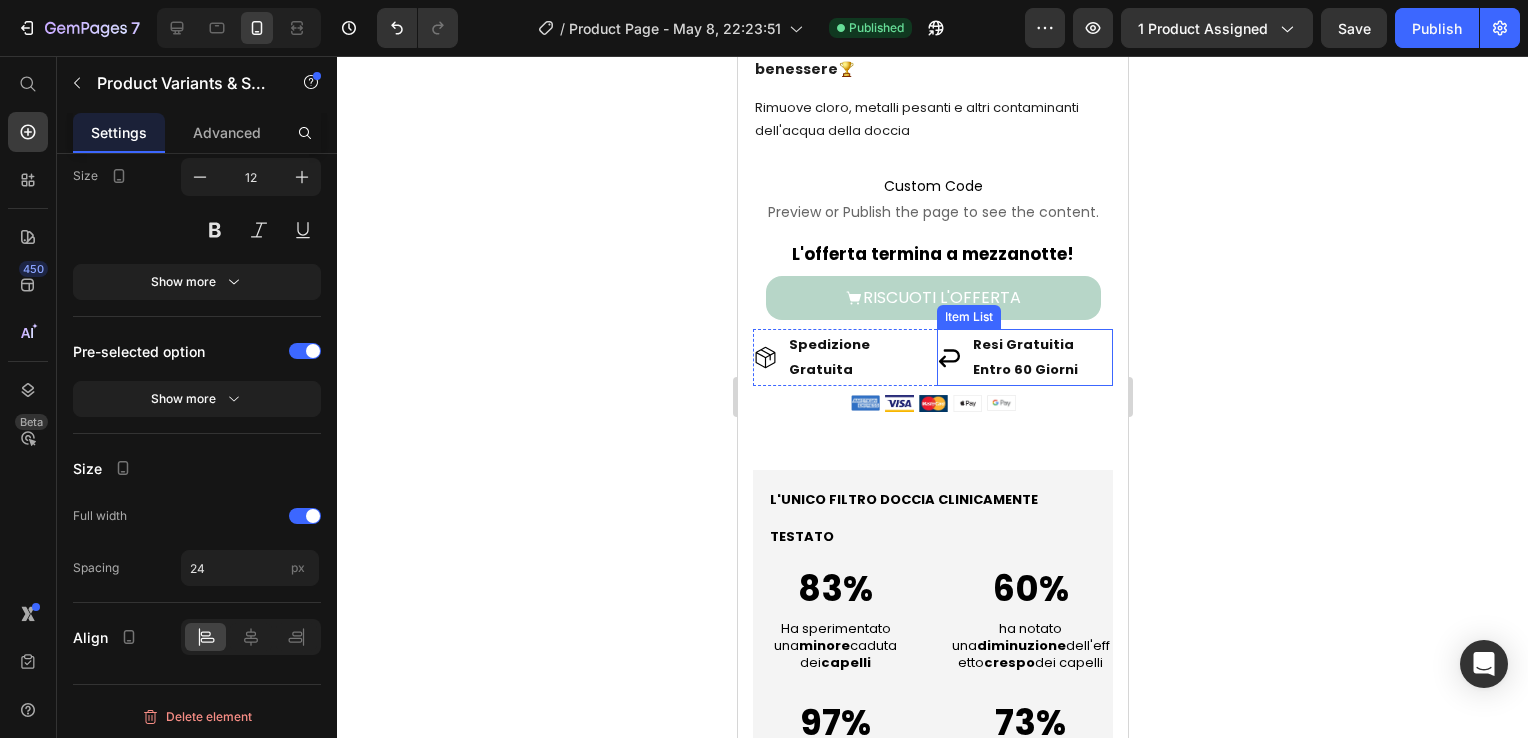 click on "Resi Gratuitia Entro 60 Giorni" at bounding box center (1040, 357) 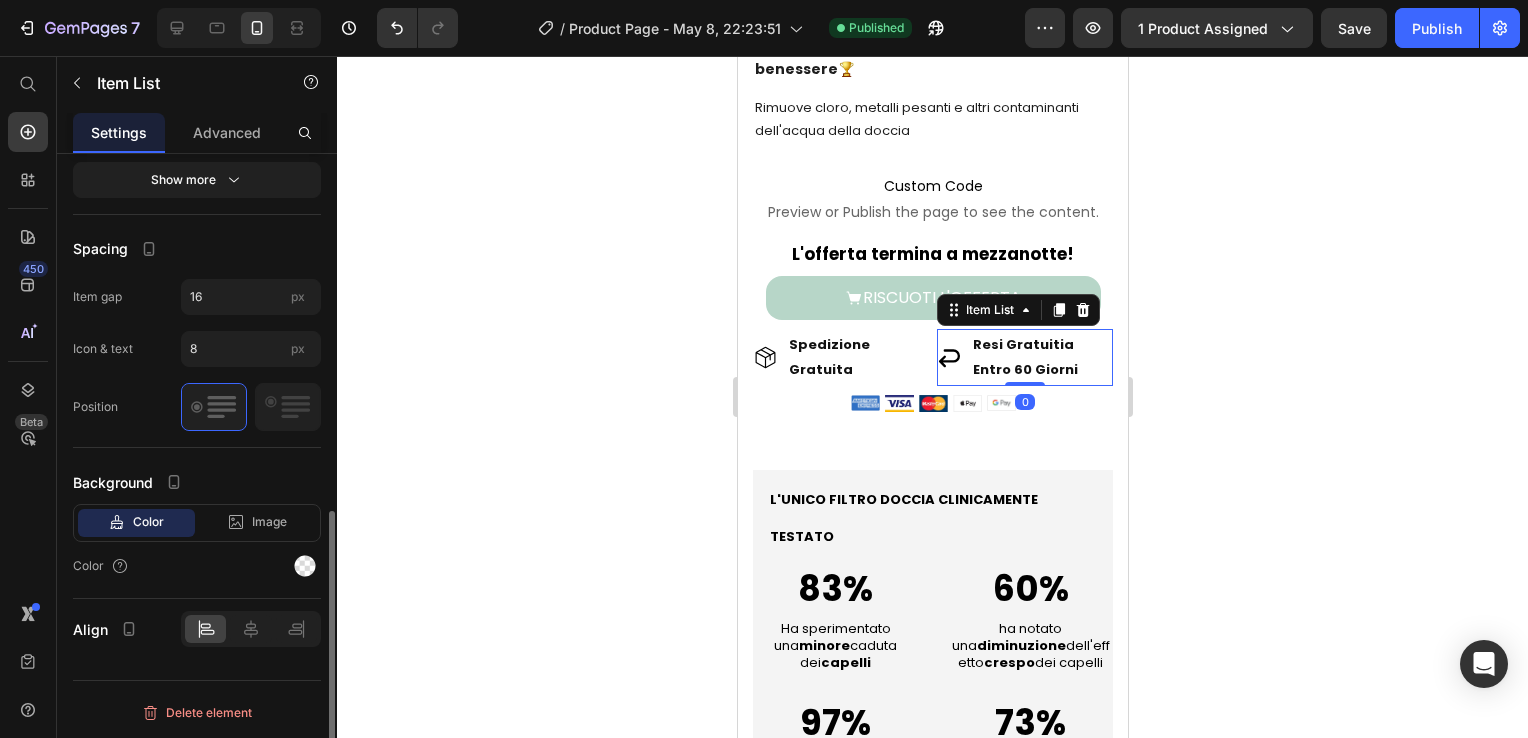 scroll, scrollTop: 0, scrollLeft: 0, axis: both 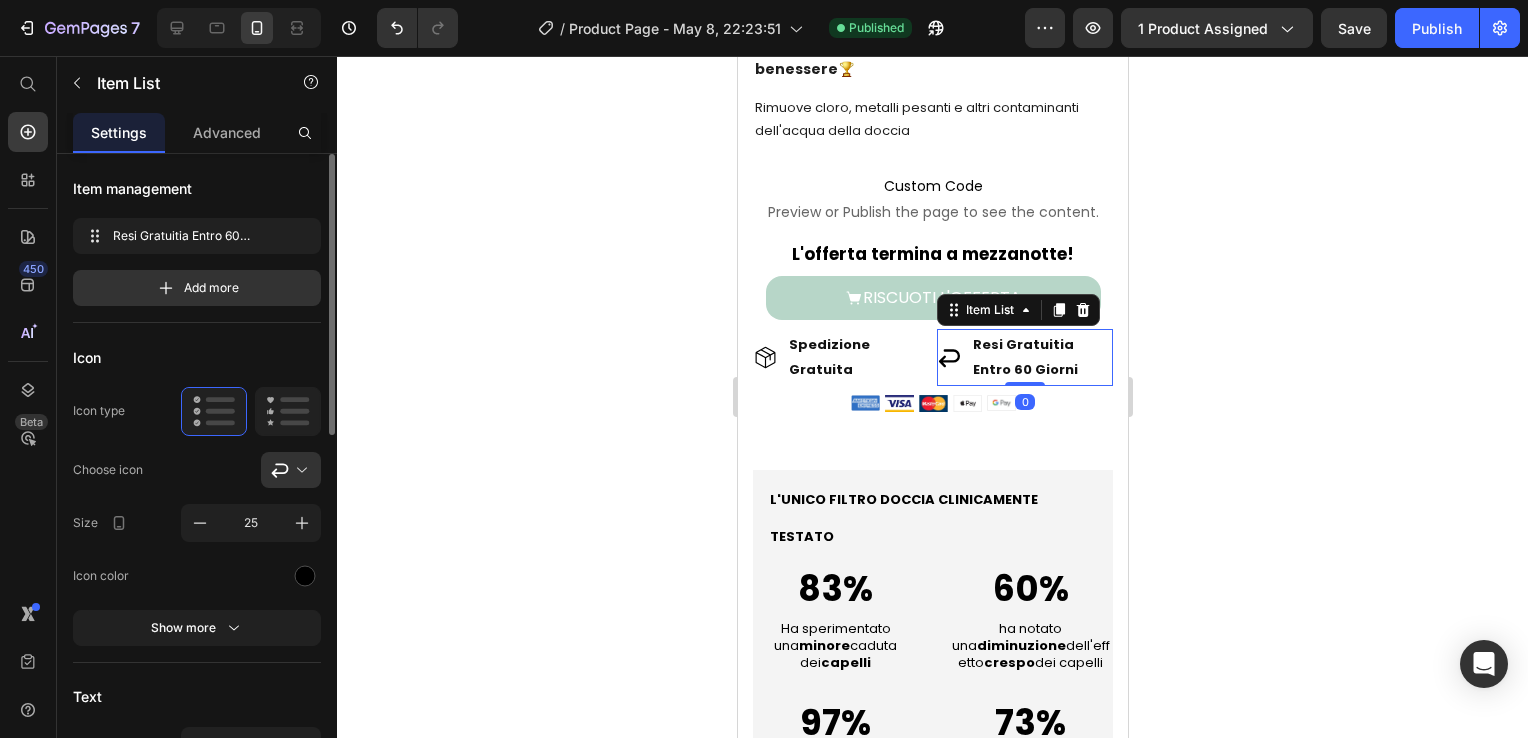 click on "Resi Gratuitia Entro 60 Giorni" at bounding box center (1024, 357) 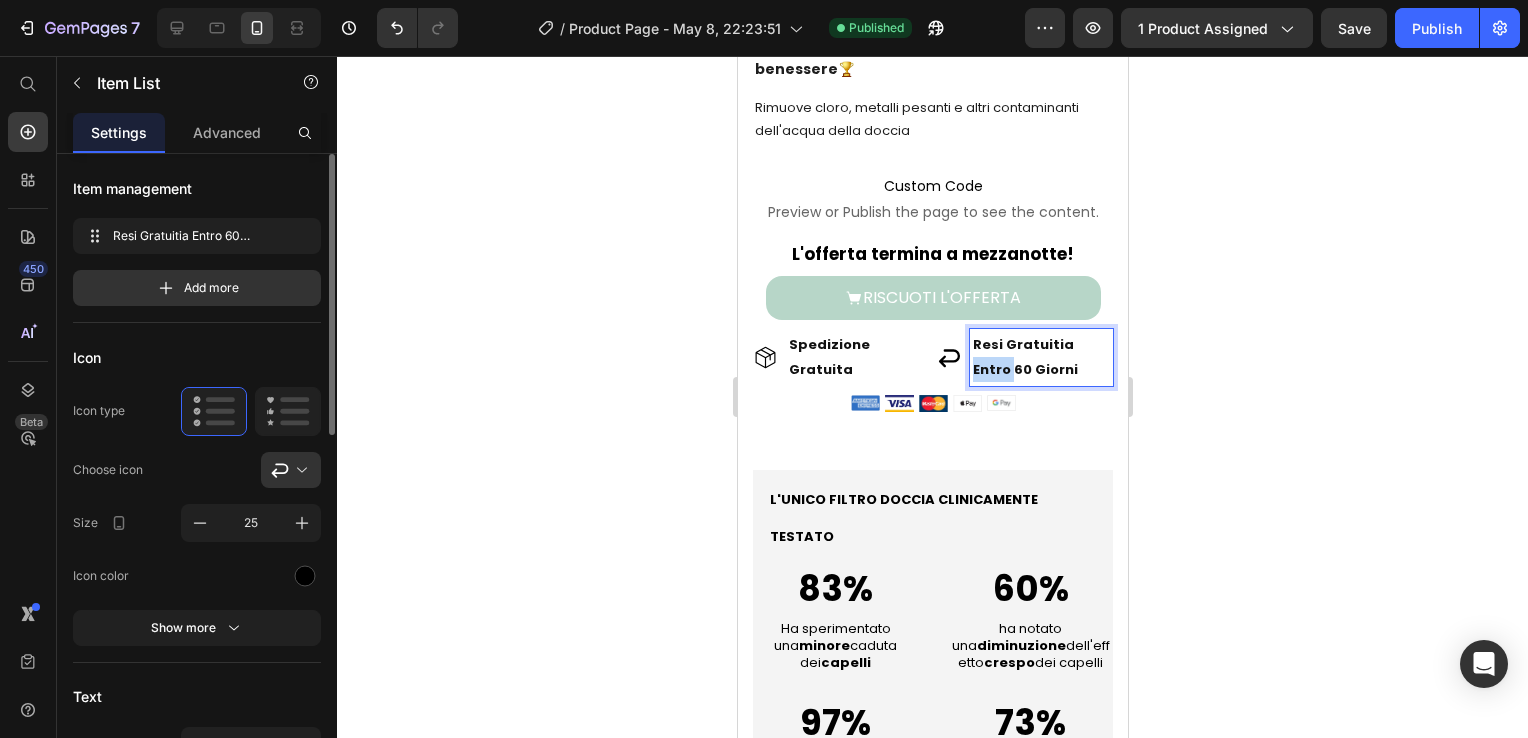 click on "Resi Gratuitia Entro 60 Giorni" at bounding box center (1024, 357) 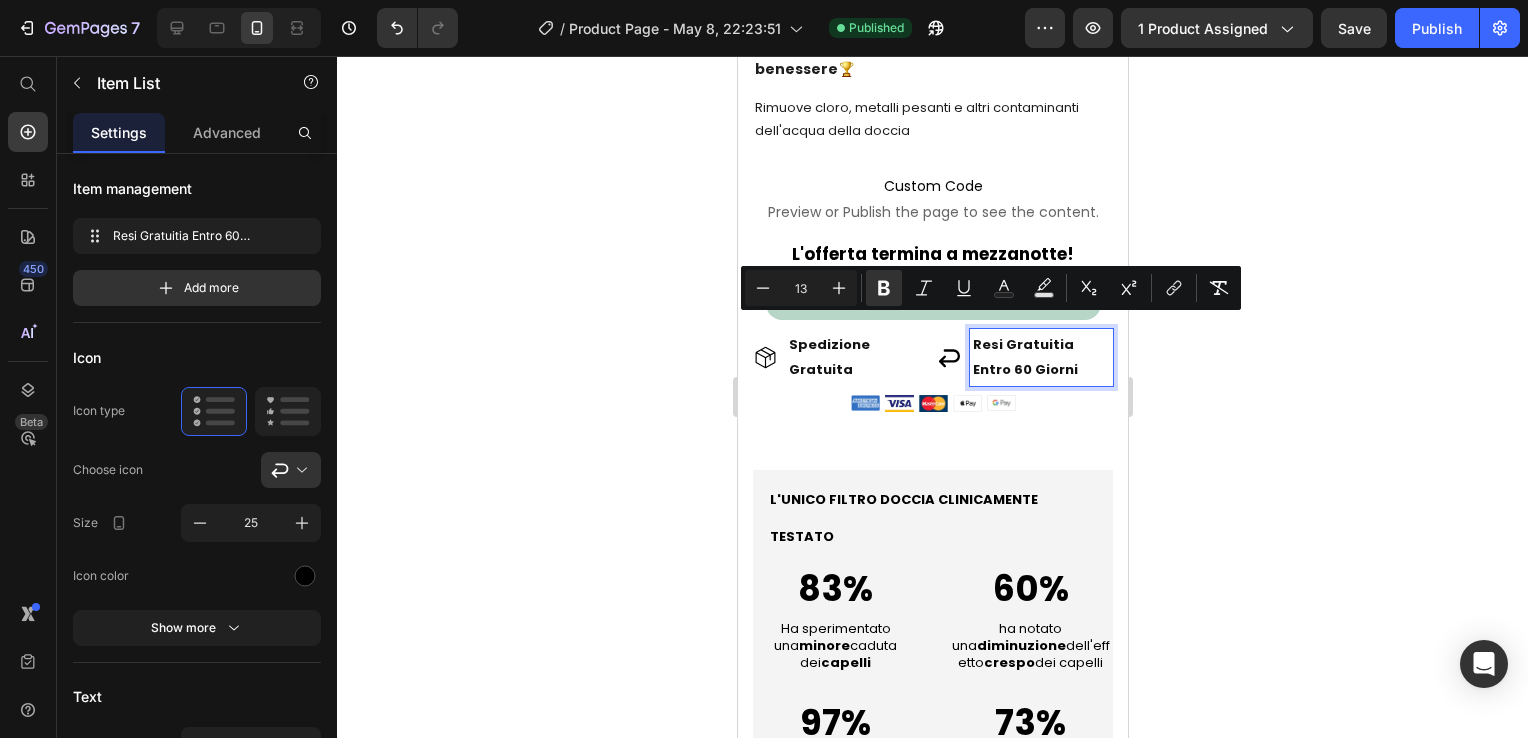 click on "Resi Gratuitia Entro 60 Giorni" at bounding box center [1024, 357] 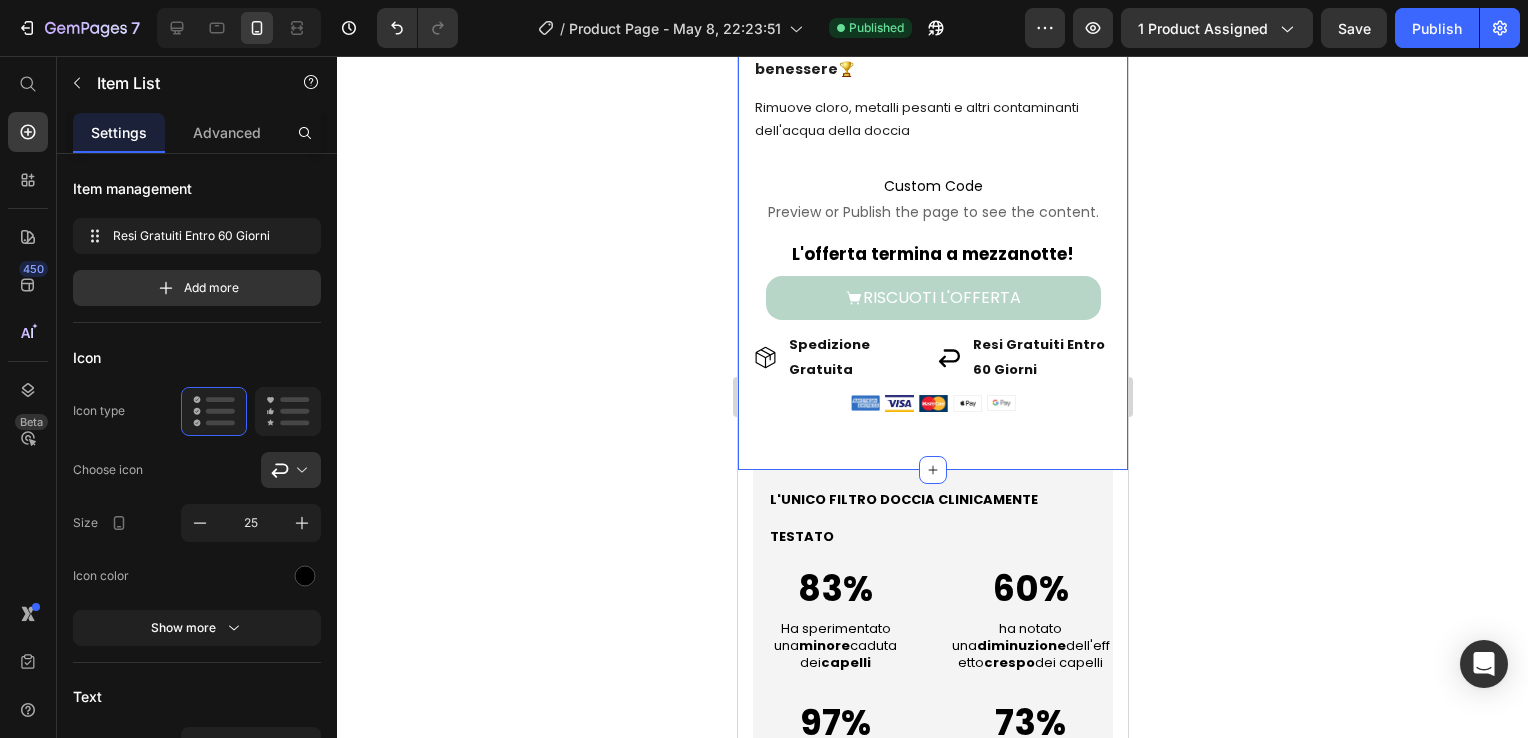 click 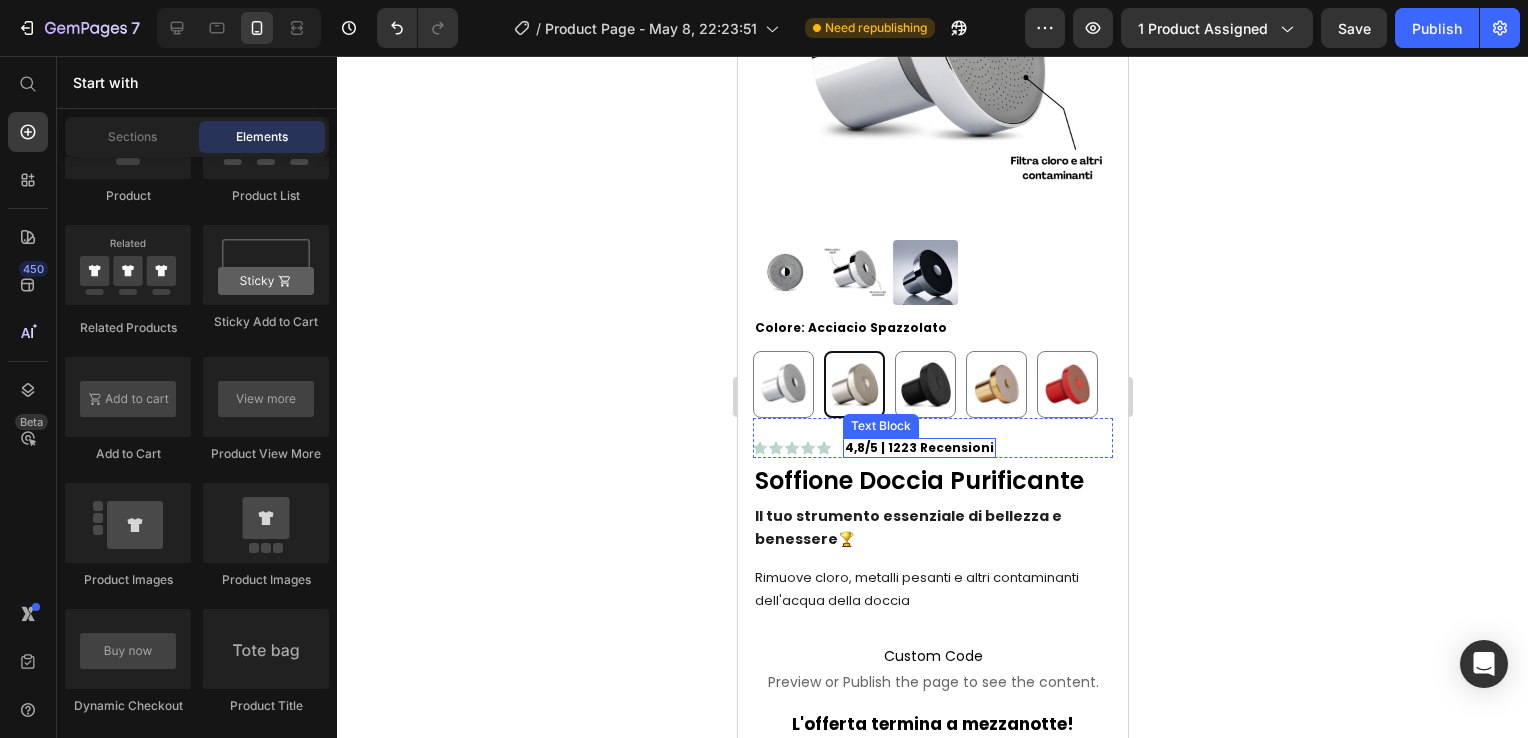 scroll, scrollTop: 354, scrollLeft: 0, axis: vertical 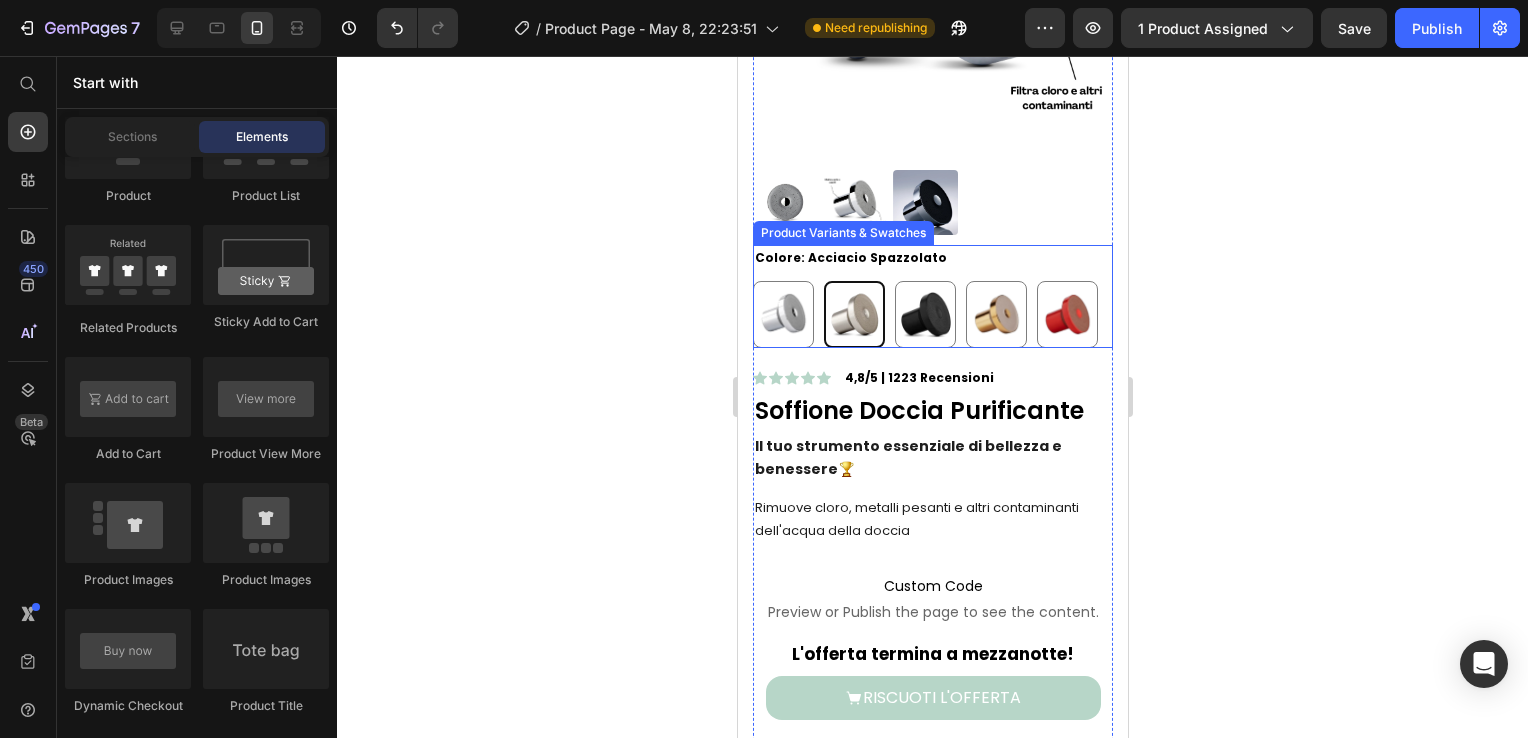 click at bounding box center (853, 314) 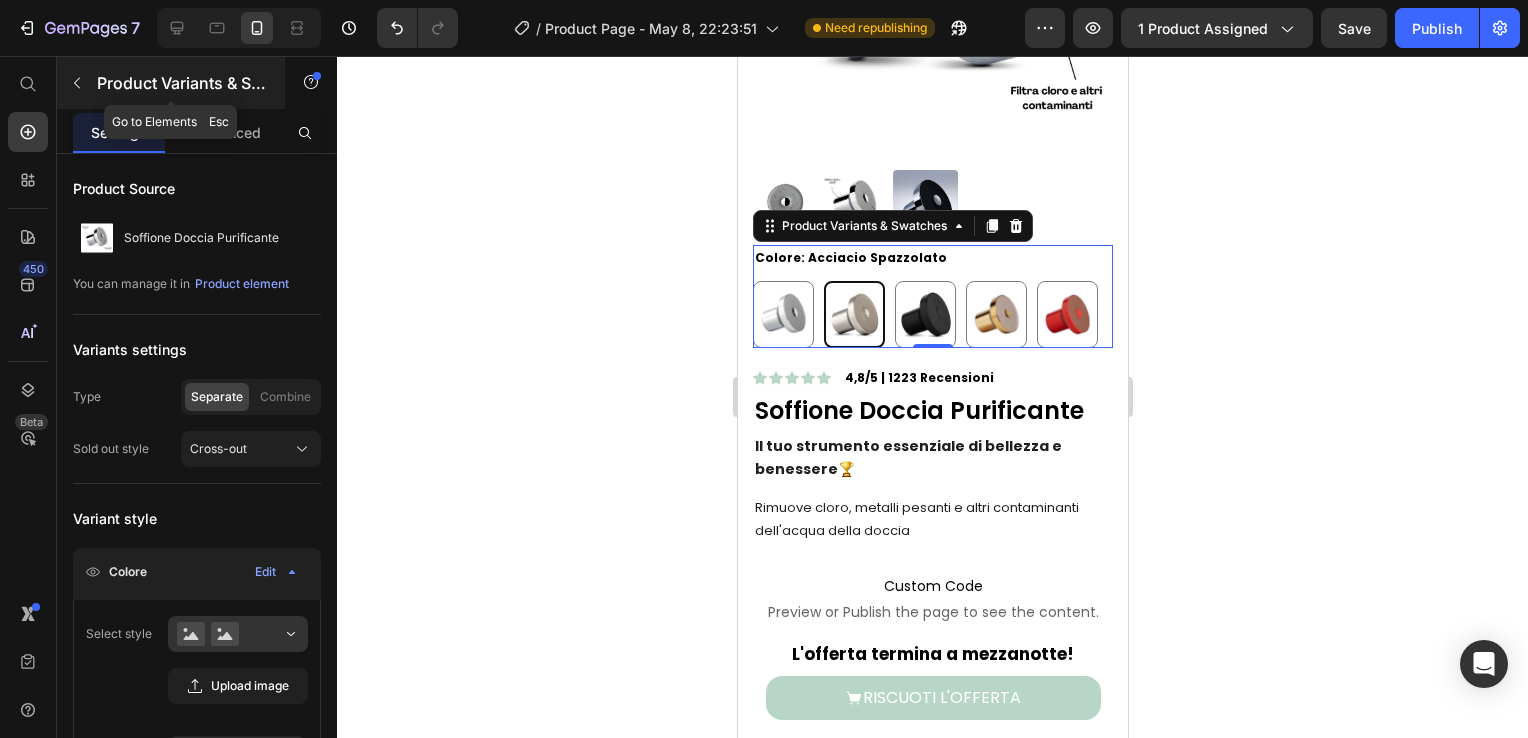 click on "Product Variants & Swatches" at bounding box center [171, 83] 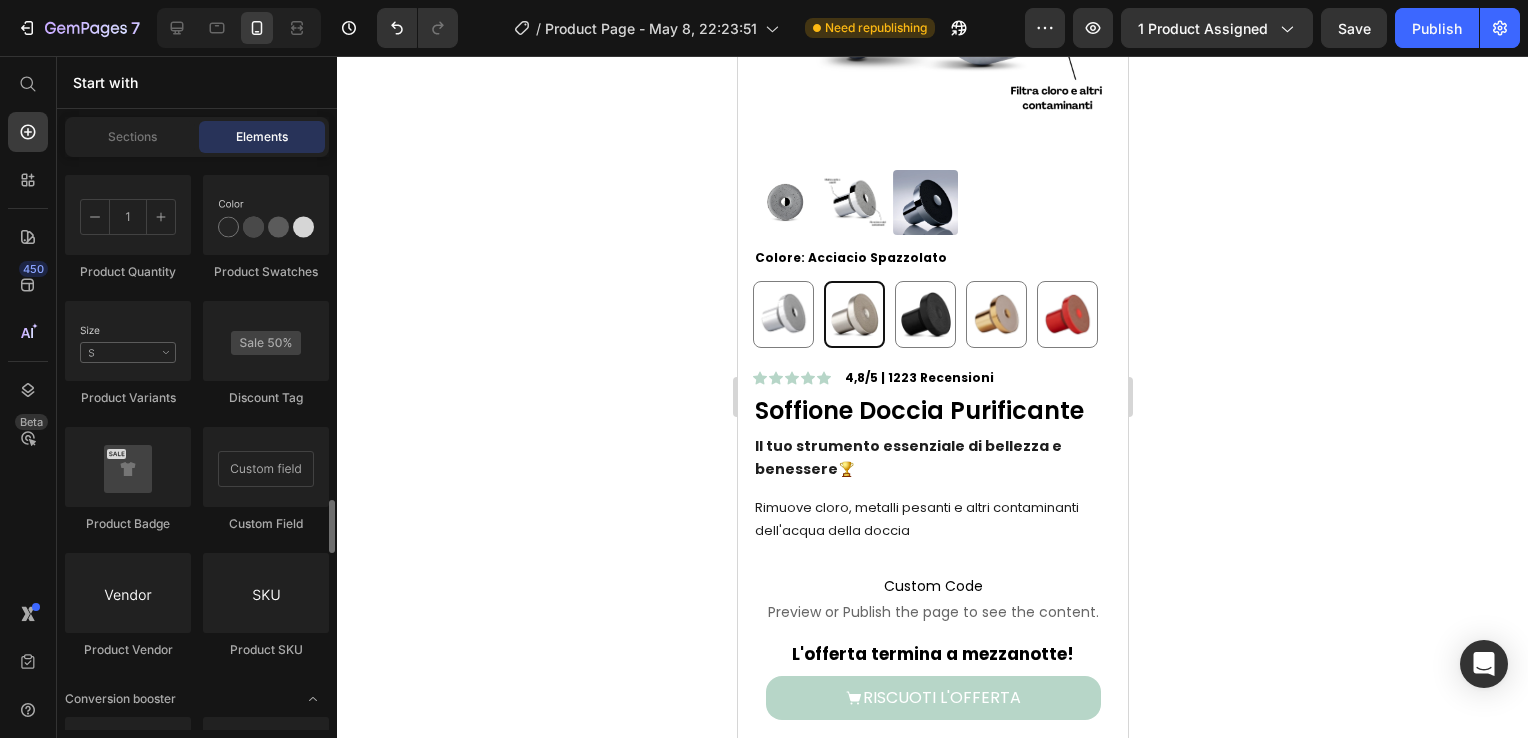 scroll, scrollTop: 3612, scrollLeft: 0, axis: vertical 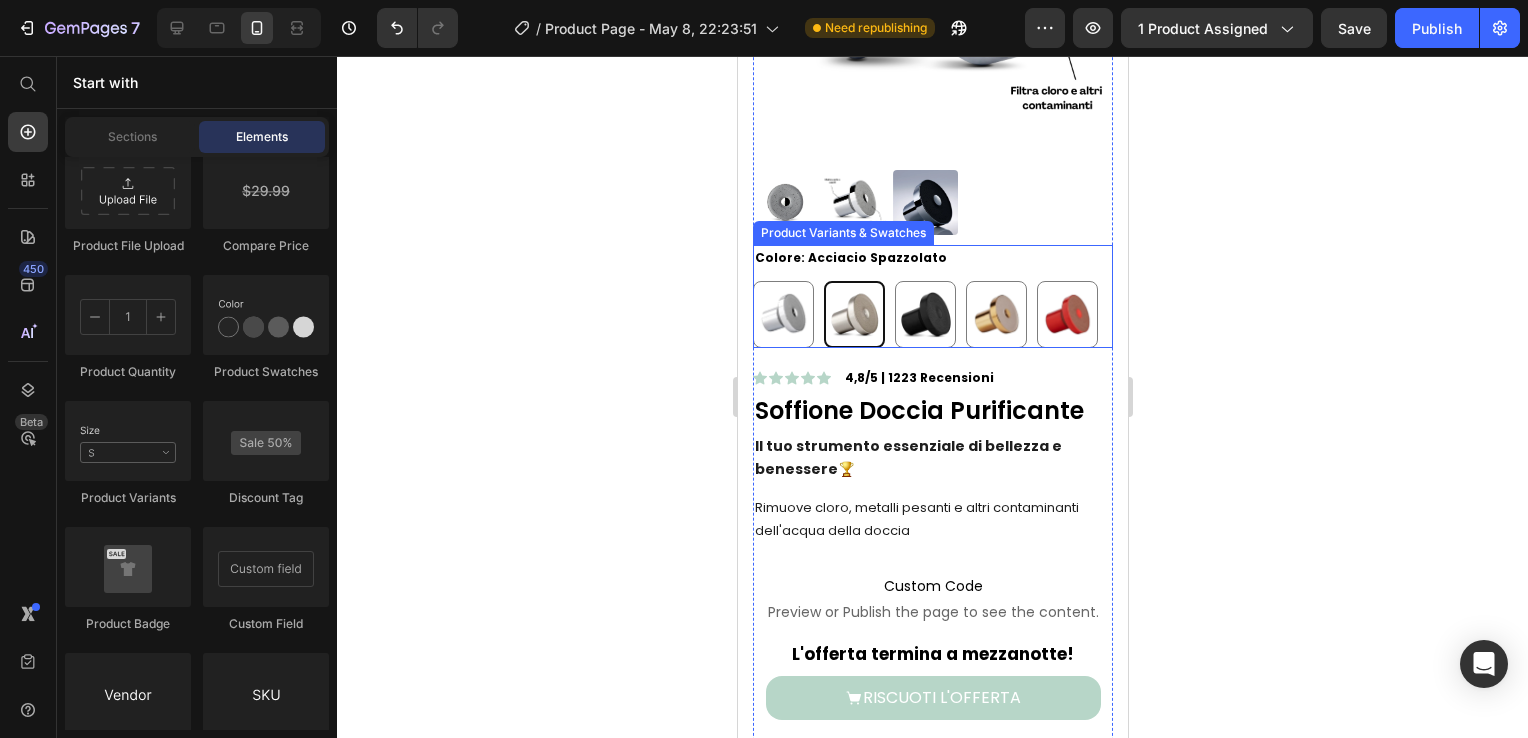 click on "Cromo Moderno Cromo Moderno Acciacio Spazzolato Acciacio Spazzolato Nero Intenso Nero Intenso Oro Spazzolato Oro Spazzolato Rosso Vivace Rosso Vivace" at bounding box center (932, 314) 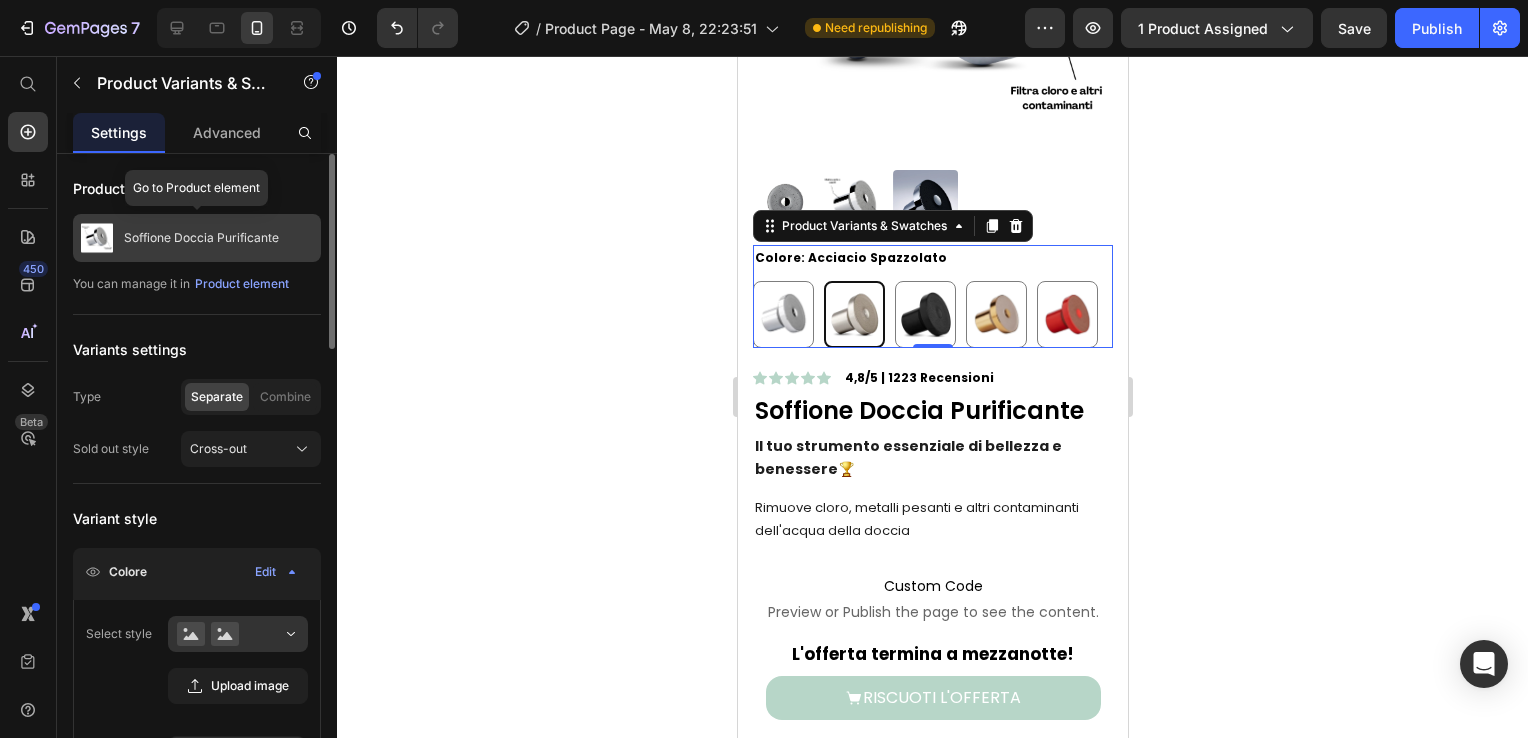 click on "Soffione Doccia Purificante" at bounding box center [197, 238] 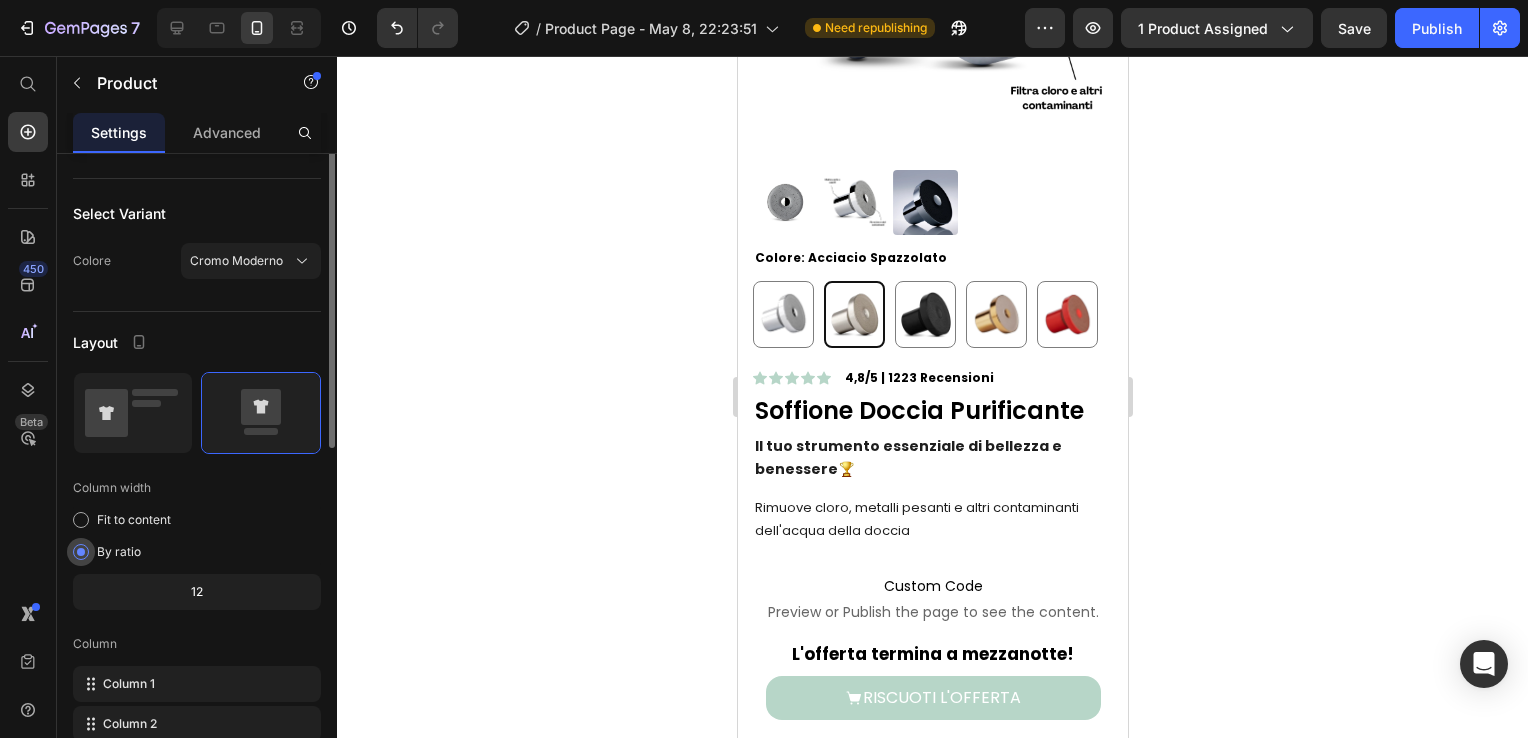 scroll, scrollTop: 56, scrollLeft: 0, axis: vertical 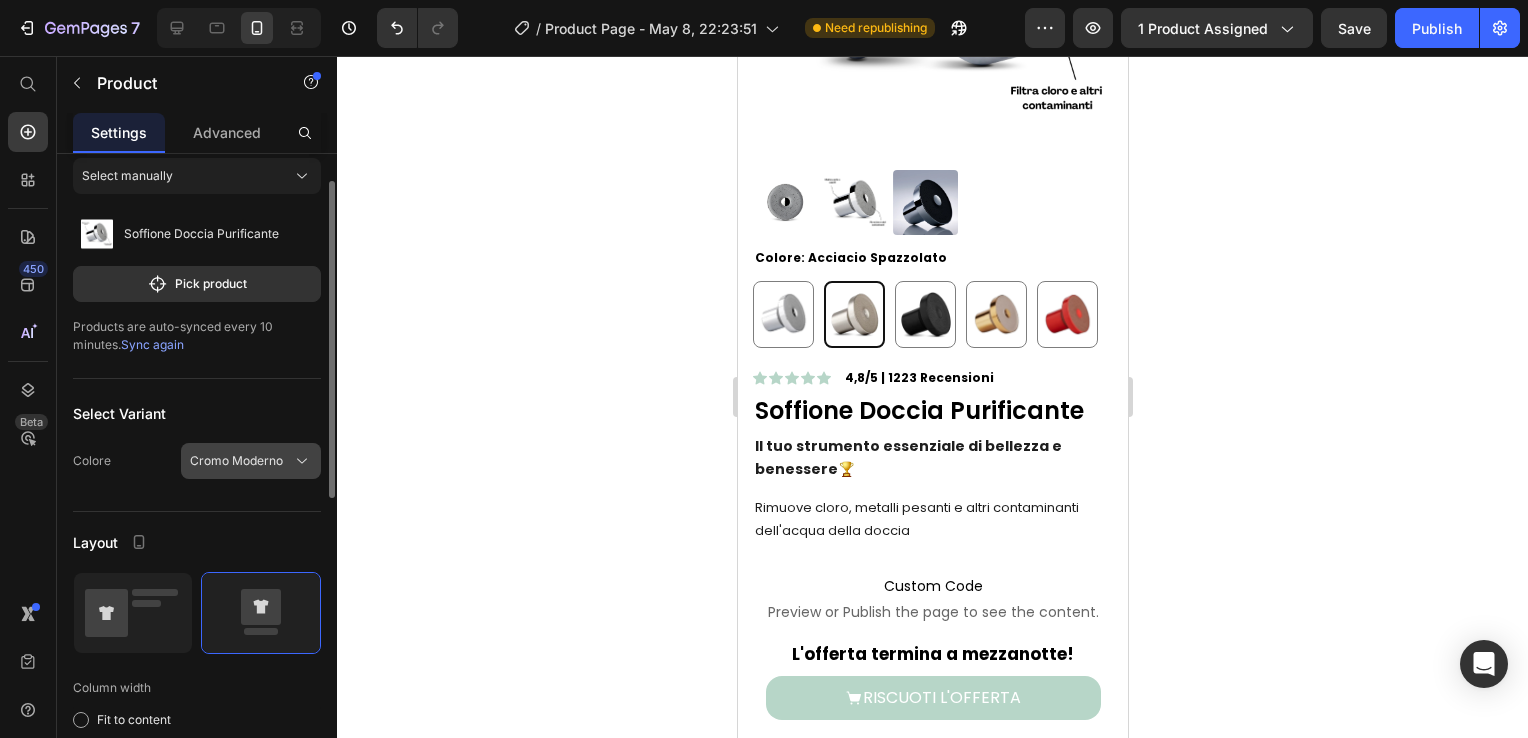 click on "Cromo Moderno" at bounding box center [236, 461] 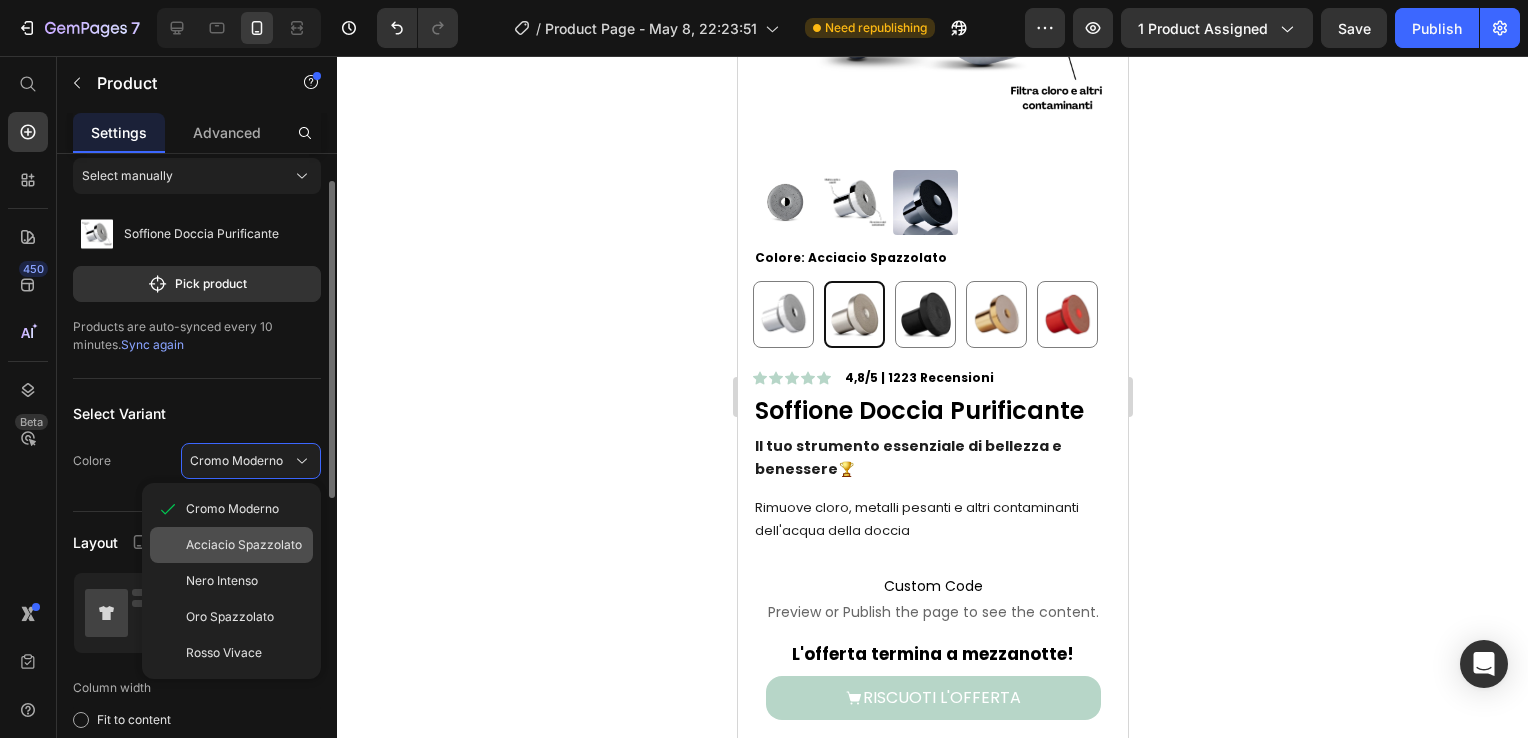 click on "Acciacio Spazzolato" 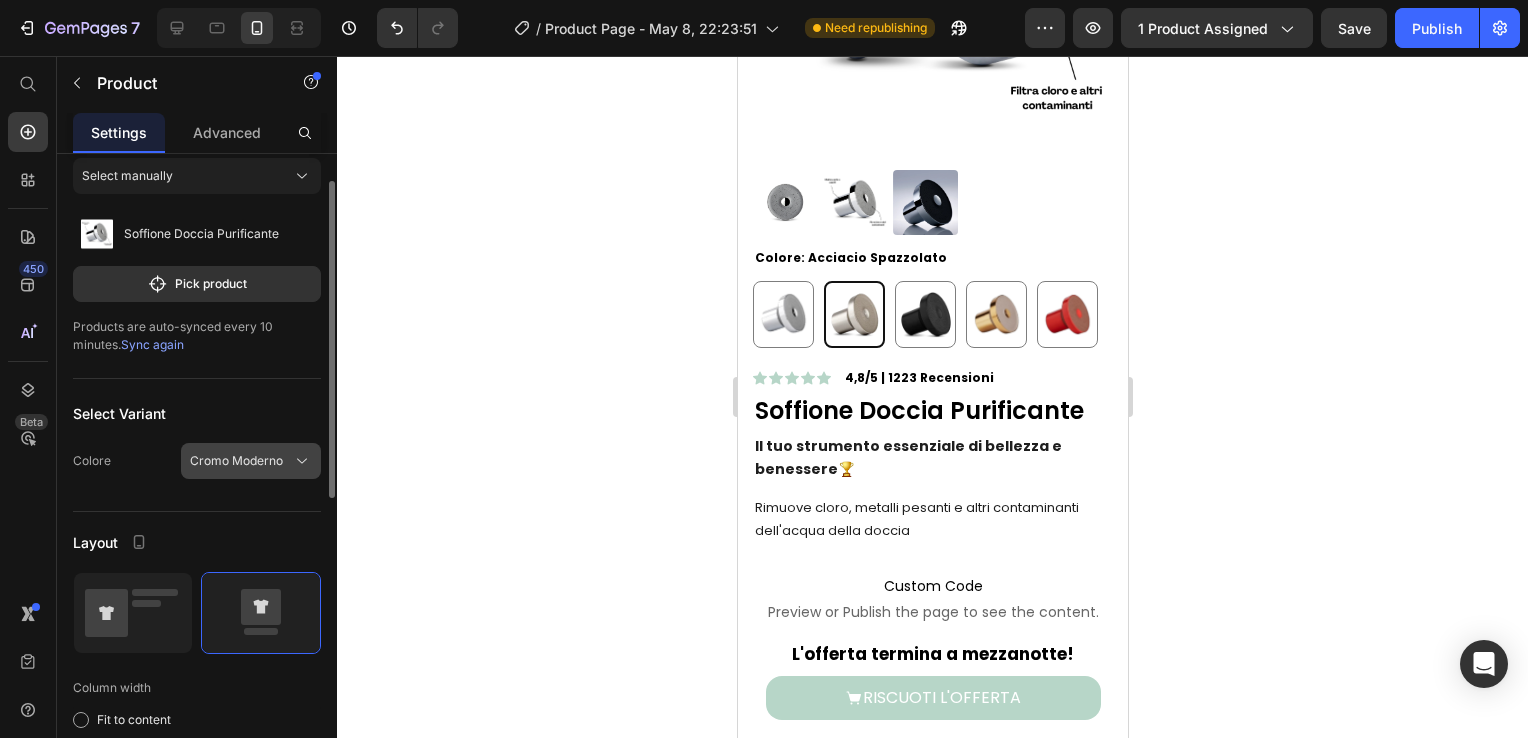 click on "Cromo Moderno" at bounding box center [236, 461] 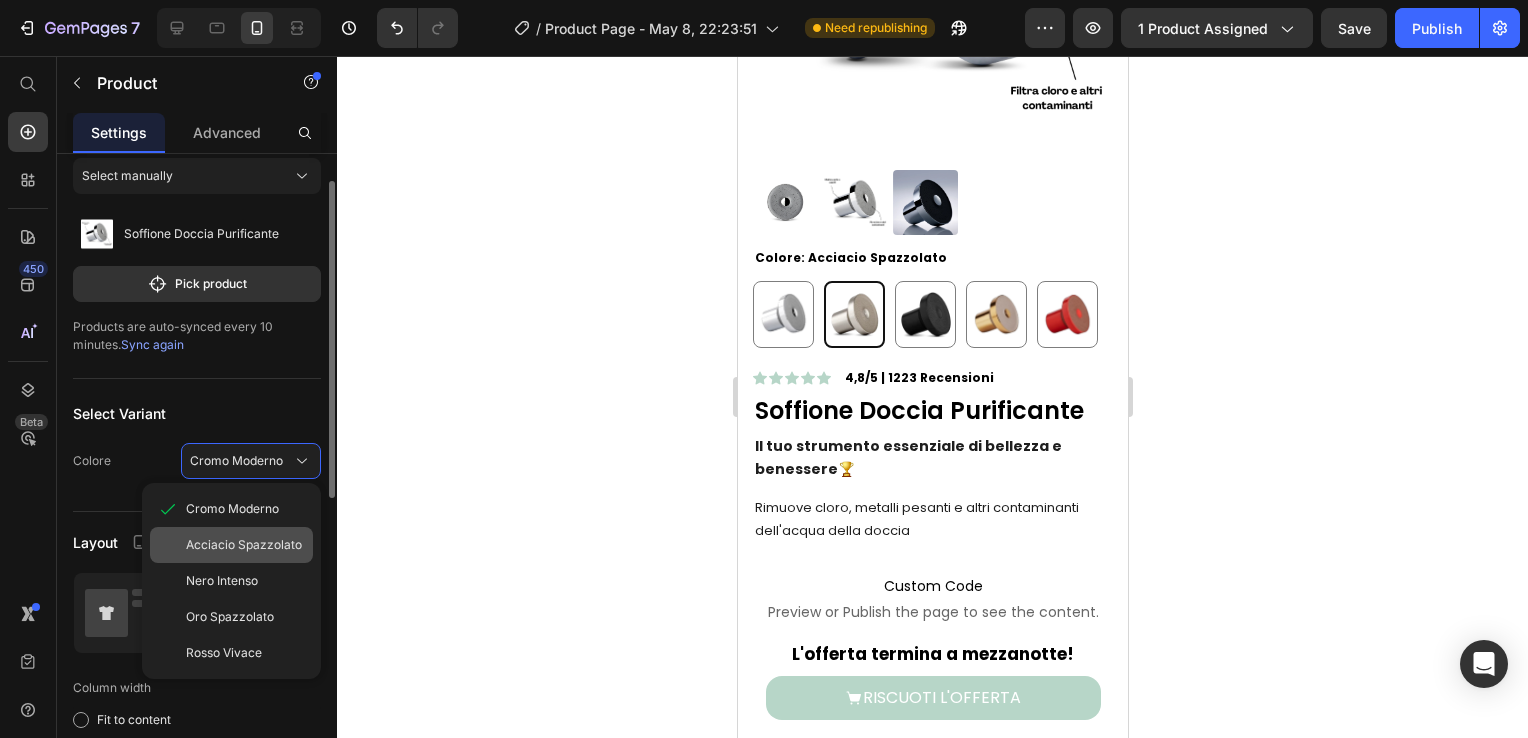 click on "Acciacio Spazzolato" 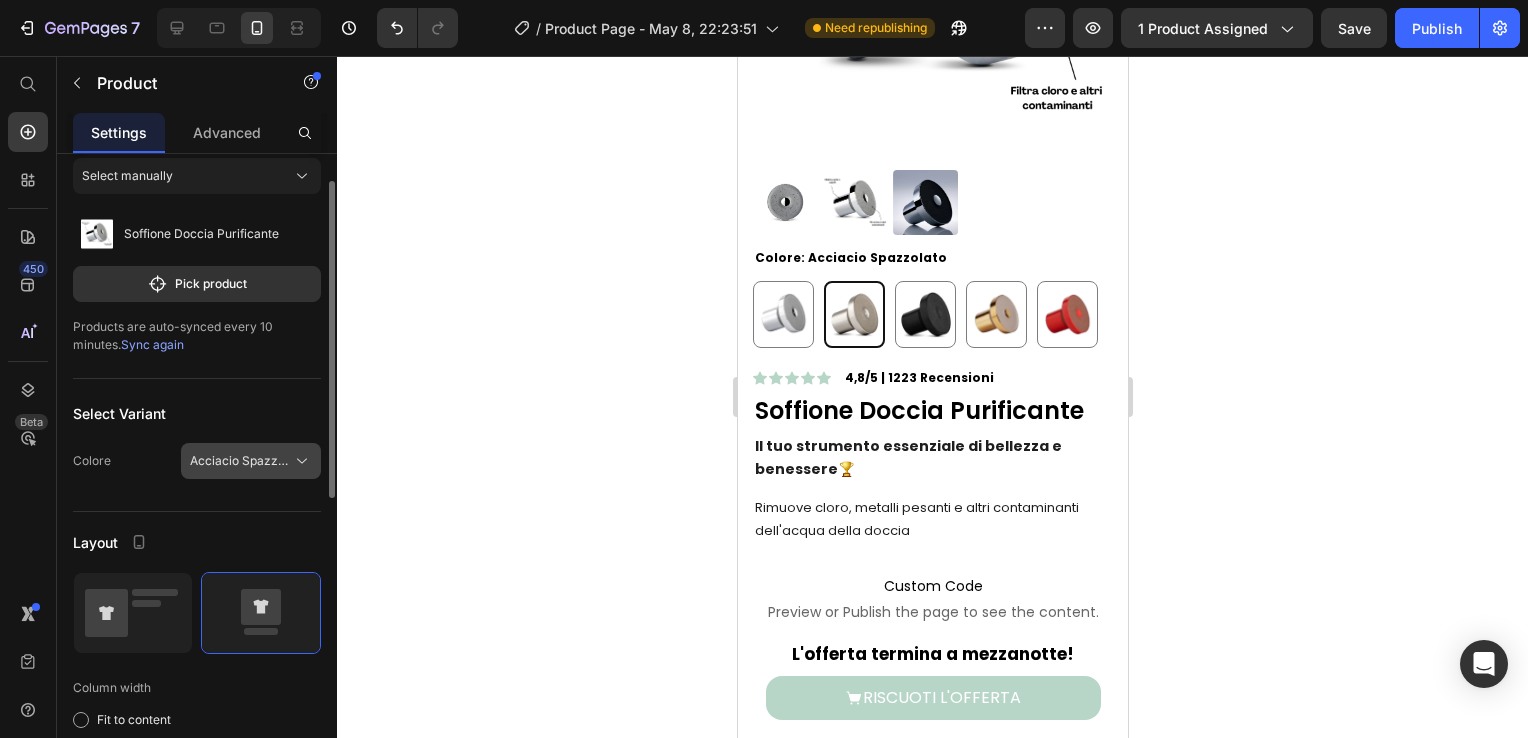 click on "Acciacio Spazzolato" at bounding box center [239, 461] 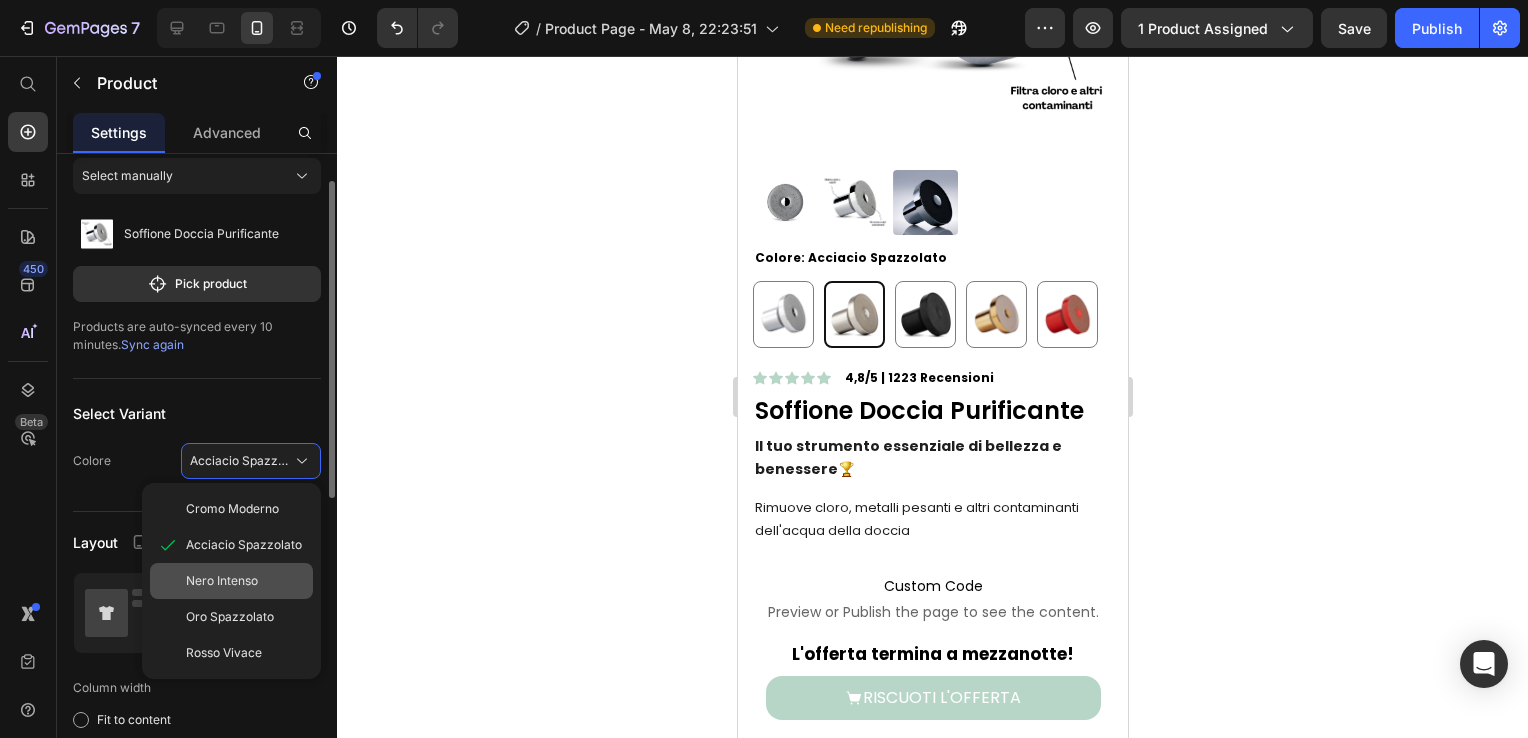 click on "Nero Intenso" at bounding box center [245, 581] 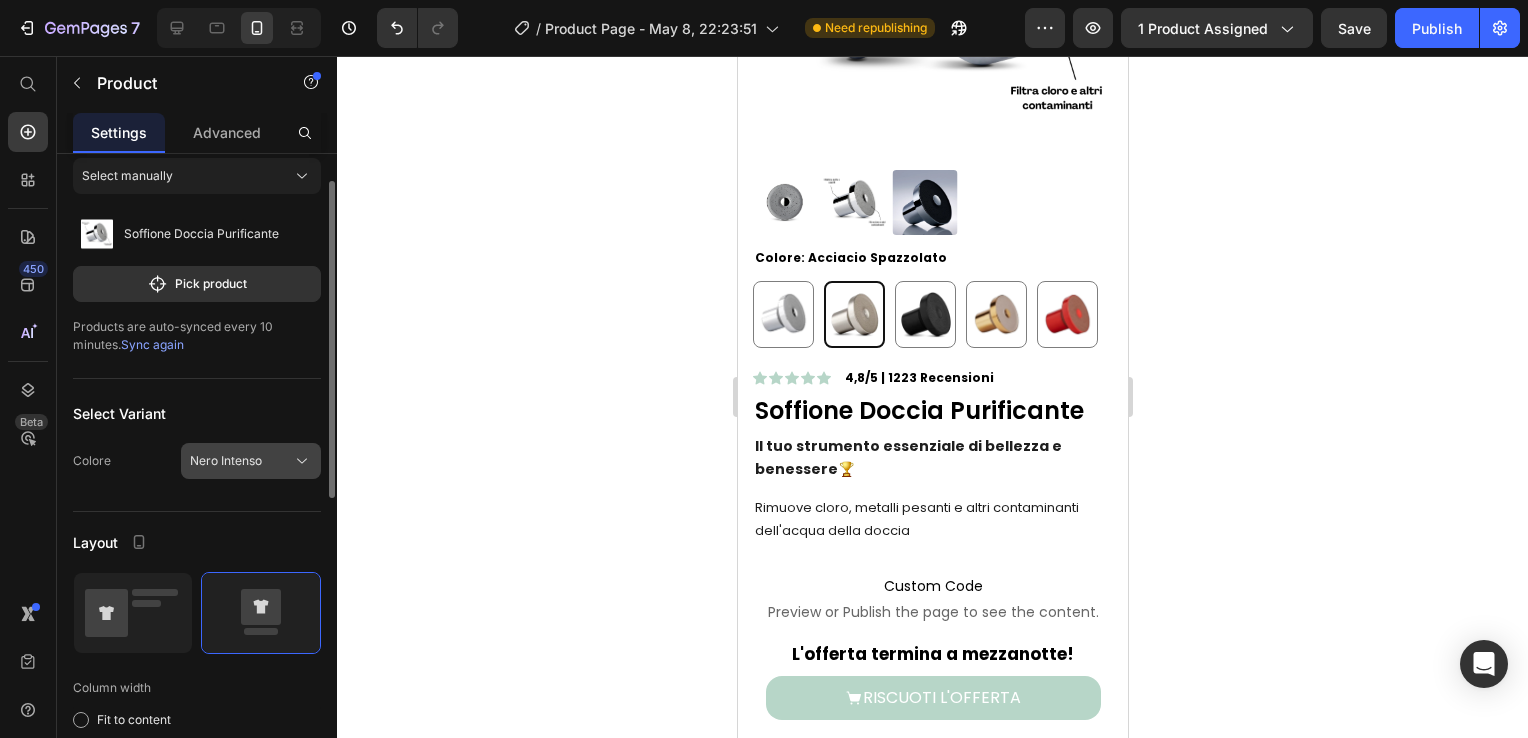 click on "Nero Intenso" at bounding box center (226, 461) 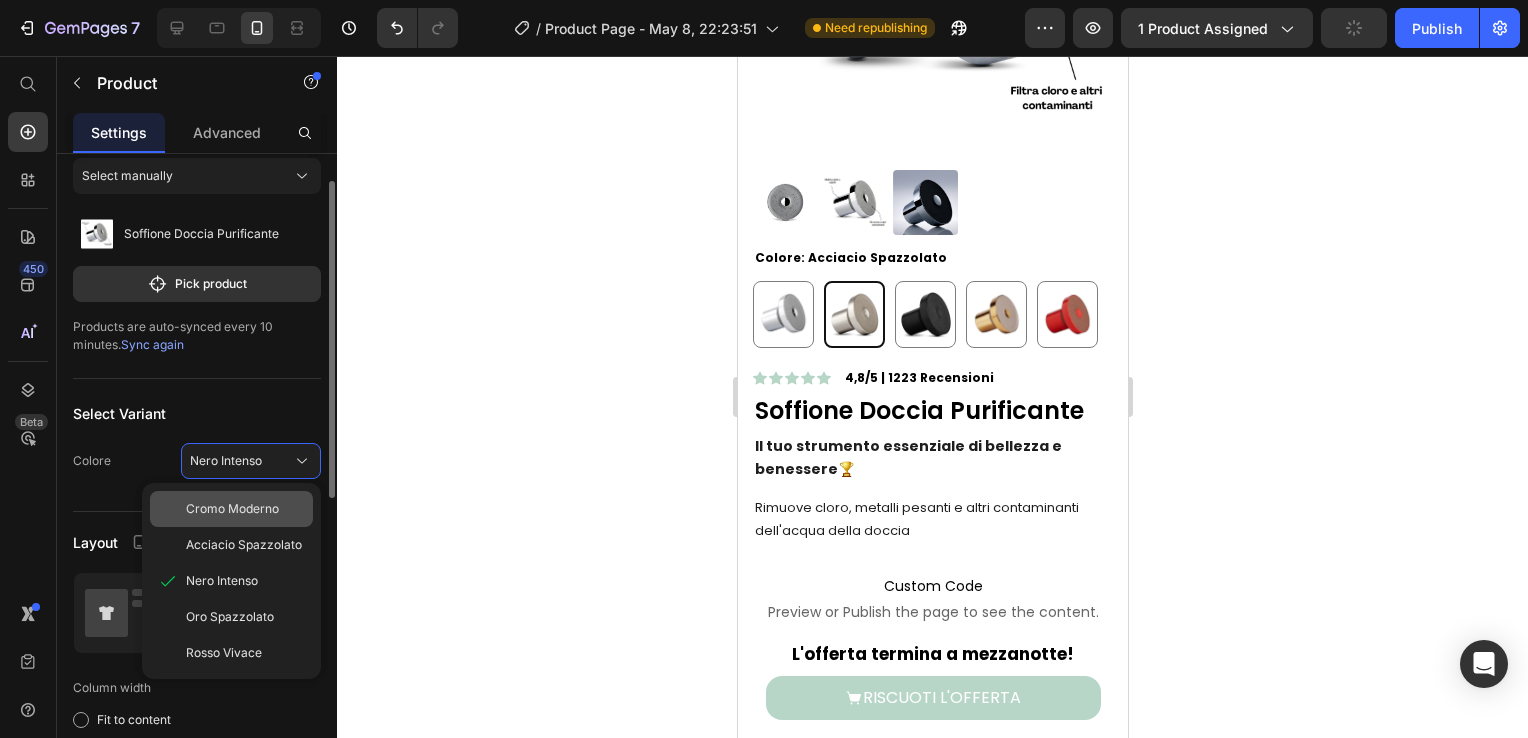 click on "Cromo Moderno" at bounding box center (232, 509) 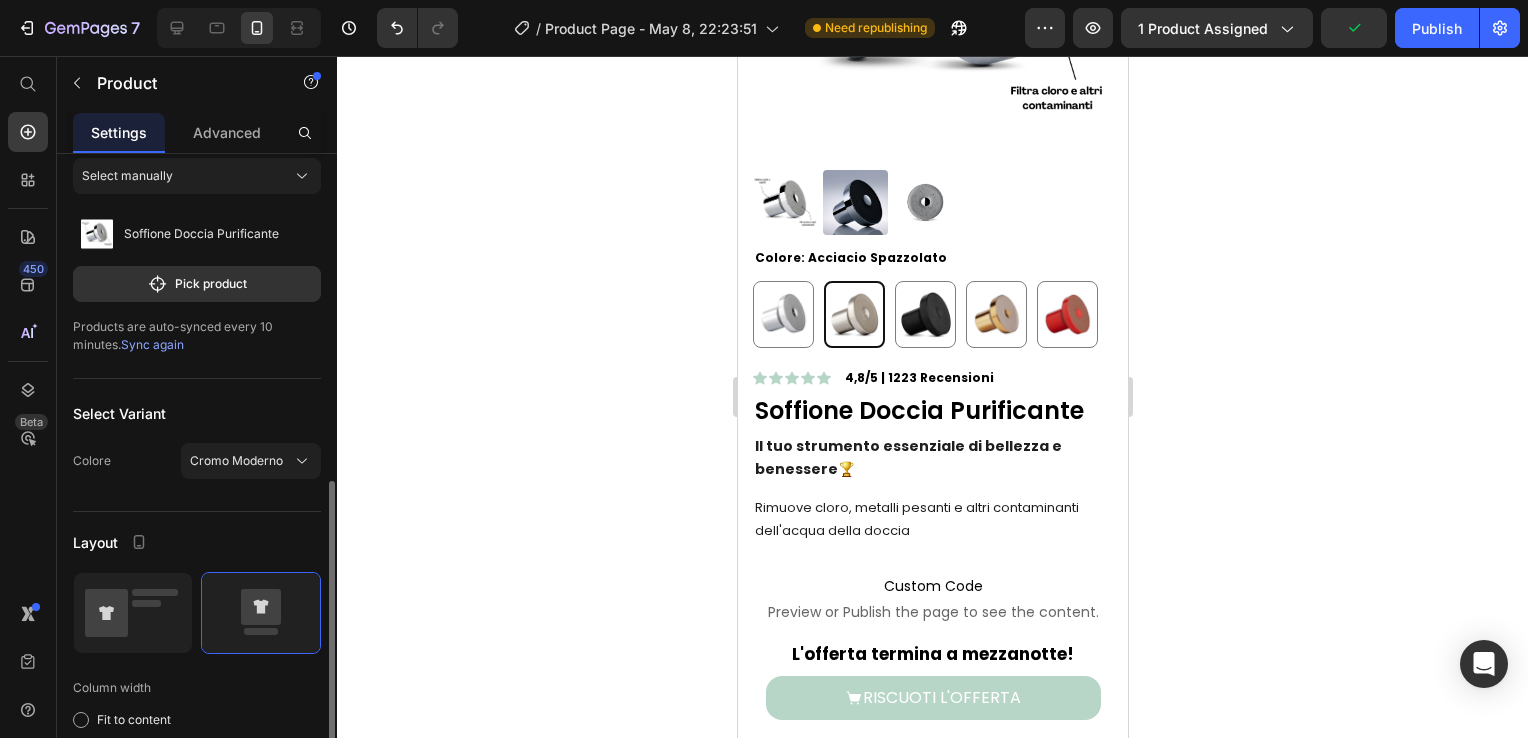 scroll, scrollTop: 256, scrollLeft: 0, axis: vertical 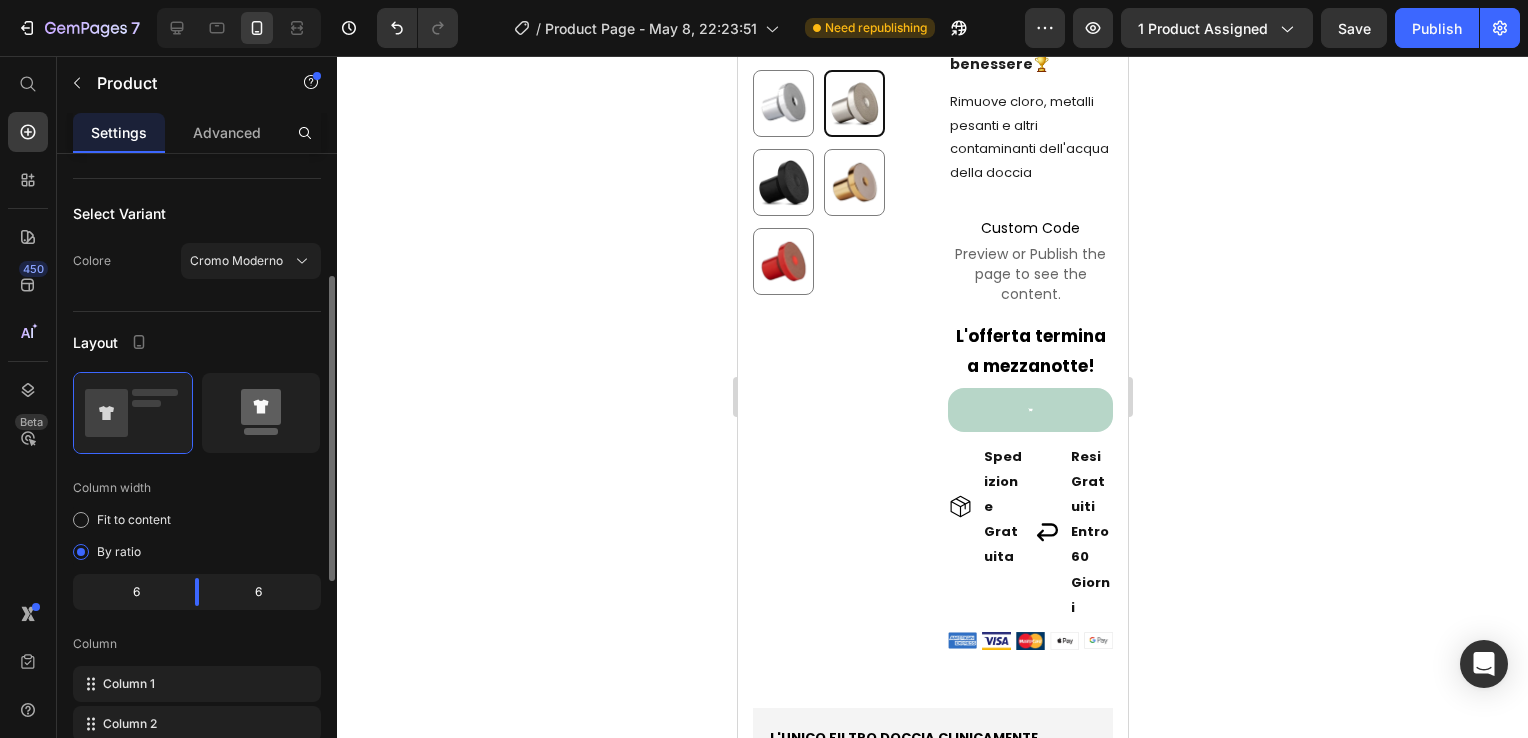 click 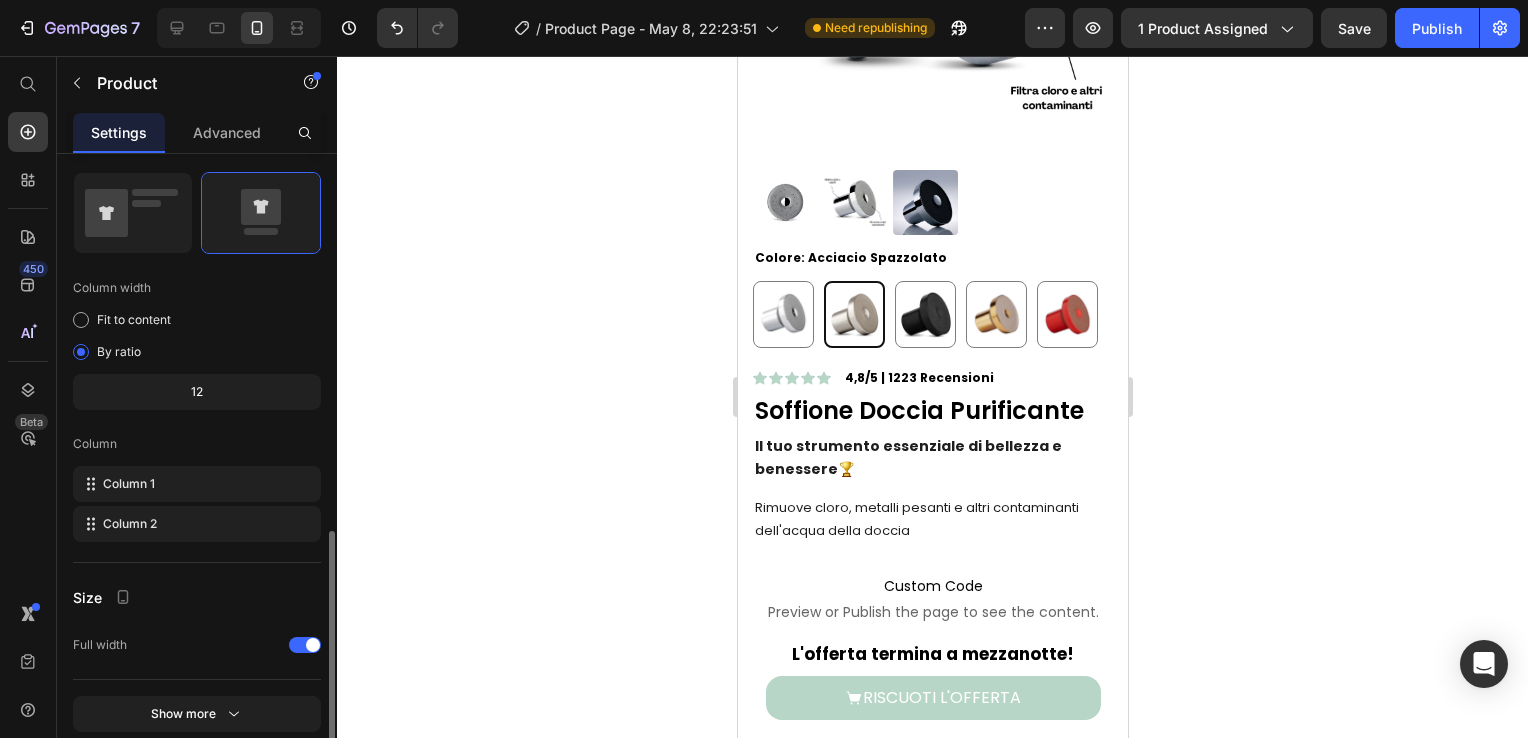 scroll, scrollTop: 539, scrollLeft: 0, axis: vertical 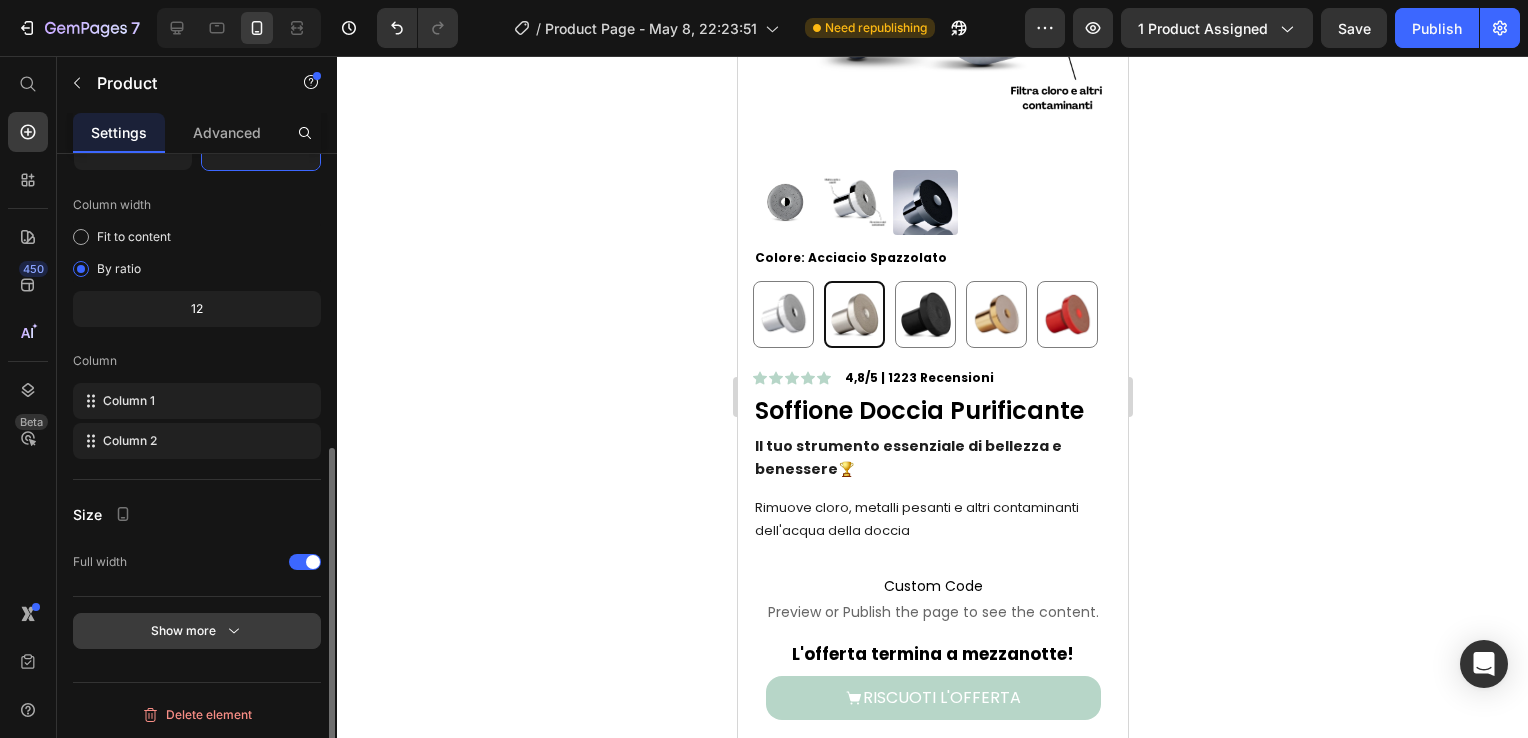 click on "Show more" at bounding box center (197, 631) 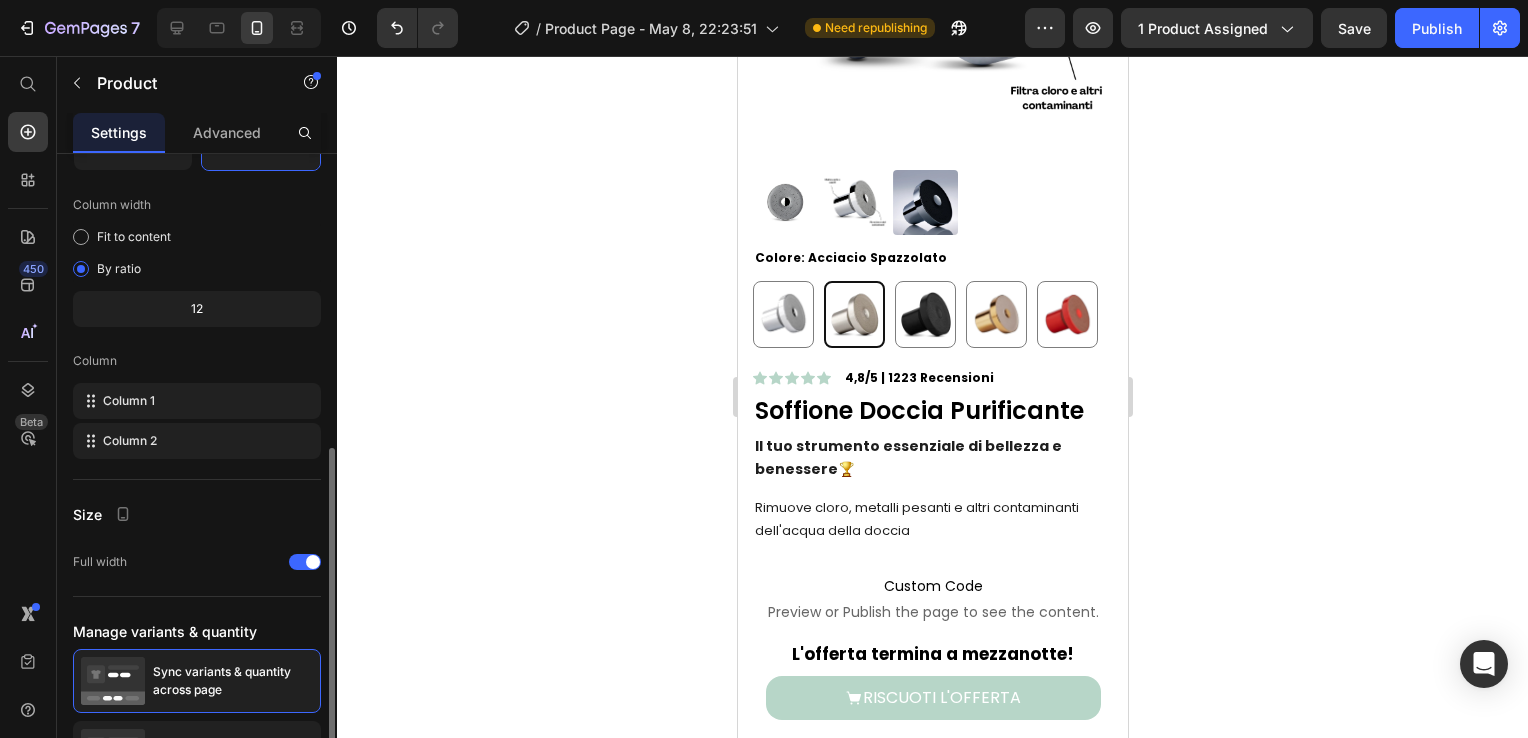 scroll, scrollTop: 722, scrollLeft: 0, axis: vertical 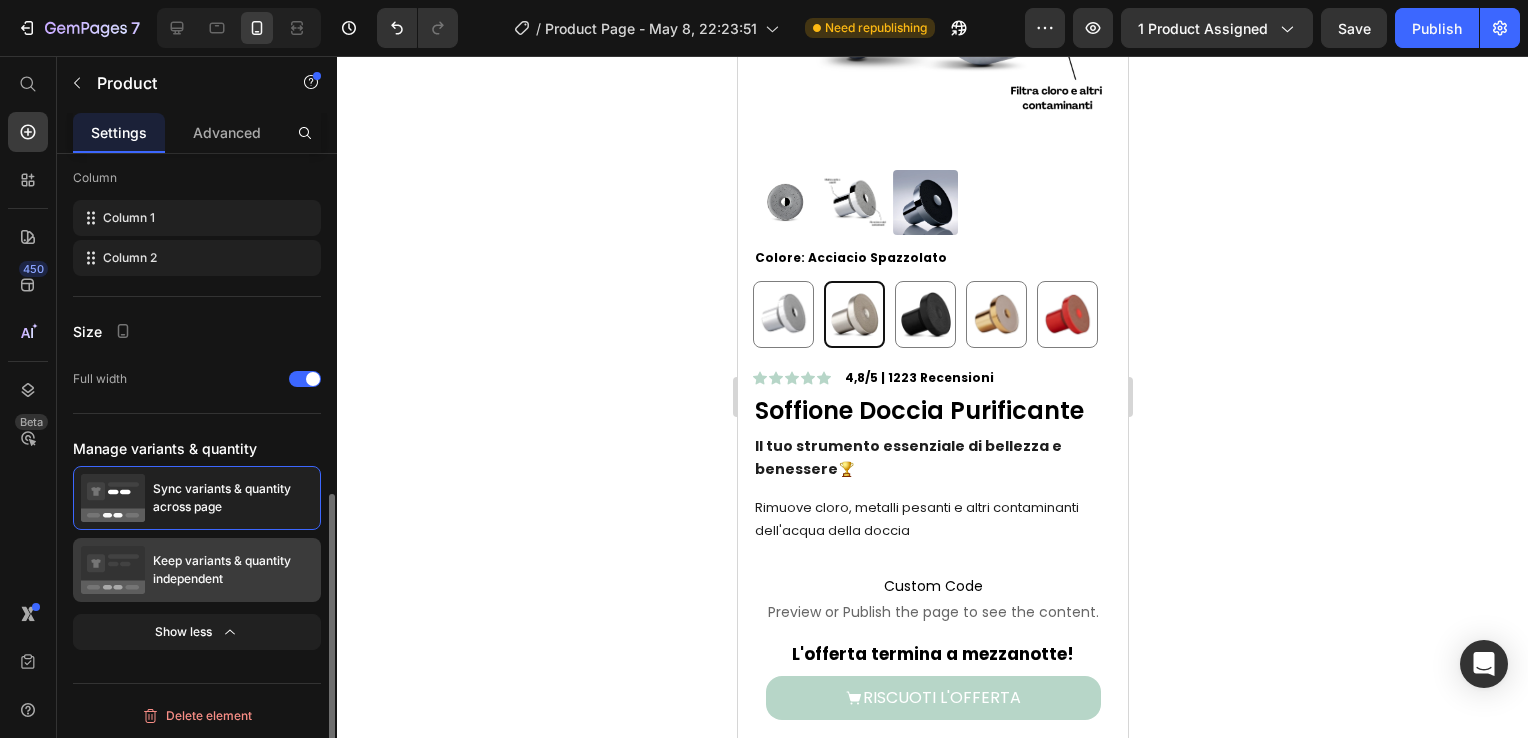 click on "Keep variants & quantity independent" at bounding box center (233, 570) 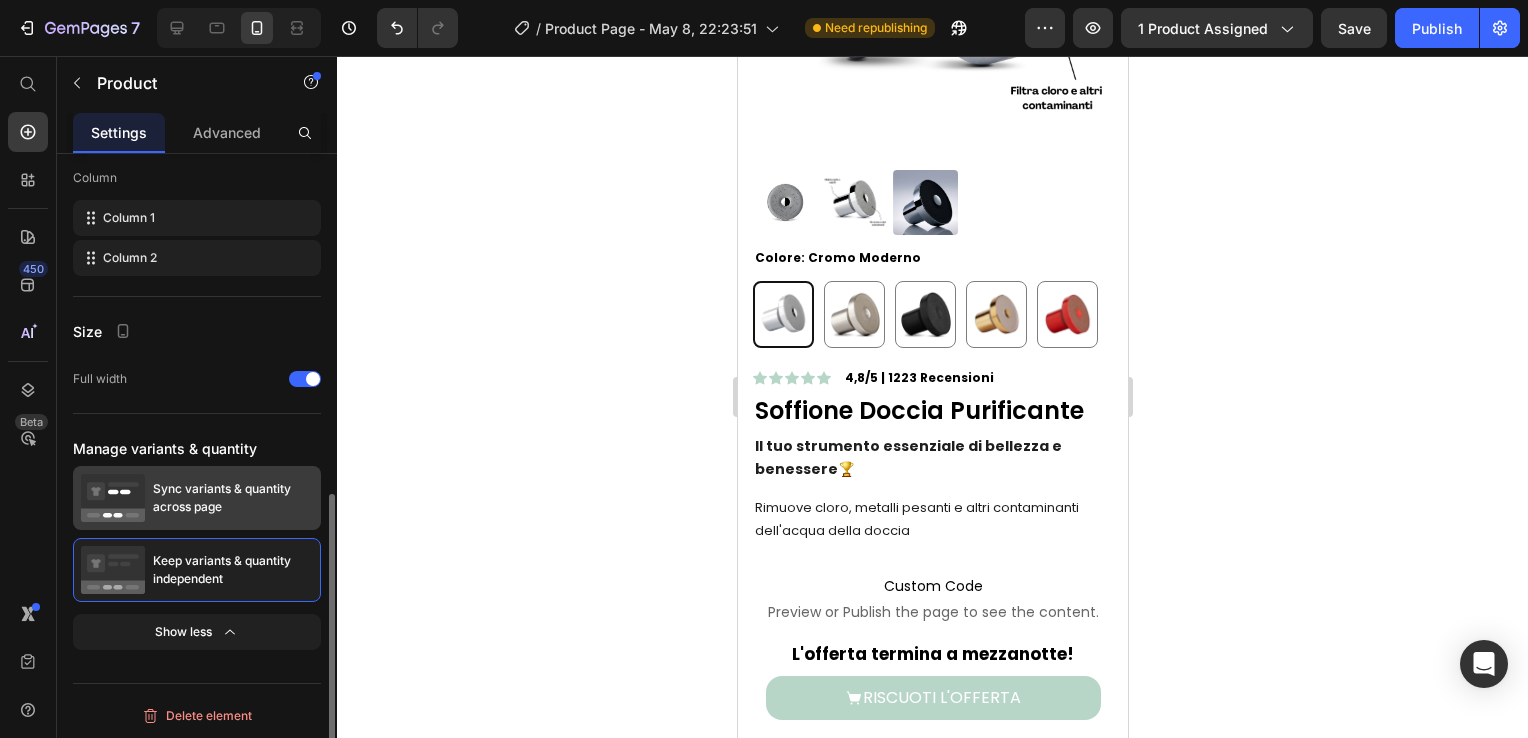 click on "Sync variants & quantity across page" at bounding box center [233, 498] 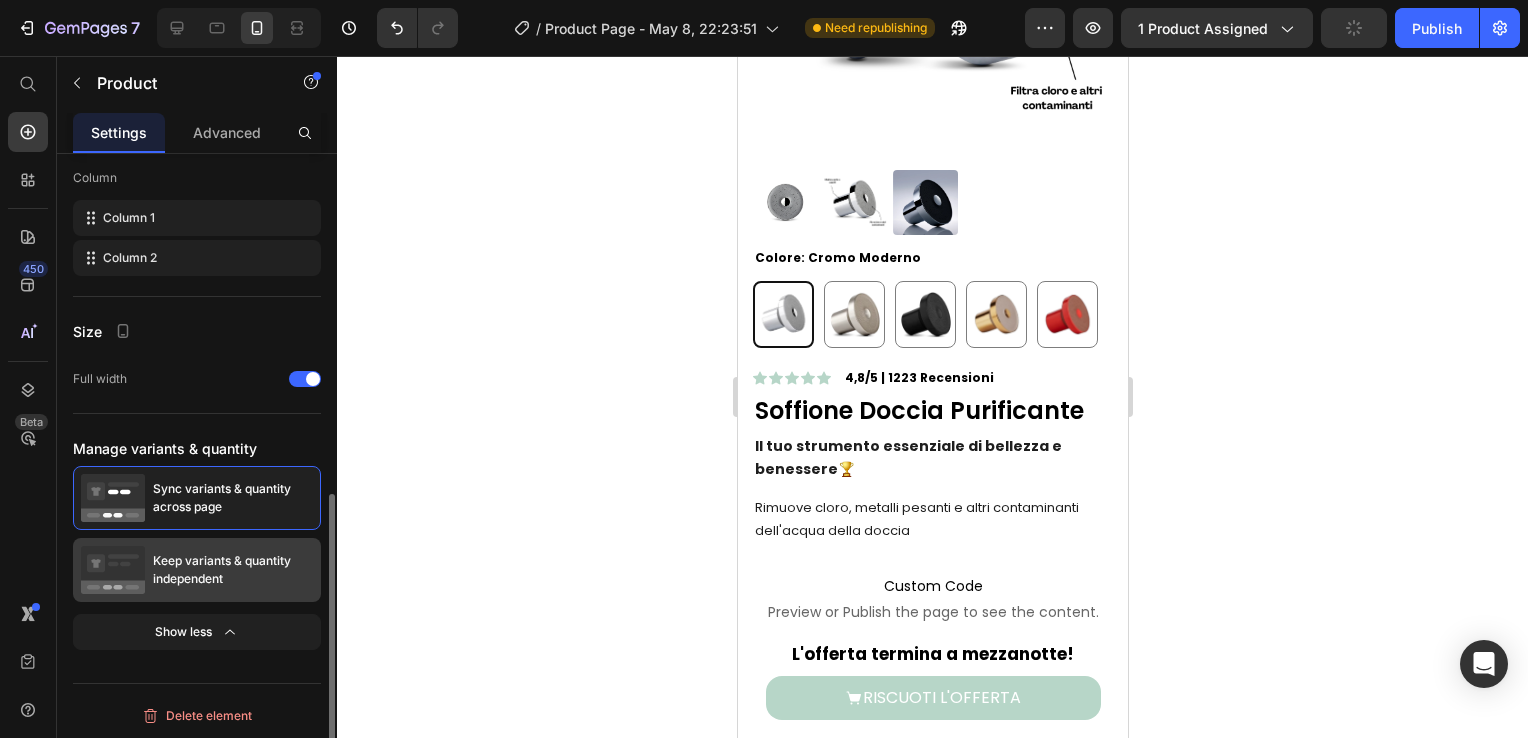 click on "Keep variants & quantity independent" at bounding box center (233, 570) 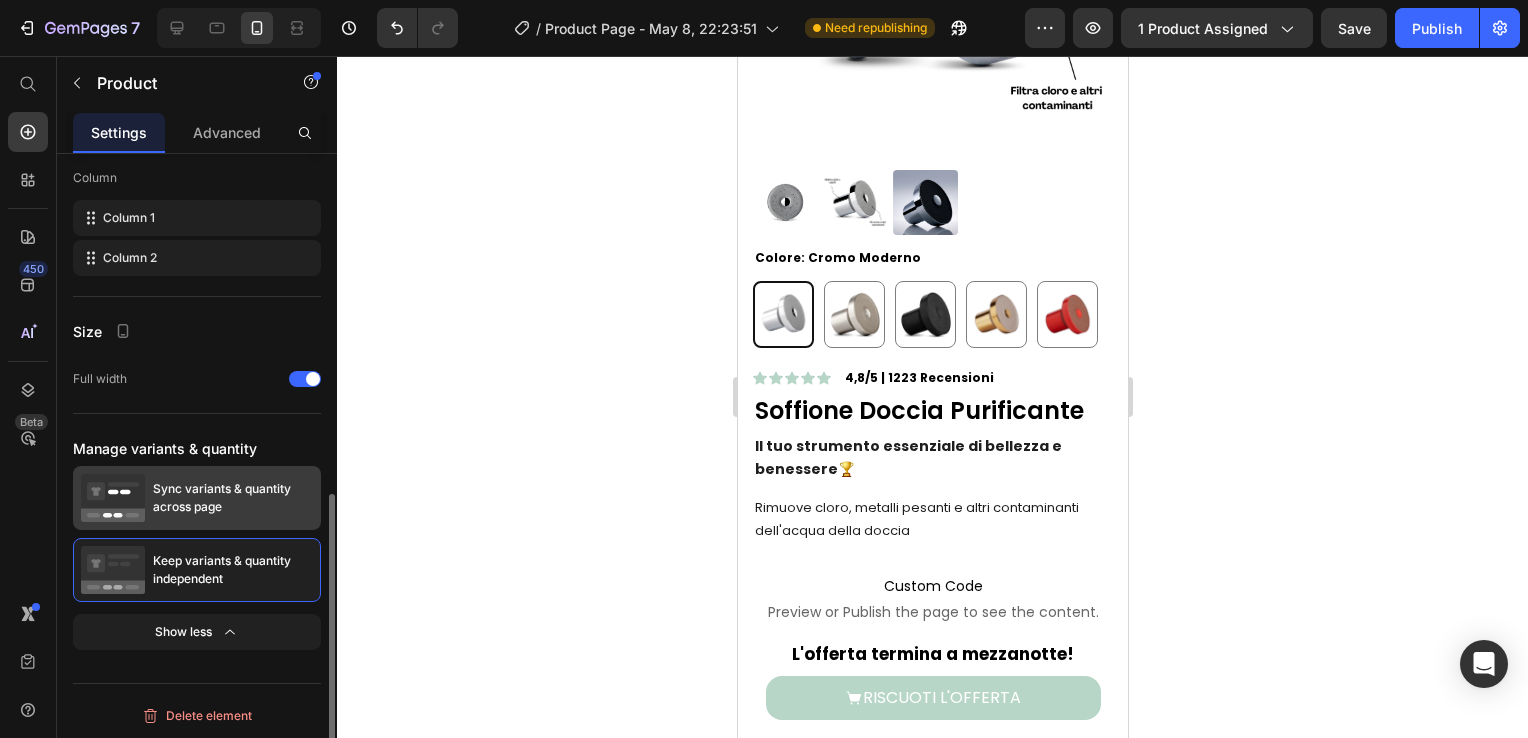 click on "Sync variants & quantity across page" at bounding box center [233, 498] 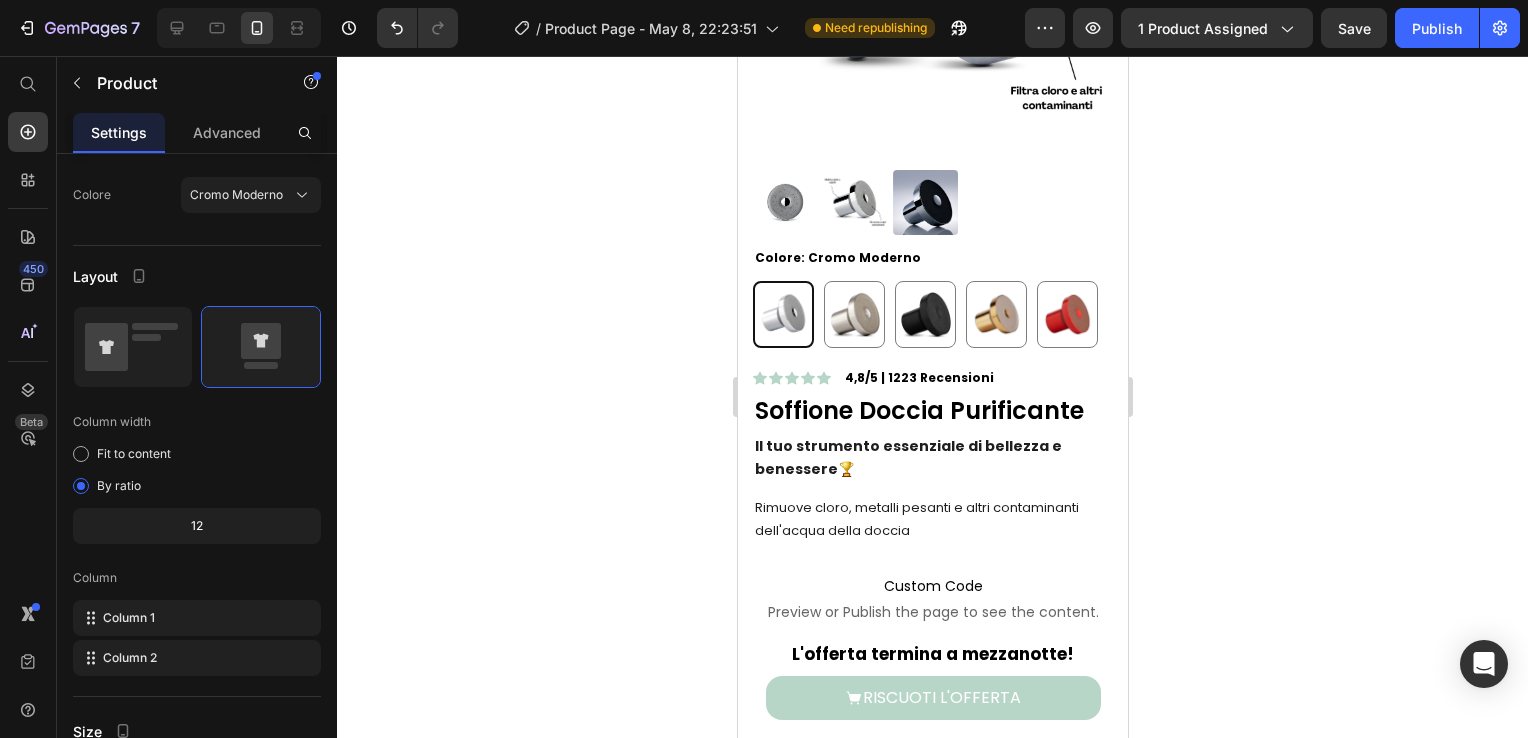 scroll, scrollTop: 0, scrollLeft: 0, axis: both 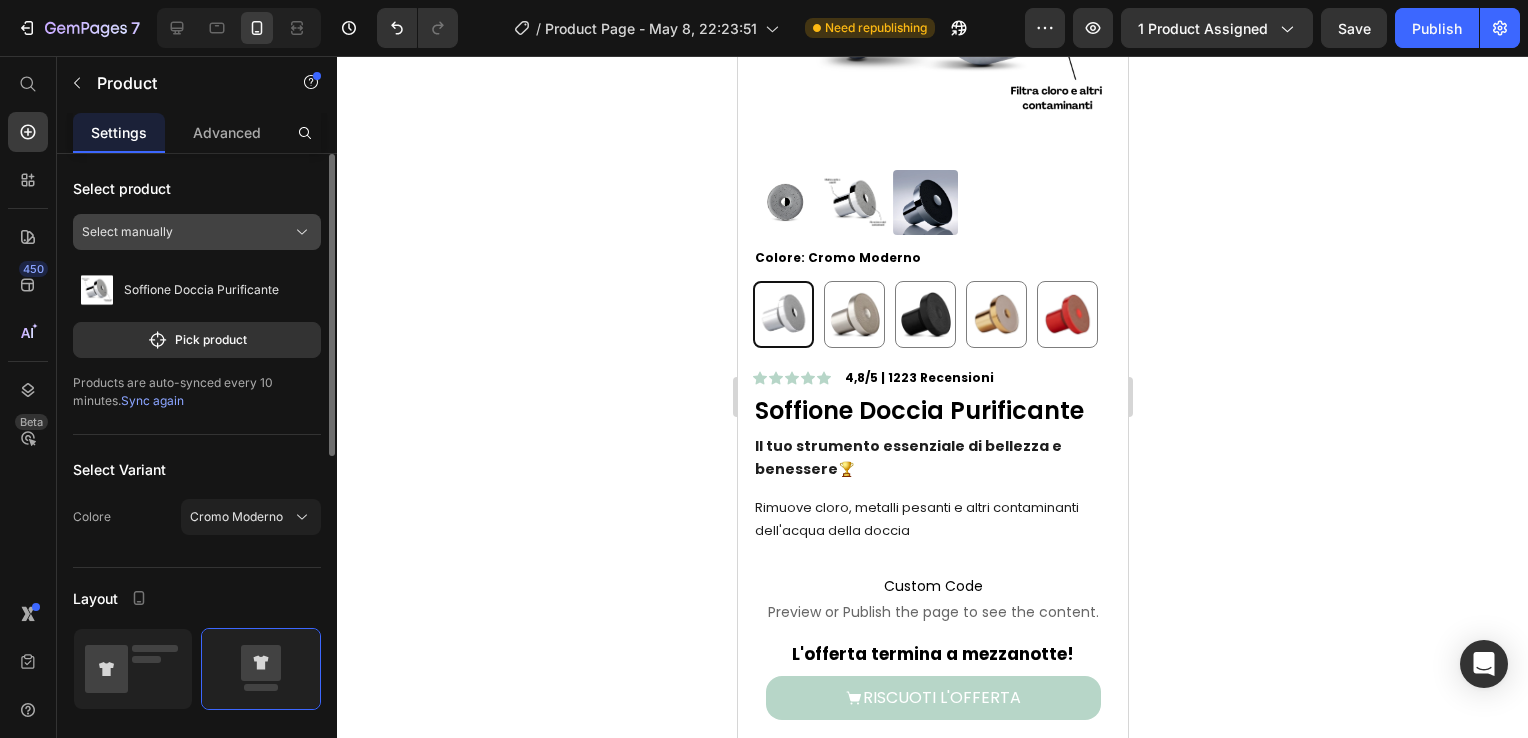 click on "Select manually" at bounding box center [197, 232] 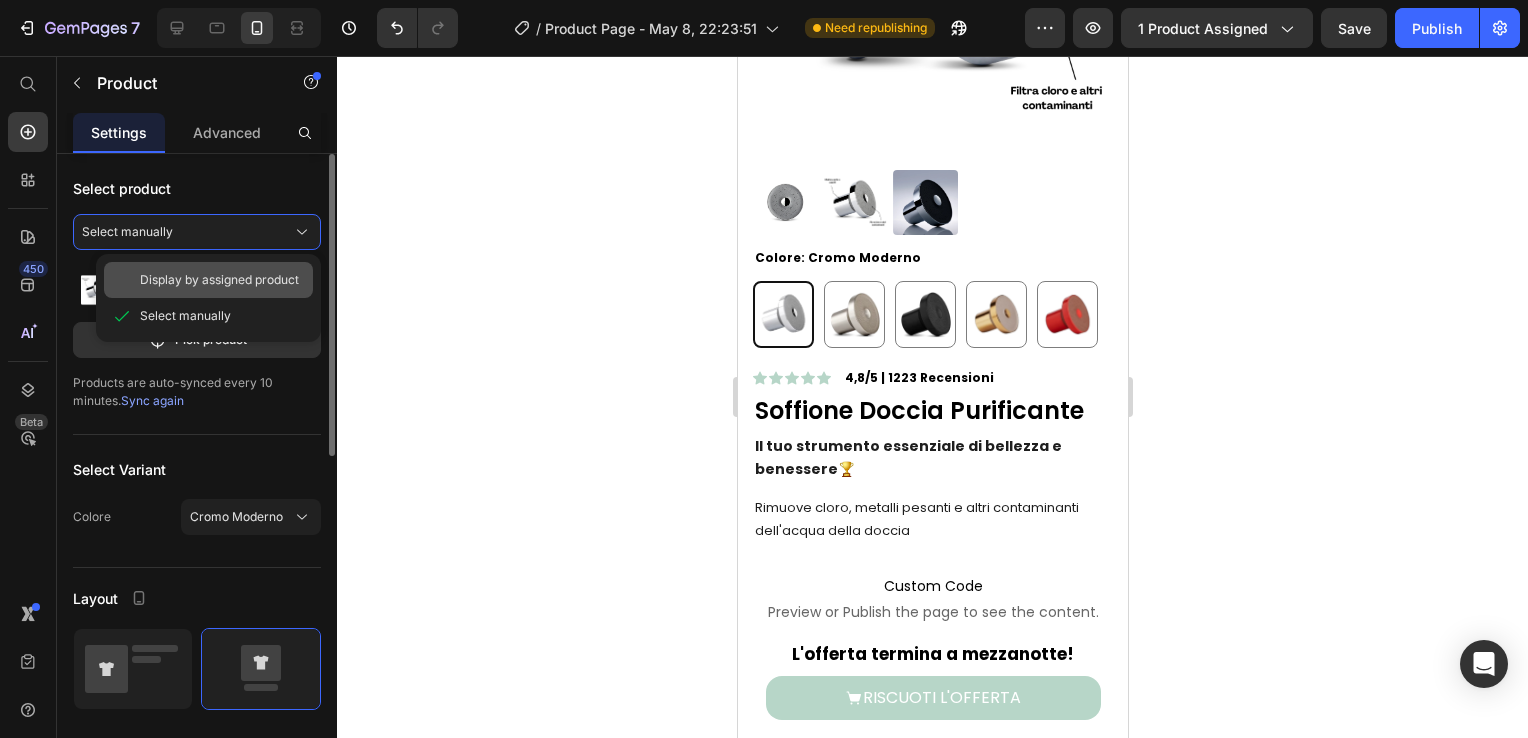 click on "Display by assigned product" at bounding box center [219, 280] 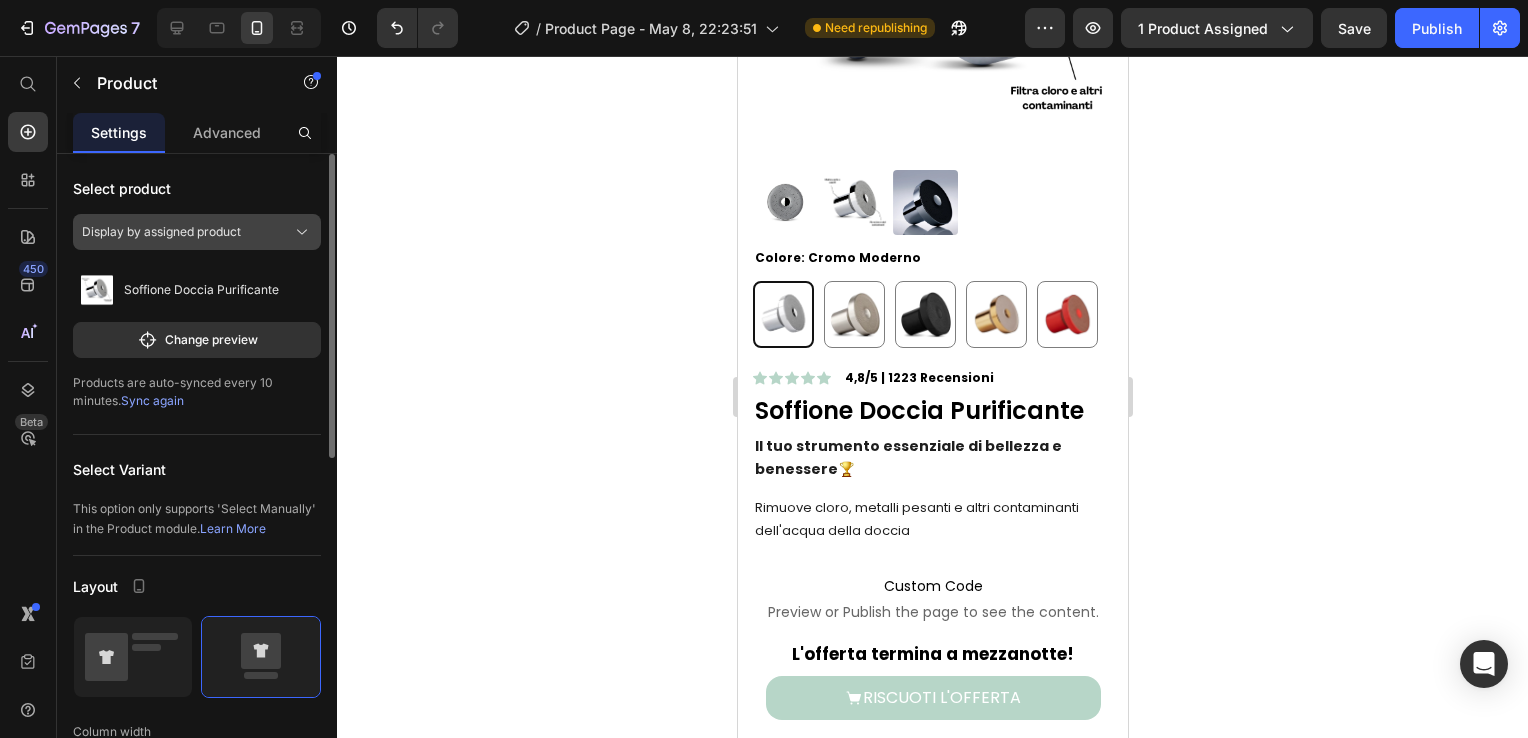 click on "Display by assigned product" at bounding box center (197, 232) 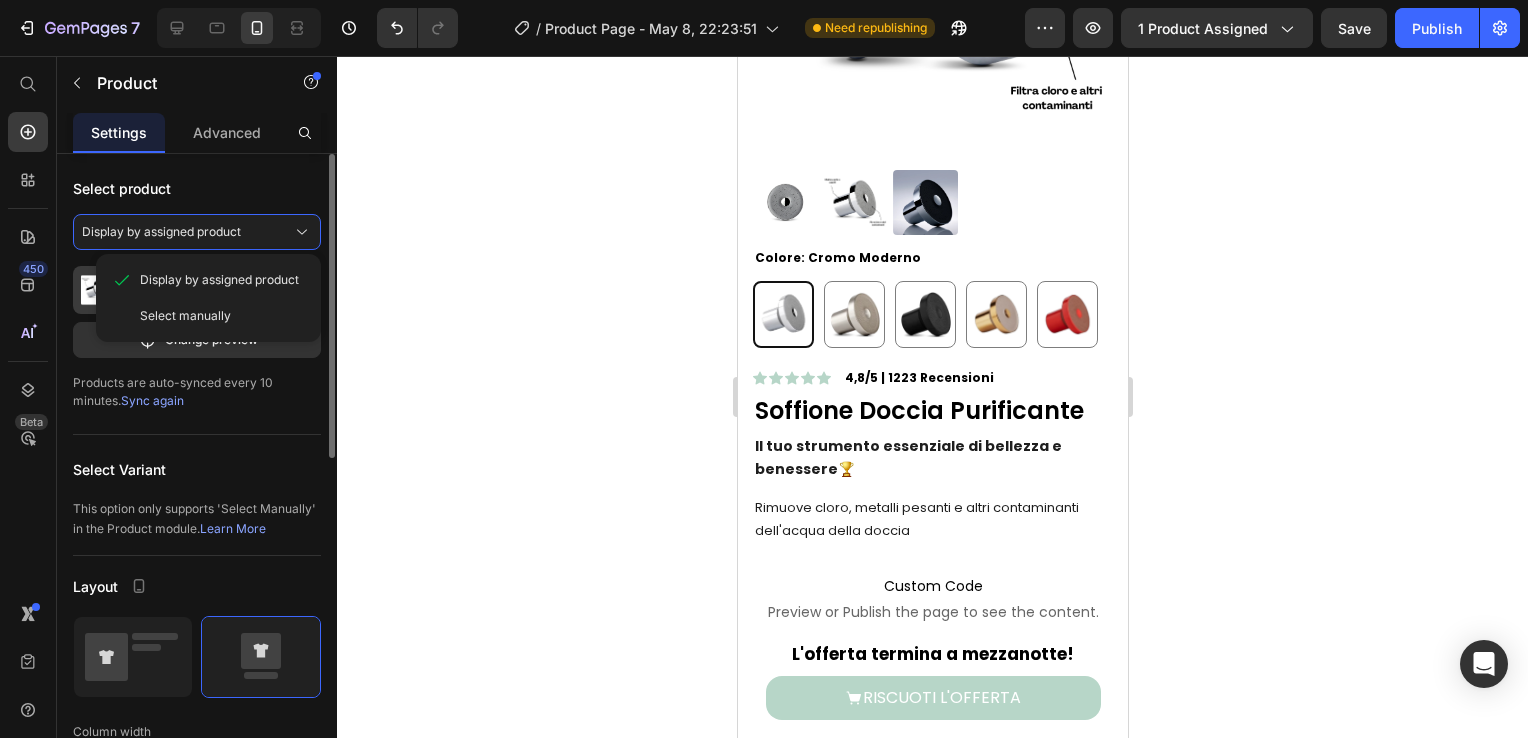click on "Select manually" 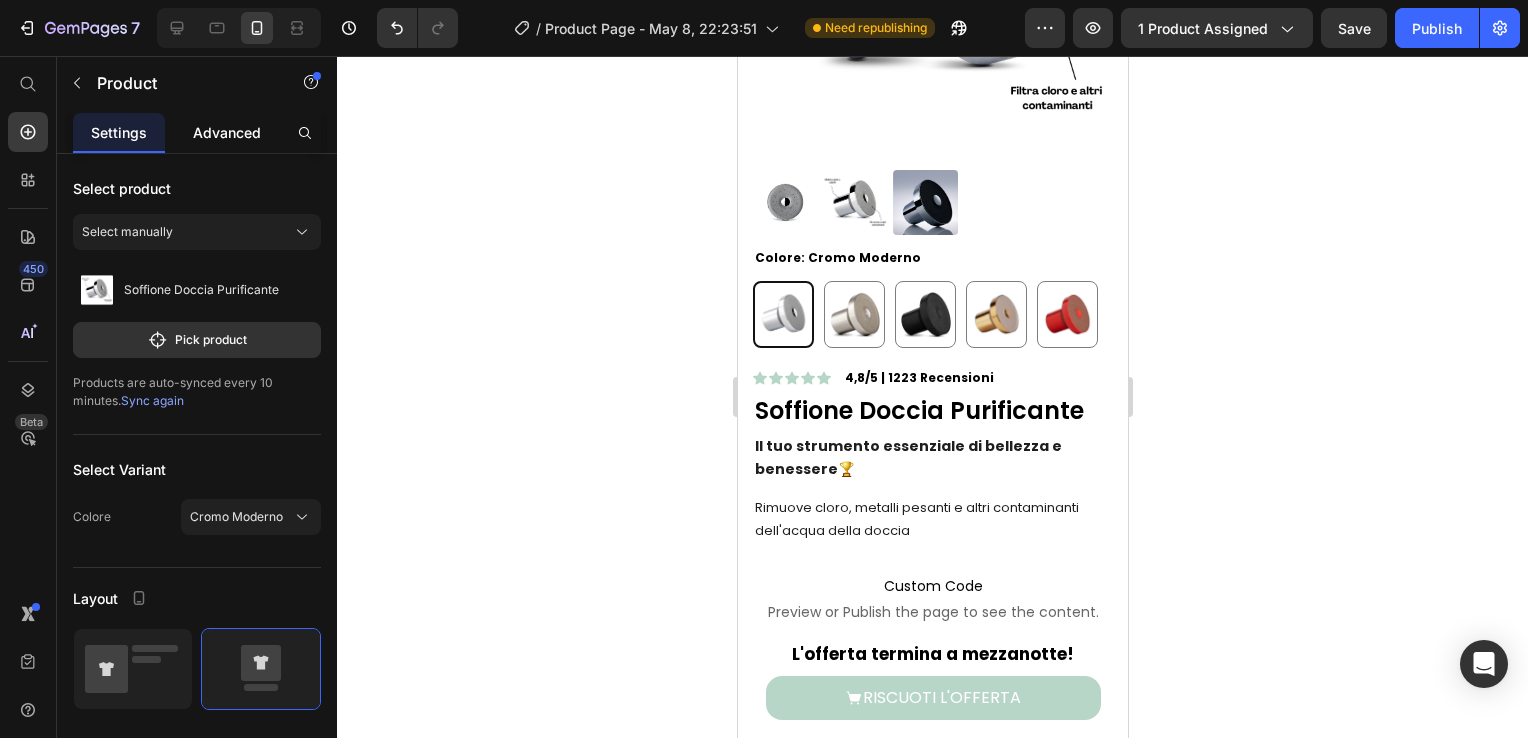 click on "Advanced" 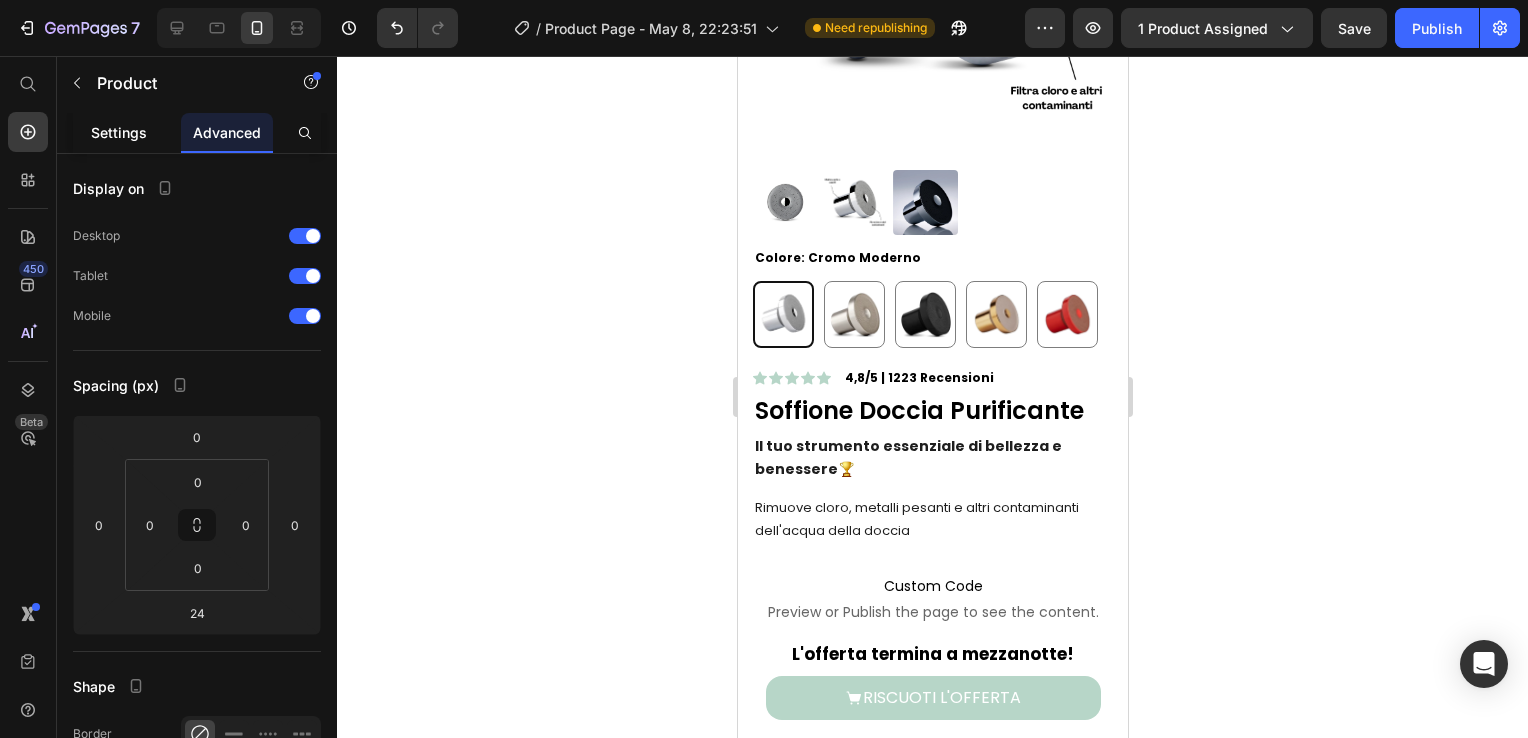click on "Settings" 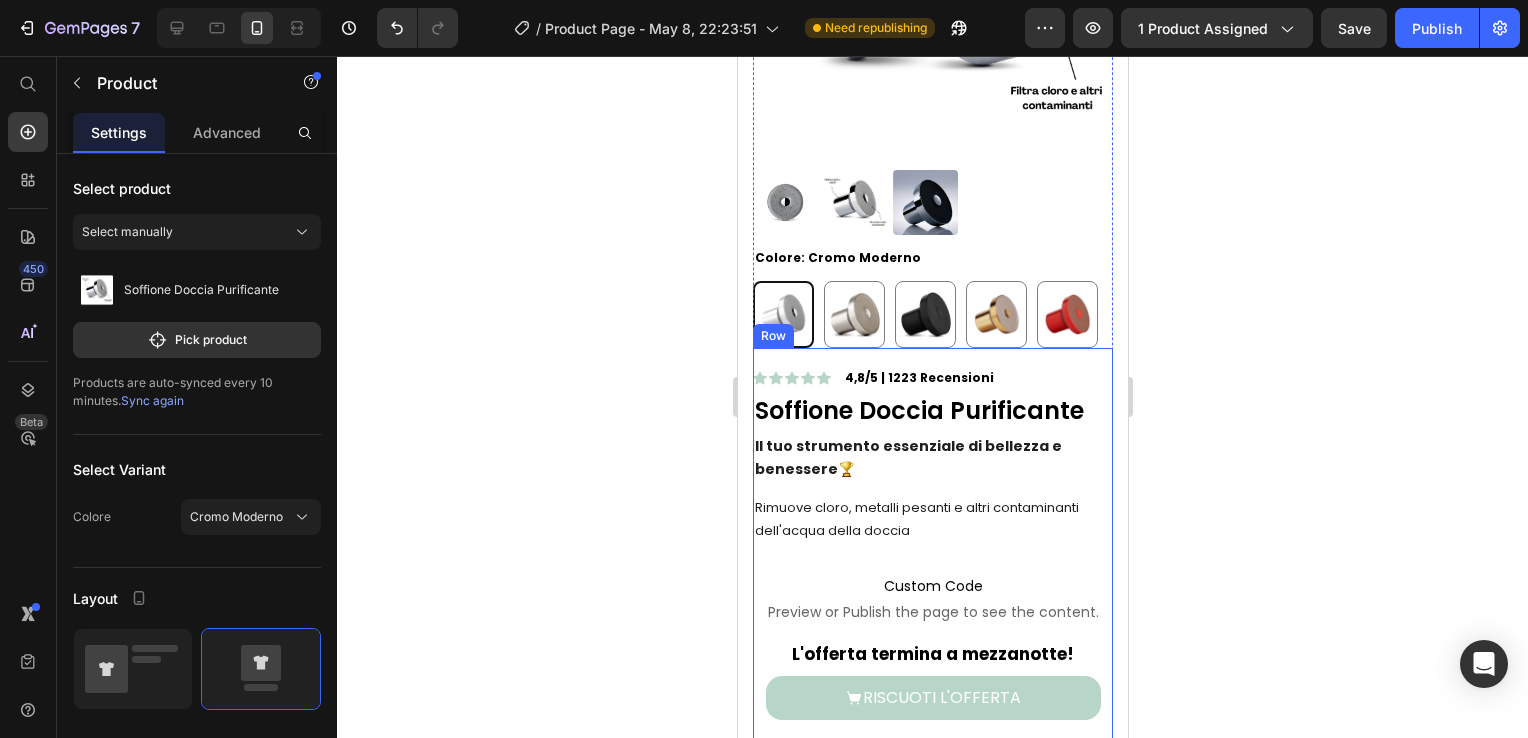 scroll, scrollTop: 0, scrollLeft: 0, axis: both 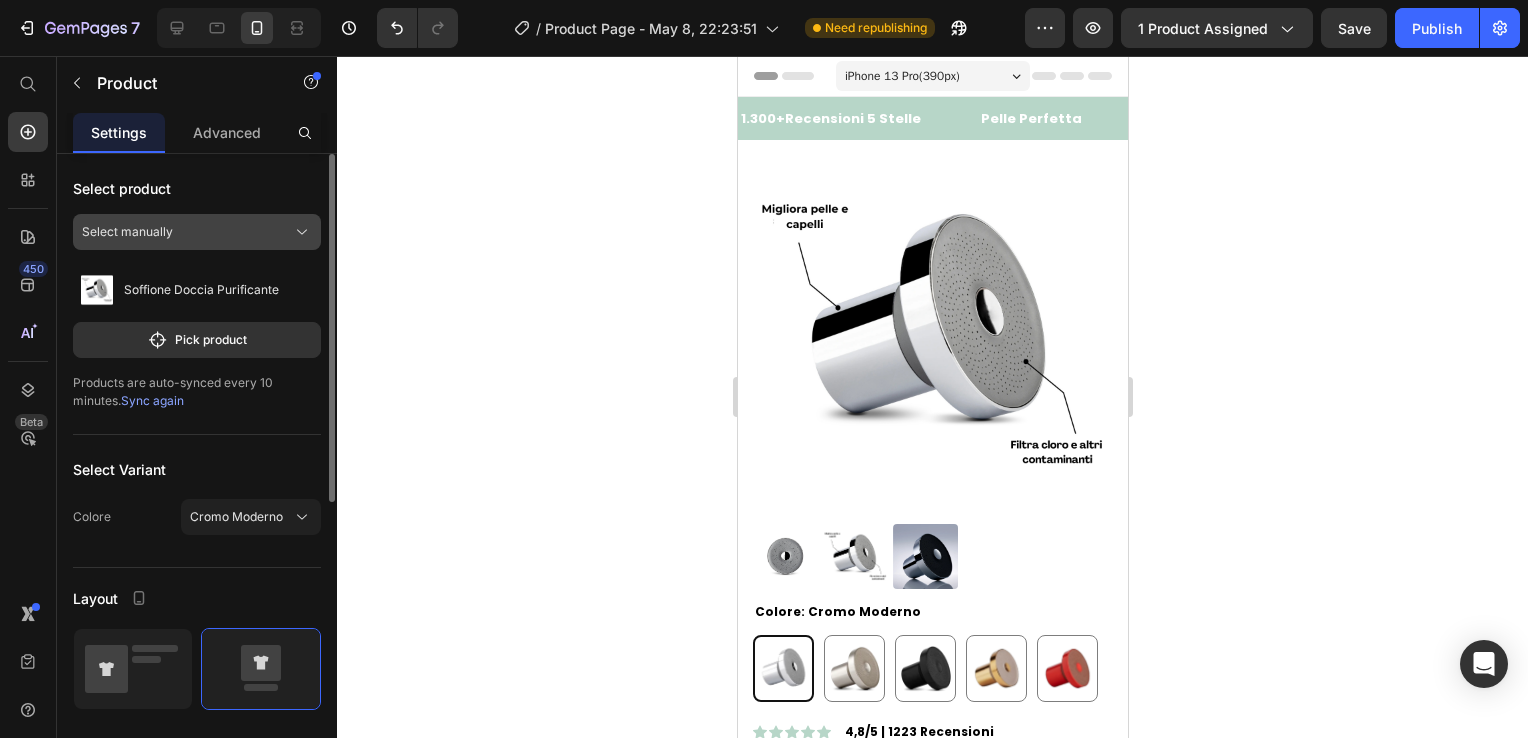click on "Select manually" at bounding box center (127, 232) 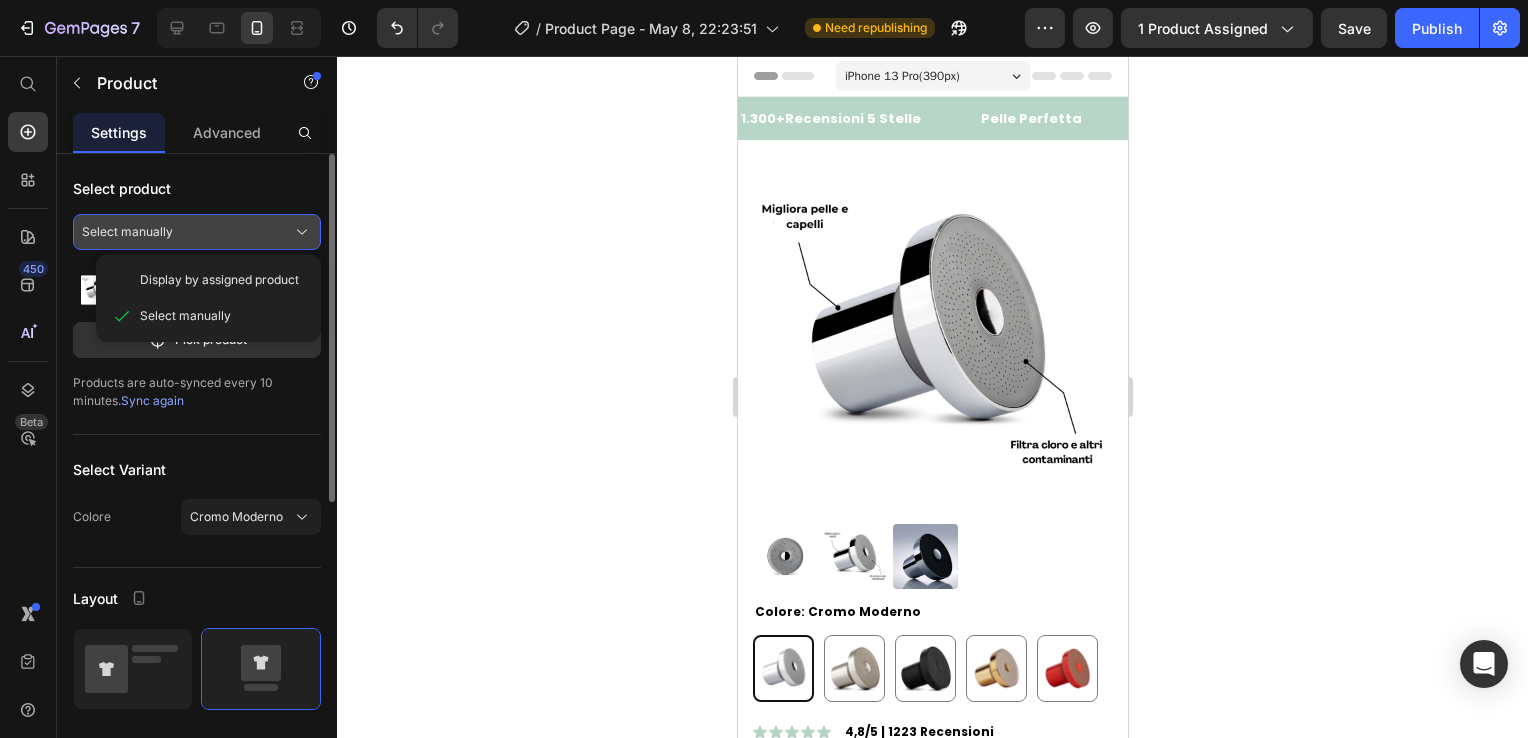 click on "Select manually" at bounding box center (197, 232) 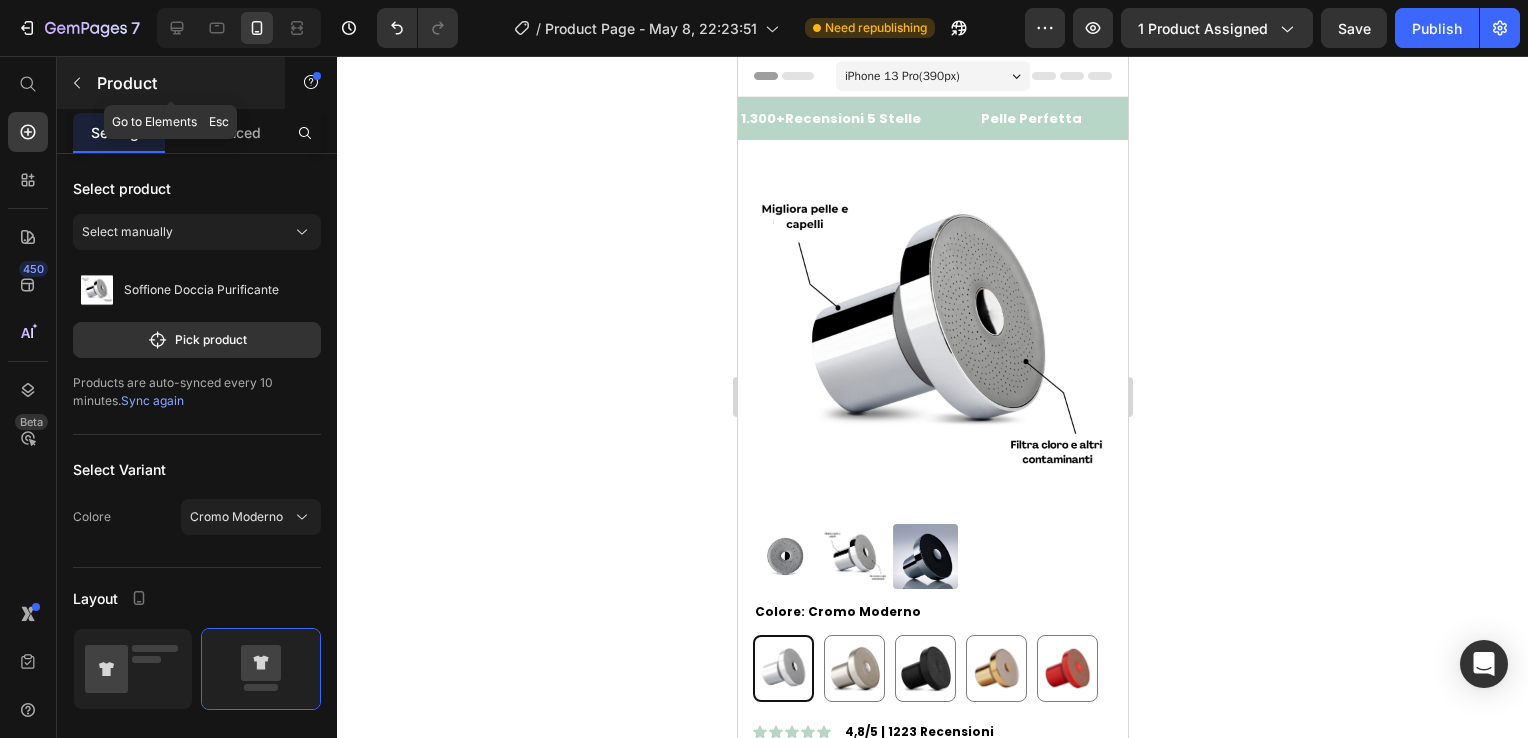 click at bounding box center [77, 83] 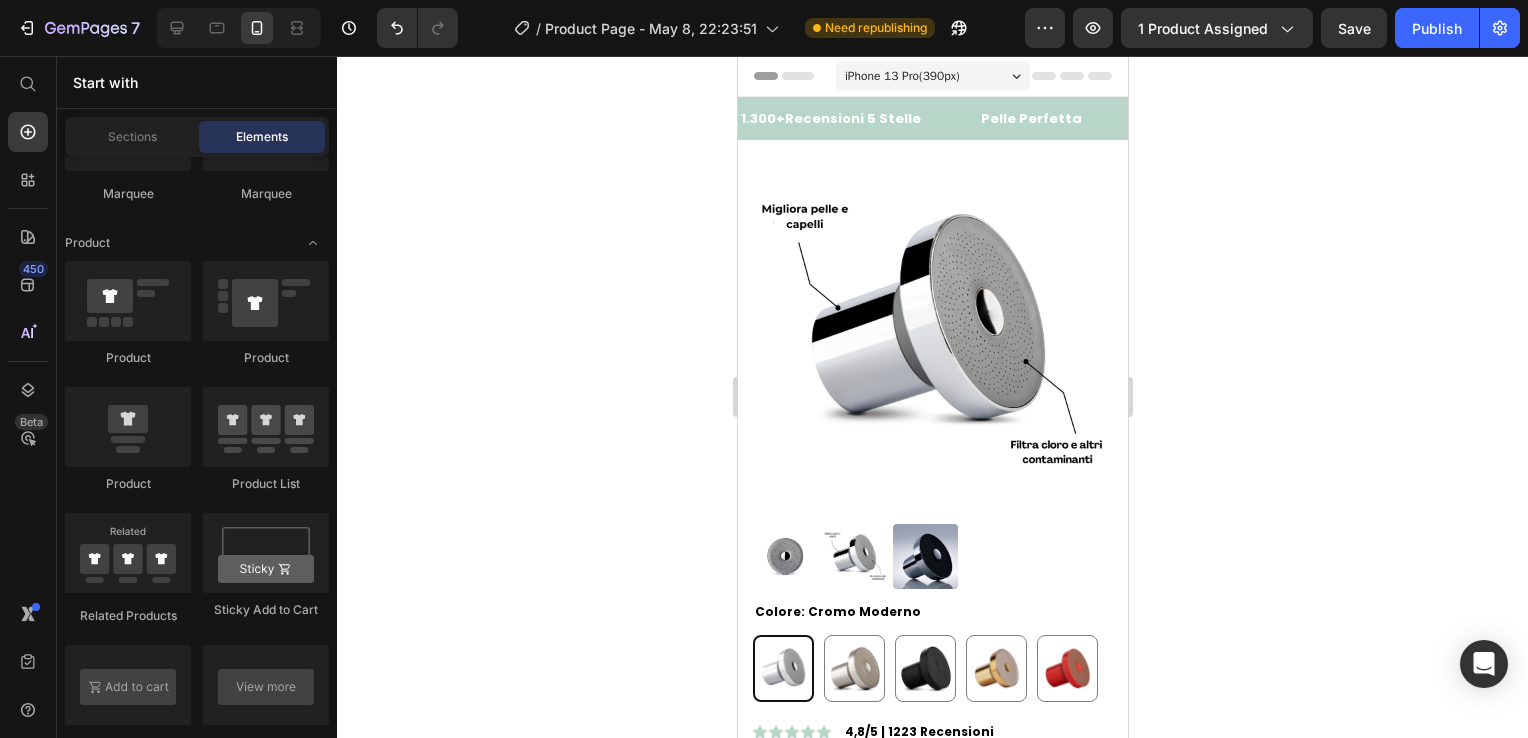 scroll, scrollTop: 2112, scrollLeft: 0, axis: vertical 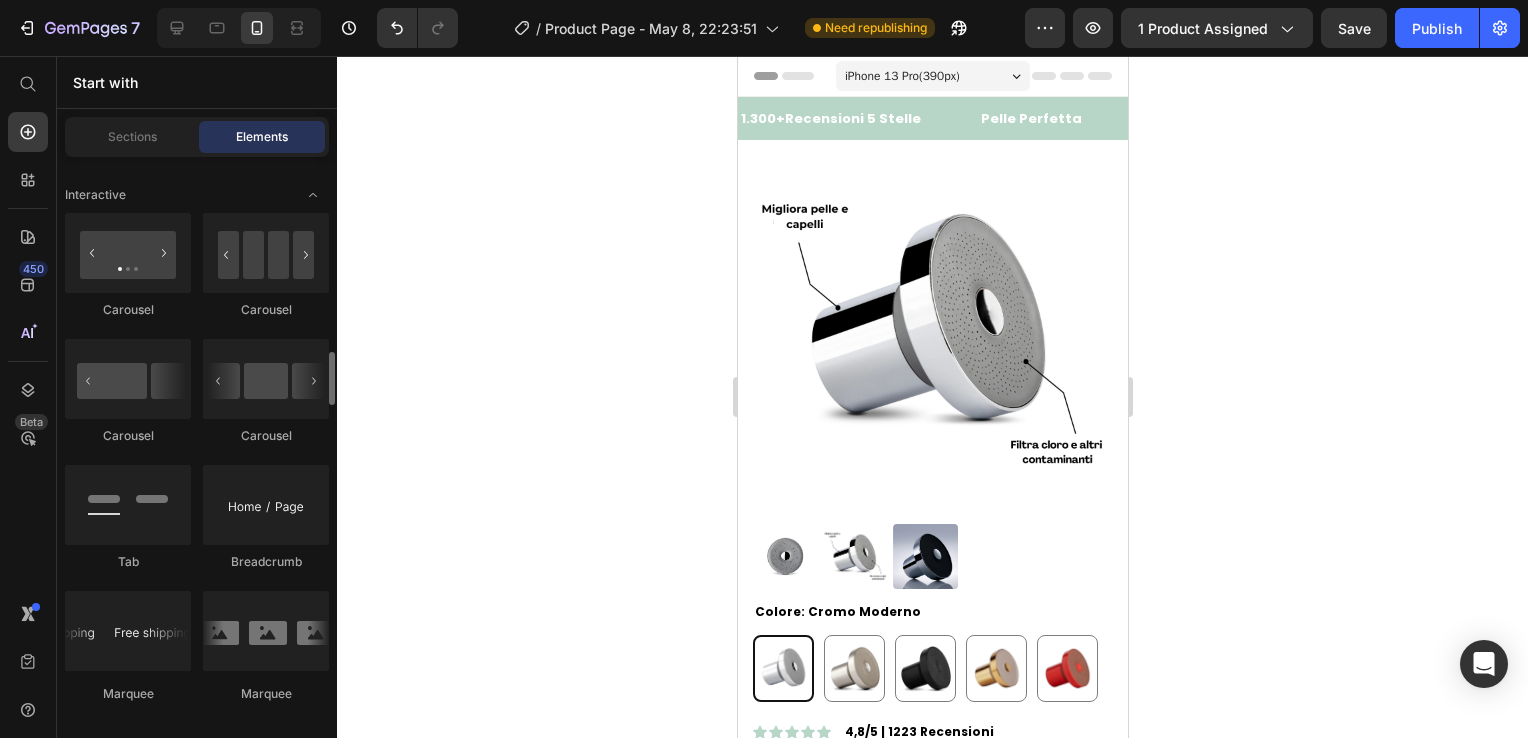 click at bounding box center (932, 336) 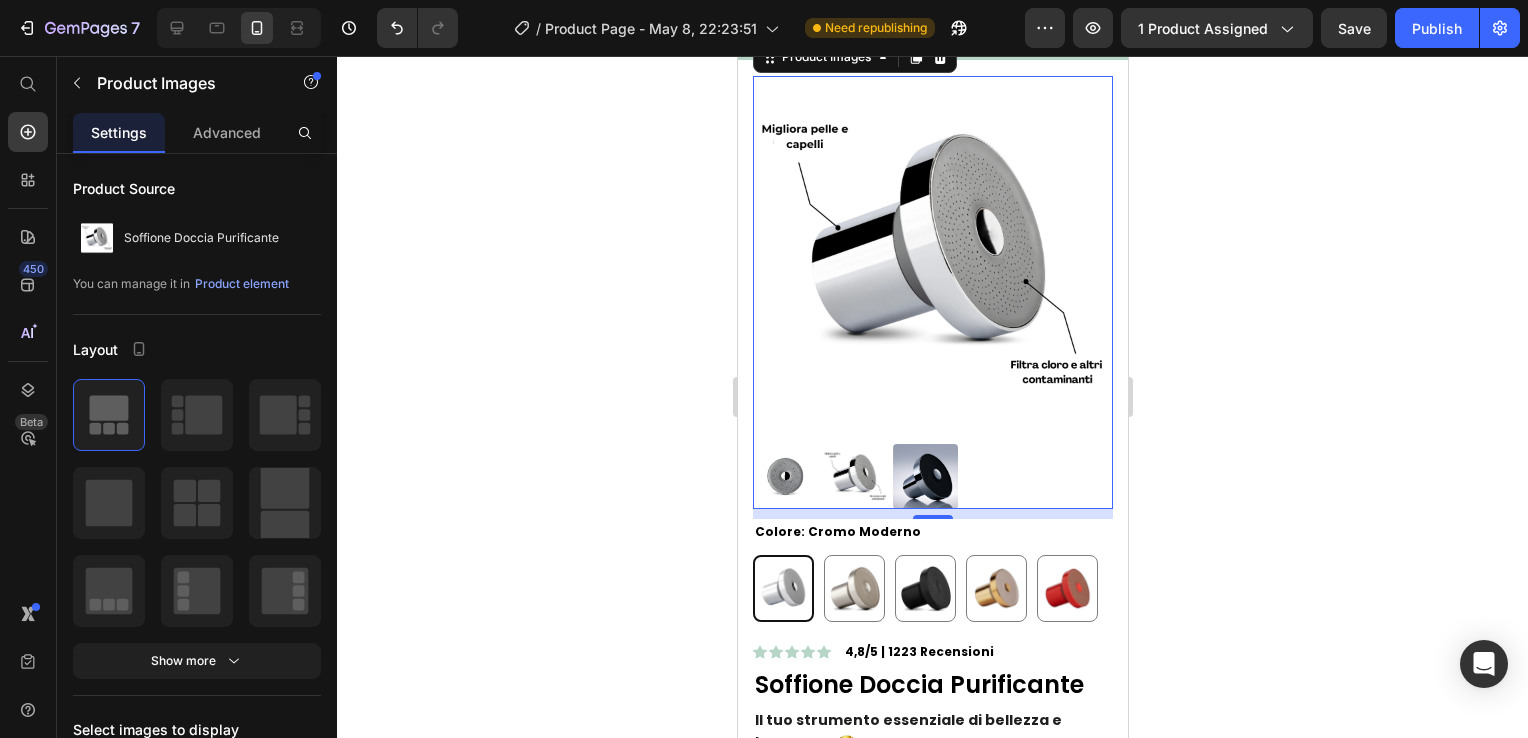scroll, scrollTop: 100, scrollLeft: 0, axis: vertical 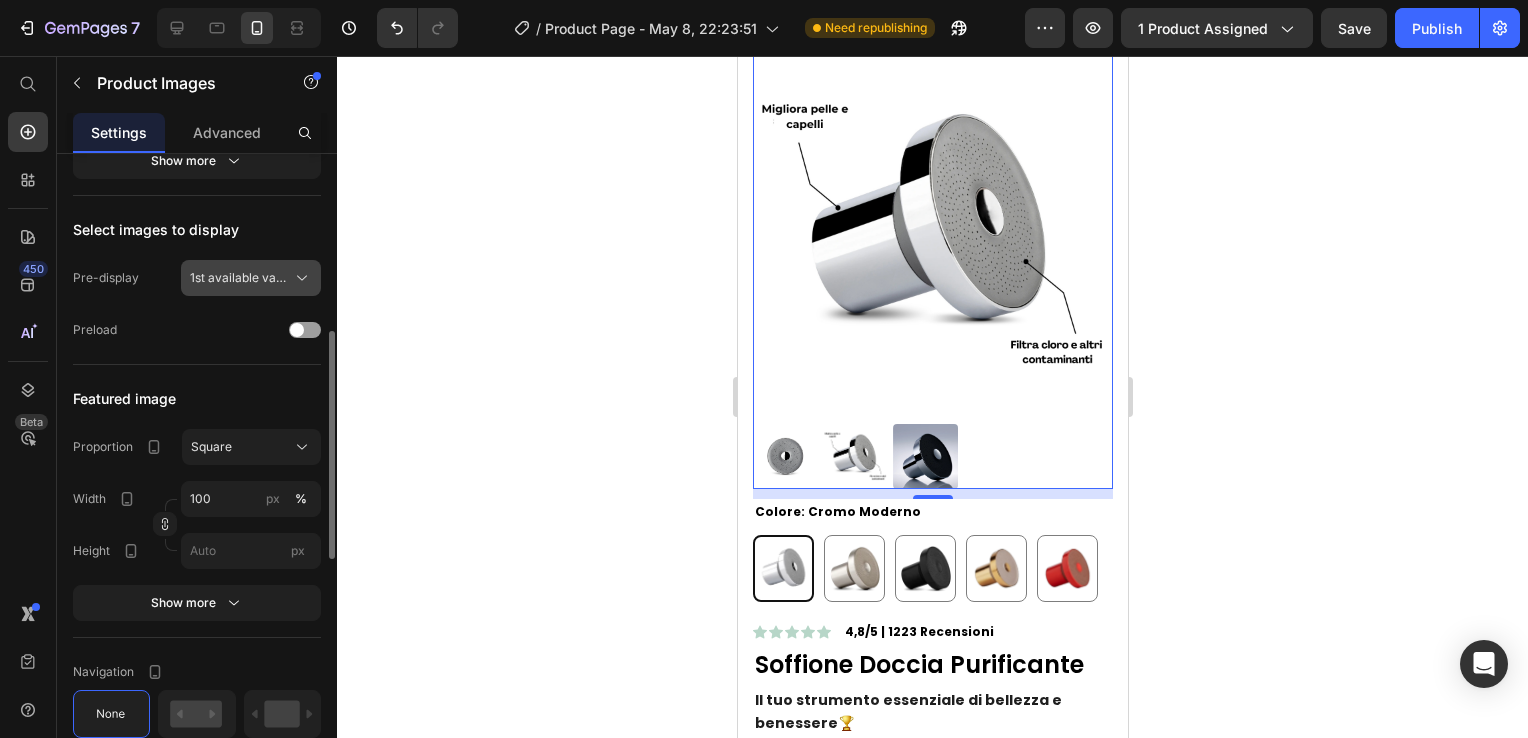 click on "1st available variant" at bounding box center (239, 278) 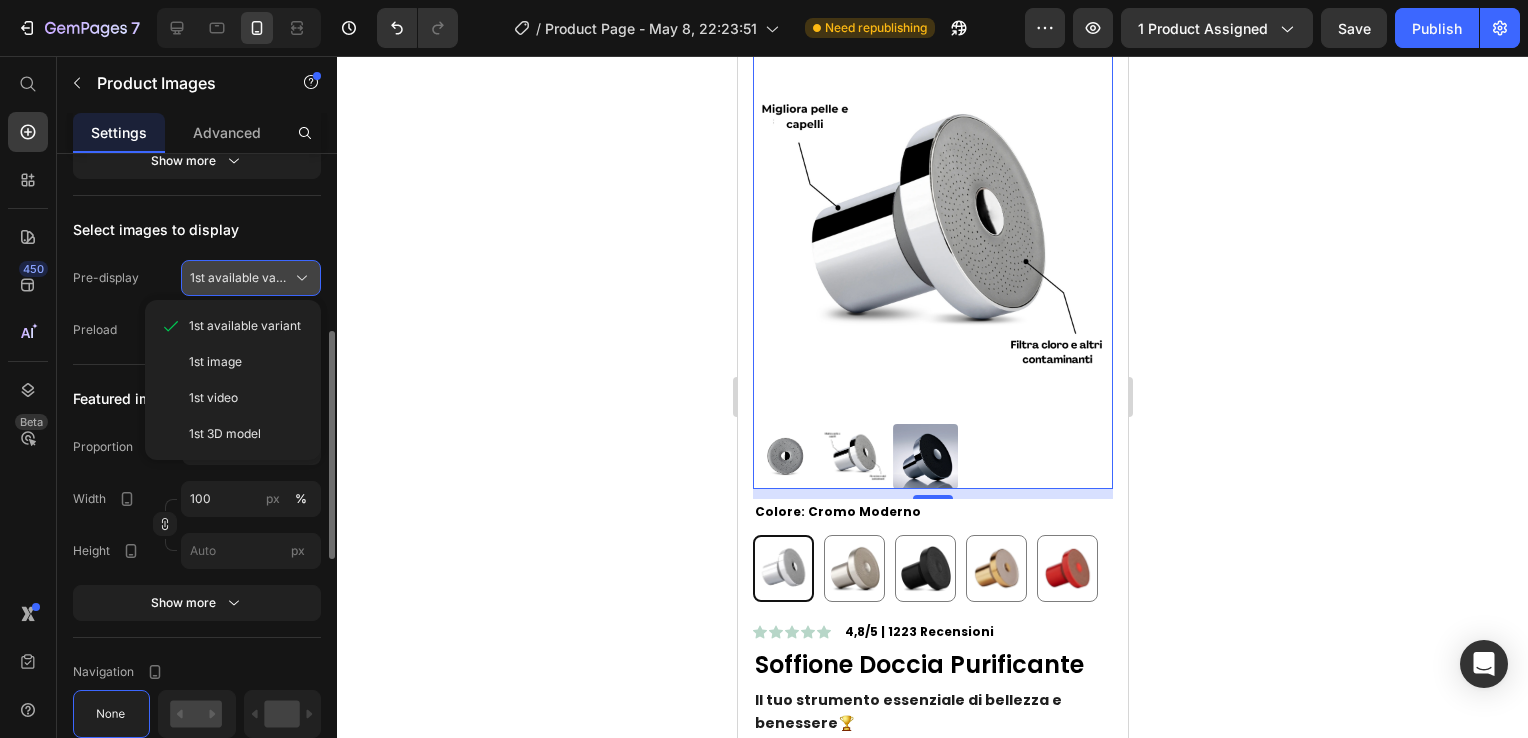 click on "1st available variant" at bounding box center [239, 278] 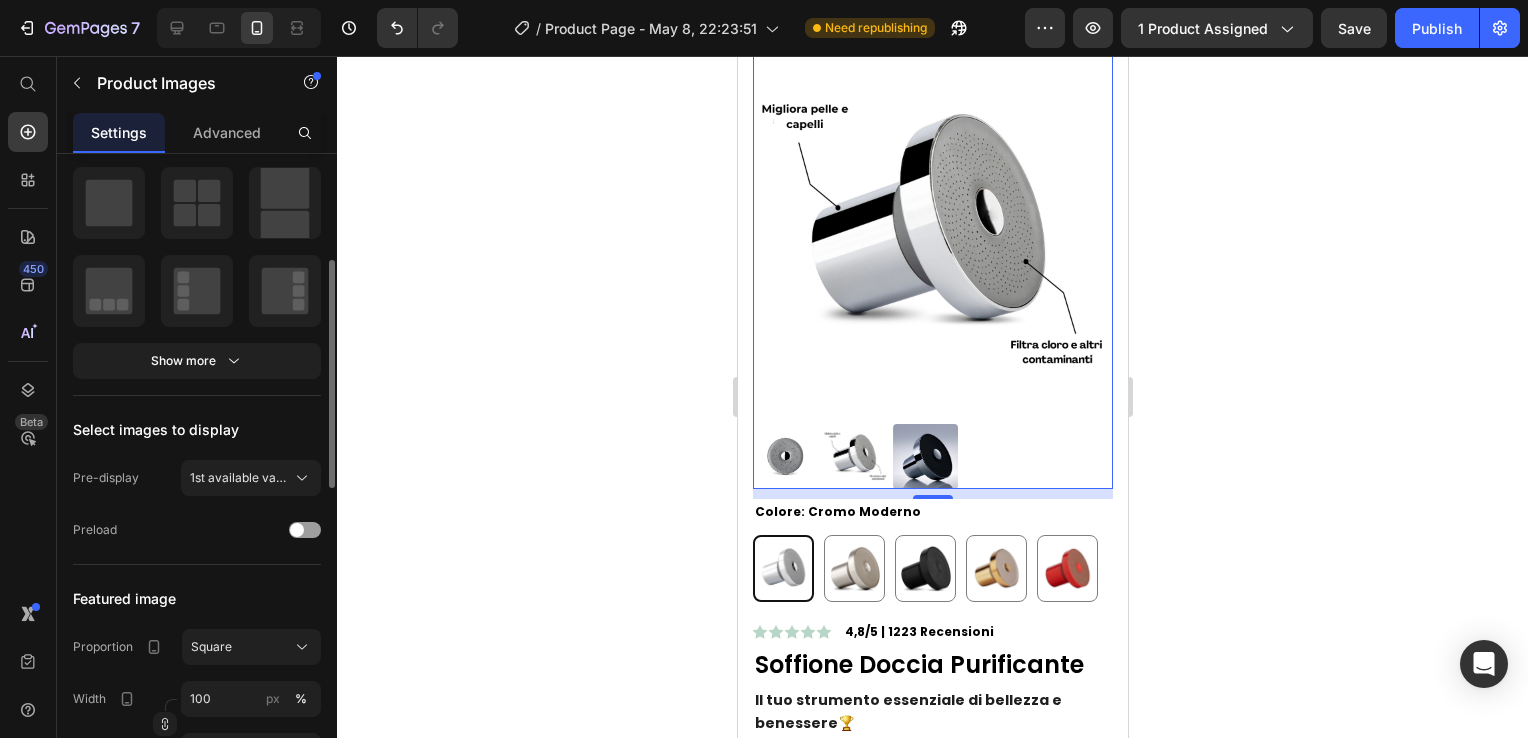 scroll, scrollTop: 400, scrollLeft: 0, axis: vertical 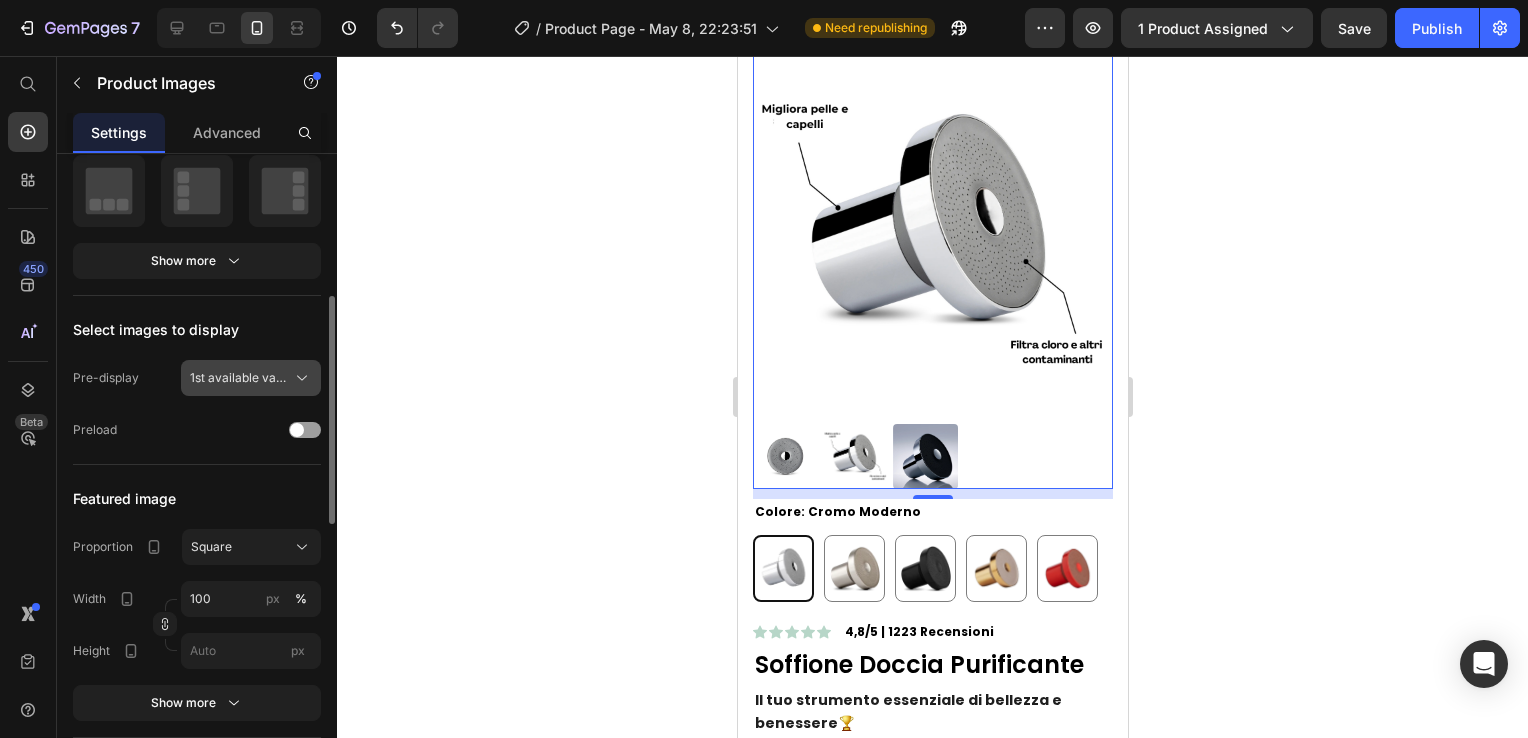 click on "1st available variant" at bounding box center [239, 378] 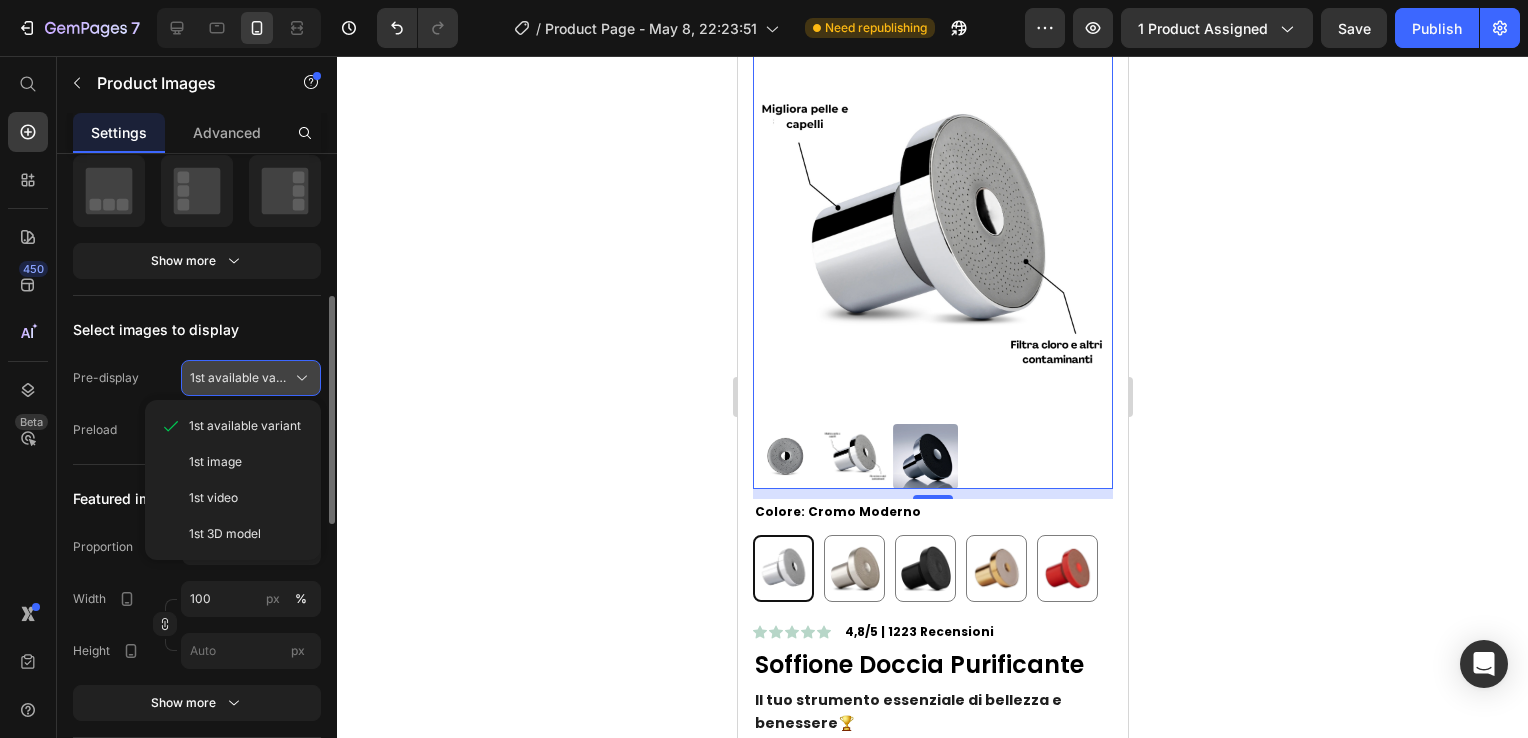 click on "1st available variant" at bounding box center [239, 378] 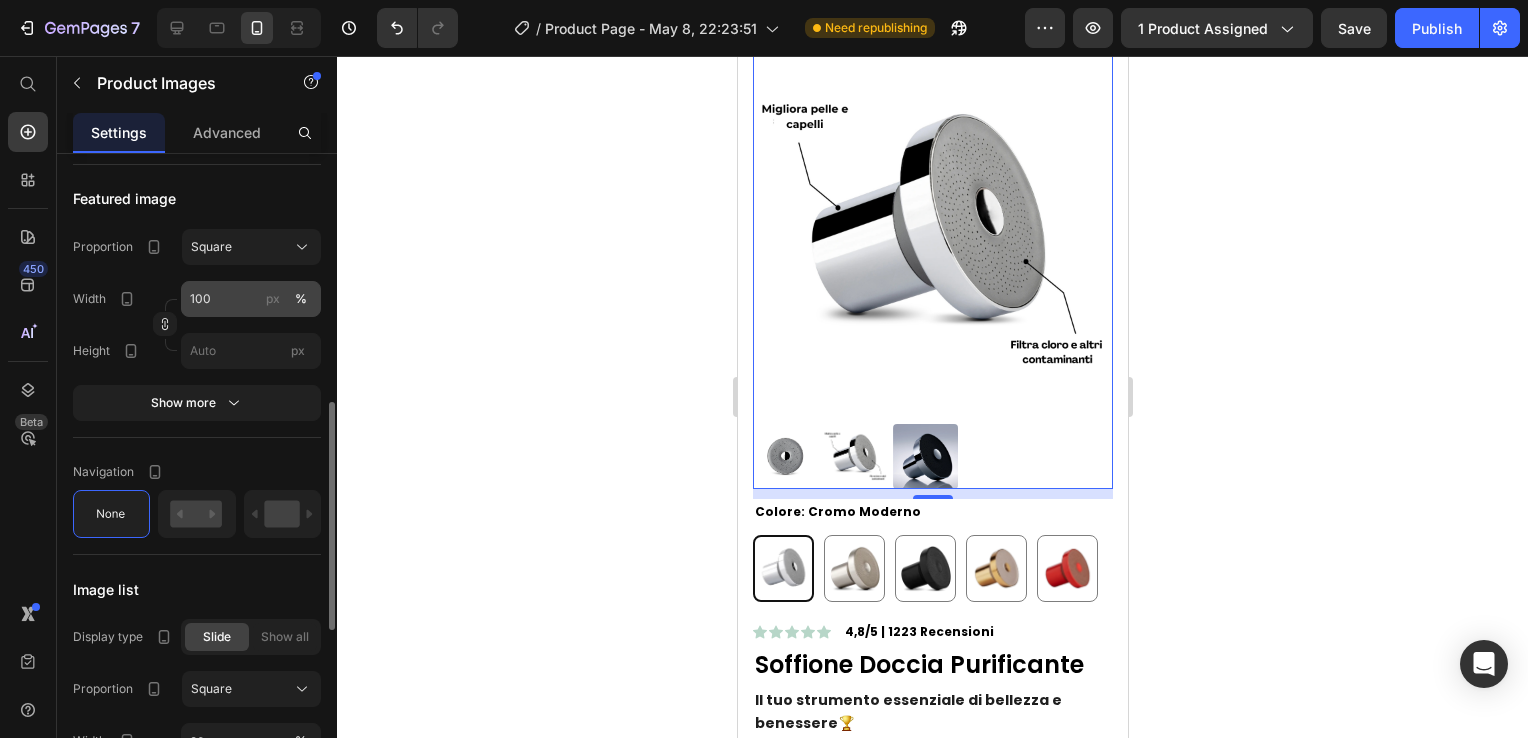 scroll, scrollTop: 800, scrollLeft: 0, axis: vertical 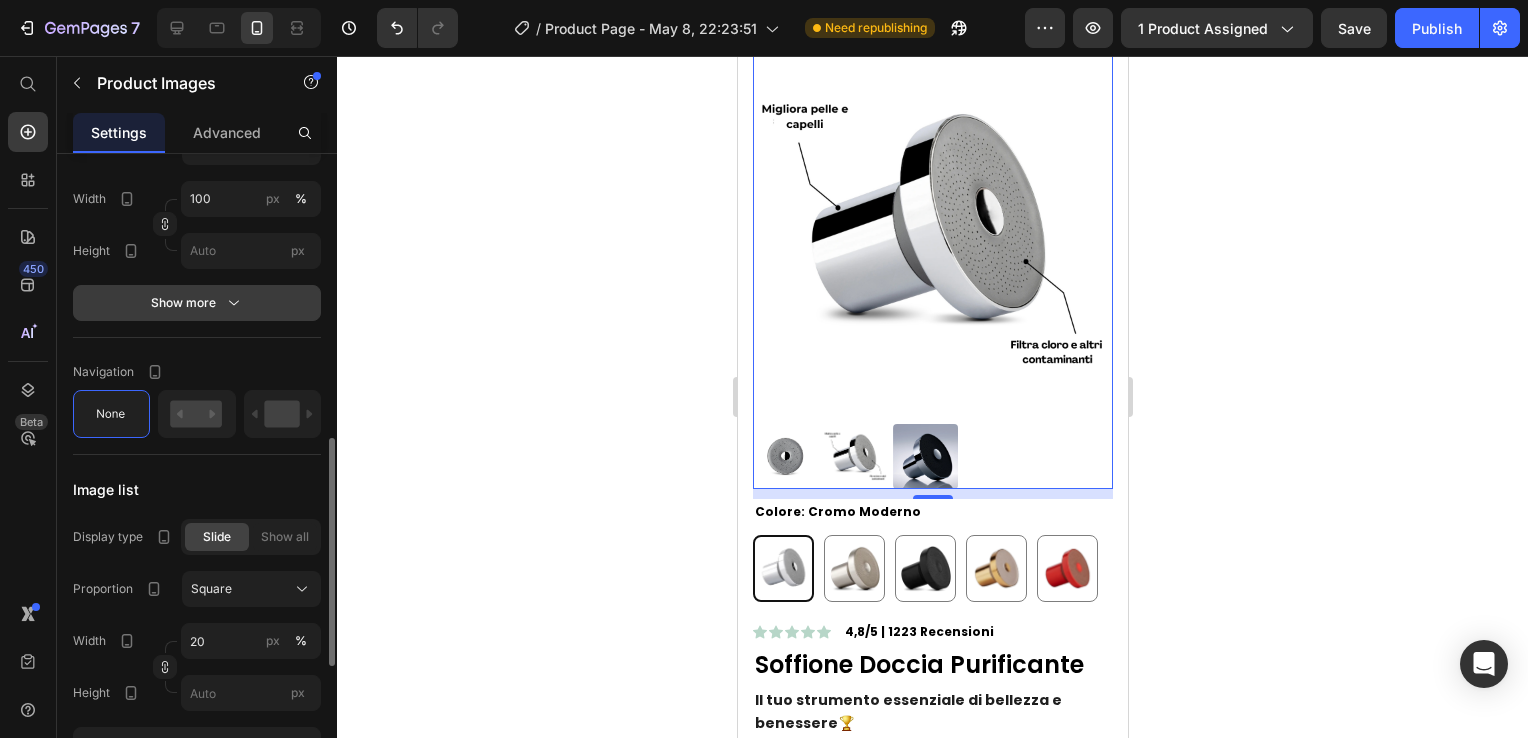 click 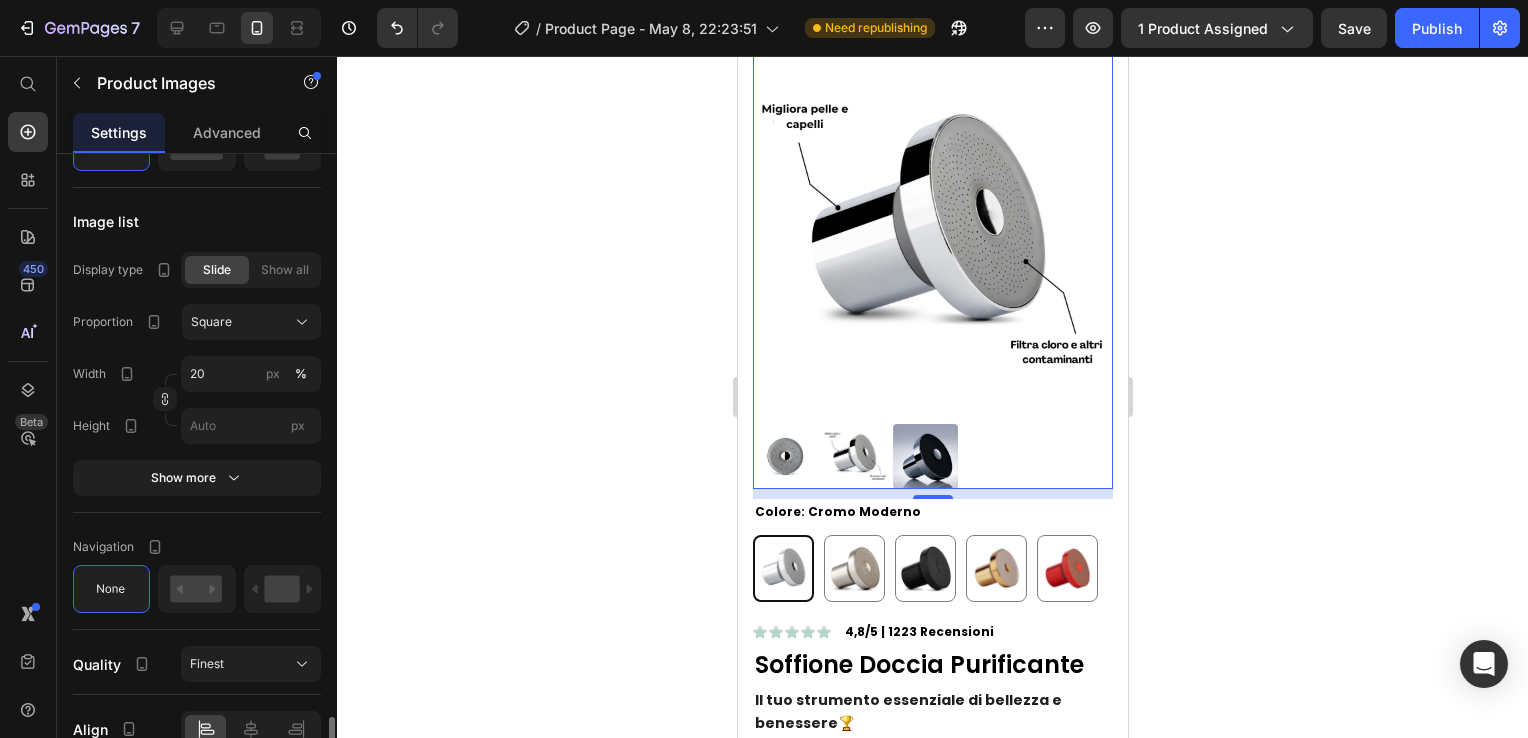 scroll, scrollTop: 1697, scrollLeft: 0, axis: vertical 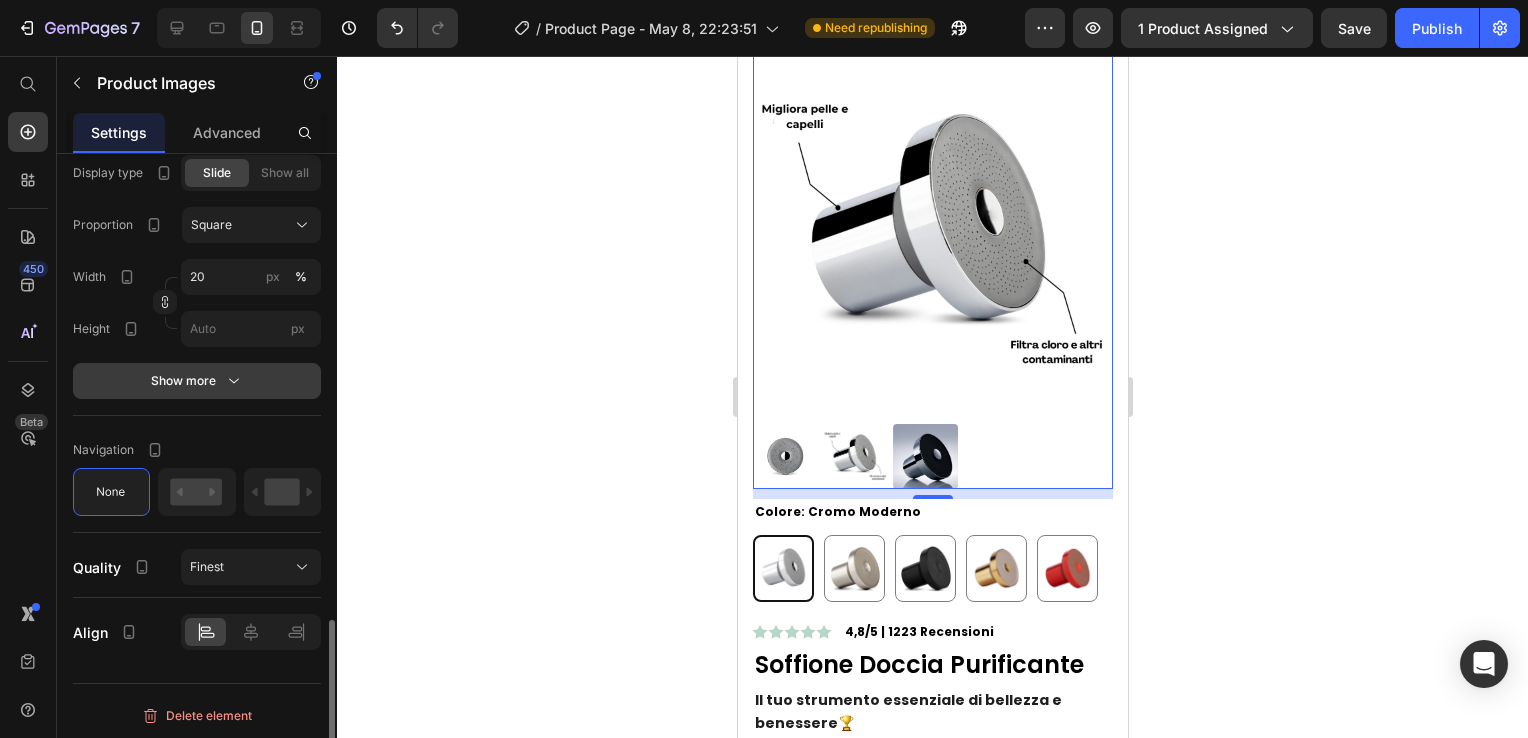 drag, startPoint x: 240, startPoint y: 489, endPoint x: 178, endPoint y: 380, distance: 125.39936 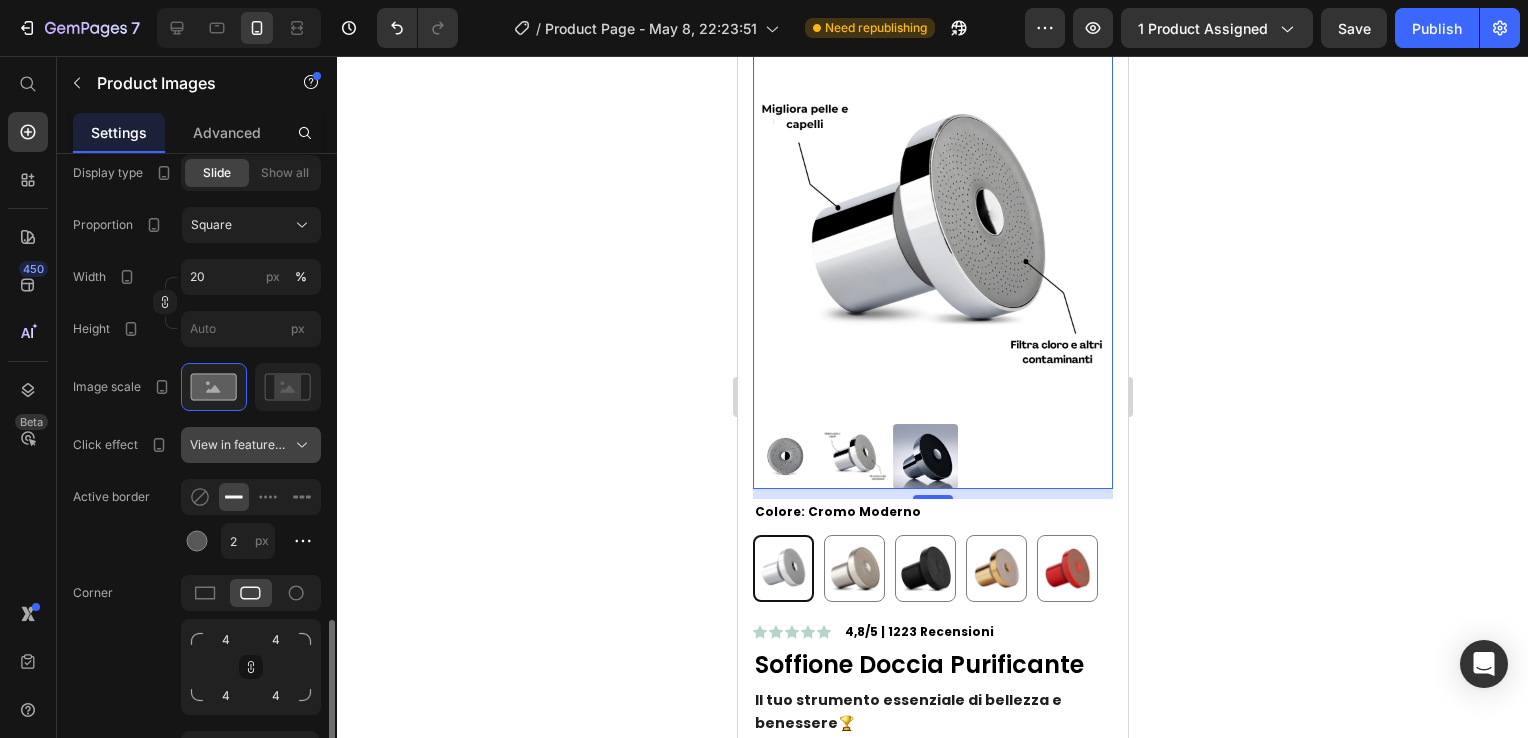 click on "View in featured image" at bounding box center (239, 445) 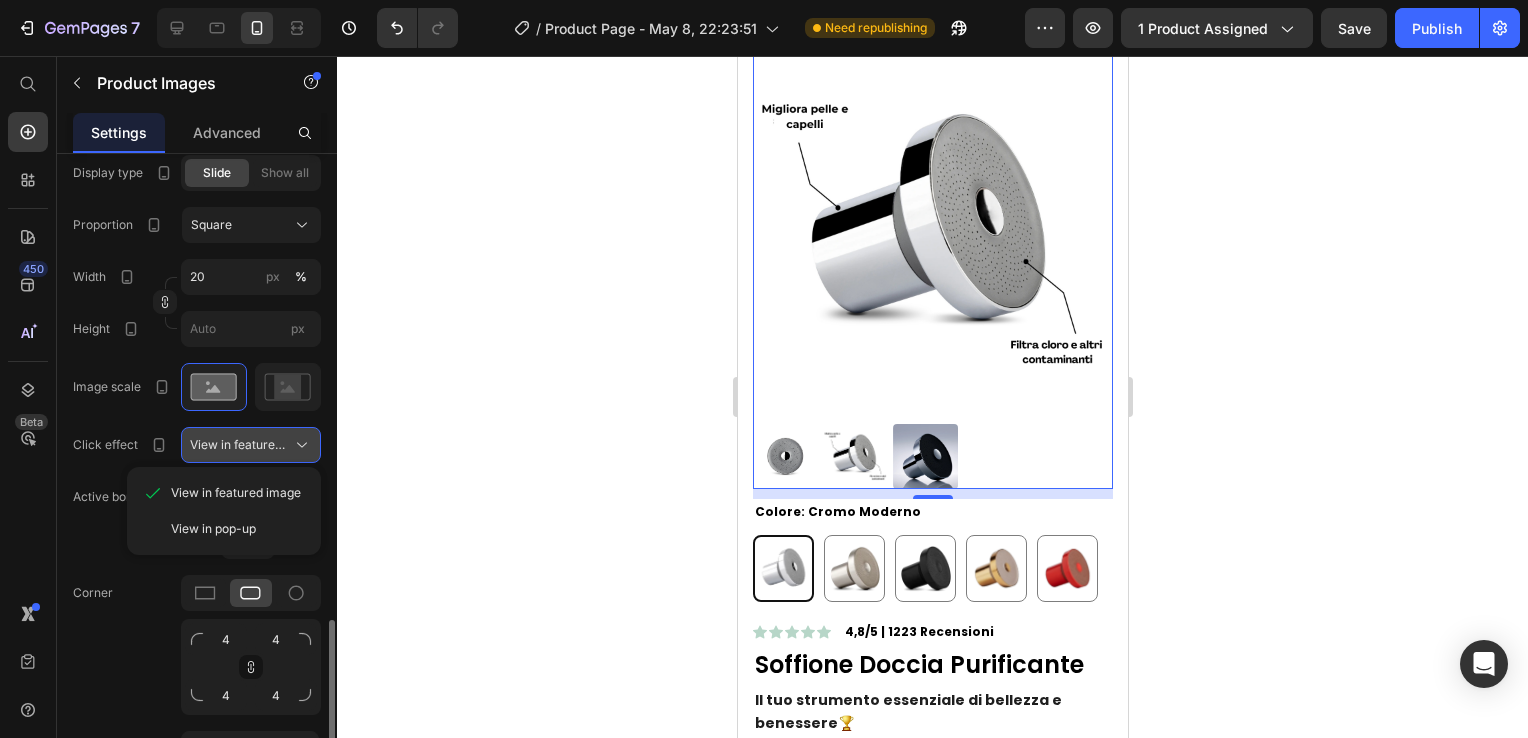 click on "View in featured image" at bounding box center (239, 445) 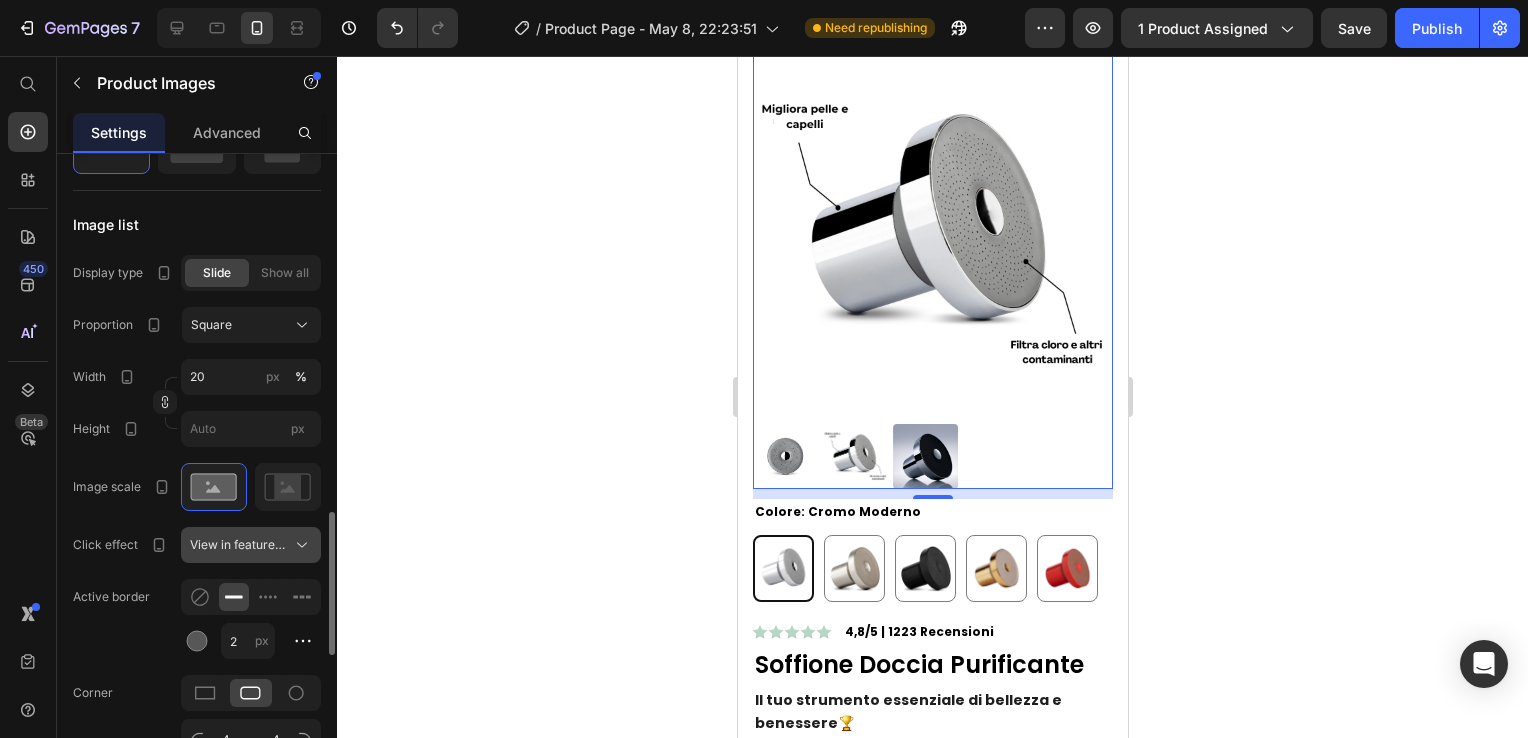 scroll, scrollTop: 1697, scrollLeft: 0, axis: vertical 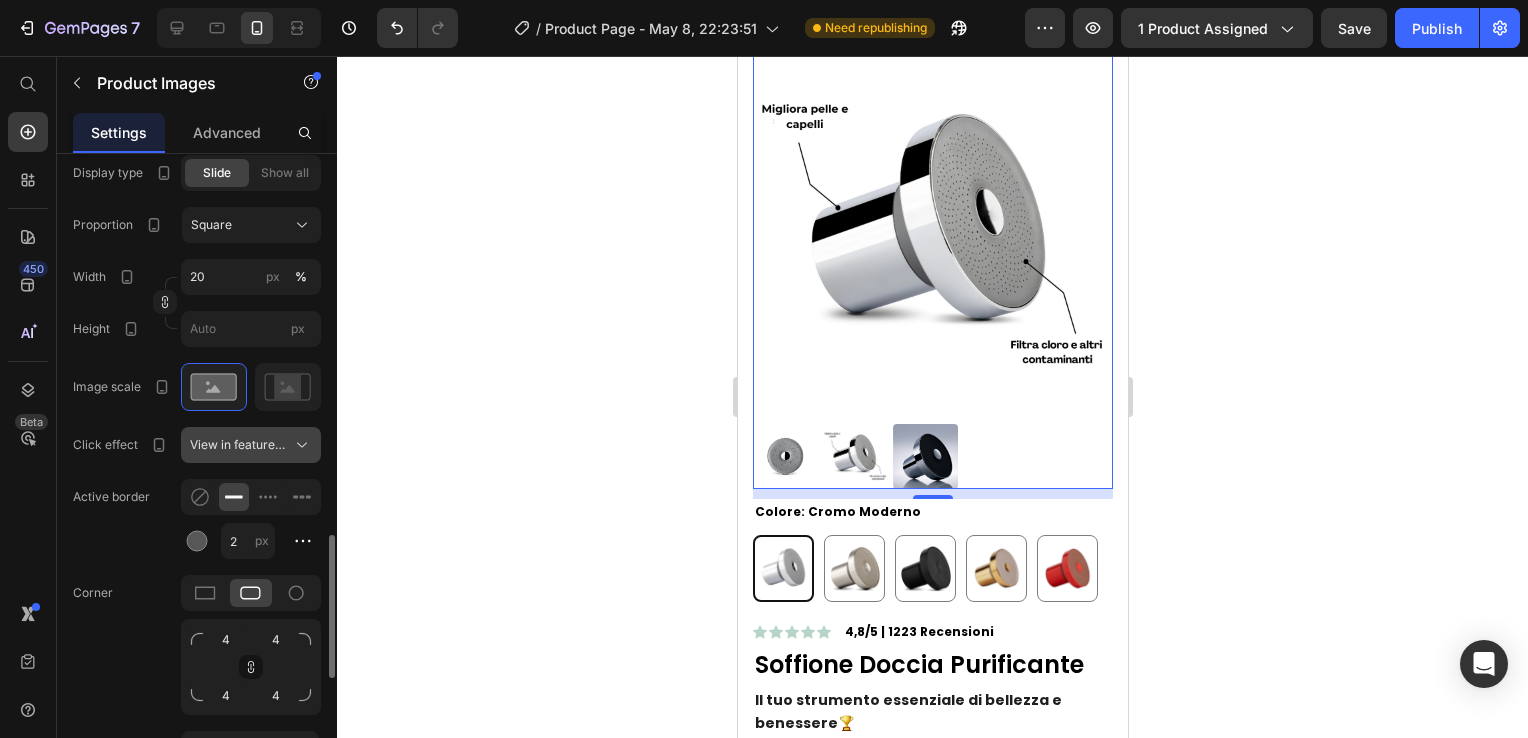 click on "View in featured image" at bounding box center [251, 445] 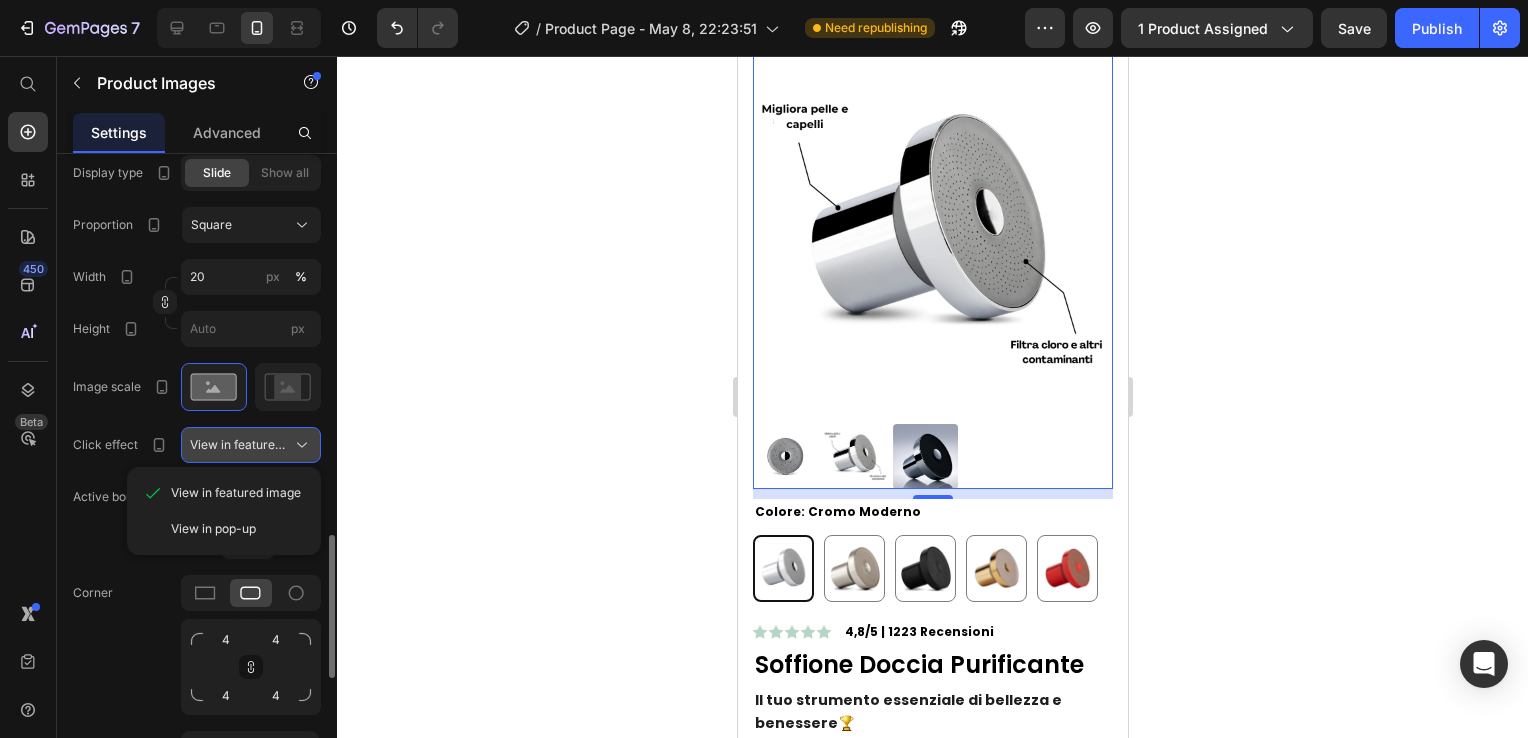click on "View in featured image" at bounding box center (251, 445) 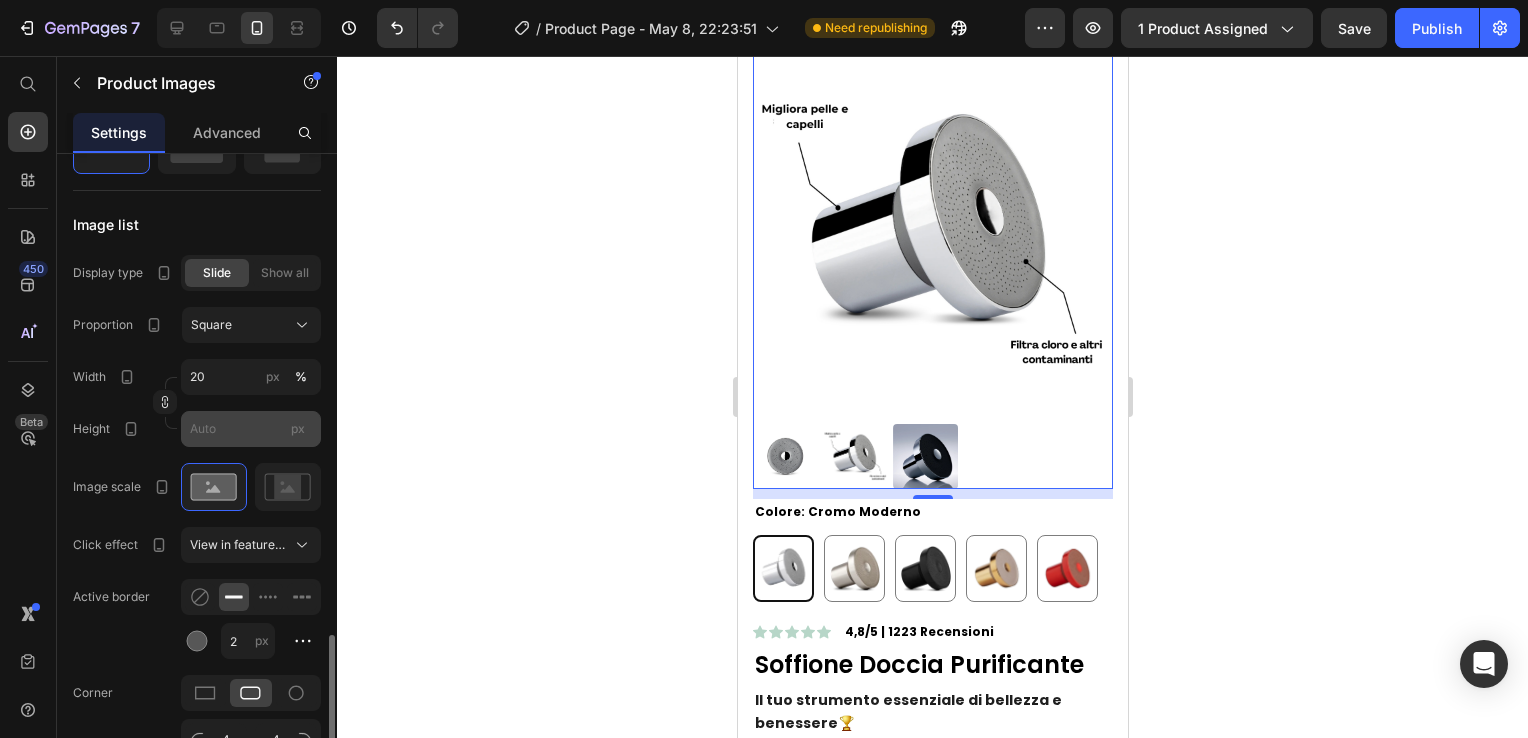 scroll, scrollTop: 1697, scrollLeft: 0, axis: vertical 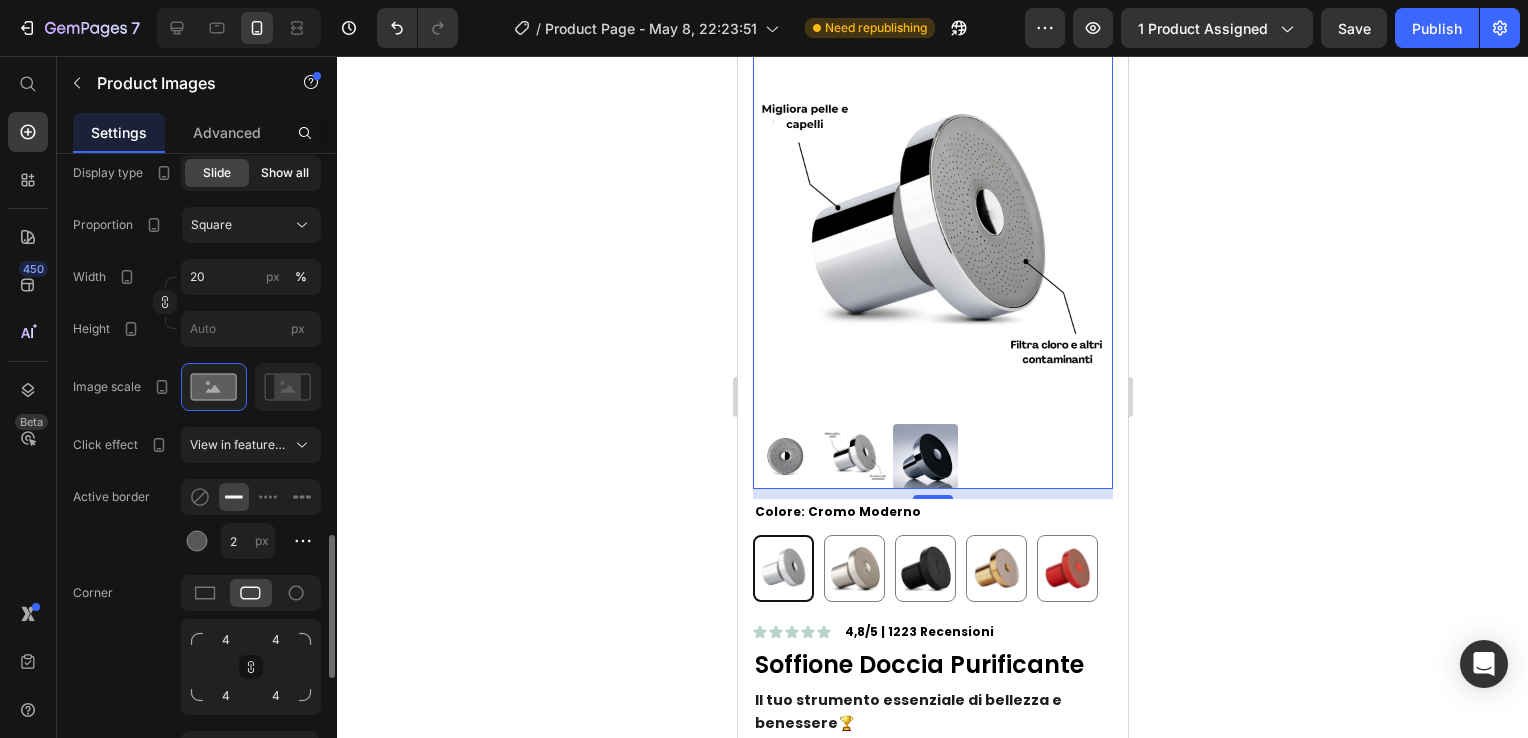 click on "Show all" 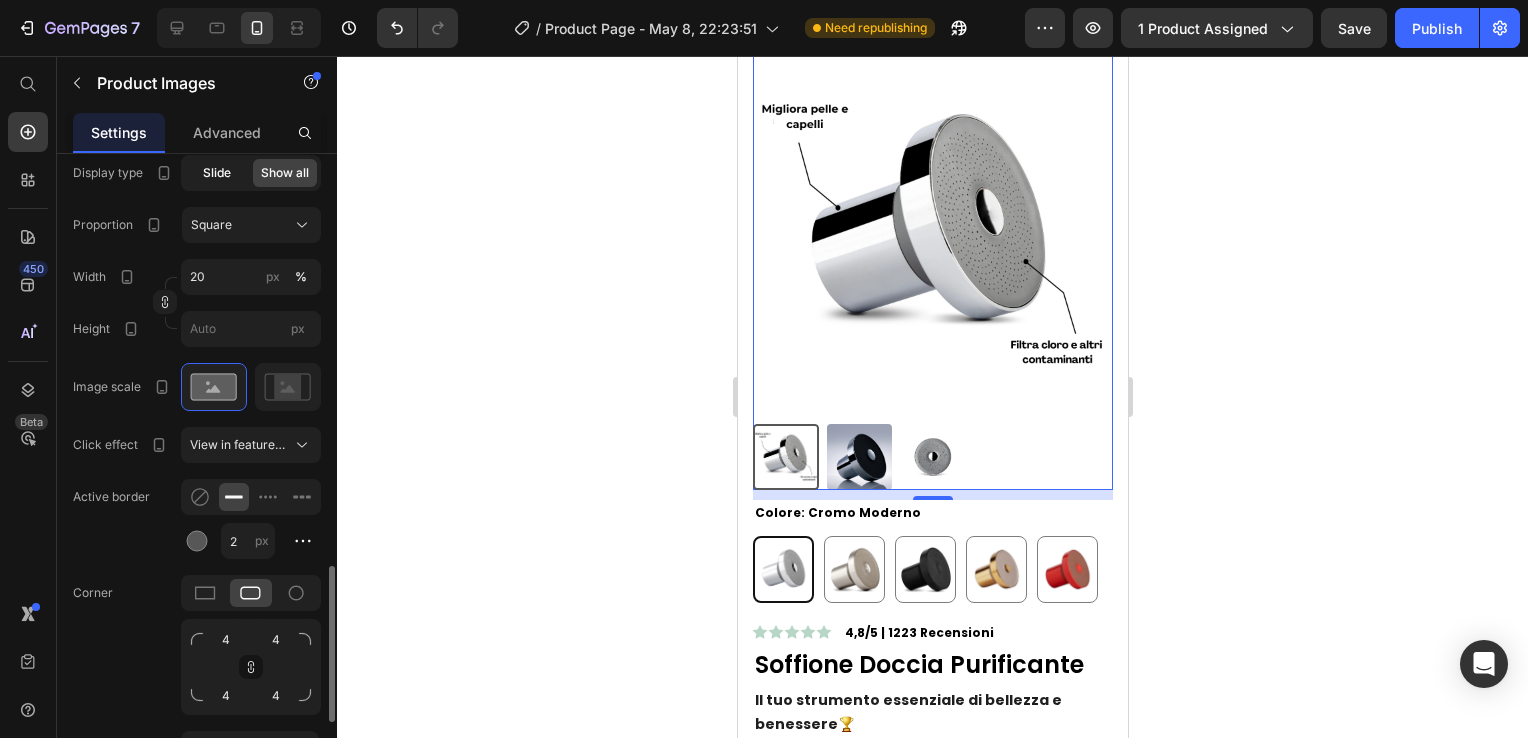 click on "Slide" 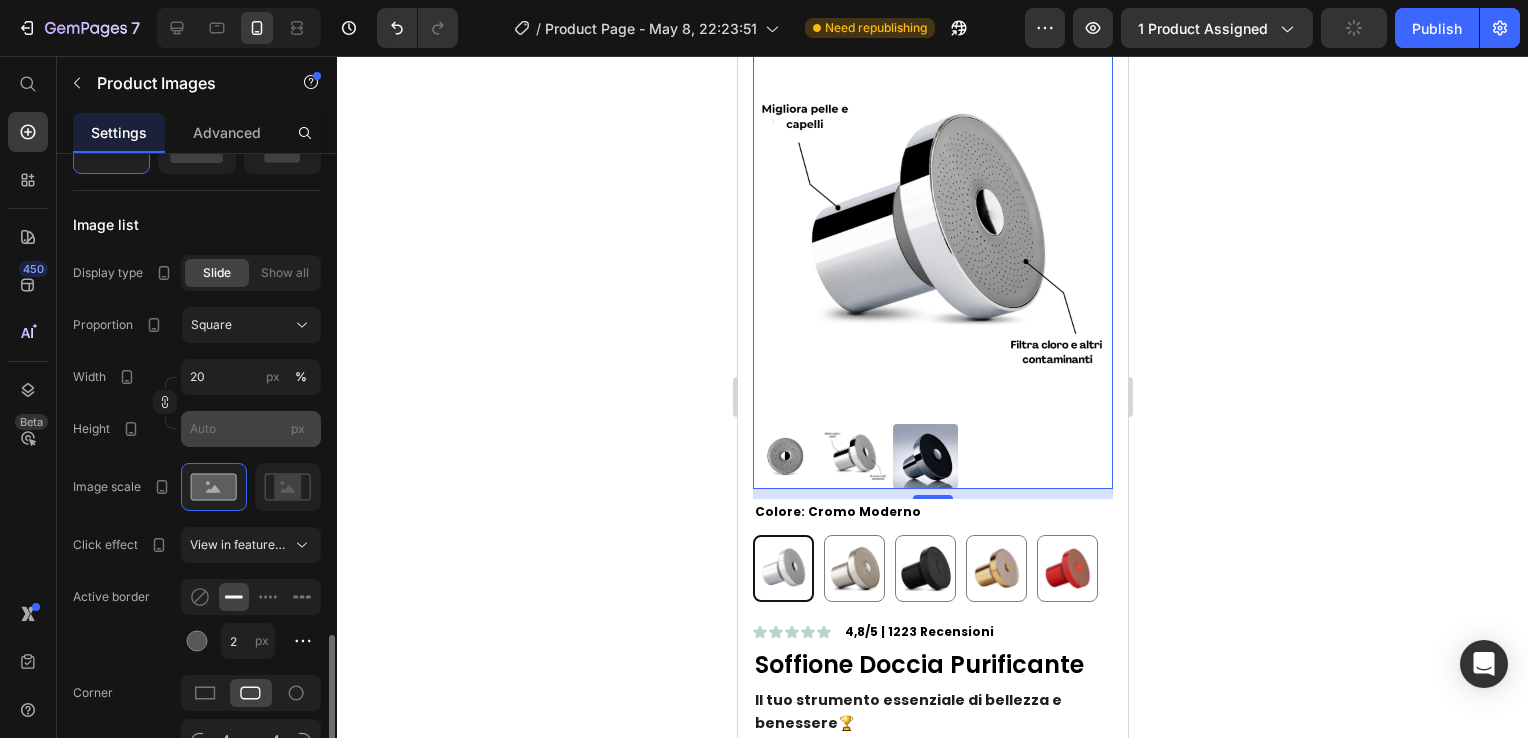 scroll, scrollTop: 1697, scrollLeft: 0, axis: vertical 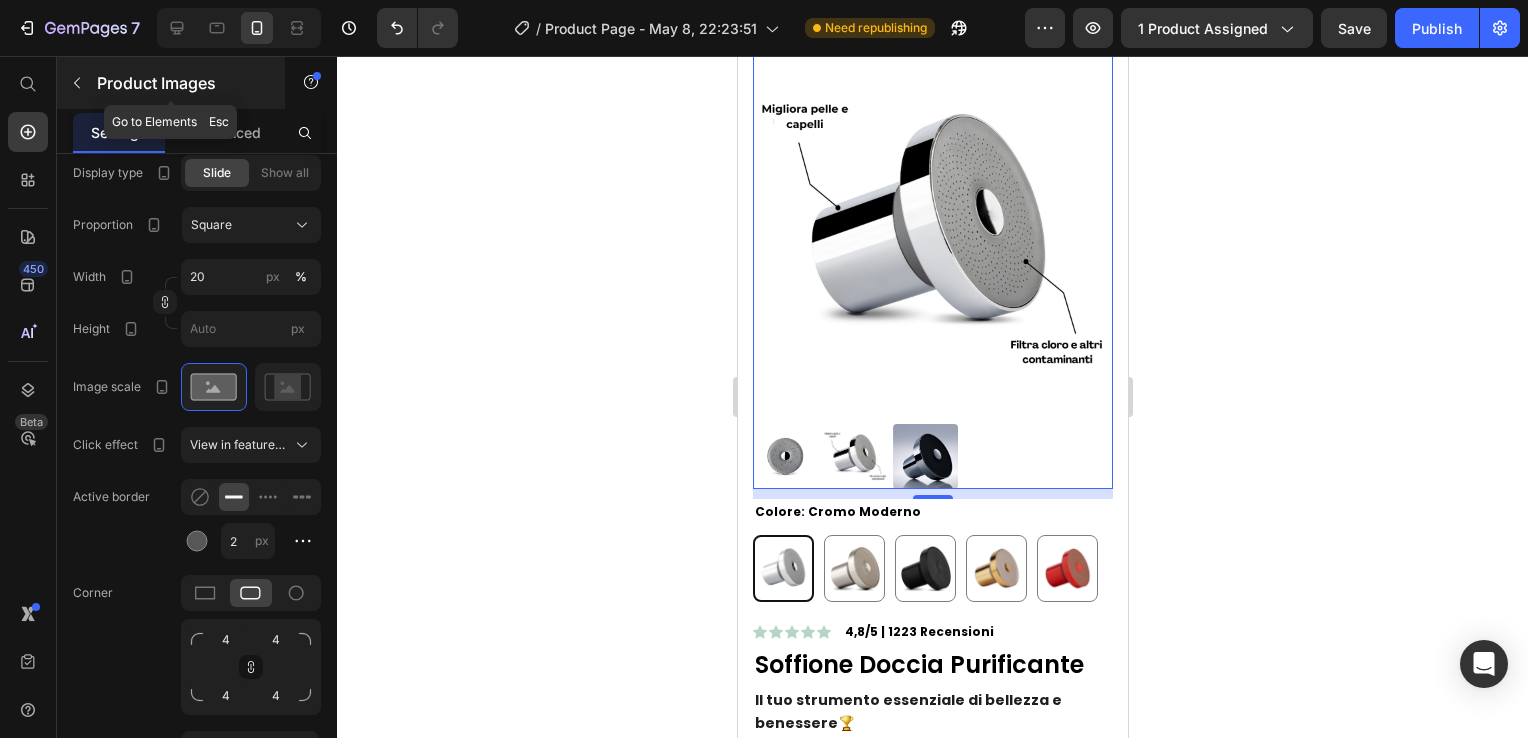 click on "Product Images" at bounding box center [182, 83] 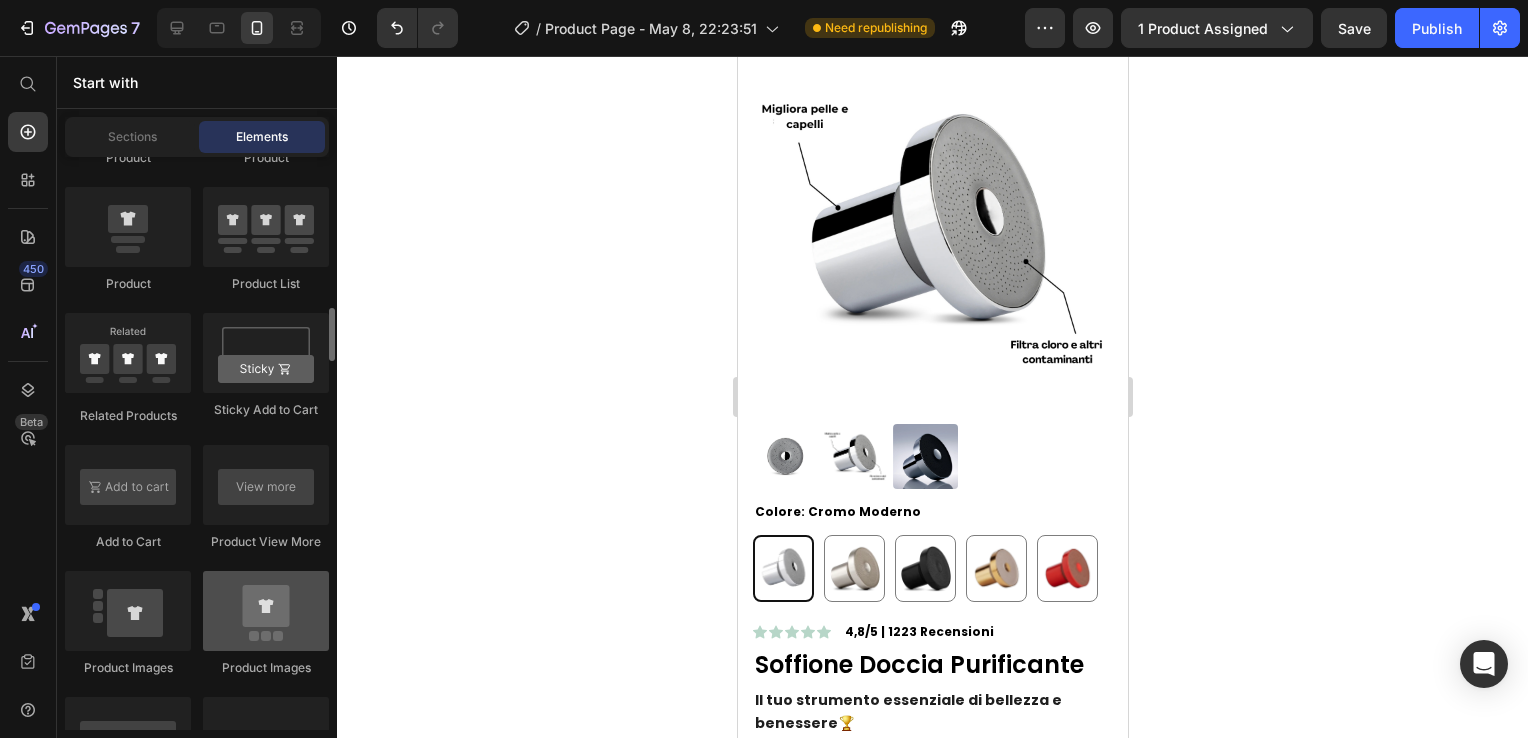 scroll, scrollTop: 2712, scrollLeft: 0, axis: vertical 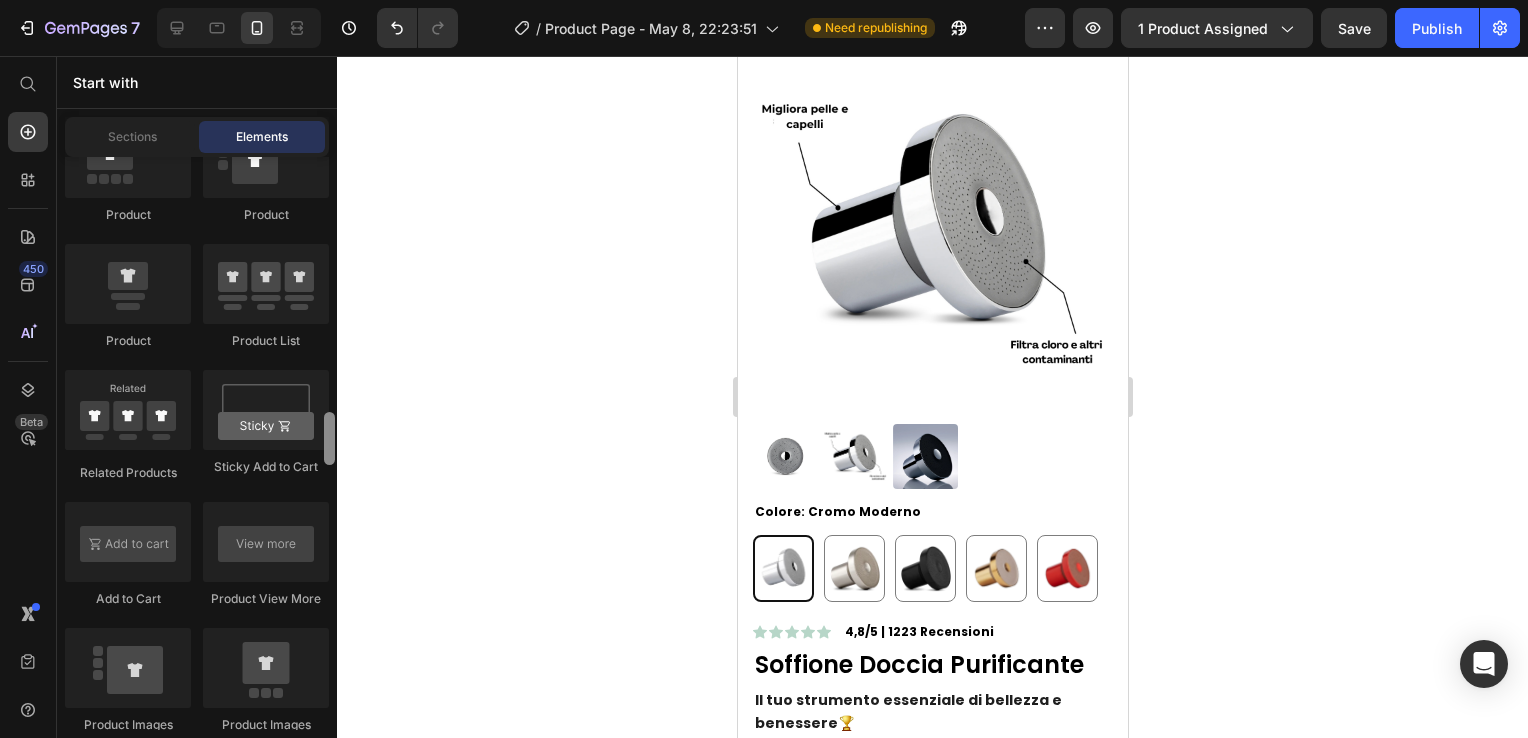 click at bounding box center [329, 438] 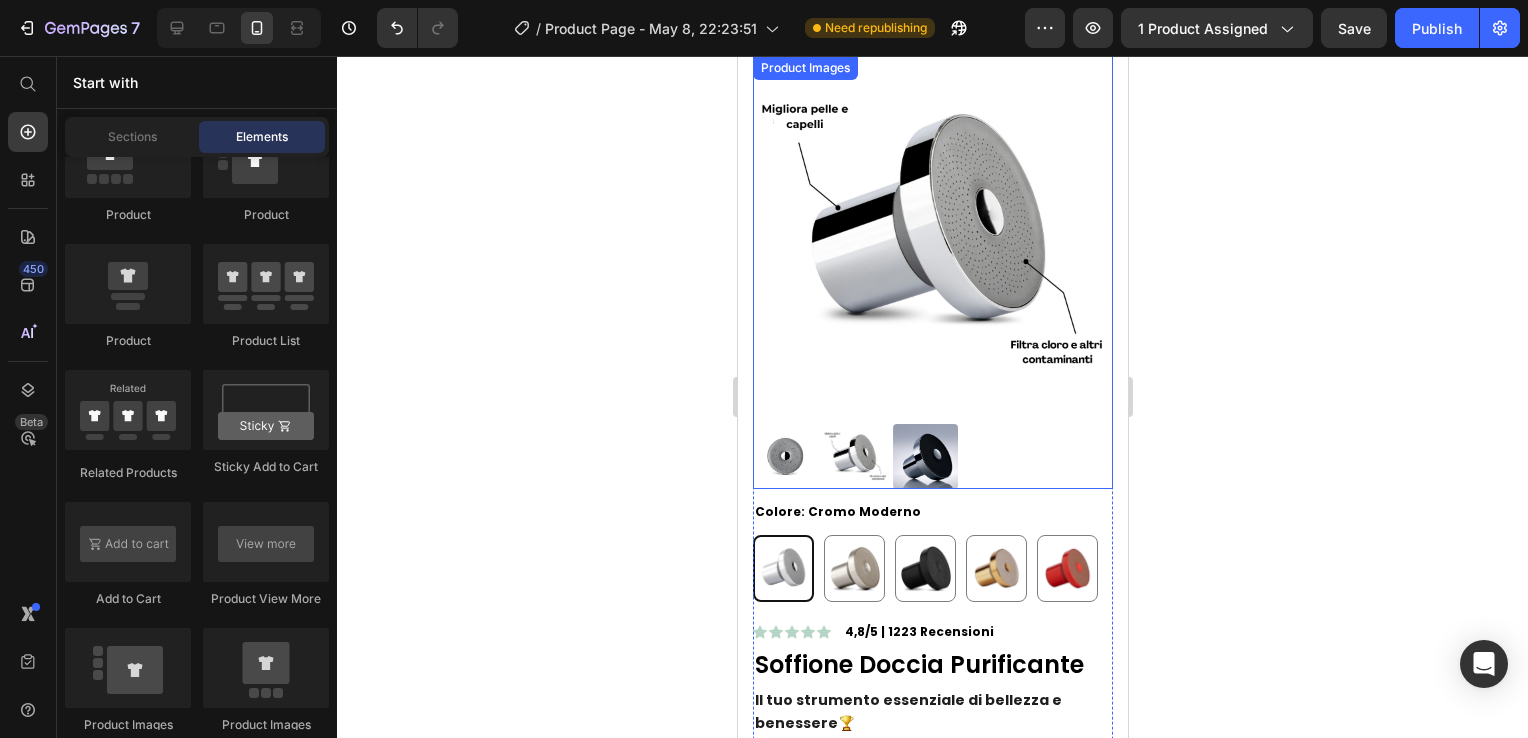 click at bounding box center (932, 236) 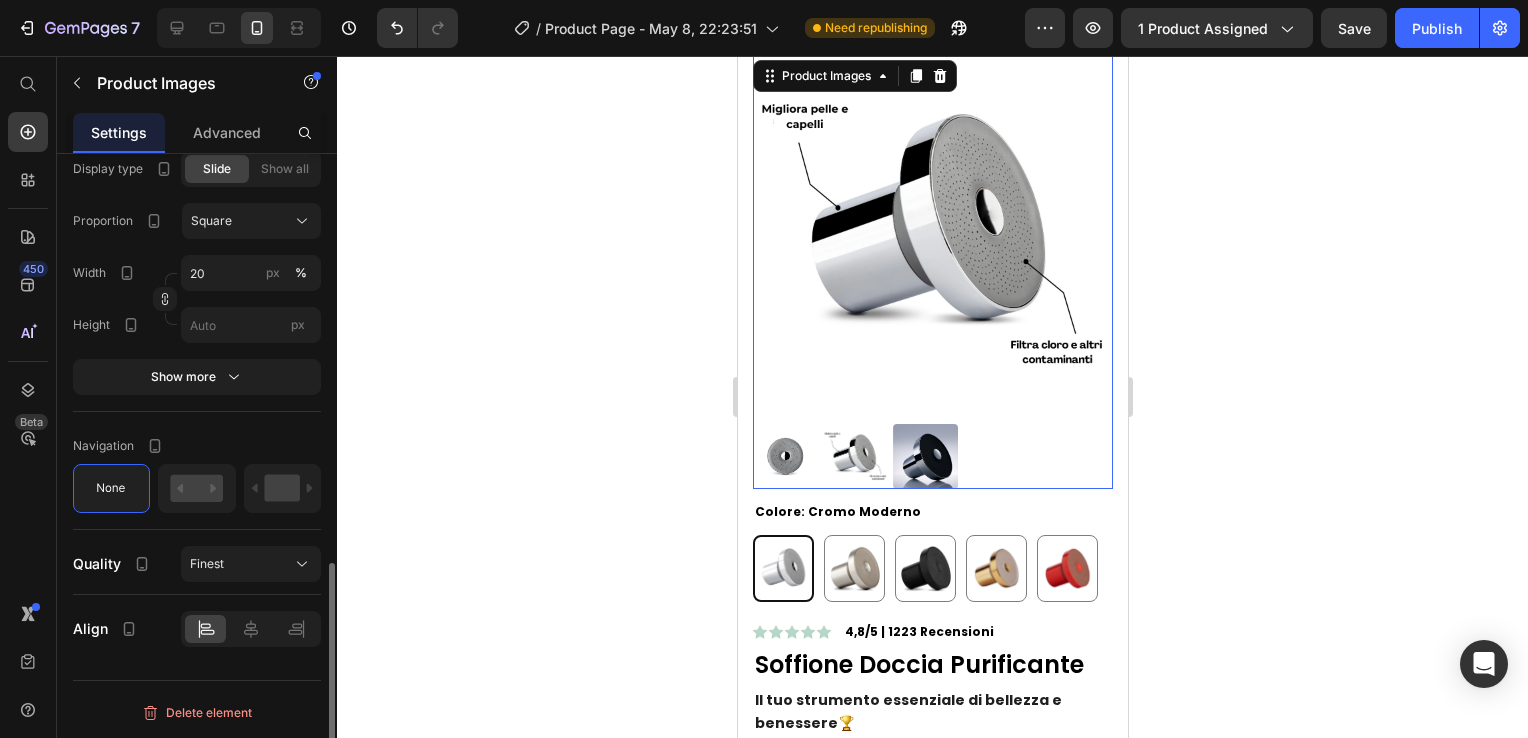 scroll, scrollTop: 1164, scrollLeft: 0, axis: vertical 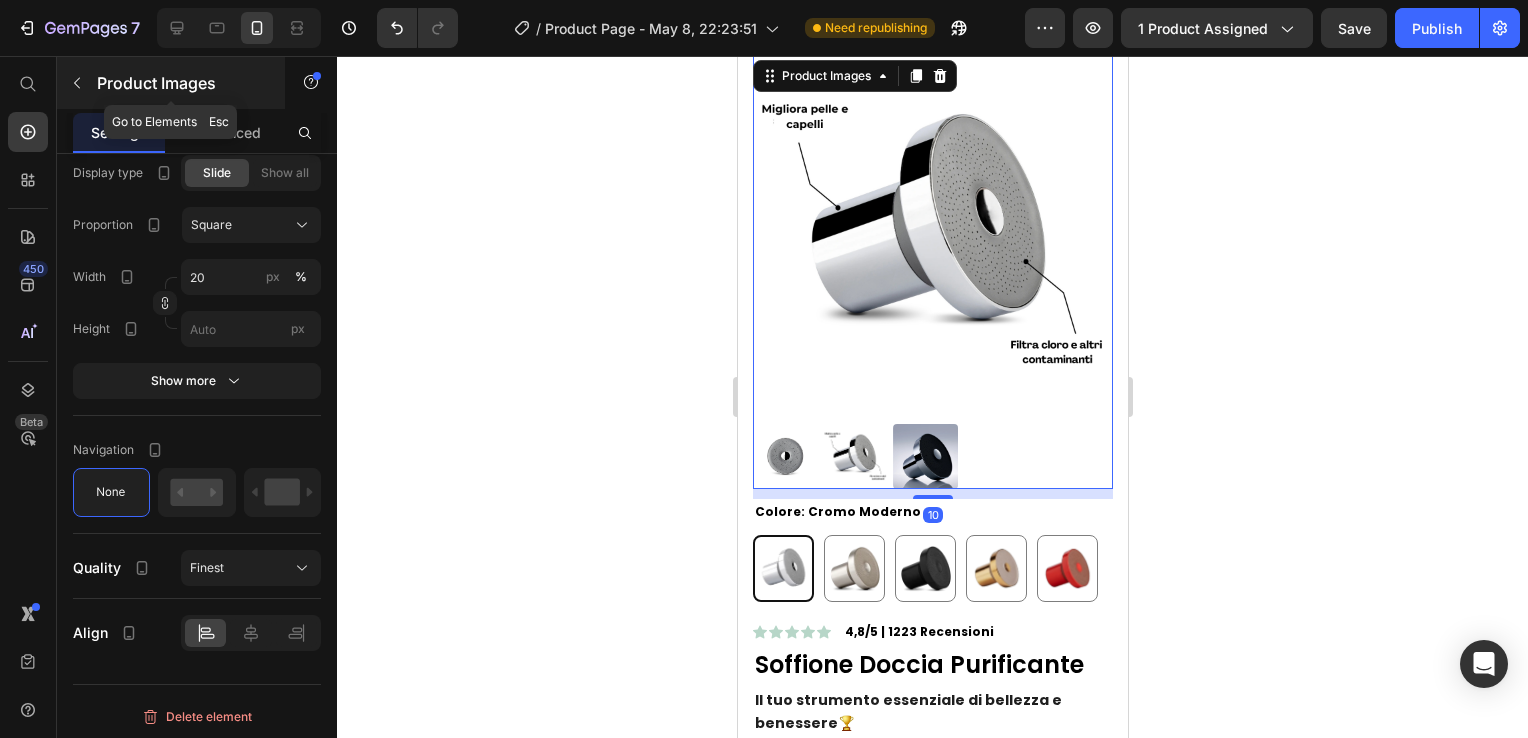 click on "Product Images" at bounding box center [171, 83] 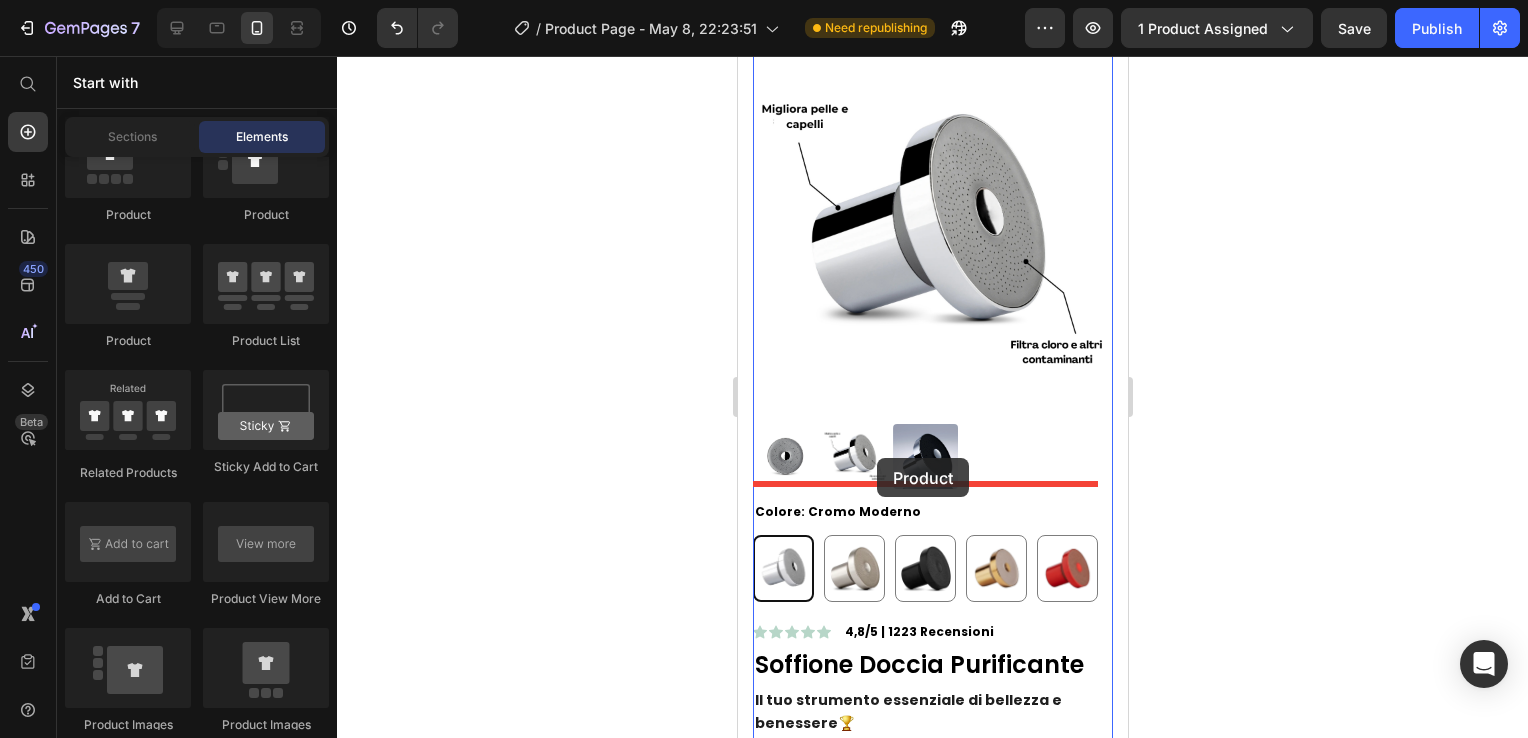 drag, startPoint x: 877, startPoint y: 242, endPoint x: 877, endPoint y: 461, distance: 219 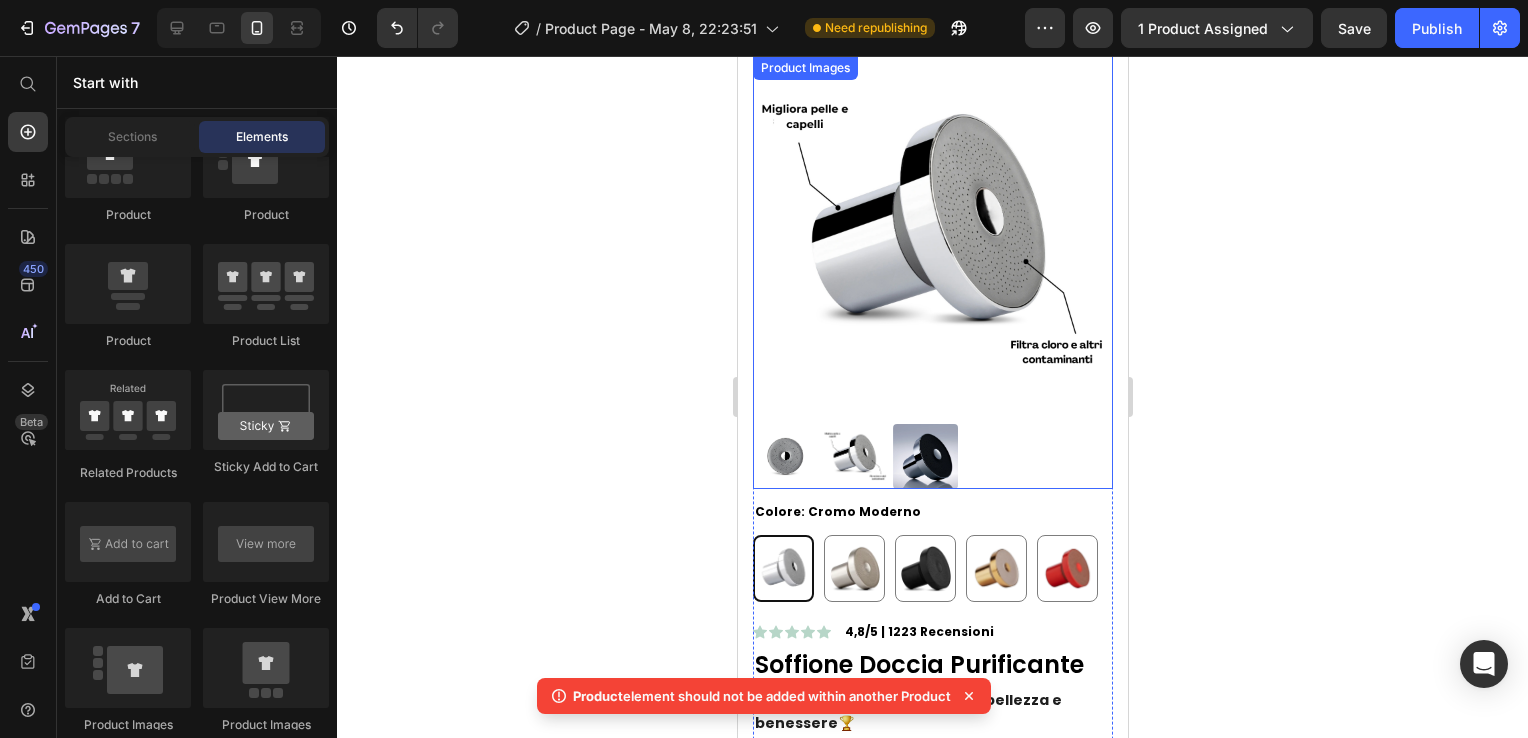 click at bounding box center [932, 236] 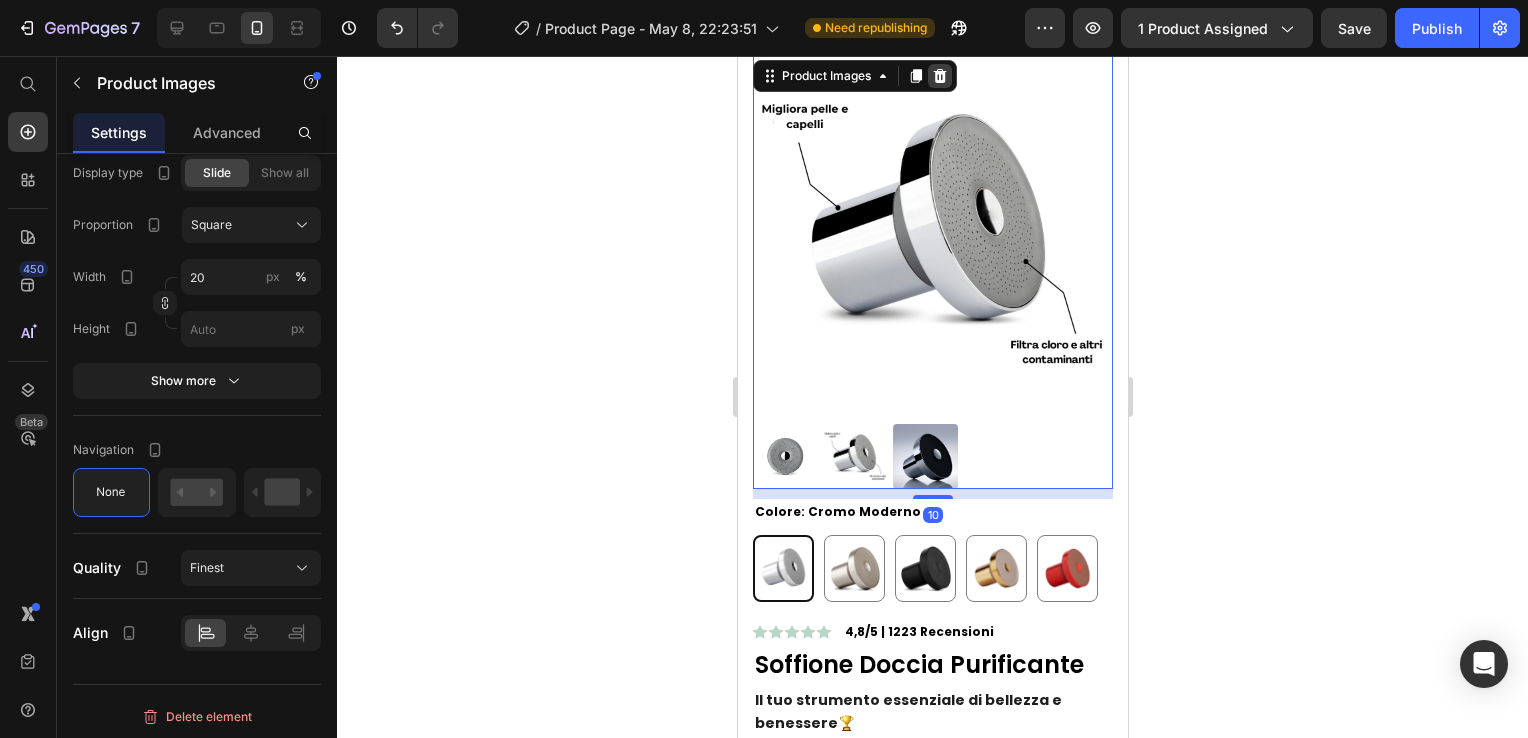 click 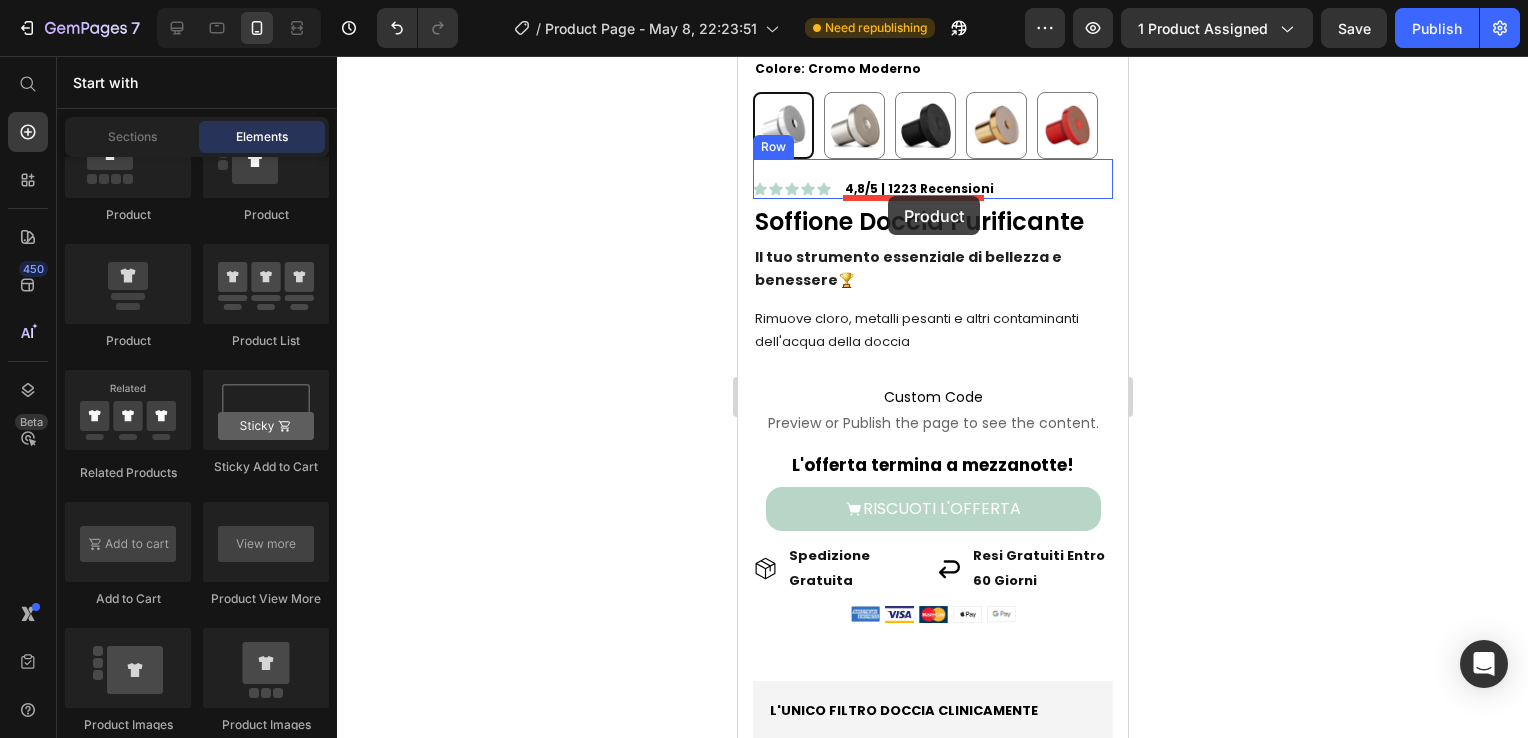 scroll, scrollTop: 0, scrollLeft: 0, axis: both 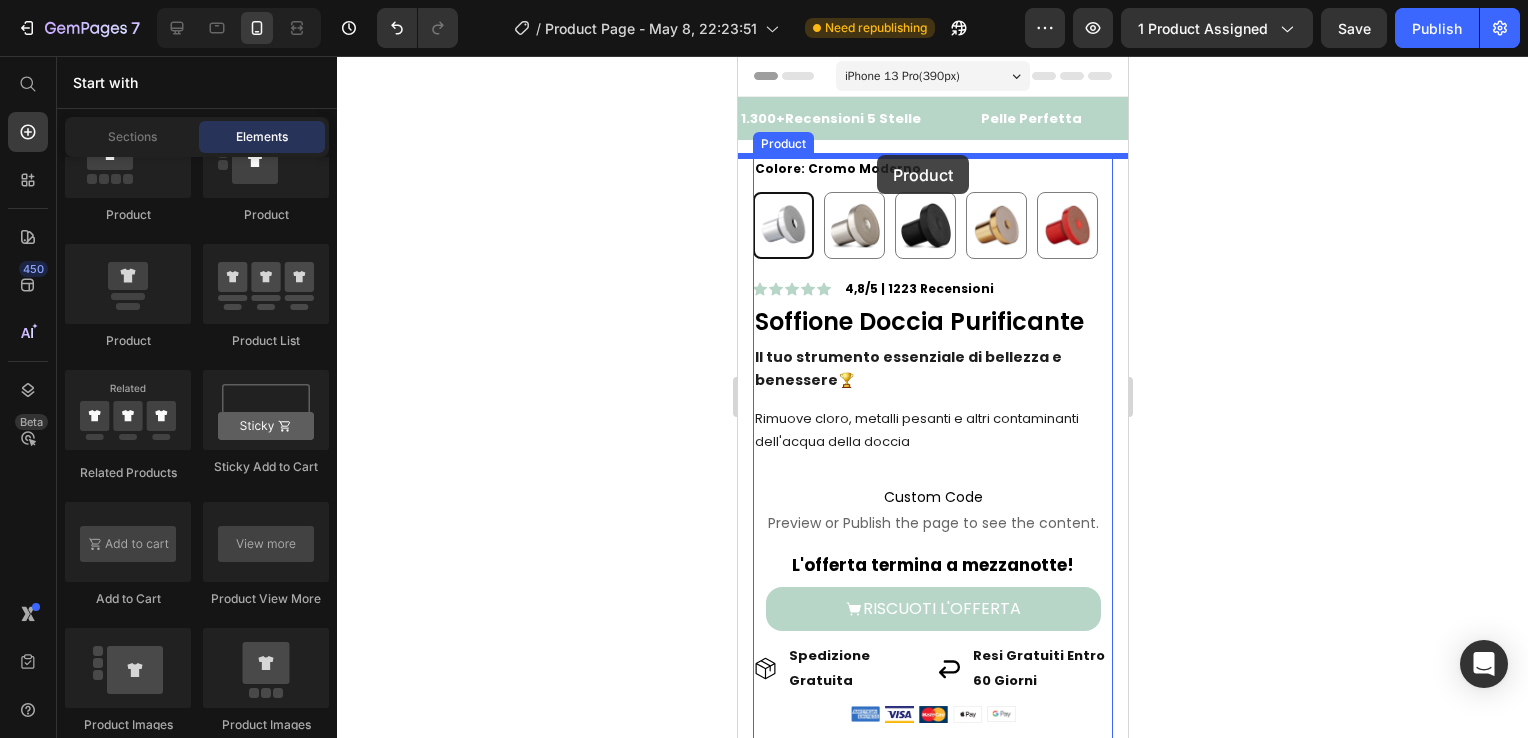 drag, startPoint x: 889, startPoint y: 238, endPoint x: 876, endPoint y: 155, distance: 84.0119 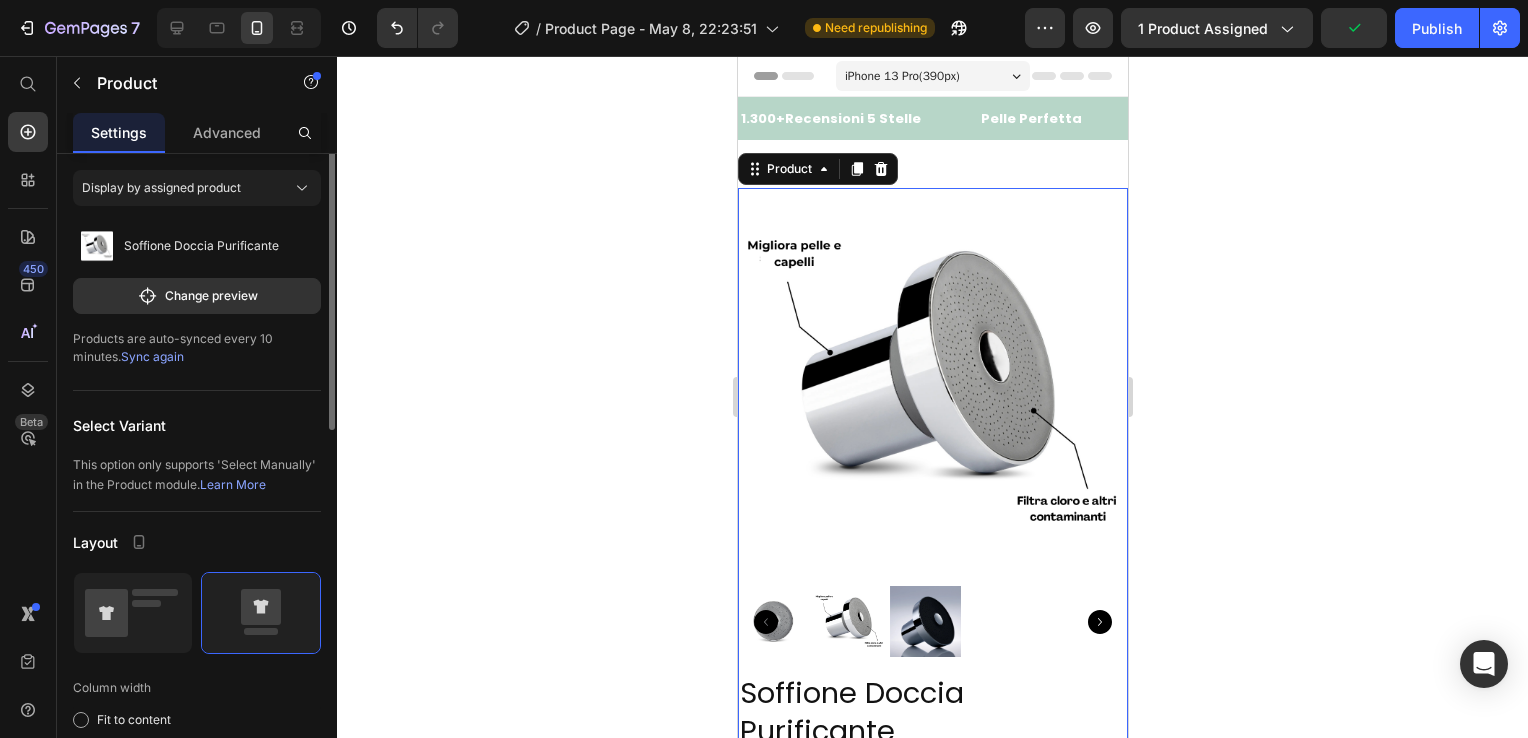 scroll, scrollTop: 0, scrollLeft: 0, axis: both 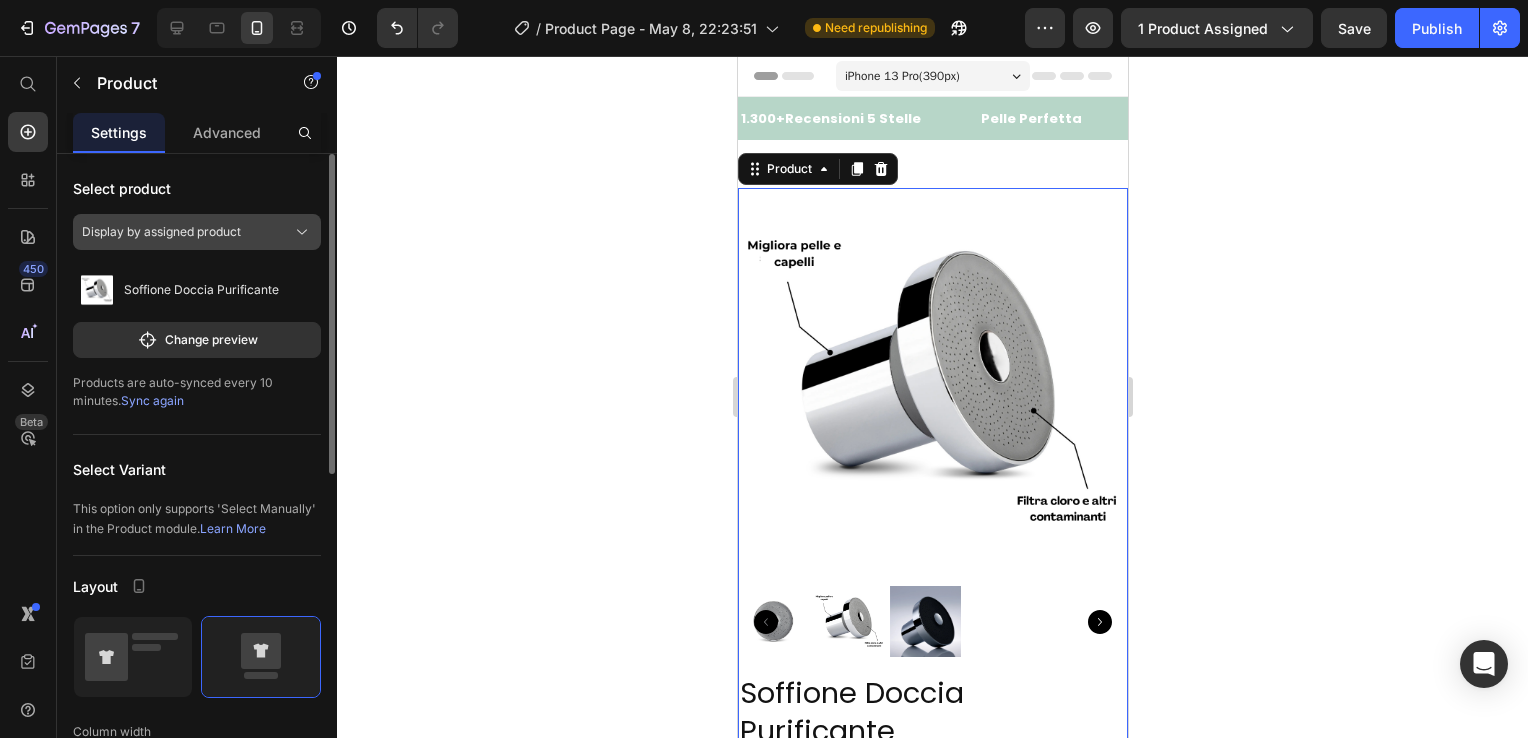 click on "Display by assigned product" at bounding box center (161, 232) 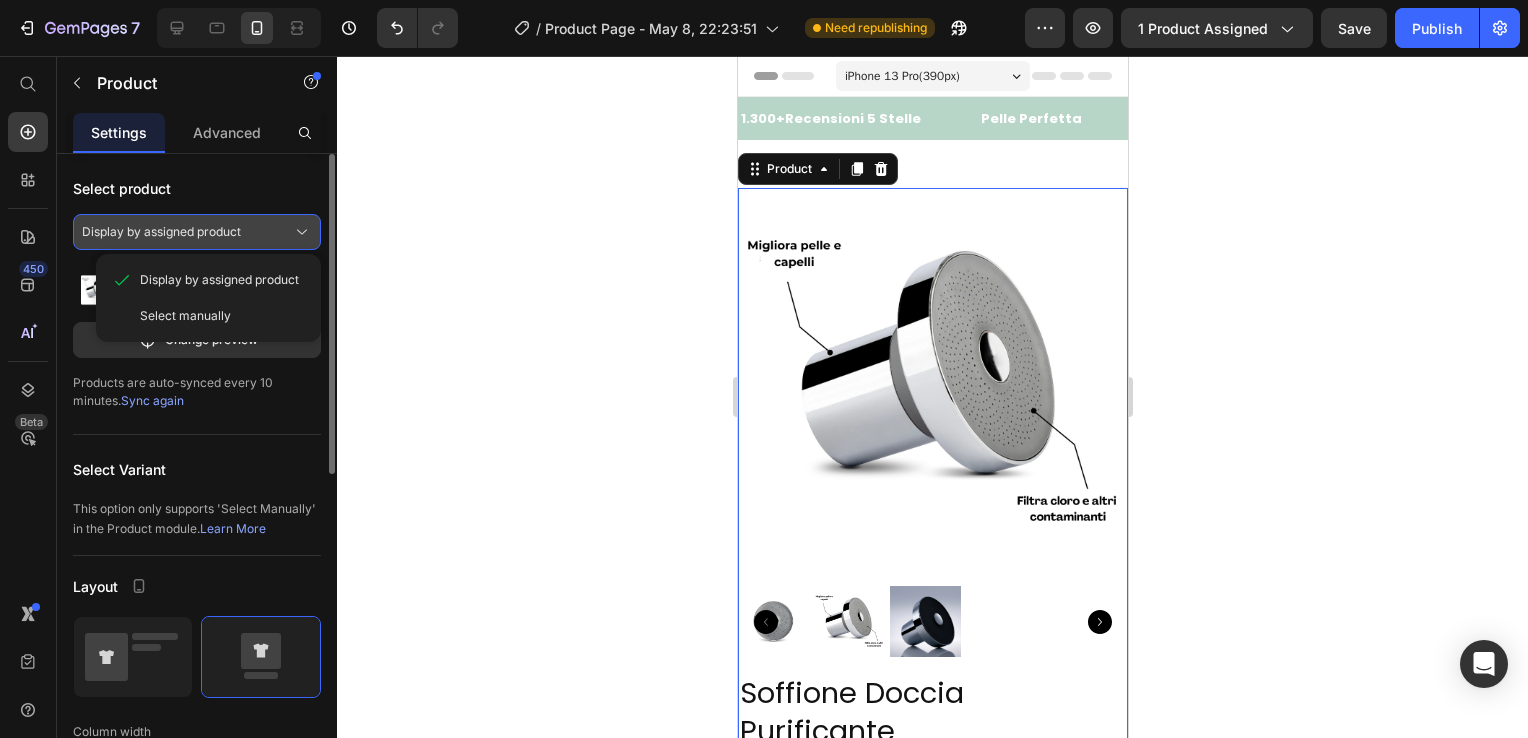 click on "Display by assigned product" at bounding box center [161, 232] 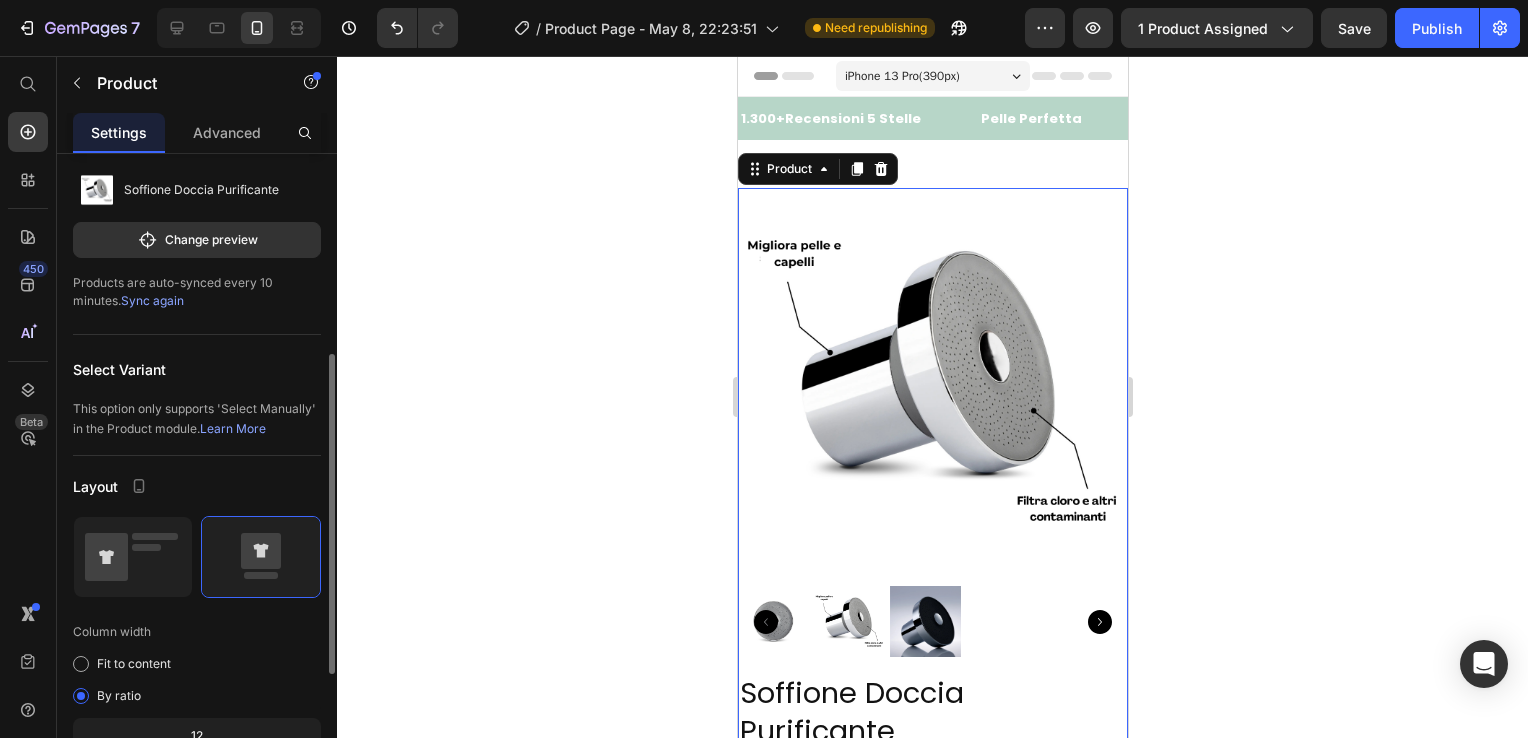 scroll, scrollTop: 200, scrollLeft: 0, axis: vertical 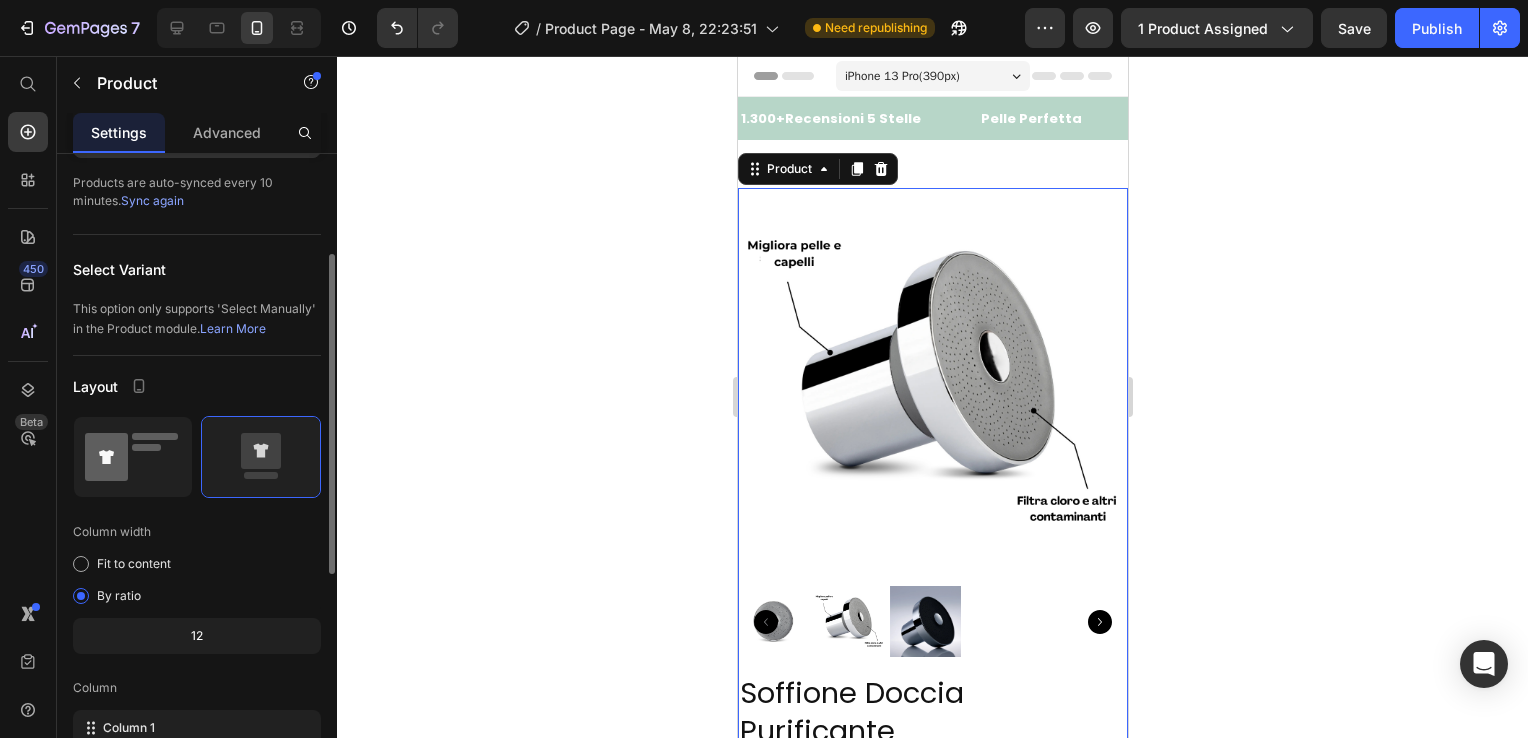 click at bounding box center (133, 457) 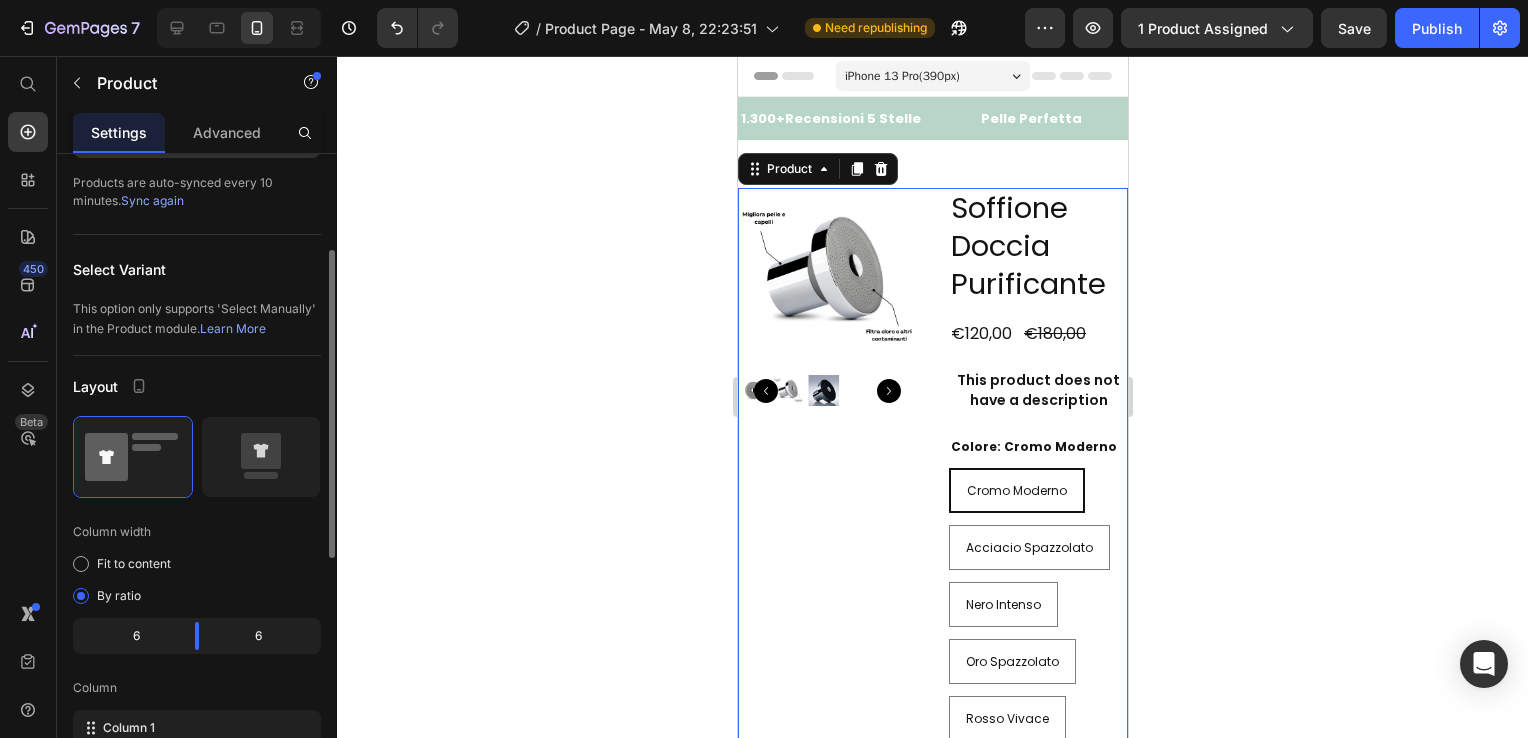 scroll, scrollTop: 300, scrollLeft: 0, axis: vertical 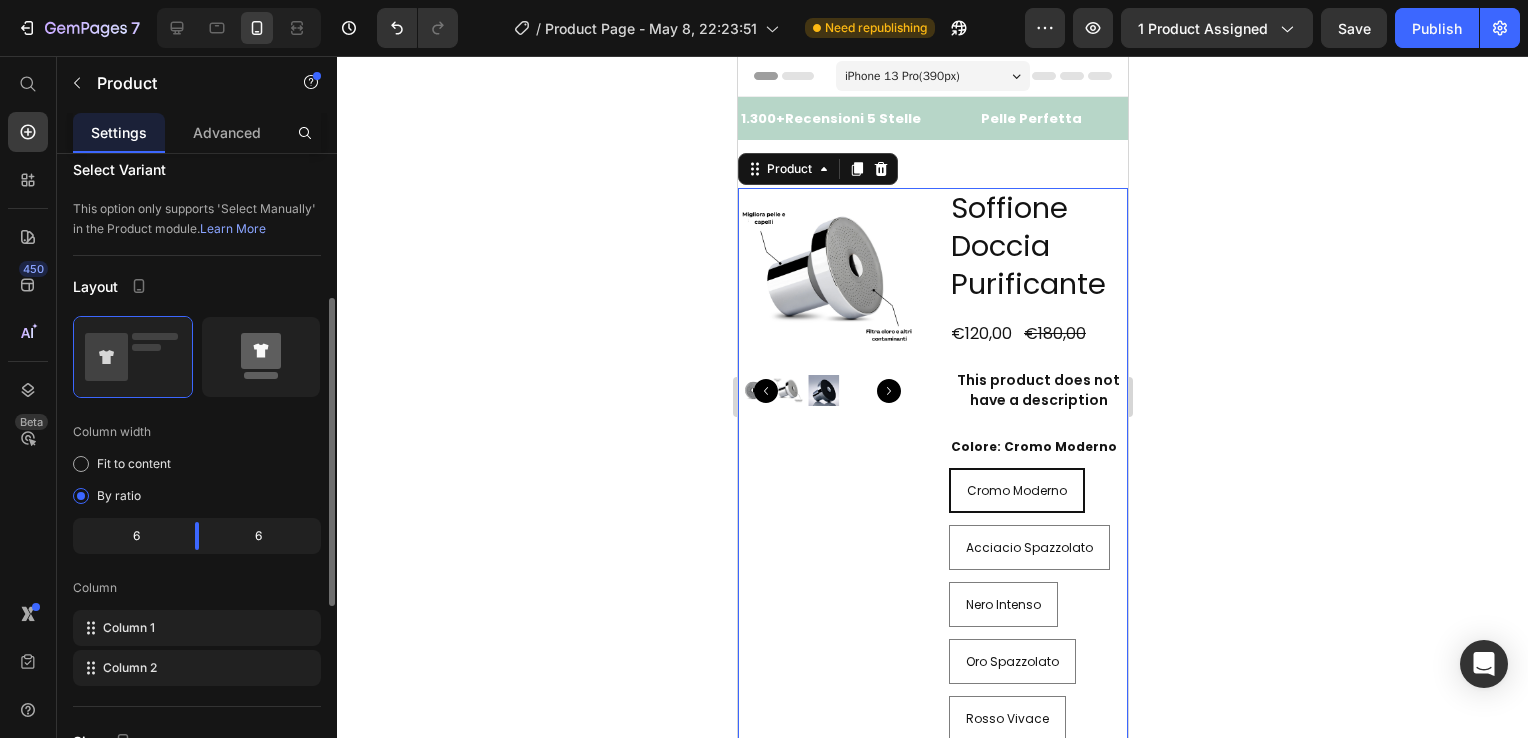 click at bounding box center [261, 357] 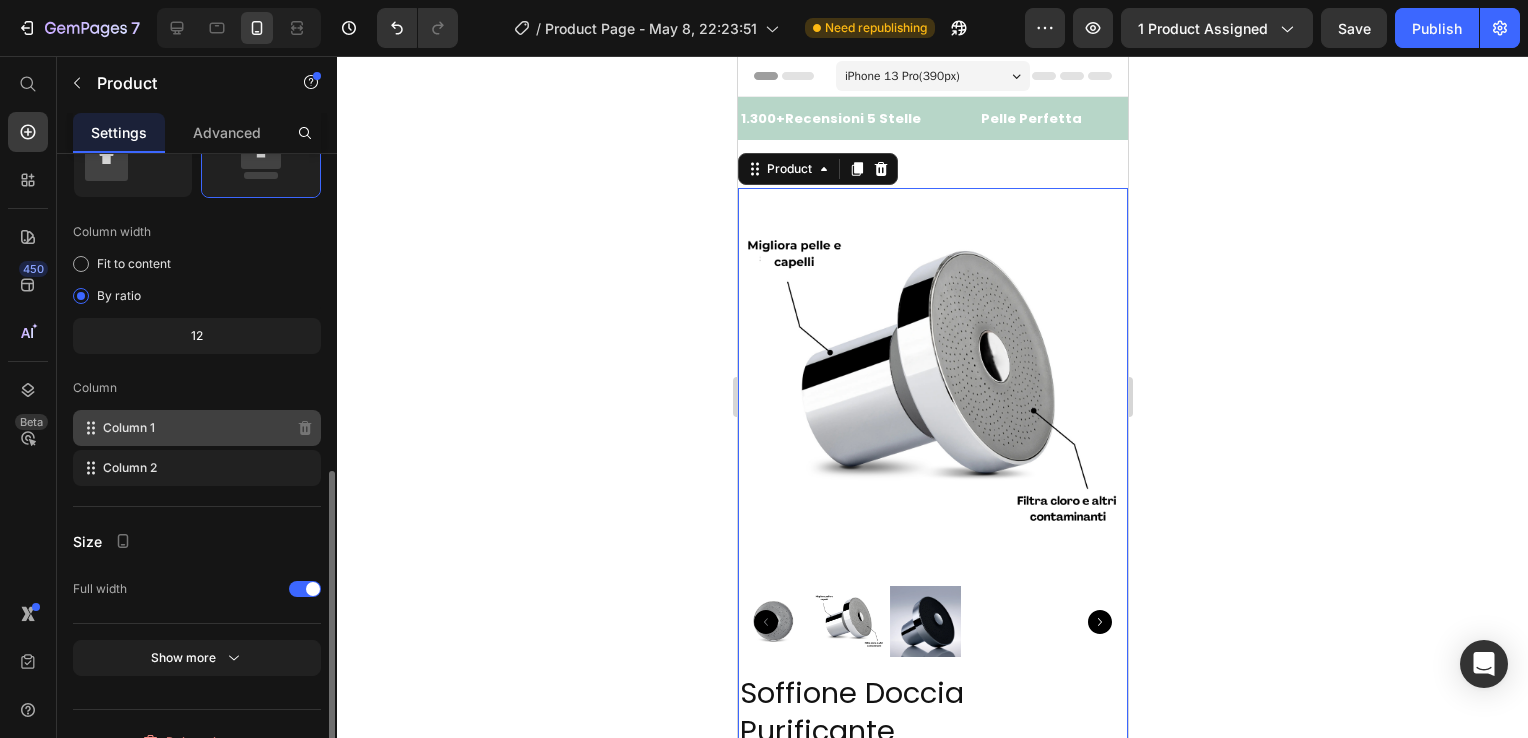 scroll, scrollTop: 527, scrollLeft: 0, axis: vertical 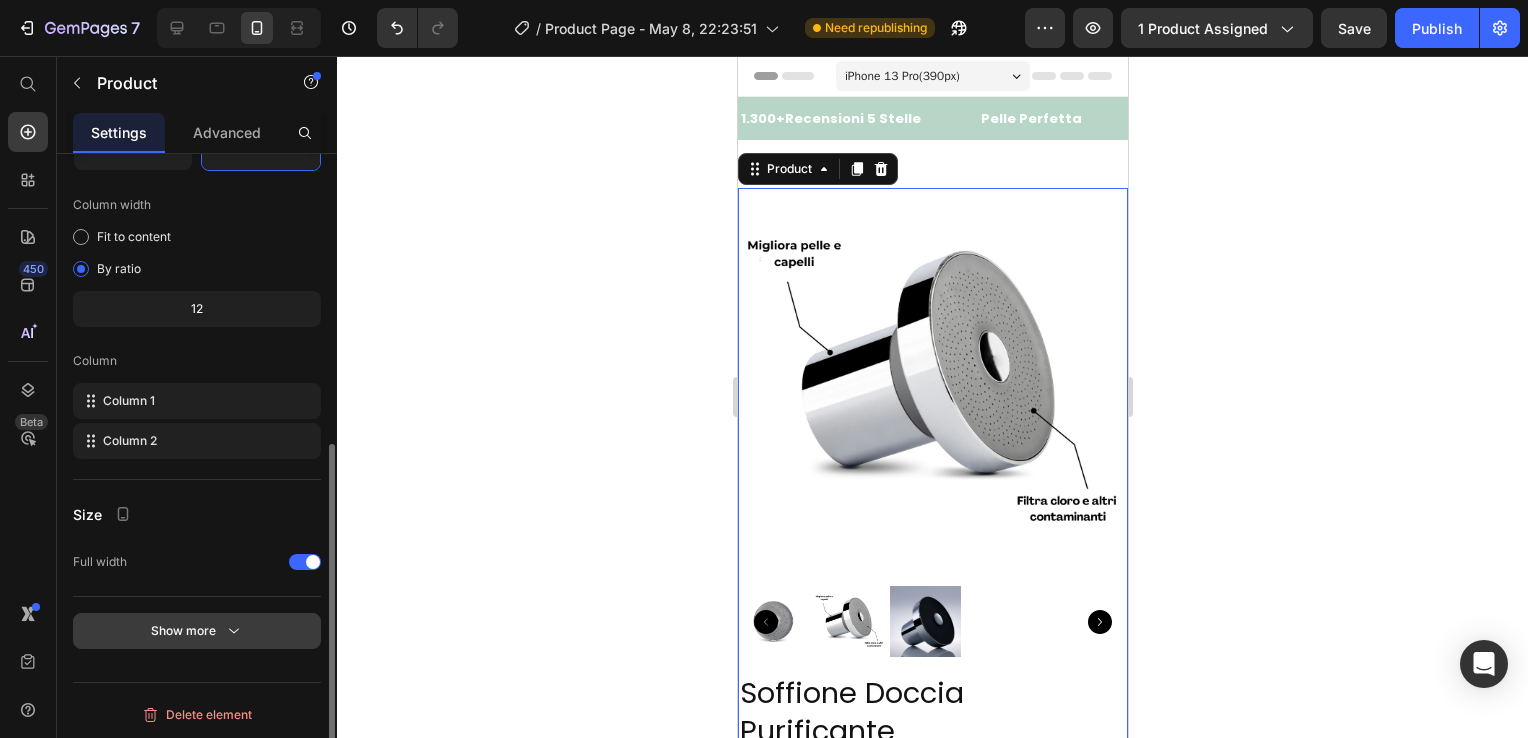 click on "Show more" at bounding box center [197, 631] 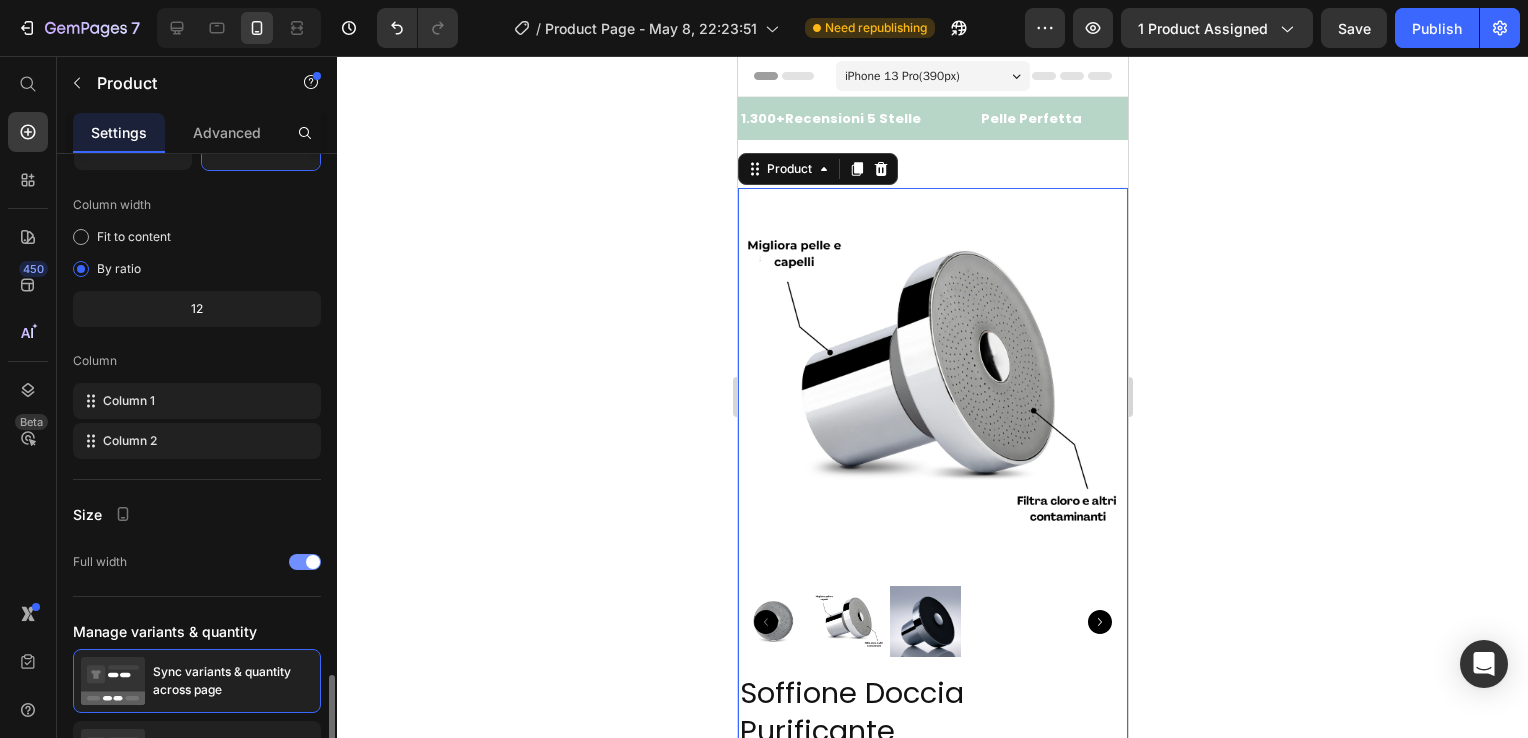 scroll, scrollTop: 710, scrollLeft: 0, axis: vertical 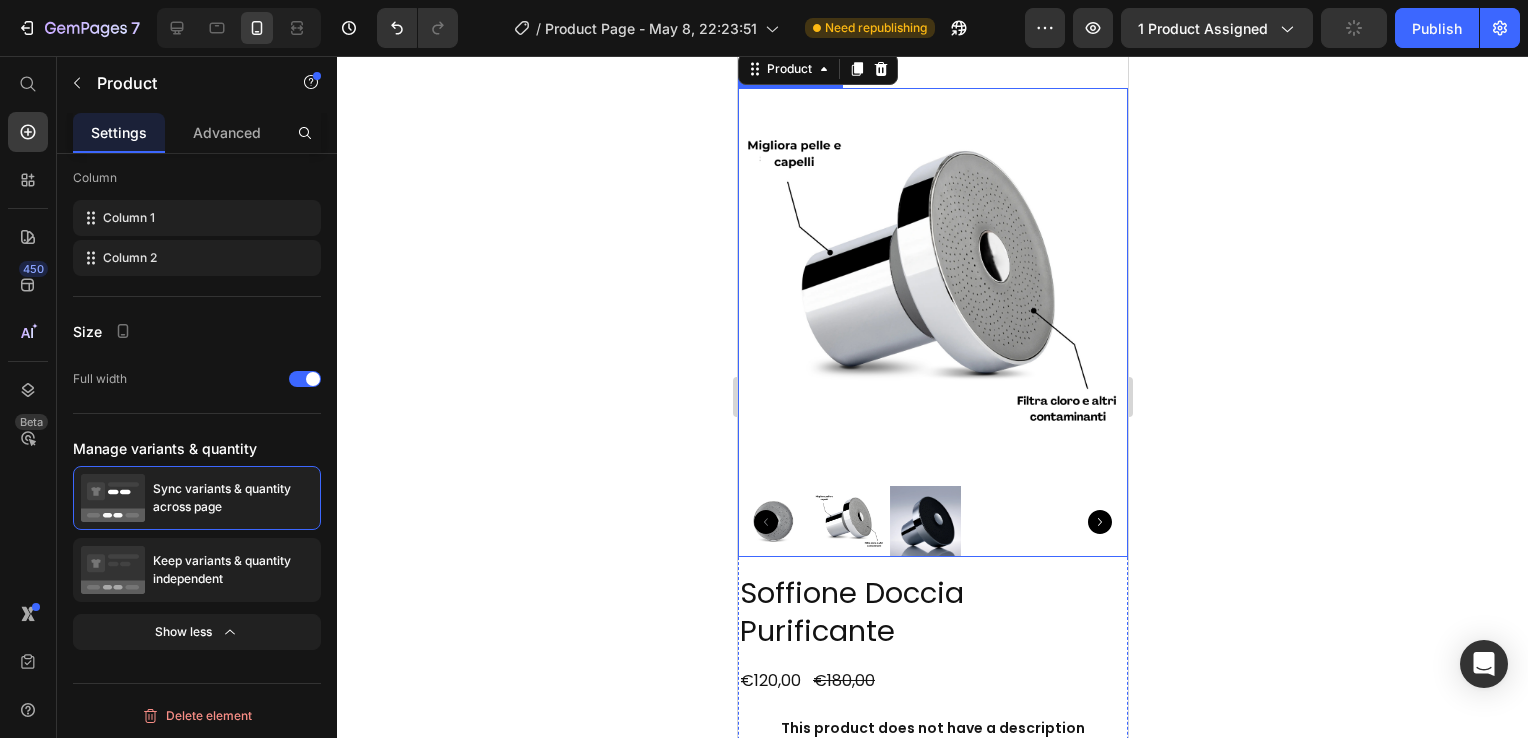 radio on "false" 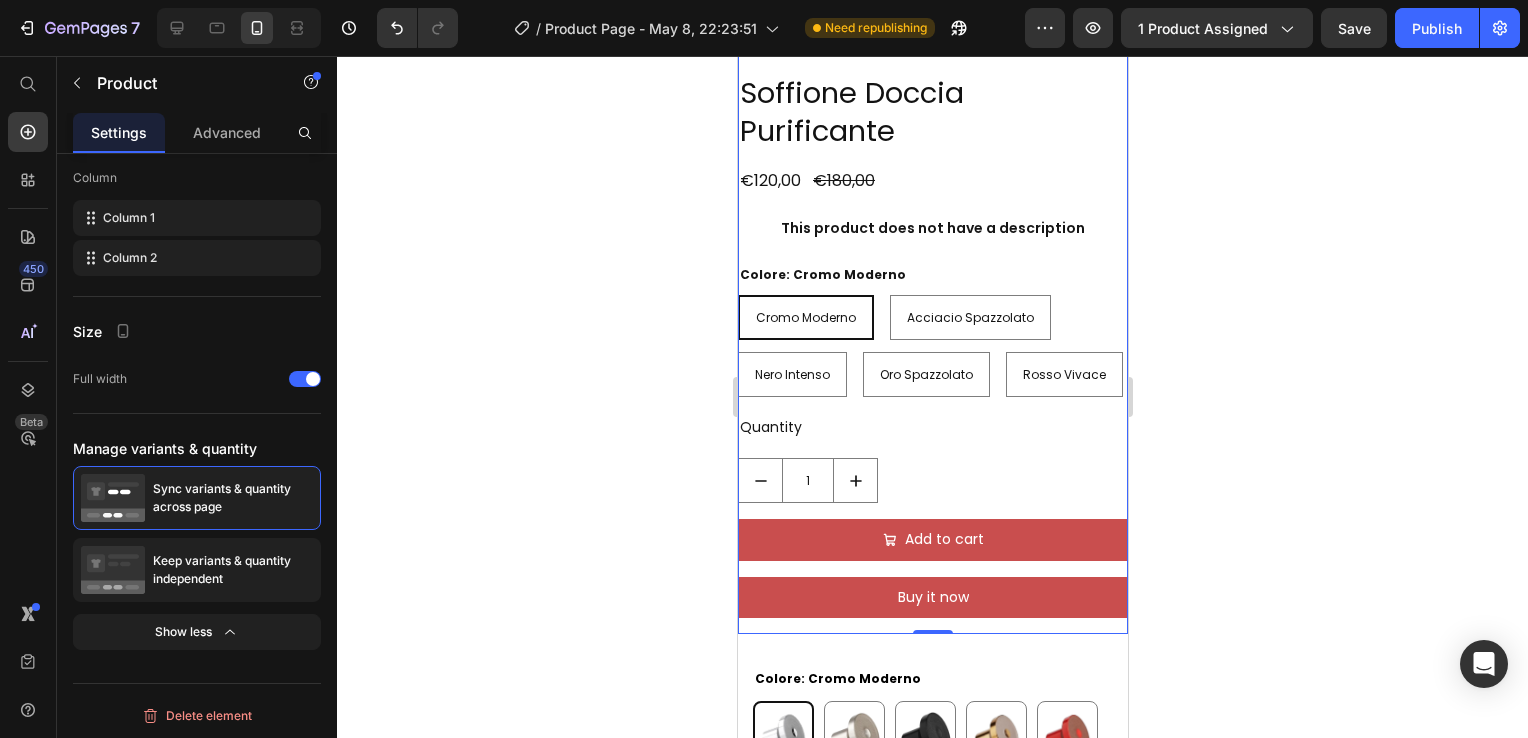 scroll, scrollTop: 800, scrollLeft: 0, axis: vertical 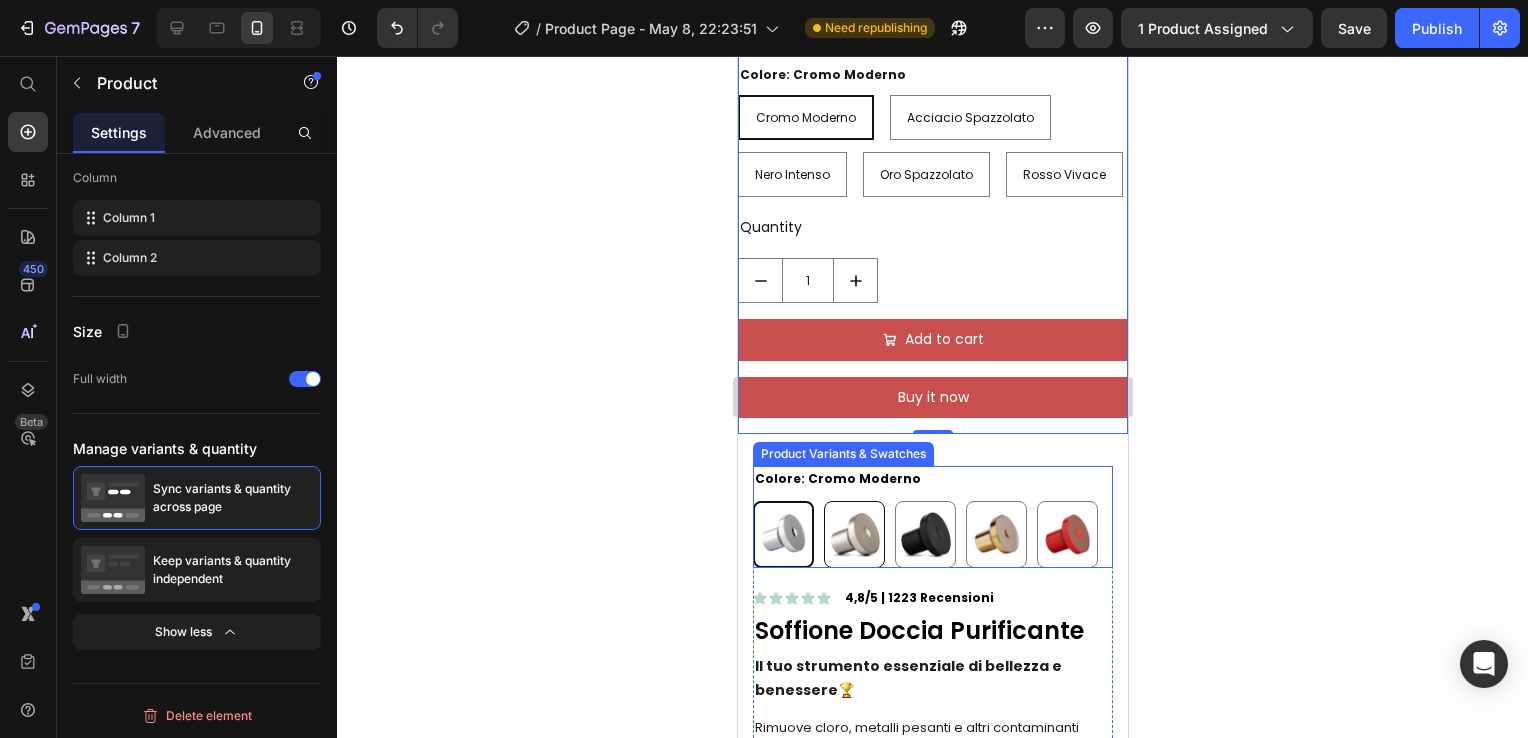 click at bounding box center [853, 534] 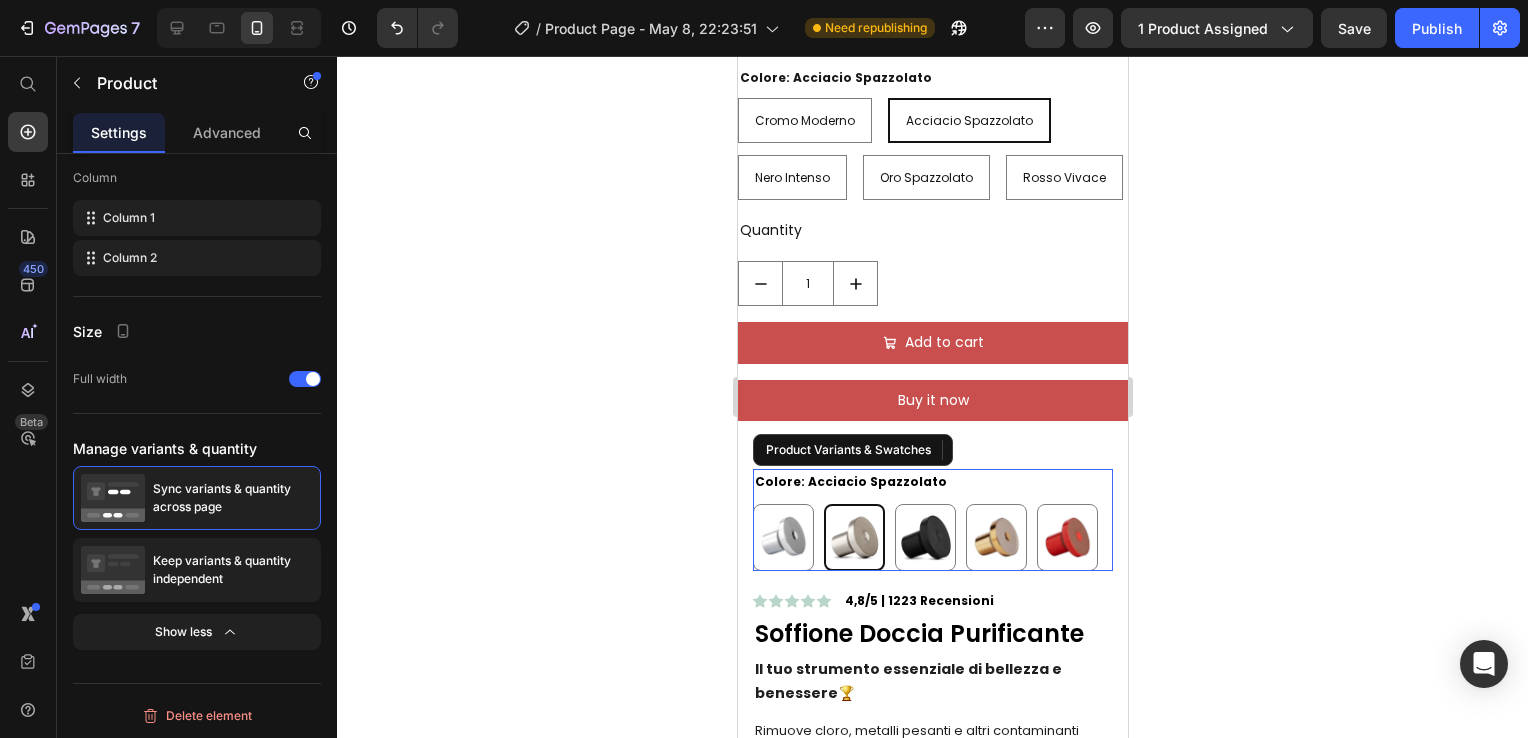 radio on "false" 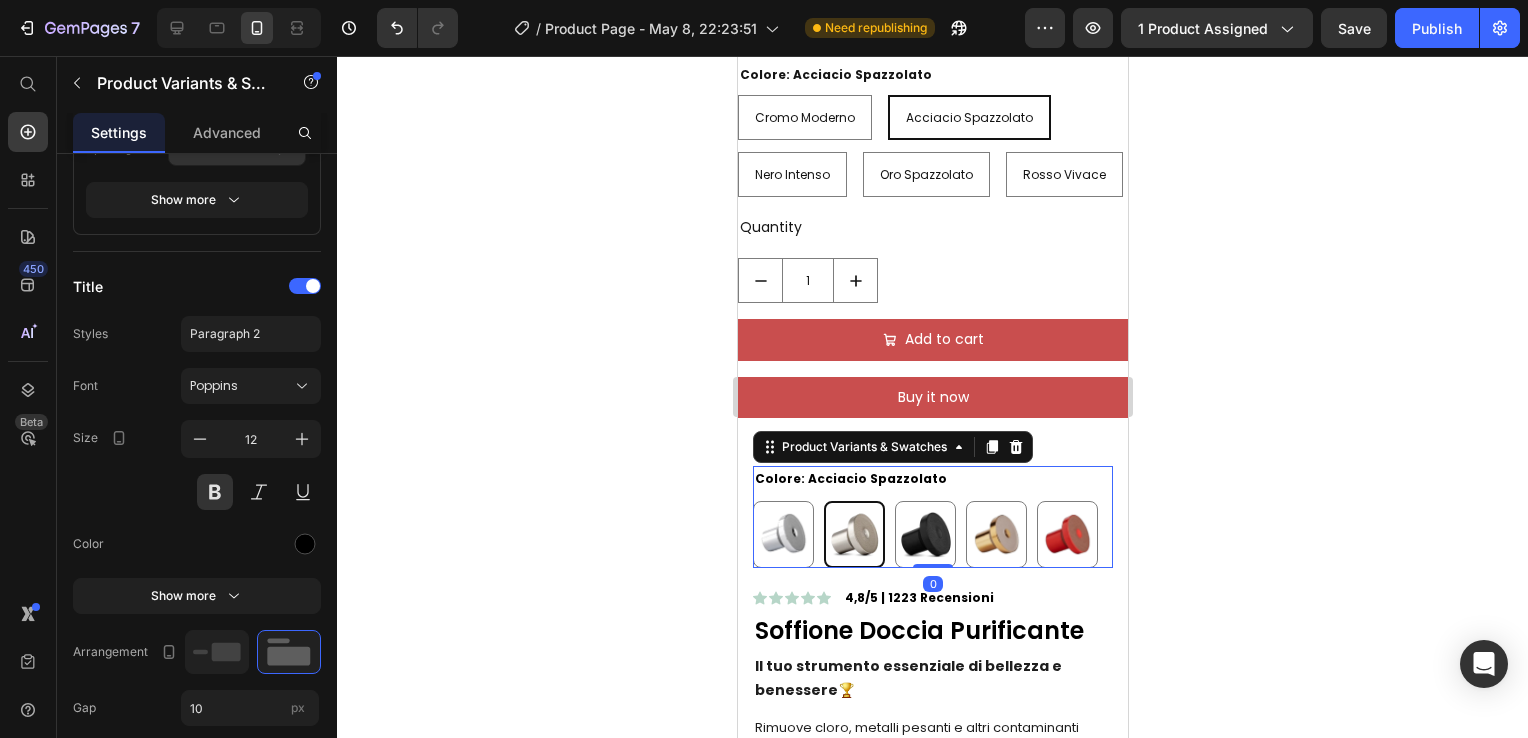 scroll, scrollTop: 0, scrollLeft: 0, axis: both 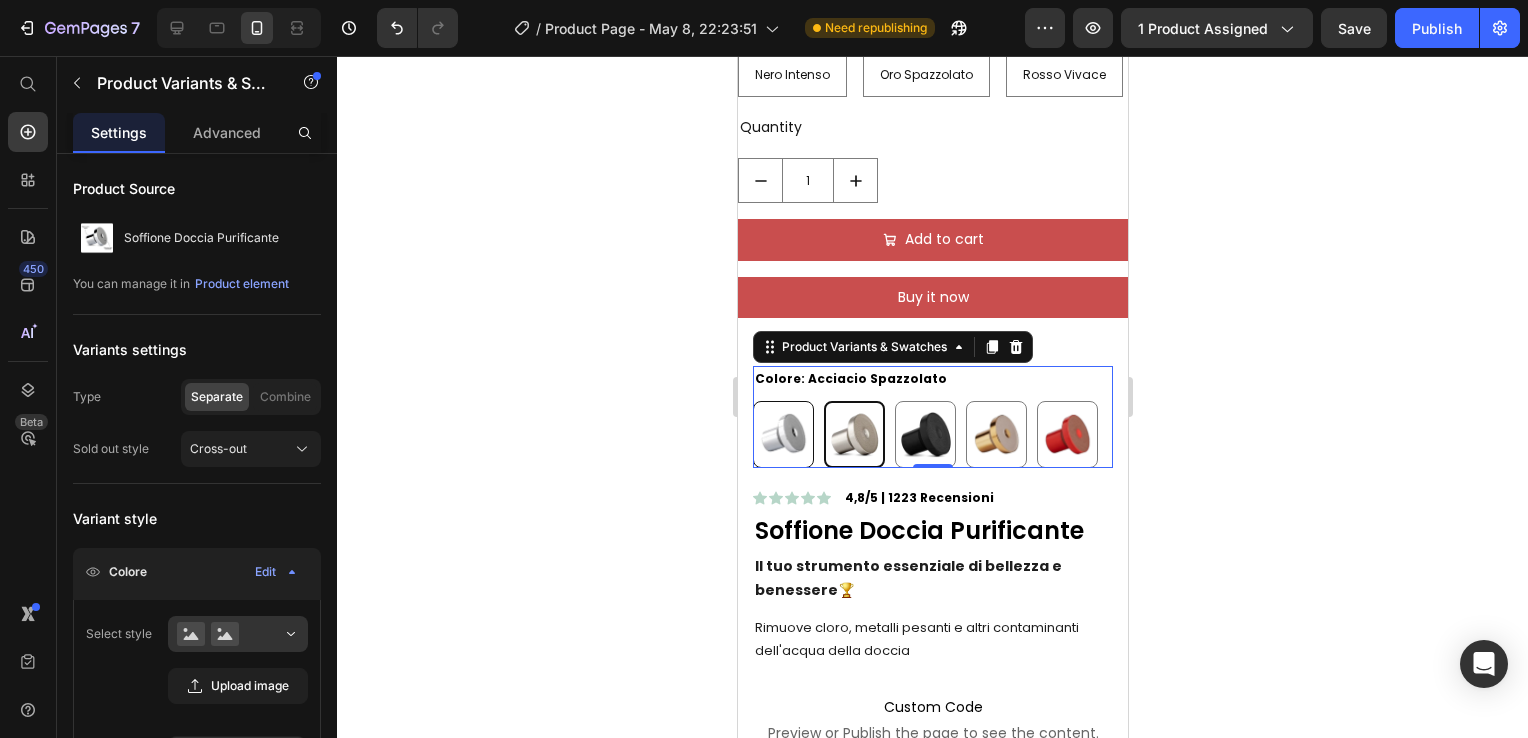 click at bounding box center [782, 434] 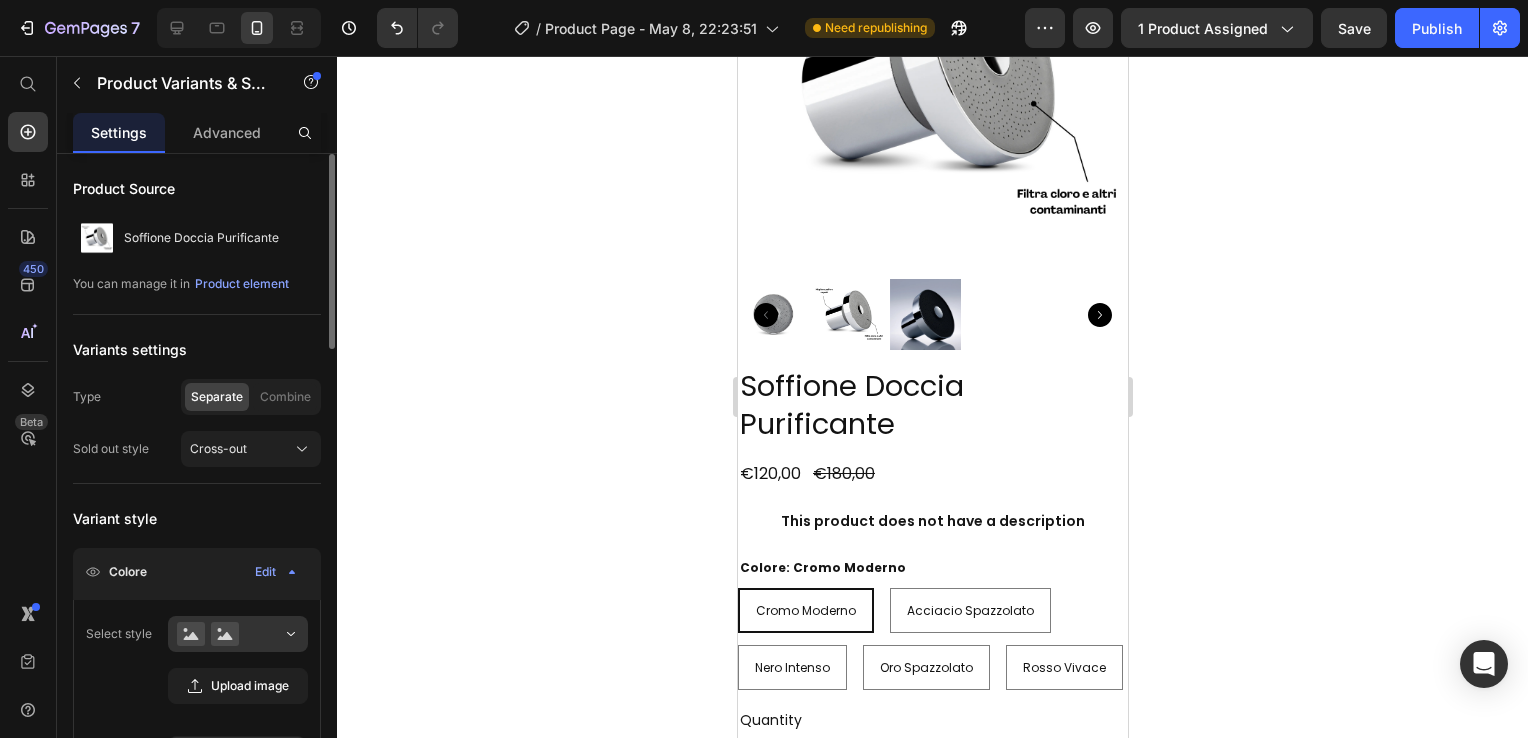 scroll, scrollTop: 400, scrollLeft: 0, axis: vertical 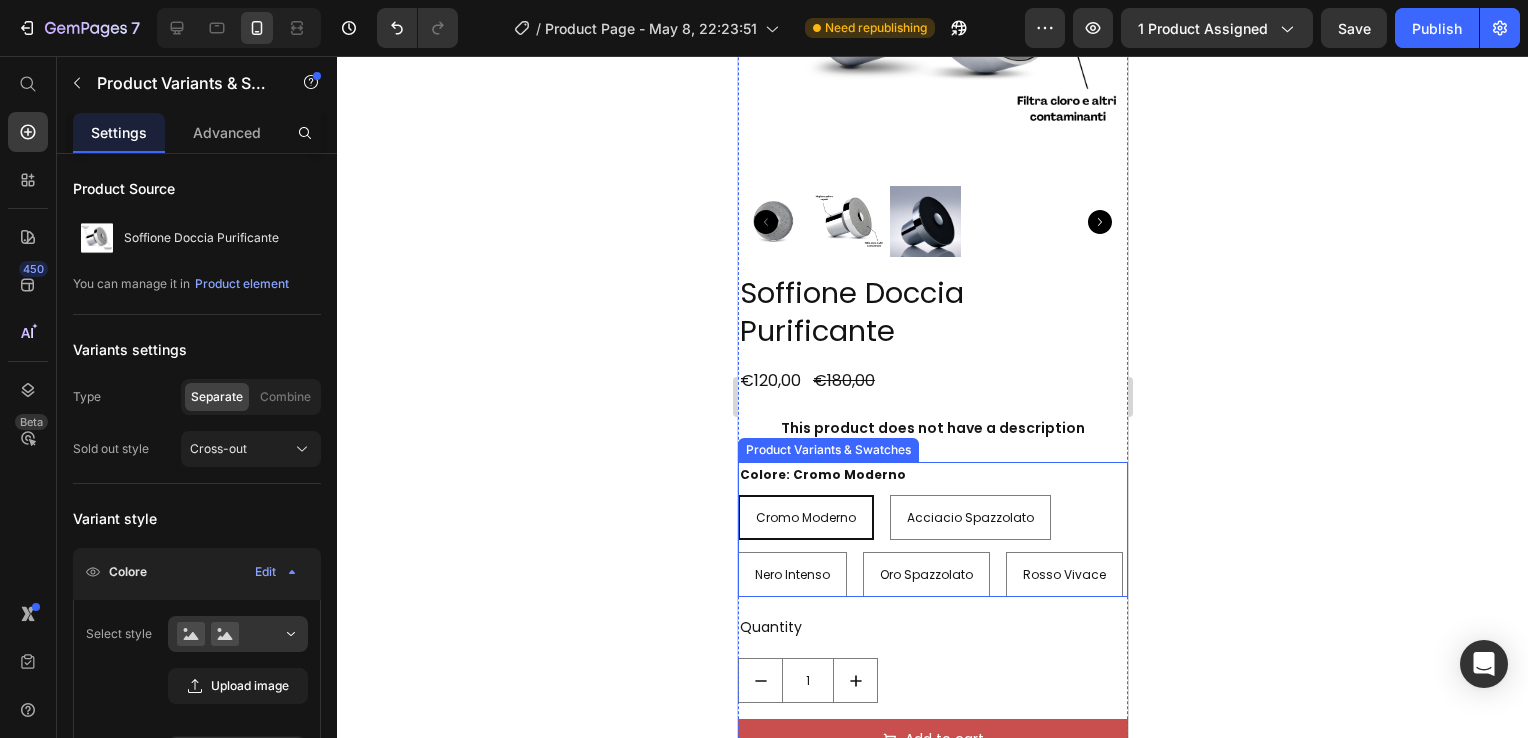 click on "Colore: Cromo Moderno Cromo Moderno Cromo Moderno Cromo Moderno Acciacio Spazzolato Acciacio Spazzolato Acciacio Spazzolato Nero Intenso Nero Intenso Nero Intenso Oro Spazzolato Oro Spazzolato Oro Spazzolato Rosso Vivace Rosso Vivace Rosso Vivace" at bounding box center [932, 530] 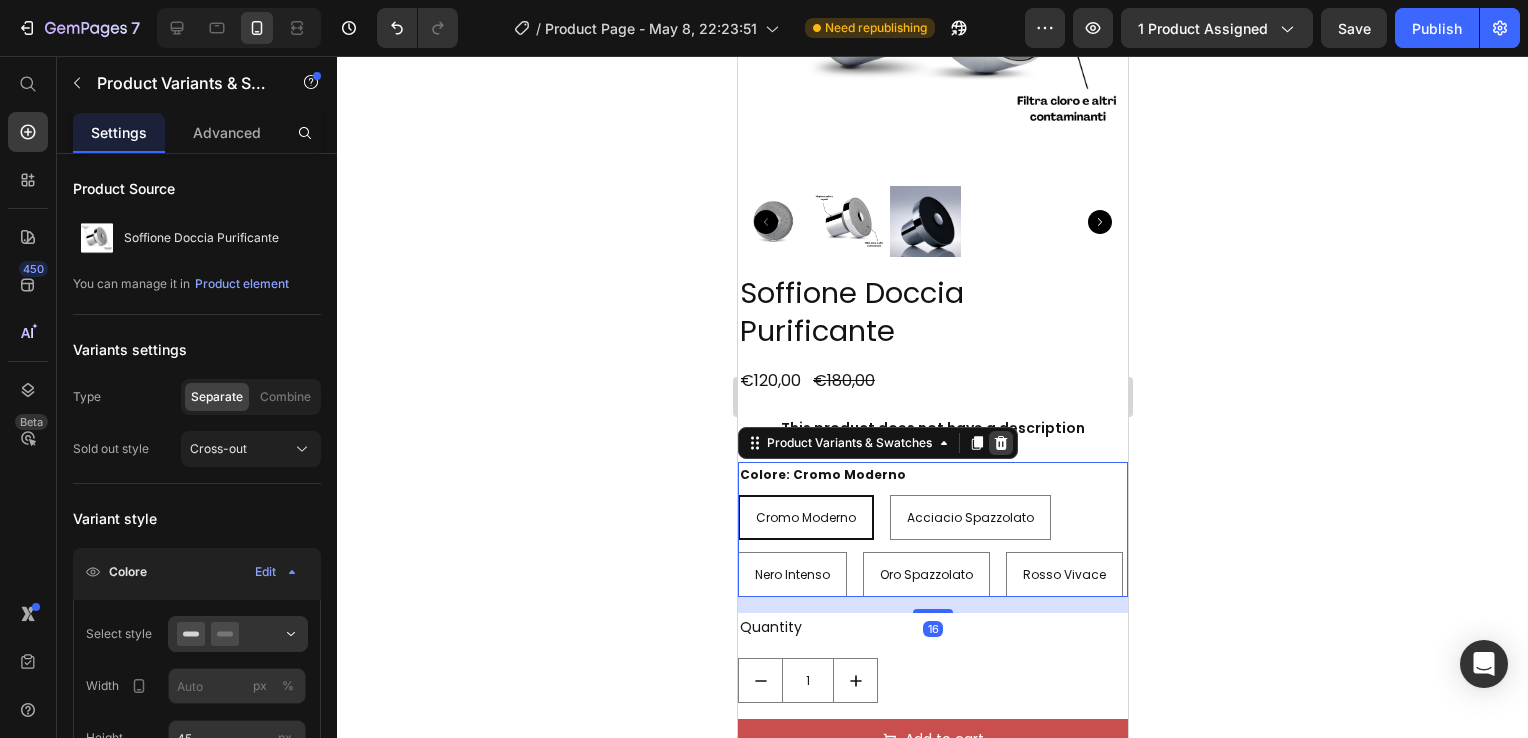 click 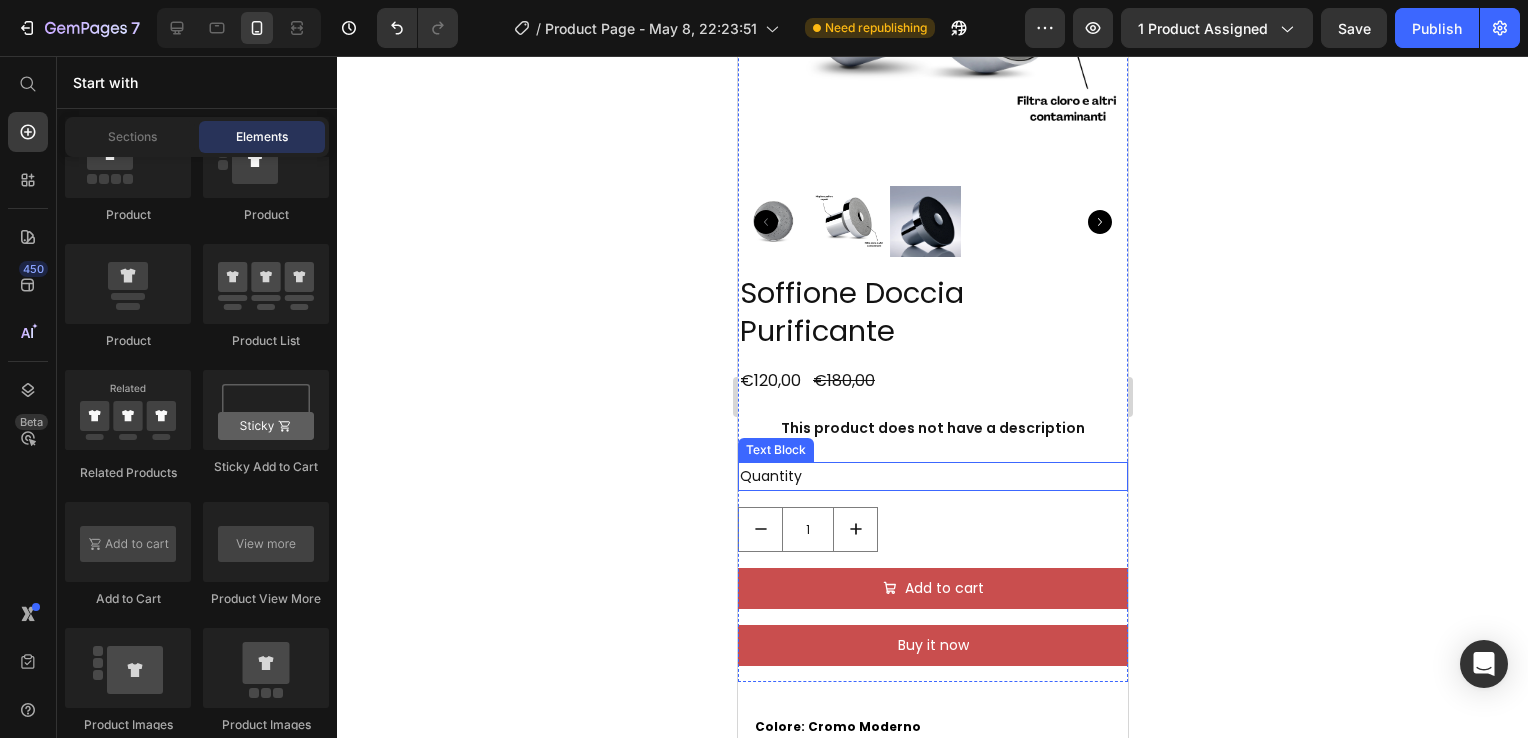 click on "Quantity" at bounding box center [932, 476] 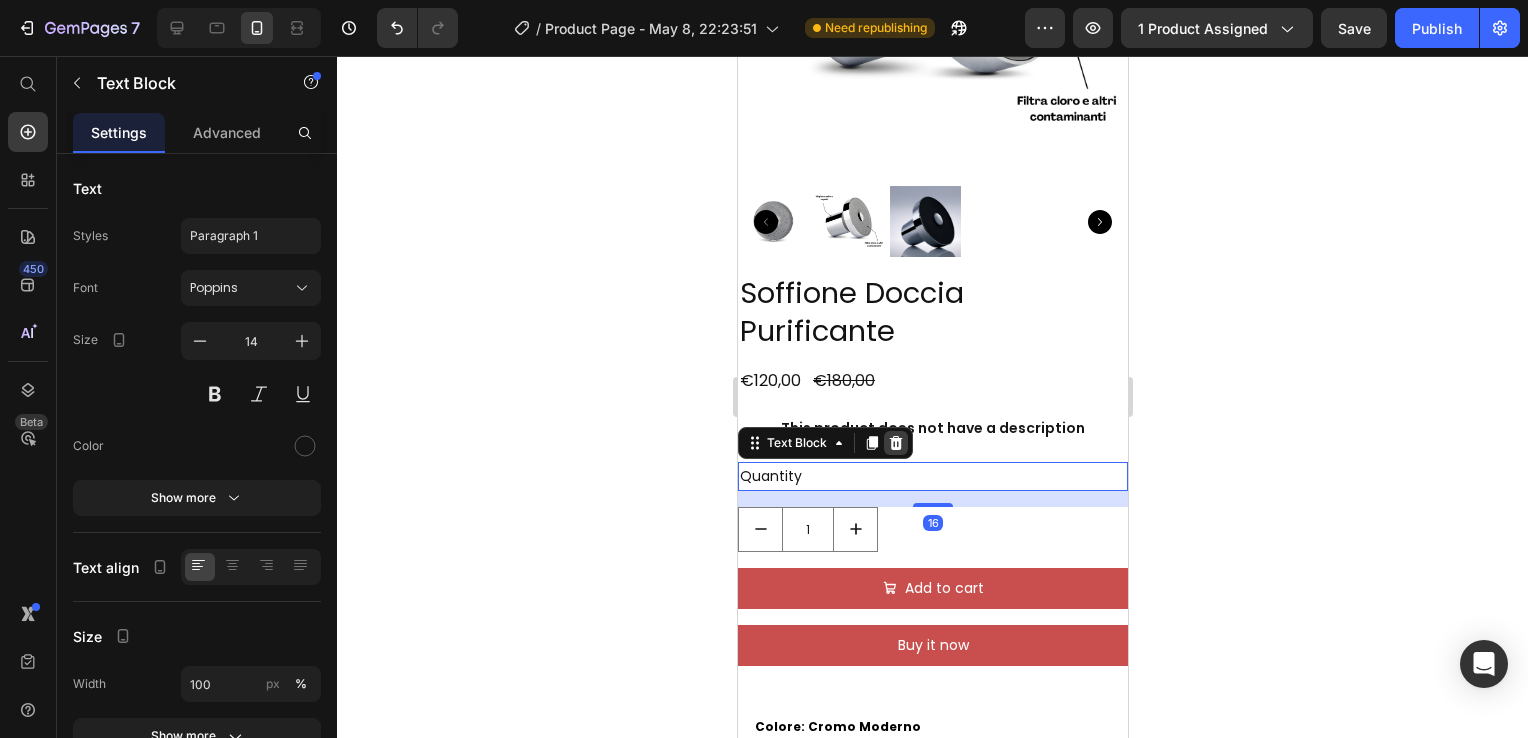 click at bounding box center [895, 443] 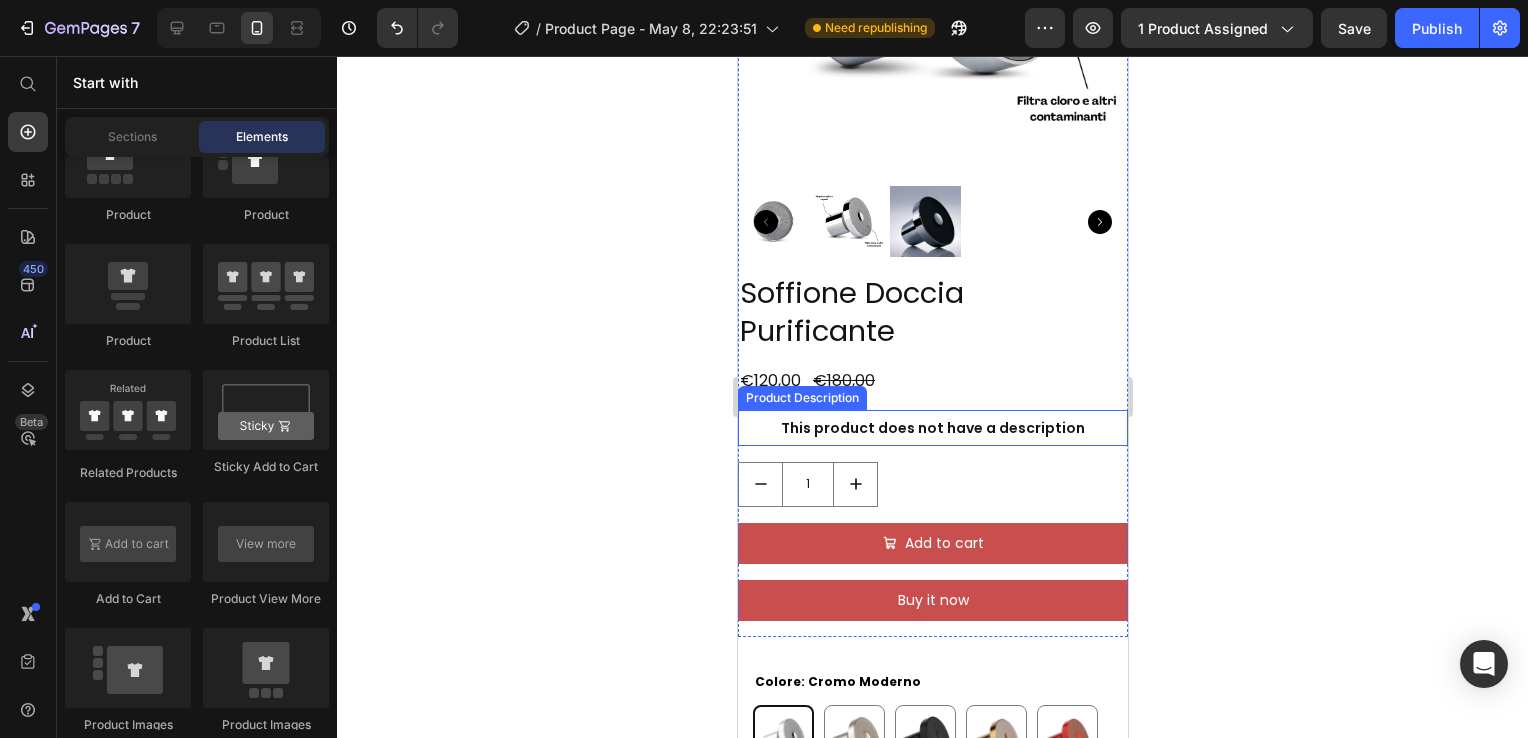 click on "This product does not have a description" at bounding box center [932, 428] 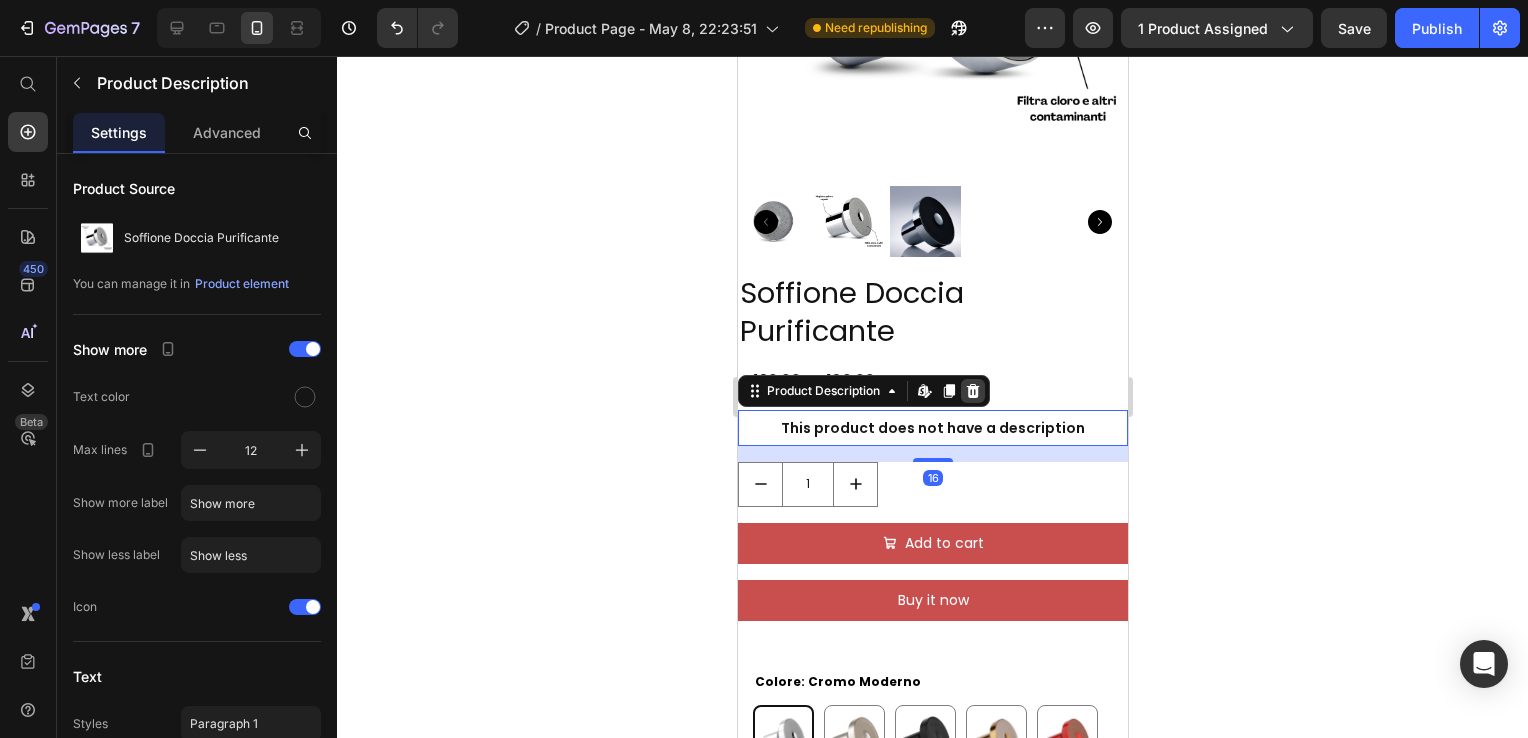click at bounding box center [972, 391] 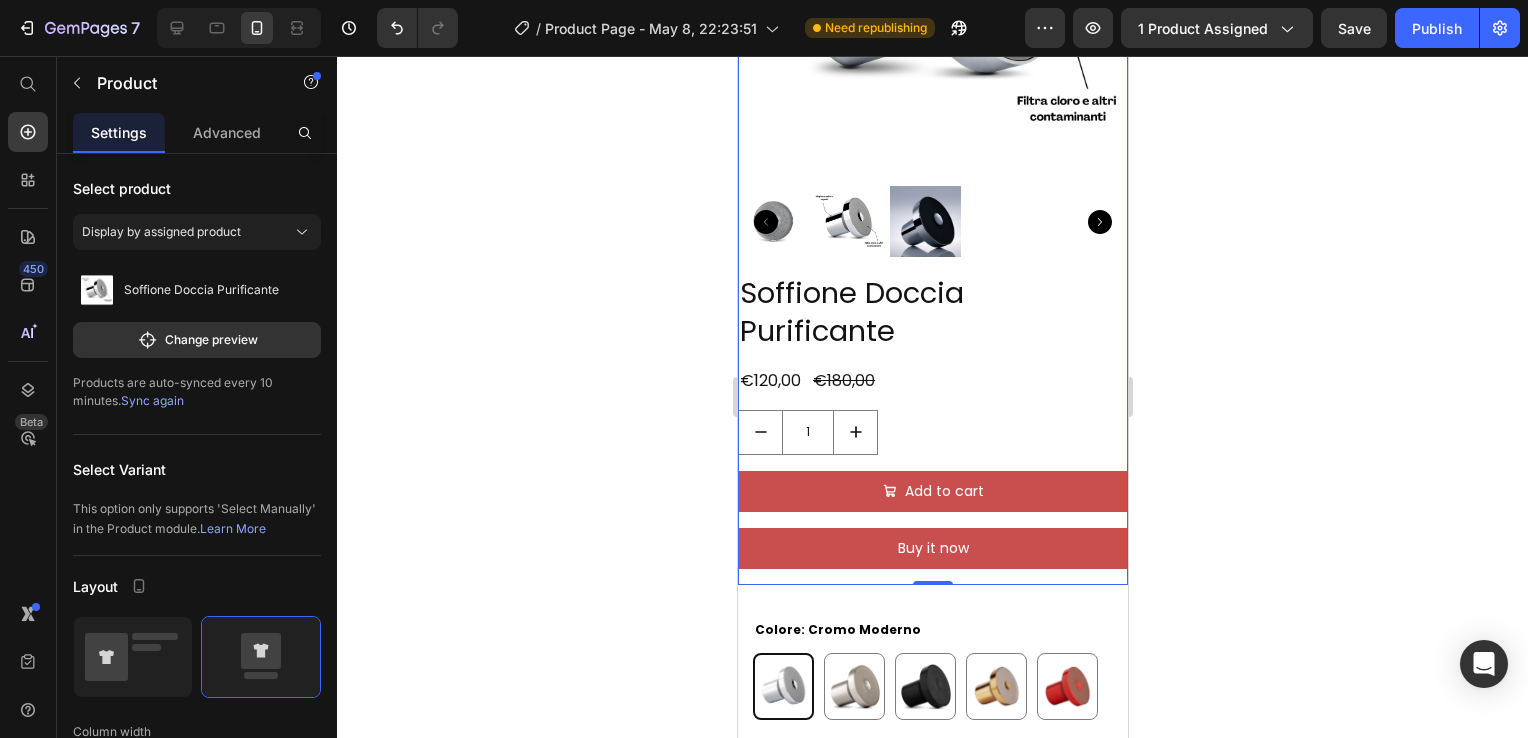 click on "Soffione Doccia Purificante Product Title €120,00 Product Price €180,00 Product Price Row 1 Product Quantity
Add to cart Add to Cart Buy it now Dynamic Checkout" at bounding box center (932, 429) 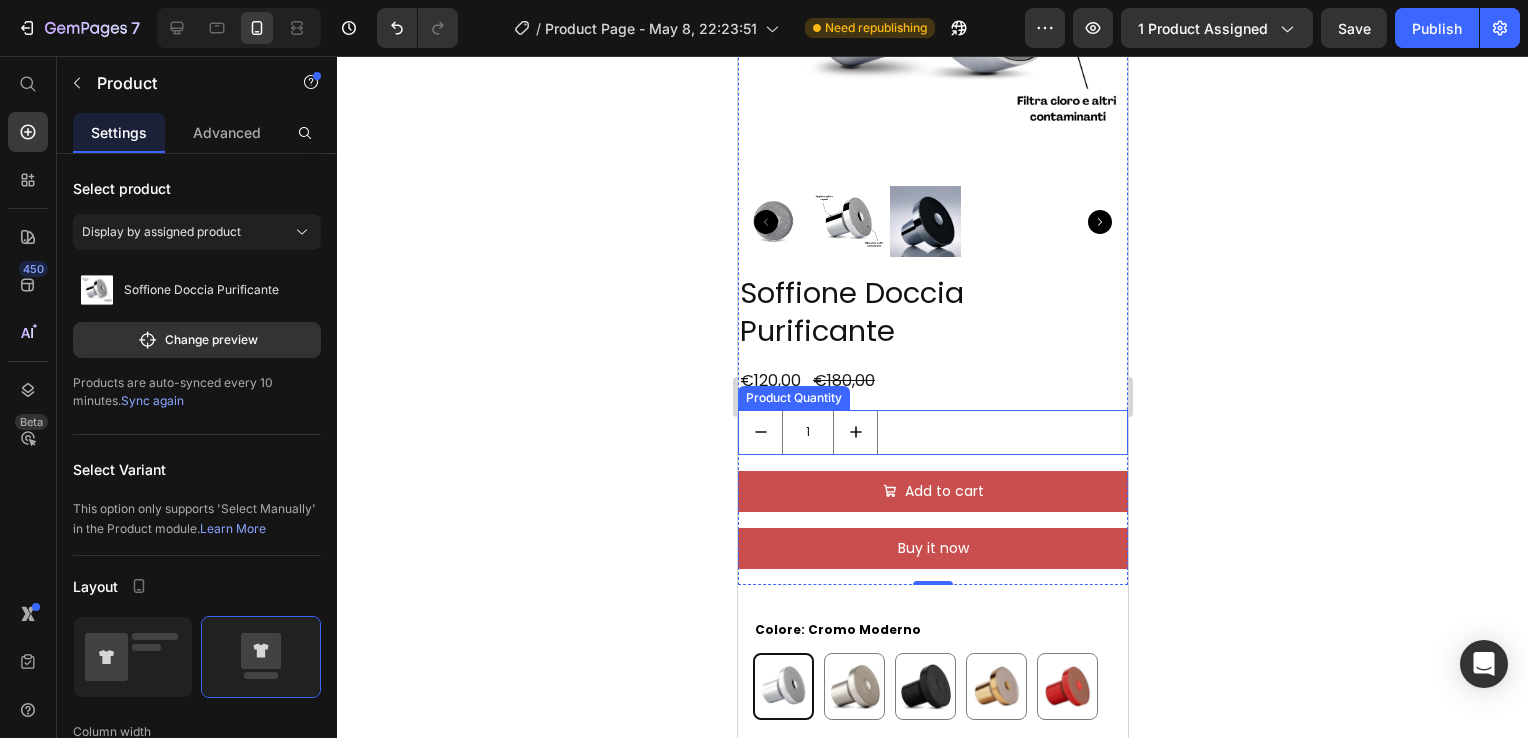 click on "1" at bounding box center (932, 432) 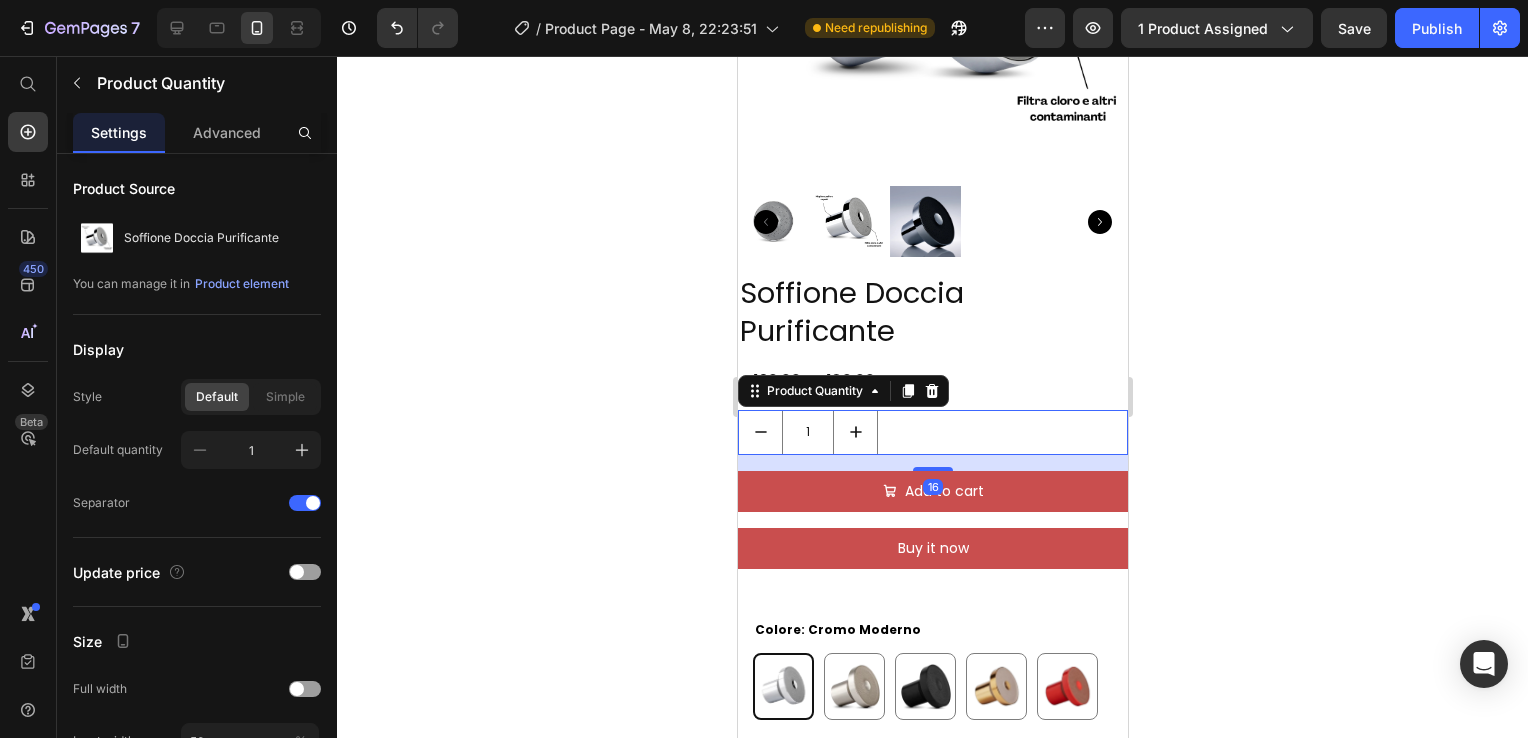 click on "Product Quantity" at bounding box center (842, 391) 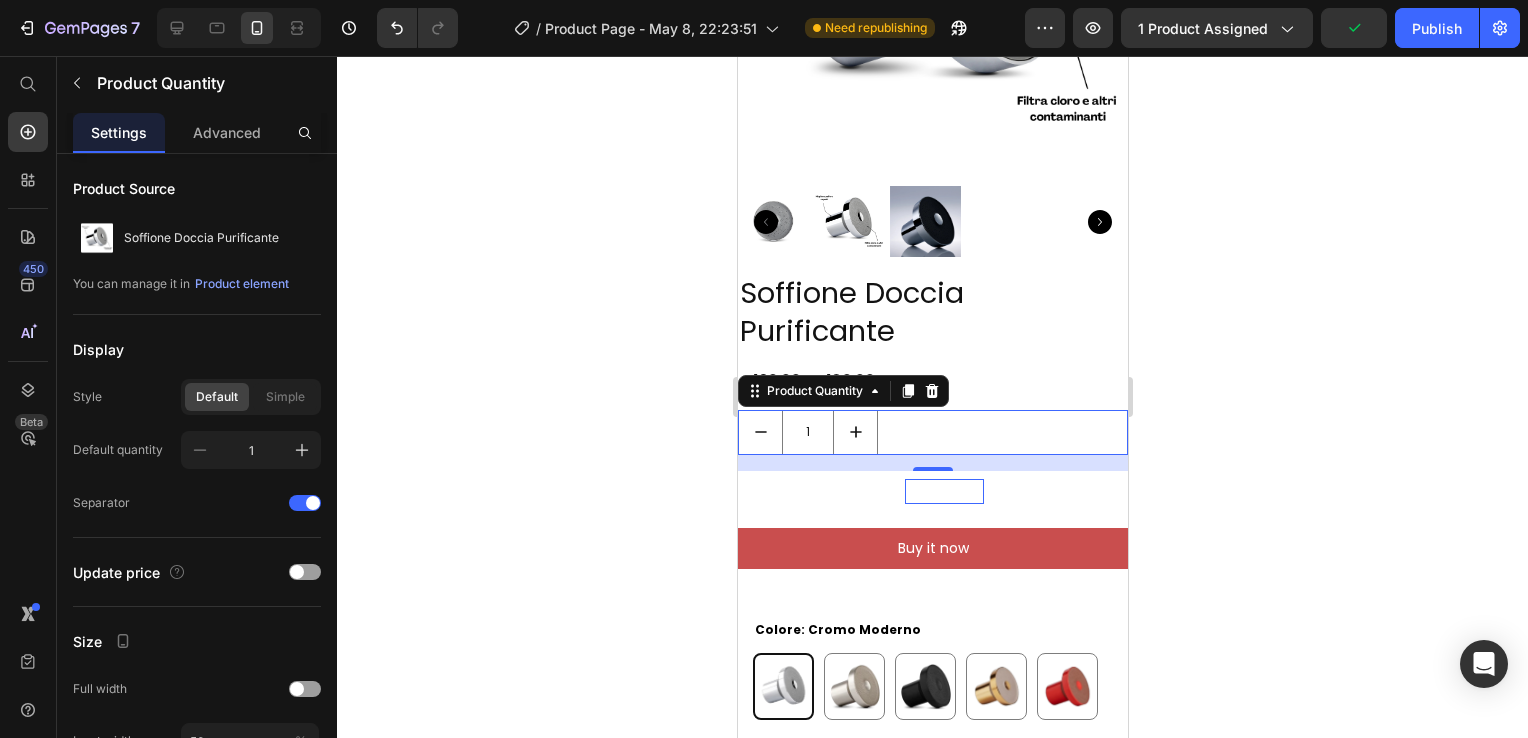 drag, startPoint x: 927, startPoint y: 384, endPoint x: 913, endPoint y: 405, distance: 25.23886 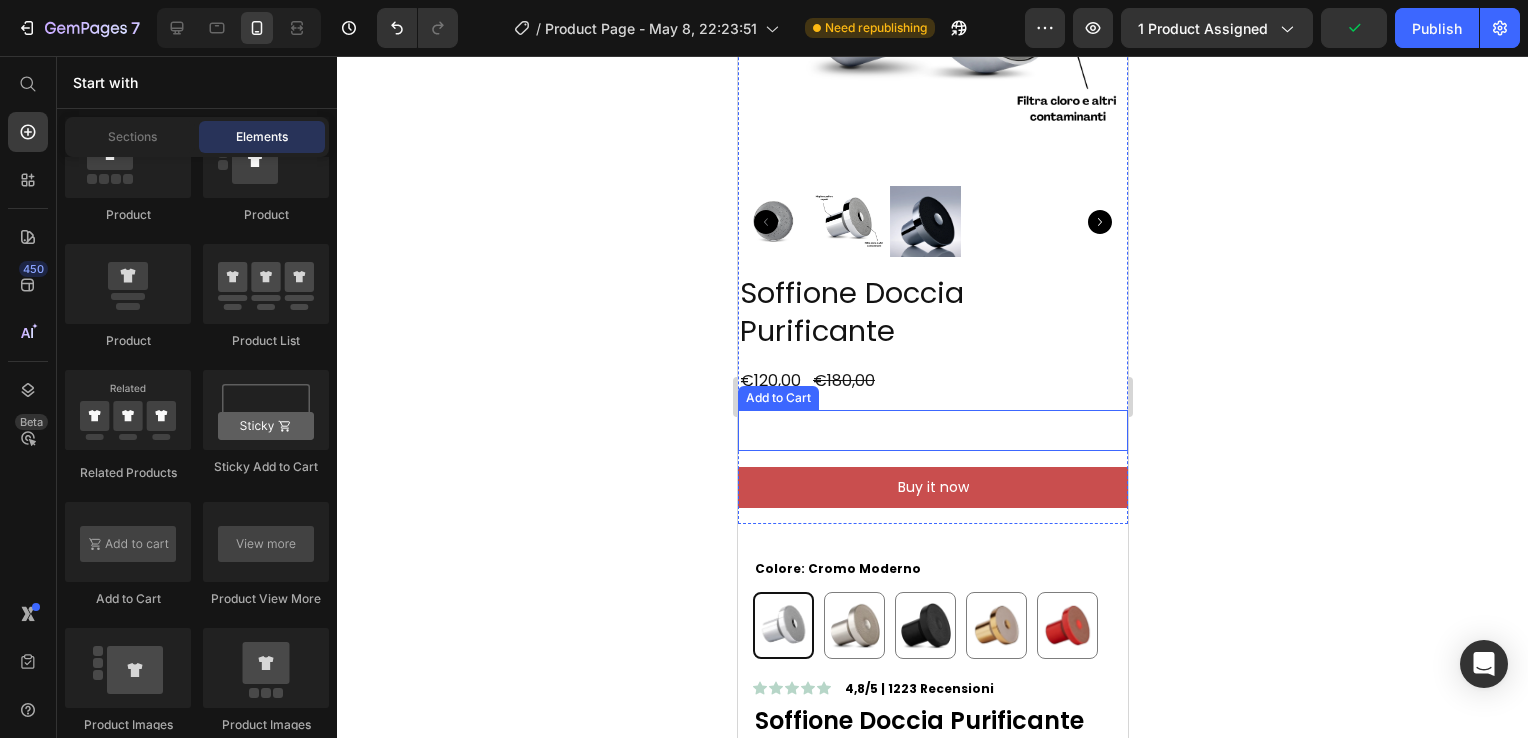 click on "Add to cart" at bounding box center (932, 430) 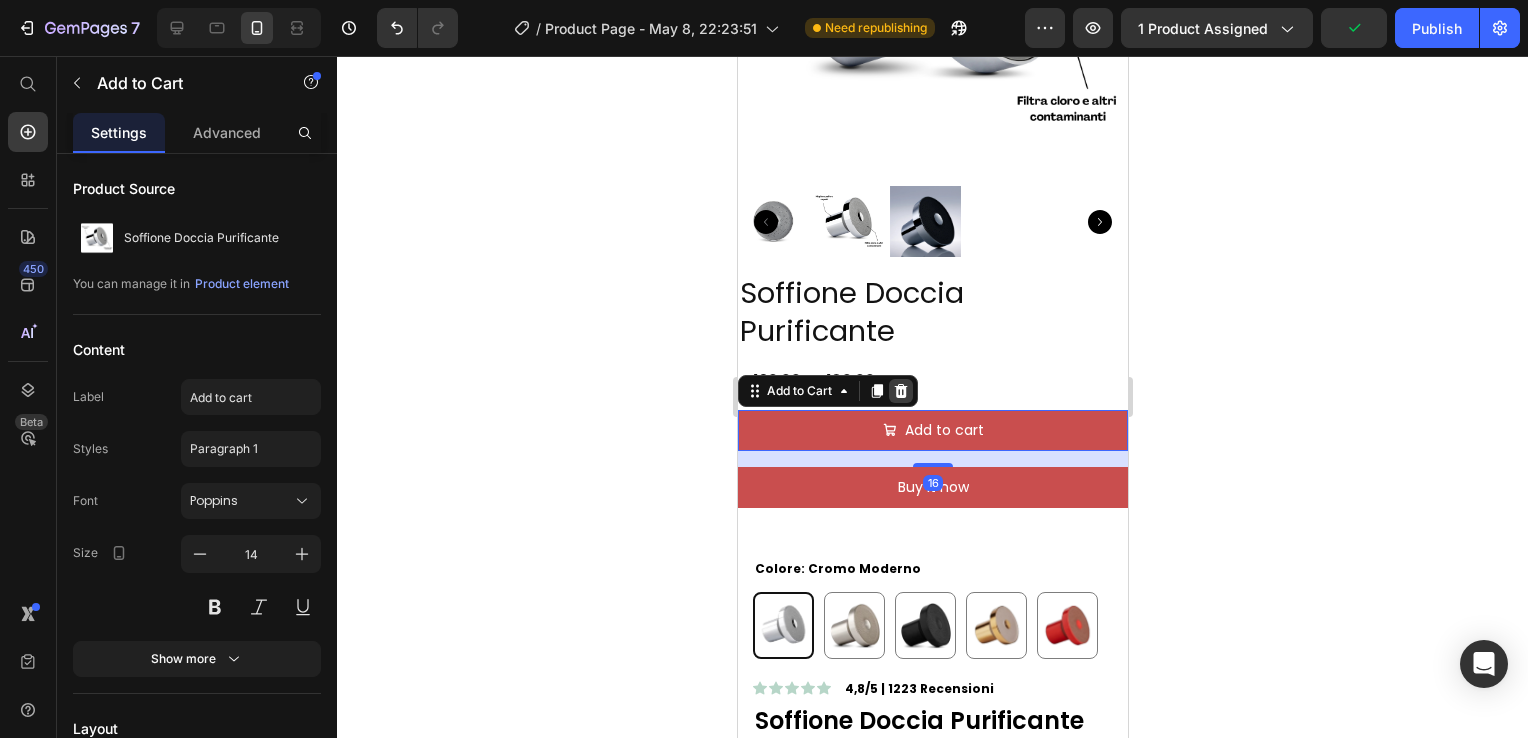 click 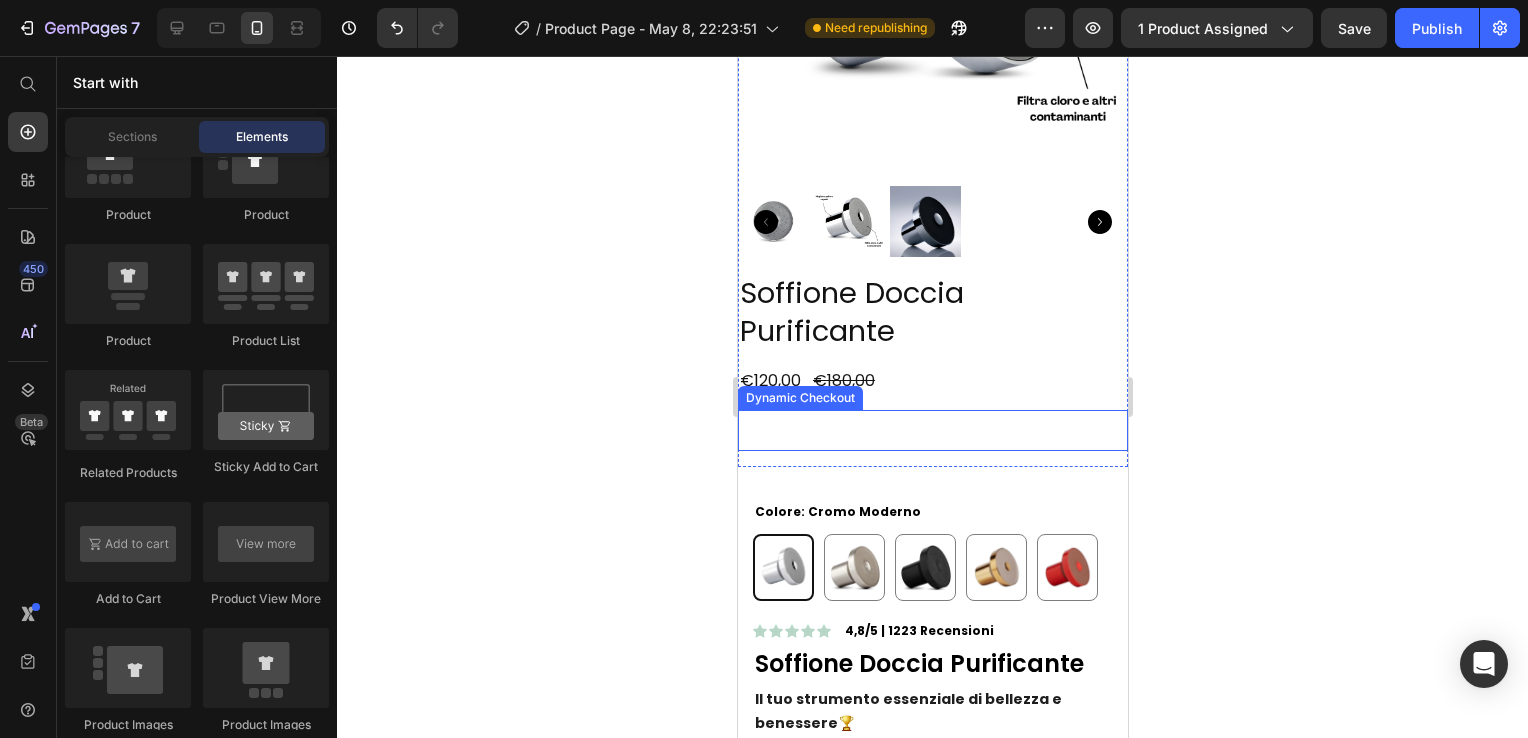 click on "Buy it now" at bounding box center (932, 430) 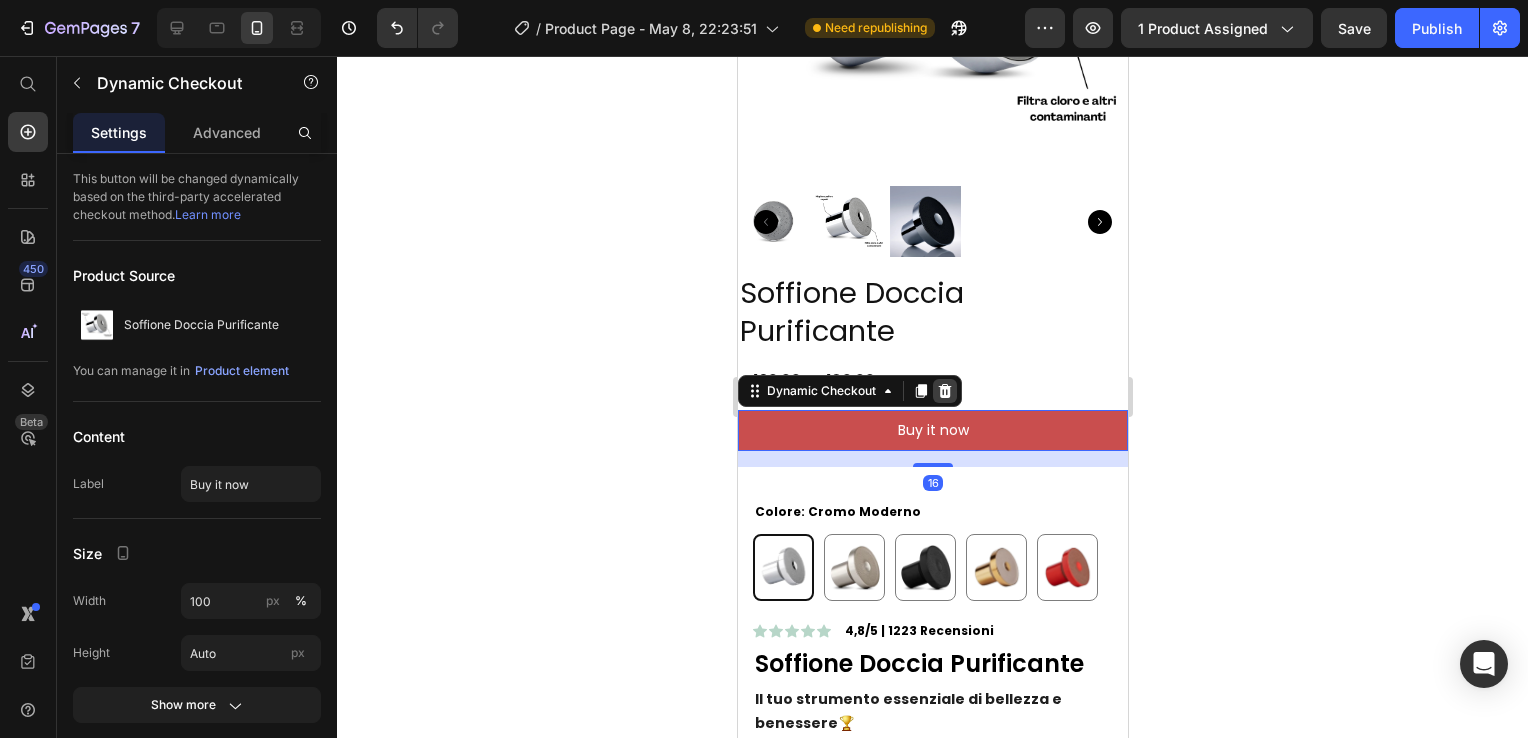 click at bounding box center [944, 391] 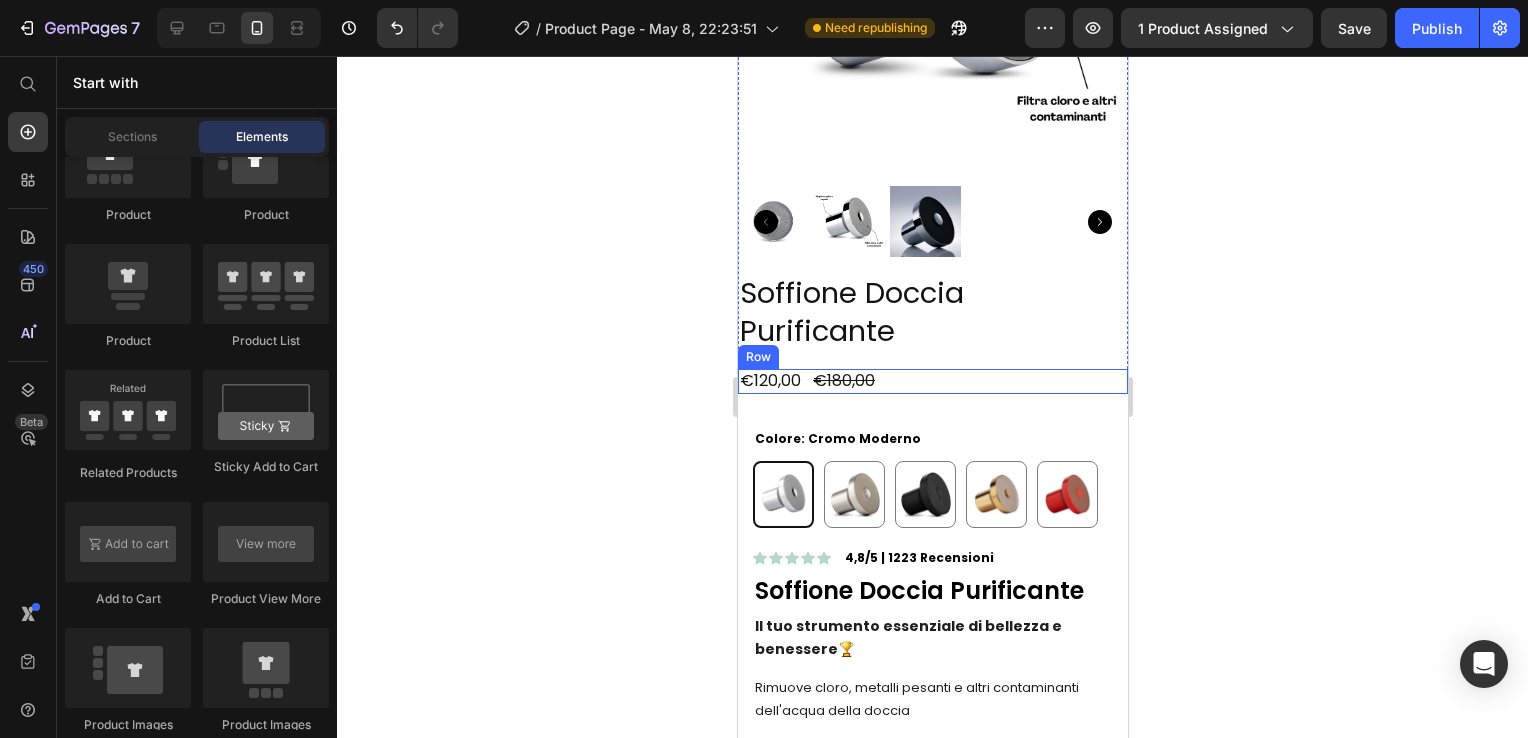 click on "€120,00 Product Price €180,00 Product Price Row" at bounding box center (932, 381) 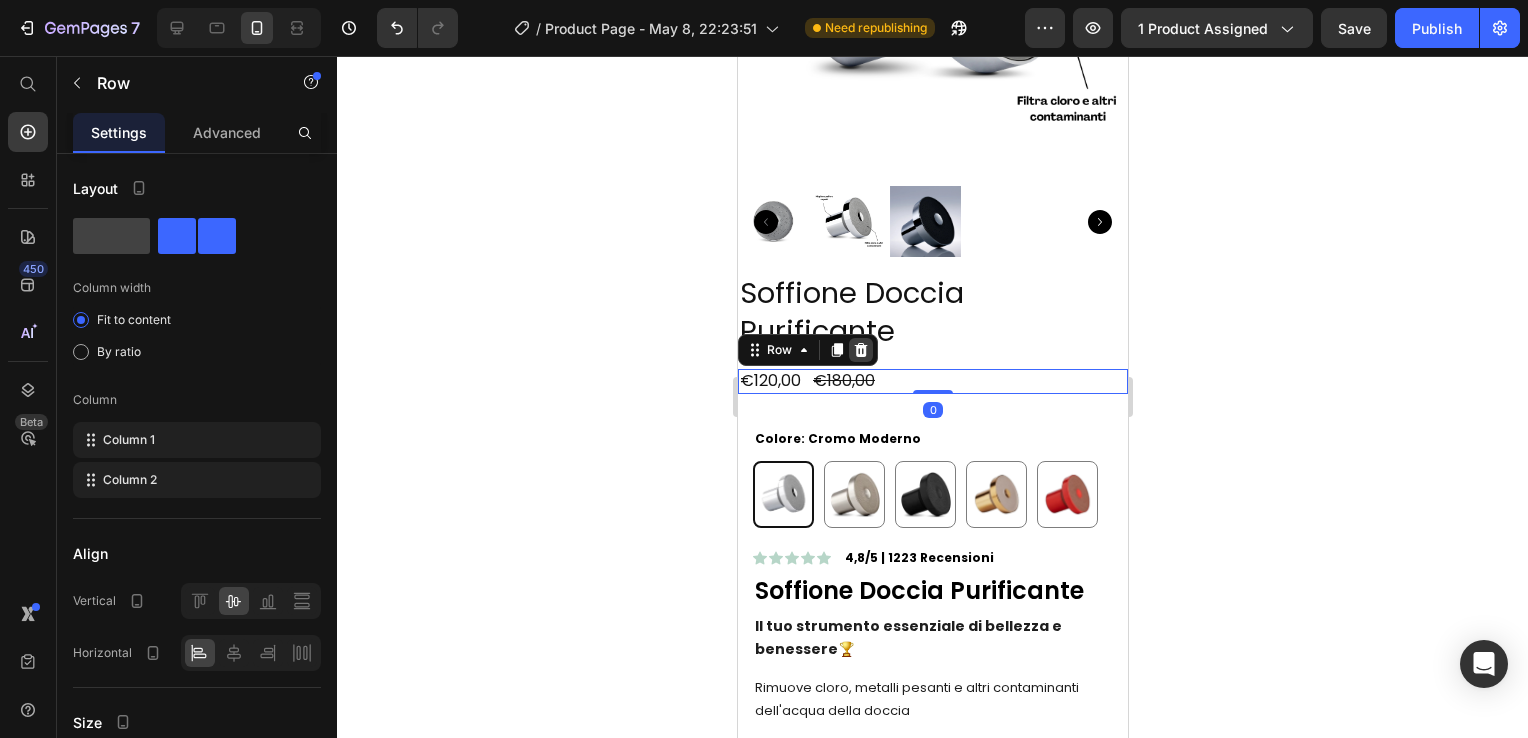 click at bounding box center (860, 350) 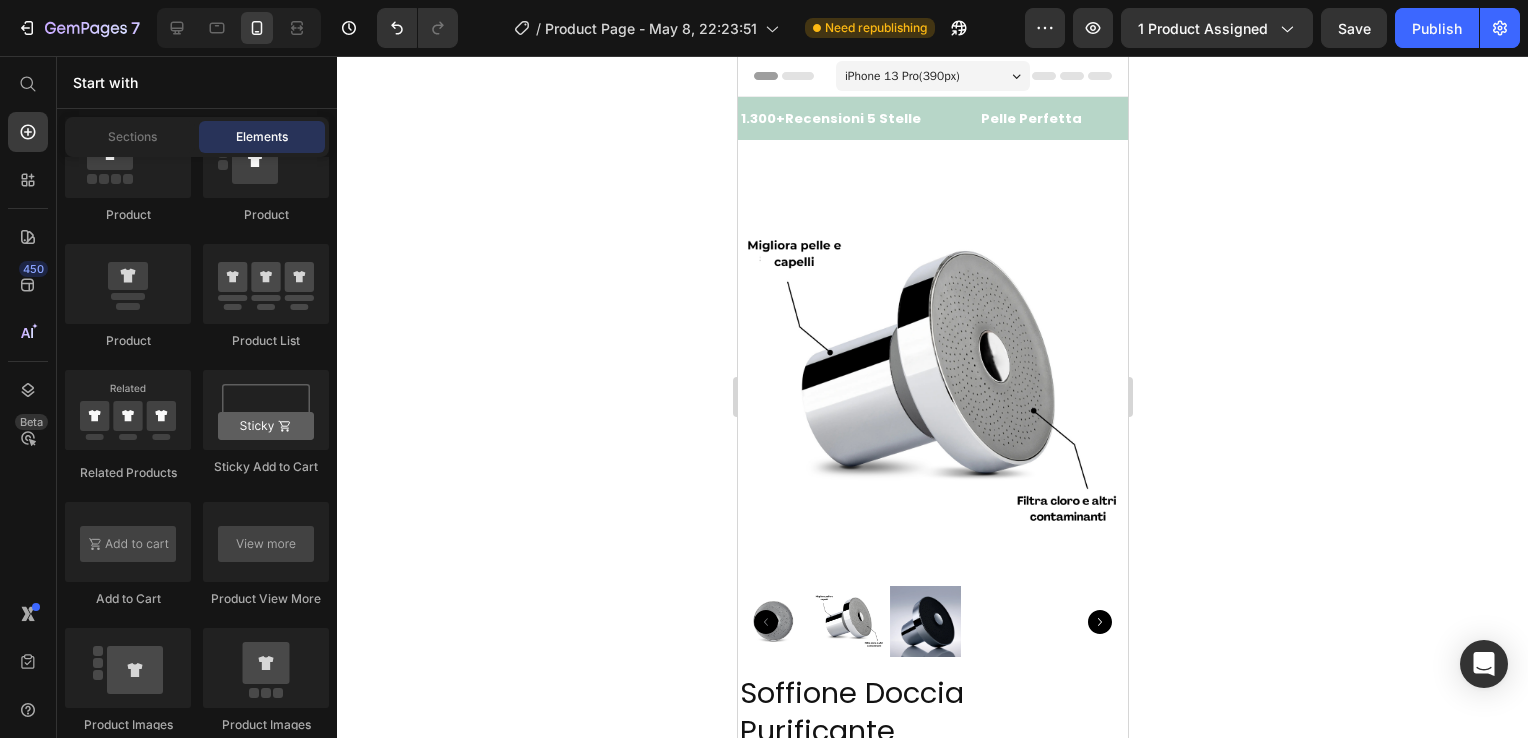 scroll, scrollTop: 0, scrollLeft: 0, axis: both 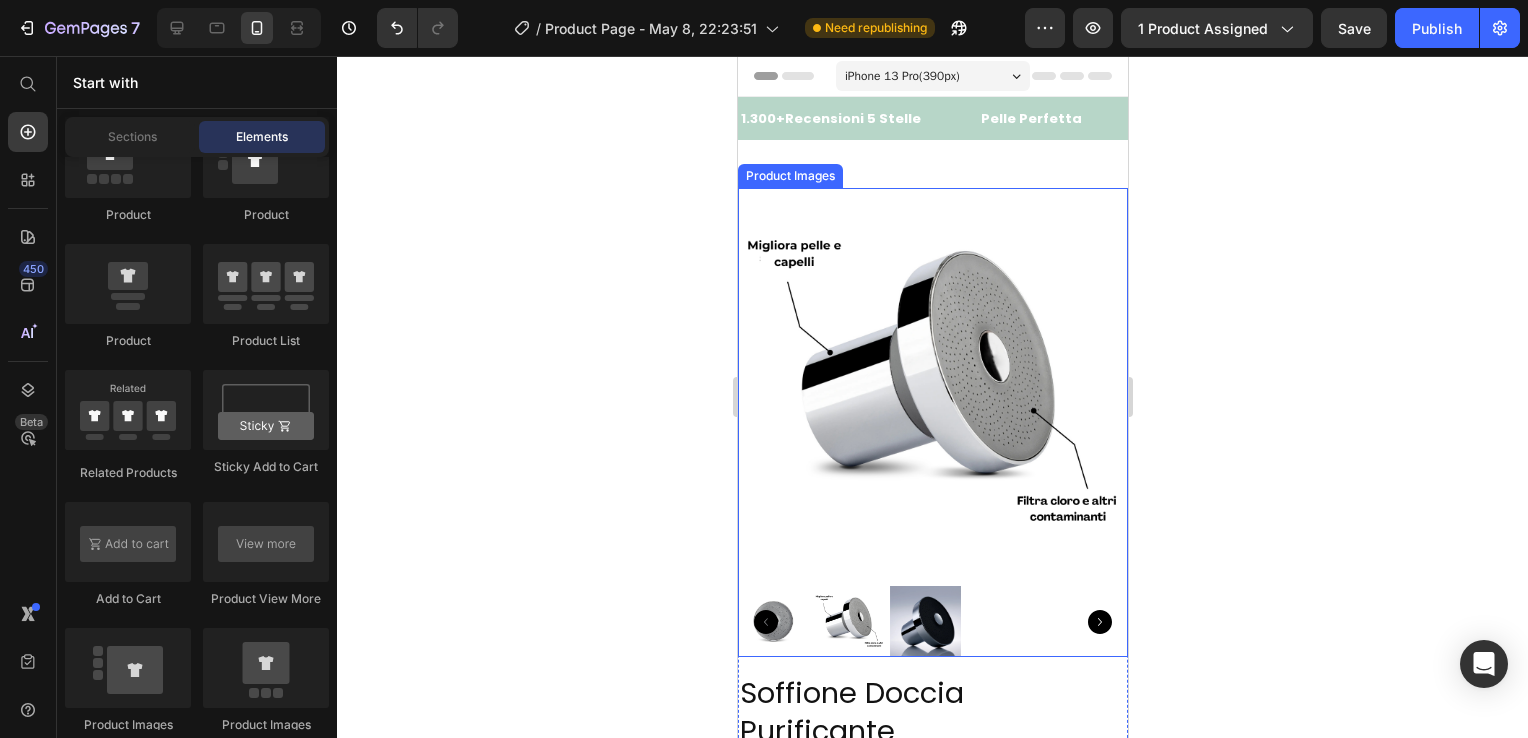 click at bounding box center (932, 383) 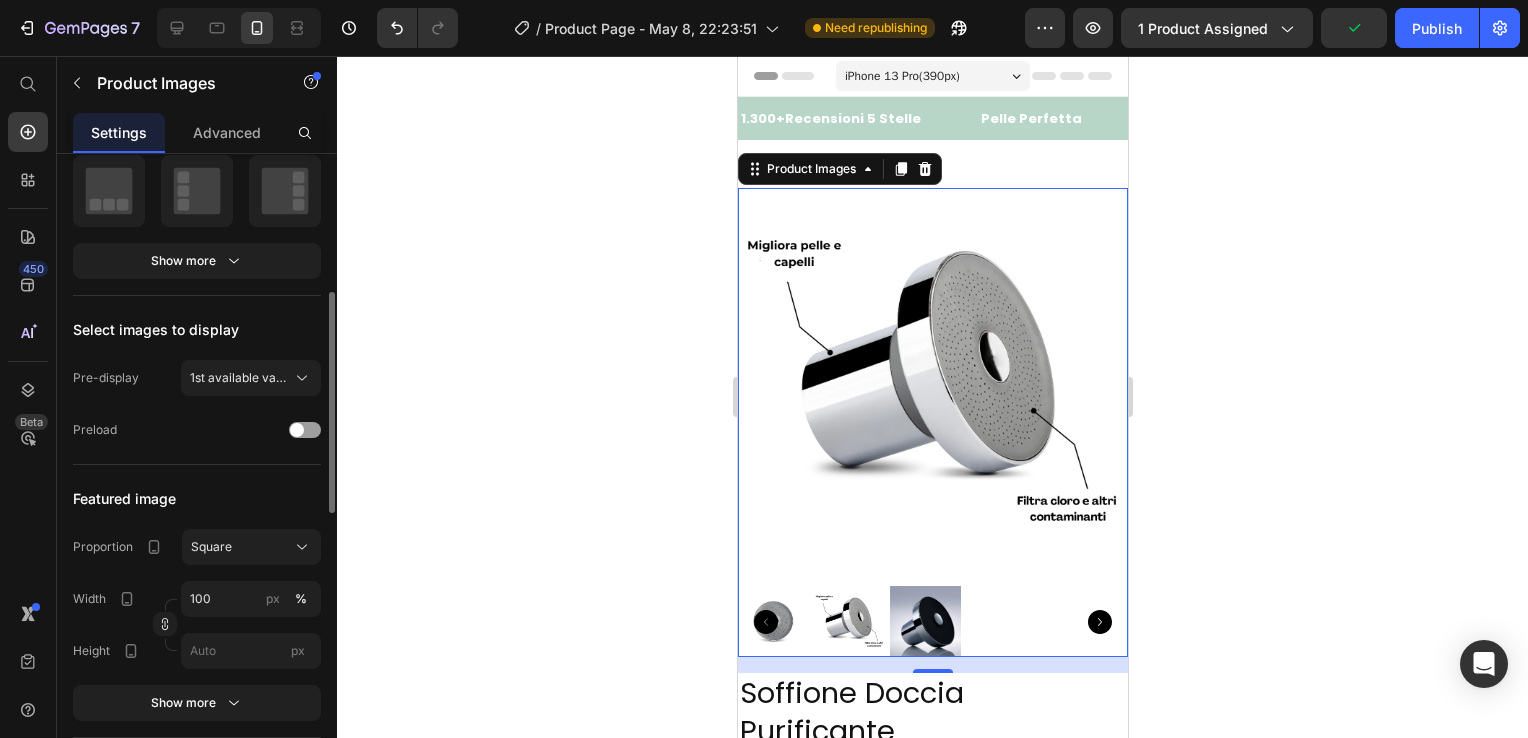 scroll, scrollTop: 500, scrollLeft: 0, axis: vertical 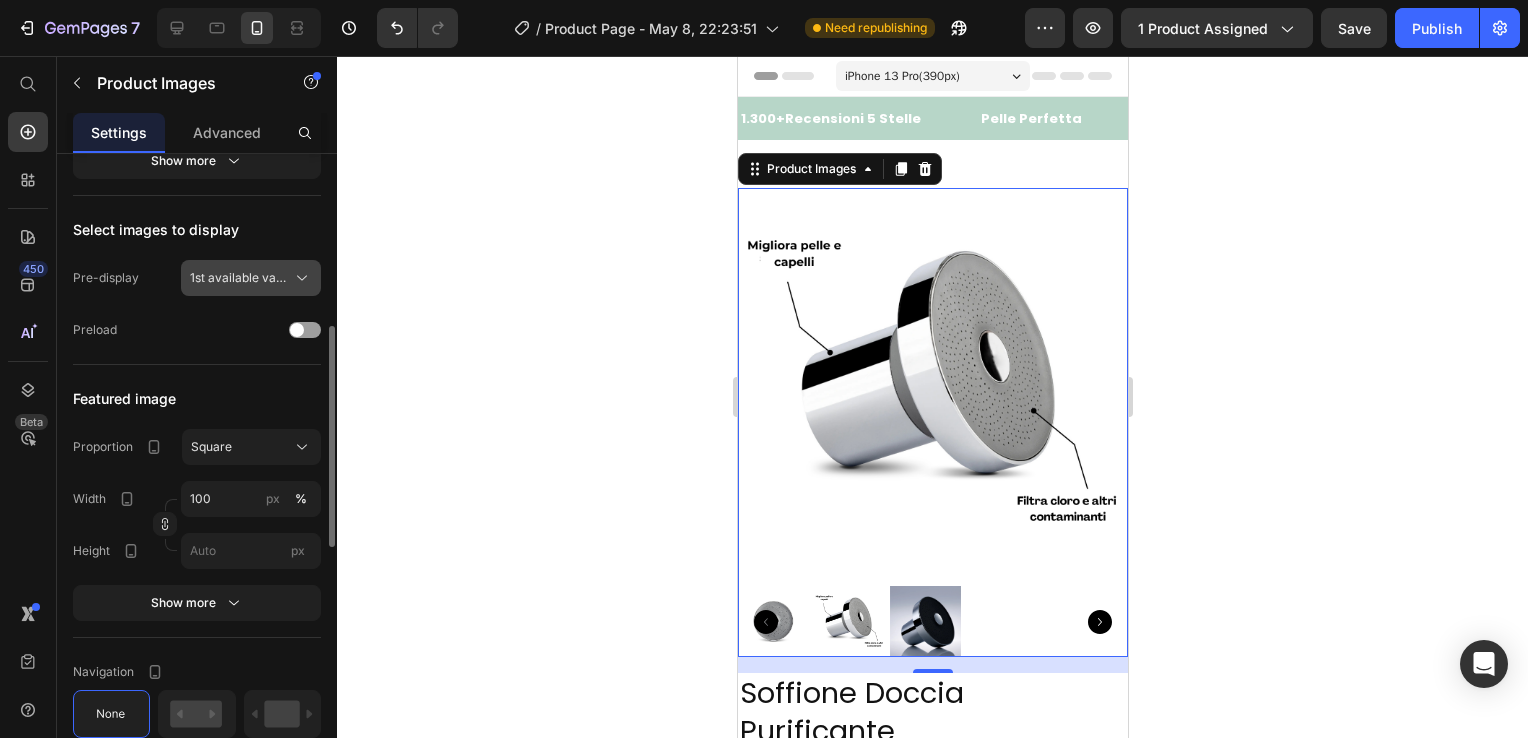 click on "1st available variant" at bounding box center (239, 278) 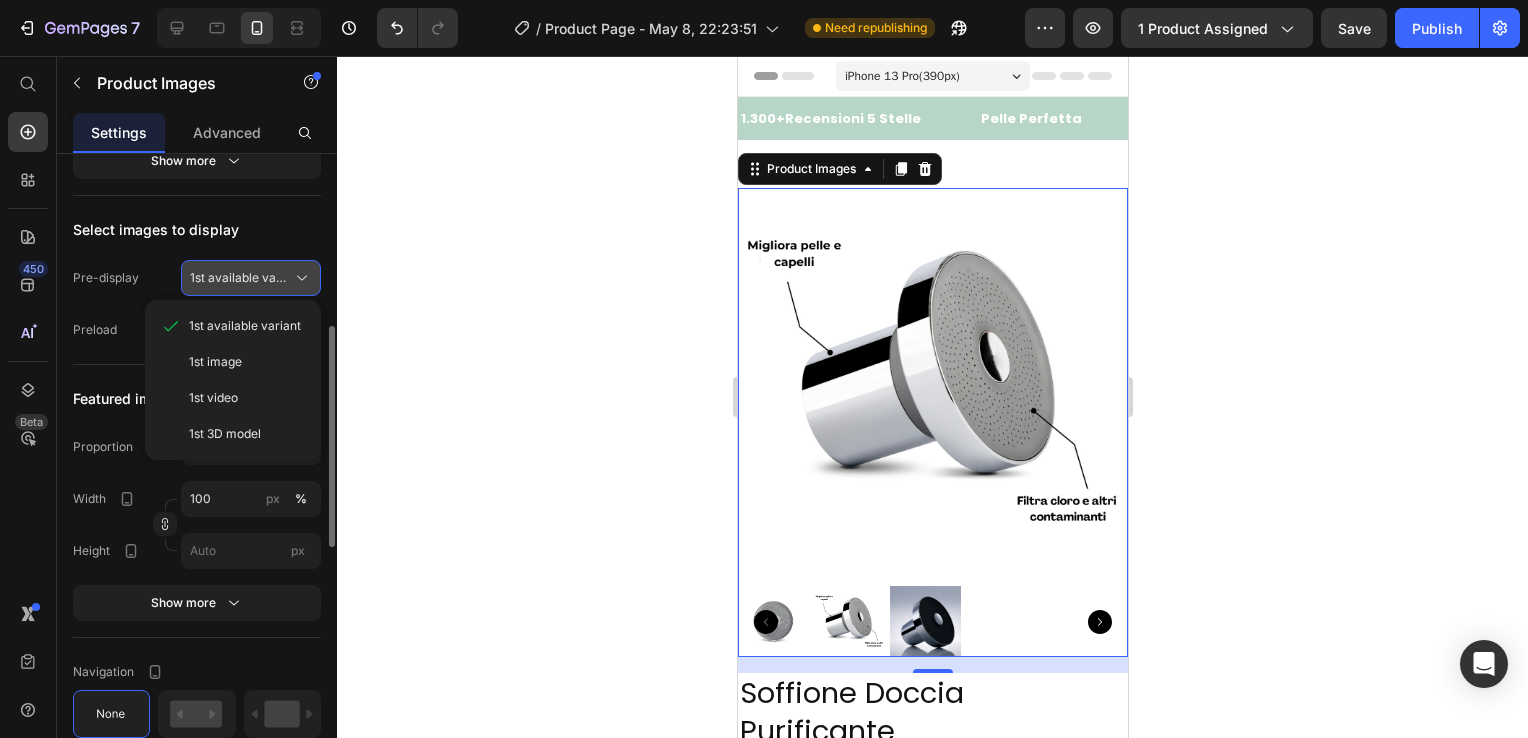 click on "1st available variant" at bounding box center [239, 278] 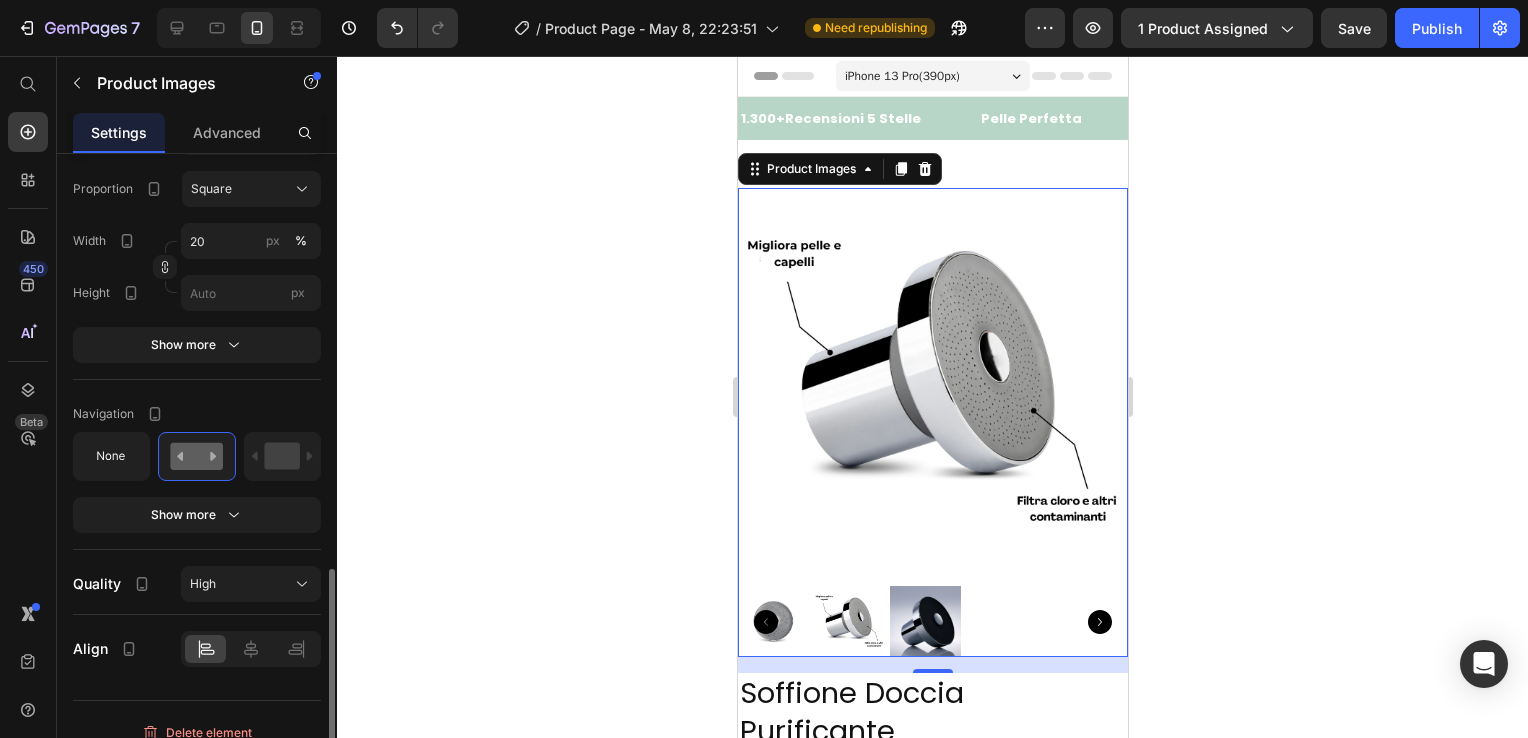 scroll, scrollTop: 1216, scrollLeft: 0, axis: vertical 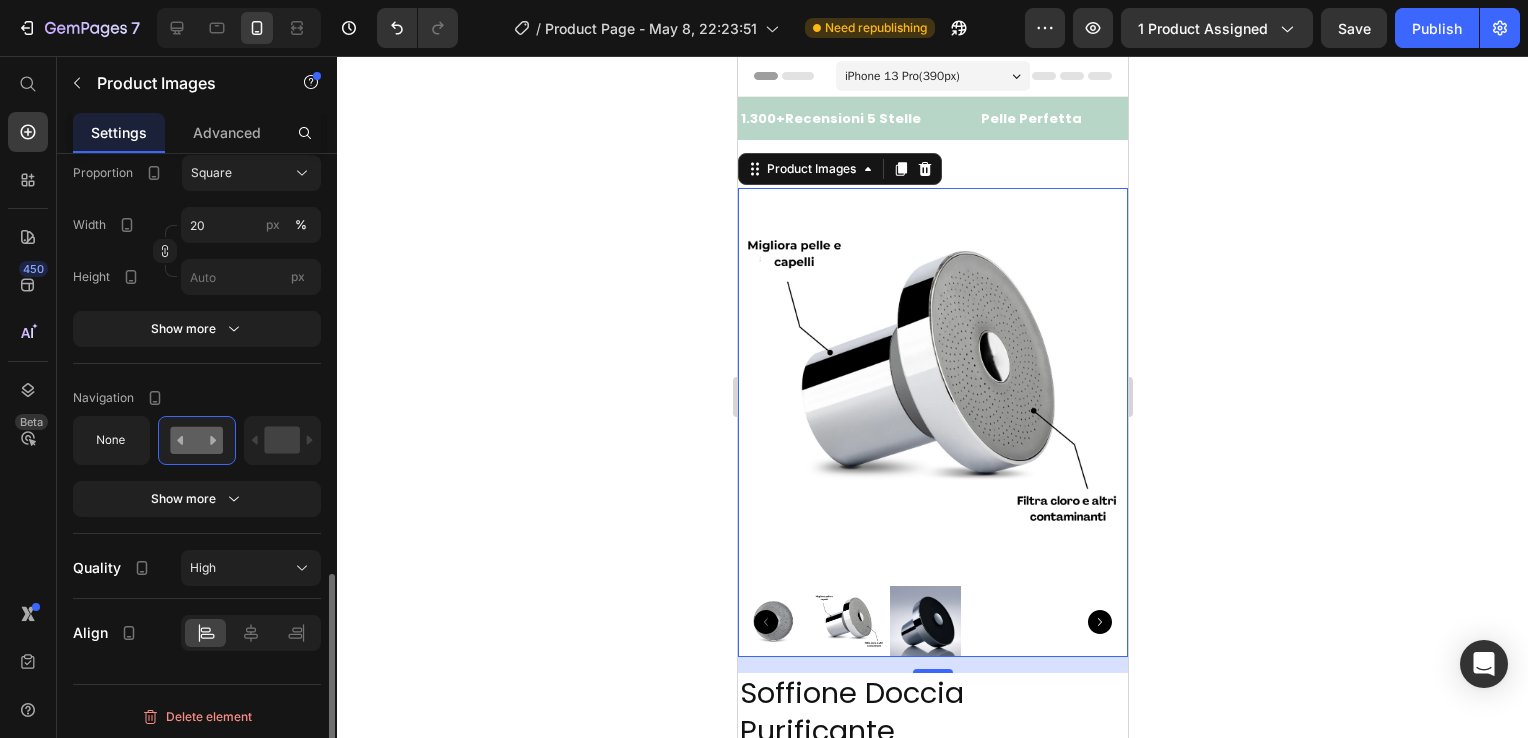 type 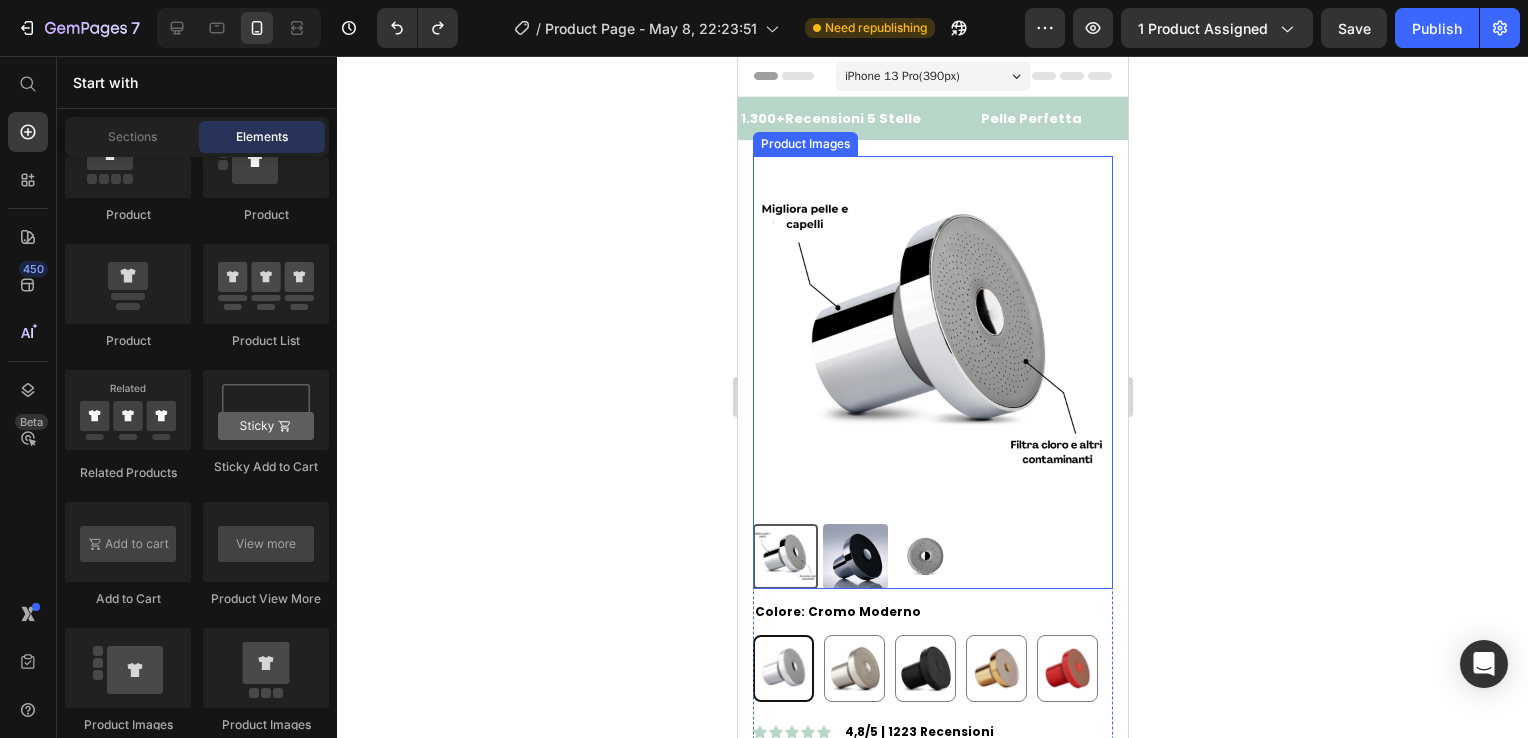 click at bounding box center [932, 336] 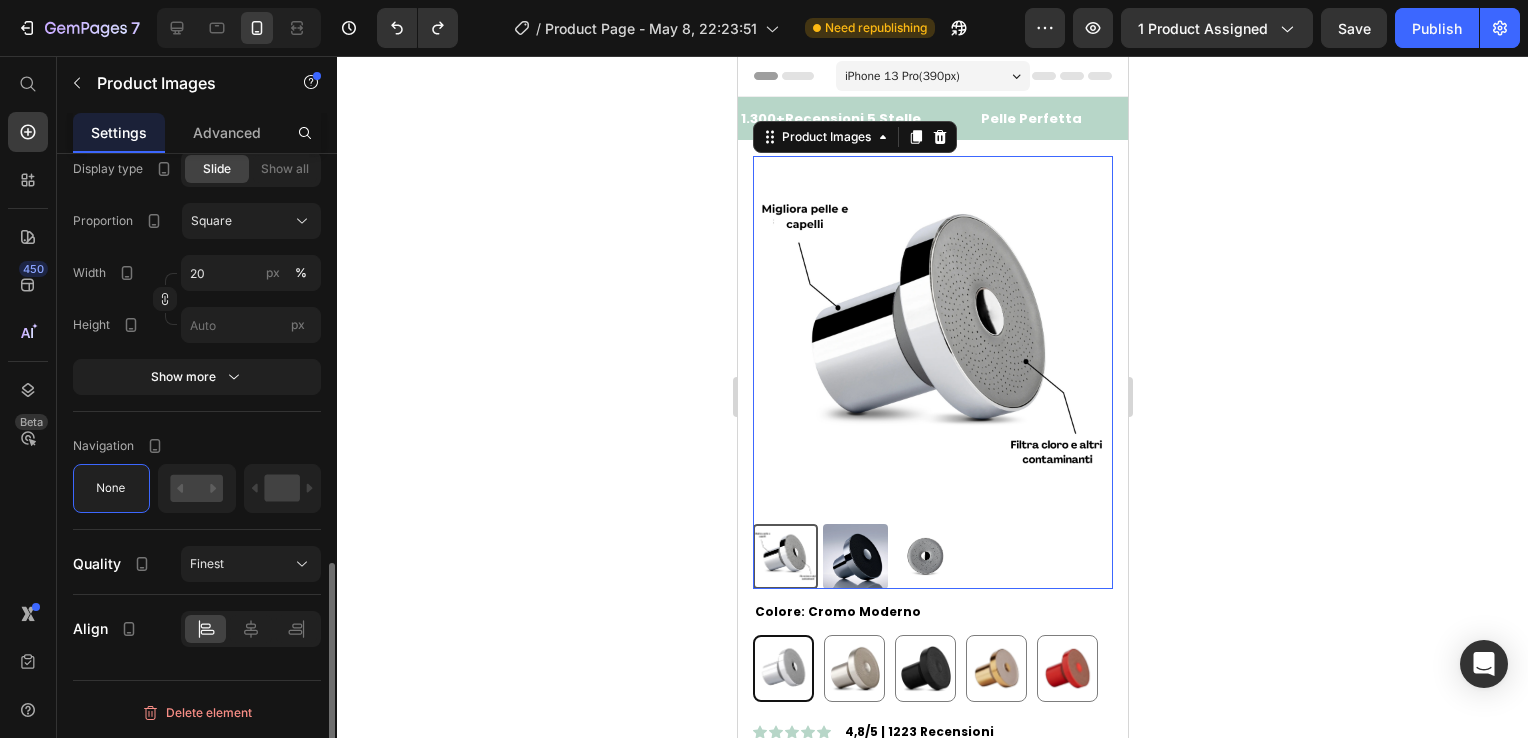 scroll, scrollTop: 1164, scrollLeft: 0, axis: vertical 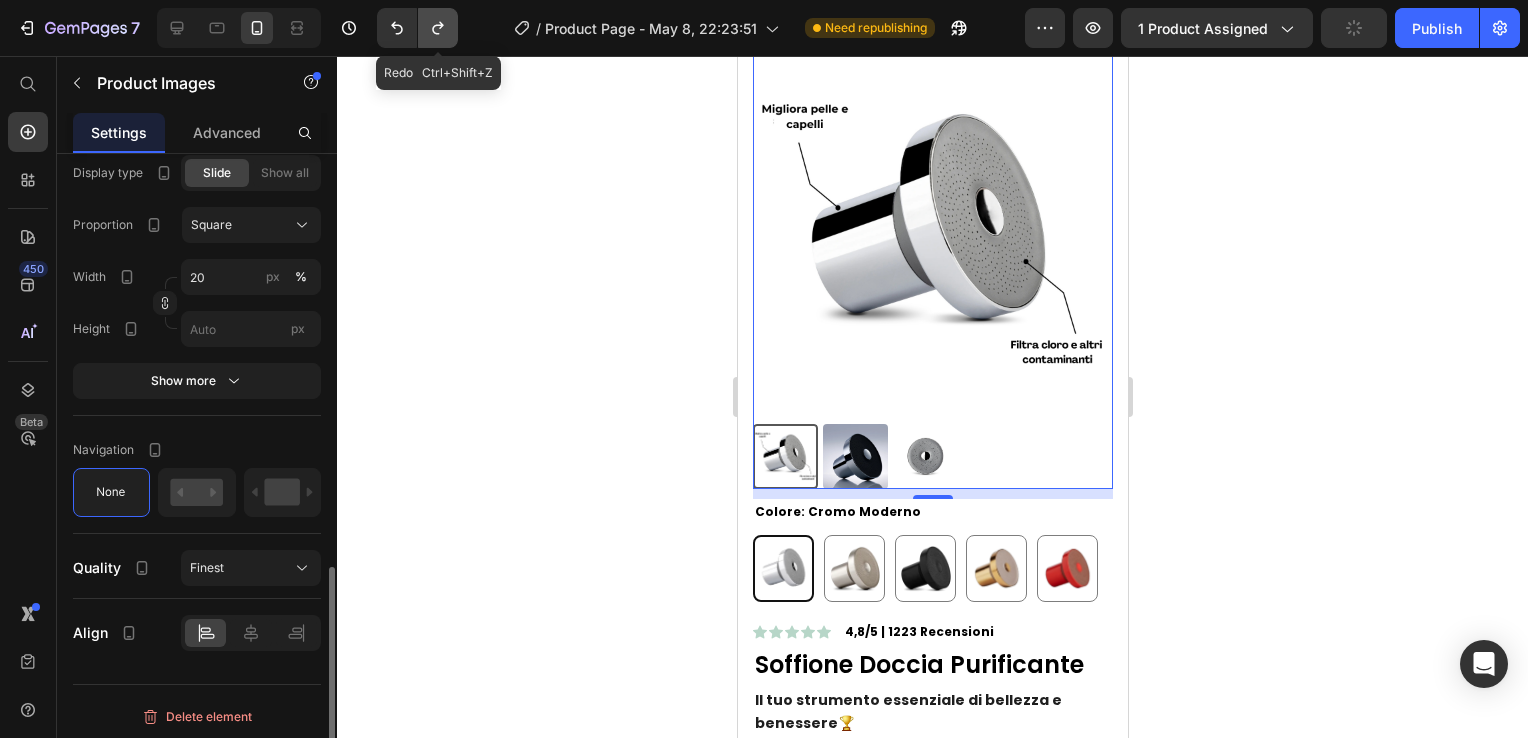click 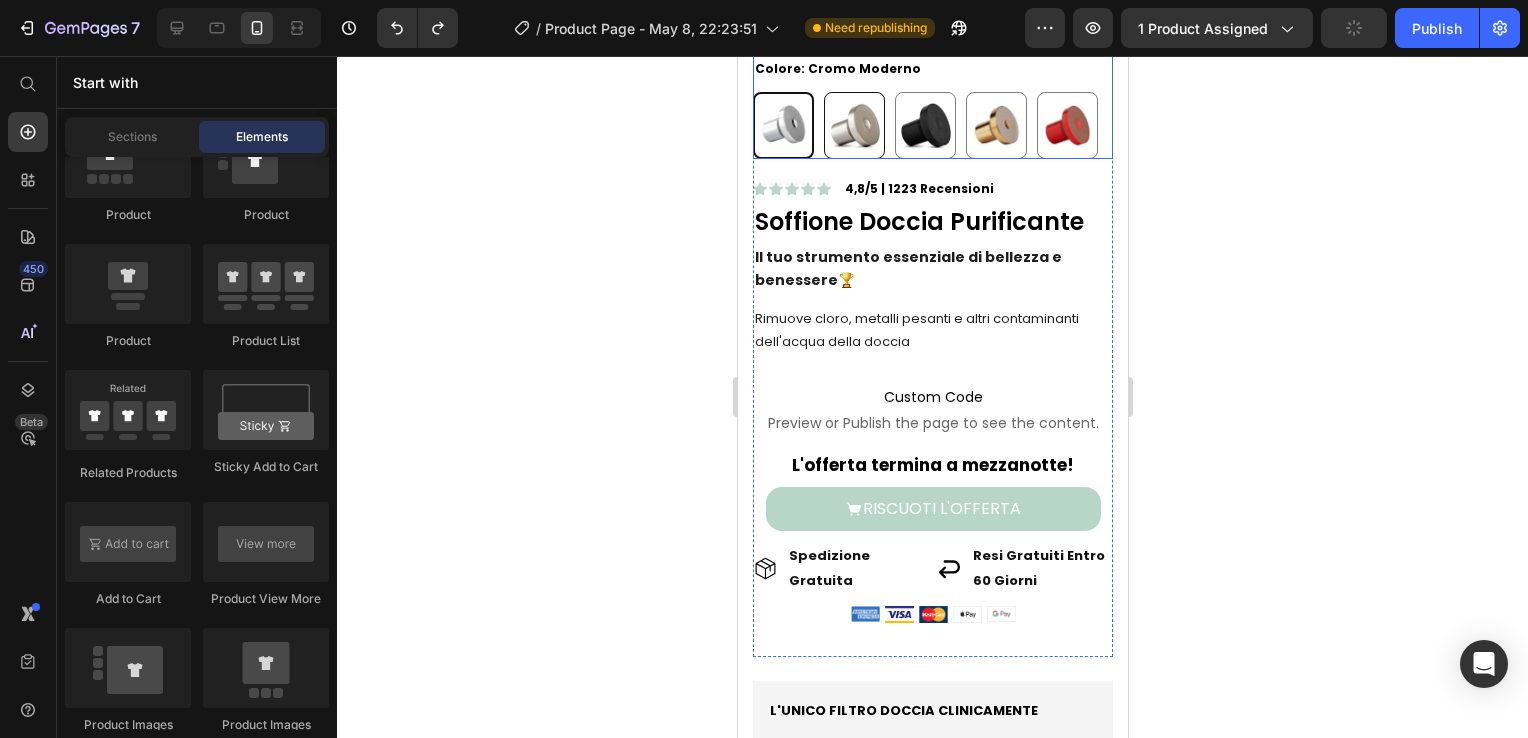 scroll, scrollTop: 0, scrollLeft: 0, axis: both 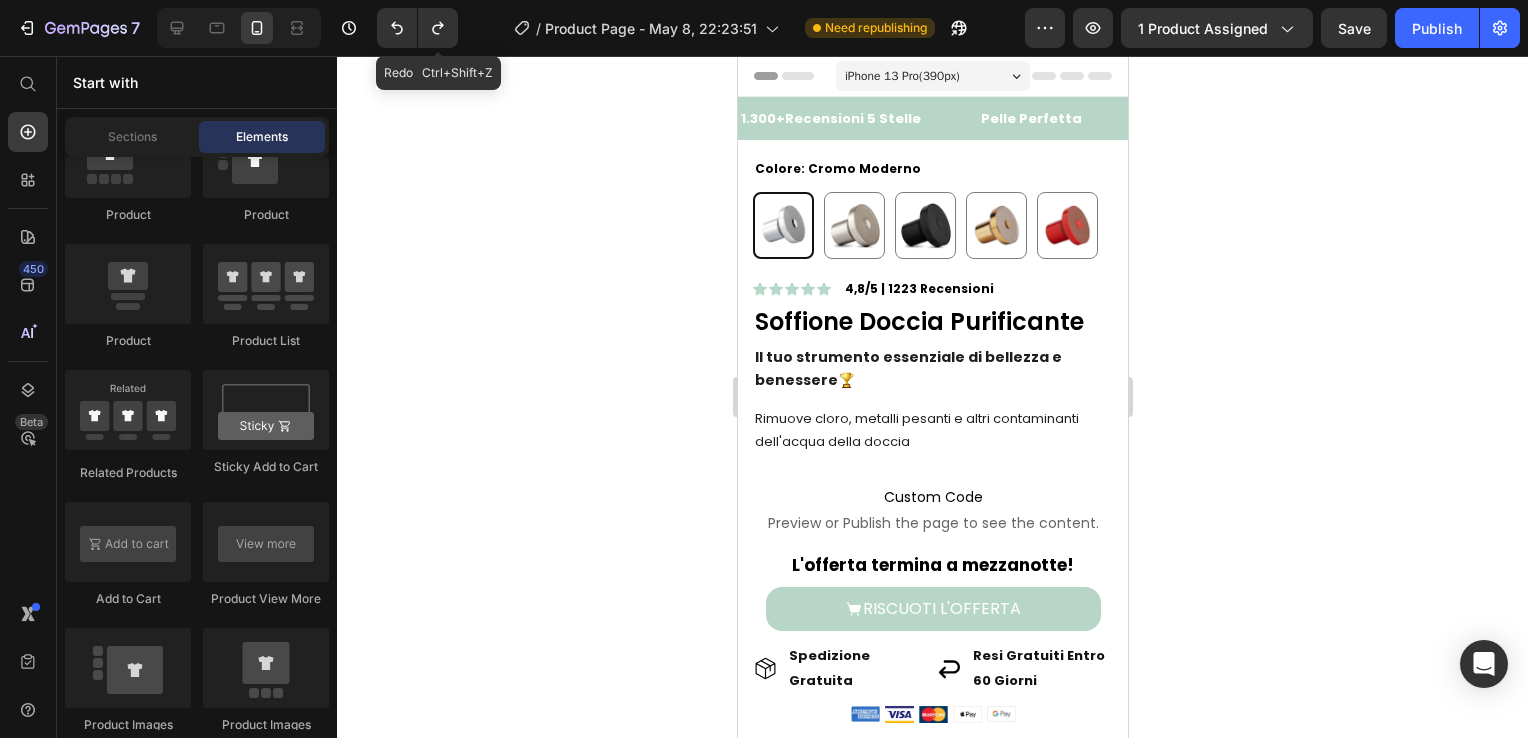 drag, startPoint x: 447, startPoint y: 41, endPoint x: 448, endPoint y: 61, distance: 20.024984 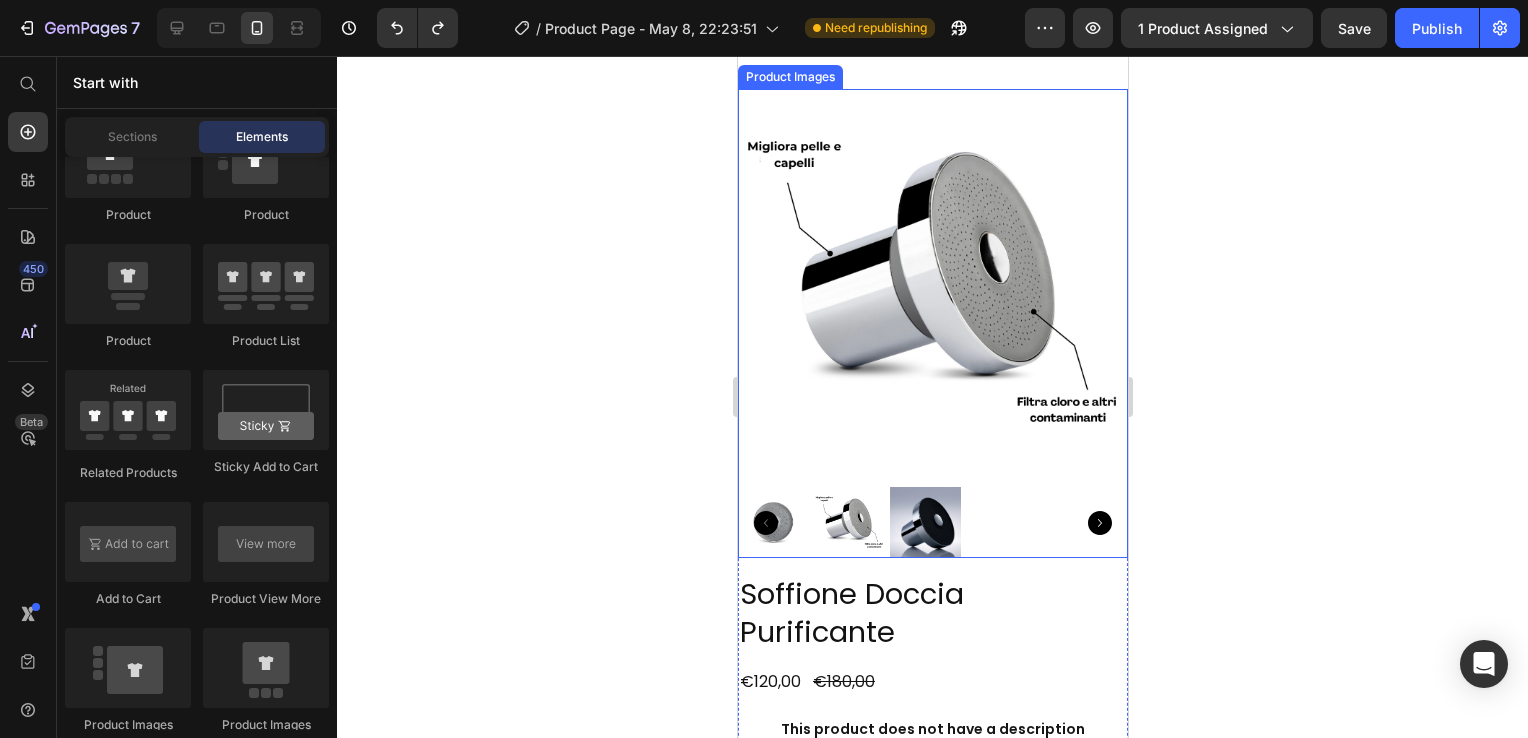 radio on "false" 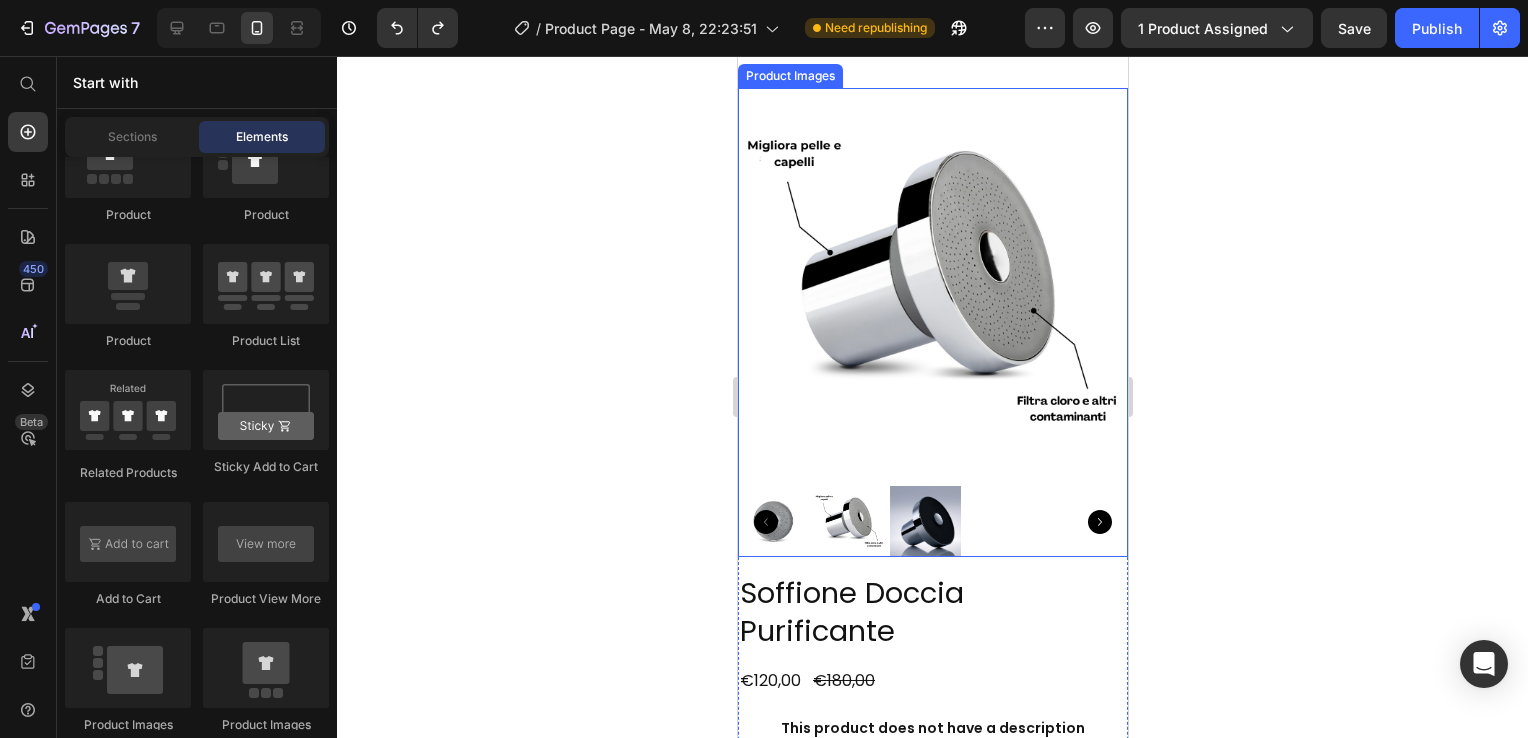 click at bounding box center (932, 283) 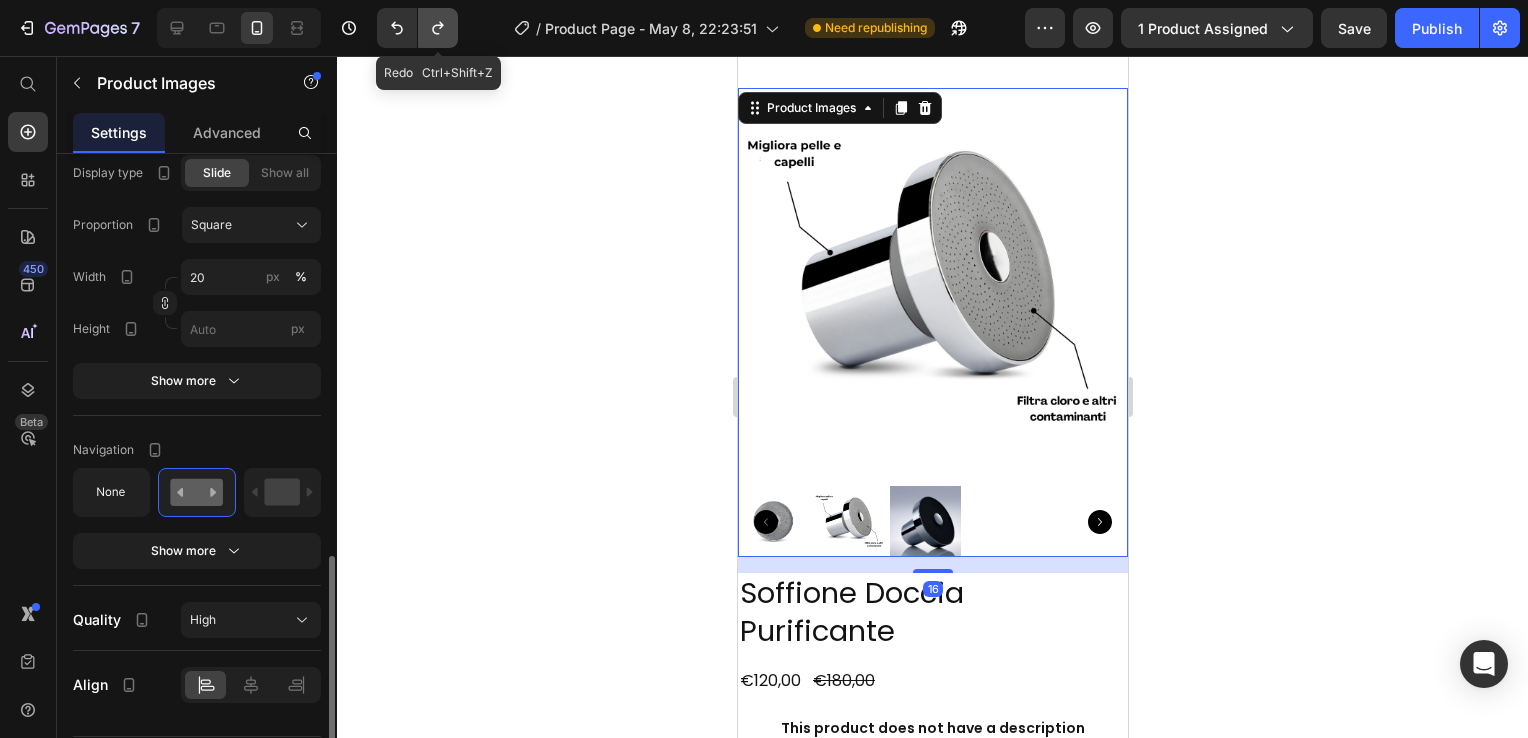 click 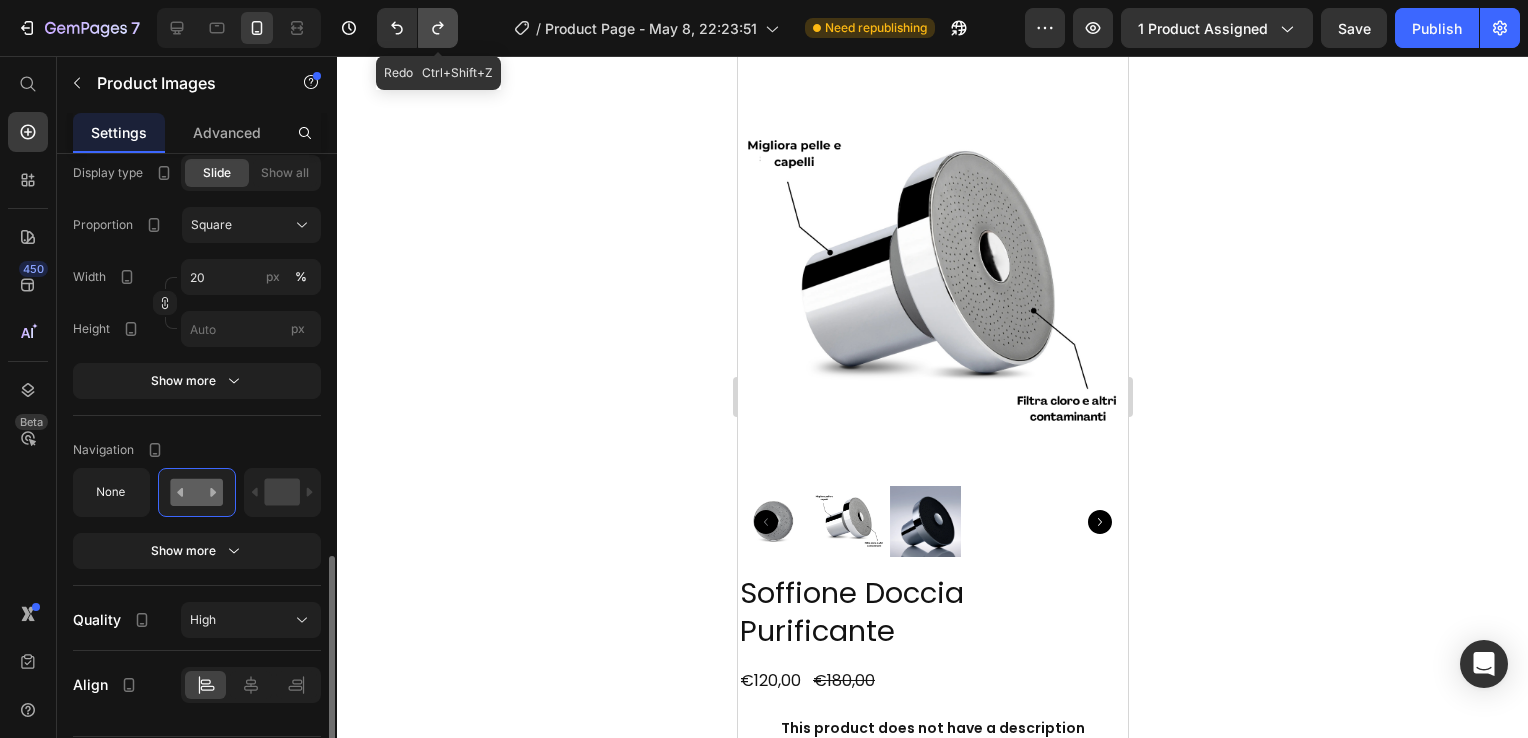 click 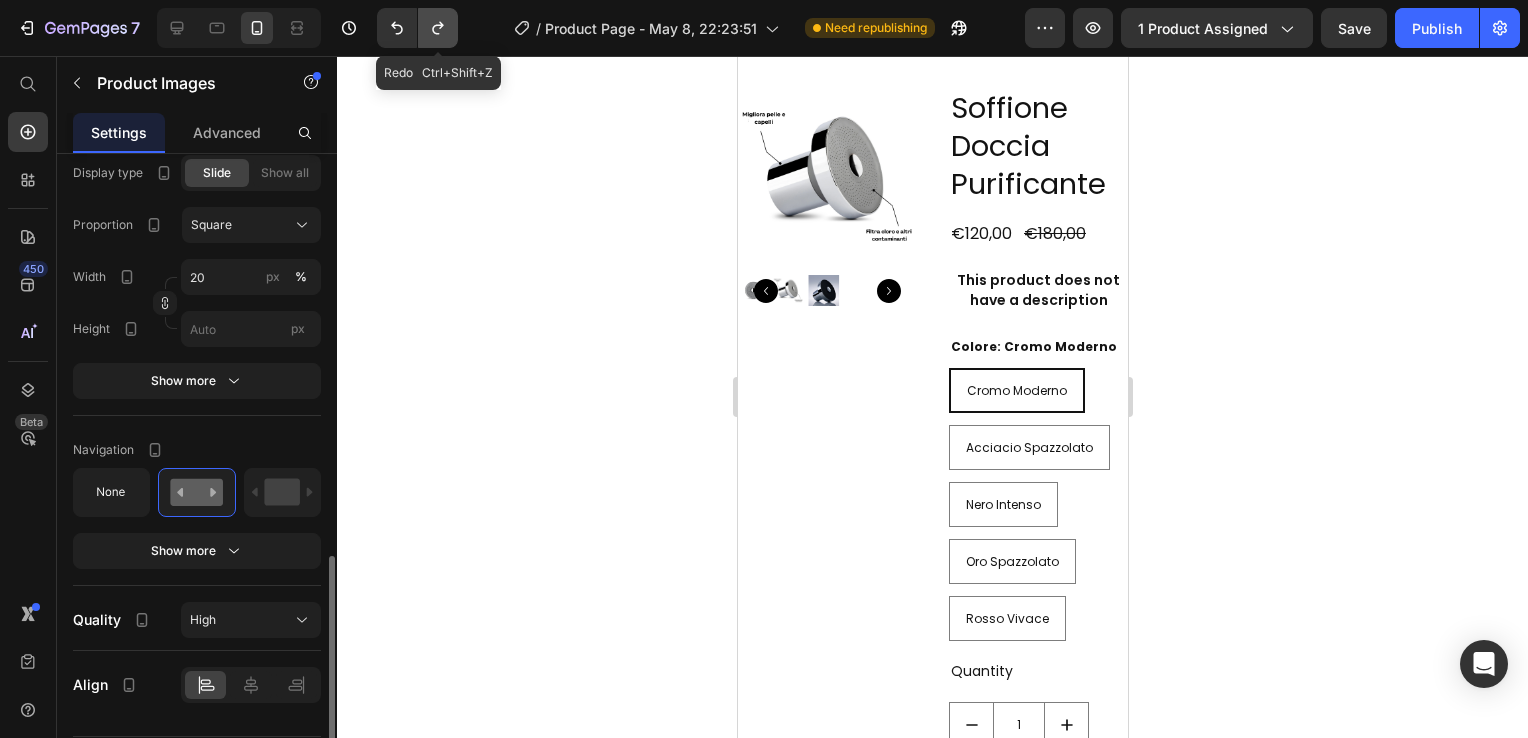 click 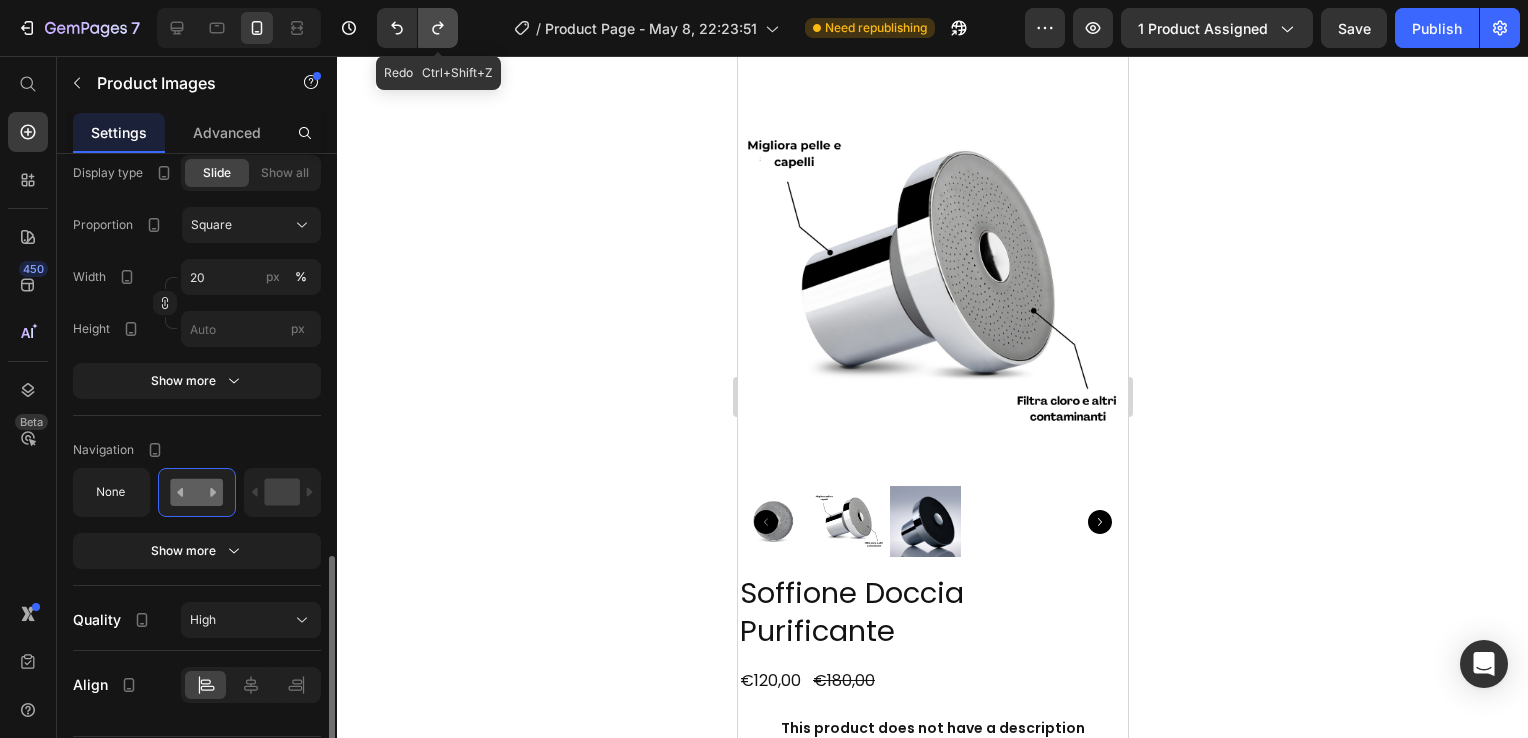 click 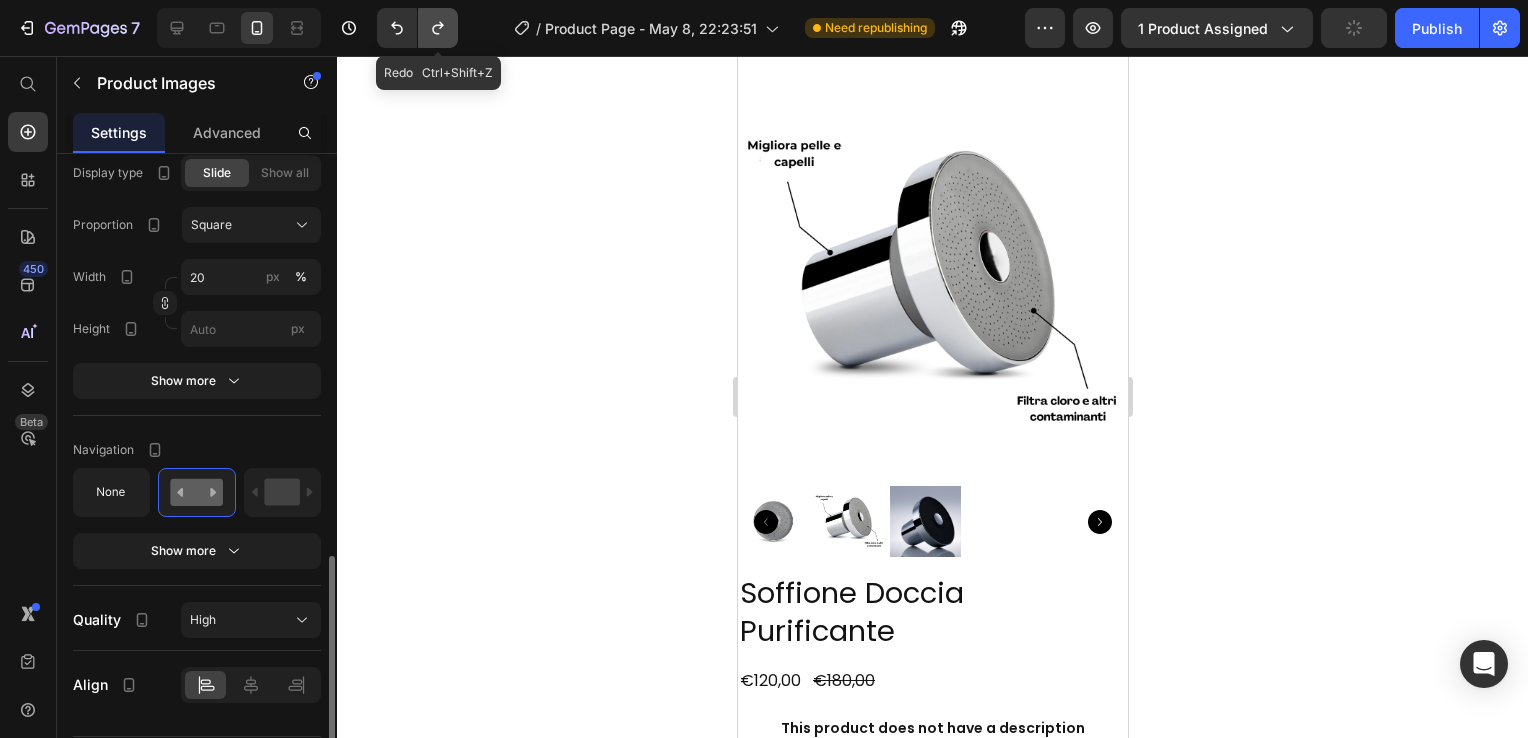 click 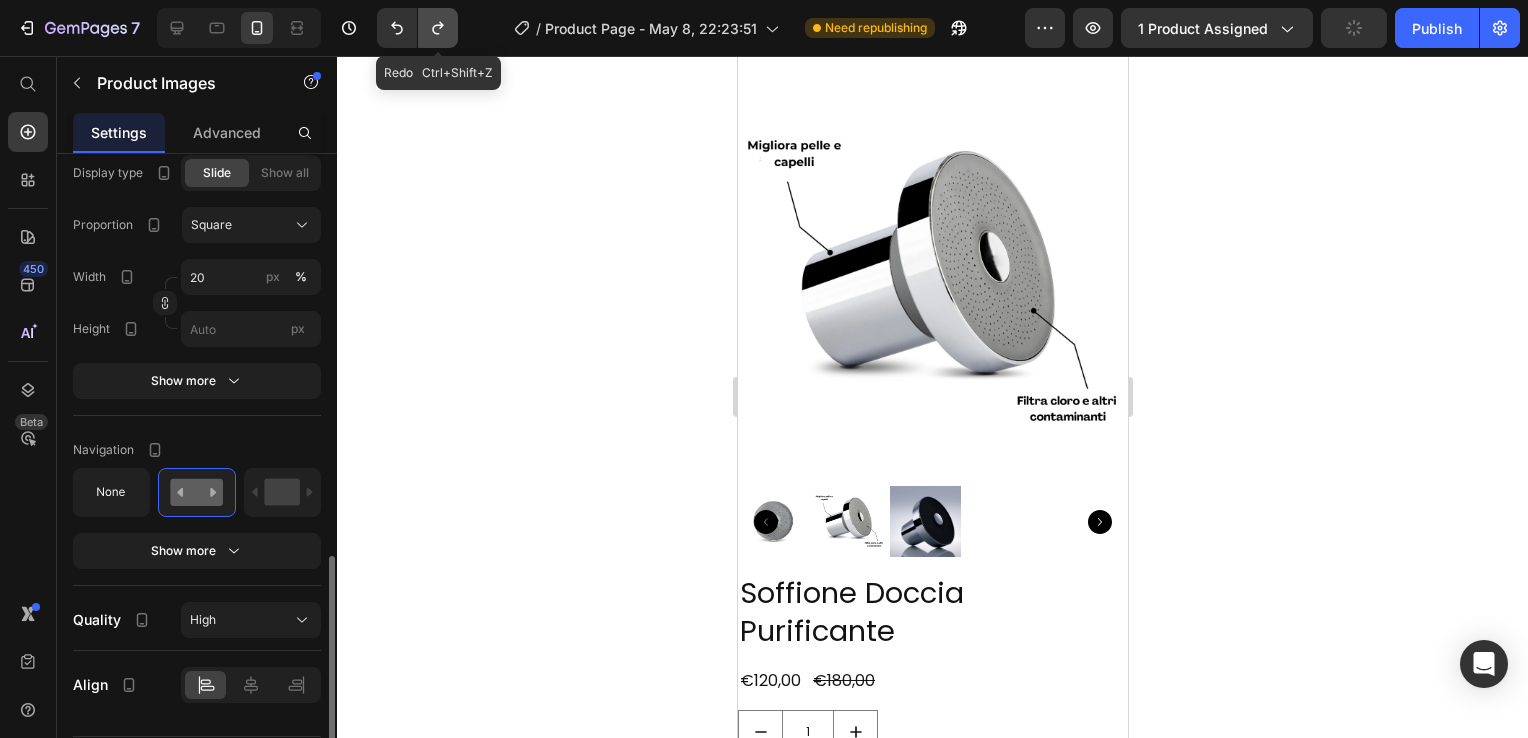 click 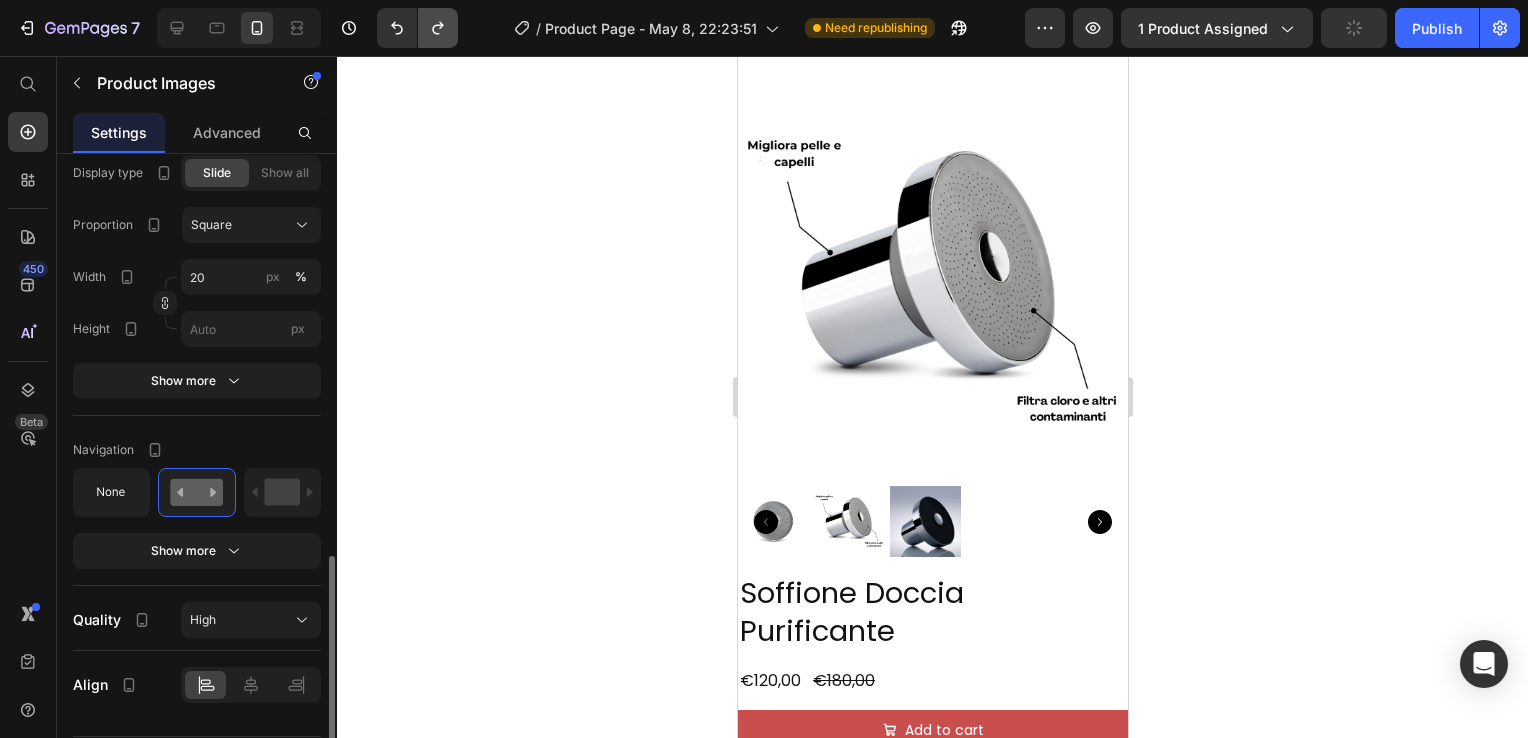 click 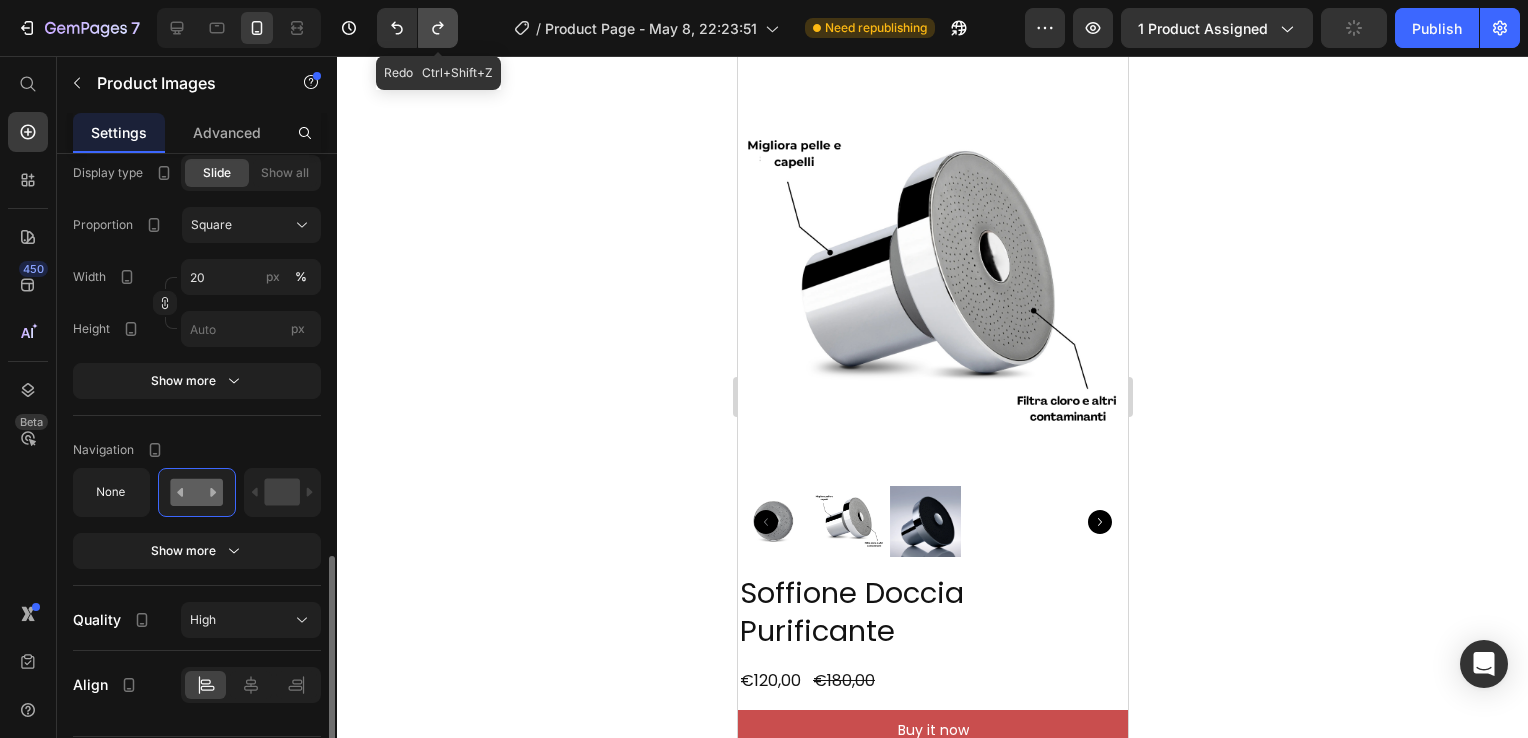click 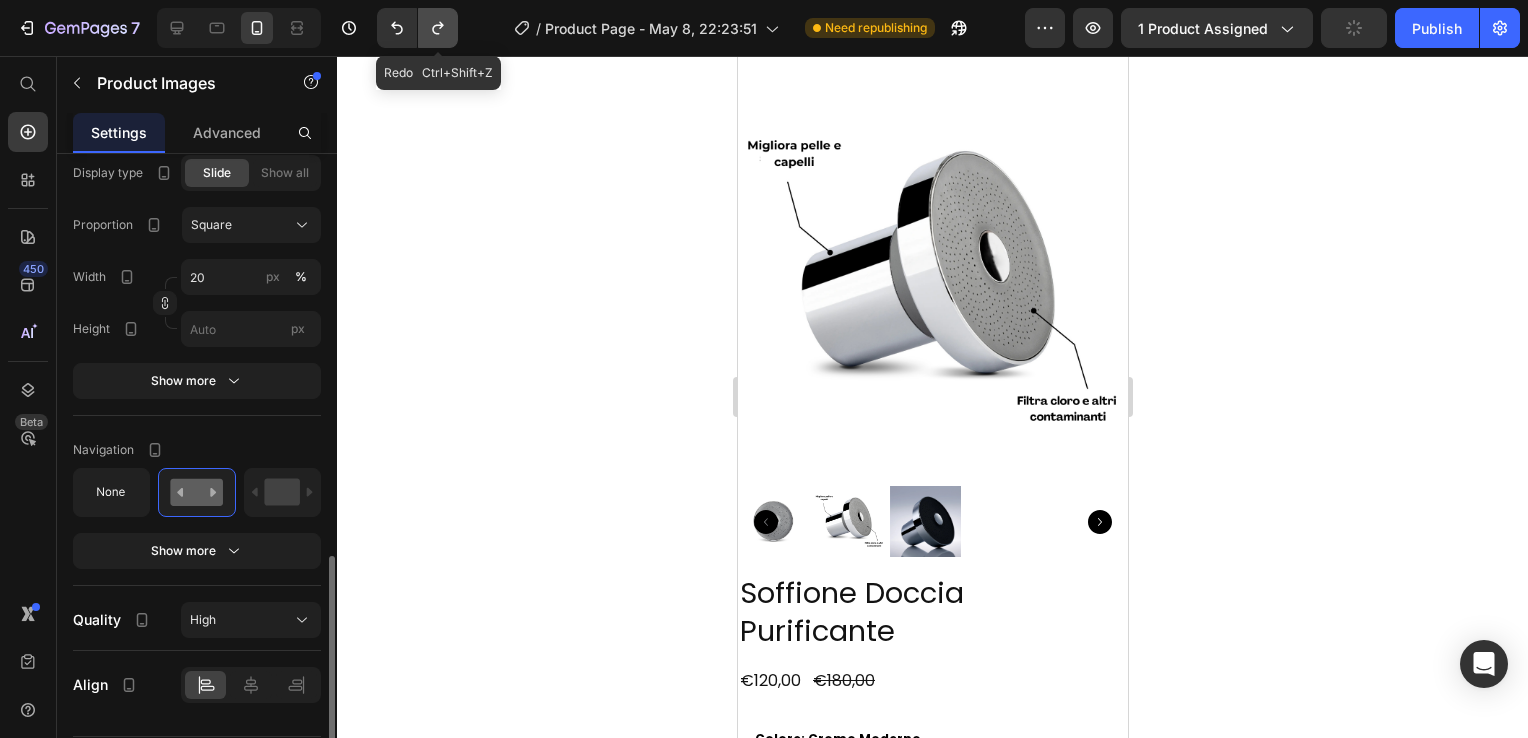 click 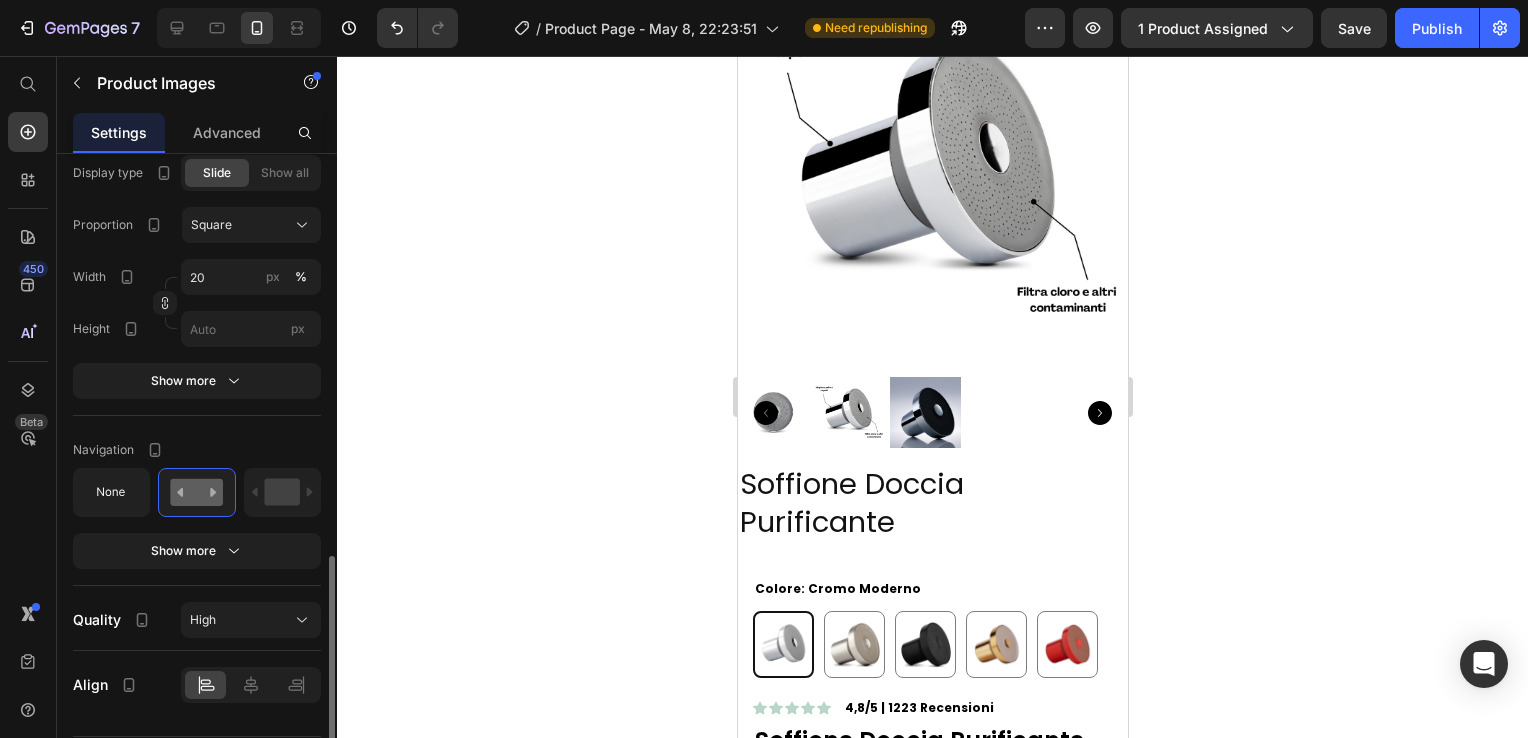 scroll, scrollTop: 200, scrollLeft: 0, axis: vertical 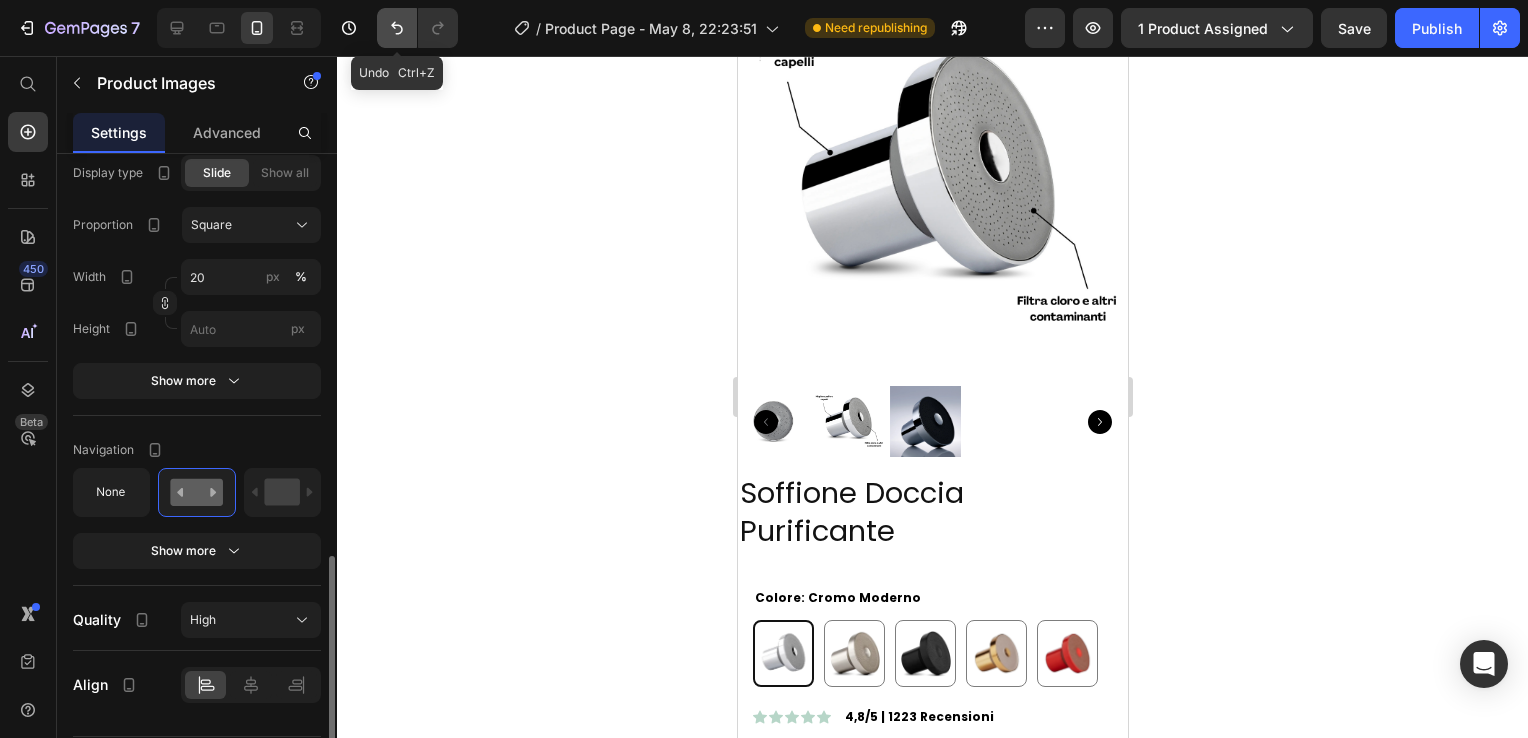 click 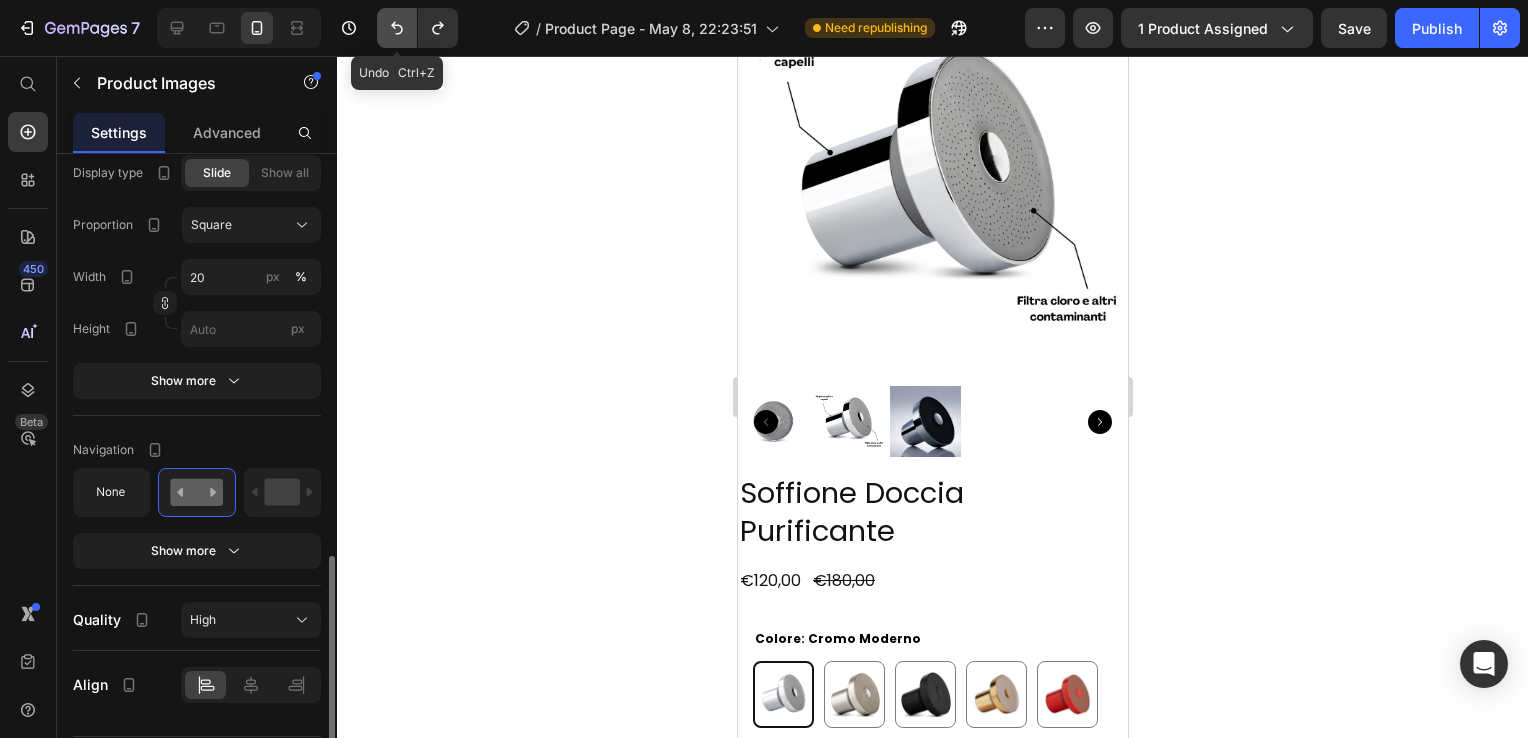 click 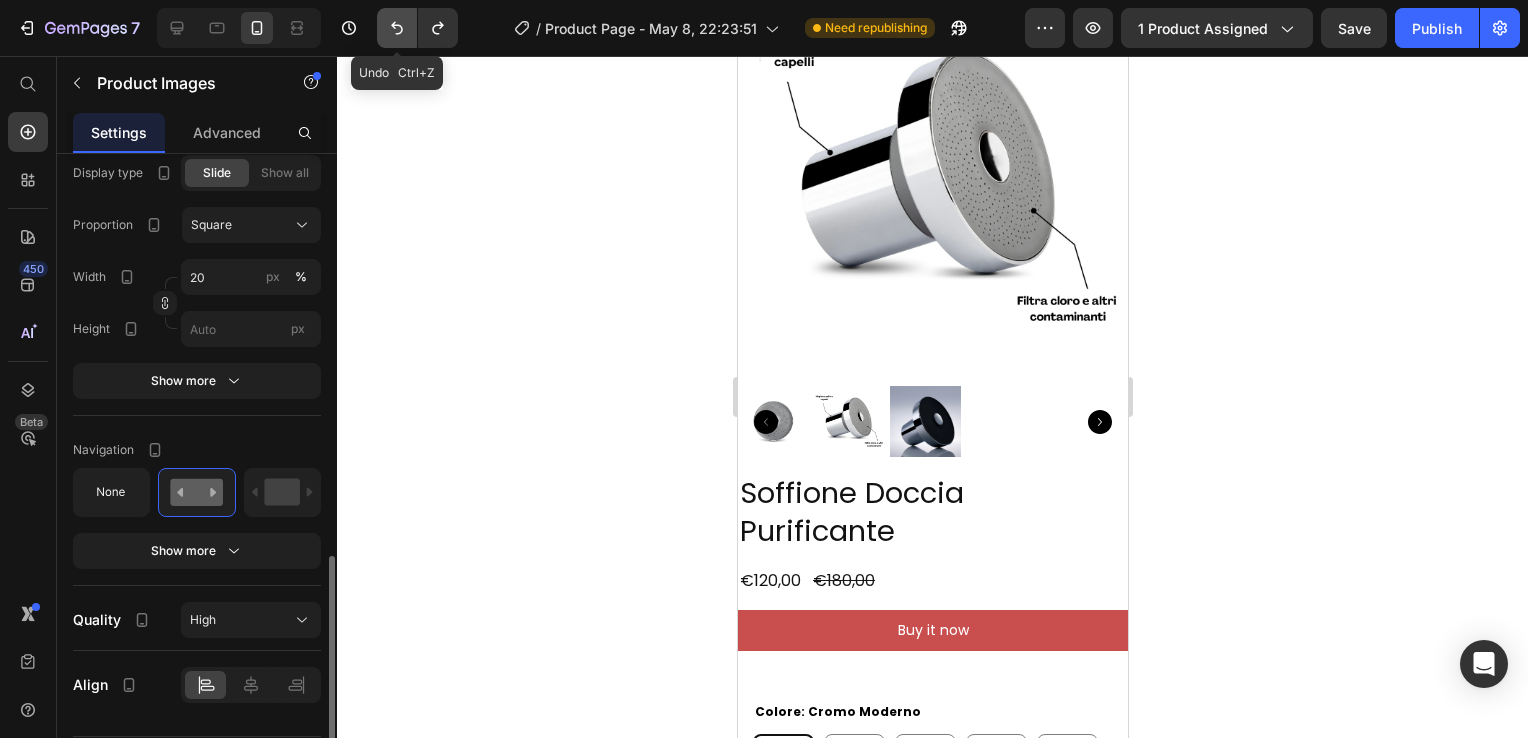 click 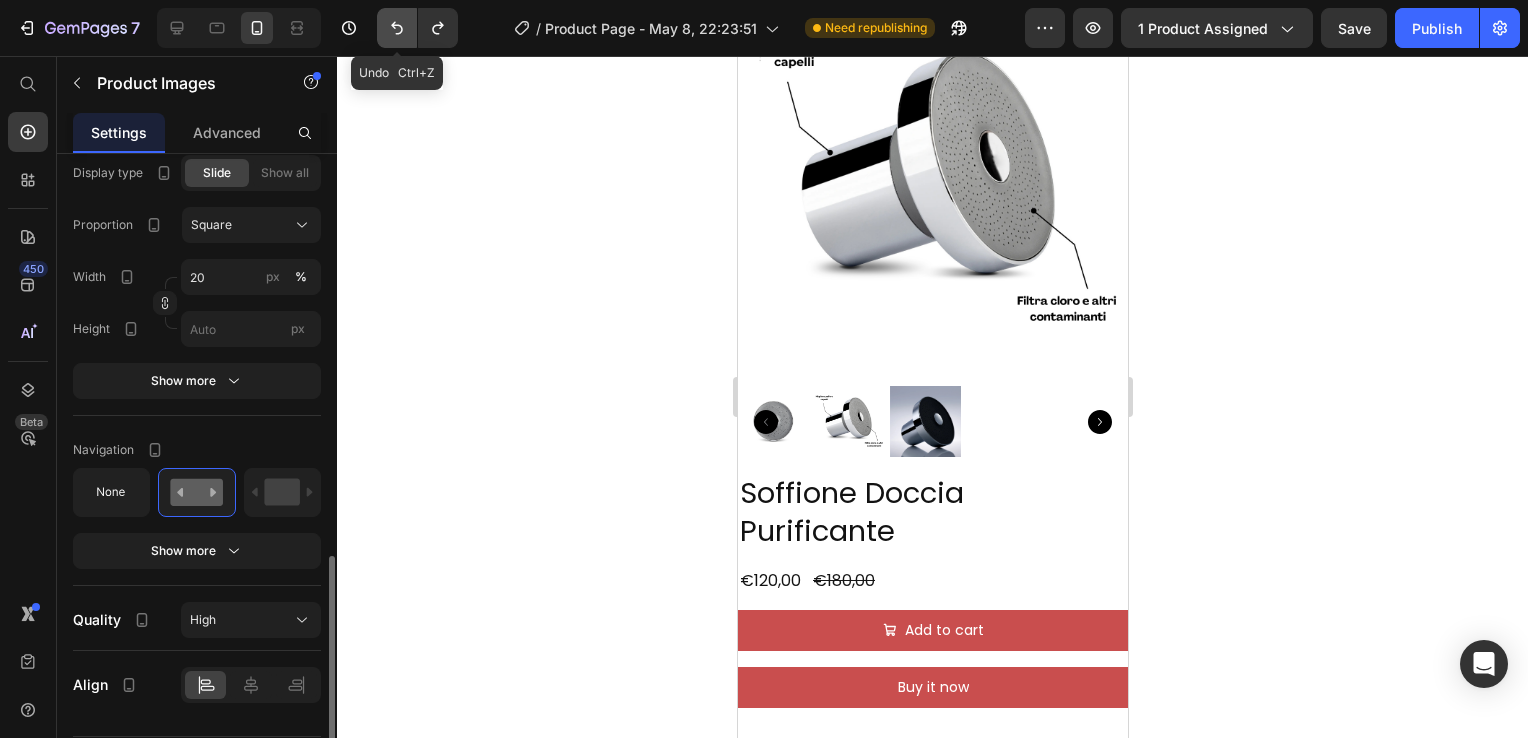 click 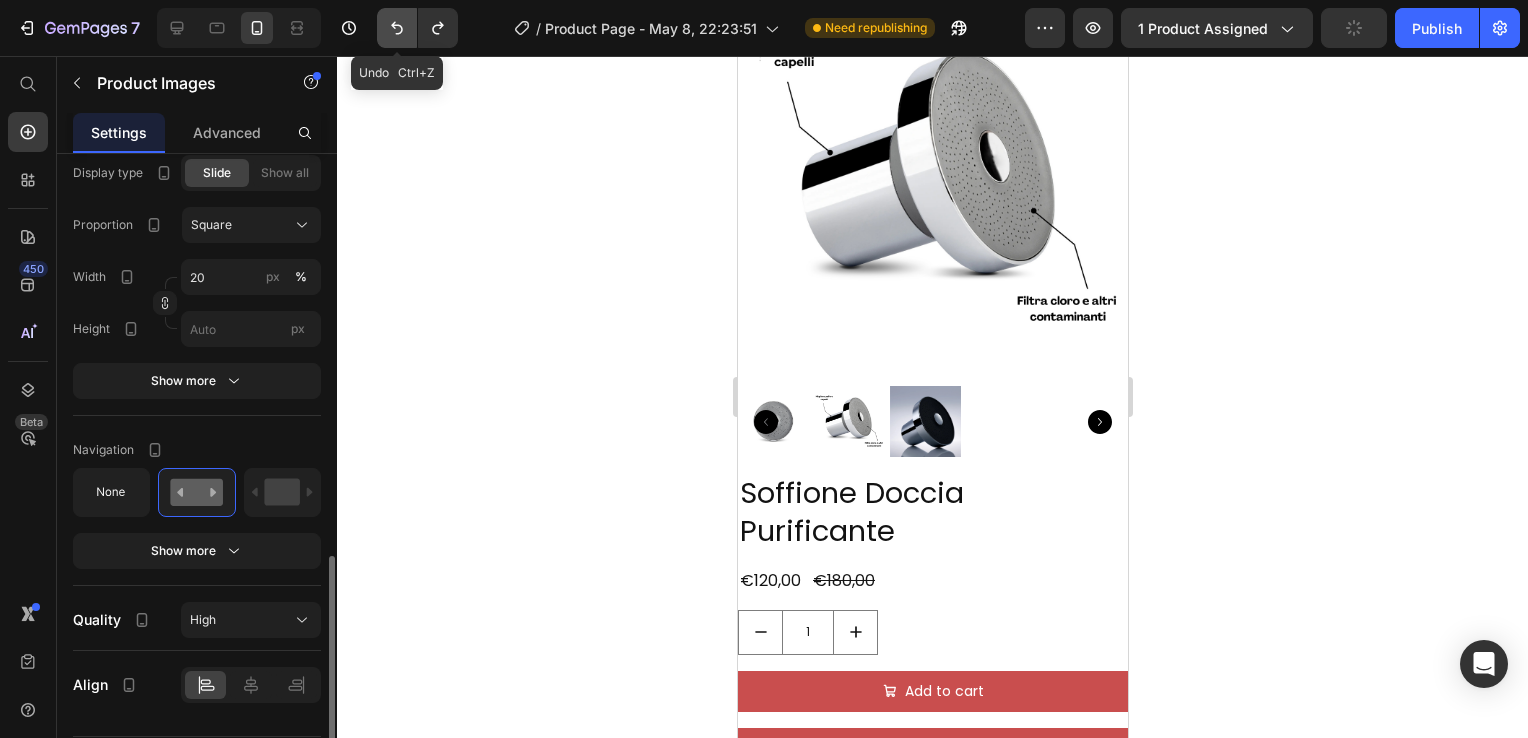 click 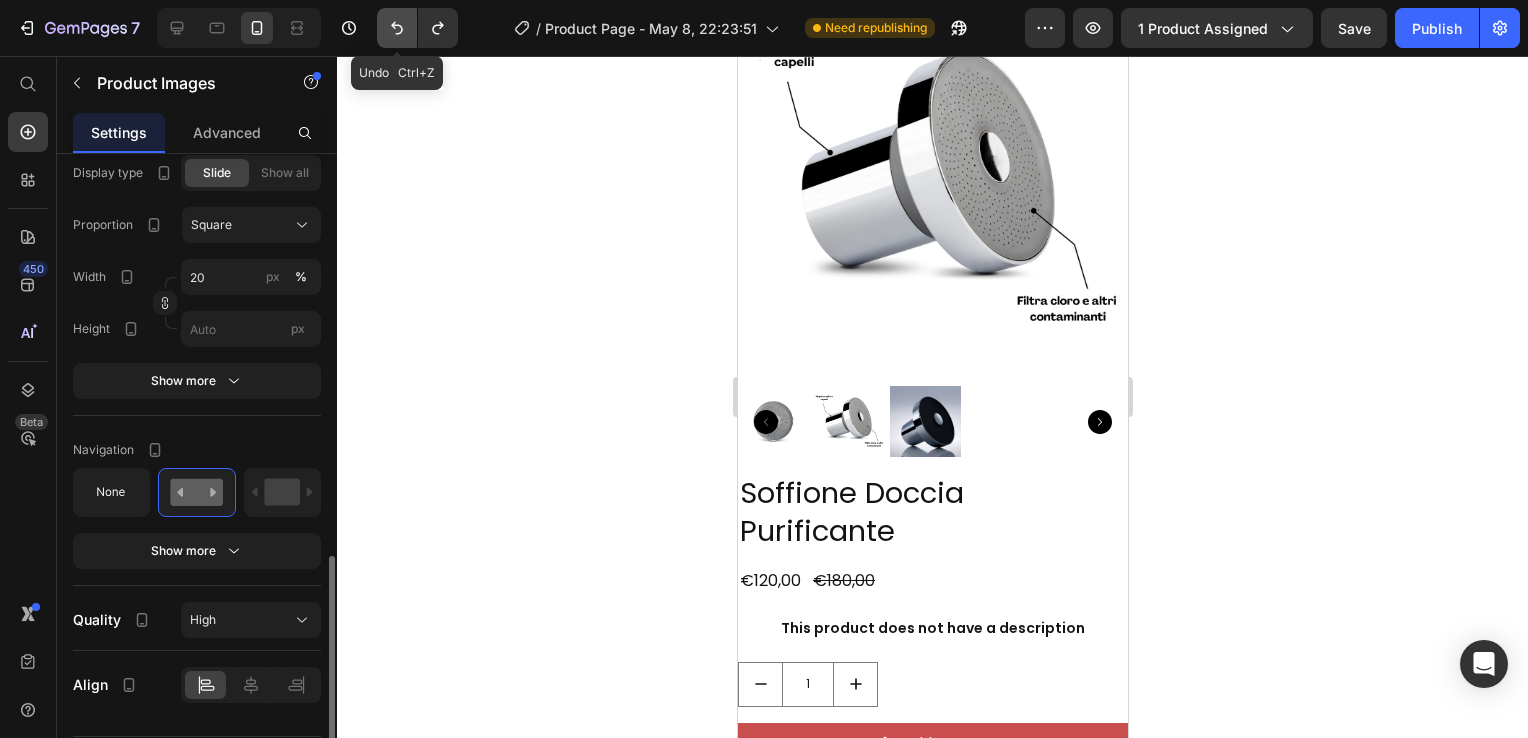 click 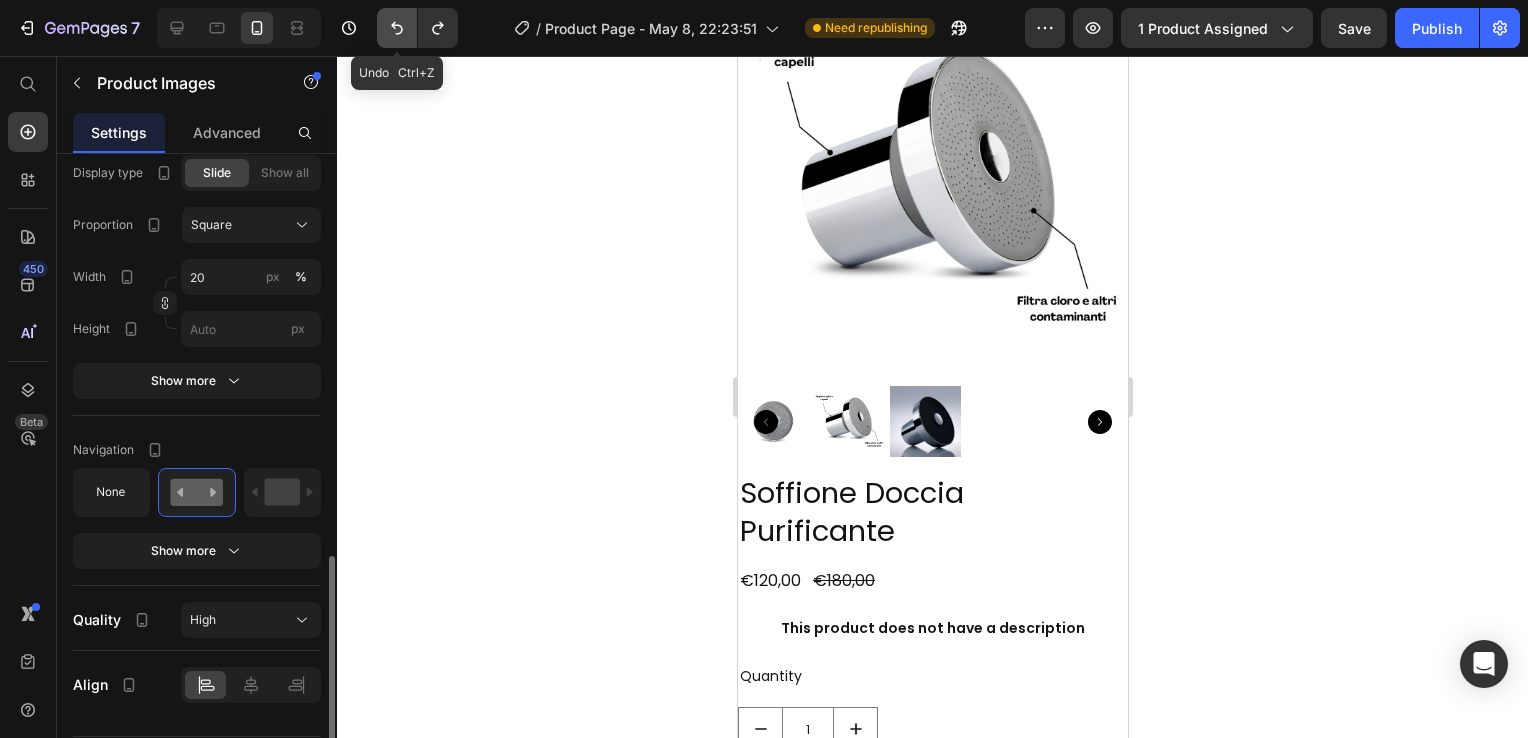 click 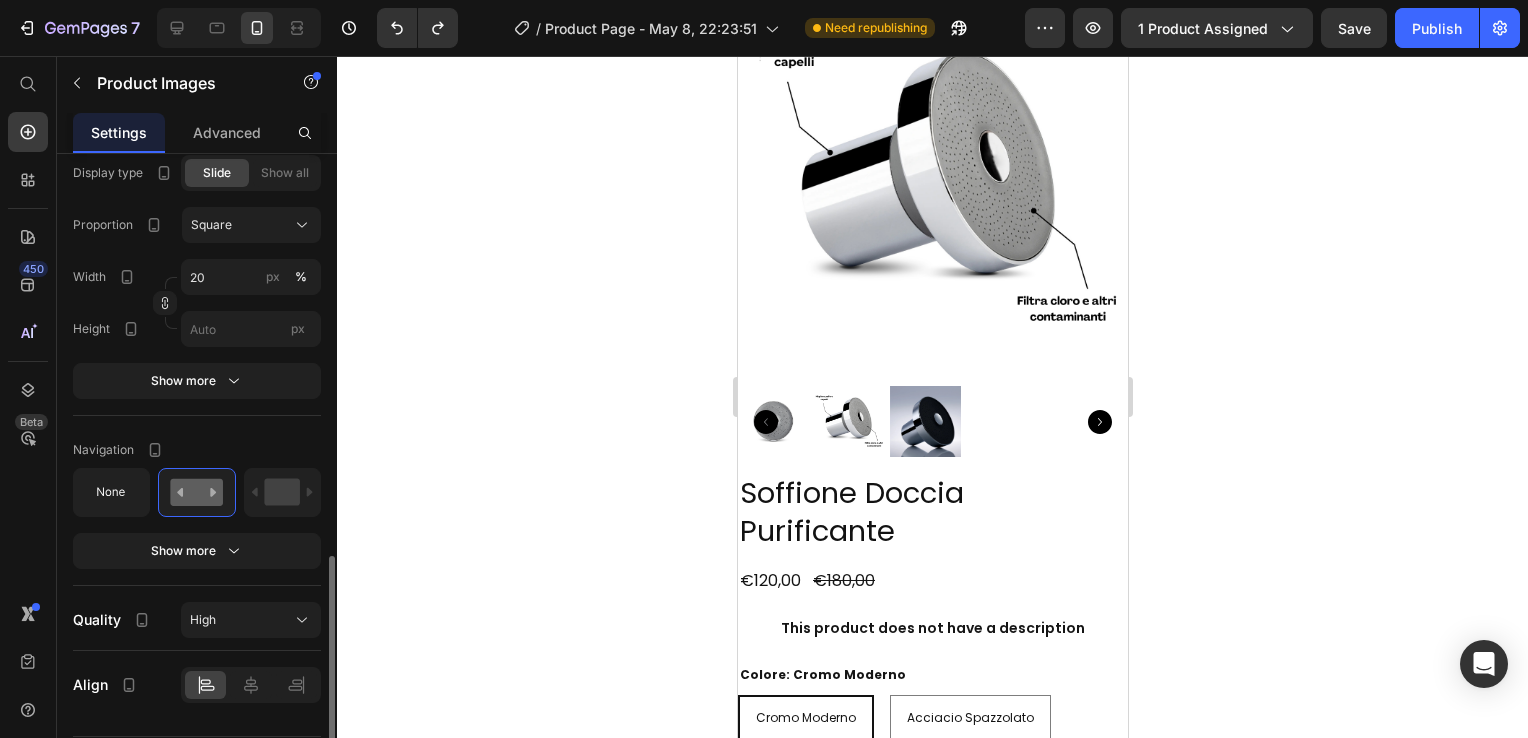 click at bounding box center [932, 183] 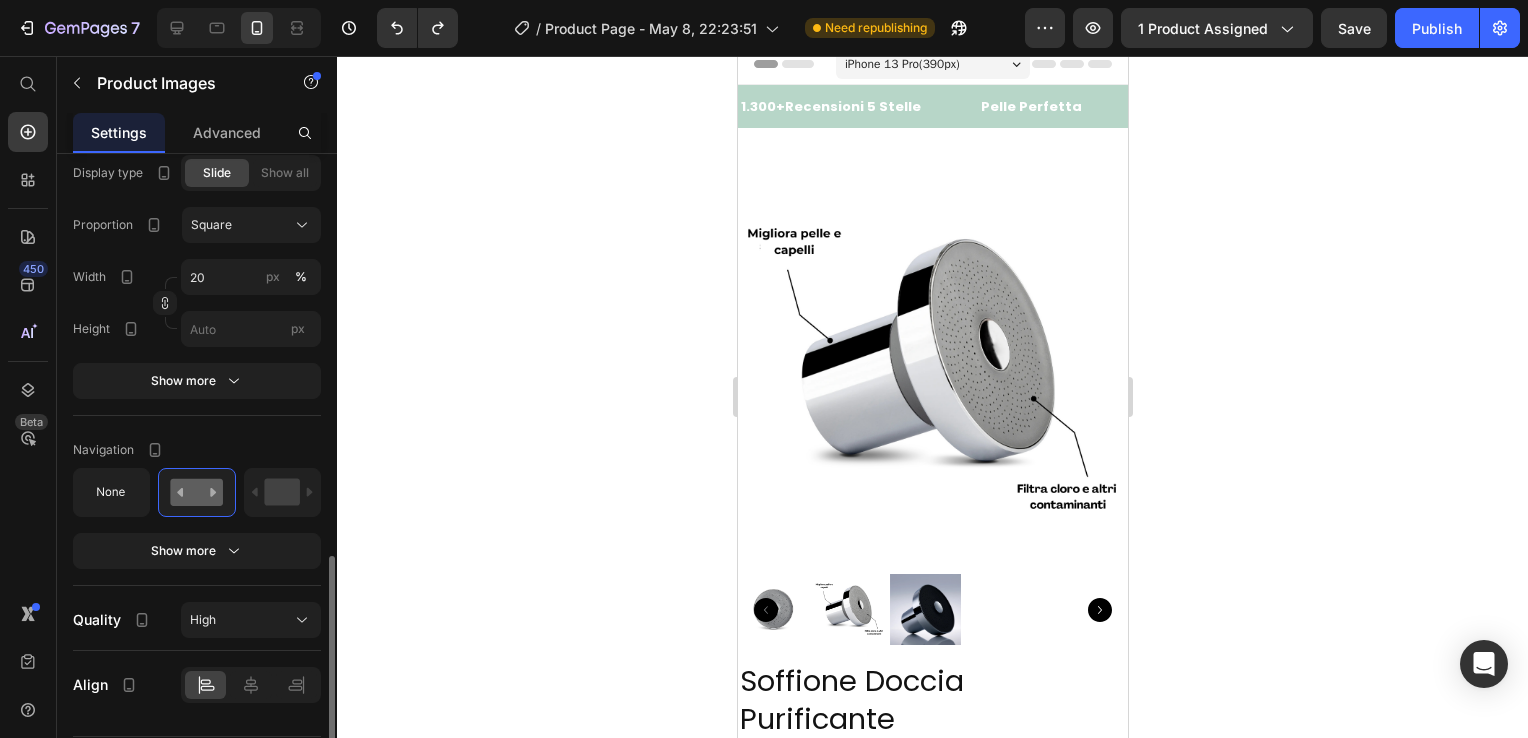 scroll, scrollTop: 0, scrollLeft: 0, axis: both 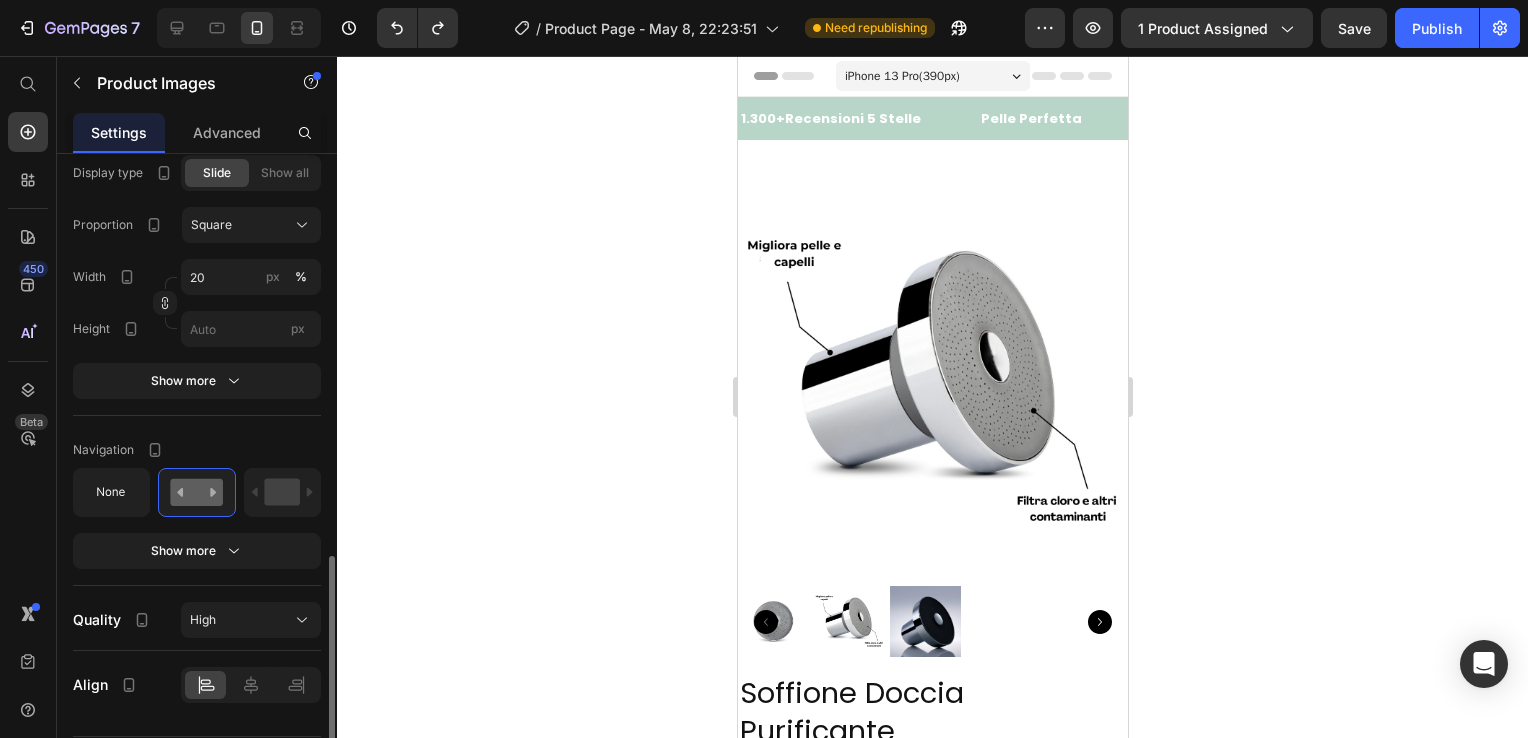 click at bounding box center (932, 383) 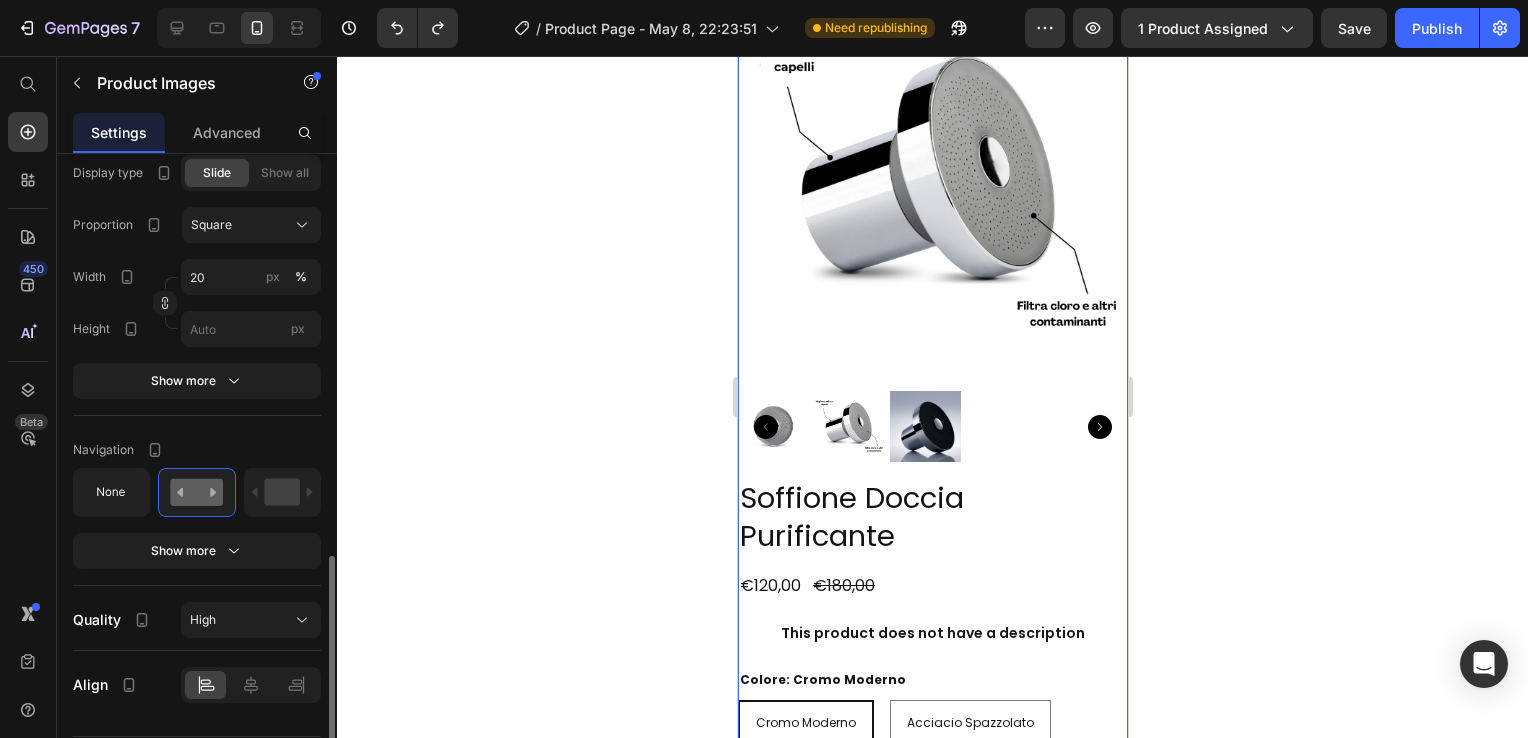 radio on "false" 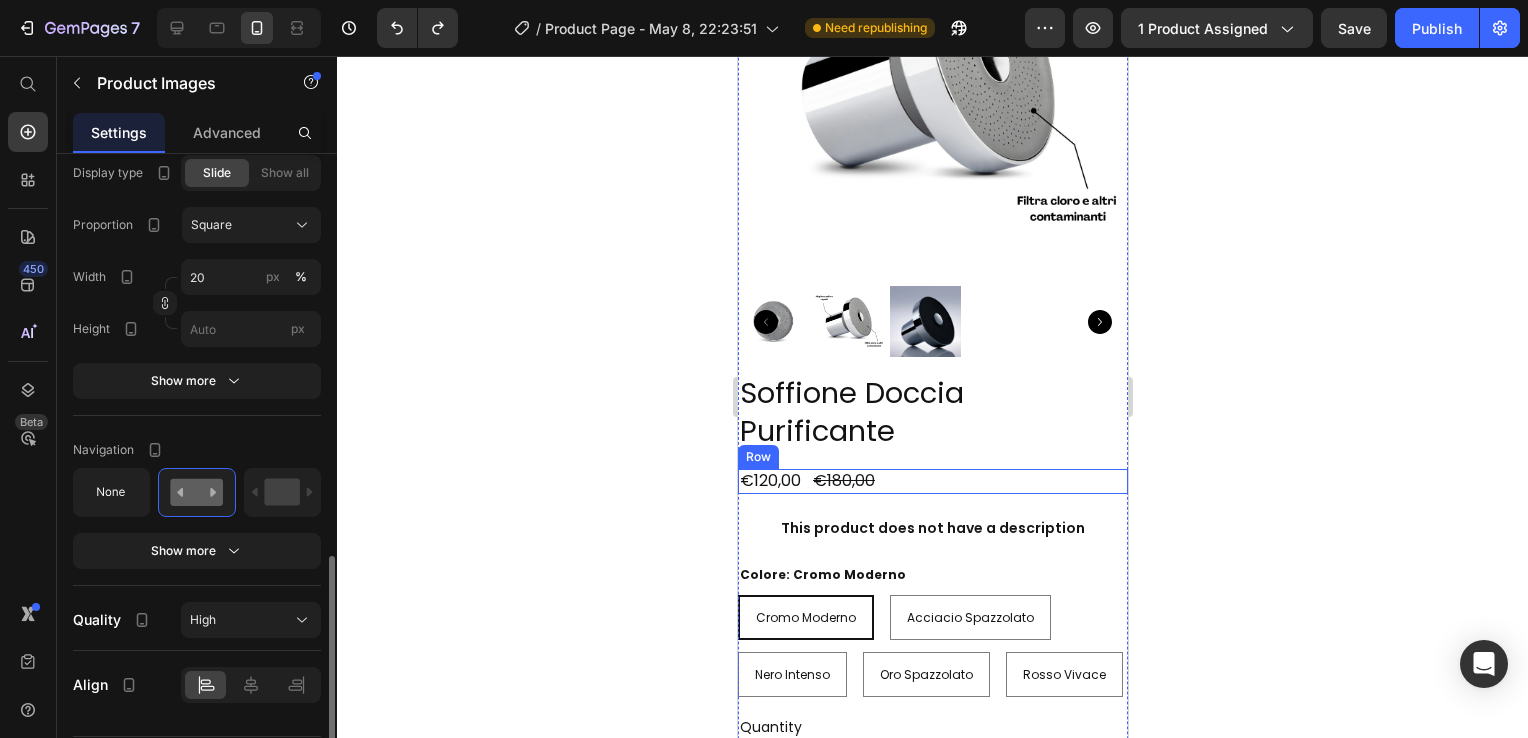 click on "Soffione Doccia Purificante Product Title €120,00 Product Price €180,00 Product Price Row This product does not have a description Product Description Colore: Cromo Moderno Cromo Moderno Cromo Moderno Cromo Moderno Acciacio Spazzolato Acciacio Spazzolato Acciacio Spazzolato Nero Intenso Nero Intenso Nero Intenso Oro Spazzolato Oro Spazzolato Oro Spazzolato Rosso Vivace Rosso Vivace Rosso Vivace Product Variants & Swatches Quantity Text Block 1 Product Quantity
Add to cart Add to Cart Buy it now Dynamic Checkout" at bounding box center (932, 653) 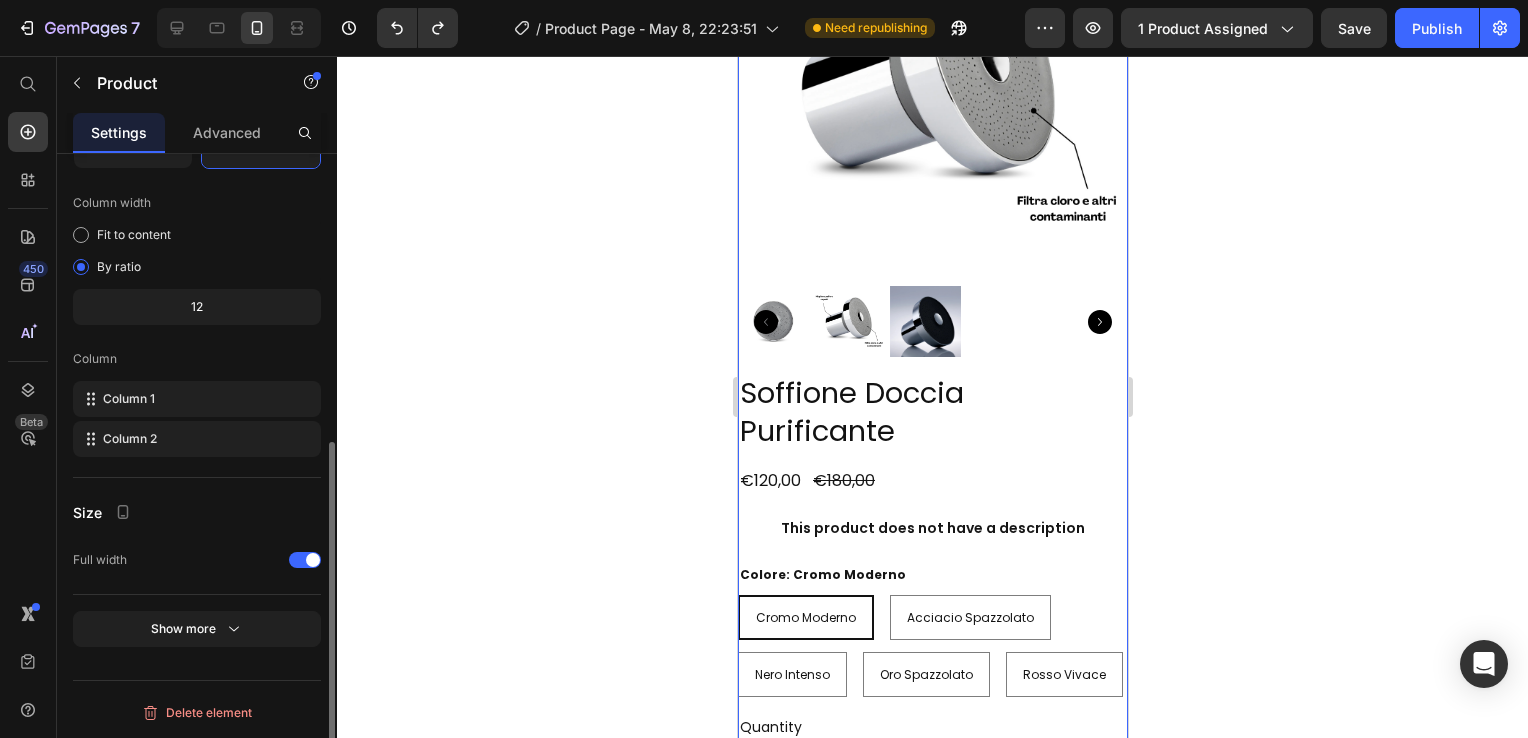 scroll, scrollTop: 0, scrollLeft: 0, axis: both 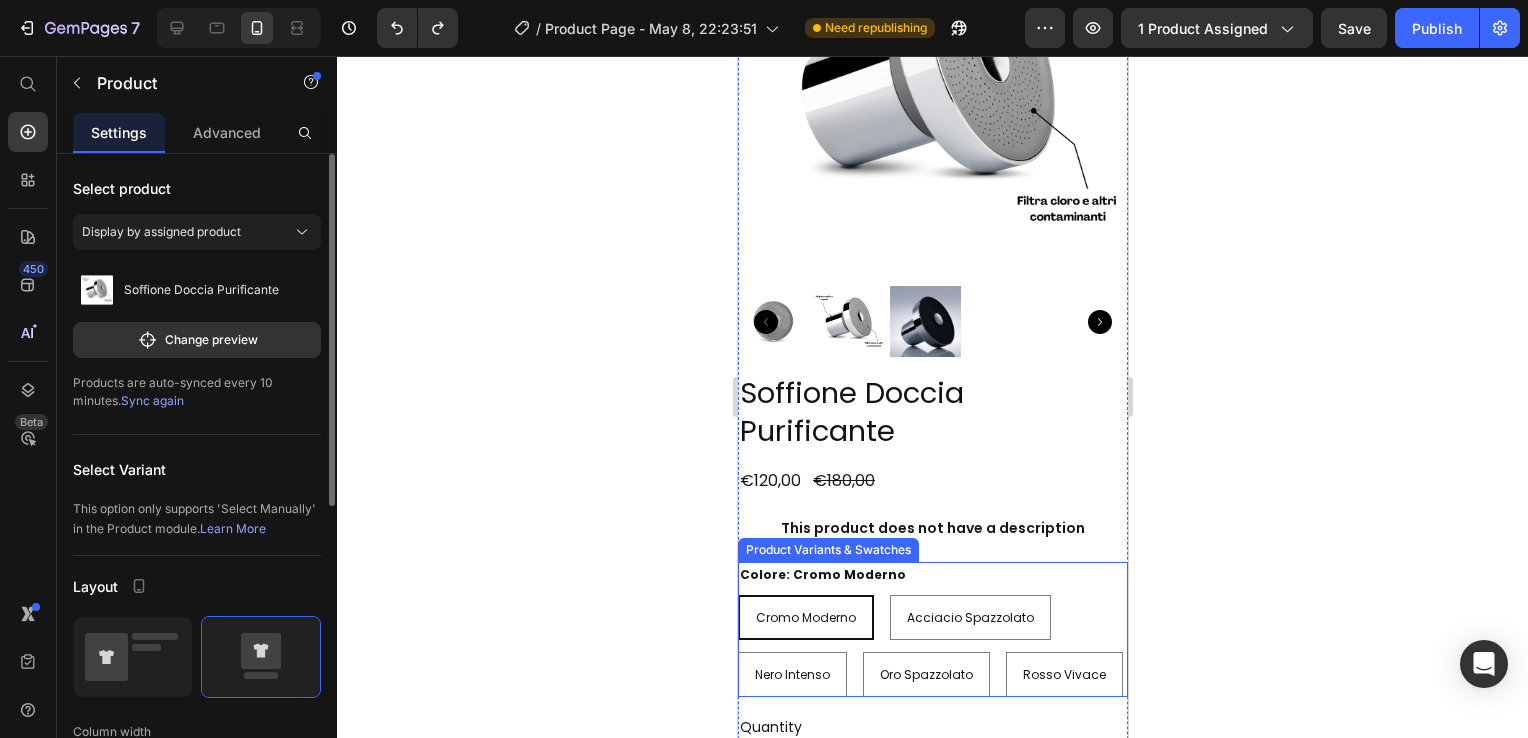 click on "Colore: Cromo Moderno Cromo Moderno Cromo Moderno Cromo Moderno Acciacio Spazzolato Acciacio Spazzolato Acciacio Spazzolato Nero Intenso Nero Intenso Nero Intenso Oro Spazzolato Oro Spazzolato Oro Spazzolato Rosso Vivace Rosso Vivace Rosso Vivace" at bounding box center [932, 630] 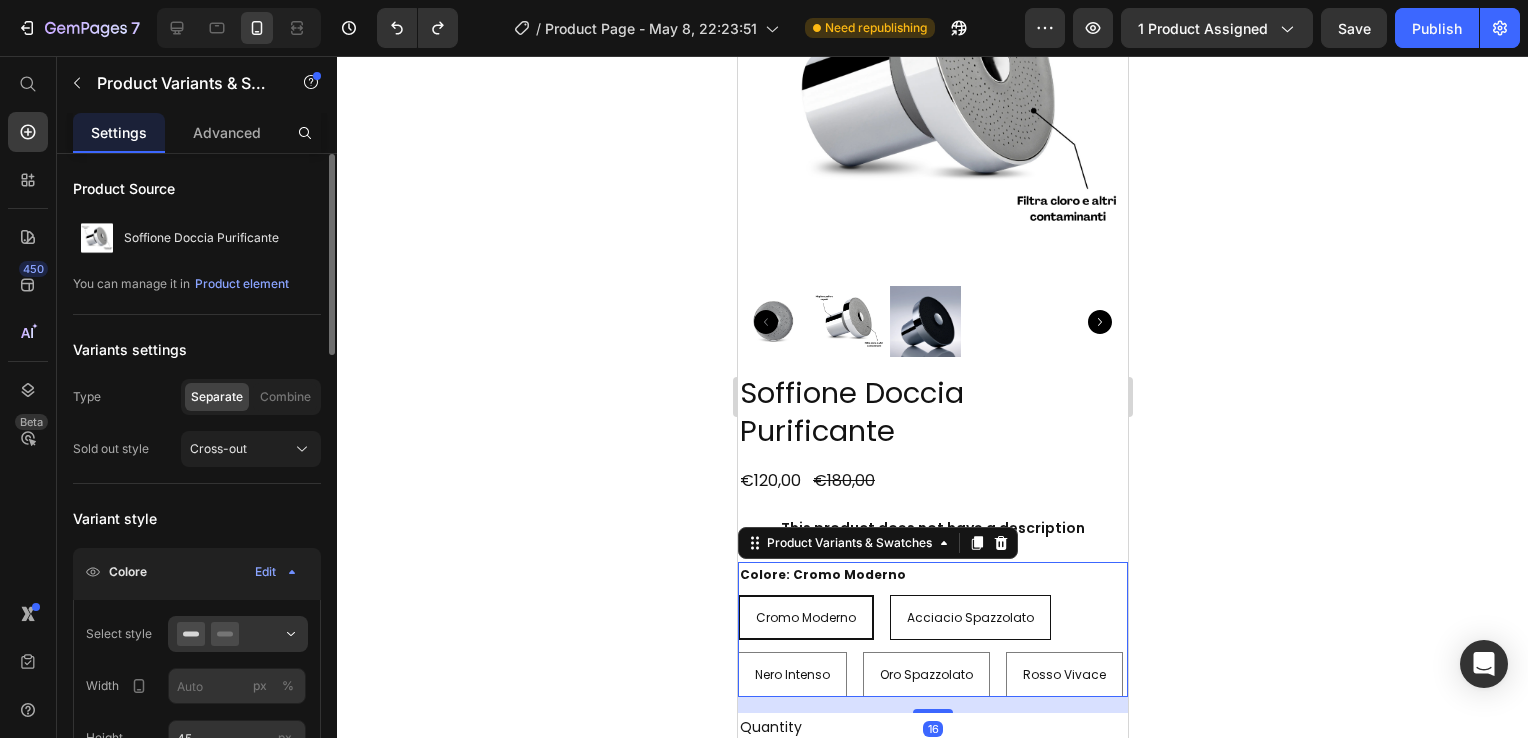 click on "Acciacio Spazzolato" at bounding box center (969, 617) 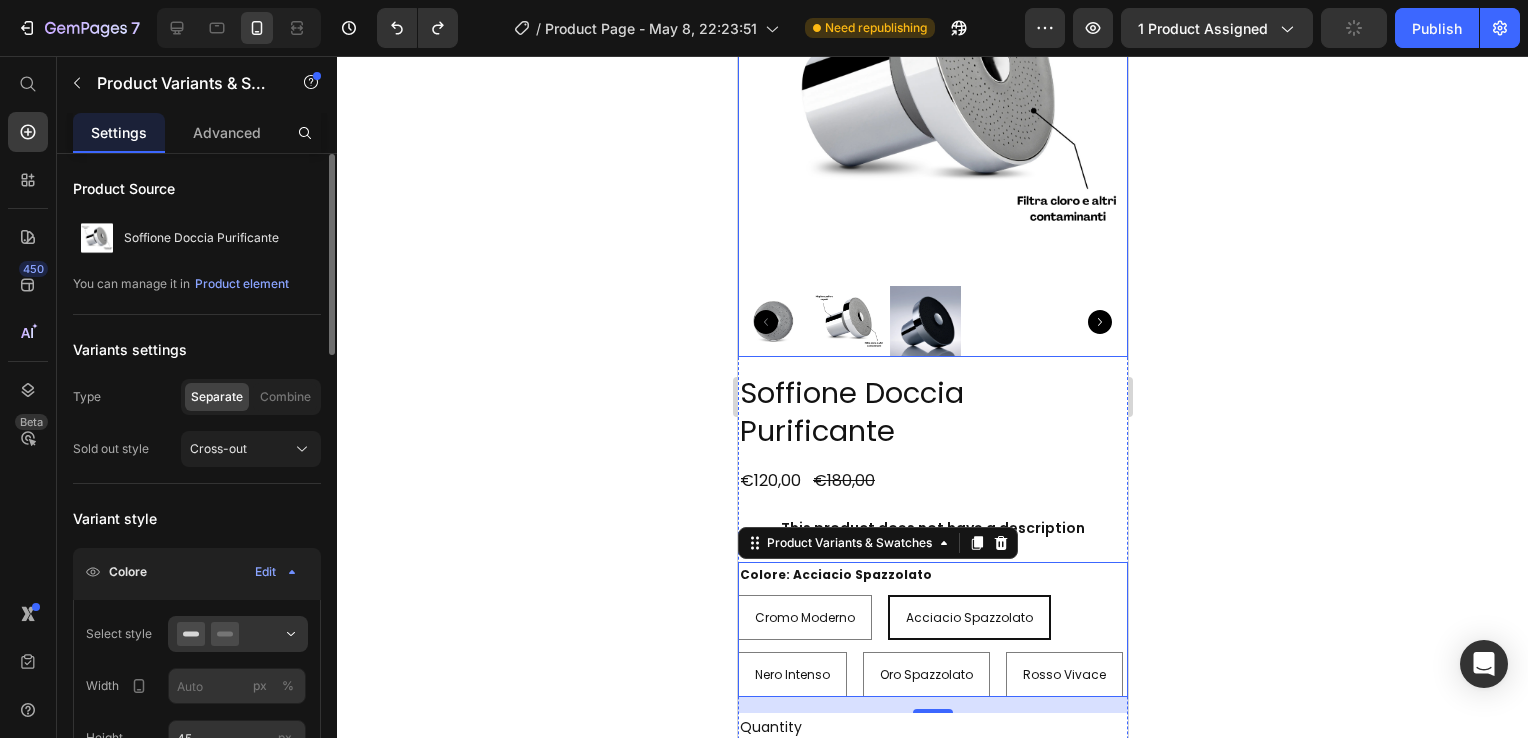 scroll, scrollTop: 100, scrollLeft: 0, axis: vertical 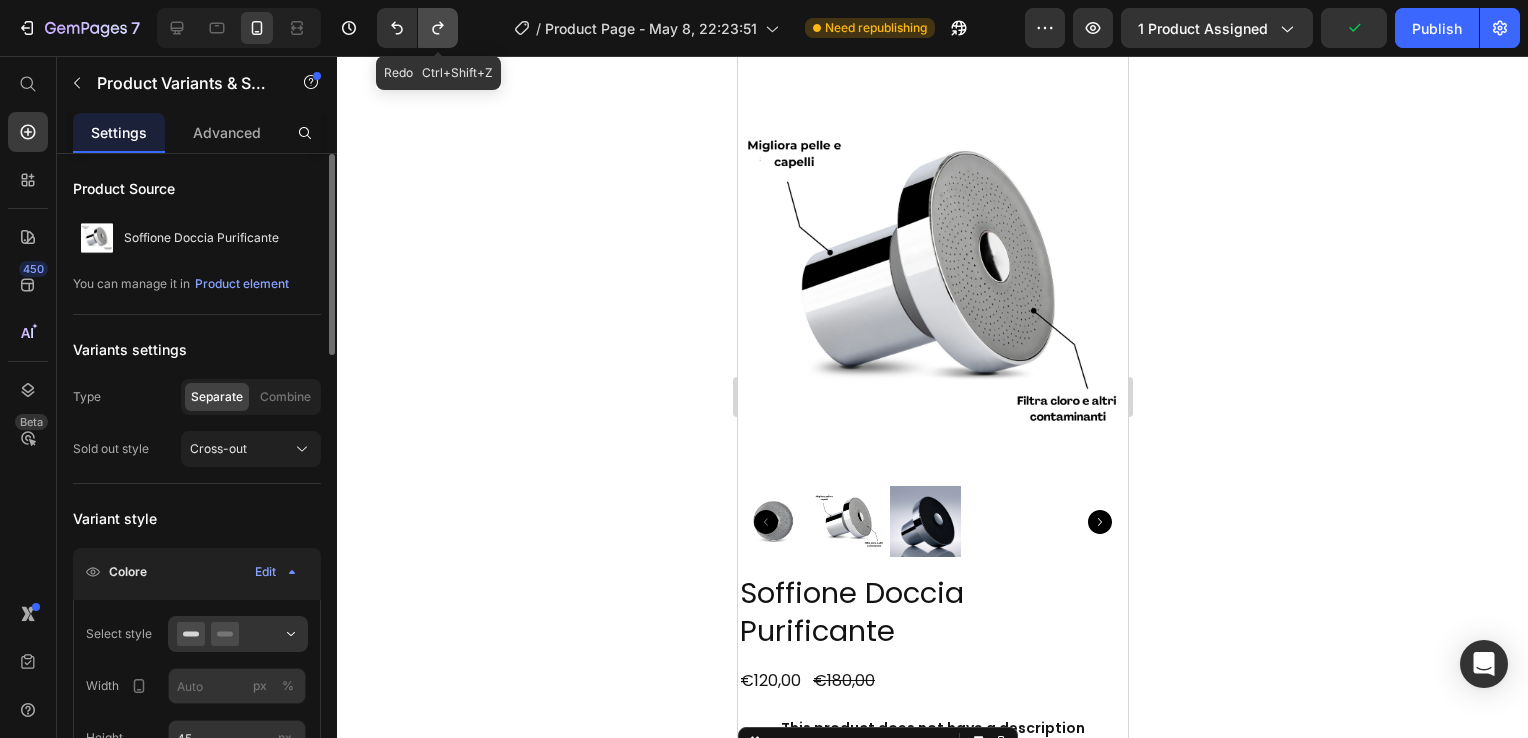 click 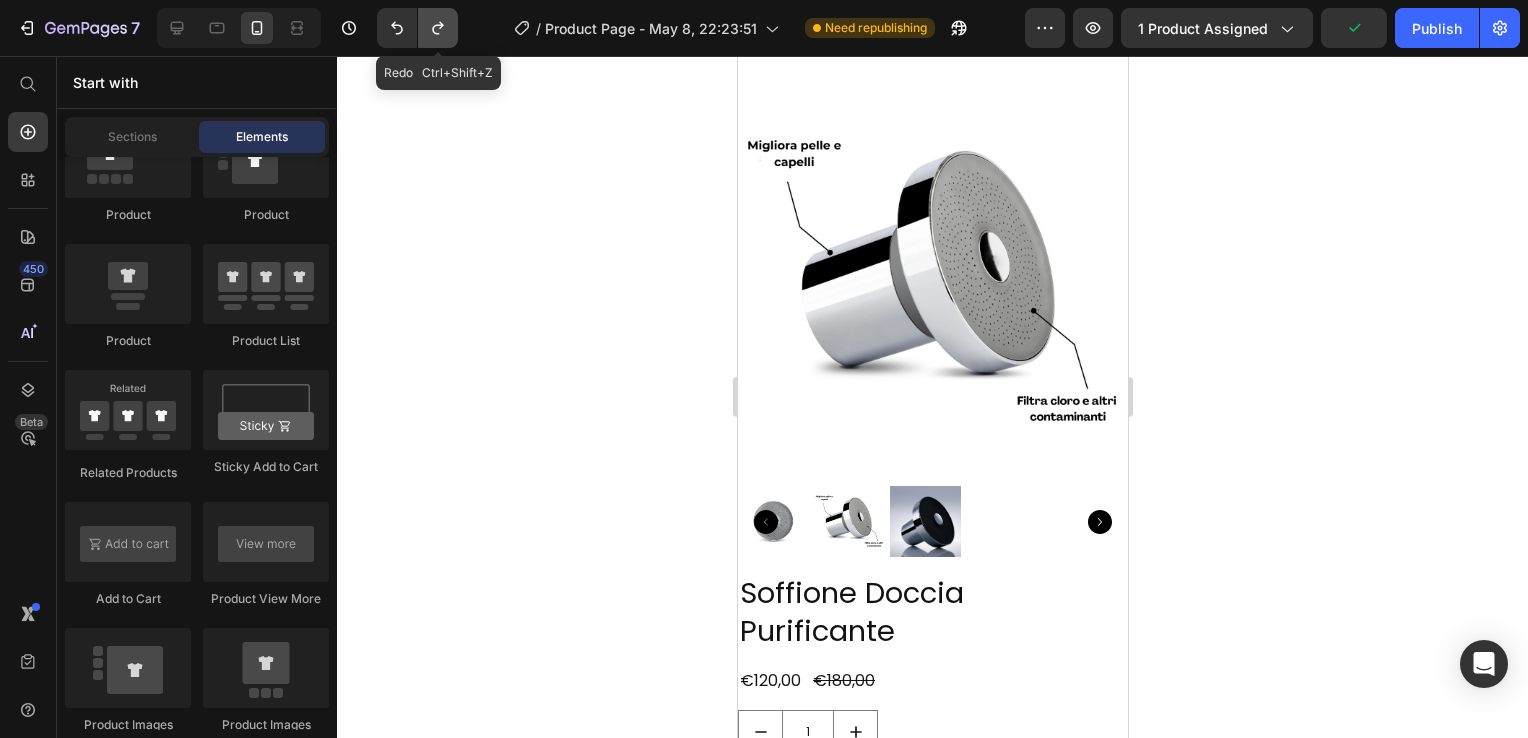 click 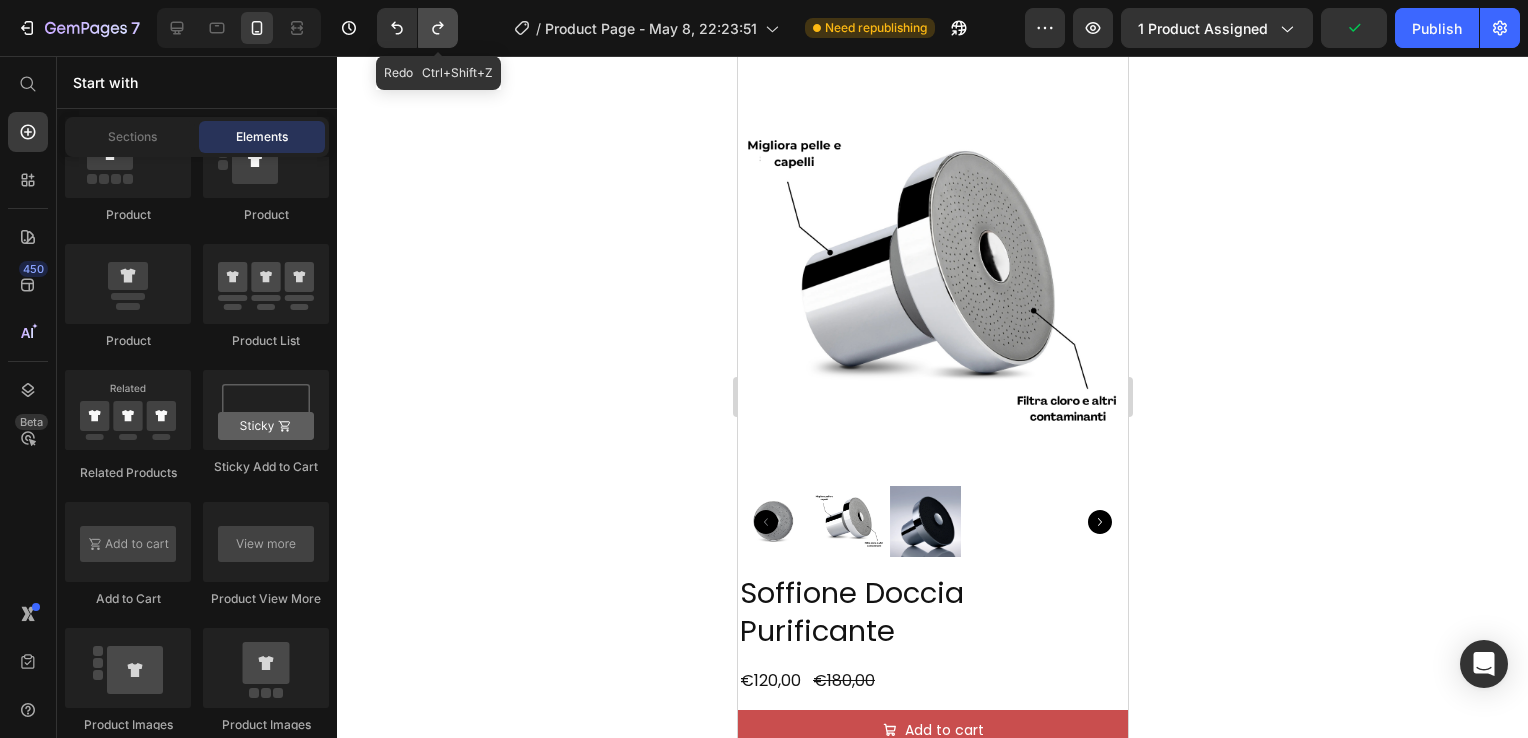 click 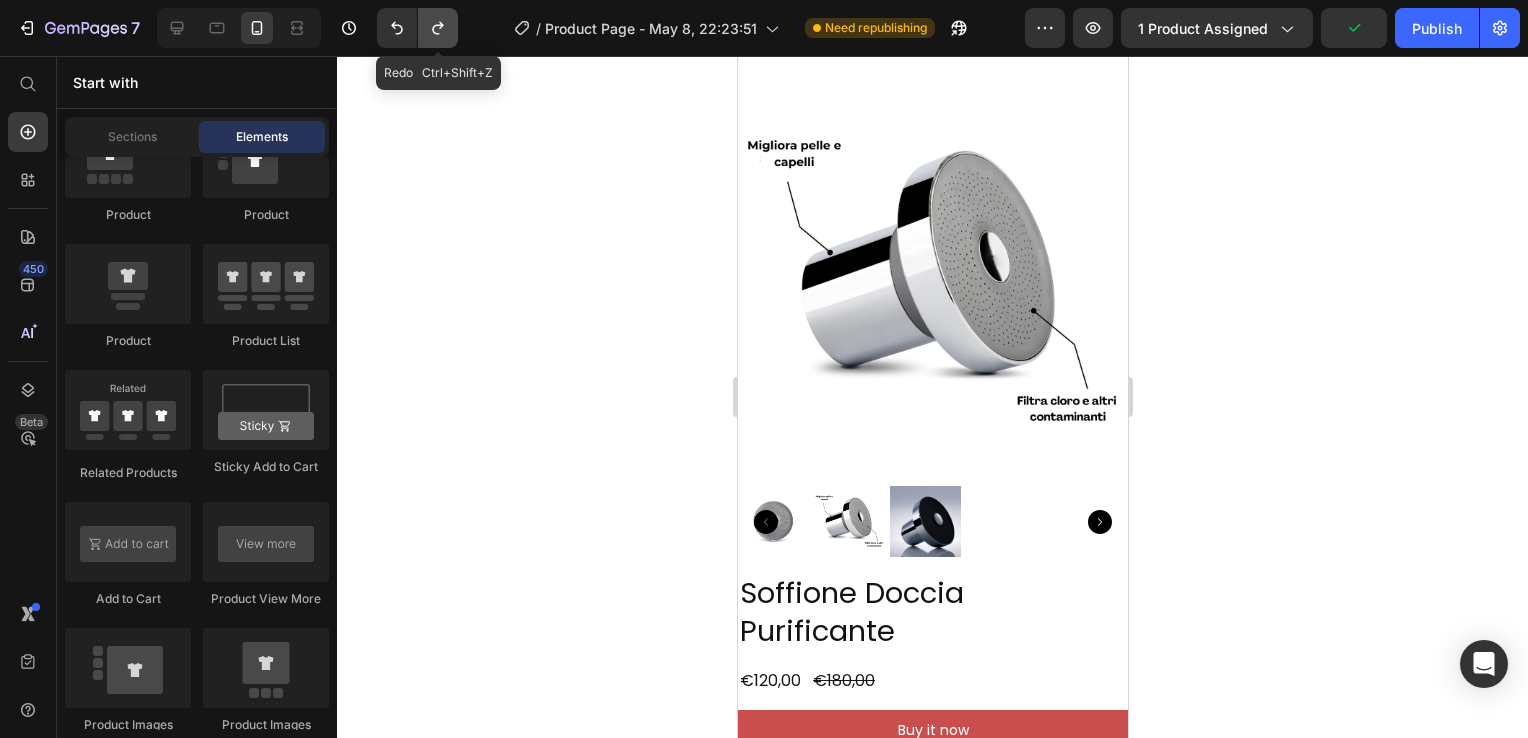 click 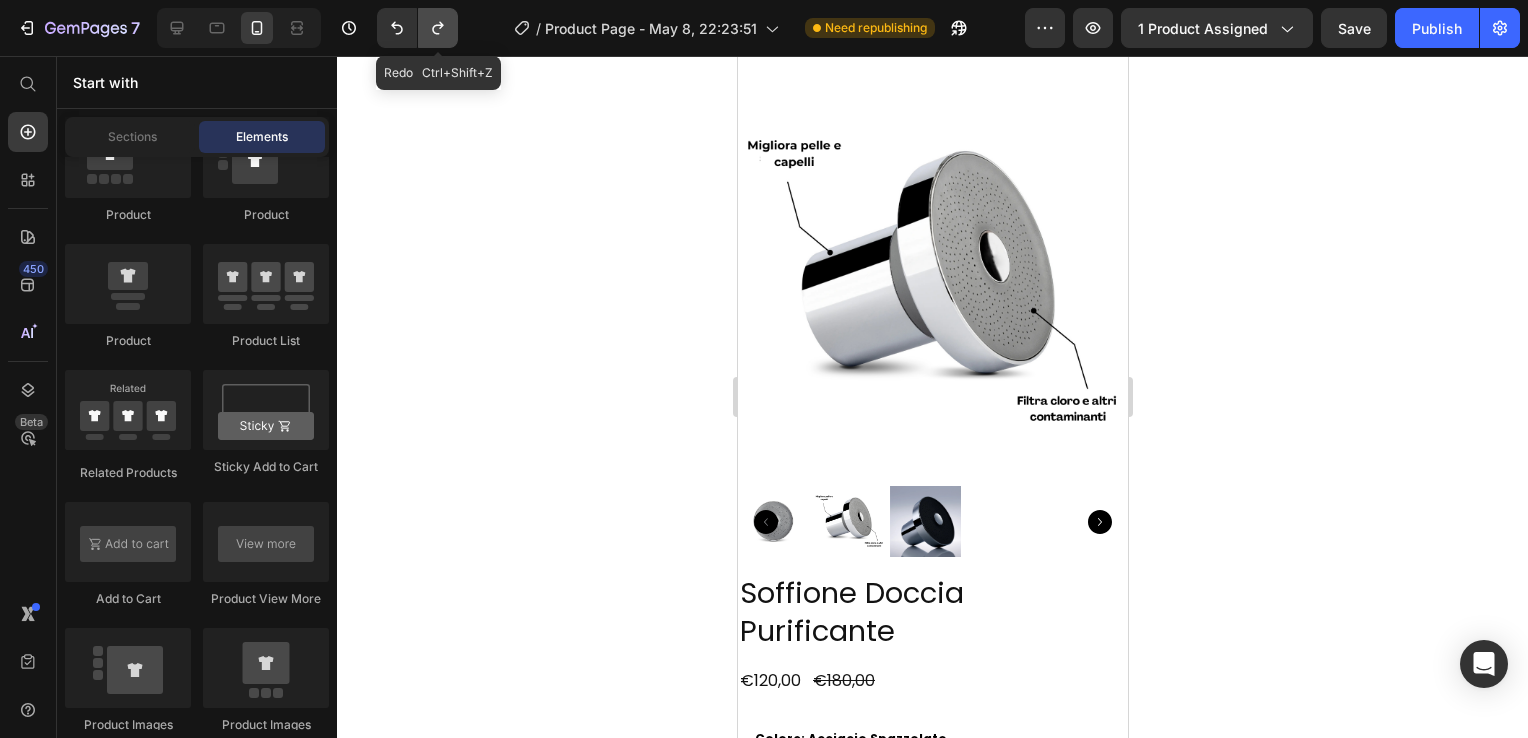 click 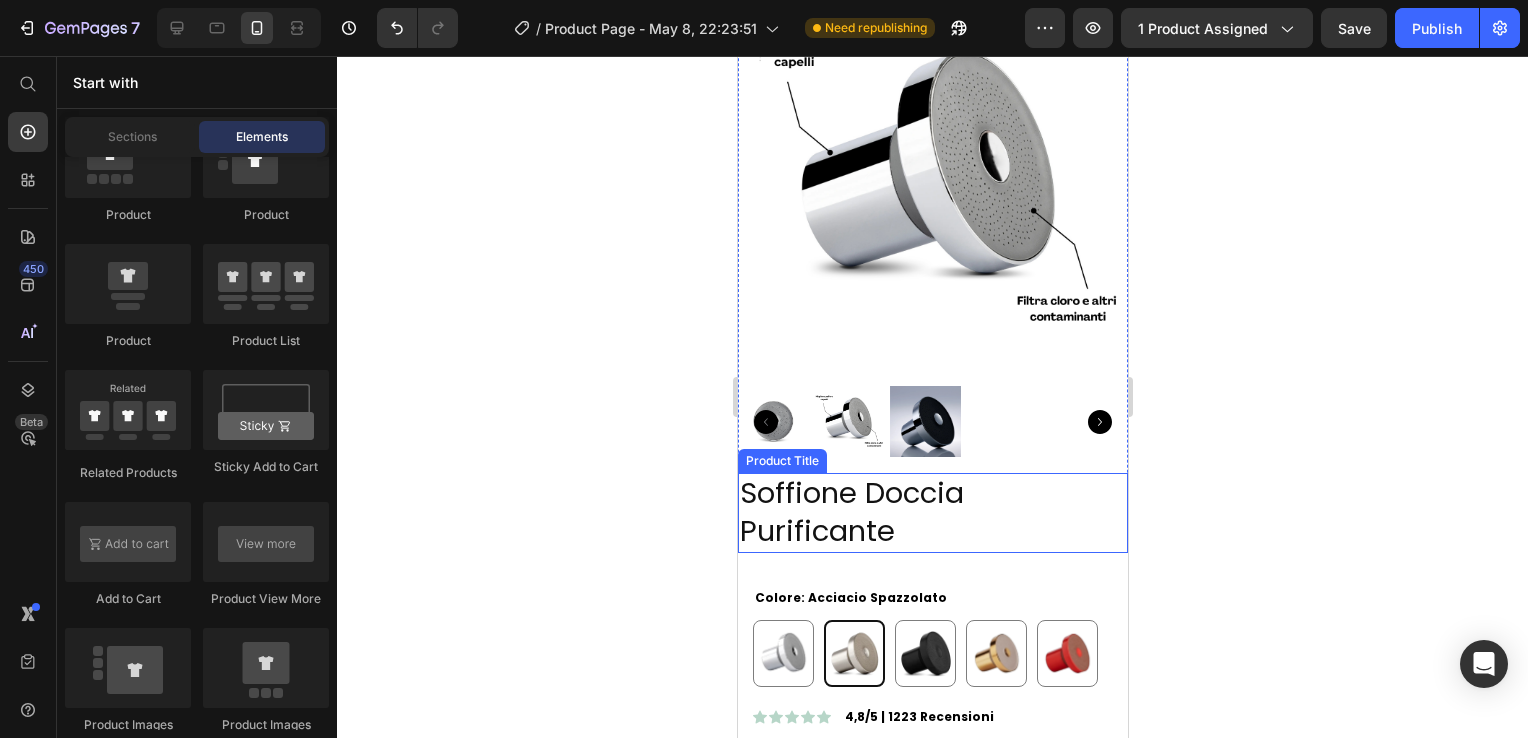 scroll, scrollTop: 300, scrollLeft: 0, axis: vertical 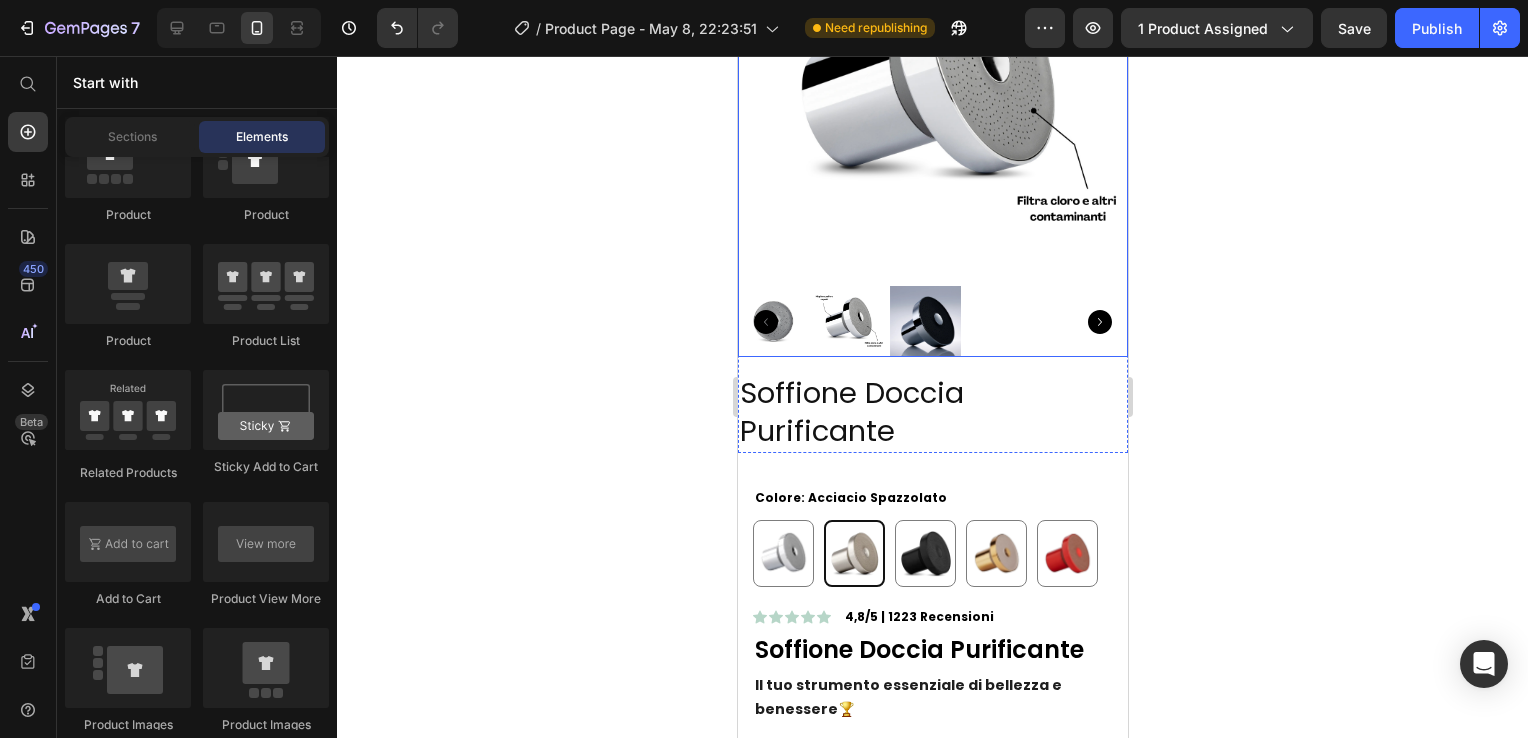 click at bounding box center (932, 83) 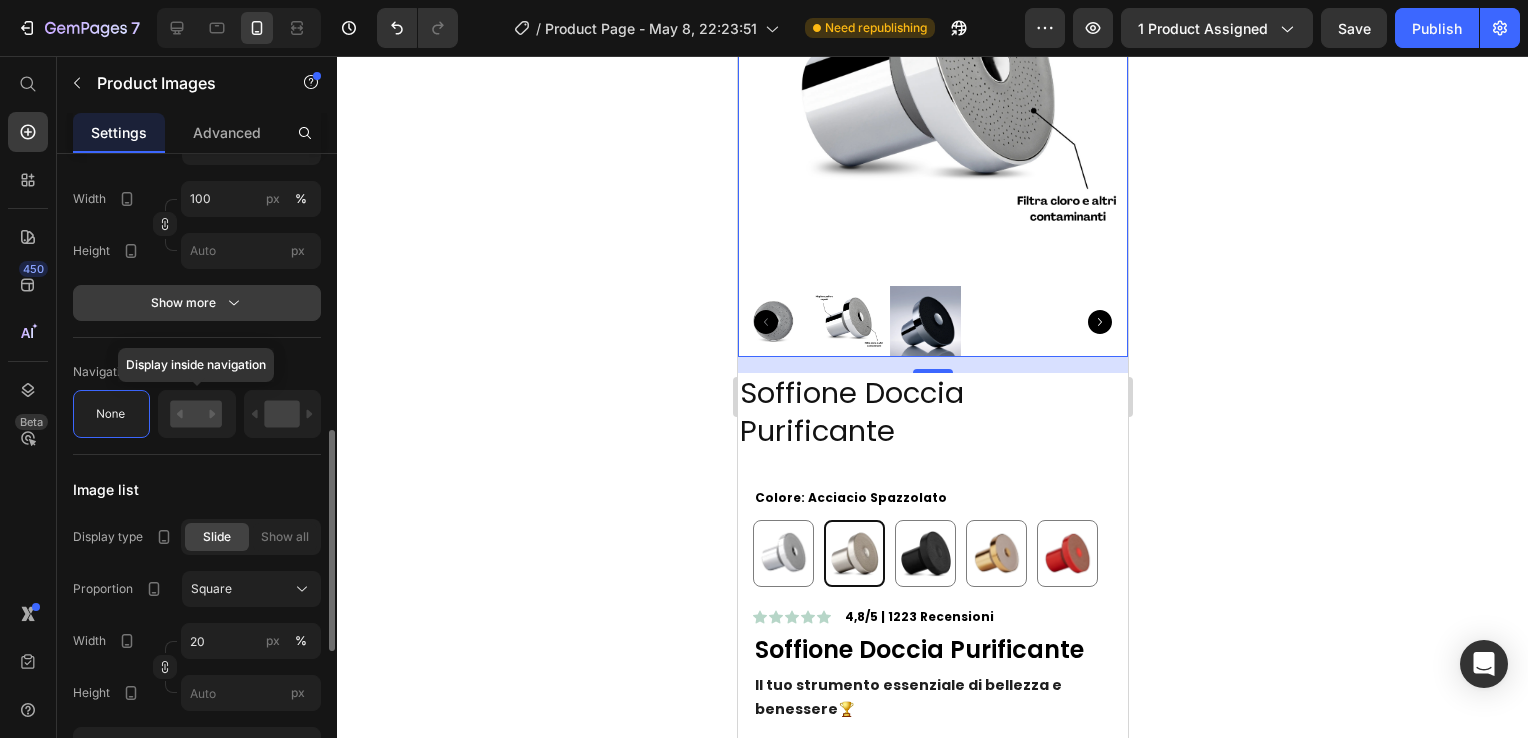 scroll, scrollTop: 600, scrollLeft: 0, axis: vertical 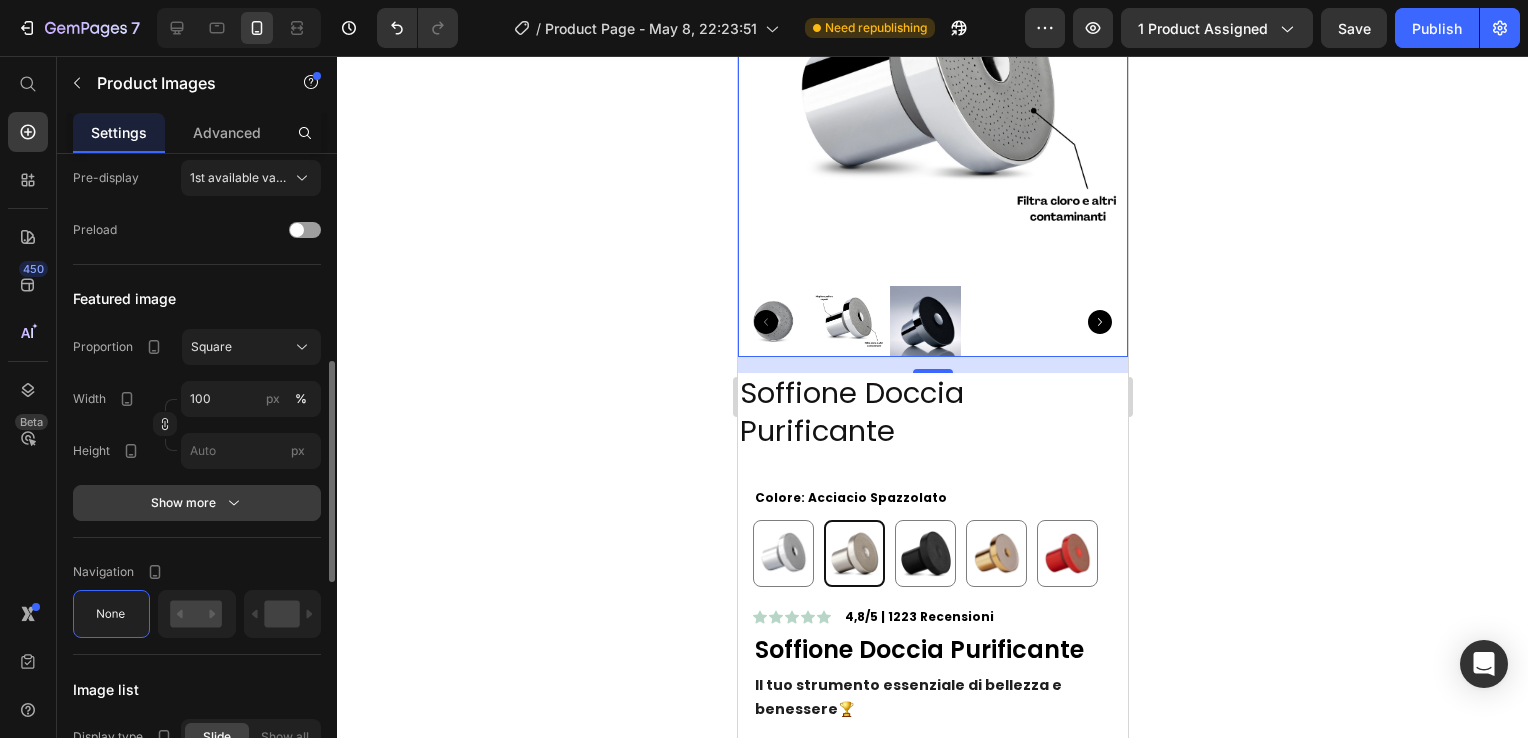 click on "Show more" at bounding box center (197, 503) 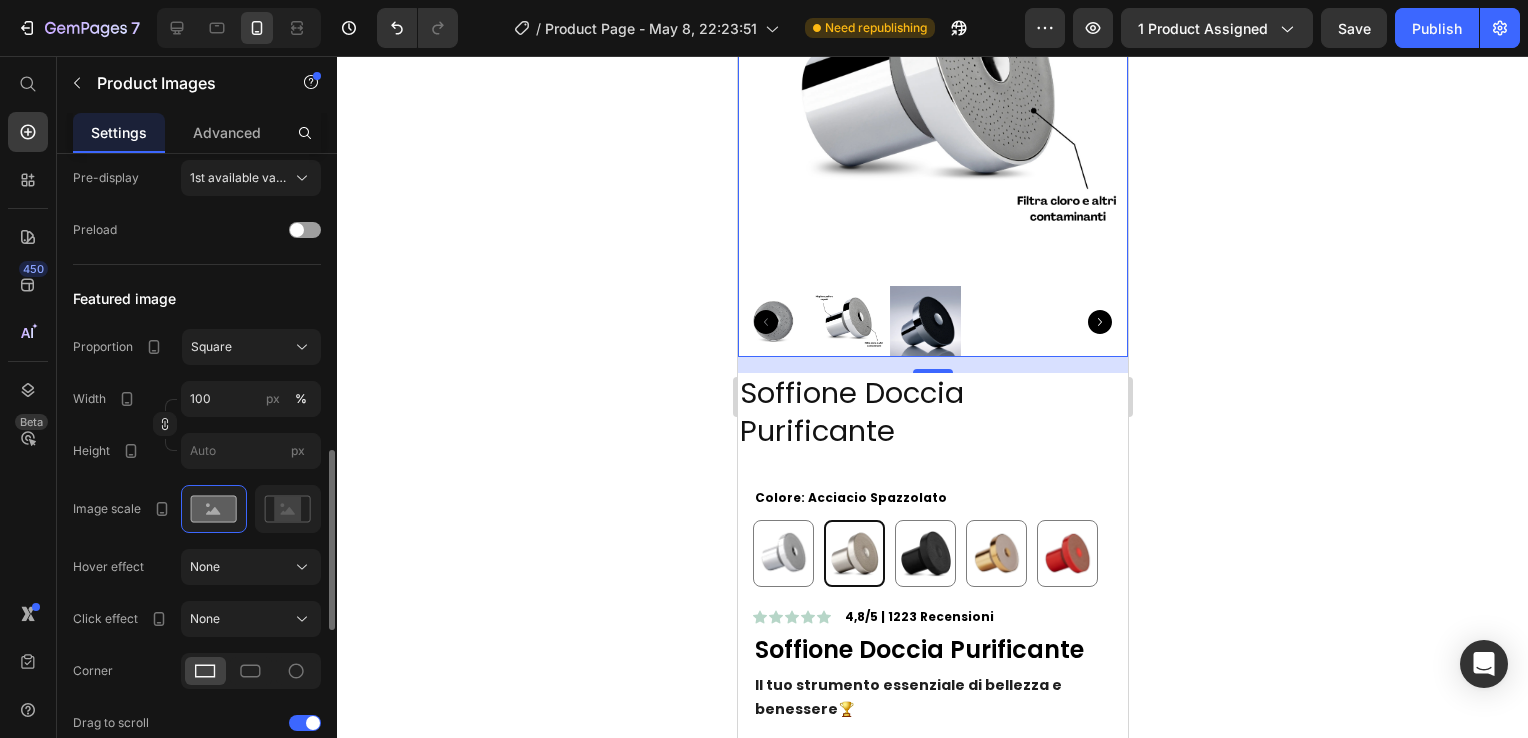 scroll, scrollTop: 800, scrollLeft: 0, axis: vertical 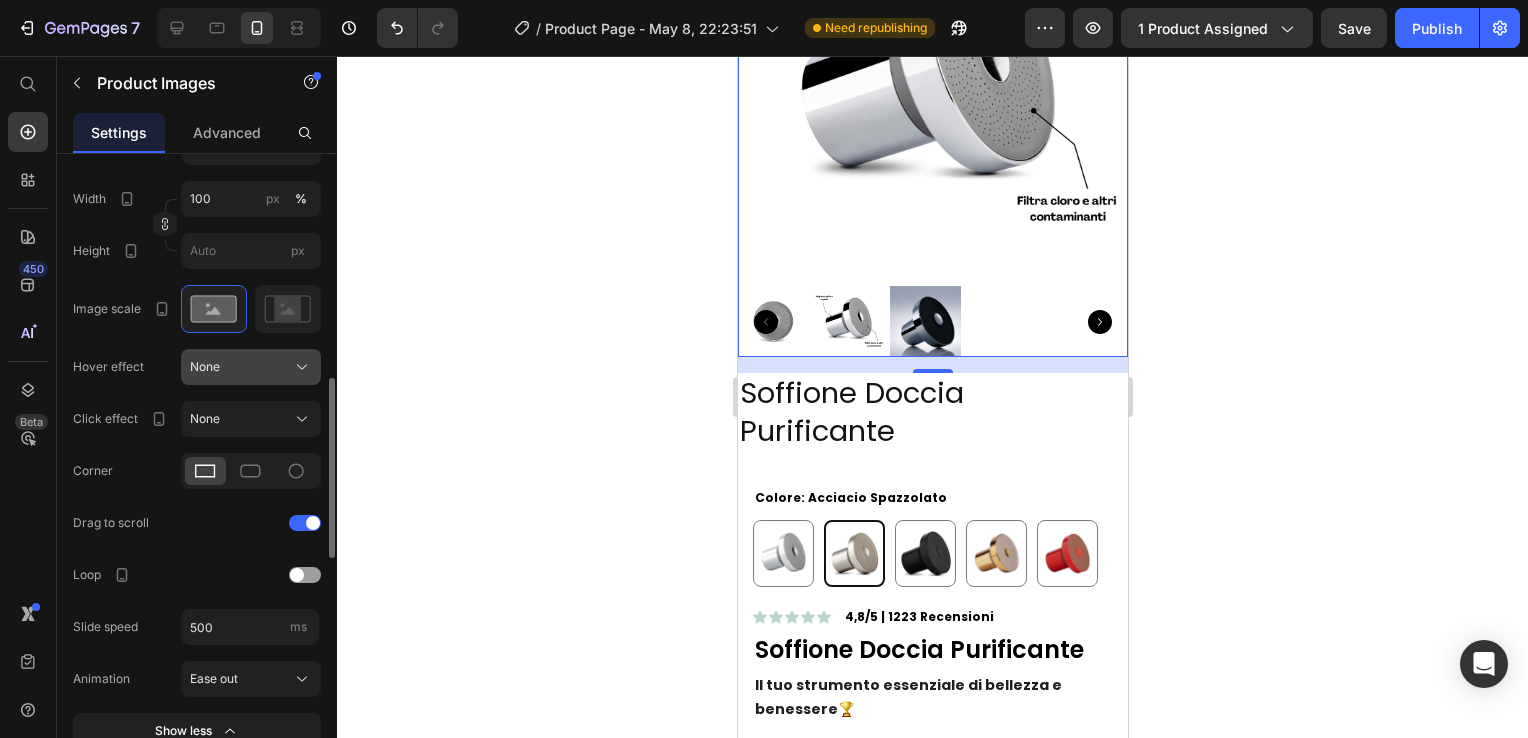 click on "None" 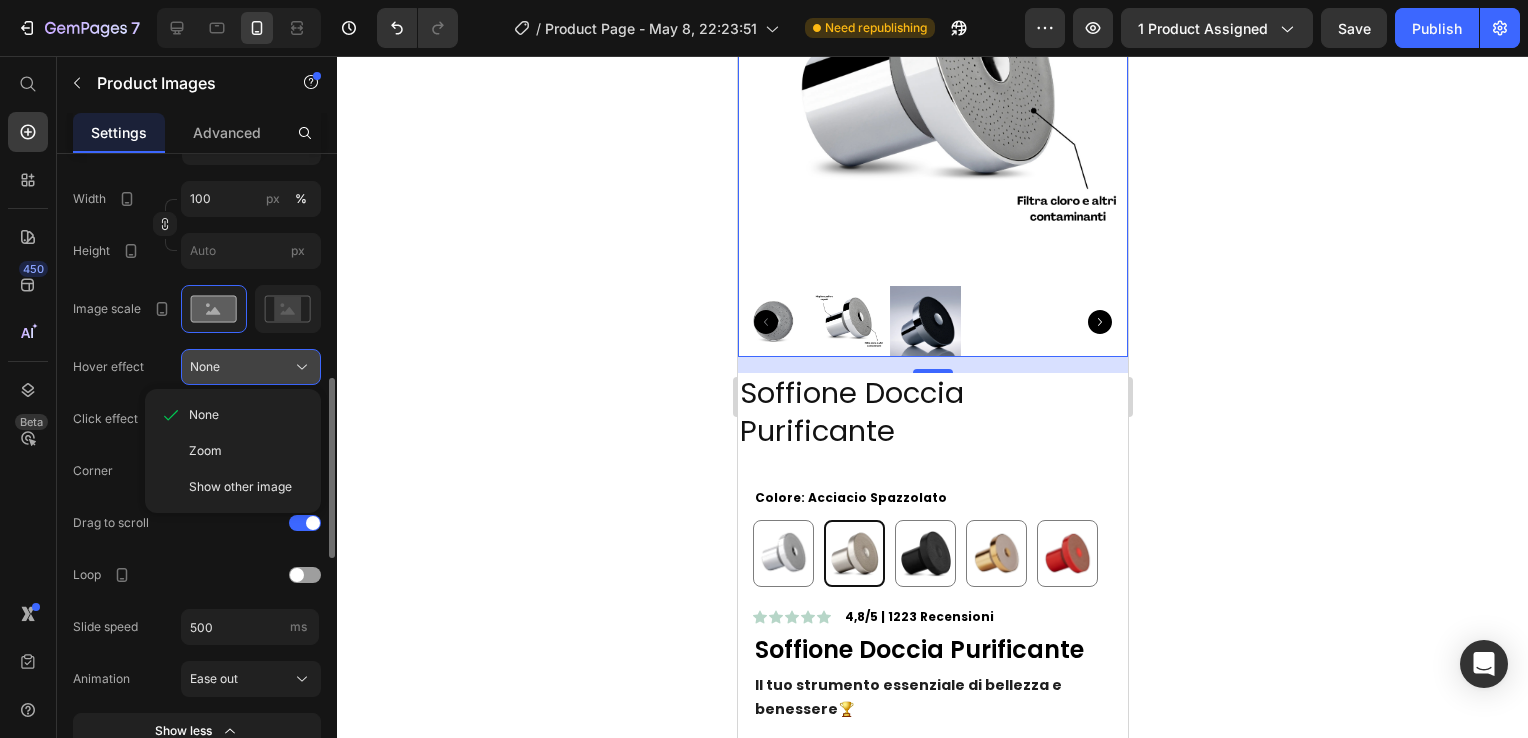 click on "None" 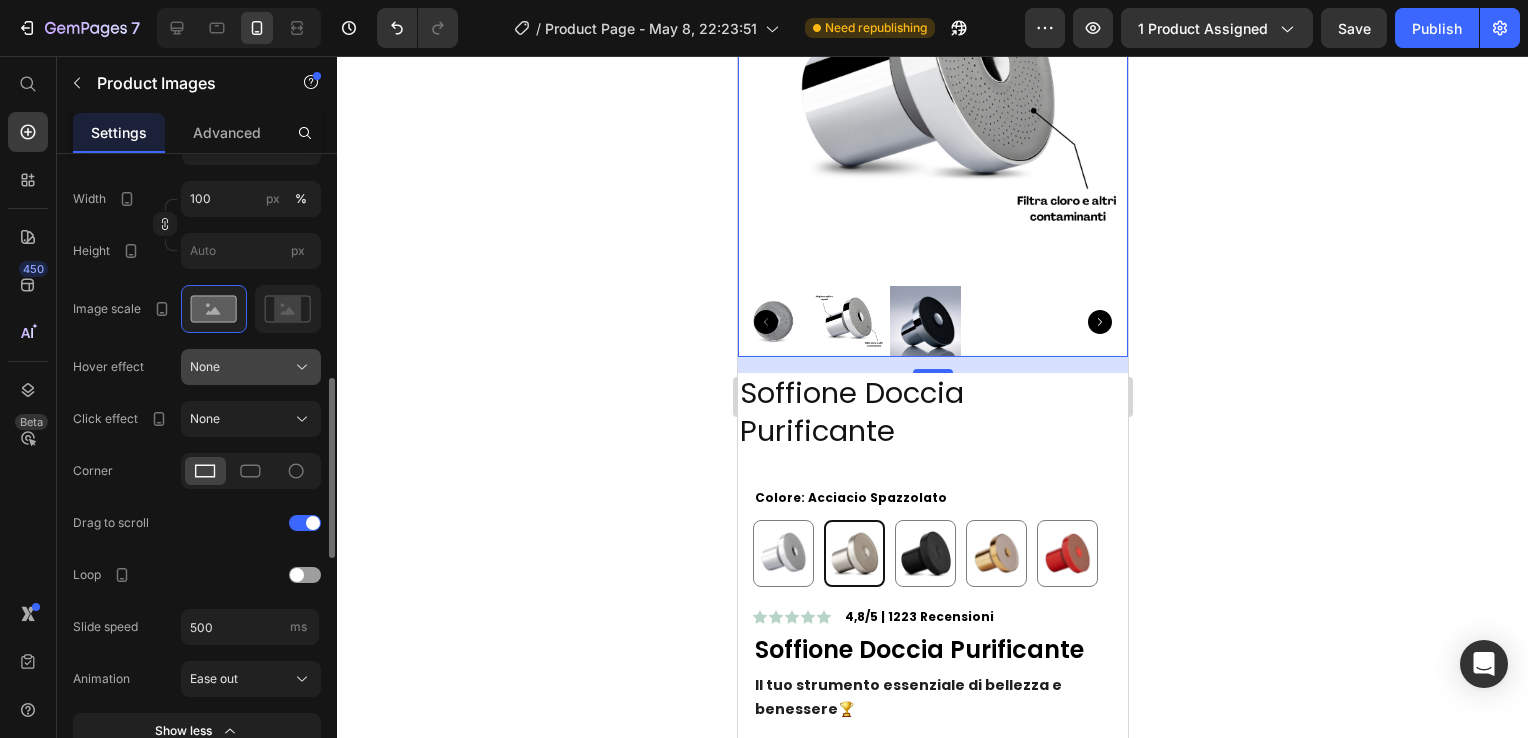 click on "None" at bounding box center [251, 367] 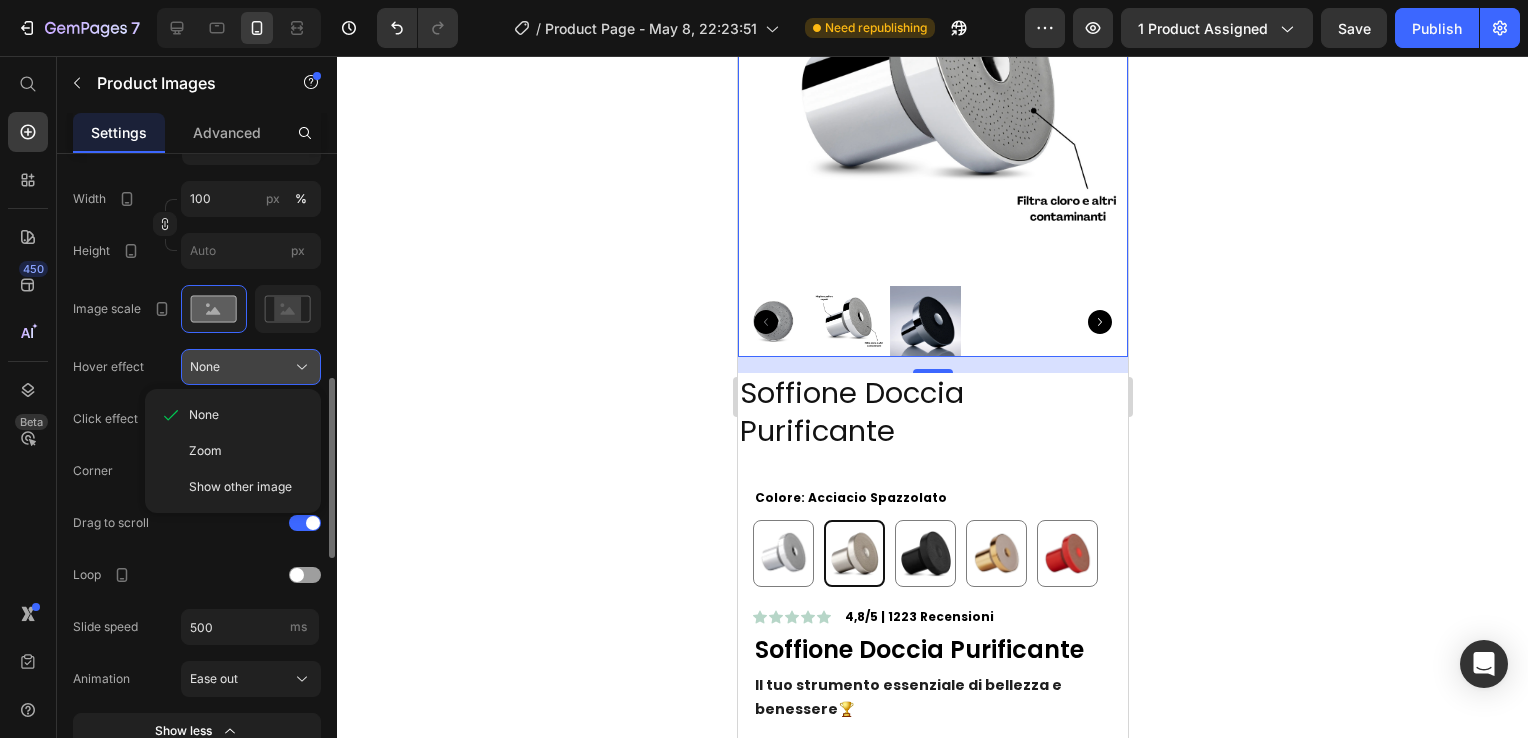 click on "None" at bounding box center (251, 367) 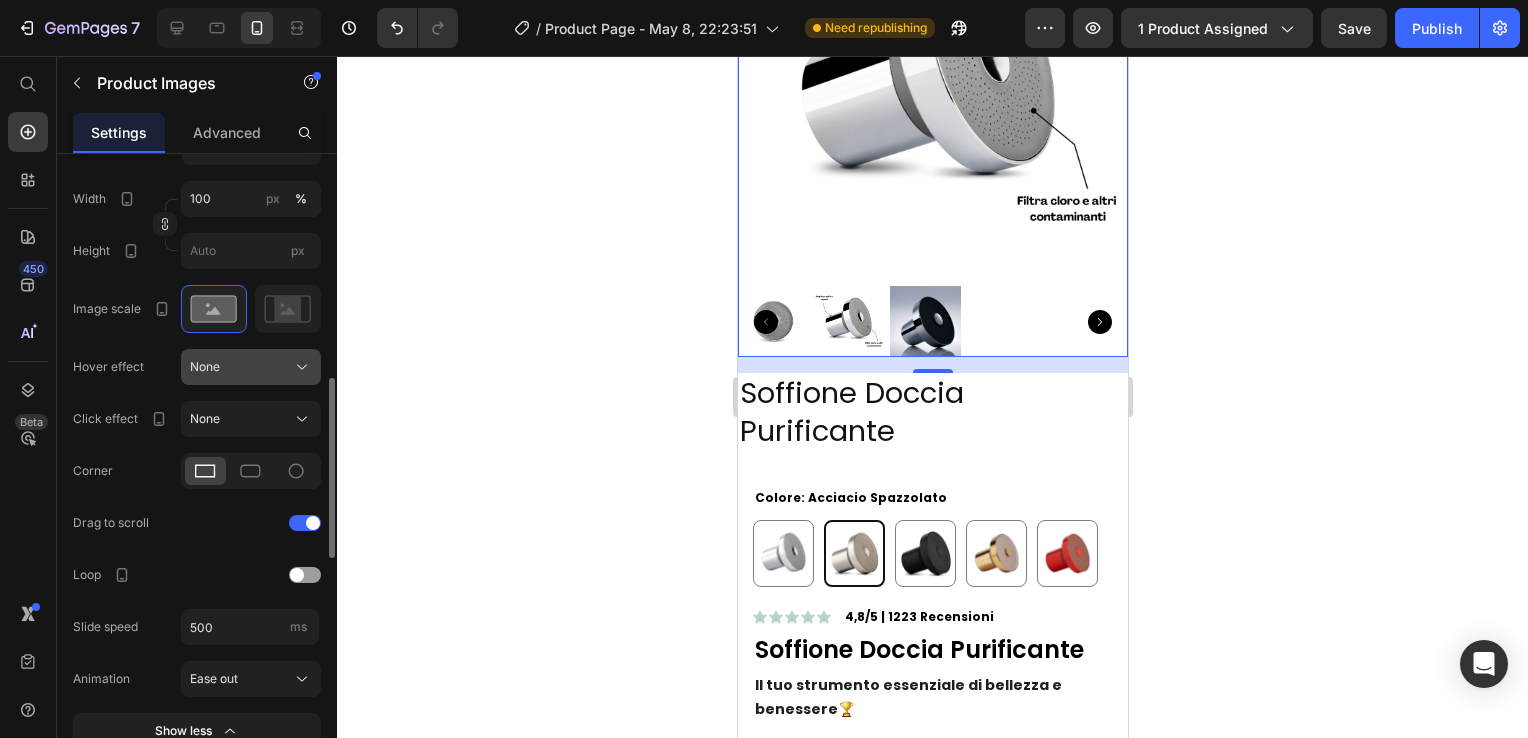 click on "None" 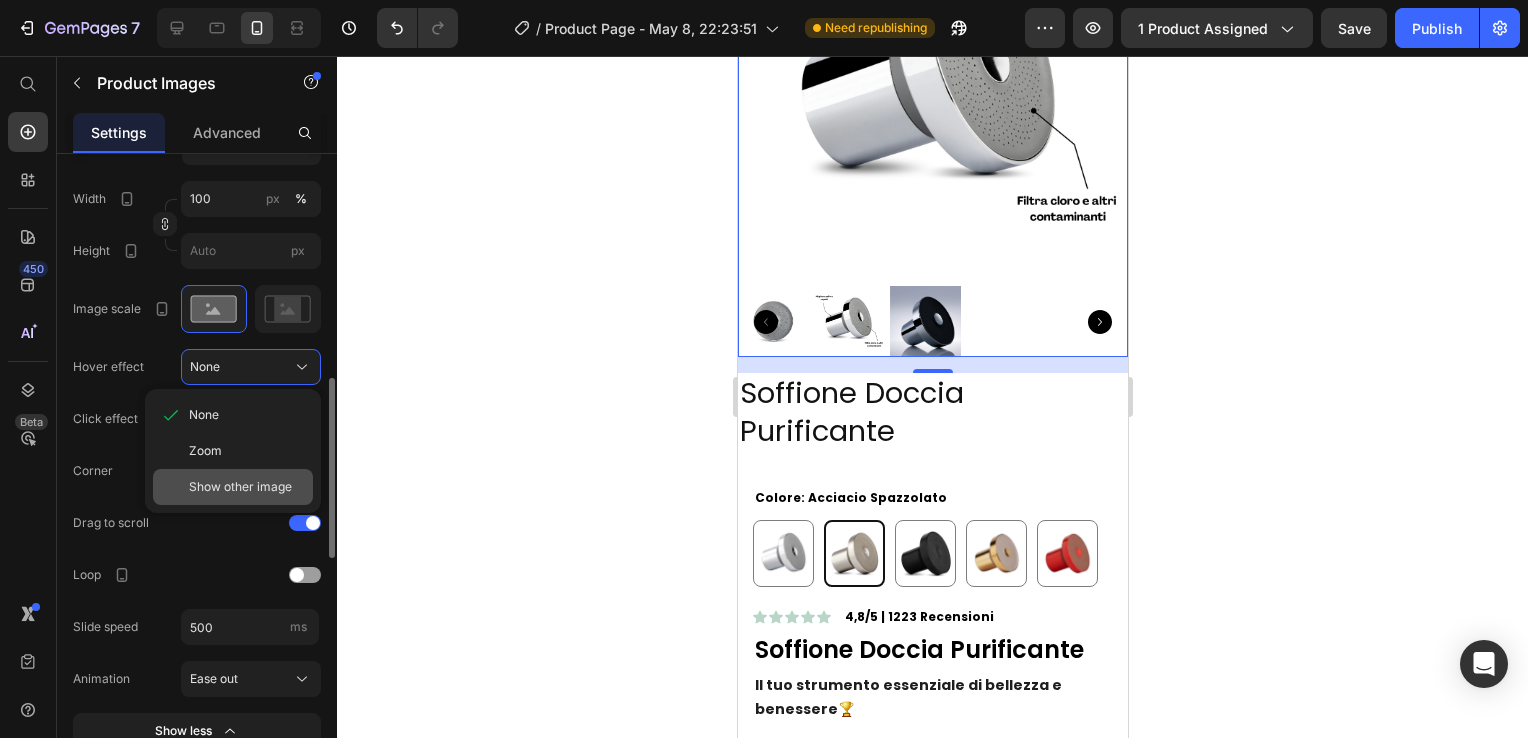 click on "Show other image" at bounding box center [240, 487] 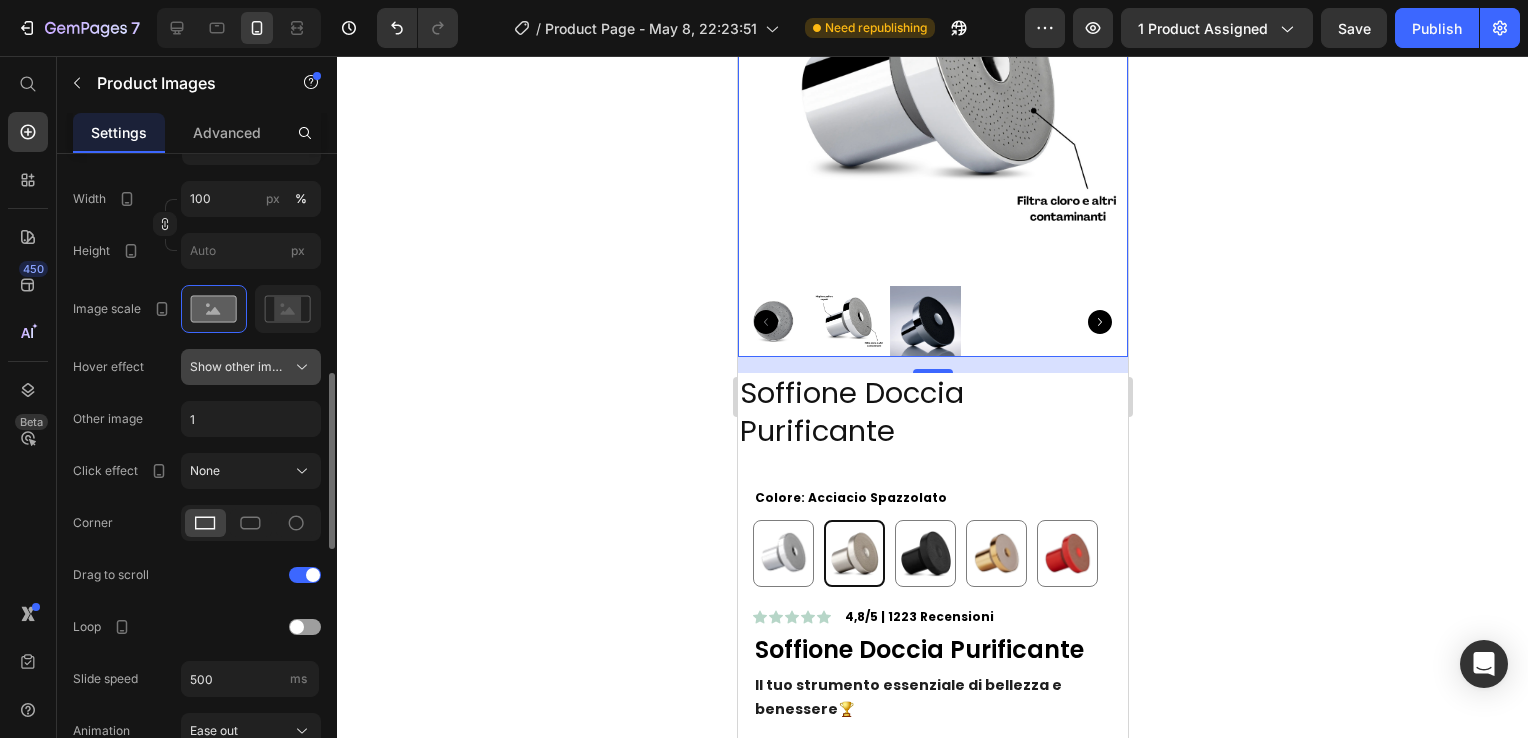 click on "Show other image" at bounding box center (239, 367) 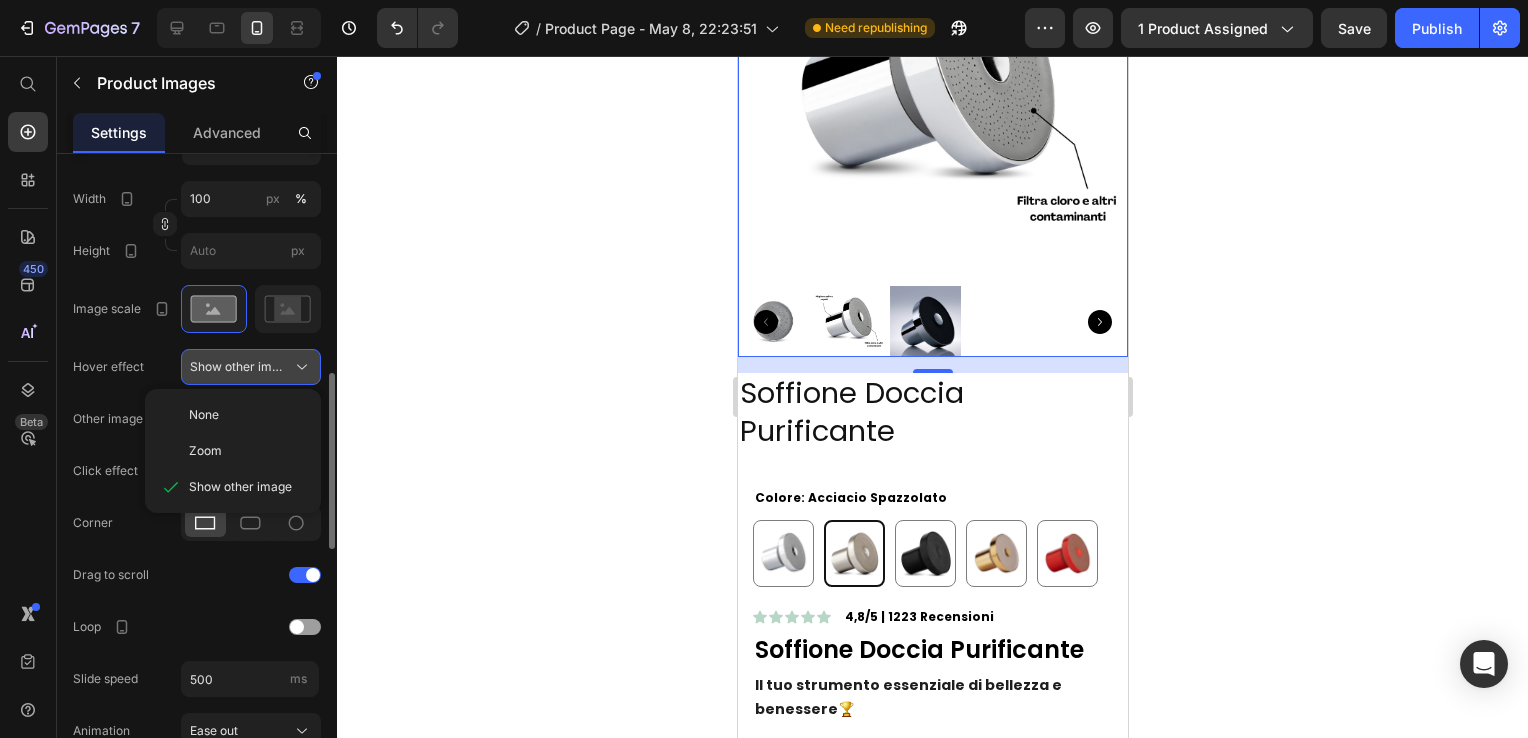 click on "Show other image" at bounding box center [239, 367] 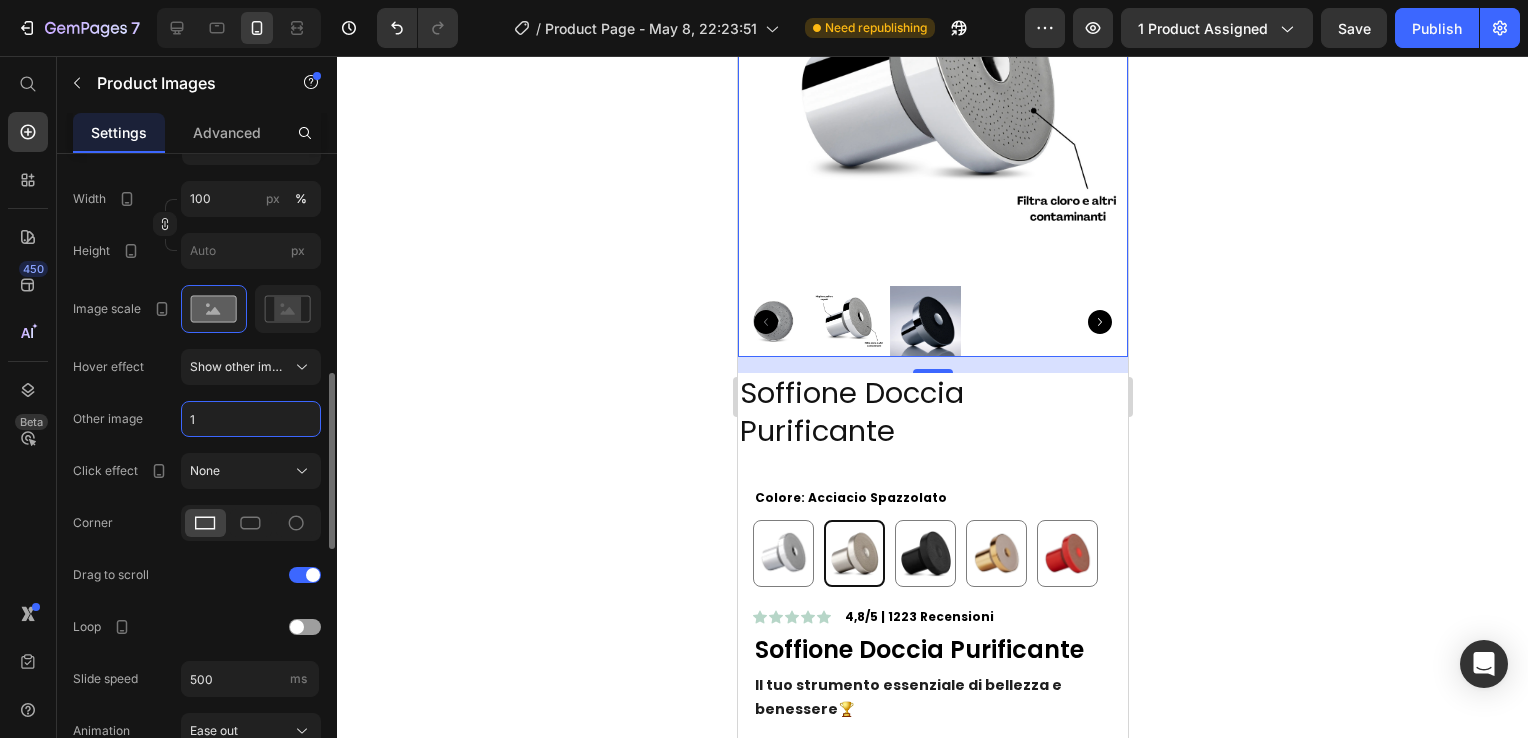 click on "1" at bounding box center [251, 419] 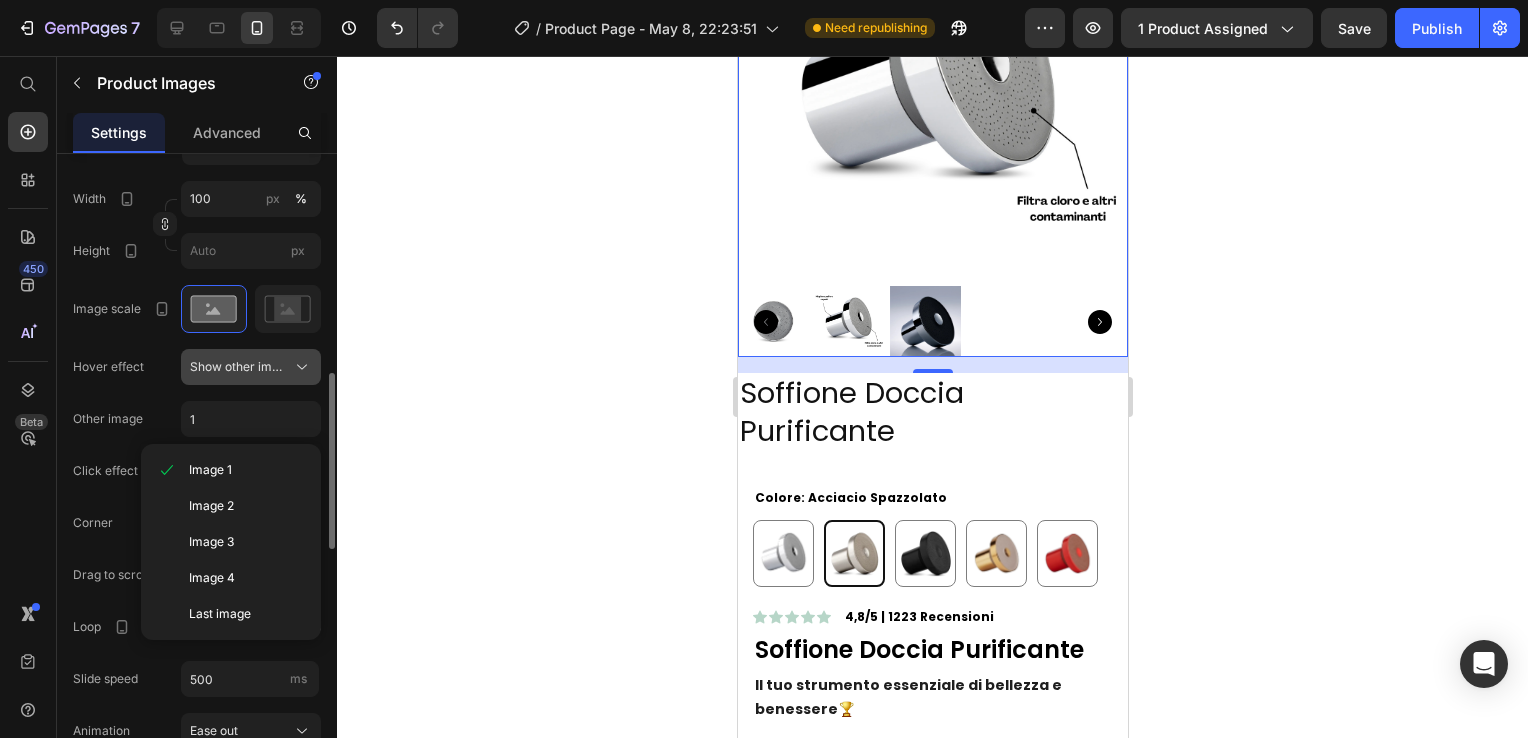 click on "Show other image" at bounding box center (239, 367) 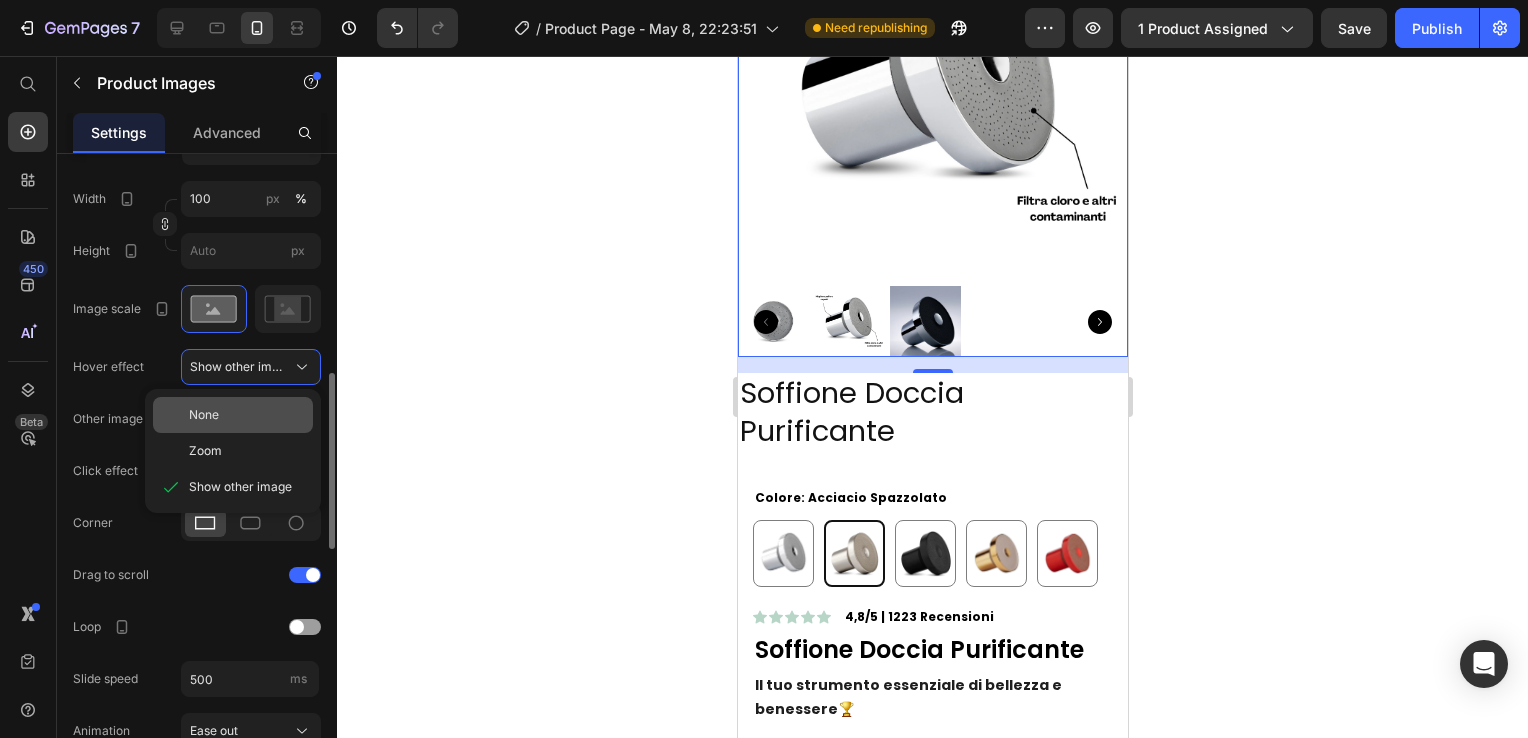 click on "None" at bounding box center (247, 415) 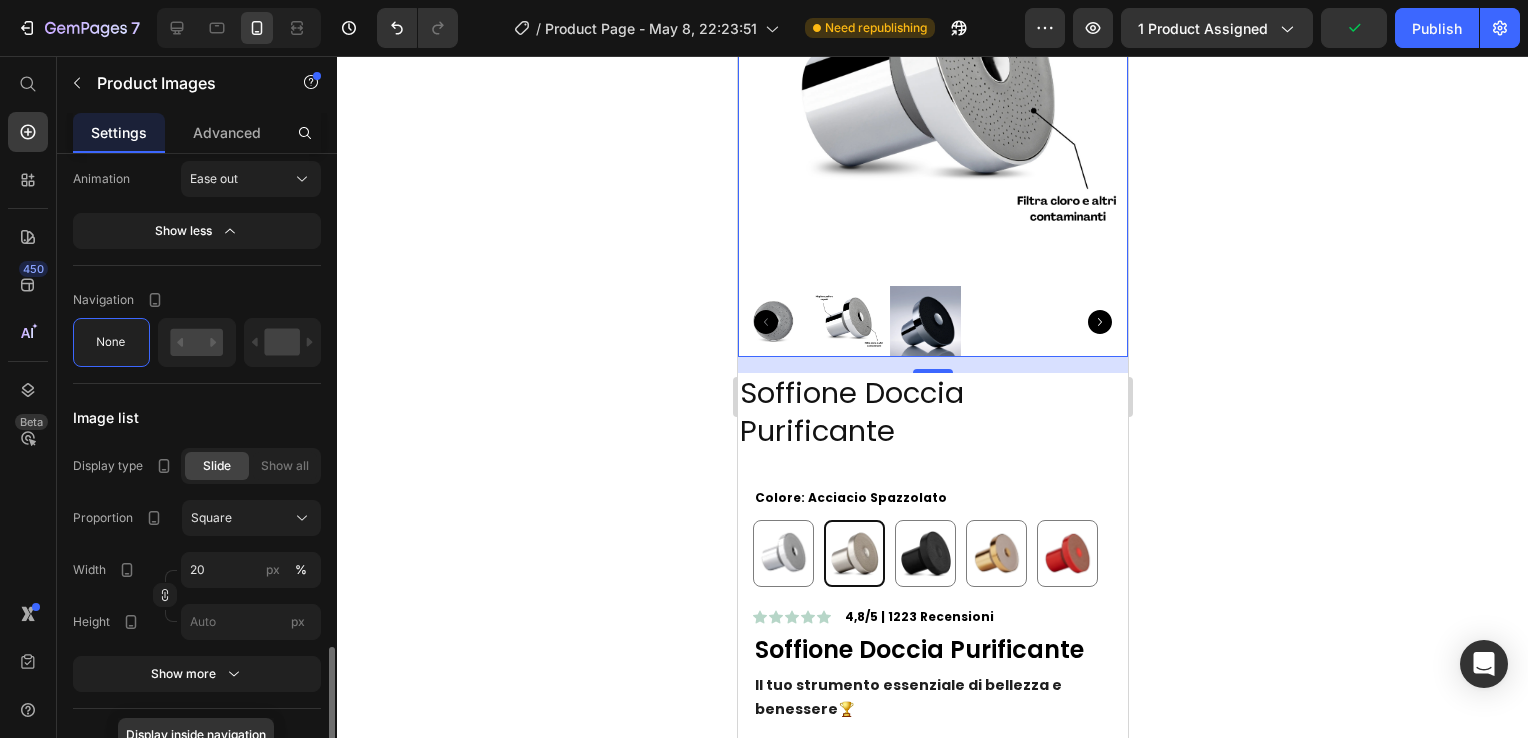 scroll, scrollTop: 1400, scrollLeft: 0, axis: vertical 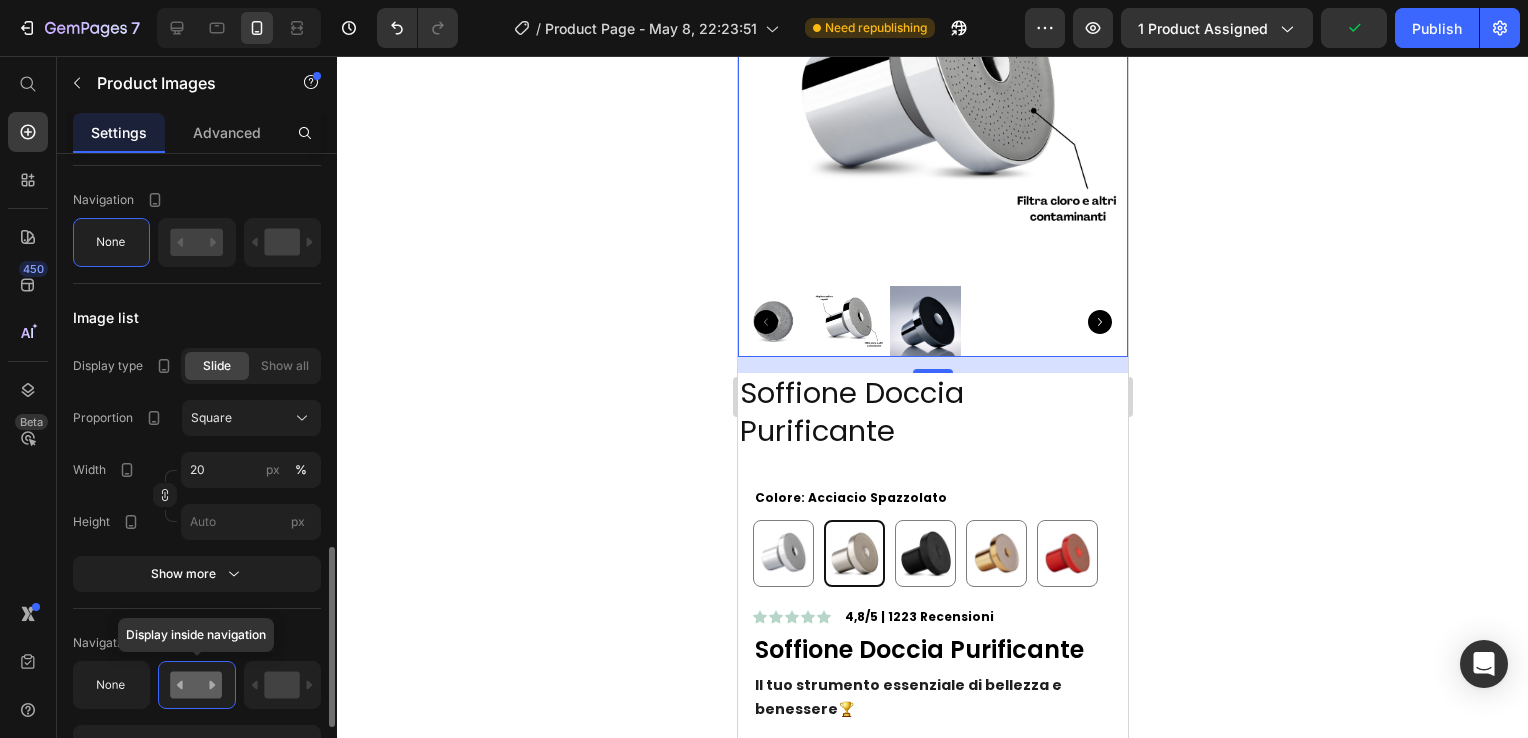 click 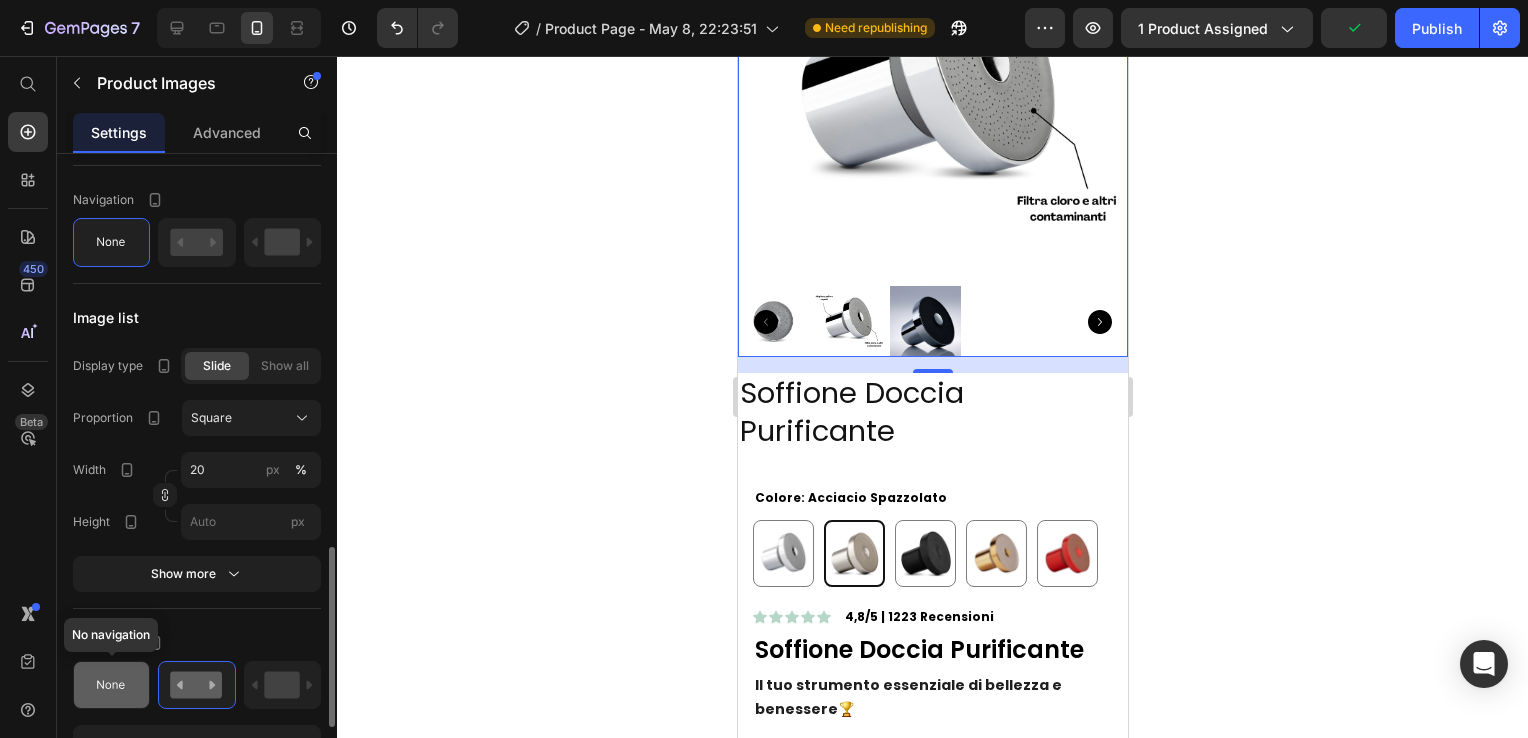 click 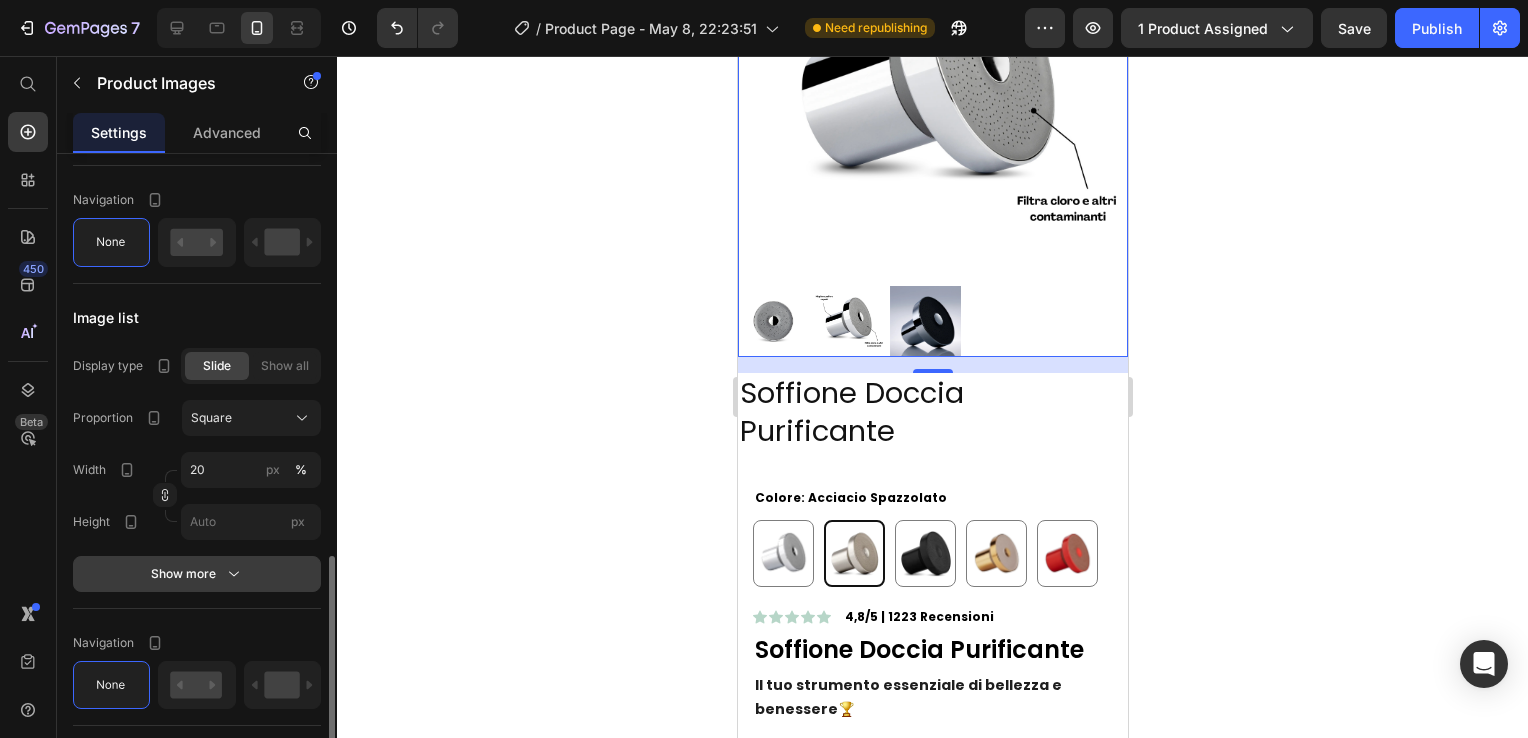 click on "Show more" at bounding box center [197, 574] 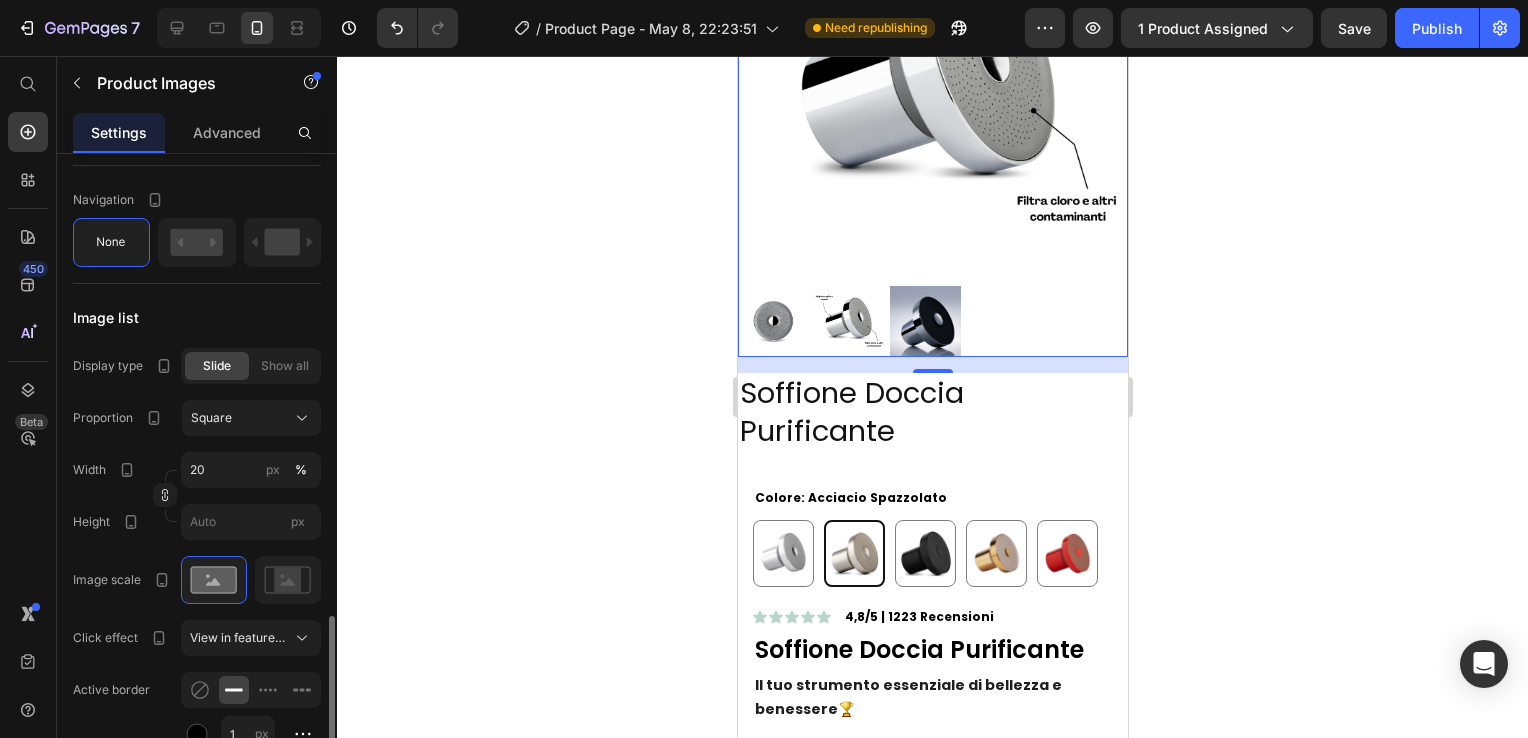 scroll, scrollTop: 1500, scrollLeft: 0, axis: vertical 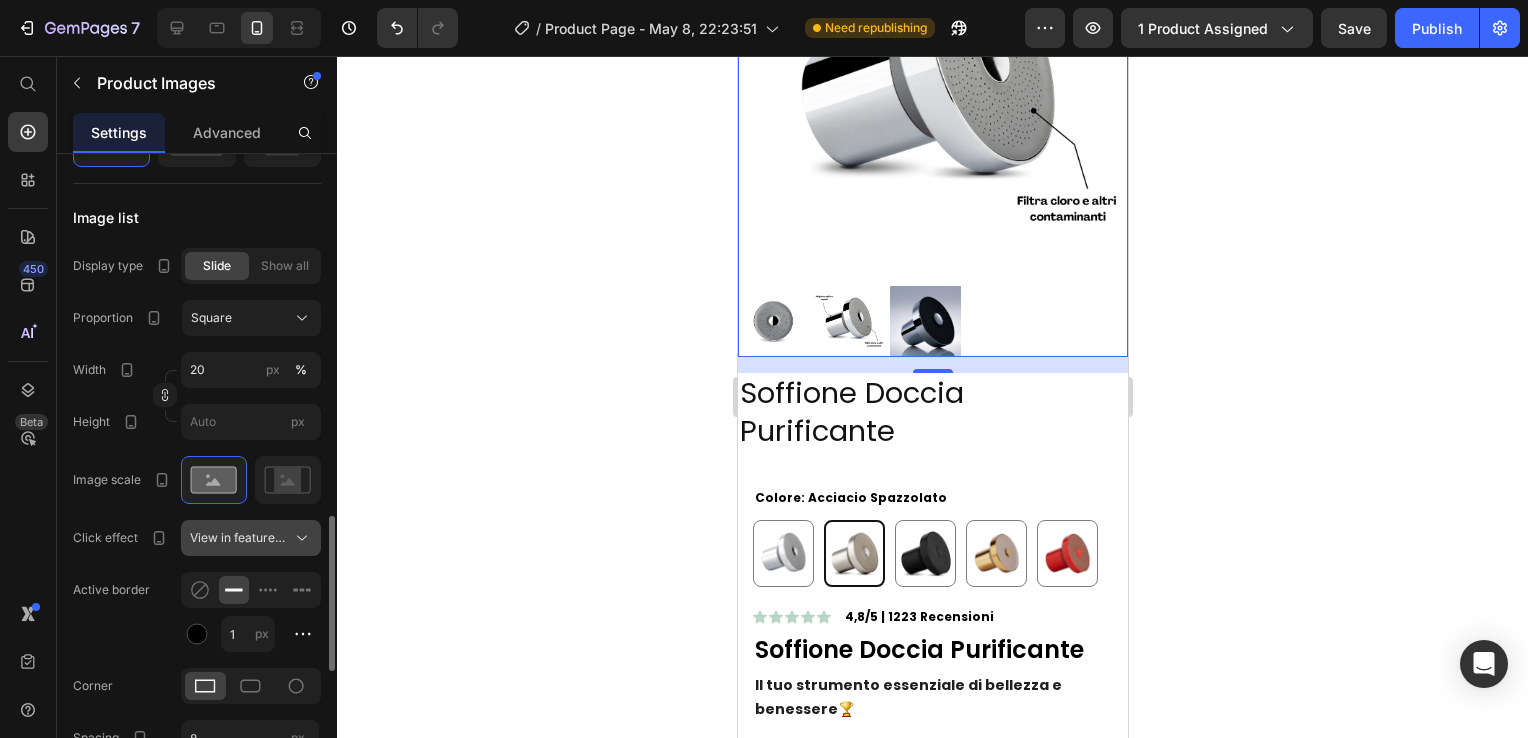 click on "View in featured image" at bounding box center (239, 538) 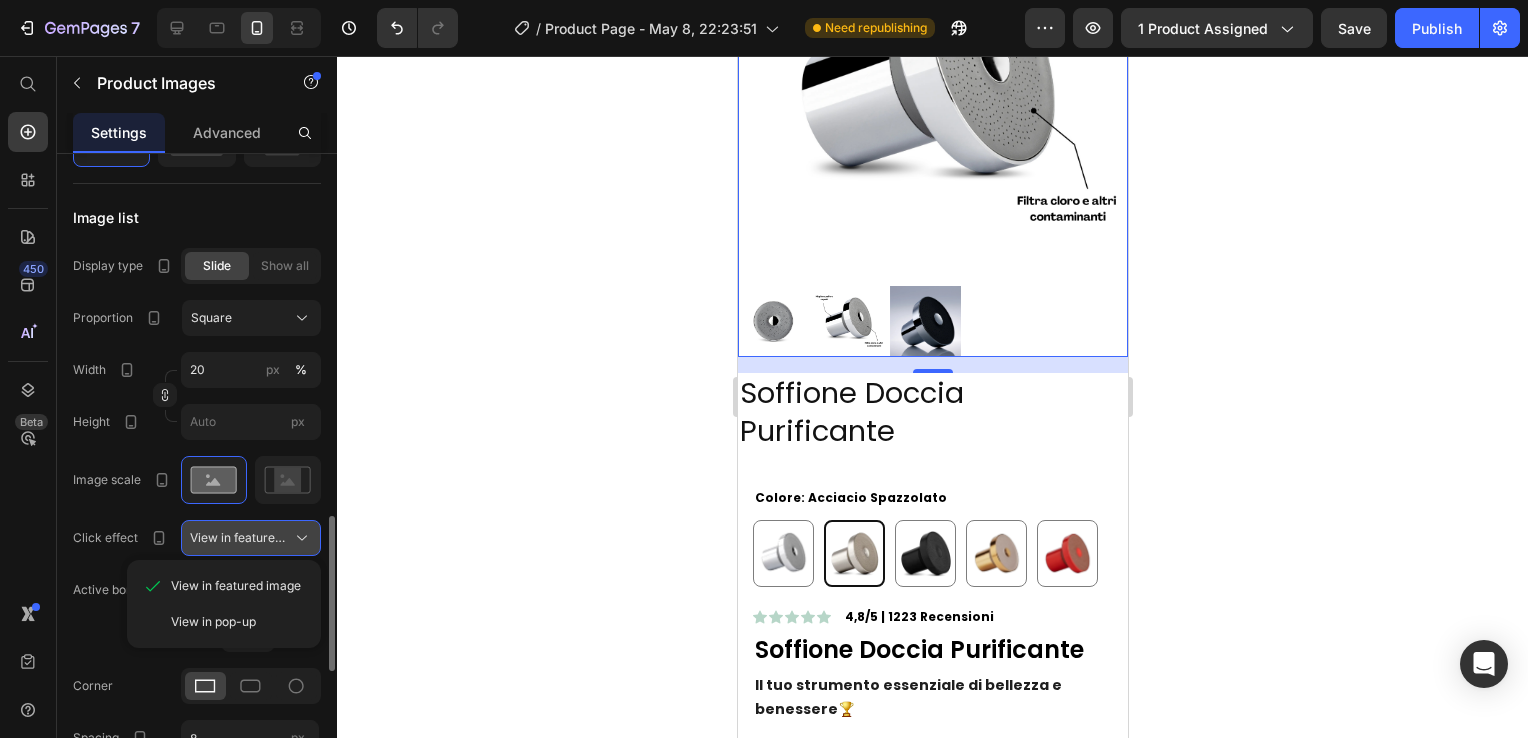click on "View in featured image" at bounding box center (239, 538) 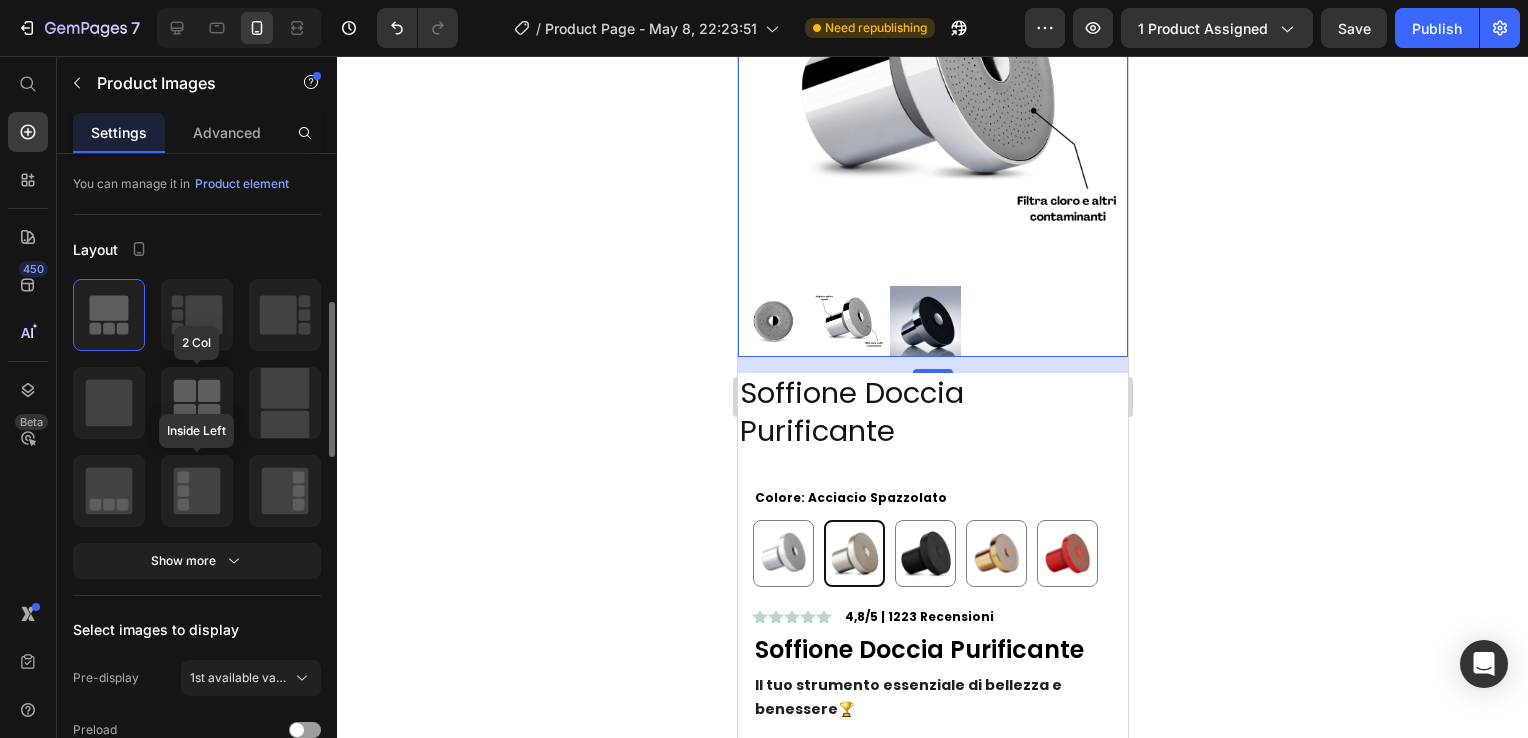 scroll, scrollTop: 300, scrollLeft: 0, axis: vertical 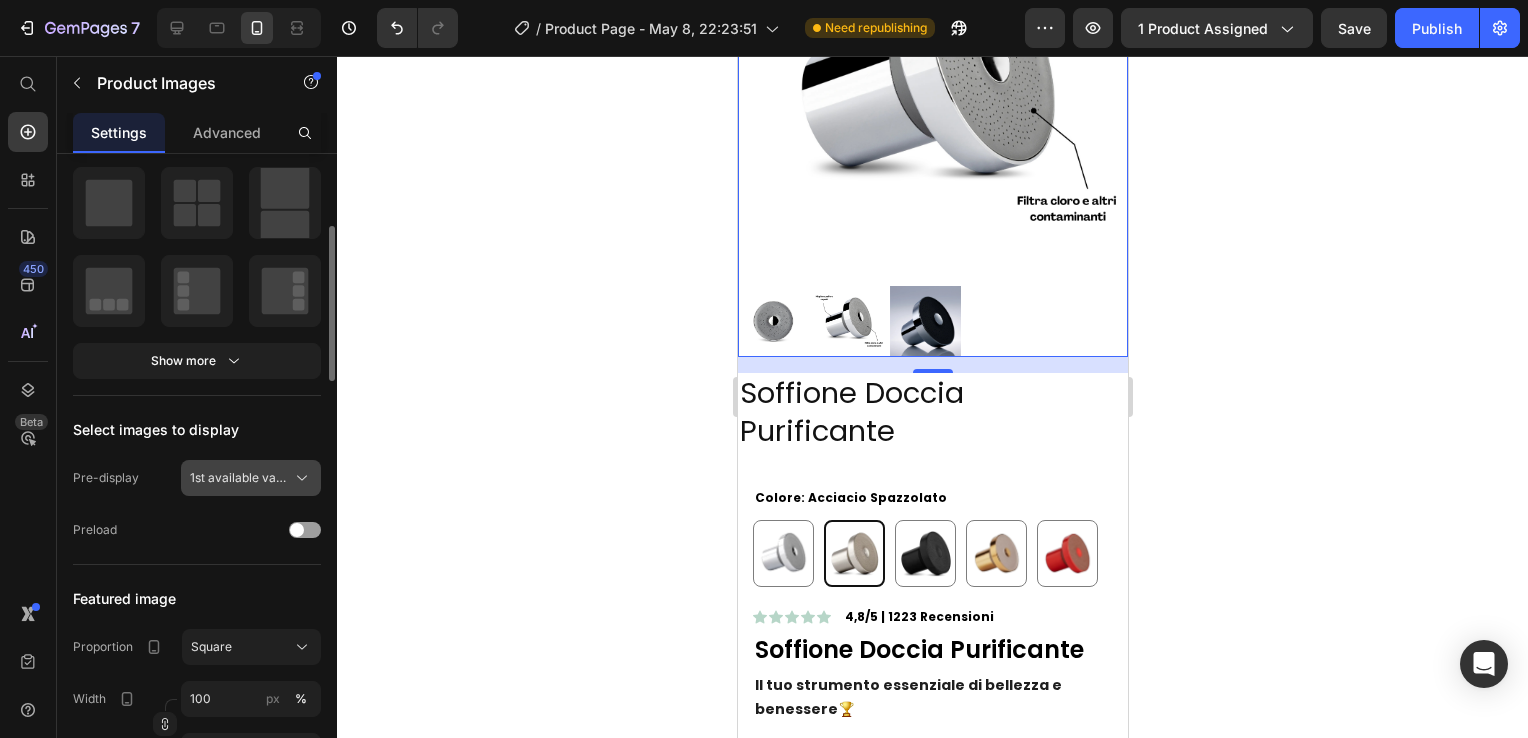 click on "1st available variant" at bounding box center (239, 478) 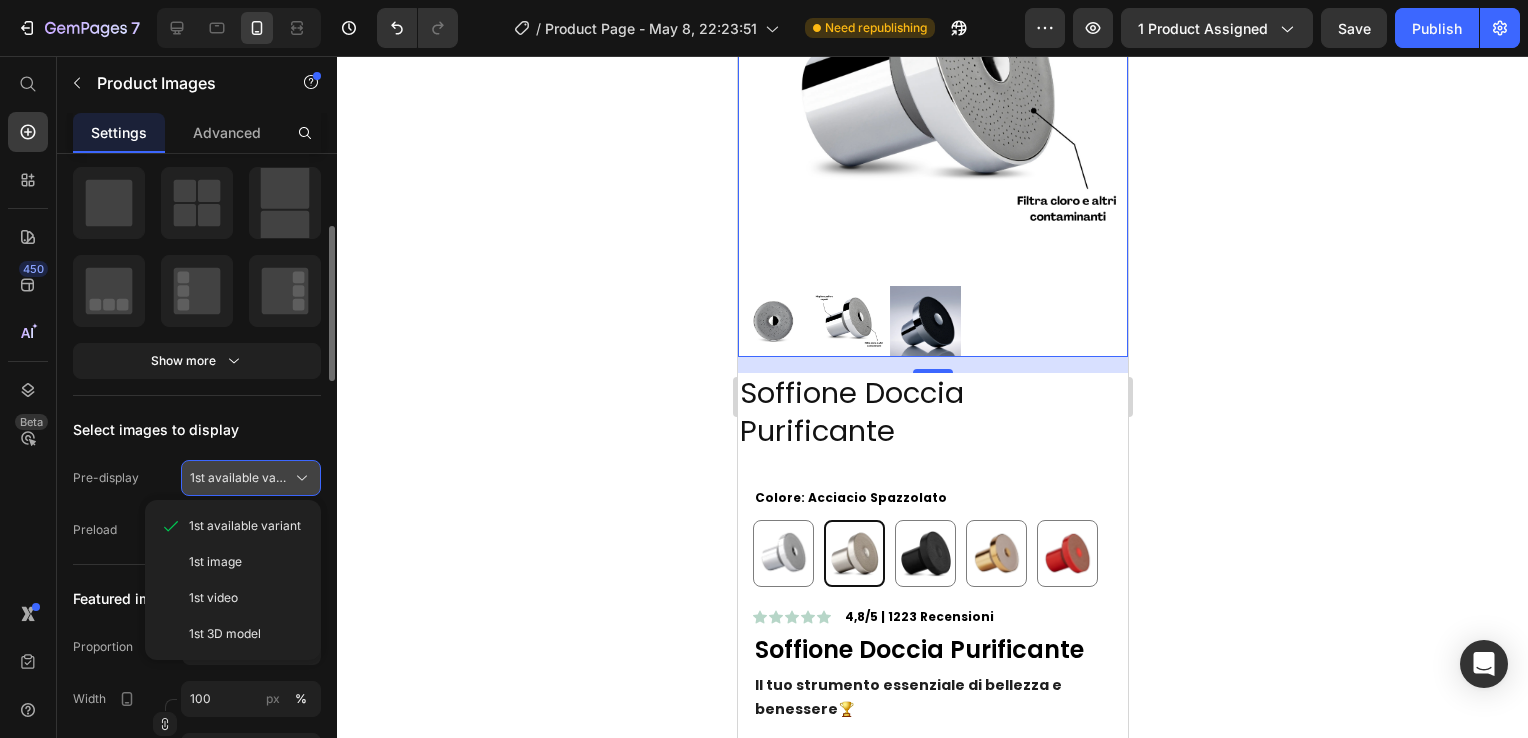 click on "1st available variant" at bounding box center [239, 478] 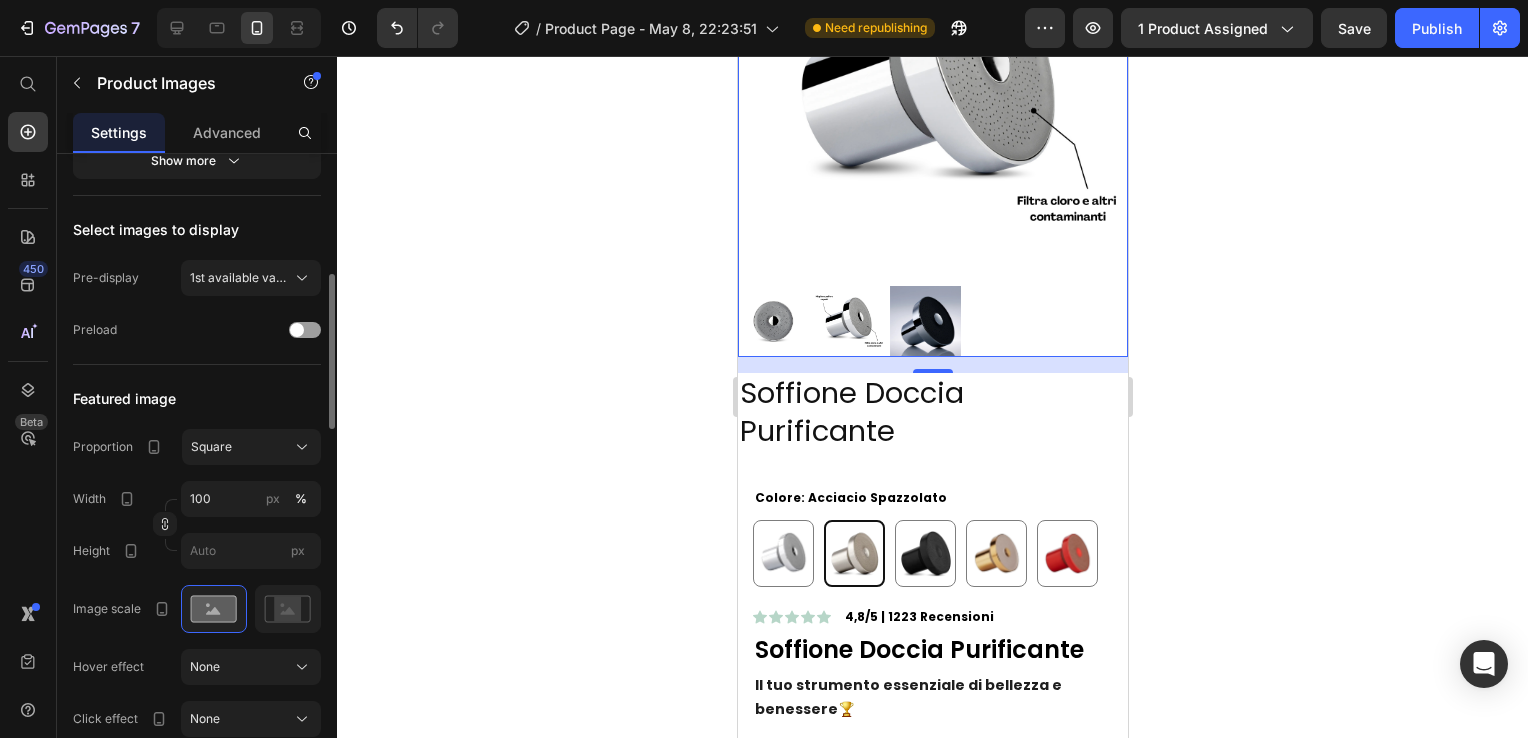 scroll, scrollTop: 700, scrollLeft: 0, axis: vertical 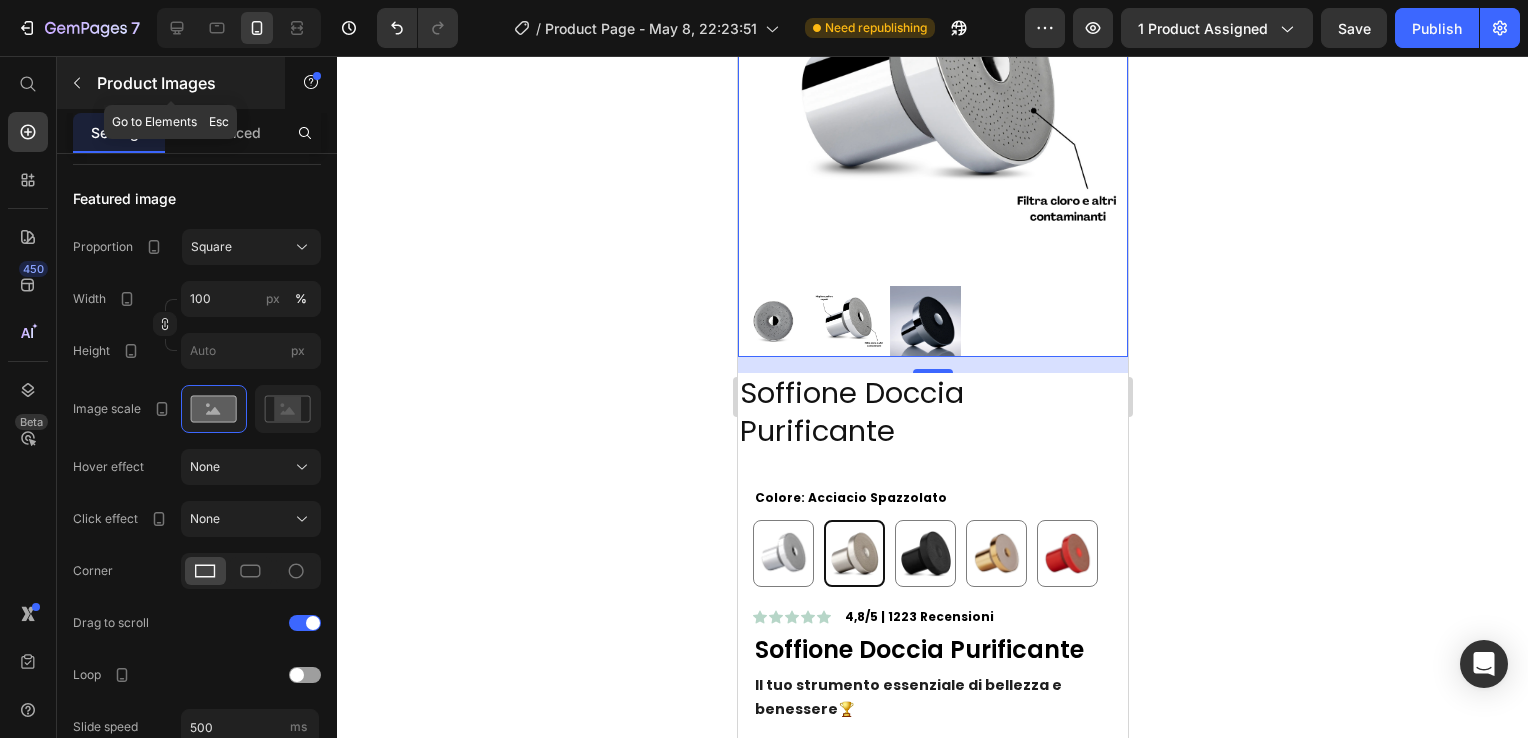 click at bounding box center (77, 83) 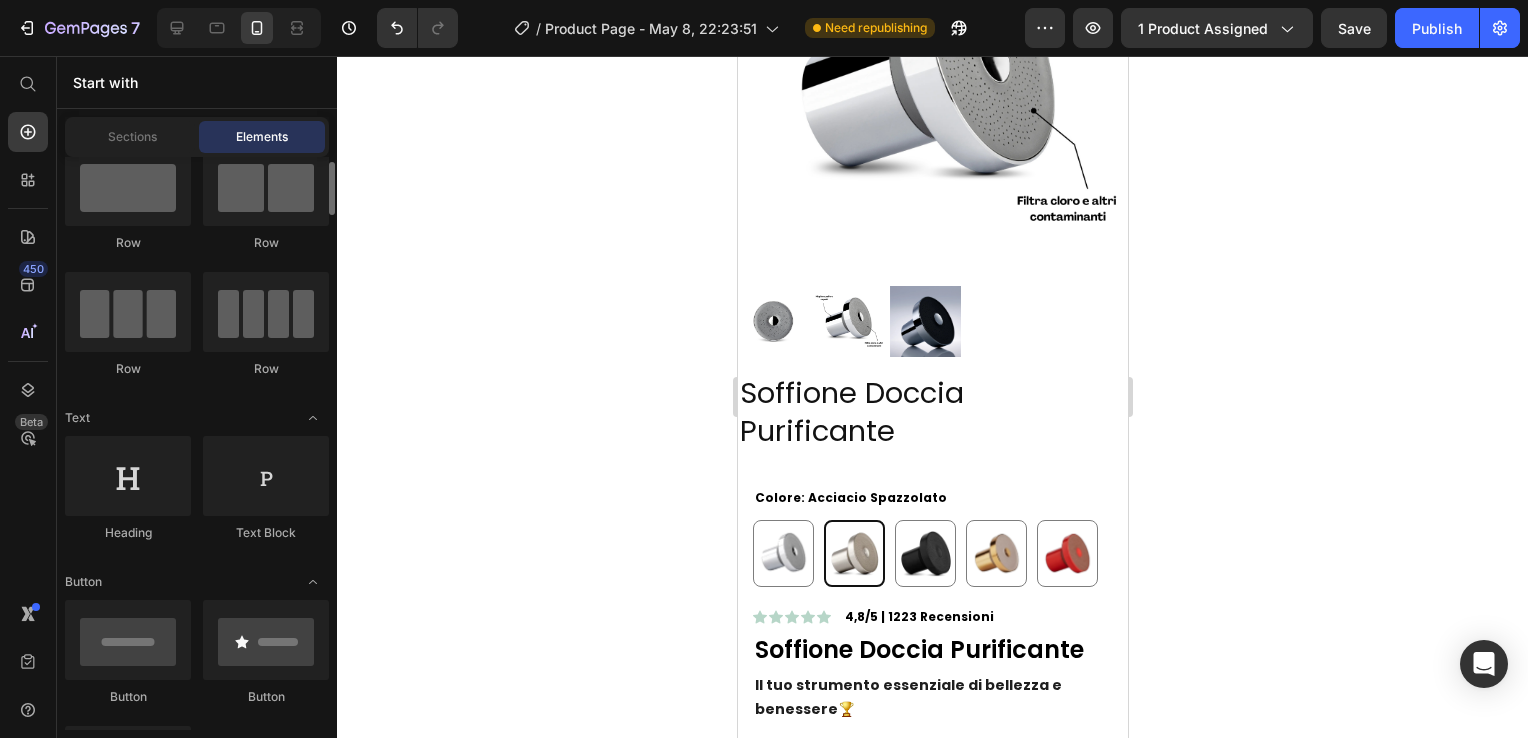 scroll, scrollTop: 0, scrollLeft: 0, axis: both 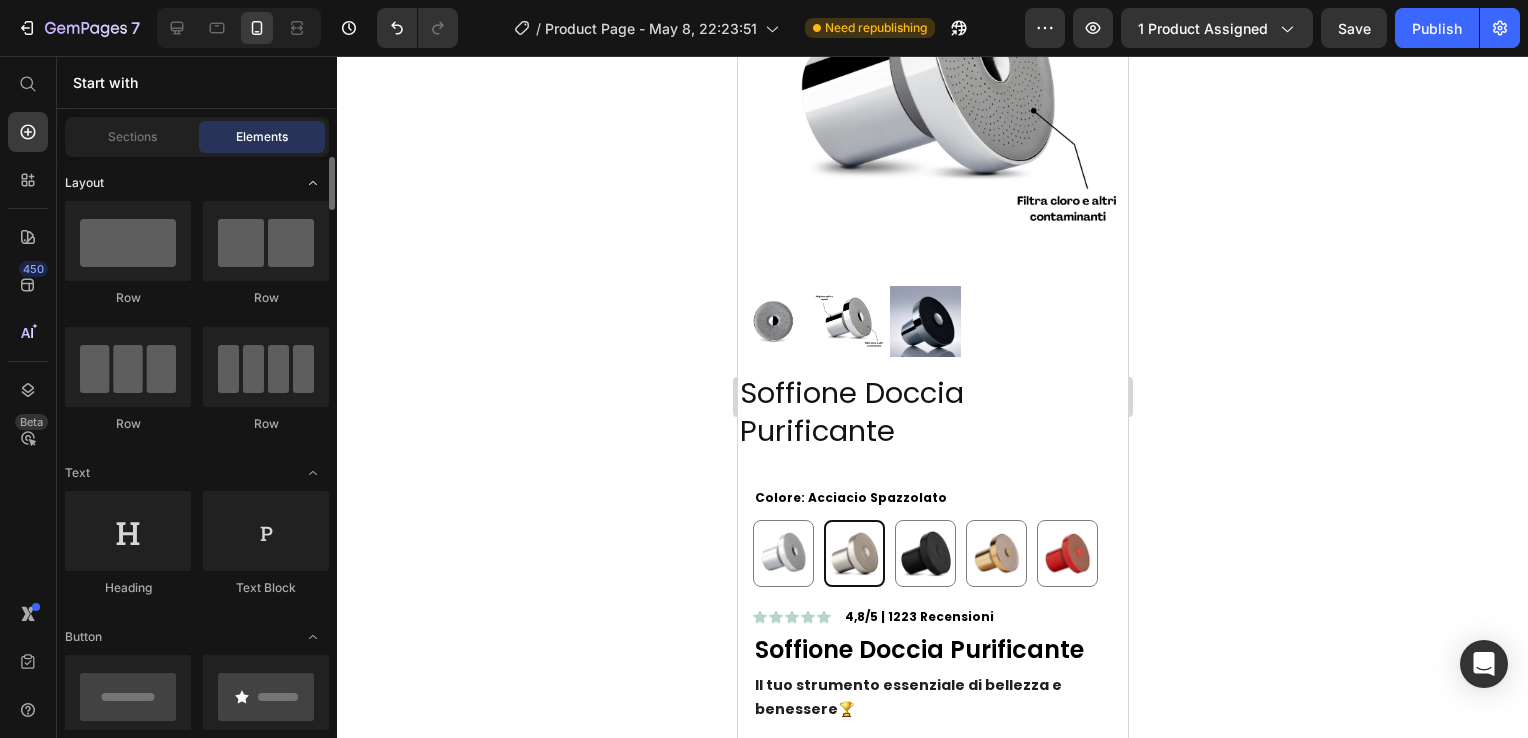 click 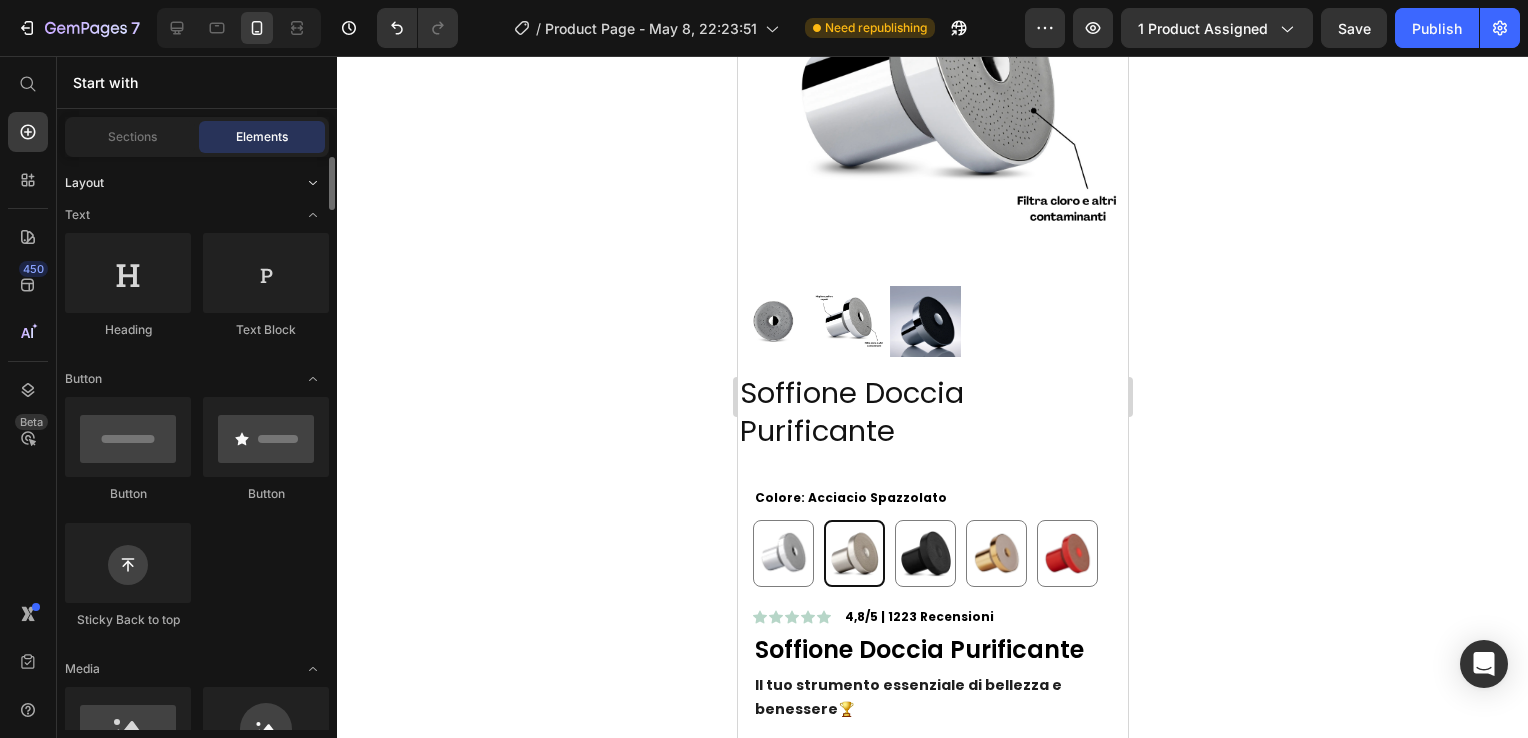 click 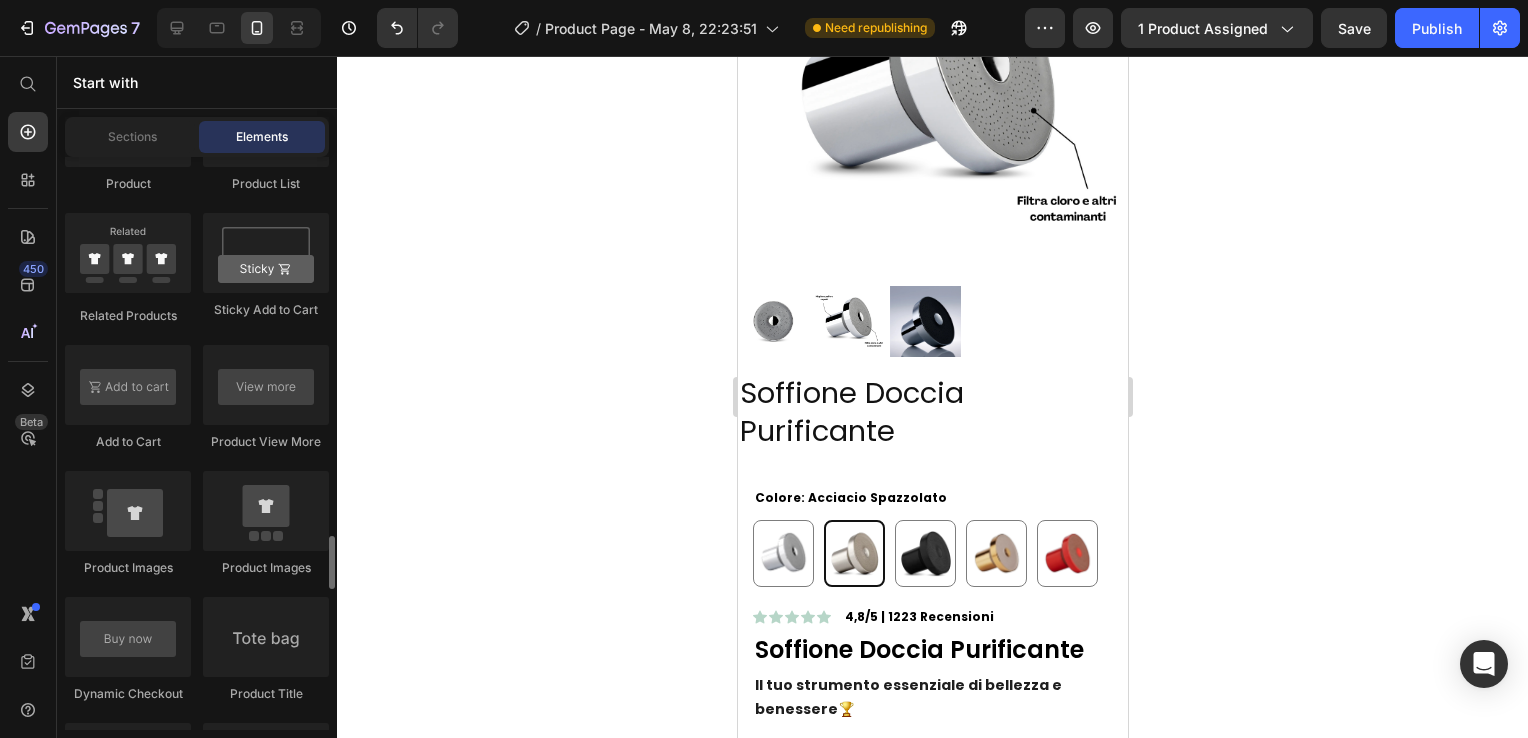 scroll, scrollTop: 3012, scrollLeft: 0, axis: vertical 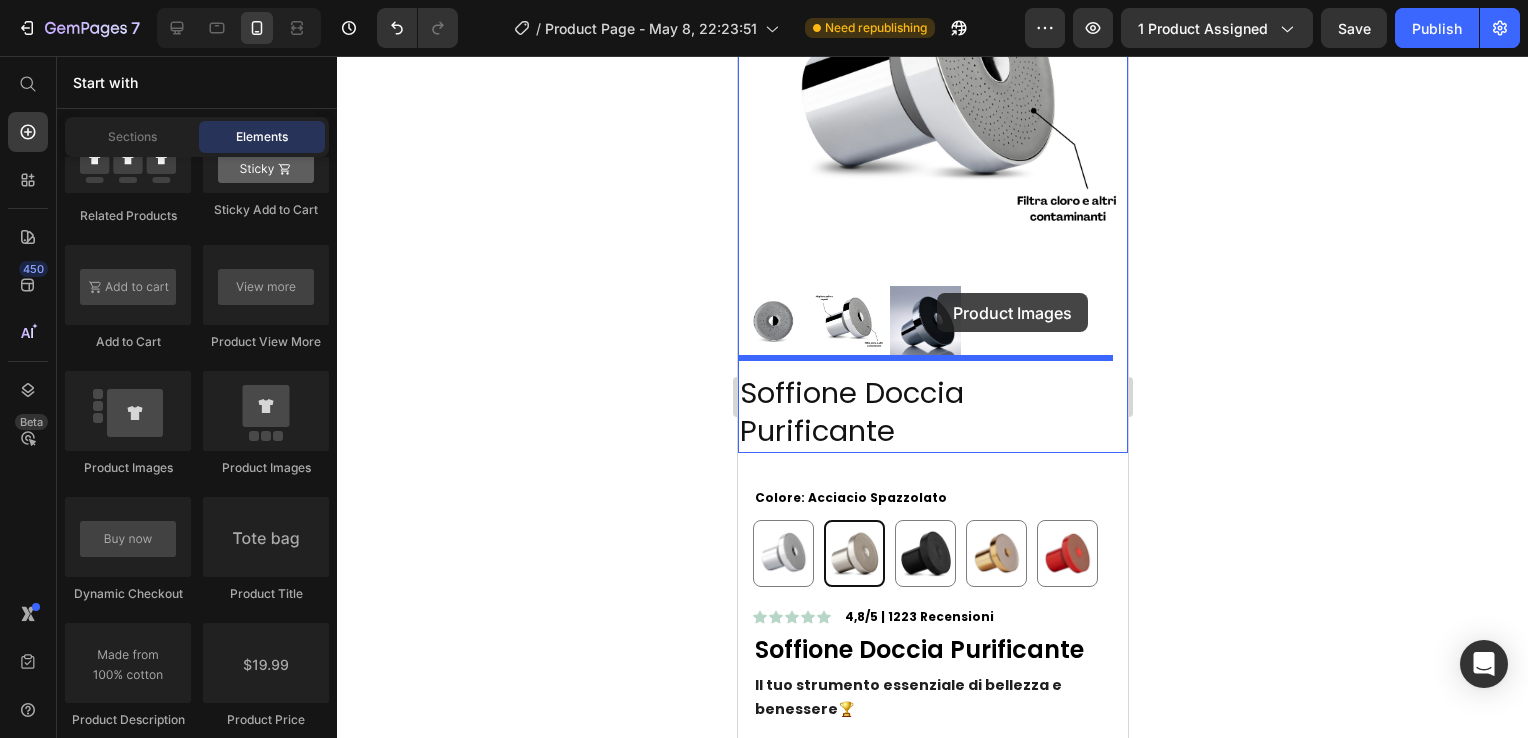 drag, startPoint x: 888, startPoint y: 471, endPoint x: 903, endPoint y: 329, distance: 142.79005 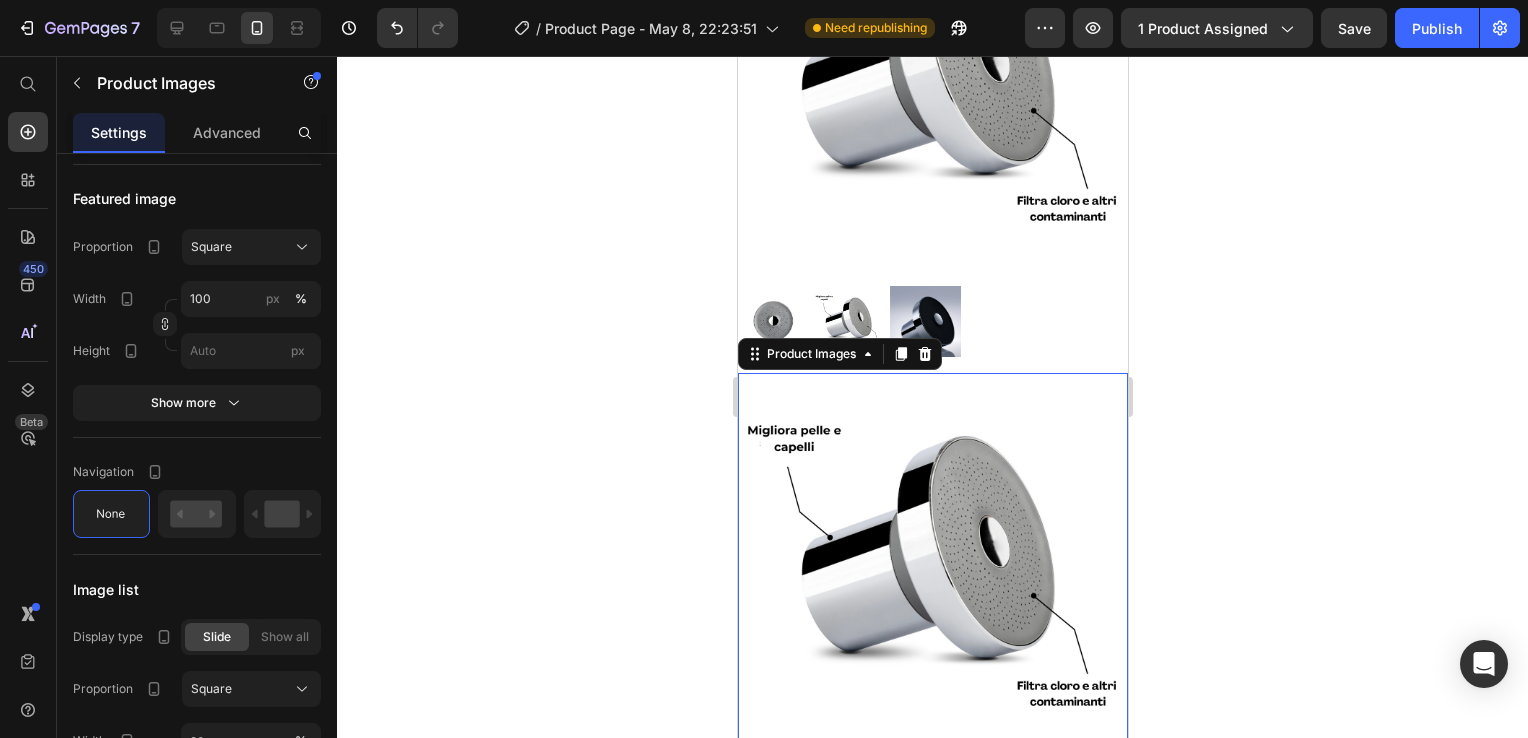 scroll, scrollTop: 600, scrollLeft: 0, axis: vertical 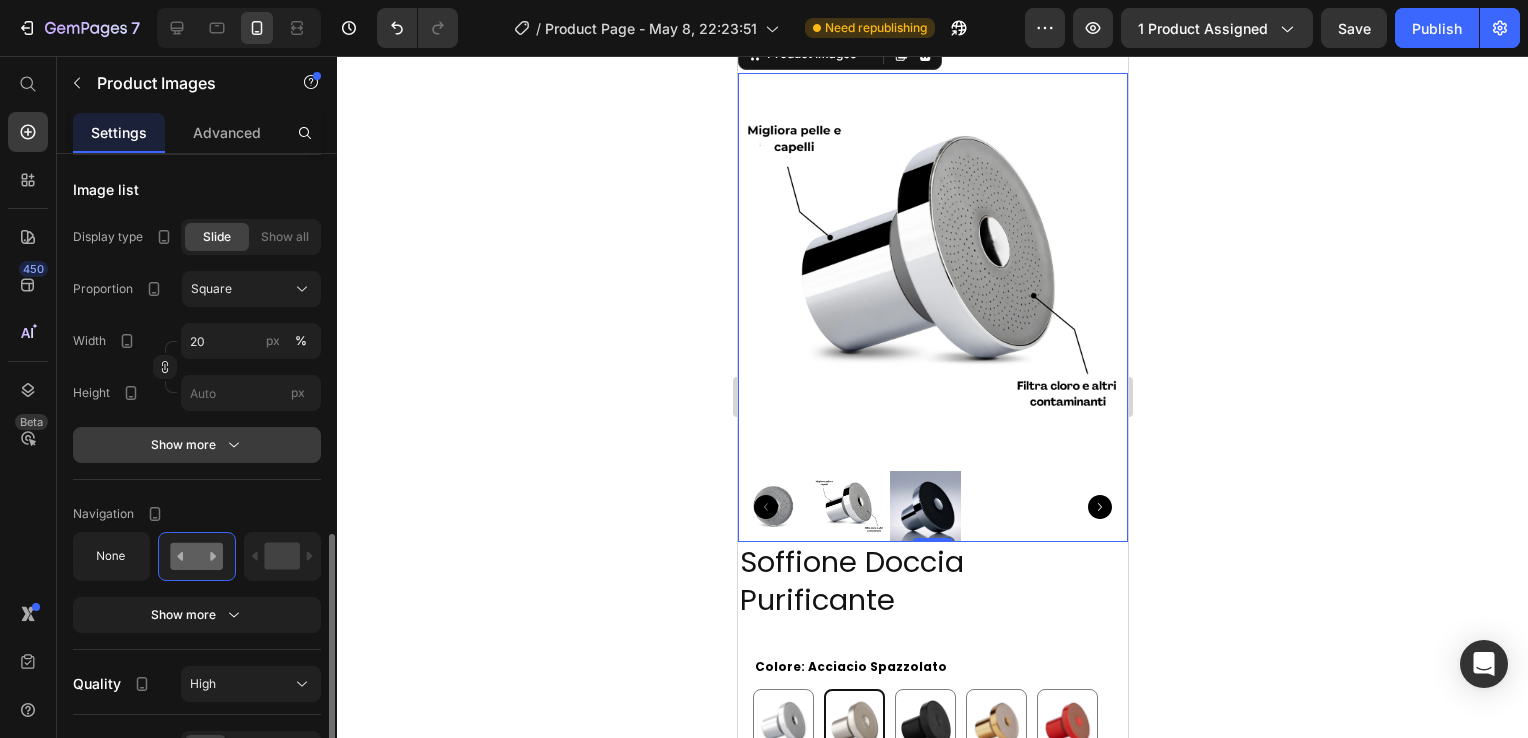 click on "Show more" at bounding box center [197, 445] 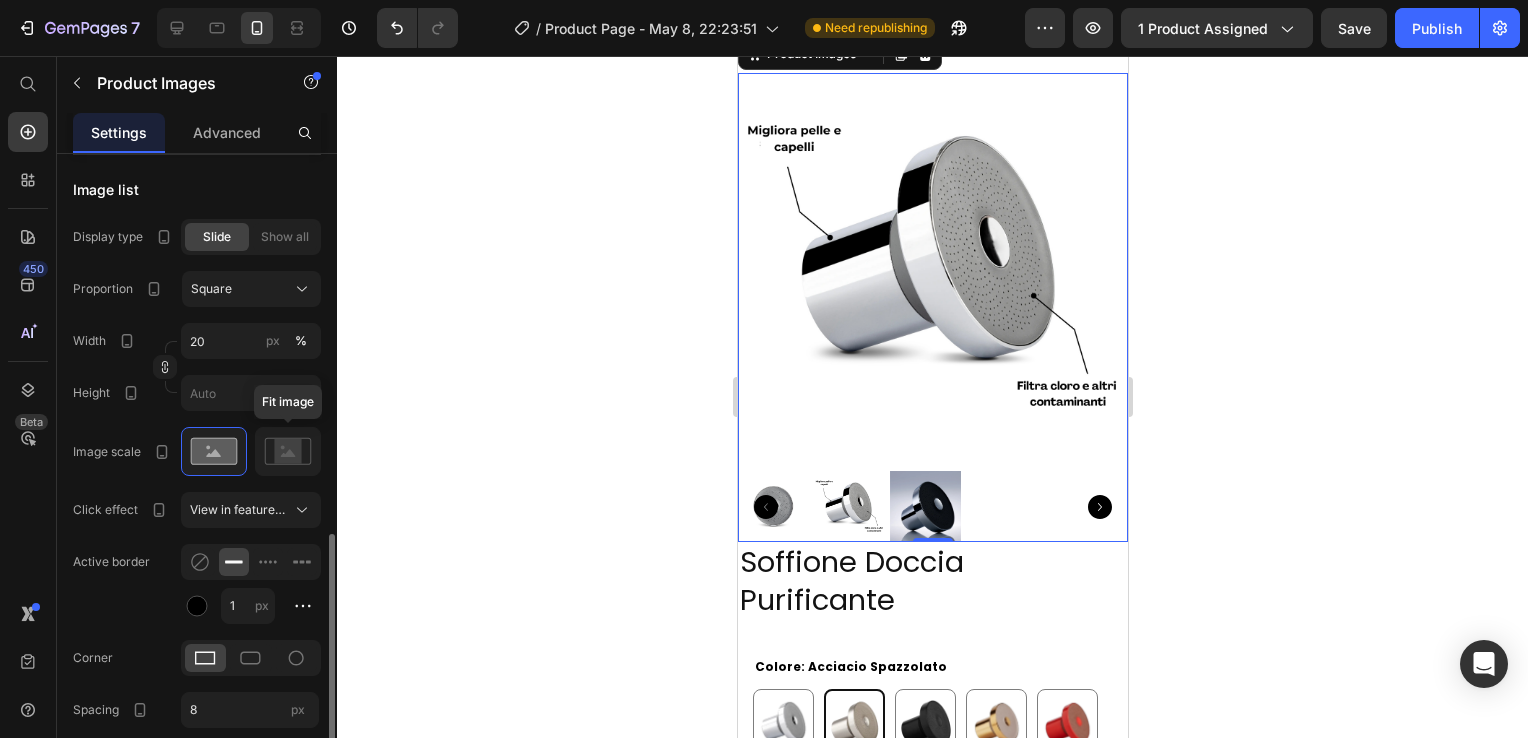 scroll, scrollTop: 1200, scrollLeft: 0, axis: vertical 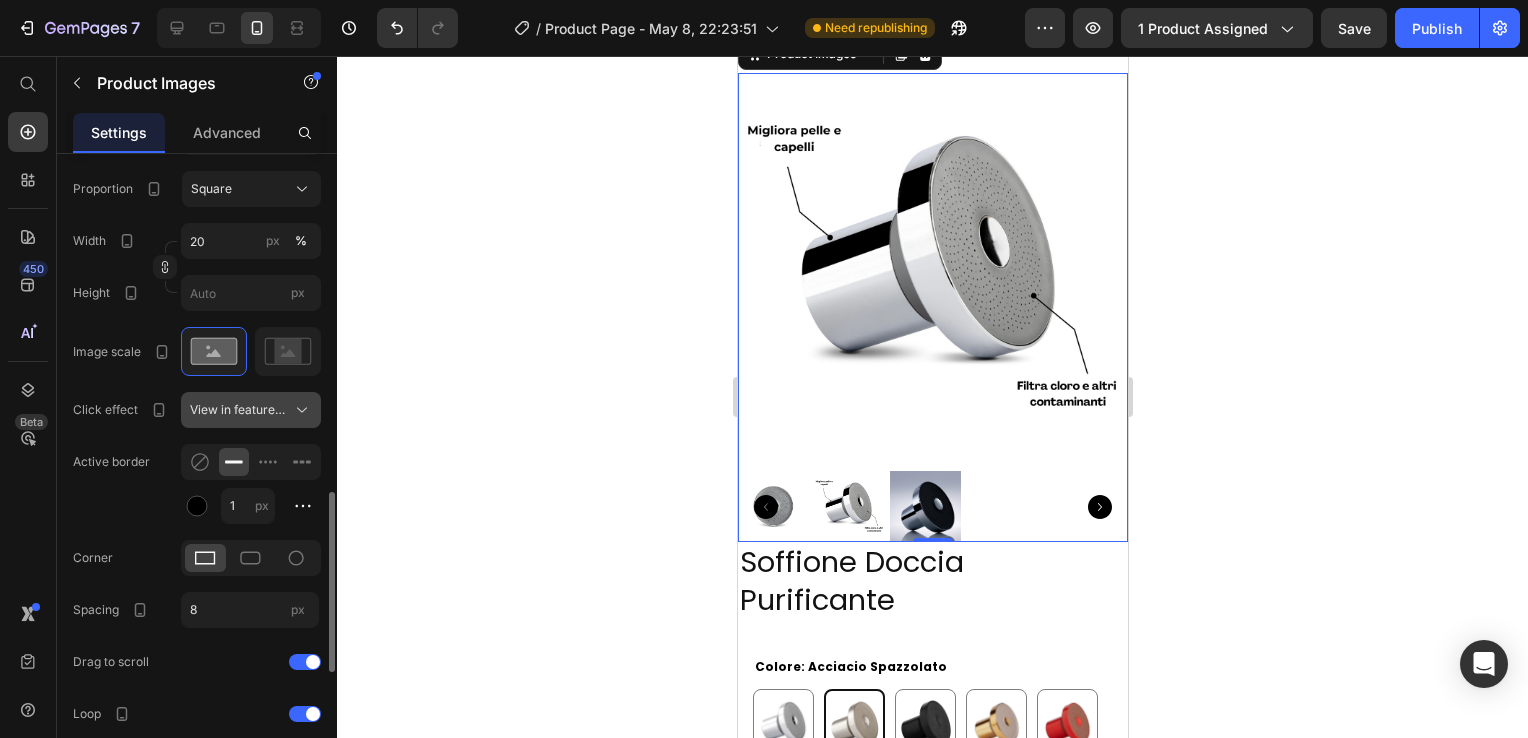 click on "View in featured image" at bounding box center (251, 410) 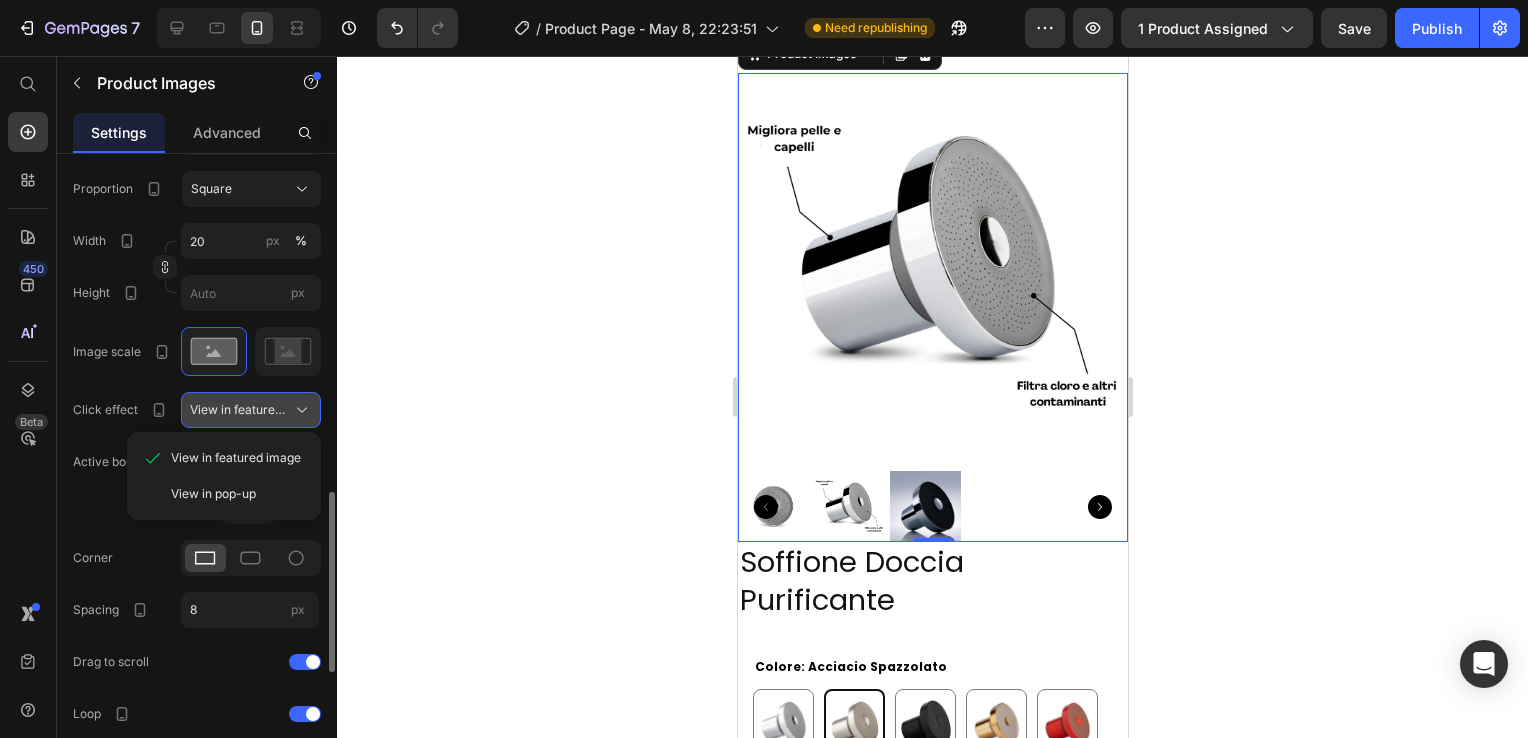 click on "View in featured image" at bounding box center [251, 410] 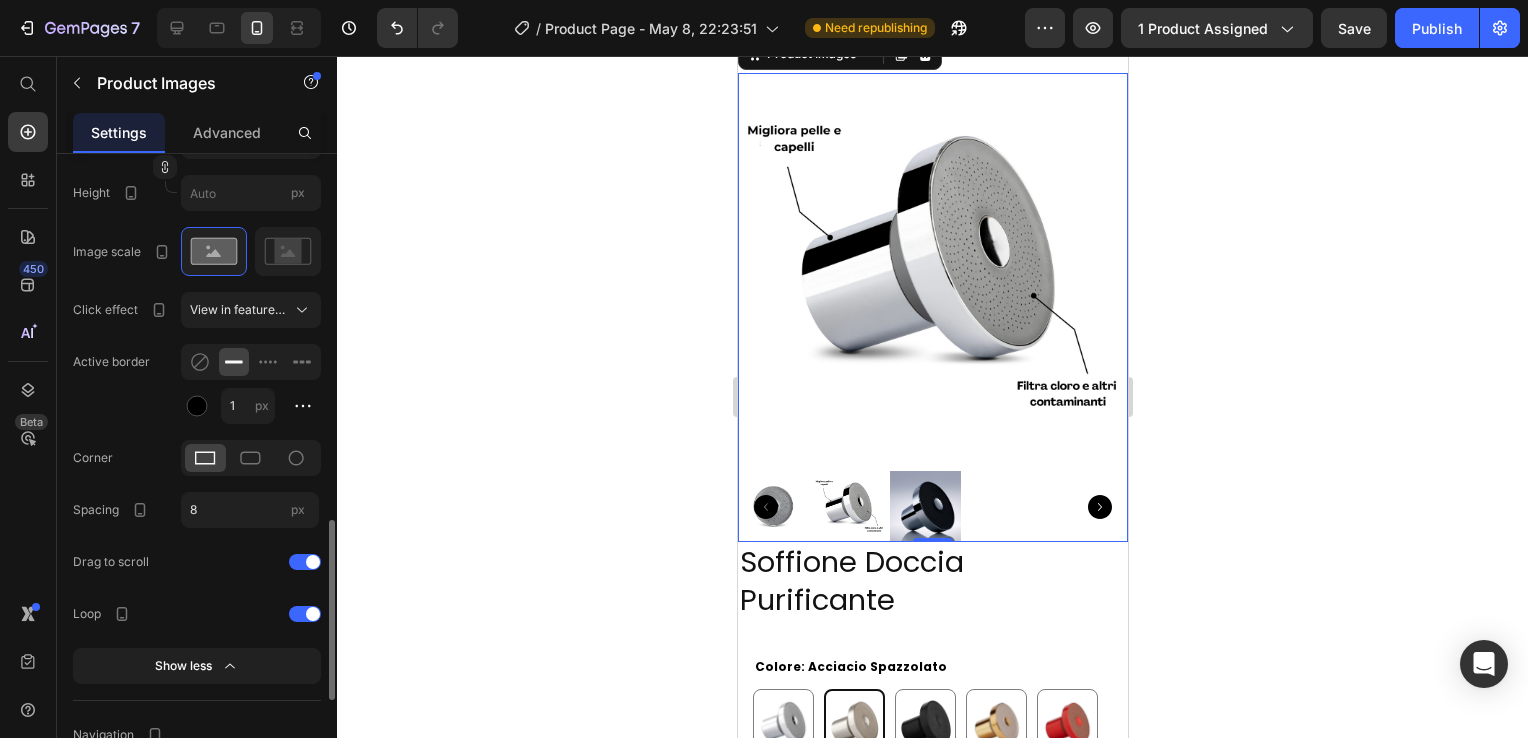 scroll, scrollTop: 1400, scrollLeft: 0, axis: vertical 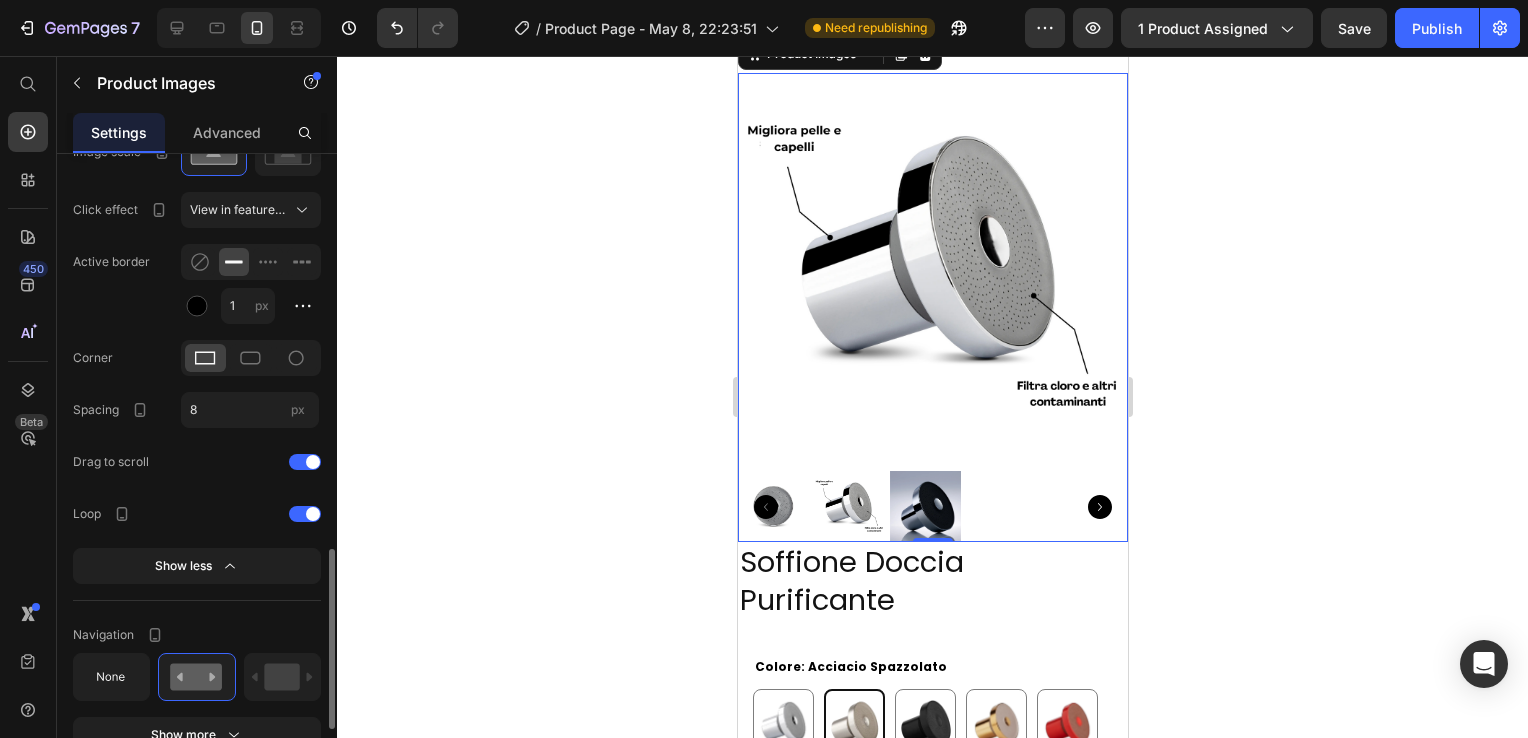 click on "Image list Display type Slide Show all Proportion Square Width 20 px % Height px Image scale Click effect View in featured image Active border 1 px Corner Spacing 8 px Drag to scroll Loop Show less" 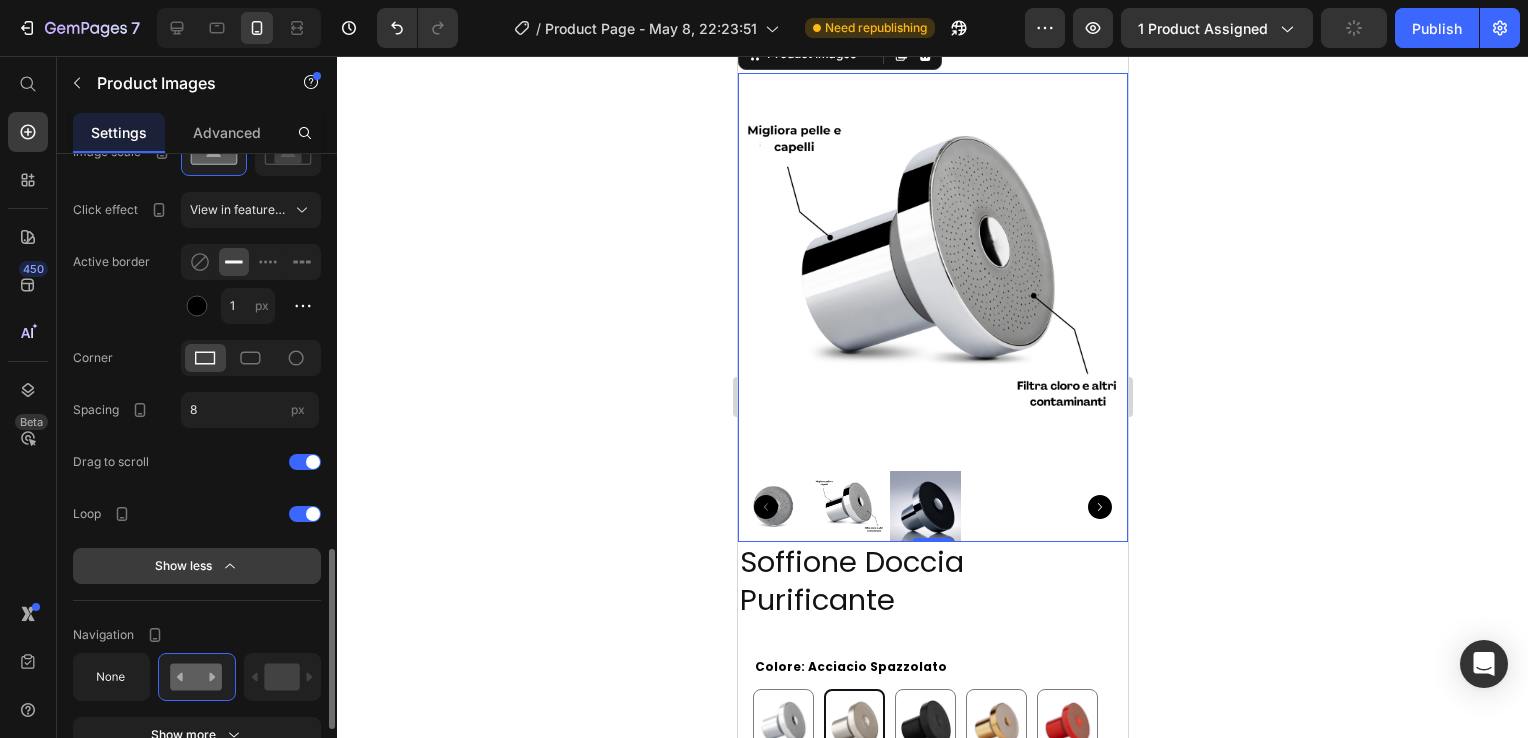 click on "Show less" at bounding box center (197, 566) 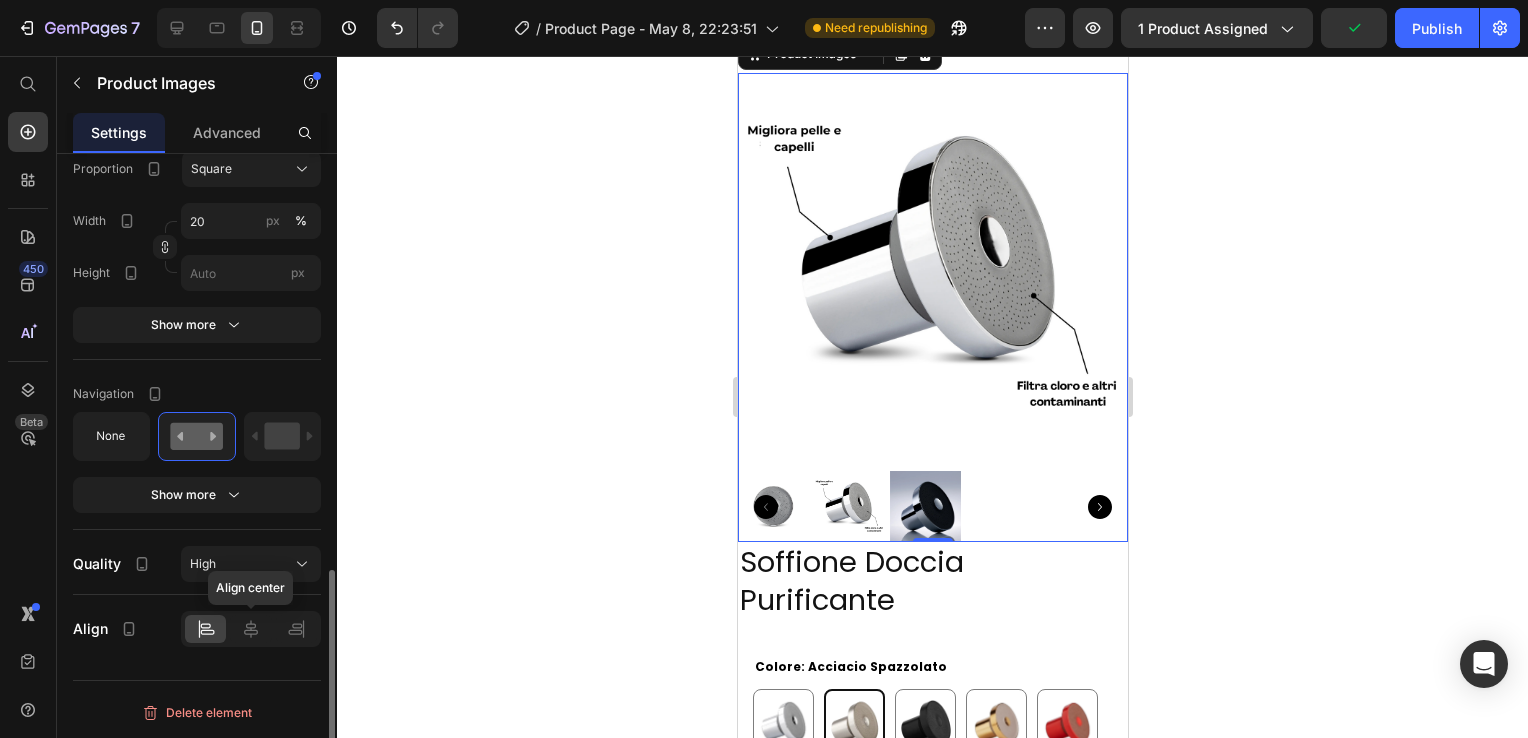 scroll, scrollTop: 1216, scrollLeft: 0, axis: vertical 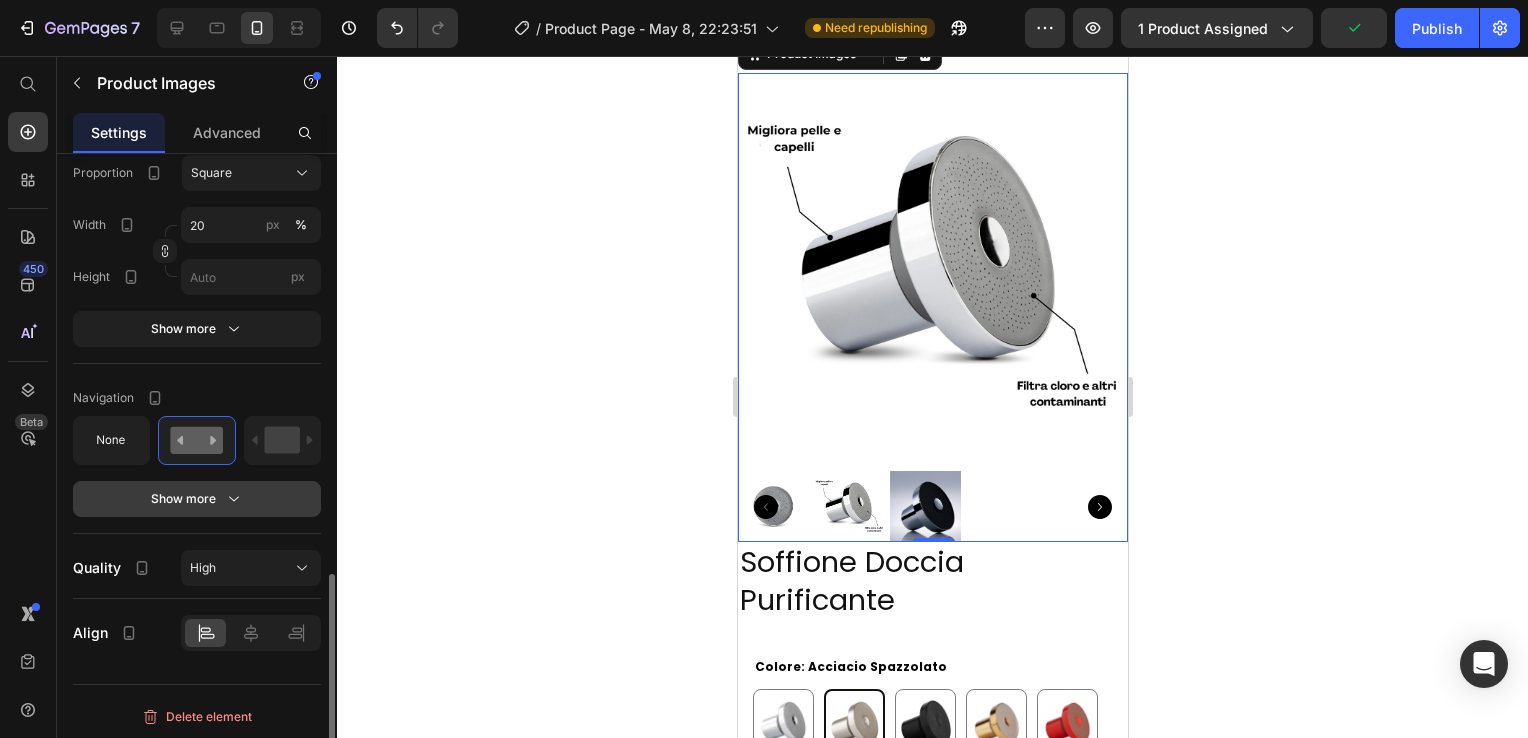 click 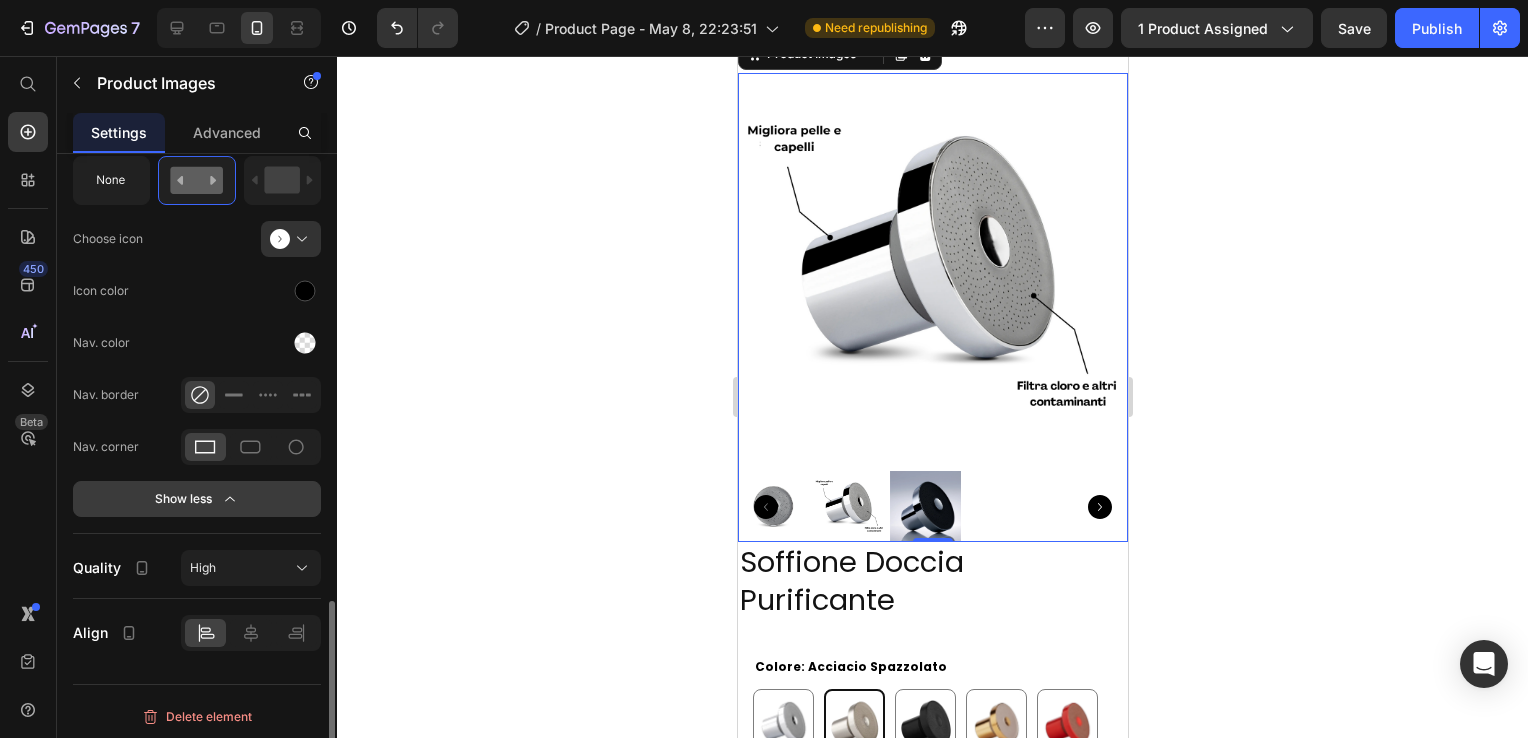 click 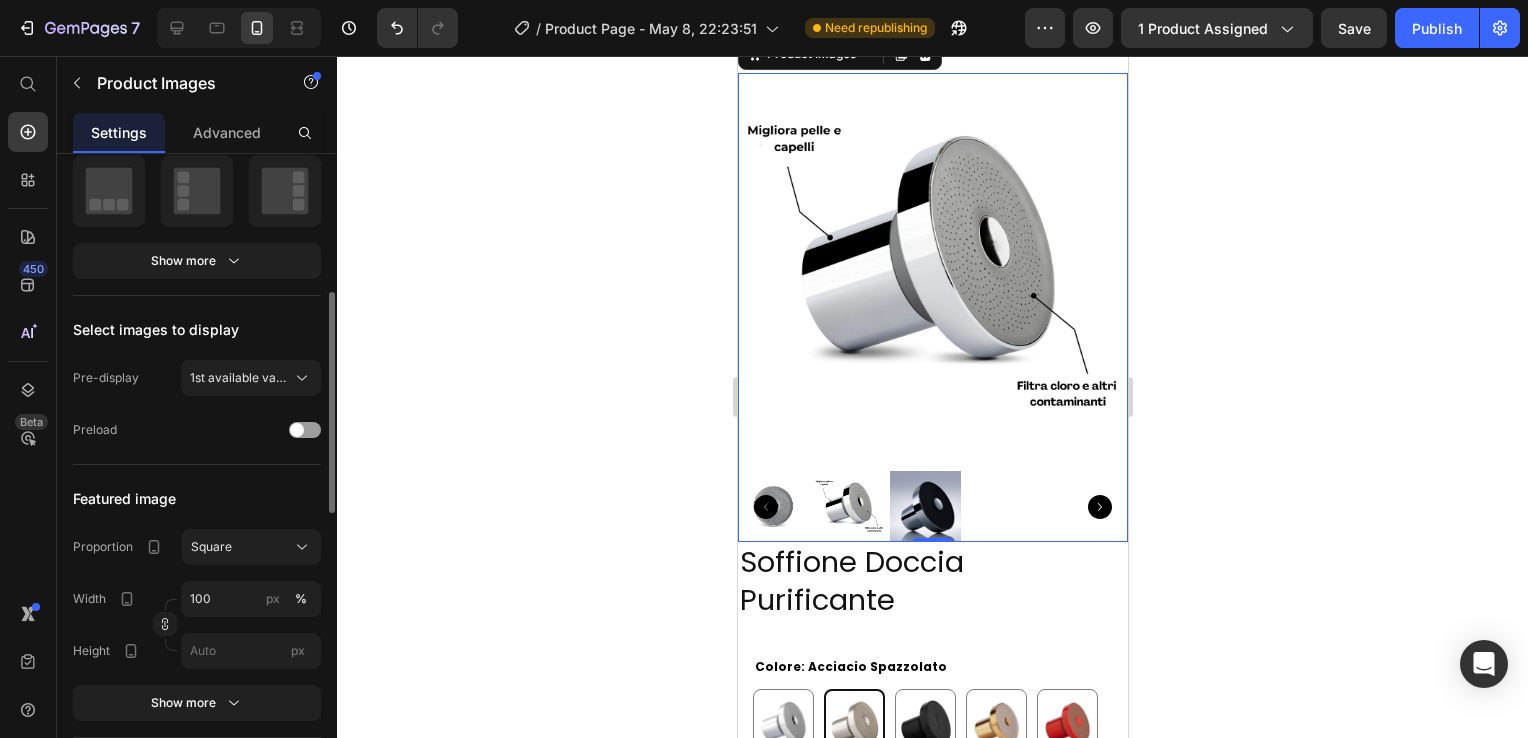 scroll, scrollTop: 500, scrollLeft: 0, axis: vertical 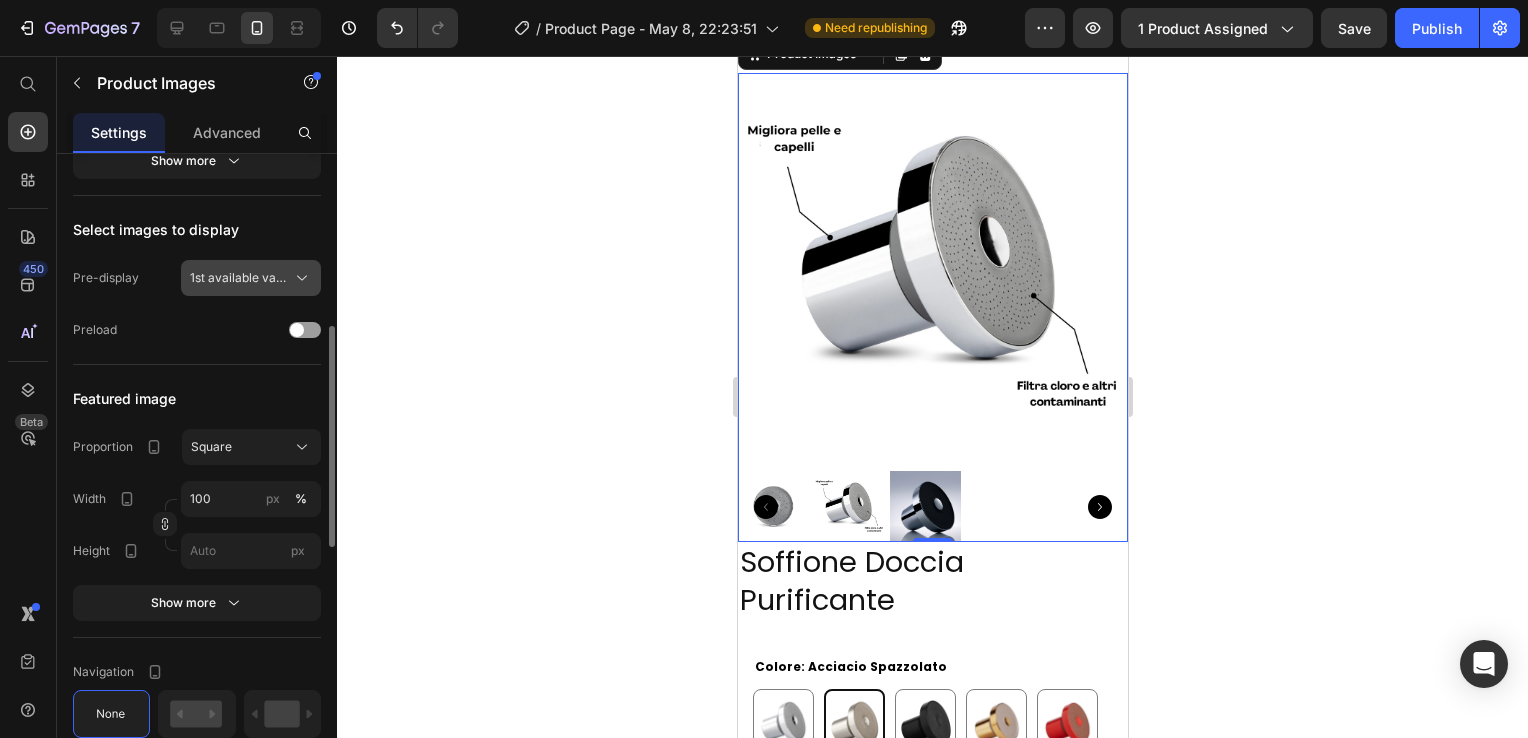 click on "1st available variant" at bounding box center [239, 278] 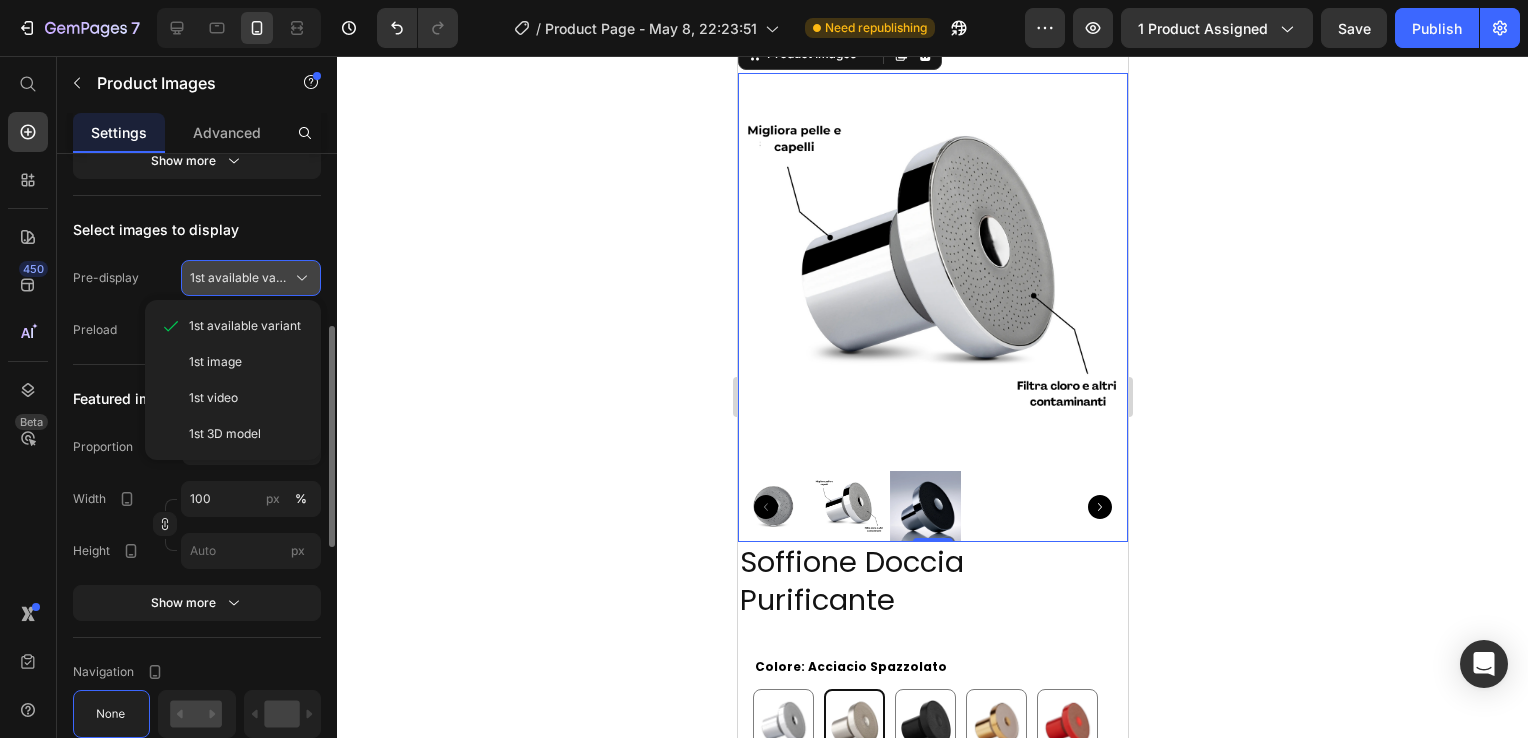 click on "1st available variant" at bounding box center (239, 278) 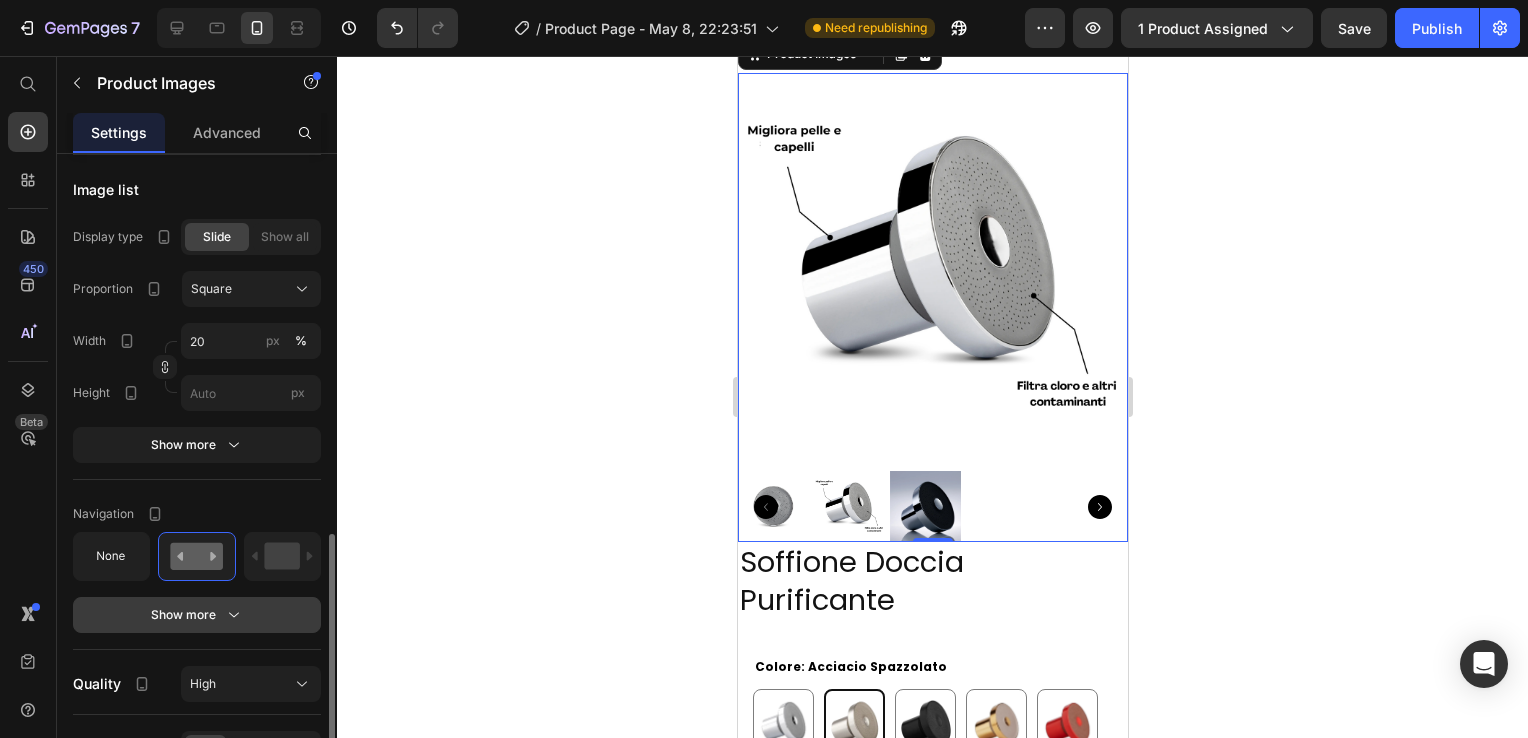 scroll, scrollTop: 1200, scrollLeft: 0, axis: vertical 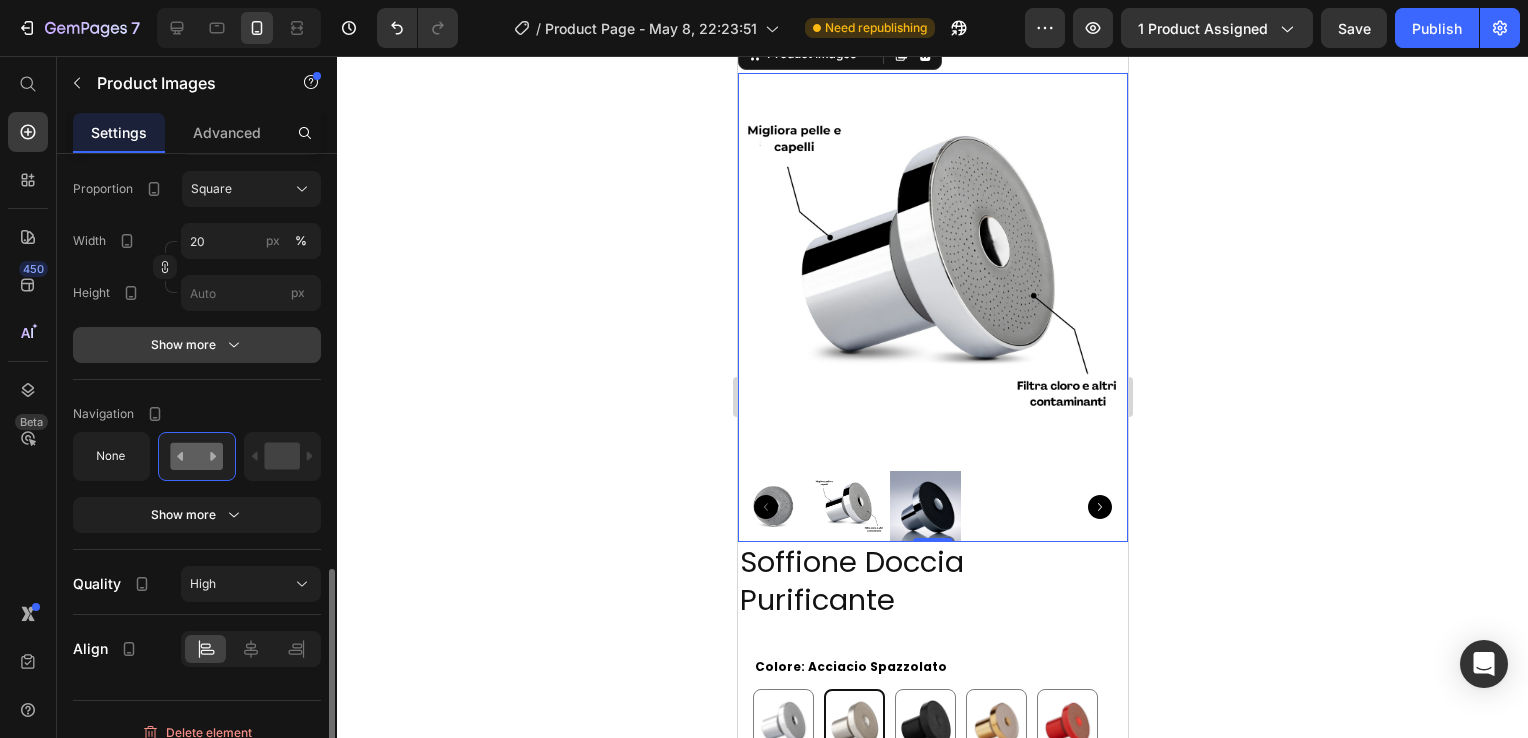 click on "Show more" at bounding box center (197, 345) 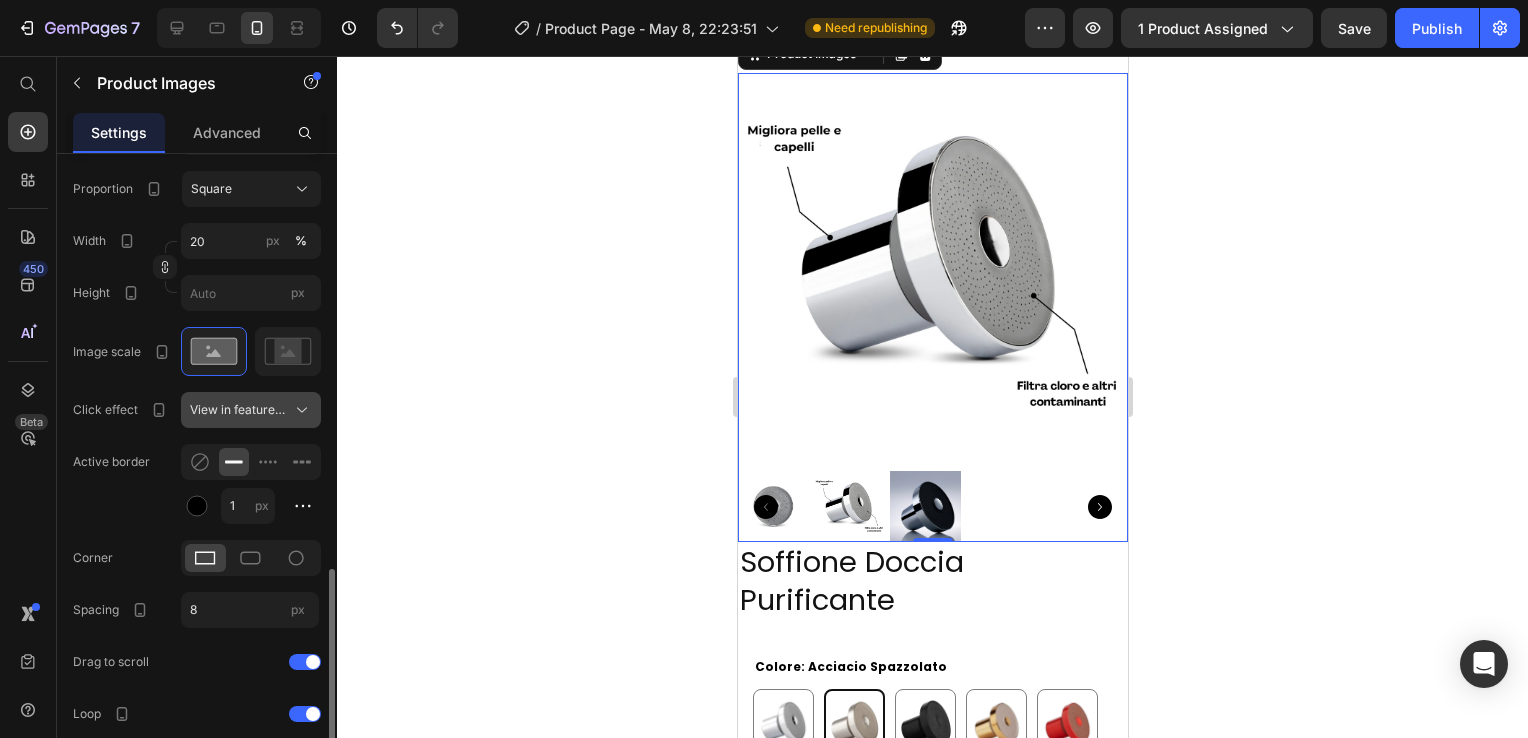 click on "View in featured image" at bounding box center (251, 410) 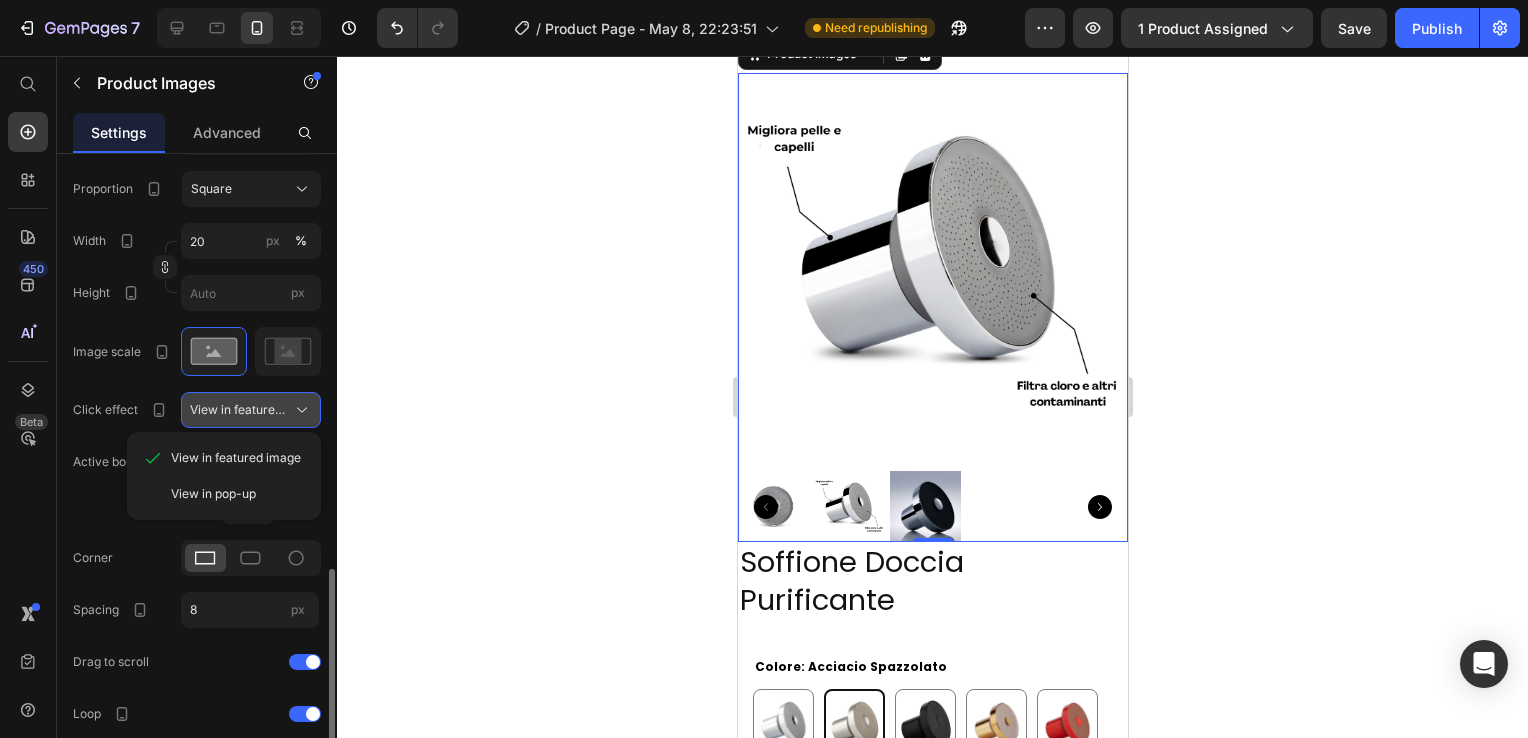 click on "View in featured image" at bounding box center (251, 410) 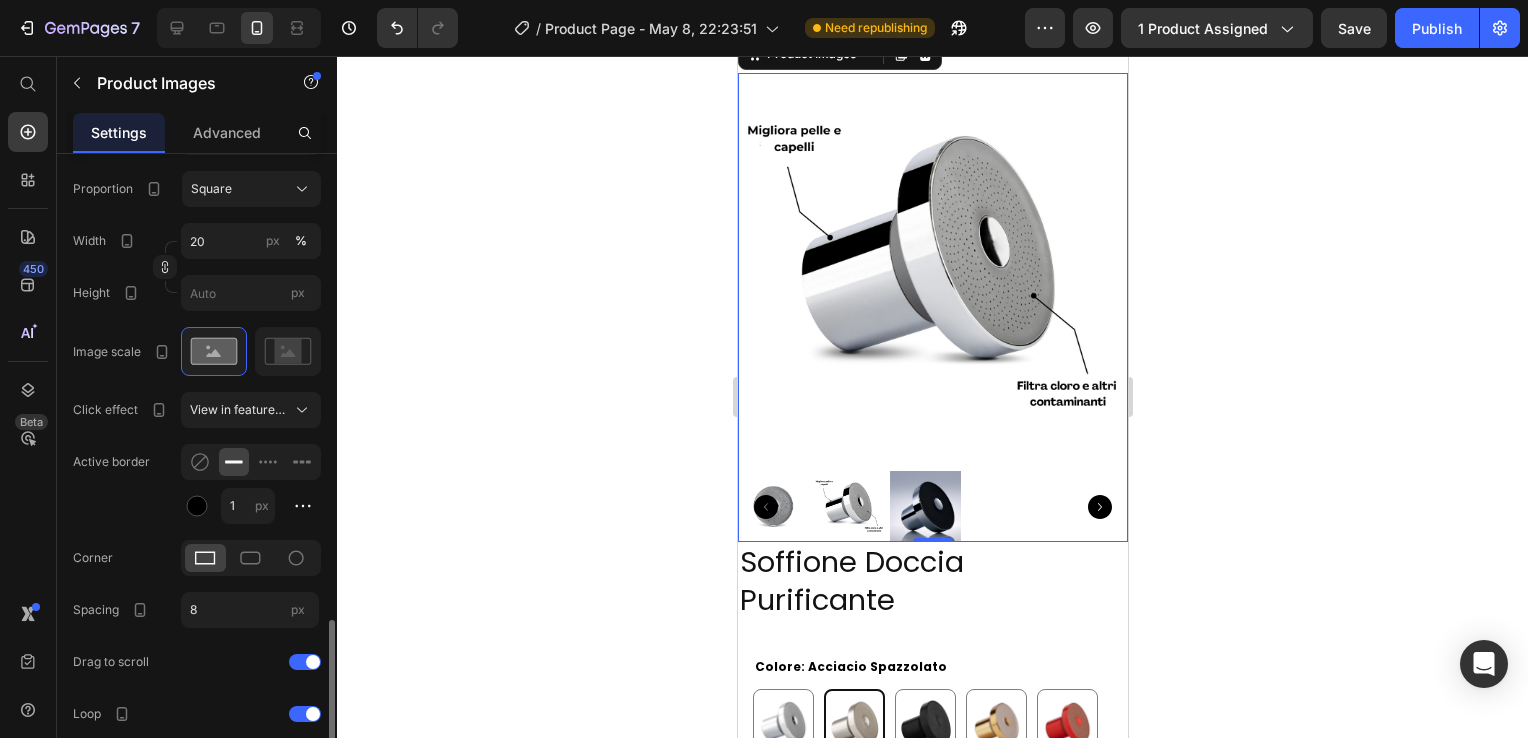scroll, scrollTop: 1300, scrollLeft: 0, axis: vertical 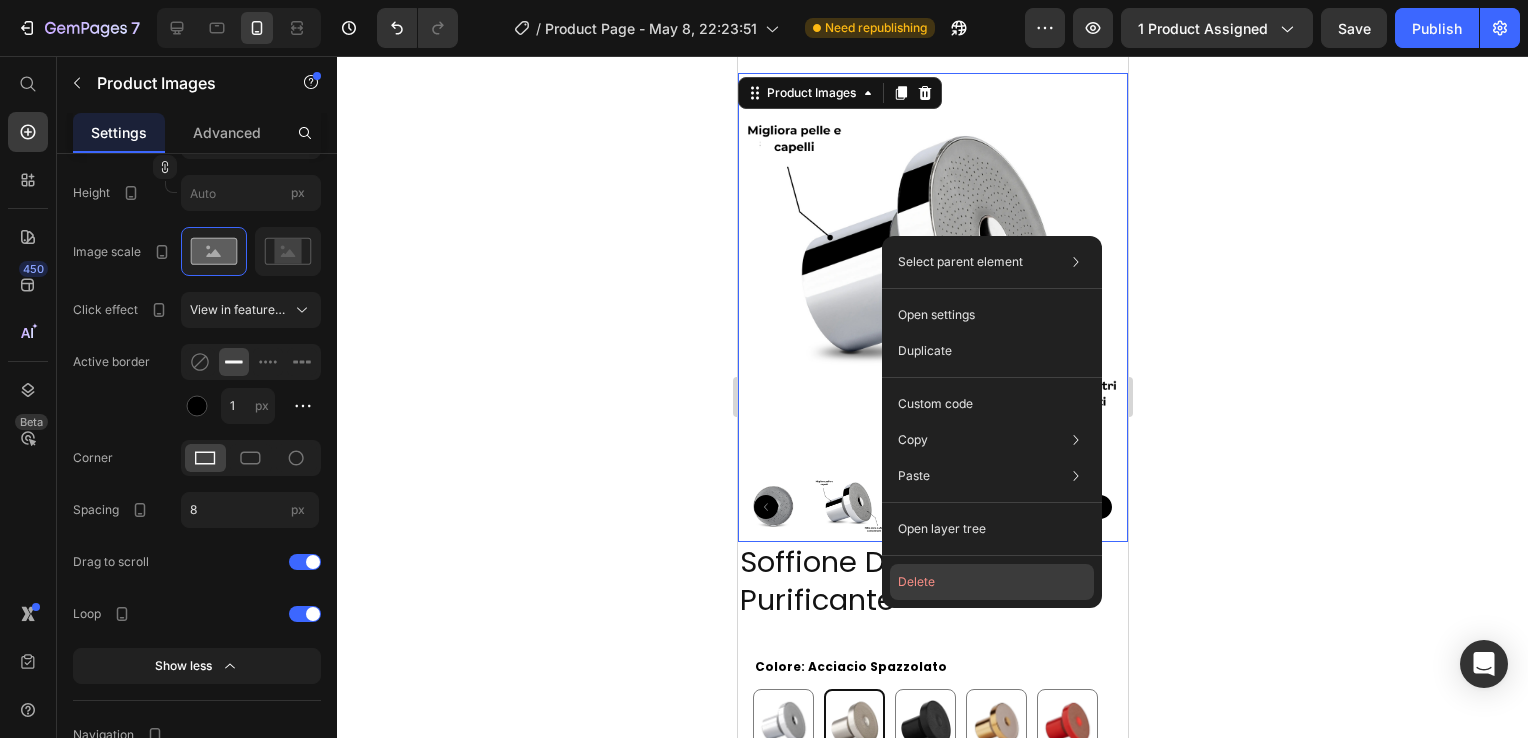 drag, startPoint x: 966, startPoint y: 577, endPoint x: 164, endPoint y: 462, distance: 810.20306 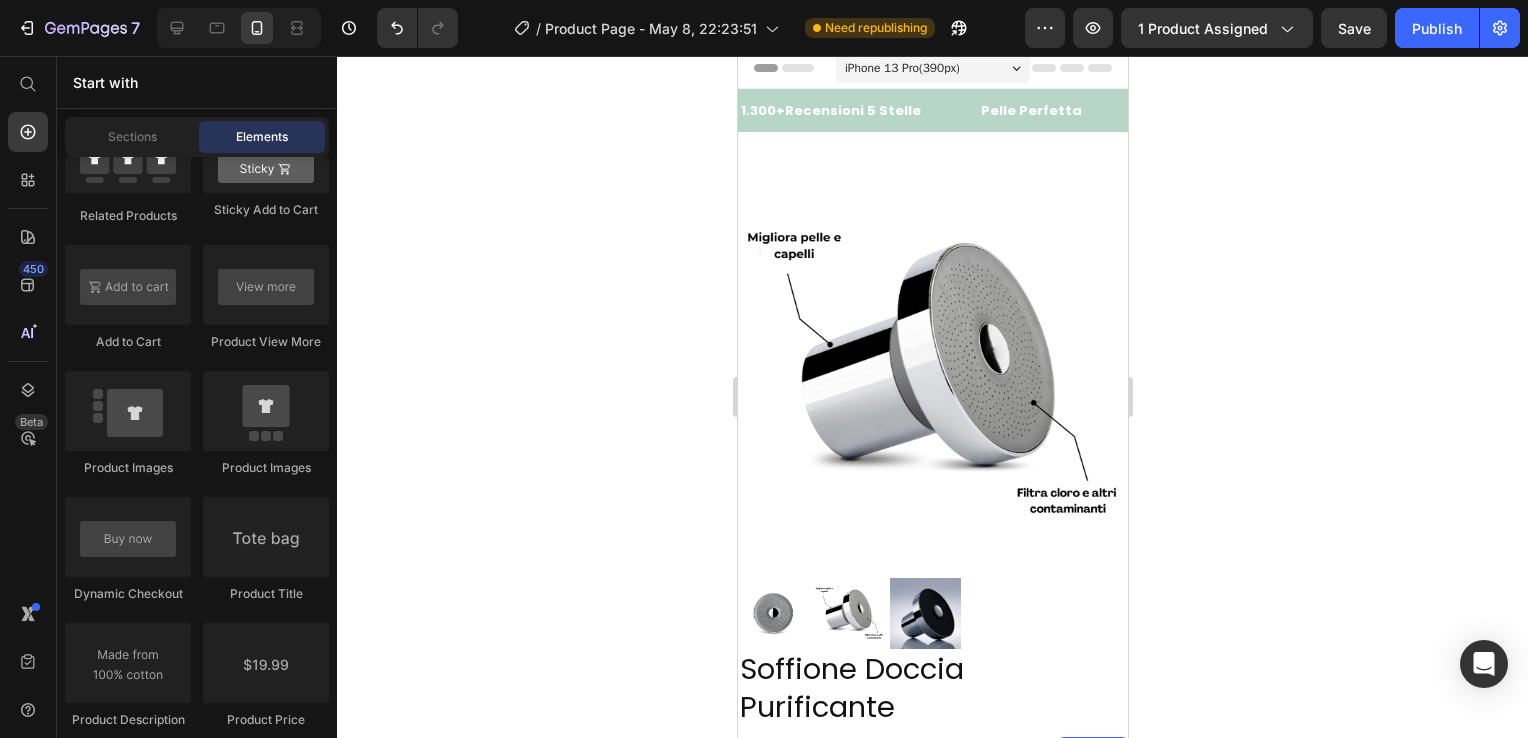 scroll, scrollTop: 0, scrollLeft: 0, axis: both 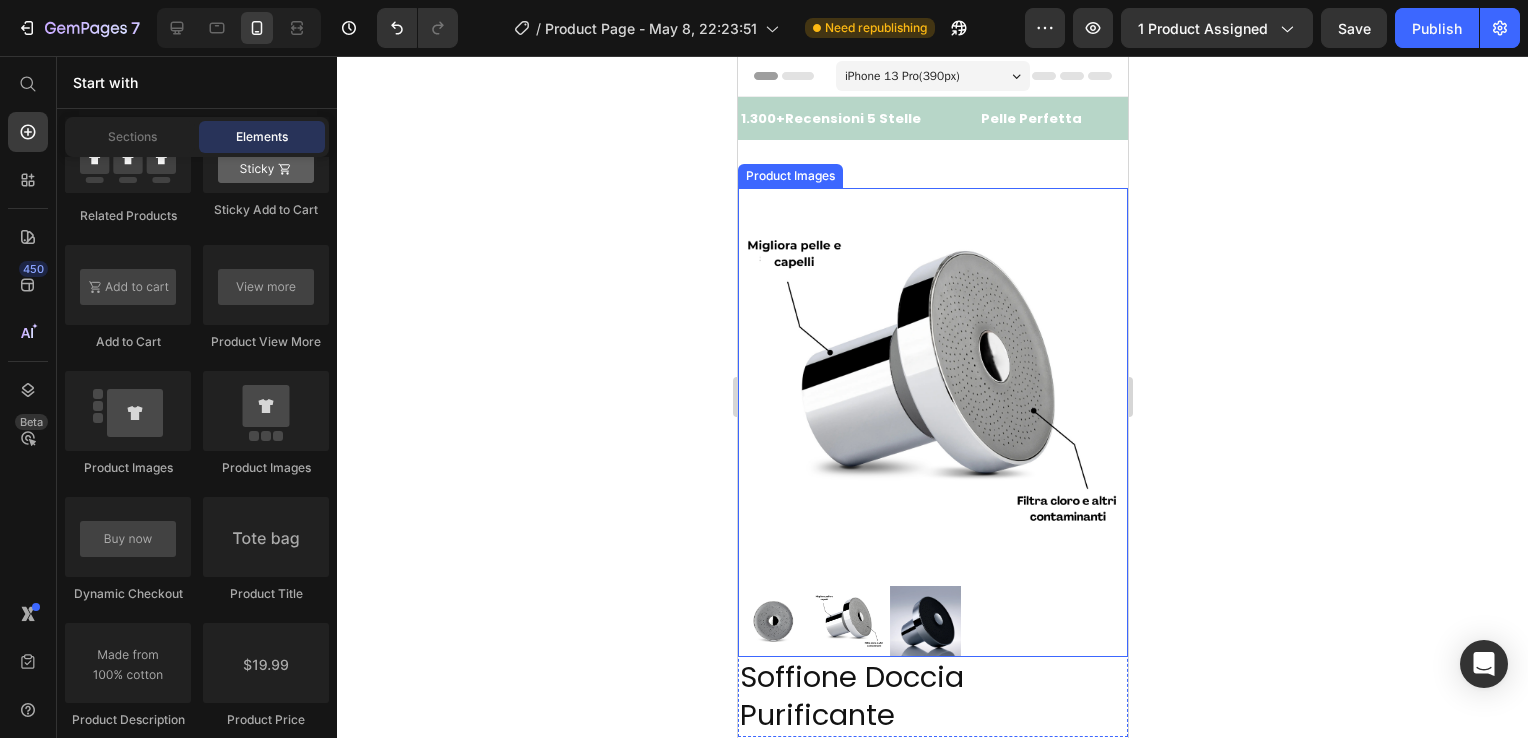 click at bounding box center (932, 383) 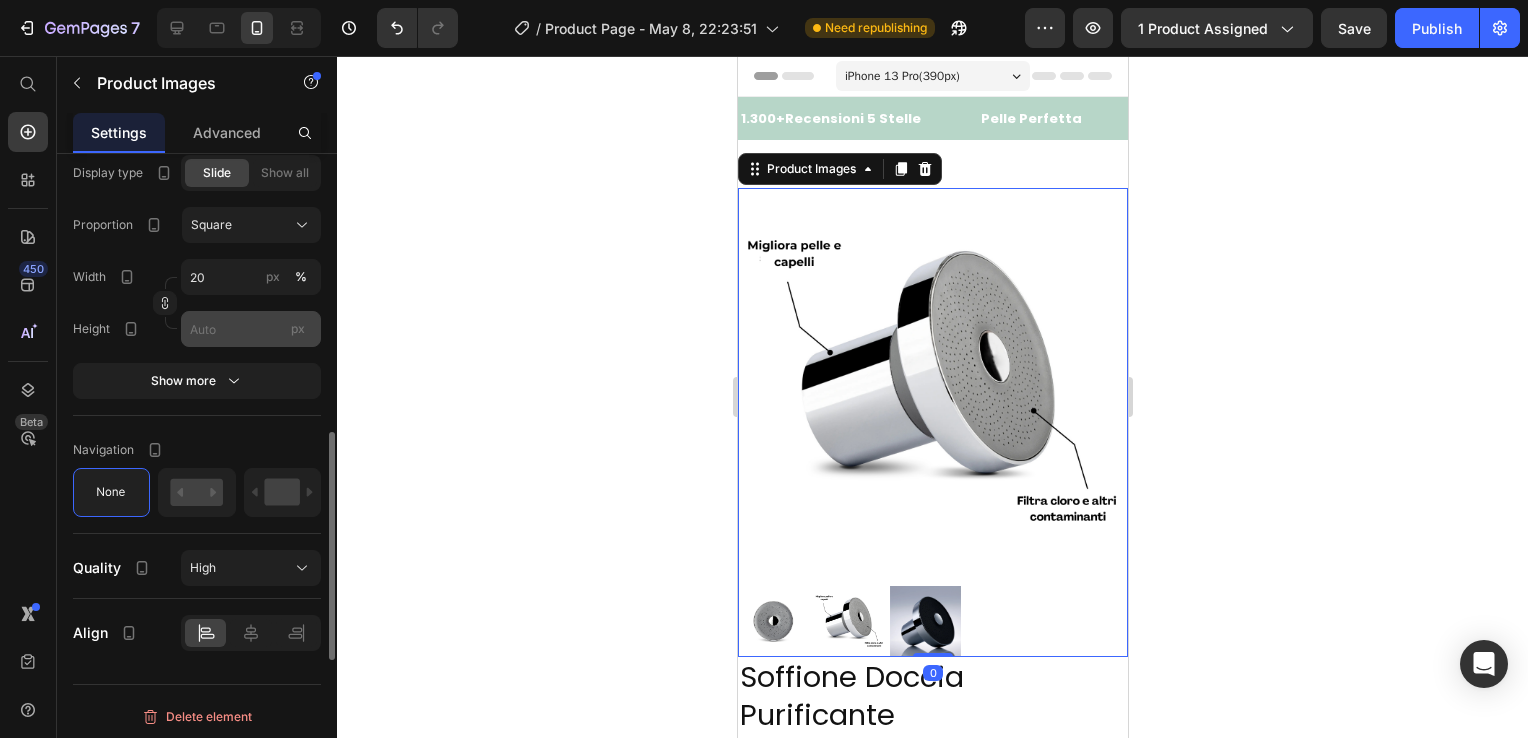 scroll, scrollTop: 864, scrollLeft: 0, axis: vertical 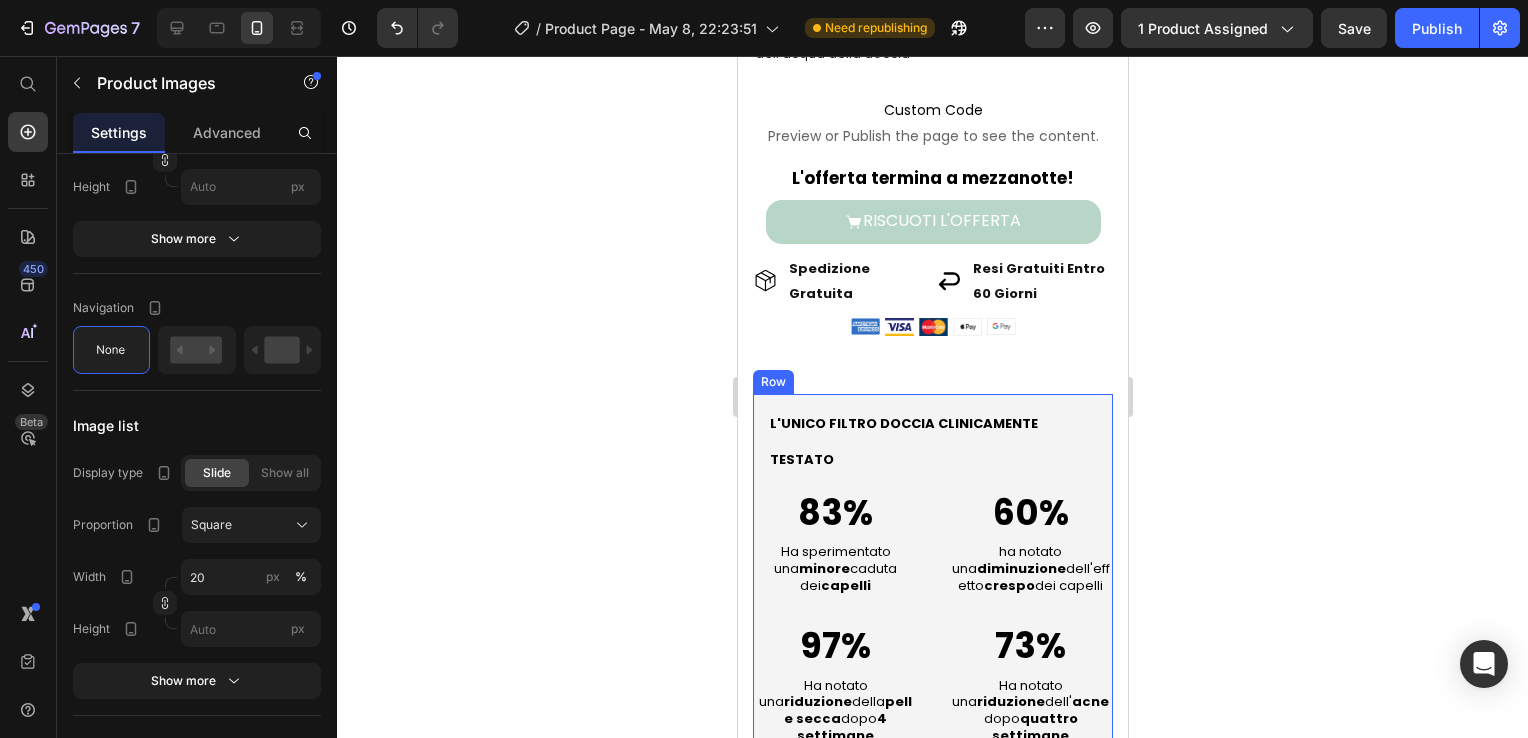 click on "L'UNICO FILTRO DOCCIA CLINICAMENTE TESTATO Heading 83% Text Block Ha sperimentato una  minore  caduta dei  capelli Text Block 60% Text Block ha notato una  diminuzione  dell'effetto  crespo  dei capelli  Text Block Row 97% Text Block Ha notato una  riduzione  della  pelle secca  dopo  4 settimane Text Block 73% Text Block Ha notato una  riduzione  dell' acne  dopo  quattro settimane Text Block Row" at bounding box center [932, 577] 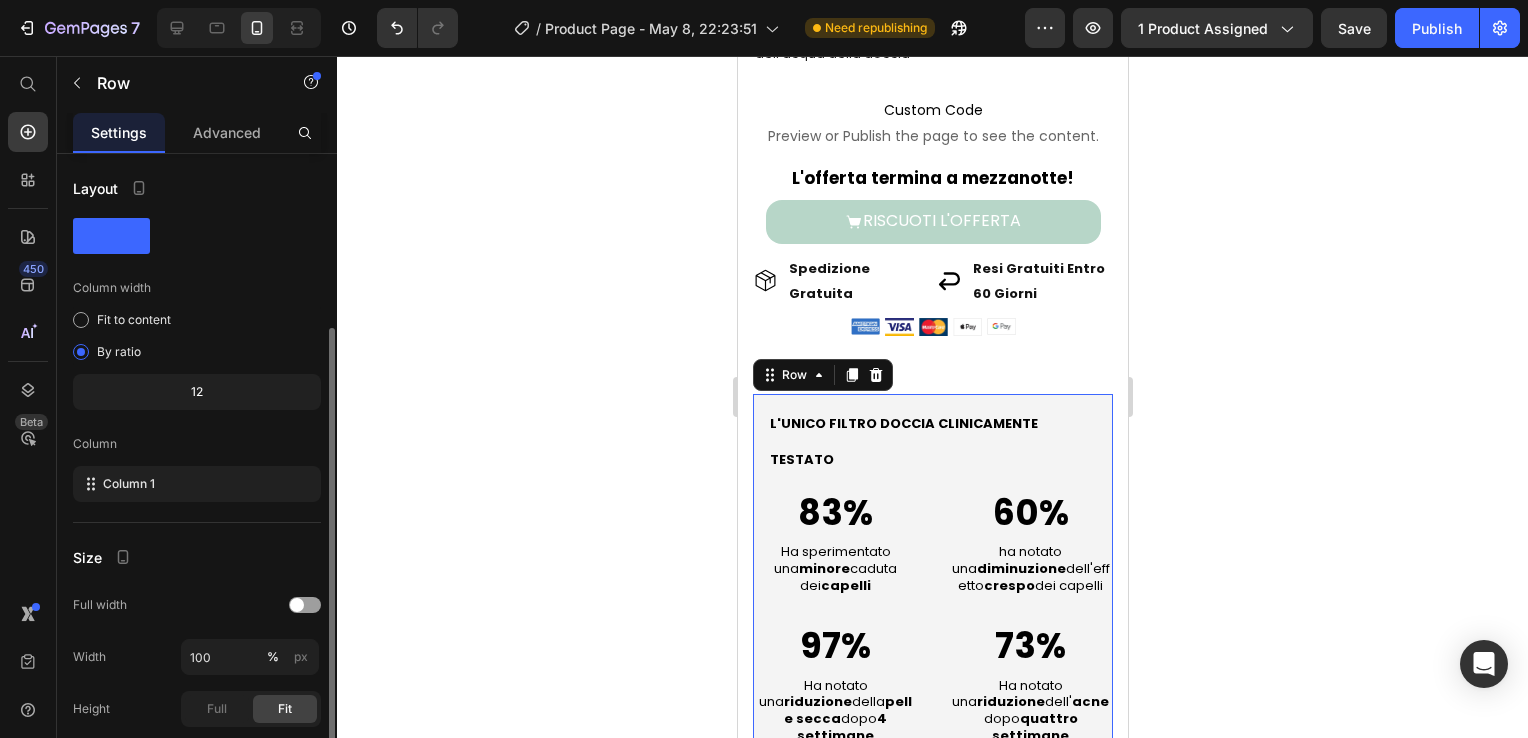 scroll, scrollTop: 100, scrollLeft: 0, axis: vertical 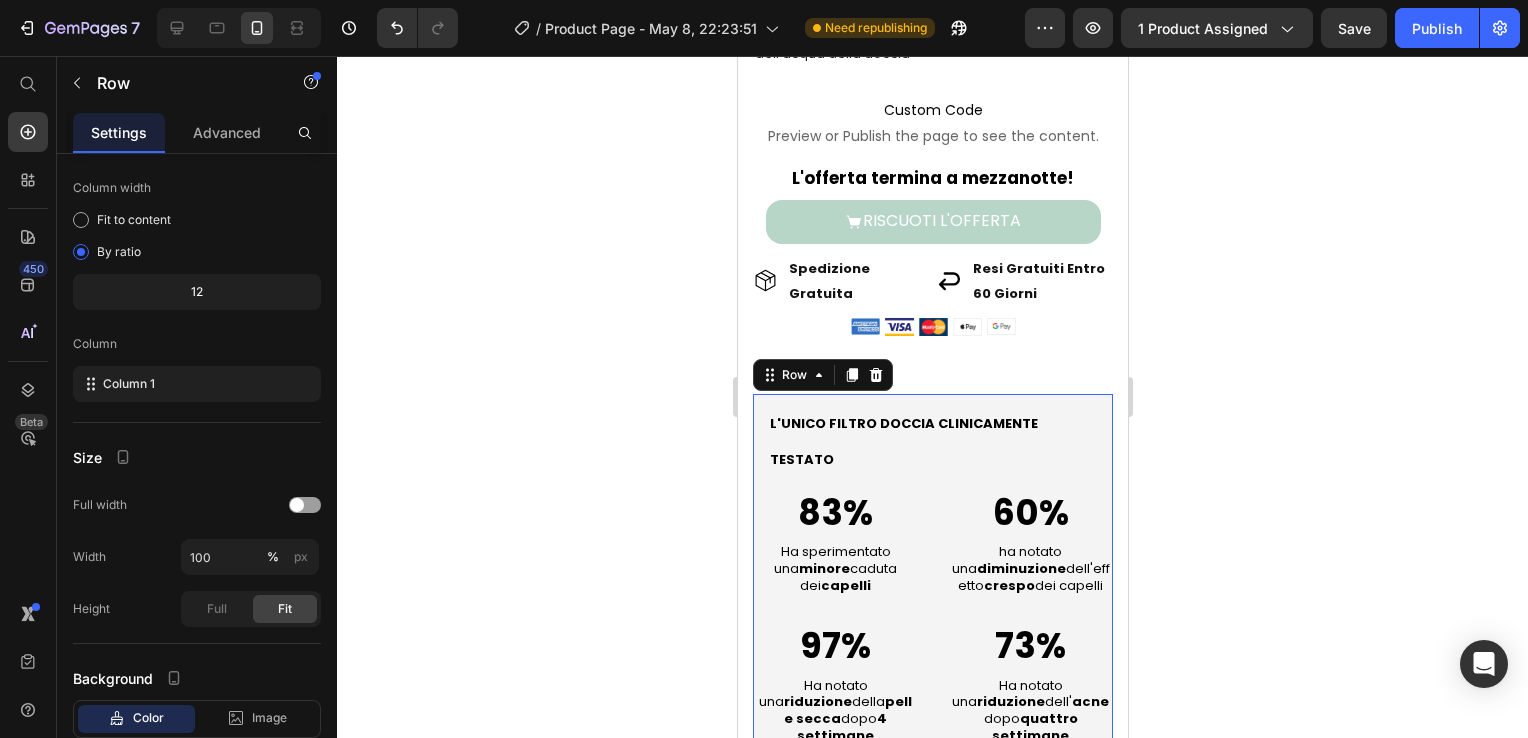 click on "97% Text Block Ha notato una  riduzione  della  pelle secca  dopo  4 settimane Text Block 73% Text Block Ha notato una  riduzione  dell' acne  dopo  quattro settimane Text Block Row" at bounding box center [932, 684] 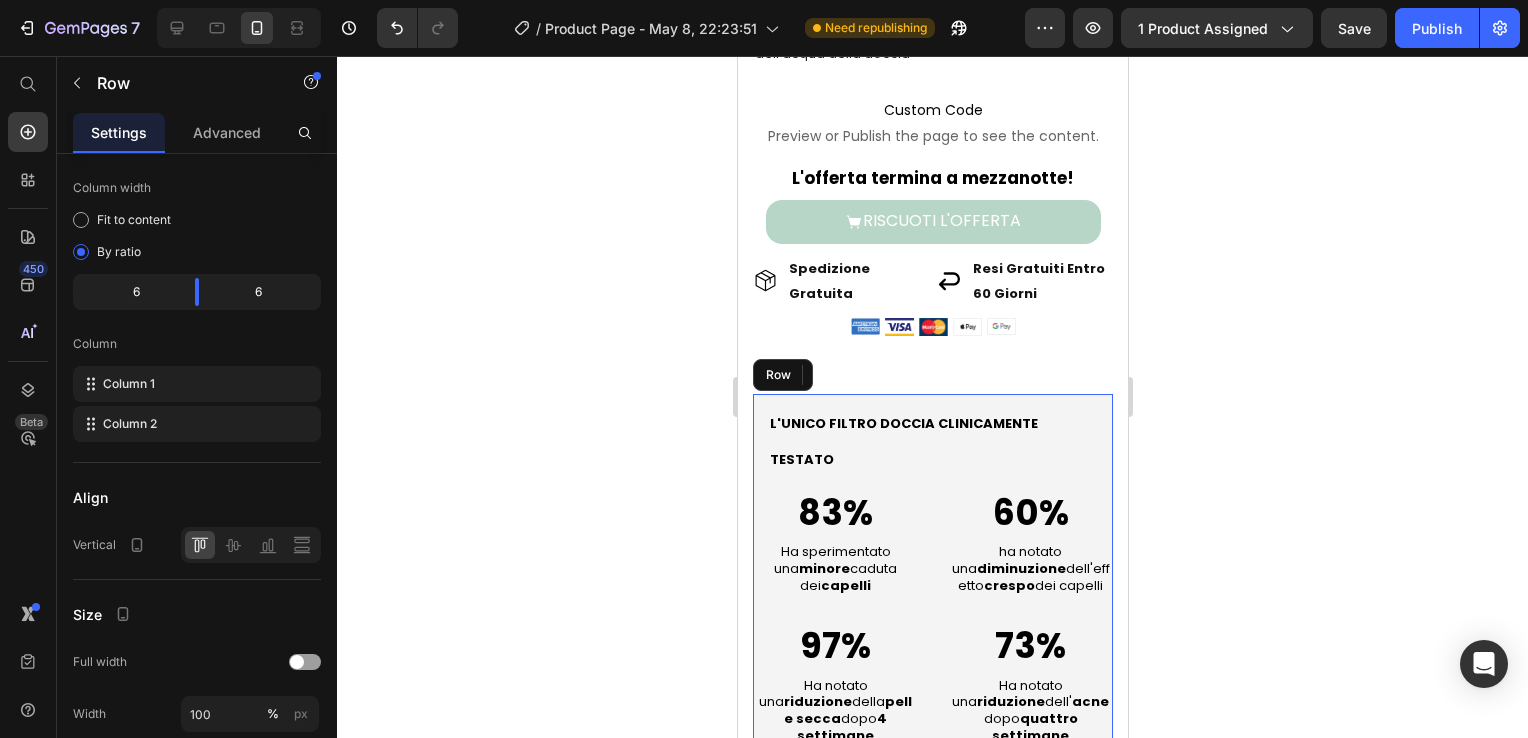 click on "L'UNICO FILTRO DOCCIA CLINICAMENTE TESTATO Heading 83% Text Block Ha sperimentato una  minore  caduta dei  capelli Text Block 60% Text Block ha notato una  diminuzione  dell'effetto  crespo  dei capelli  Text Block Row 97% Text Block Ha notato una  riduzione  della  pelle secca  dopo  4 settimane Text Block 73% Text Block Ha notato una  riduzione  dell' acne  dopo  quattro settimane Text Block Row   14" at bounding box center (932, 577) 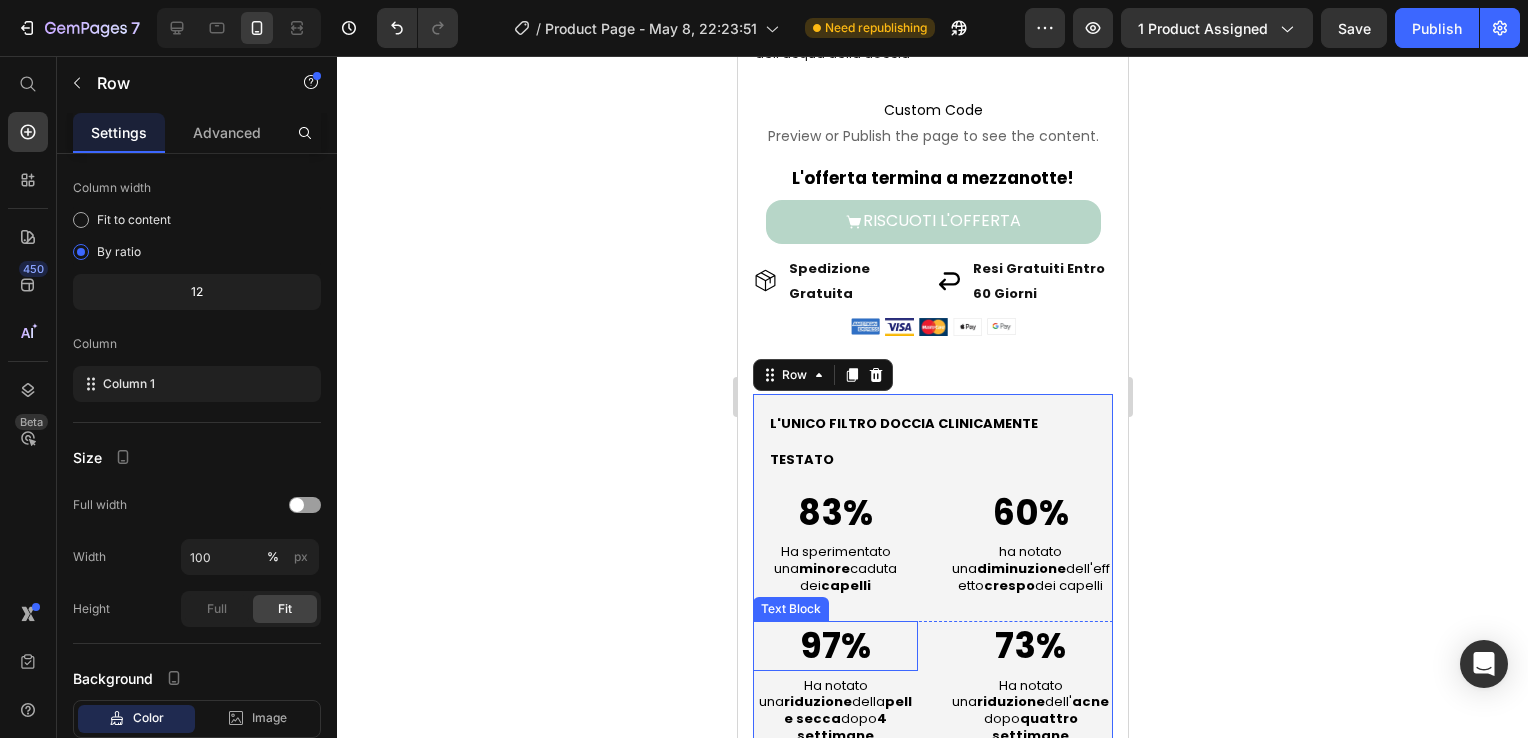 click on "97%" at bounding box center (834, 646) 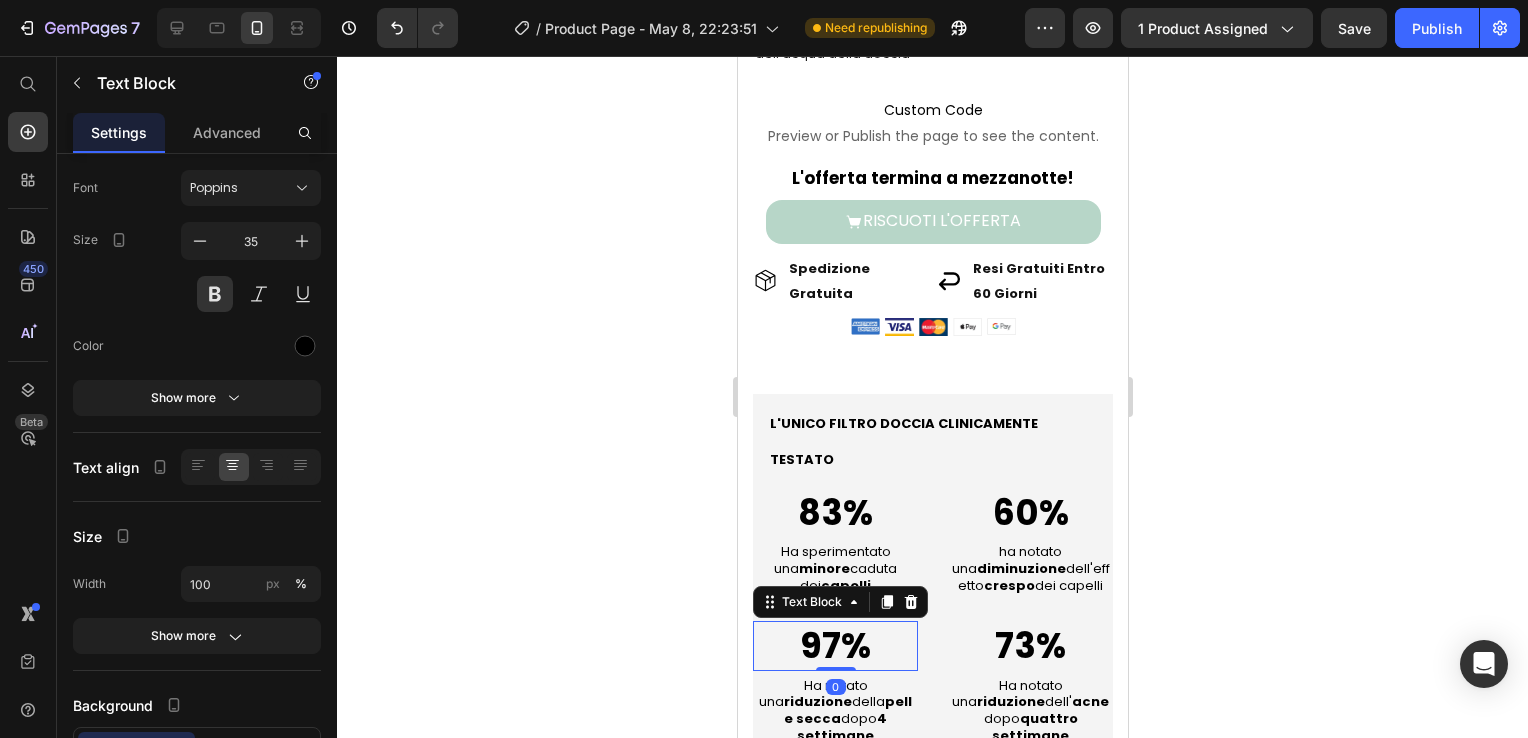 scroll, scrollTop: 0, scrollLeft: 0, axis: both 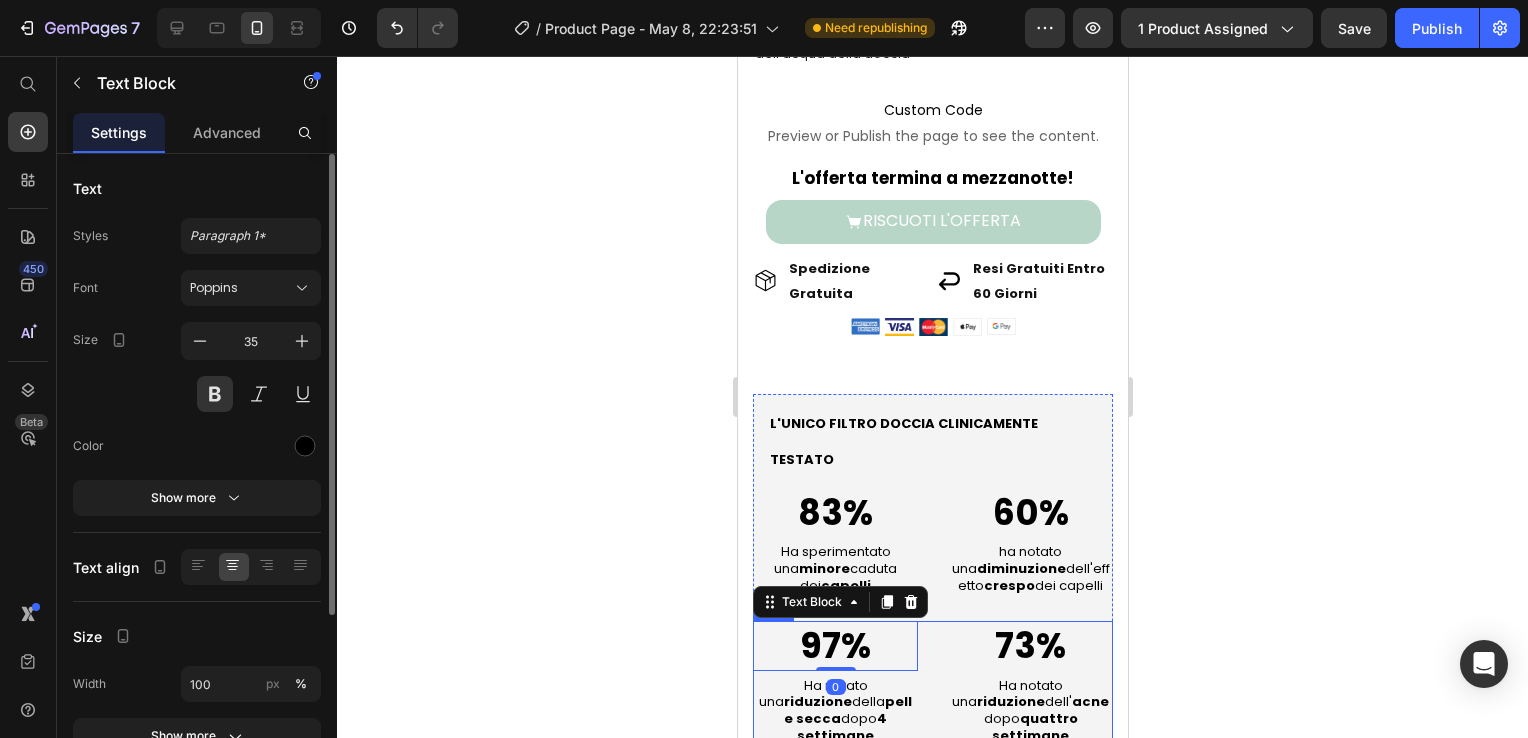 click on "97% Text Block   0 Ha notato una  riduzione  della  pelle secca  dopo  4 settimane Text Block 73% Text Block Ha notato una  riduzione  dell' acne  dopo  quattro settimane Text Block Row" at bounding box center (932, 684) 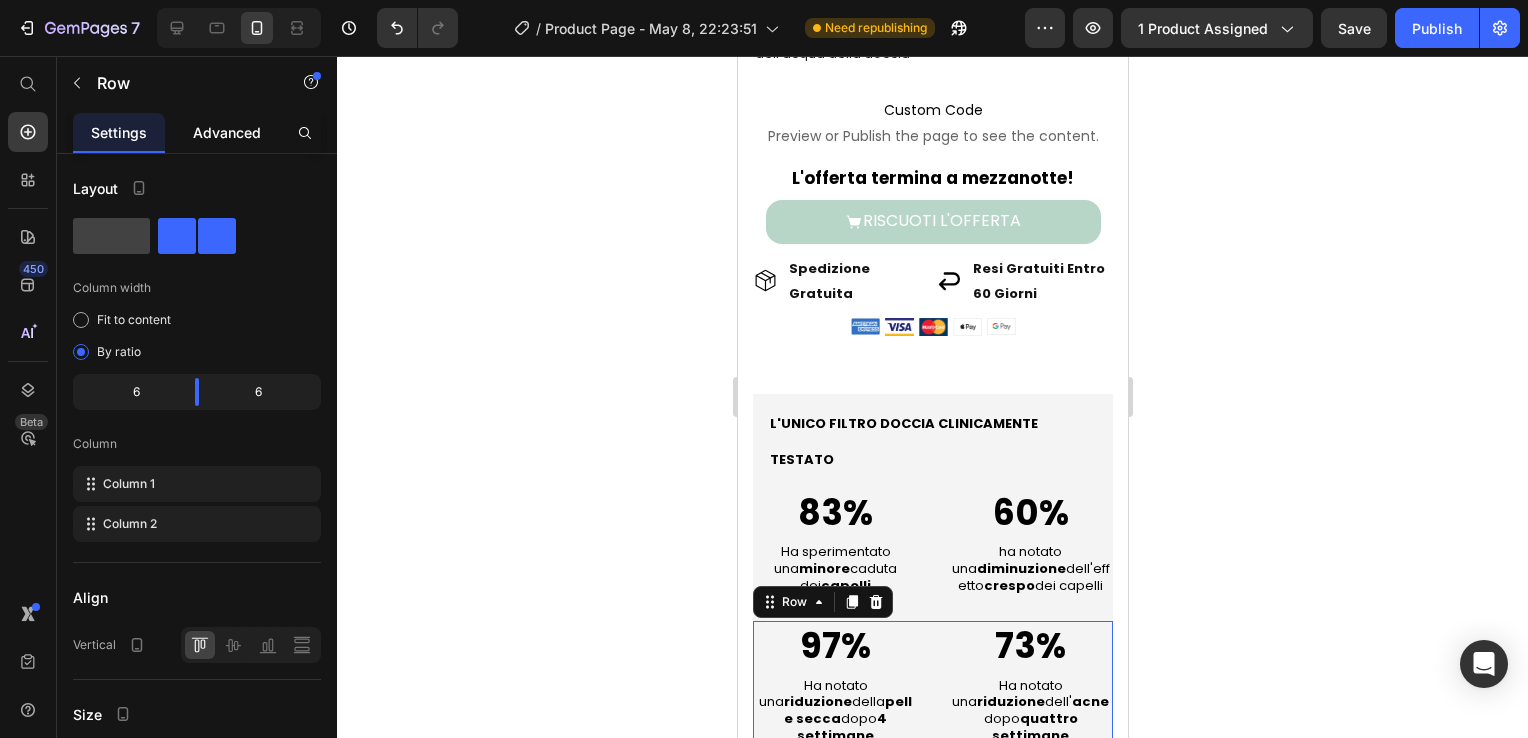 click on "Advanced" 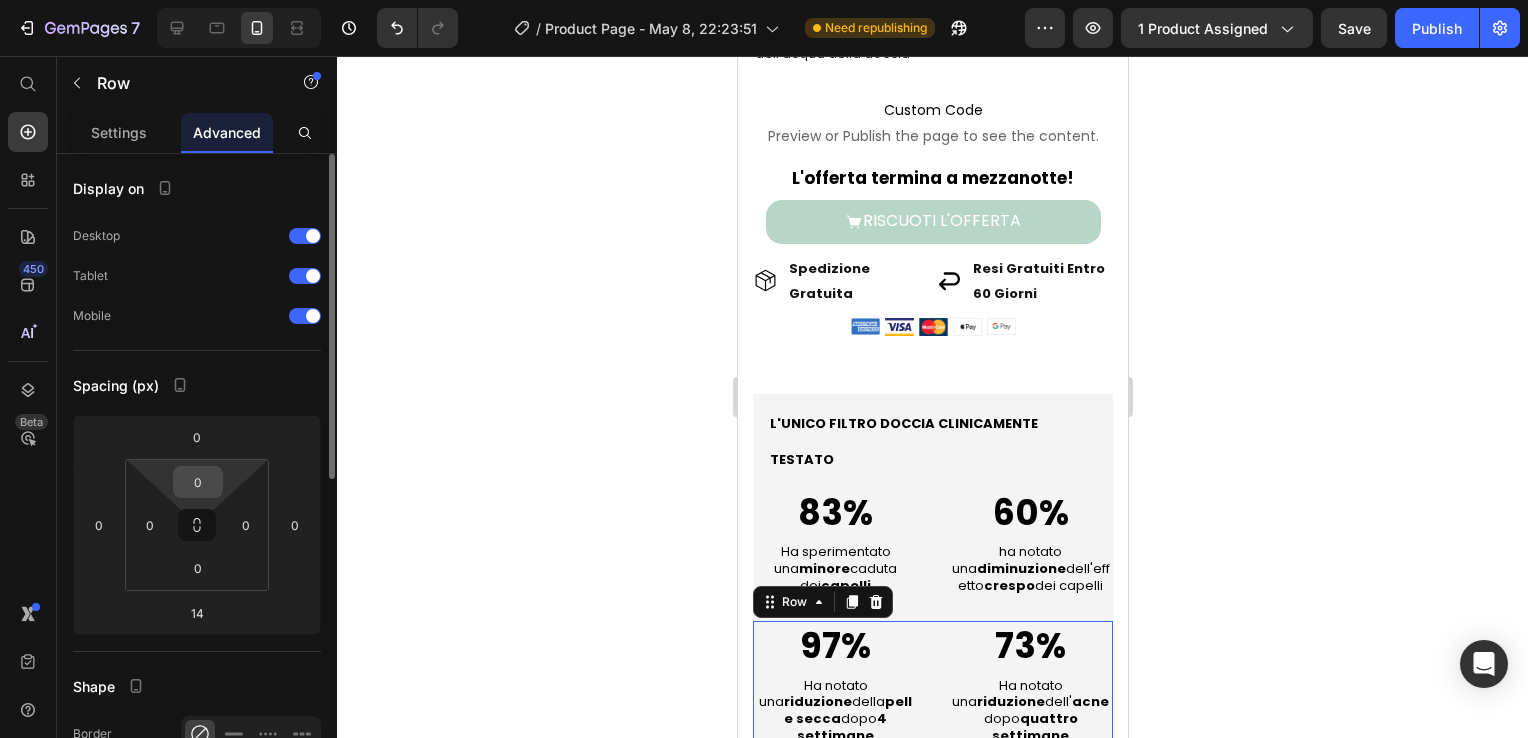 click on "0" at bounding box center (198, 482) 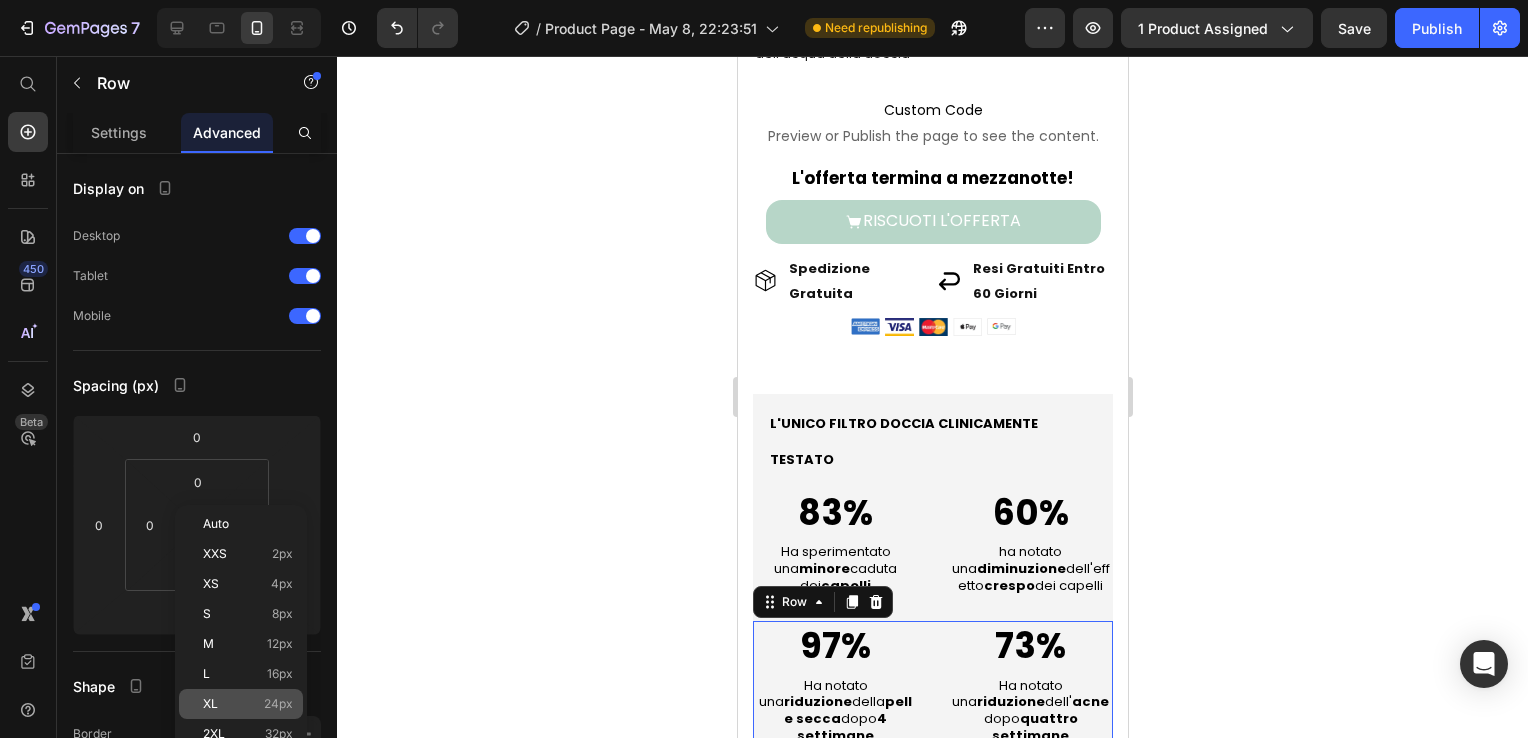 click on "XL 24px" 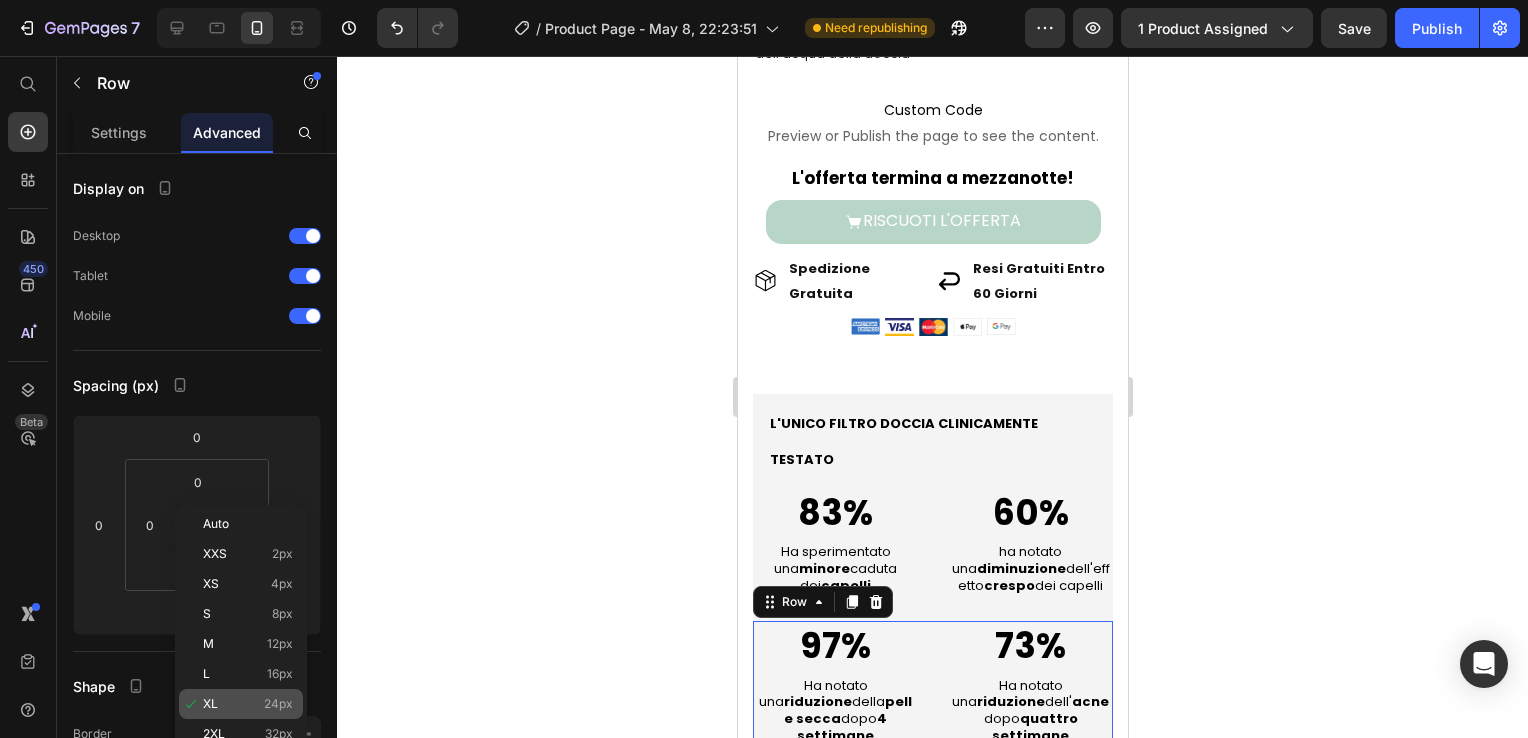 type on "24" 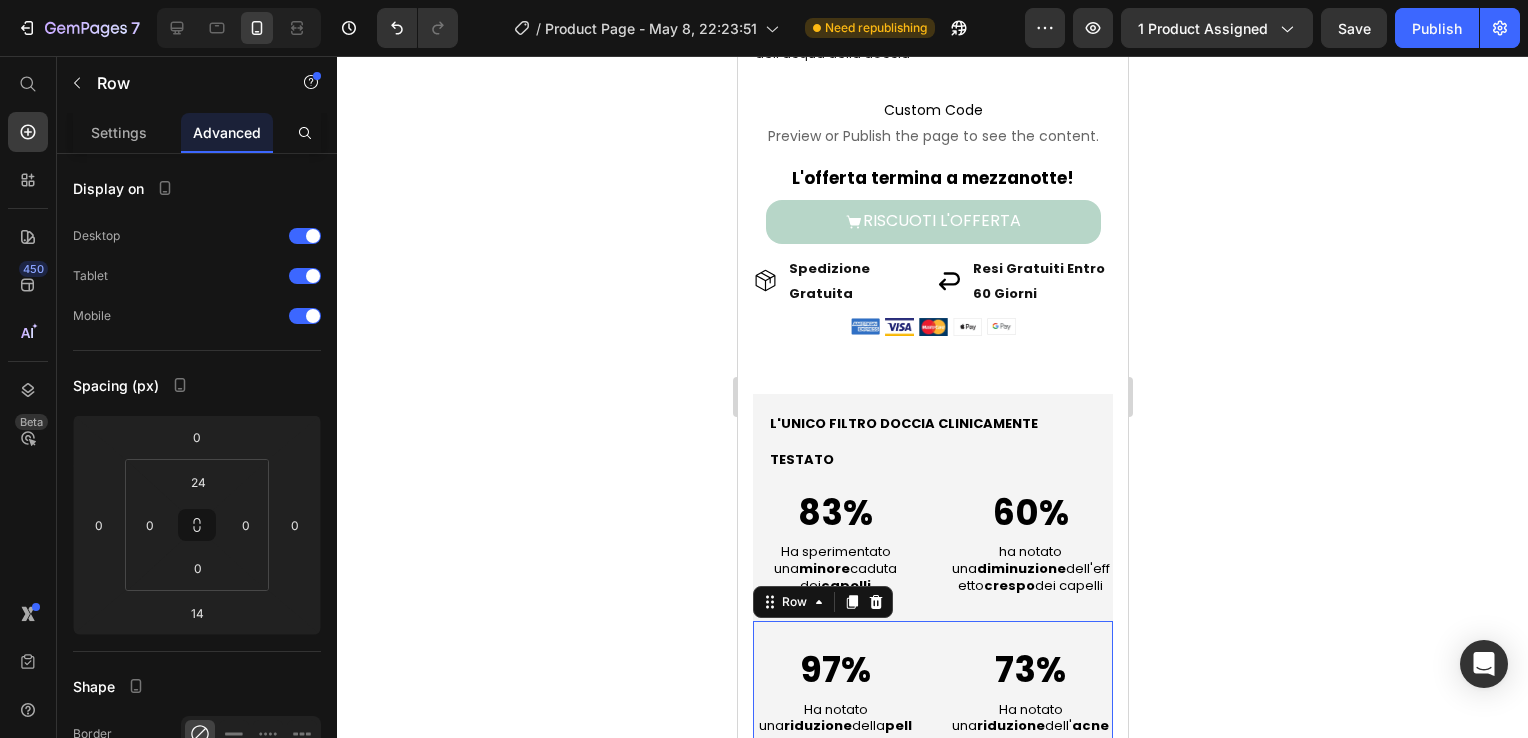 click 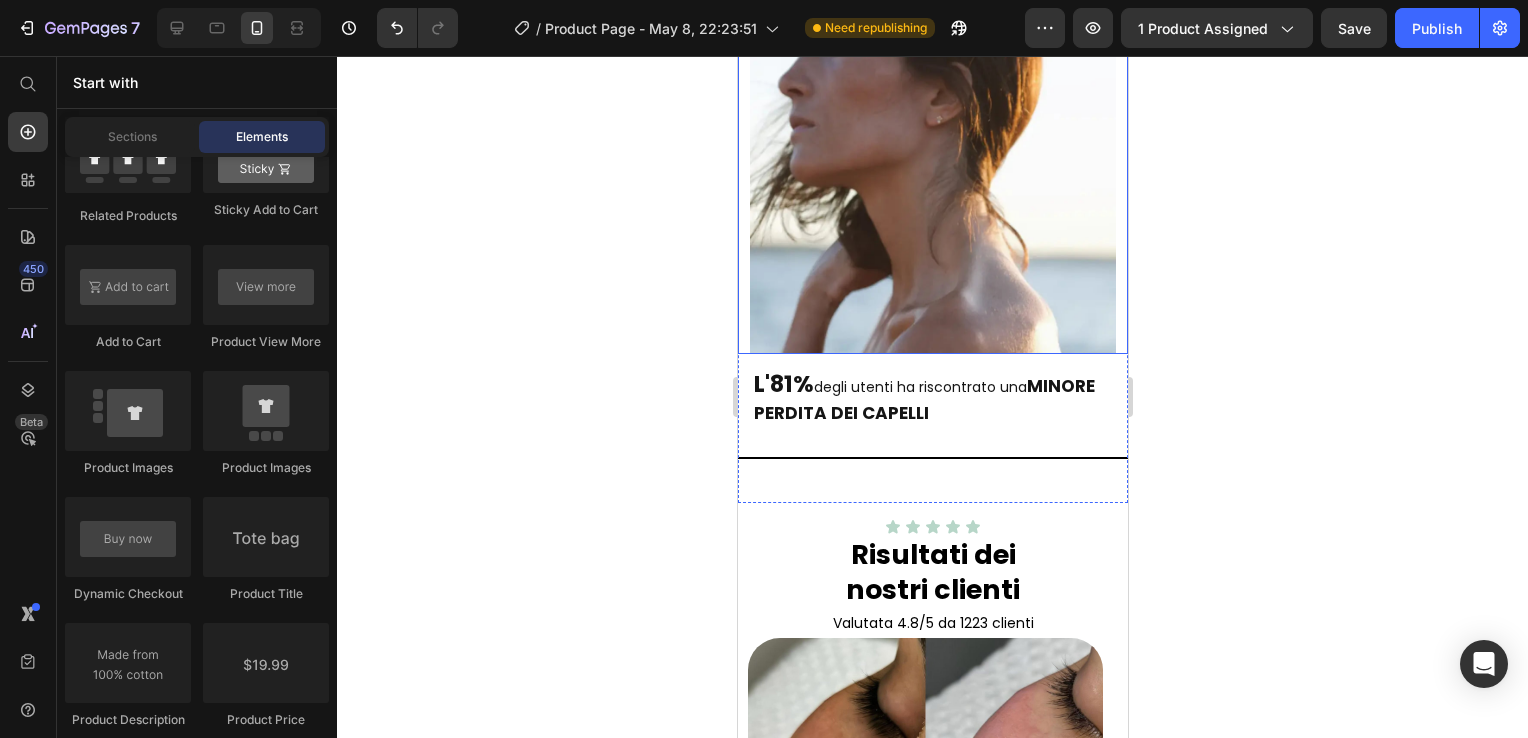 scroll, scrollTop: 2700, scrollLeft: 0, axis: vertical 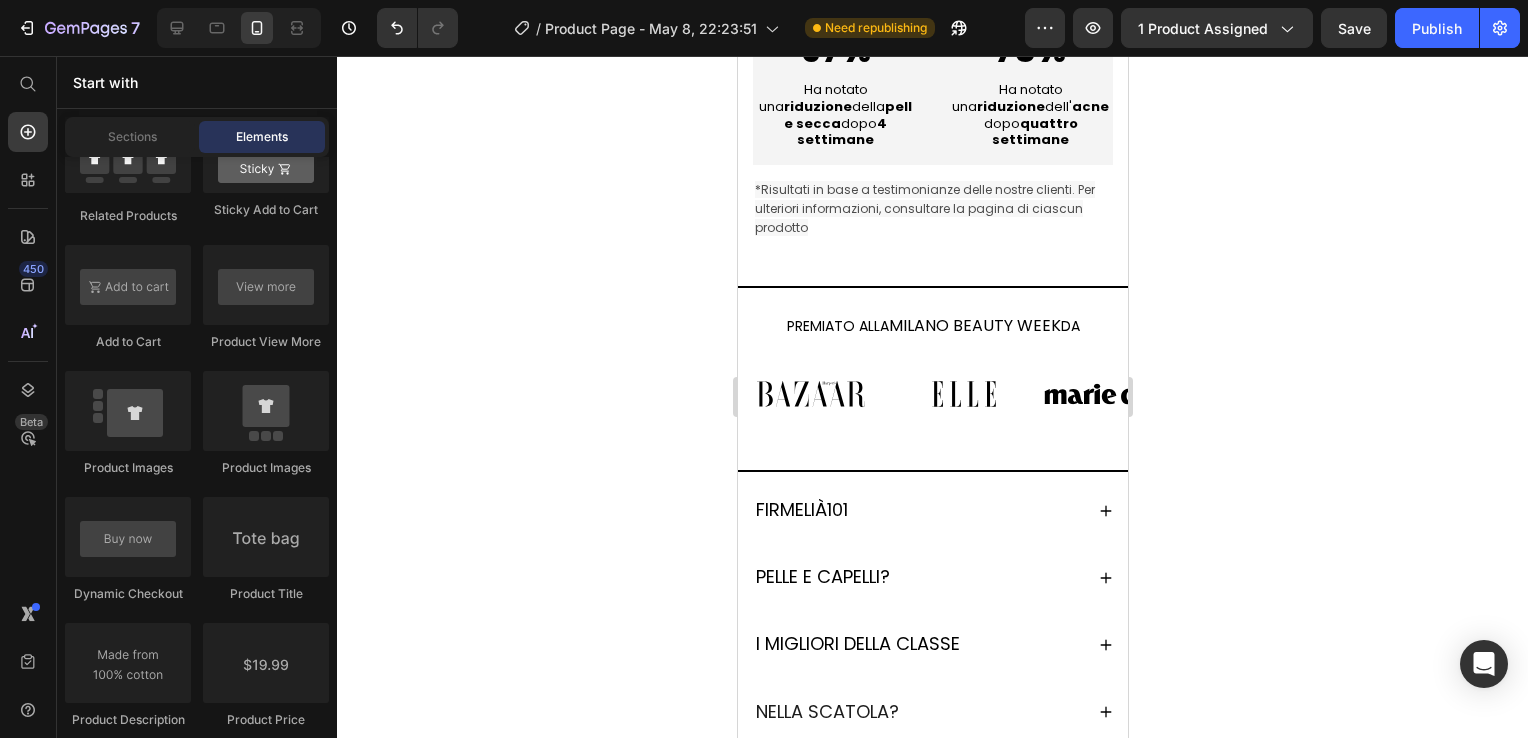 radio on "false" 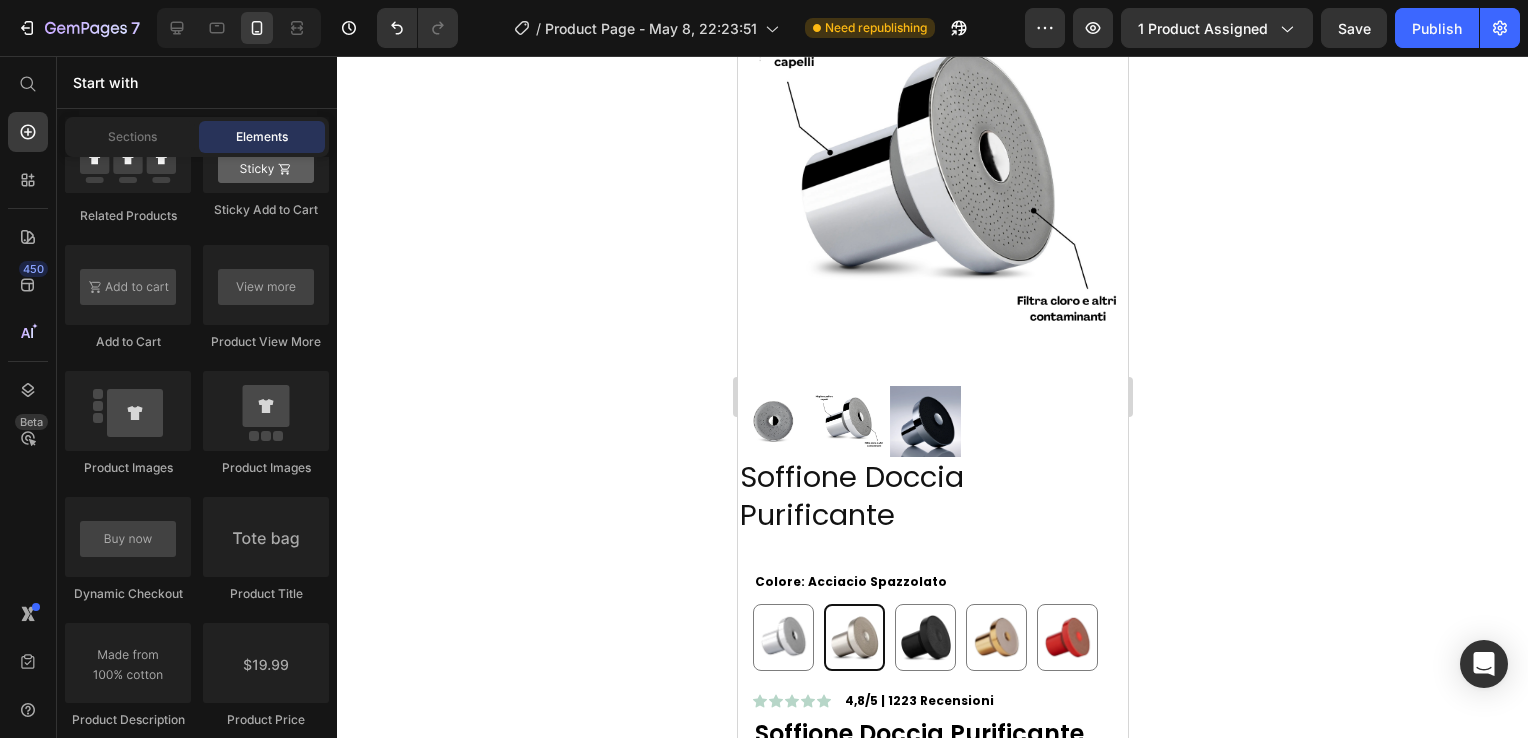 scroll, scrollTop: 0, scrollLeft: 0, axis: both 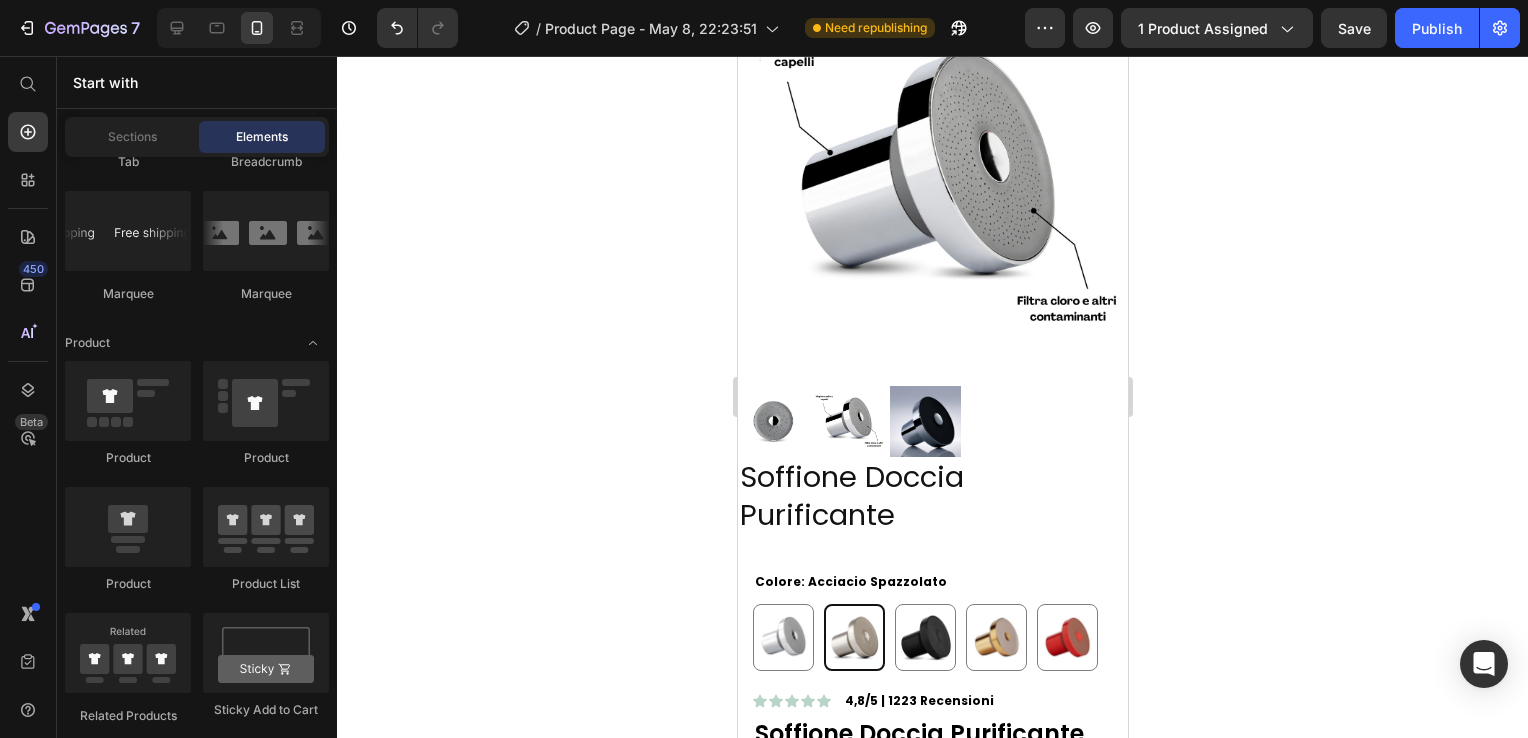 click 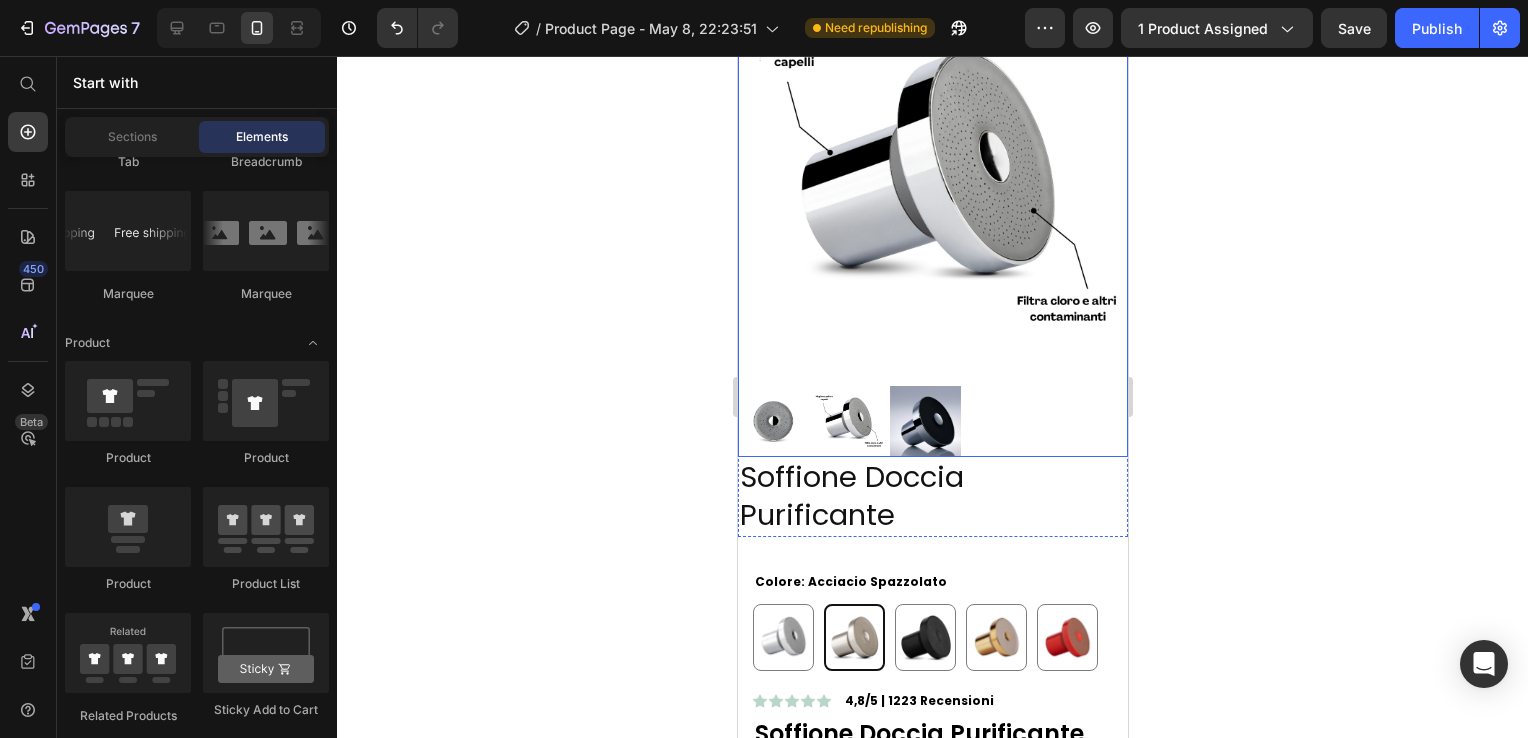 click at bounding box center (932, 421) 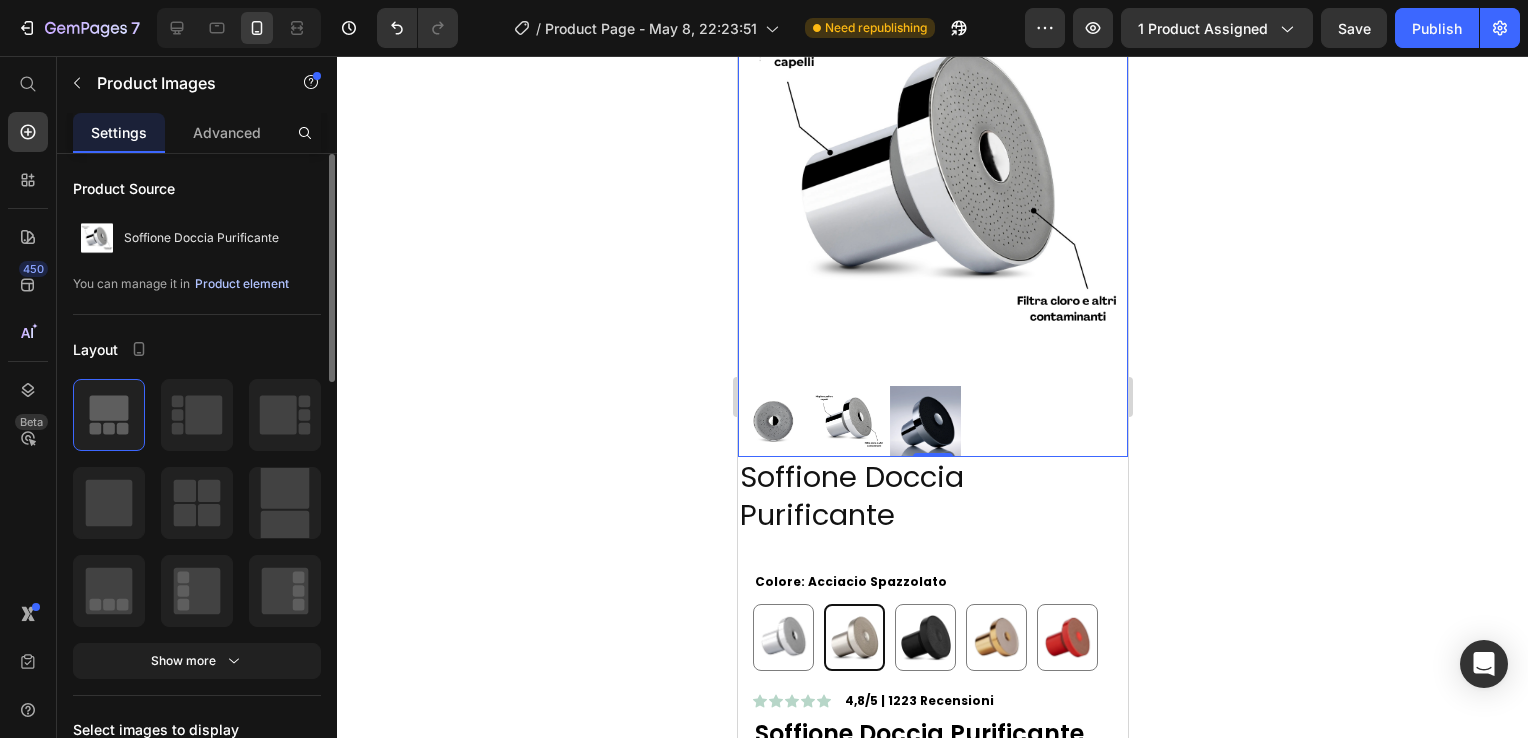 click on "Product element" at bounding box center [242, 284] 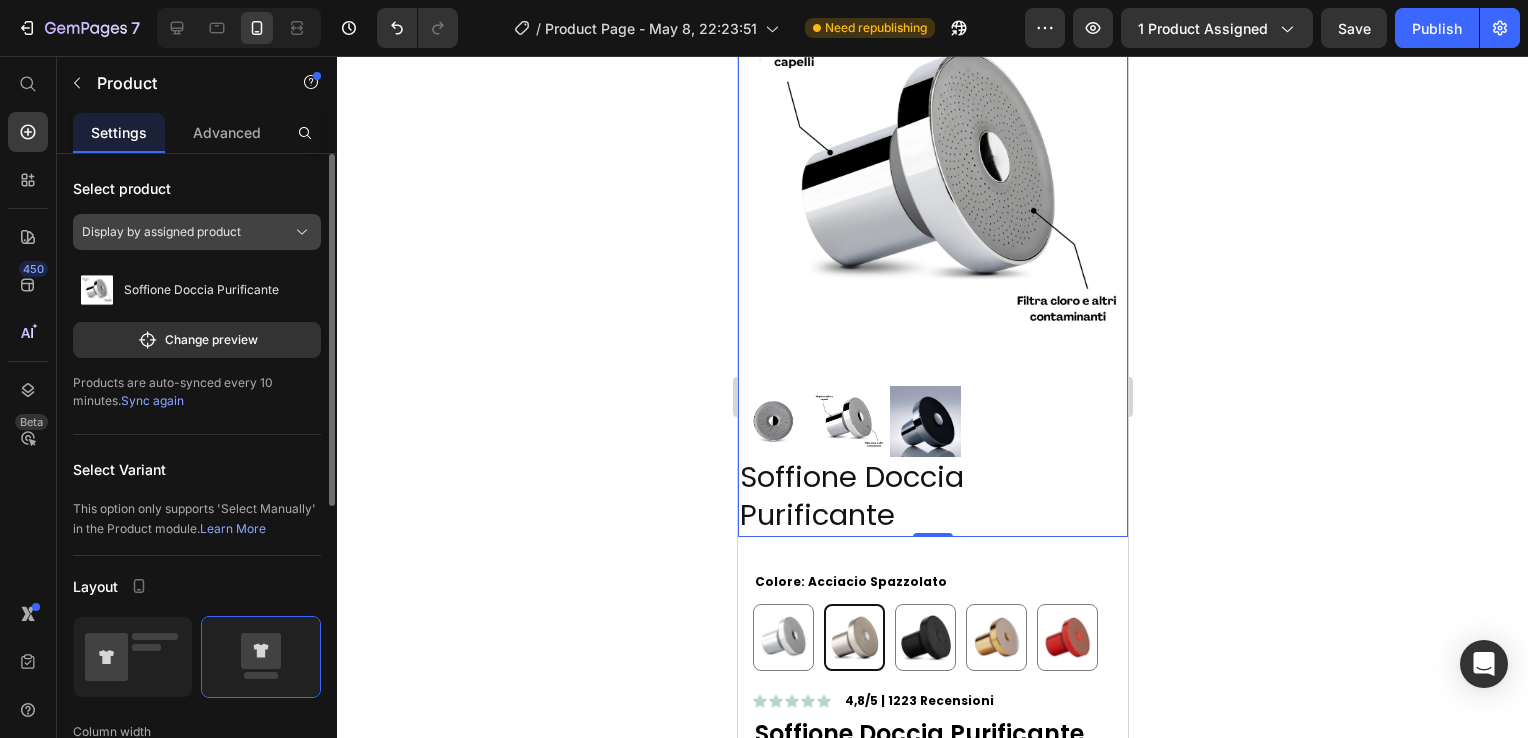 click on "Display by assigned product" at bounding box center [161, 232] 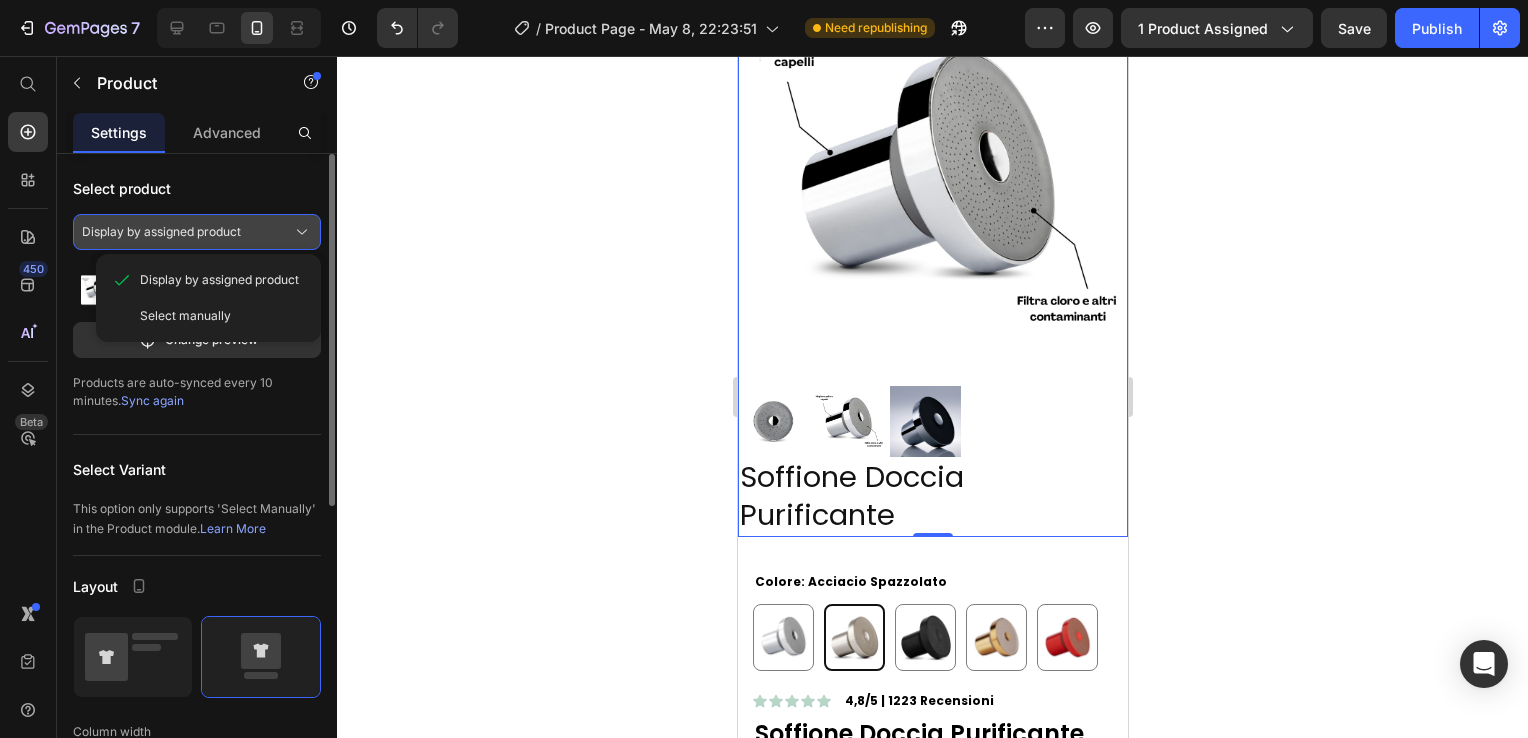 click on "Display by assigned product" at bounding box center [161, 232] 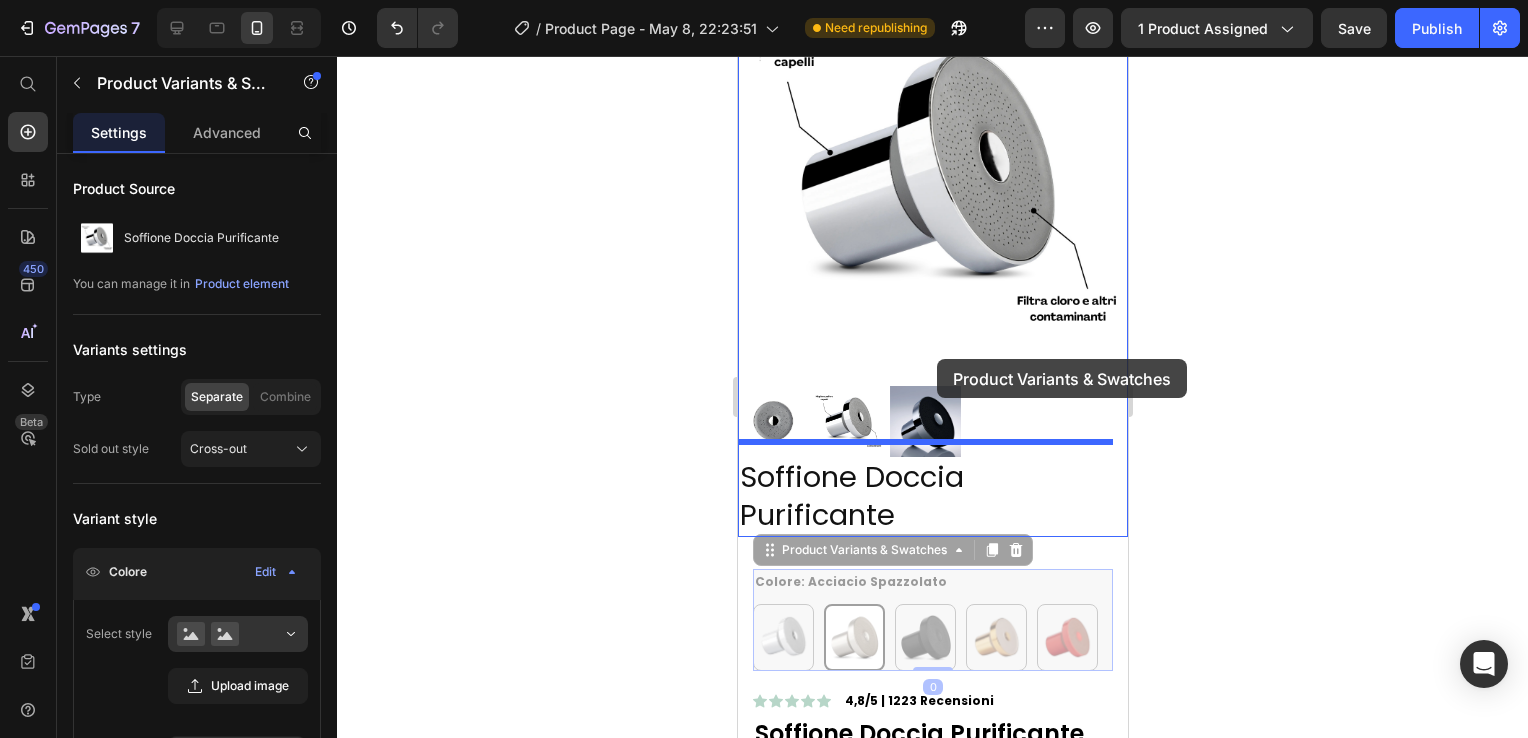 drag, startPoint x: 966, startPoint y: 585, endPoint x: 936, endPoint y: 359, distance: 227.98245 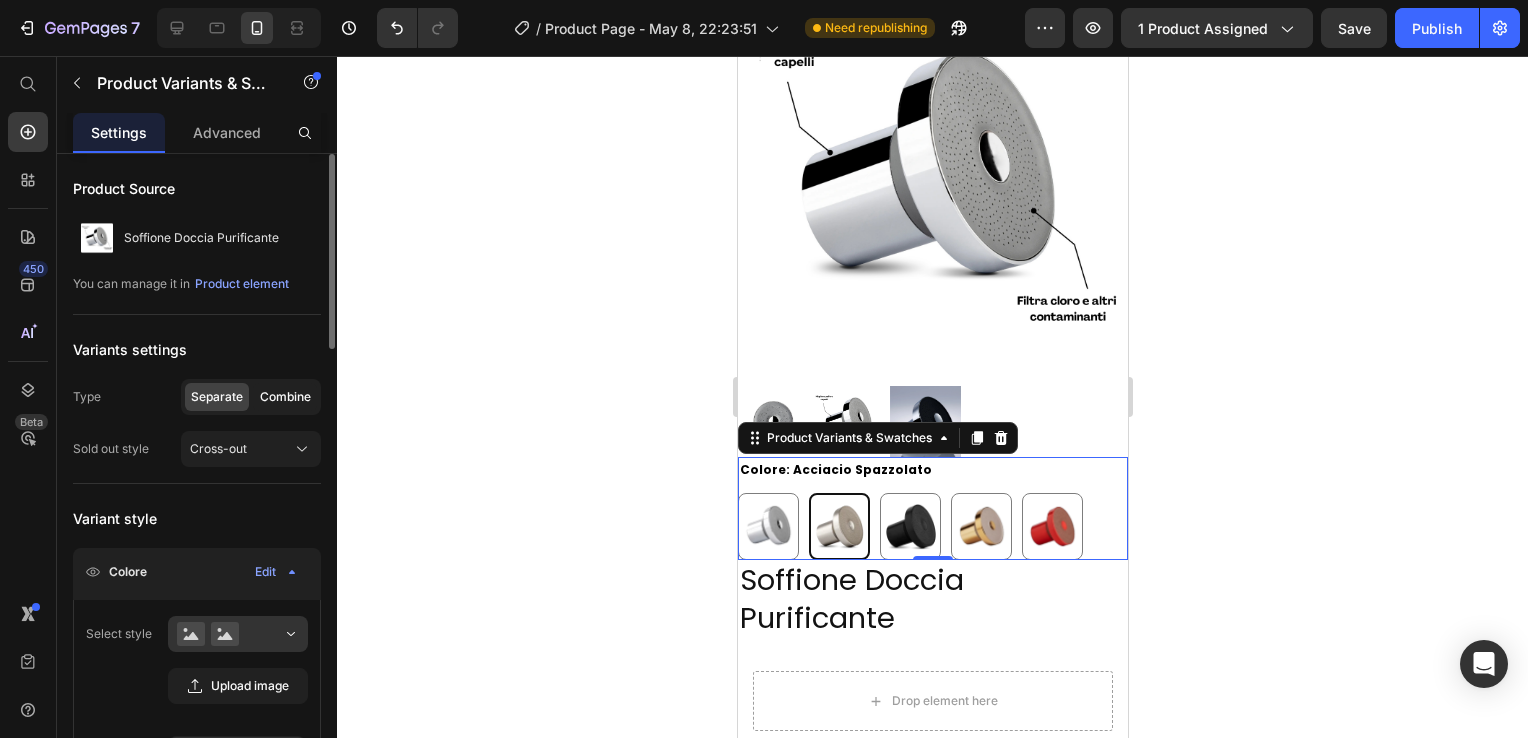 click on "Combine" 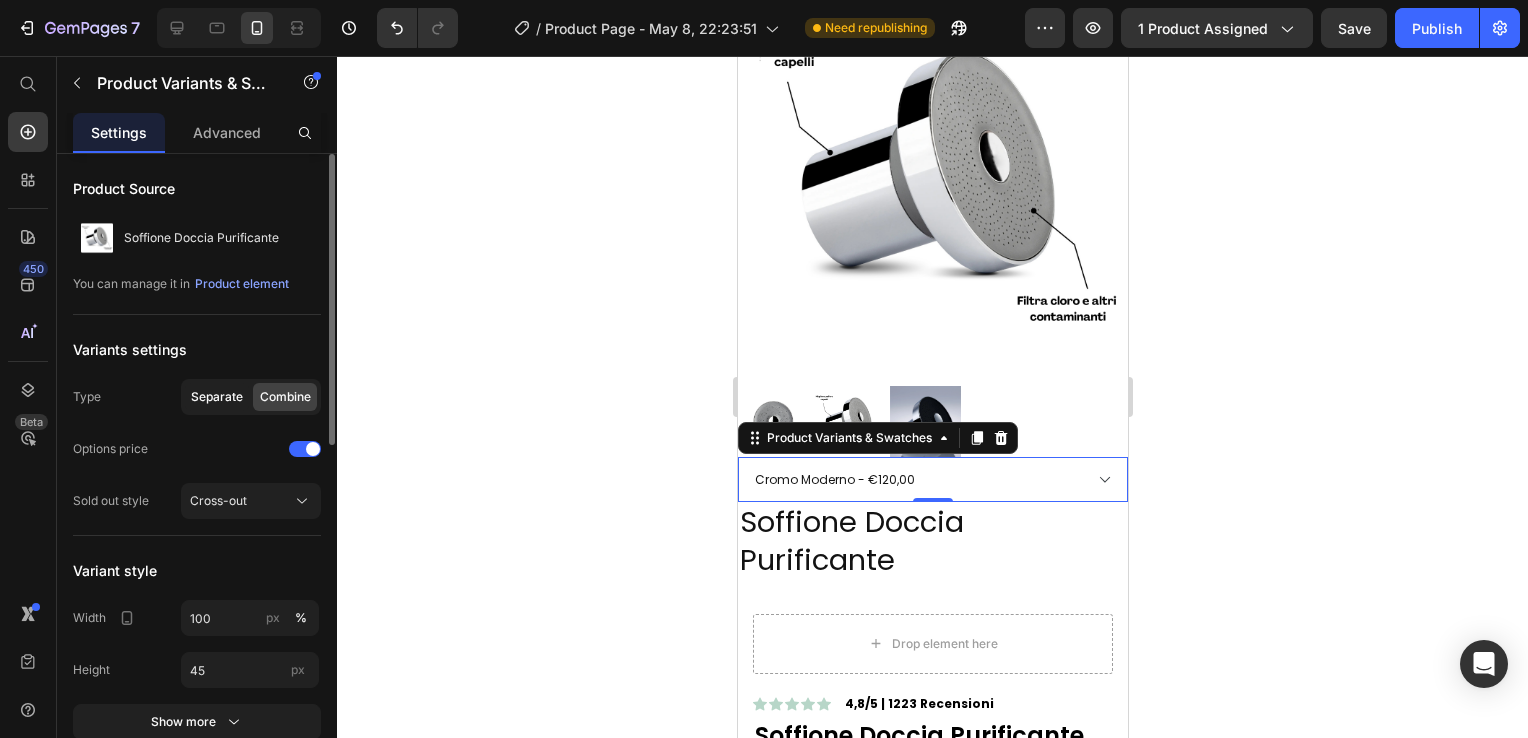 click on "Separate" 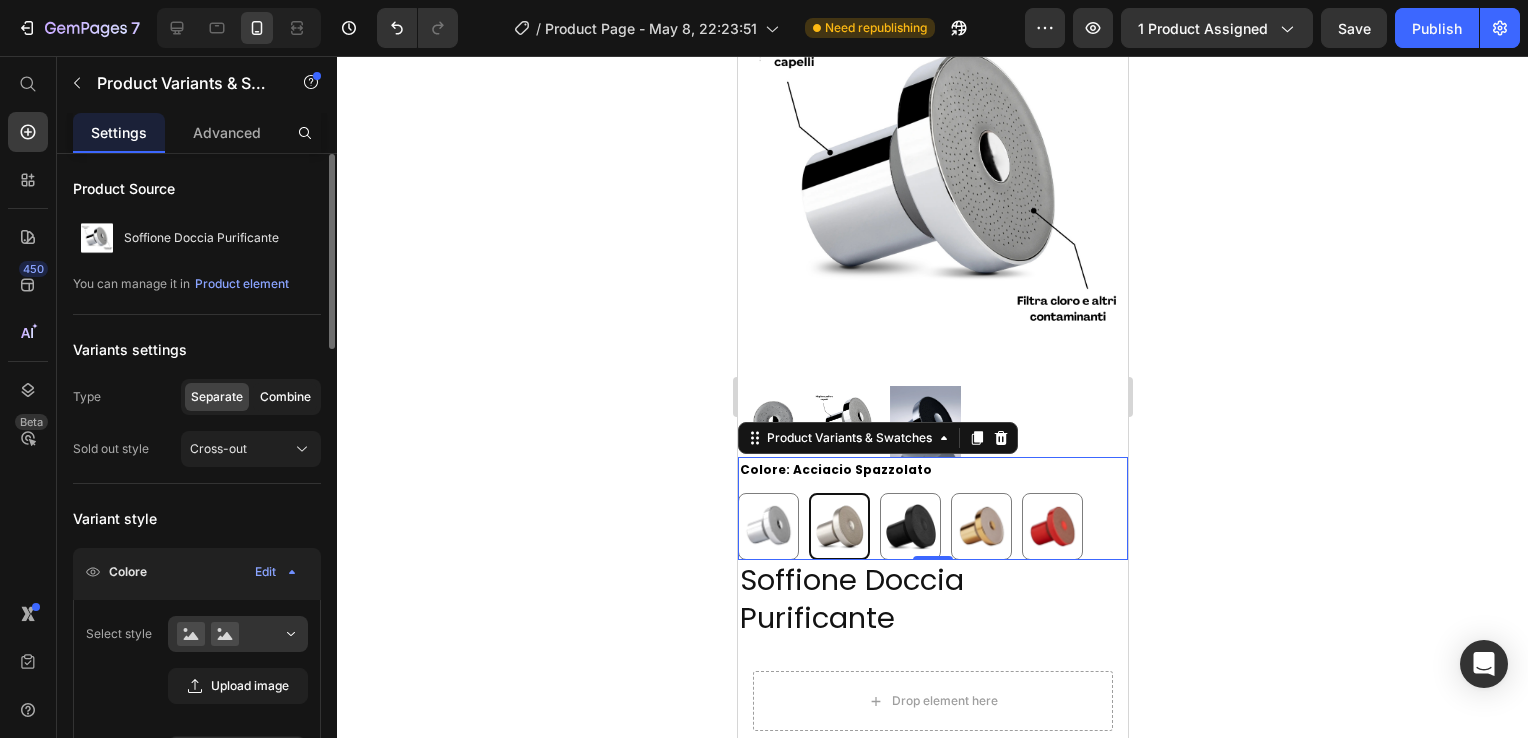 click on "Combine" 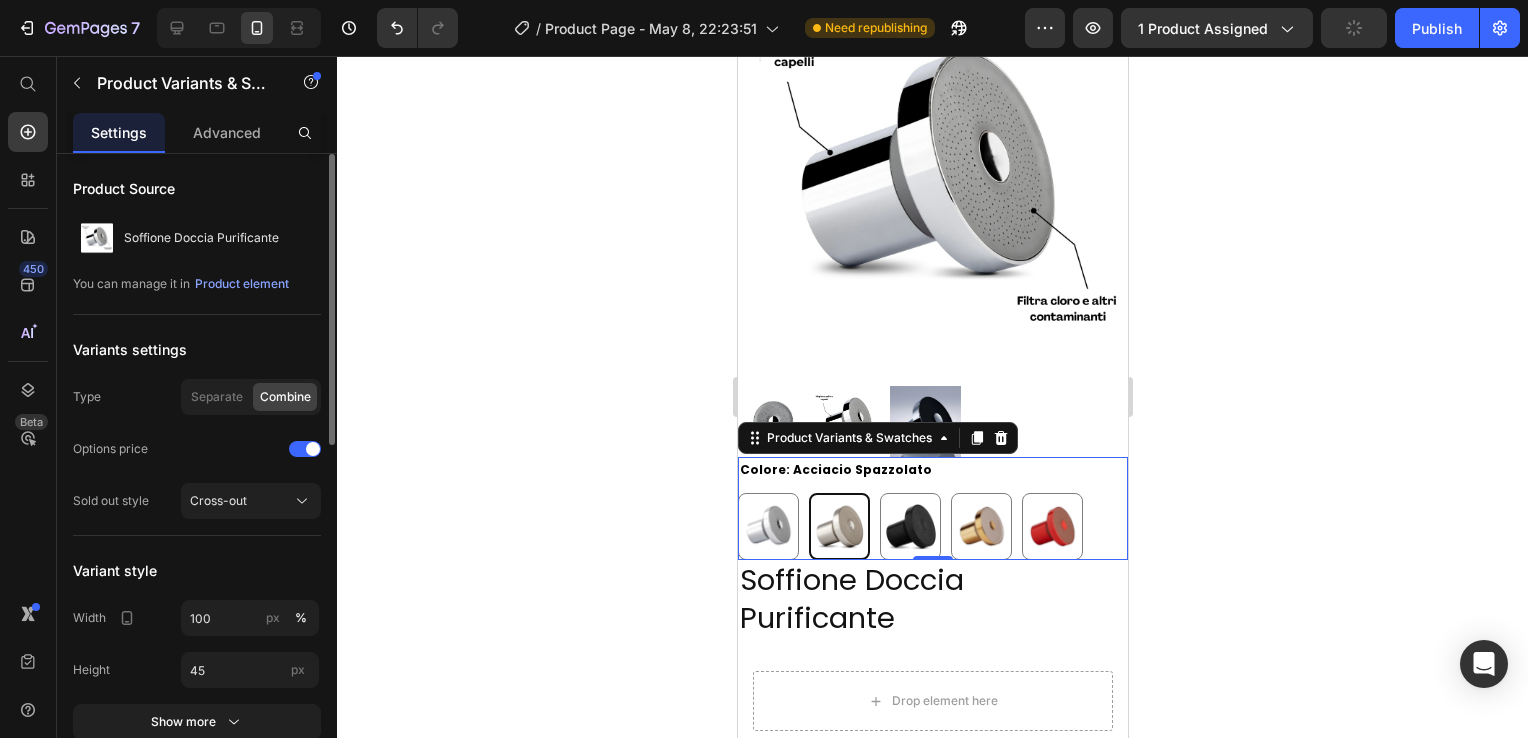 select on "[NUMBER]" 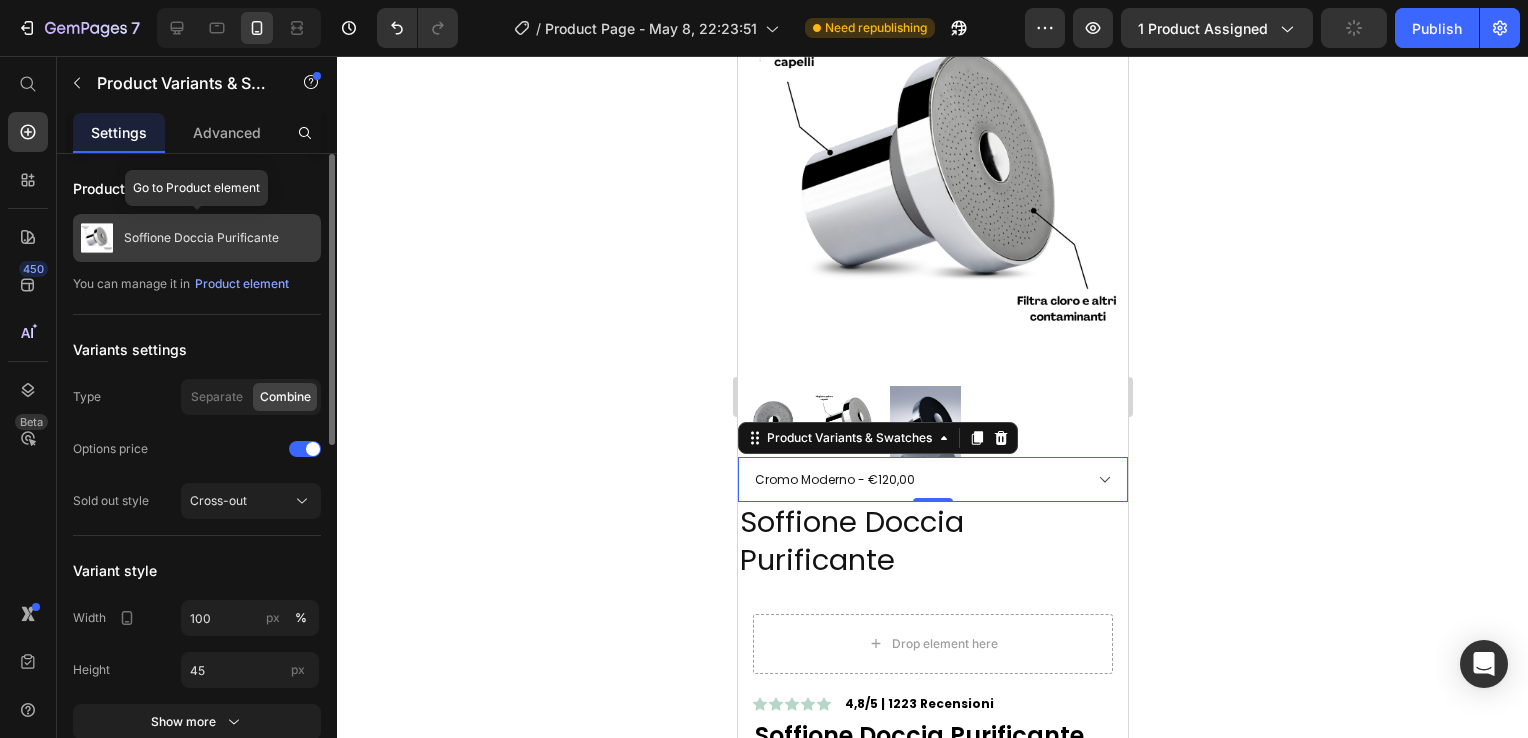 click on "Soffione Doccia Purificante" at bounding box center [201, 238] 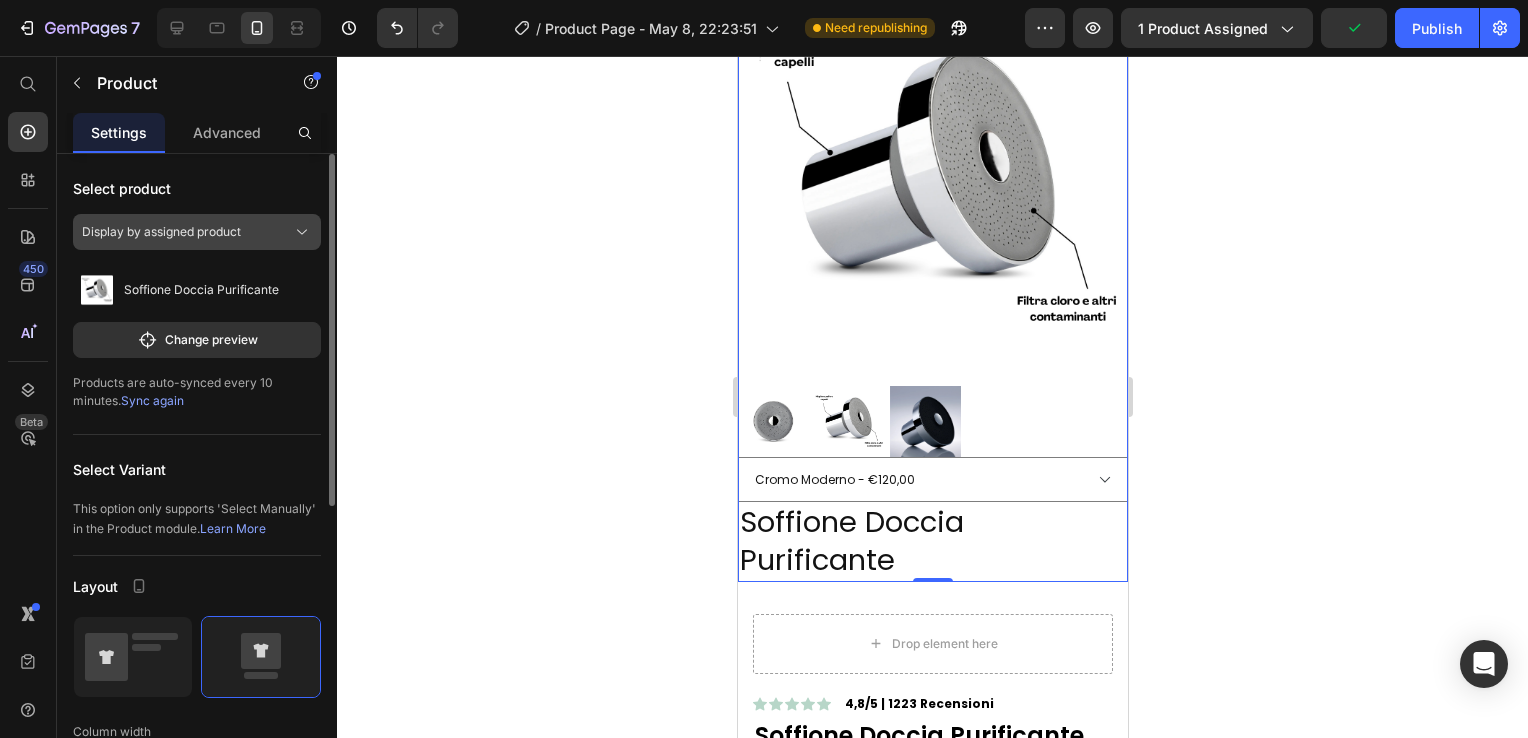 click on "Display by assigned product" at bounding box center [161, 232] 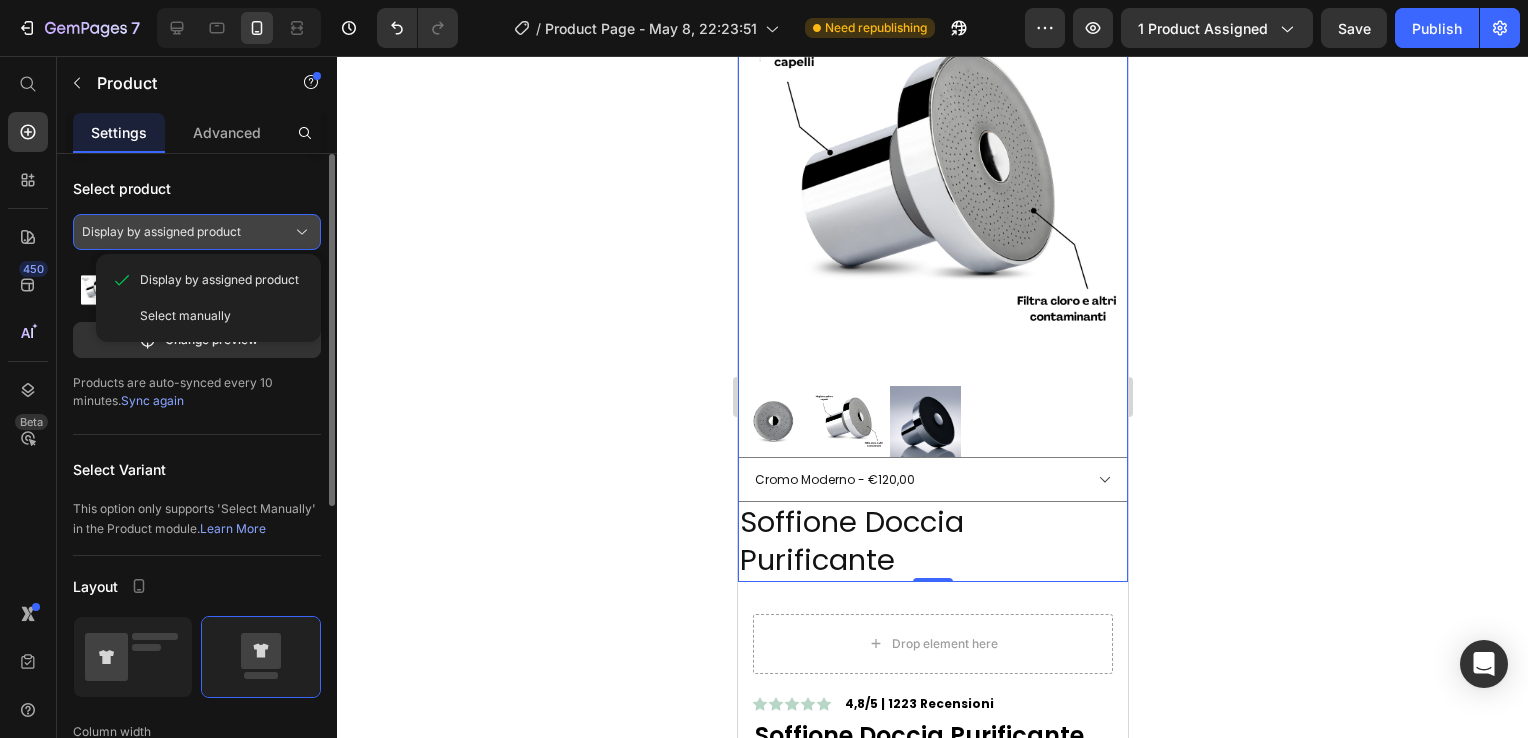click on "Display by assigned product" at bounding box center [161, 232] 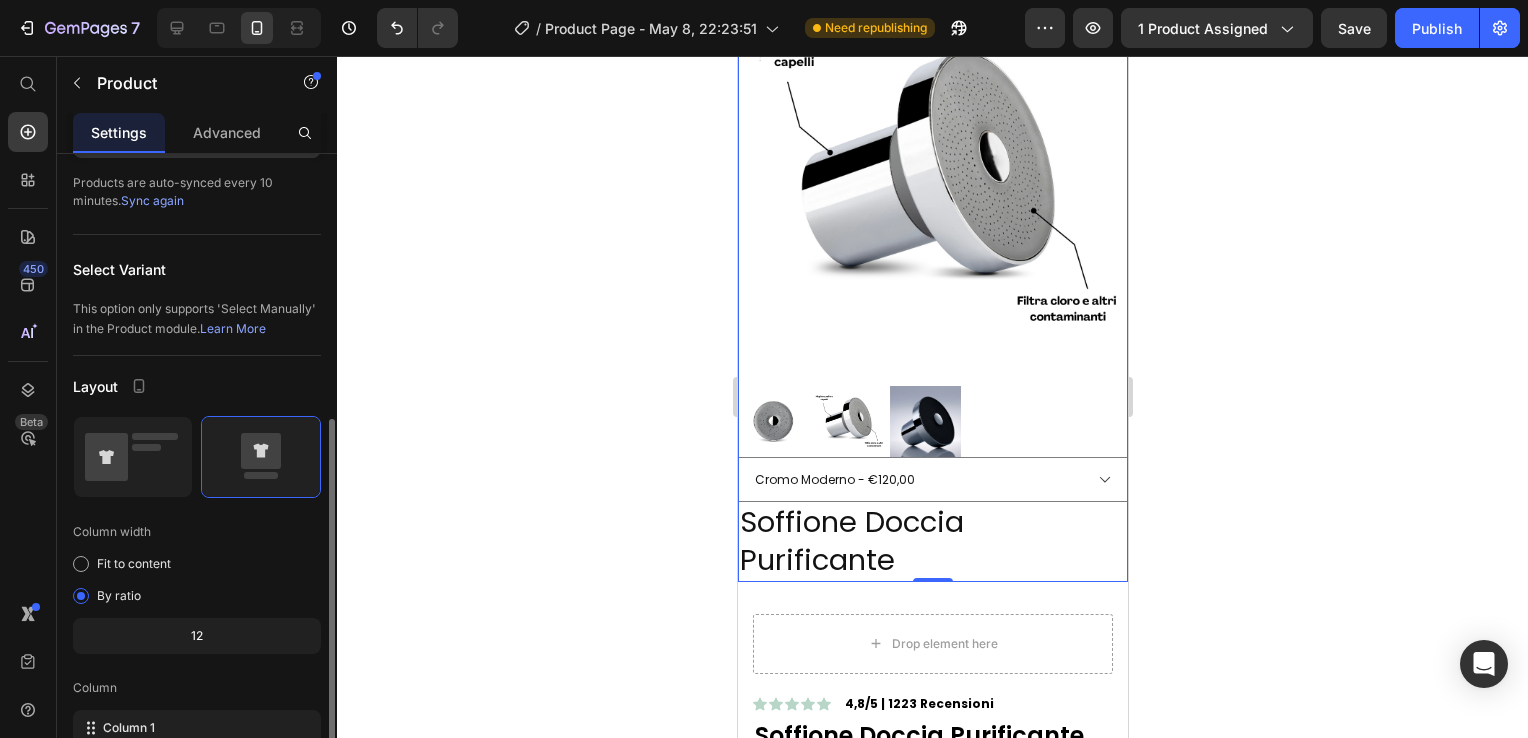scroll, scrollTop: 300, scrollLeft: 0, axis: vertical 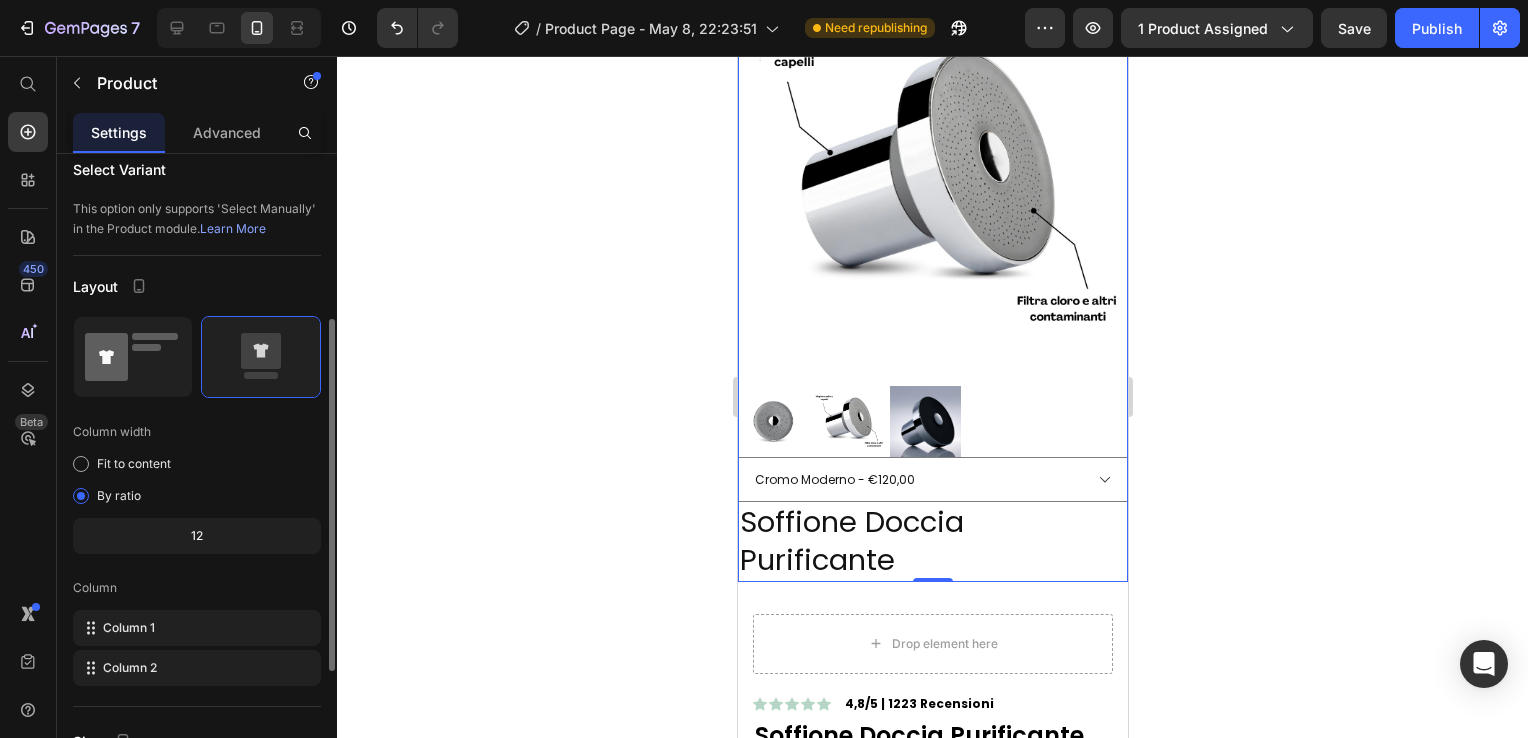 click 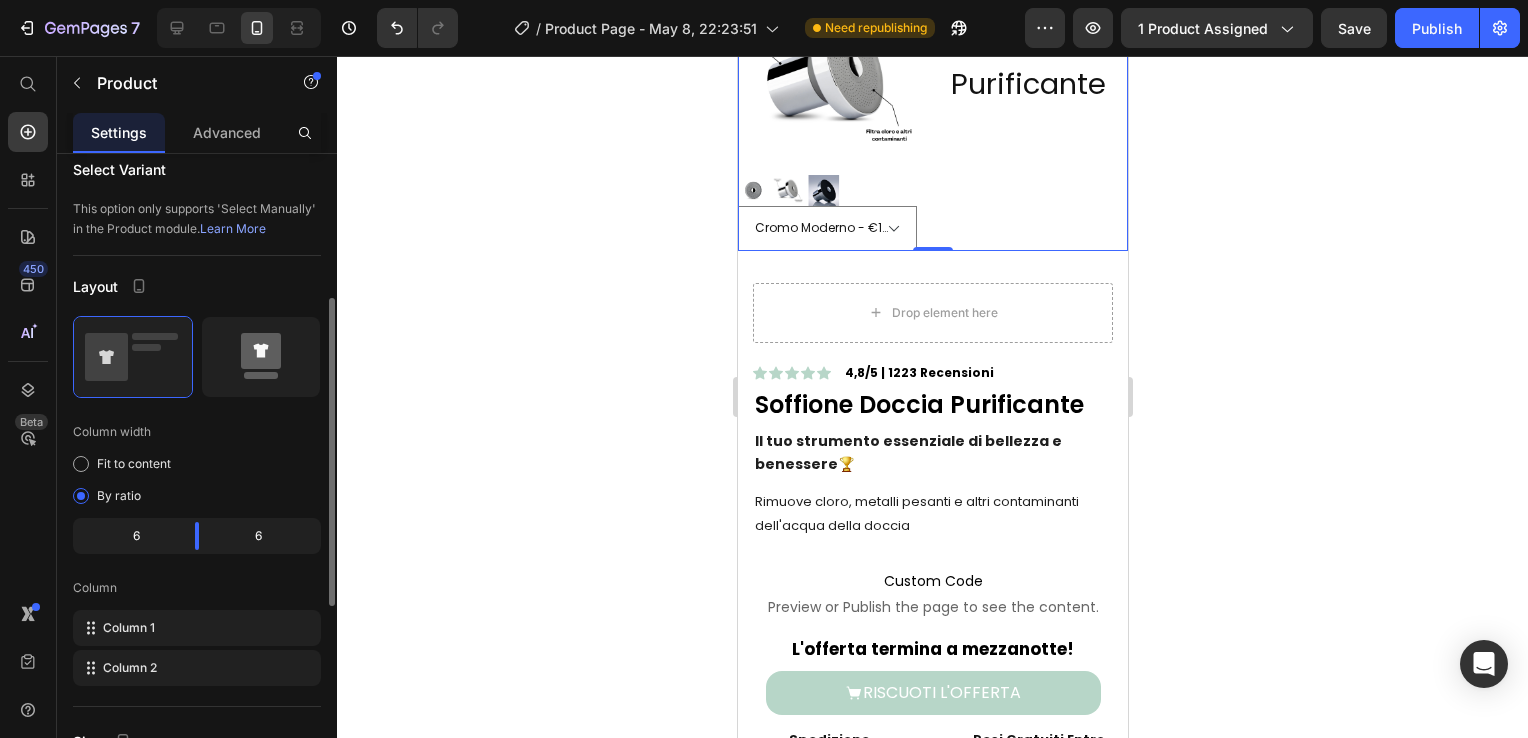 click 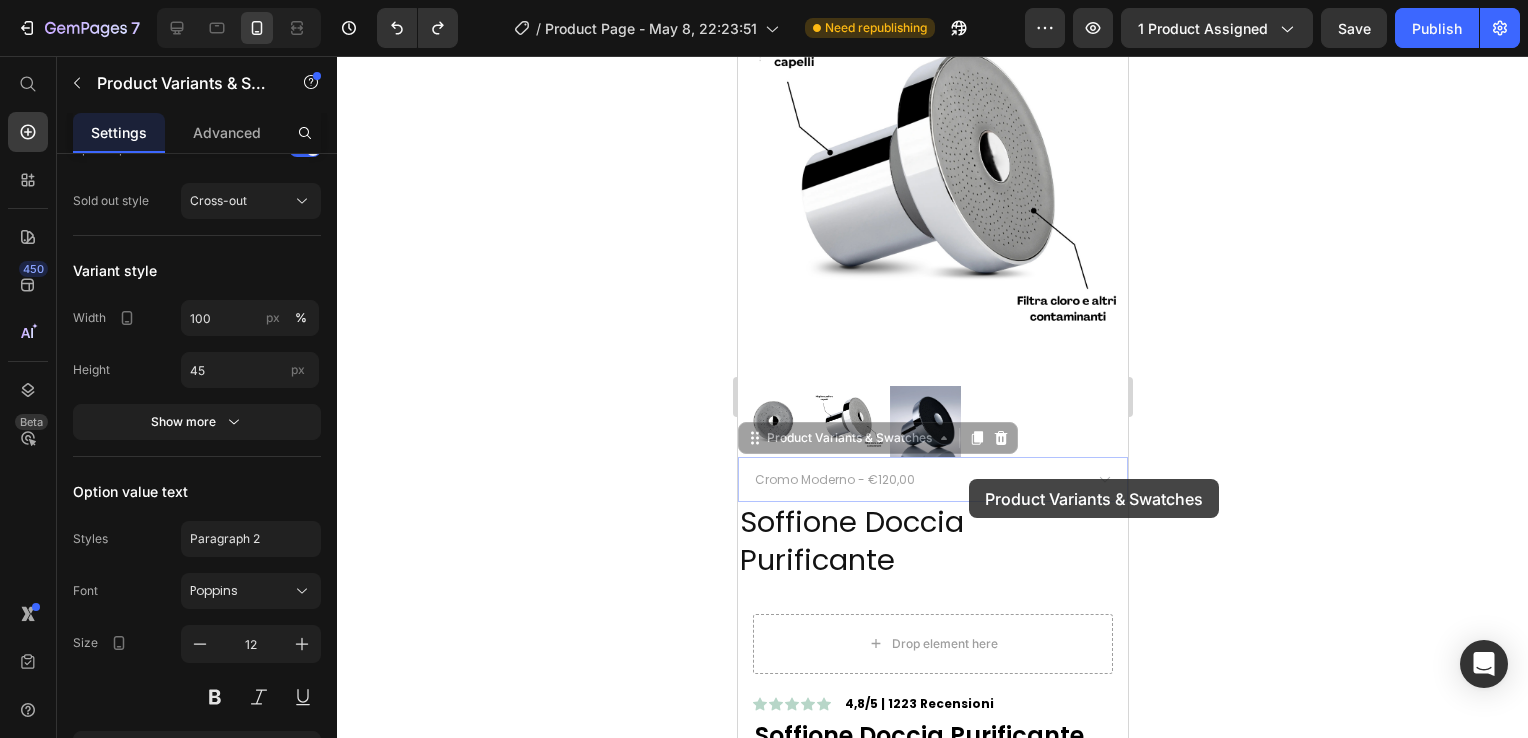 scroll, scrollTop: 0, scrollLeft: 0, axis: both 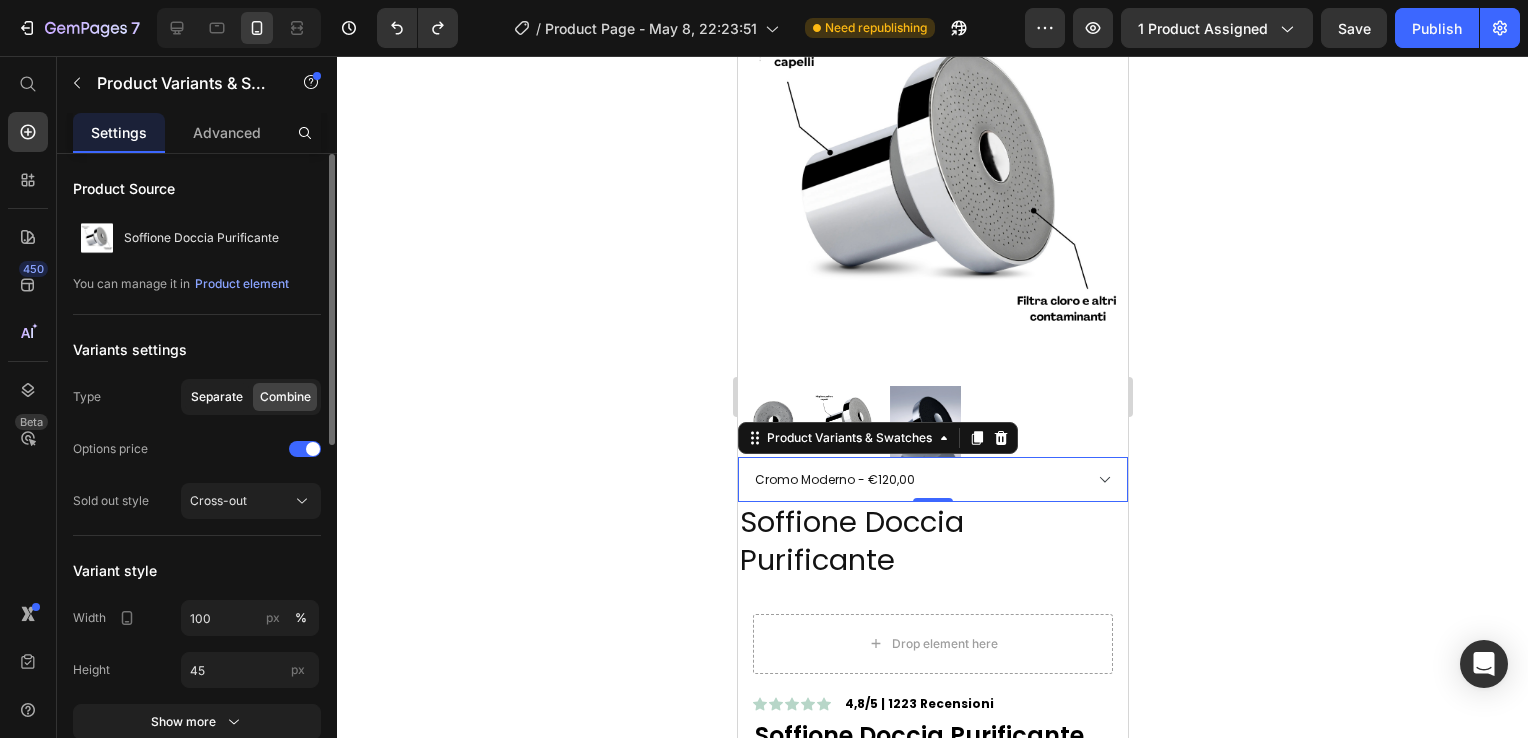 click on "Separate" 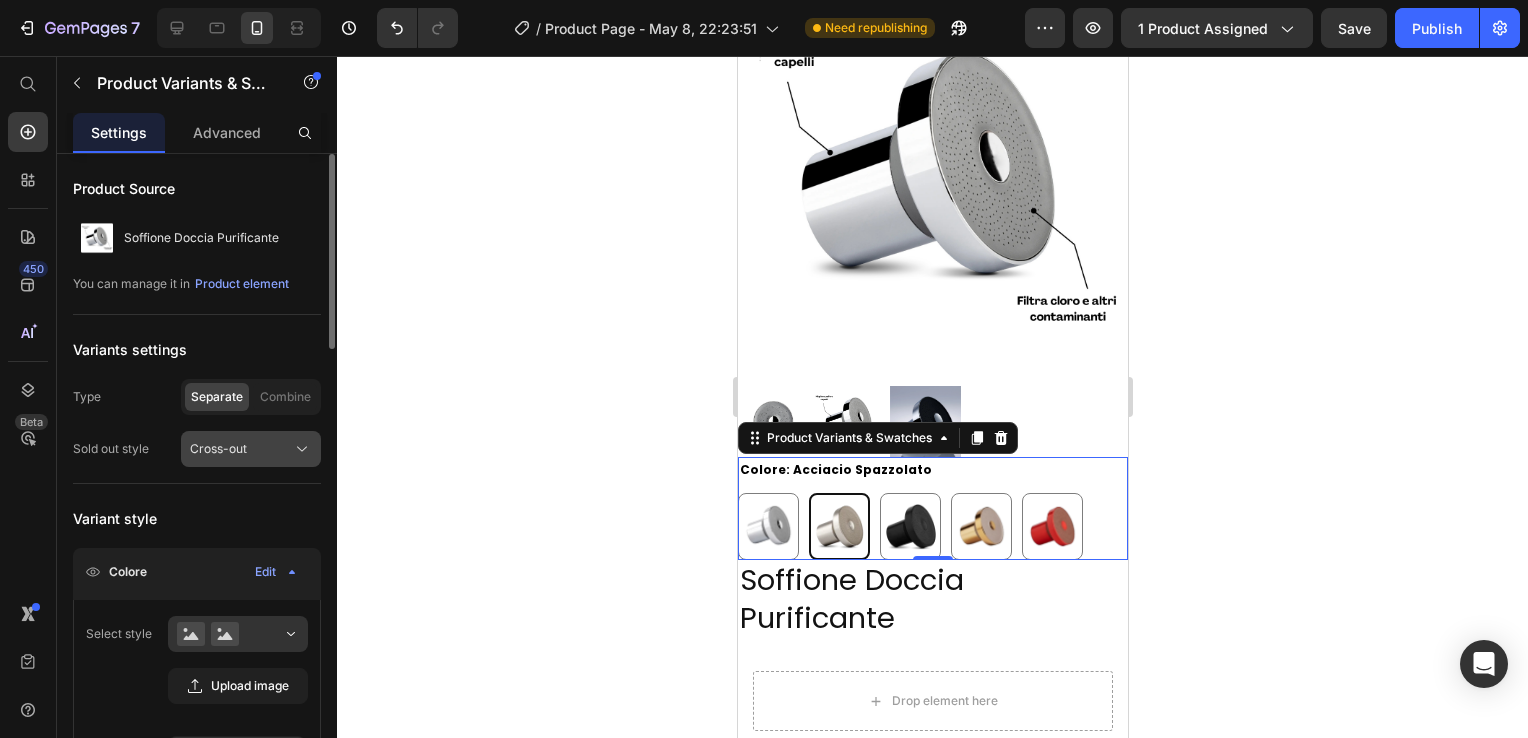 click 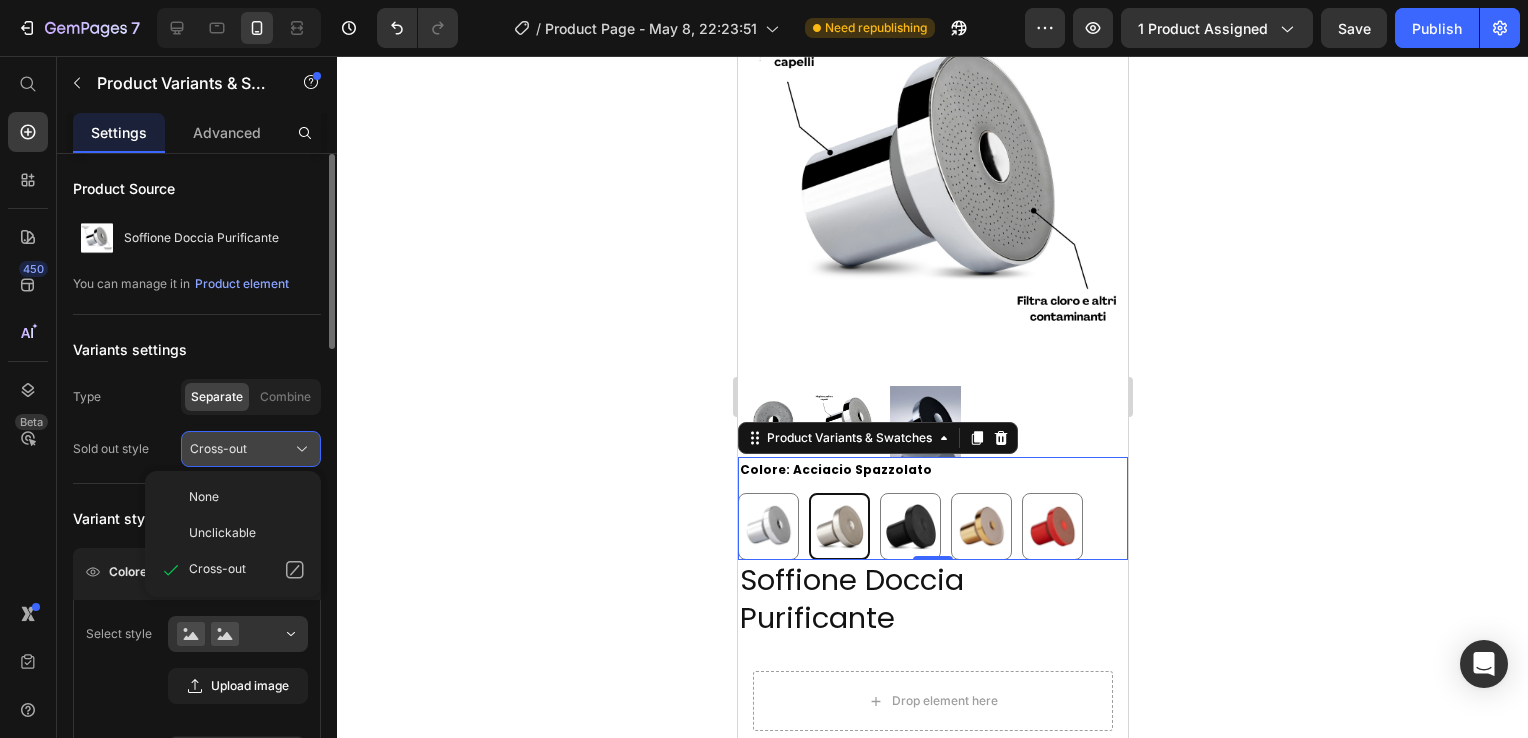 click 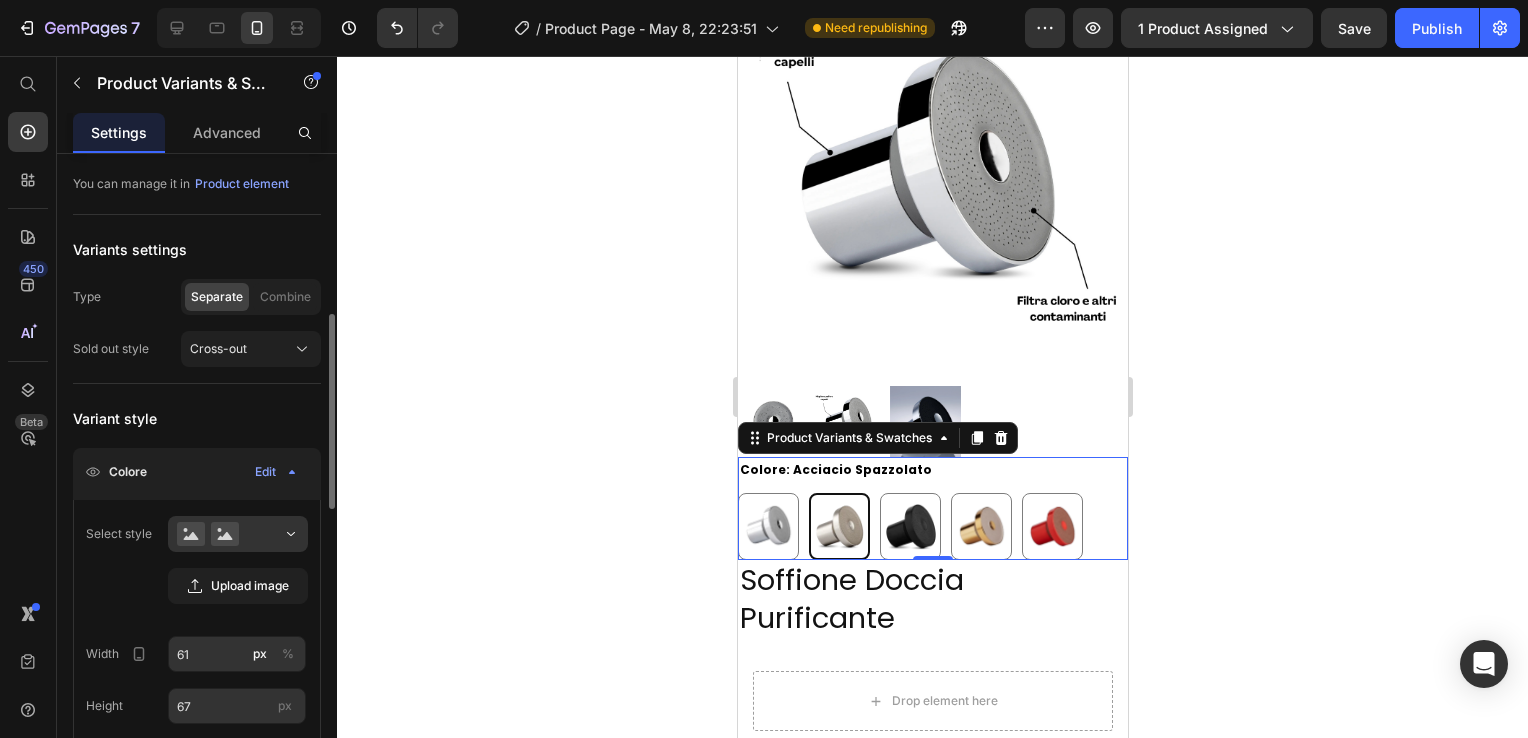 scroll, scrollTop: 200, scrollLeft: 0, axis: vertical 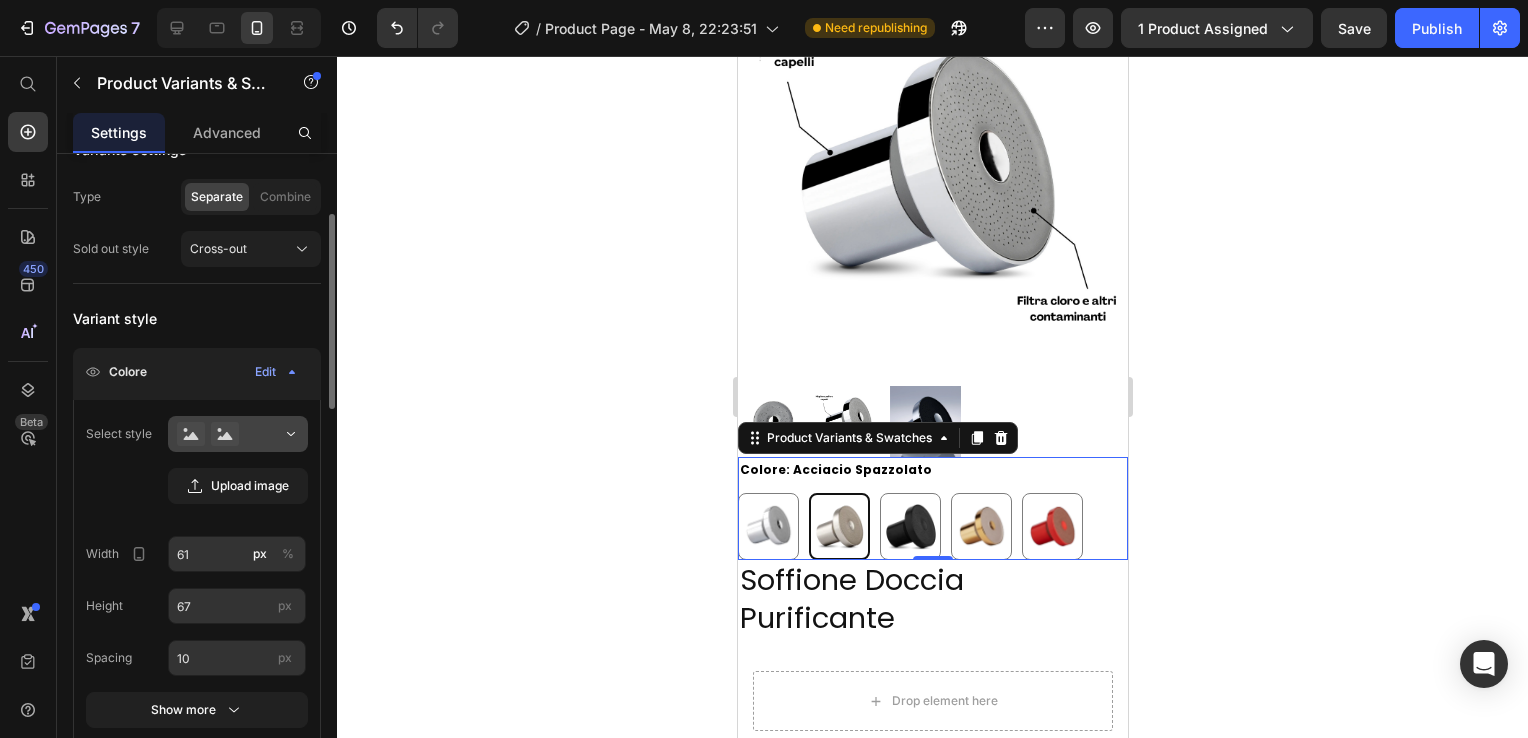 click at bounding box center (238, 434) 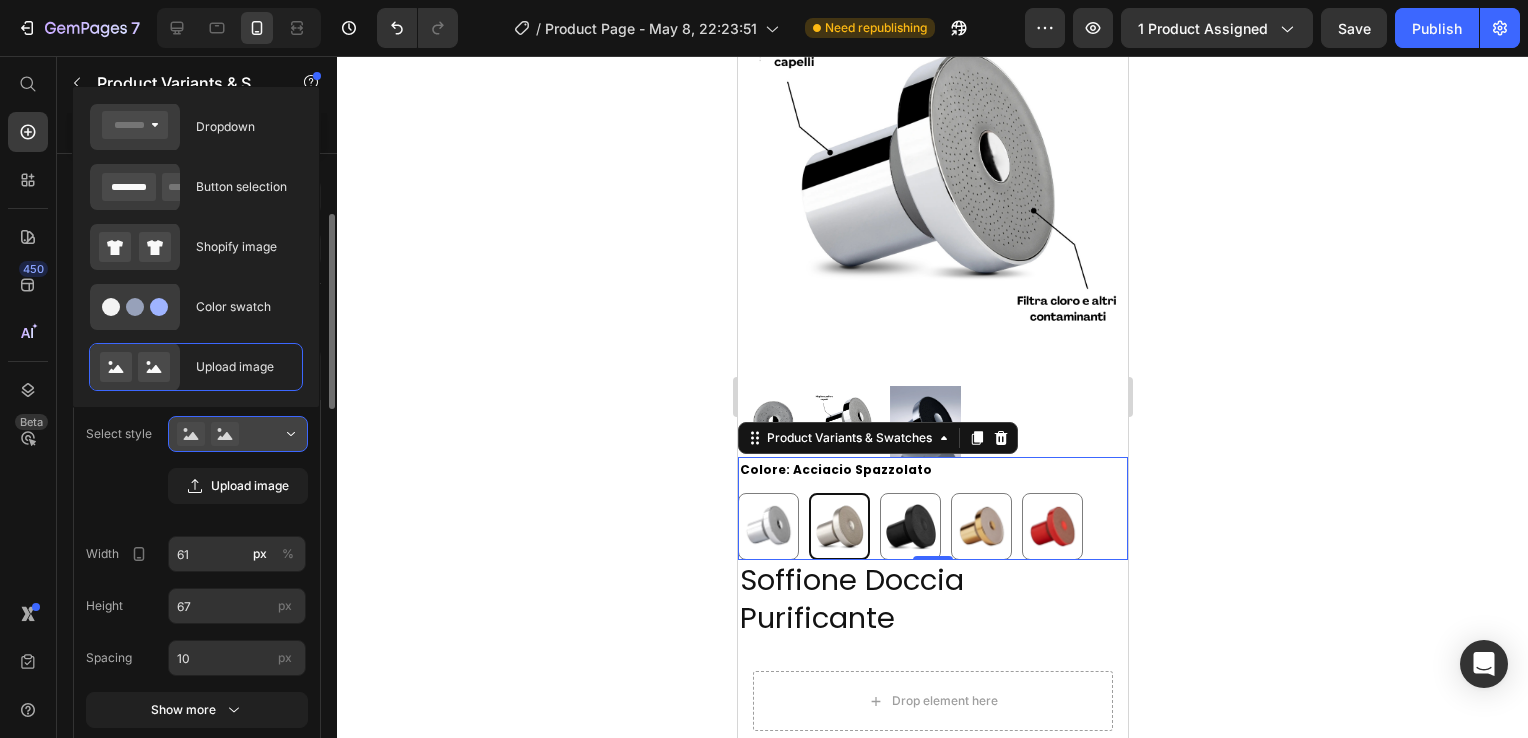 click at bounding box center (238, 434) 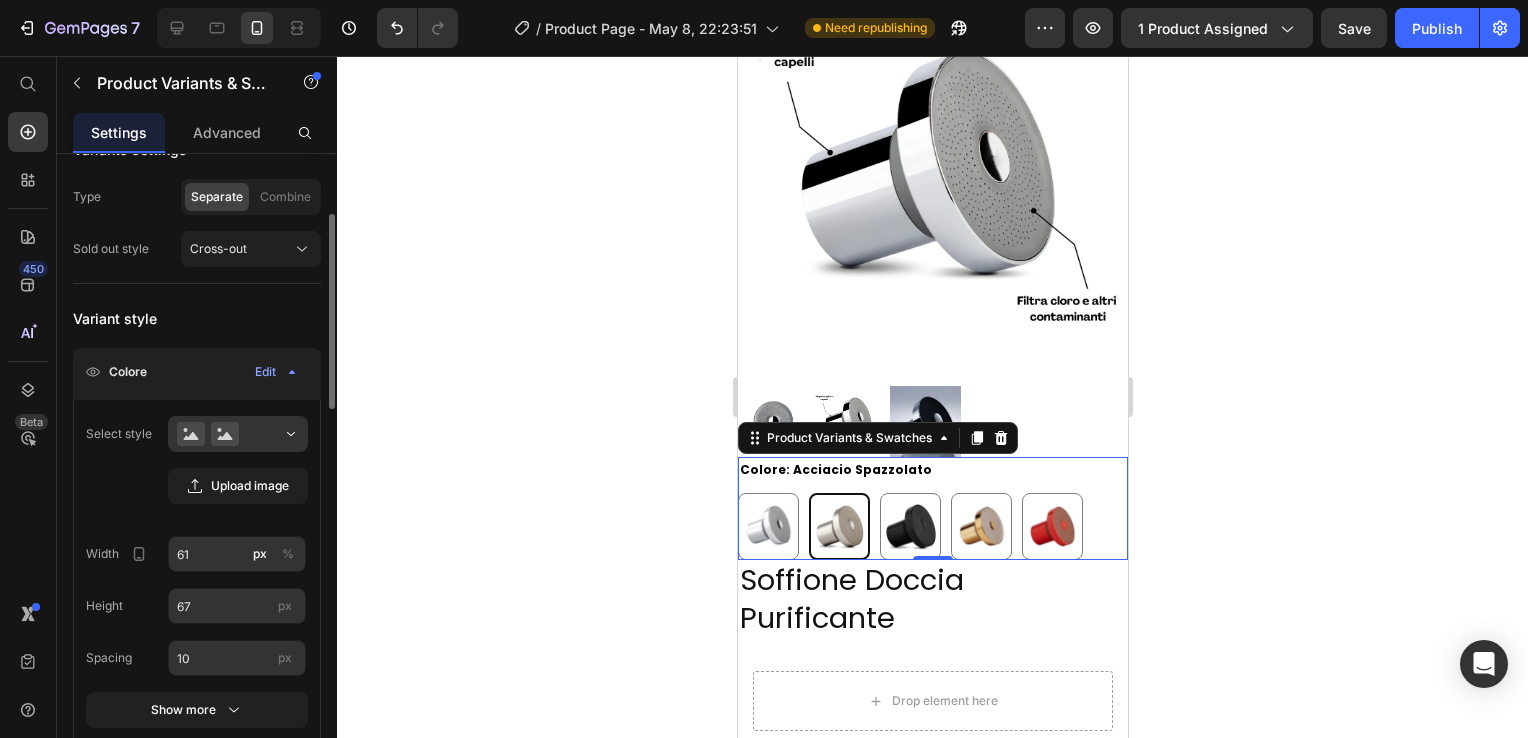 scroll, scrollTop: 300, scrollLeft: 0, axis: vertical 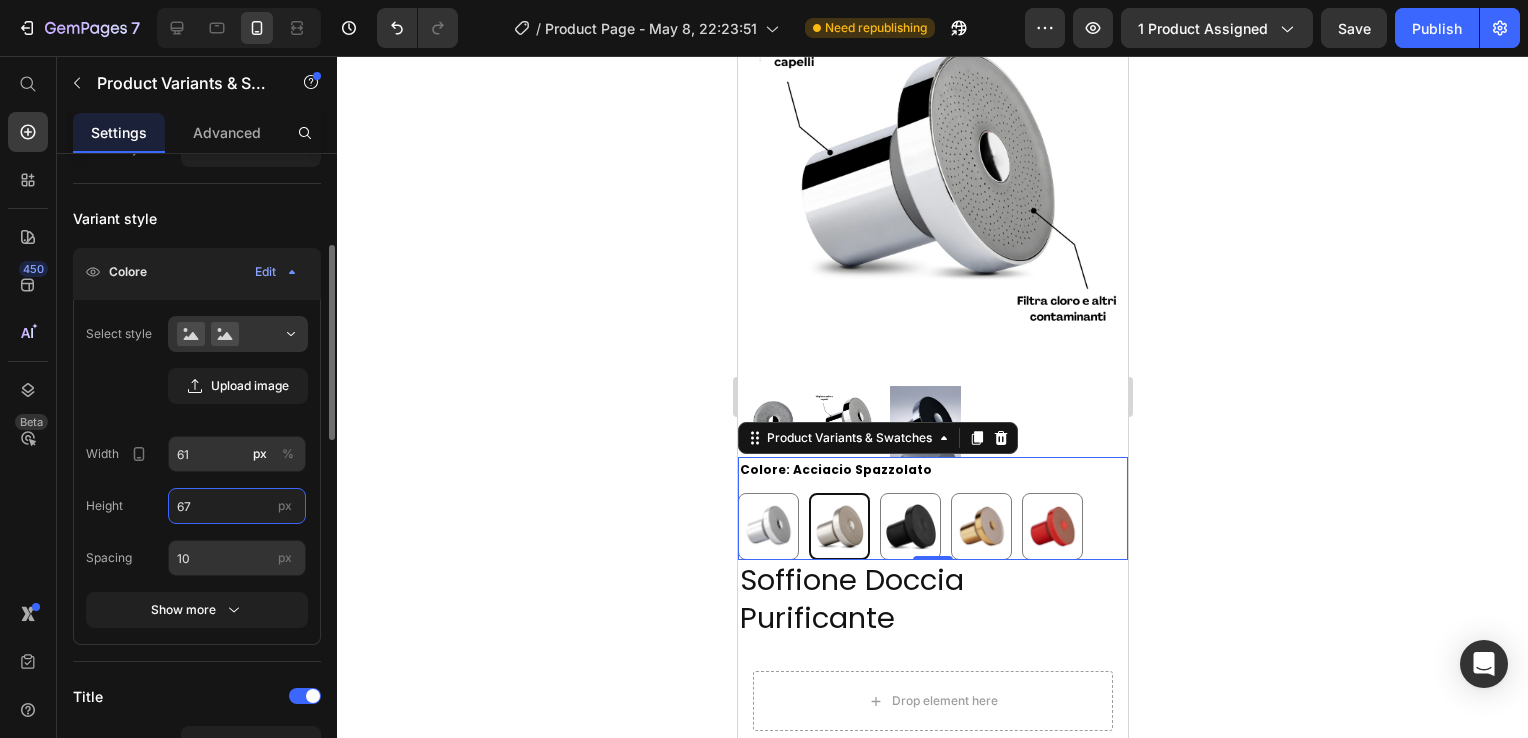 click on "67" at bounding box center (237, 506) 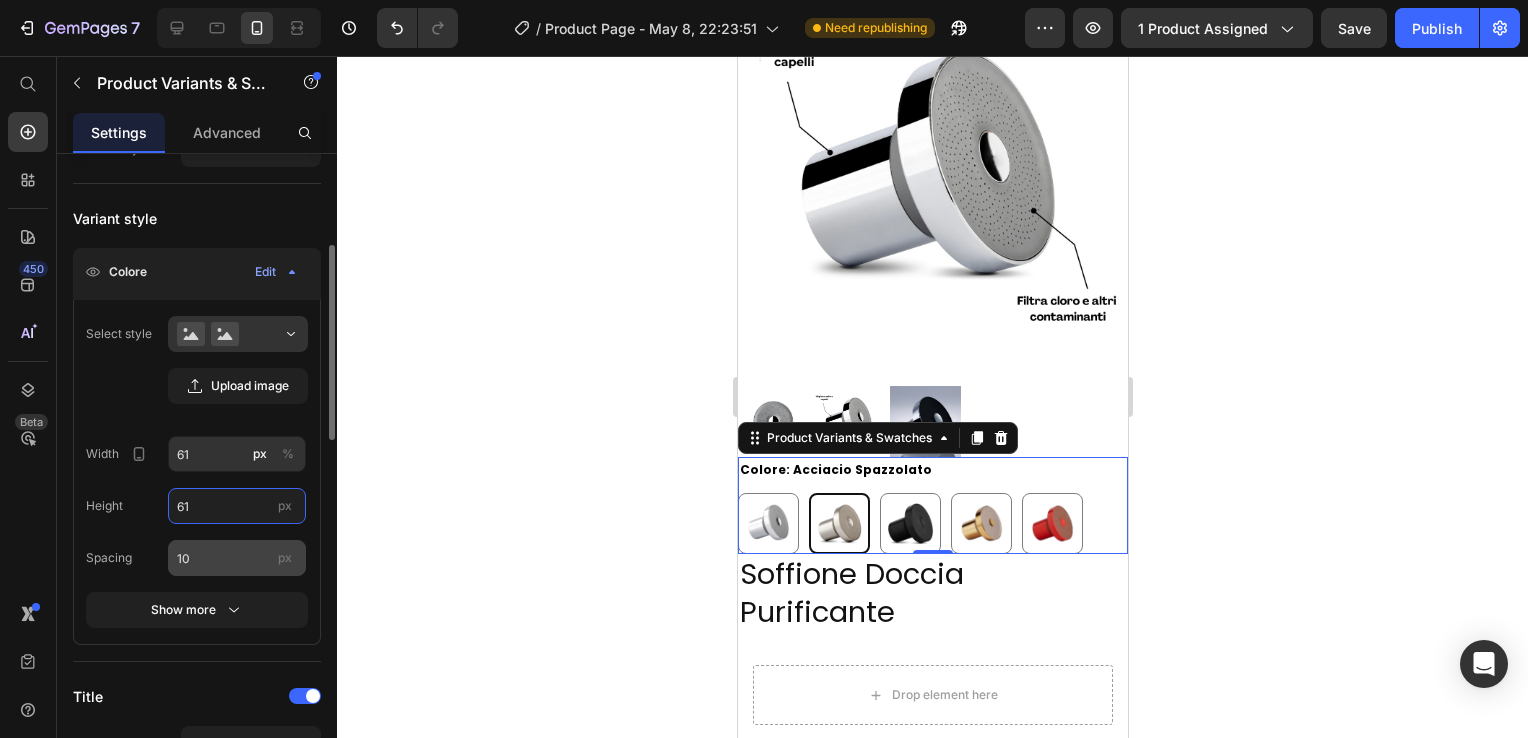 type on "61" 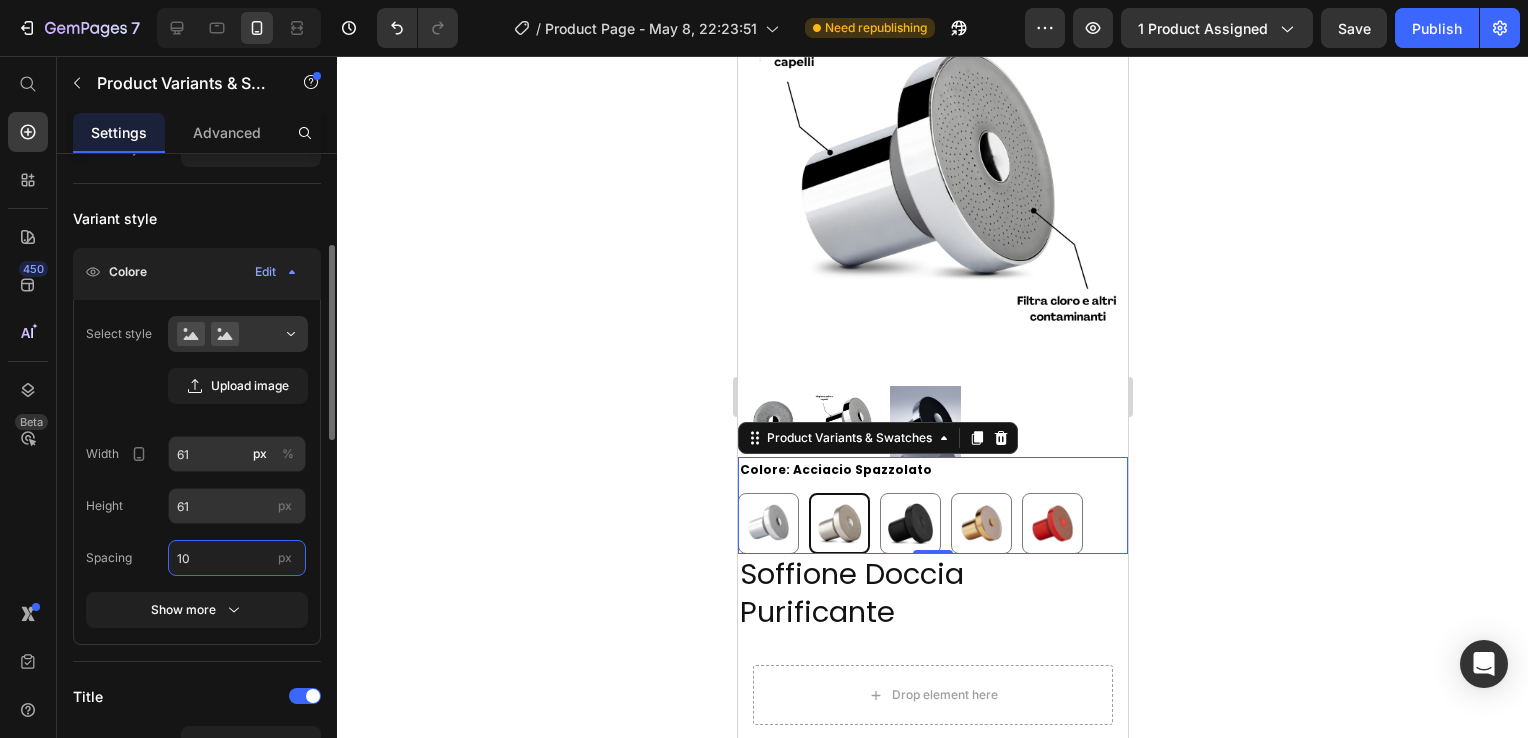 click on "10" at bounding box center [237, 558] 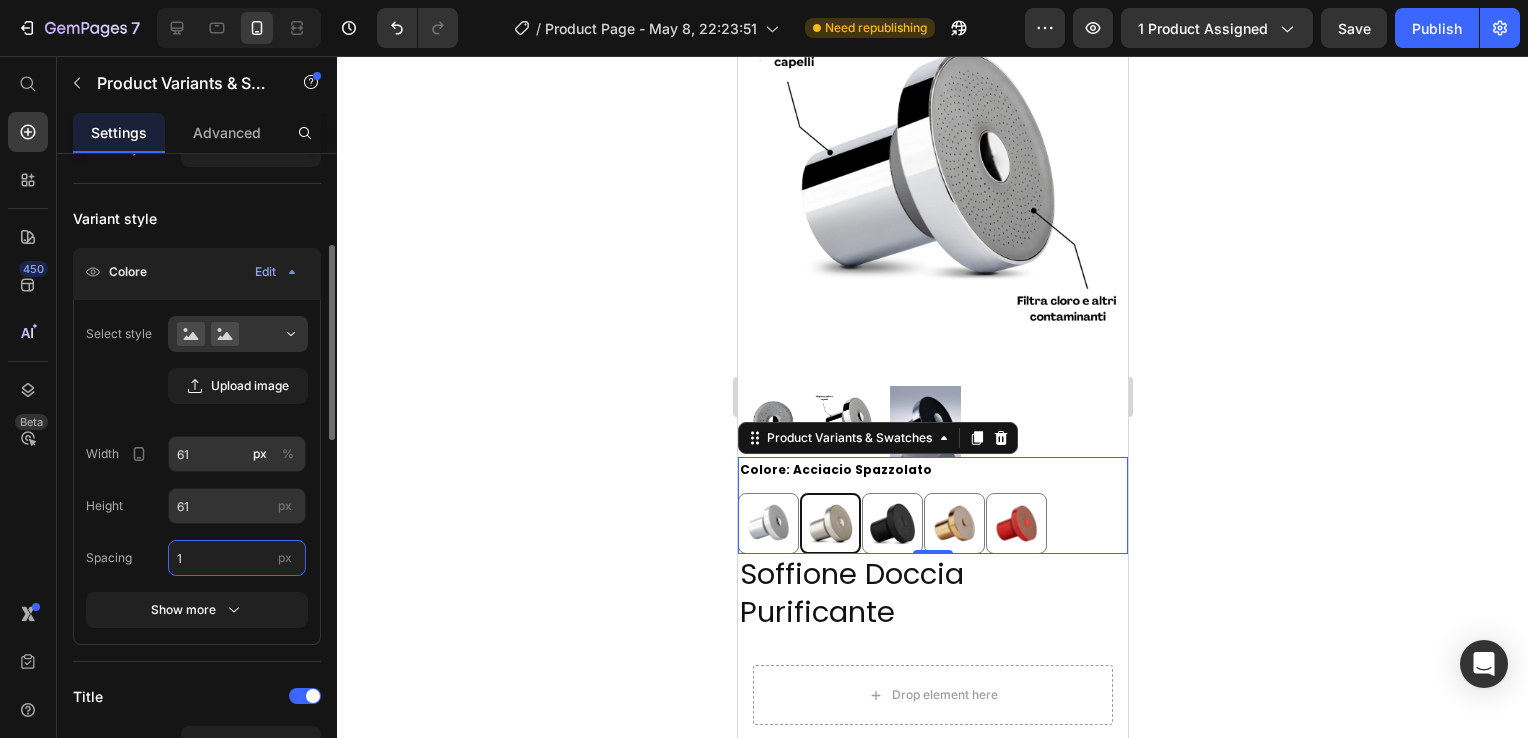 type on "11" 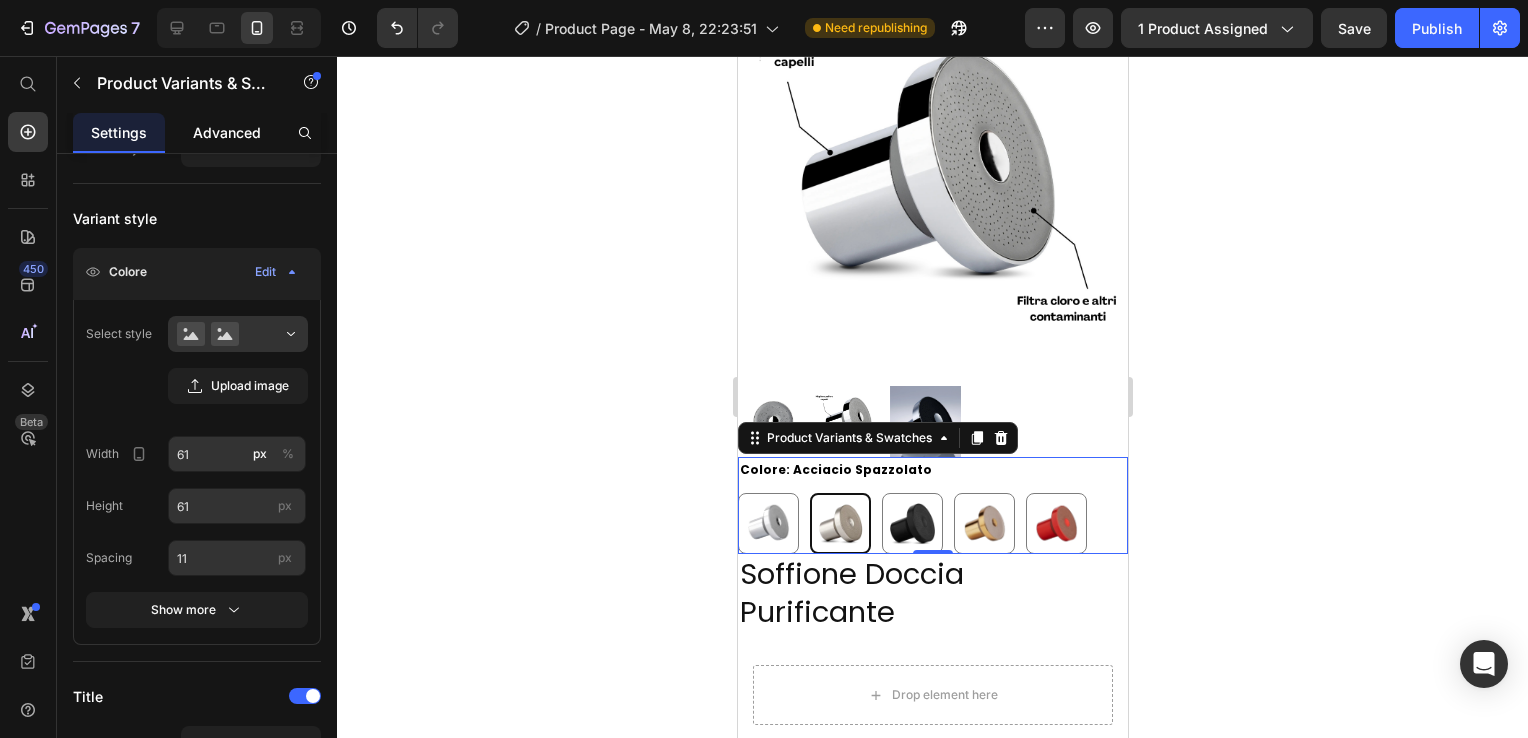 click on "Advanced" at bounding box center (227, 132) 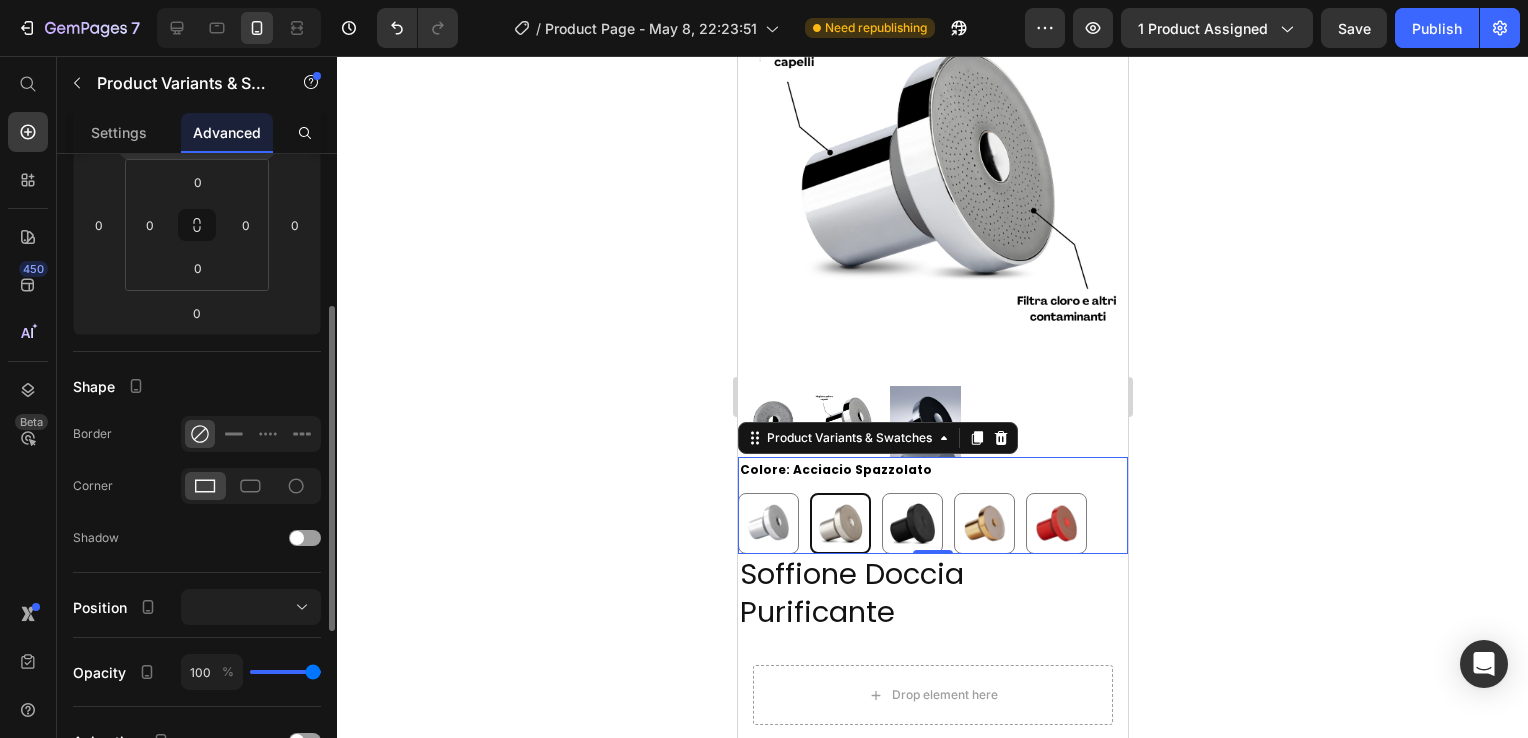 scroll, scrollTop: 0, scrollLeft: 0, axis: both 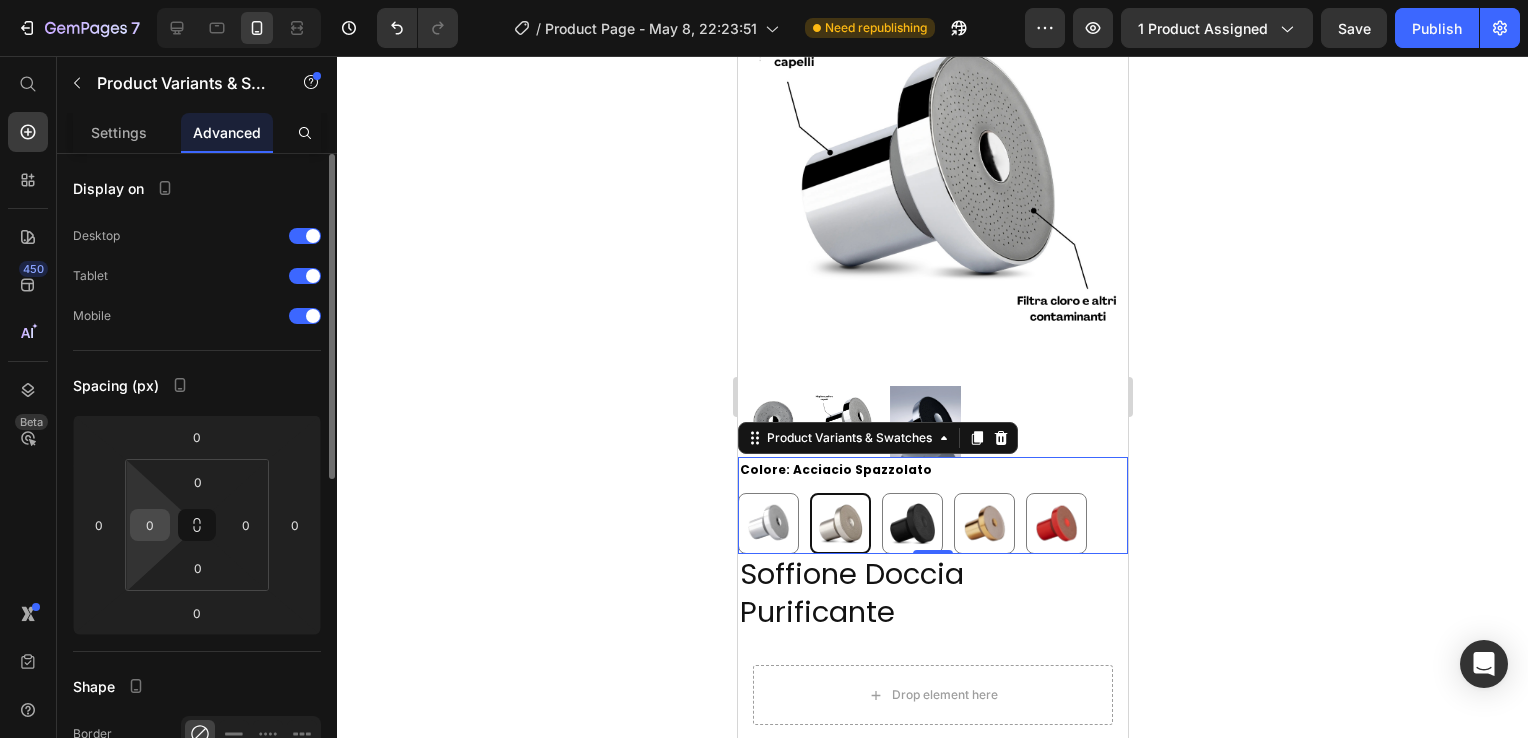 click on "0" at bounding box center (150, 525) 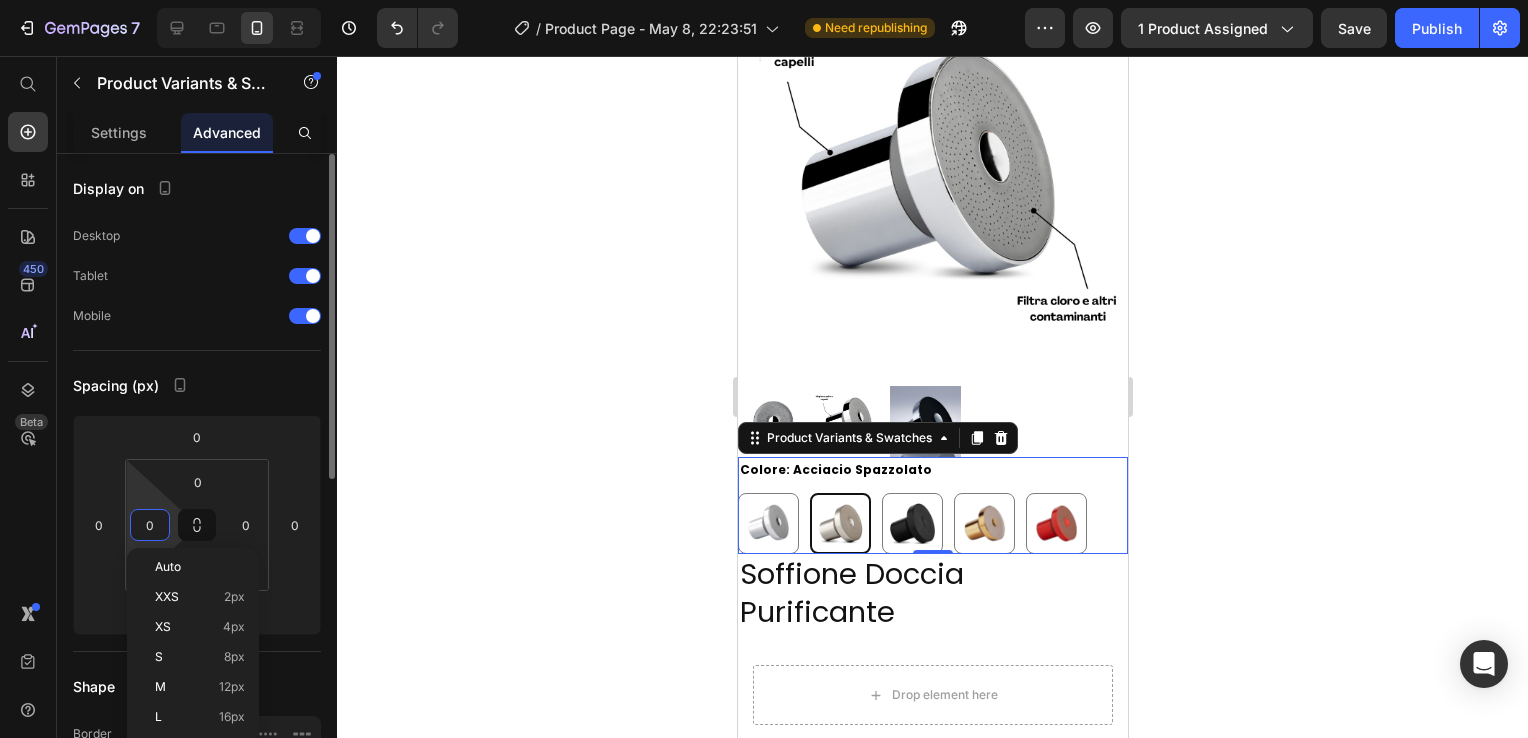 click on "Settings" at bounding box center [119, 132] 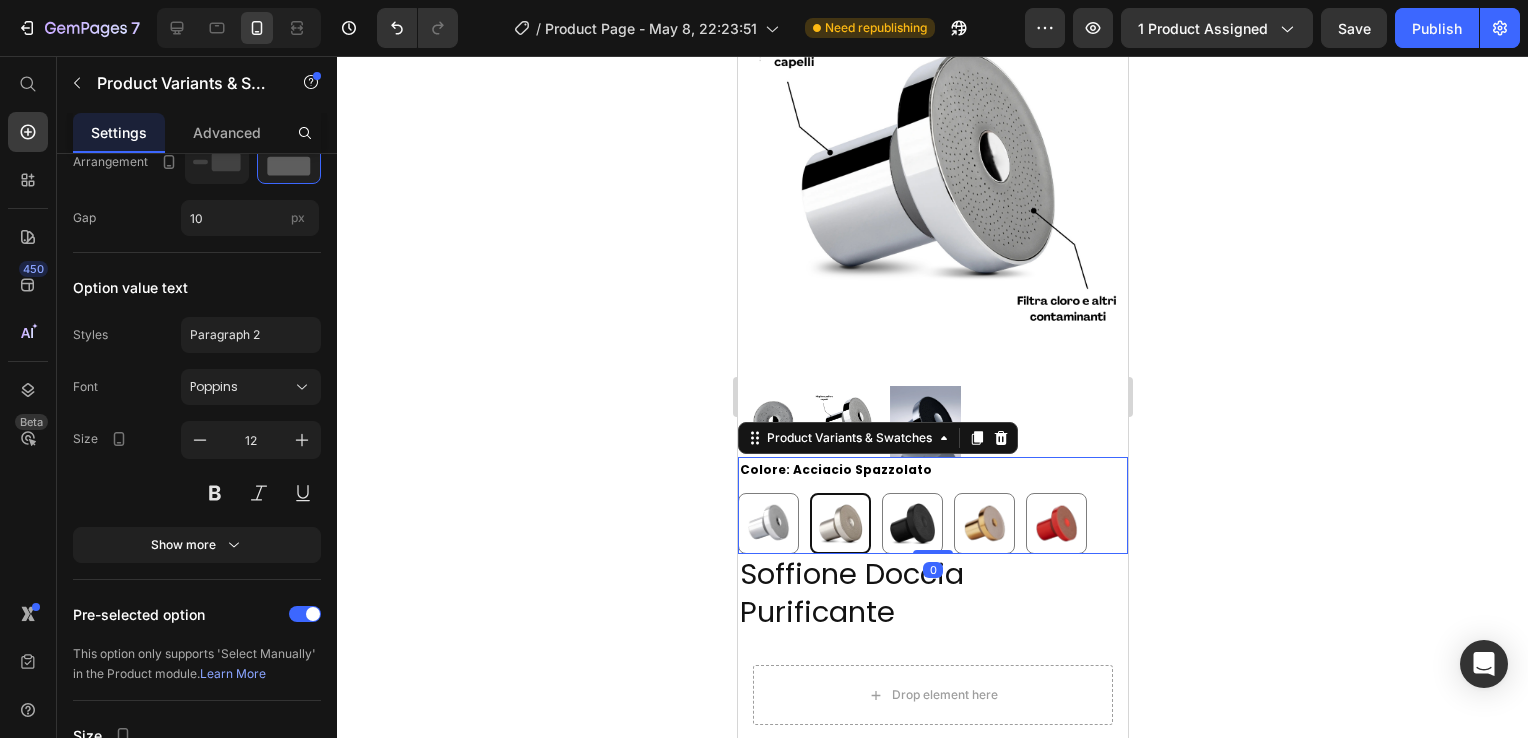 scroll, scrollTop: 1468, scrollLeft: 0, axis: vertical 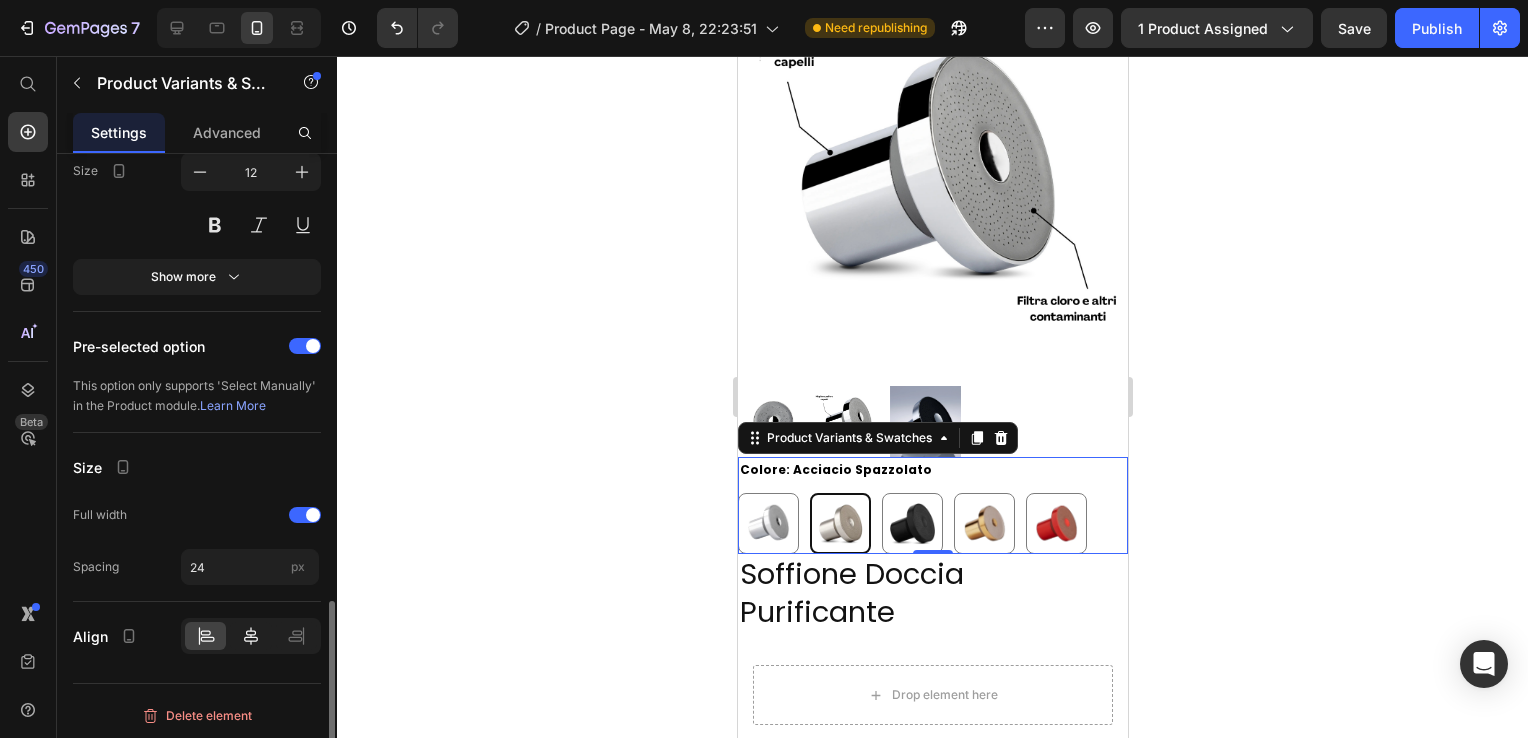 click 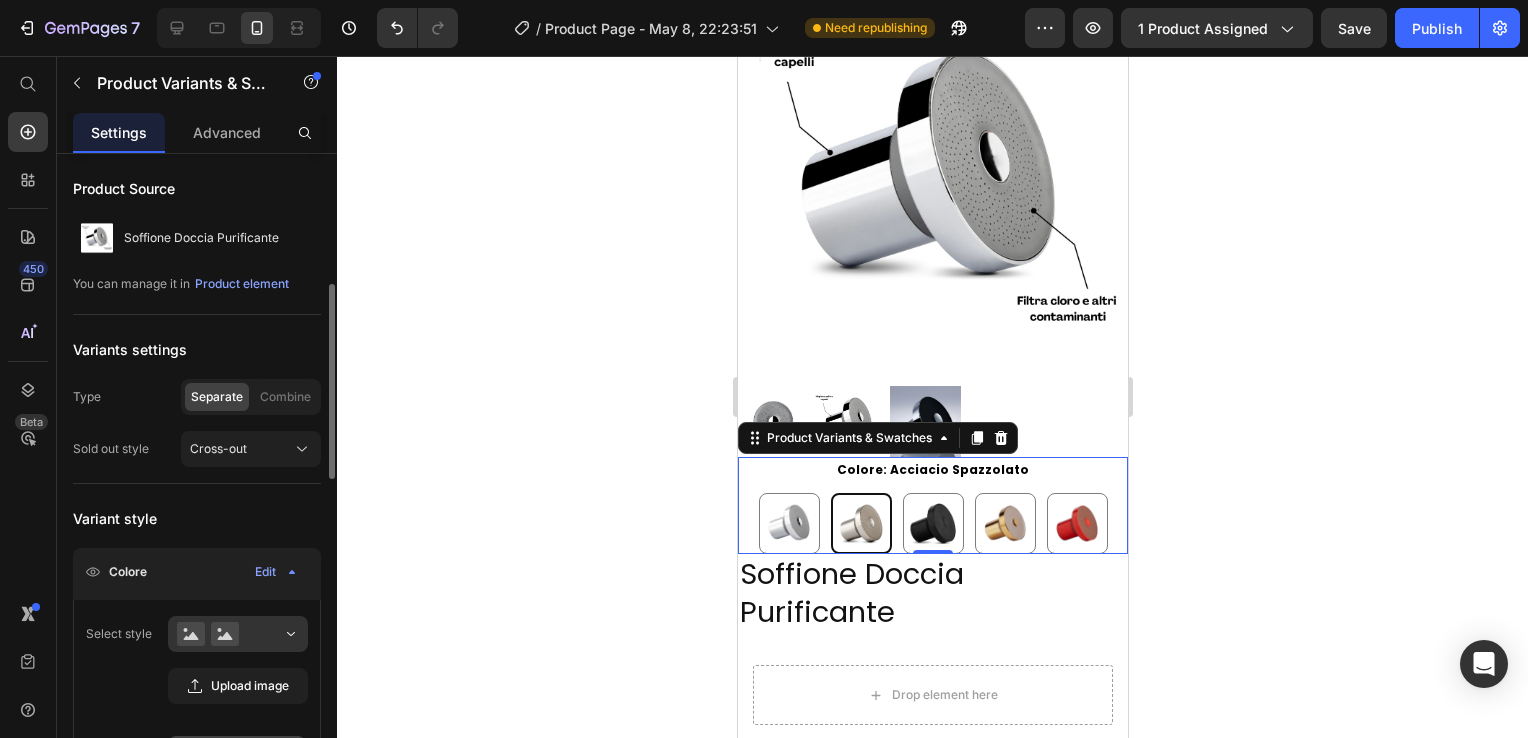 scroll, scrollTop: 300, scrollLeft: 0, axis: vertical 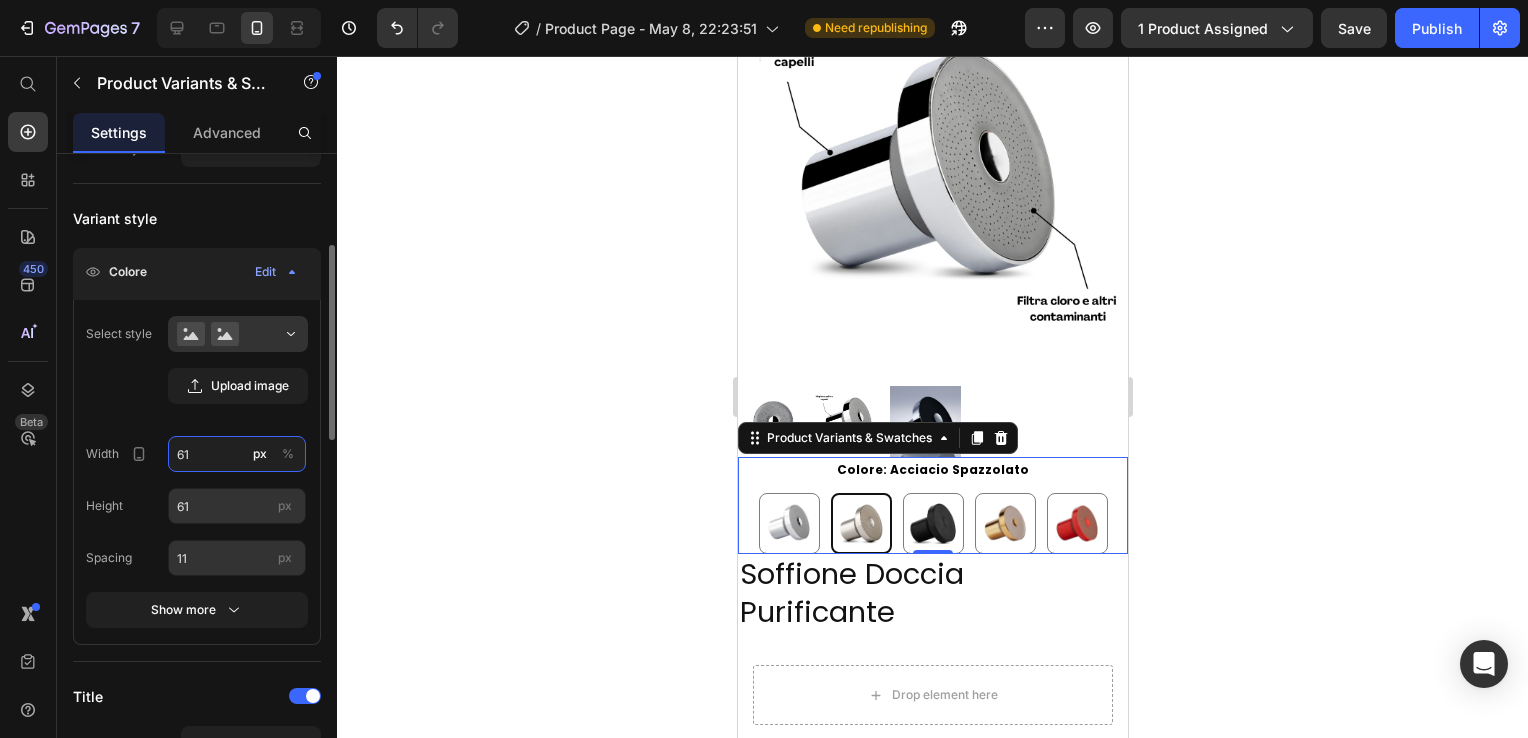 click on "61" at bounding box center [237, 454] 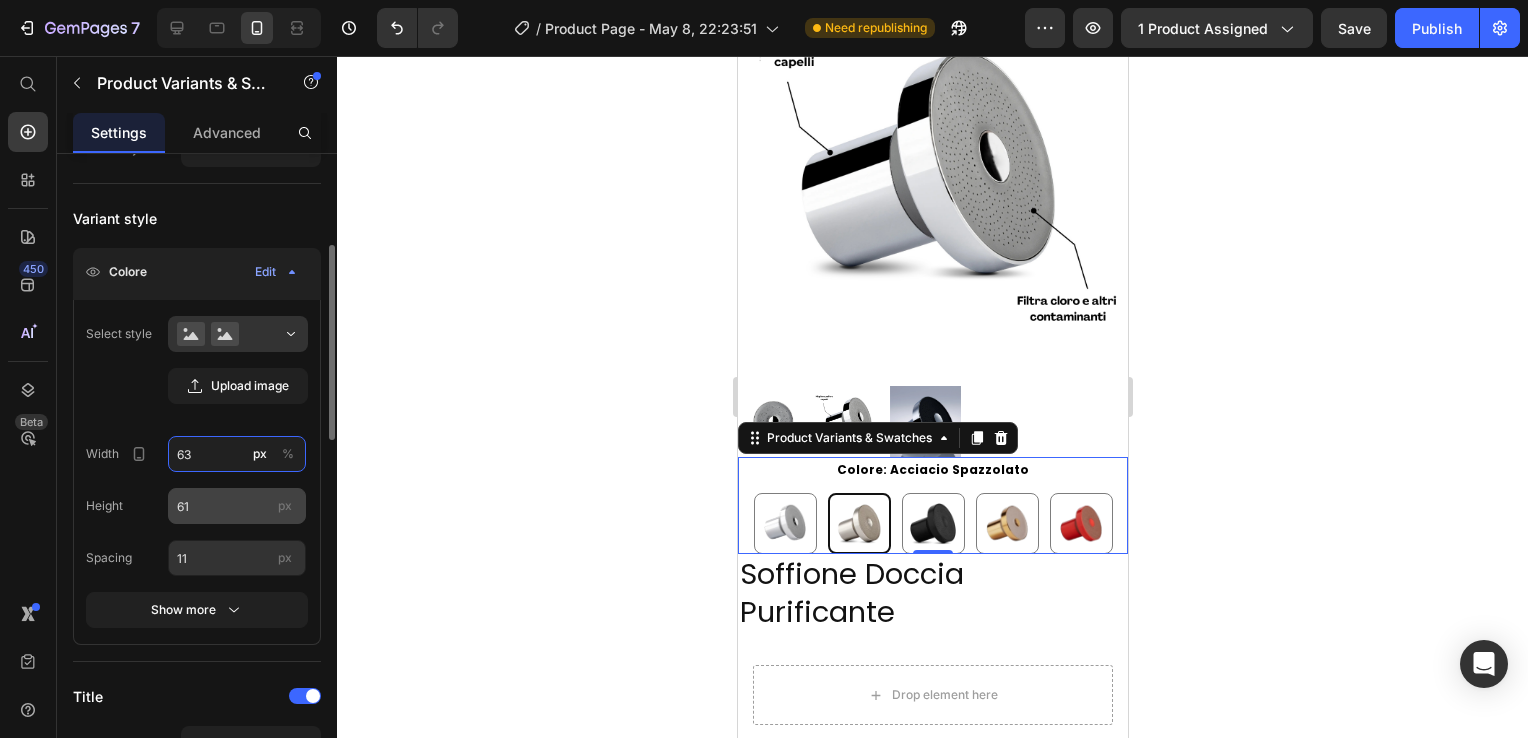 type on "63" 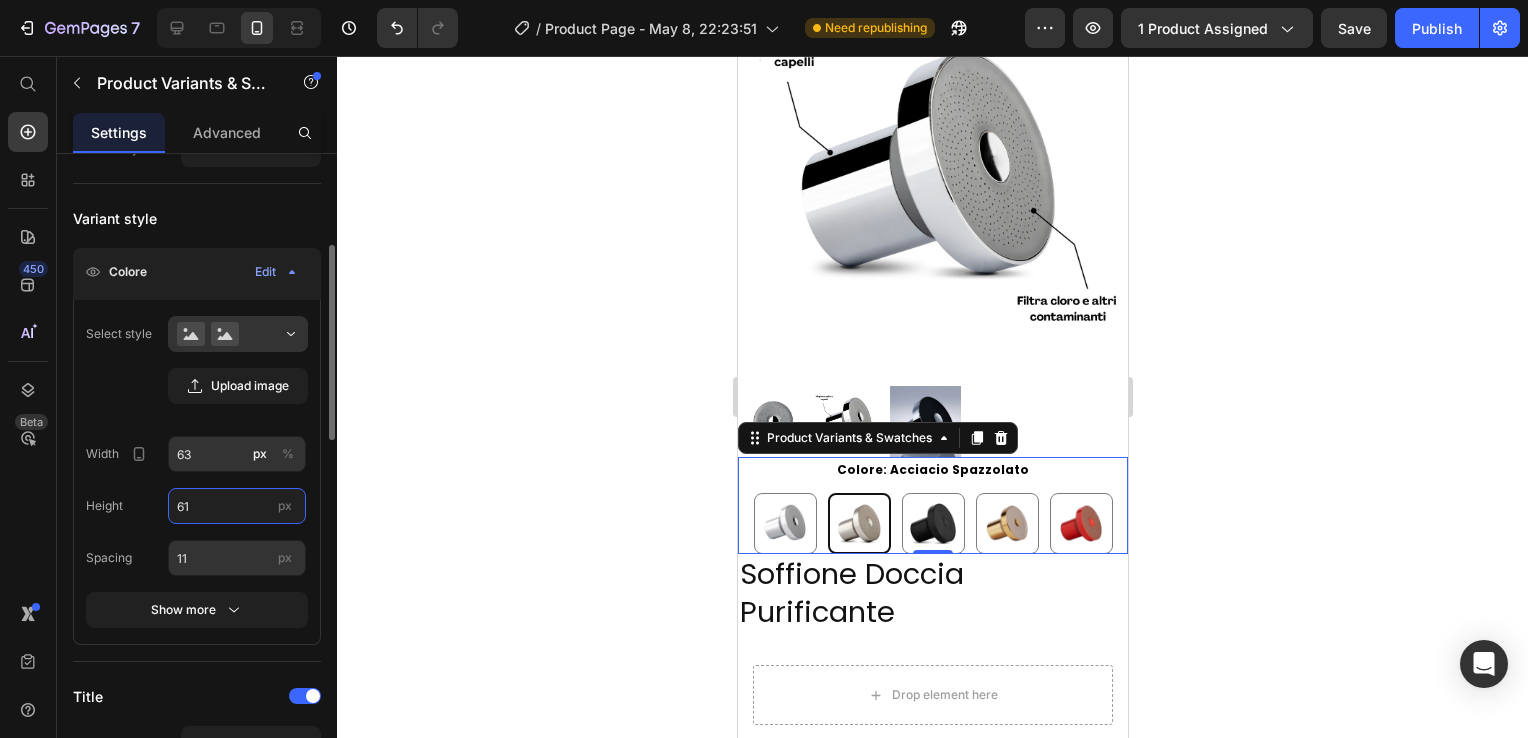 click on "61" at bounding box center (237, 506) 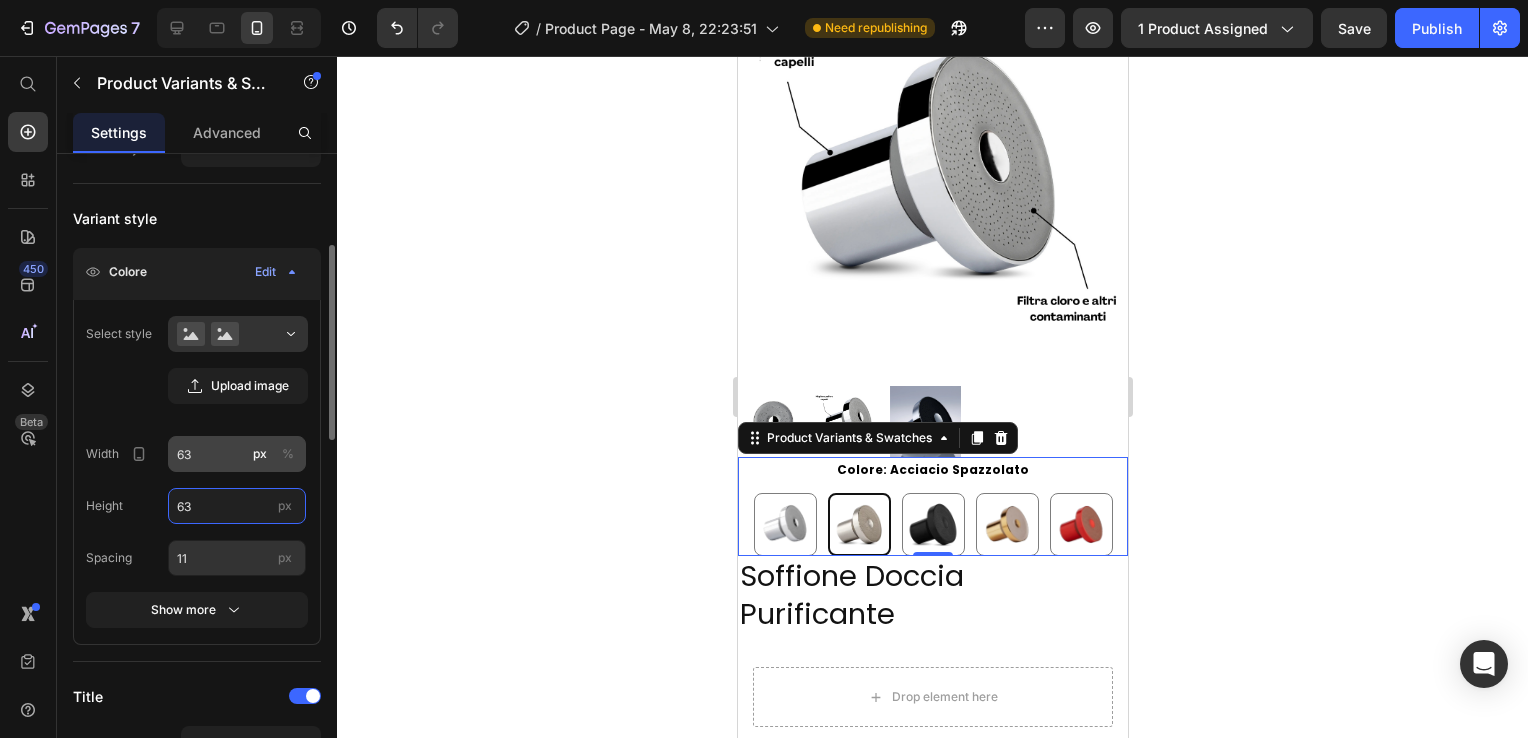 type on "63" 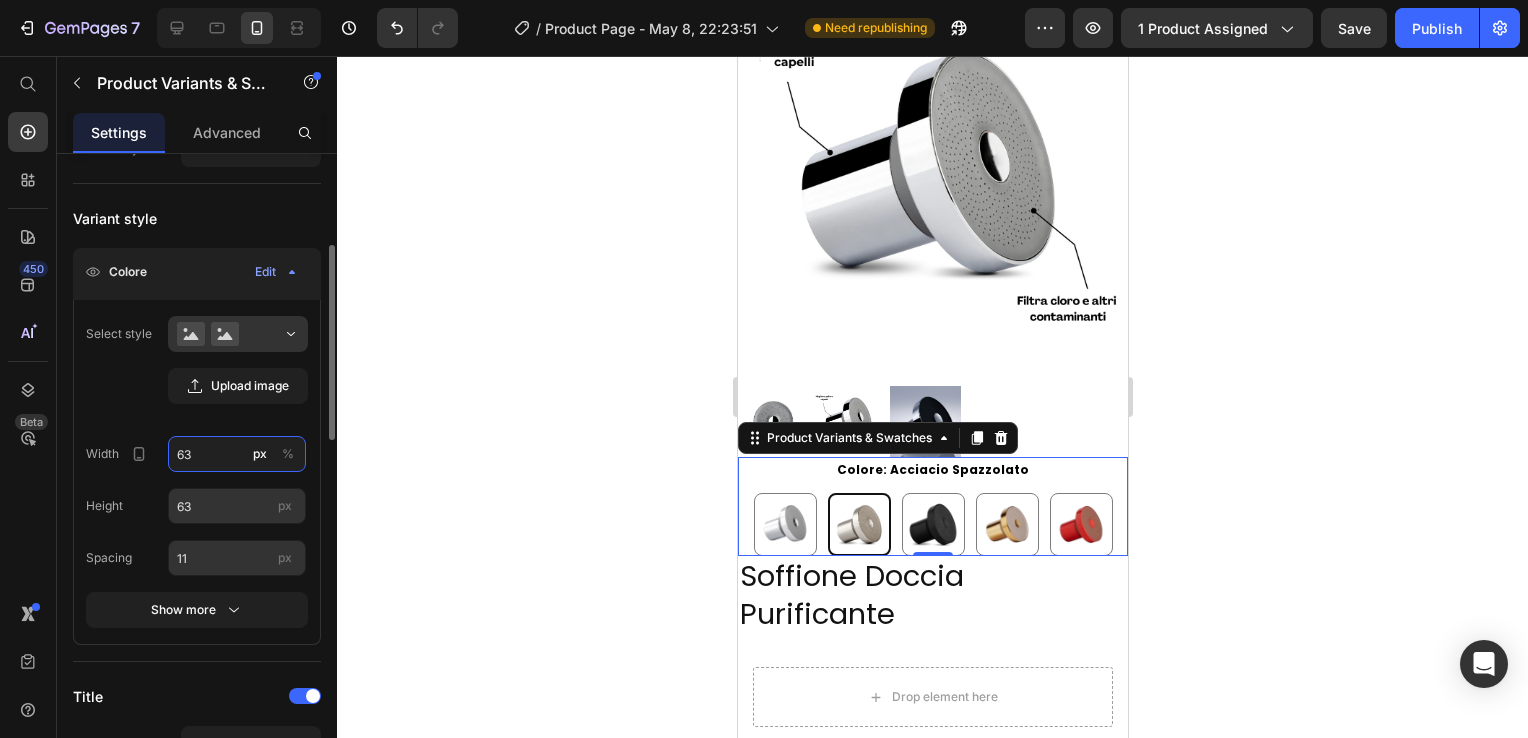 click on "63" at bounding box center (237, 454) 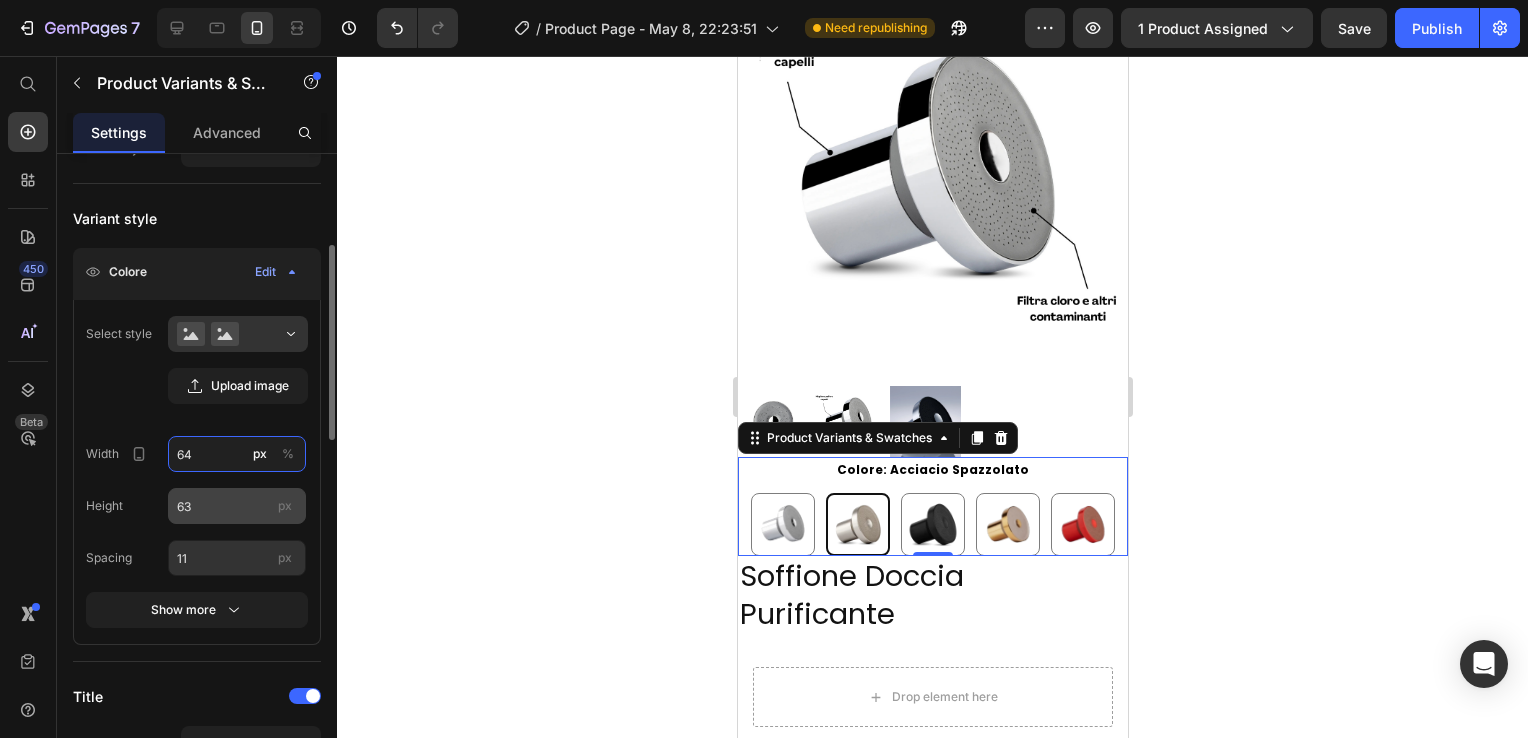 type on "64" 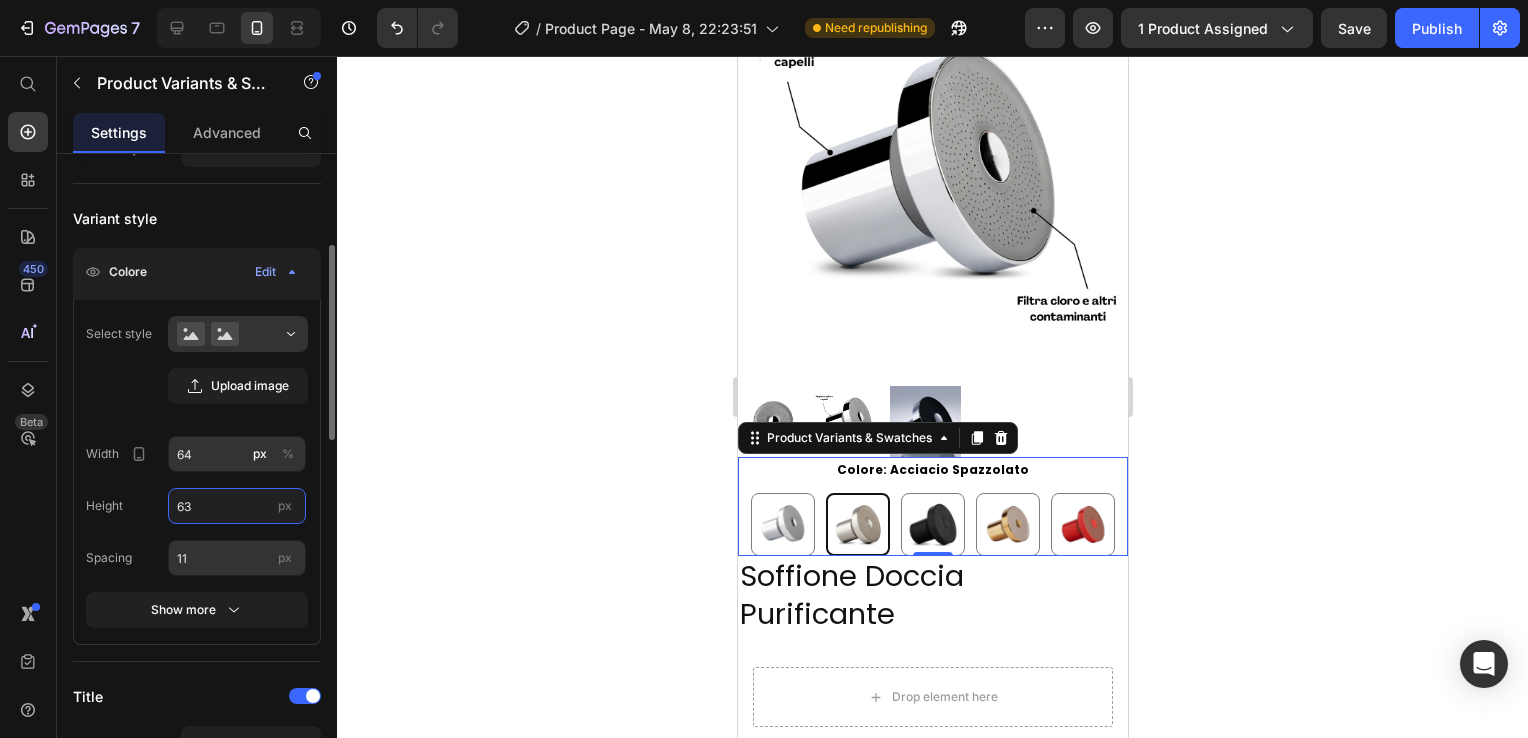 click on "63" at bounding box center (237, 506) 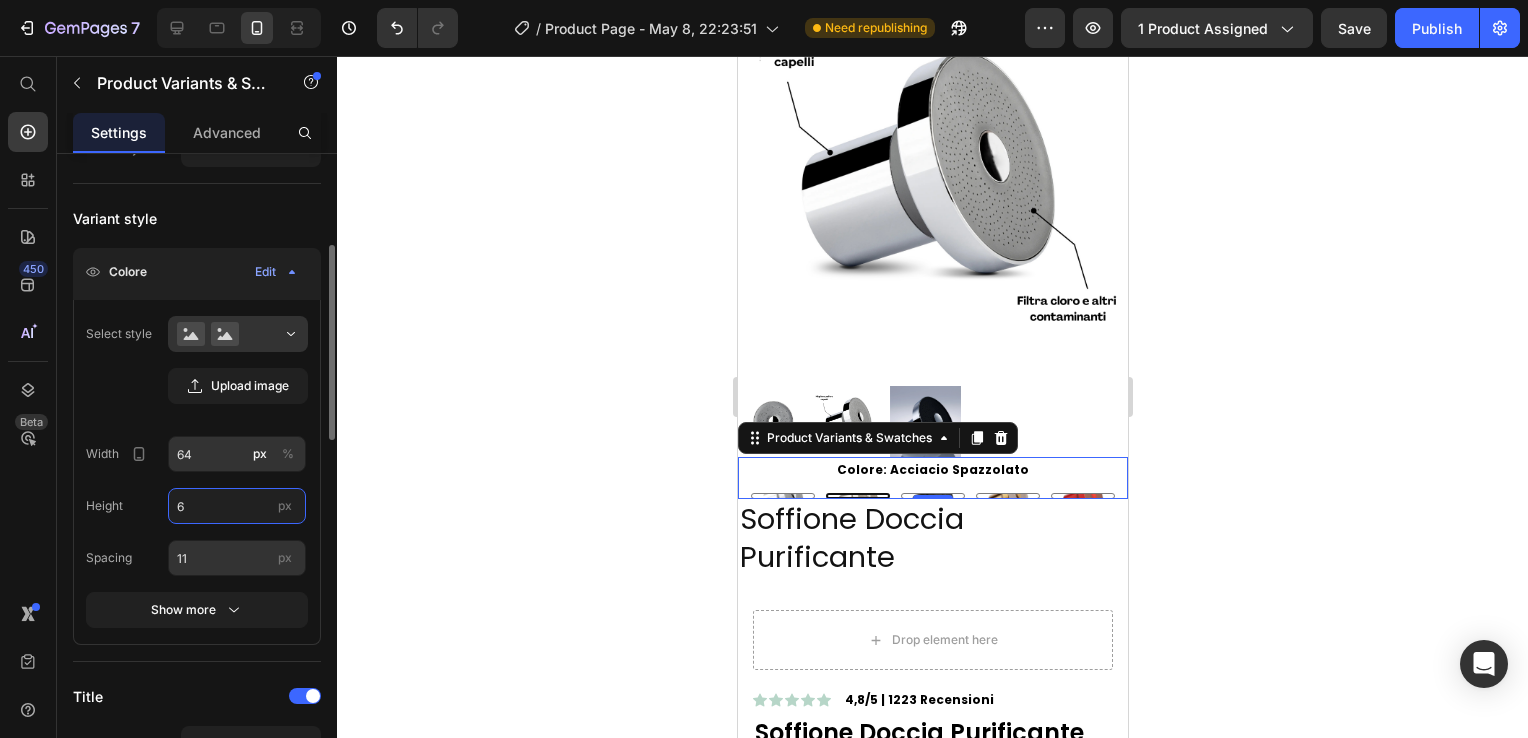 type on "64" 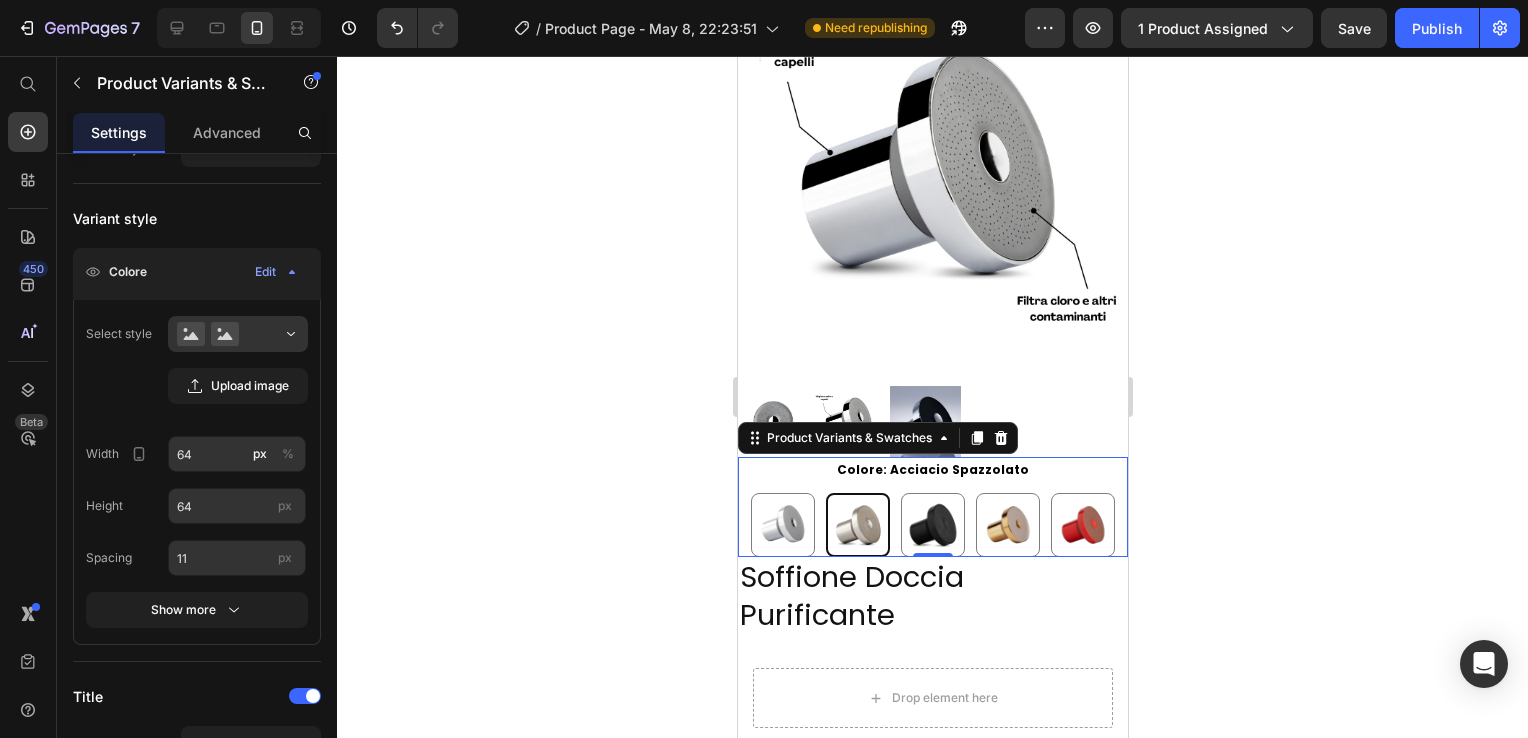 click 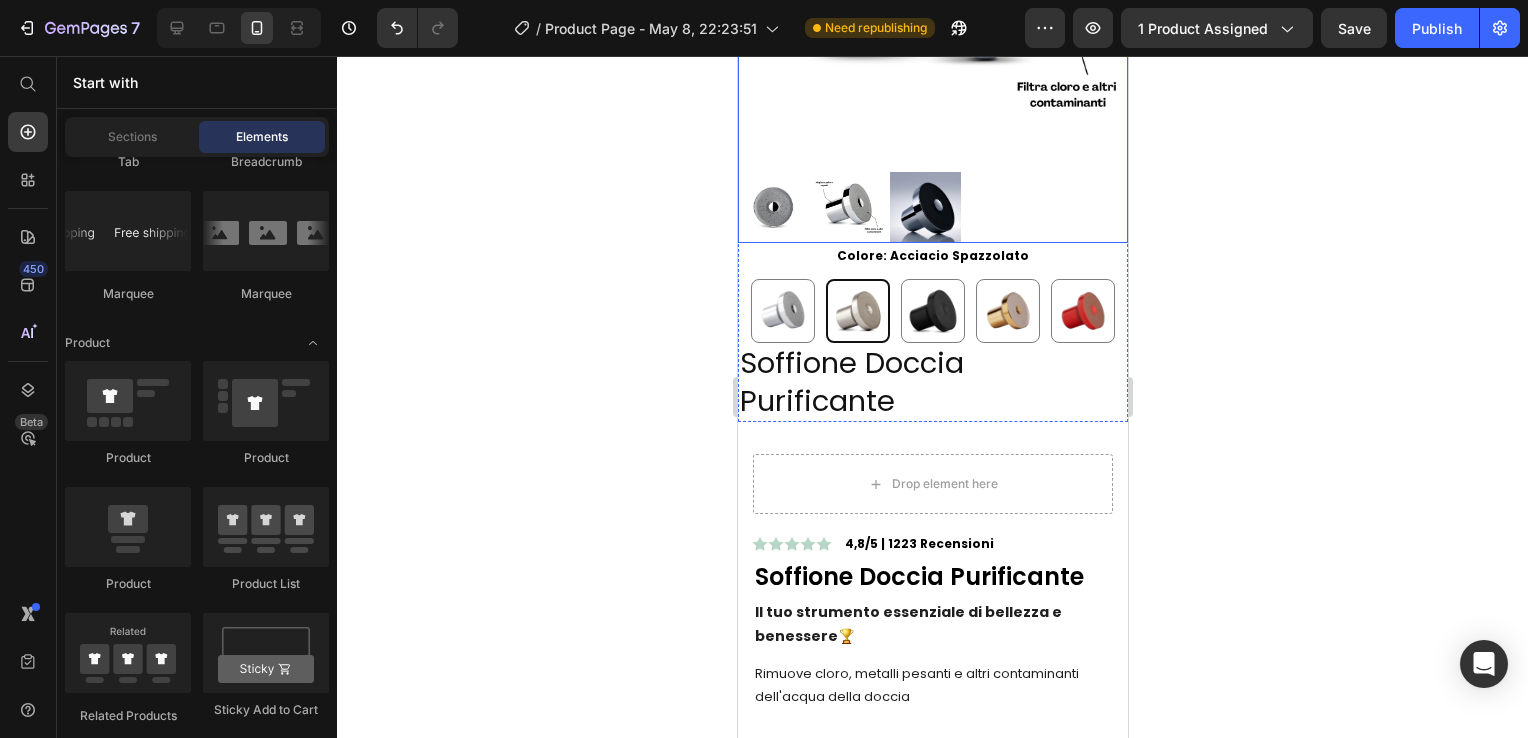 scroll, scrollTop: 500, scrollLeft: 0, axis: vertical 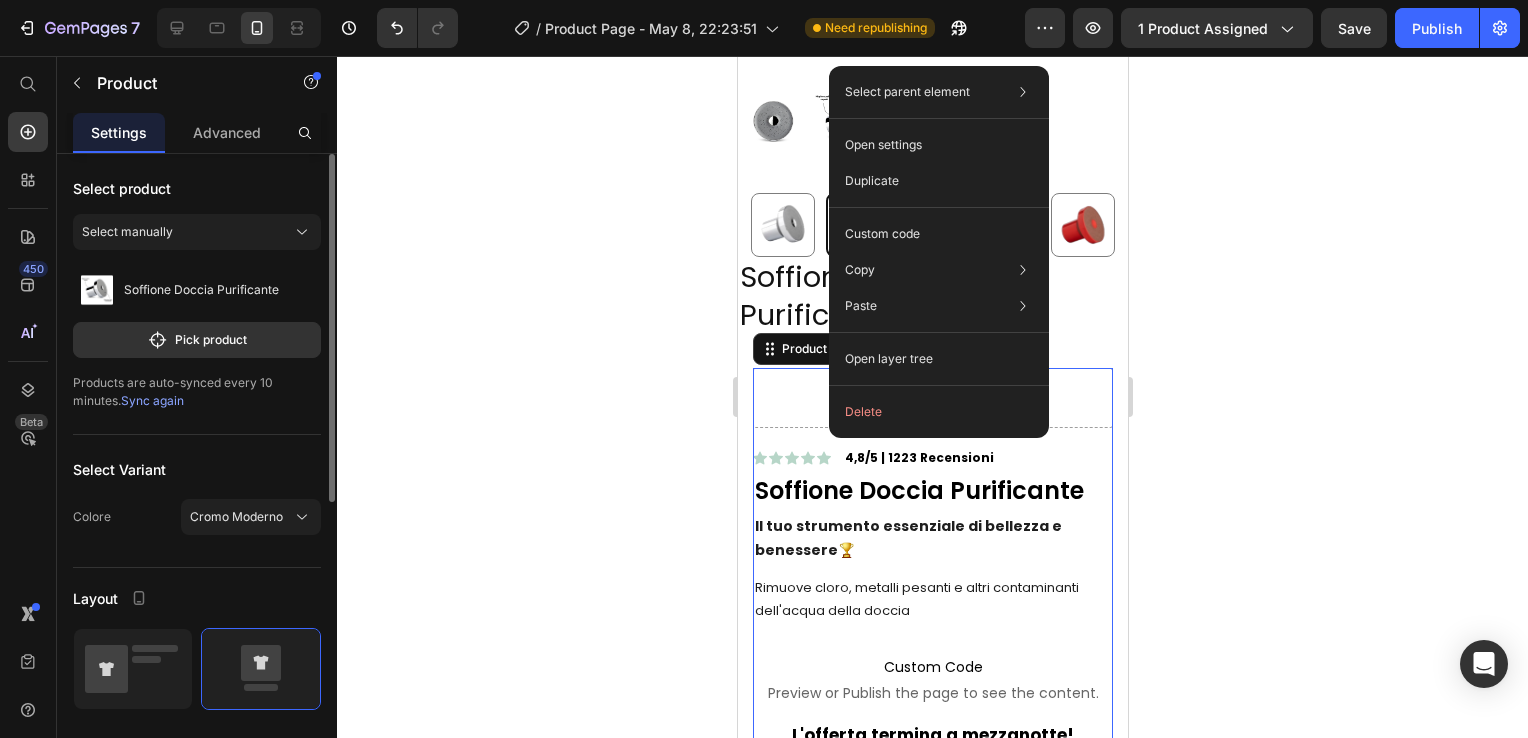 click on "Drop element here Icon Icon Icon Icon Icon Icon List 4,8/5 | 1223 Recensioni Text Block Row Soffione Doccia Purificante Product Title Il tuo strumento essenziale di bellezza e benessere 🏆 Text Block Rimuove cloro, metalli pesanti e altri contaminanti dell'acqua della doccia Text Block Icon Icon Icon Icon Icon Icon List 2,500+ Verified Reviews! Text Block Row Colore: Acciacio Spazzolato Cromo Moderno Cromo Moderno Cromo Moderno Acciacio Spazzolato Acciacio Spazzolato Acciacio Spazzolato Nero Intenso Nero Intenso Nero Intenso Oro Spazzolato Oro Spazzolato Oro Spazzolato Rosso Vivace Rosso Vivace Rosso Vivace Product Variants & Swatches Text Block
Custom Code
Preview or Publish the page to see the content. Custom Code L'offerta termina a mezzanotte! Text Block
RISCUOTI L'OFFERTA Add to Cart
Spedizione Gratuita Item List
Resi Gratuiti Entro 60 Giorni Item List Row Image Image Image Image Image Row Row Row Product   24 Section 3" at bounding box center (932, 659) 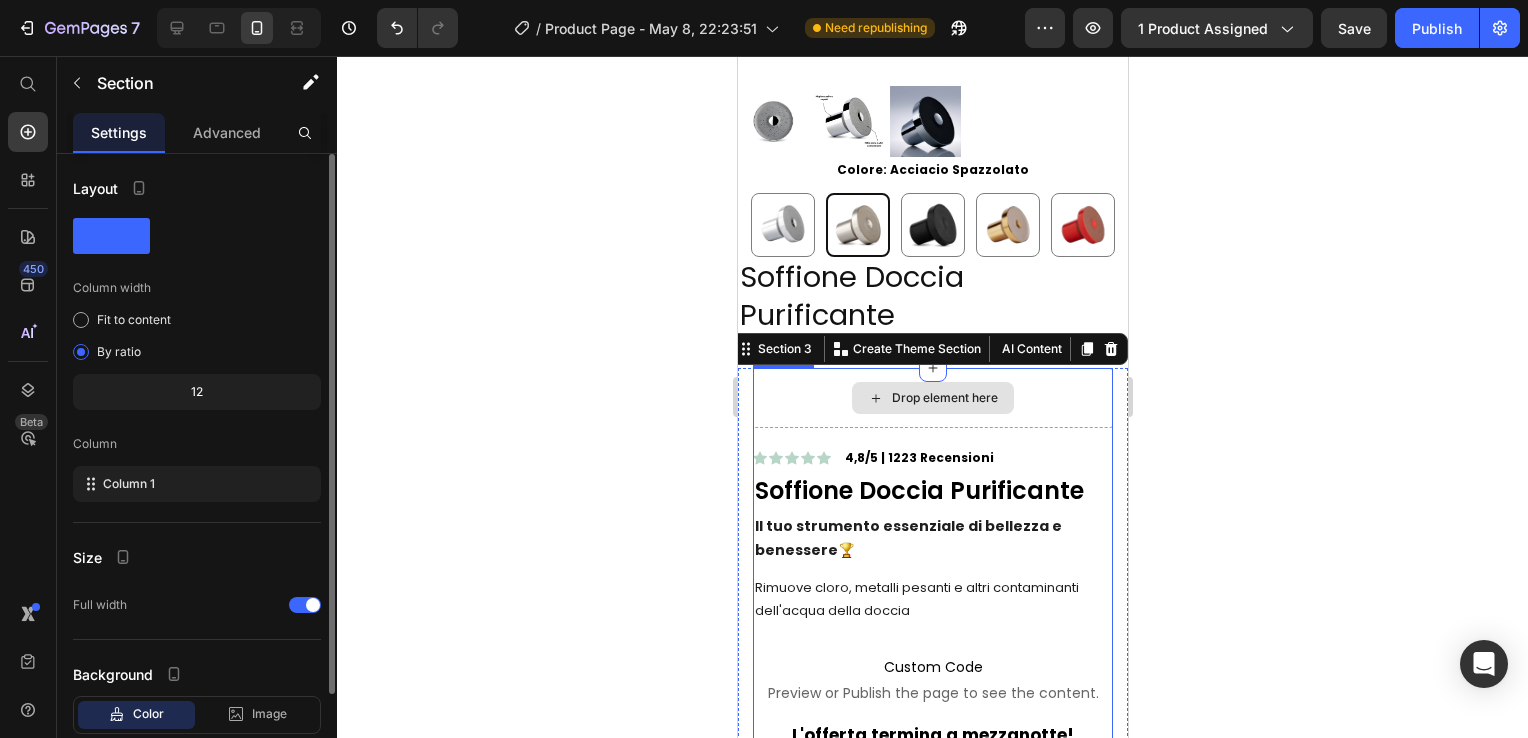 click on "Drop element here" at bounding box center [932, 398] 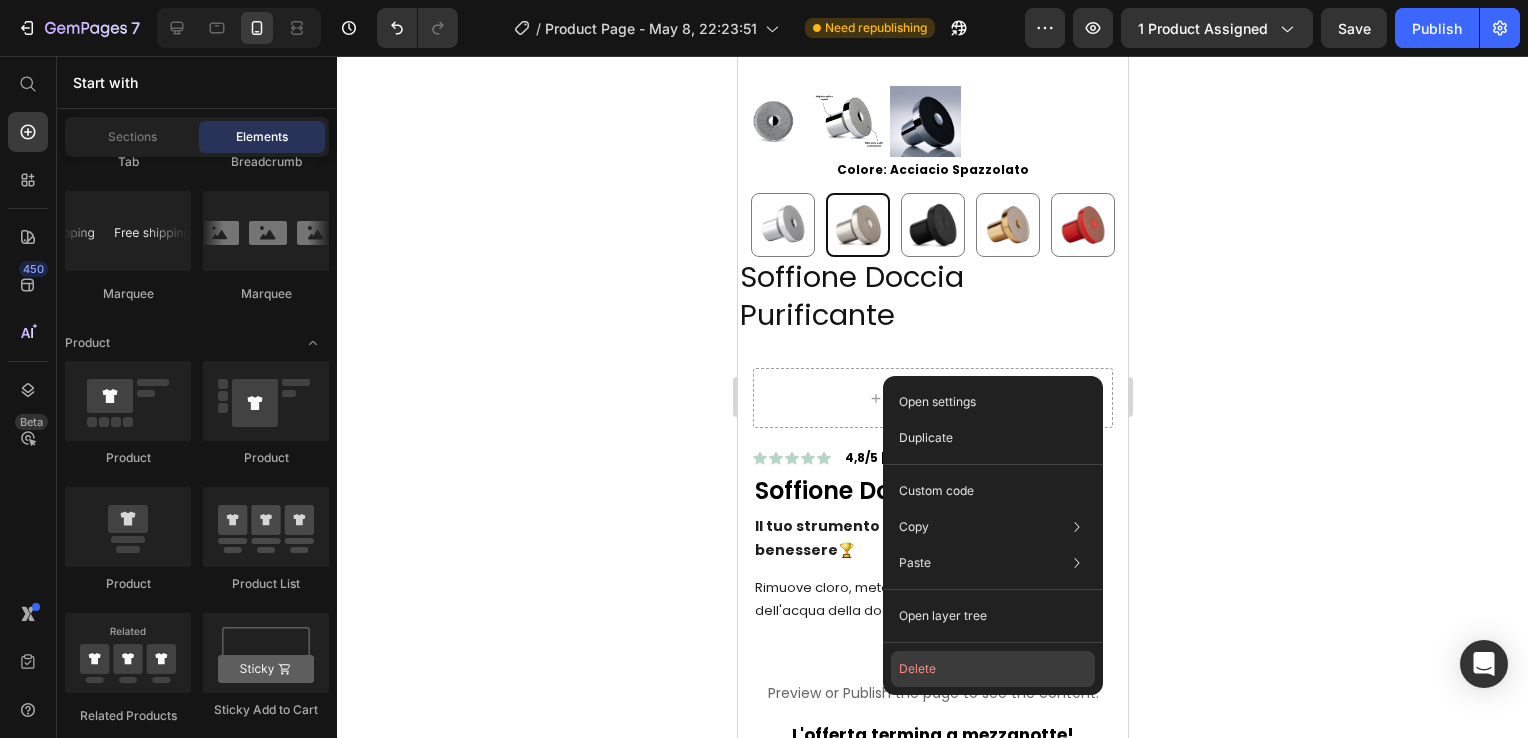 drag, startPoint x: 932, startPoint y: 653, endPoint x: 194, endPoint y: 596, distance: 740.19794 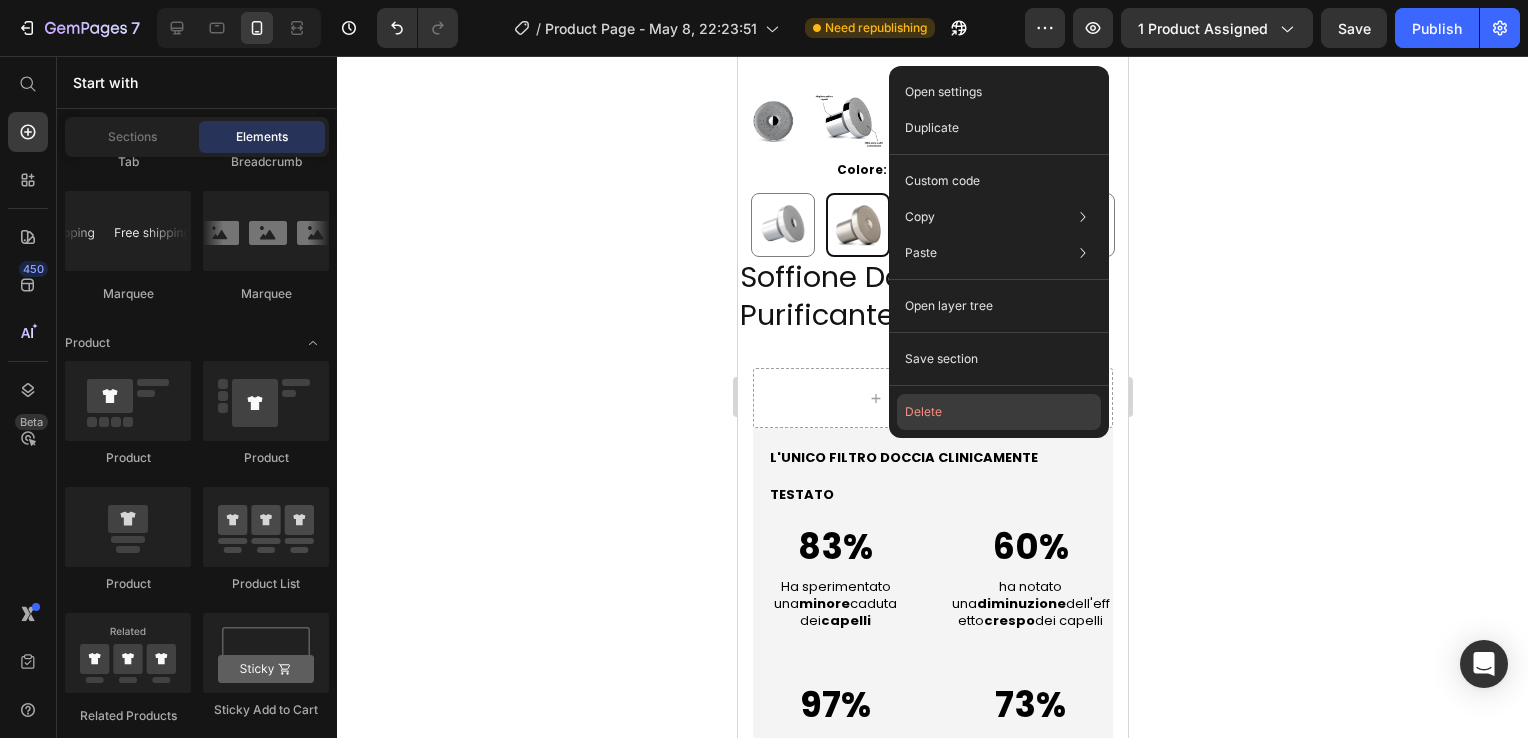 click on "Delete" 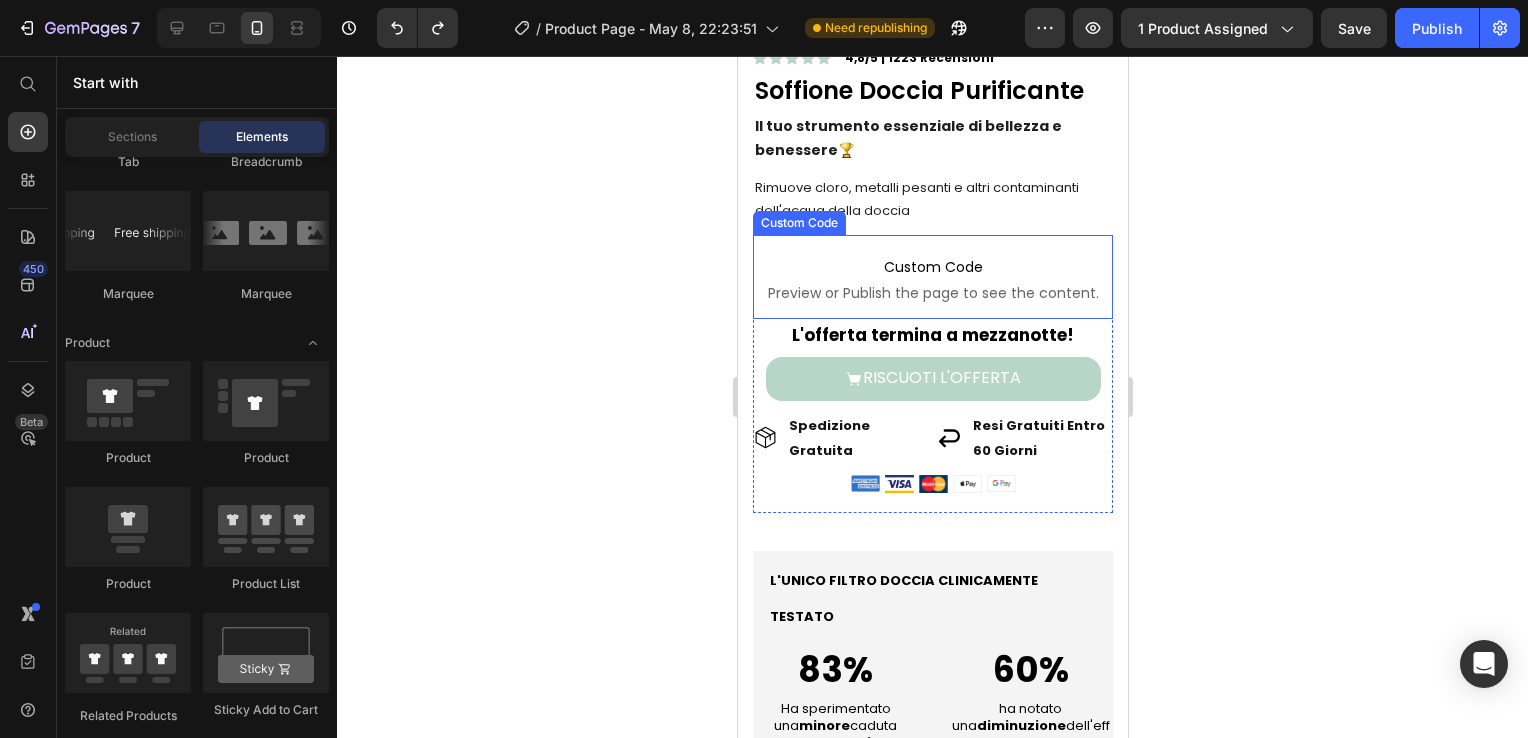 scroll, scrollTop: 800, scrollLeft: 0, axis: vertical 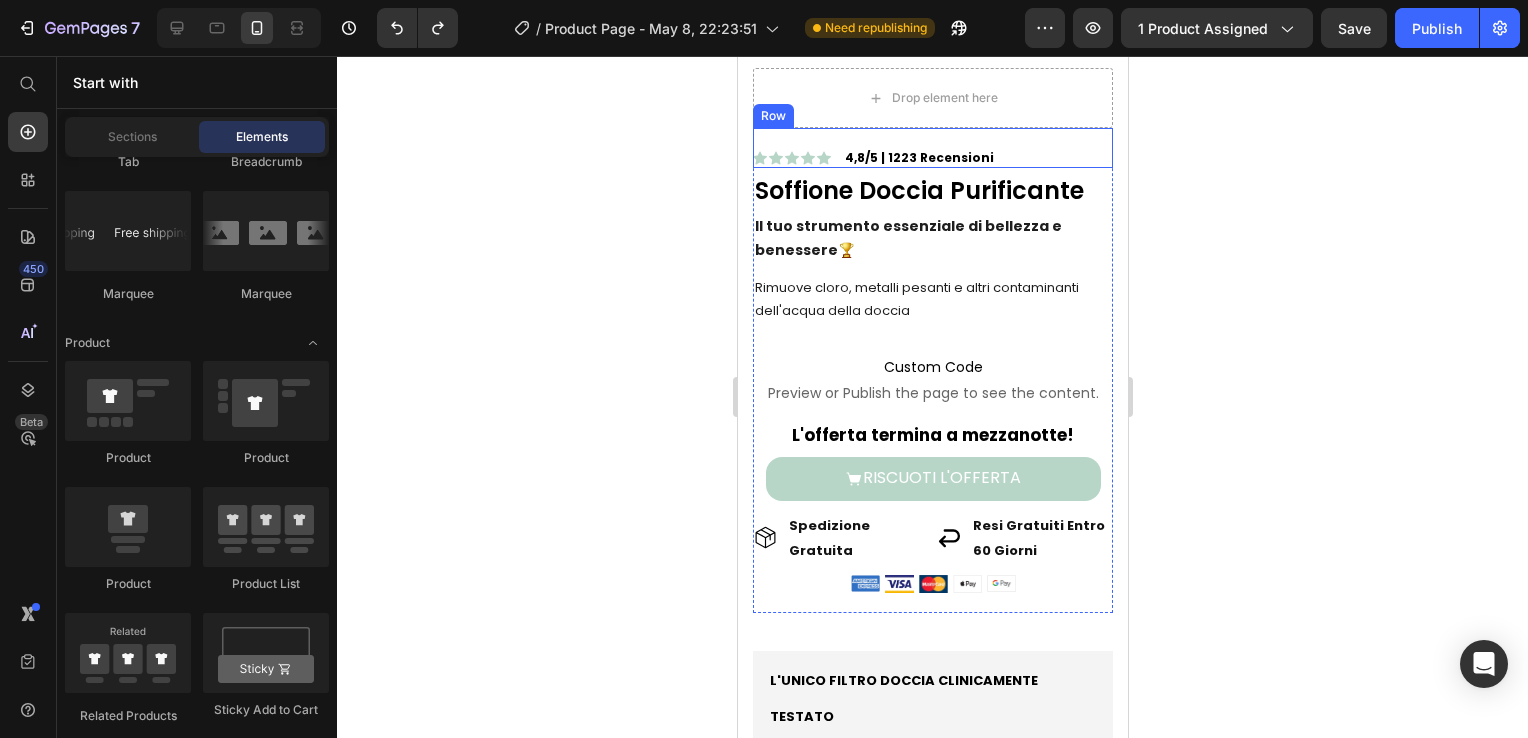 click on "Icon Icon Icon Icon Icon Icon List 4,8/5 | 1223 Recensioni Text Block Row" at bounding box center [932, 148] 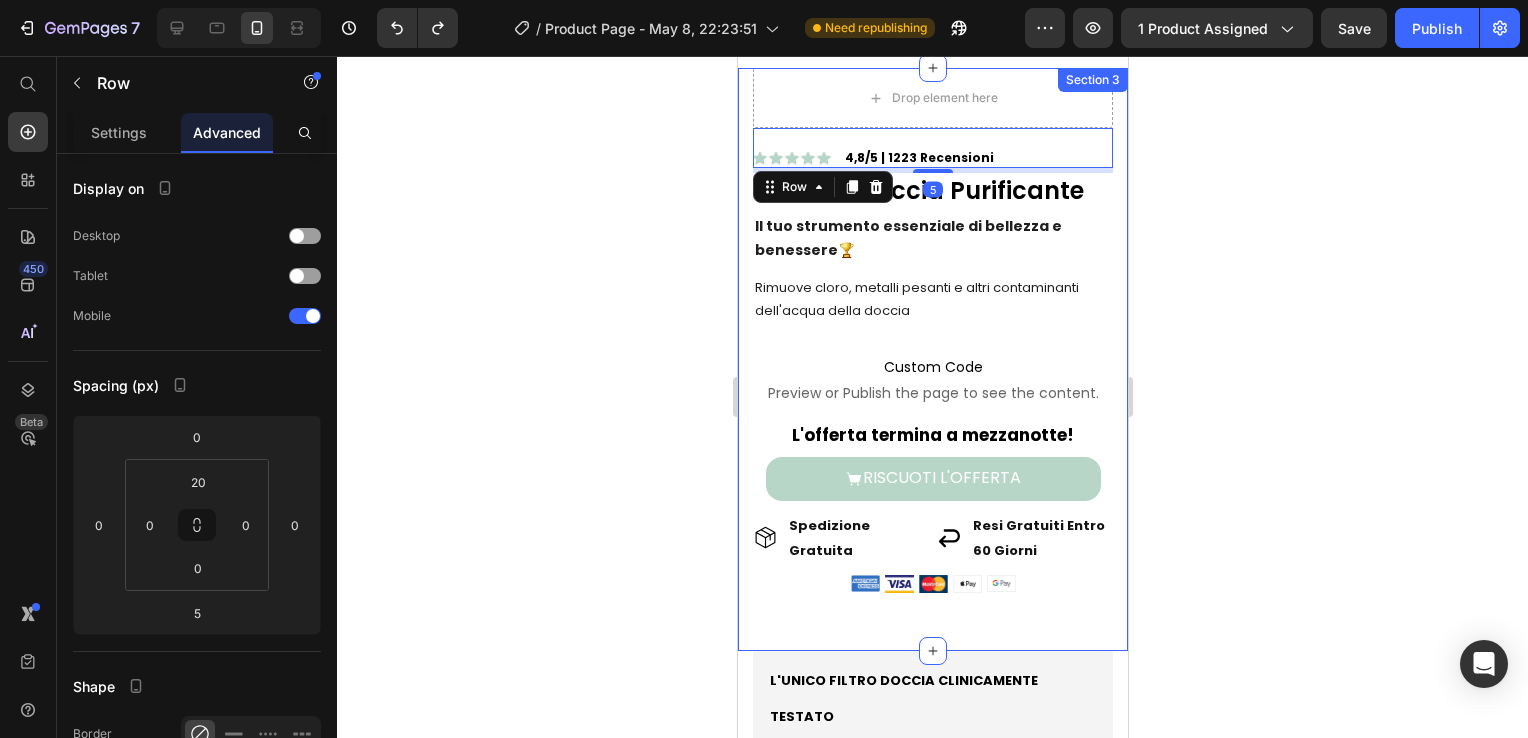 click on "Drop element here Icon Icon Icon Icon Icon Icon List 4,8/5 | 1223 Recensioni Text Block Row   5 Soffione Doccia Purificante Product Title Il tuo strumento essenziale di bellezza e benessere 🏆 Text Block Rimuove cloro, metalli pesanti e altri contaminanti dell'acqua della doccia Text Block Icon Icon Icon Icon Icon Icon List 2,500+ Verified Reviews! Text Block Row Colore: Acciacio Spazzolato Cromo Moderno Cromo Moderno Cromo Moderno Acciacio Spazzolato Acciacio Spazzolato Acciacio Spazzolato Nero Intenso Nero Intenso Nero Intenso Oro Spazzolato Oro Spazzolato Oro Spazzolato Rosso Vivace Rosso Vivace Rosso Vivace Product Variants & Swatches Text Block
Custom Code
Preview or Publish the page to see the content. Custom Code L'offerta termina a mezzanotte! Text Block
RISCUOTI L'OFFERTA Add to Cart
Spedizione Gratuita Item List
Resi Gratuiti Entro 60 Giorni Item List Row Image Image Image Image Image Row Row Row Product Section 3" at bounding box center (932, 359) 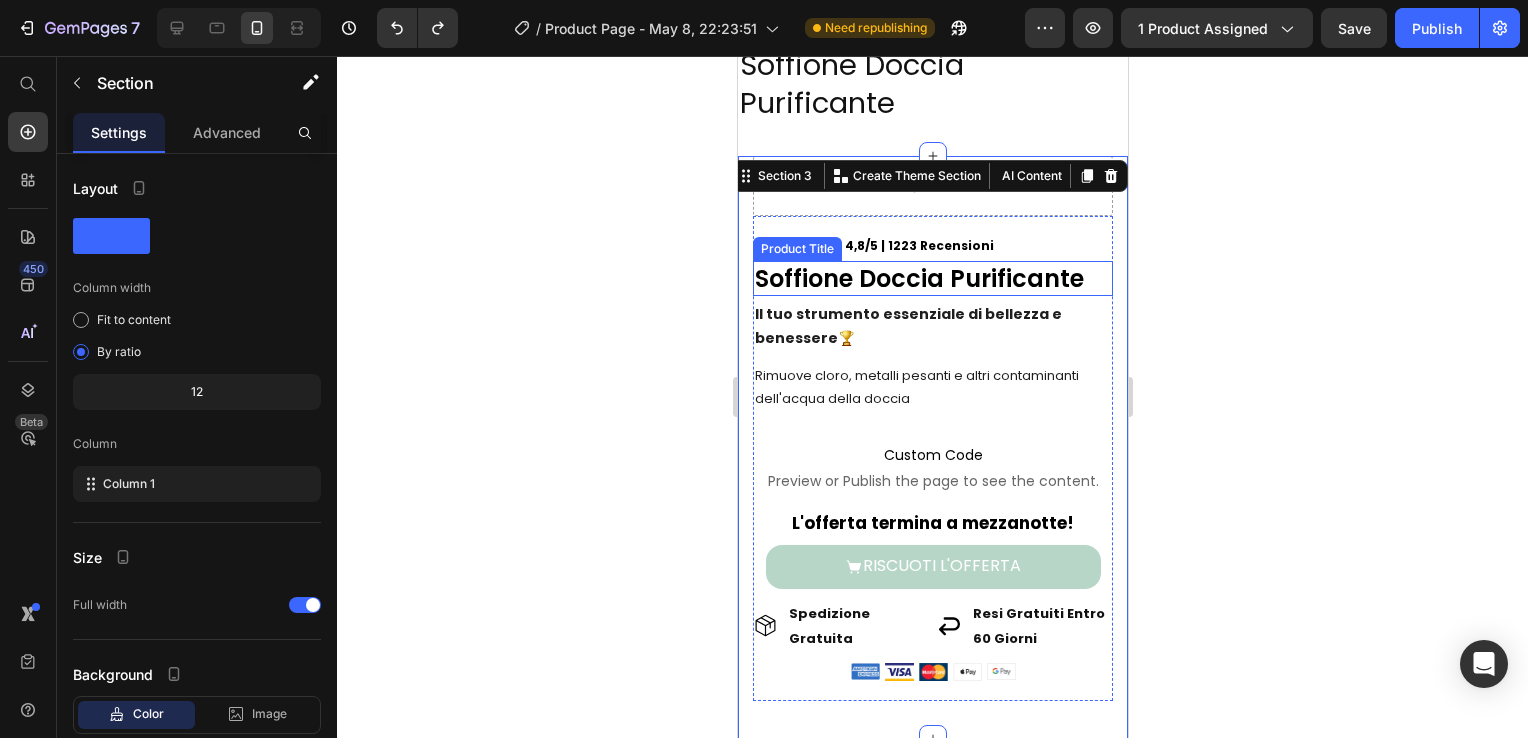 scroll, scrollTop: 600, scrollLeft: 0, axis: vertical 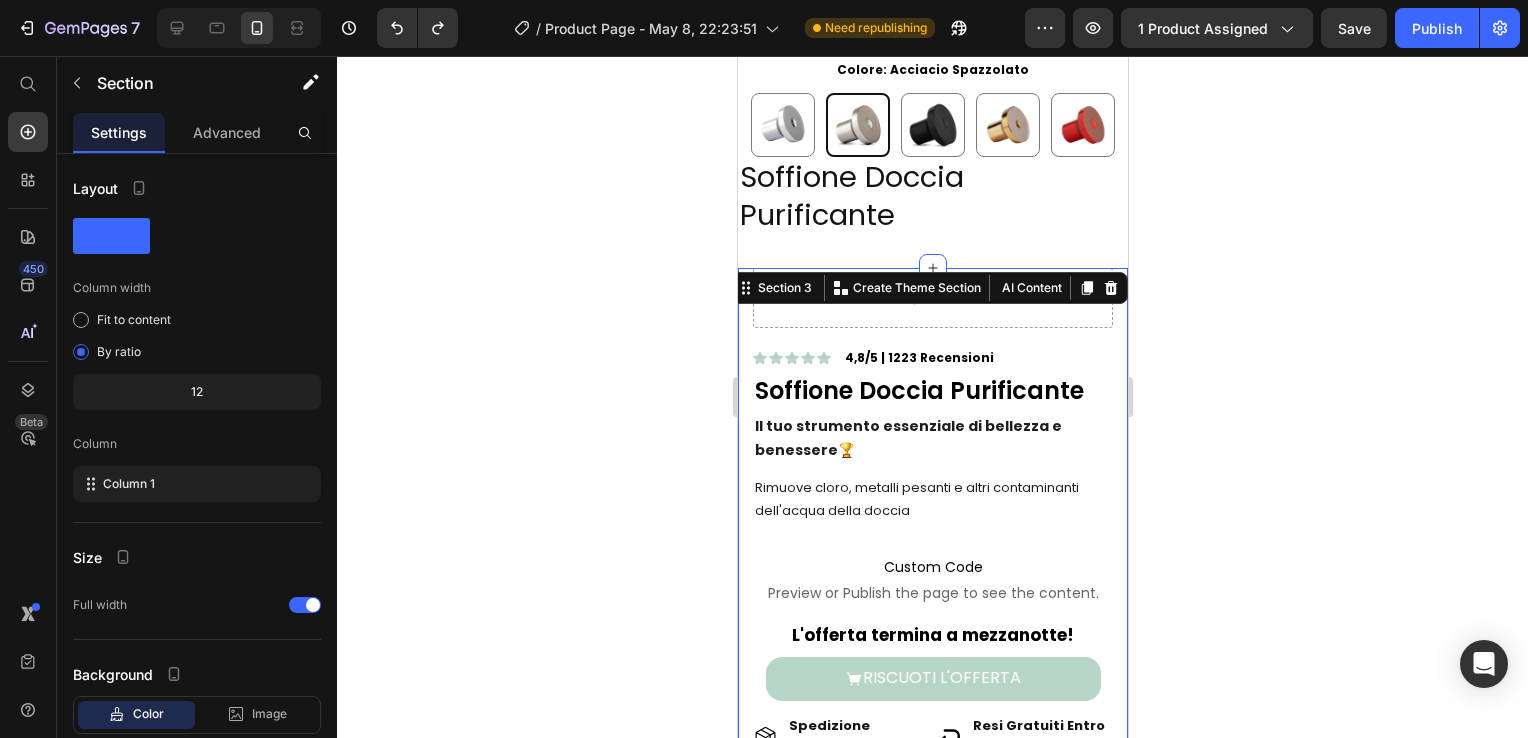click on "Drop element here Icon Icon Icon Icon Icon Icon List 4,8/5 | 1223 Recensioni Text Block Row Soffione Doccia Purificante Product Title Il tuo strumento essenziale di bellezza e benessere 🏆 Text Block Rimuove cloro, metalli pesanti e altri contaminanti dell'acqua della doccia Text Block Icon Icon Icon Icon Icon Icon List 2,500+ Verified Reviews! Text Block Row Colore: Acciacio Spazzolato Cromo Moderno Cromo Moderno Cromo Moderno Acciacio Spazzolato Acciacio Spazzolato Acciacio Spazzolato Nero Intenso Nero Intenso Nero Intenso Oro Spazzolato Oro Spazzolato Oro Spazzolato Rosso Vivace Rosso Vivace Rosso Vivace Product Variants & Swatches Text Block
Custom Code
Preview or Publish the page to see the content. Custom Code L'offerta termina a mezzanotte! Text Block
RISCUOTI L'OFFERTA Add to Cart
Spedizione Gratuita Item List
Resi Gratuiti Entro 60 Giorni Item List Row Image Image Image Image Image Row Row Row Product Section 3   Product" at bounding box center (932, 559) 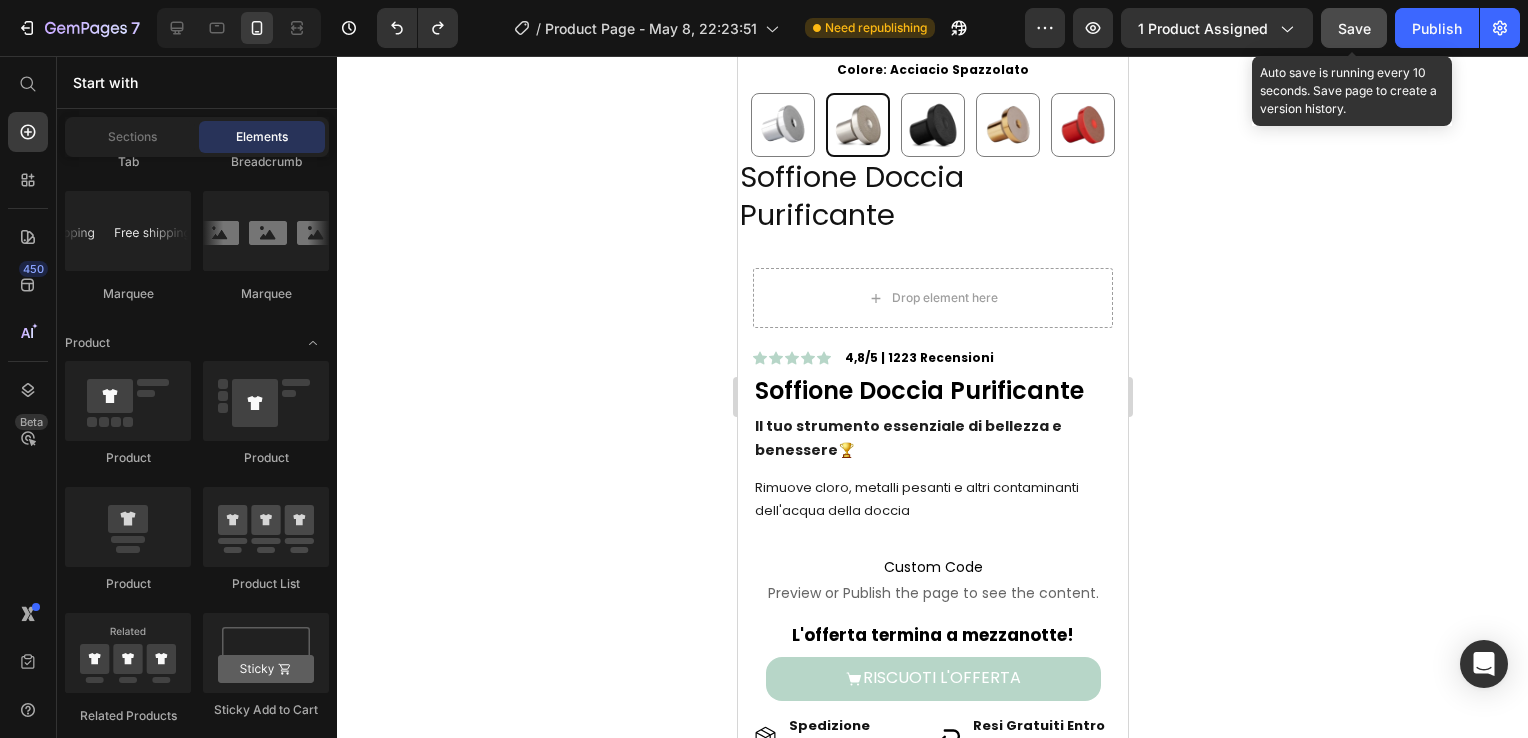 click on "Save" 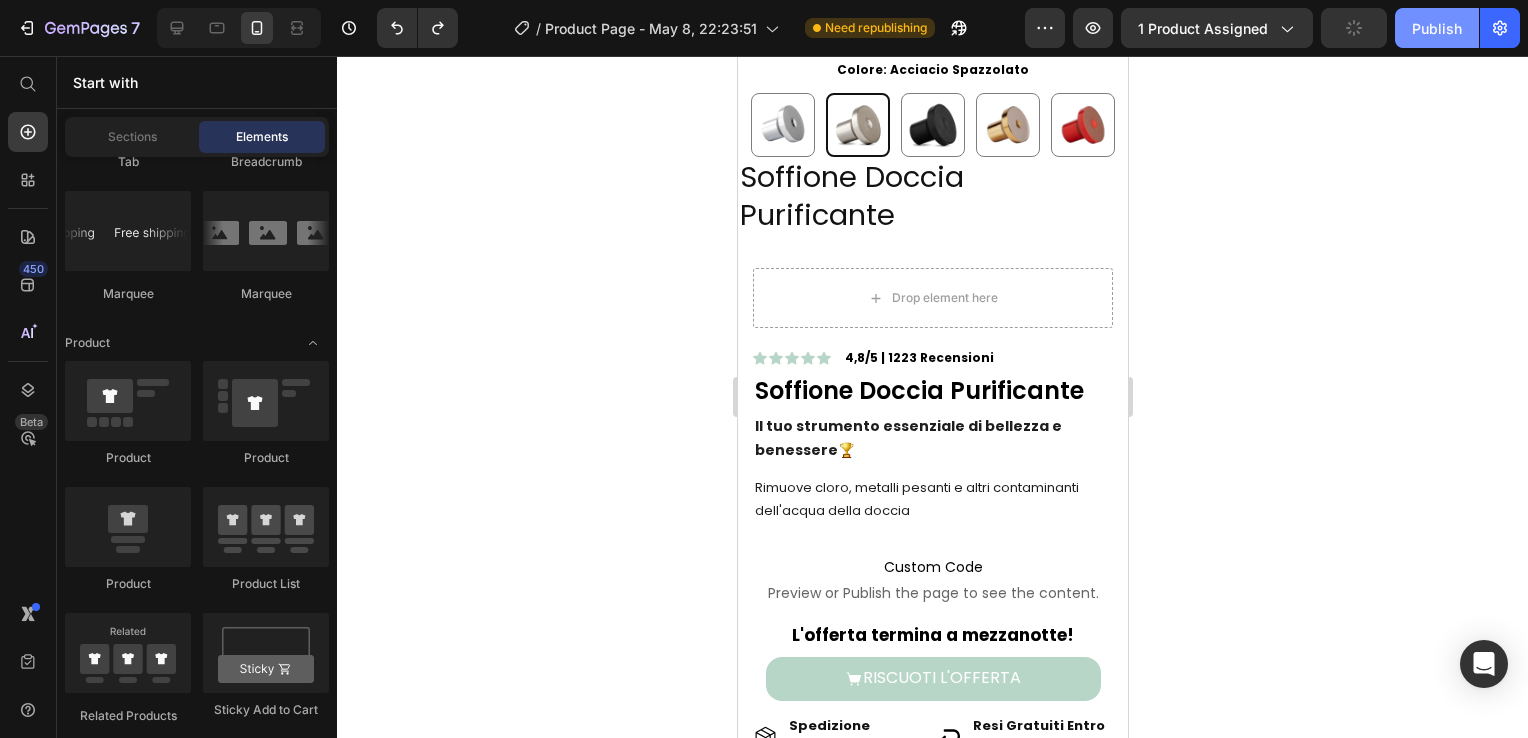 click on "Publish" at bounding box center [1437, 28] 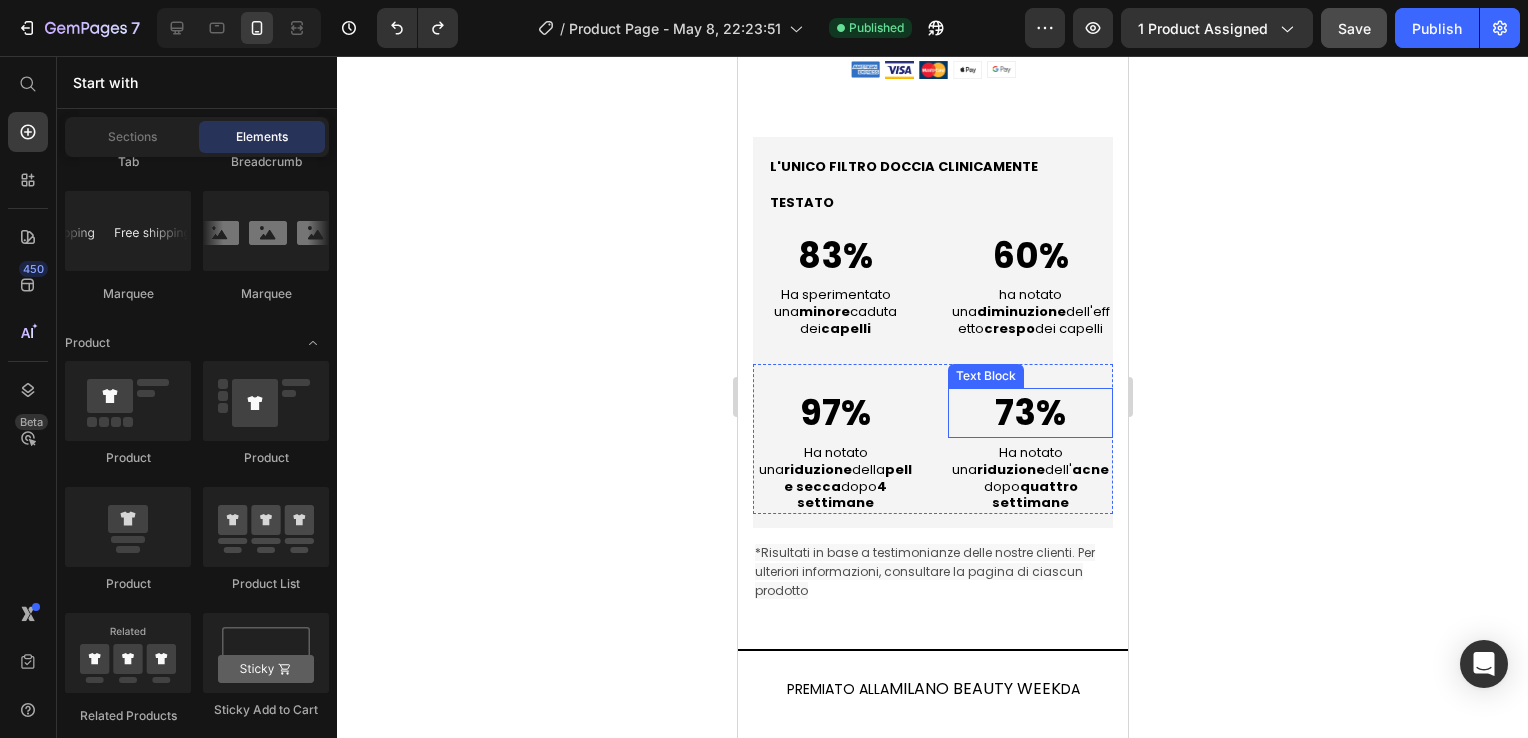 scroll, scrollTop: 1300, scrollLeft: 0, axis: vertical 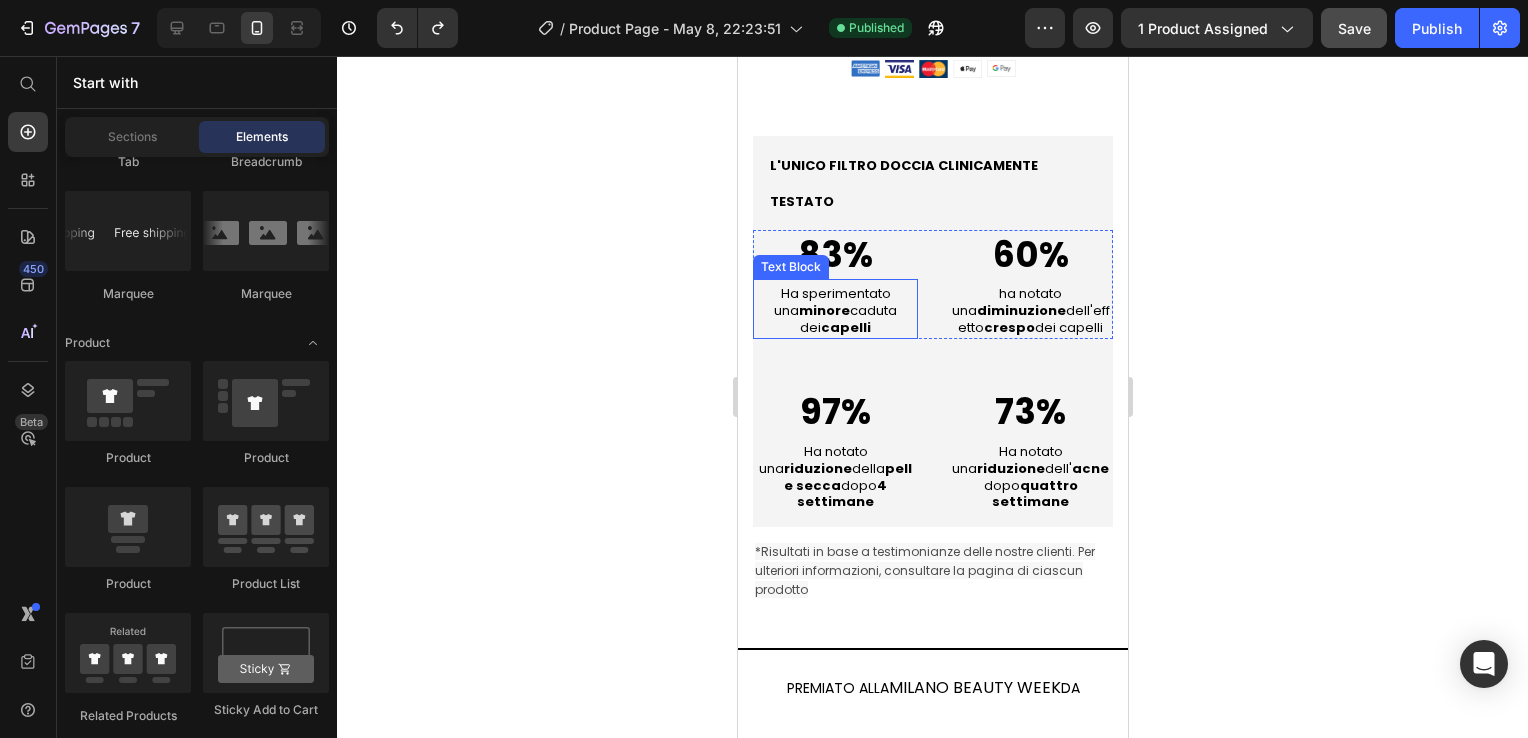 click on "capelli" at bounding box center [845, 327] 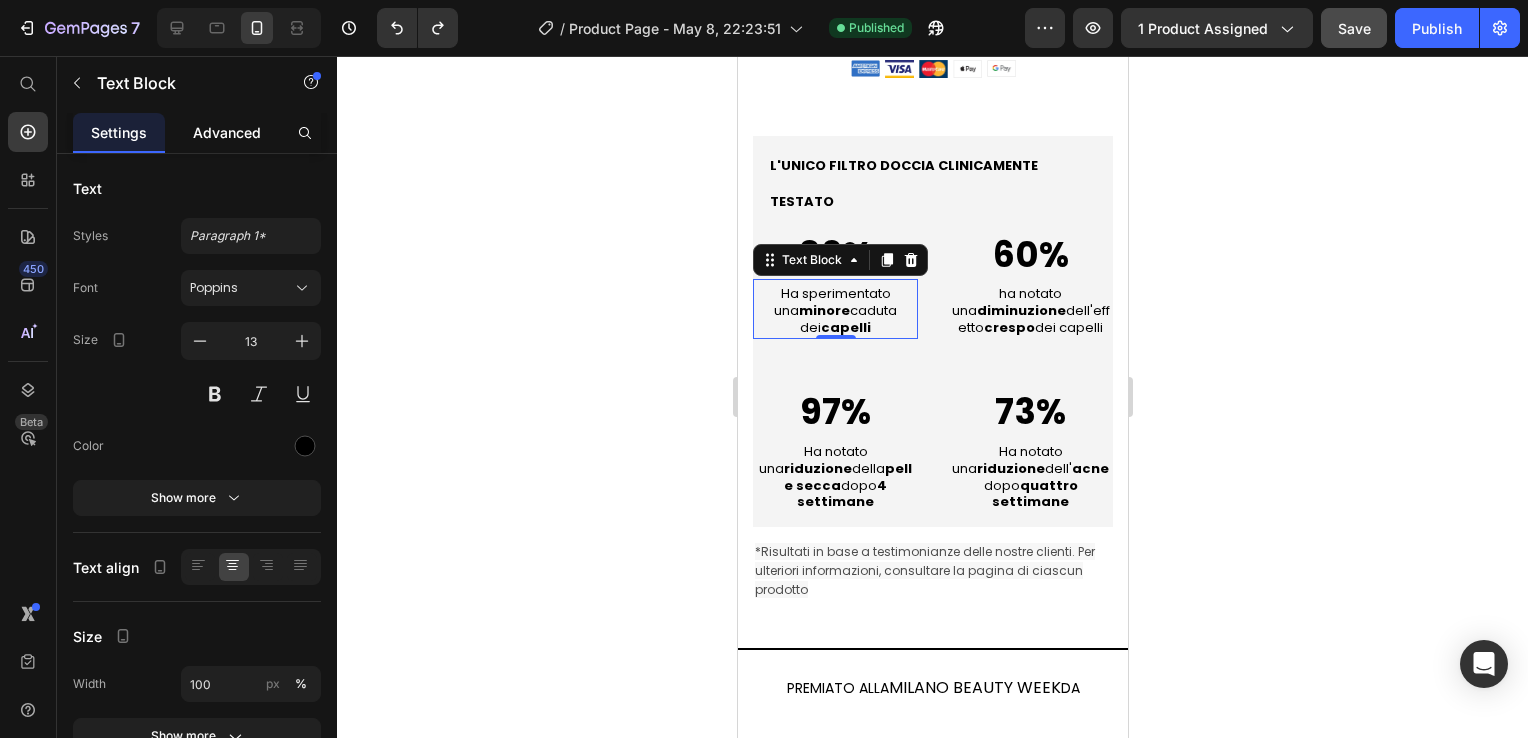 click on "Advanced" at bounding box center (227, 132) 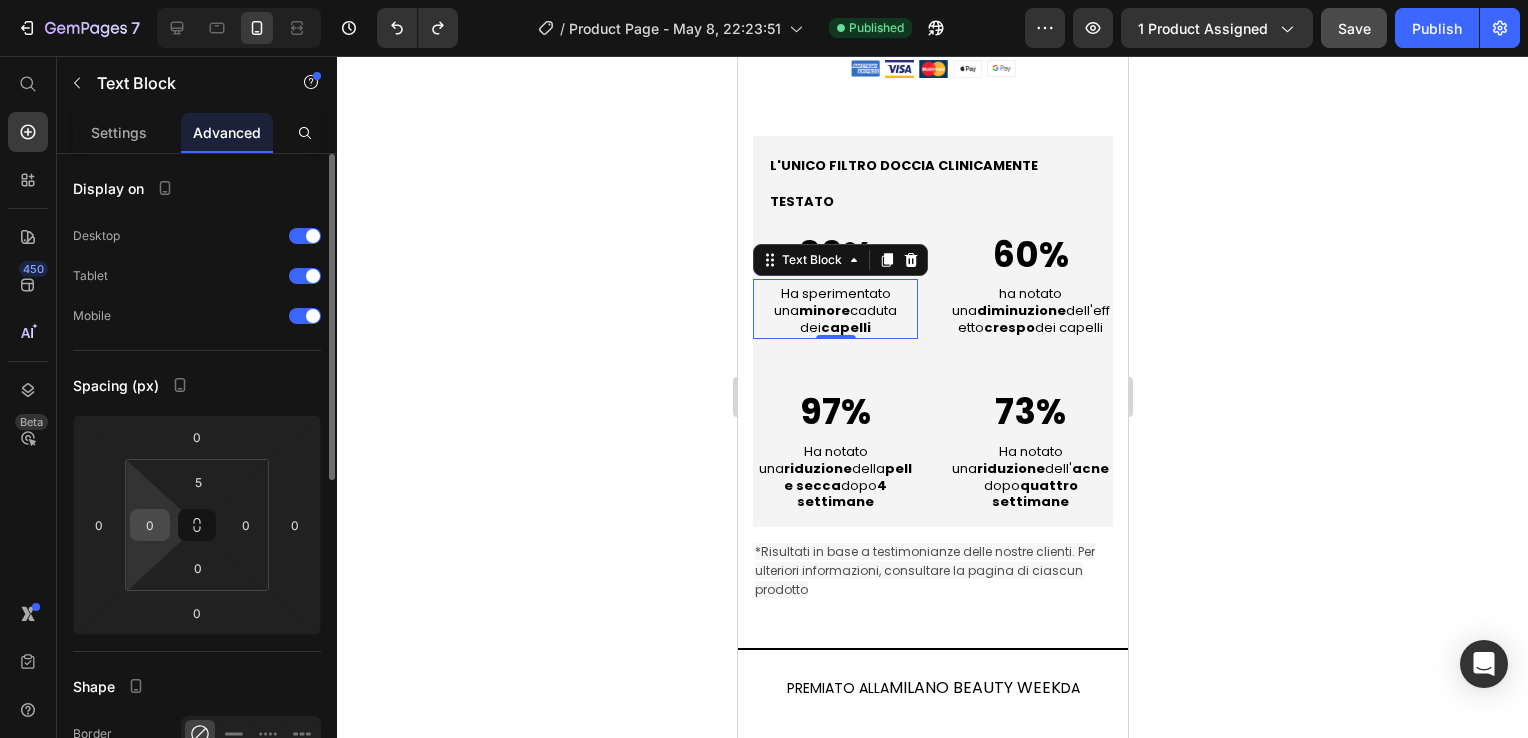 click on "0" at bounding box center (150, 525) 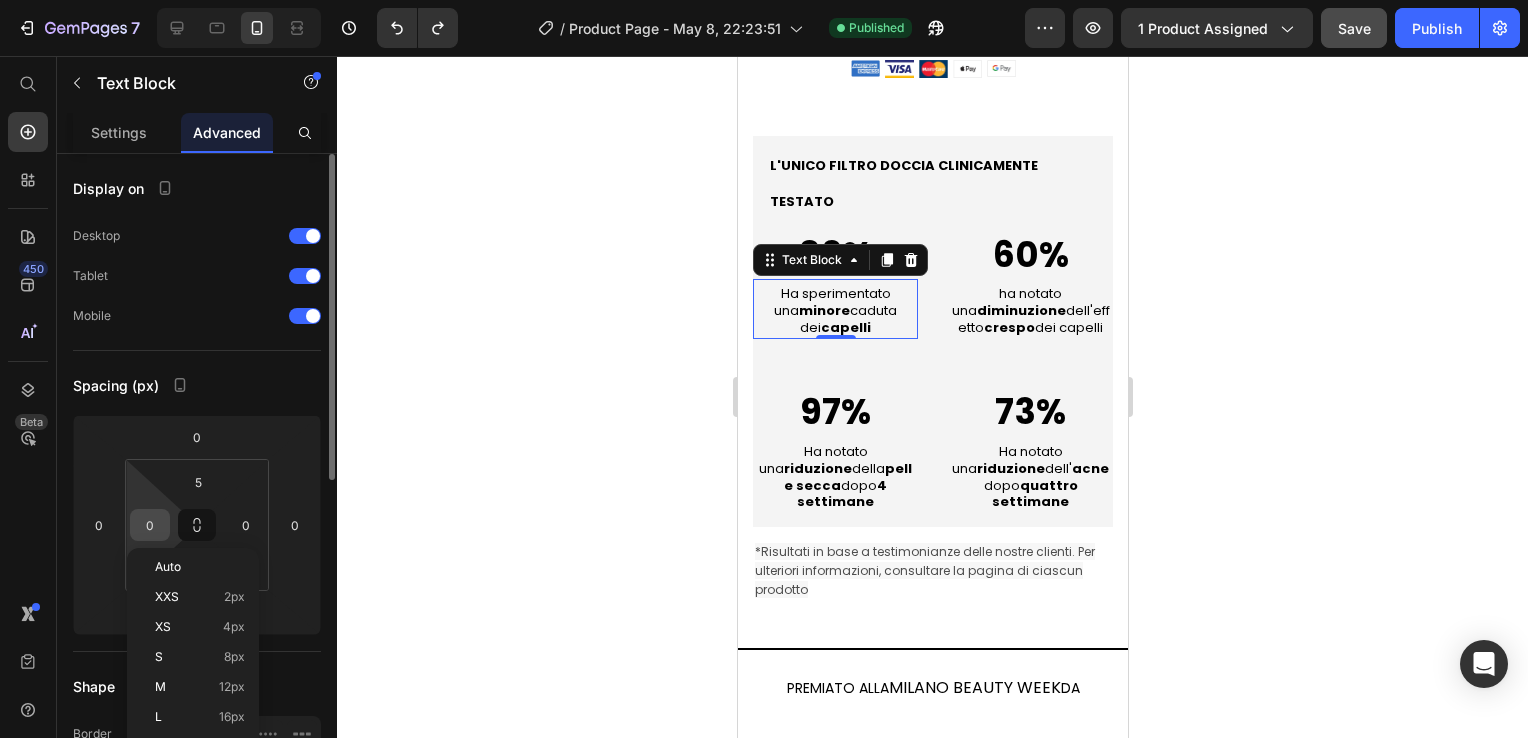 click on "0" at bounding box center (150, 525) 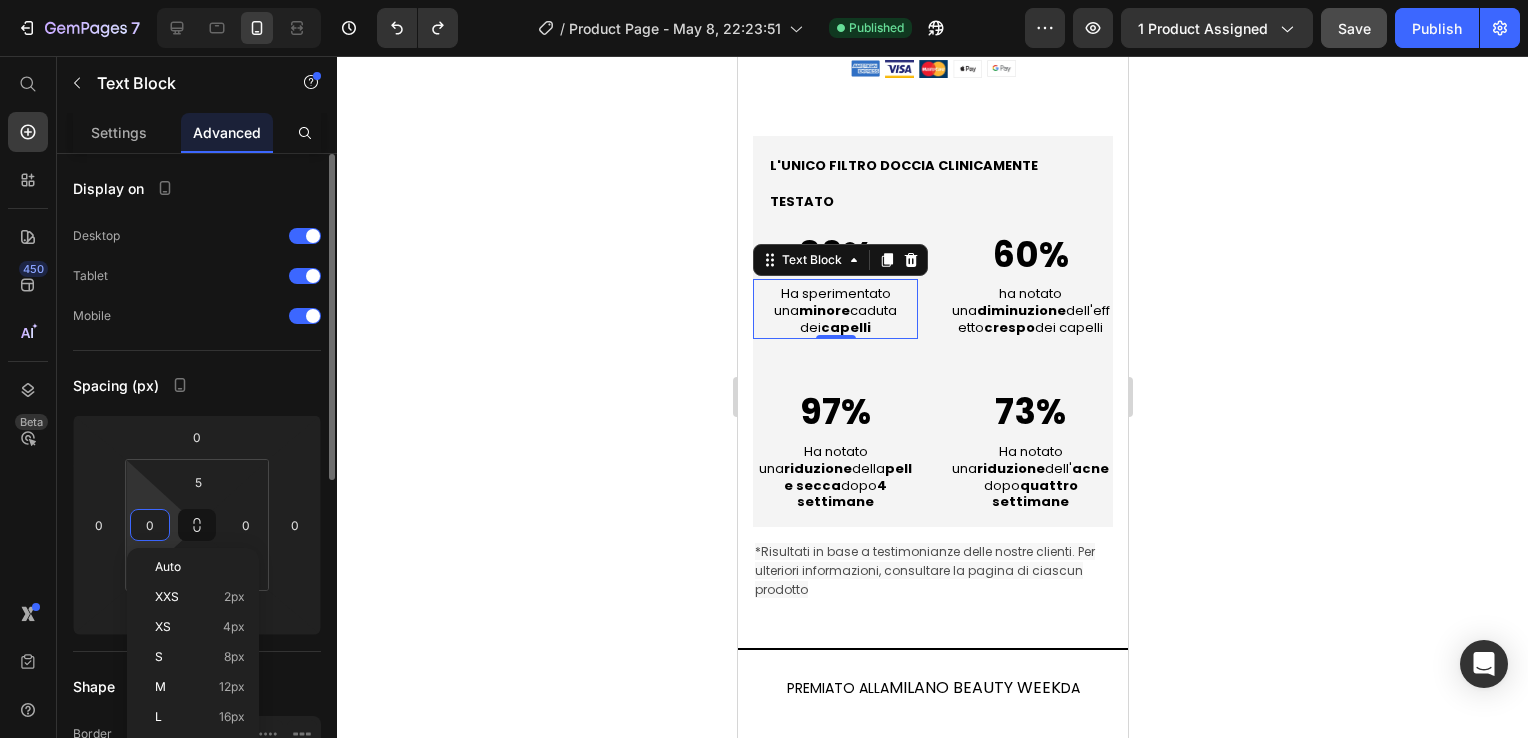 type on "5" 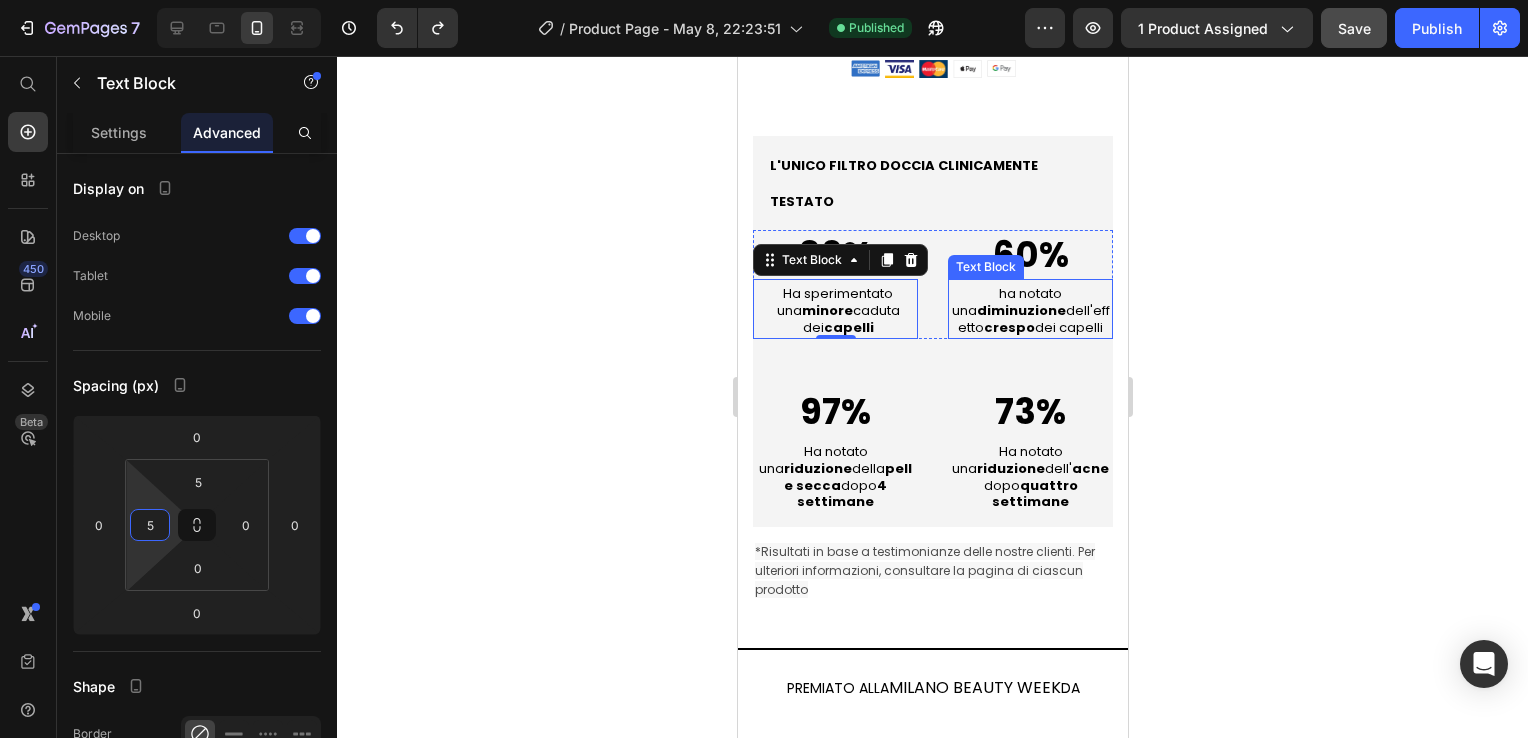 click on "diminuzione" at bounding box center [1020, 310] 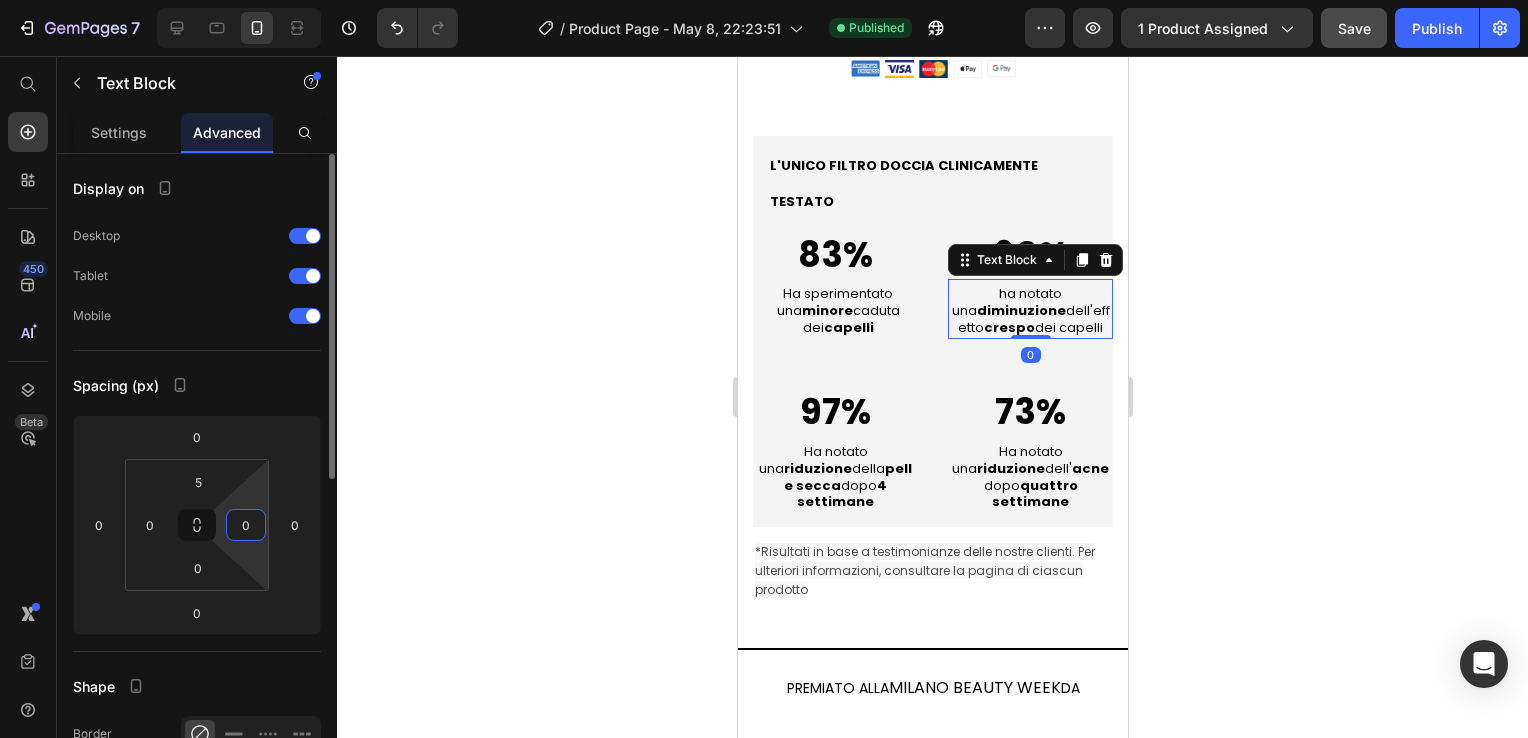 click on "0" at bounding box center [246, 525] 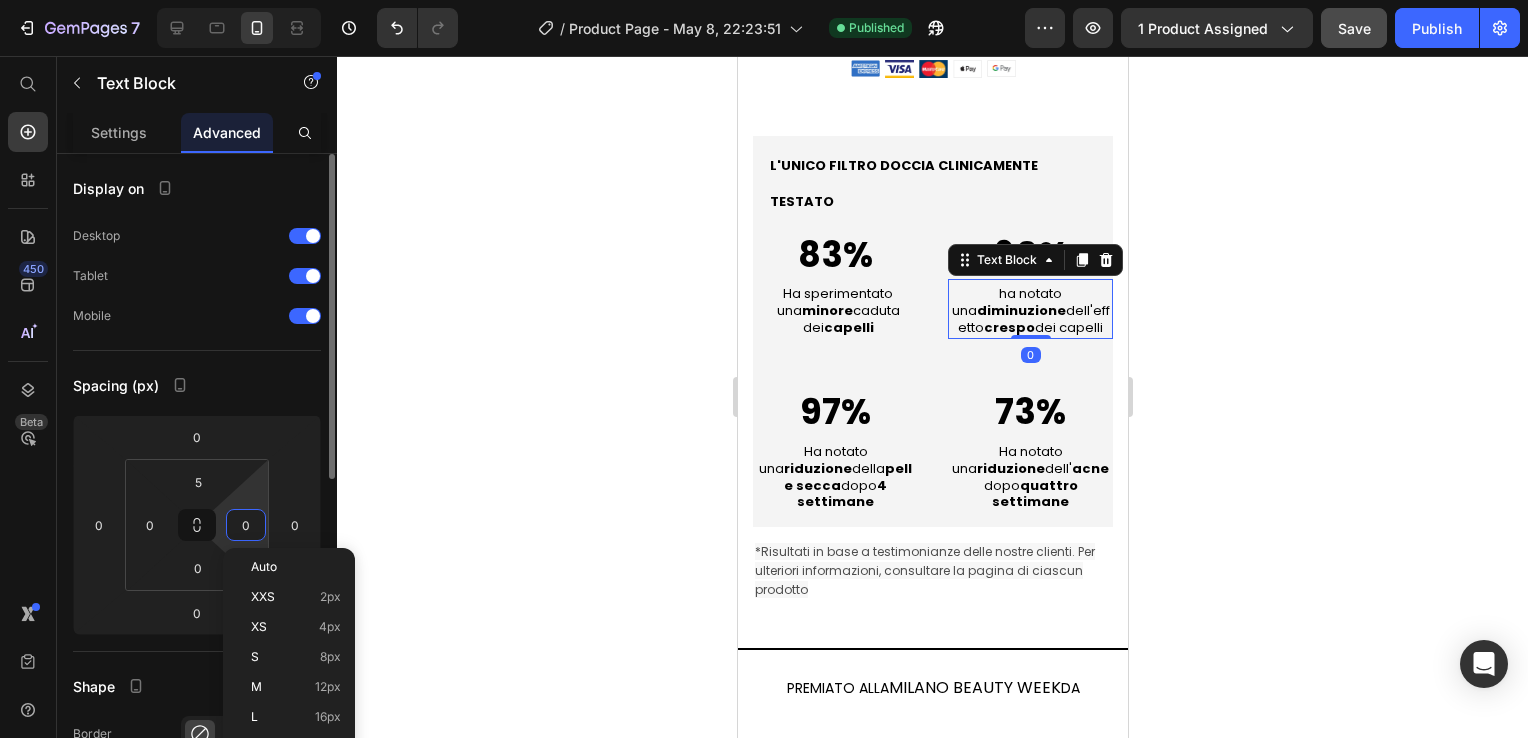 type on "5" 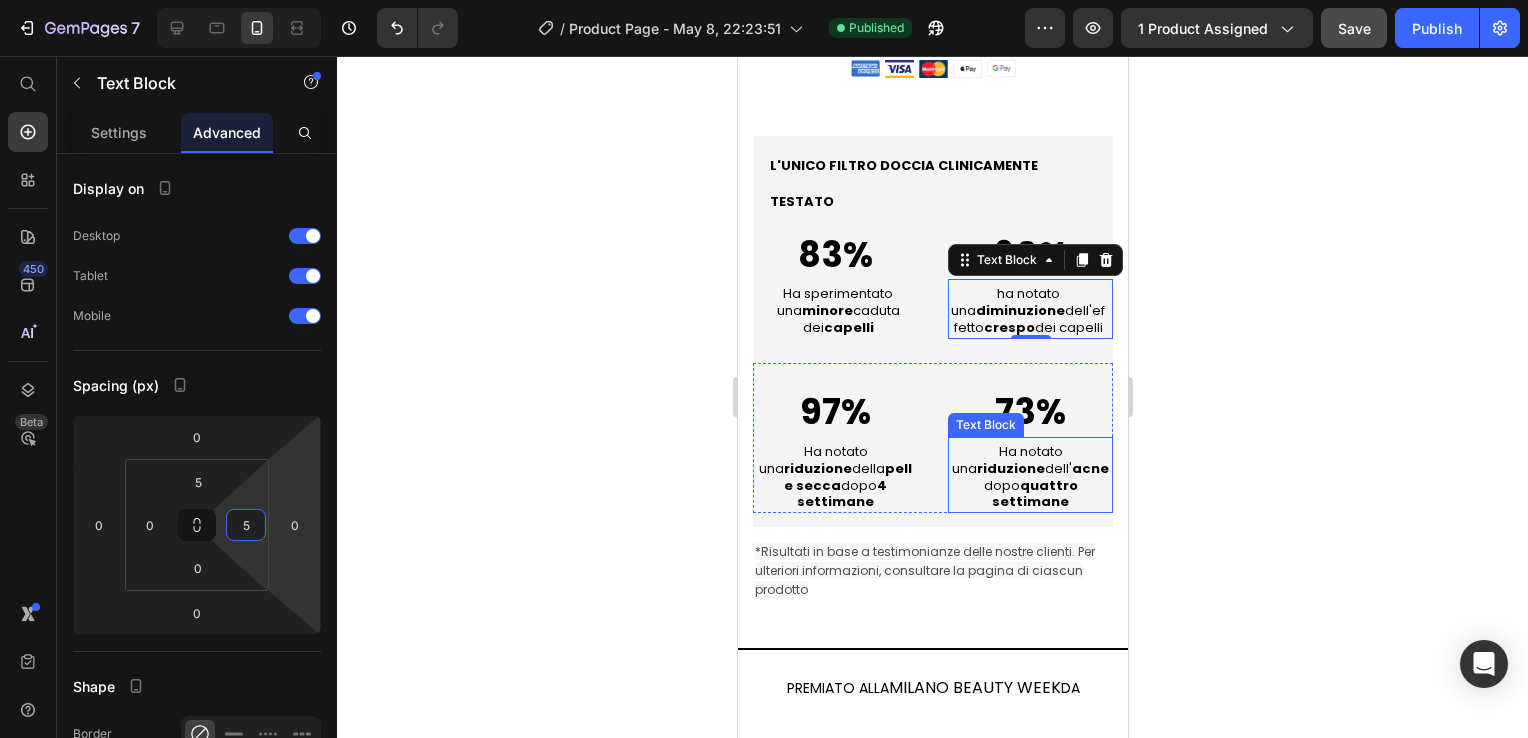 click on "Ha notato una  riduzione  dell' acne  dopo  quattro settimane" at bounding box center [1029, 478] 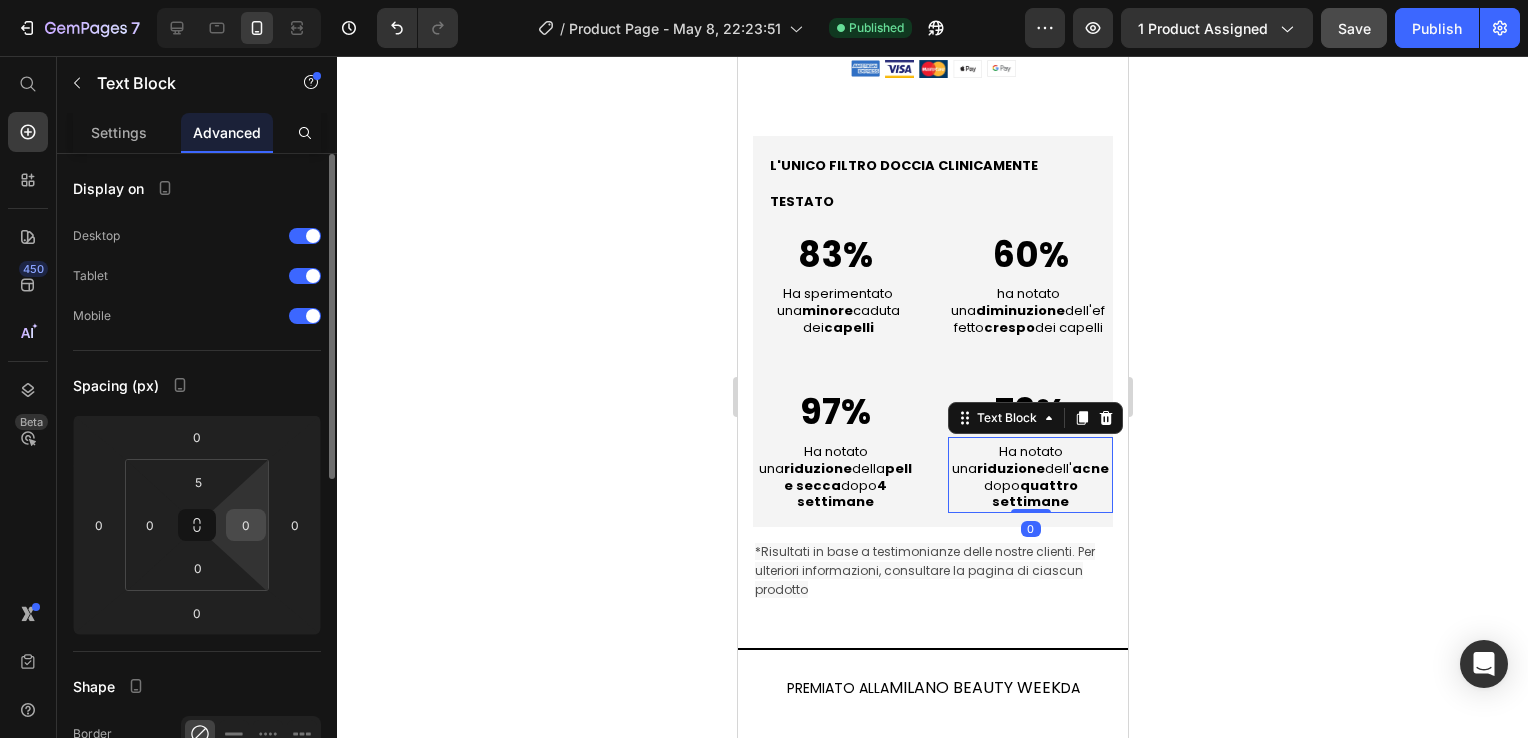 click on "0" at bounding box center [246, 525] 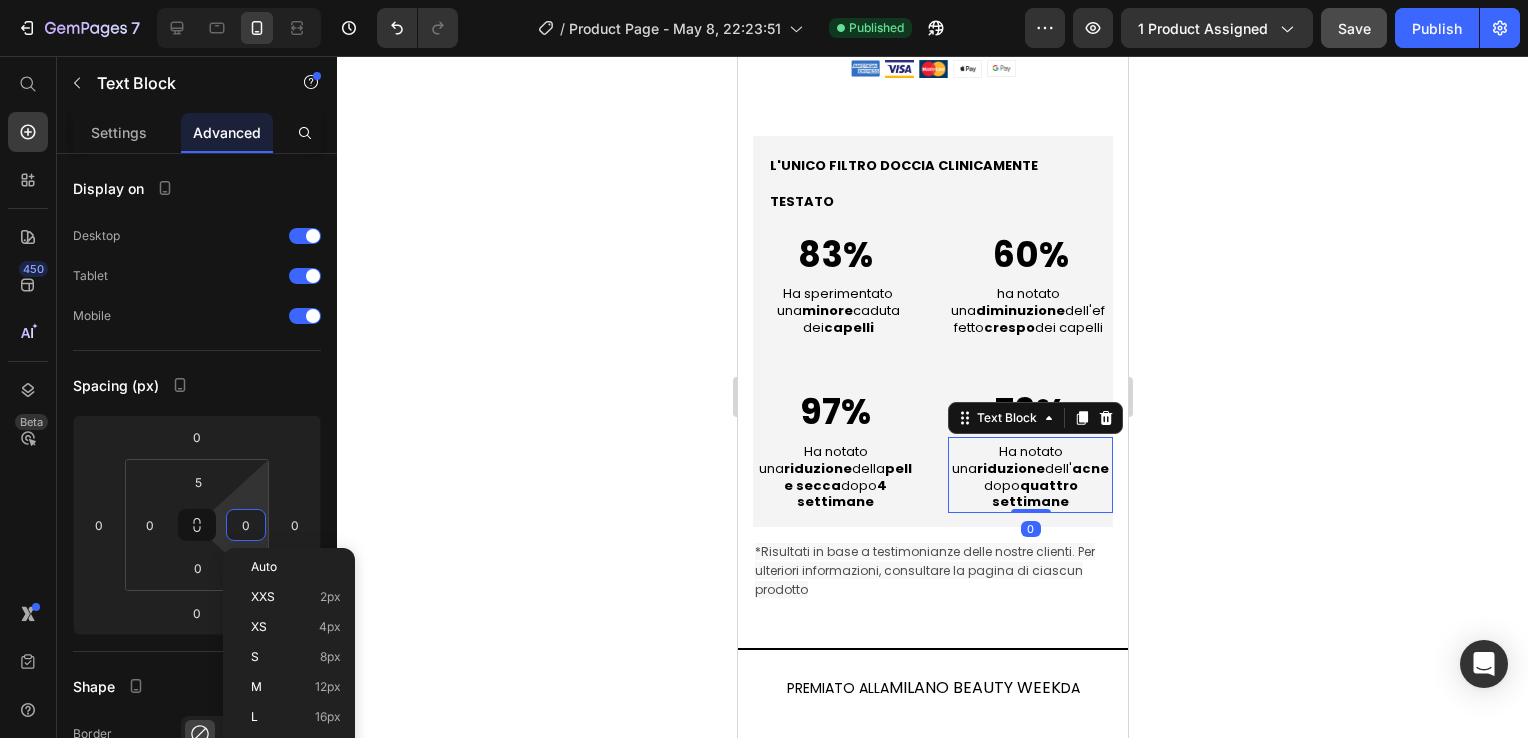 type on "5" 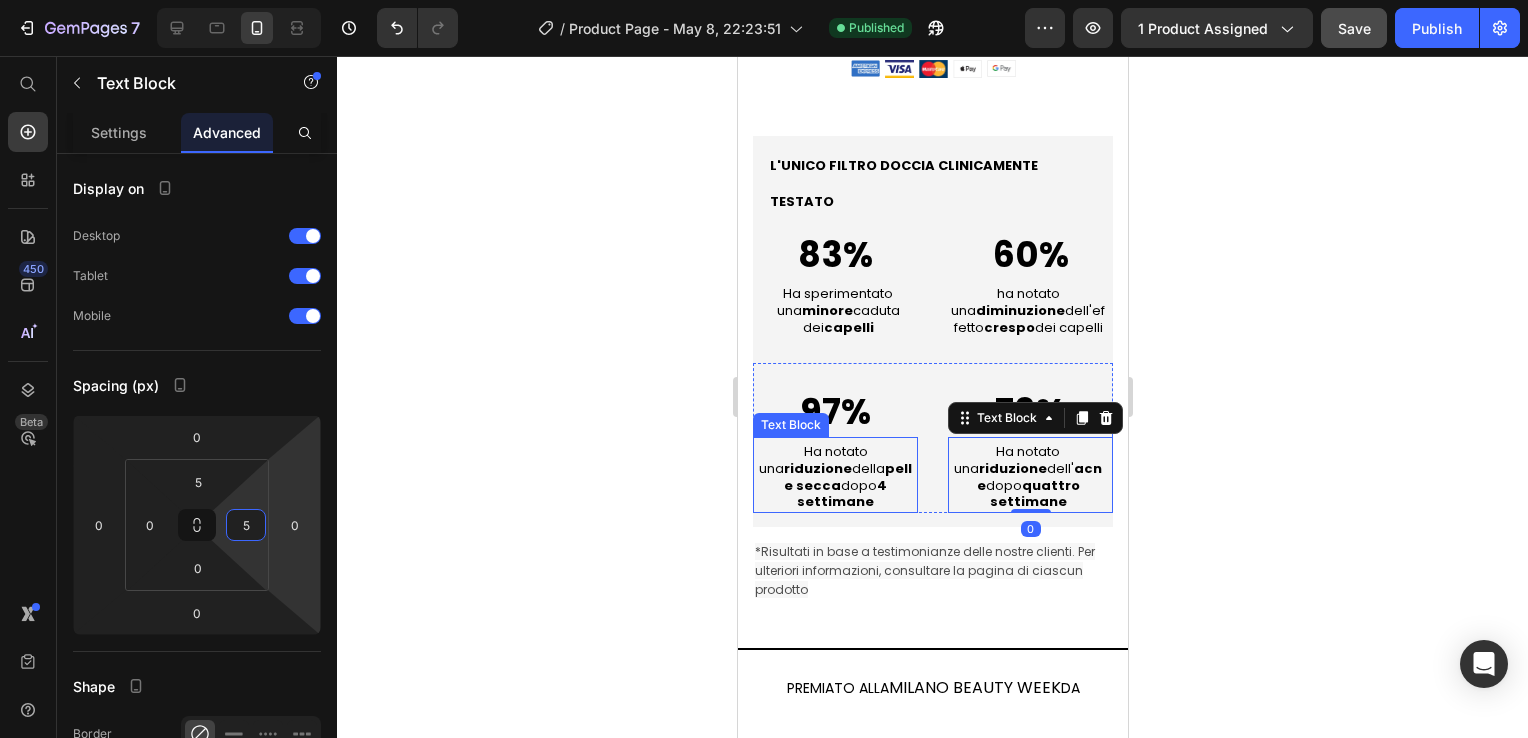 click on "Ha notato una  riduzione  della  pelle secca  dopo  4 settimane" at bounding box center (834, 478) 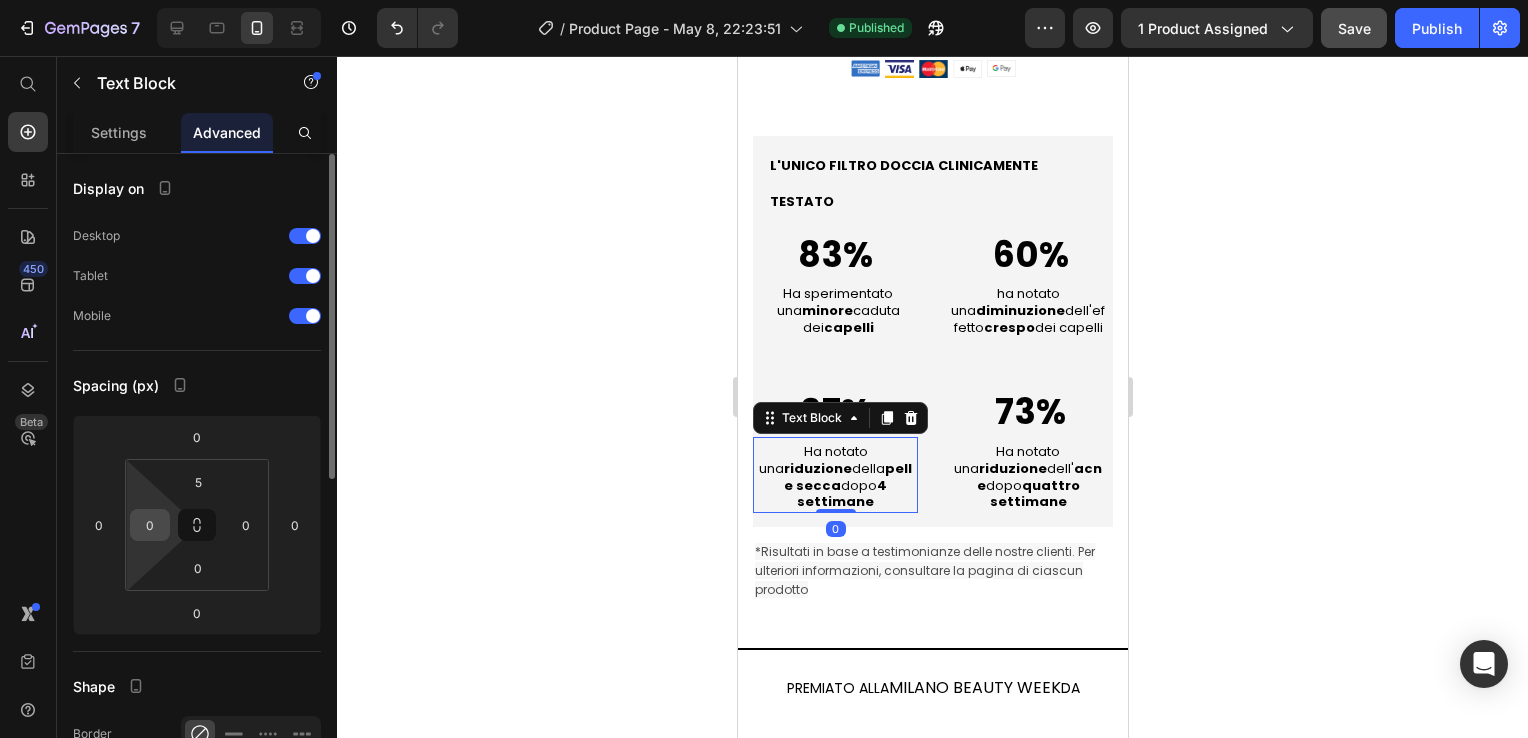 click on "0" at bounding box center [150, 525] 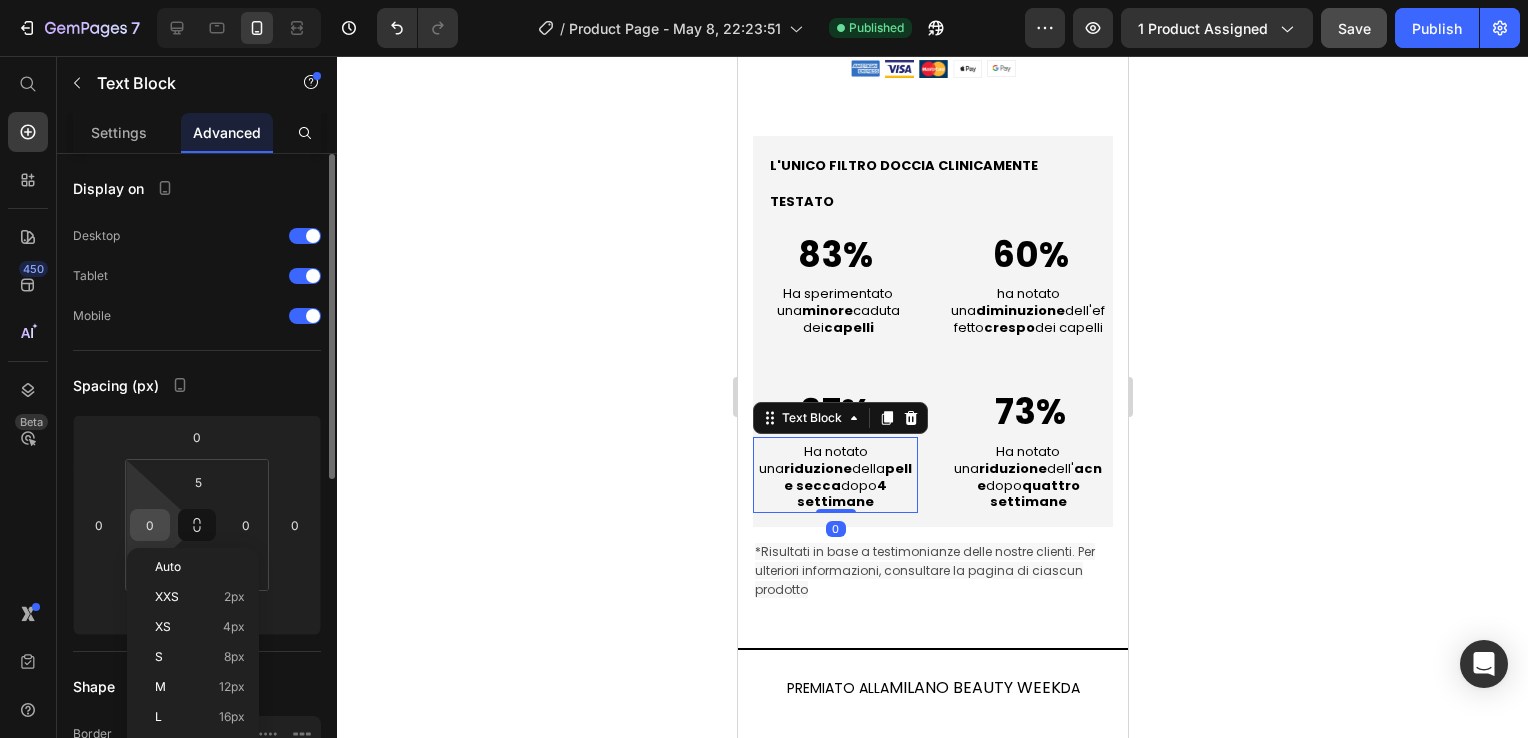 click on "0" at bounding box center (150, 525) 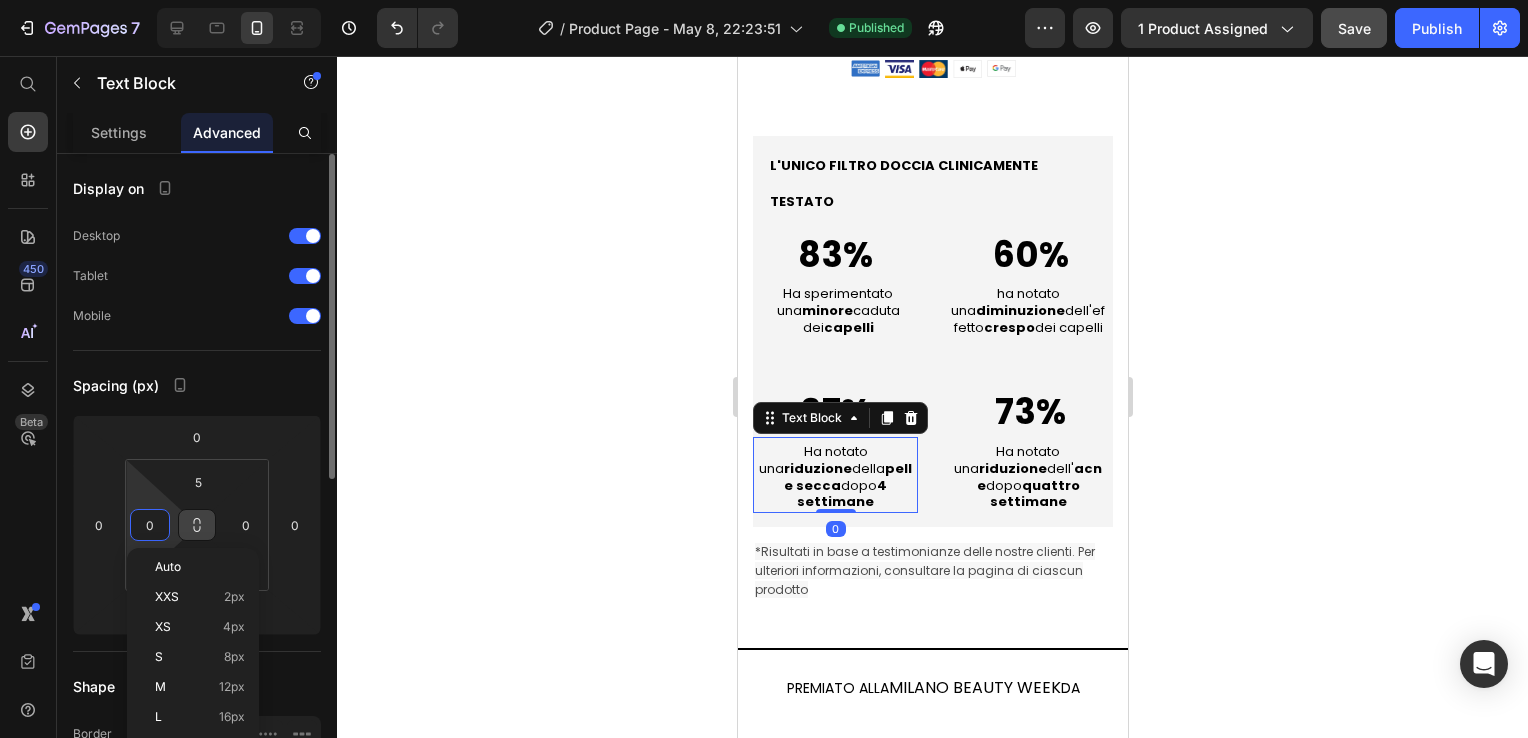 type on "5" 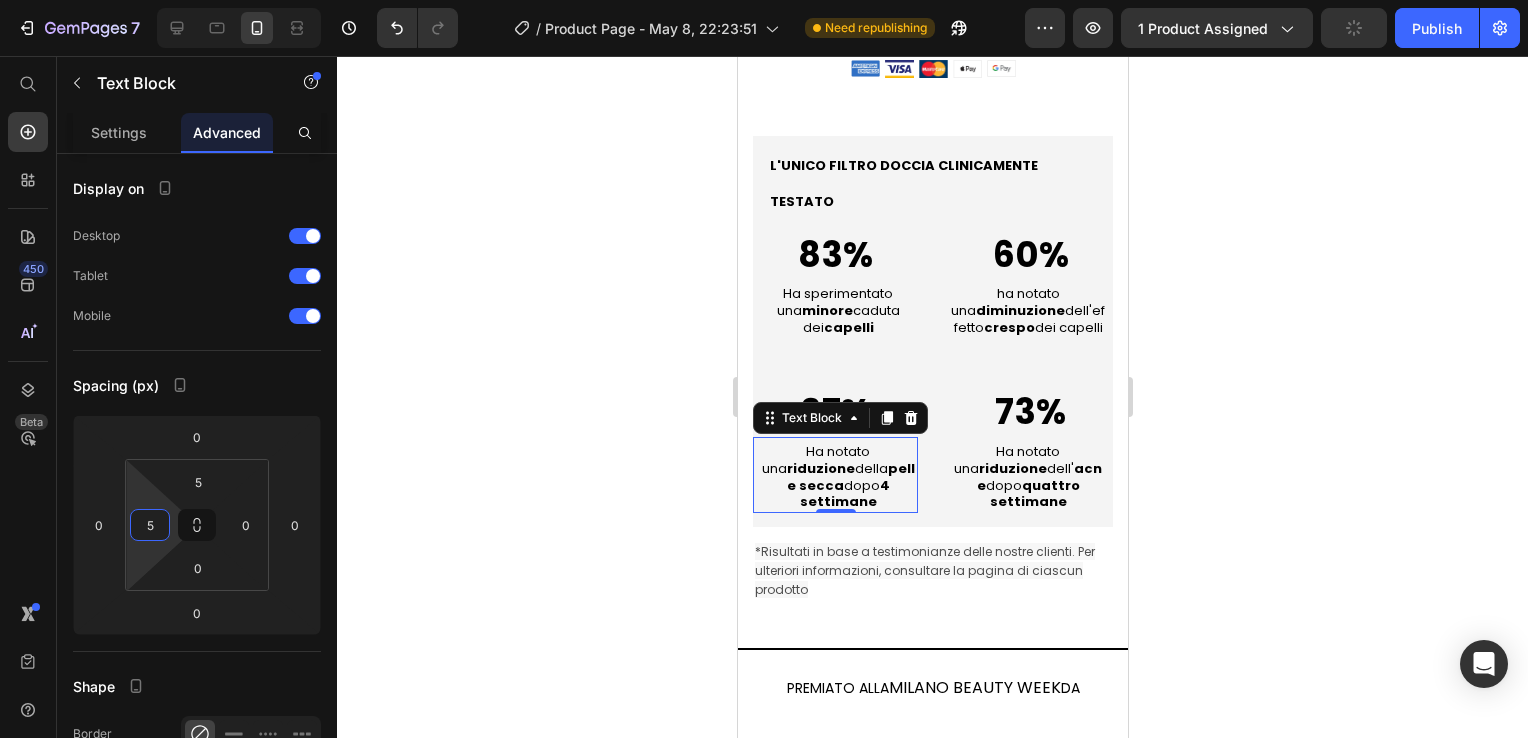 click 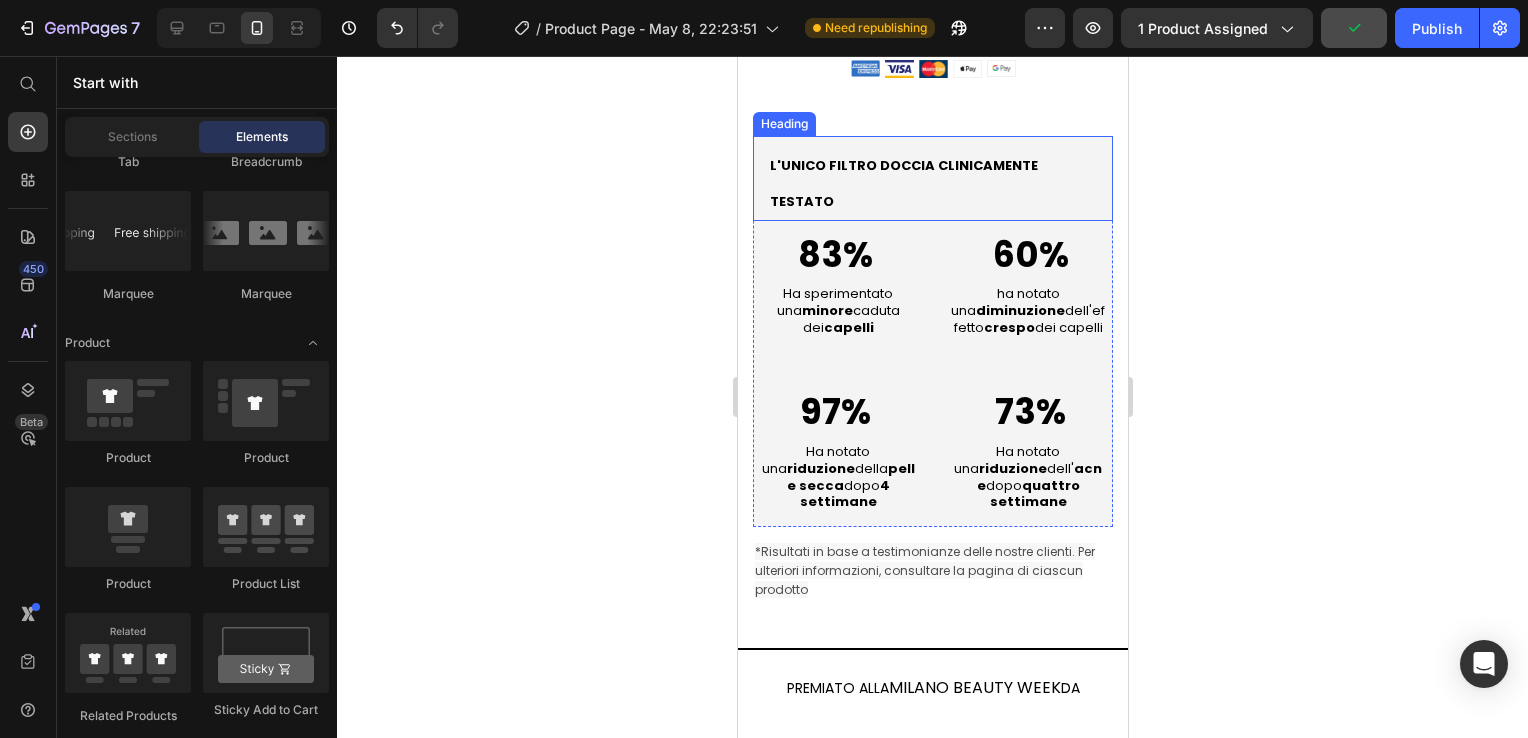 click on "L'UNICO FILTRO DOCCIA CLINICAMENTE TESTATO" at bounding box center (903, 184) 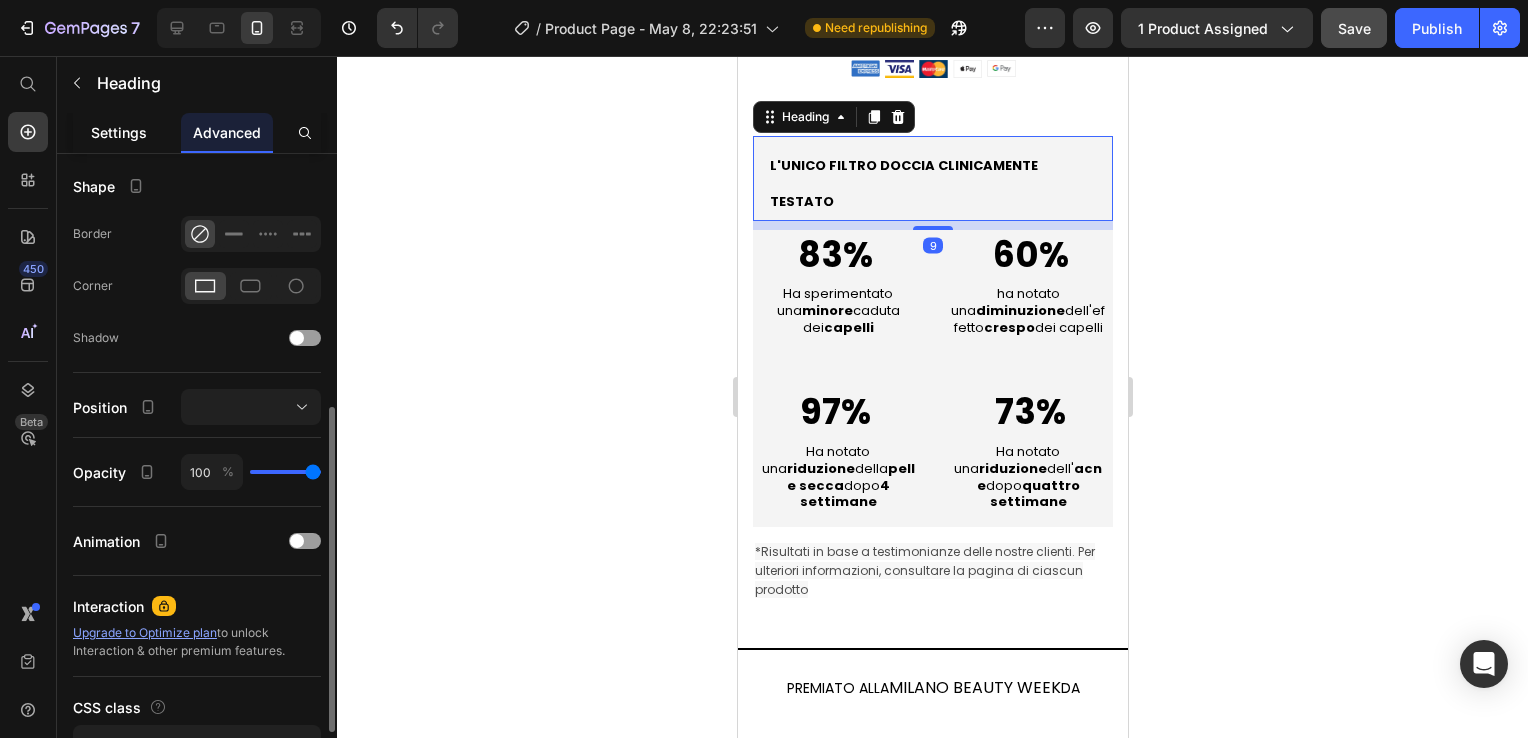 scroll, scrollTop: 625, scrollLeft: 0, axis: vertical 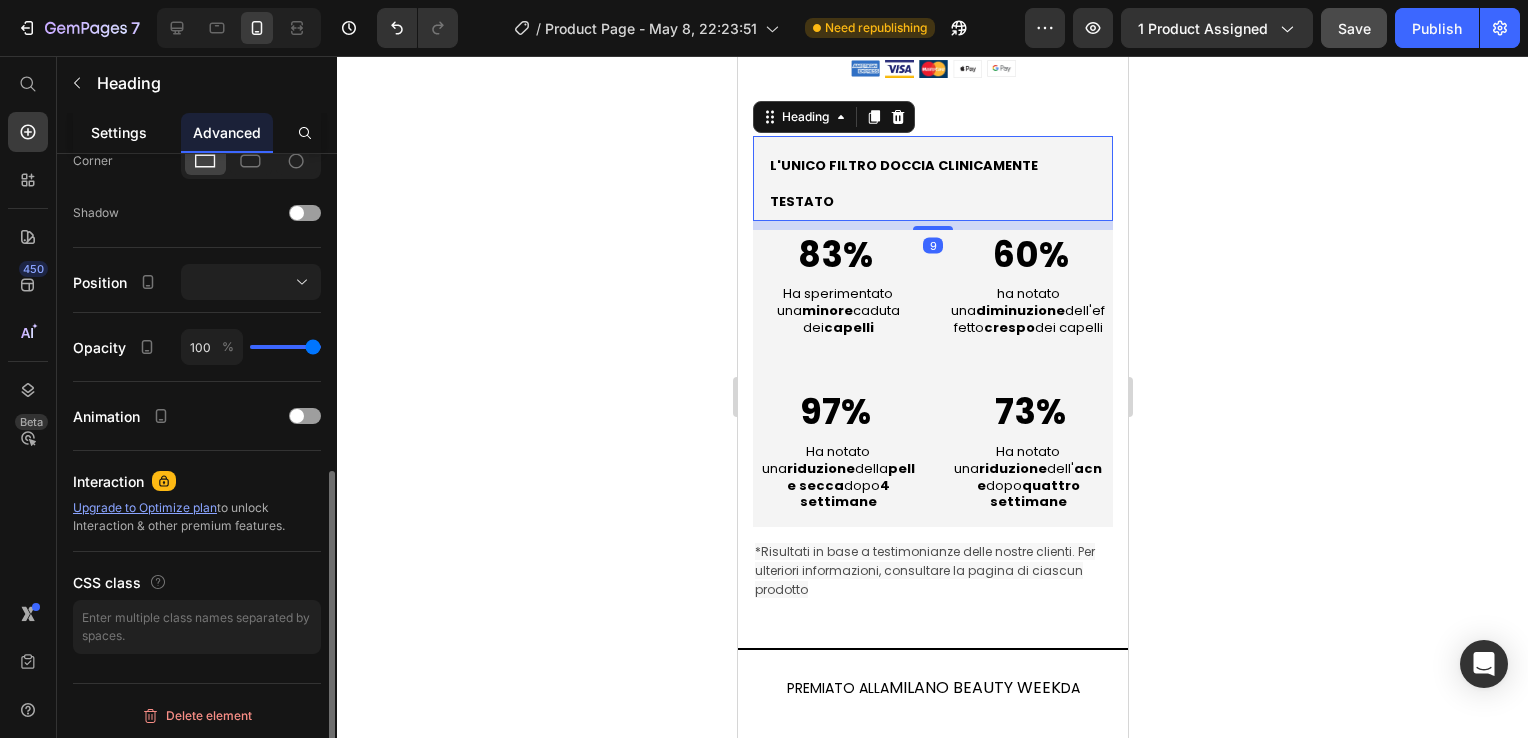 click on "Settings" at bounding box center [119, 132] 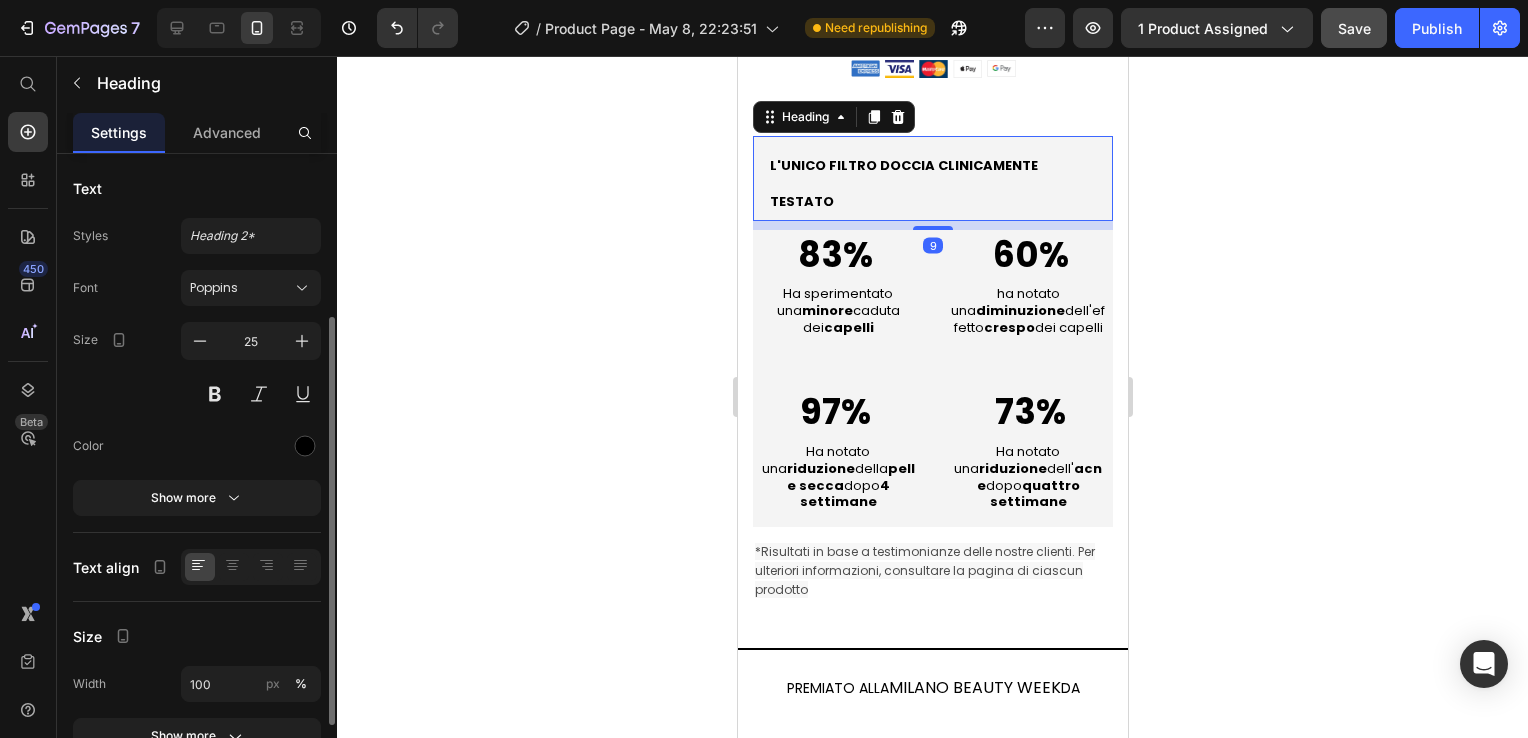 scroll, scrollTop: 368, scrollLeft: 0, axis: vertical 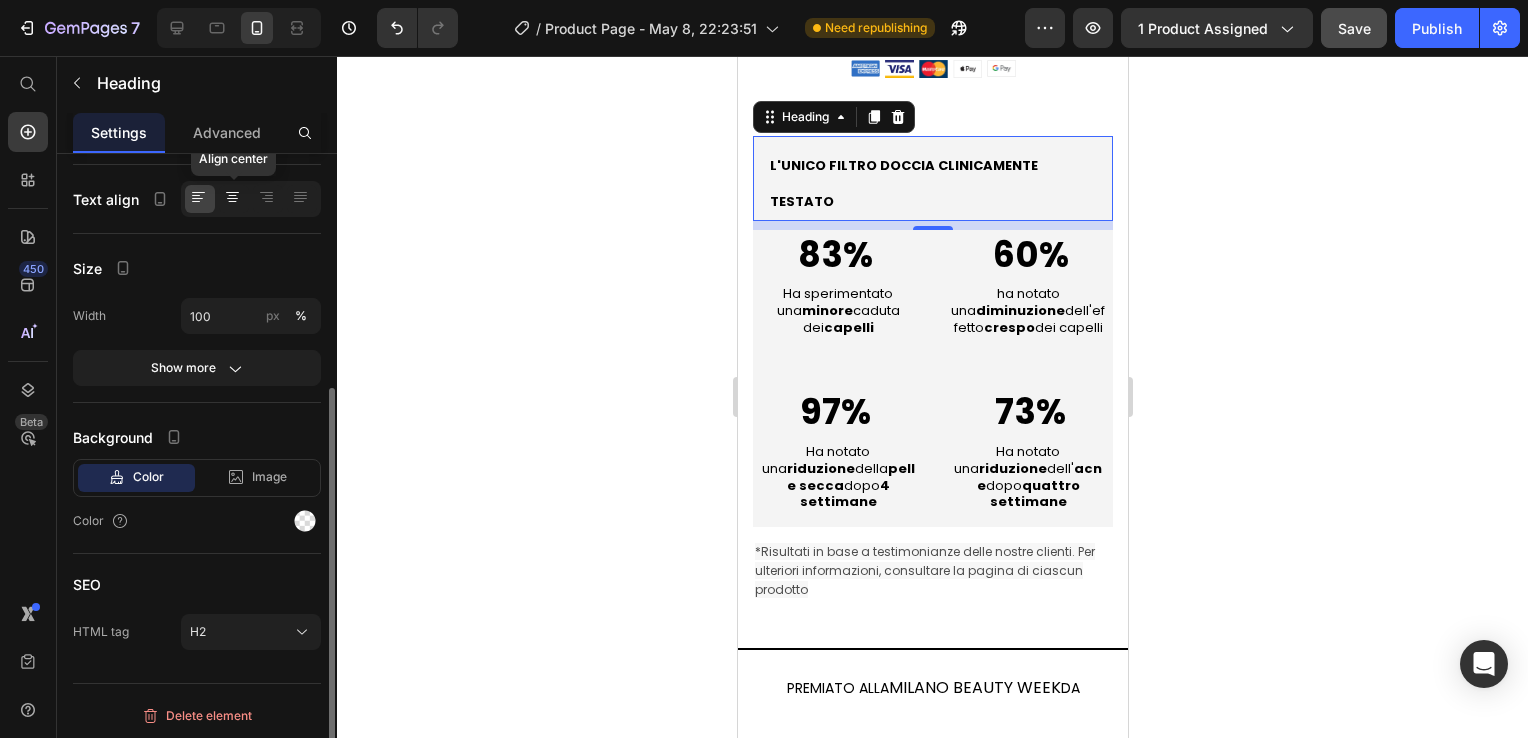 click 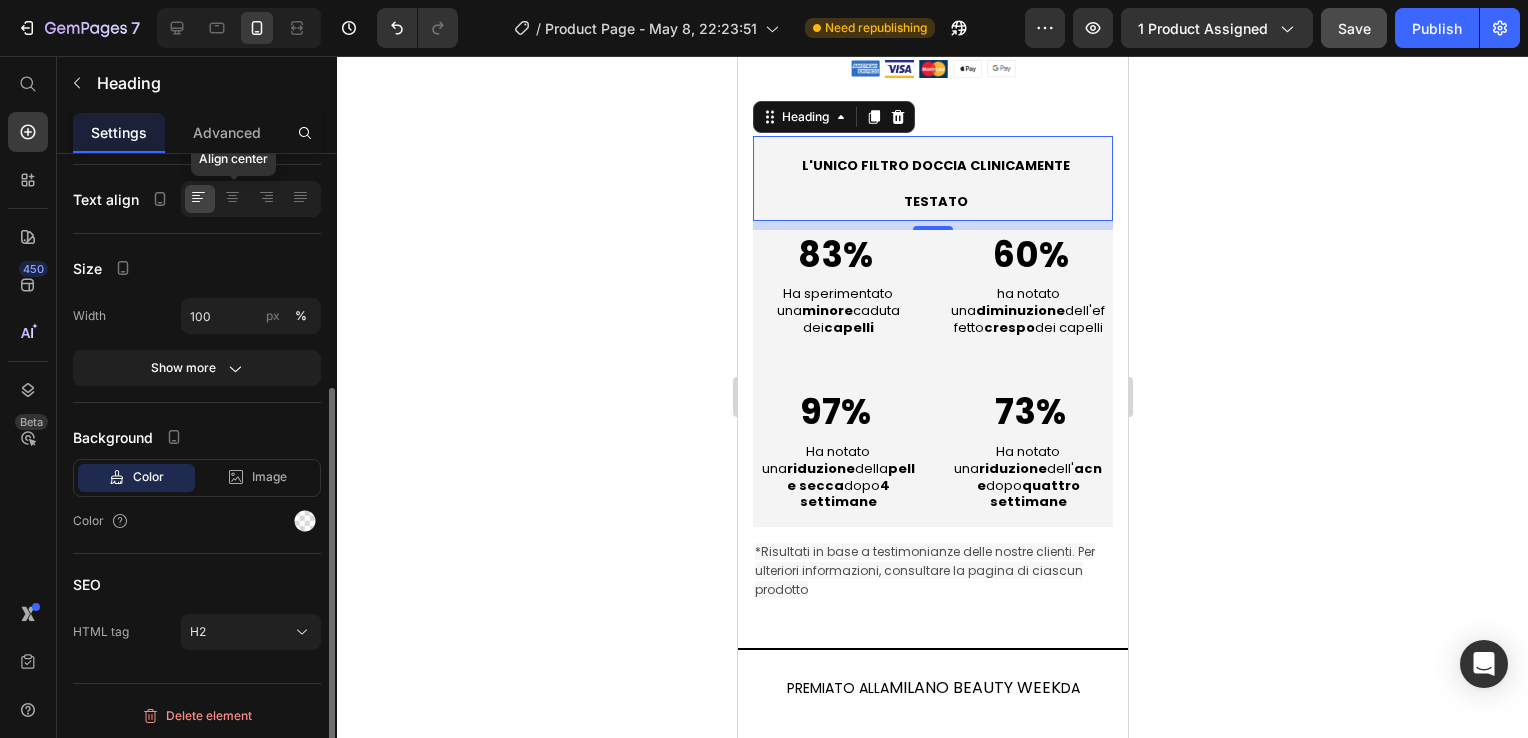 scroll, scrollTop: 368, scrollLeft: 0, axis: vertical 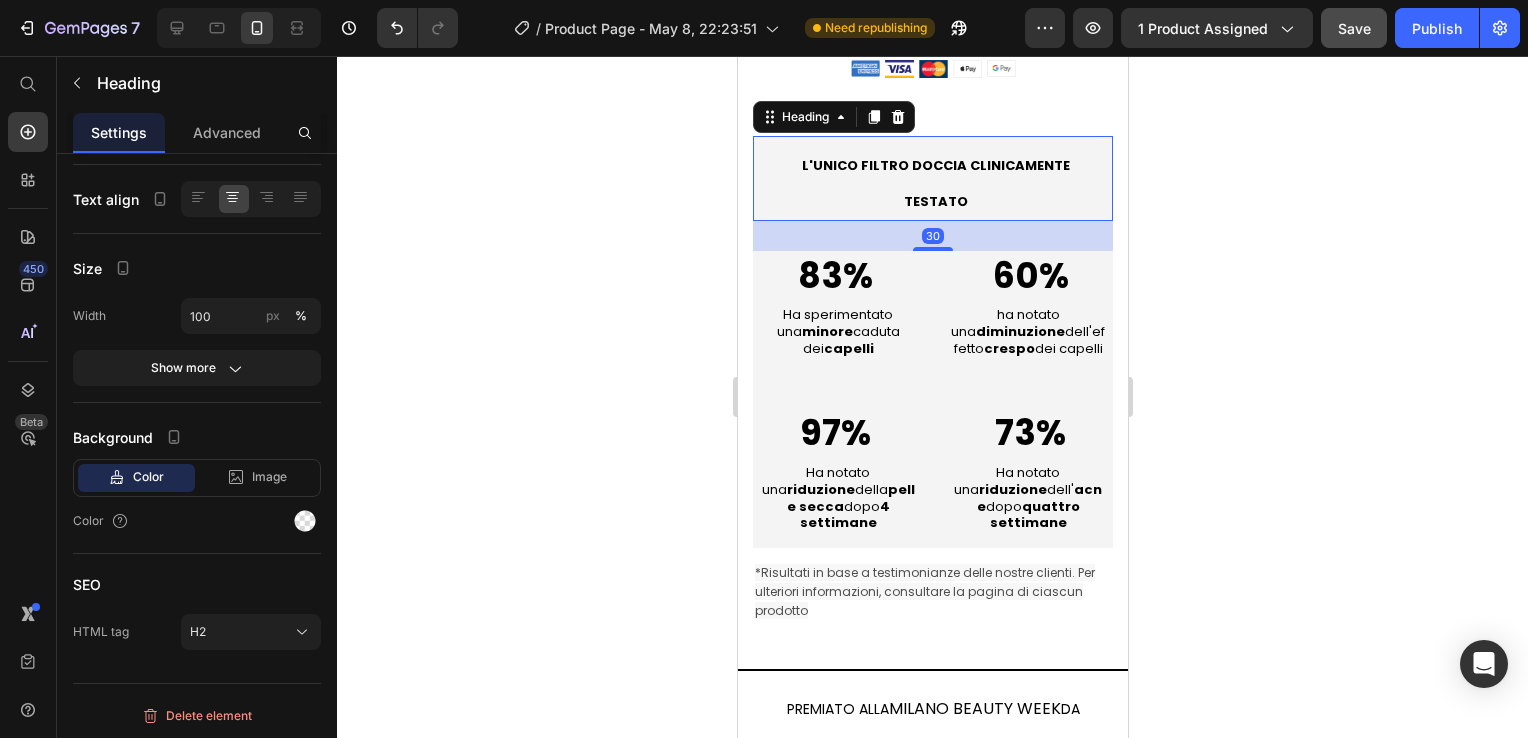 drag, startPoint x: 925, startPoint y: 192, endPoint x: 924, endPoint y: 213, distance: 21.023796 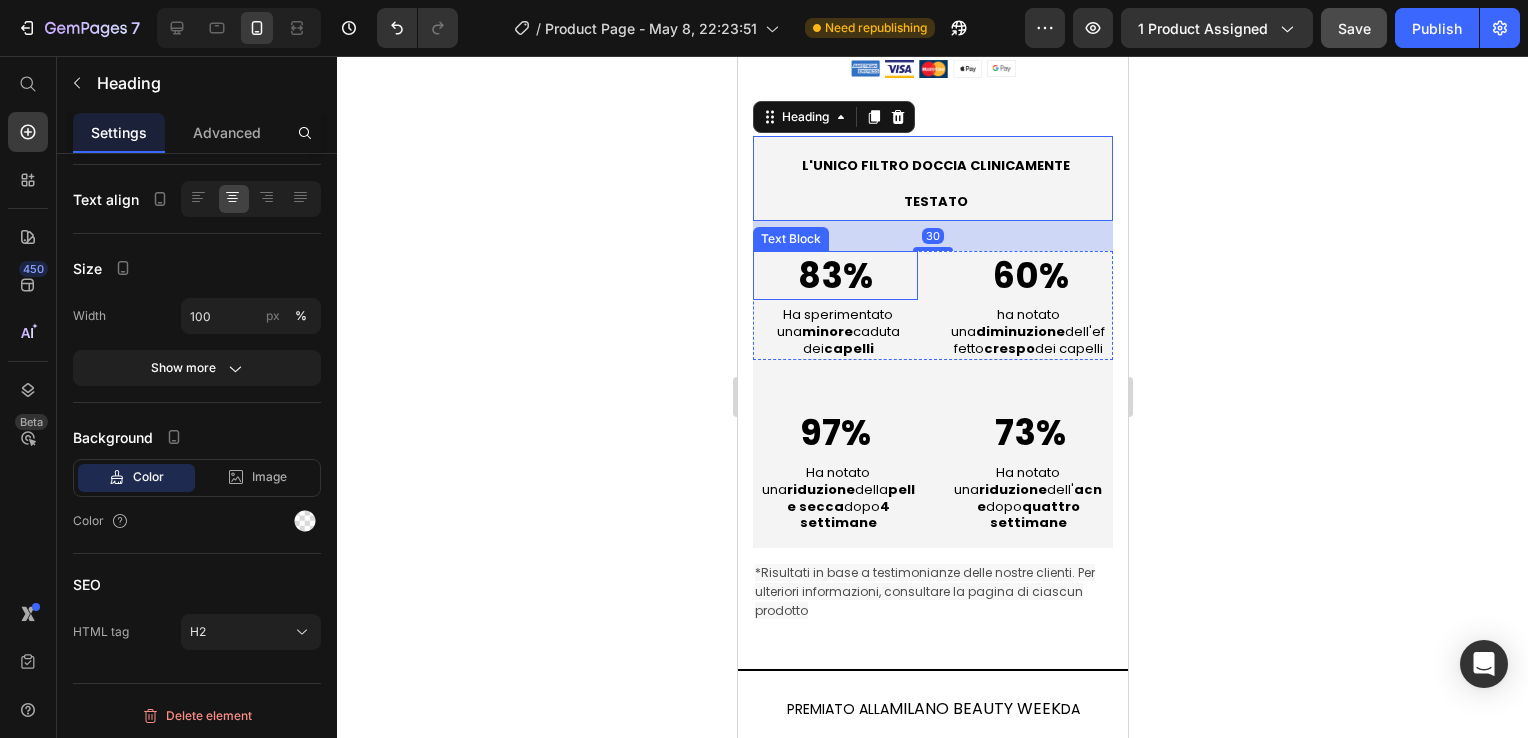 click 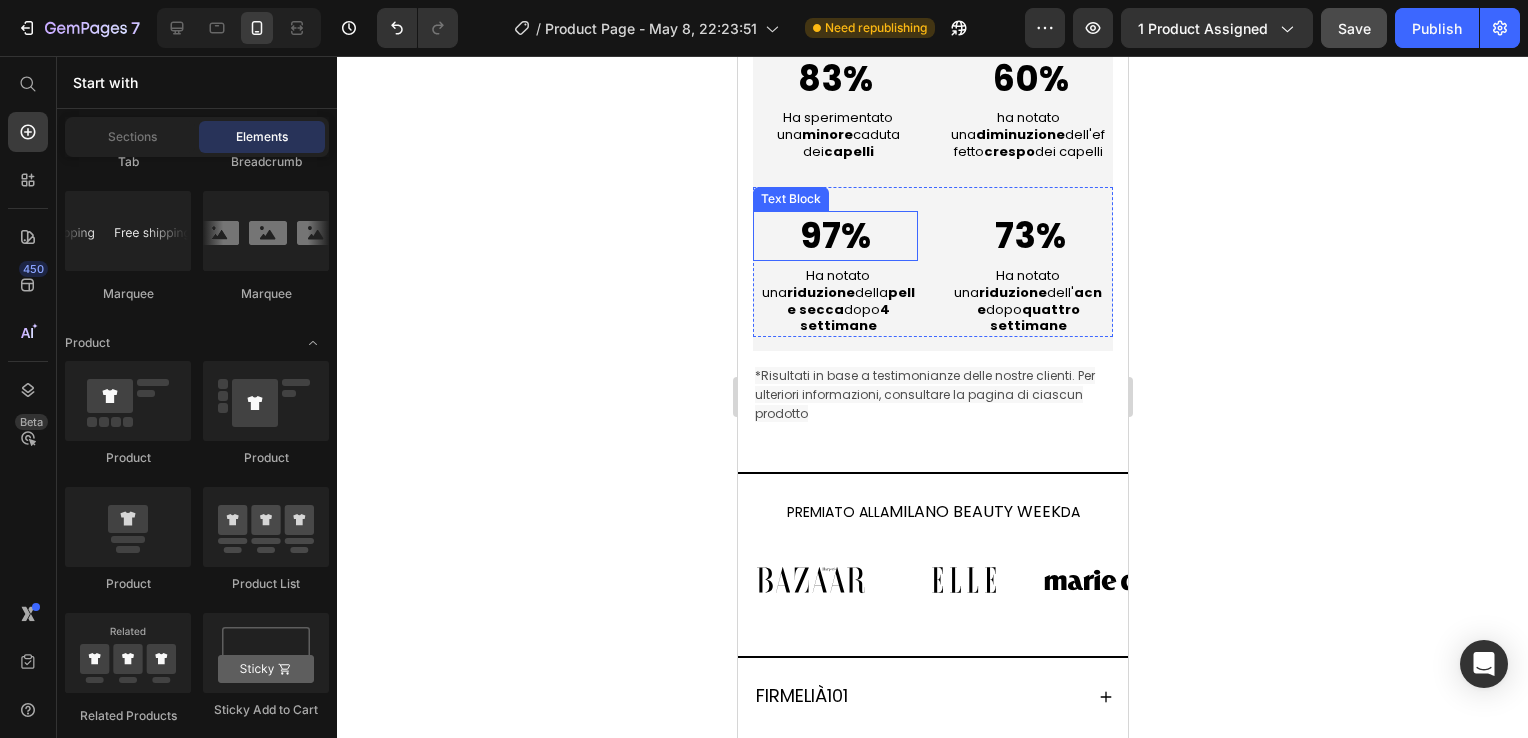 scroll, scrollTop: 1500, scrollLeft: 0, axis: vertical 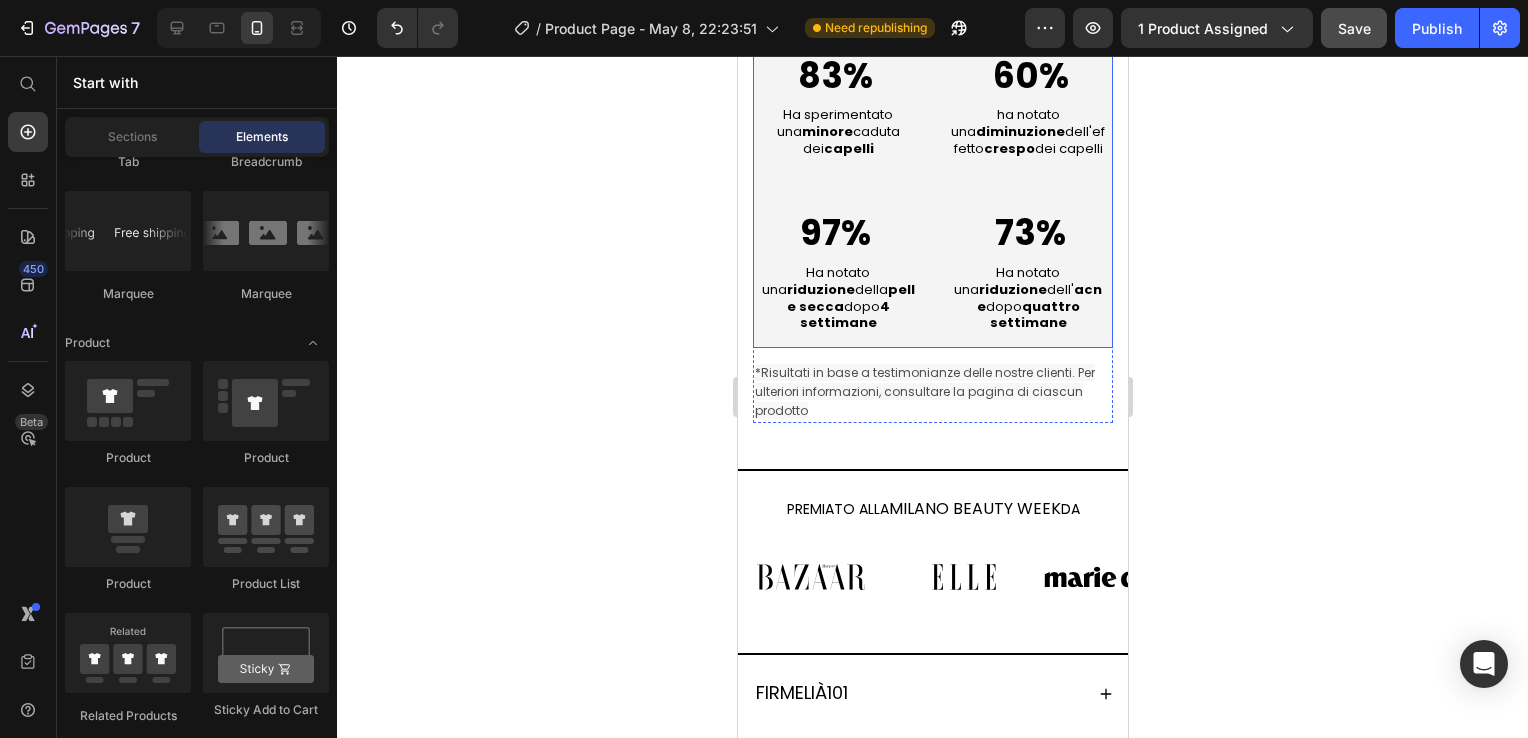 click on "L'UNICO FILTRO DOCCIA CLINICAMENTE TESTATO Heading 83% Text Block Ha sperimentato una  minore  caduta dei  capelli Text Block 60% Text Block ha notato una  diminuzione  dell'effetto  crespo  dei capelli  Text Block Row 97% Text Block Ha notato una  riduzione  della  pelle secca  dopo  4 settimane Text Block 73% Text Block Ha notato una  riduzione  dell' acne  dopo  quattro settimane Text Block Row" at bounding box center (932, 142) 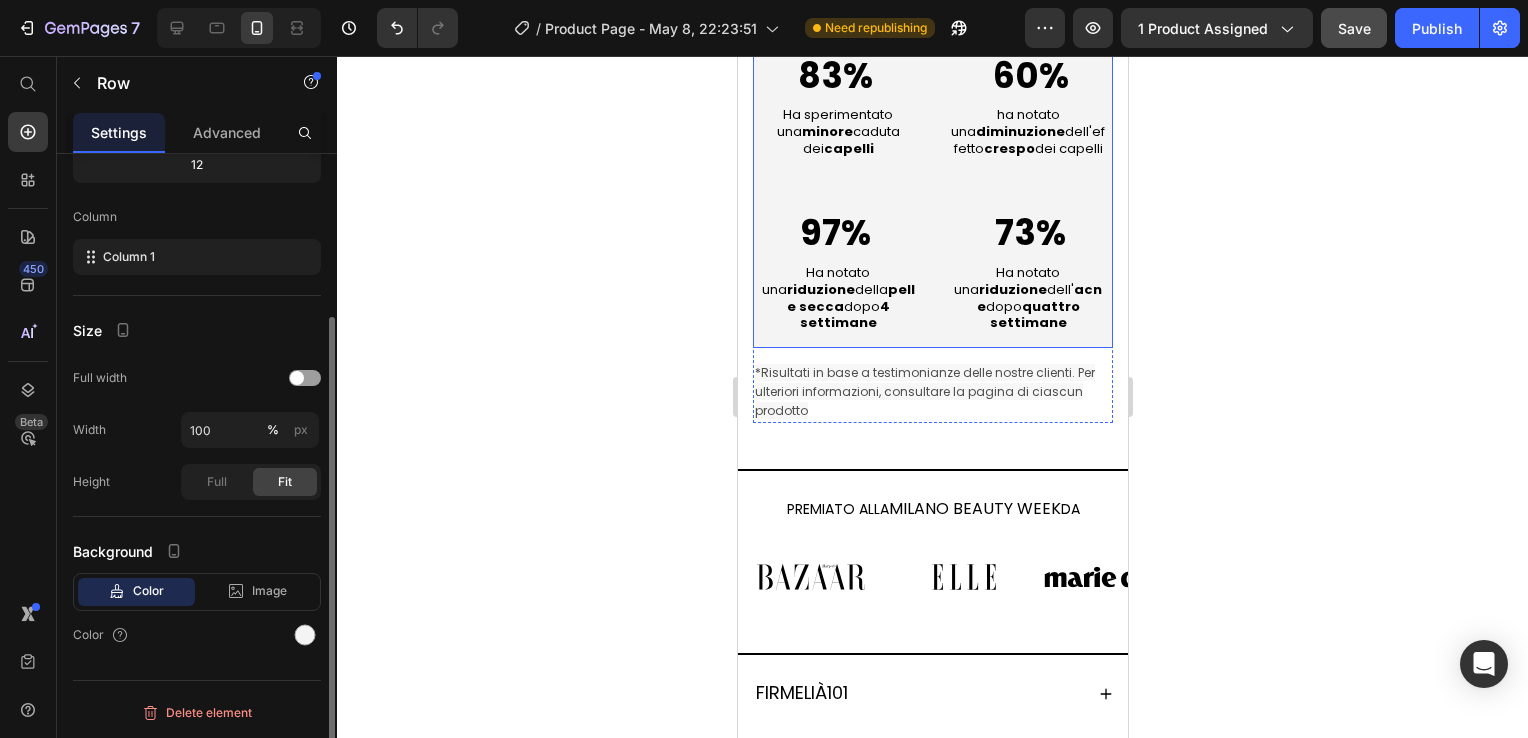 scroll, scrollTop: 0, scrollLeft: 0, axis: both 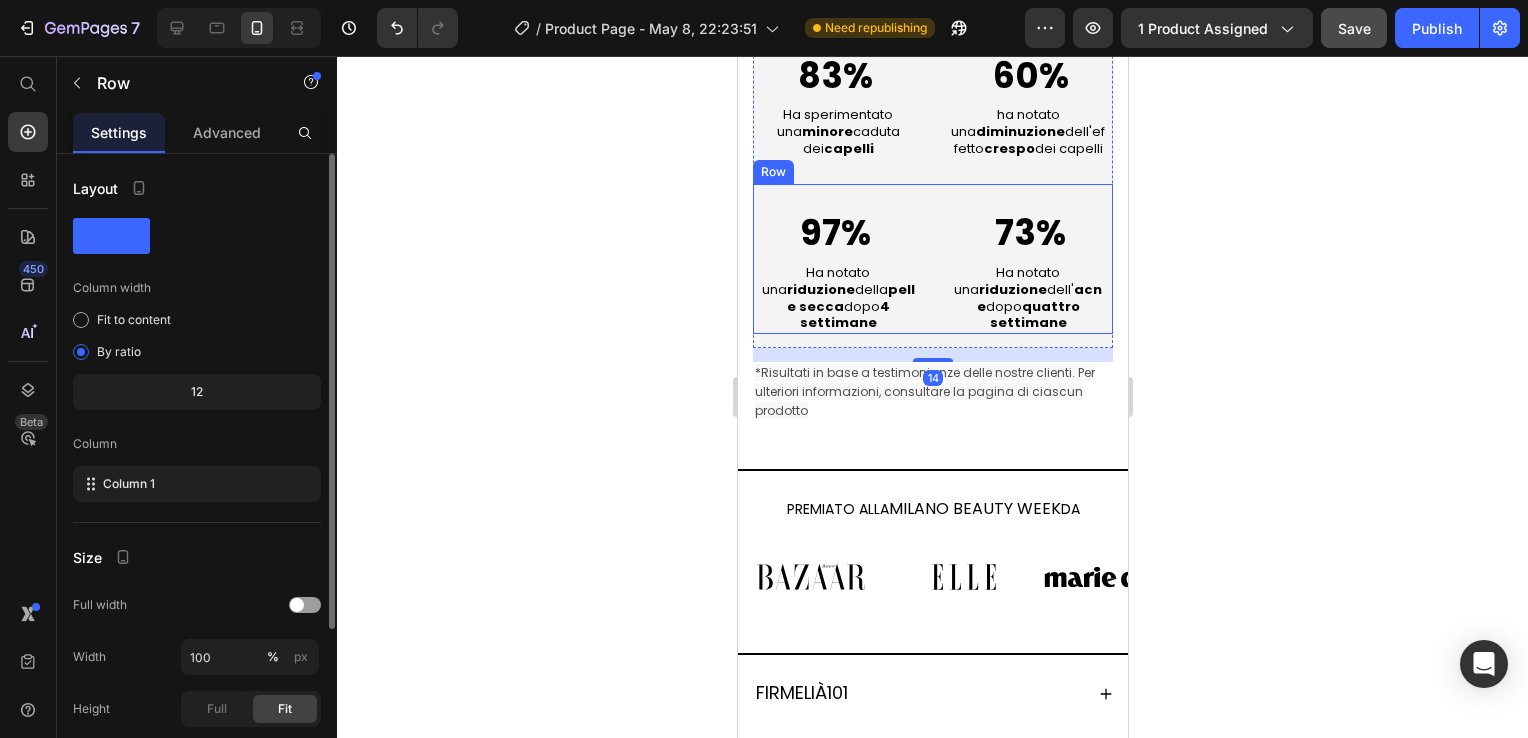 click on "97% Text Block Ha notato una  riduzione  della  pelle secca  dopo  4 settimane Text Block 73% Text Block Ha notato una  riduzione  dell' acne  dopo  quattro settimane Text Block Row" at bounding box center (932, 259) 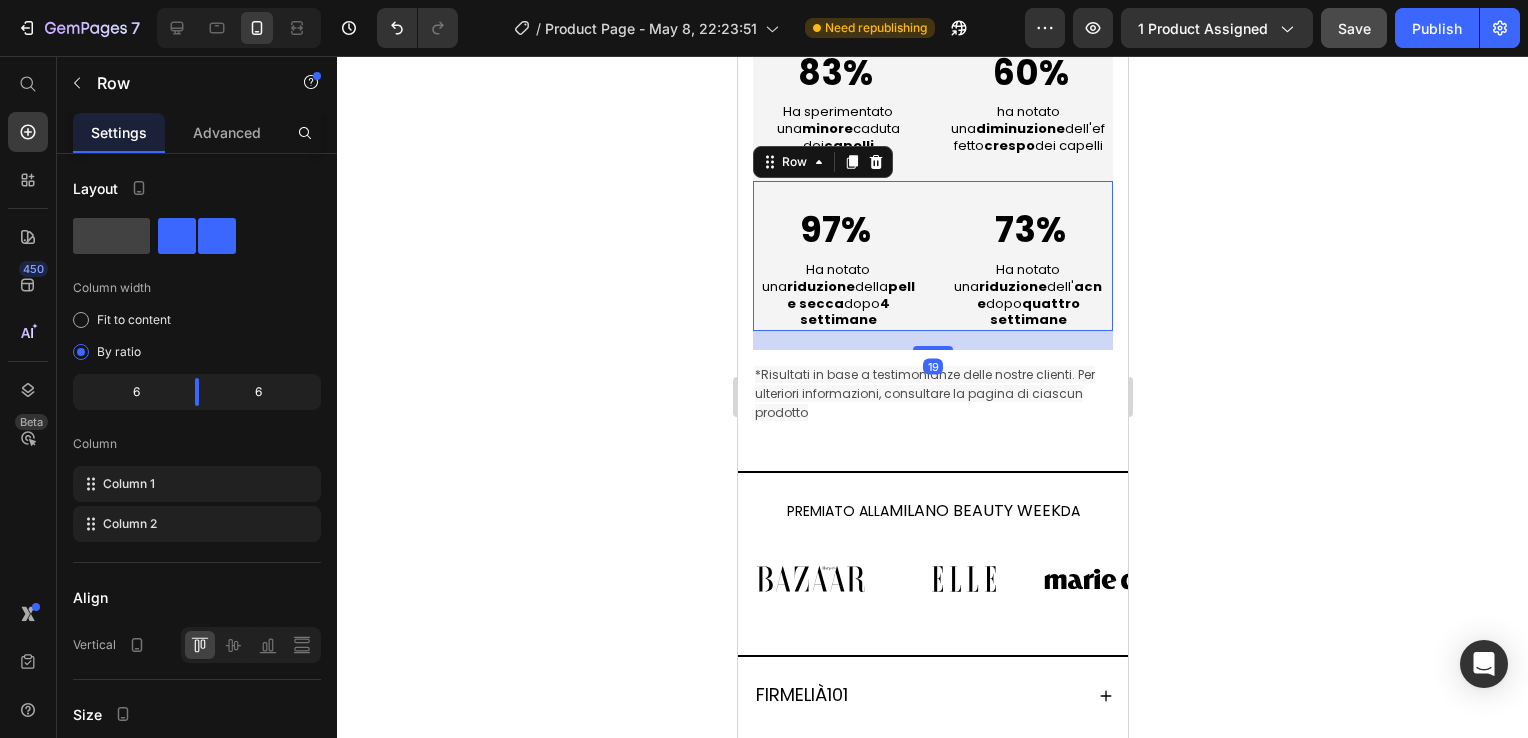 scroll, scrollTop: 1506, scrollLeft: 0, axis: vertical 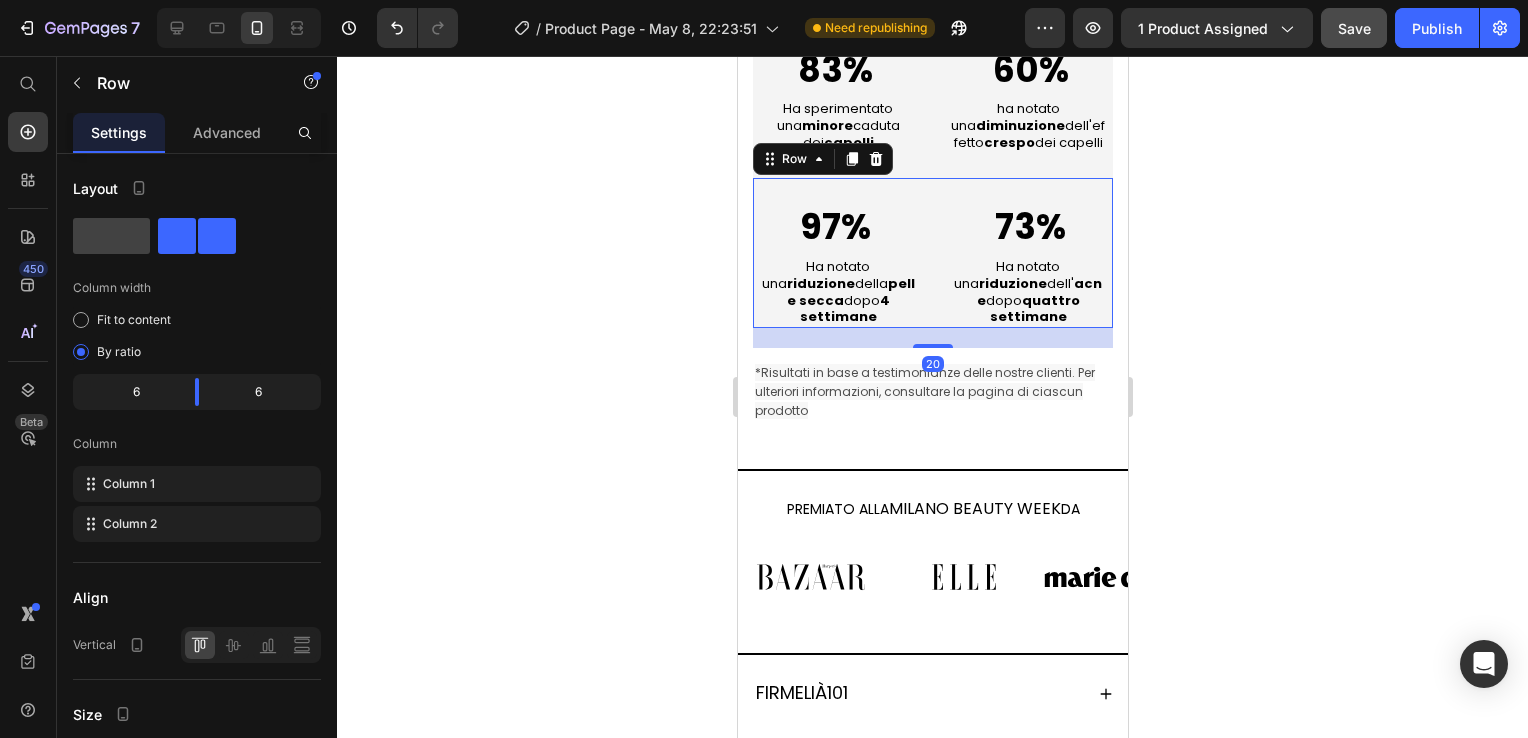 click on "L'UNICO FILTRO DOCCIA CLINICAMENTE TESTATO Heading 83% Text Block Ha sperimentato una  minore  caduta dei  capelli Text Block 60% Text Block ha notato una  diminuzione  dell'effetto  crespo  dei capelli  Text Block Row 97% Text Block Ha notato una  riduzione  della  pelle secca  dopo  4 settimane Text Block 73% Text Block Ha notato una  riduzione  dell' acne  dopo  quattro settimane Text Block Row   20 Row" at bounding box center (932, 146) 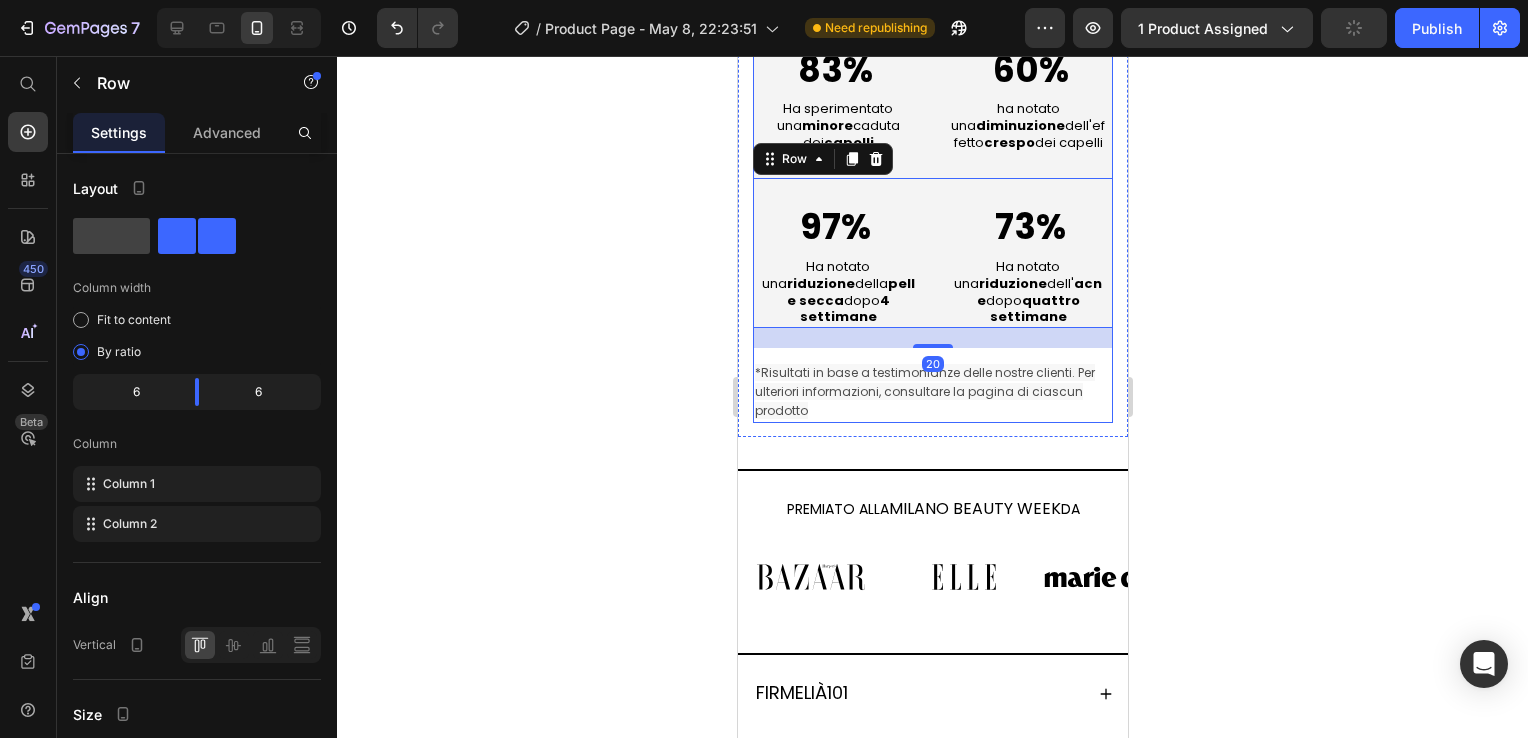 click 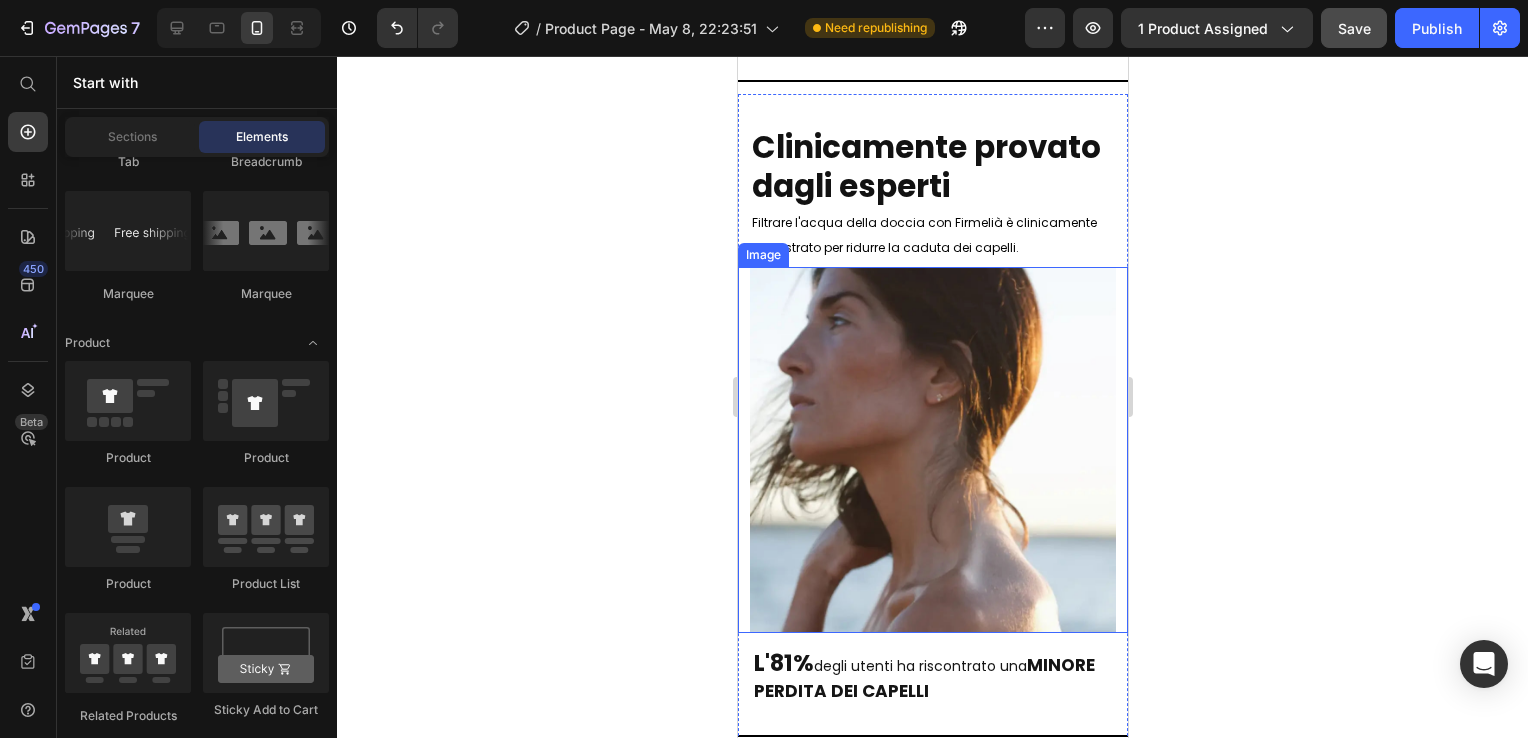 scroll, scrollTop: 2706, scrollLeft: 0, axis: vertical 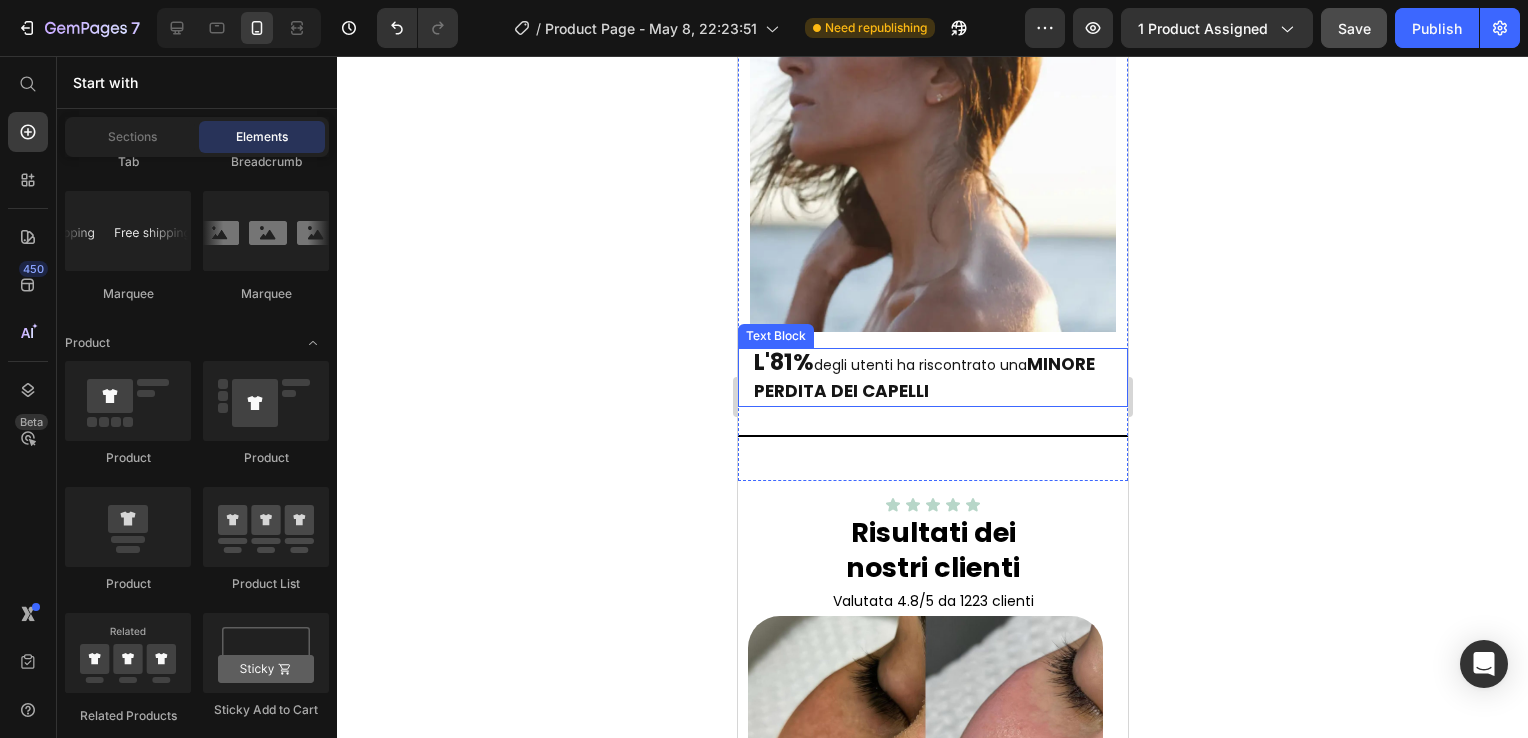 click on "MINORE PERDITA DEI CAPELLI" at bounding box center [923, 377] 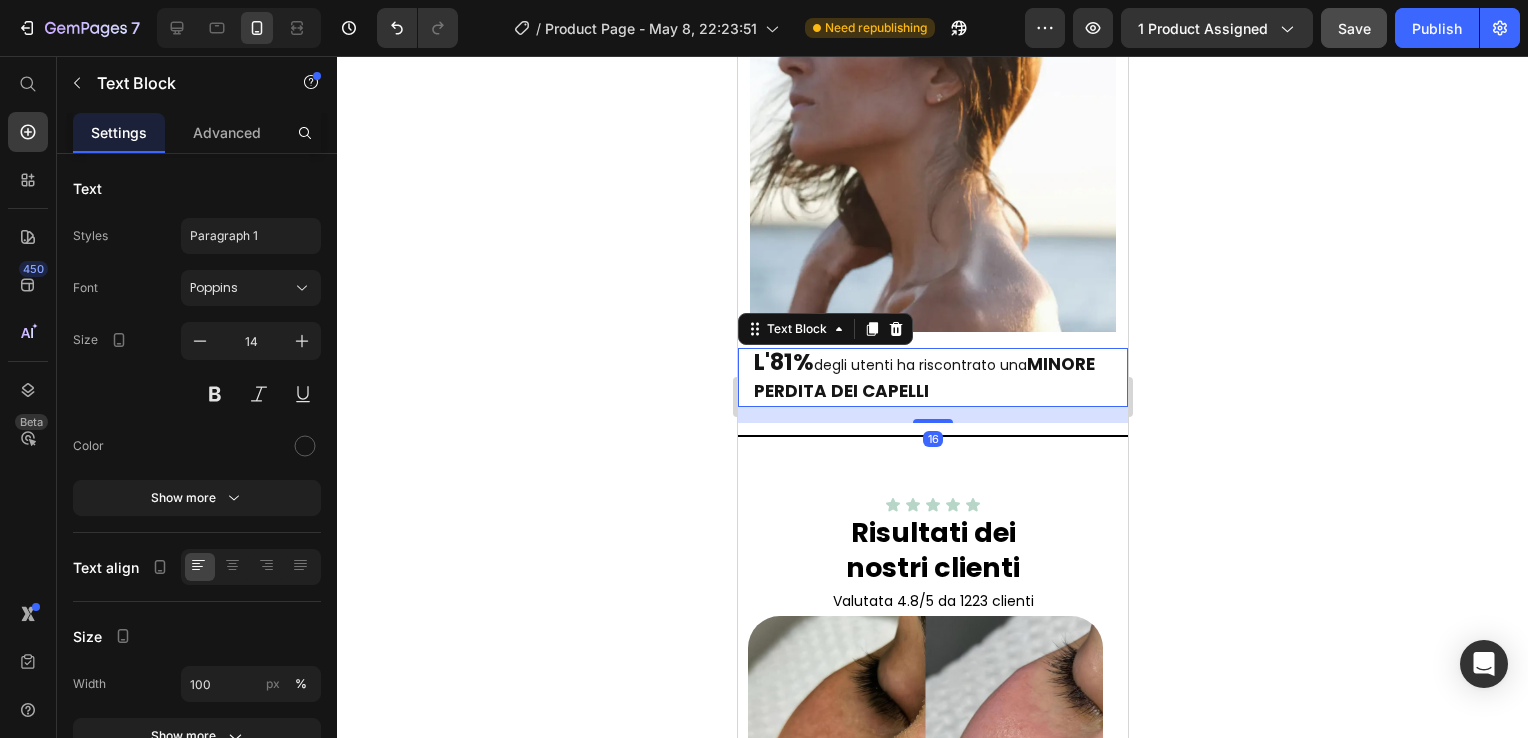 click on "L'81%" at bounding box center [783, 362] 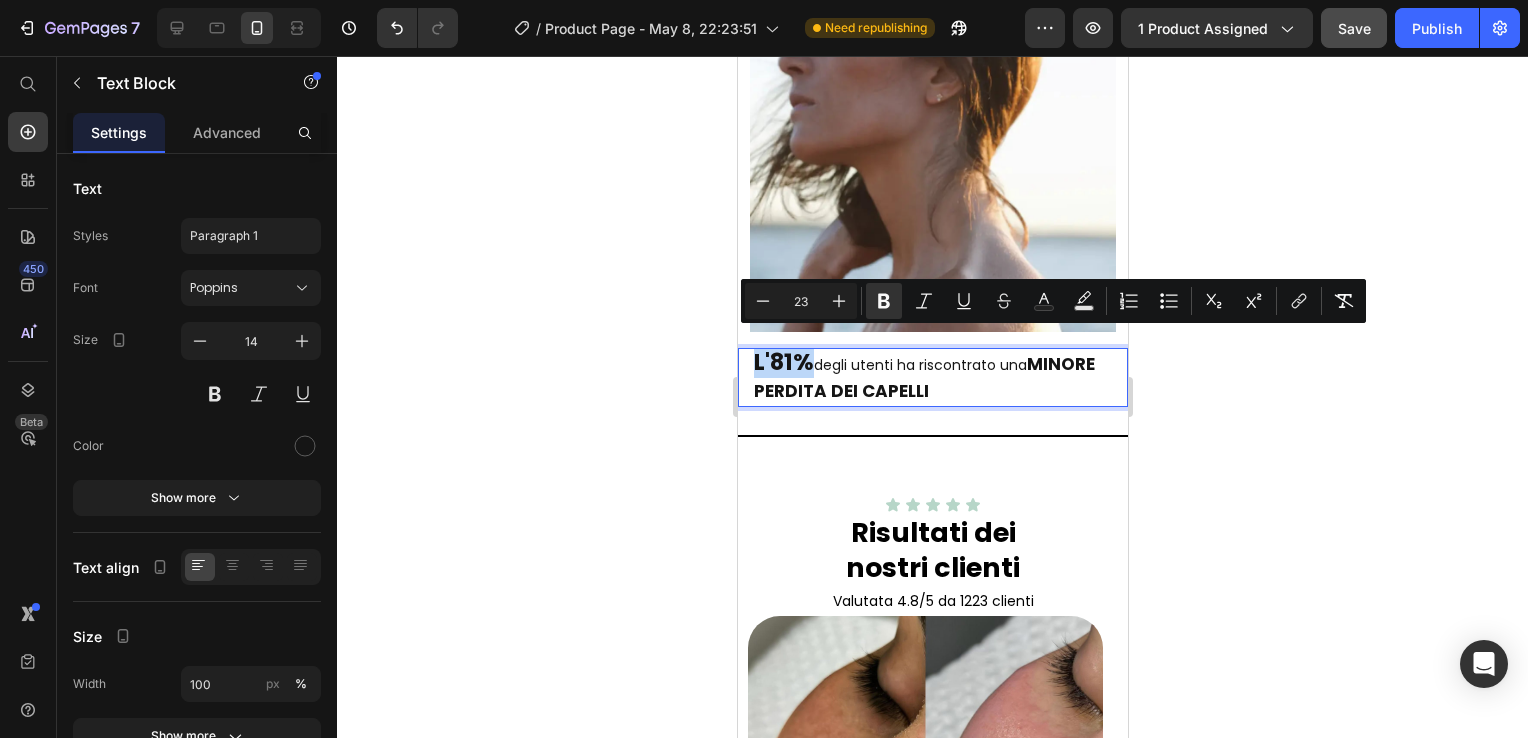 drag, startPoint x: 809, startPoint y: 354, endPoint x: 756, endPoint y: 355, distance: 53.009434 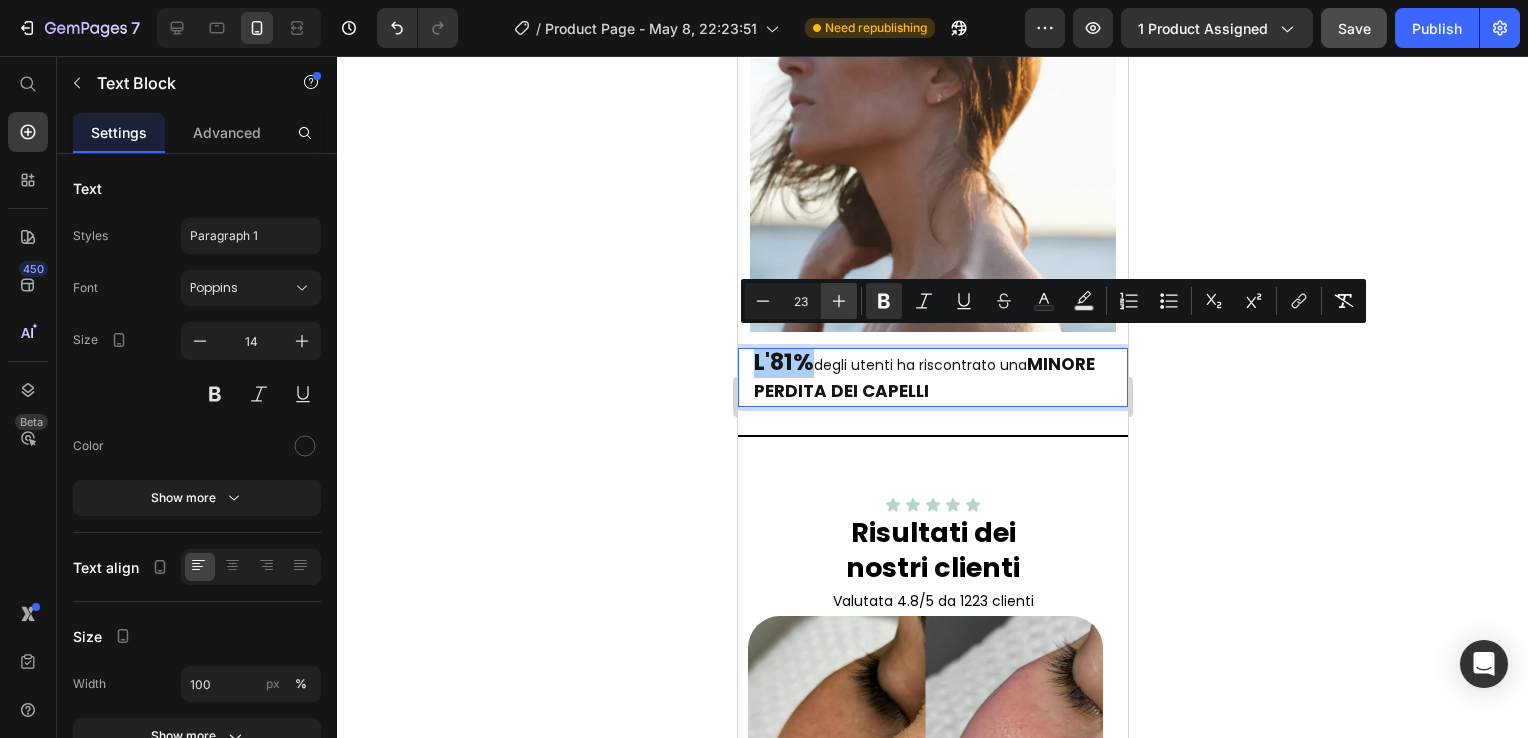 click 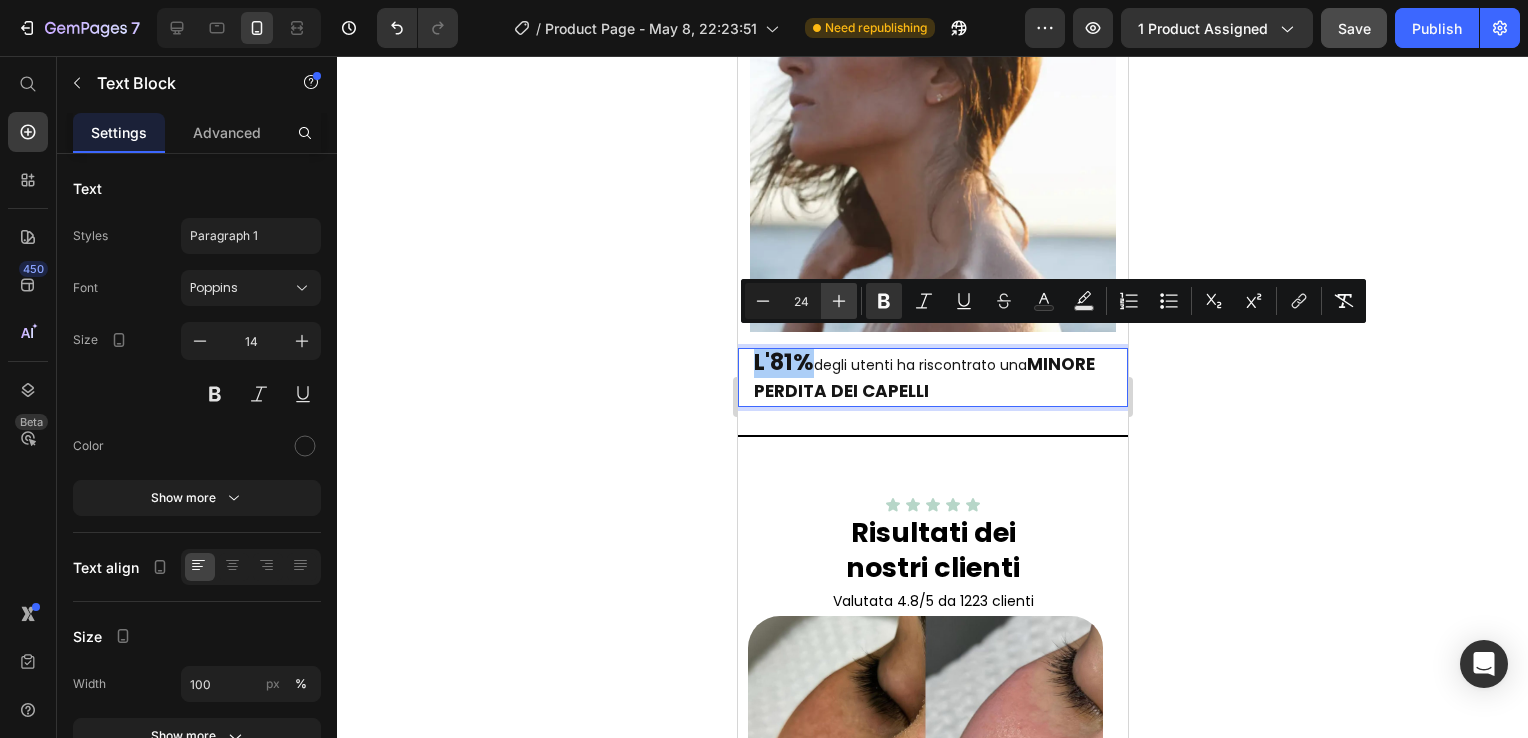 click 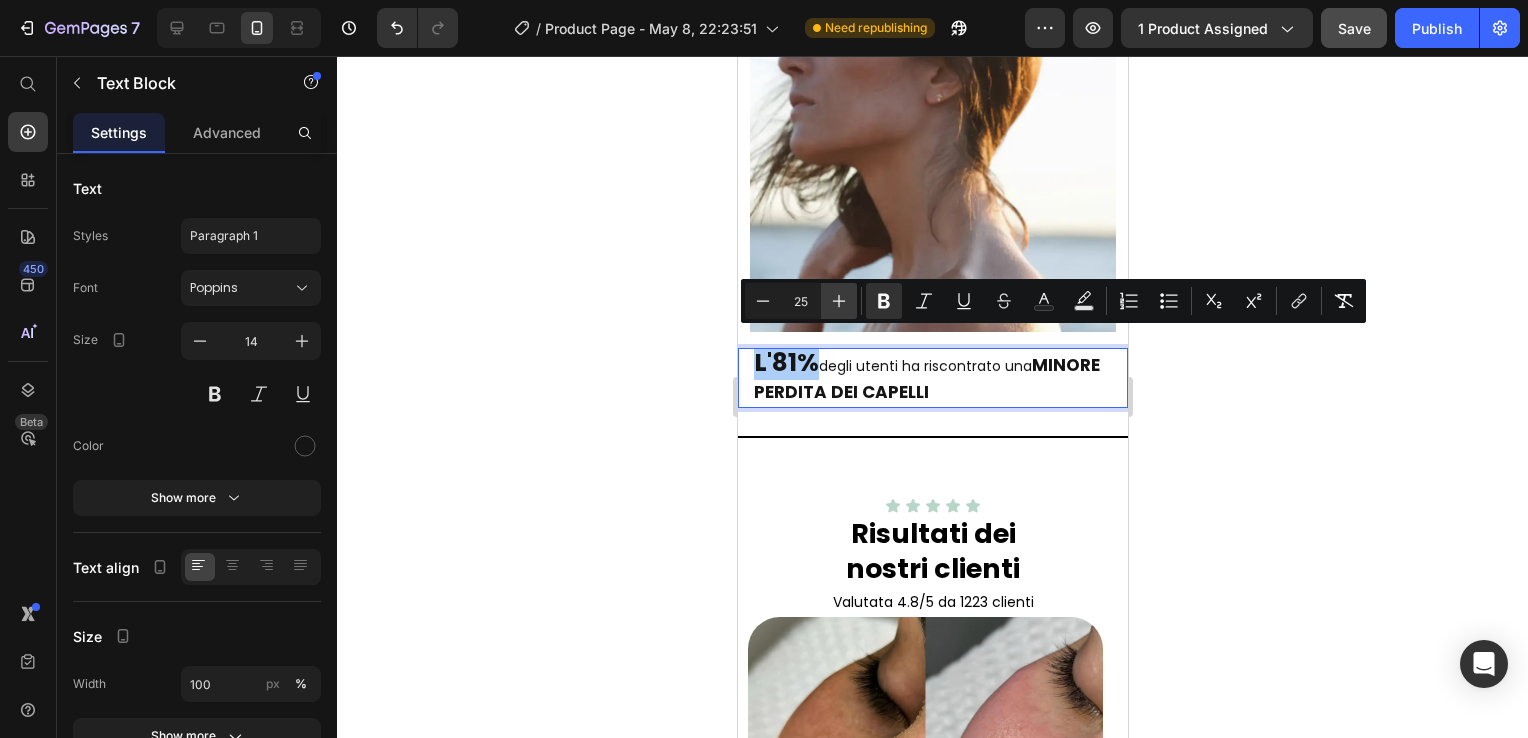 click 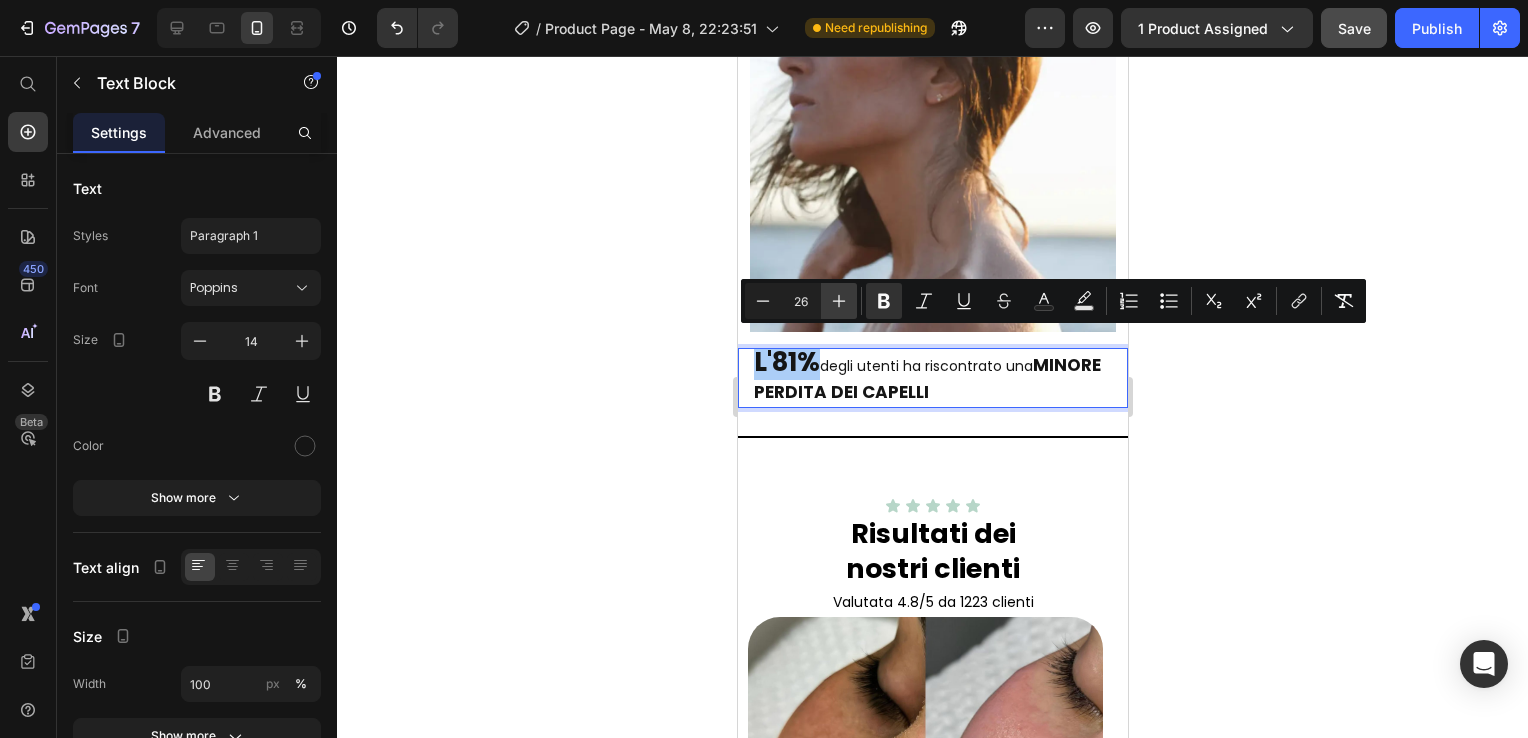 click 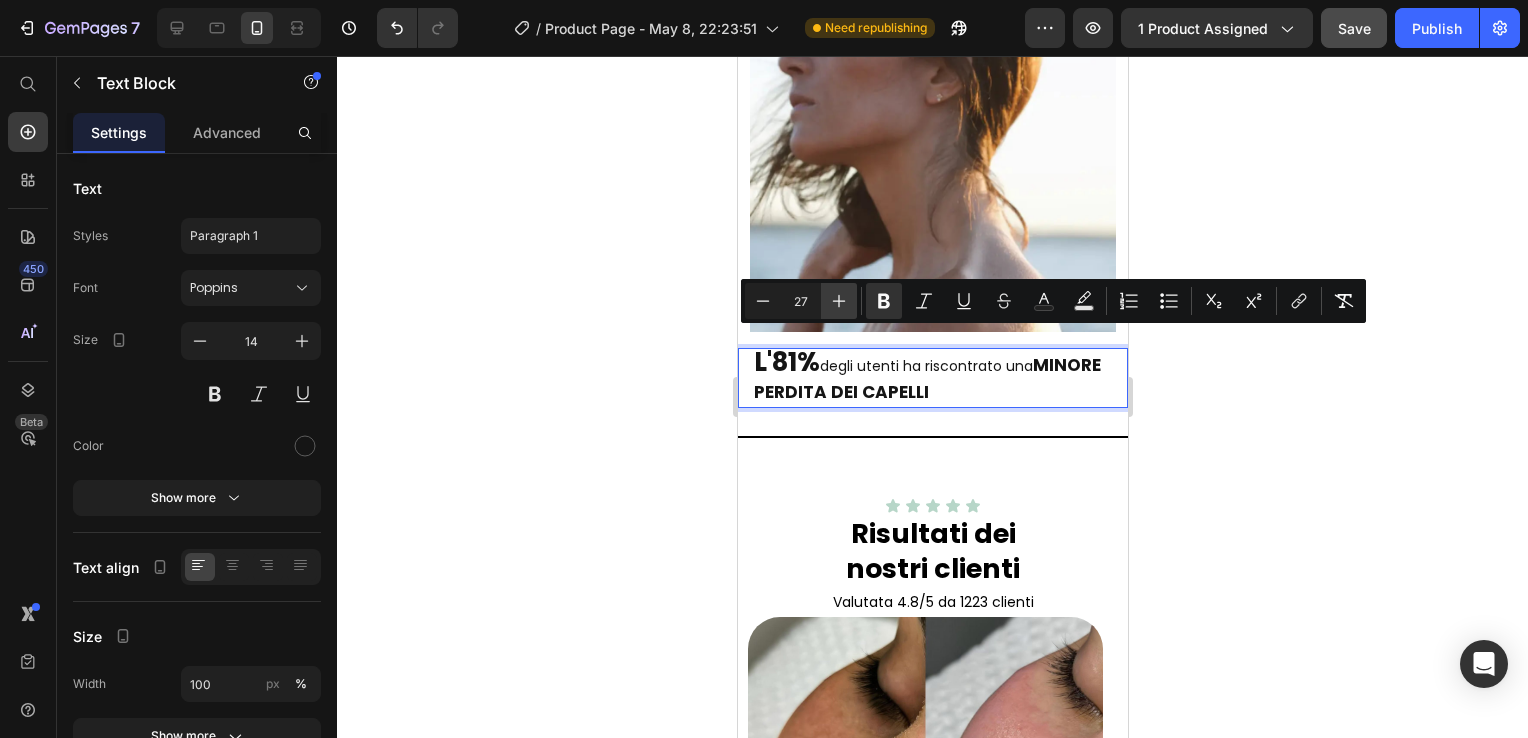 click 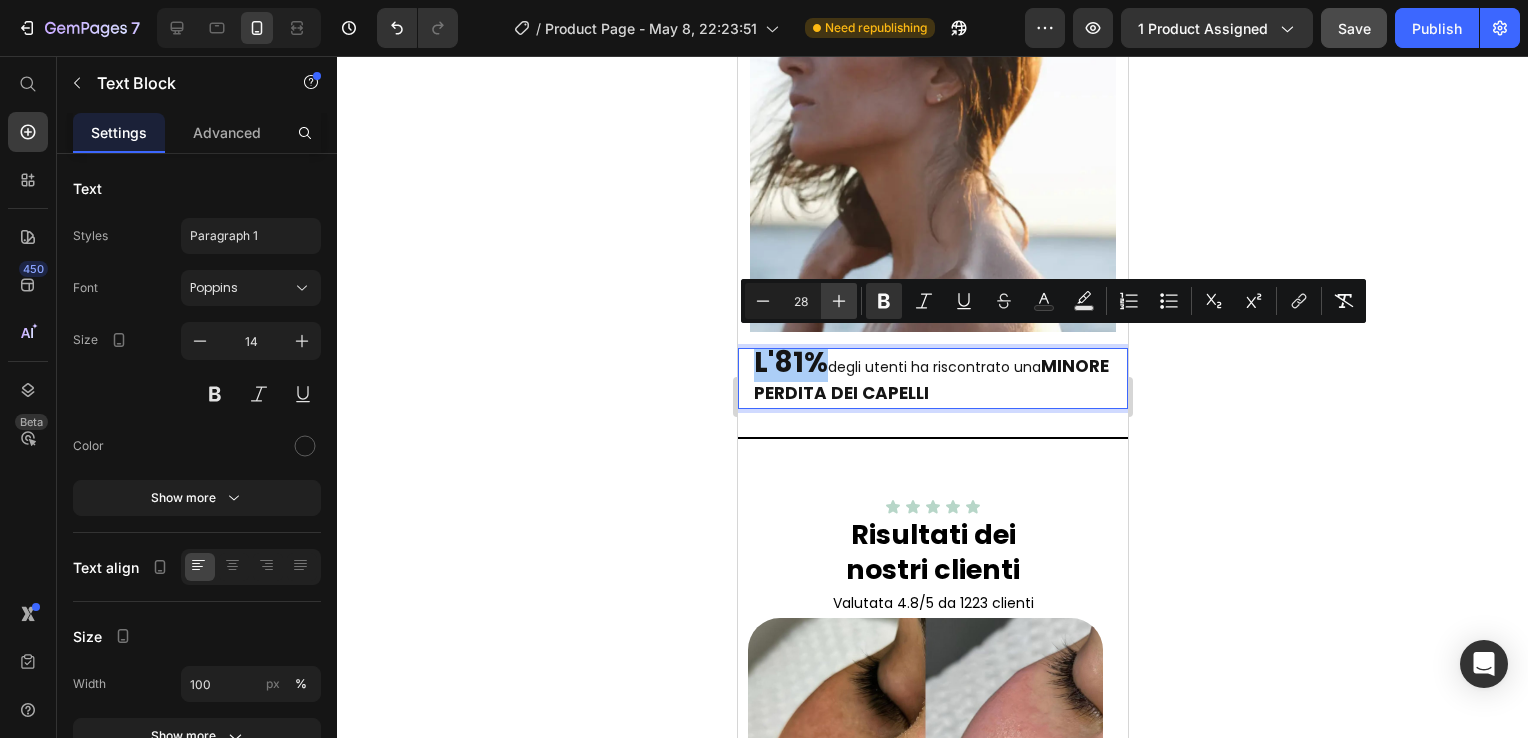 click 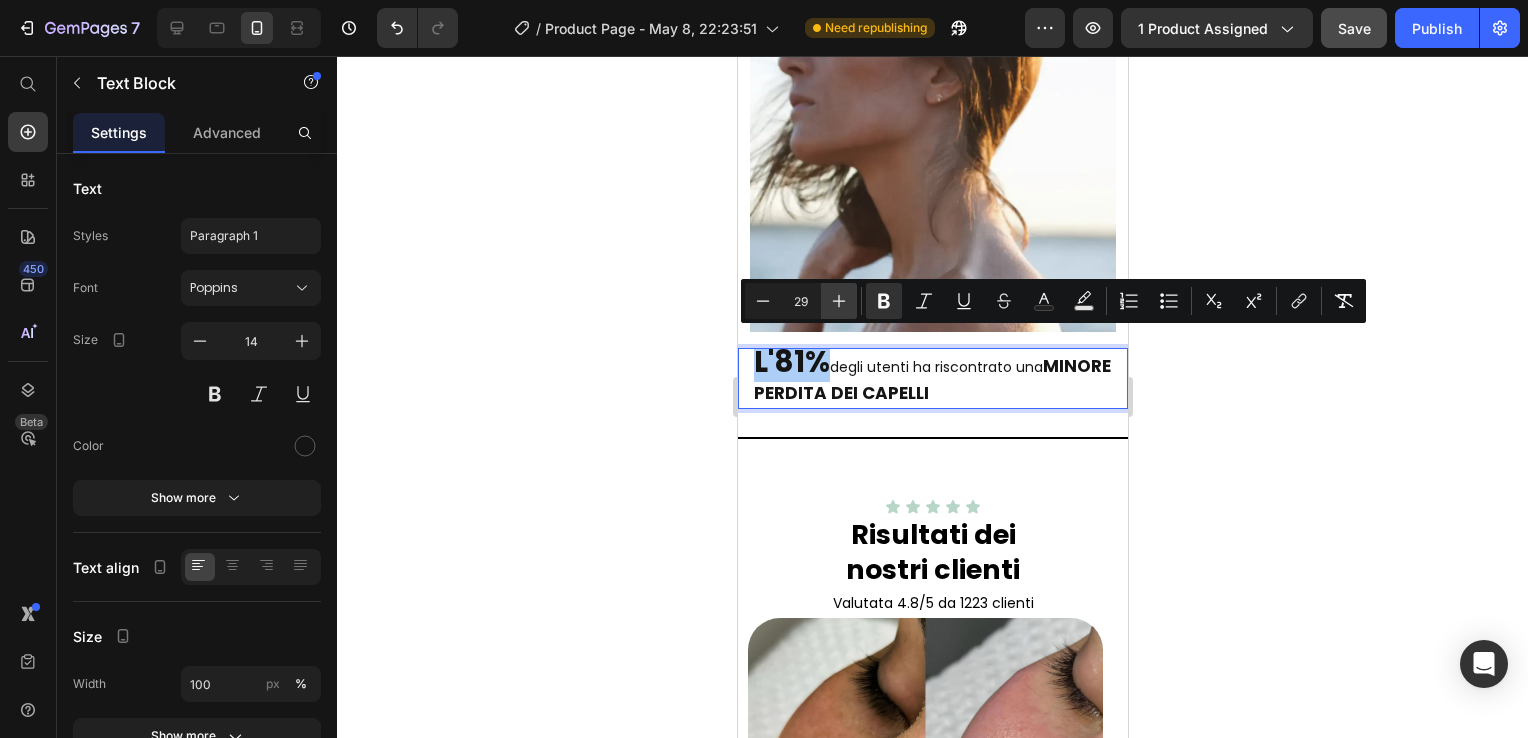 click 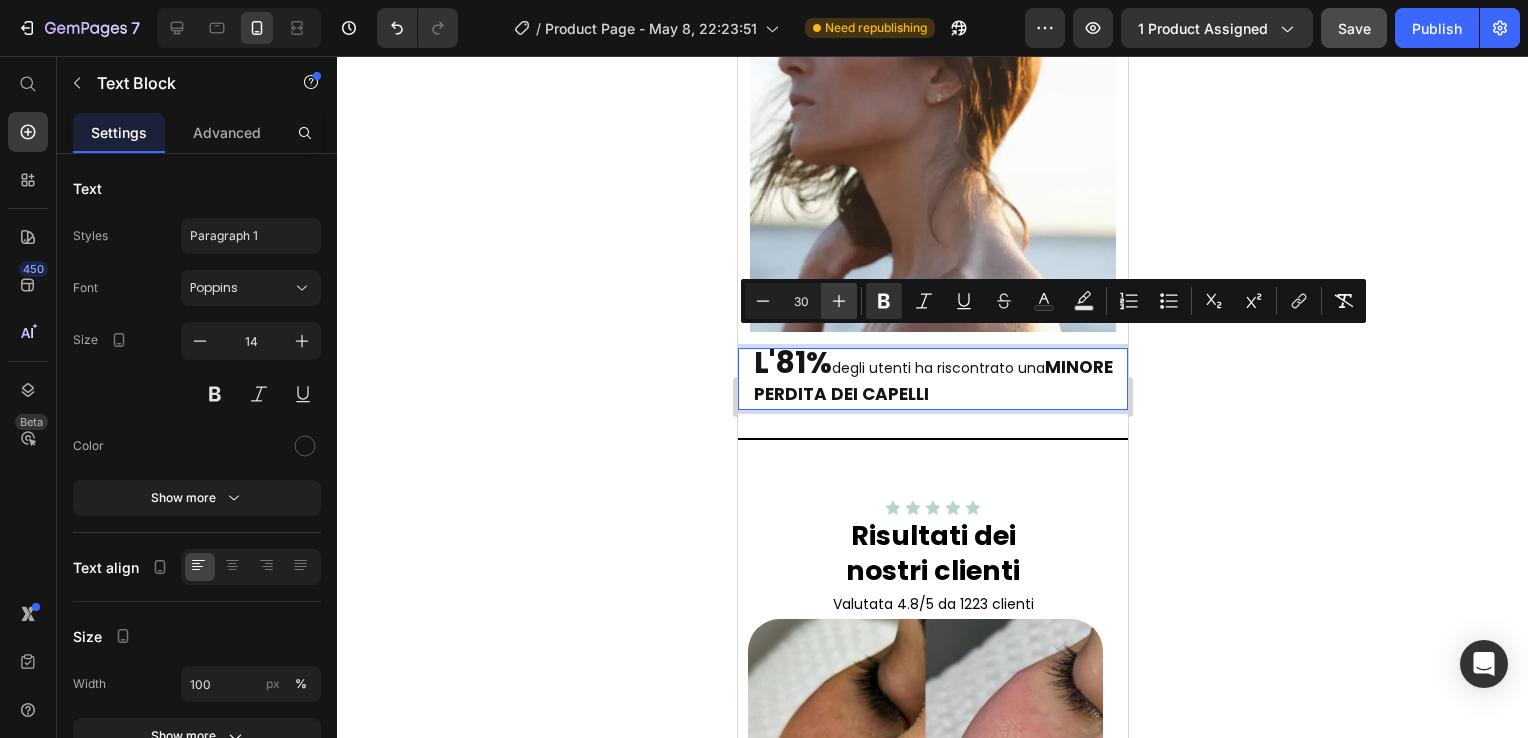 click 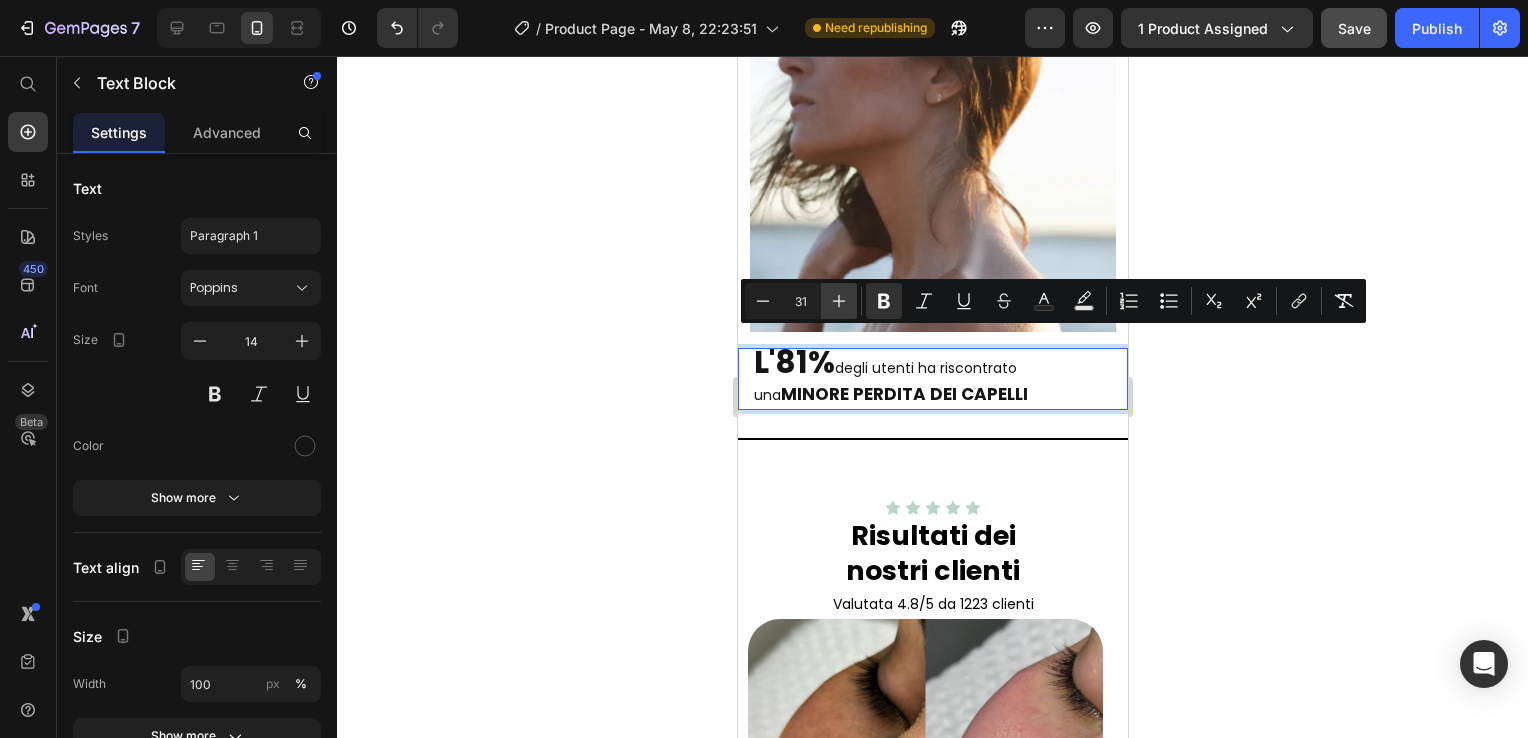 click 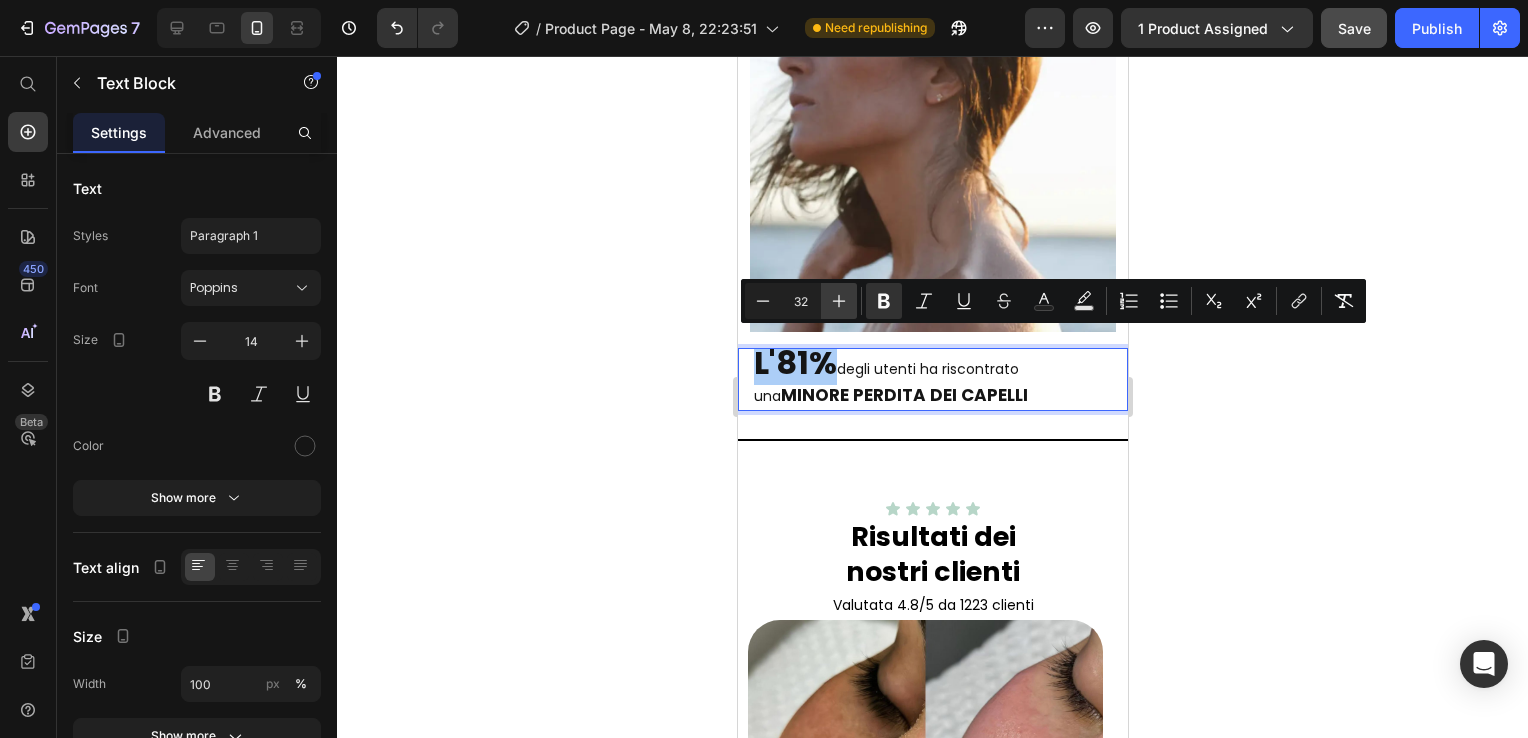click 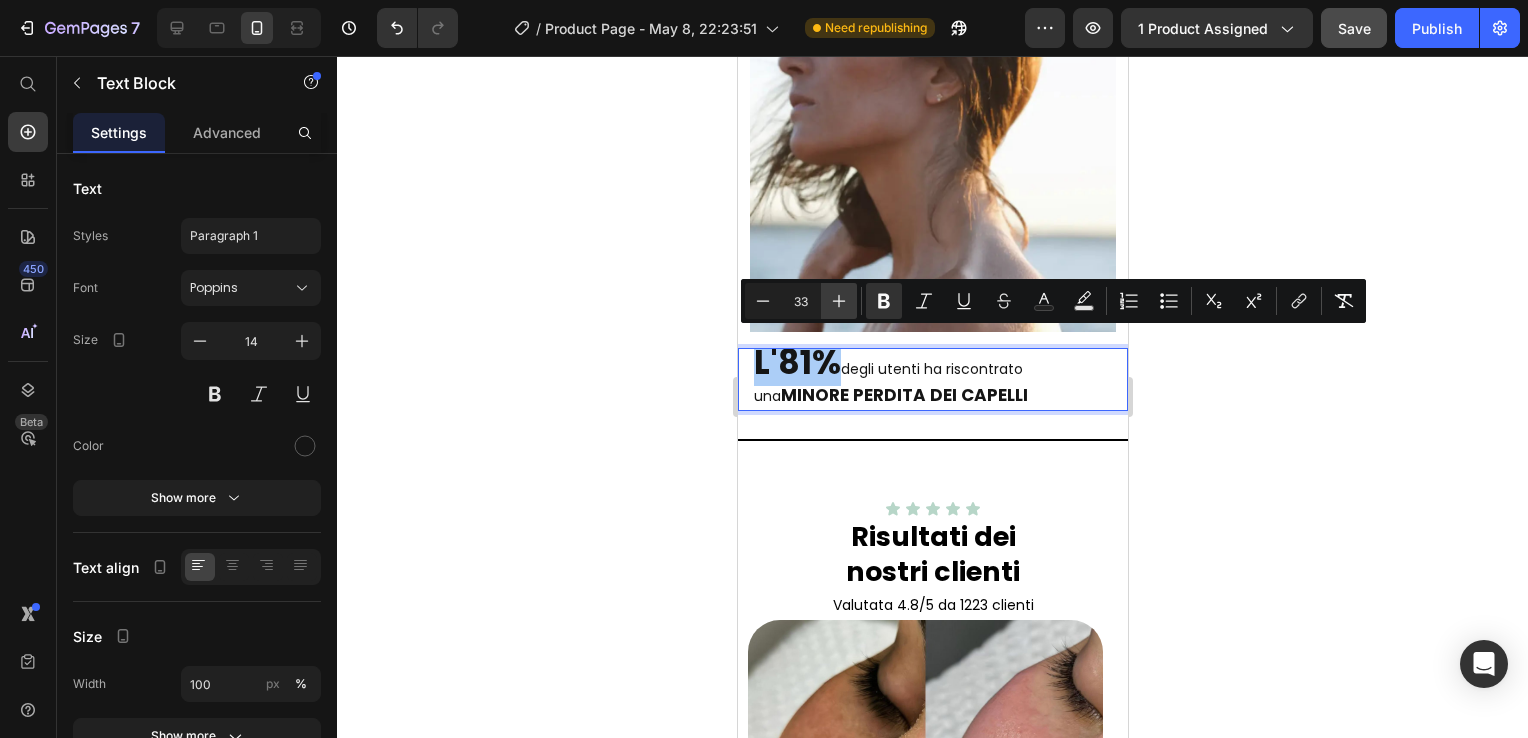 click 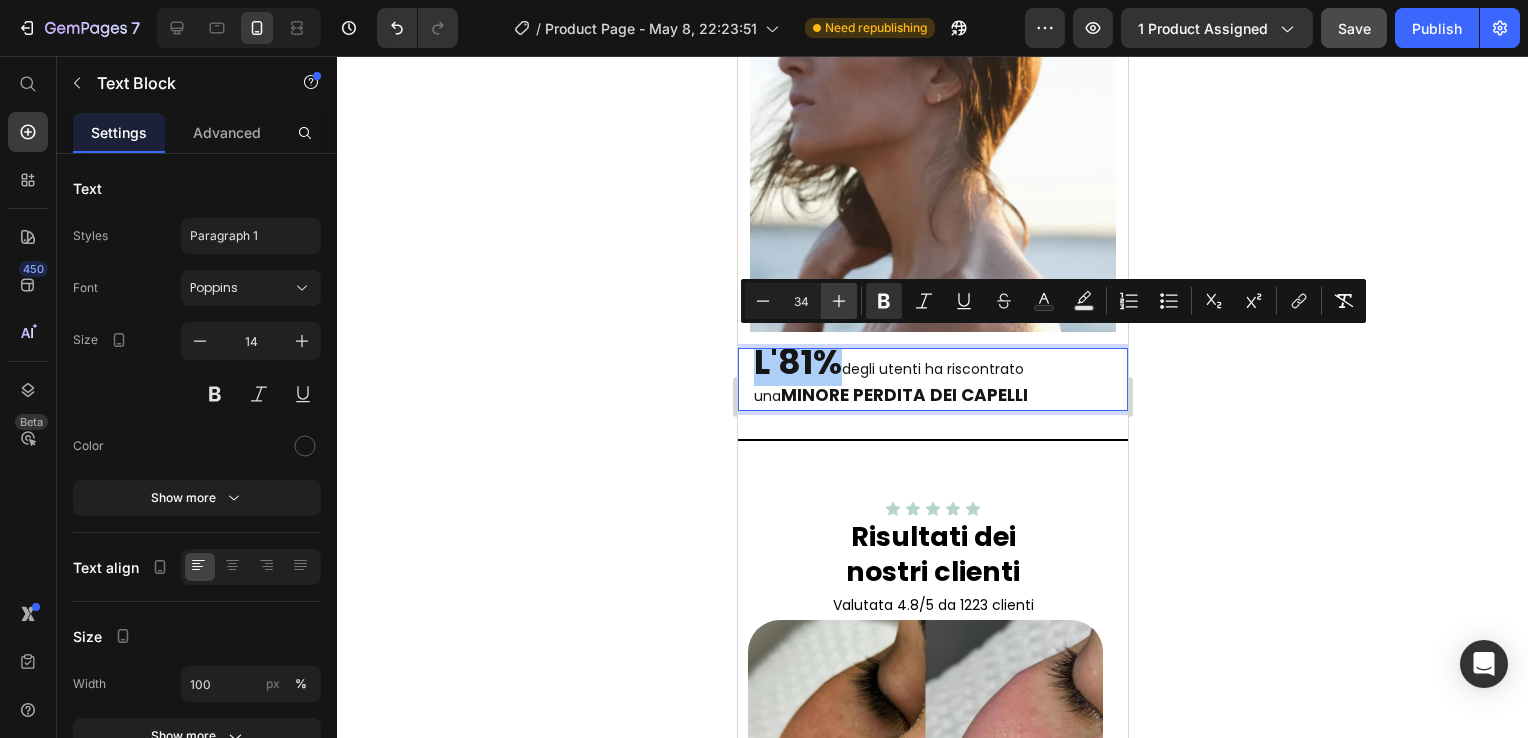 click 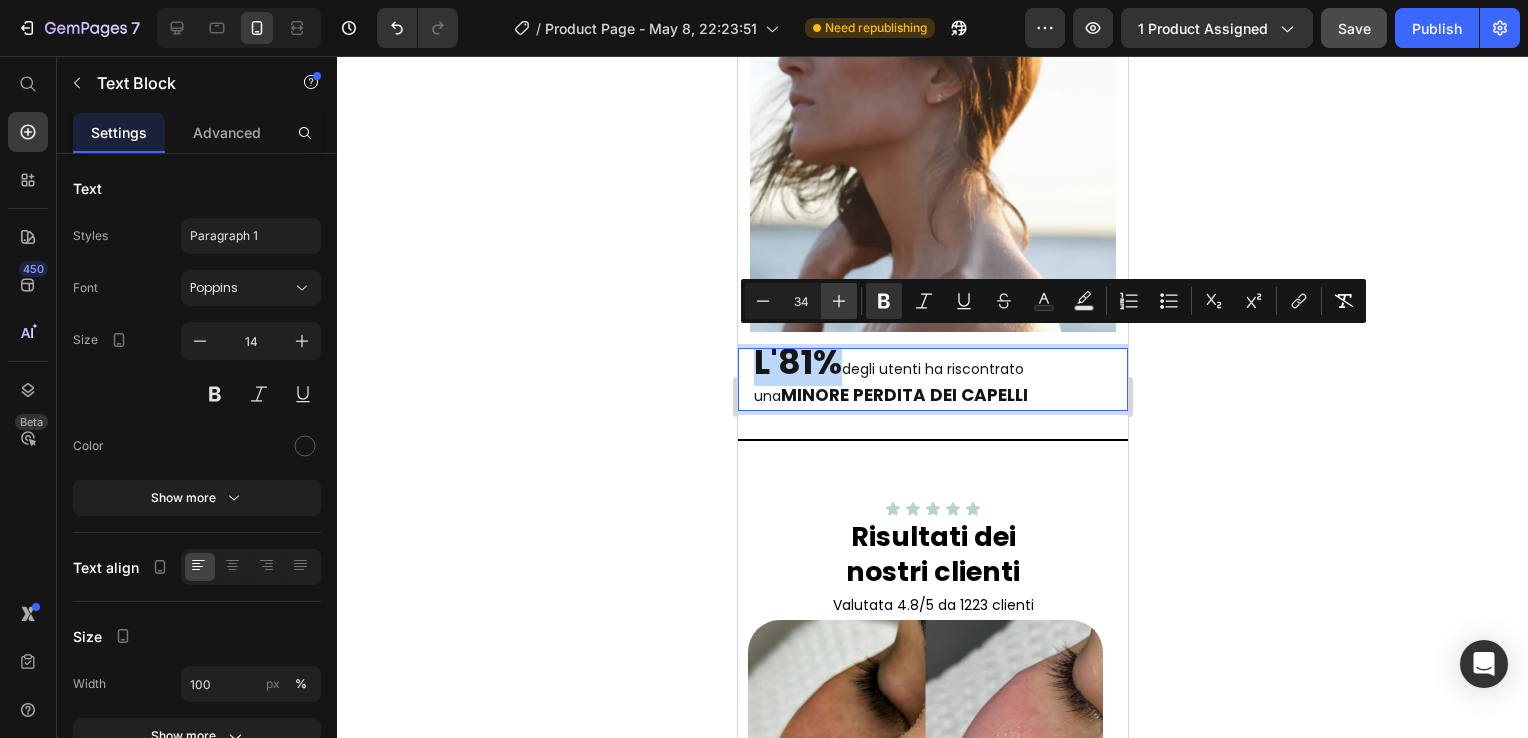 type on "35" 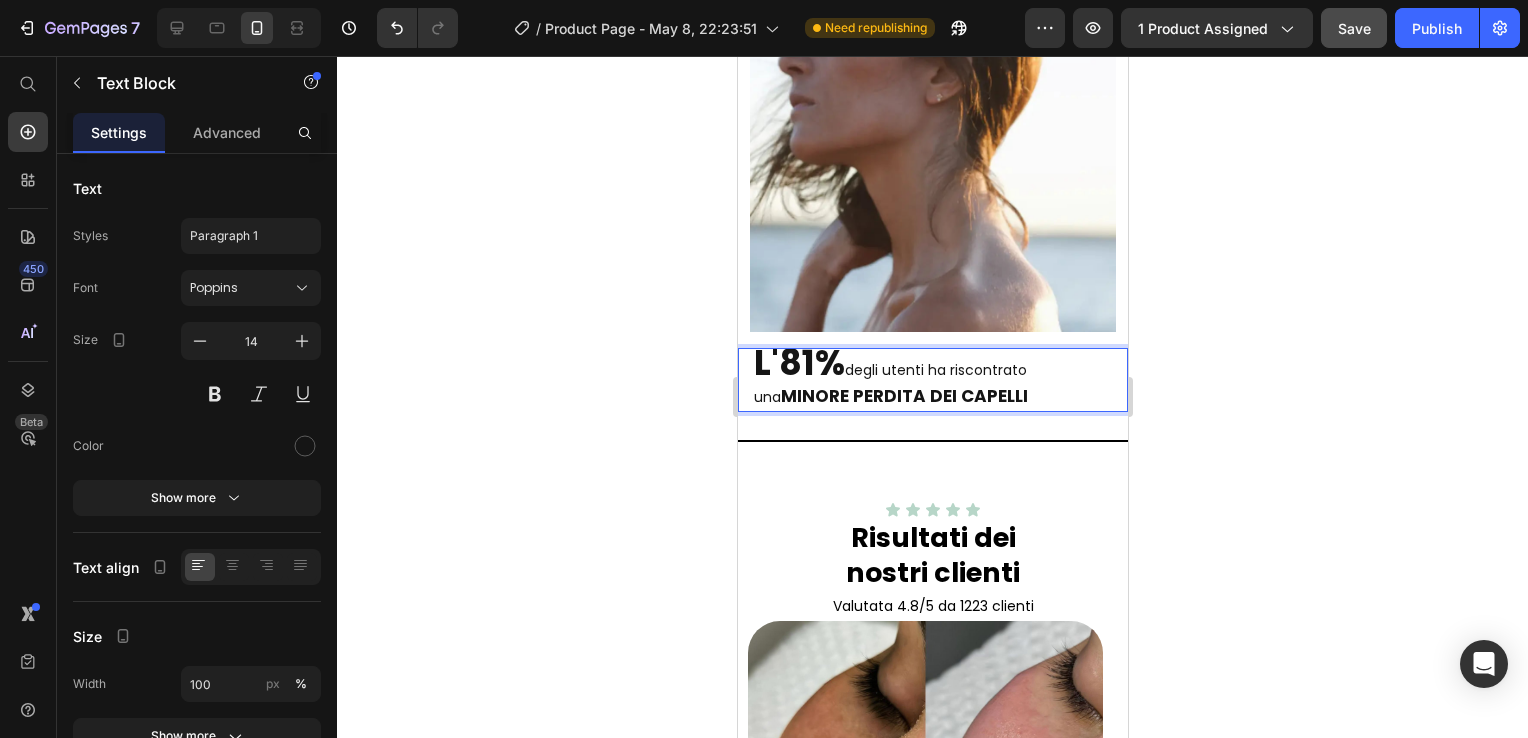click on "L'81%  degli utenti ha riscontrato una  MINORE PERDITA DEI CAPELLI" at bounding box center (933, 379) 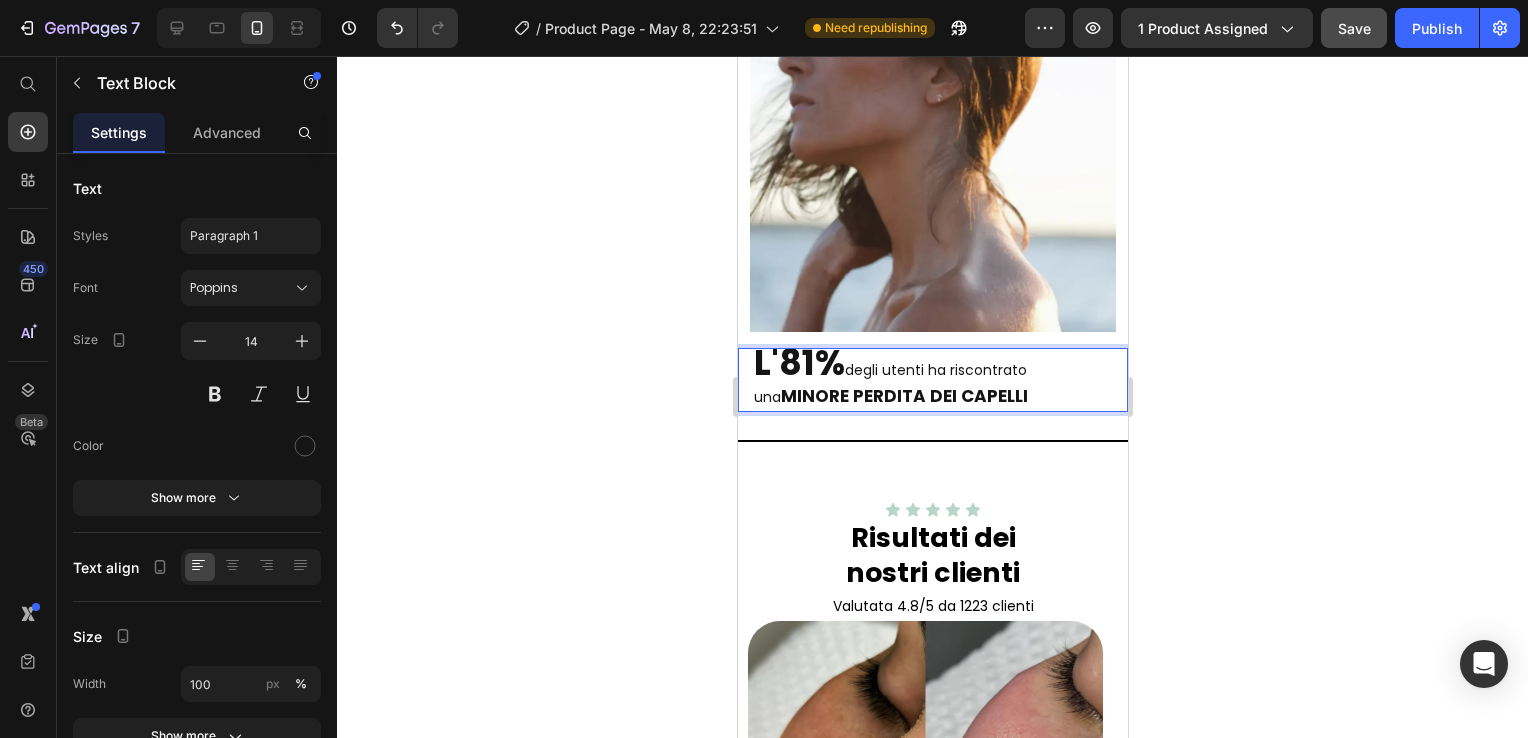 click 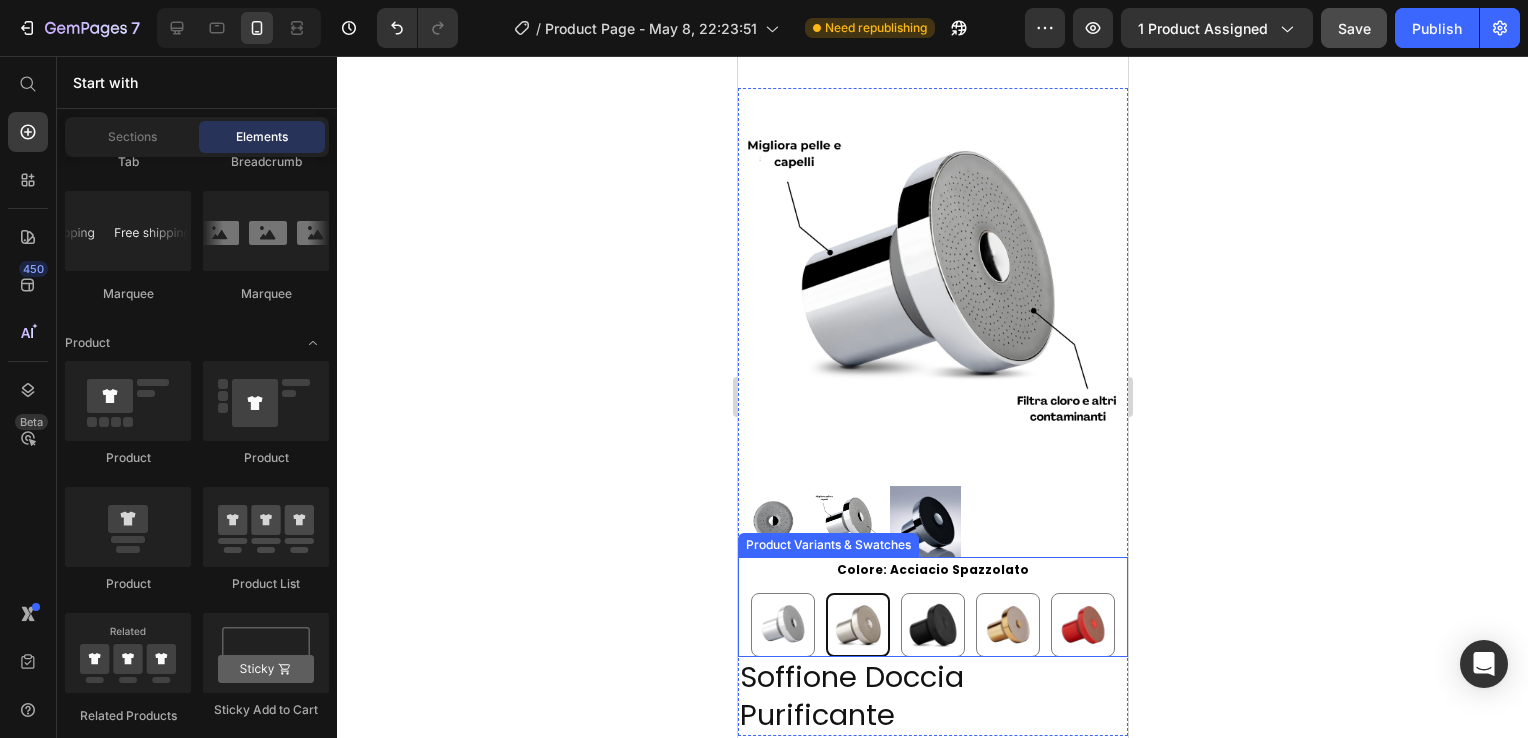 scroll, scrollTop: 0, scrollLeft: 0, axis: both 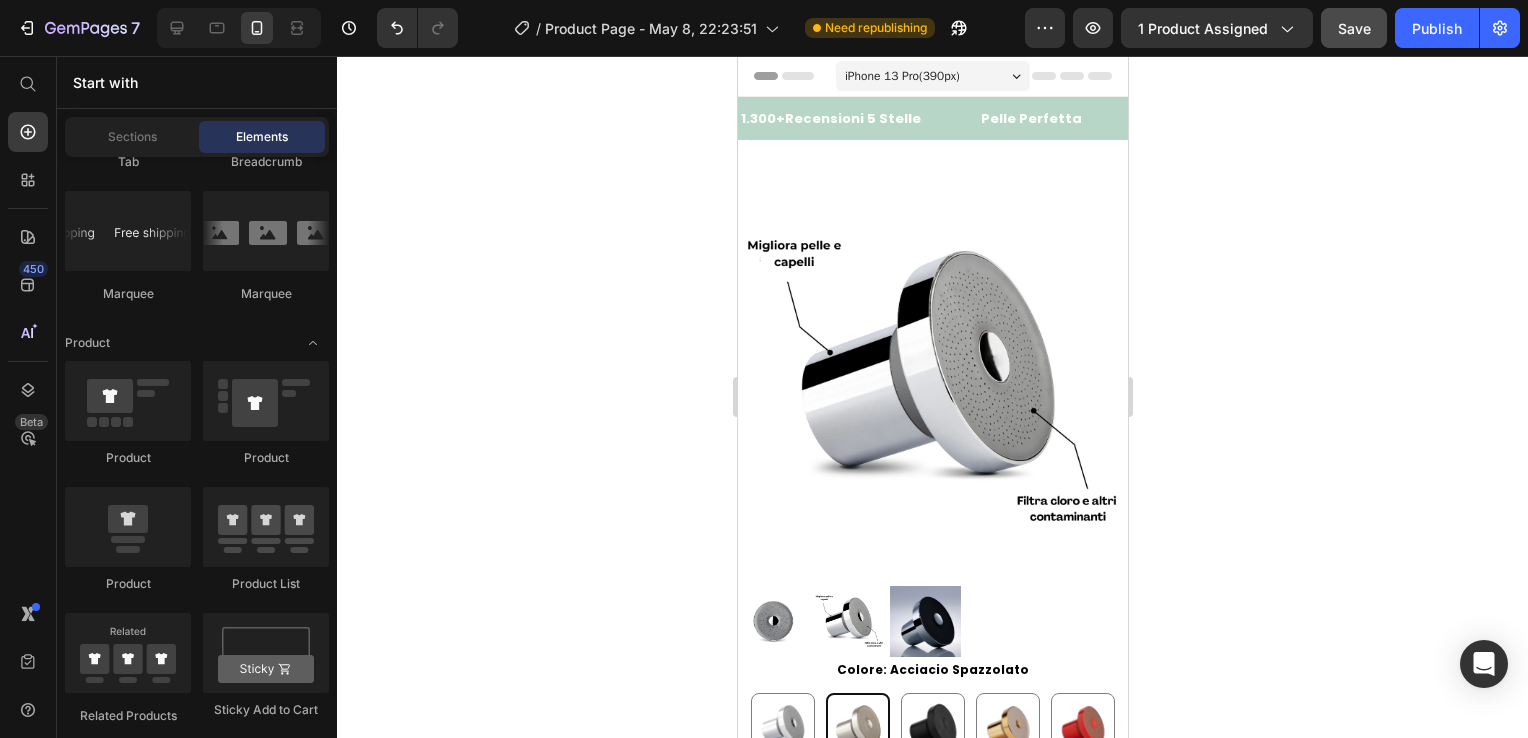 click on "7  Version history  /  Product Page - May 8, 22:23:51 Need republishing Preview 1 product assigned  Save   Publish" 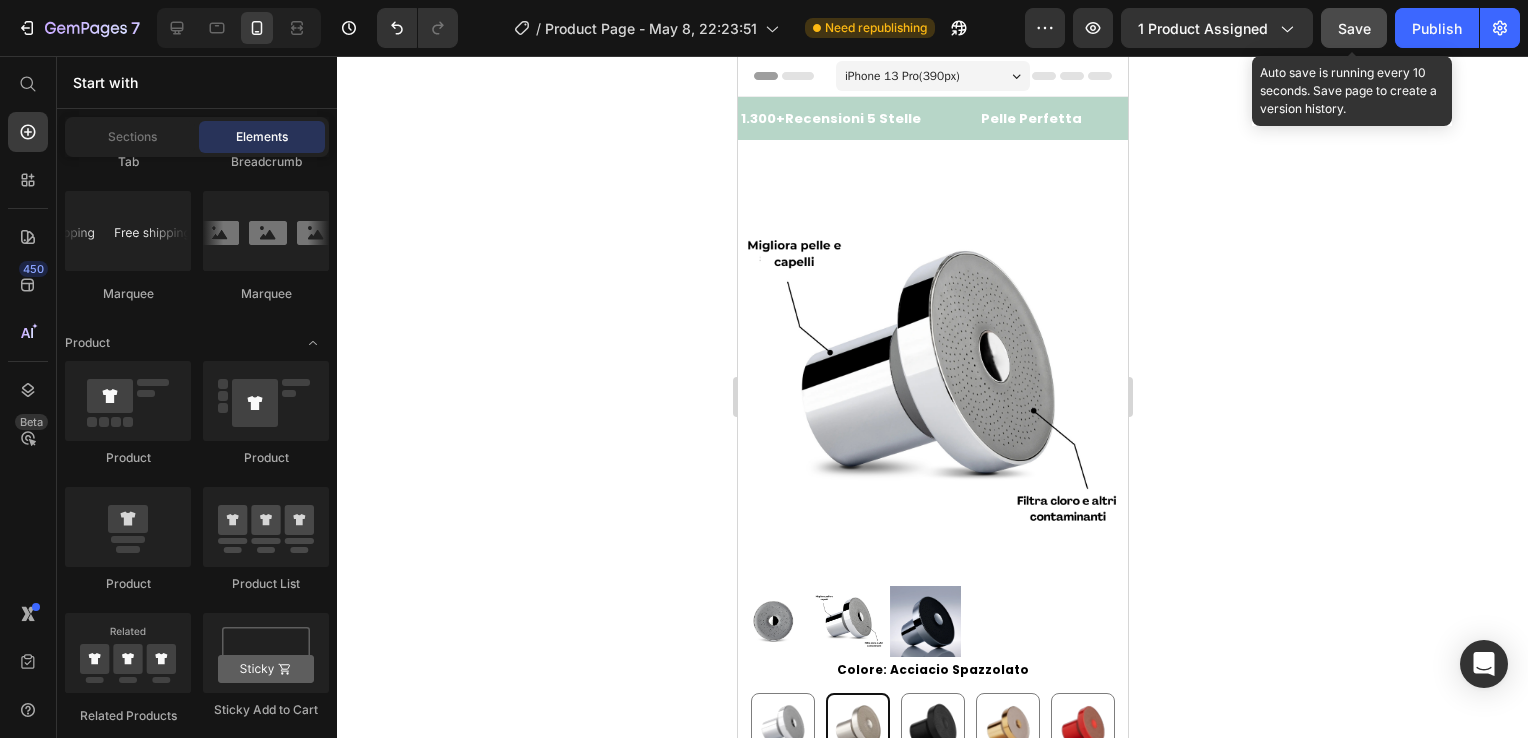 click on "Save" 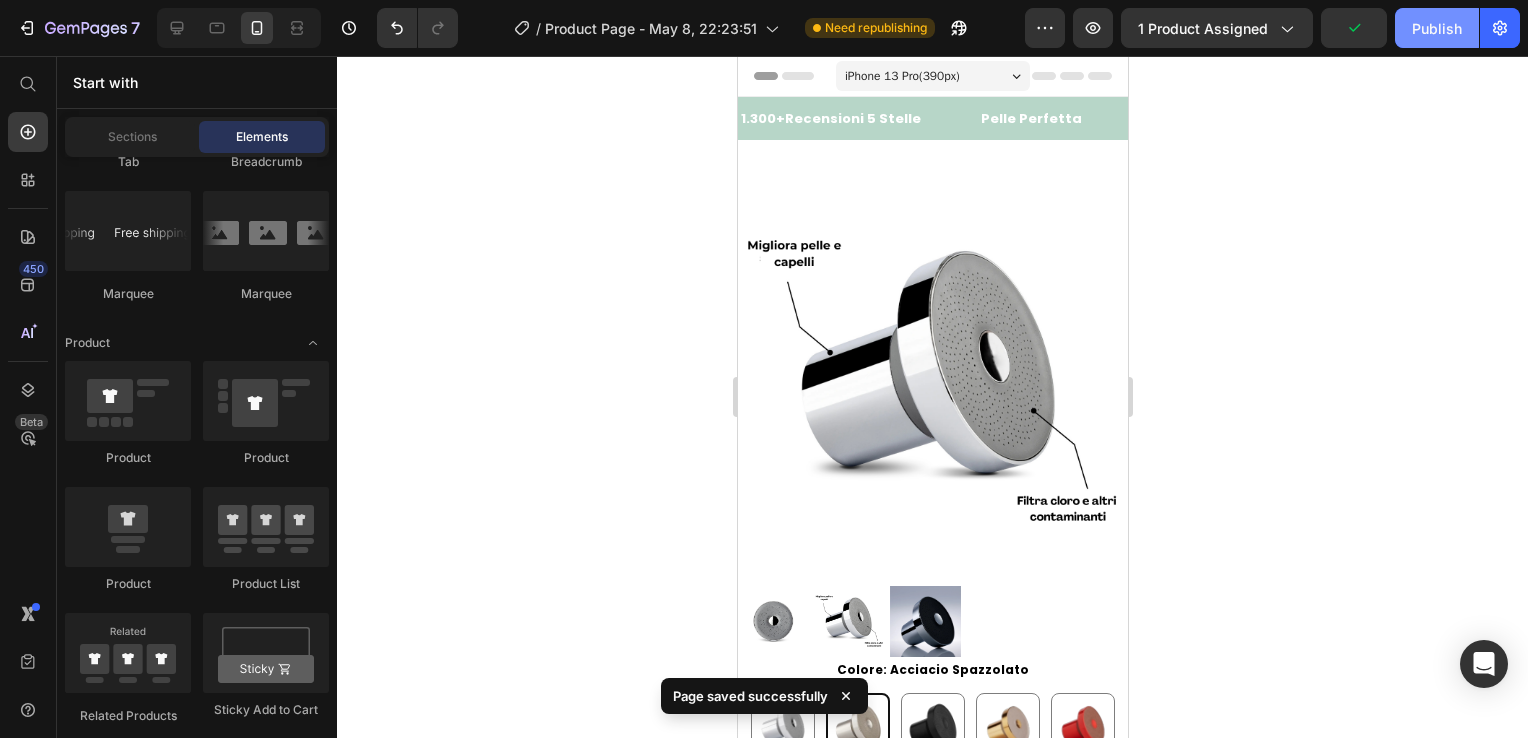 click on "Publish" at bounding box center [1437, 28] 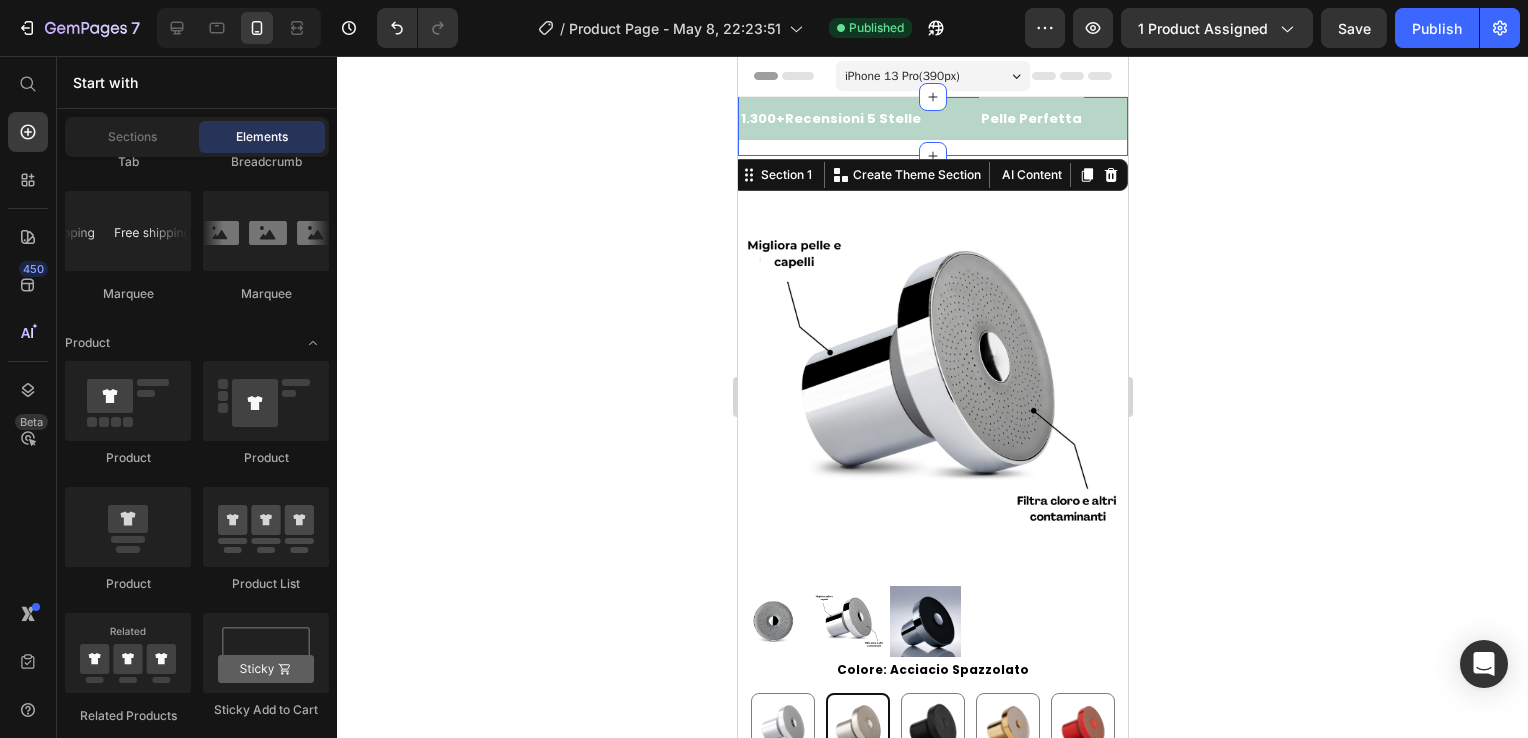 click on "1.300 +  Recensioni 5 Stelle Text Pelle Perfetta Text 15.000 +  Clienti Soddisfatti Text 1.300 +  Recensioni 5 Stelle Text Pelle Perfetta Text 15.000 +  Clienti Soddisfatti Text Marquee" at bounding box center (932, 126) 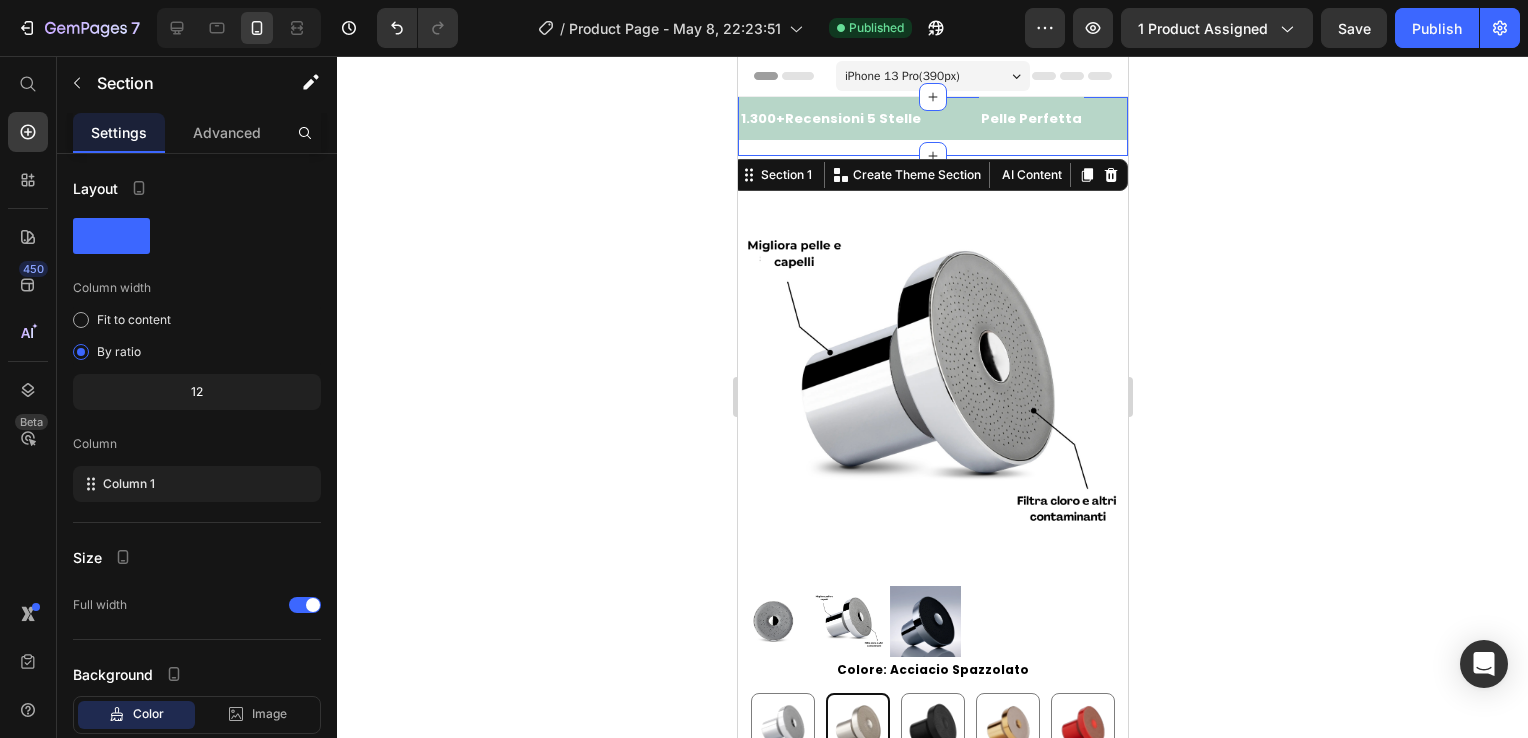 click 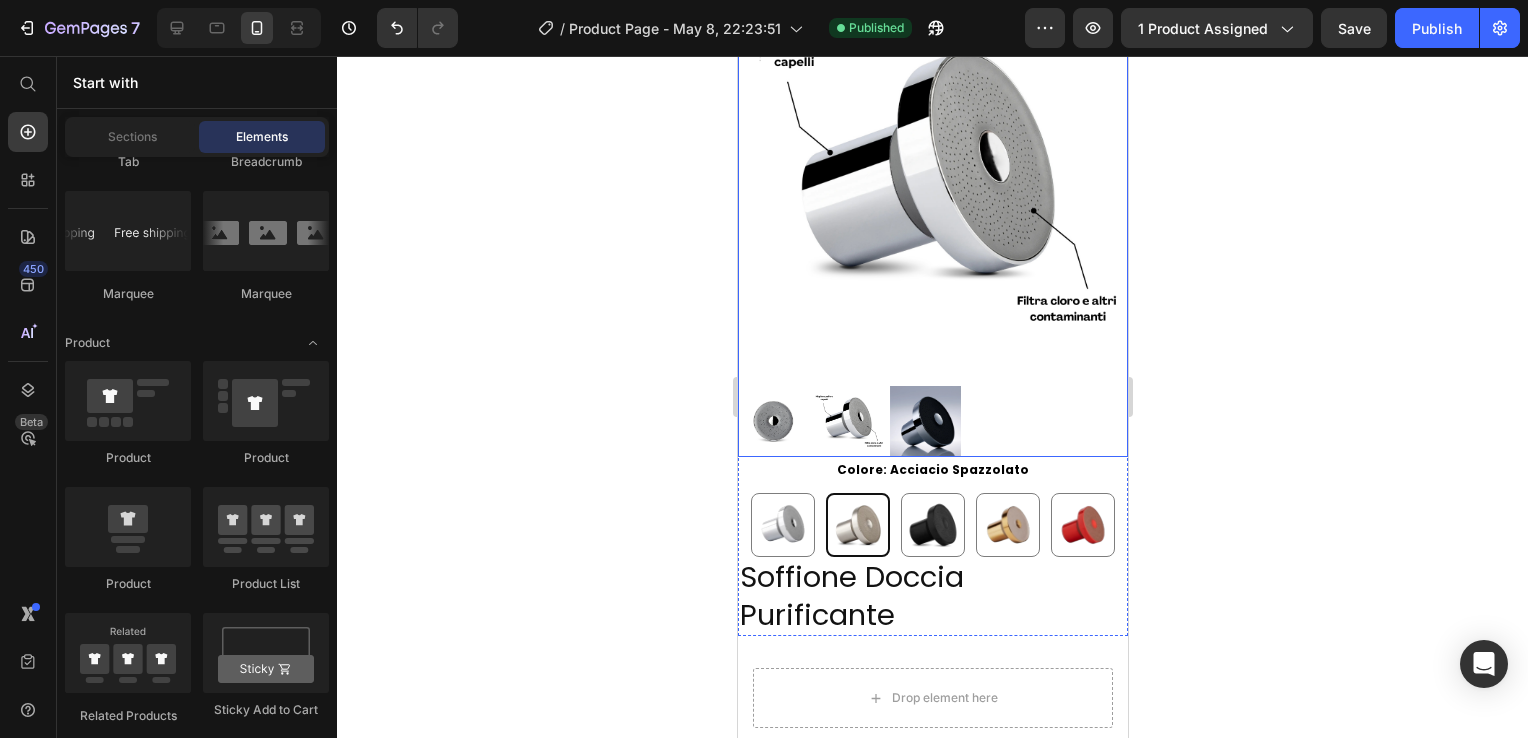 scroll, scrollTop: 0, scrollLeft: 0, axis: both 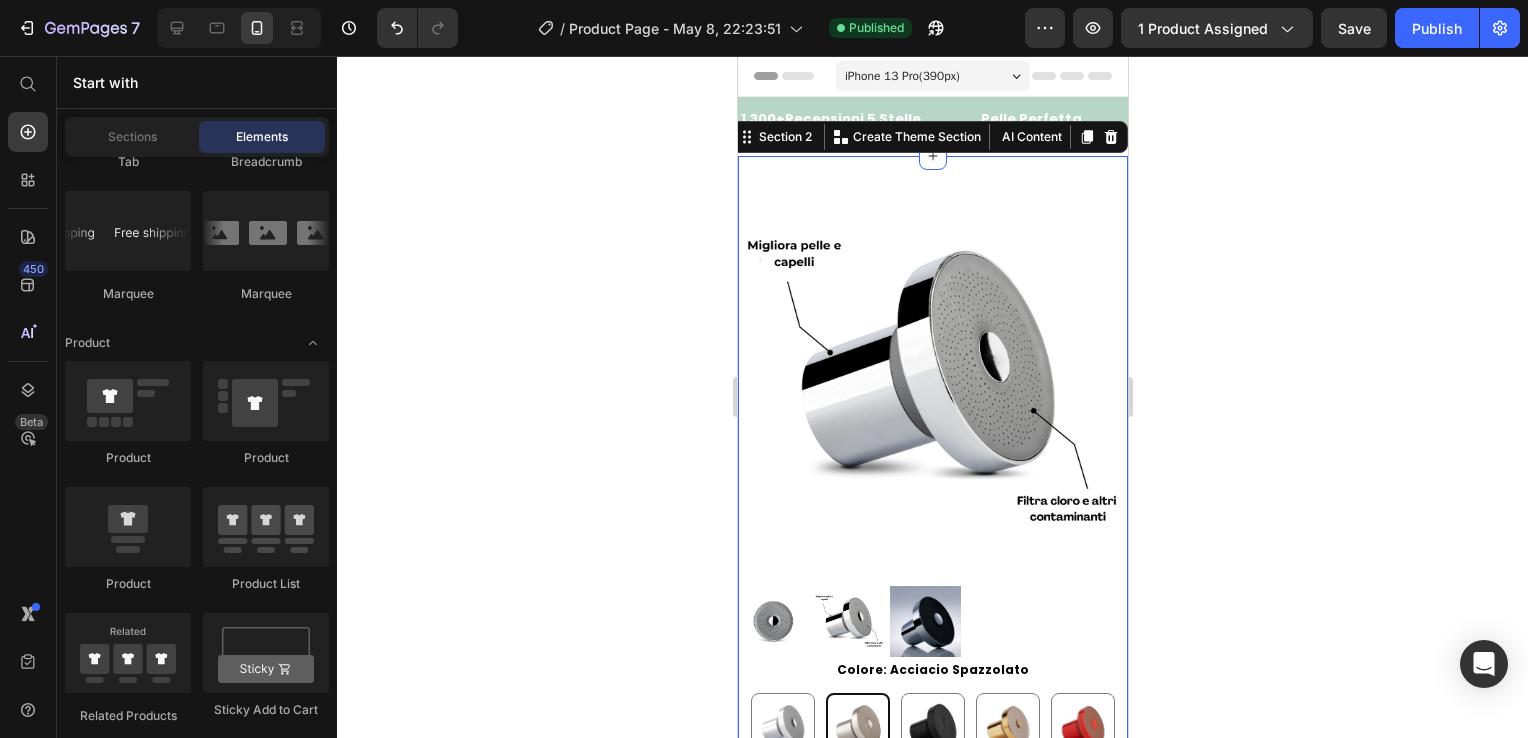 click on "Product Images Colore: Acciacio Spazzolato Cromo Moderno Cromo Moderno Acciacio Spazzolato Acciacio Spazzolato Nero Intenso Nero Intenso Oro Spazzolato Oro Spazzolato Rosso Vivace Rosso Vivace Product Variants & Swatches Soffione Doccia Purificante Product Title Product Section 2   Create Theme Section AI Content Write with GemAI What would you like to describe here? Tone and Voice Persuasive Product Show more Generate" at bounding box center (932, 512) 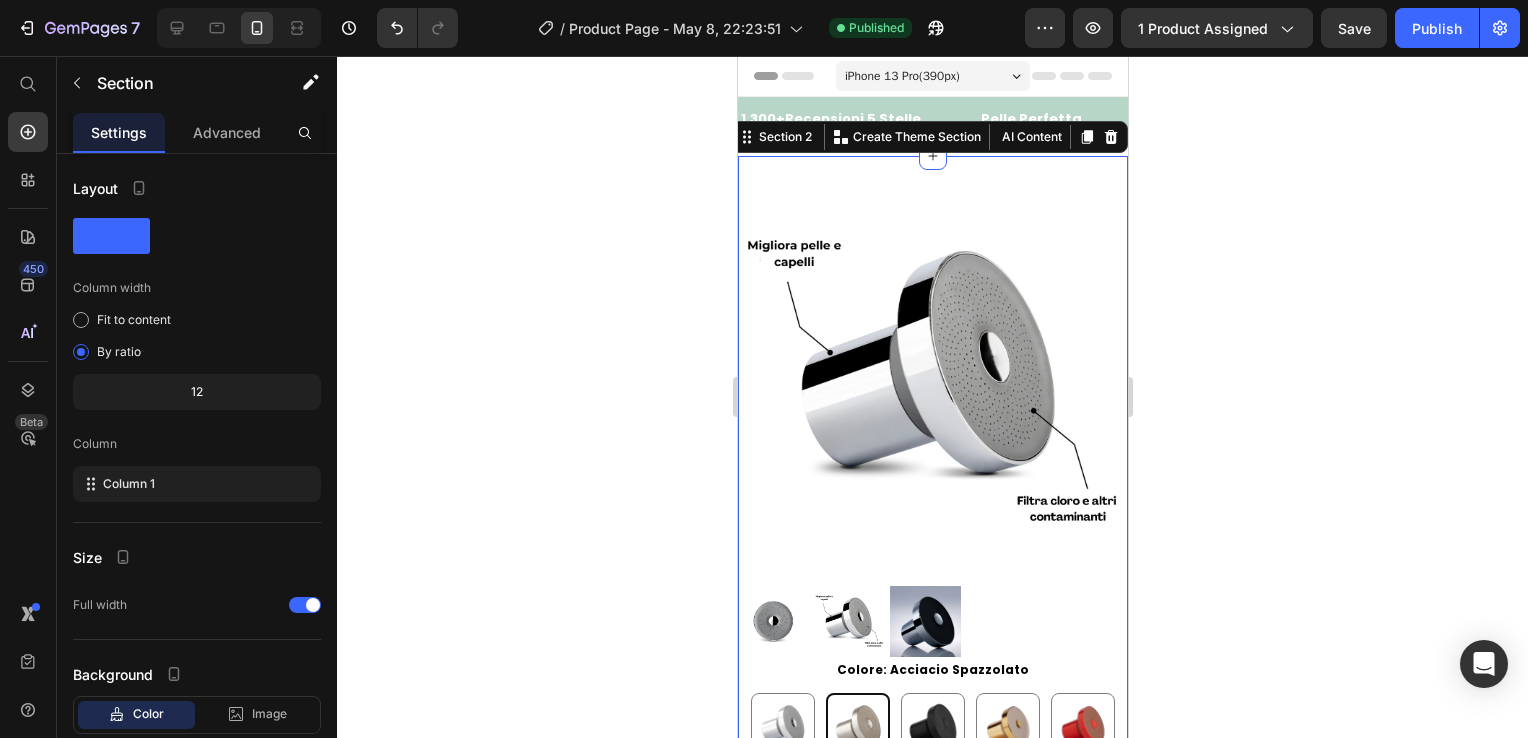 click 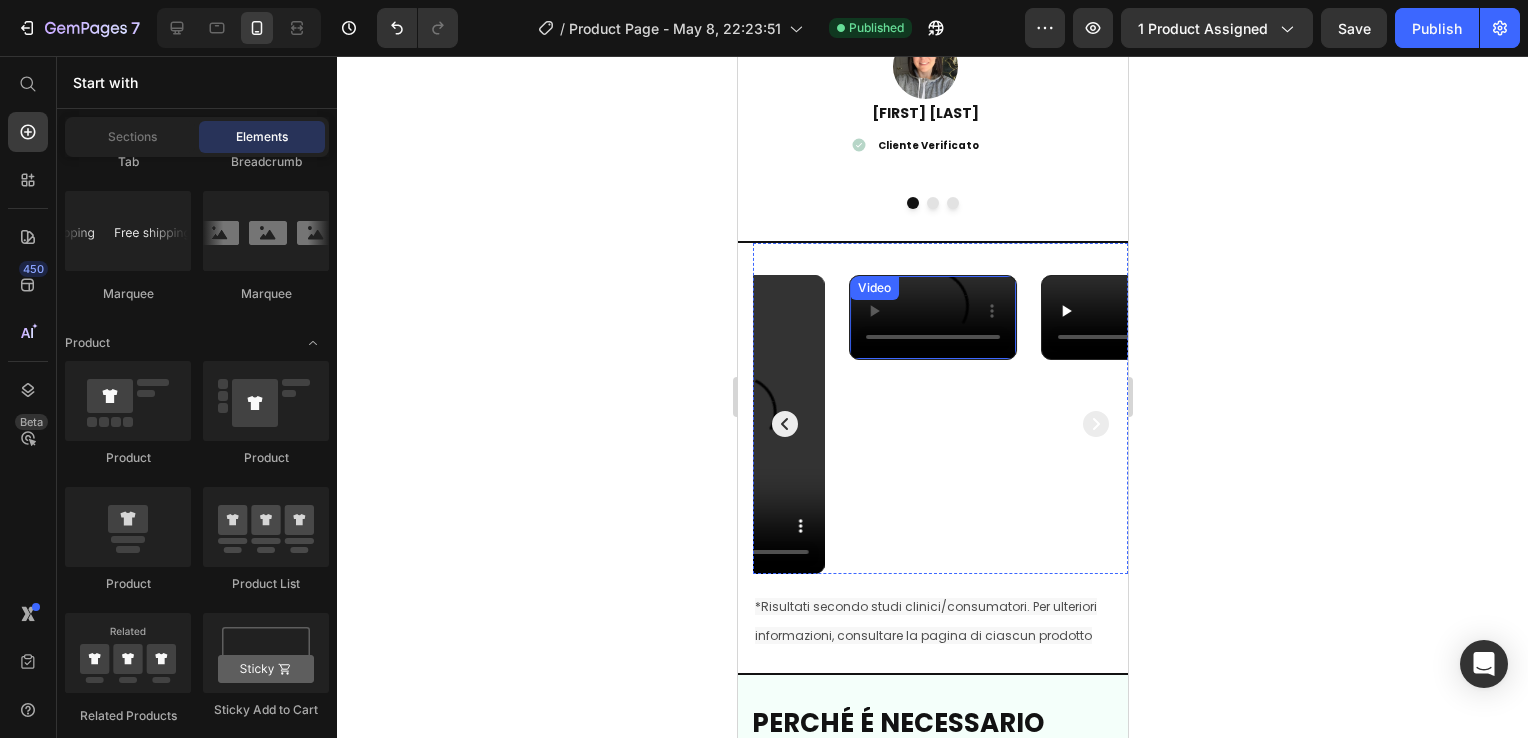 scroll, scrollTop: 4000, scrollLeft: 0, axis: vertical 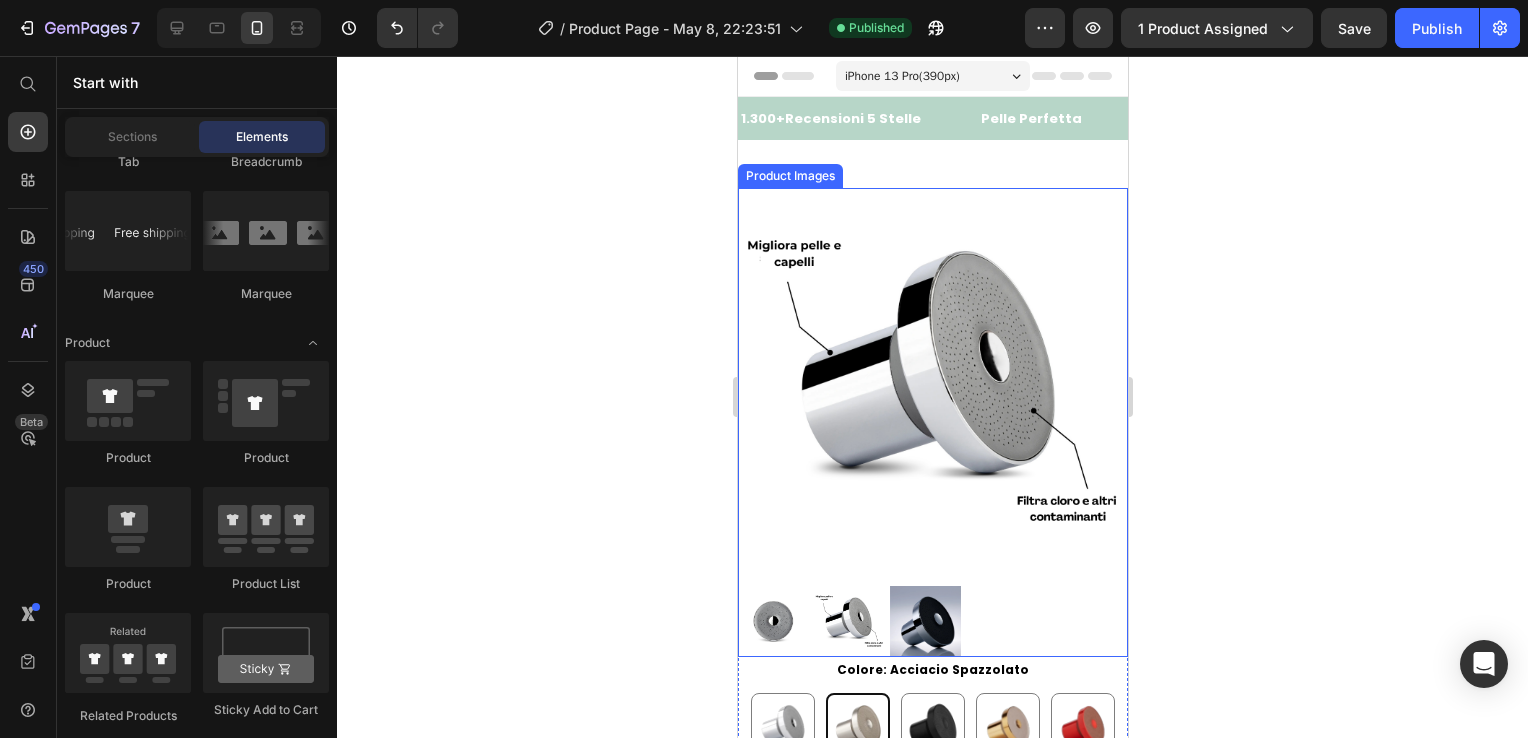 drag, startPoint x: 901, startPoint y: 446, endPoint x: 954, endPoint y: 534, distance: 102.7278 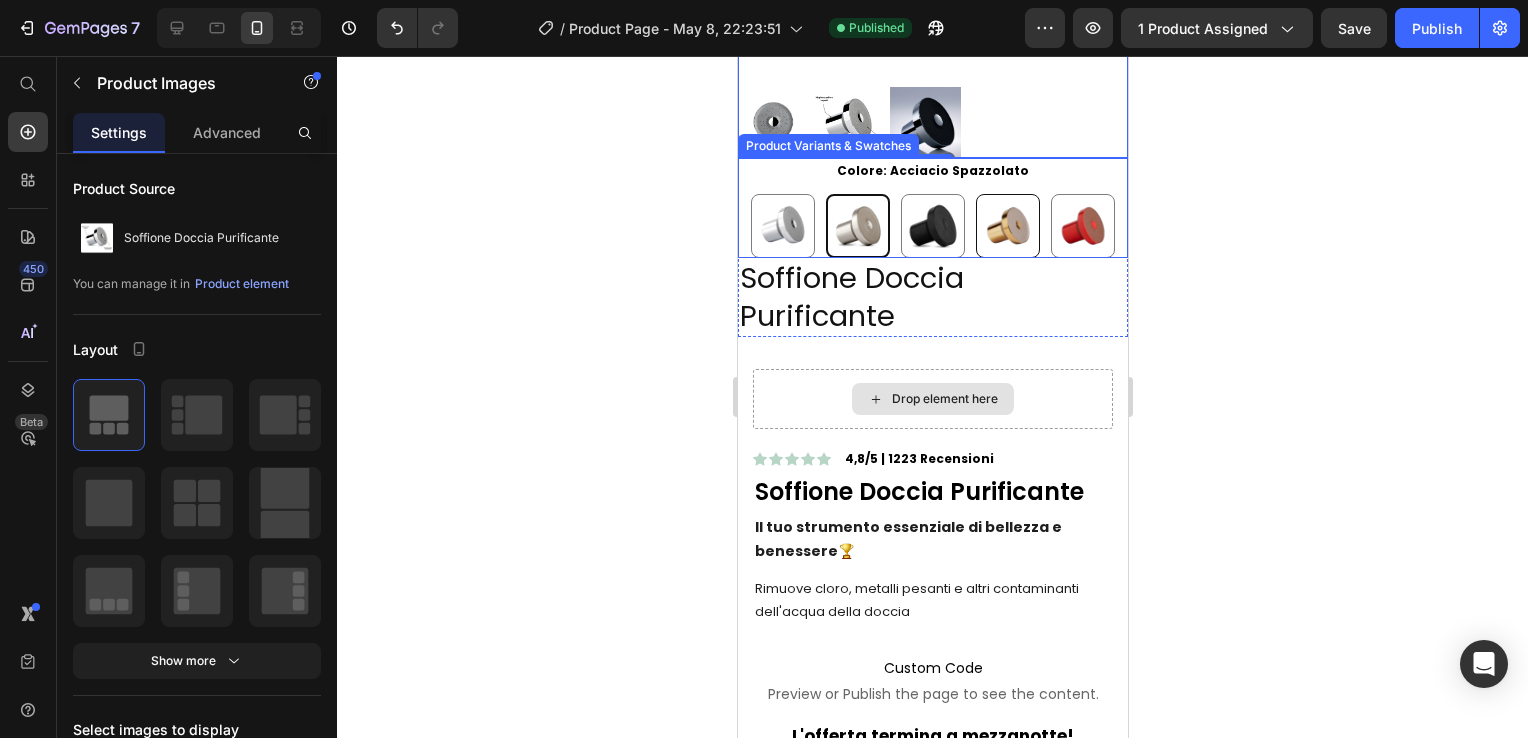 scroll, scrollTop: 500, scrollLeft: 0, axis: vertical 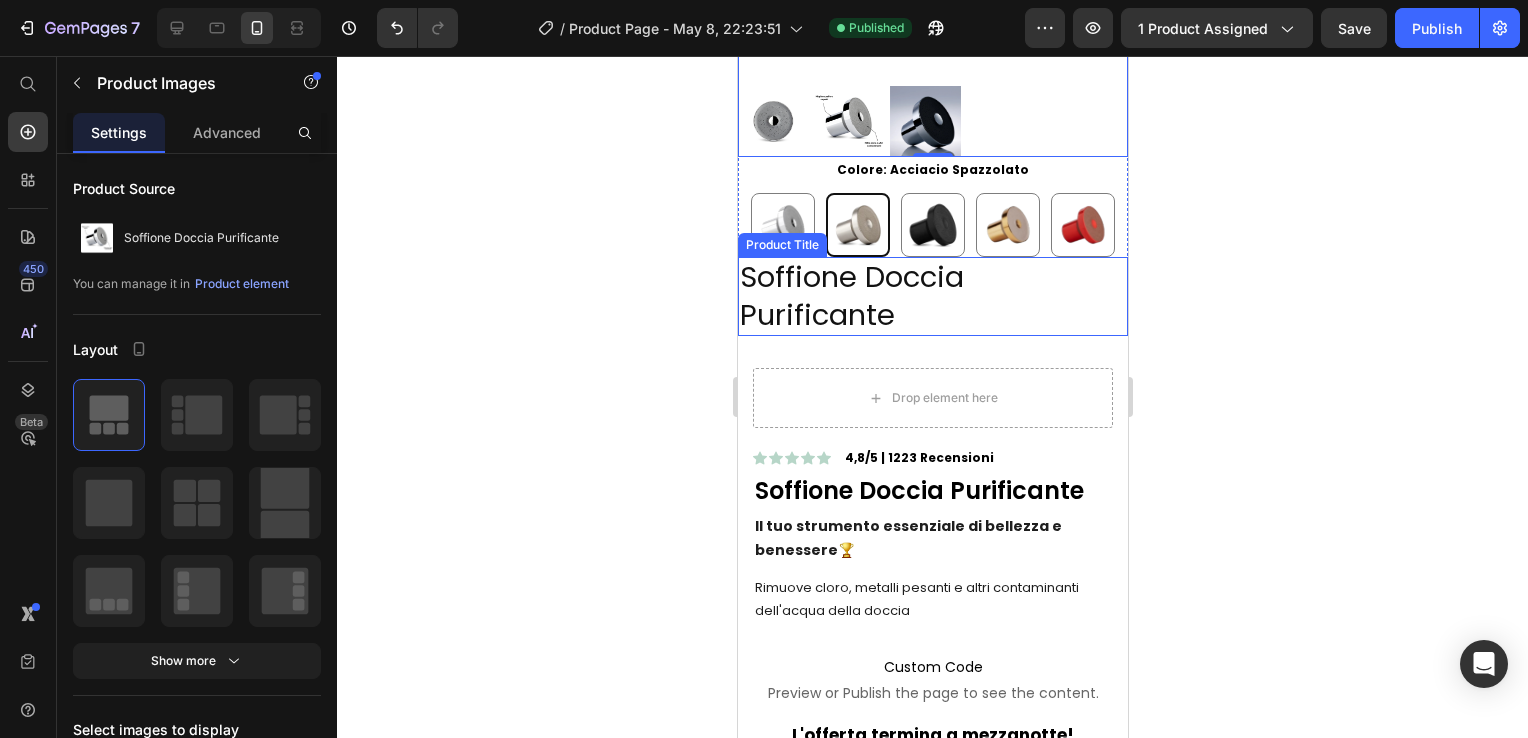 click on "Soffione Doccia Purificante" at bounding box center (932, 296) 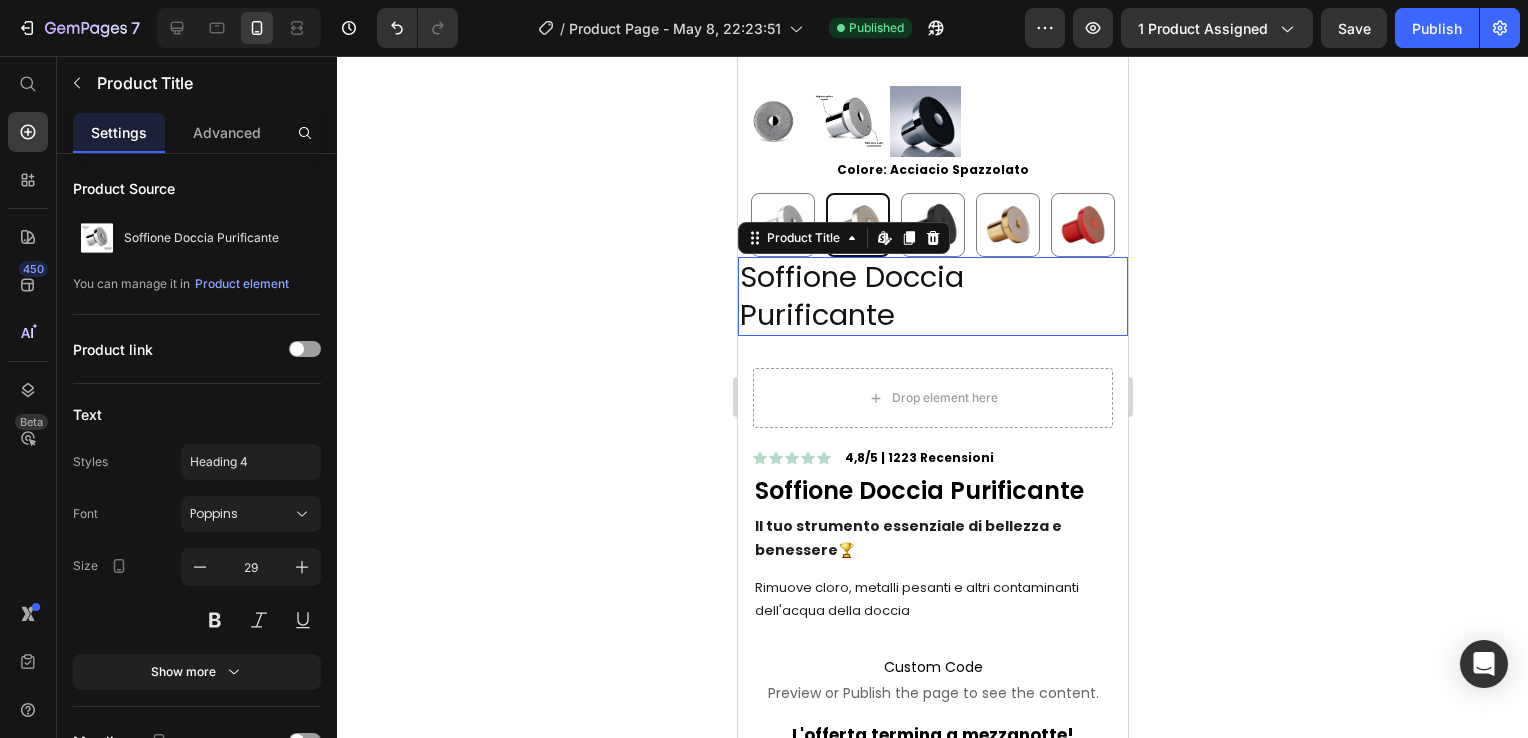 click on "Soffione Doccia Purificante" at bounding box center [932, 296] 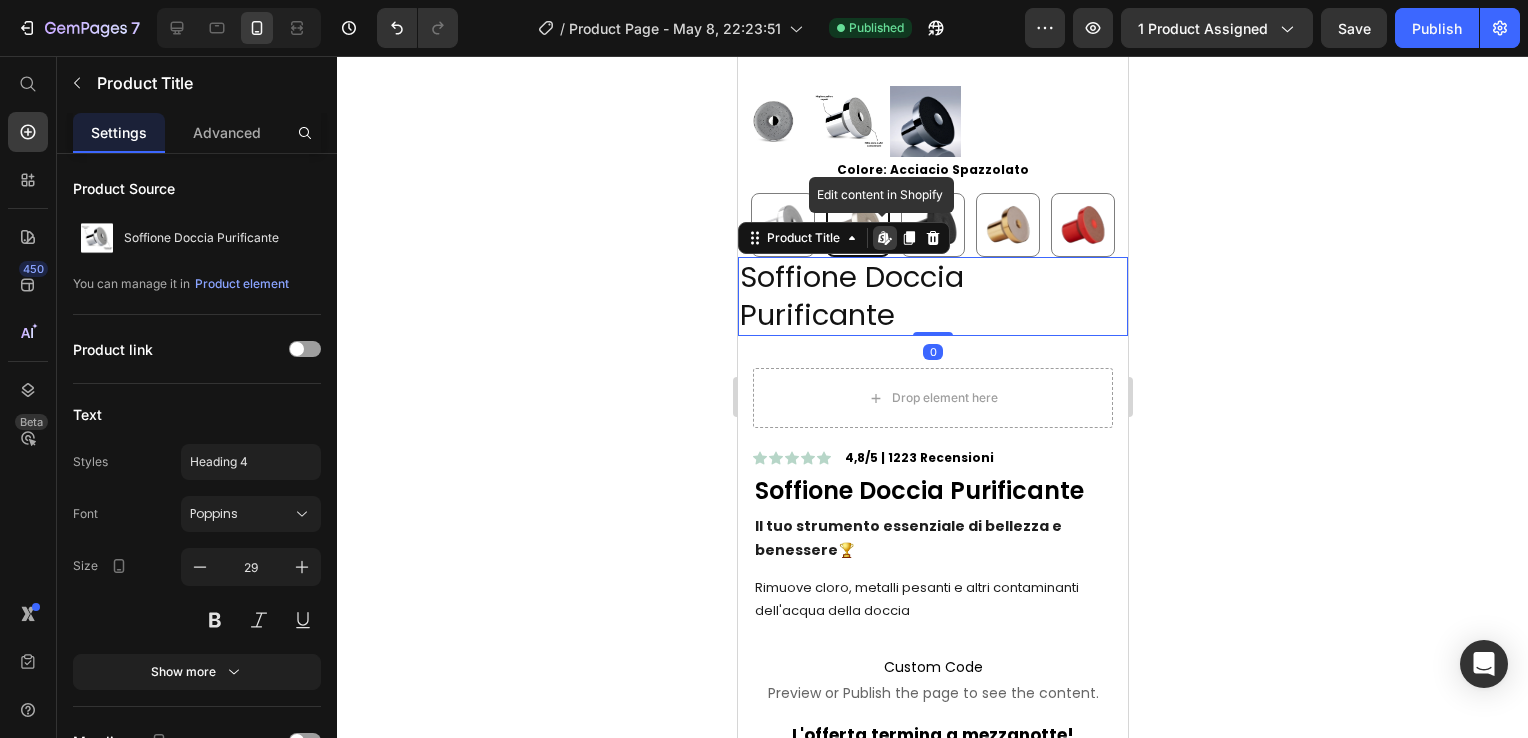 click on "Soffione Doccia Purificante" at bounding box center [932, 296] 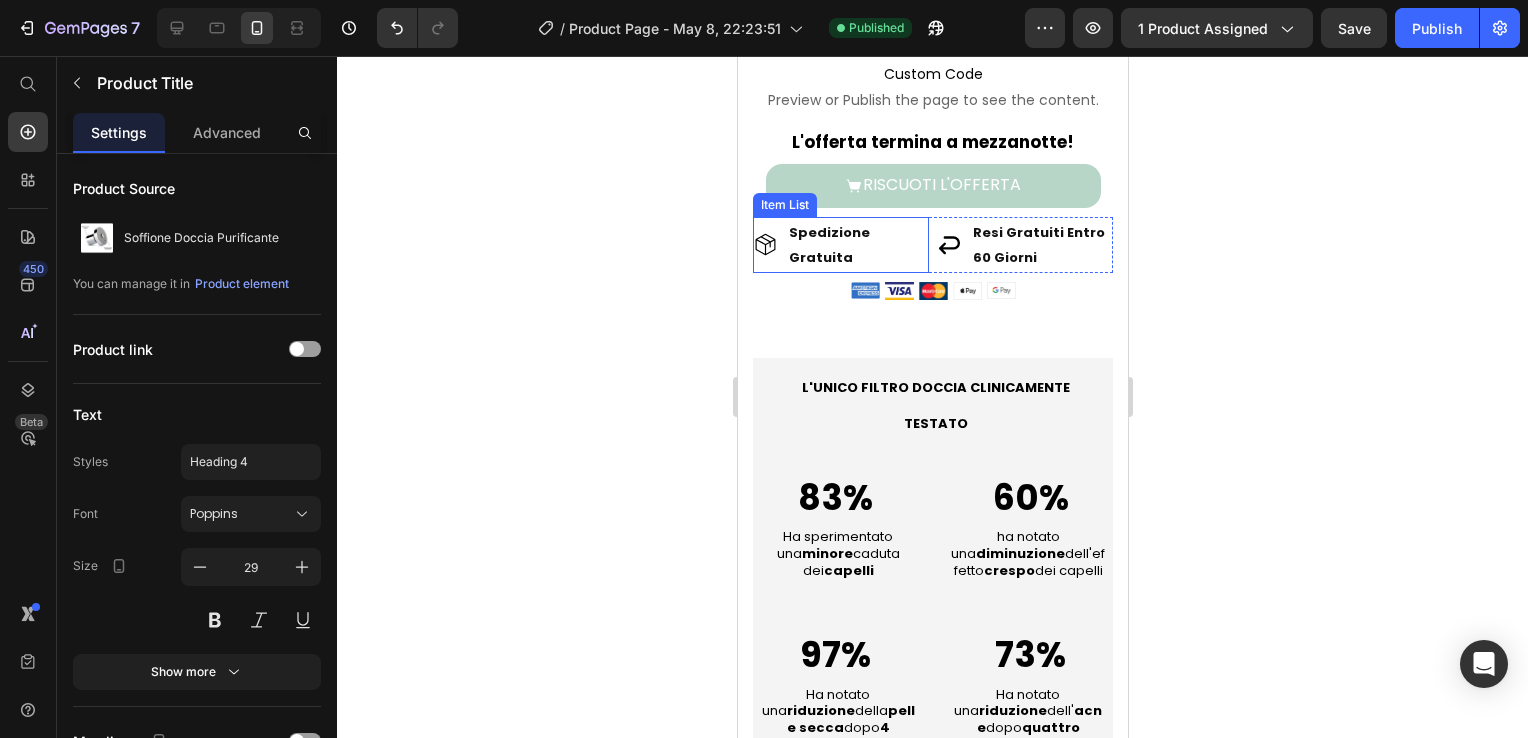 scroll, scrollTop: 1100, scrollLeft: 0, axis: vertical 